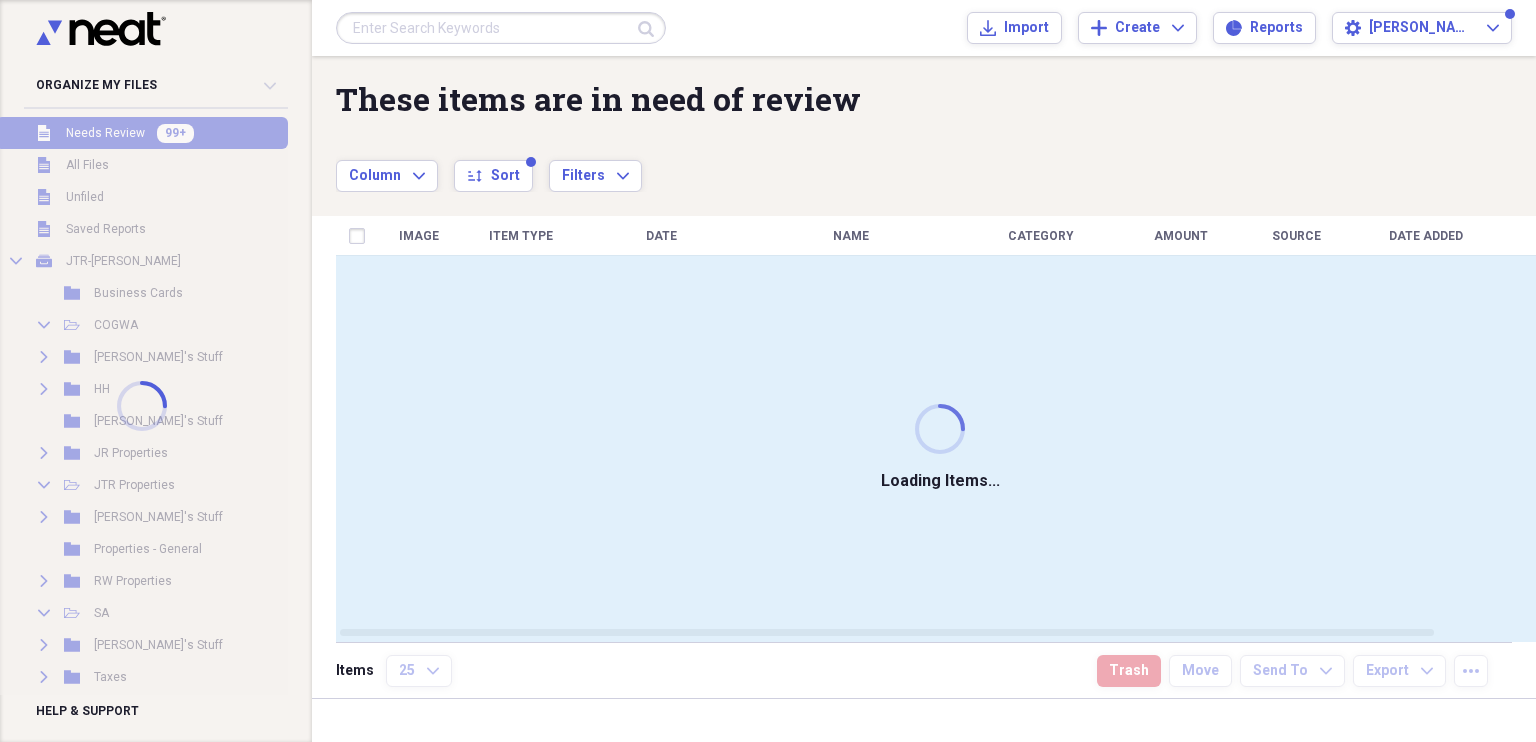 scroll, scrollTop: 0, scrollLeft: 0, axis: both 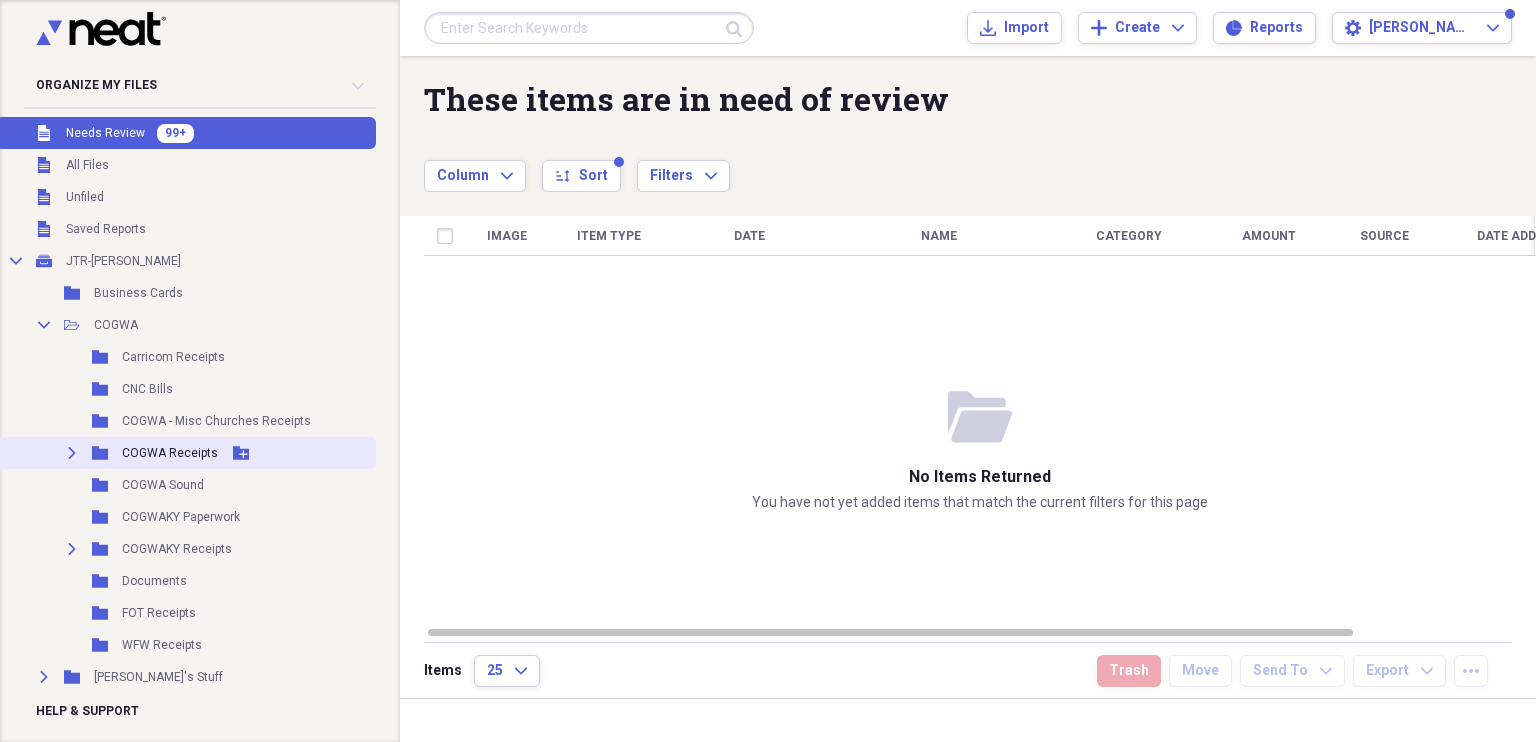 click on "COGWA Receipts" at bounding box center [170, 453] 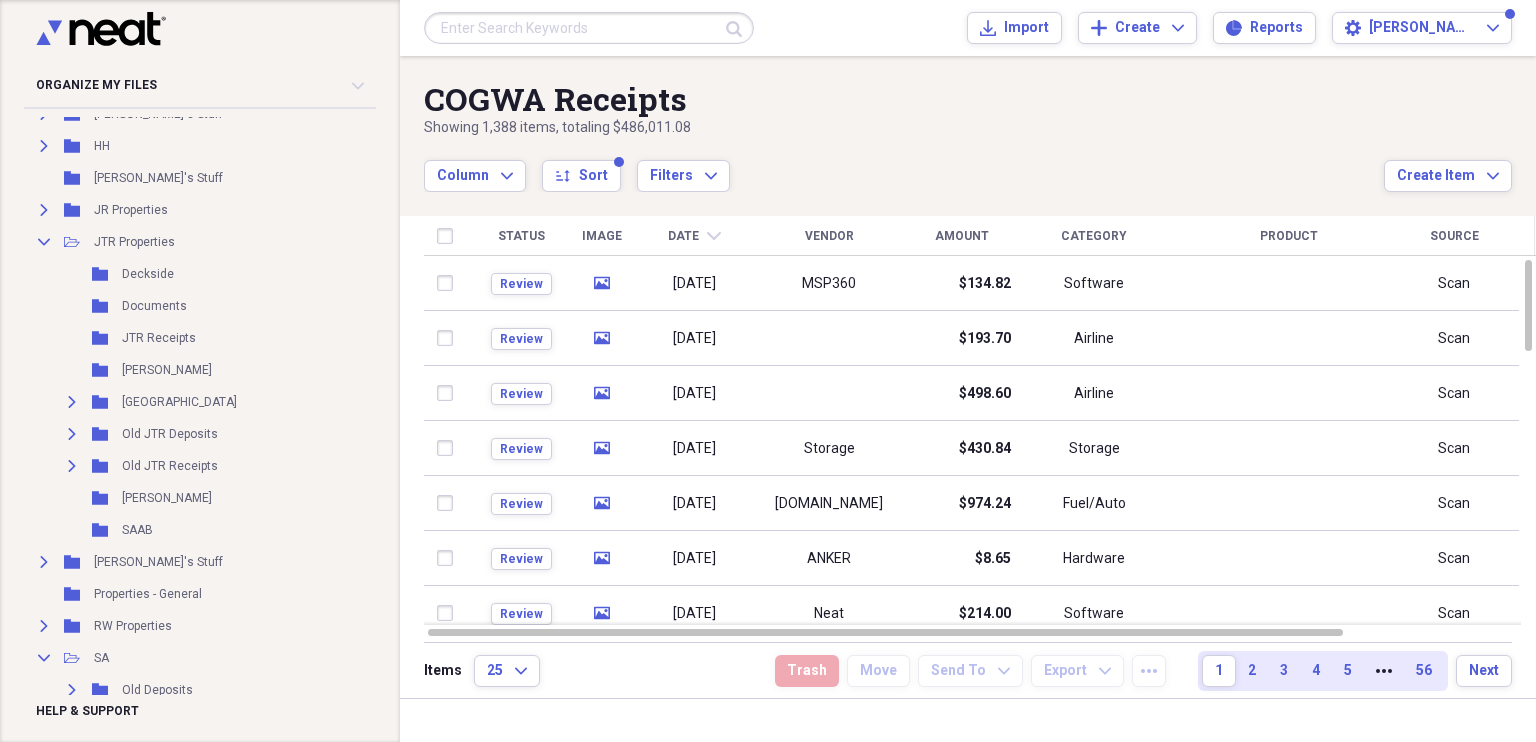 scroll, scrollTop: 564, scrollLeft: 0, axis: vertical 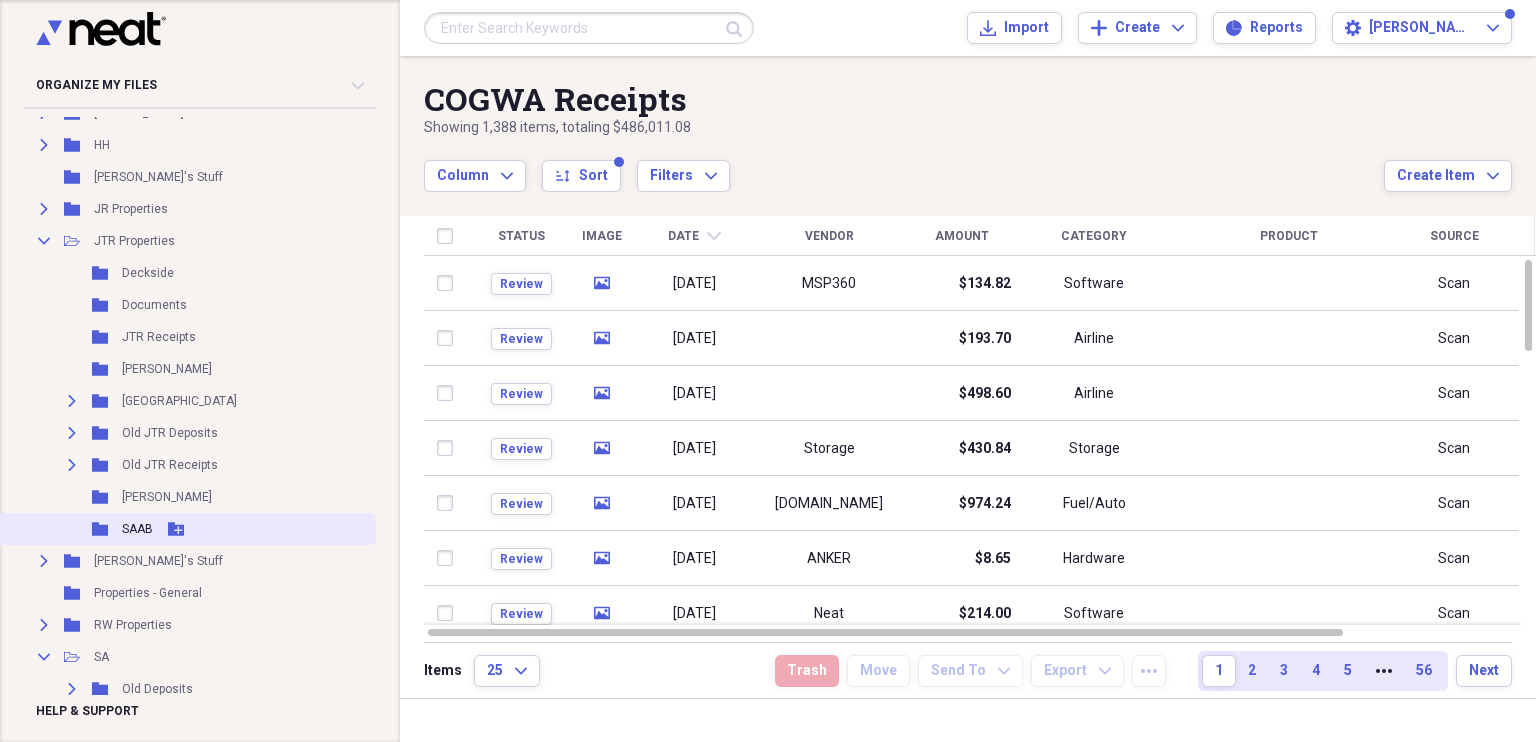 click on "Folder SAAB Add Folder" at bounding box center (186, 529) 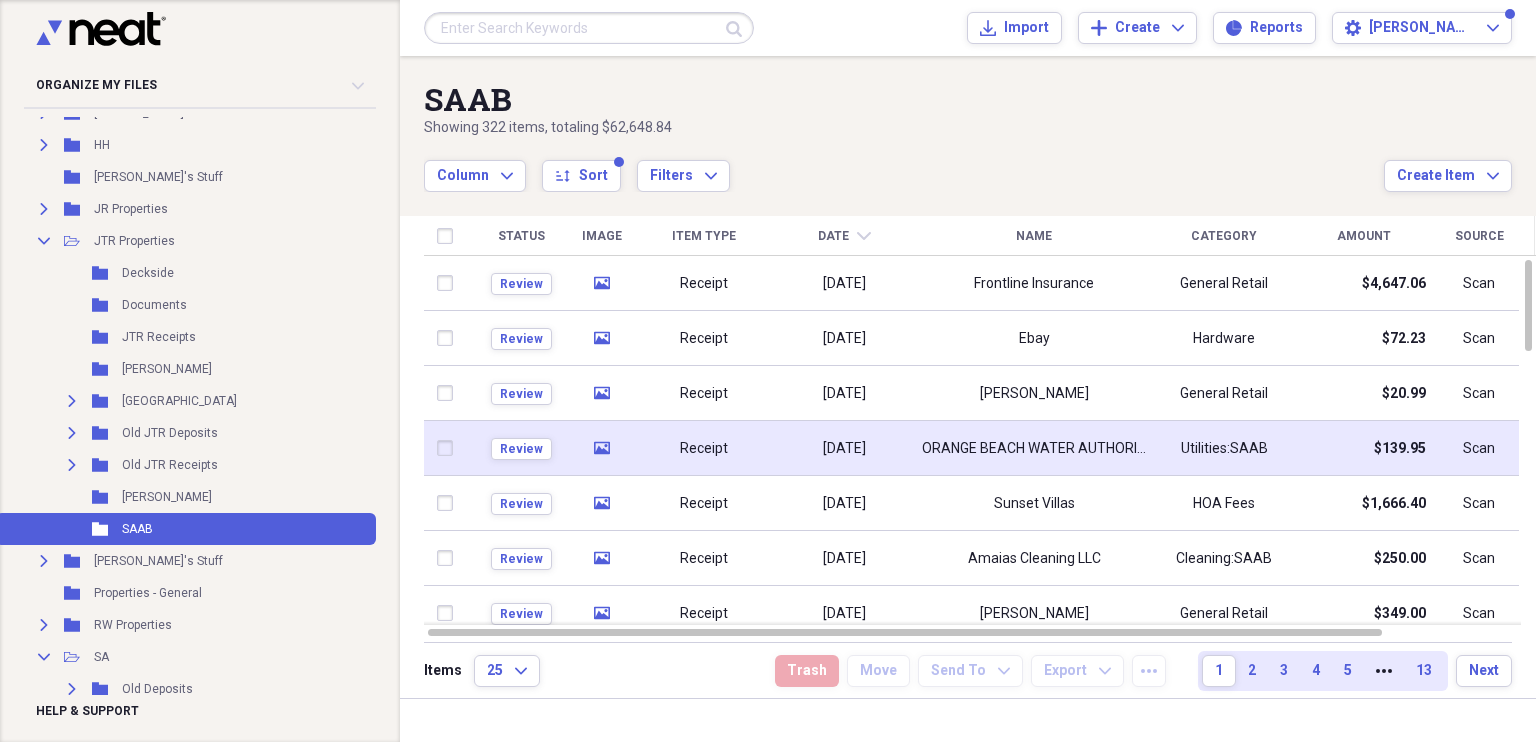 click on "[DATE]" at bounding box center (844, 448) 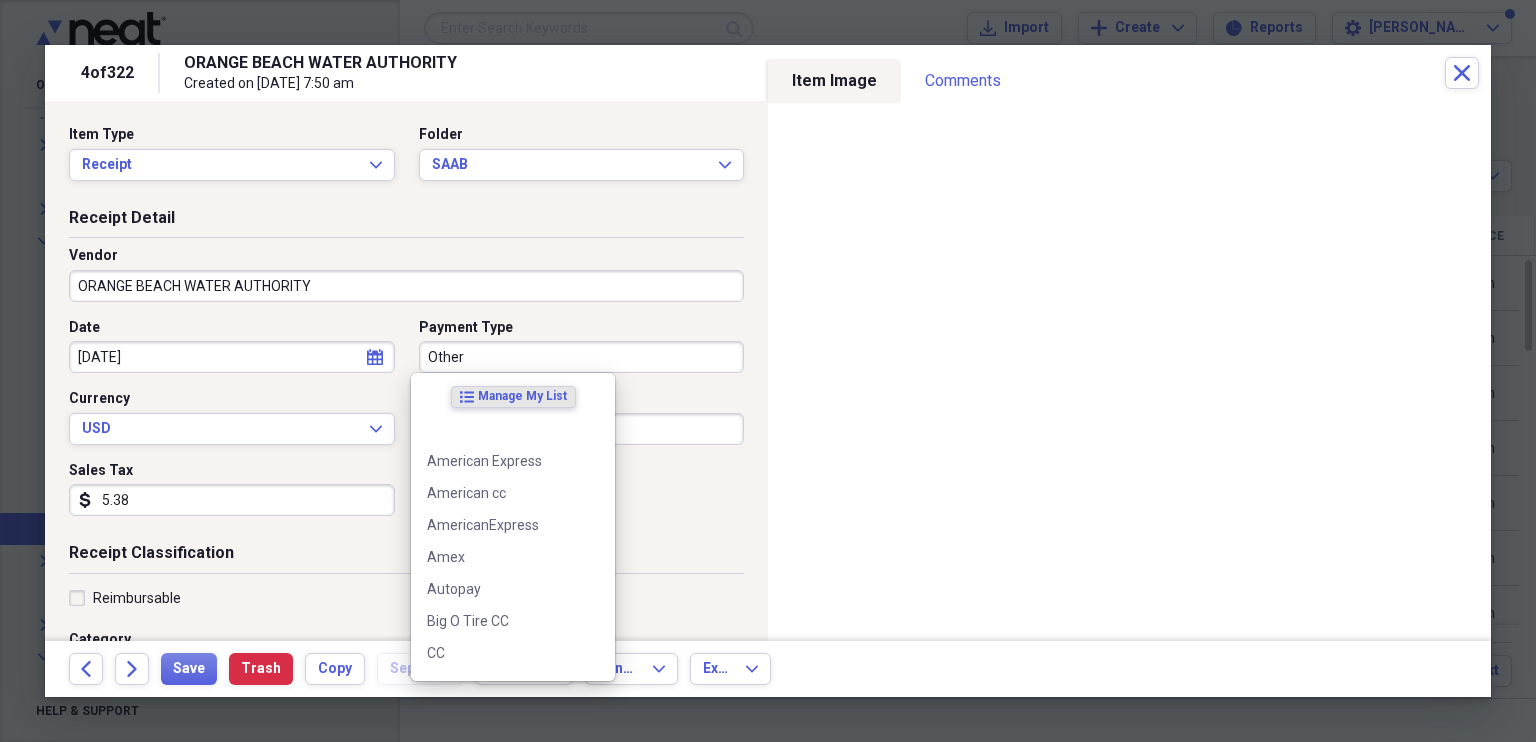 click on "Other" at bounding box center (582, 357) 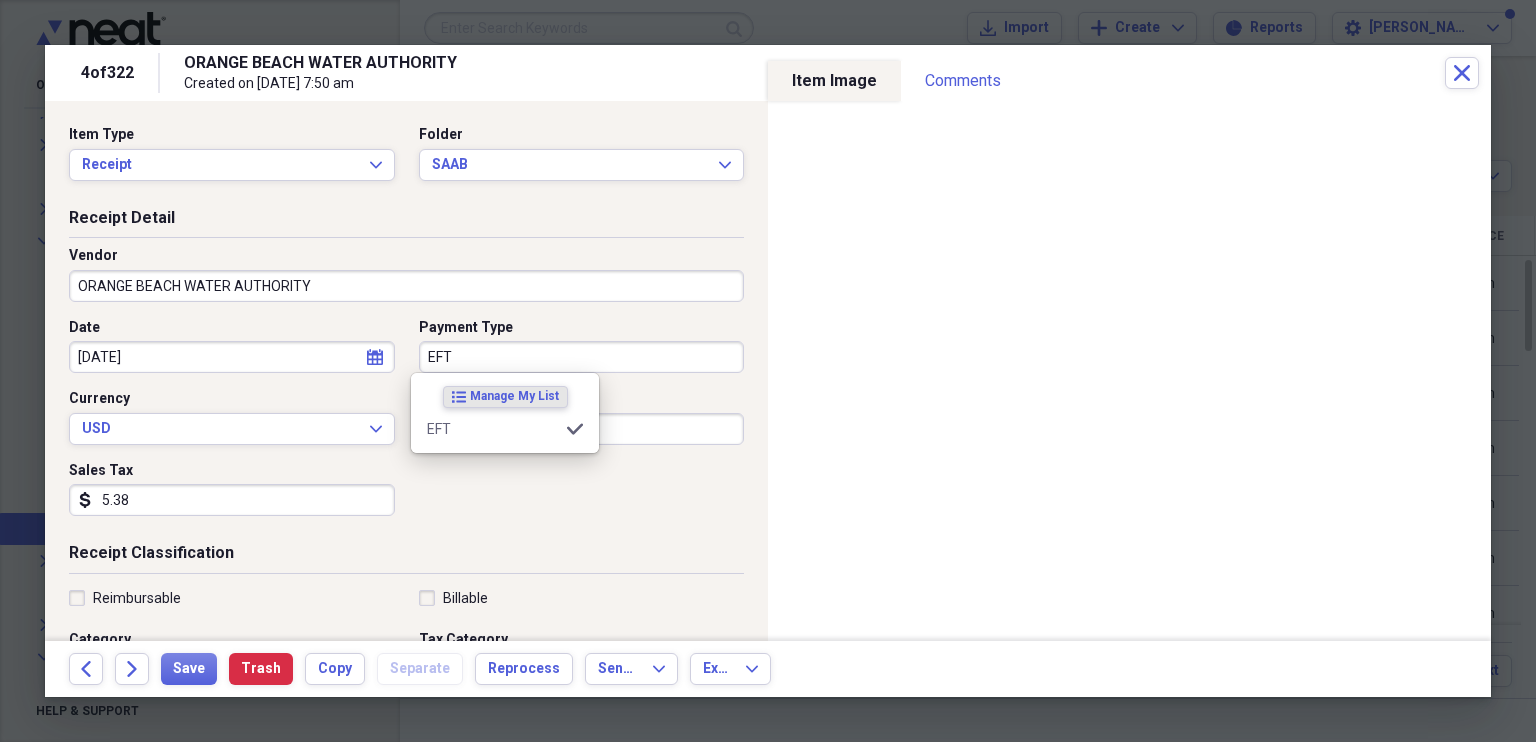 type on "EFT" 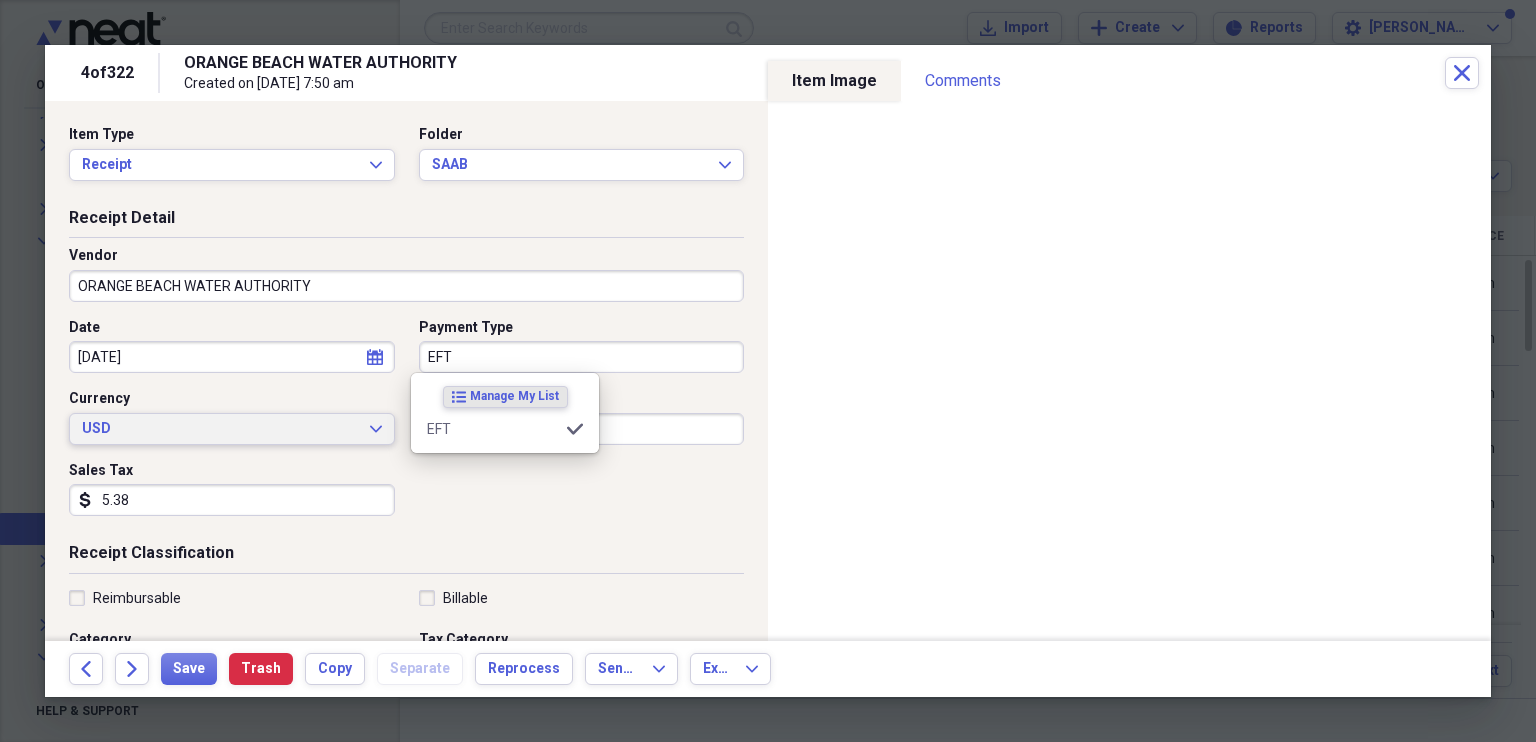 type 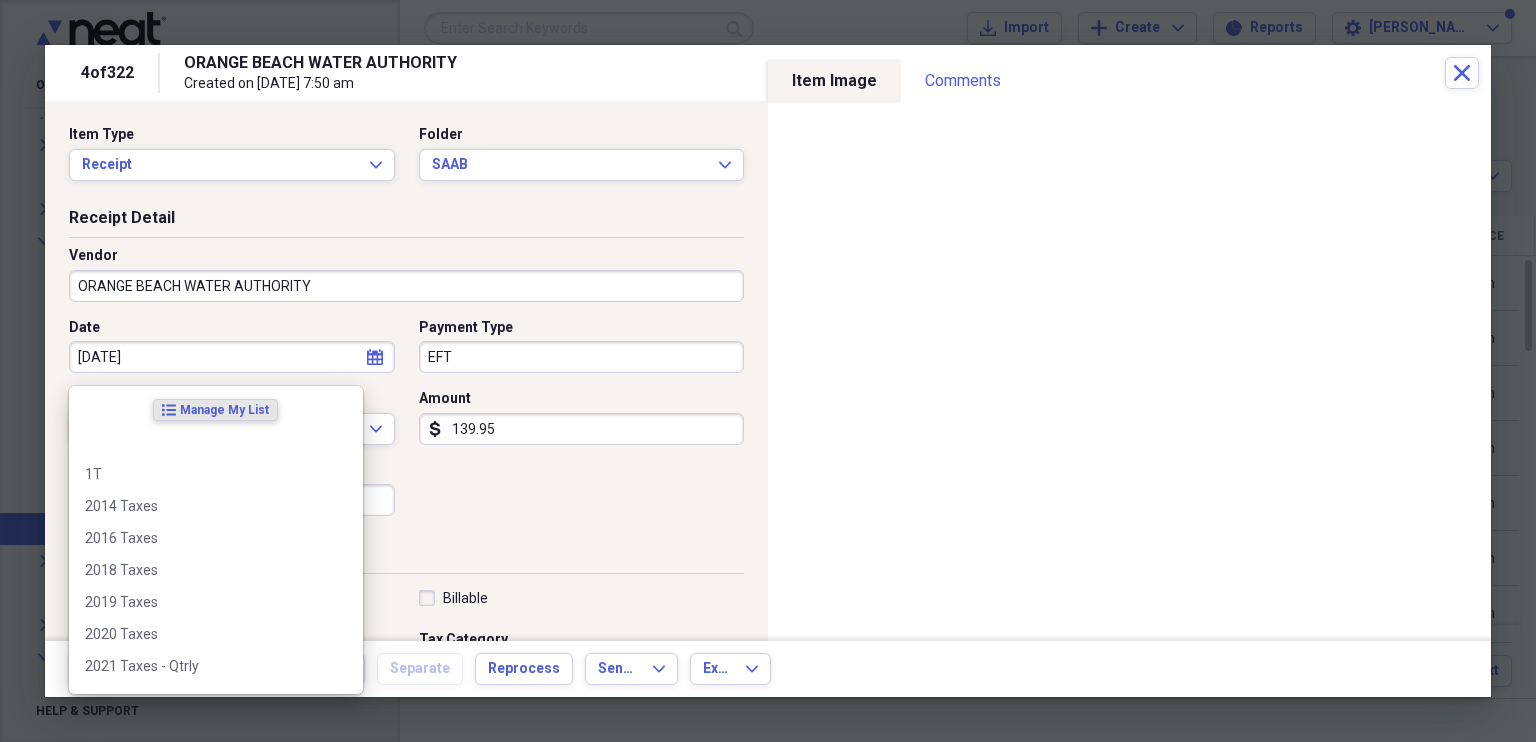 scroll, scrollTop: 298, scrollLeft: 0, axis: vertical 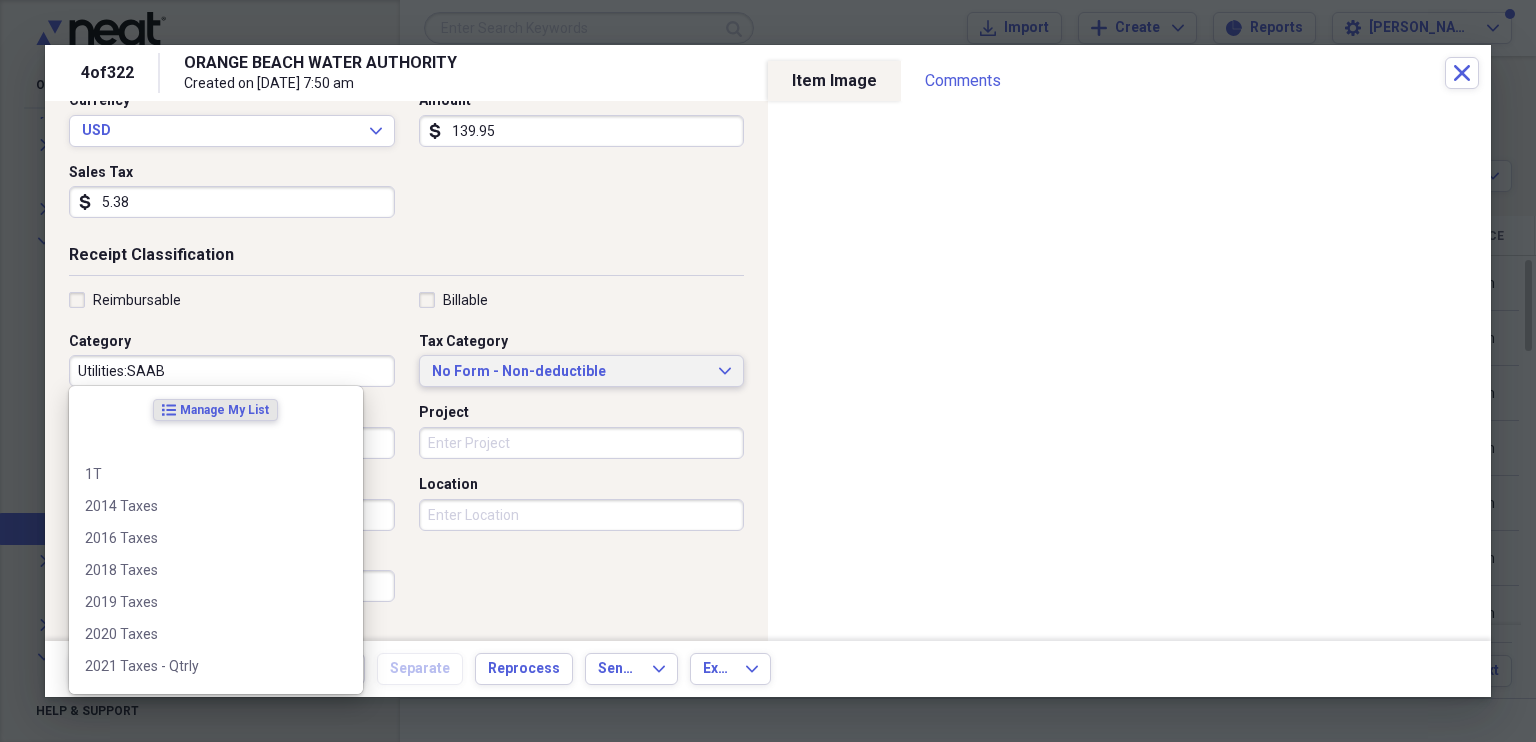 type 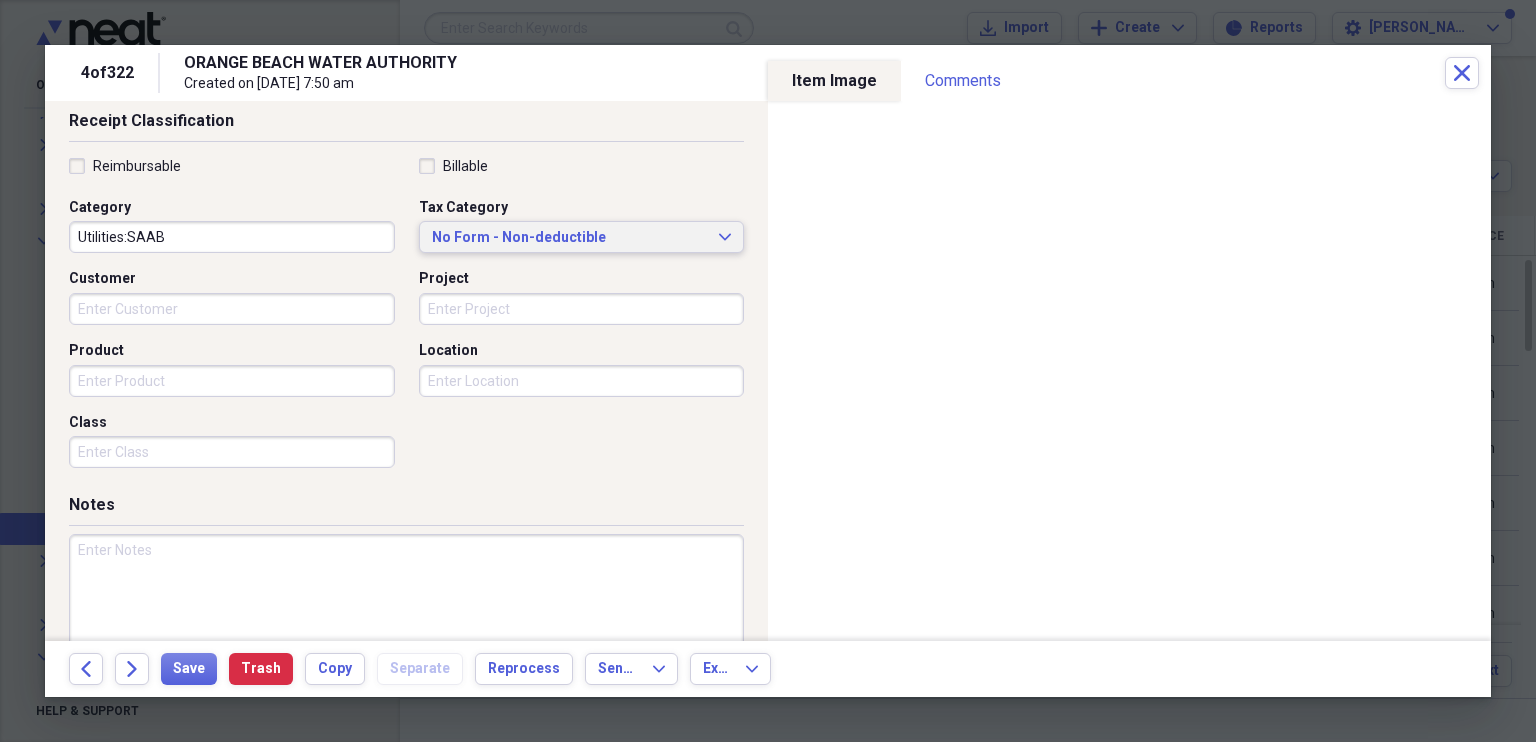 scroll, scrollTop: 451, scrollLeft: 0, axis: vertical 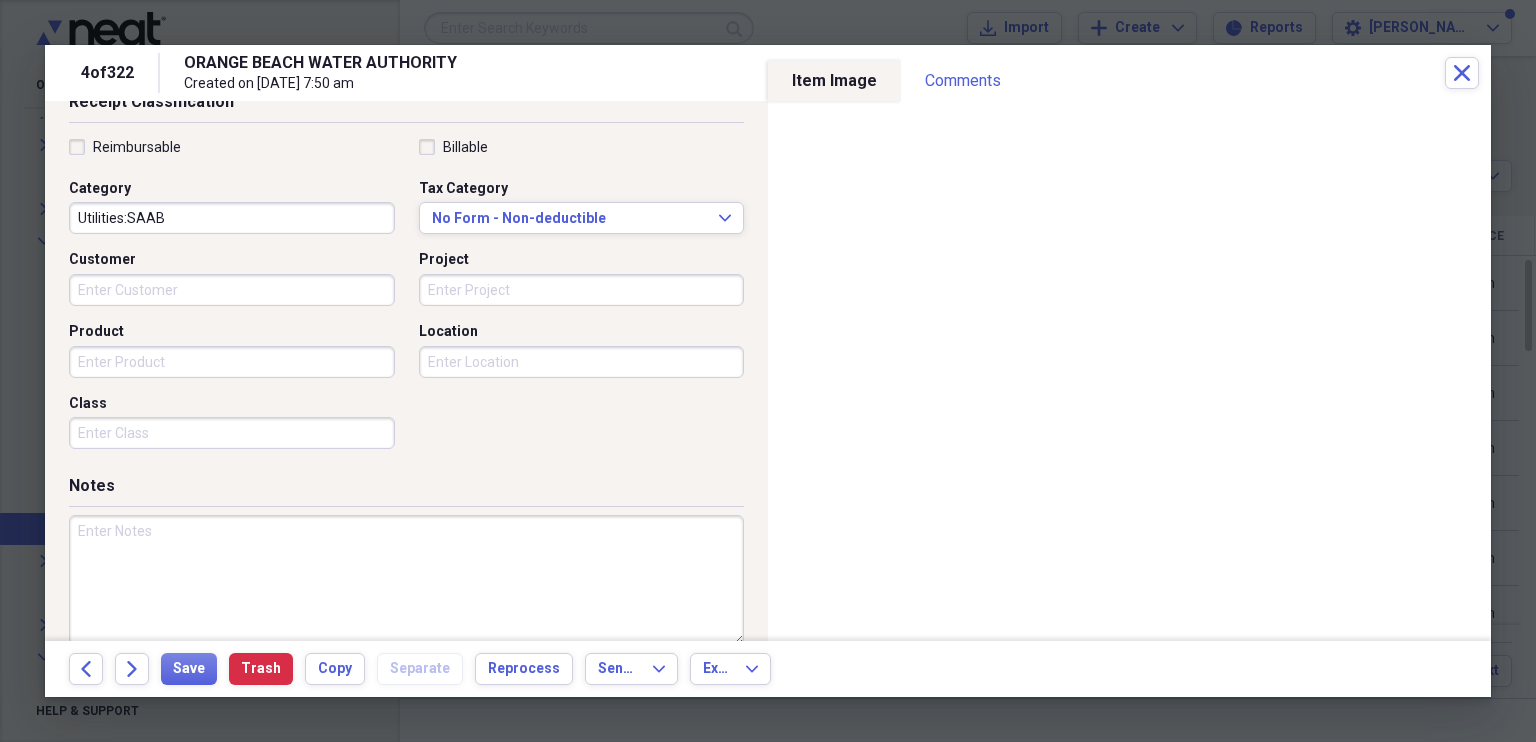 click at bounding box center [406, 580] 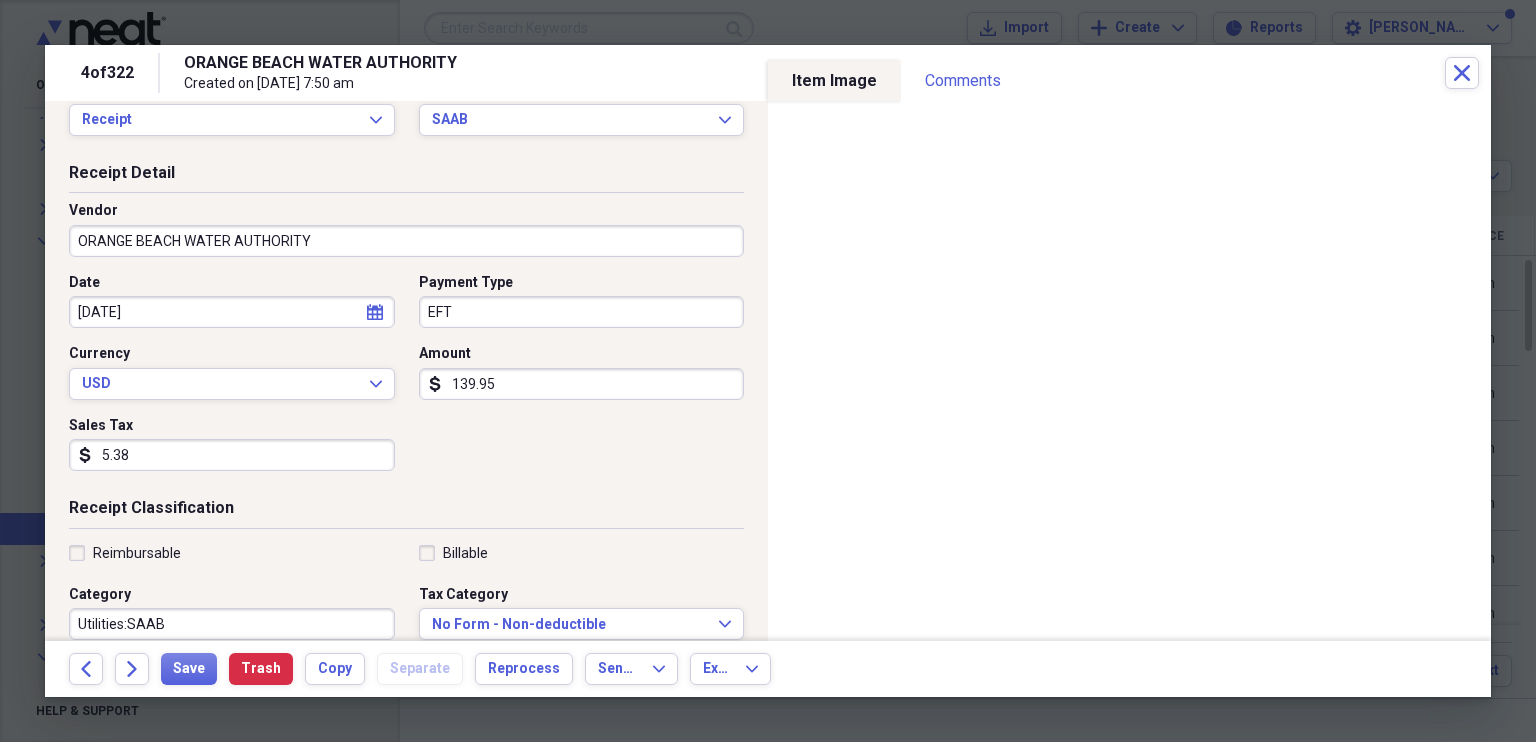 scroll, scrollTop: 42, scrollLeft: 0, axis: vertical 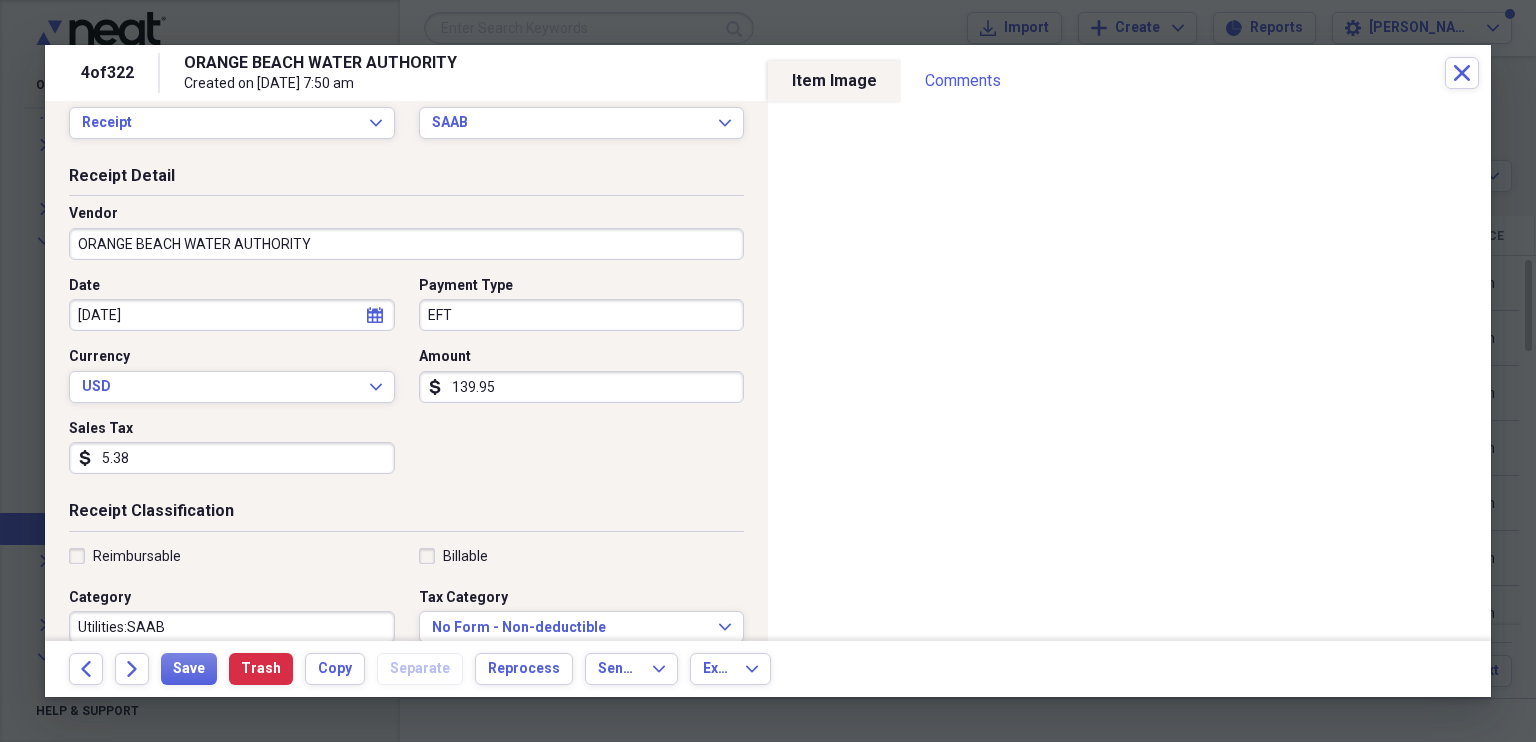 type on "Pd thru [DATE]" 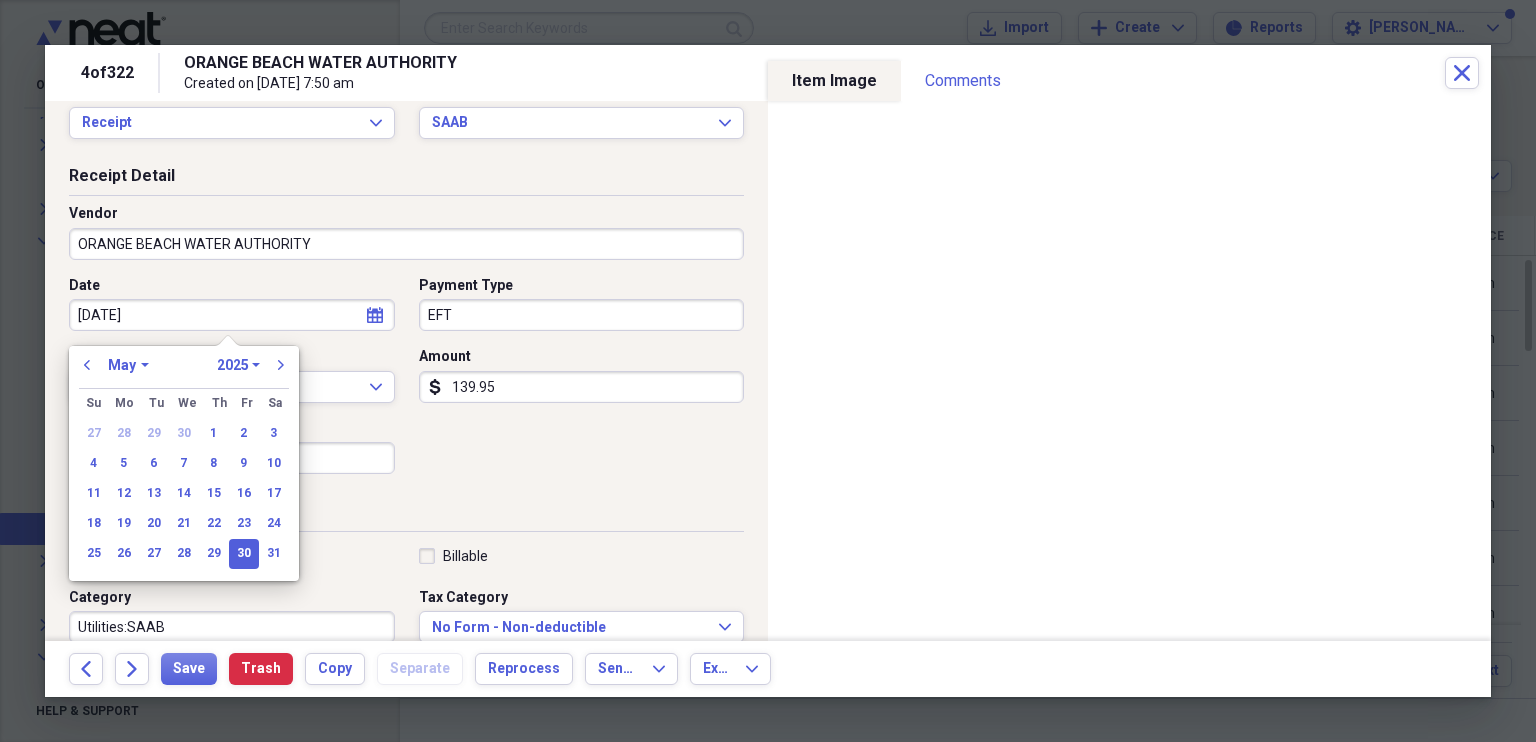 click on "[DATE]" at bounding box center [232, 315] 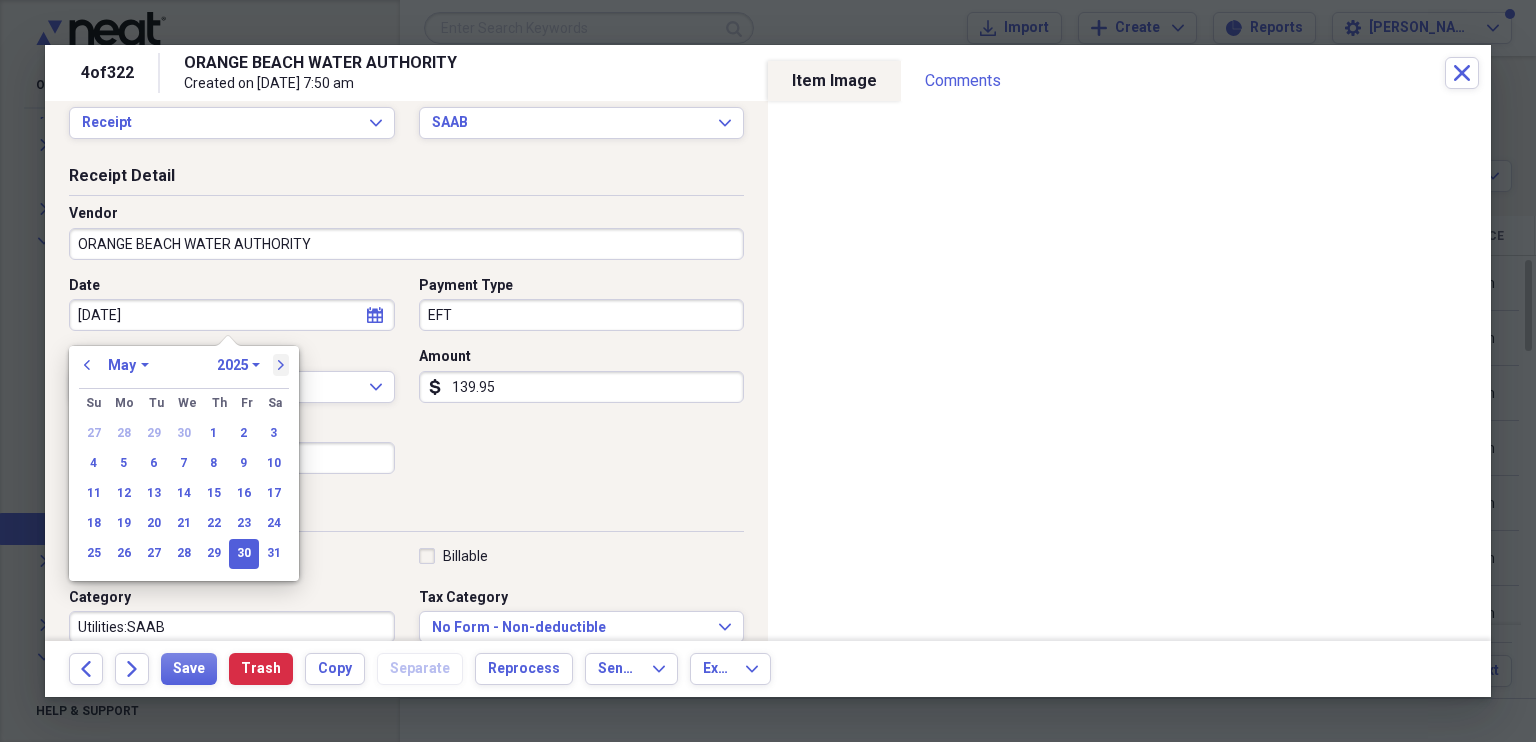 click on "next" at bounding box center [281, 365] 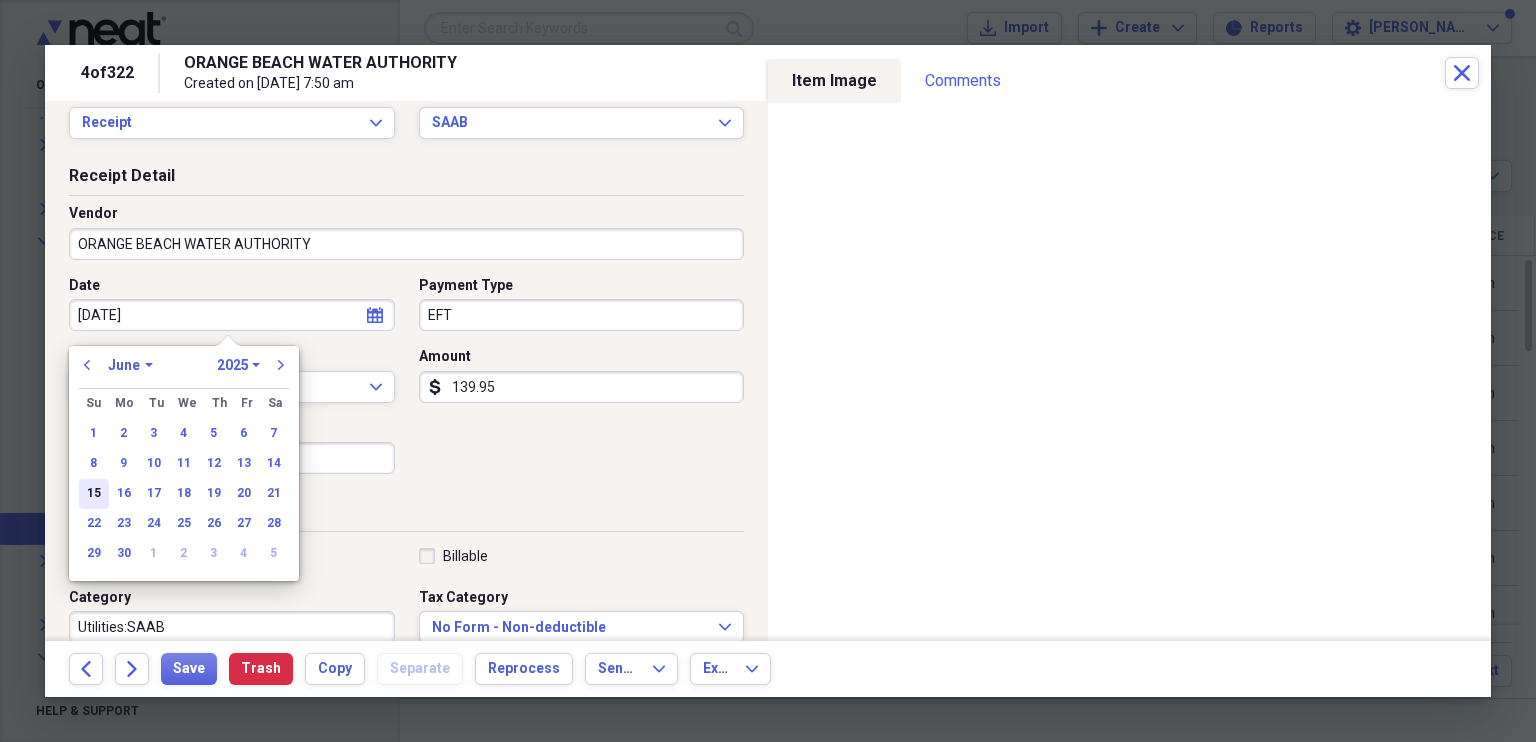 click on "15" at bounding box center (94, 494) 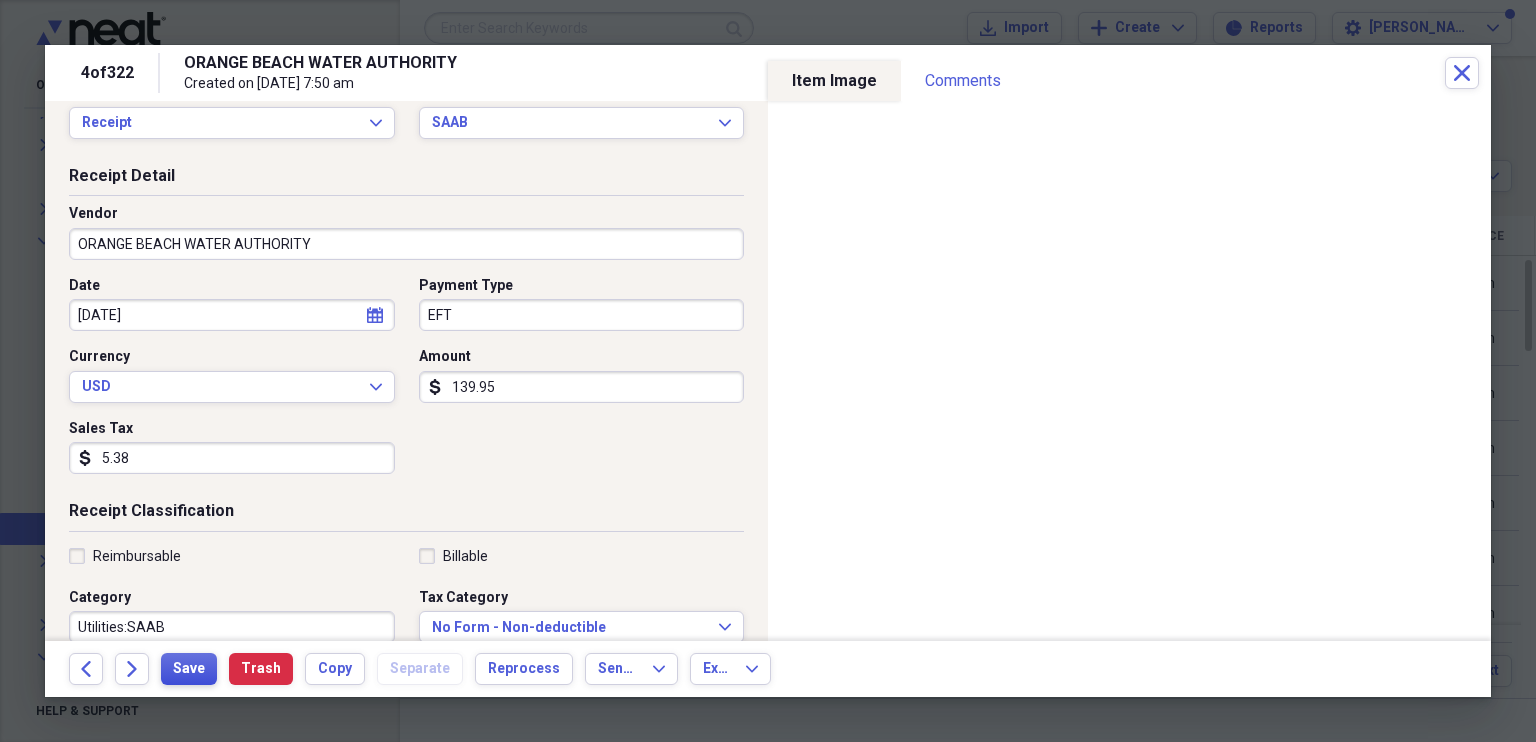 click on "Save" at bounding box center (189, 669) 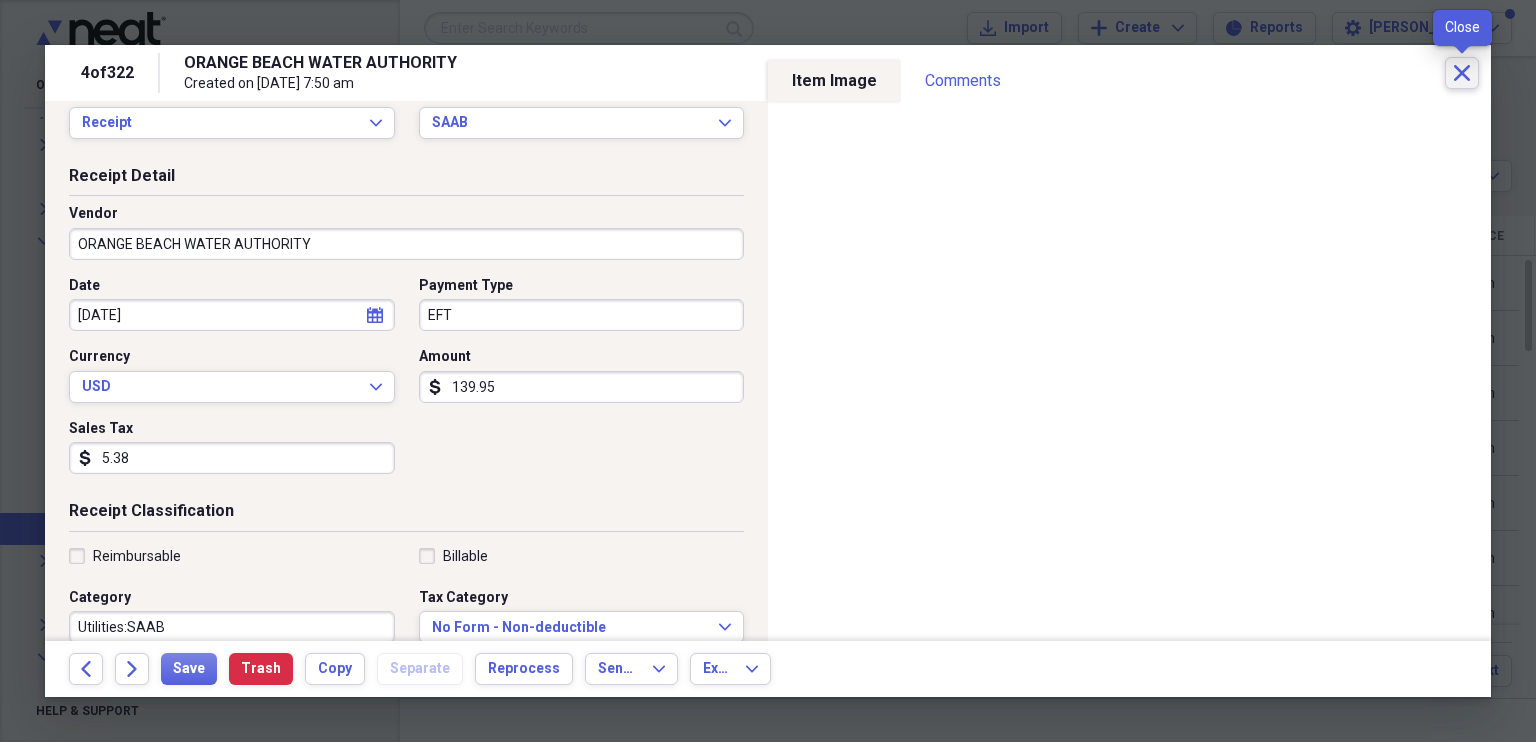 click on "Close" 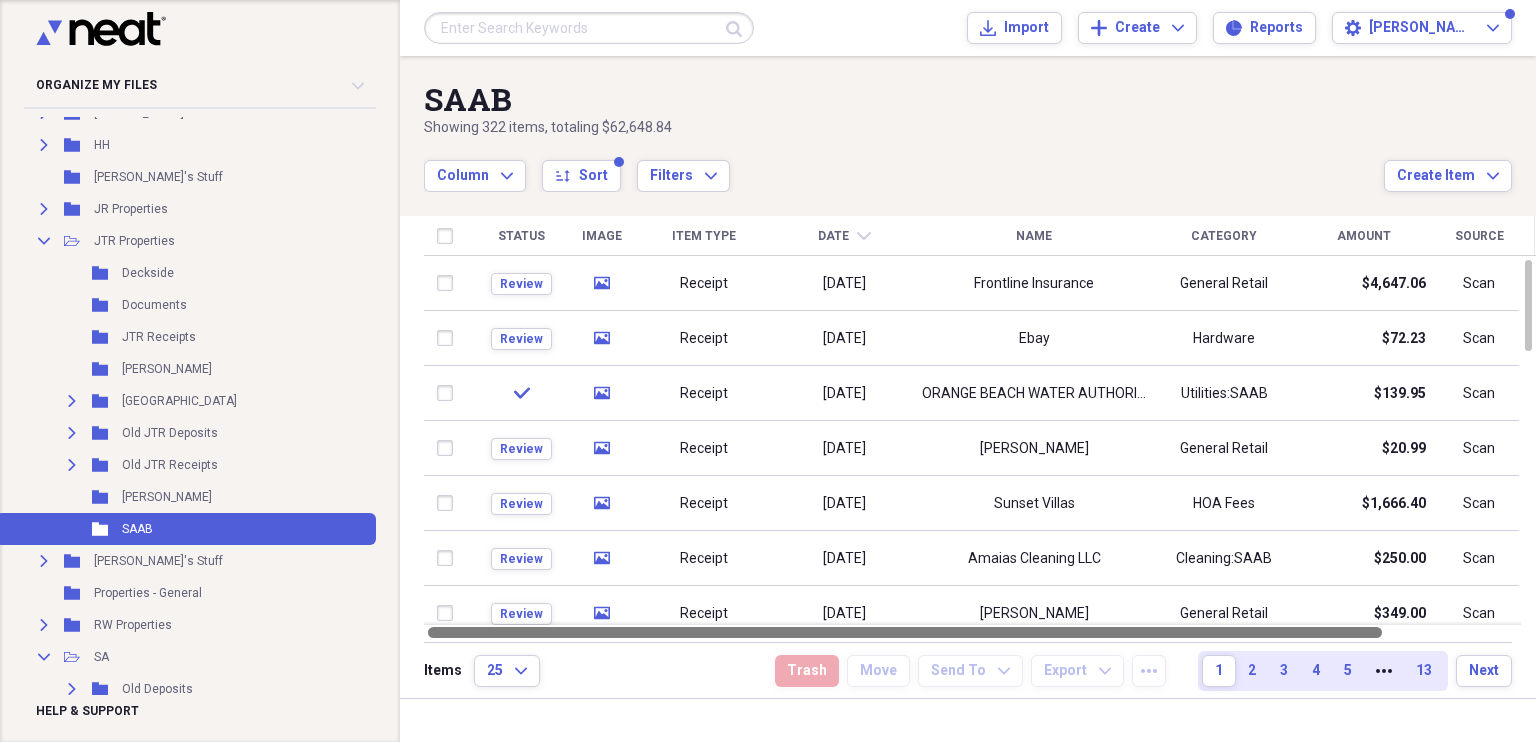 click on "SAAB Showing 322 items , totaling $62,648.84 Column Expand sort Sort Filters  Expand Create Item Expand Status Image Item Type Date chevron-down Name Category Amount Source Date Added Review media Receipt [DATE] Frontline Insurance General Retail $4,647.06 Scan [DATE] 7:47 am Review media Receipt [DATE] Ebay Hardware $72.23 Scan [DATE] 7:45 am check media Receipt [DATE] ORANGE BEACH WATER AUTHORITY Utilities:SAAB $139.95 Scan [DATE] 7:50 am Review media Receipt [DATE] [PERSON_NAME] General Retail $20.99 Scan [DATE] 7:47 am Review media Receipt [DATE] Sunset Villas HOA Fees $1,666.40 Scan [DATE] 7:47 am Review media Receipt [DATE] Amaias Cleaning LLC Cleaning:SAAB $250.00 Scan [DATE] 7:54 am Review media Receipt [DATE] [PERSON_NAME] General Retail $349.00 Scan [DATE] 7:47 am Review media Receipt [DATE] Home Goods Household $53.49 Scan [DATE] 7:42 am Review media Receipt [DATE] ORANGE BEACH WATER AUTHORITY Utilities:SAAB $10.00 Scan Review media Scan" at bounding box center [968, 377] 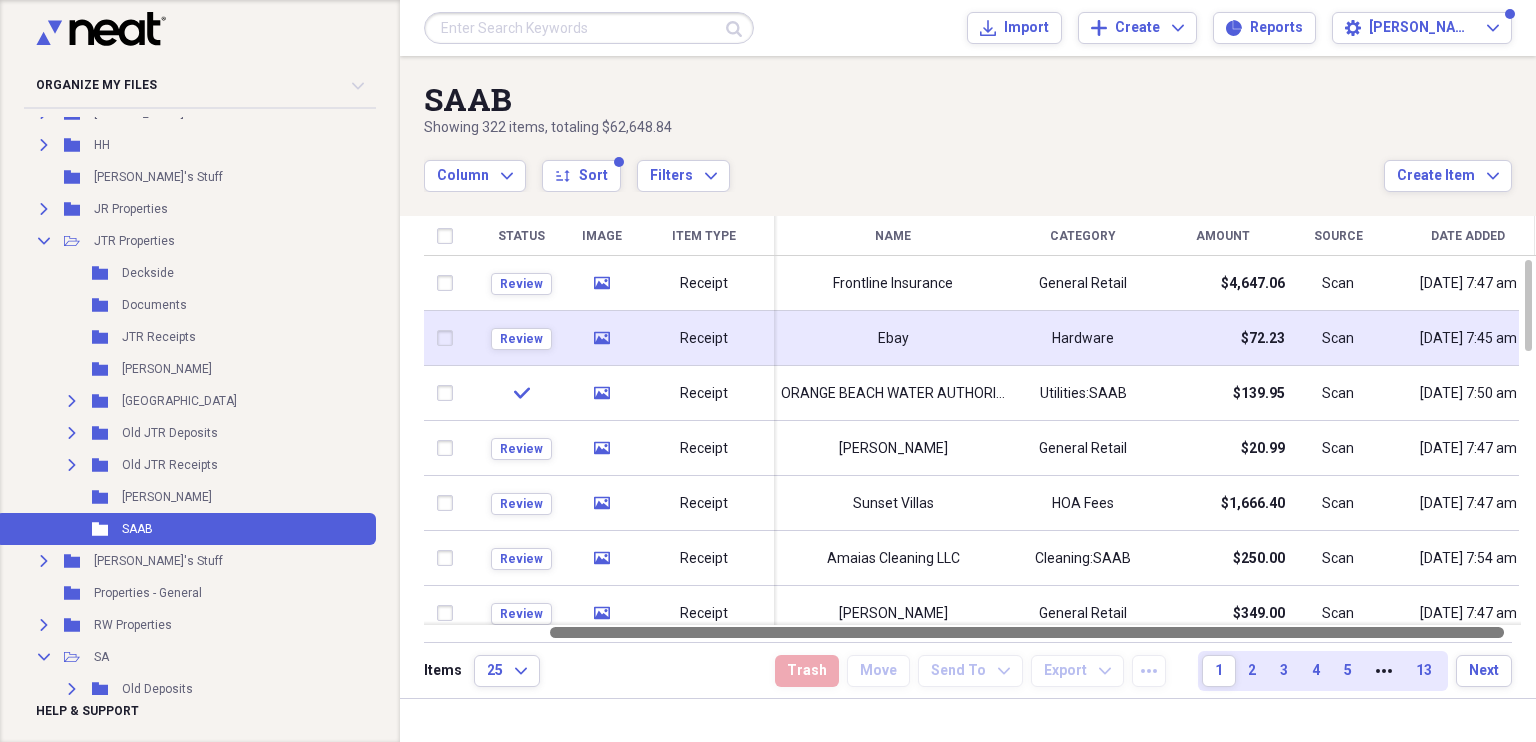 click on "Ebay" at bounding box center (893, 338) 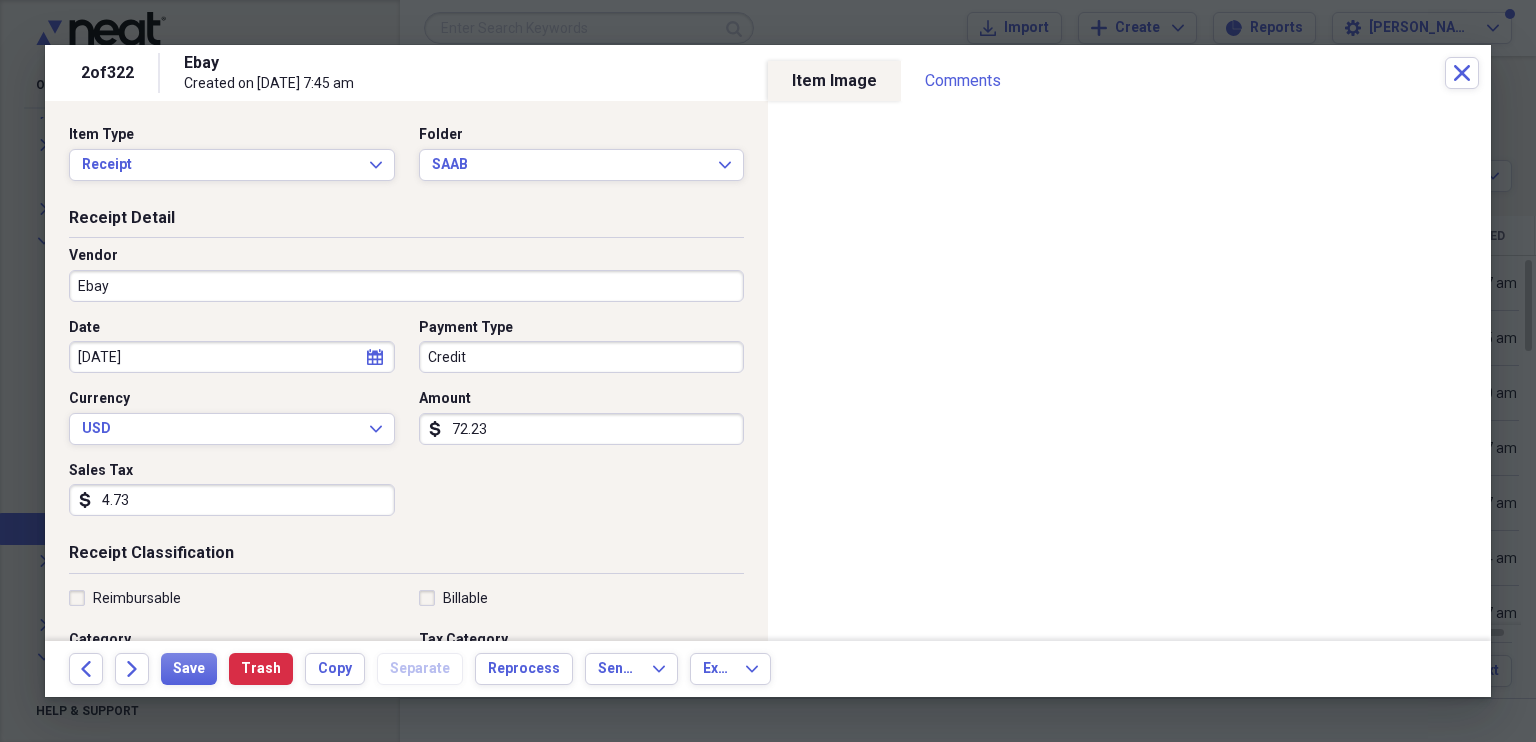 click on "calendar" 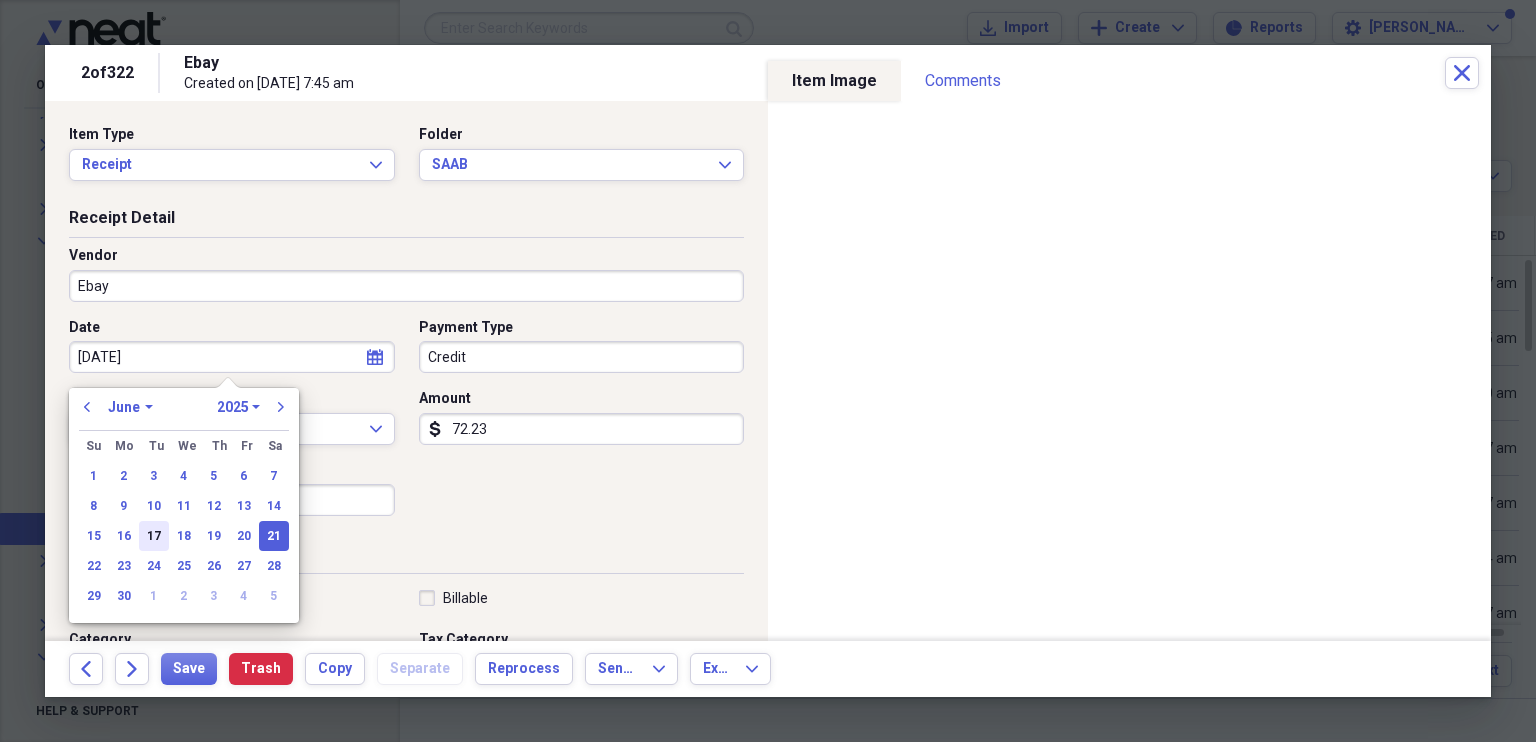 click on "17" at bounding box center (154, 536) 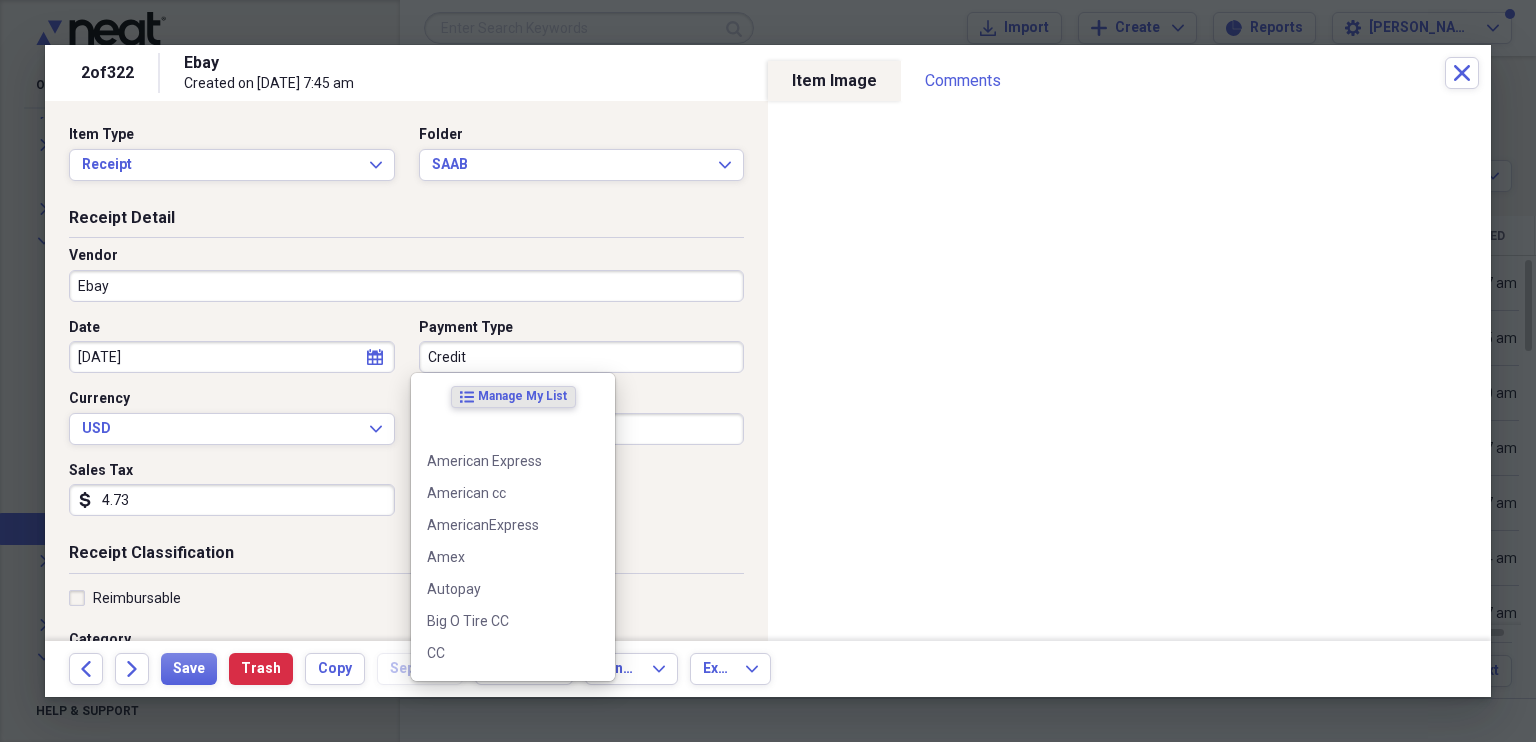 click on "Credit" at bounding box center (582, 357) 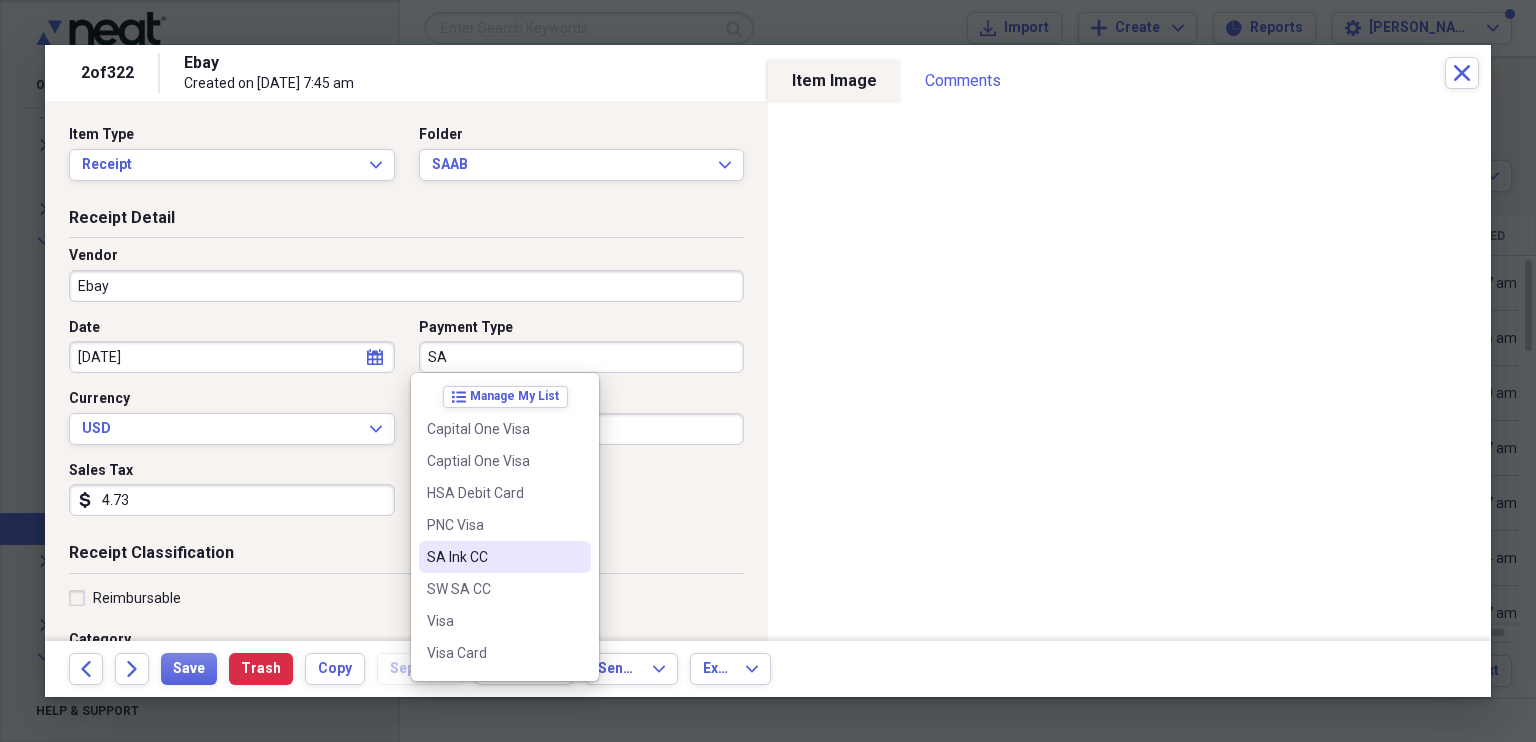 click on "SA Ink CC" at bounding box center [493, 557] 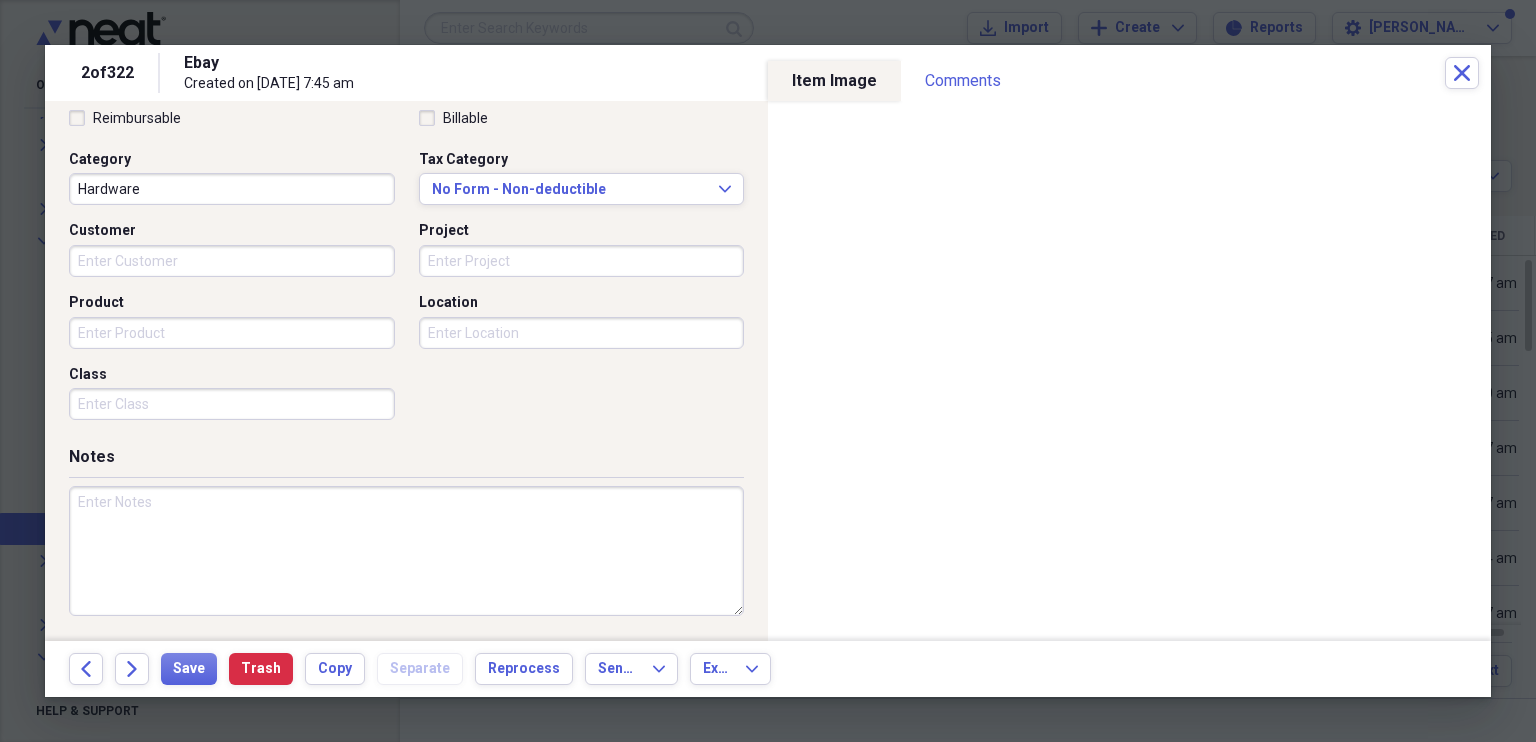 scroll, scrollTop: 479, scrollLeft: 0, axis: vertical 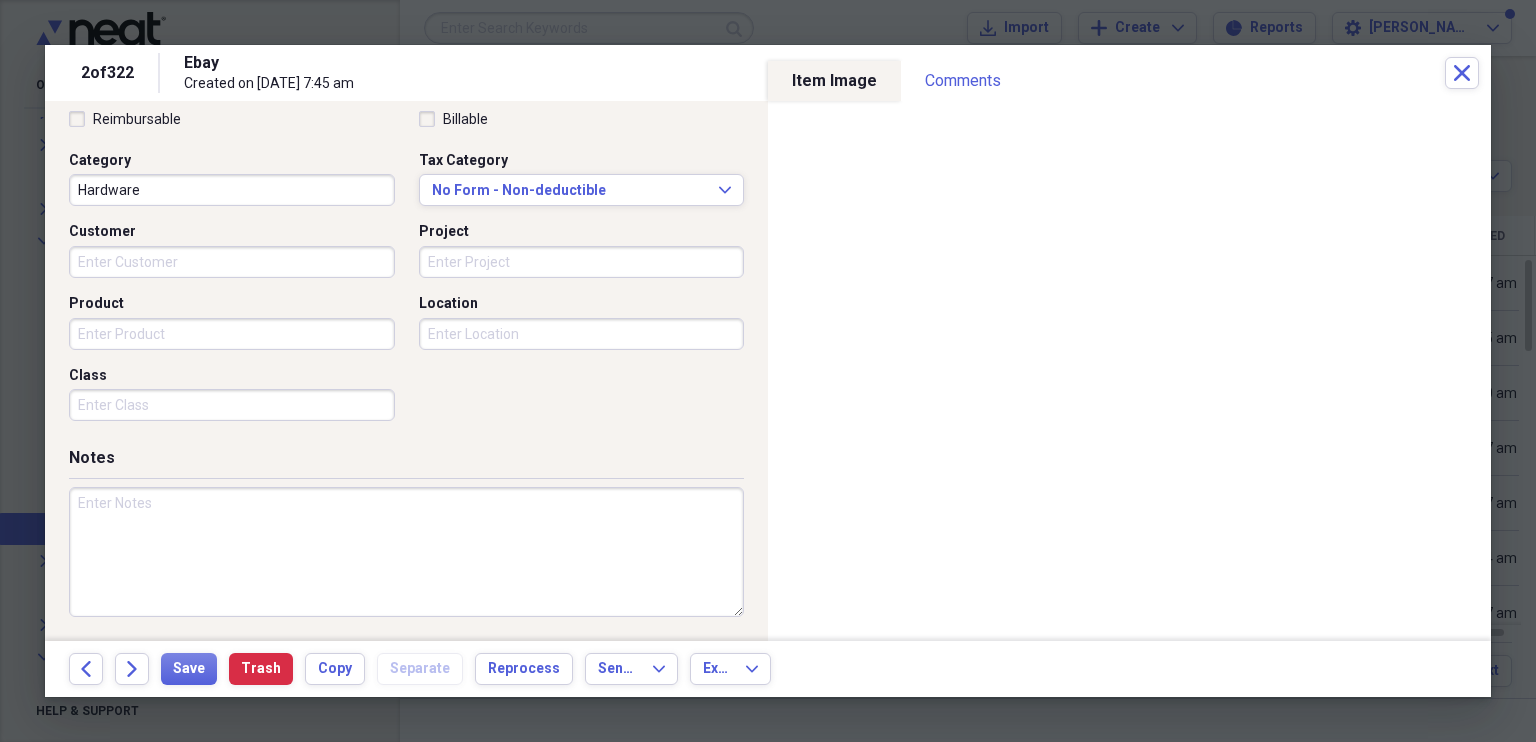 click at bounding box center [406, 552] 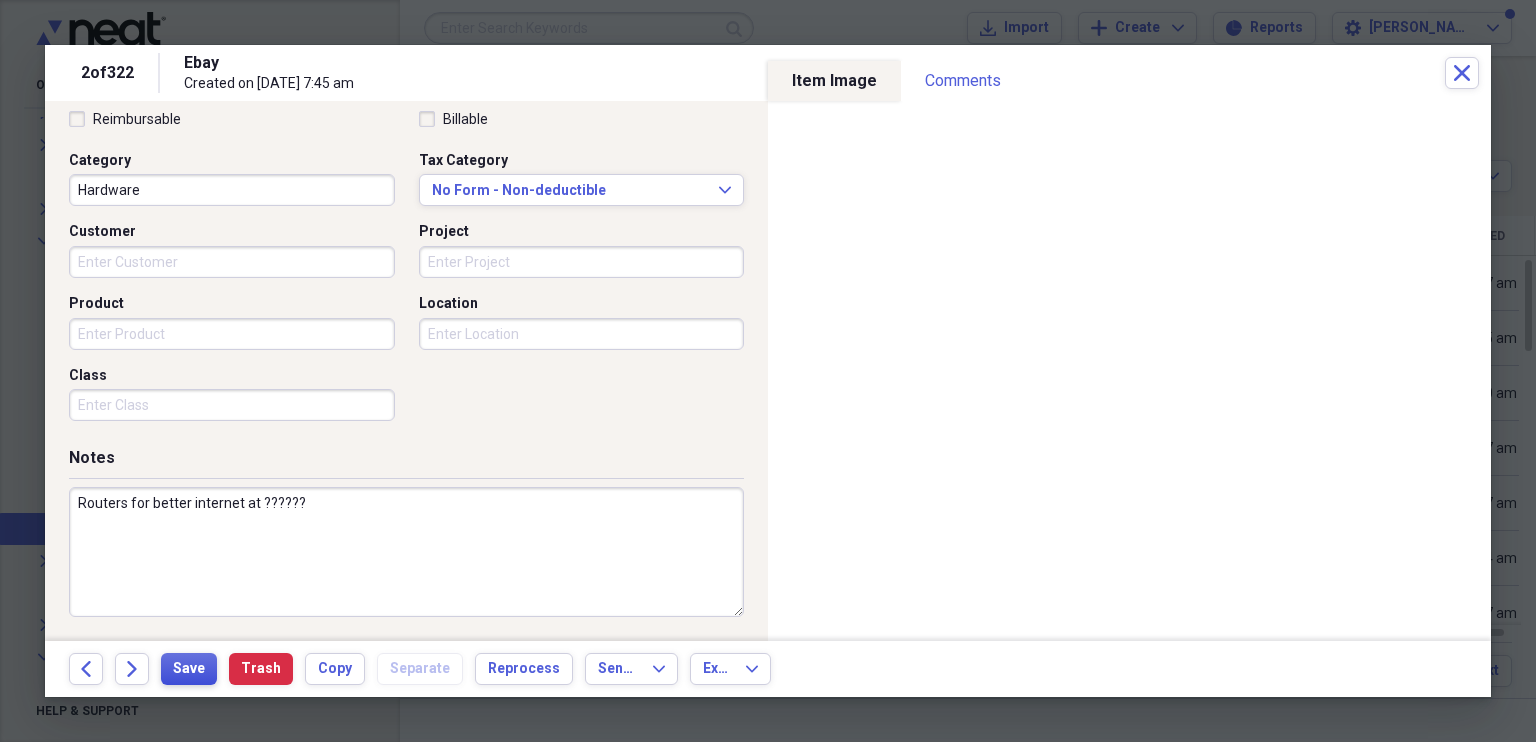 type on "Routers for better internet at ??????" 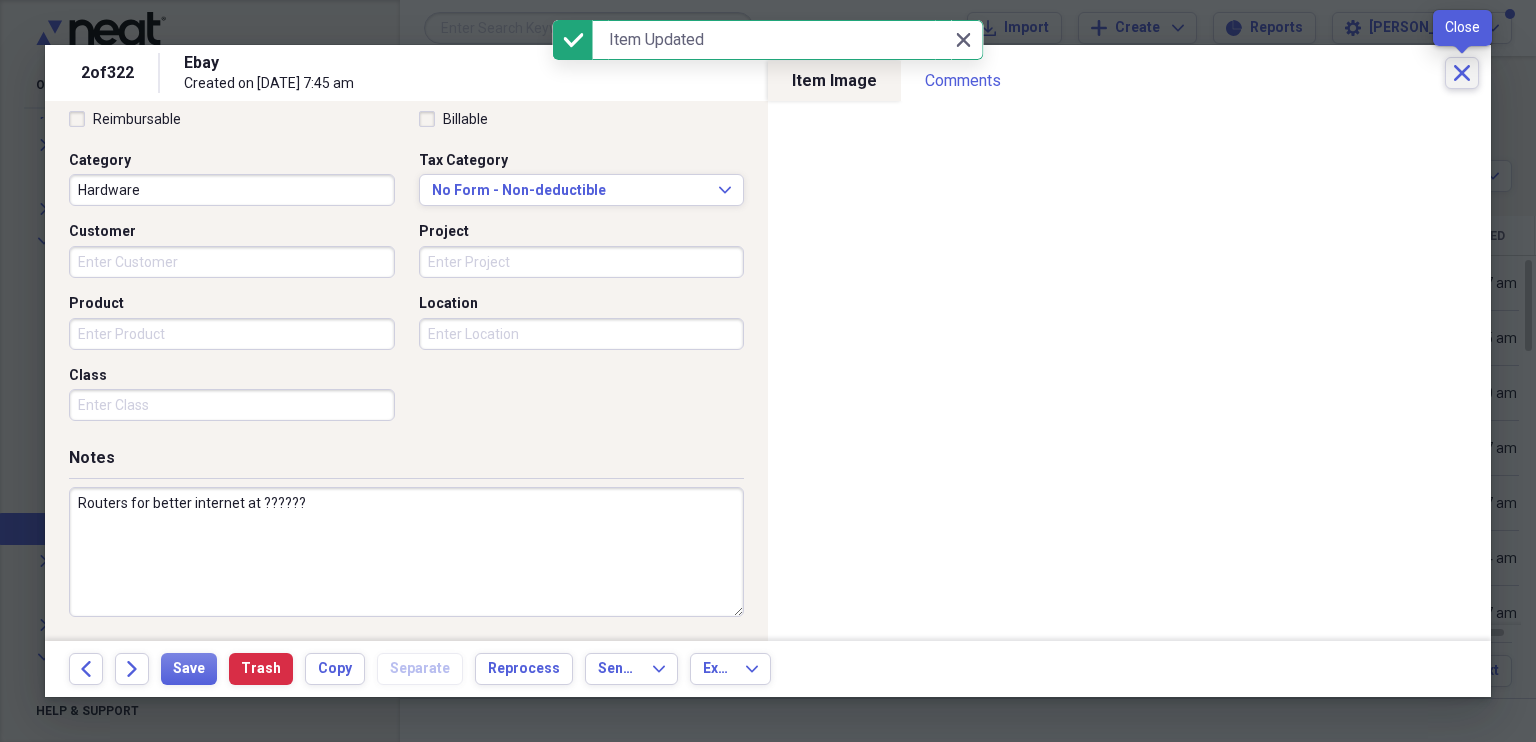 click 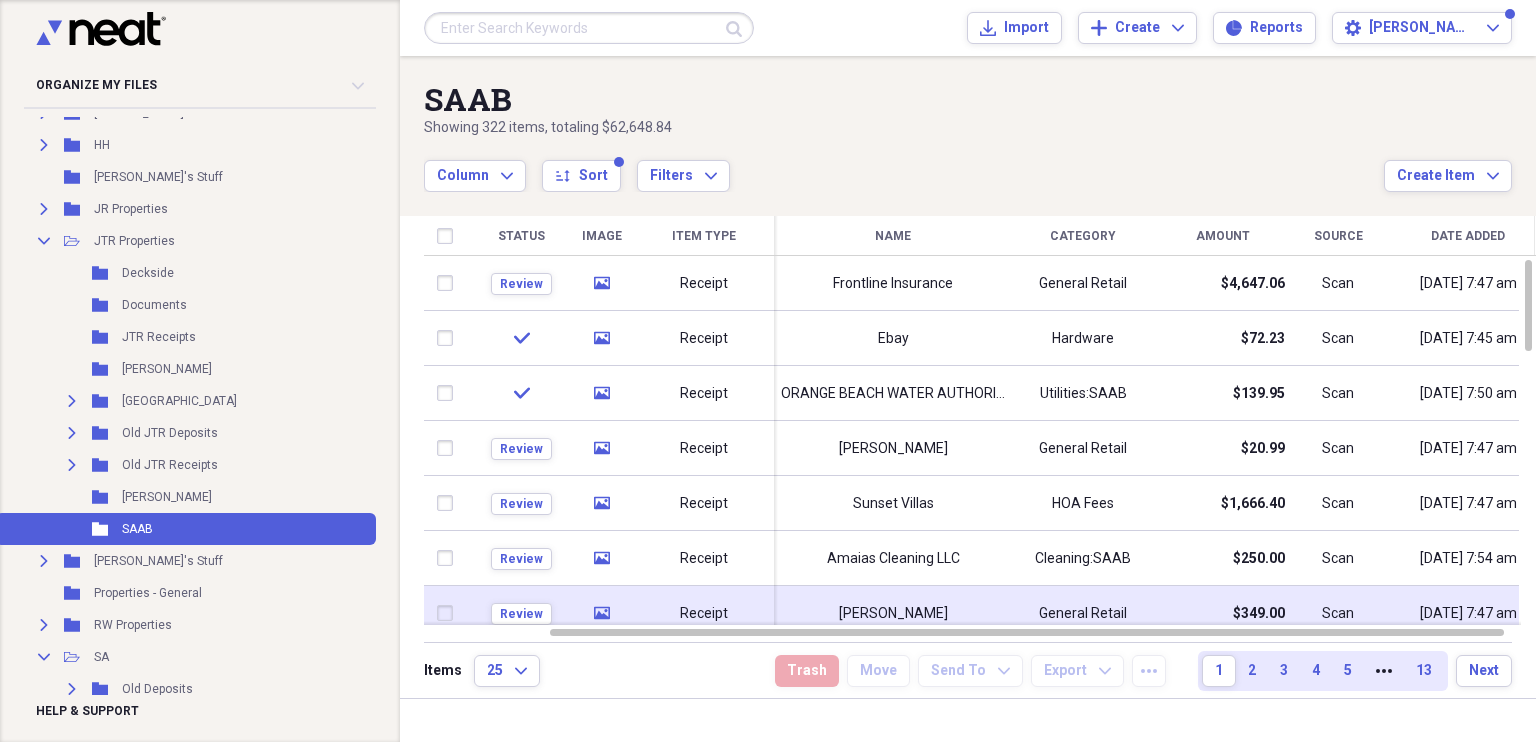 click on "General Retail" at bounding box center (1083, 614) 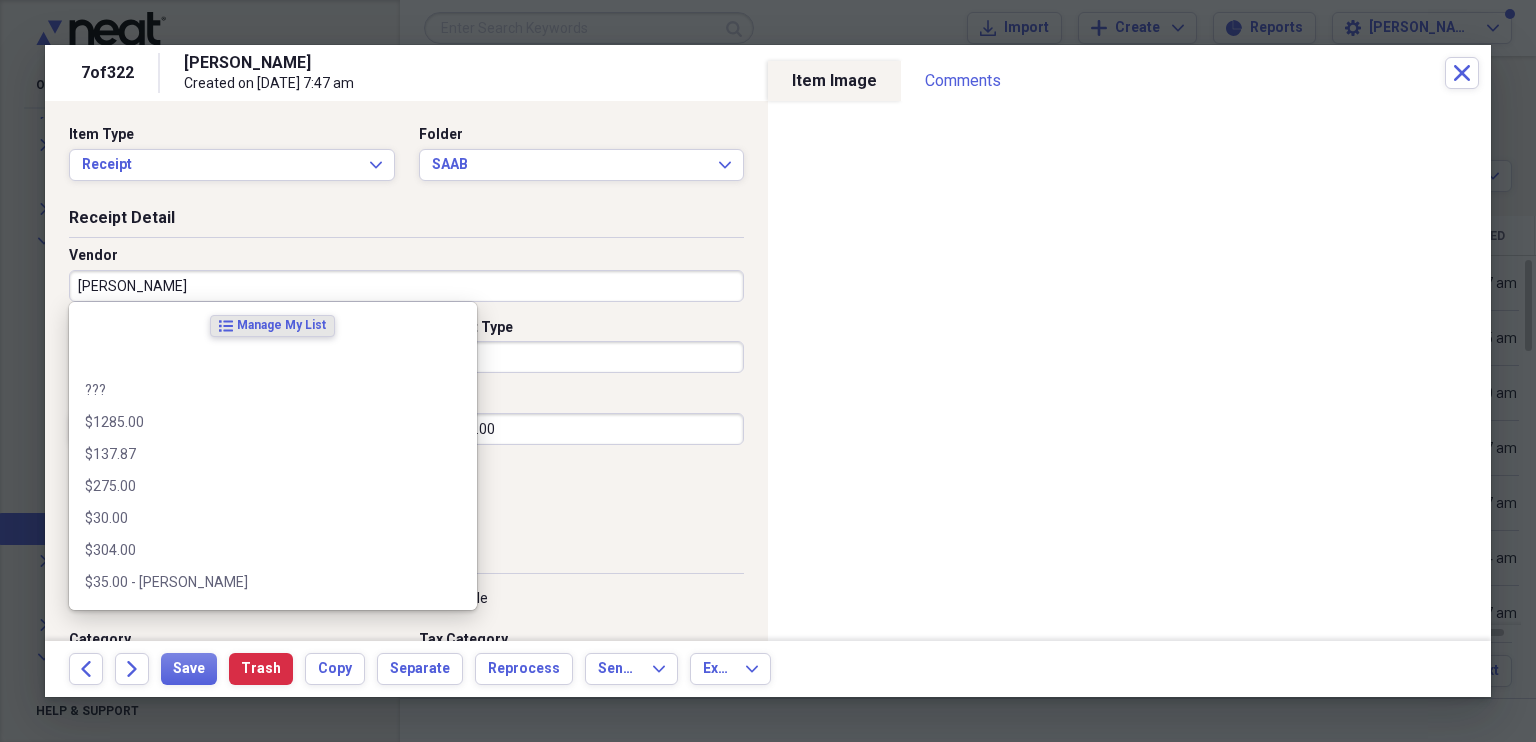 click on "[PERSON_NAME]" at bounding box center (406, 286) 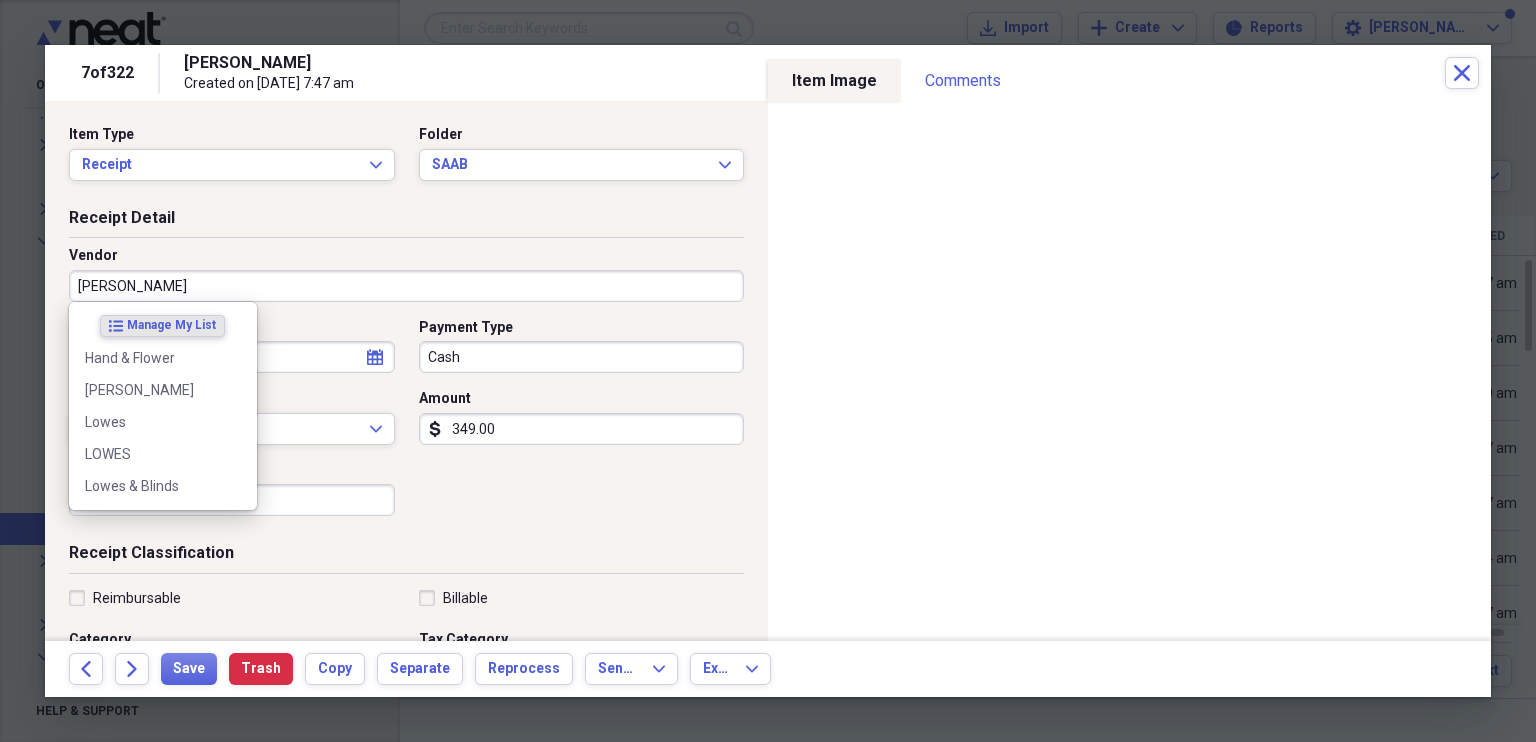 type on "Lowes" 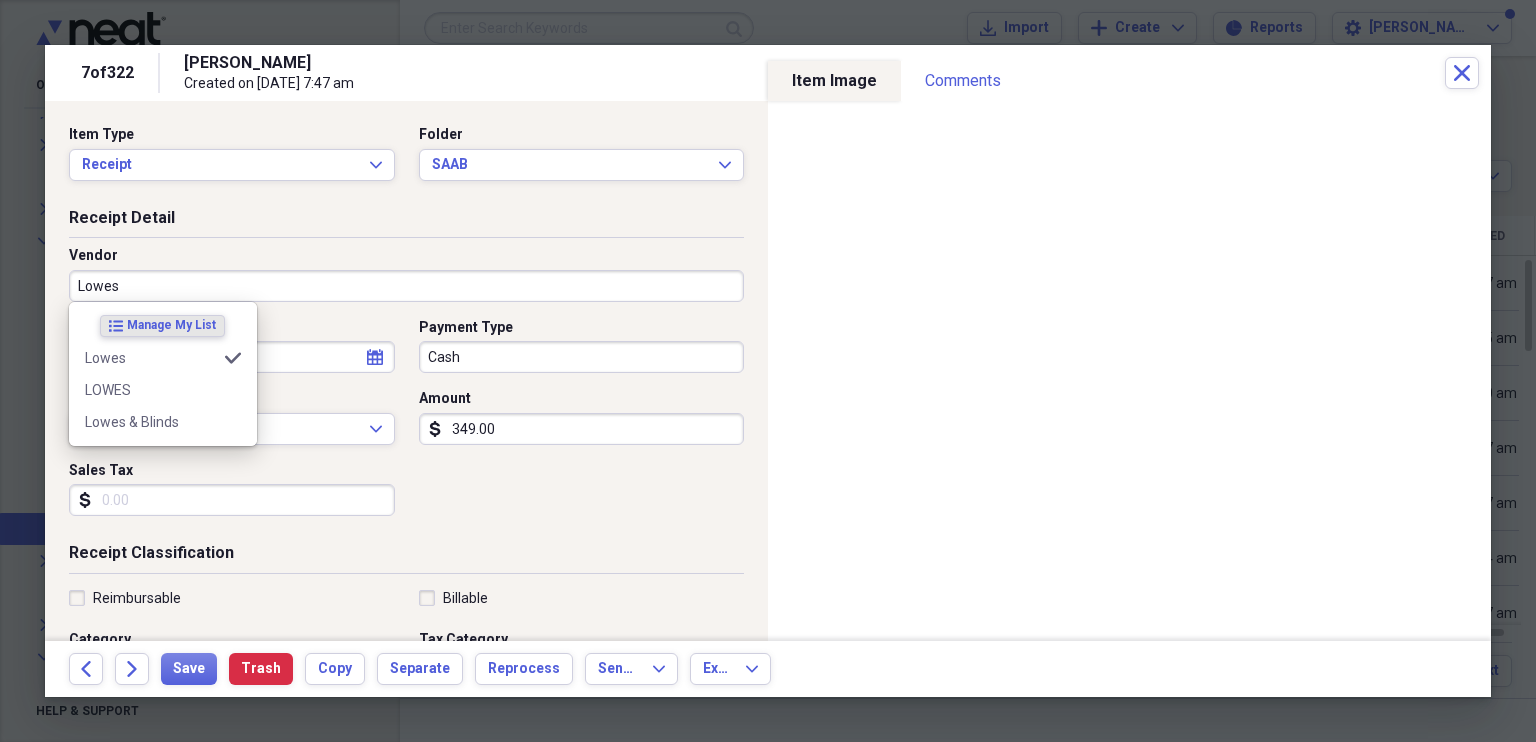 type on "Materials" 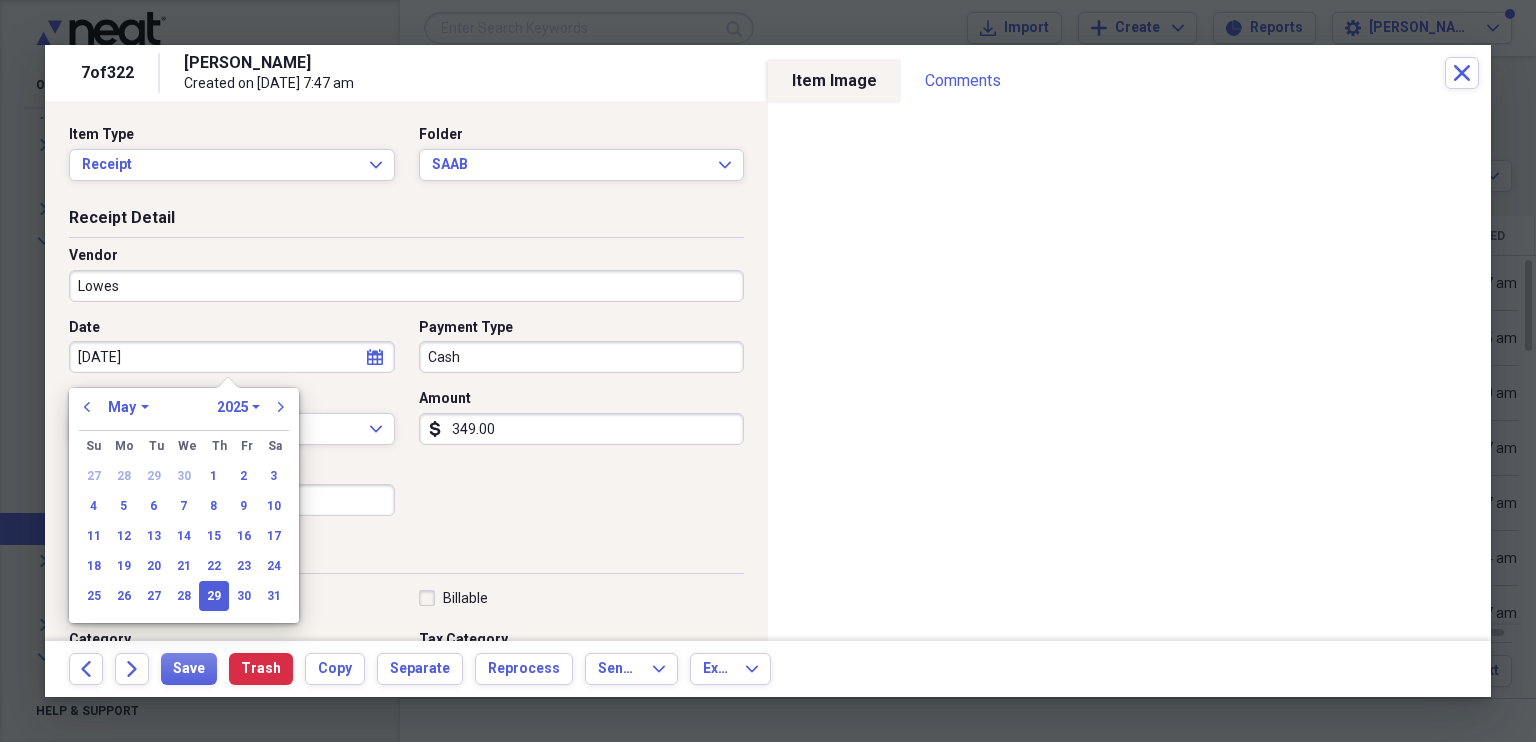 type 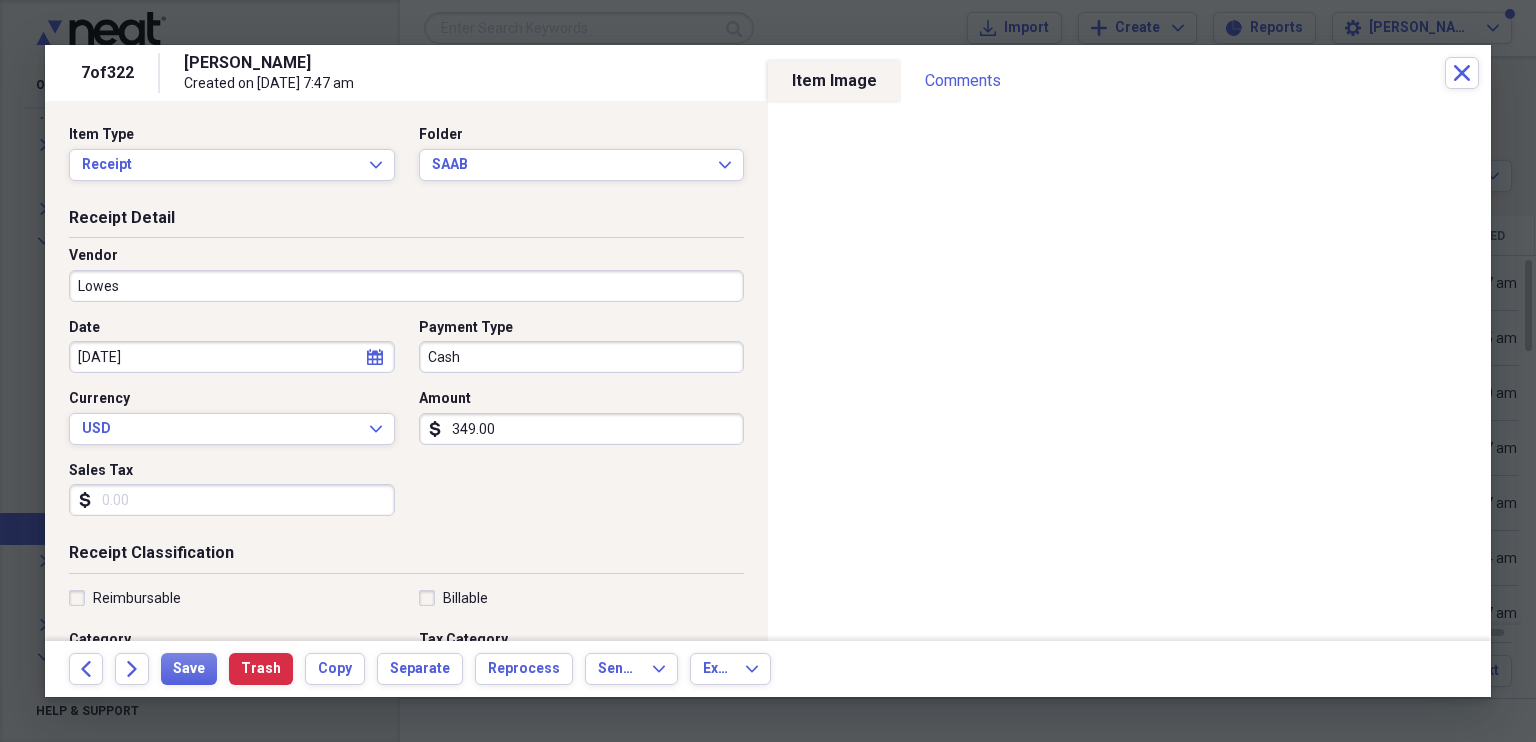 click on "Date [DATE] calendar Calendar Payment Type Cash Currency USD Expand Amount dollar-sign 349.00 Sales Tax dollar-sign" at bounding box center (406, 425) 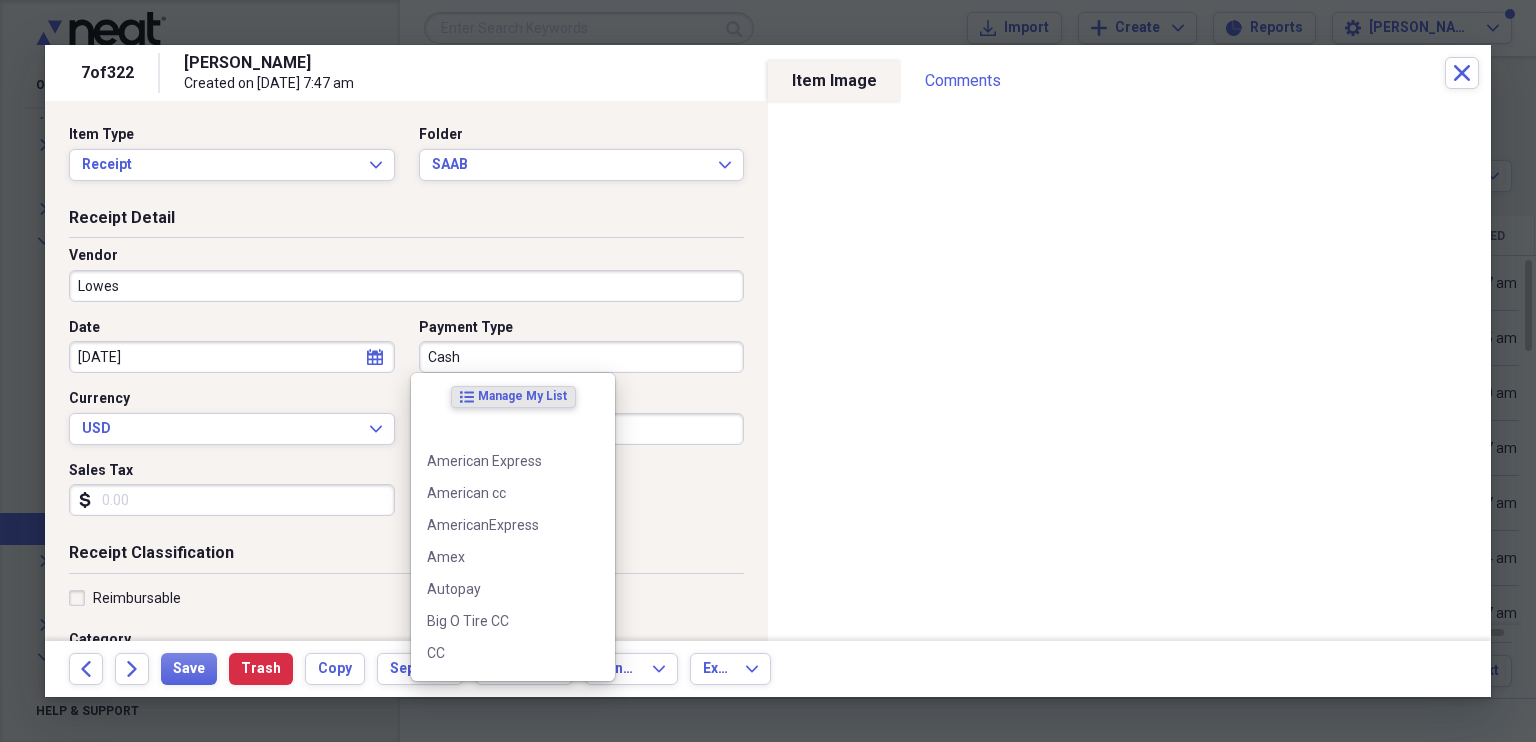 click on "Cash" at bounding box center (582, 357) 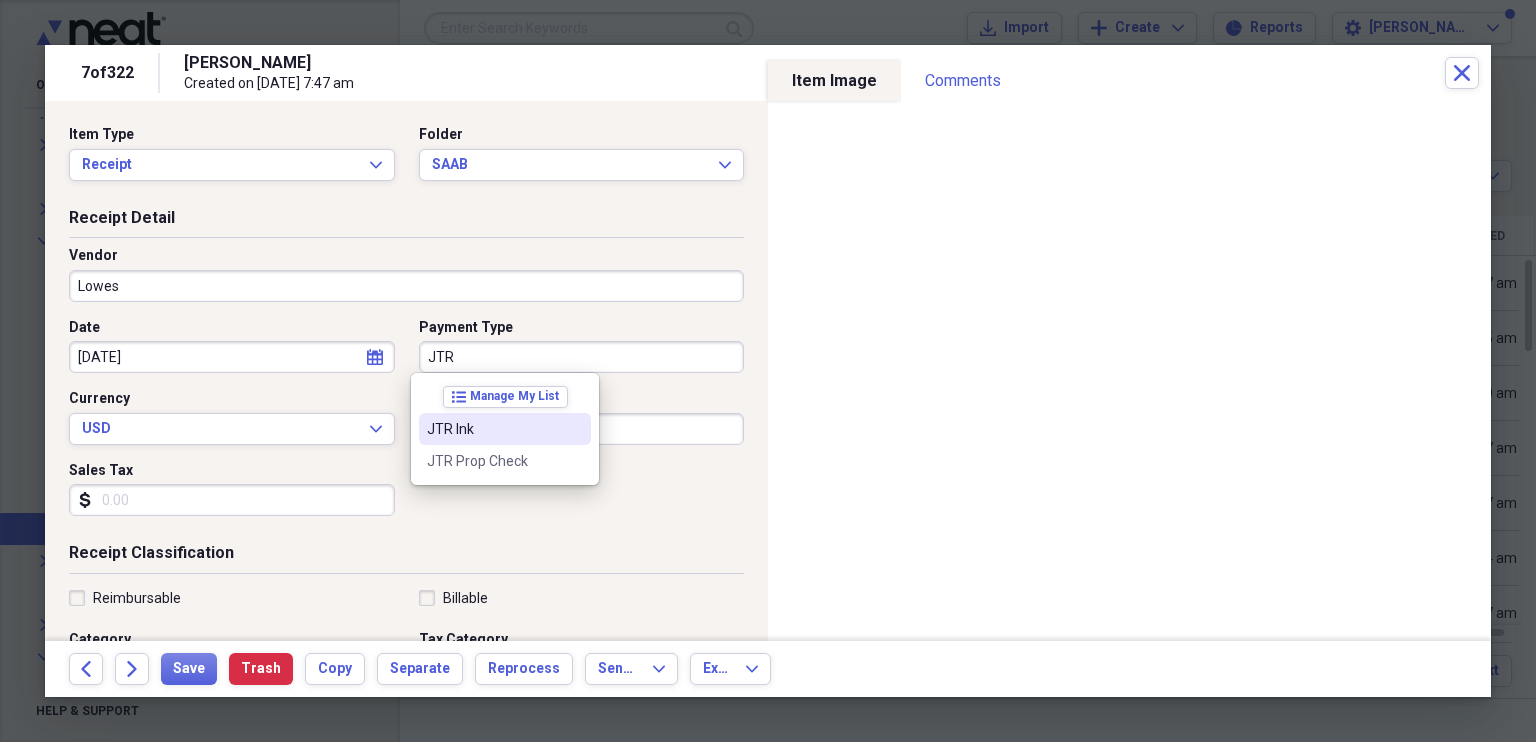 click on "JTR Ink" at bounding box center [493, 429] 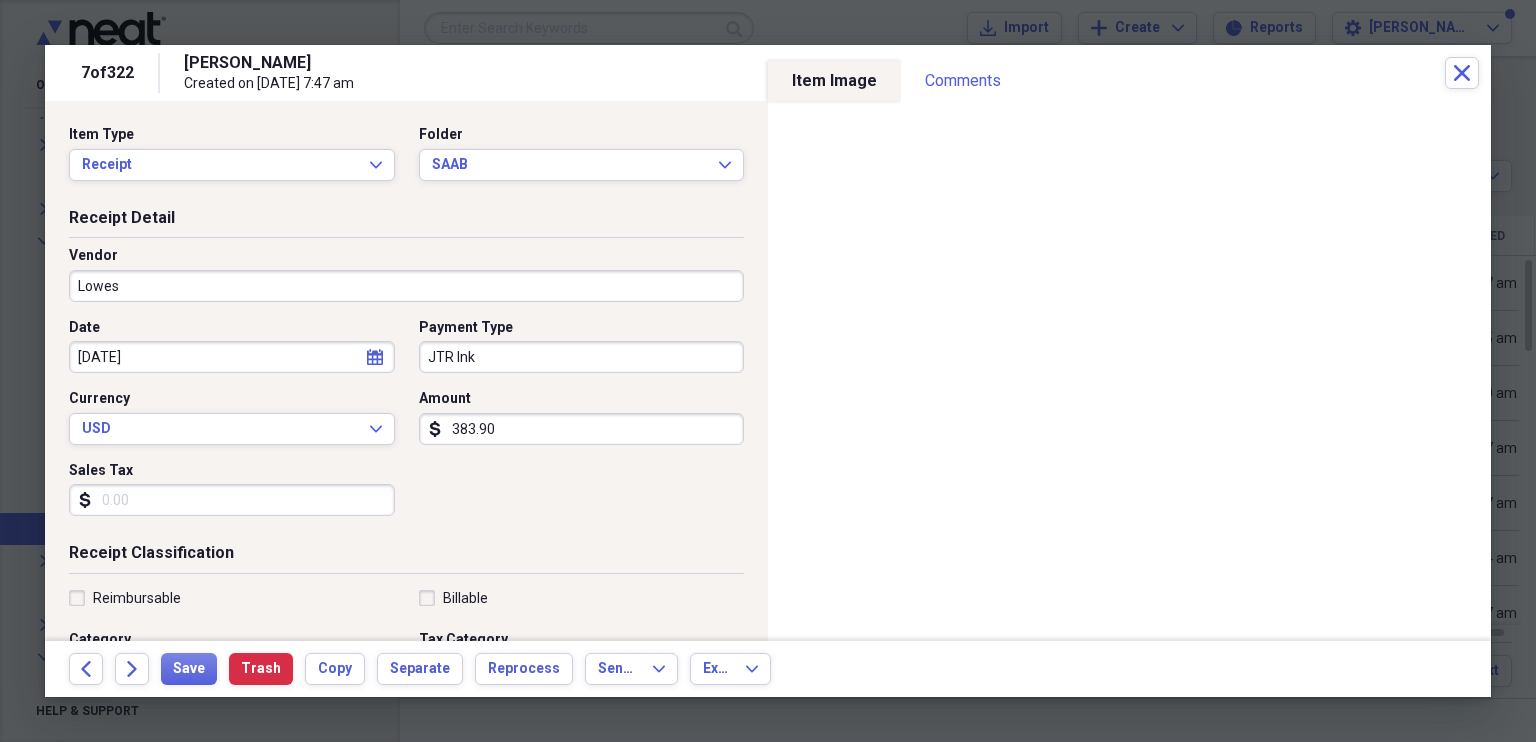 type on "383.90" 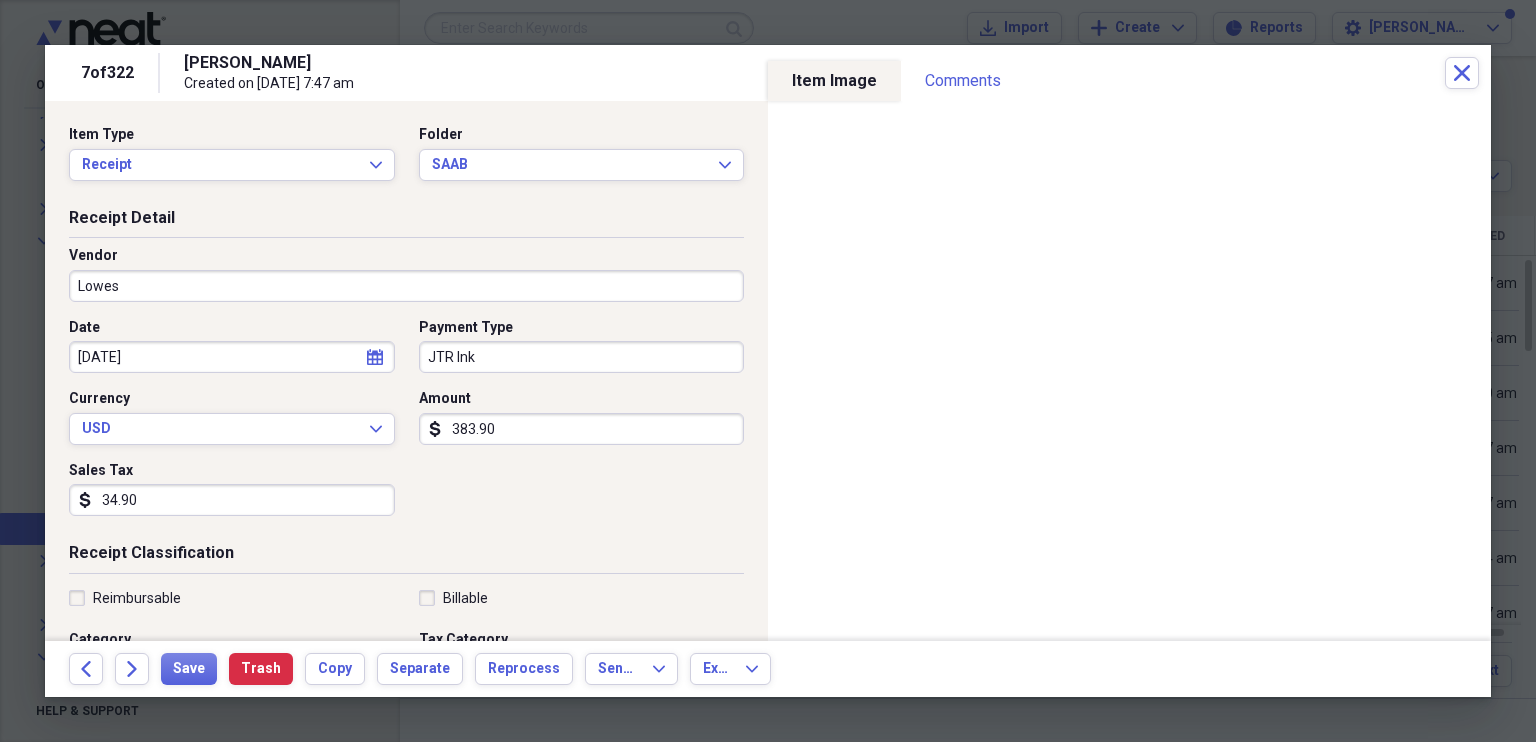 type on "34.90" 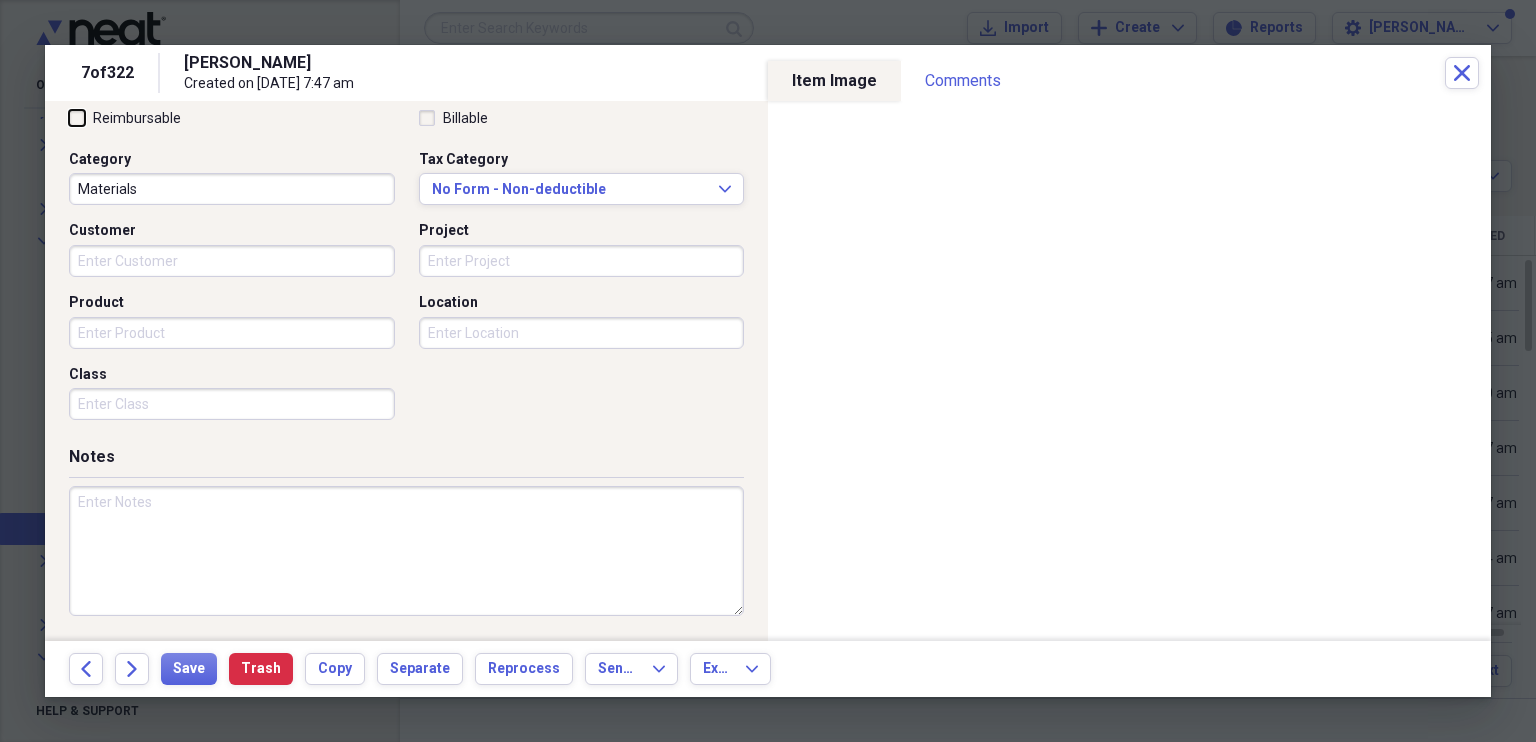 scroll, scrollTop: 479, scrollLeft: 0, axis: vertical 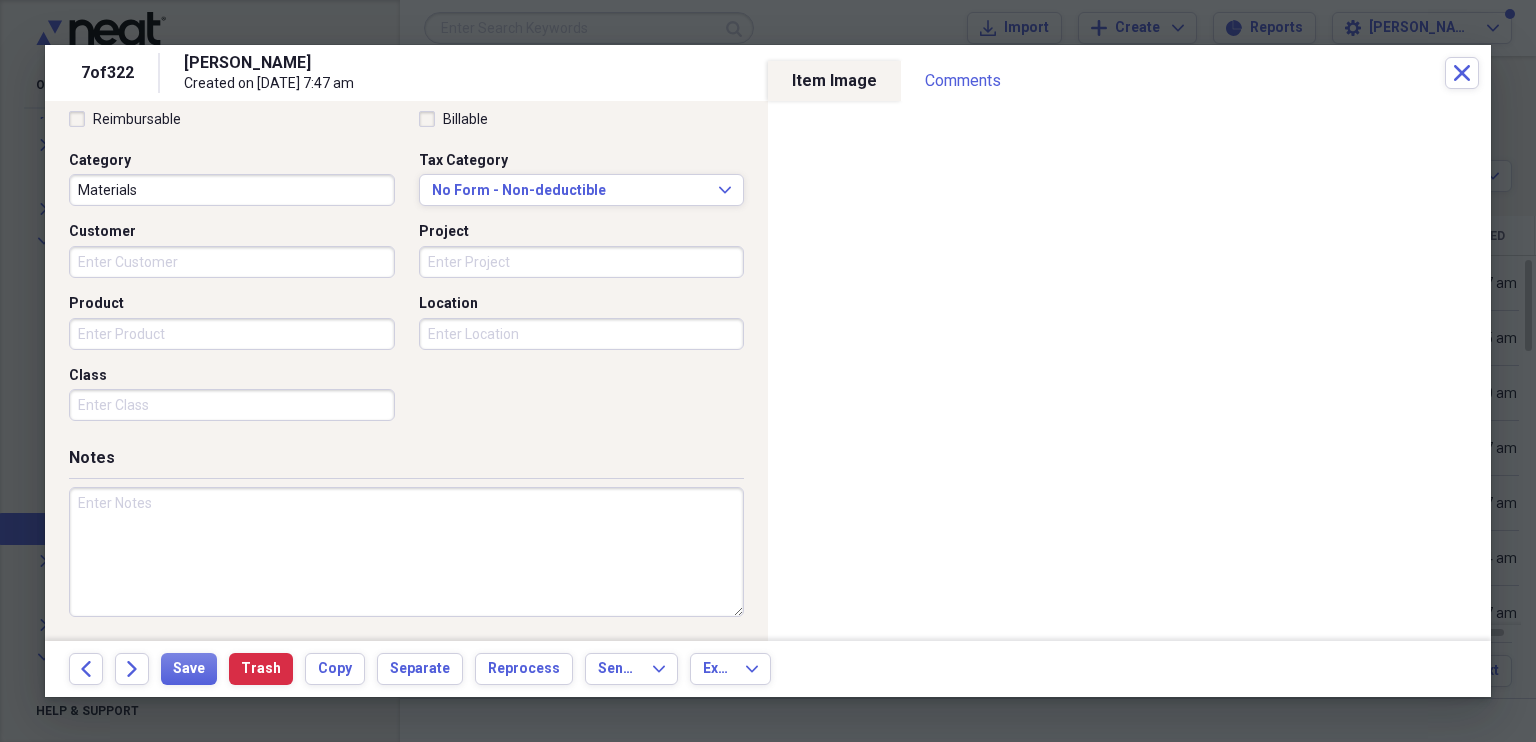 click at bounding box center (406, 552) 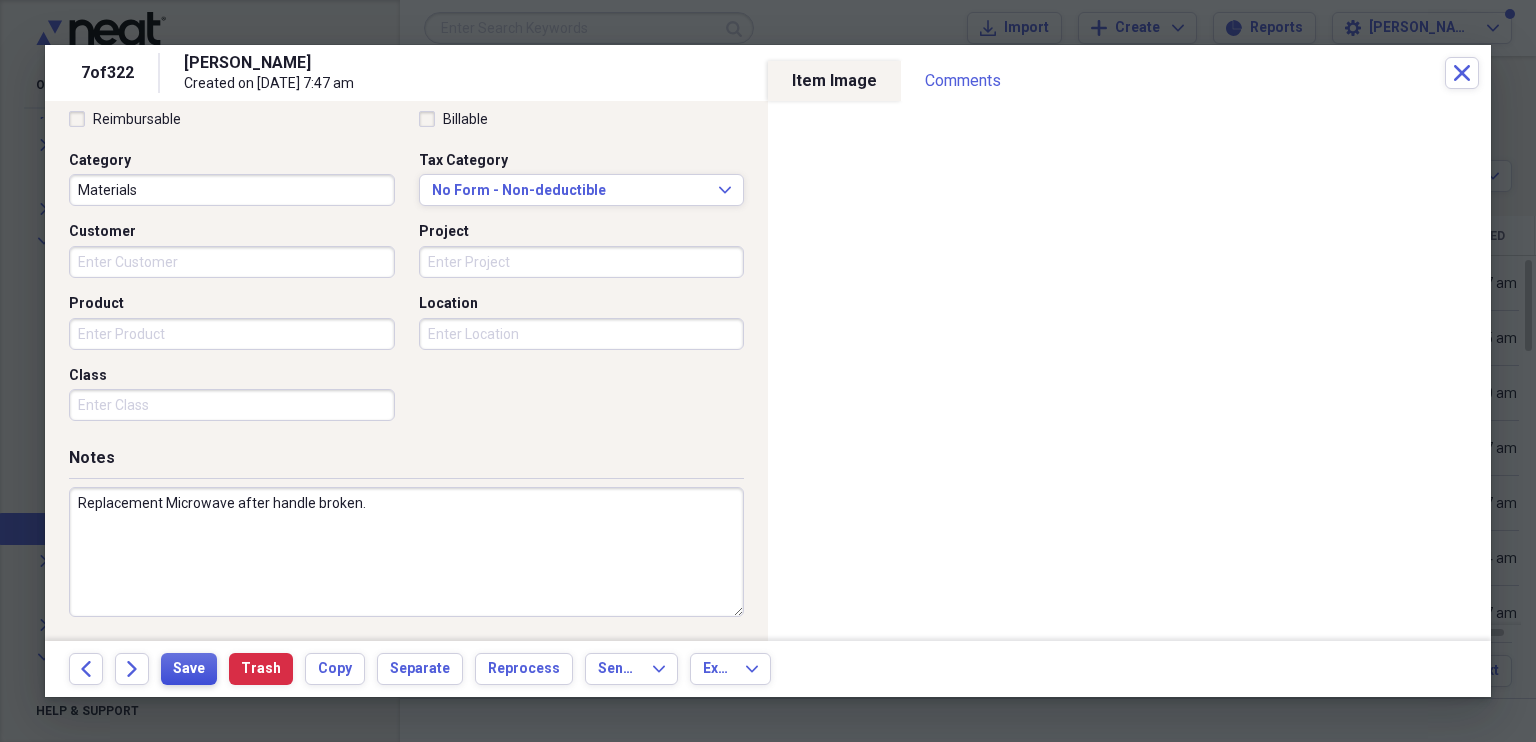 type on "Replacement Microwave after handle broken." 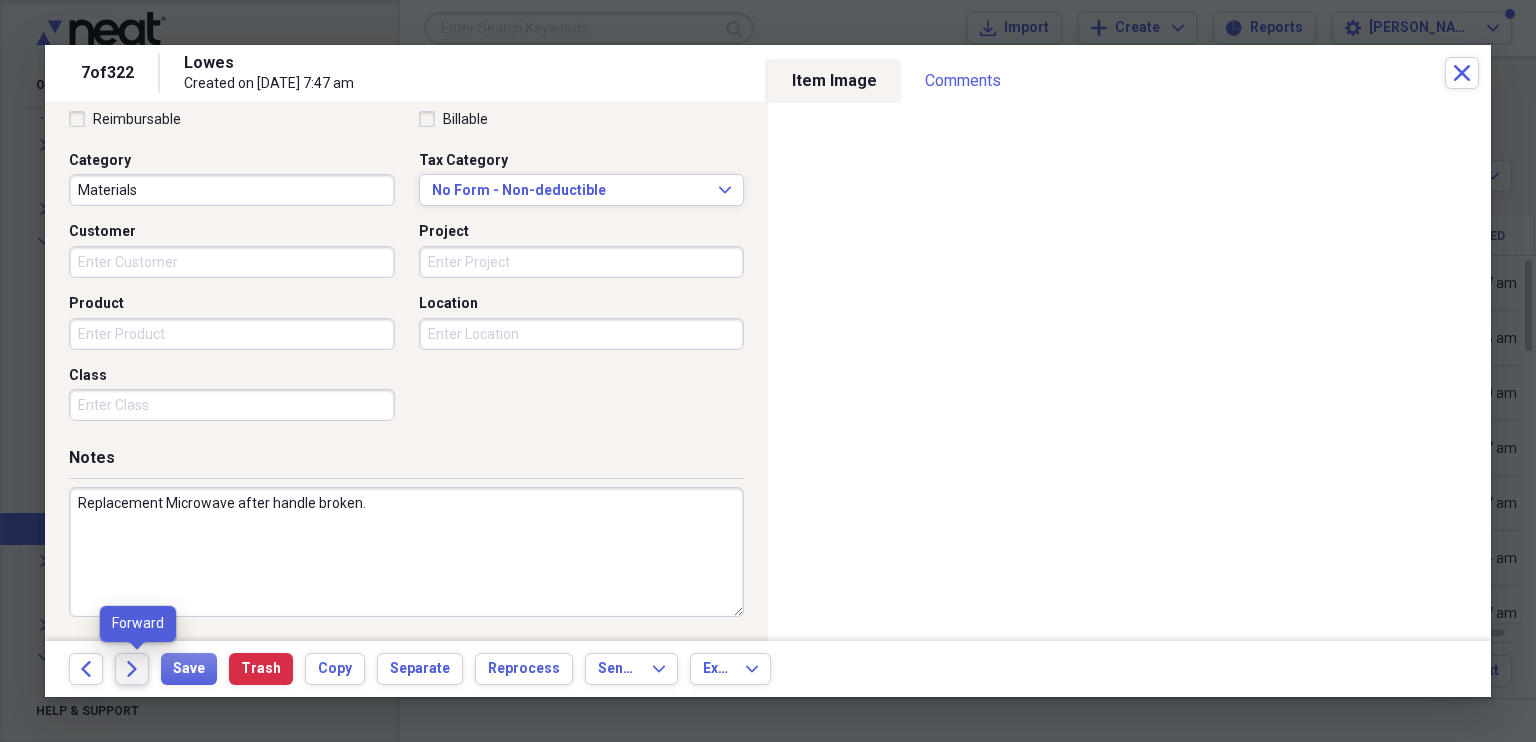 click on "Forward" 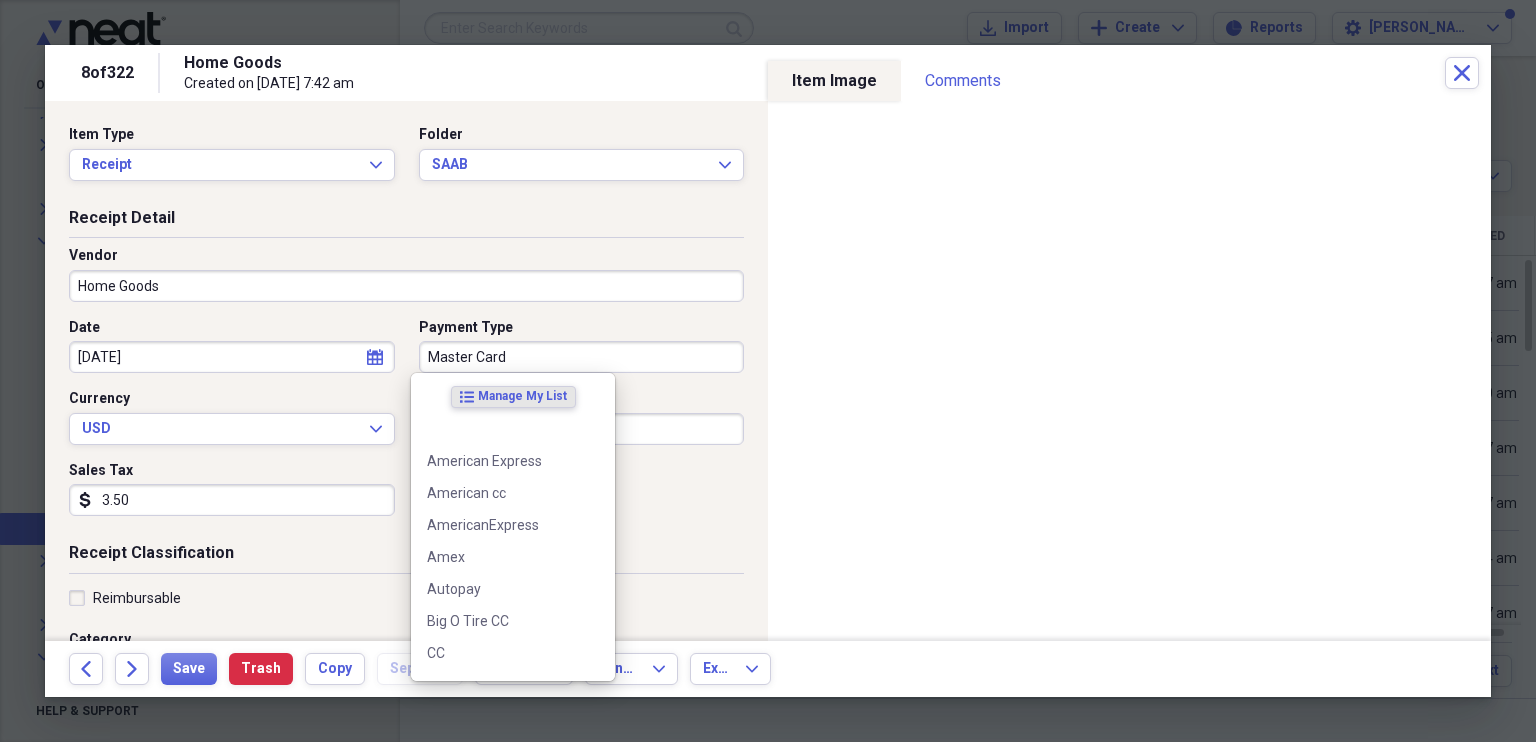 click on "Master Card" at bounding box center [582, 357] 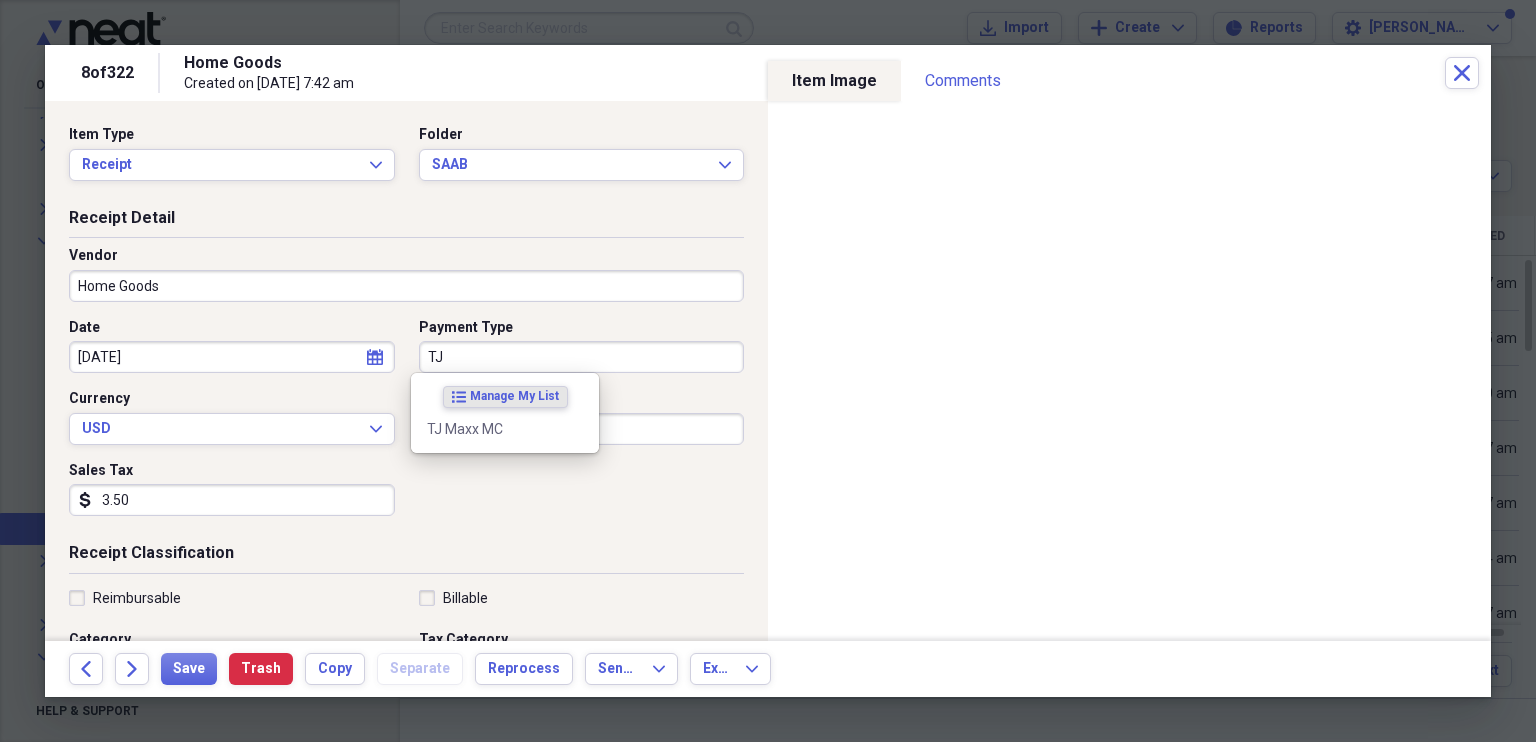 type on "TJ" 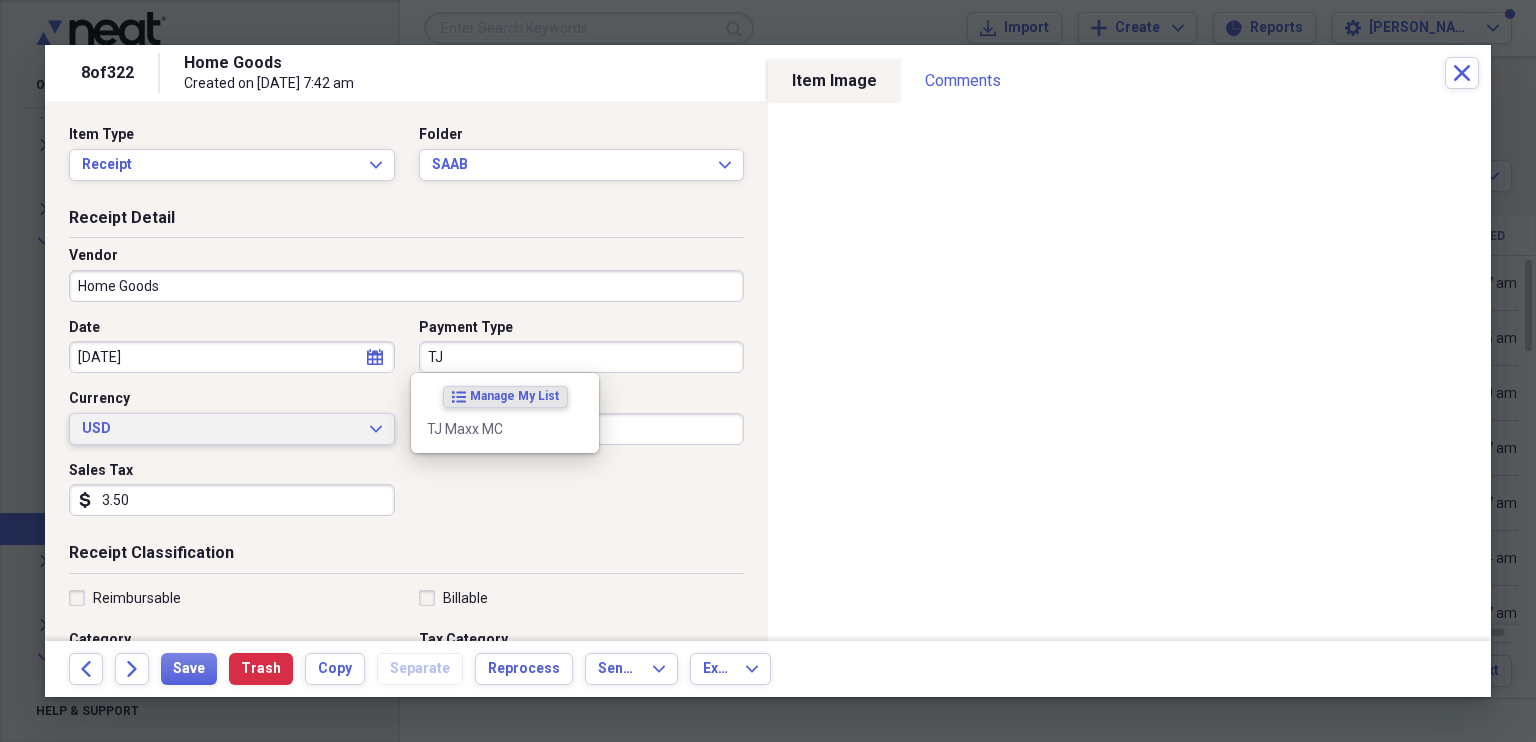 type 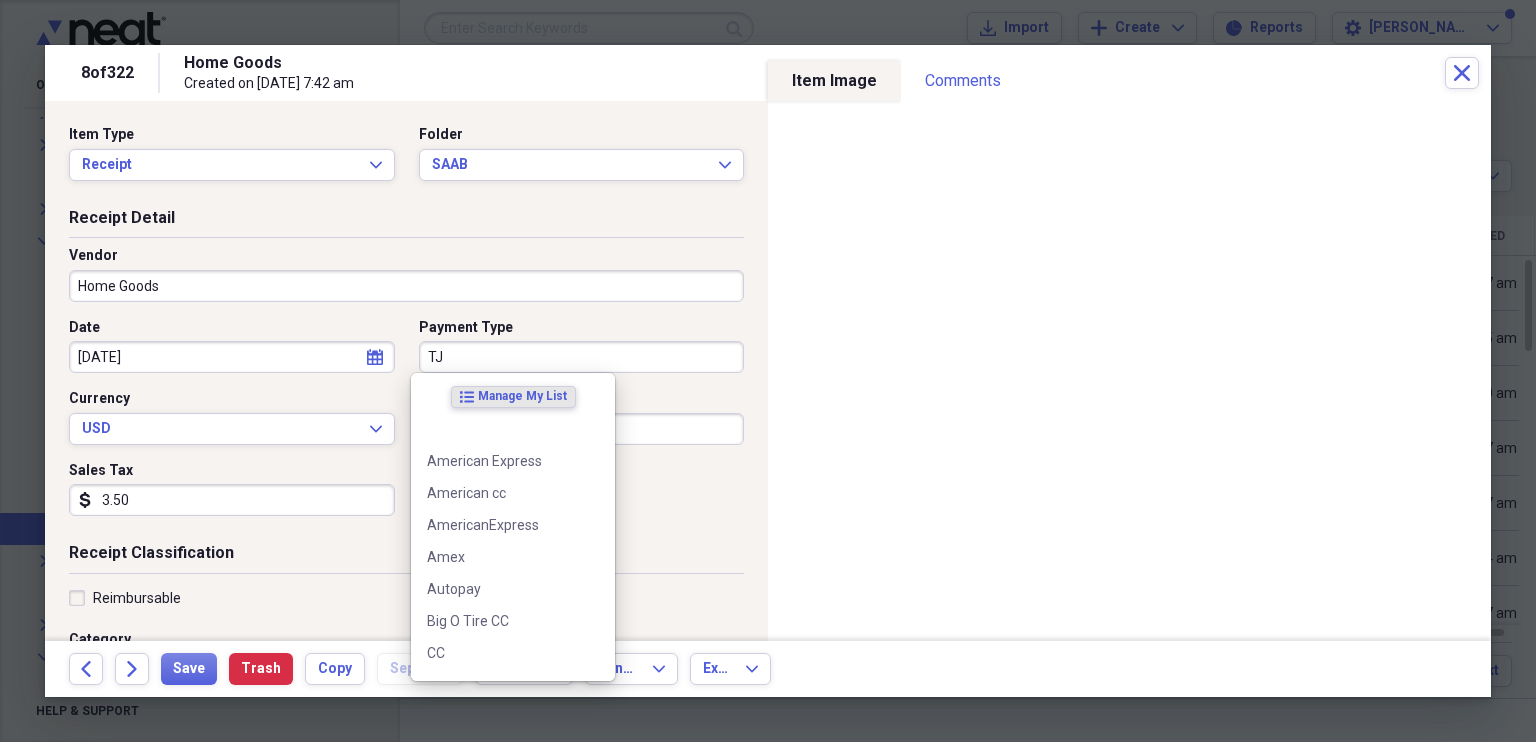 click on "TJ" at bounding box center [582, 357] 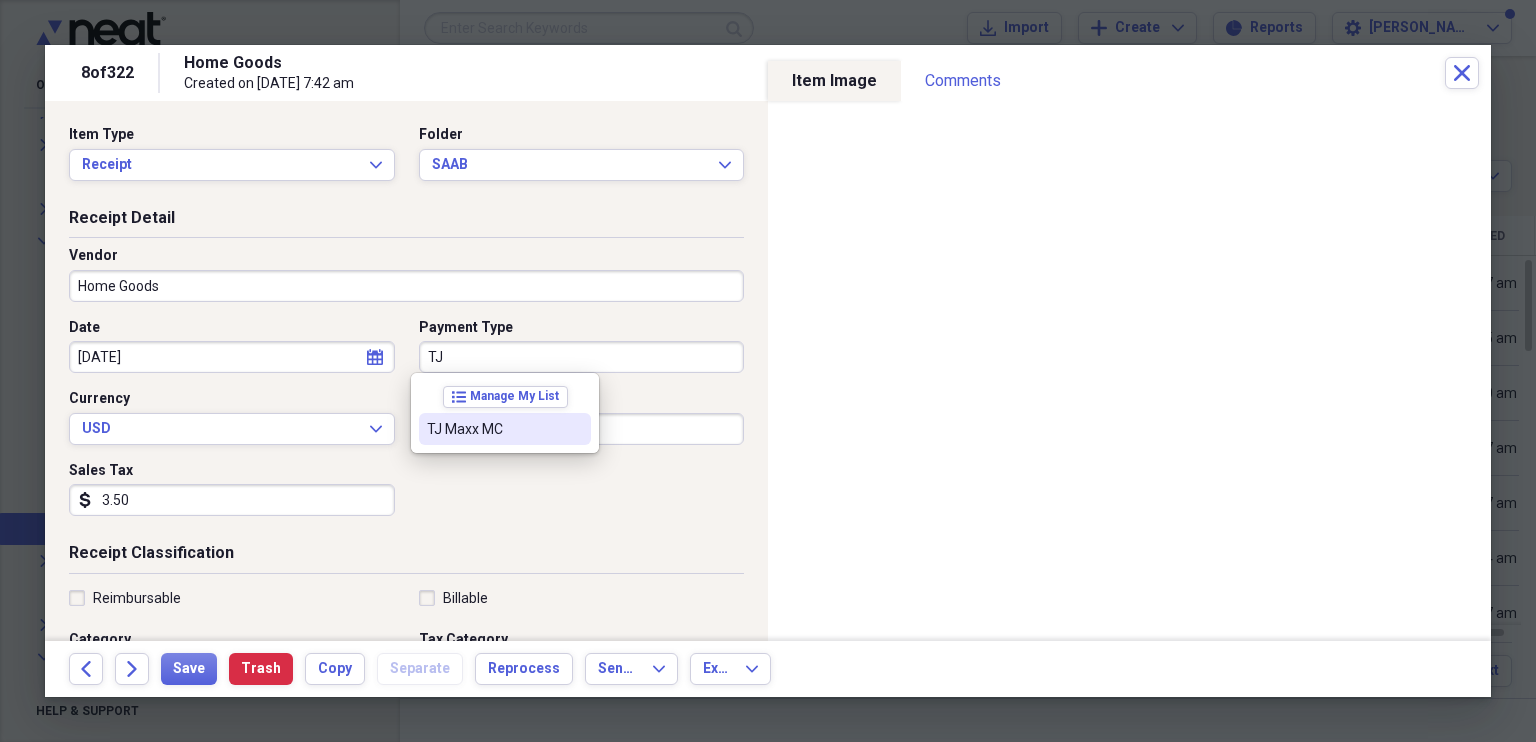 click on "TJ Maxx MC" at bounding box center [493, 429] 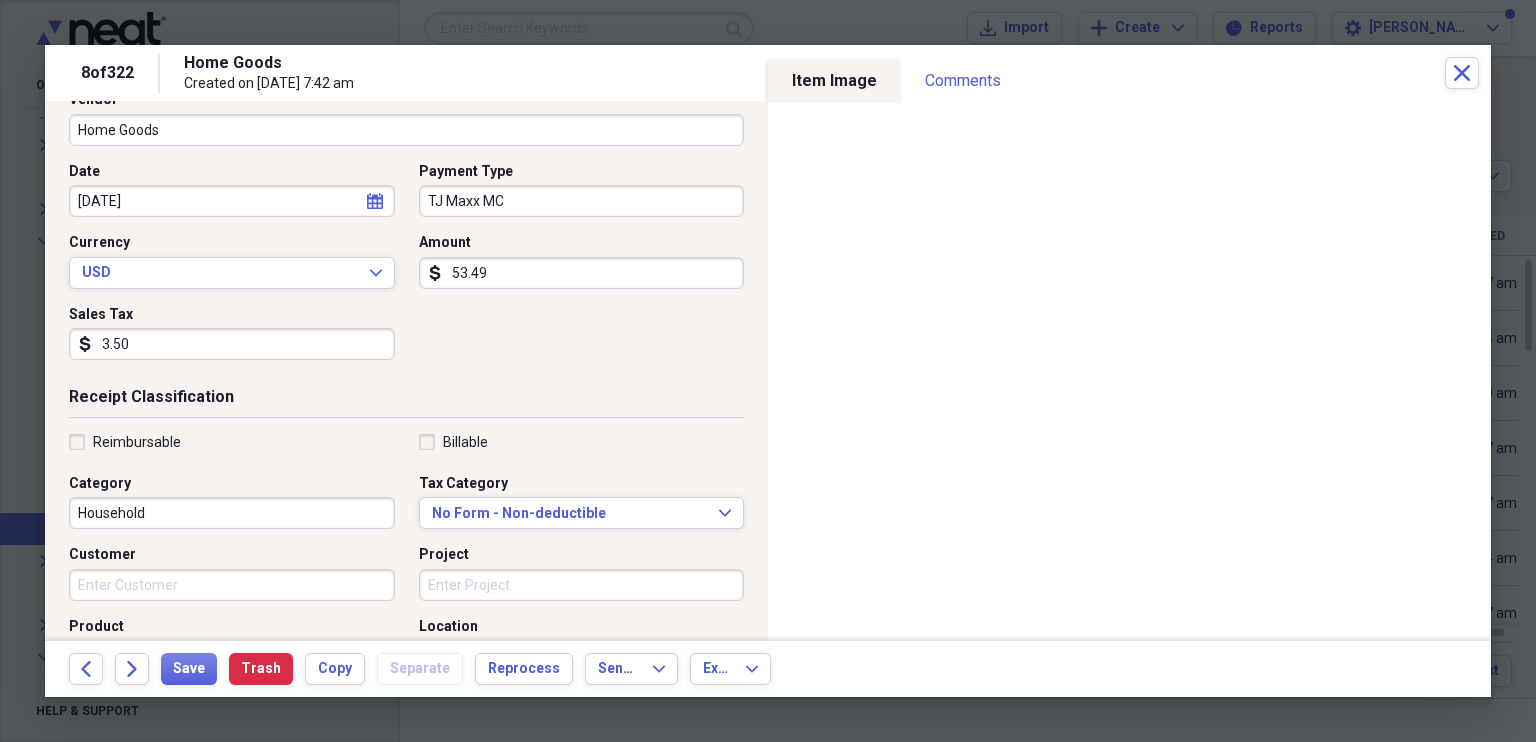 scroll, scrollTop: 158, scrollLeft: 0, axis: vertical 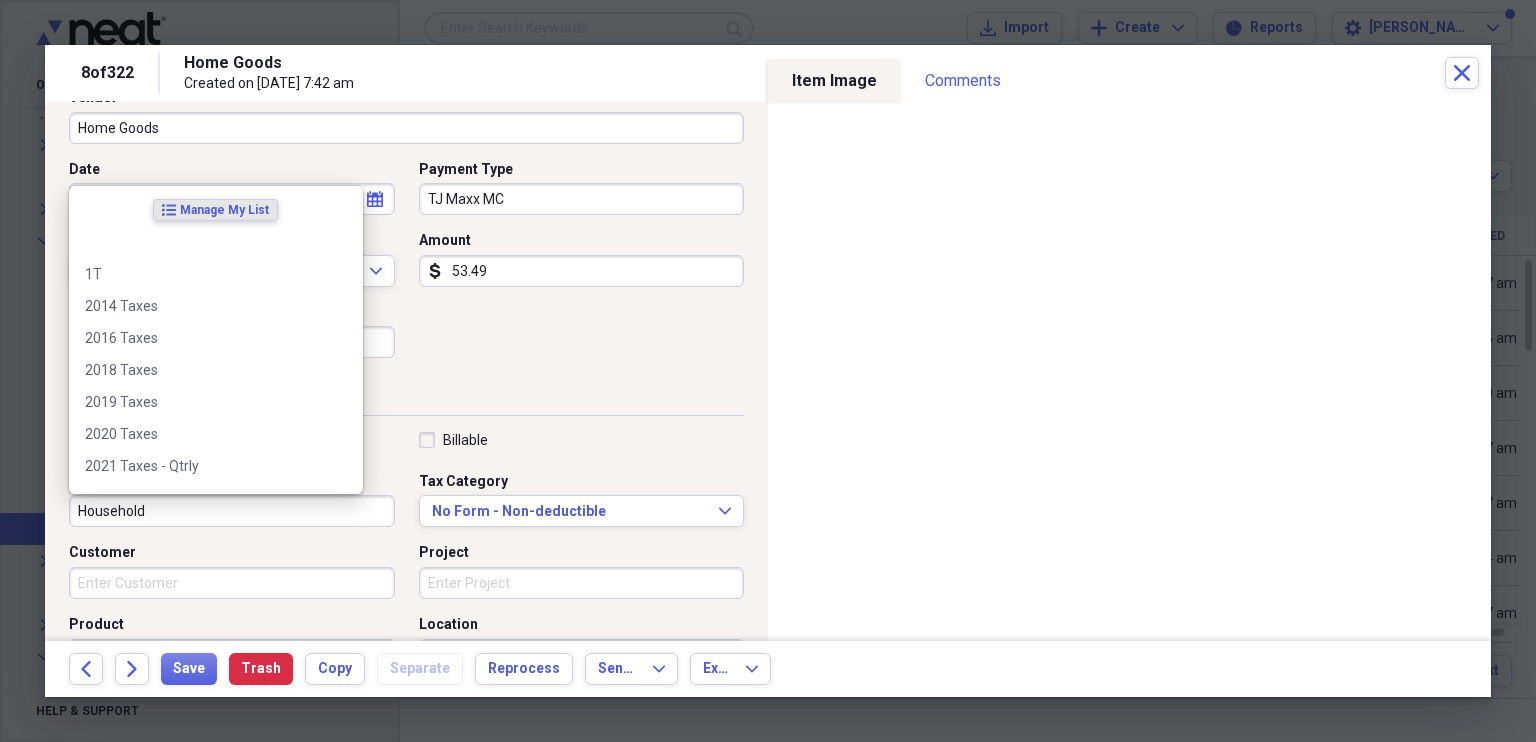 click on "Household" at bounding box center (232, 511) 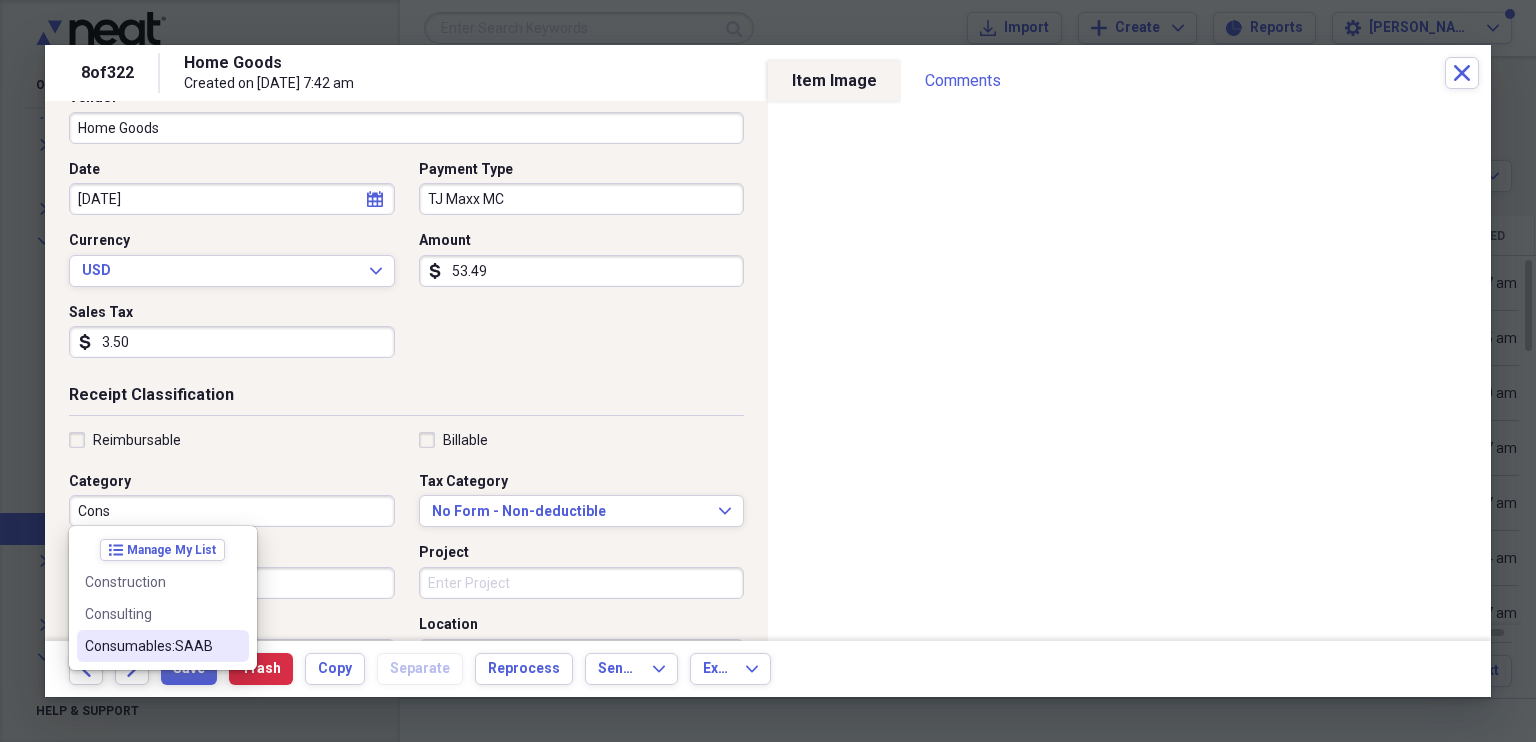 click on "Consumables:SAAB" at bounding box center [151, 646] 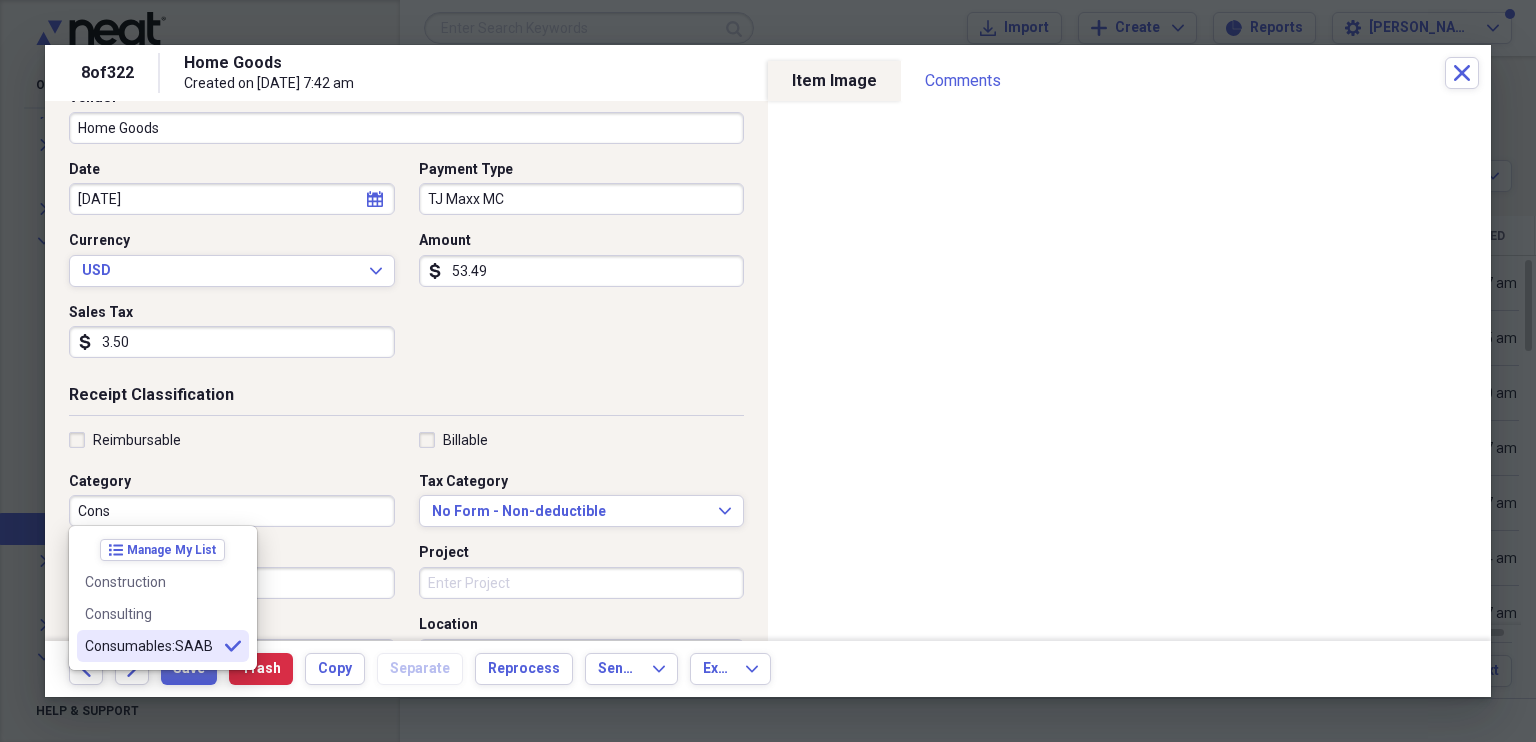 type on "Consumables:SAAB" 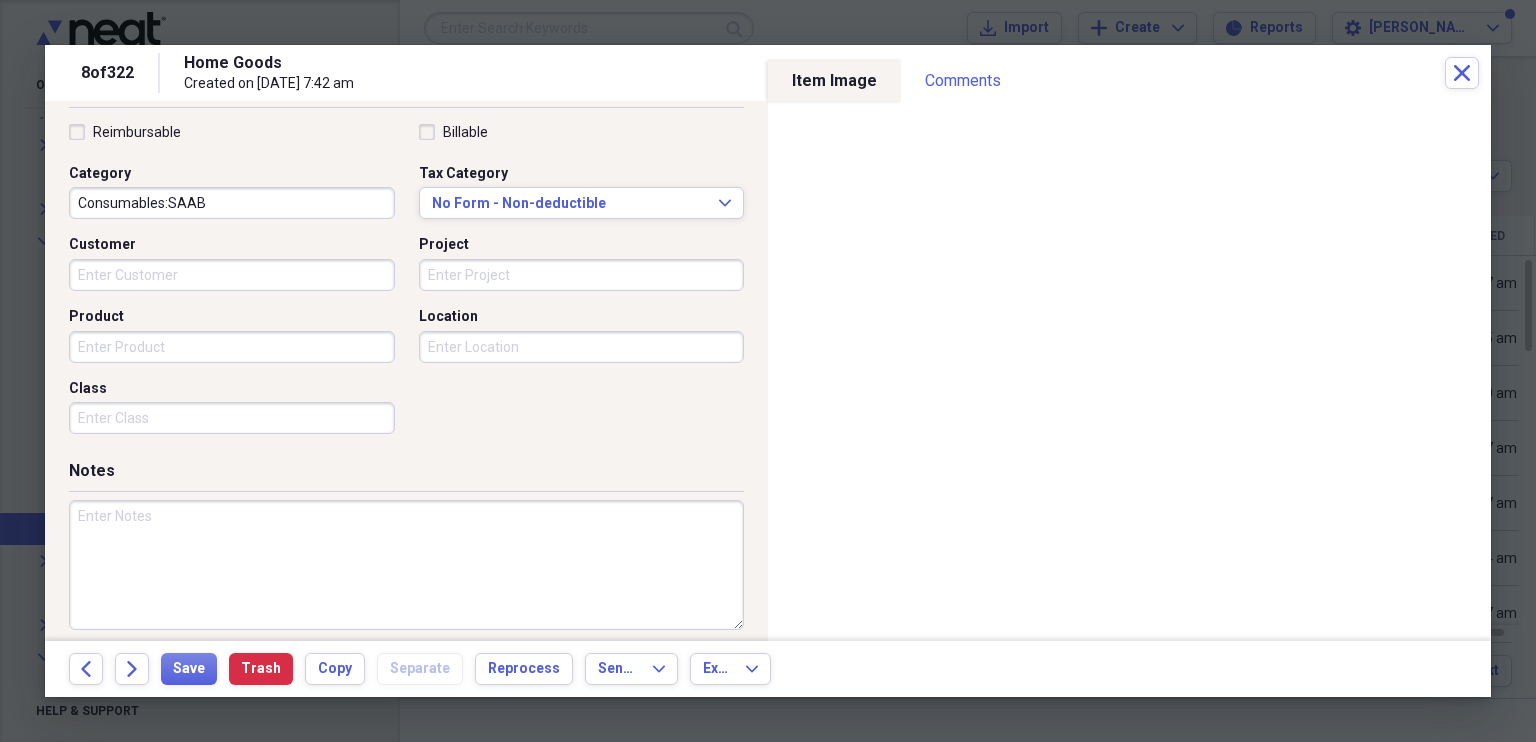 scroll, scrollTop: 480, scrollLeft: 0, axis: vertical 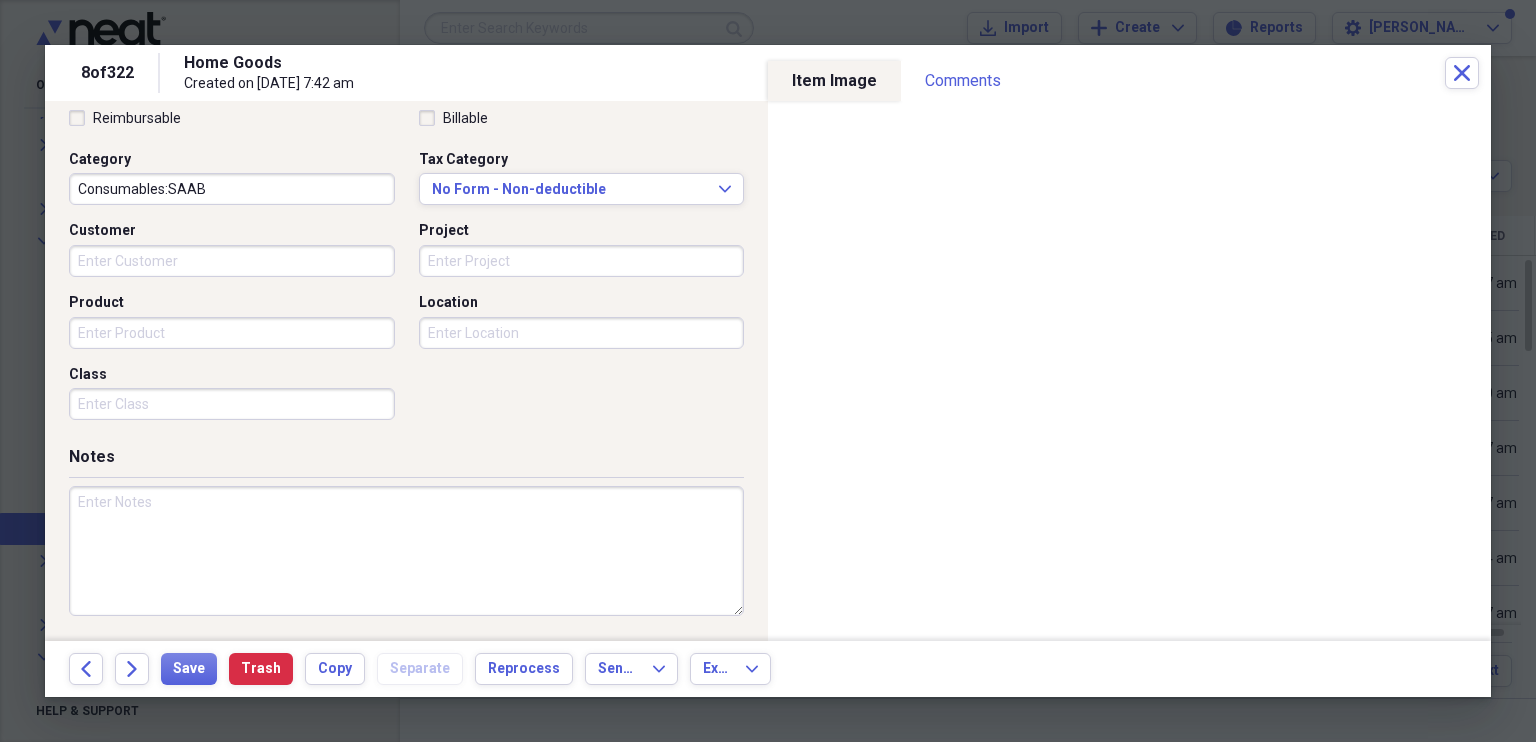 click at bounding box center [406, 551] 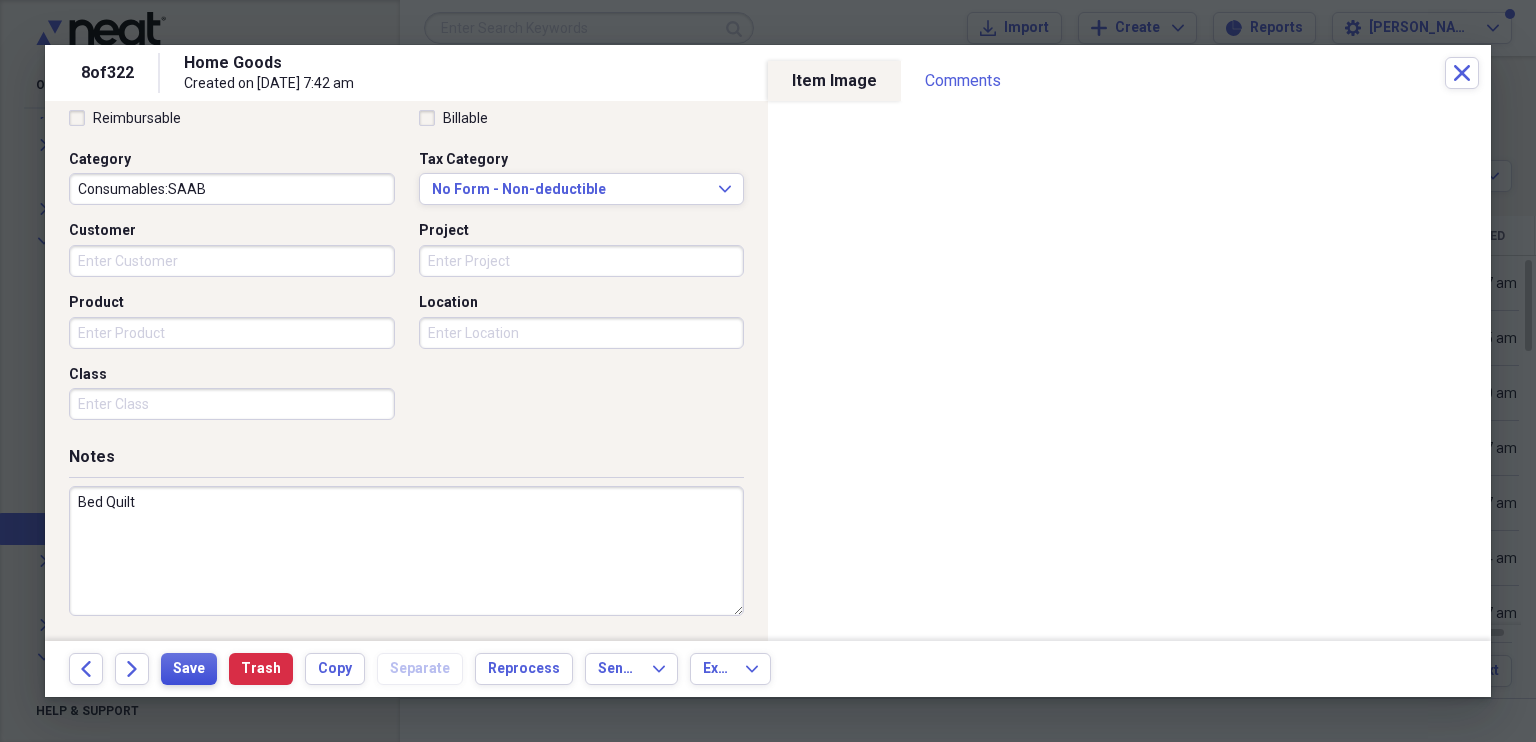 type on "Bed Quilt" 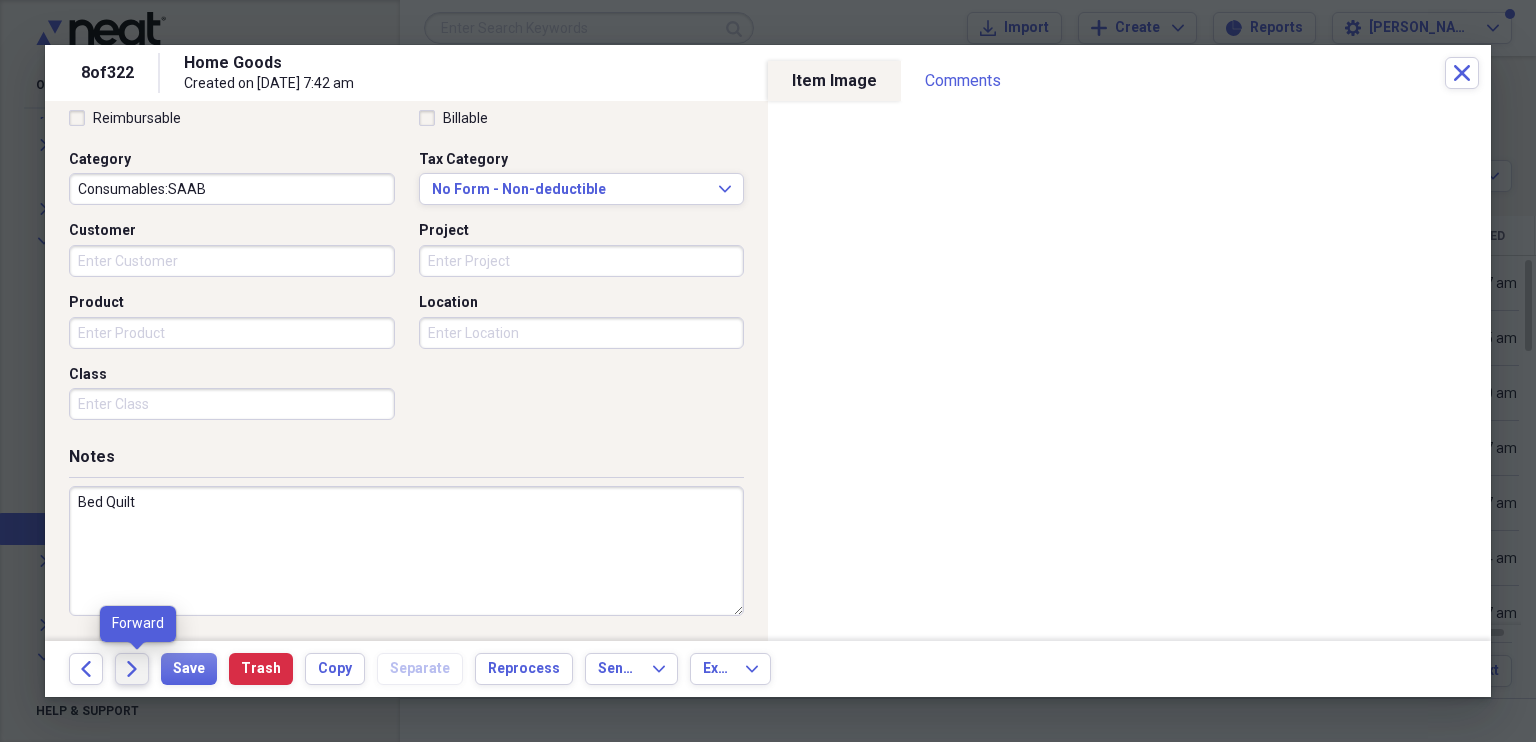 click 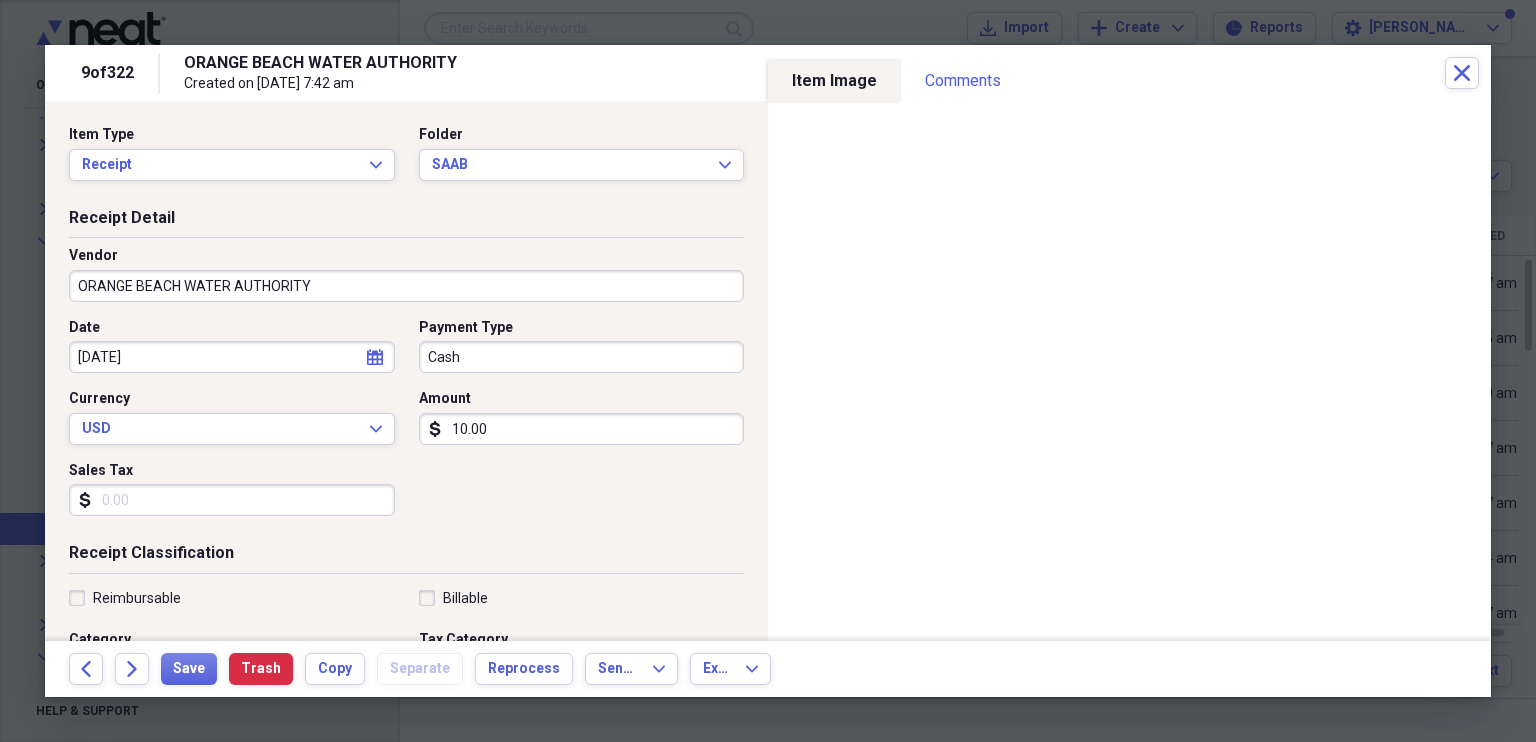 click 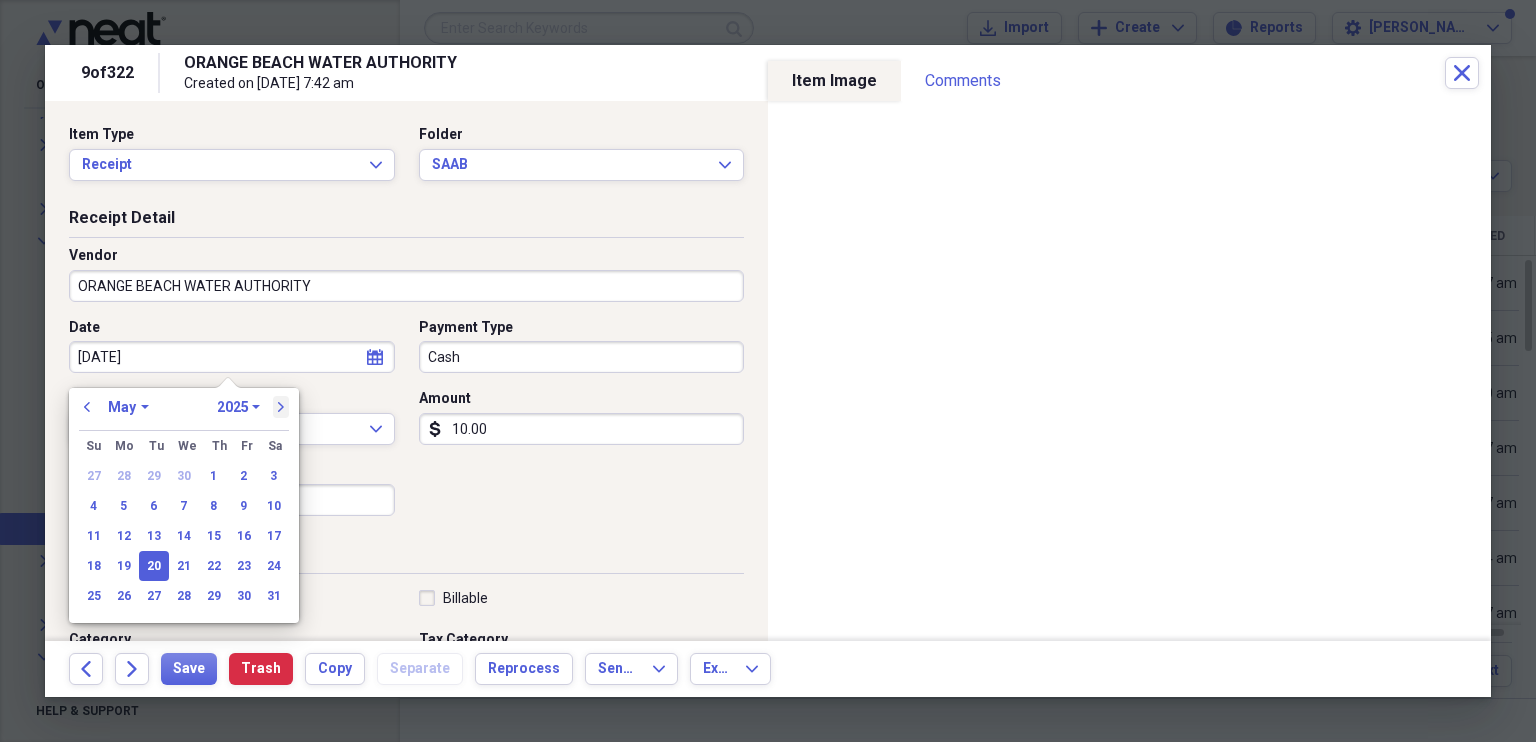 click on "next" at bounding box center (281, 407) 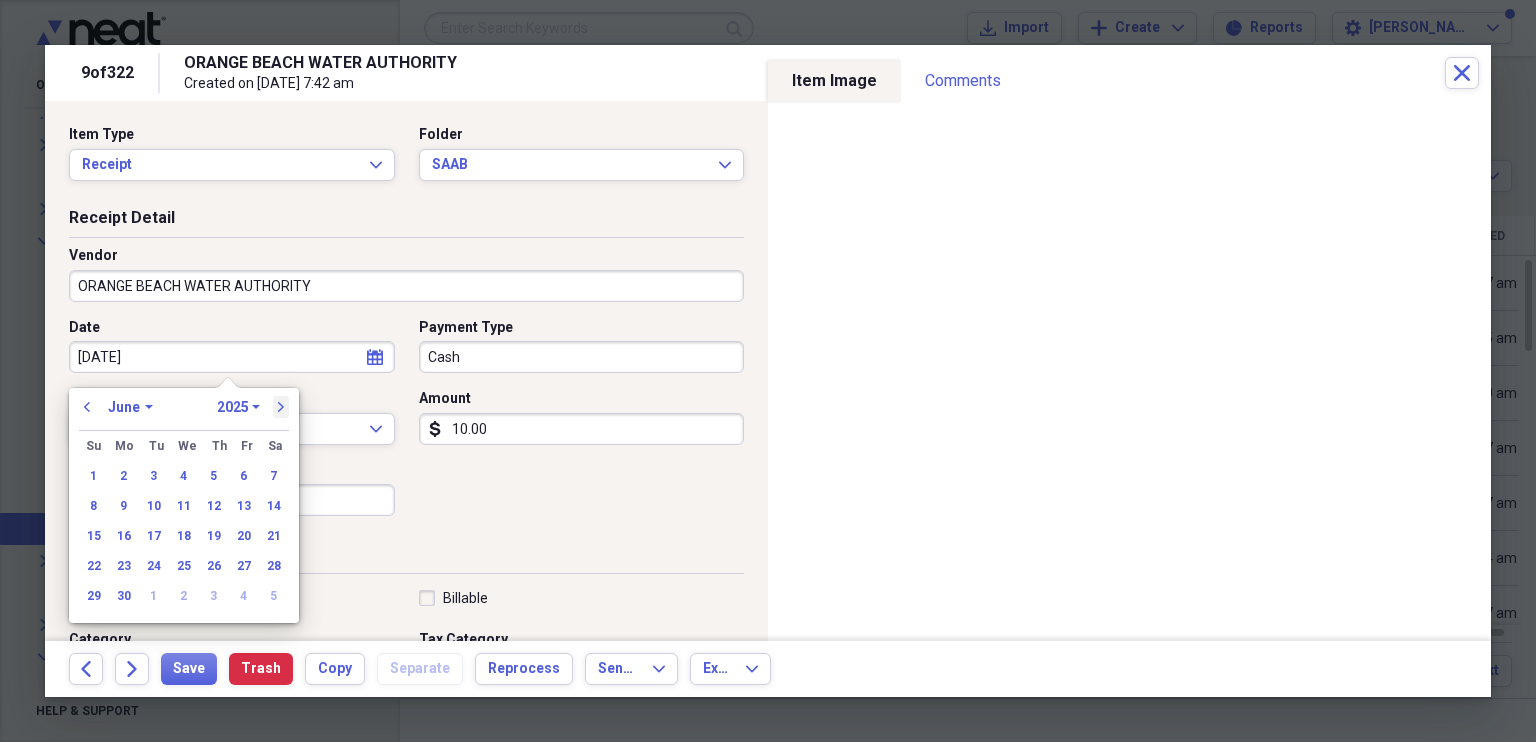 click on "next" at bounding box center (281, 407) 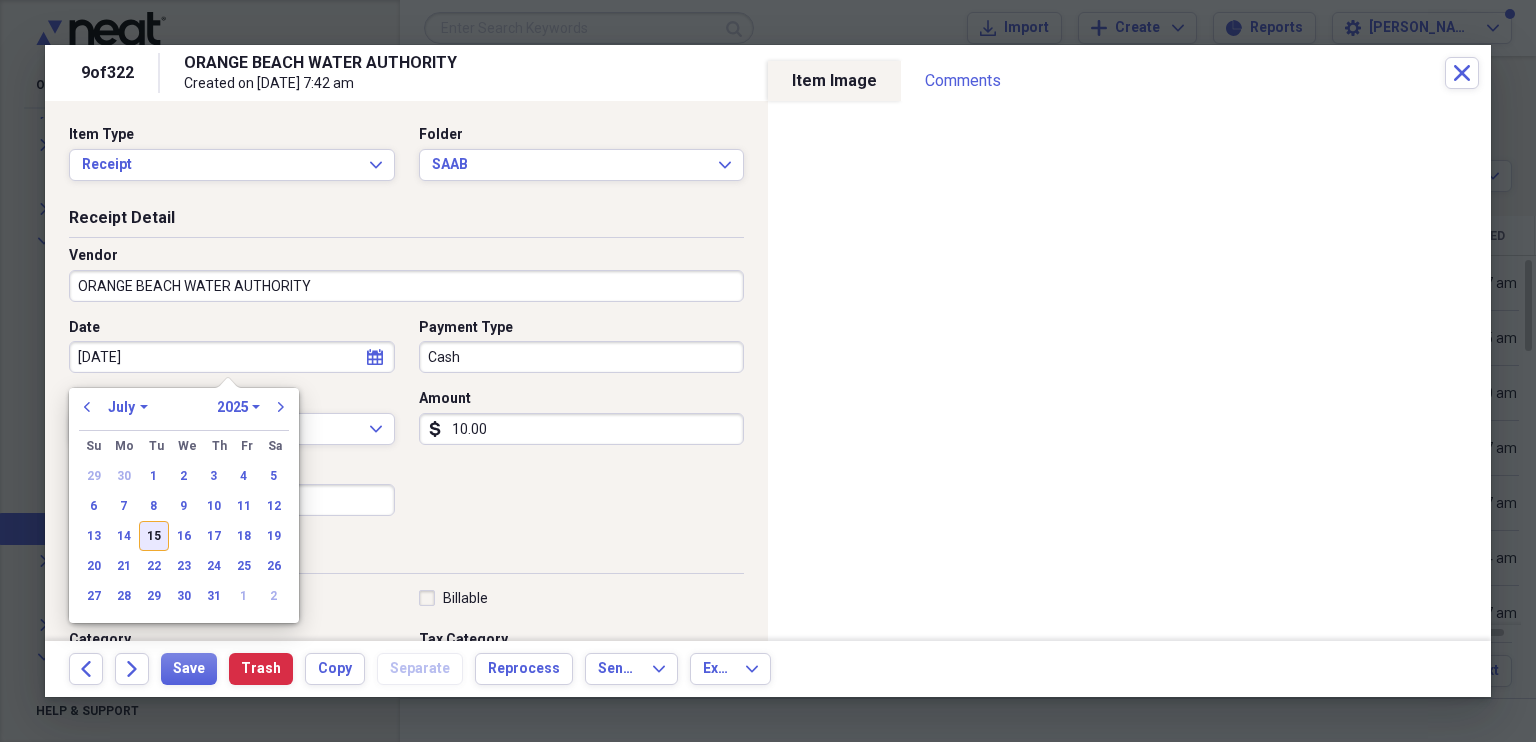 click on "15" at bounding box center [154, 536] 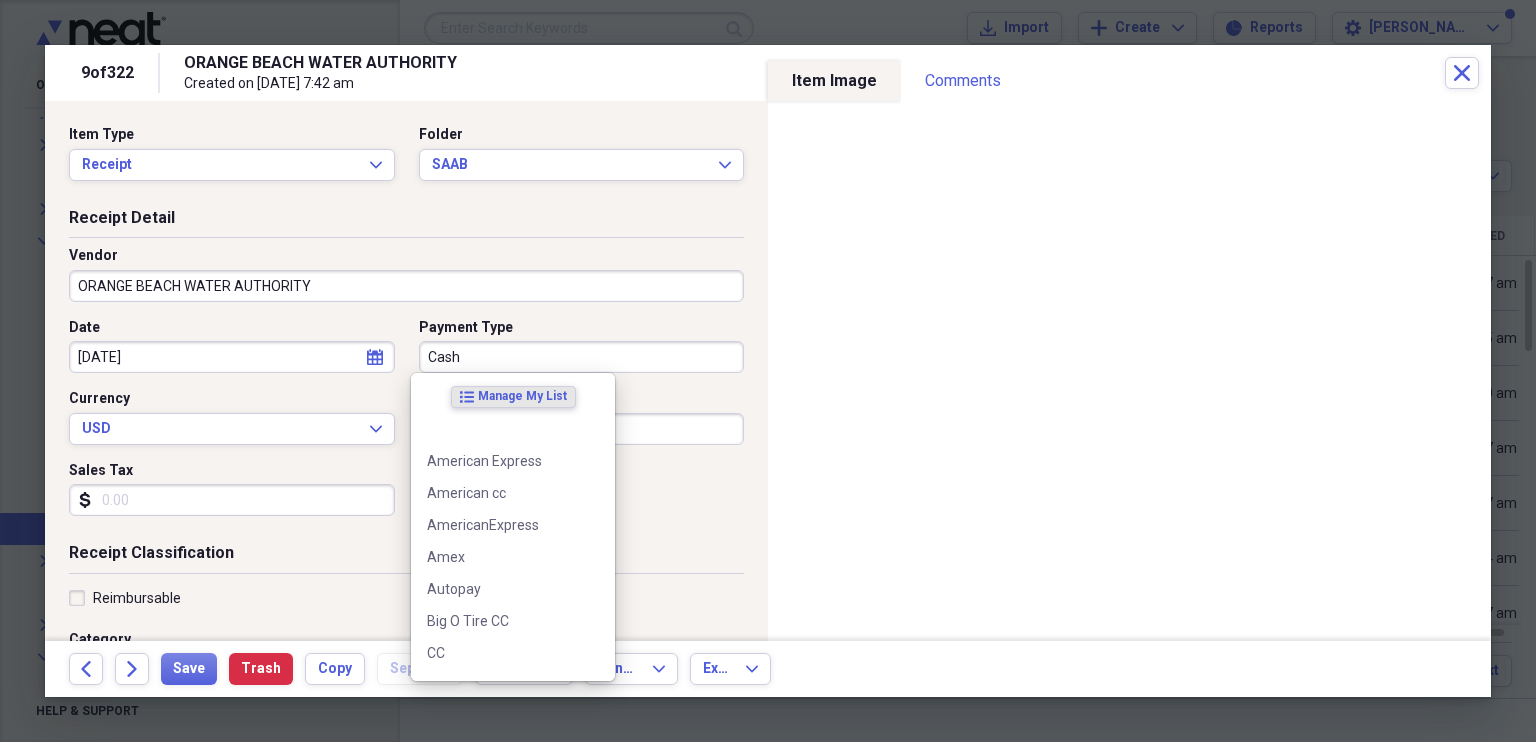 click on "Cash" at bounding box center (582, 357) 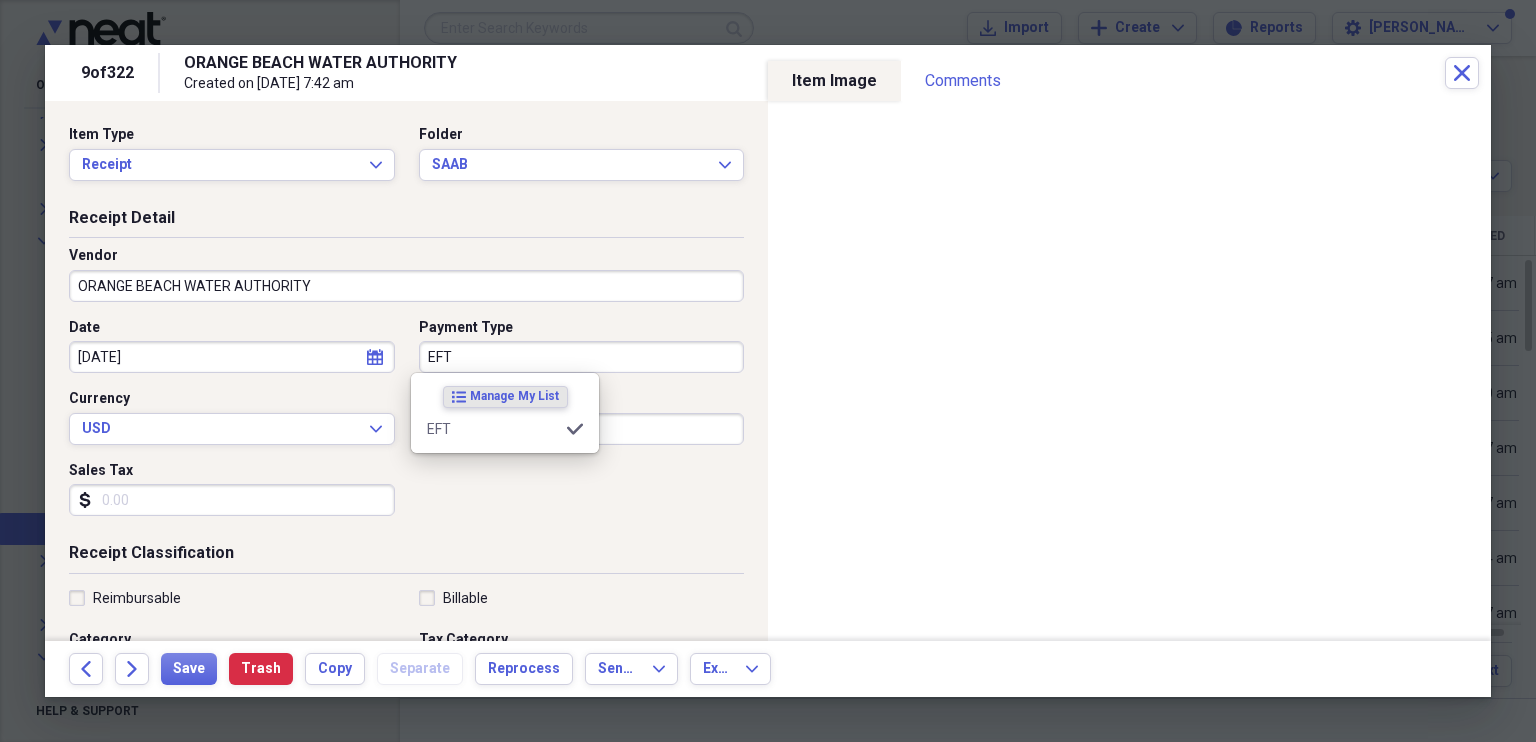 type on "EFT" 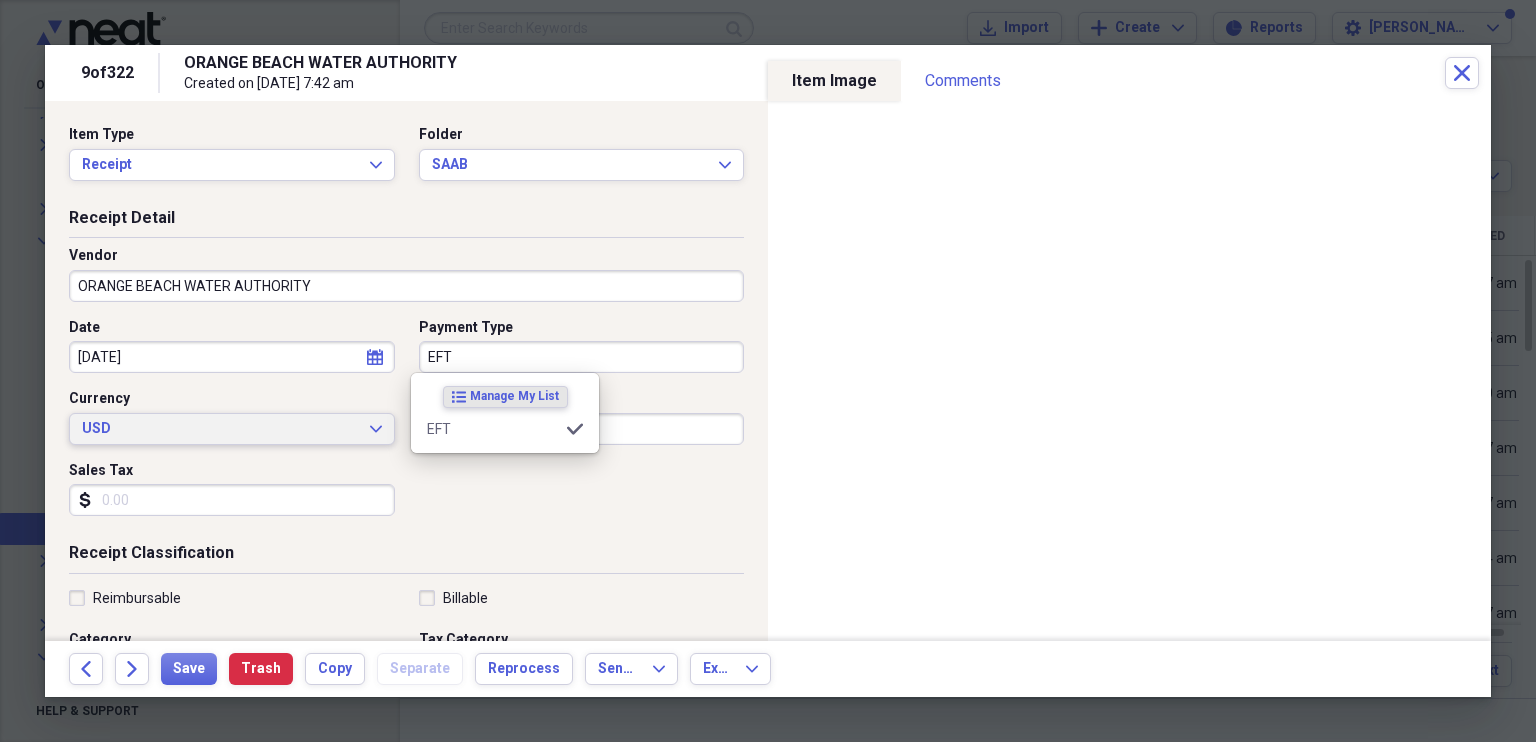 type 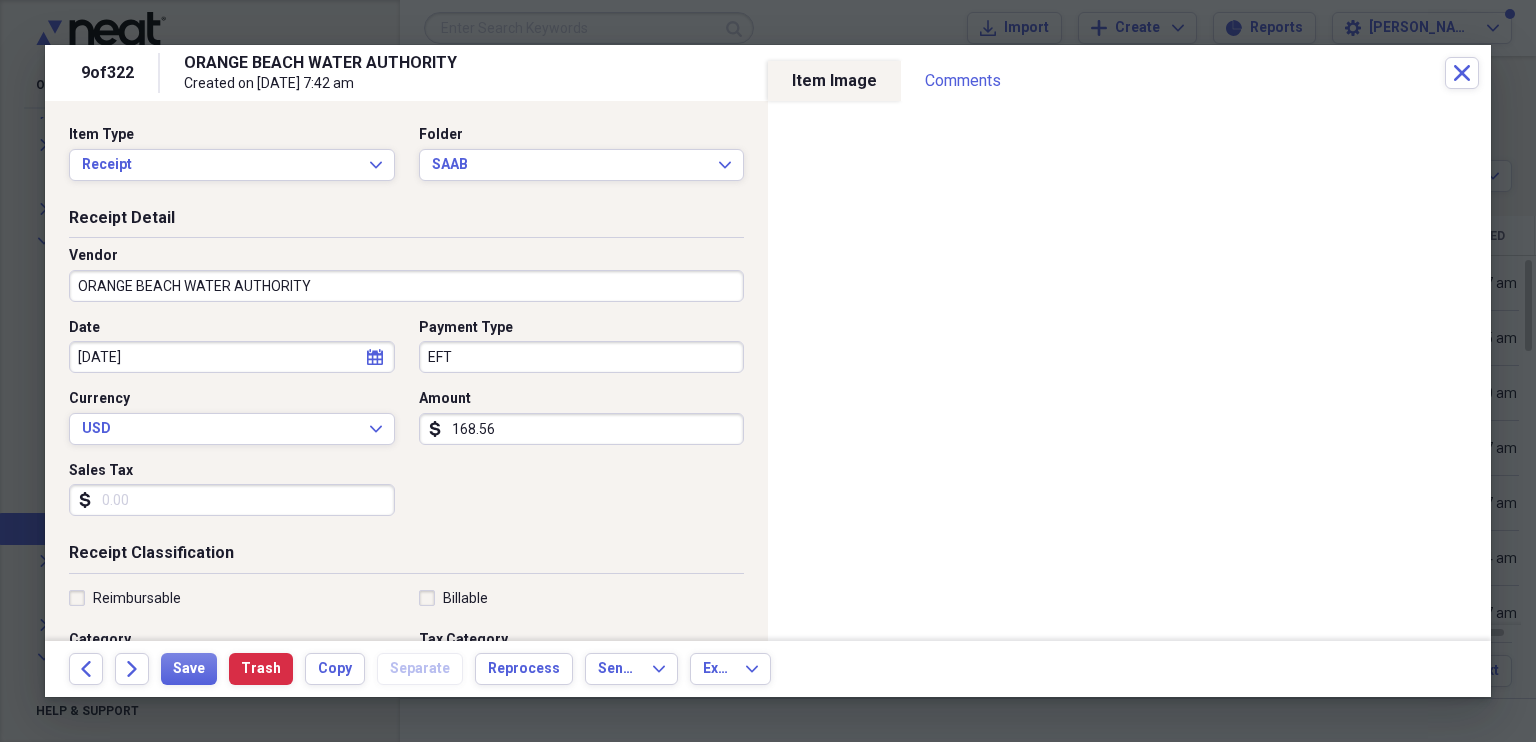 type on "168.56" 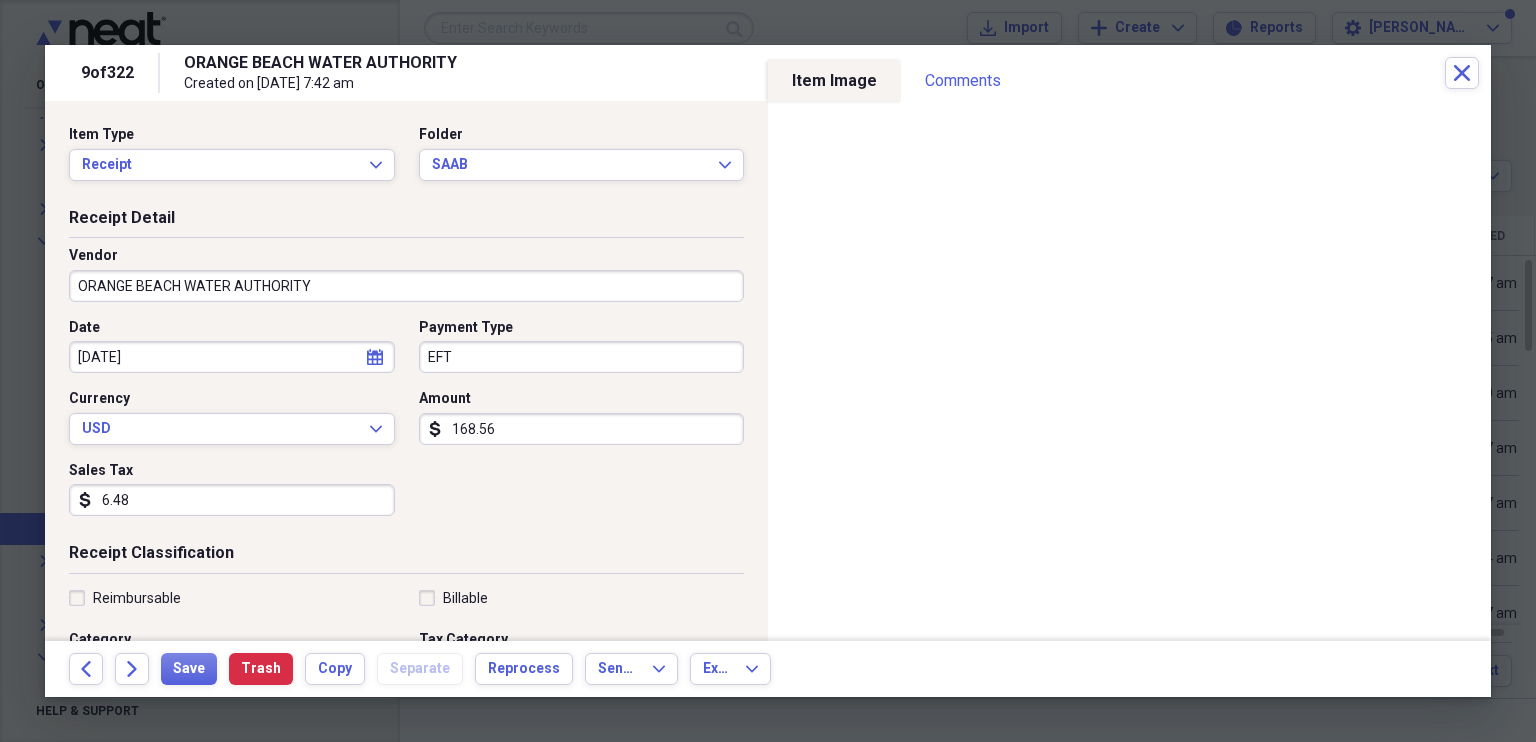 type on "6.48" 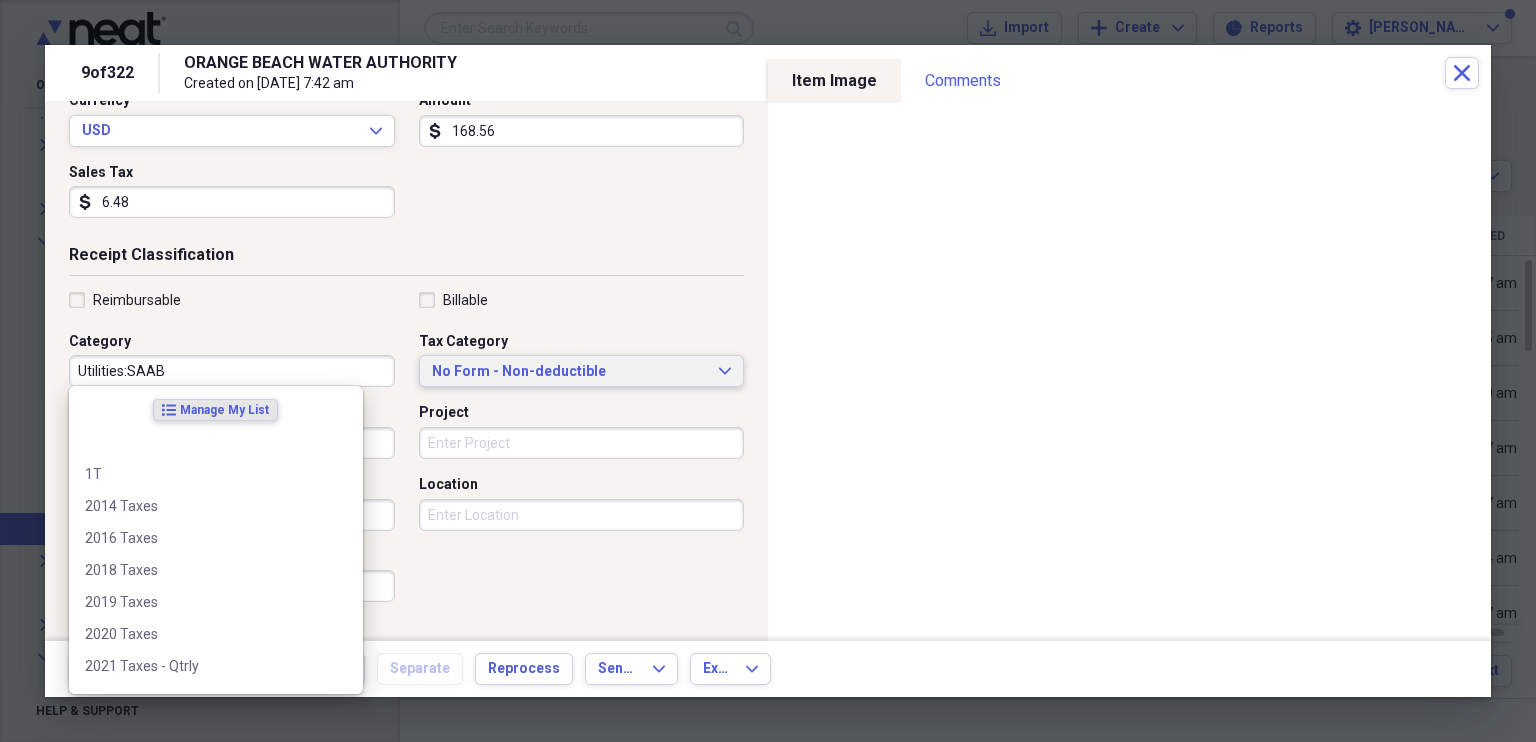 type 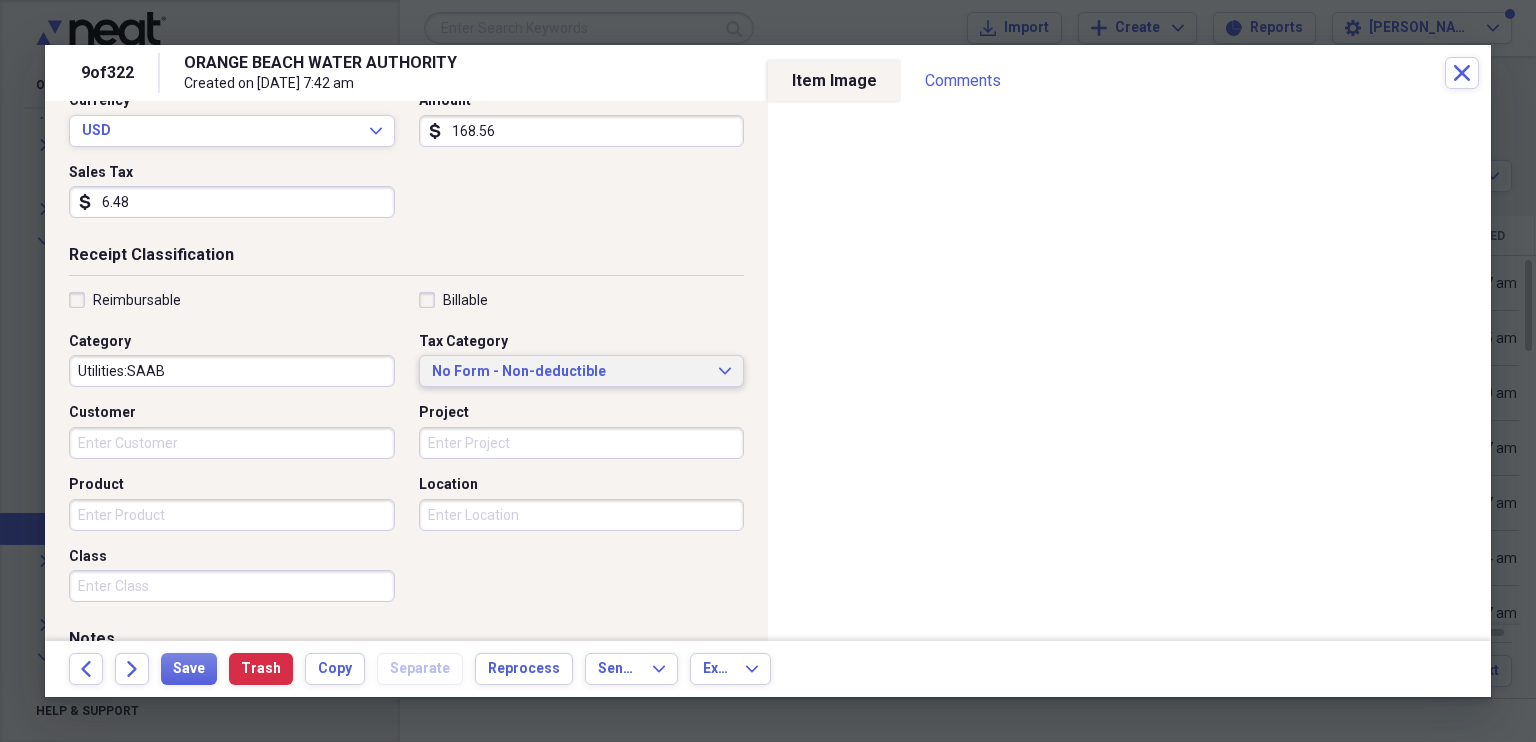 scroll, scrollTop: 480, scrollLeft: 0, axis: vertical 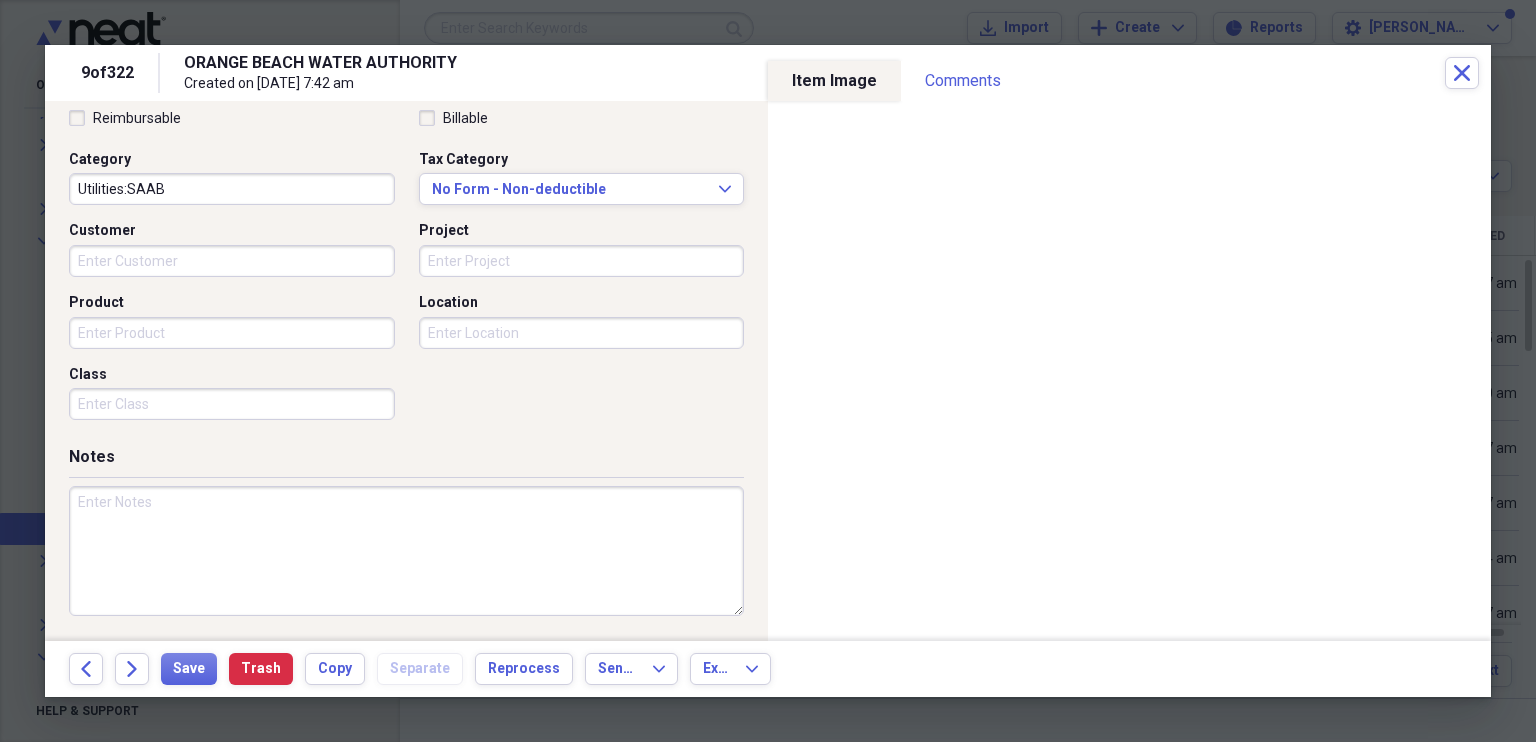 click at bounding box center (406, 551) 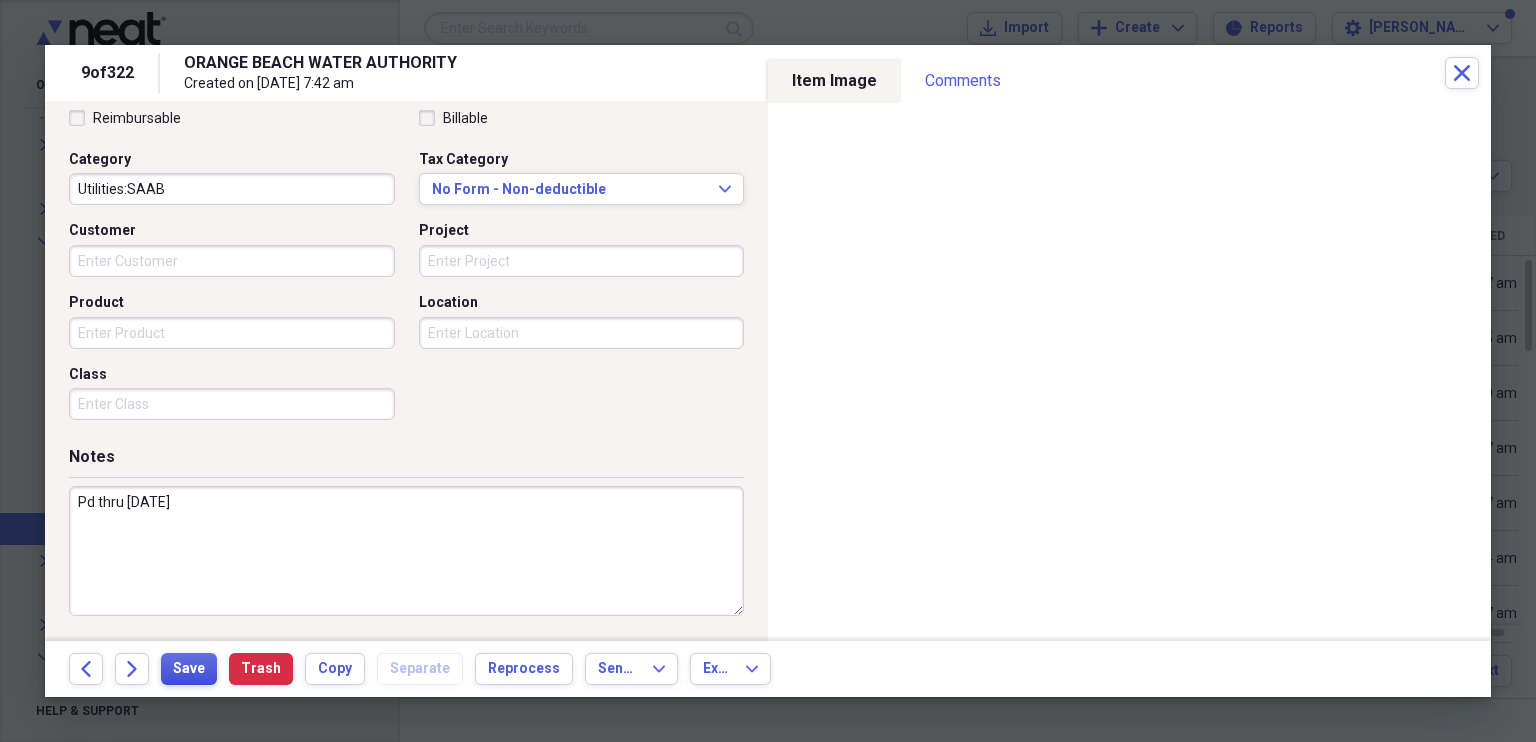 type on "Pd thru [DATE]" 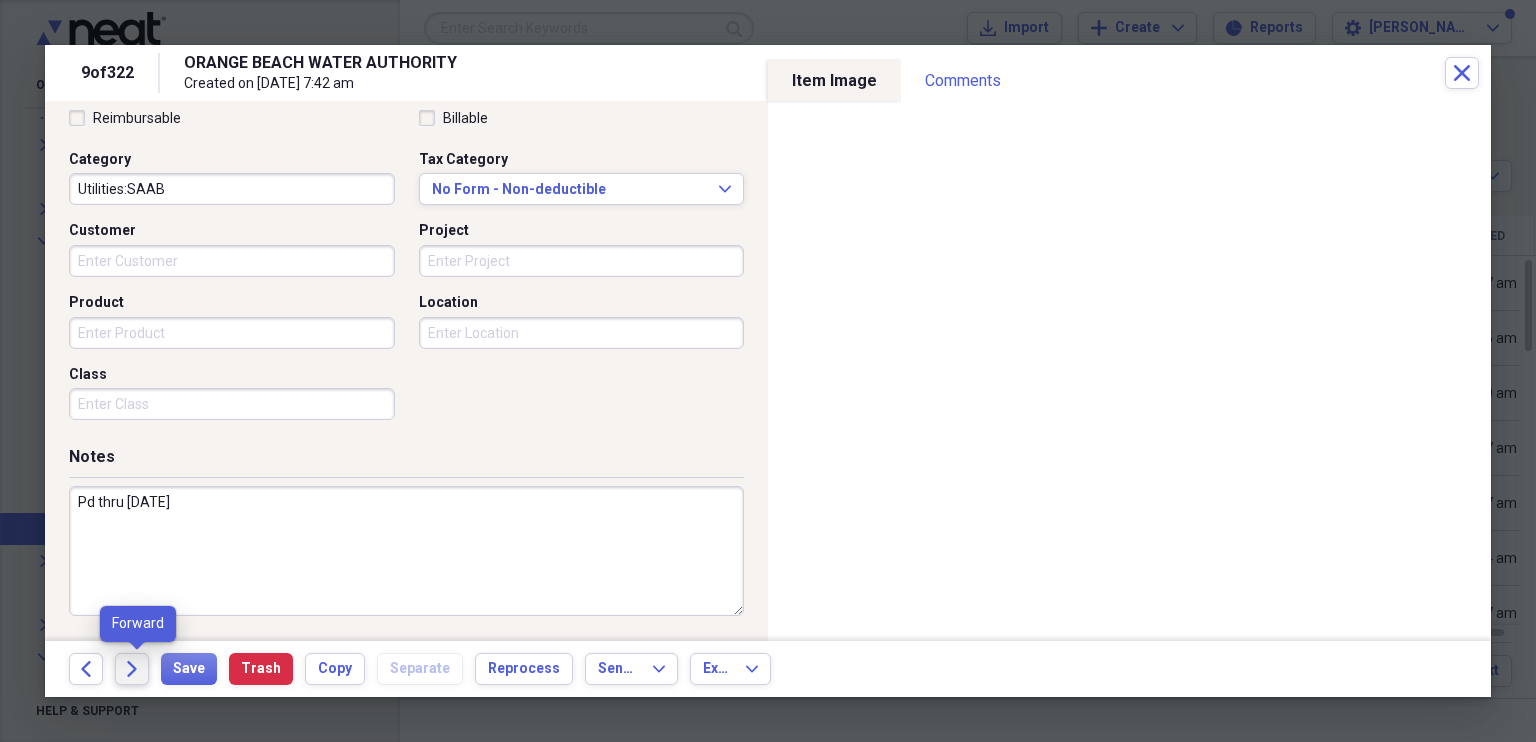 click 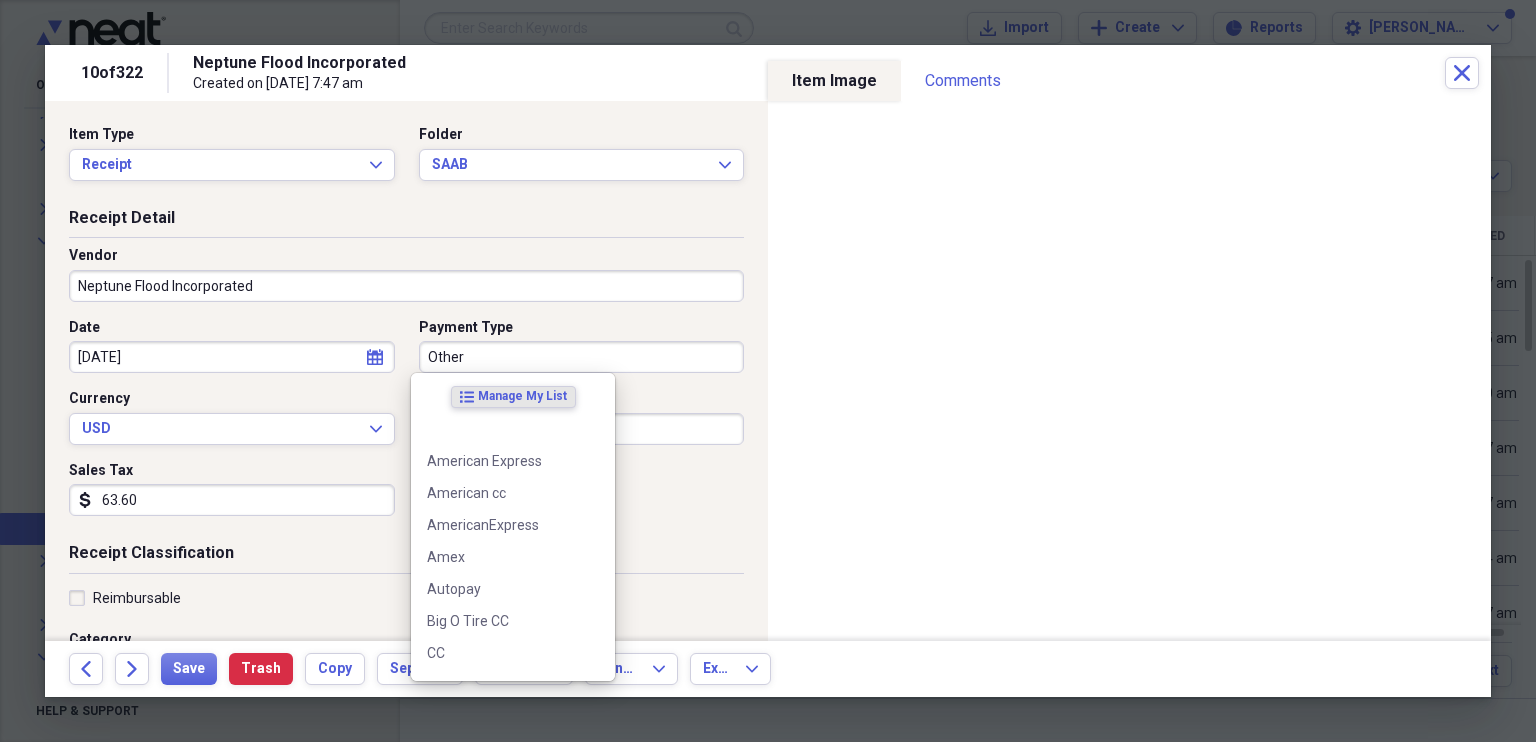 click on "Other" at bounding box center [582, 357] 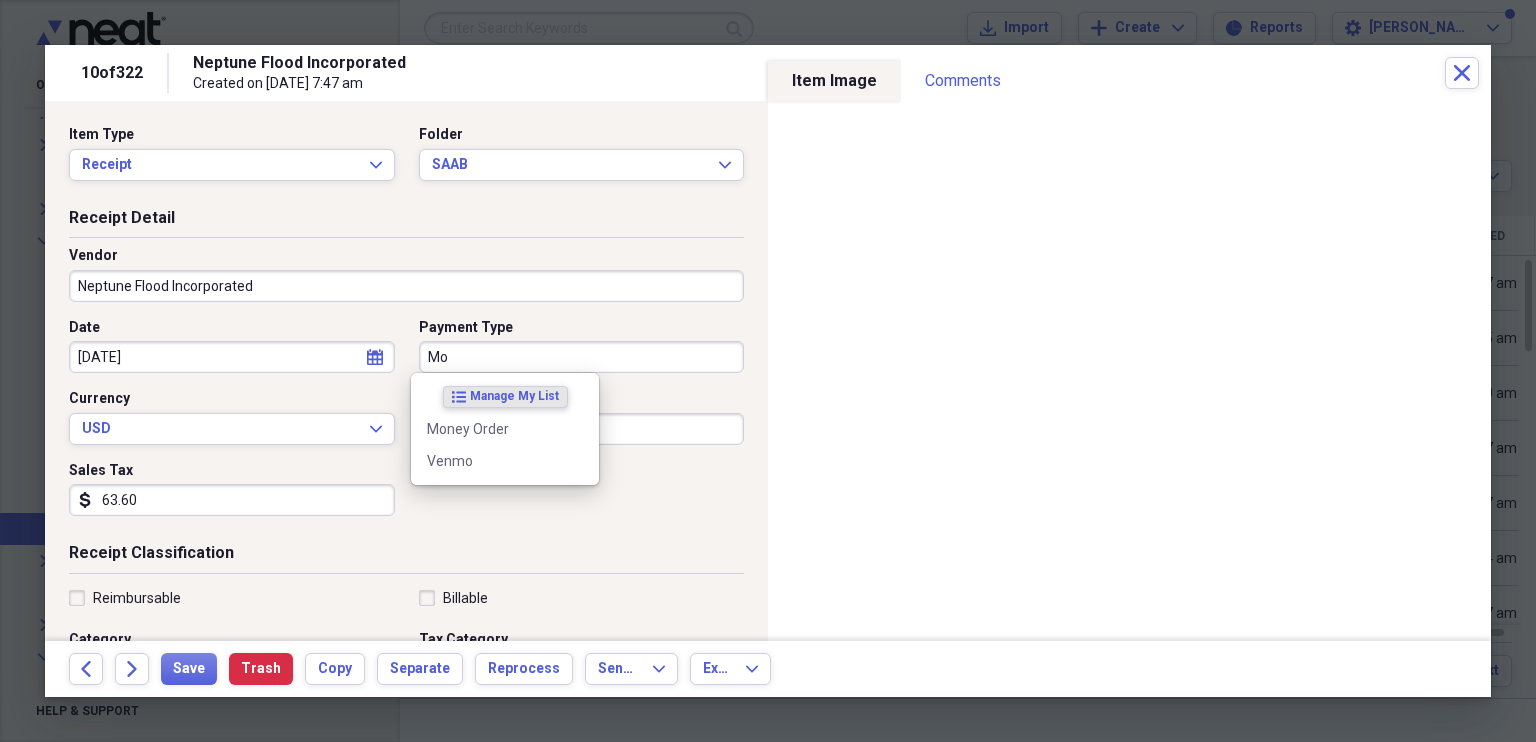 type on "M" 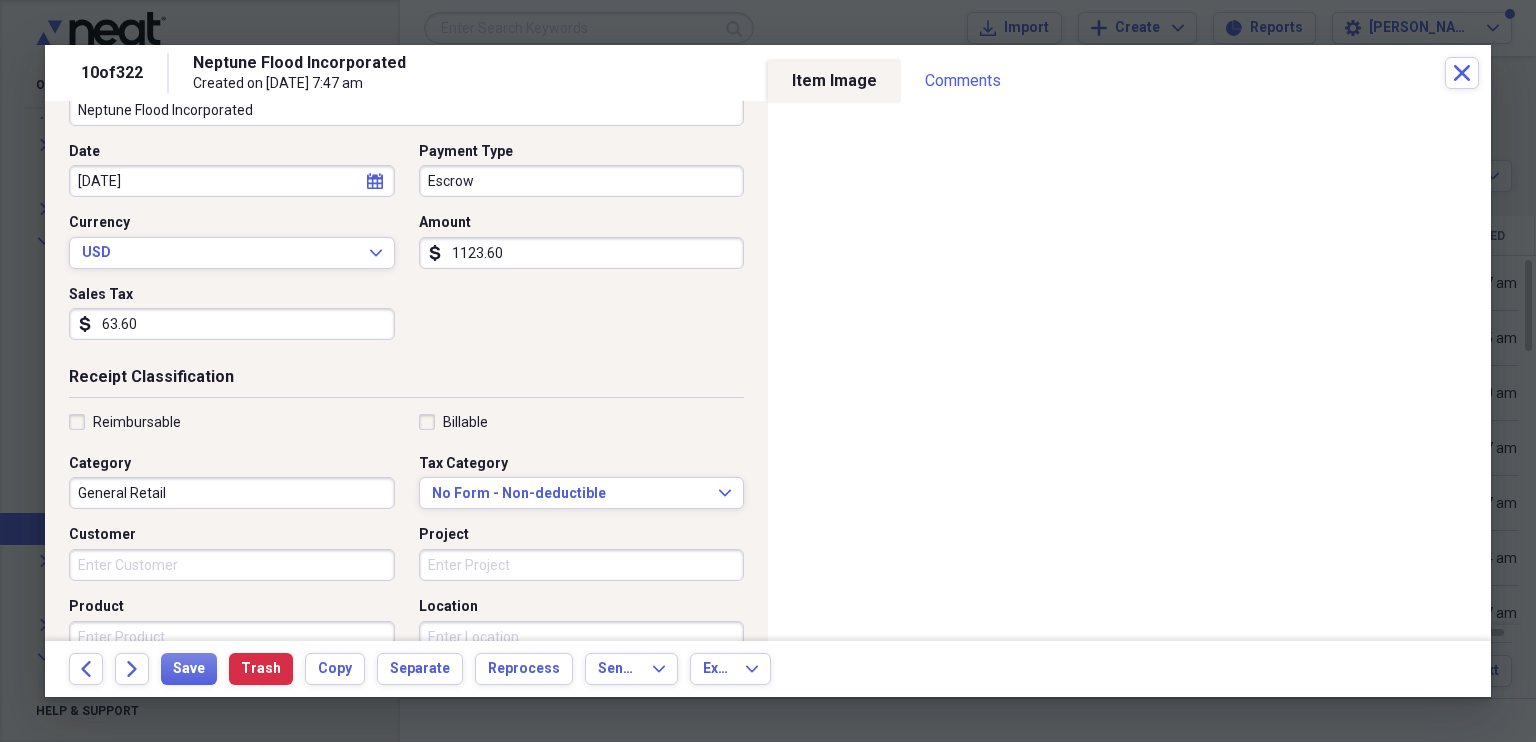 scroll, scrollTop: 176, scrollLeft: 0, axis: vertical 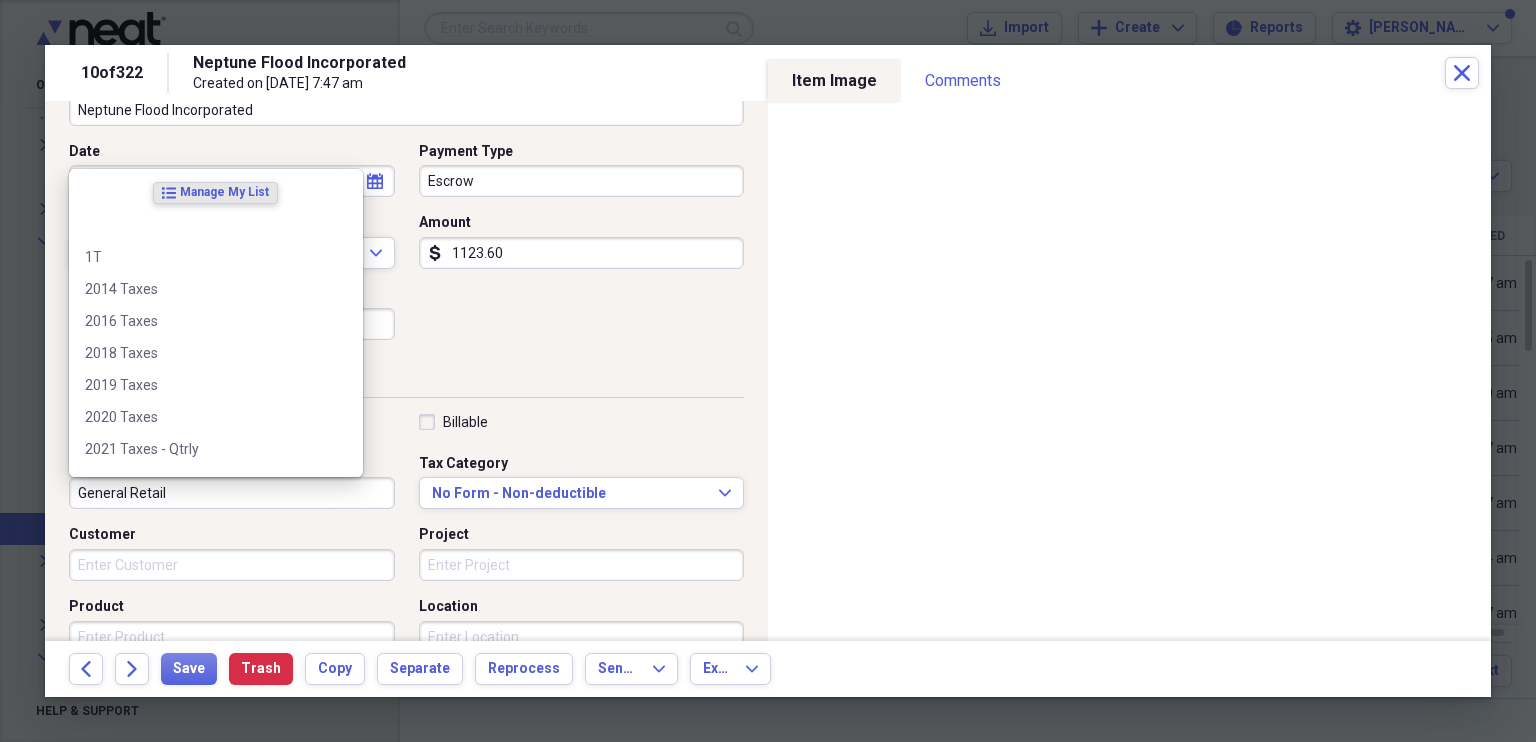 click on "General Retail" at bounding box center [232, 493] 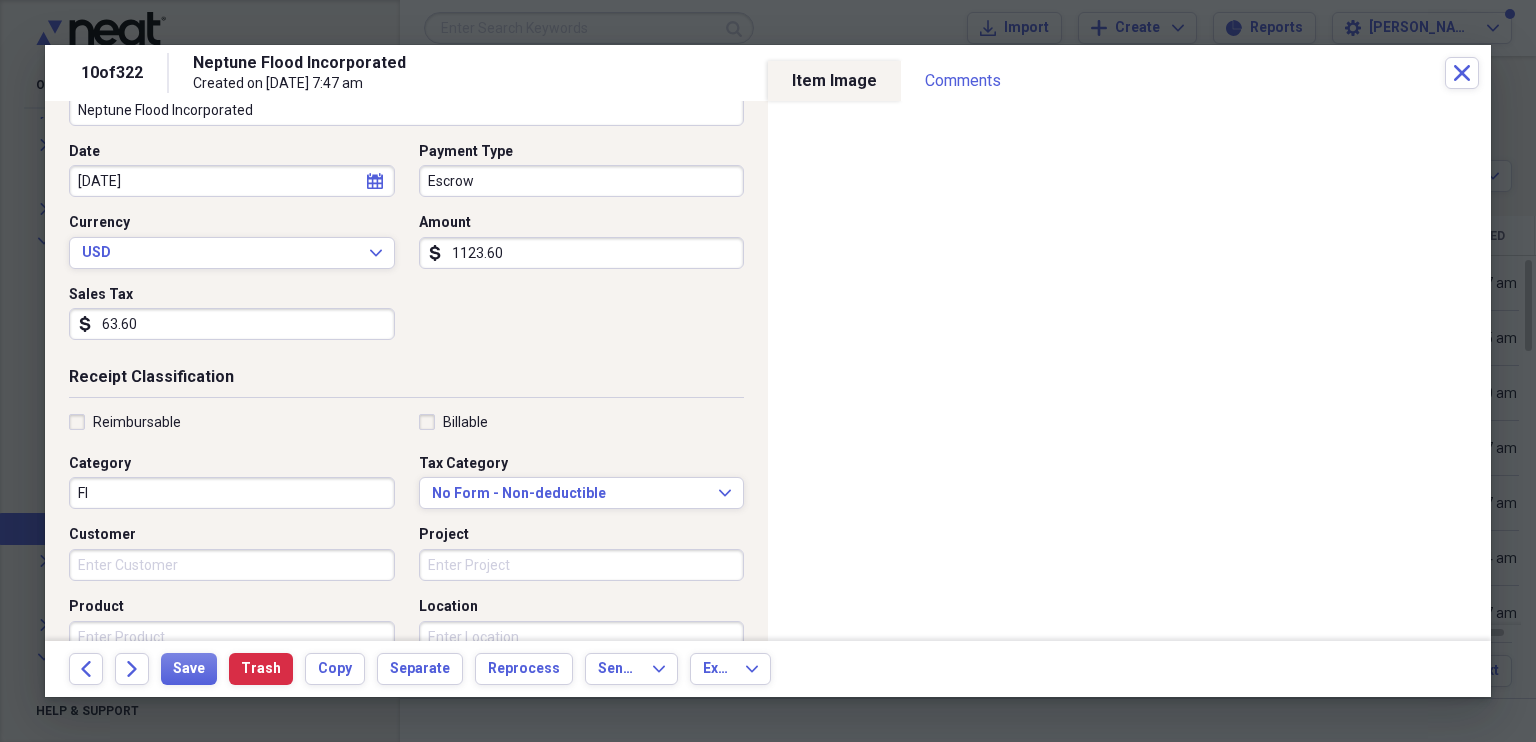 type on "F" 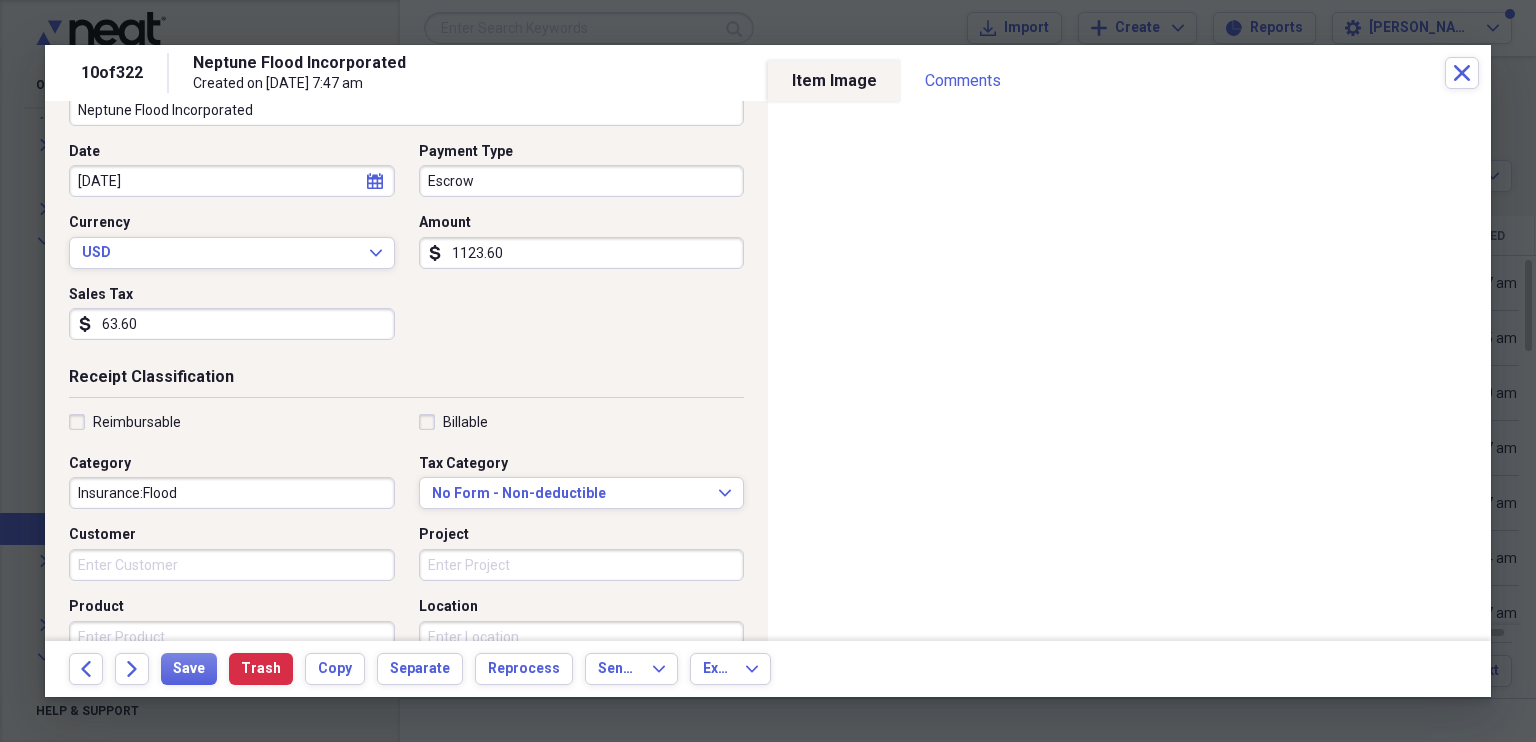 scroll, scrollTop: 480, scrollLeft: 0, axis: vertical 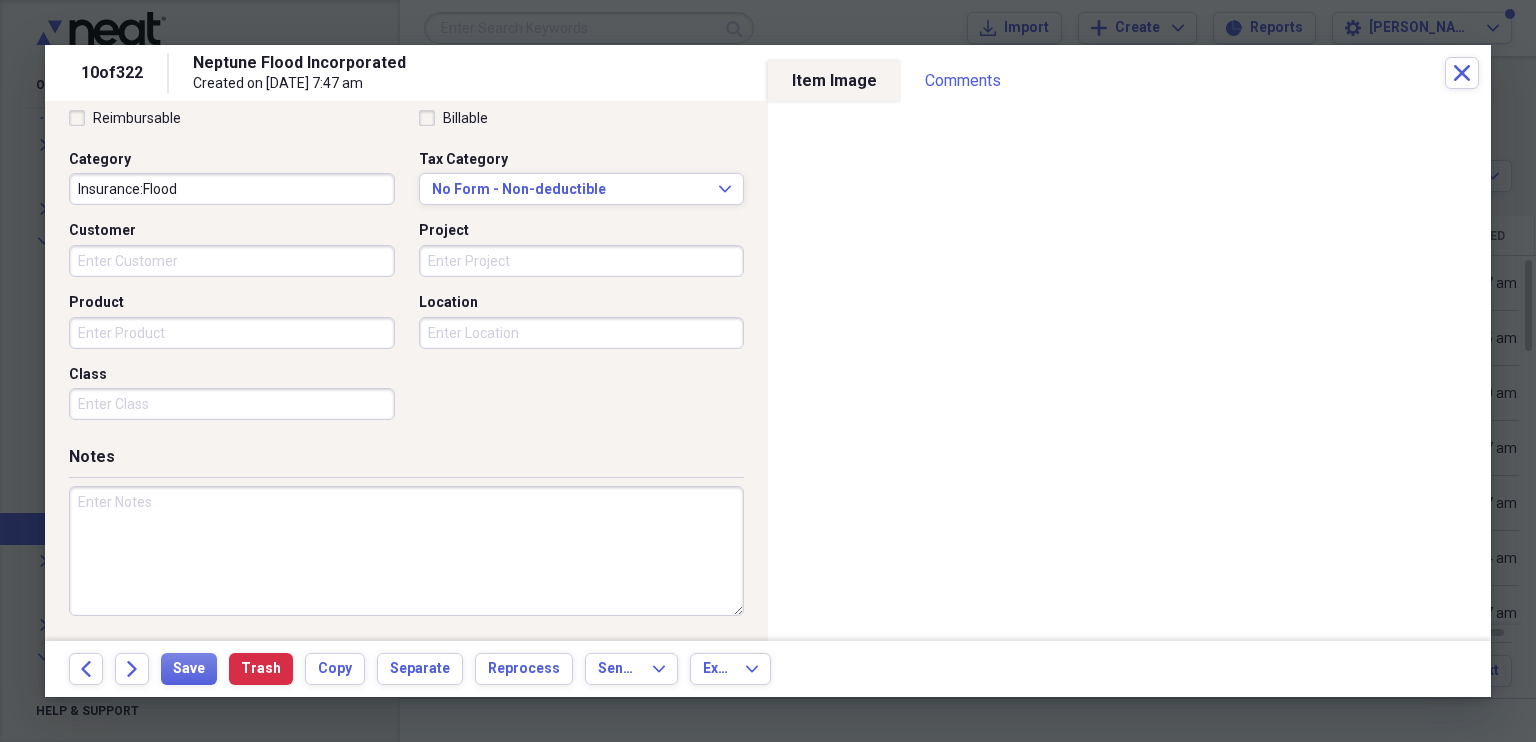 type on "Insurance:Flood" 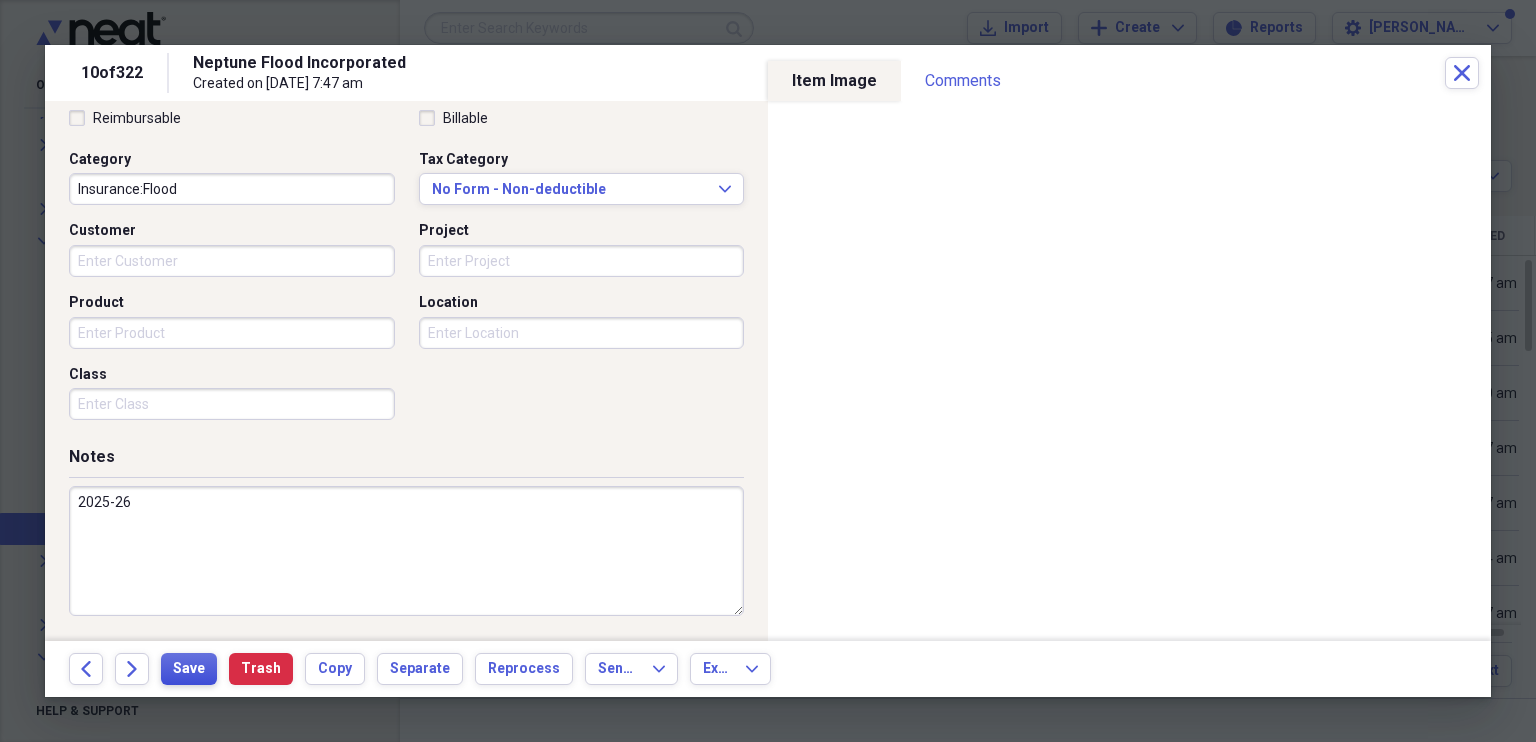 click on "Save" at bounding box center (189, 669) 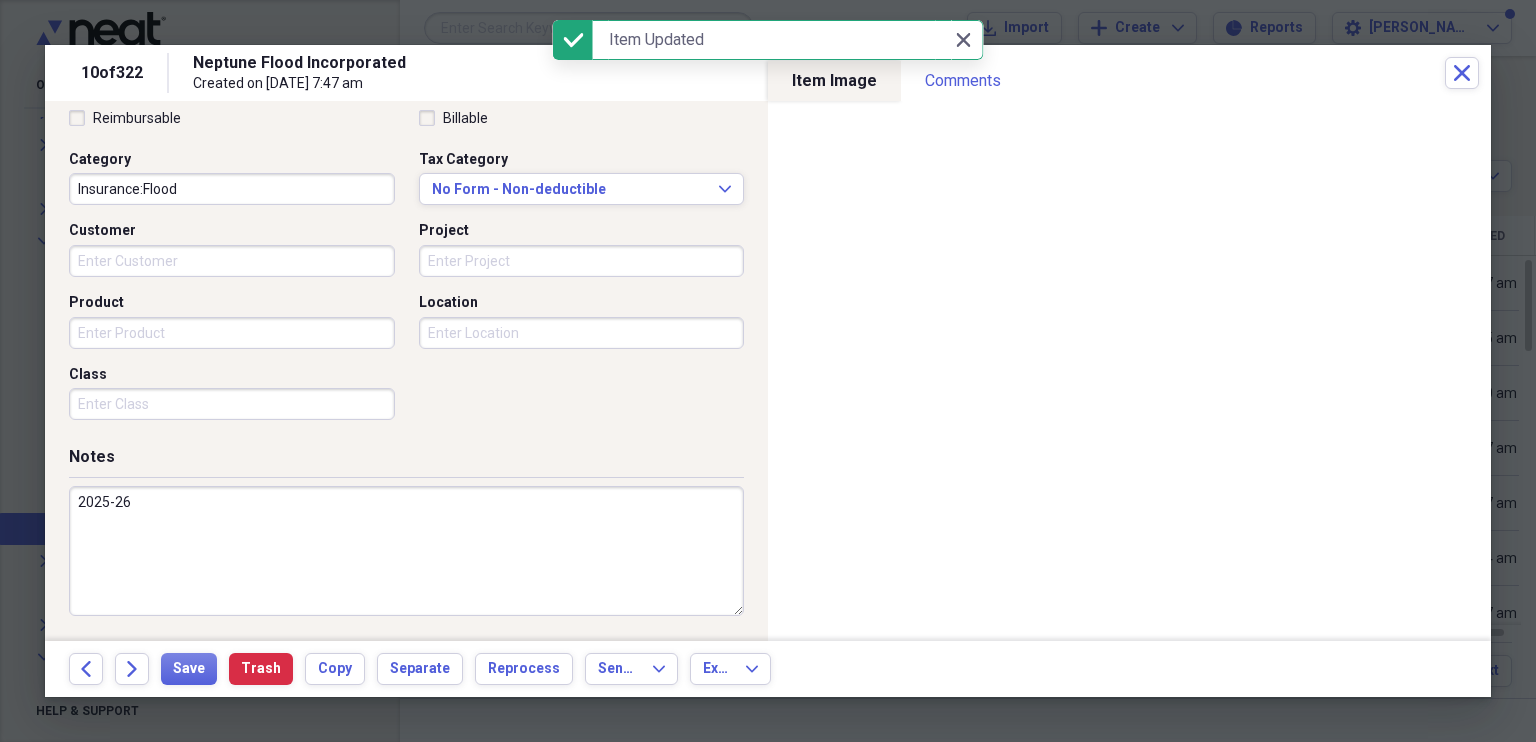 click on "2025-26" at bounding box center [406, 551] 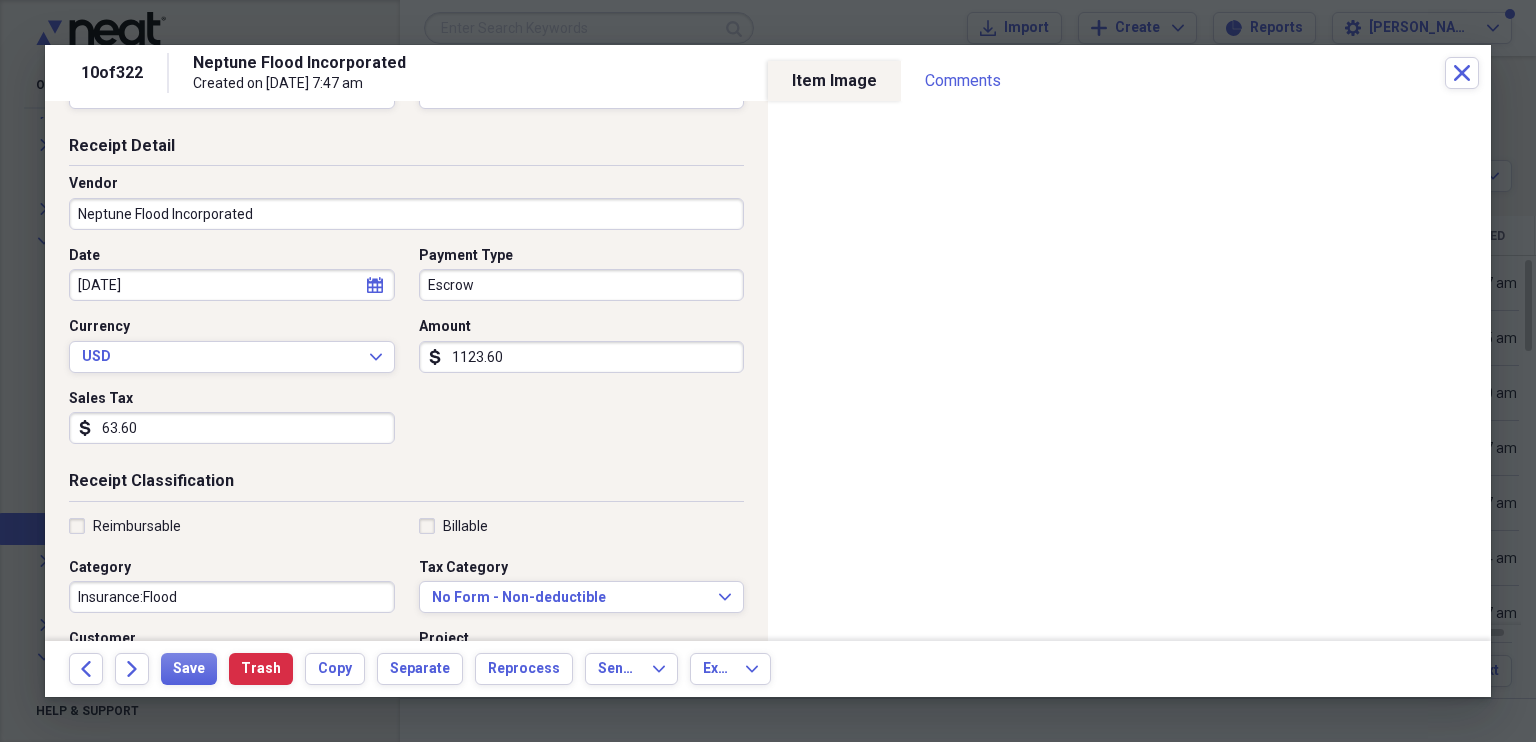 scroll, scrollTop: 0, scrollLeft: 0, axis: both 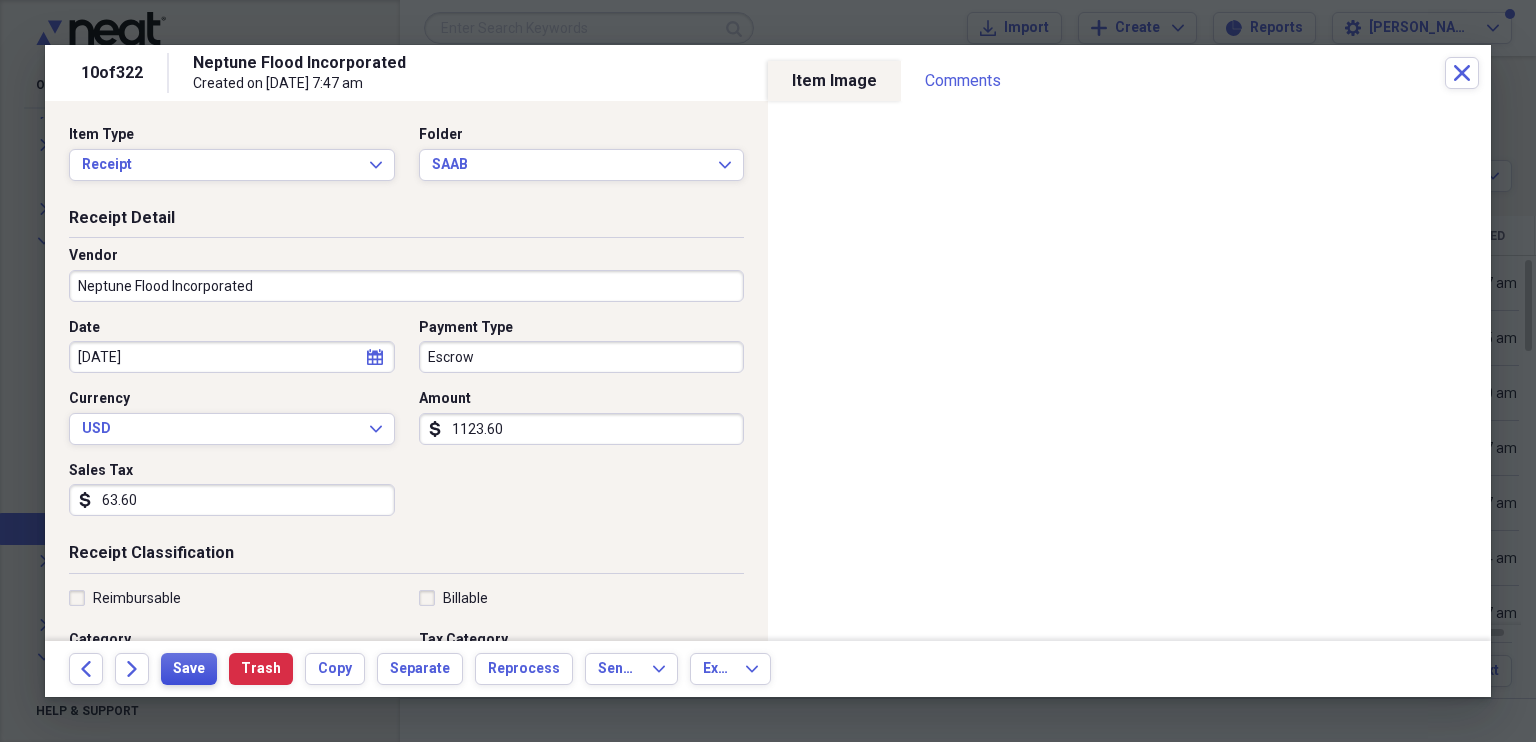 type on "2025-26
Policy # TNF3930213
Inv# 1228708" 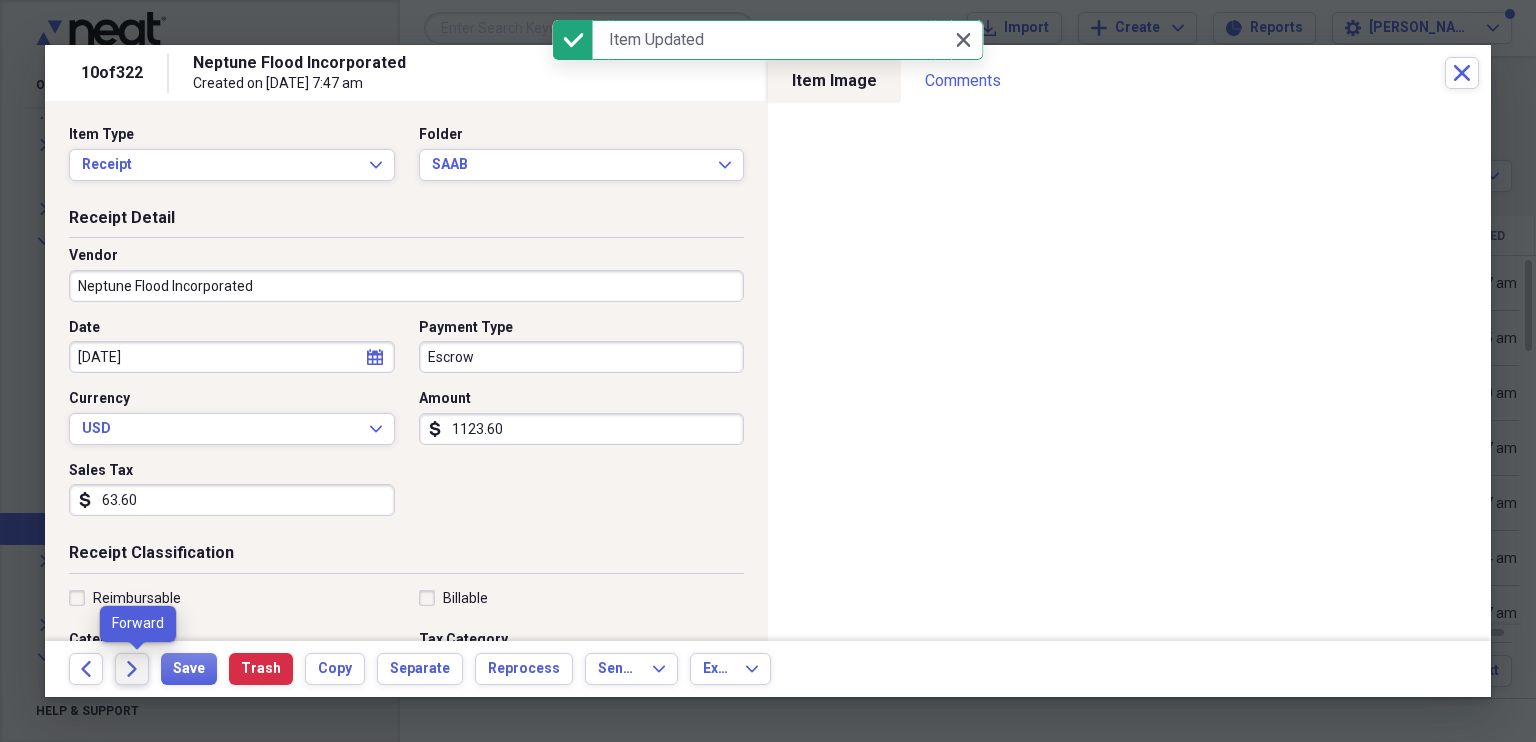 click on "Forward" 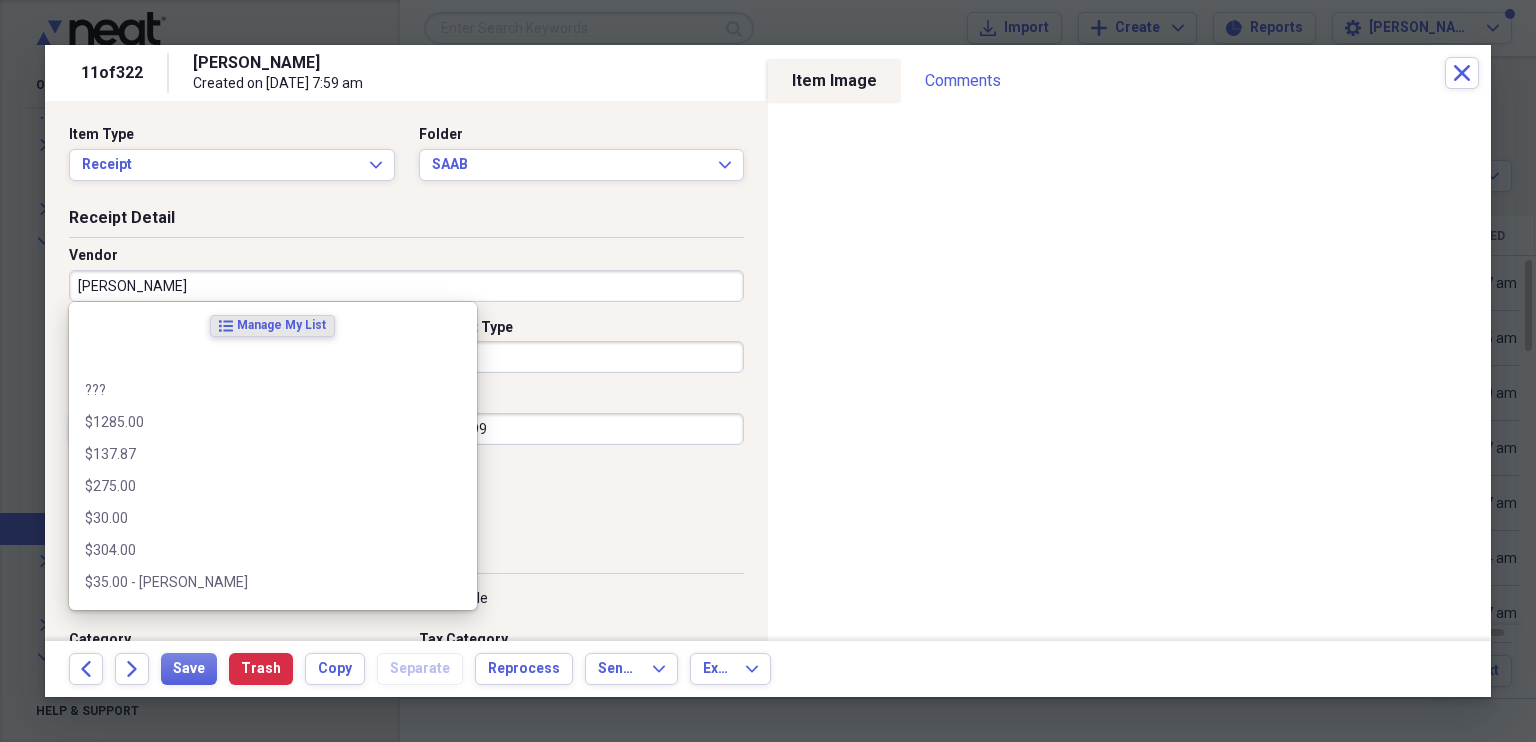 click on "[PERSON_NAME]" at bounding box center (406, 286) 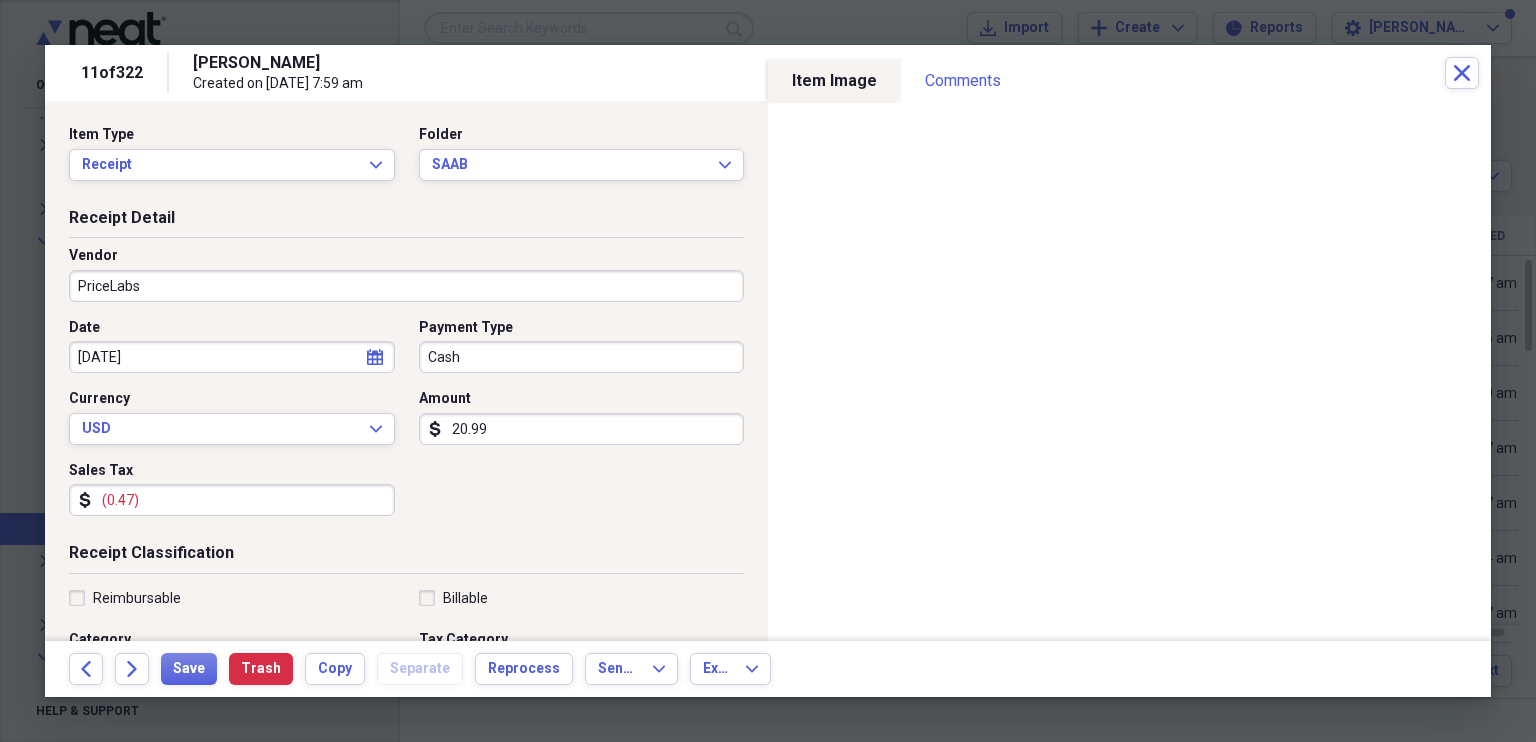 type on "PriceLabs" 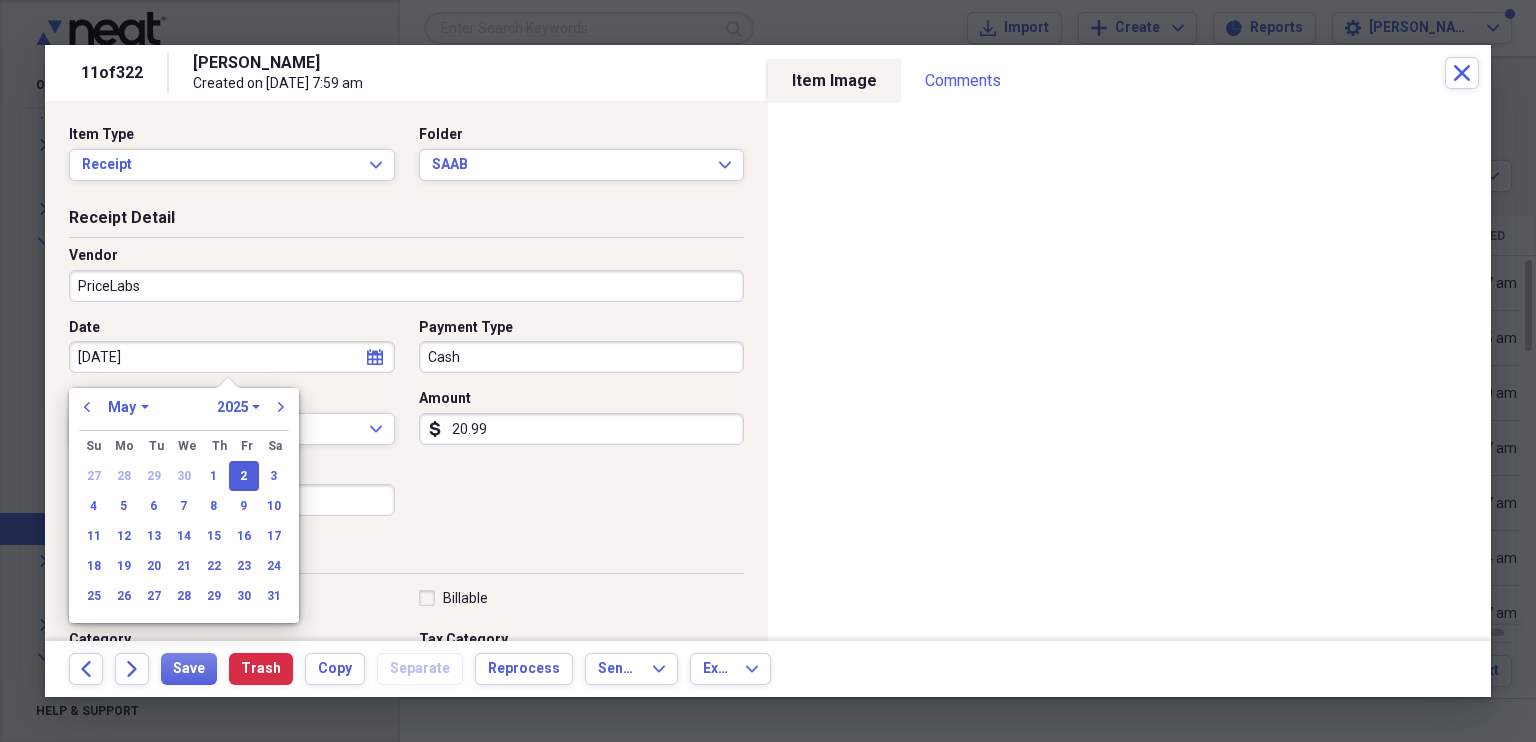 type 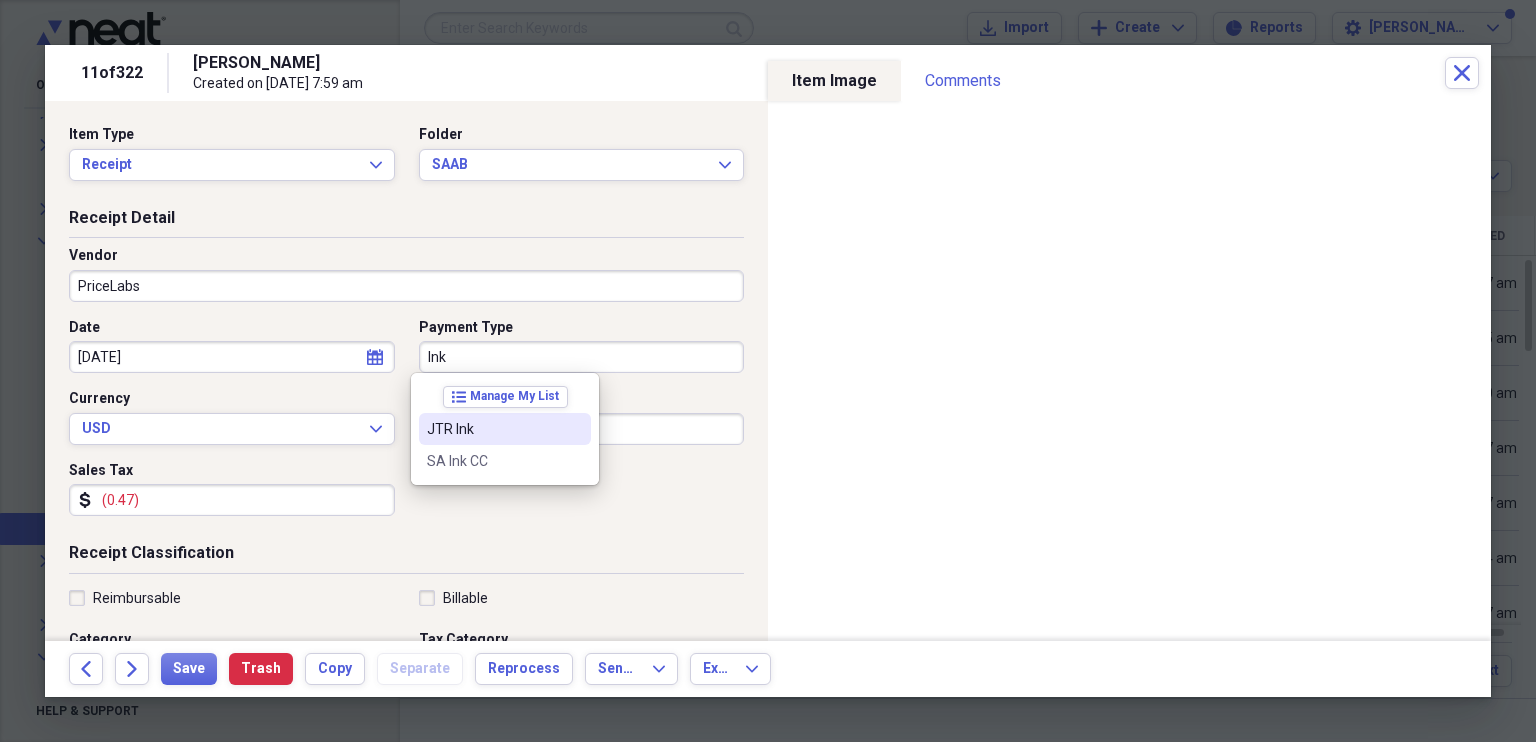click on "JTR Ink" at bounding box center [493, 429] 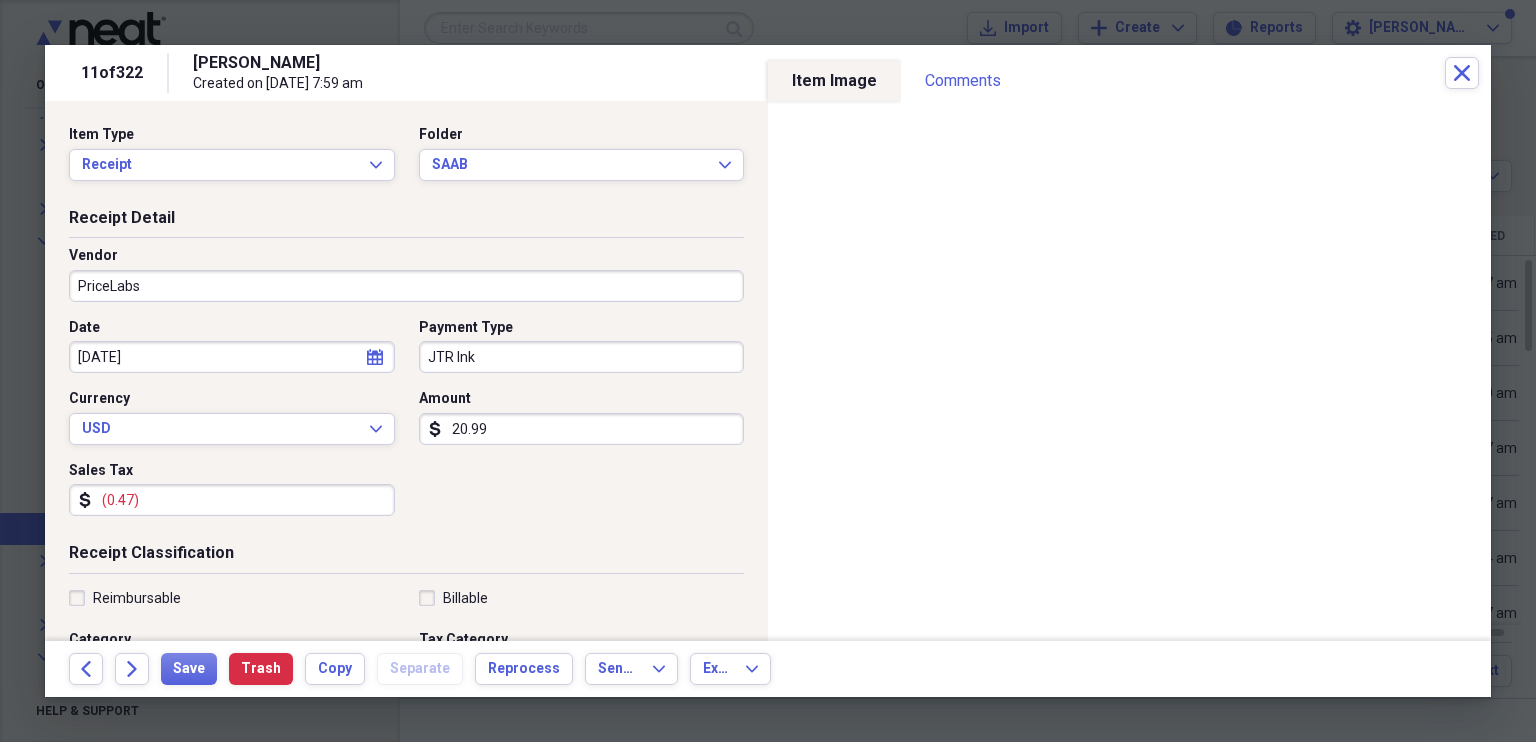 click on "(0.47)" at bounding box center (232, 500) 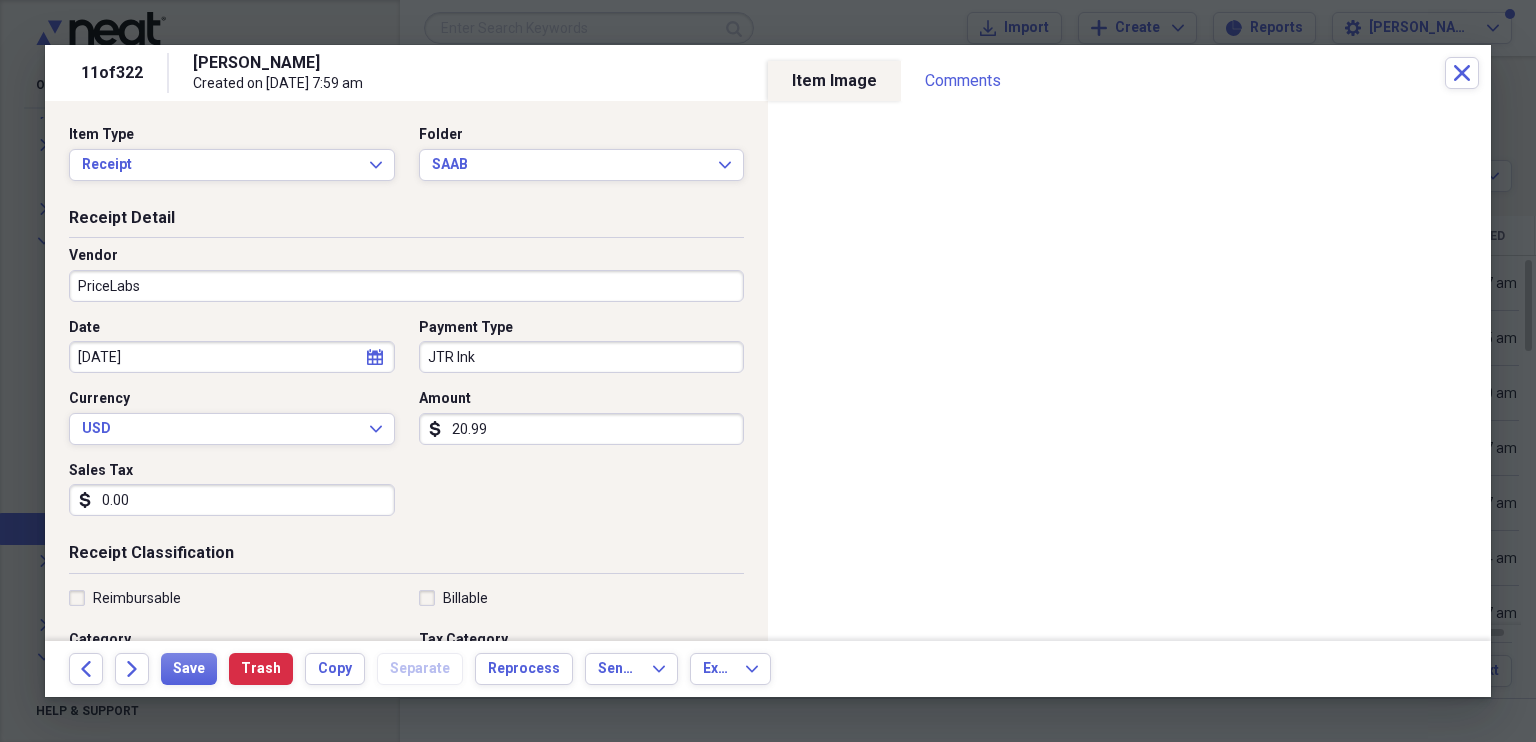 type on "0.00" 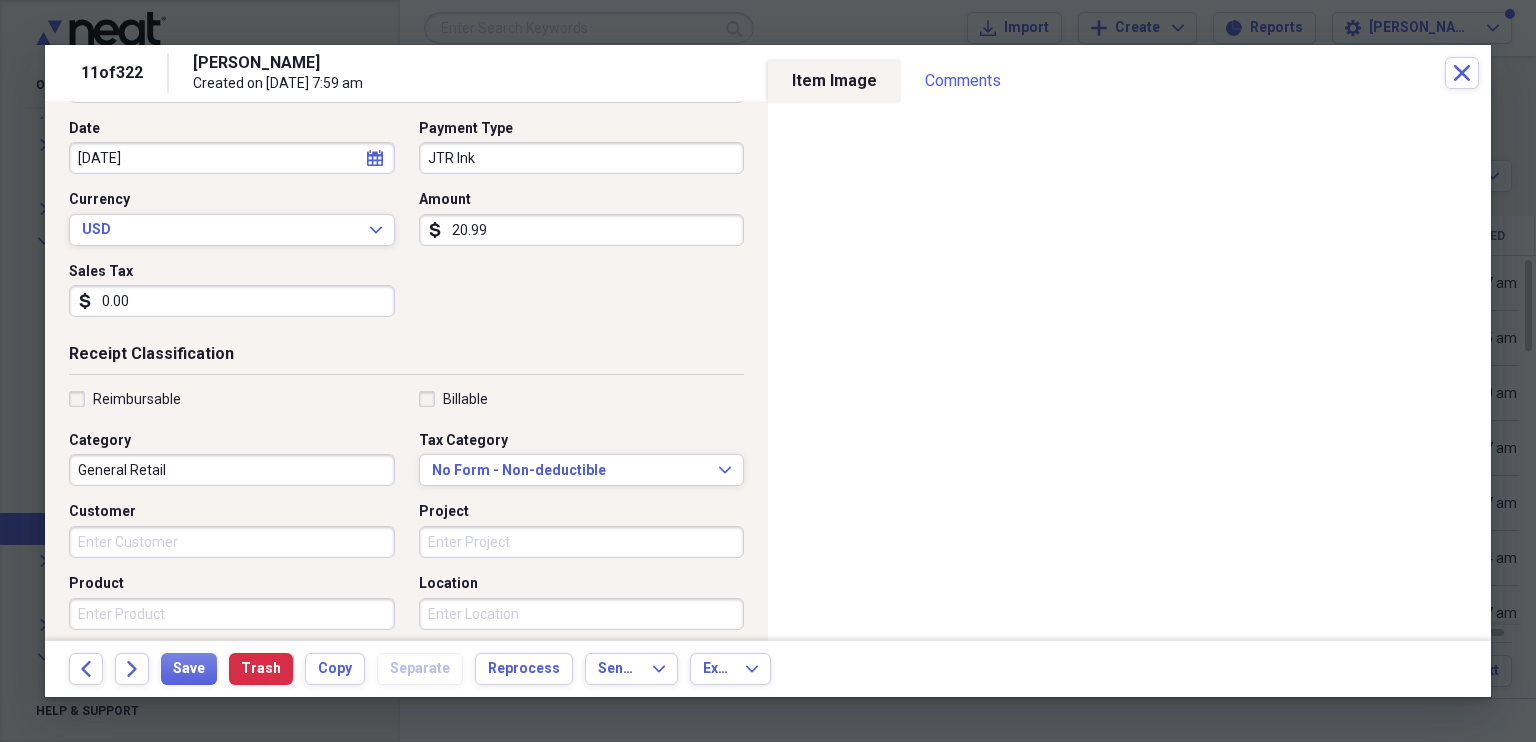 scroll, scrollTop: 200, scrollLeft: 0, axis: vertical 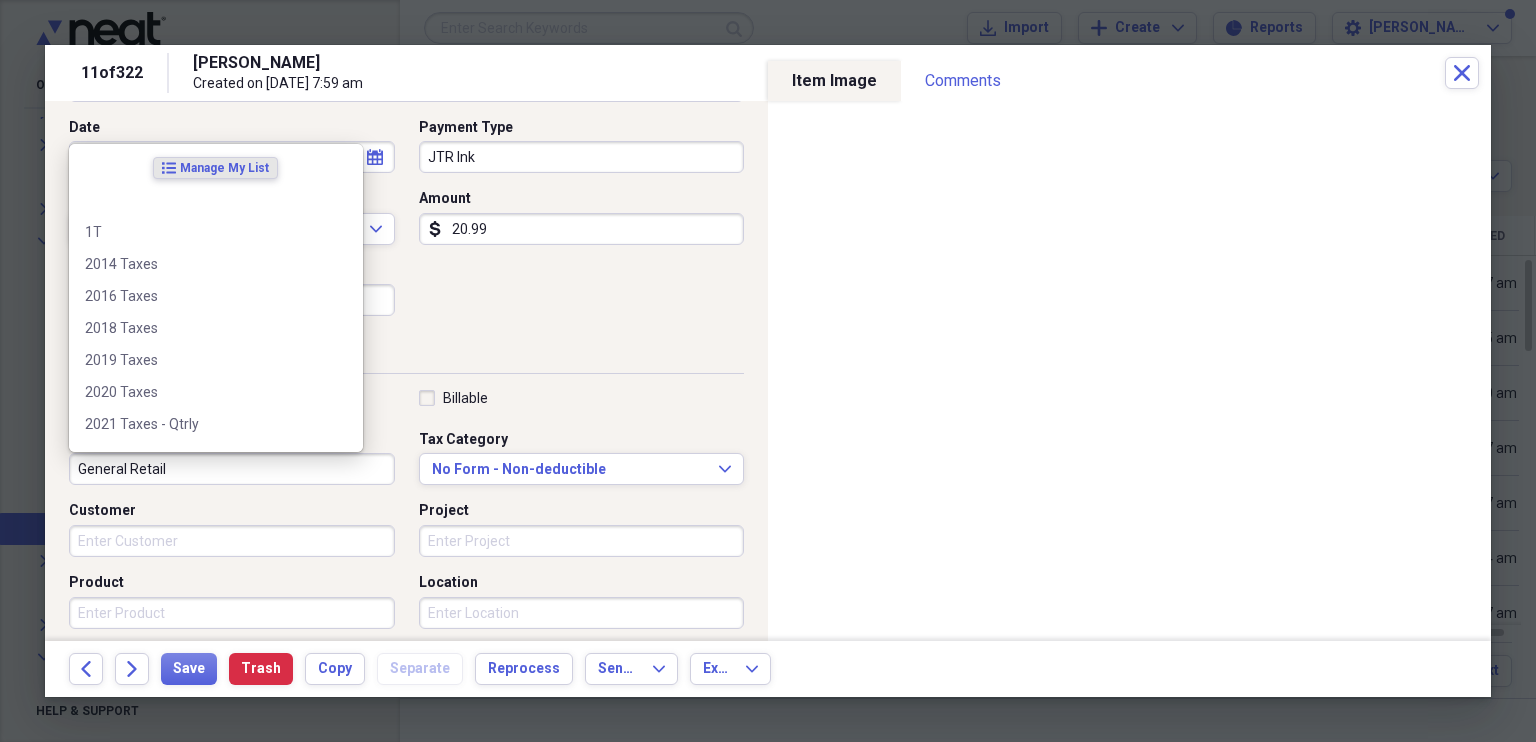 click on "General Retail" at bounding box center (232, 469) 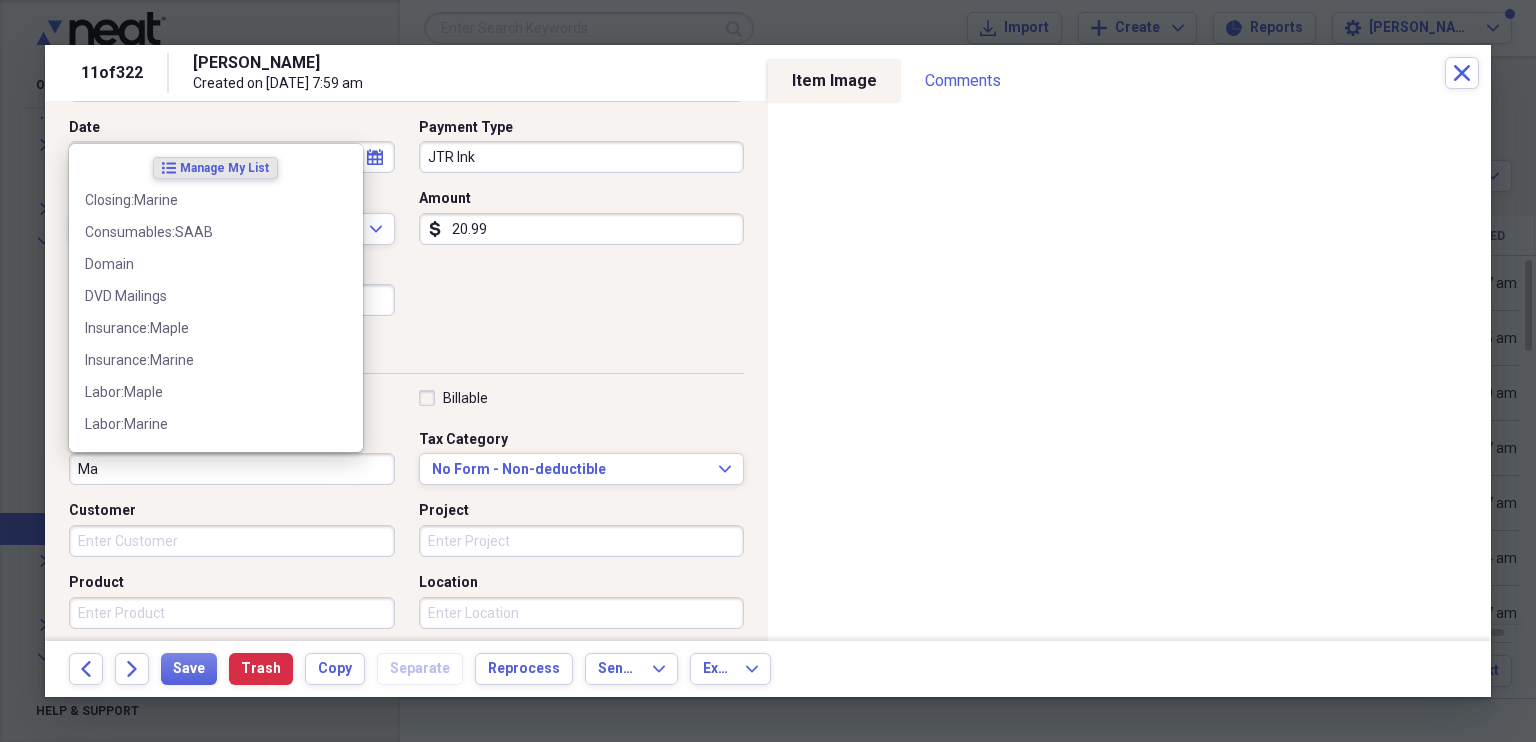 type on "M" 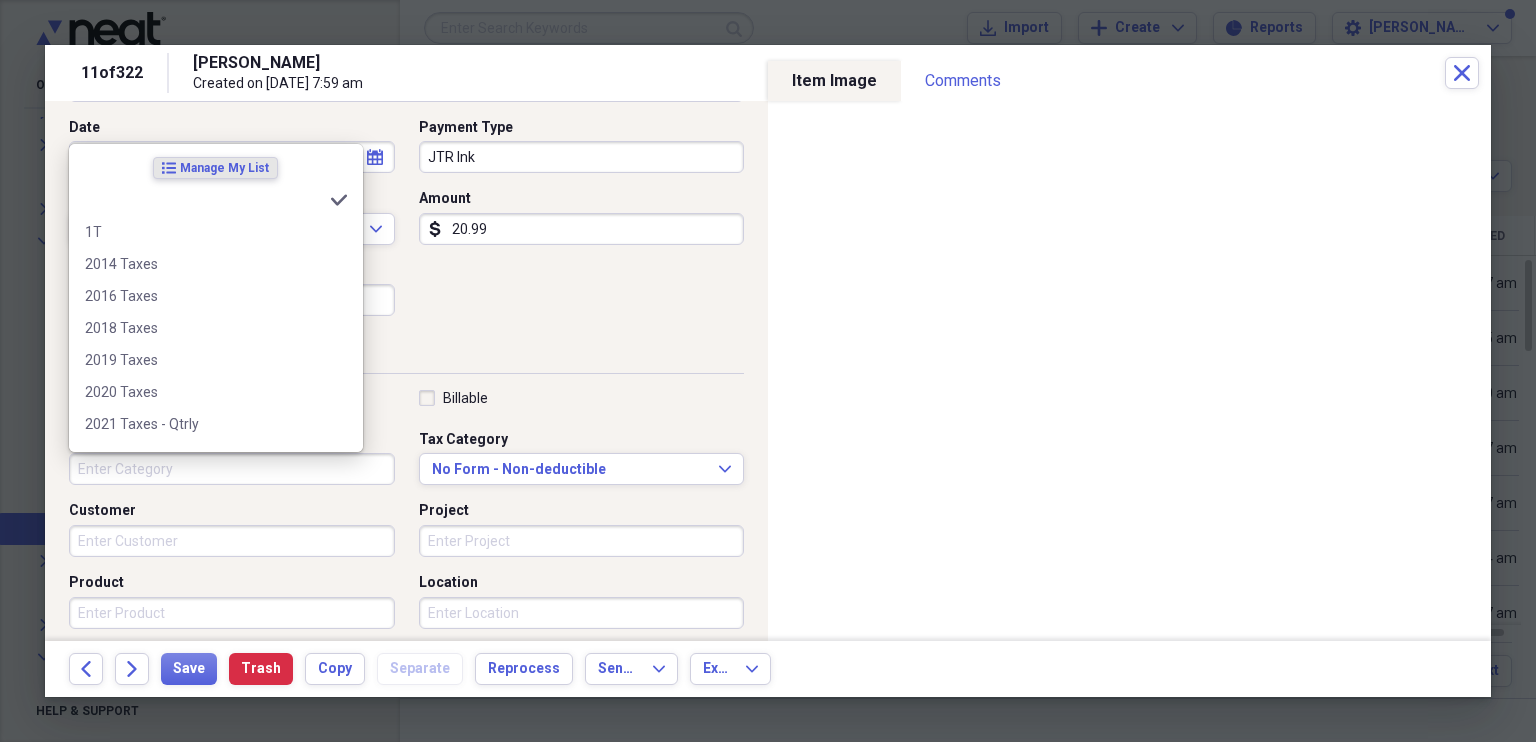 click on "Category" at bounding box center (232, 469) 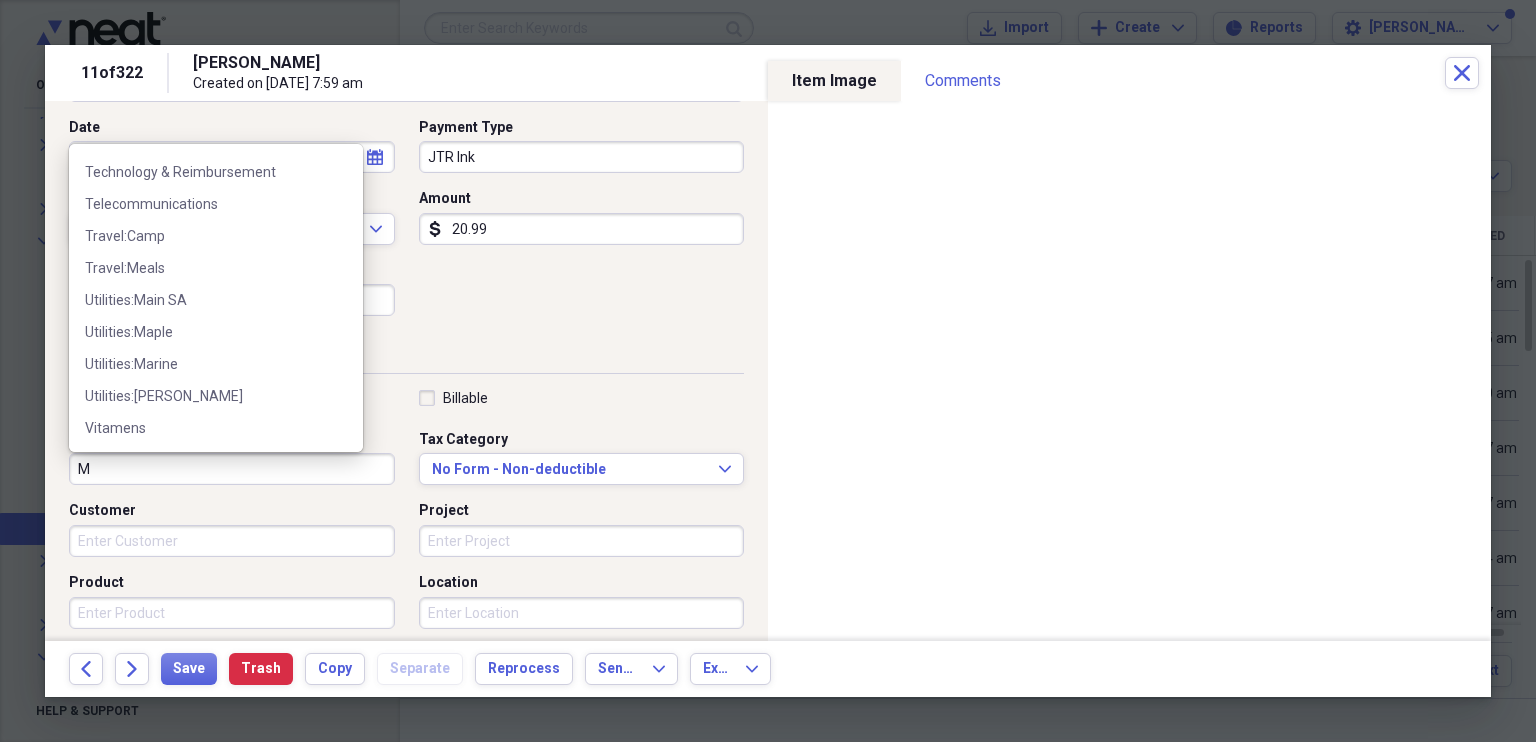 scroll, scrollTop: 0, scrollLeft: 0, axis: both 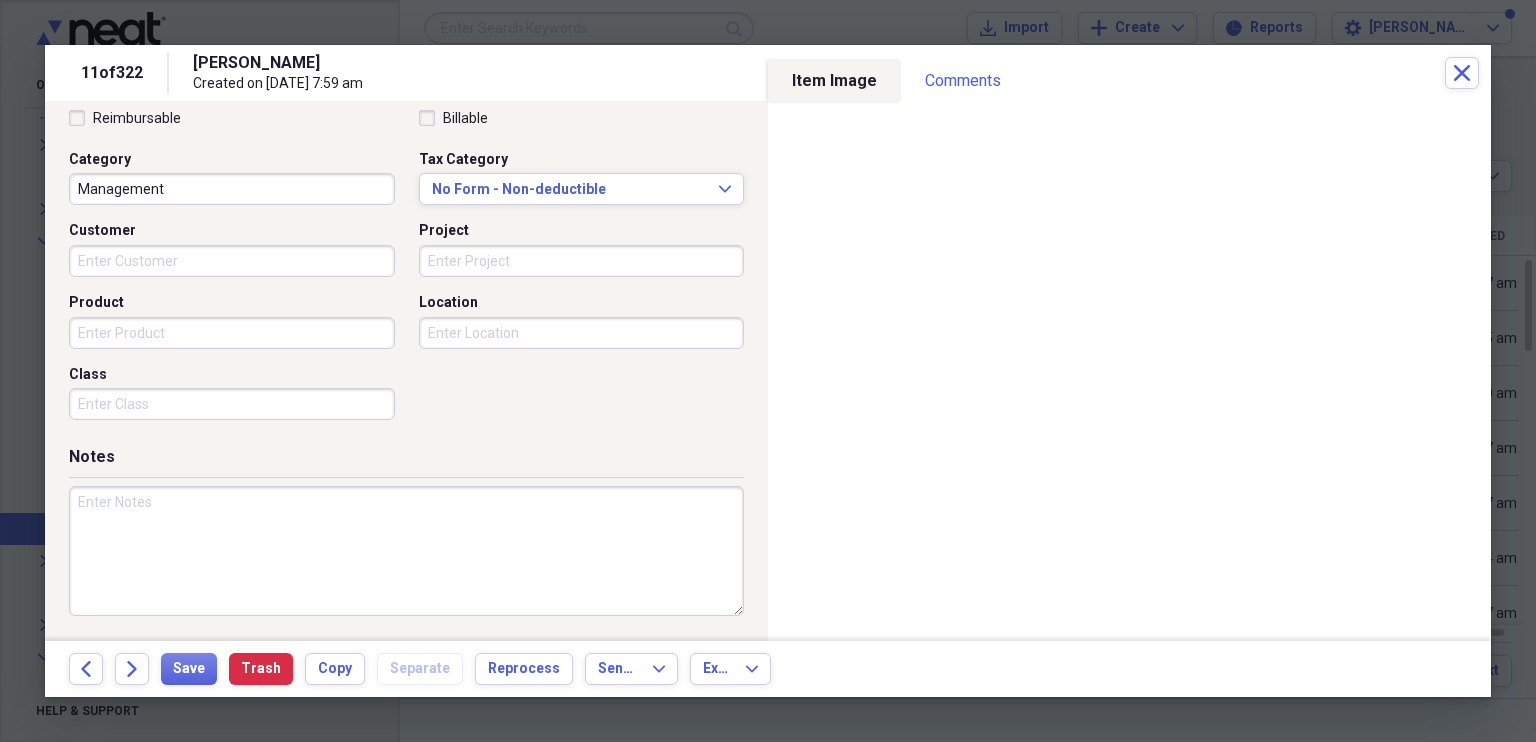 type on "Management" 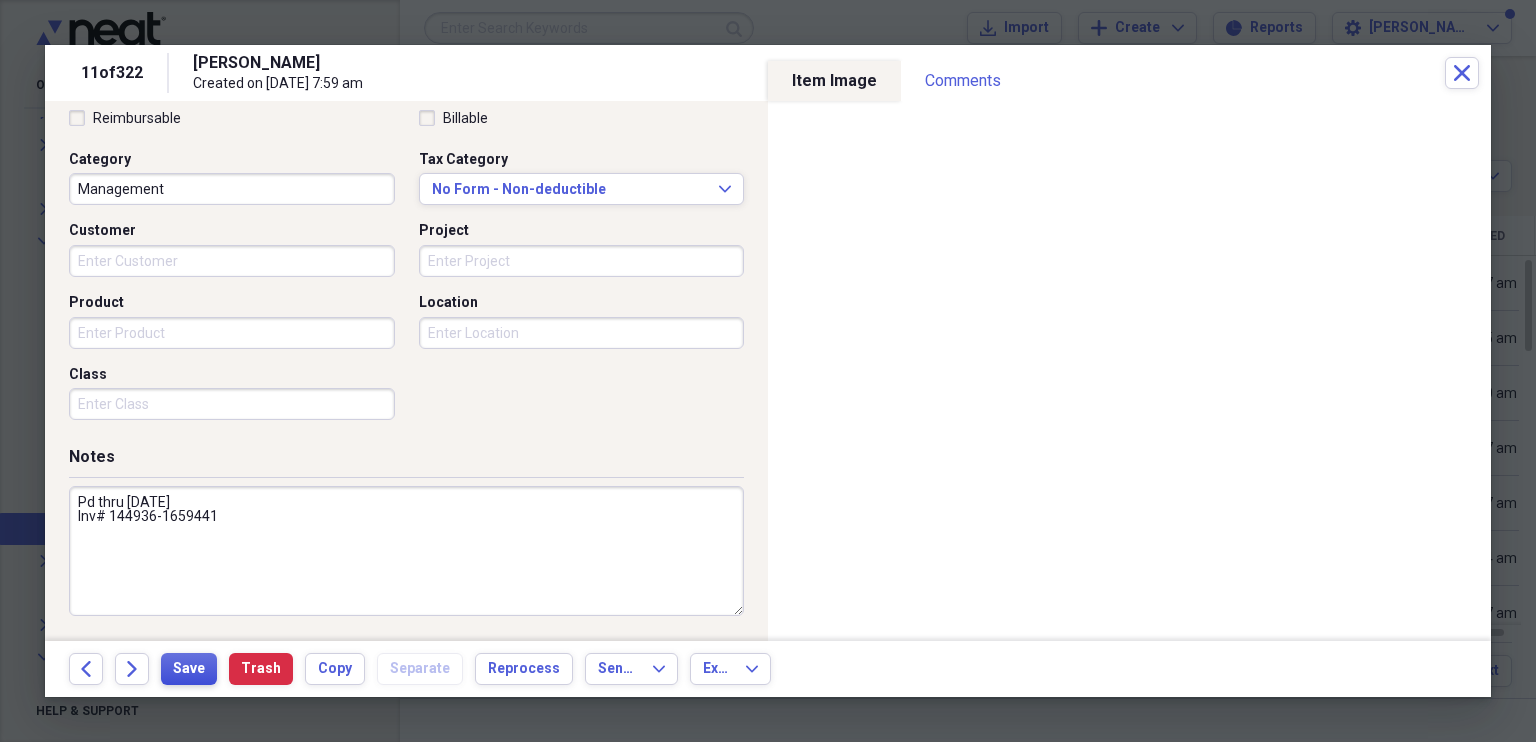 type on "Pd thru [DATE]
Inv# 144936-1659441" 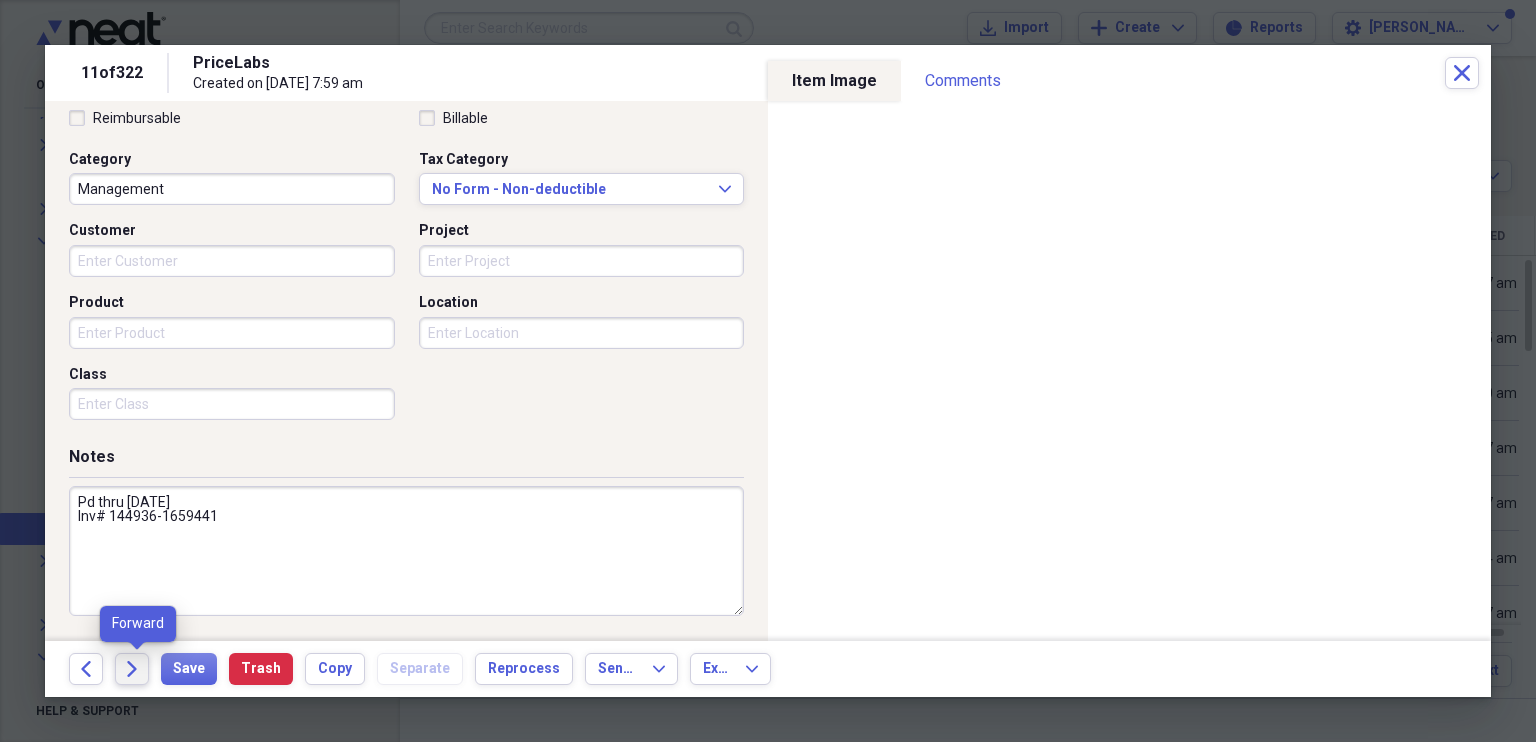 click 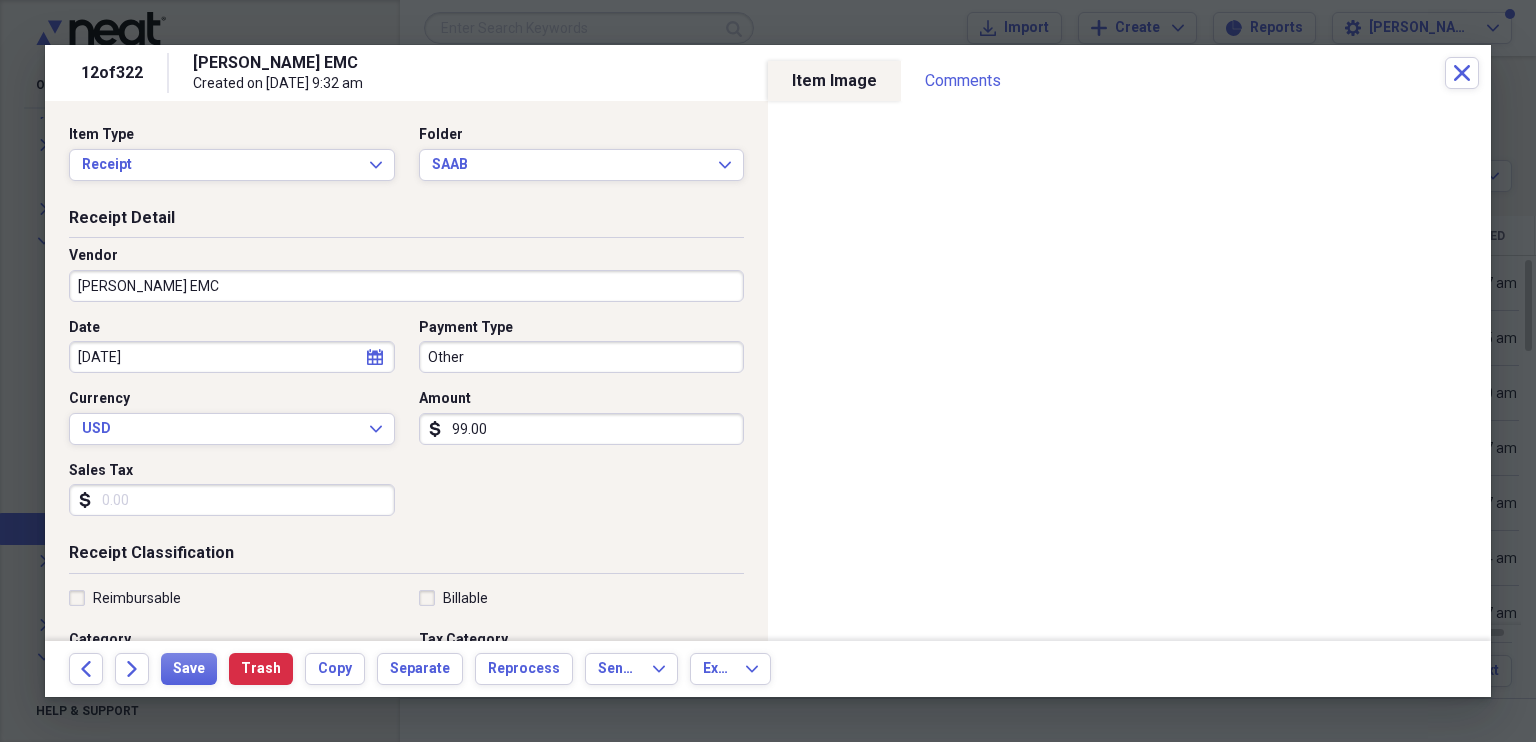 click 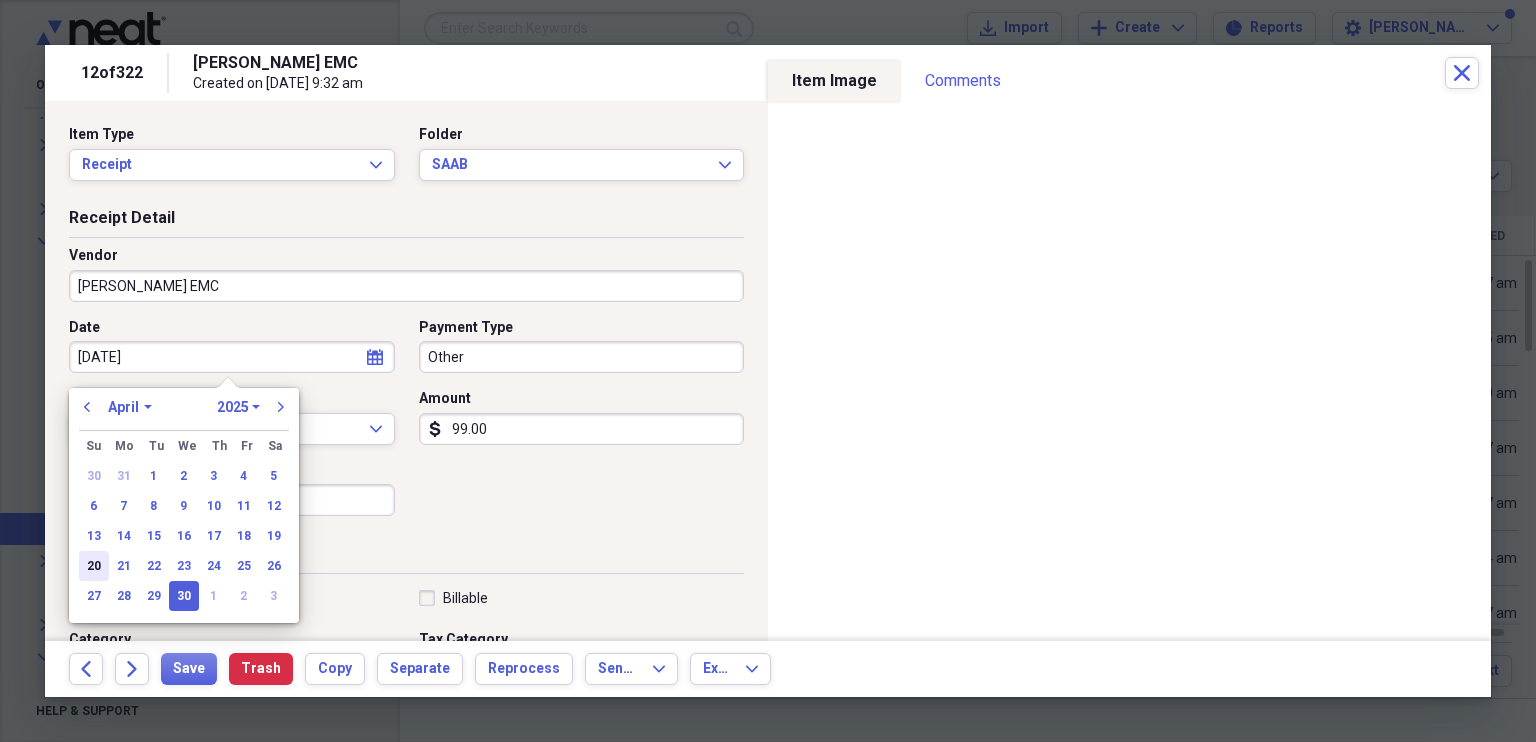 click on "20" at bounding box center [94, 566] 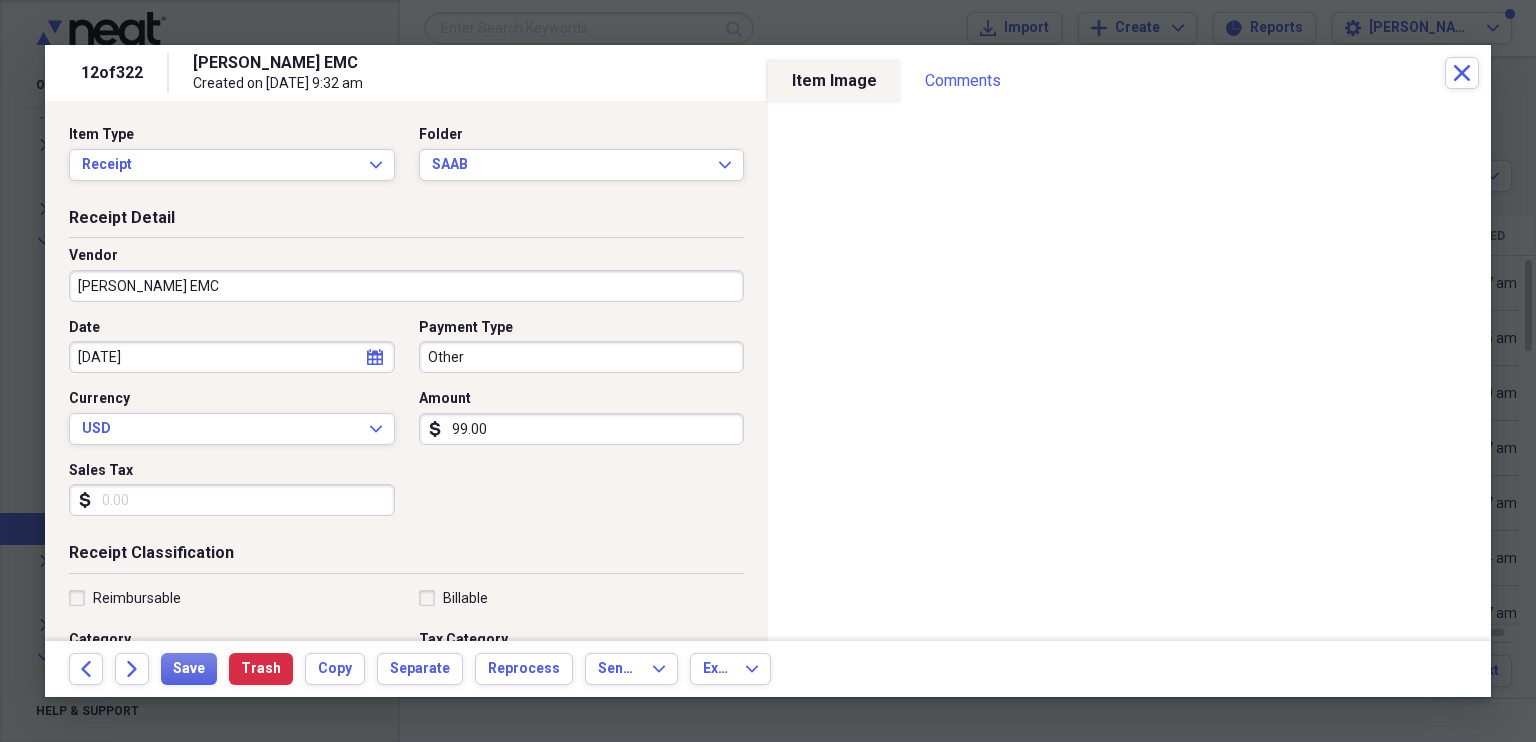 click 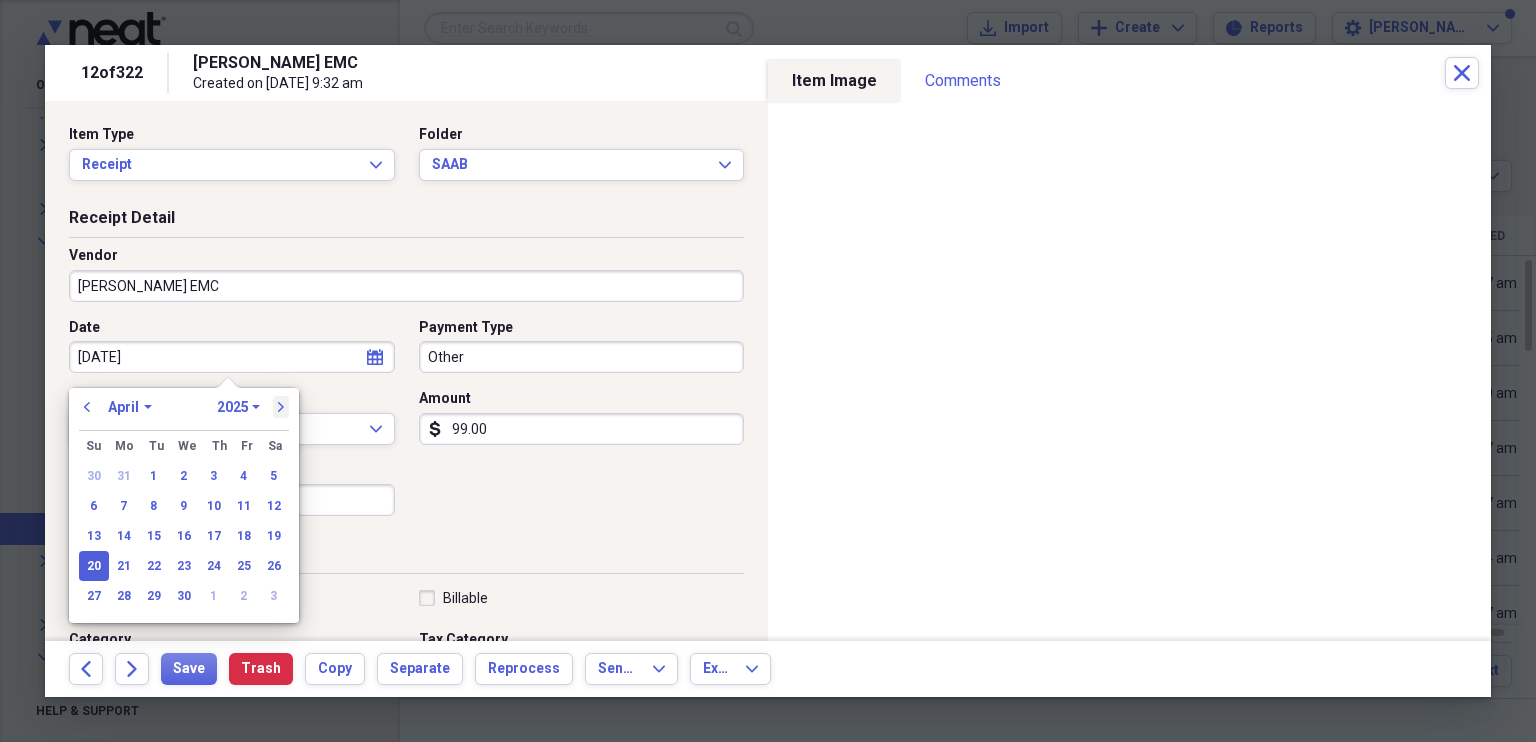 click on "next" at bounding box center (281, 407) 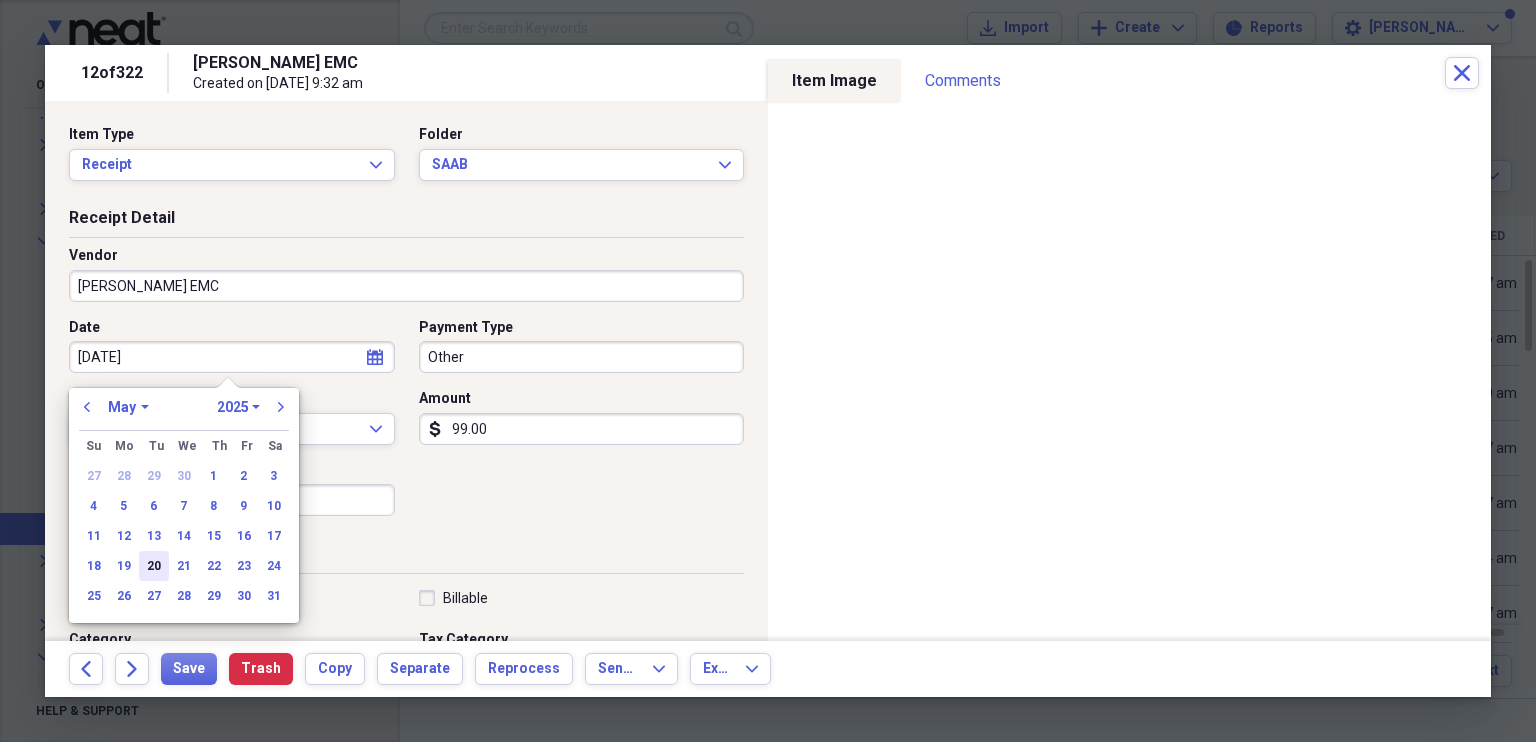 click on "20" at bounding box center (154, 566) 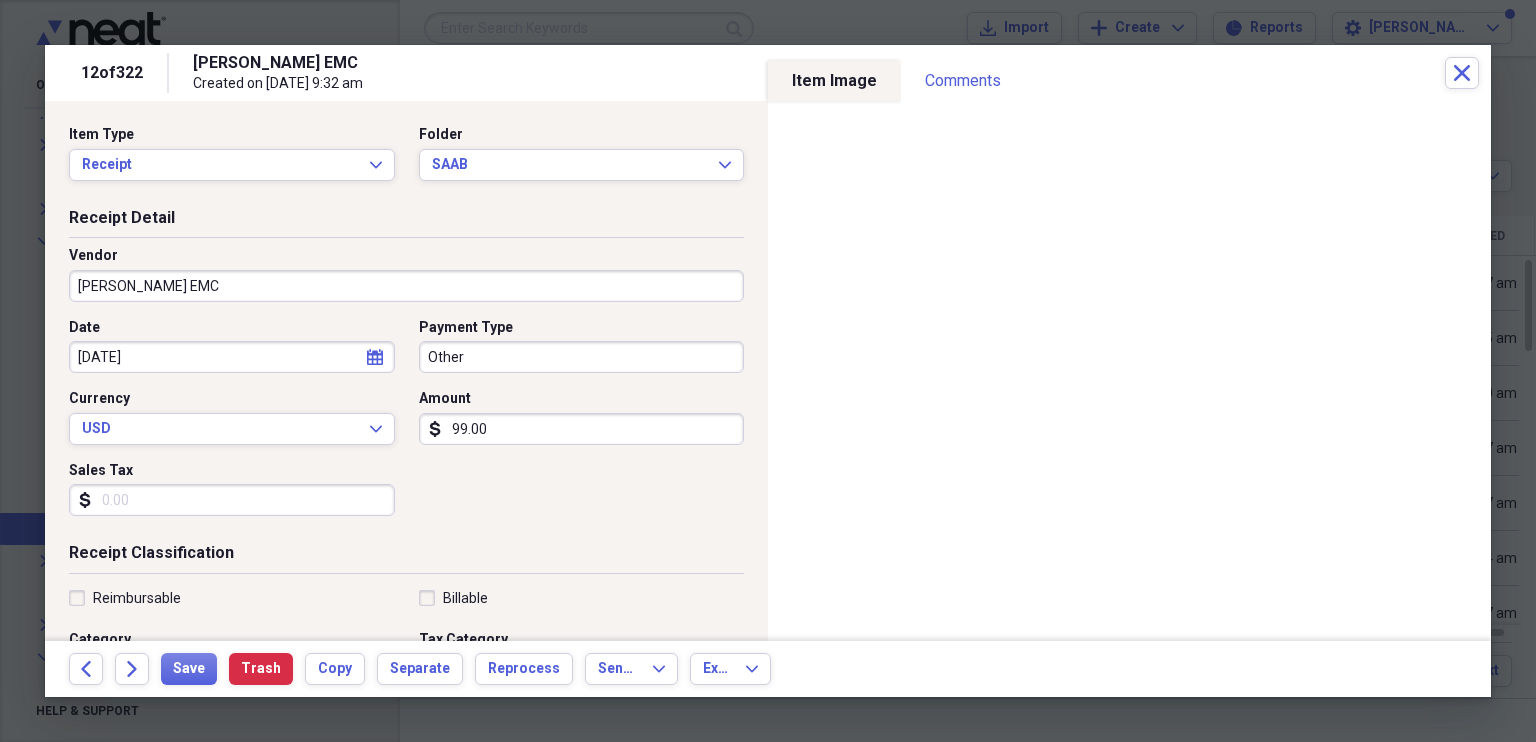 type 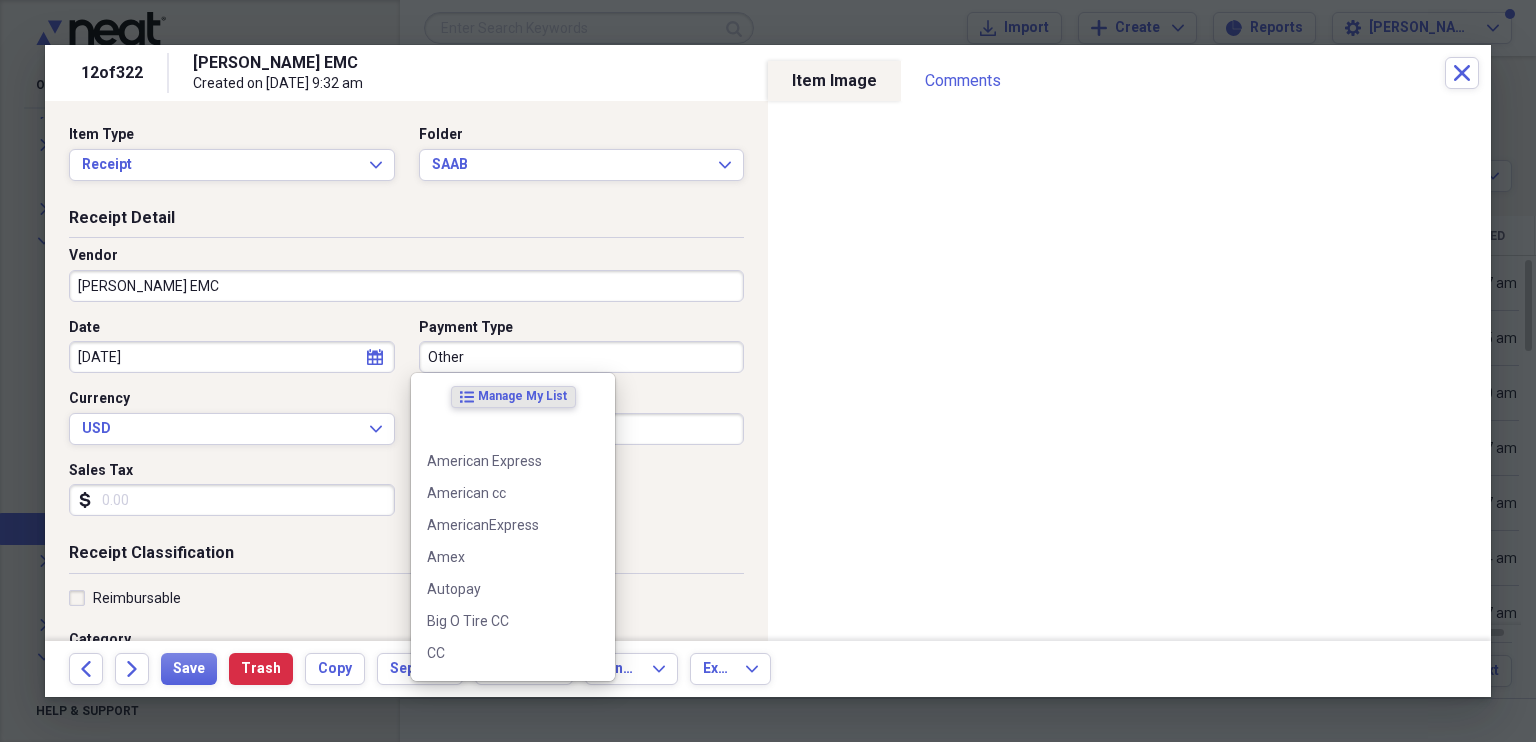 click on "Other" at bounding box center (582, 357) 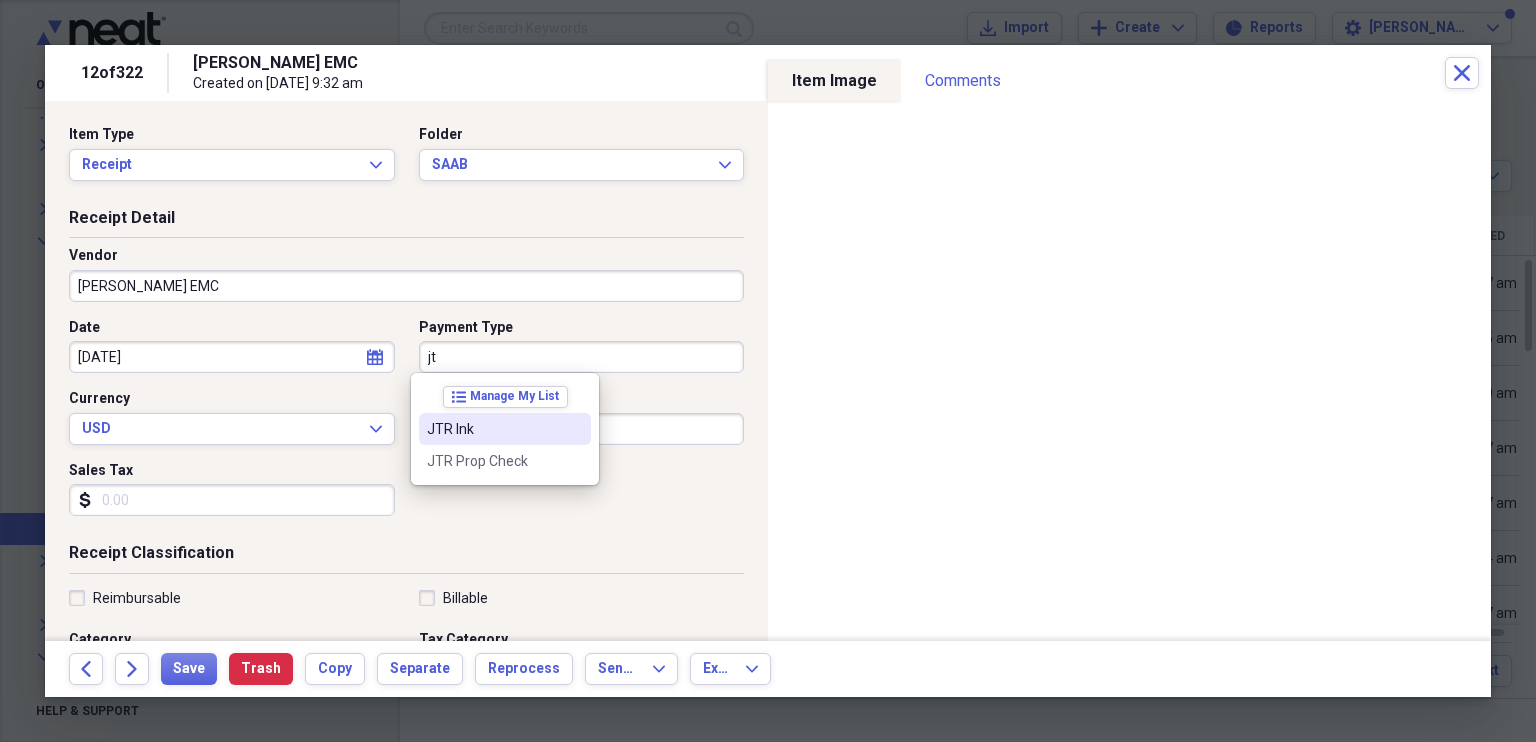 click on "JTR Ink" at bounding box center [493, 429] 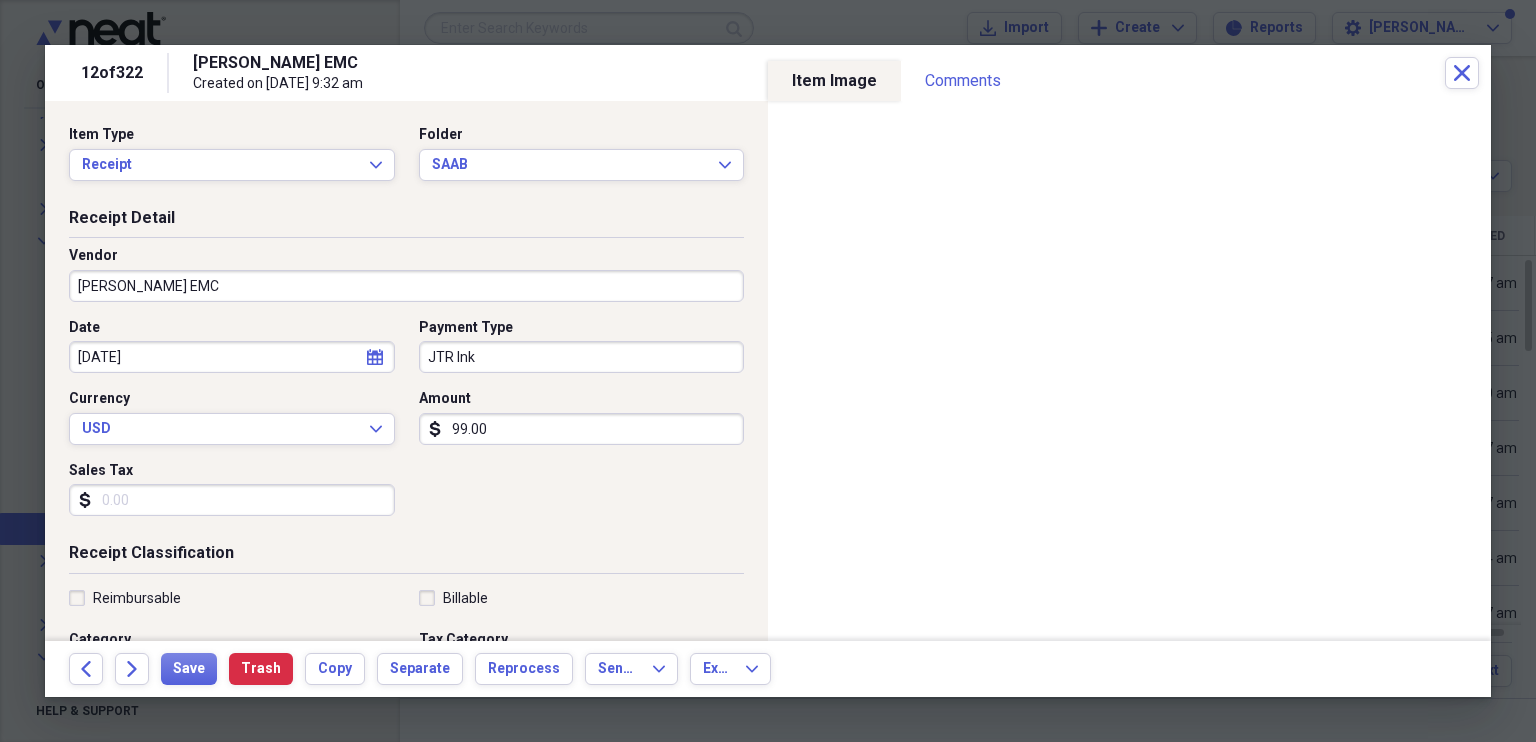 click on "Sales Tax" at bounding box center [232, 500] 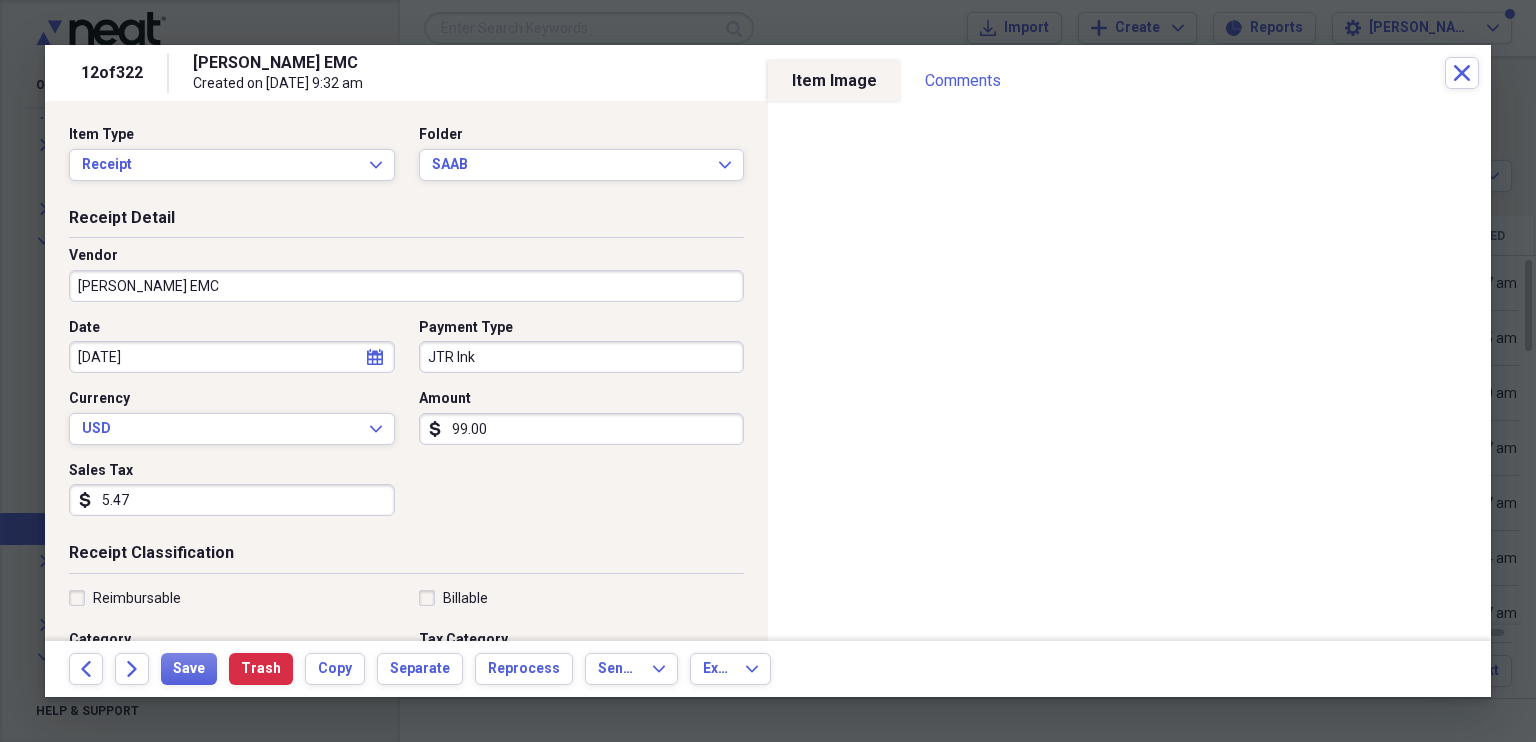 type on "5.47" 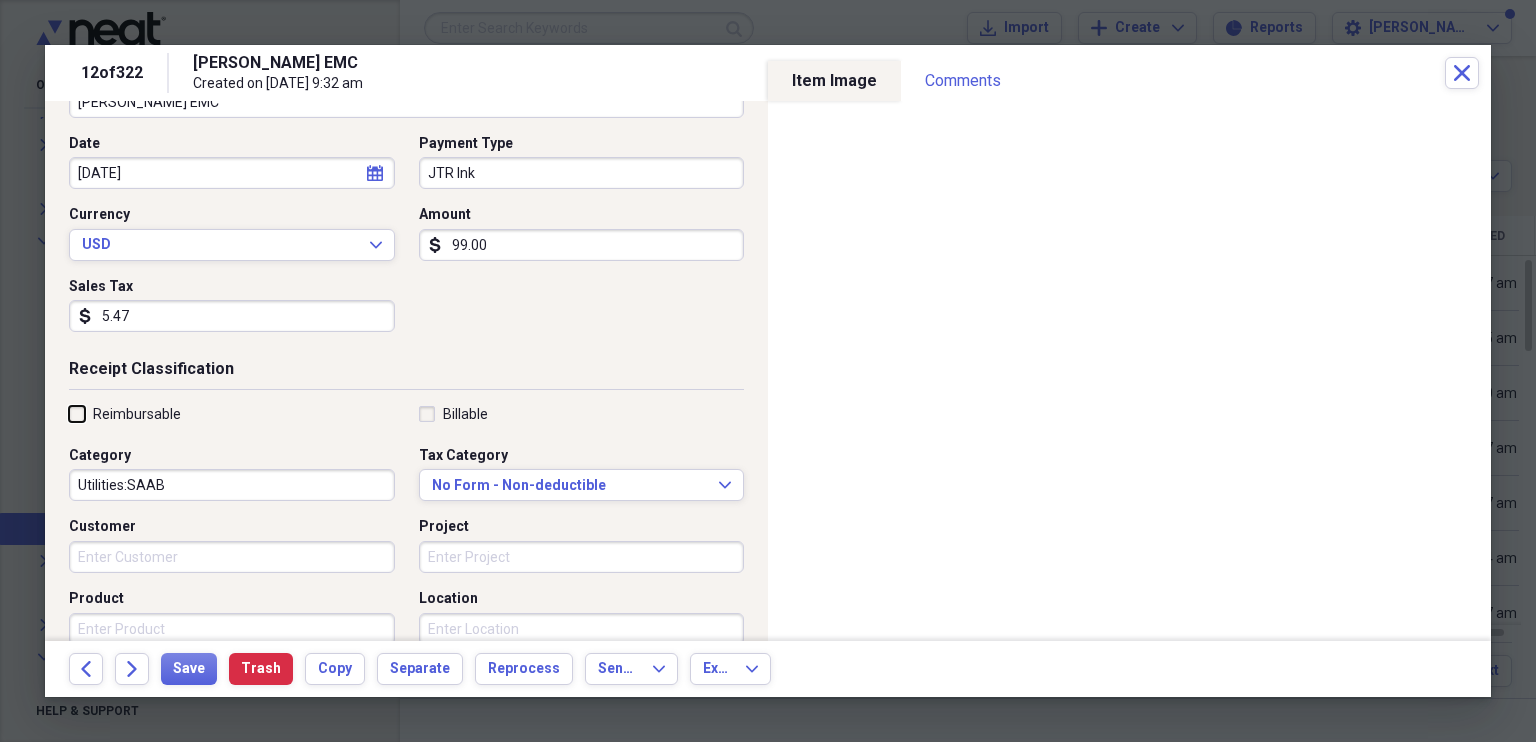scroll, scrollTop: 480, scrollLeft: 0, axis: vertical 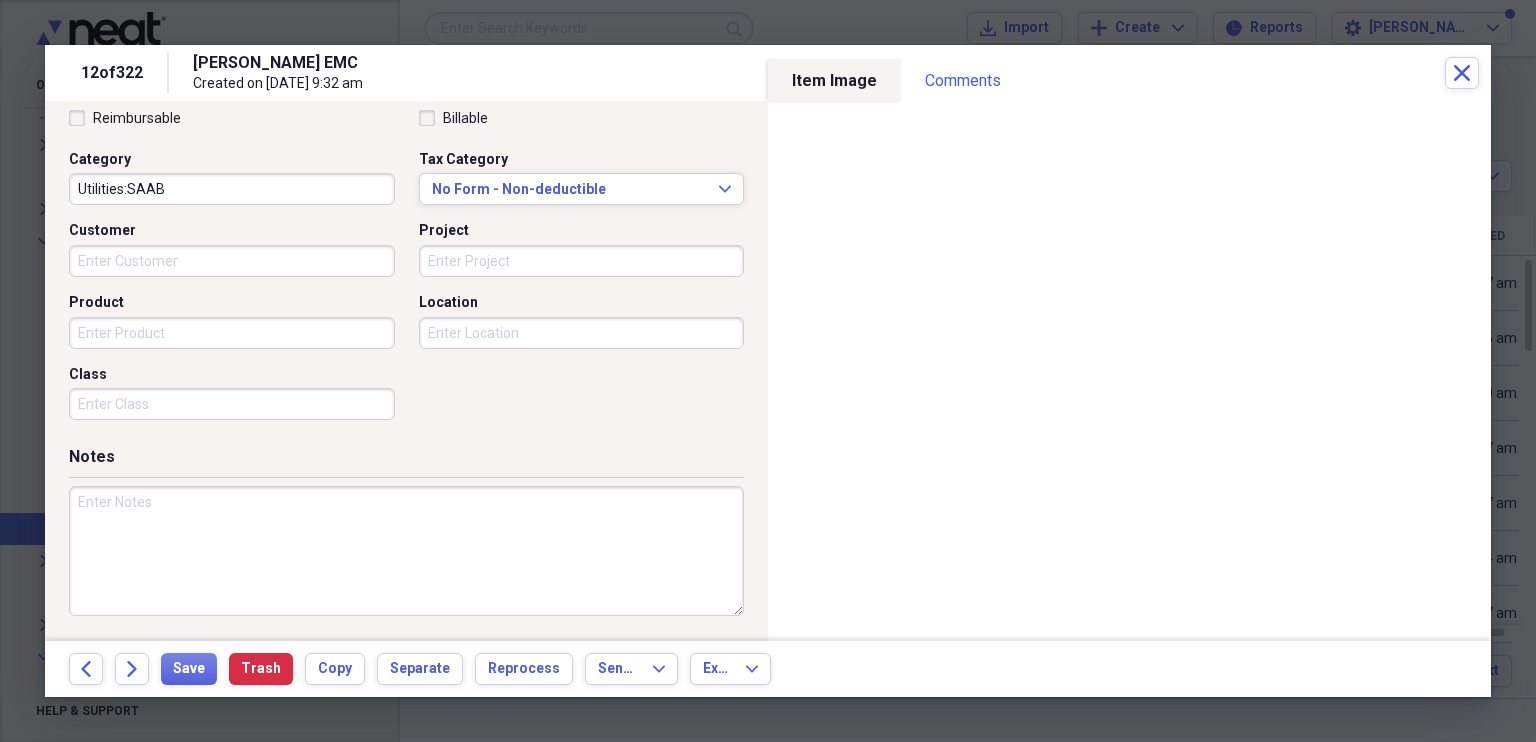 click at bounding box center [406, 551] 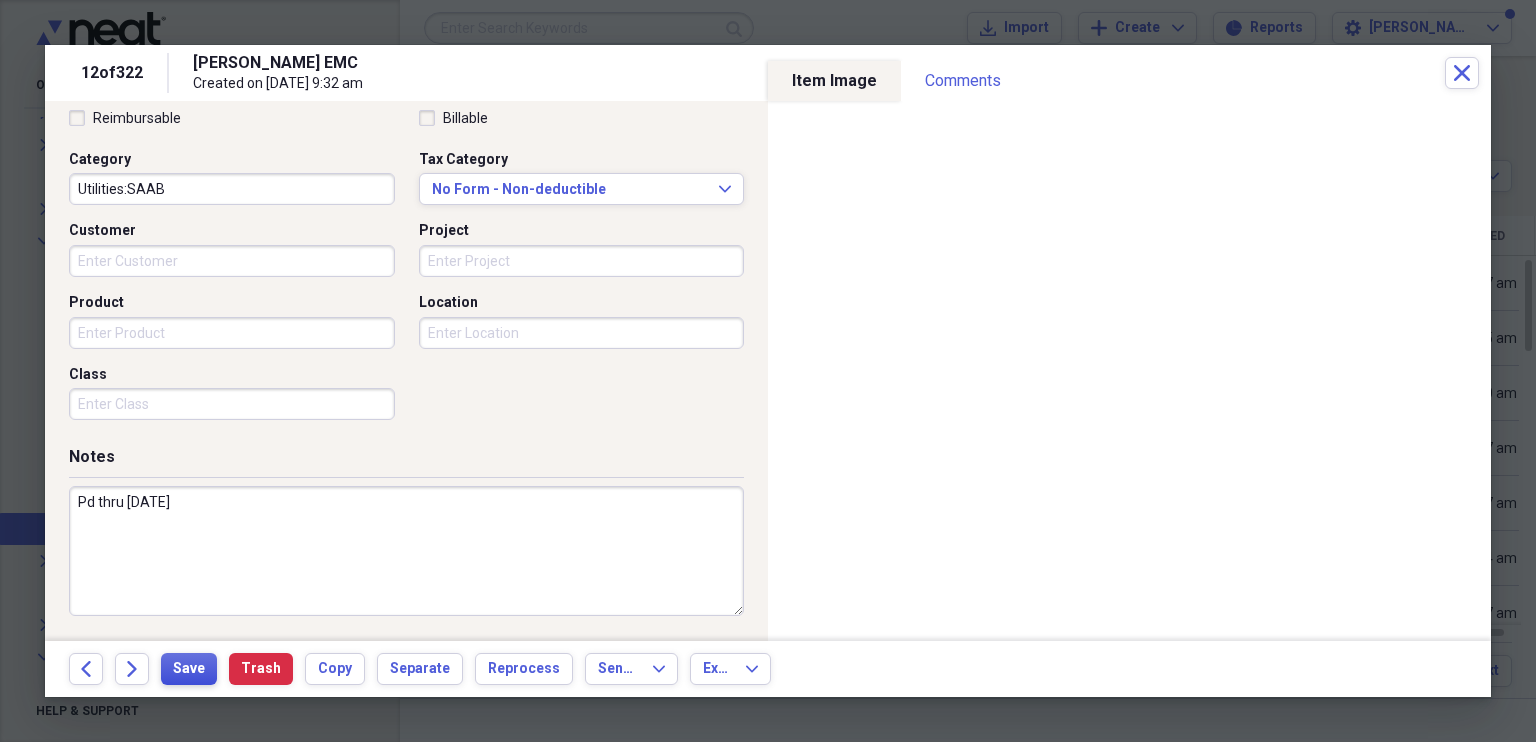 click on "Save" at bounding box center [189, 669] 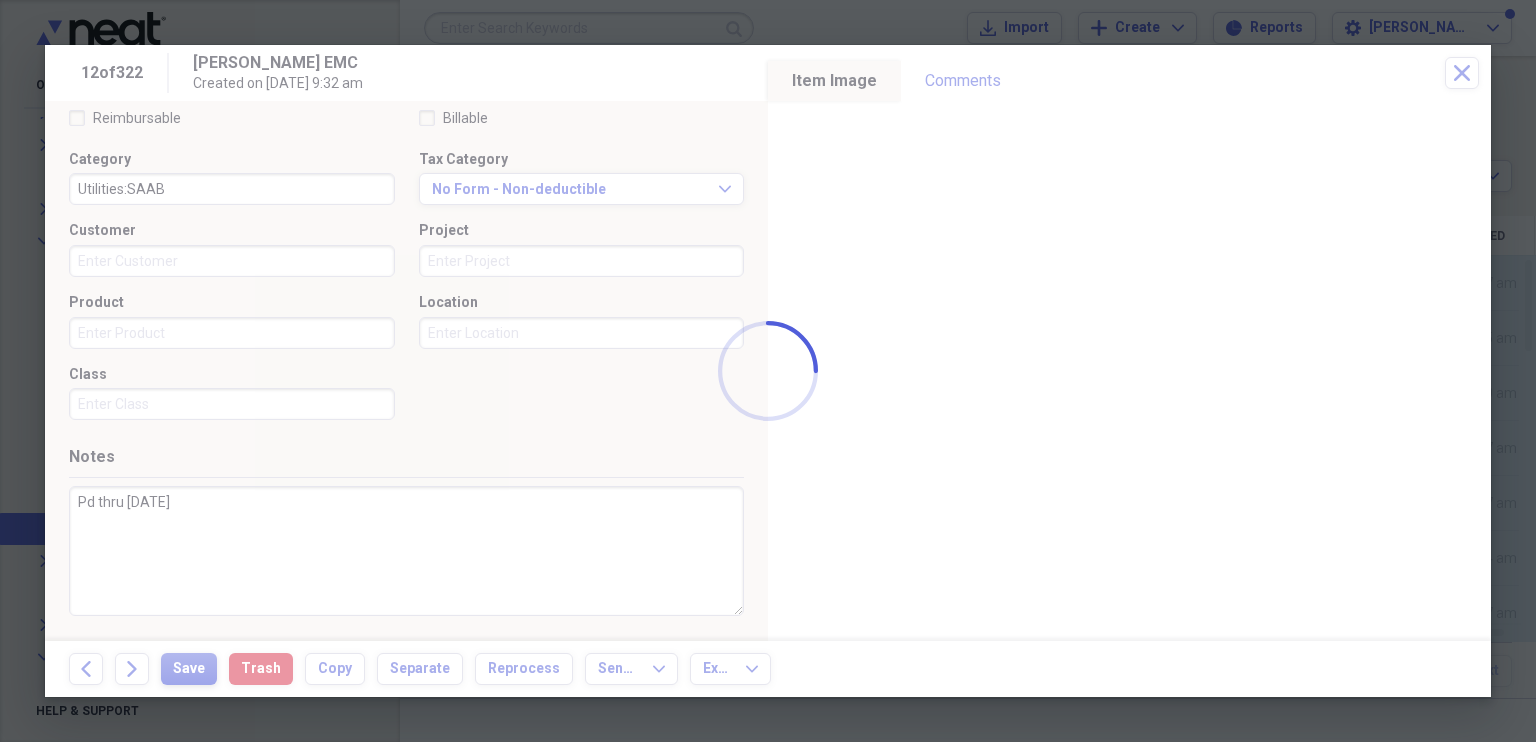 type on "Pd thru [DATE]" 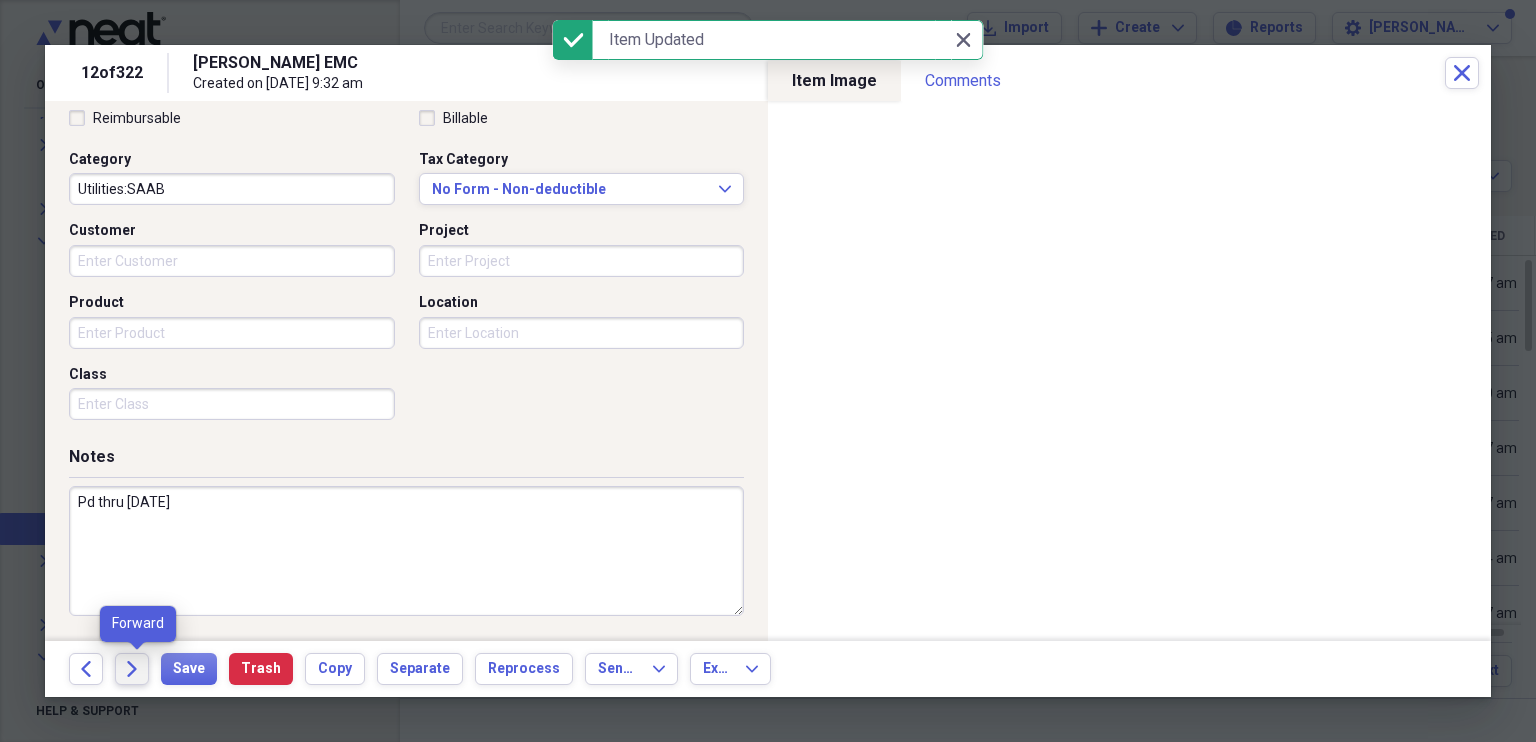 click on "Forward" 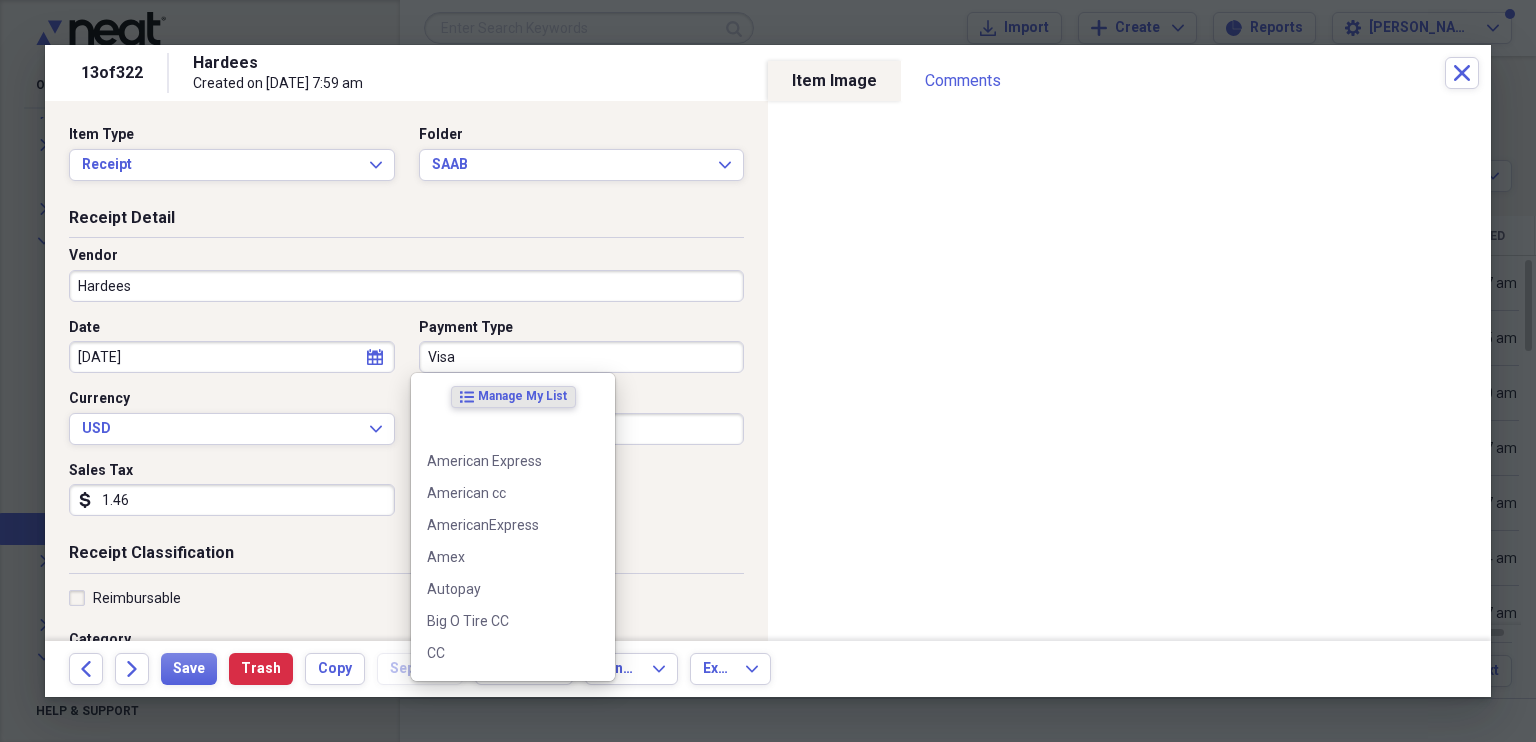 click on "Organize My Files 99+ Collapse Unfiled Needs Review 99+ Unfiled All Files Unfiled Unfiled Unfiled Saved Reports Collapse My Cabinet JTR-[PERSON_NAME] Add Folder Folder Business Cards Add Folder Collapse Open Folder COGWA Add Folder Folder Carricom Receipts Add Folder Folder CNC Bills Add Folder Folder COGWA - Misc Churches Receipts Add Folder Expand Folder COGWA Receipts Add Folder Folder COGWA Sound Add Folder Folder COGWAKY Paperwork Add Folder Expand Folder COGWAKY Receipts Add Folder Folder Documents Add Folder Folder FOT Receipts Add Folder Folder WFW Receipts Add Folder Expand Folder [PERSON_NAME]'s Stuff Add Folder Expand Folder HH Add Folder Folder Jerry's Stuff Add Folder Expand Folder JR Properties Add Folder Collapse Open Folder JTR Properties Add Folder Folder Deckside Add Folder Folder Documents Add Folder Folder JTR Receipts Add Folder Folder Luther Add Folder Expand Folder Marine Street Add Folder Expand Folder Old JTR Deposits Add Folder Expand Folder Old JTR Receipts Add Folder Folder [PERSON_NAME] Add Folder SAAB" at bounding box center (768, 371) 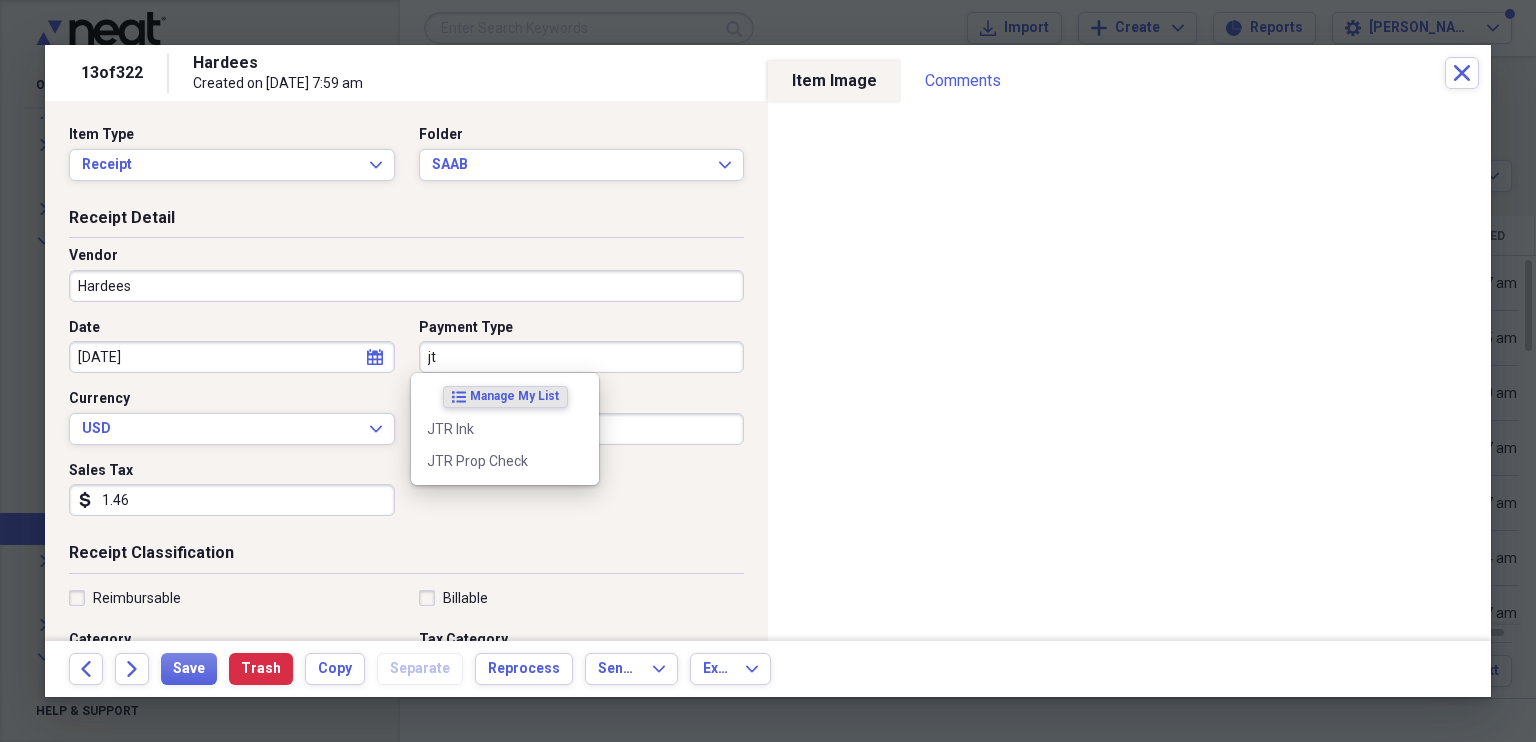click on "list Manage My List JTR Ink JTR Prop Check" at bounding box center [505, 429] 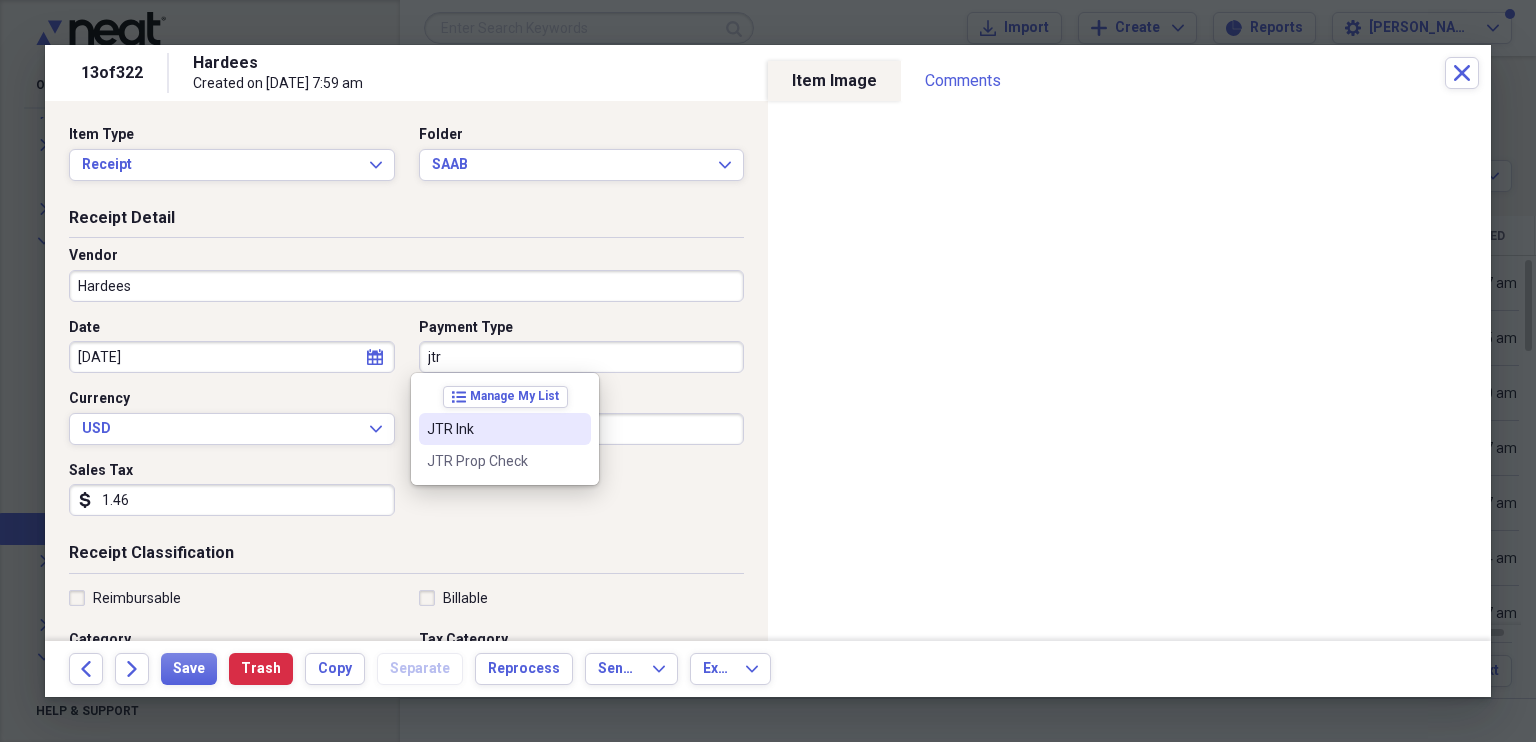 click on "JTR Ink" at bounding box center (493, 429) 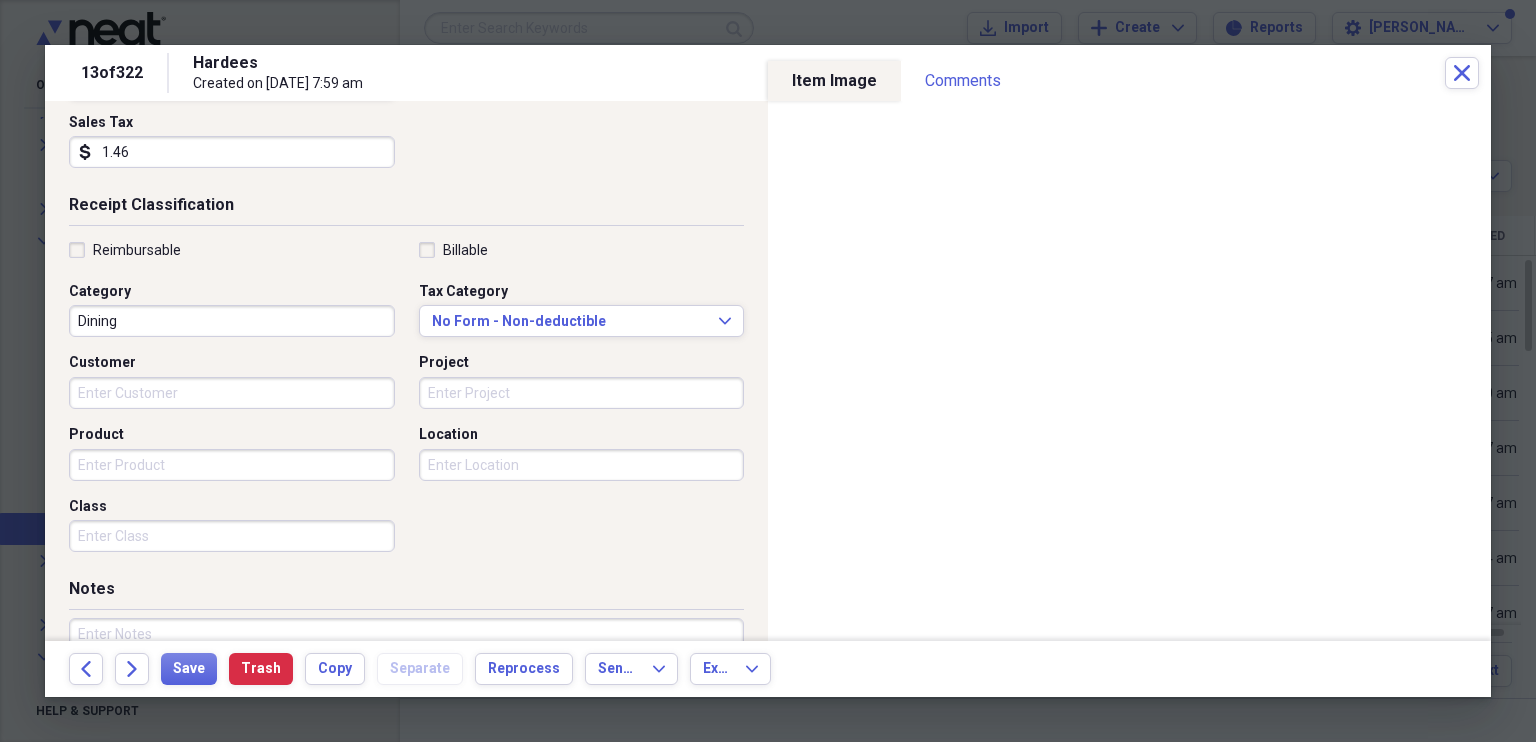 scroll, scrollTop: 350, scrollLeft: 0, axis: vertical 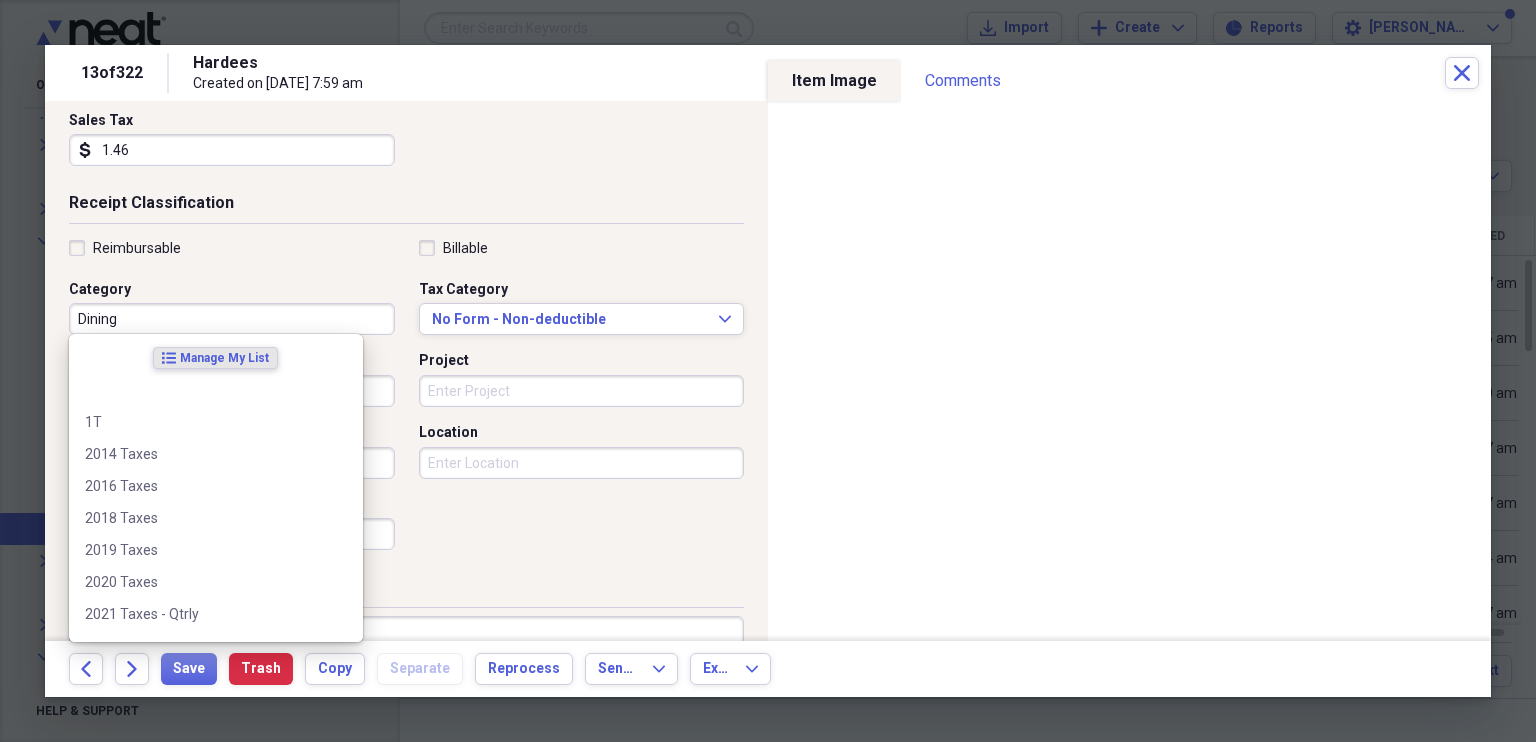 click on "Dining" at bounding box center (232, 319) 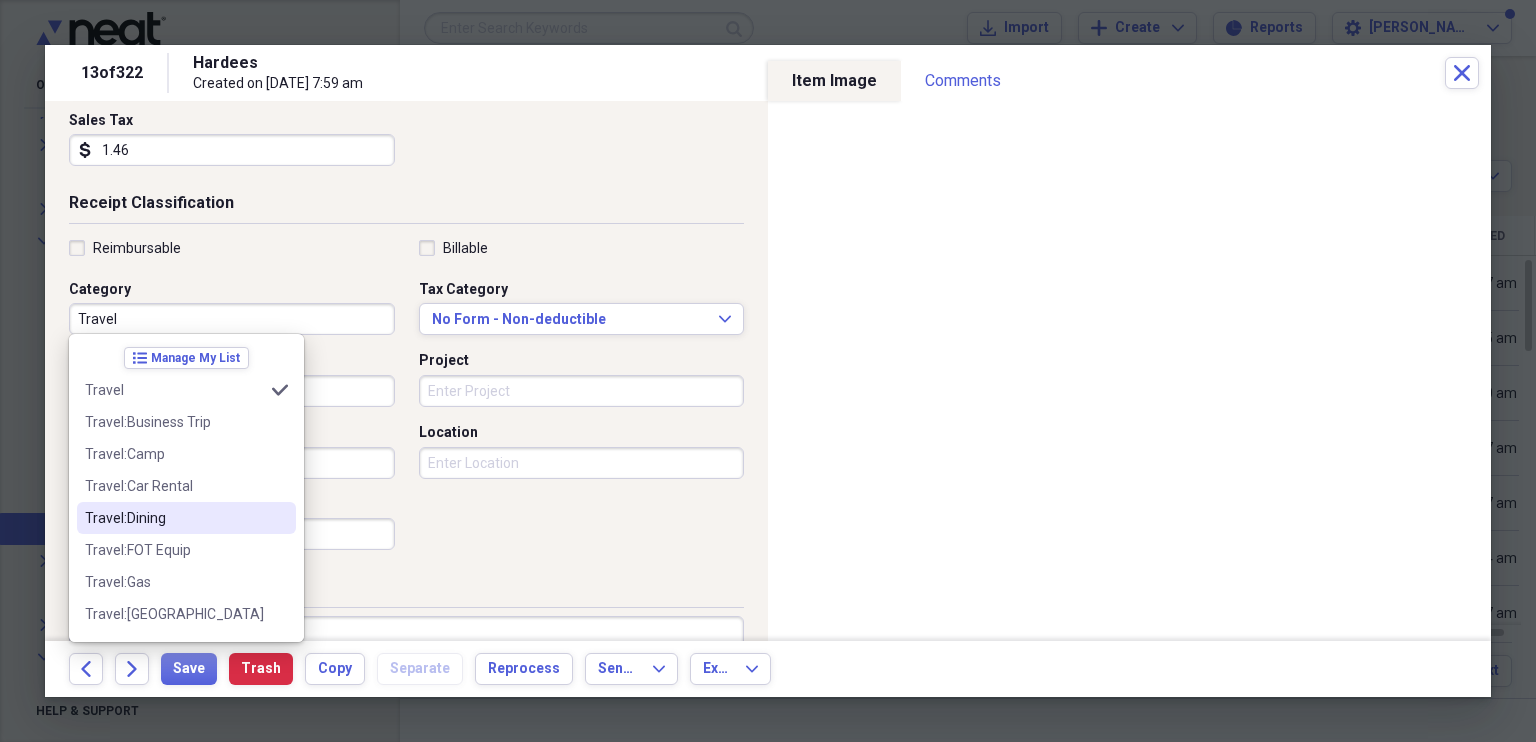 click on "Travel:Dining" at bounding box center [174, 518] 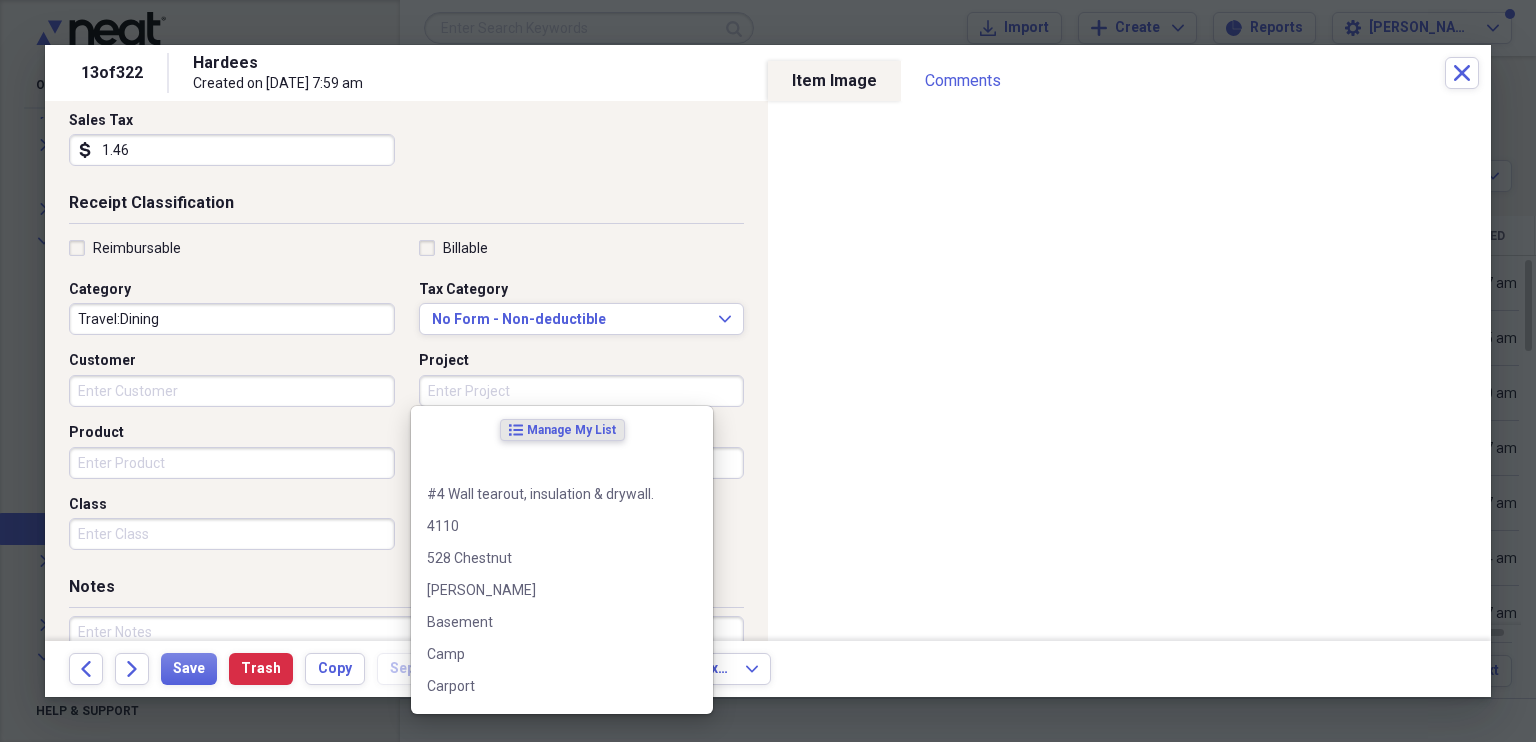 click on "Project" at bounding box center (582, 391) 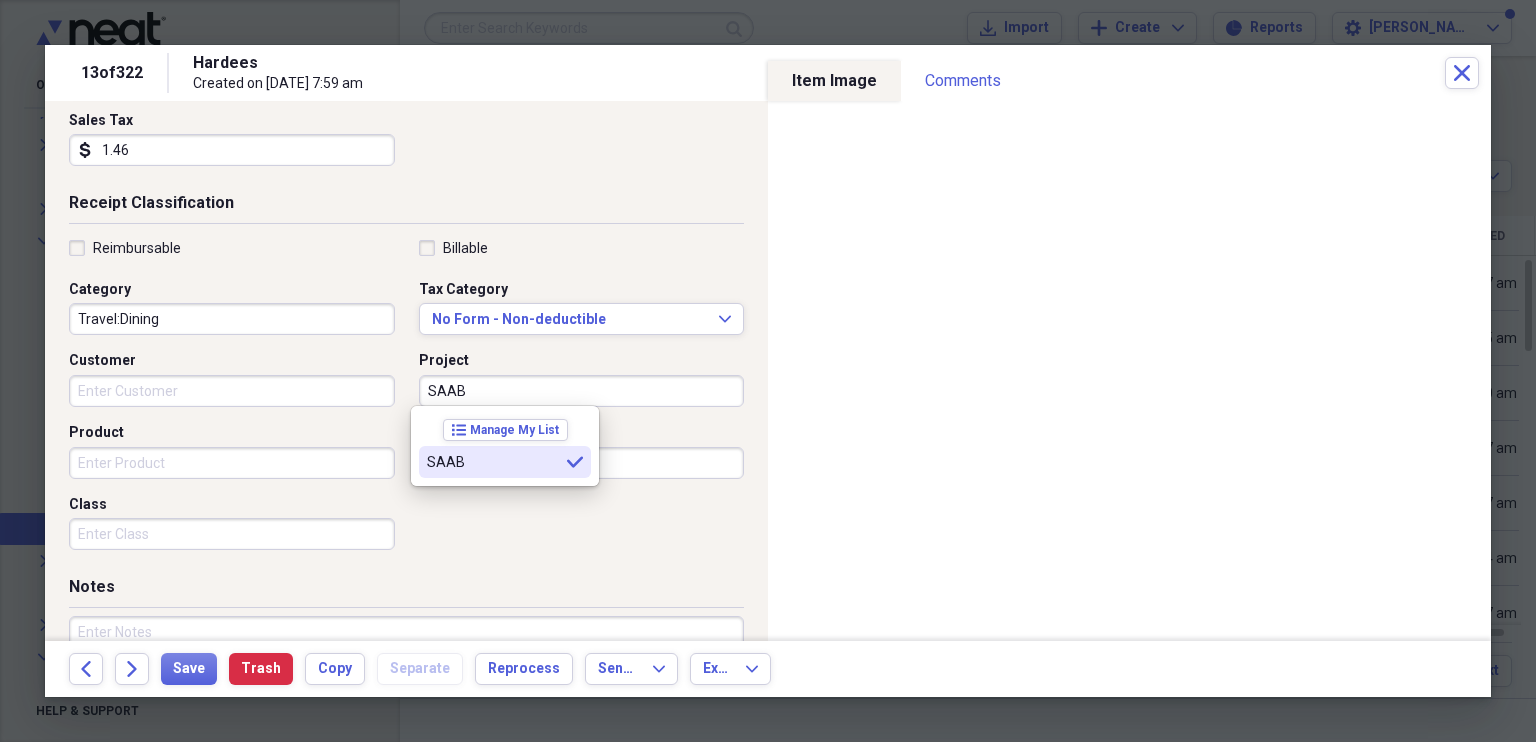 type on "SAAB" 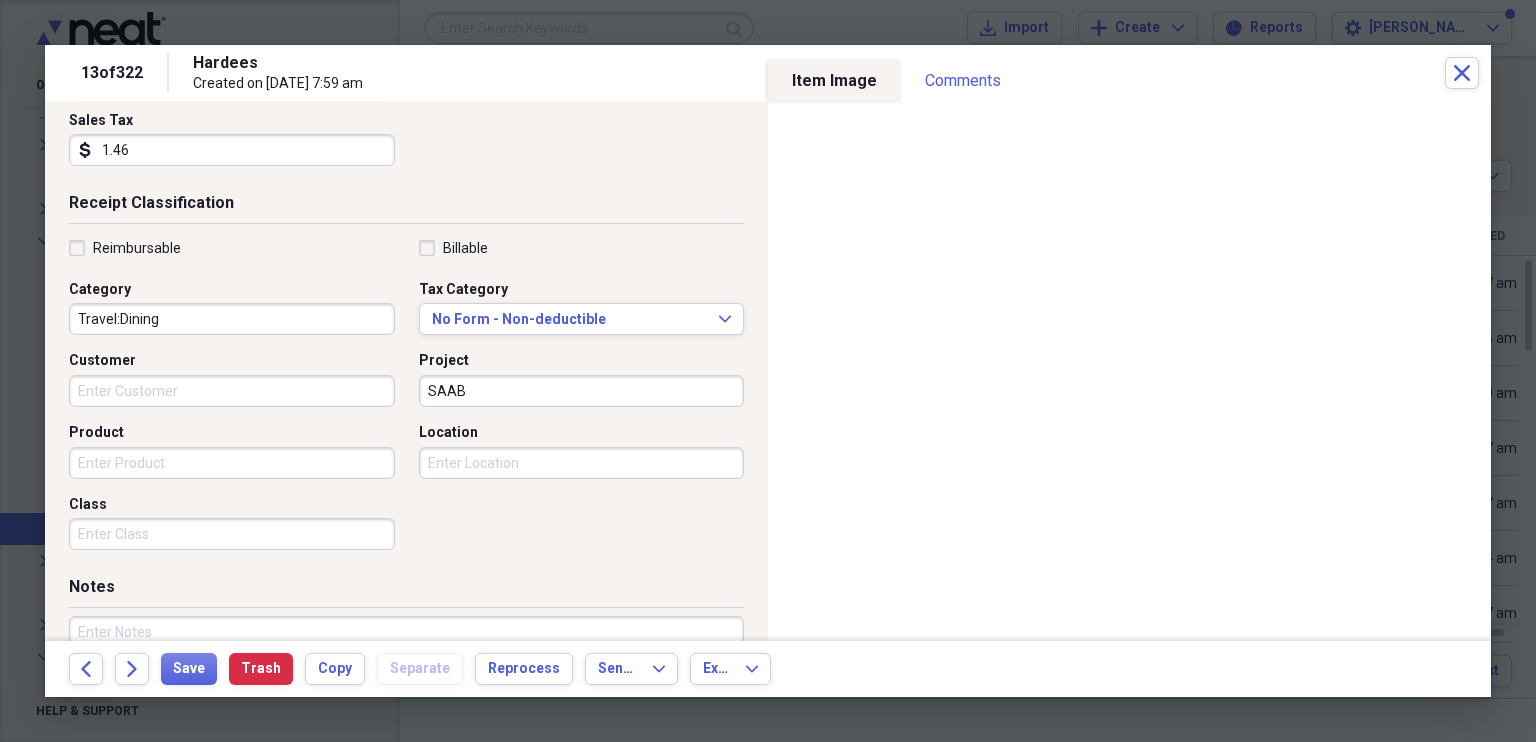 scroll, scrollTop: 480, scrollLeft: 0, axis: vertical 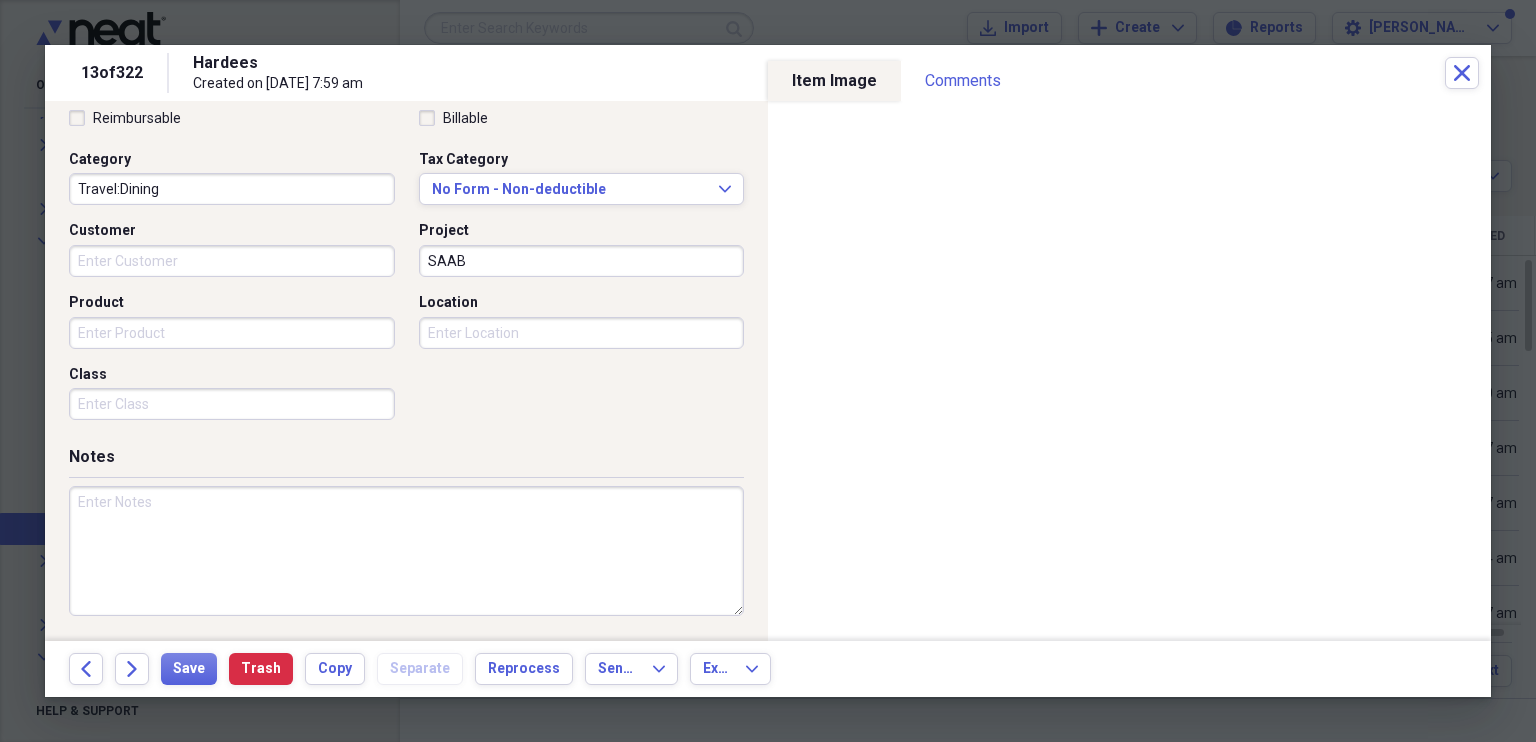click at bounding box center [406, 551] 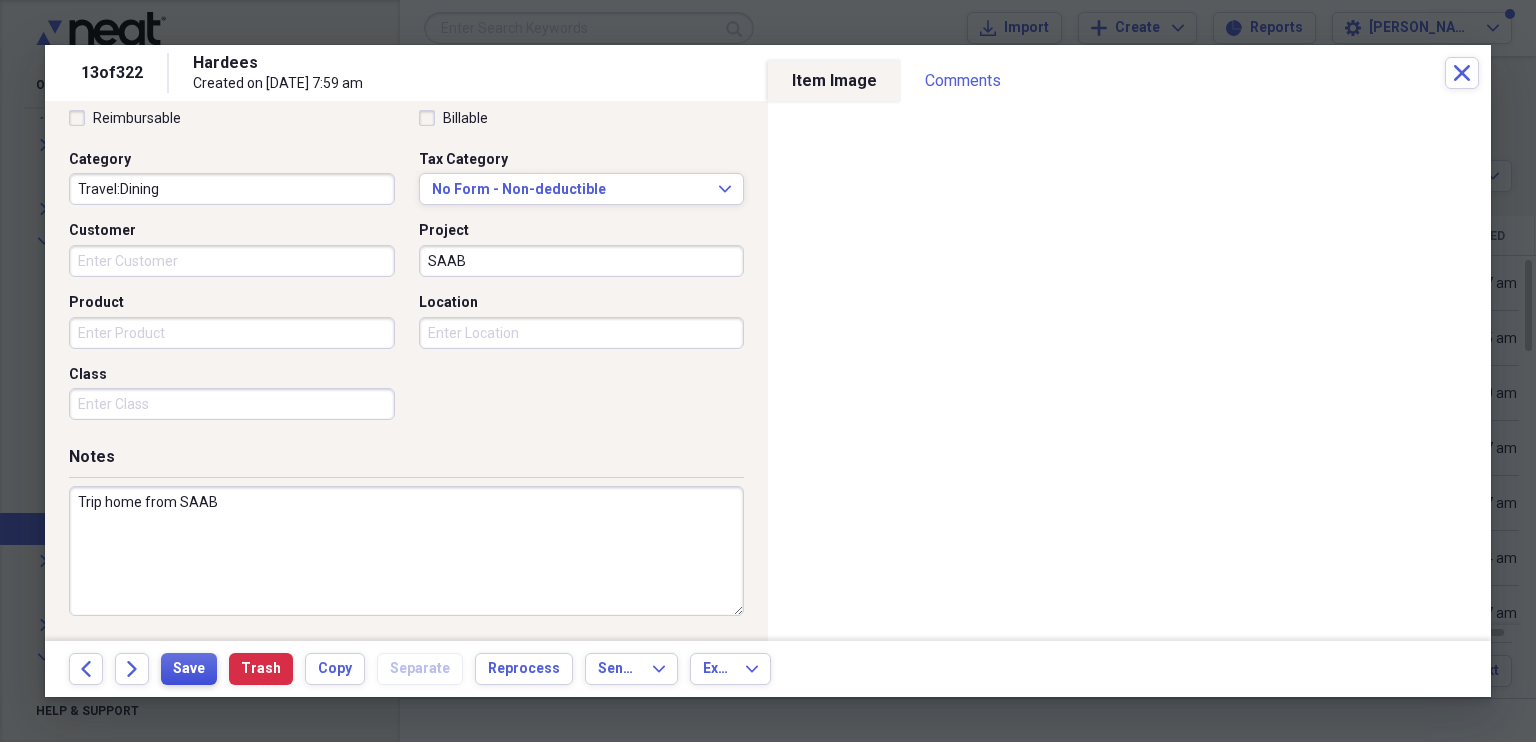 type on "Trip home from SAAB" 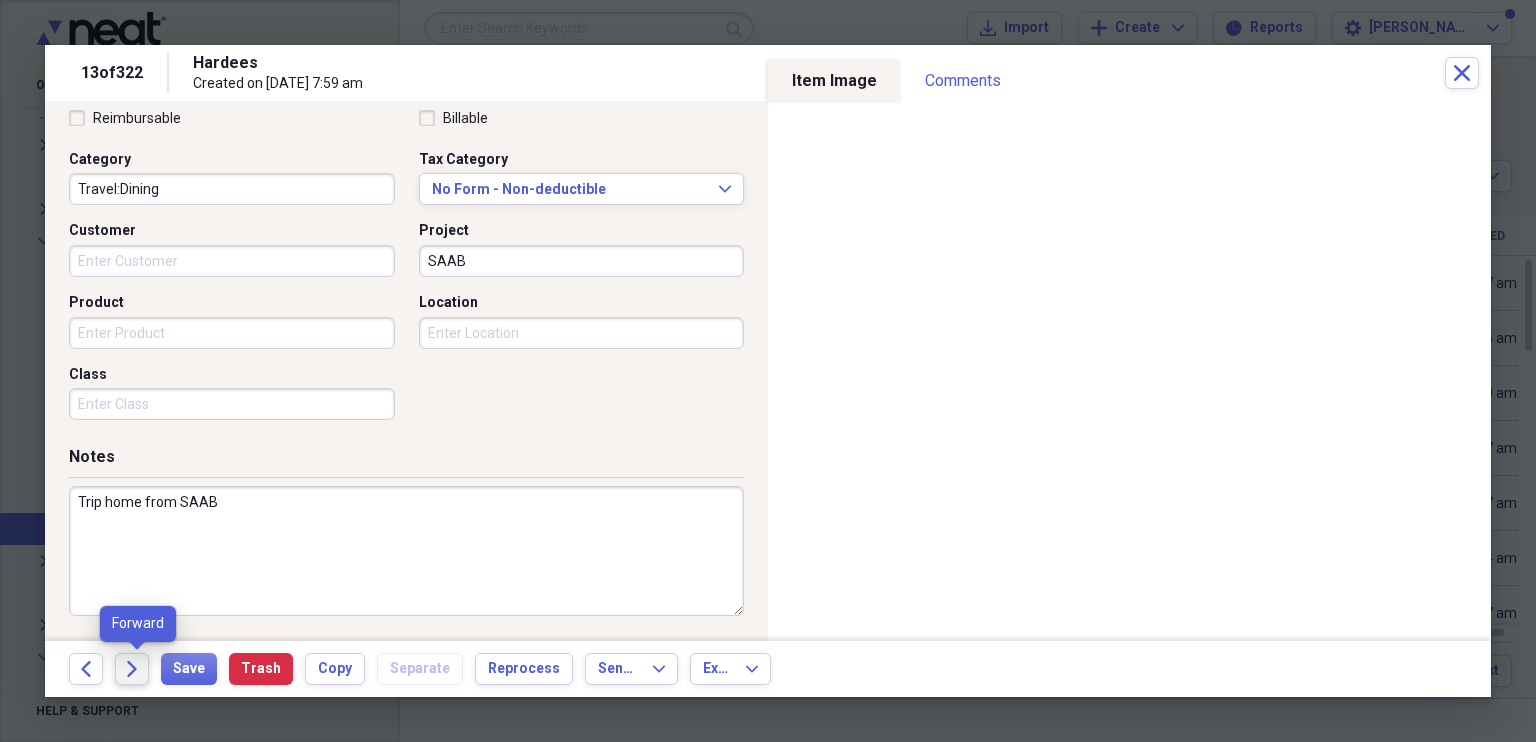 click on "Forward" 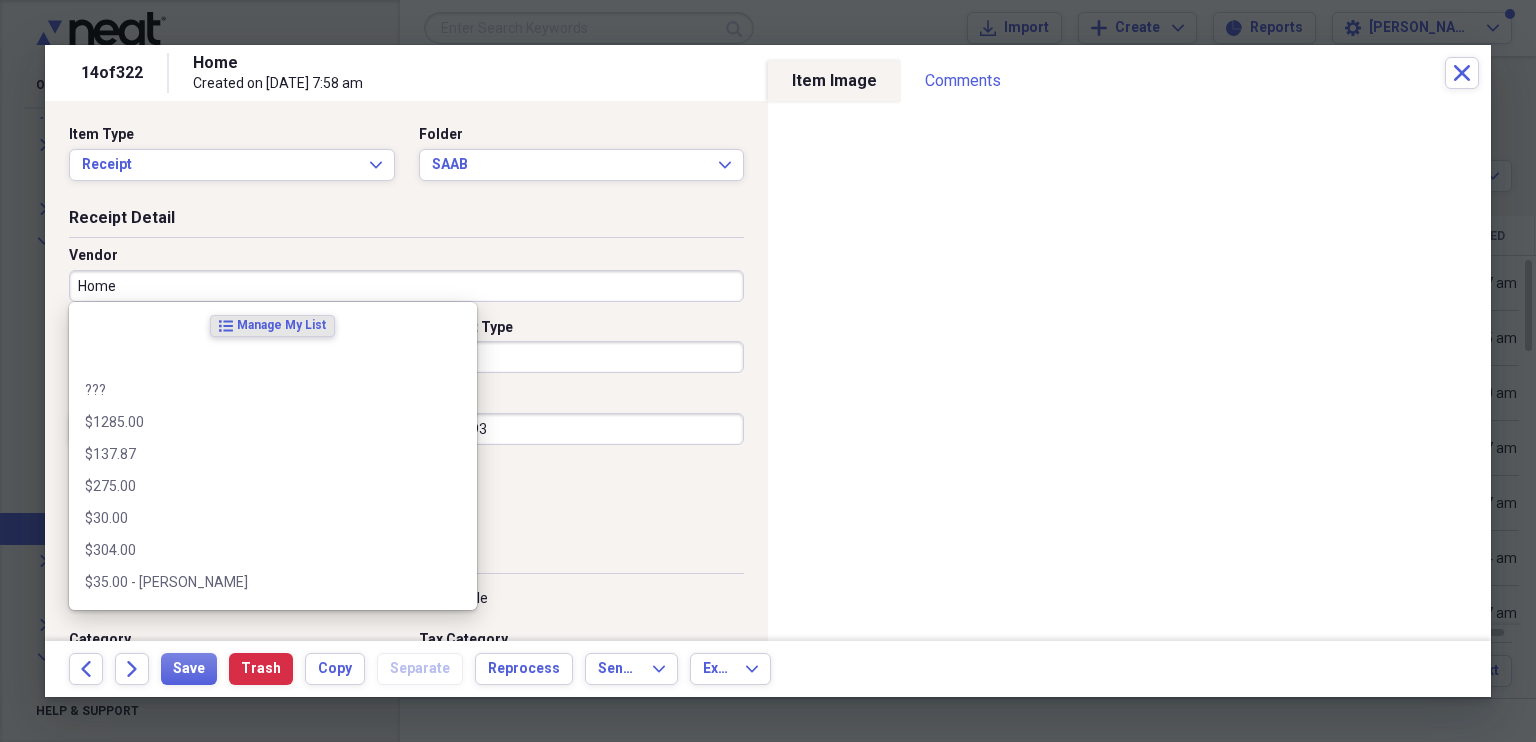 click on "Home" at bounding box center (406, 286) 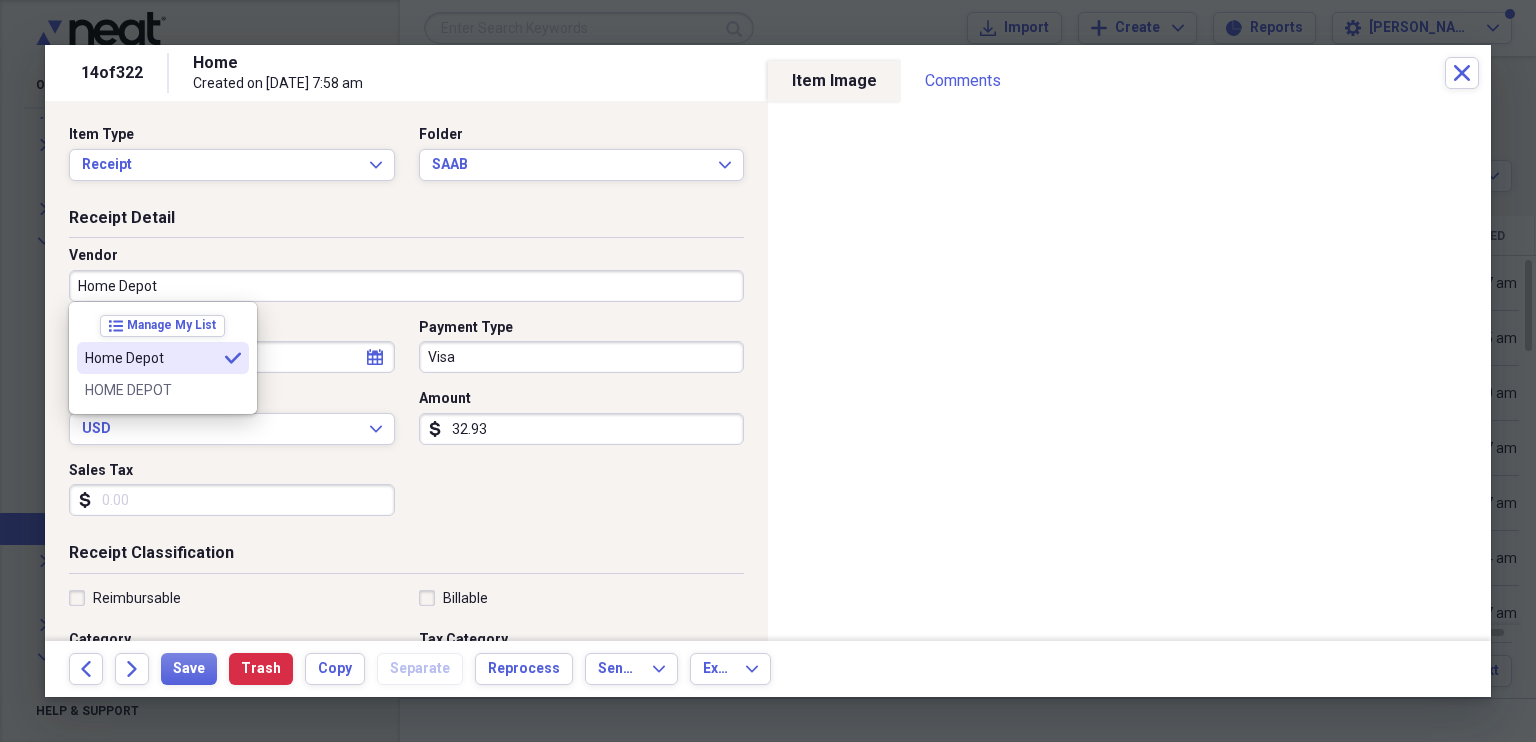 type on "Home Depot" 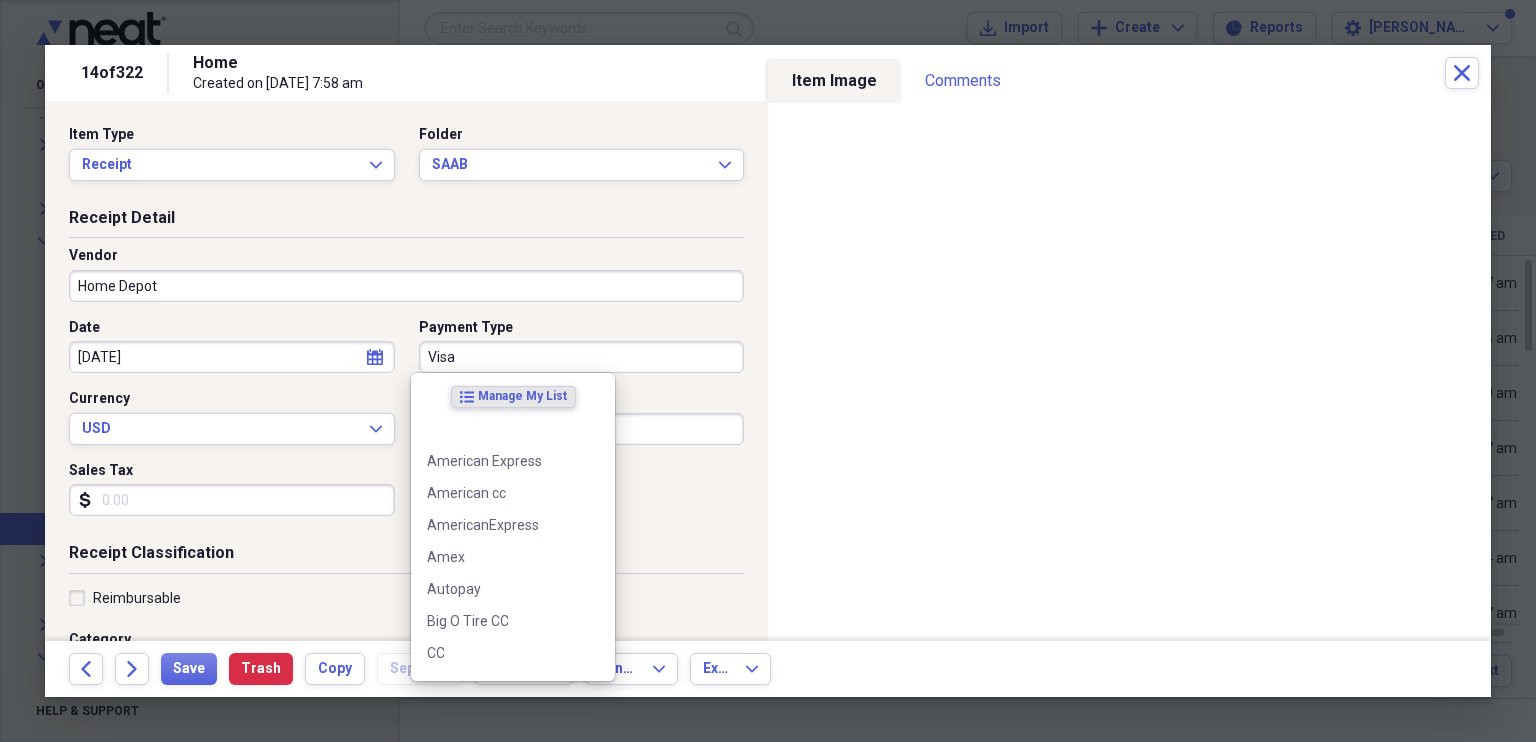 click on "Visa" at bounding box center [582, 357] 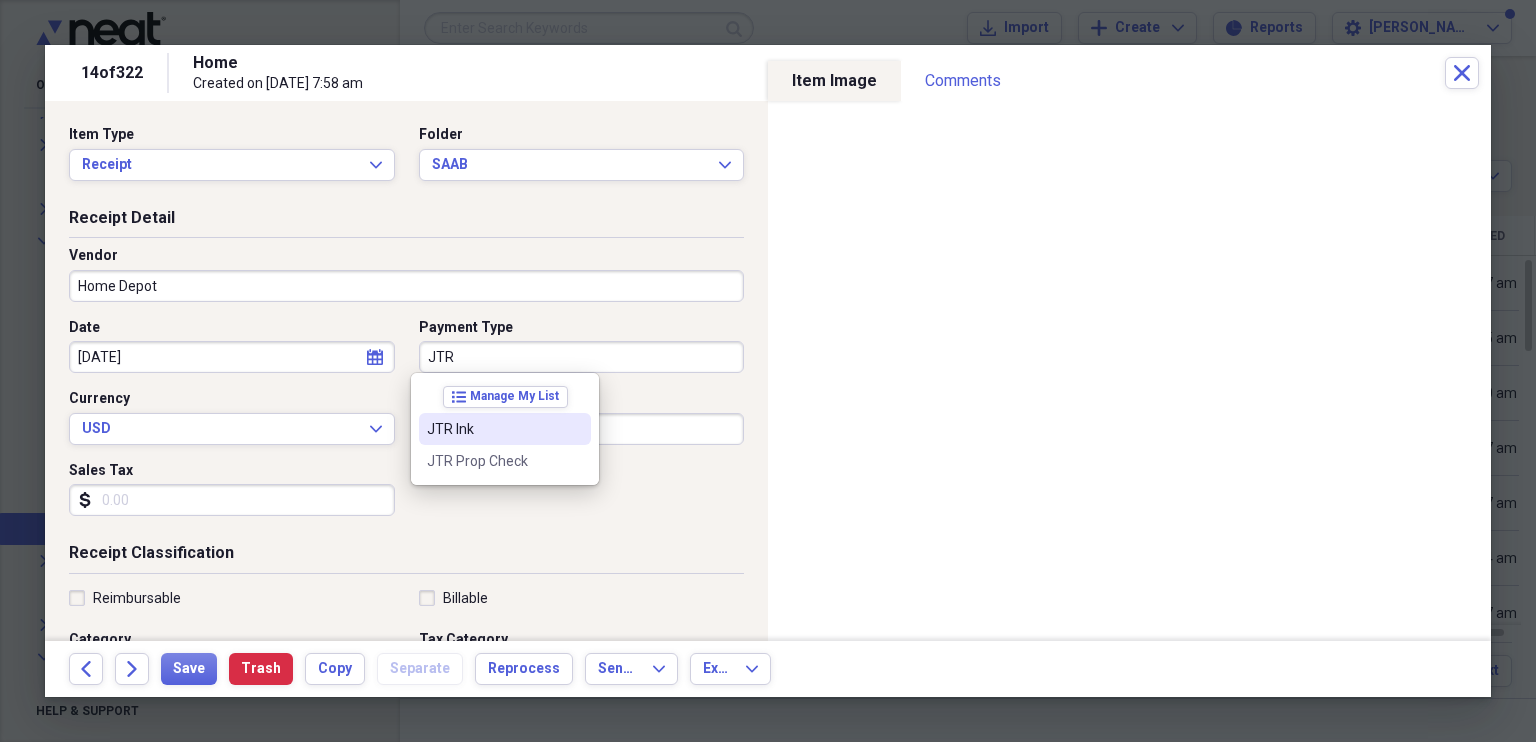 click on "JTR Ink" at bounding box center [493, 429] 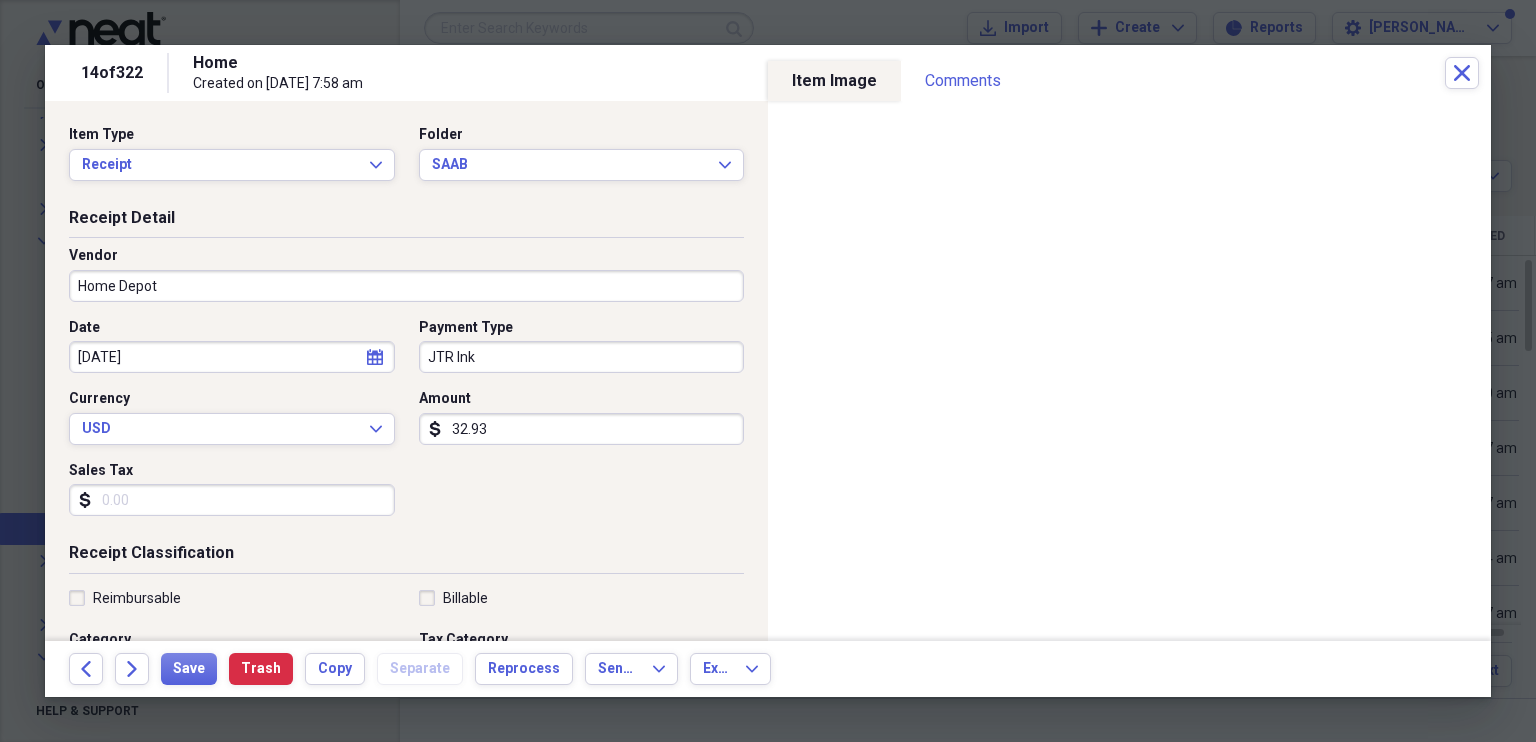 click on "Sales Tax" at bounding box center [232, 500] 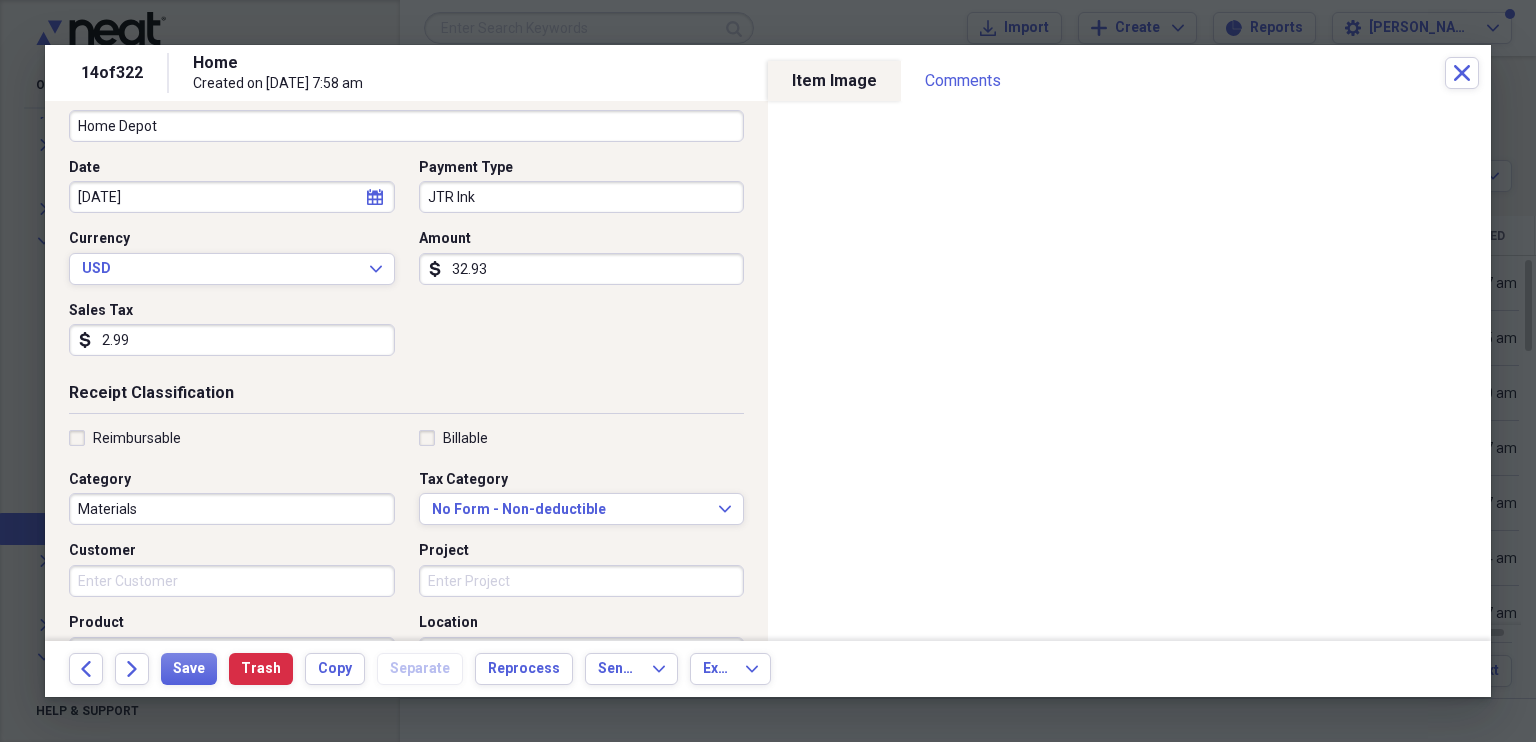 scroll, scrollTop: 168, scrollLeft: 0, axis: vertical 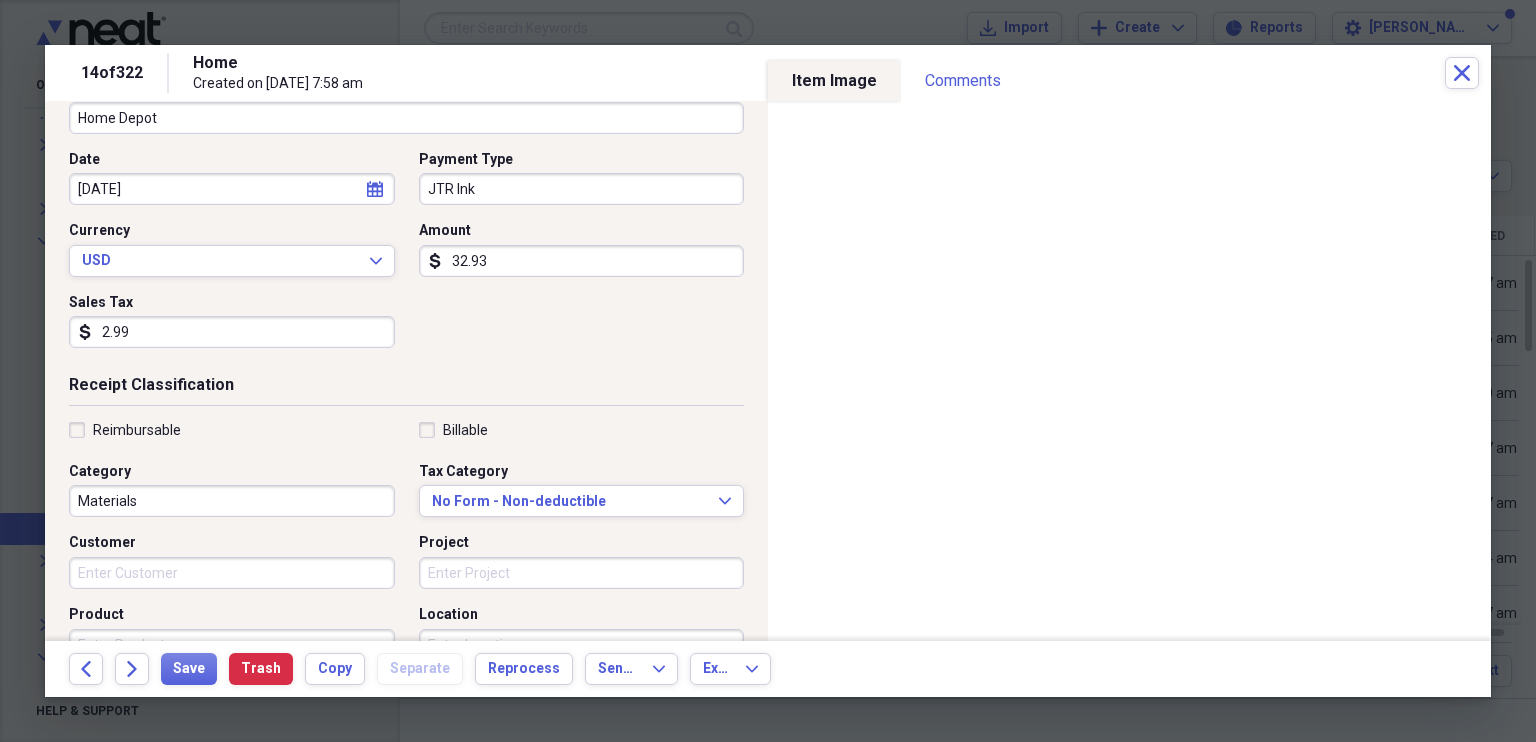type on "2.99" 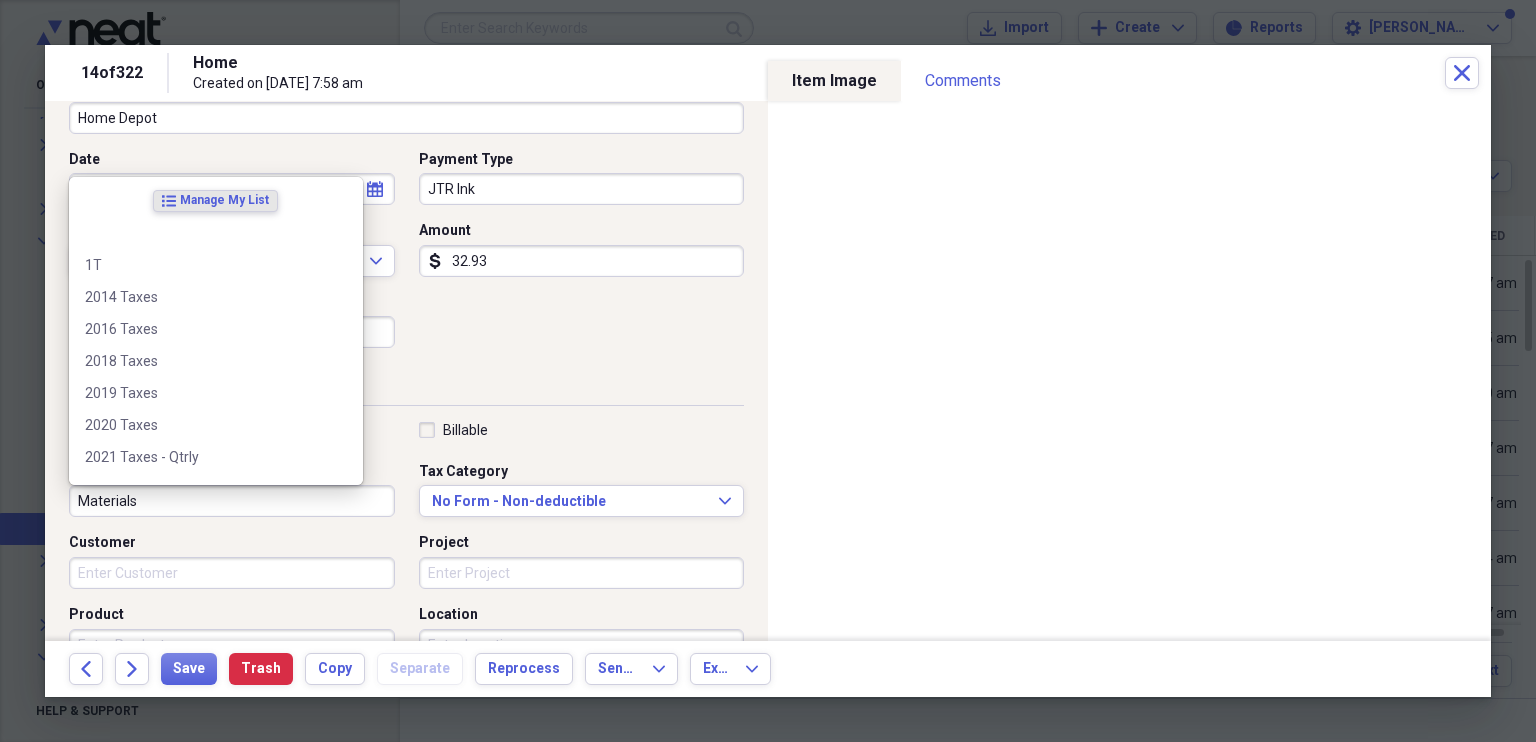 click on "Materials" at bounding box center [232, 501] 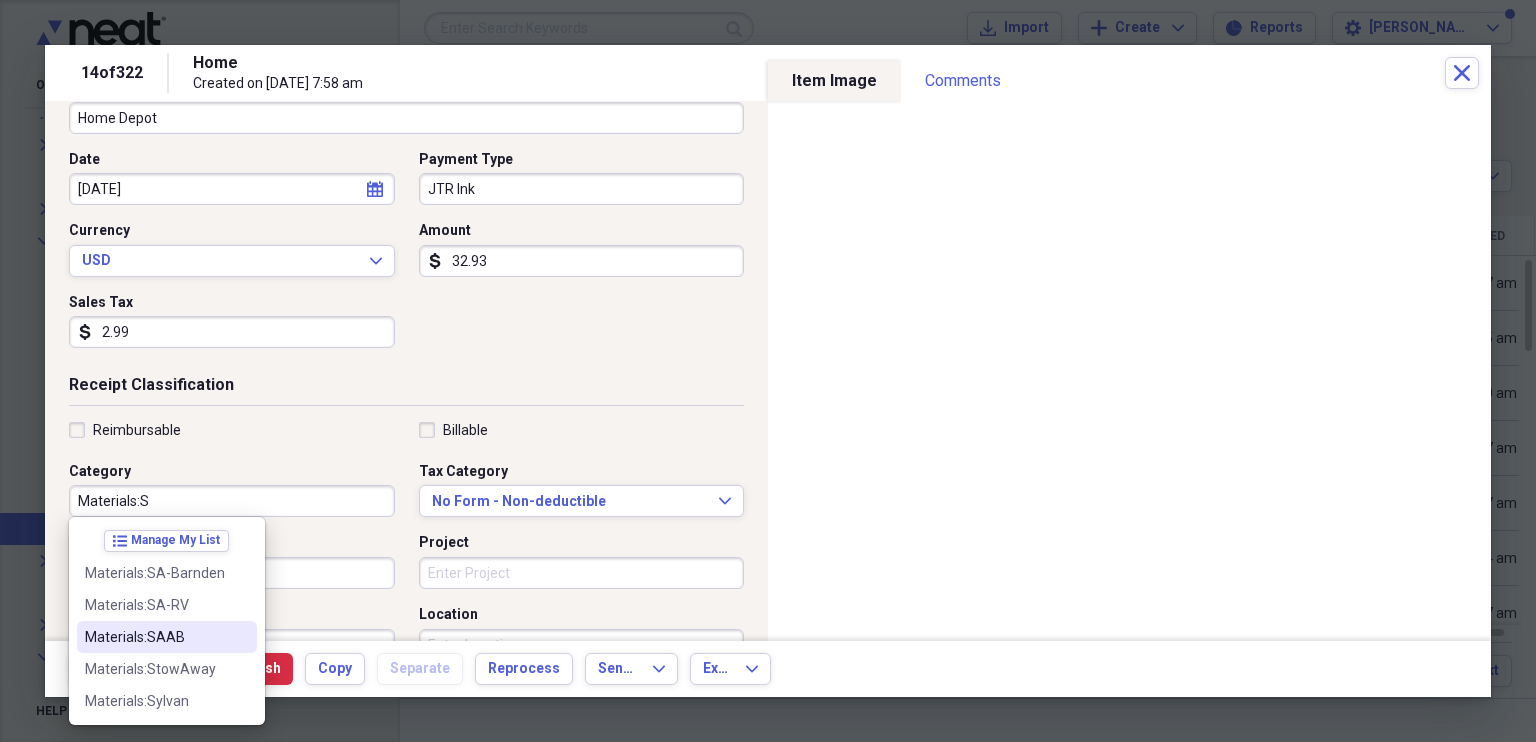 click on "Materials:SAAB" at bounding box center [155, 637] 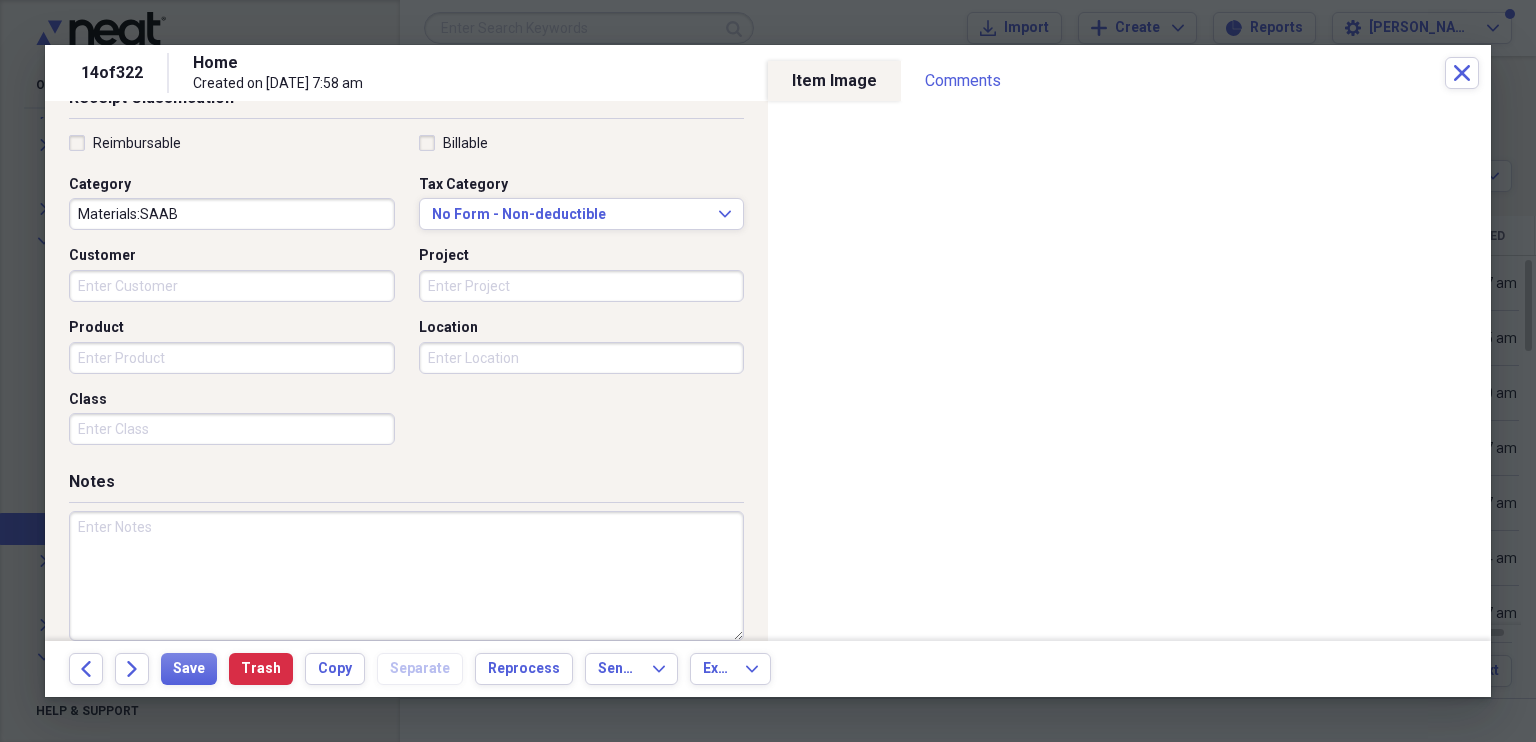 scroll, scrollTop: 456, scrollLeft: 0, axis: vertical 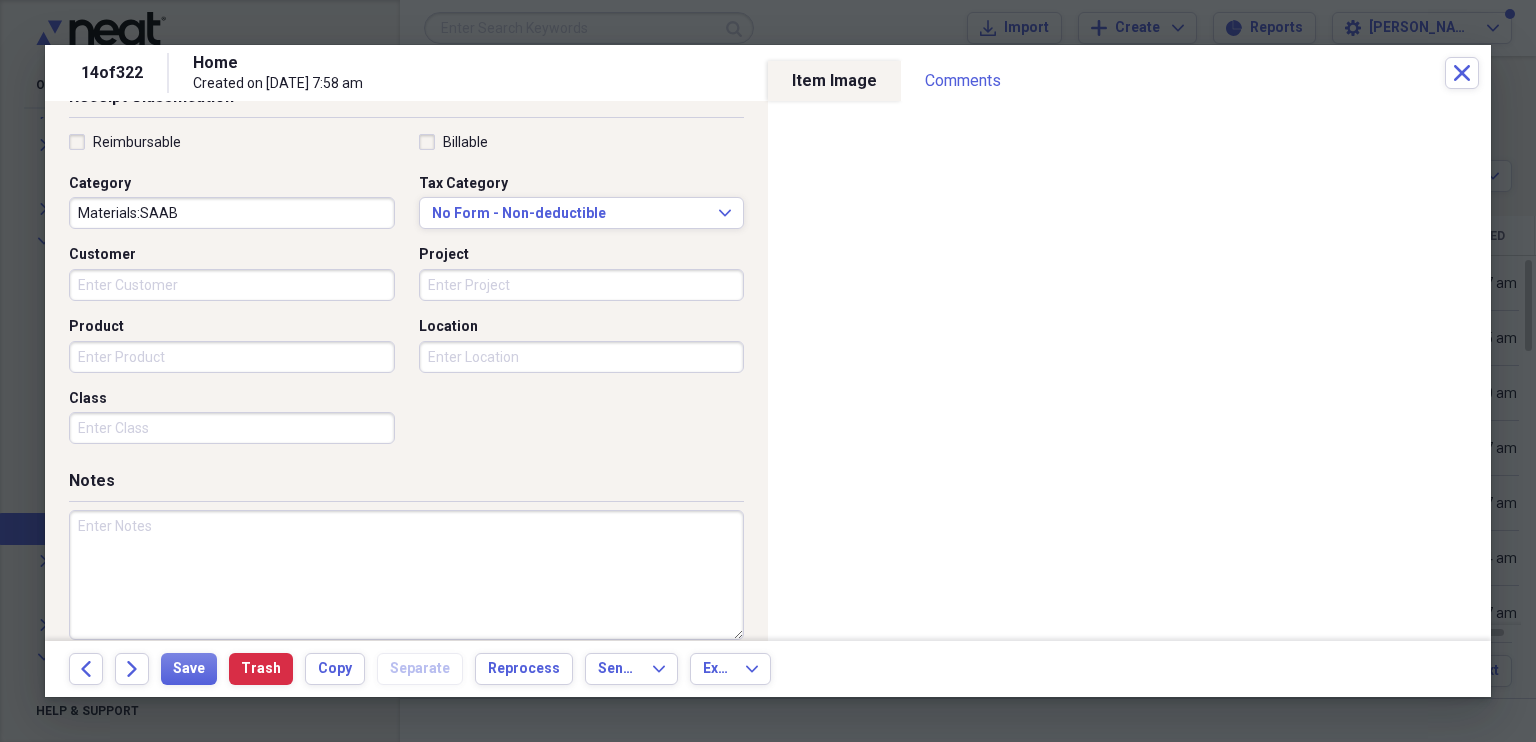 click at bounding box center [406, 575] 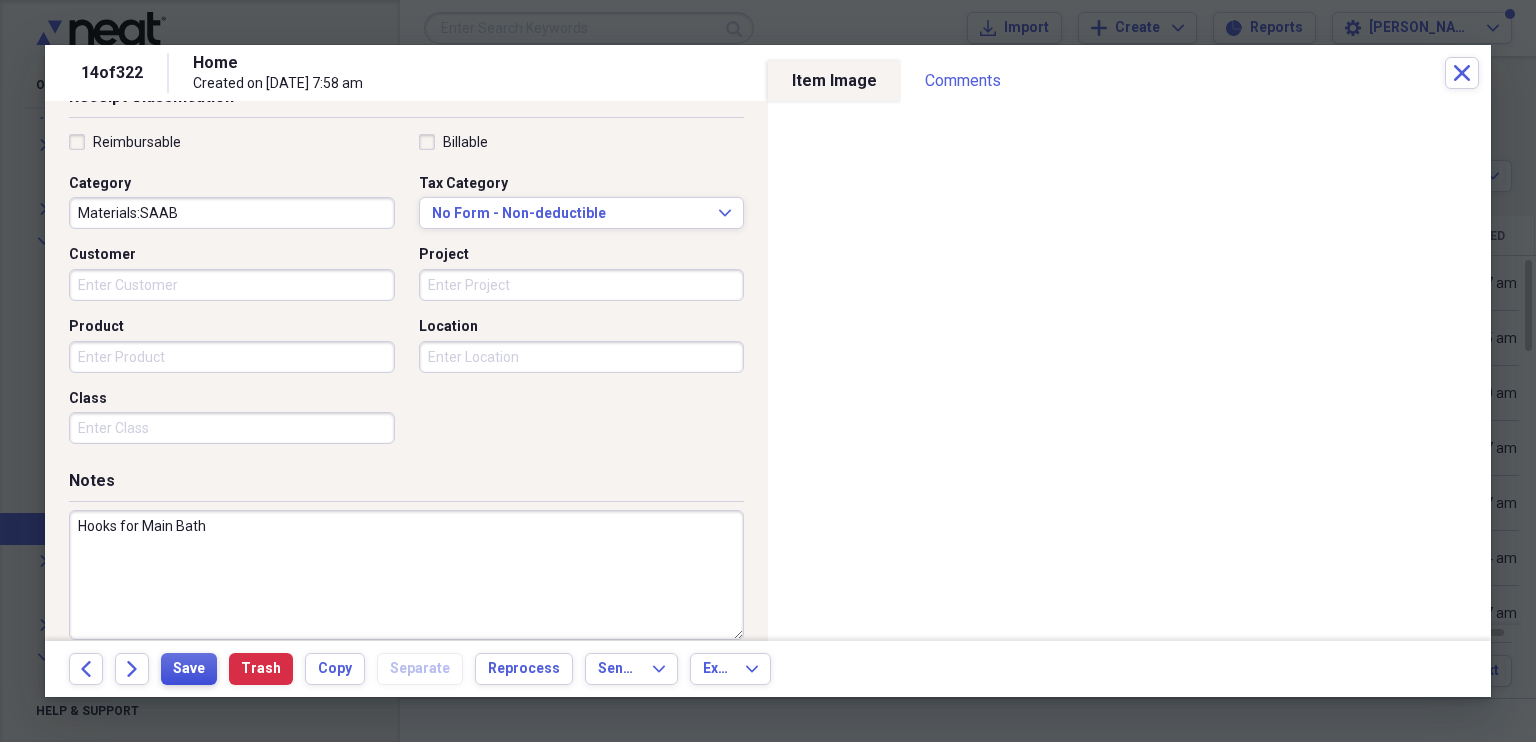 type on "Hooks for Main Bath" 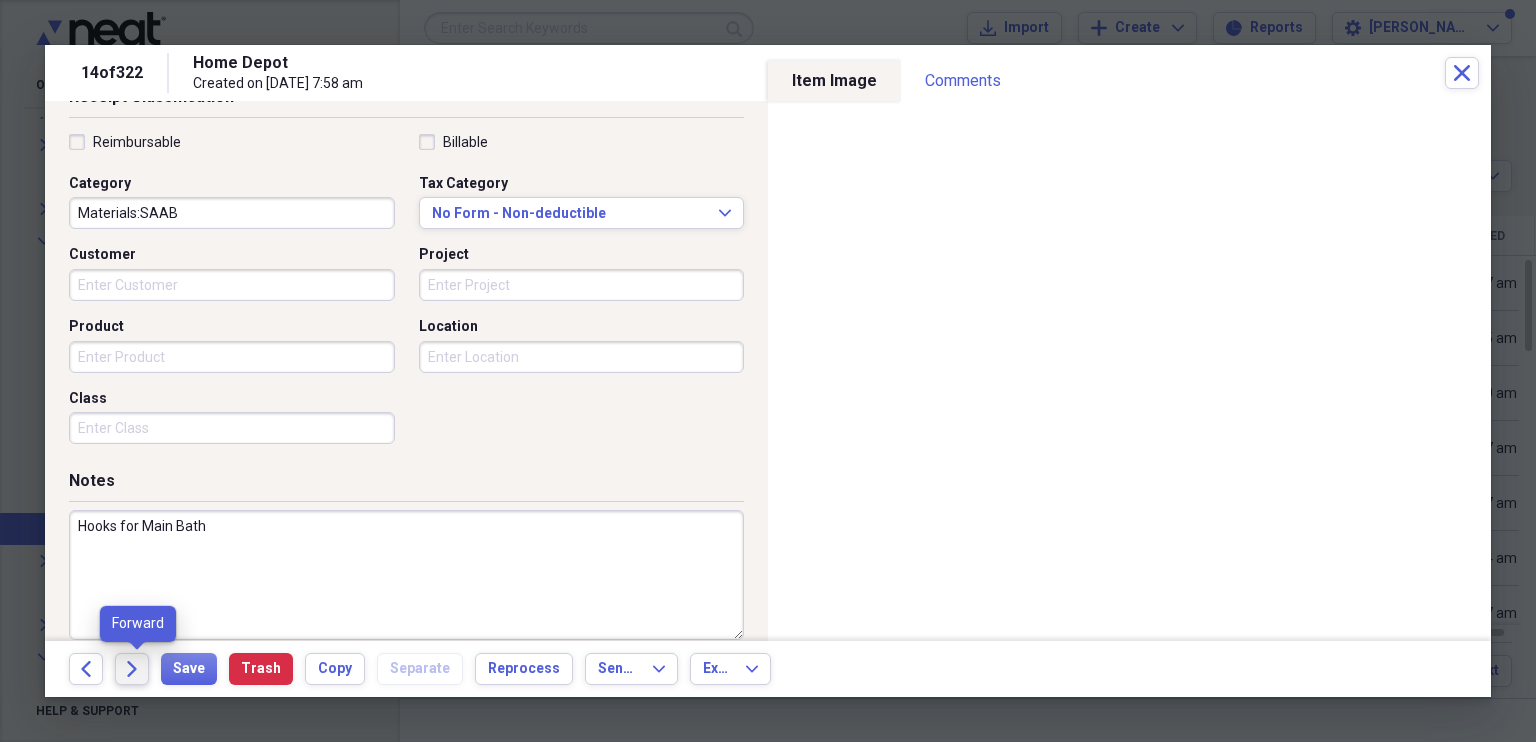 click on "Forward" at bounding box center [132, 669] 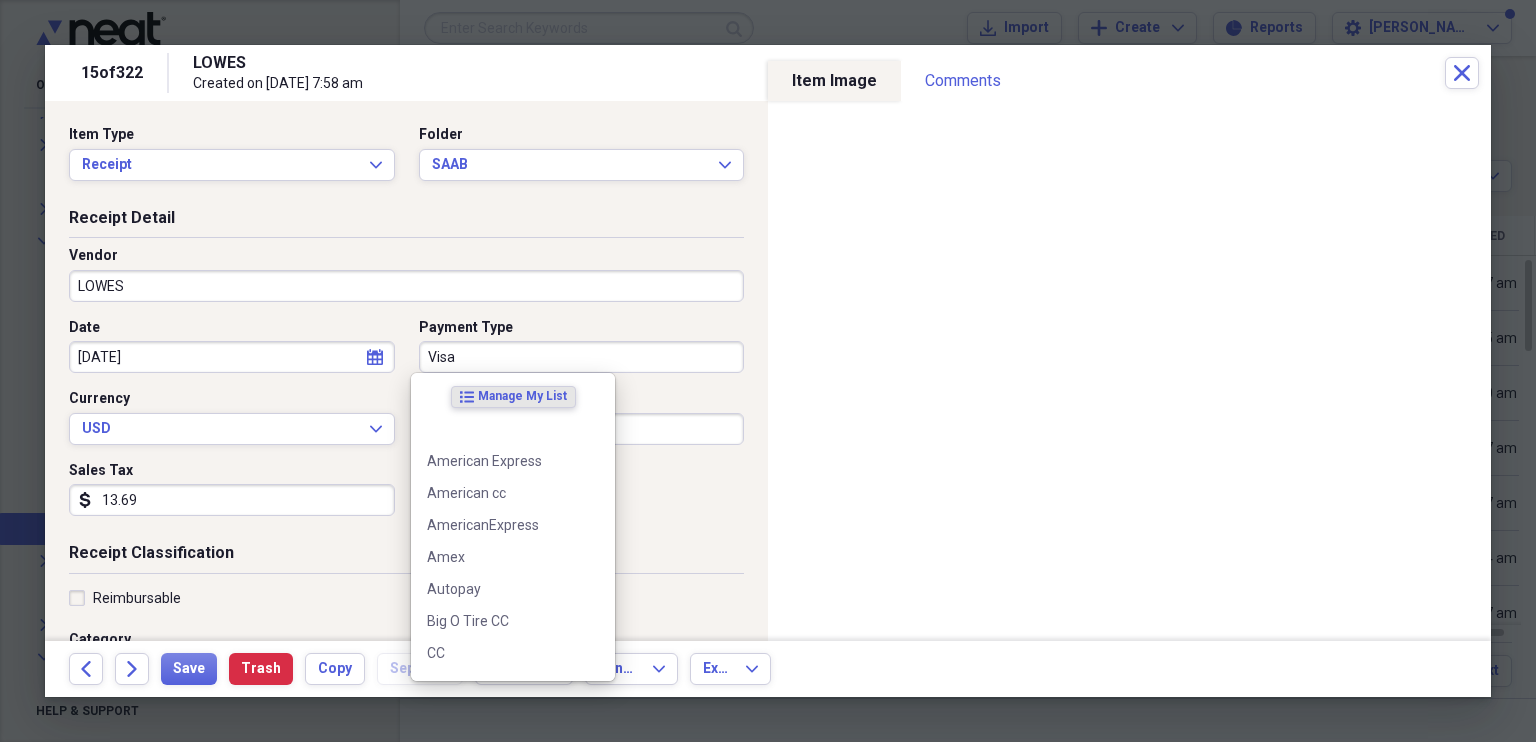 click on "Visa" at bounding box center (582, 357) 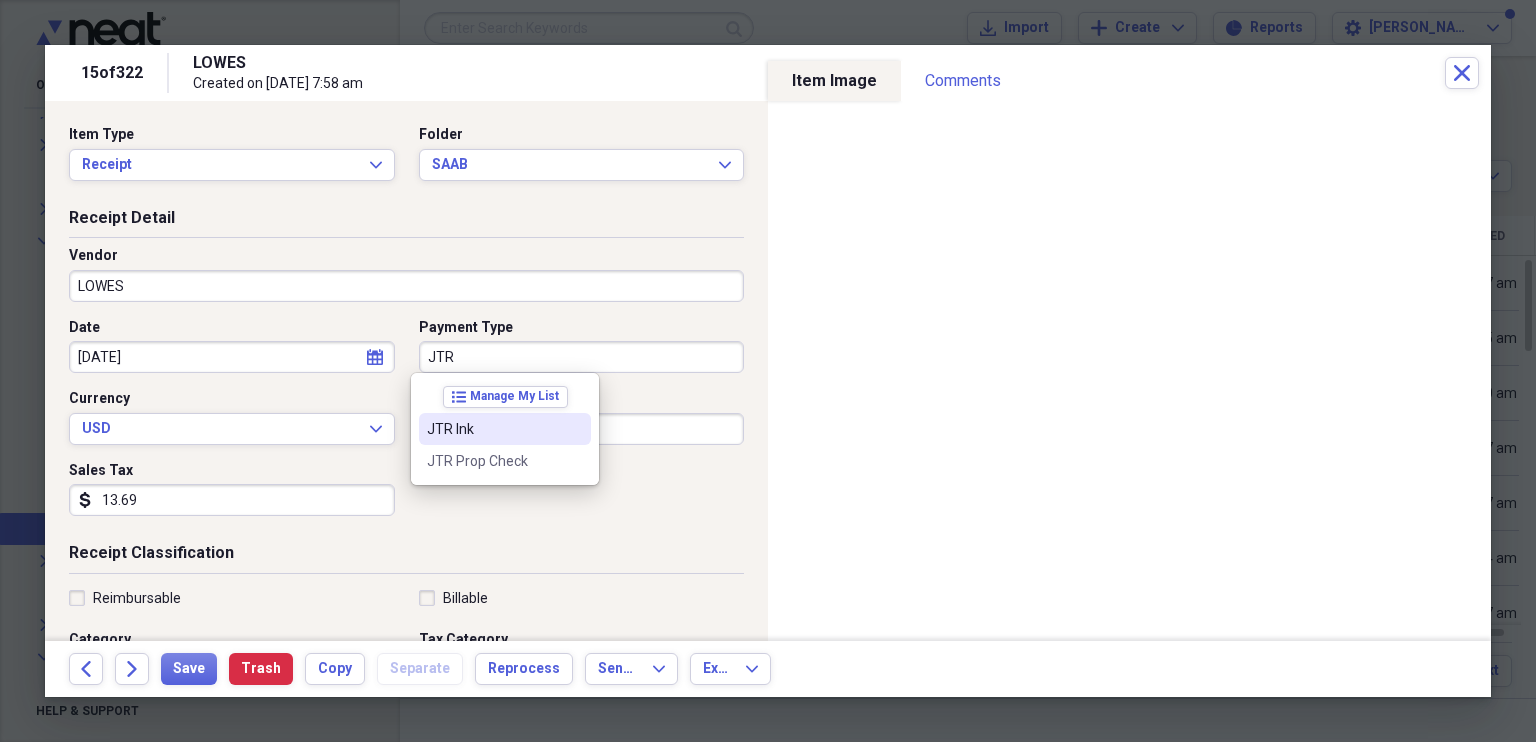 click on "JTR Ink" at bounding box center (493, 429) 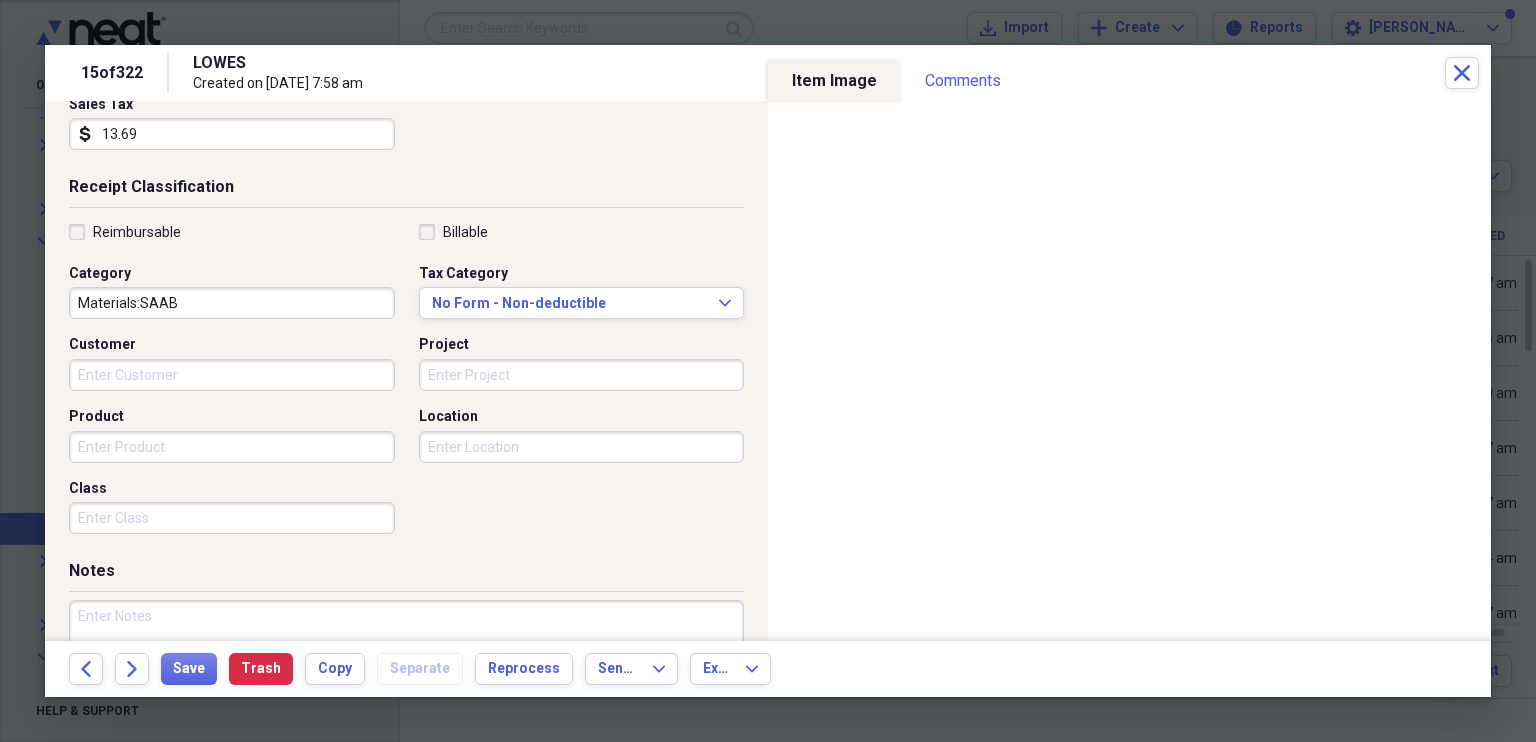 scroll, scrollTop: 480, scrollLeft: 0, axis: vertical 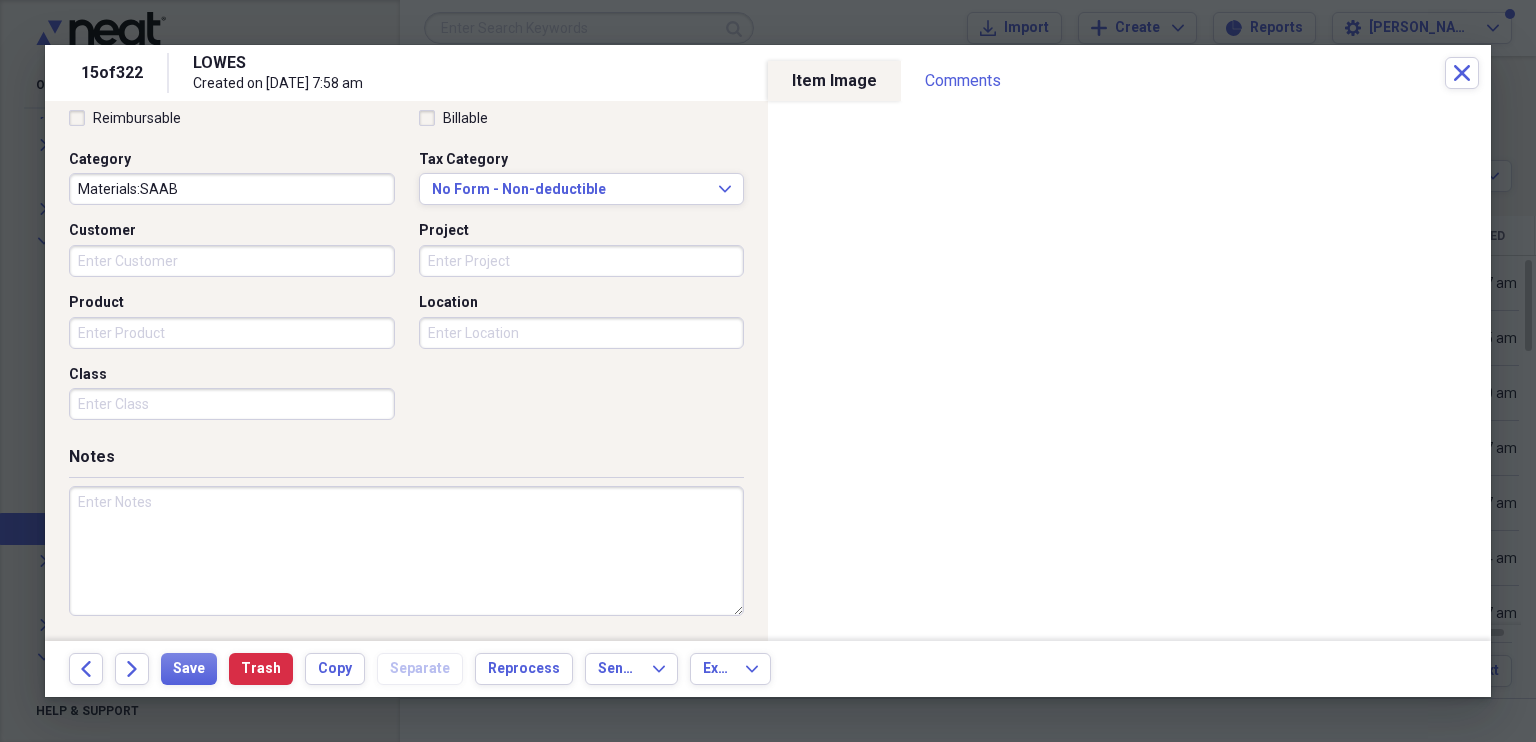 click at bounding box center [406, 551] 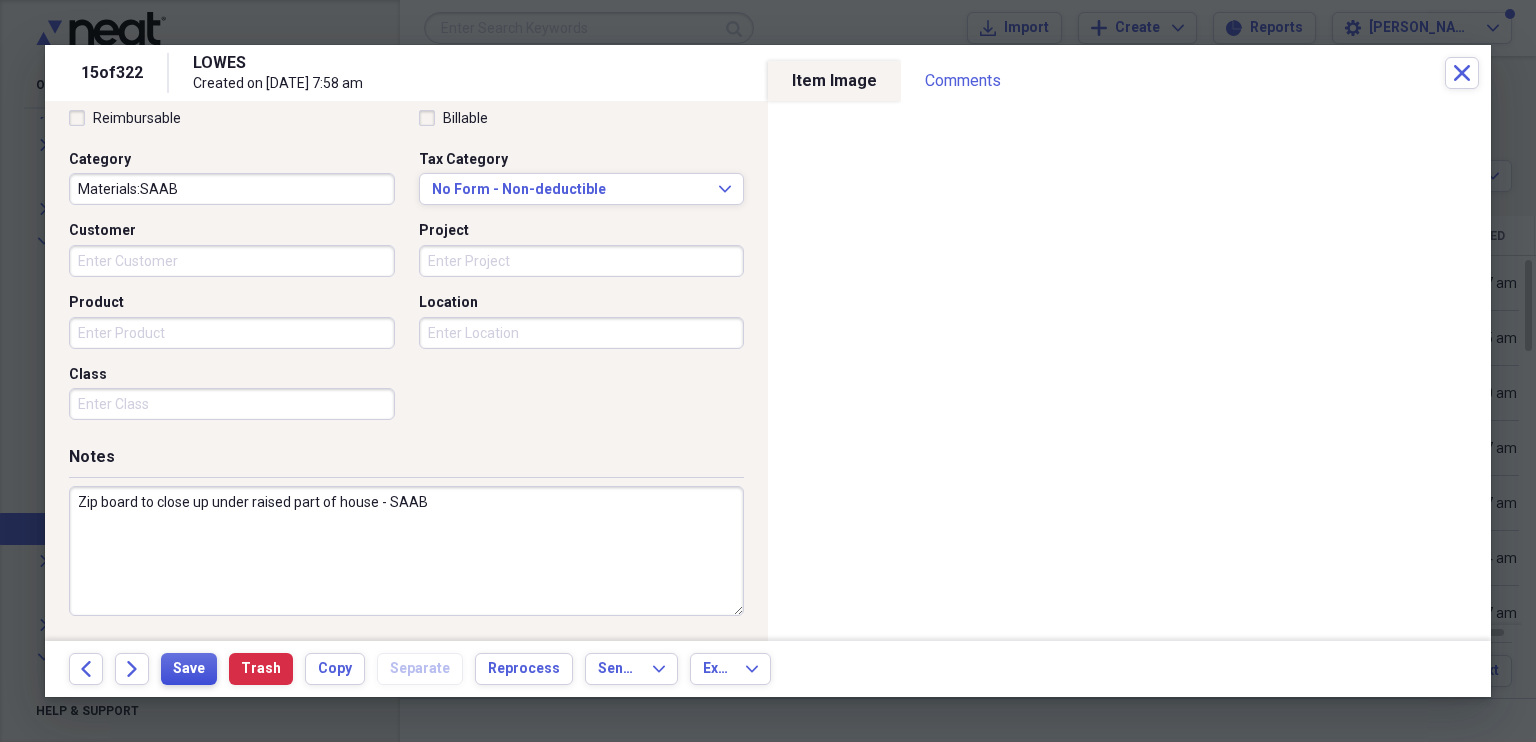 type on "Zip board to close up under raised part of house - SAAB" 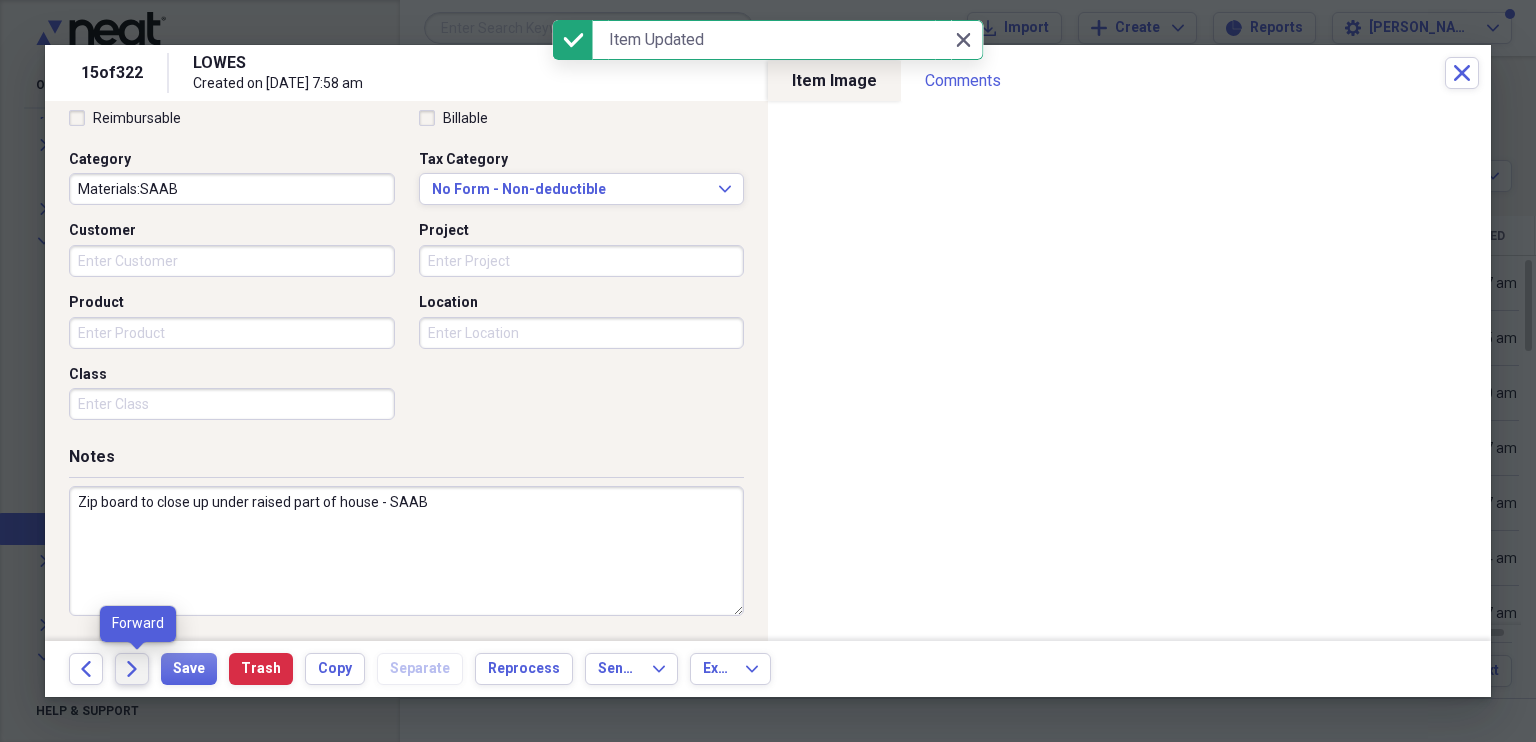 click on "Forward" 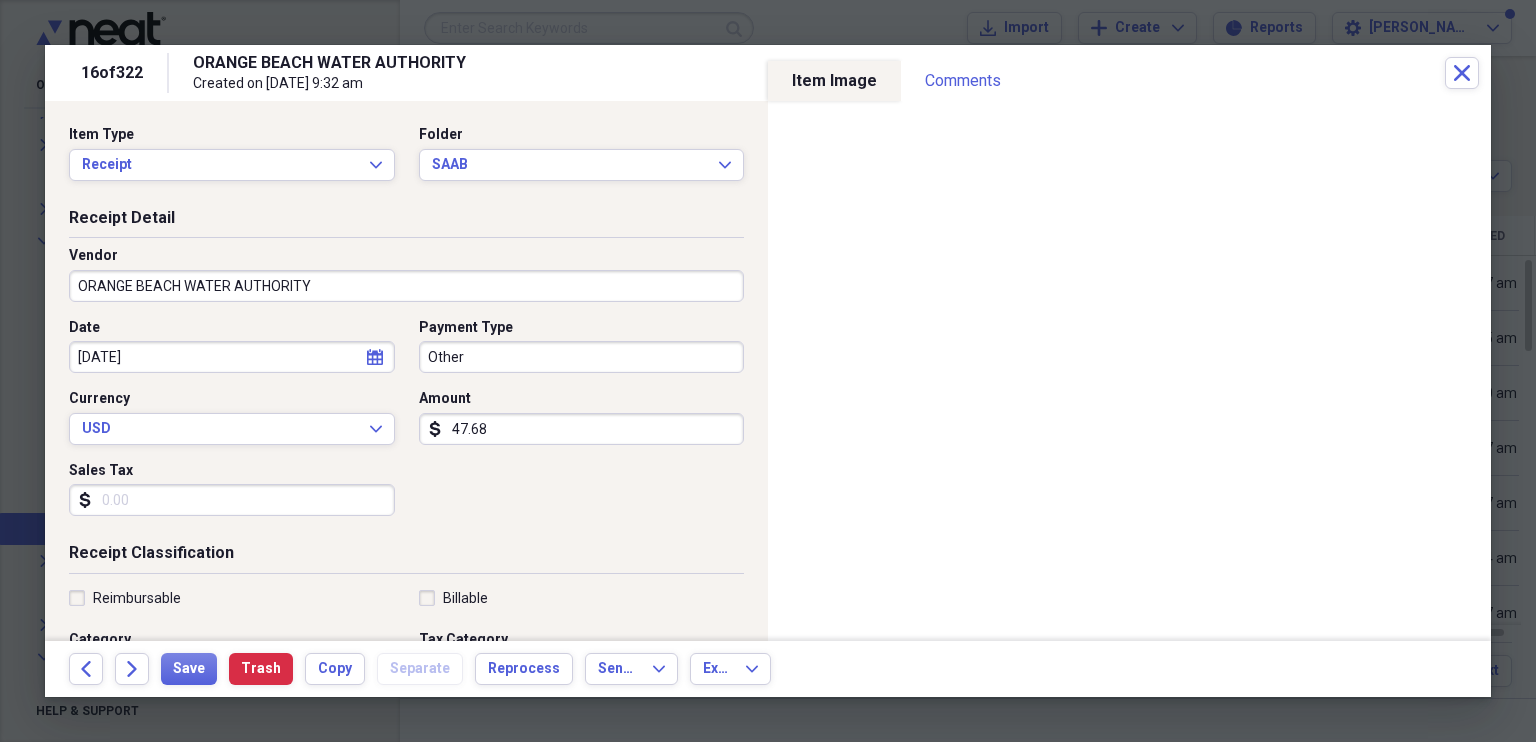 click 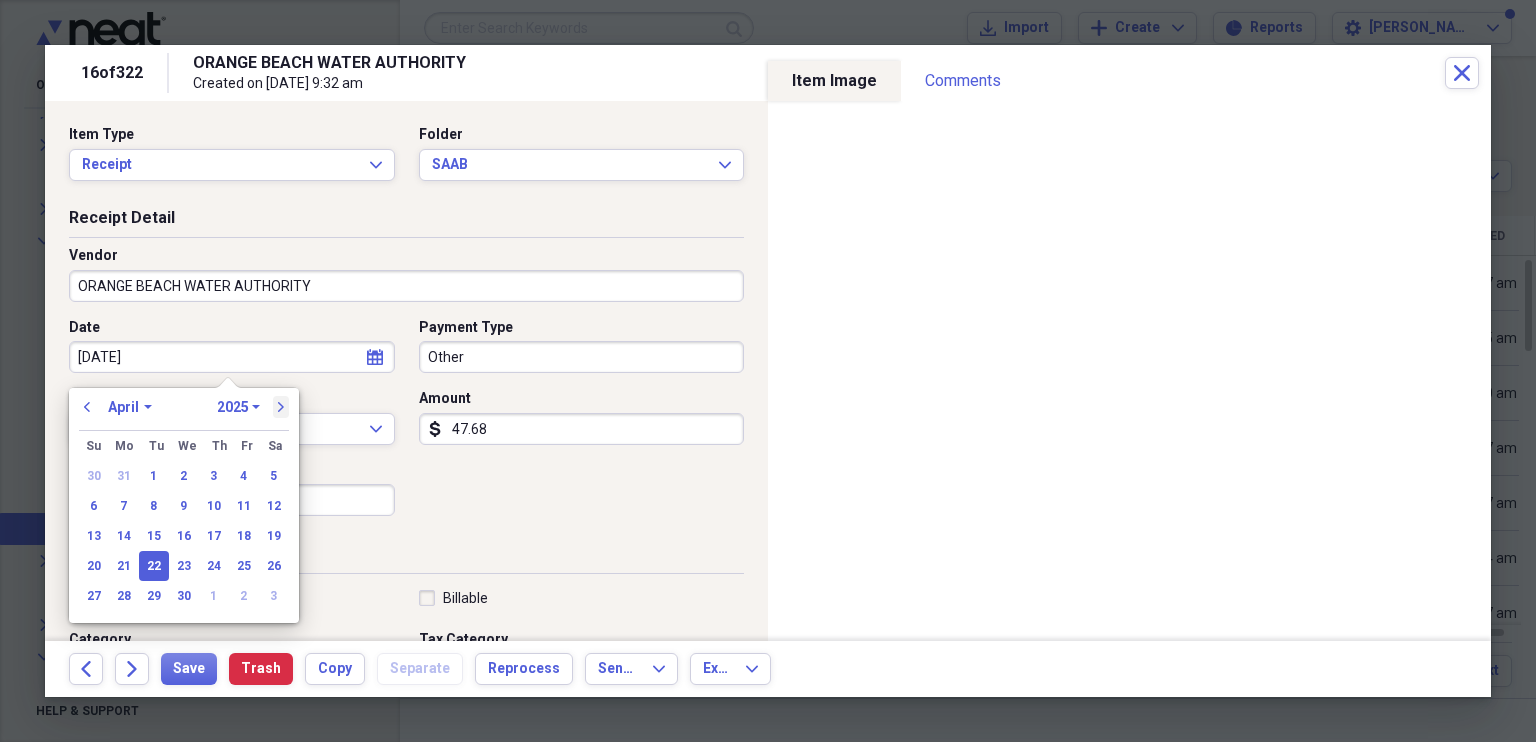 click on "next" at bounding box center [281, 407] 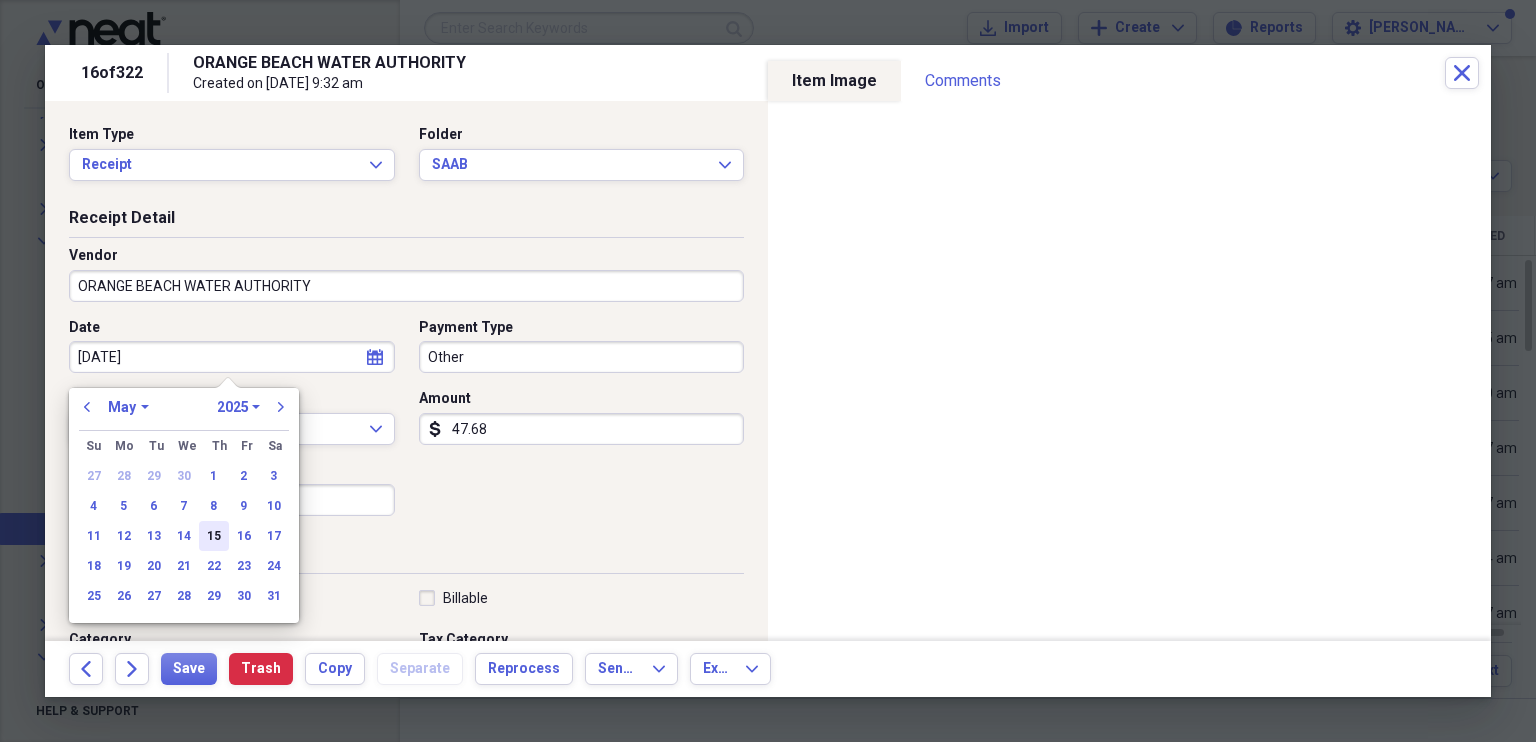 click on "15" at bounding box center (214, 536) 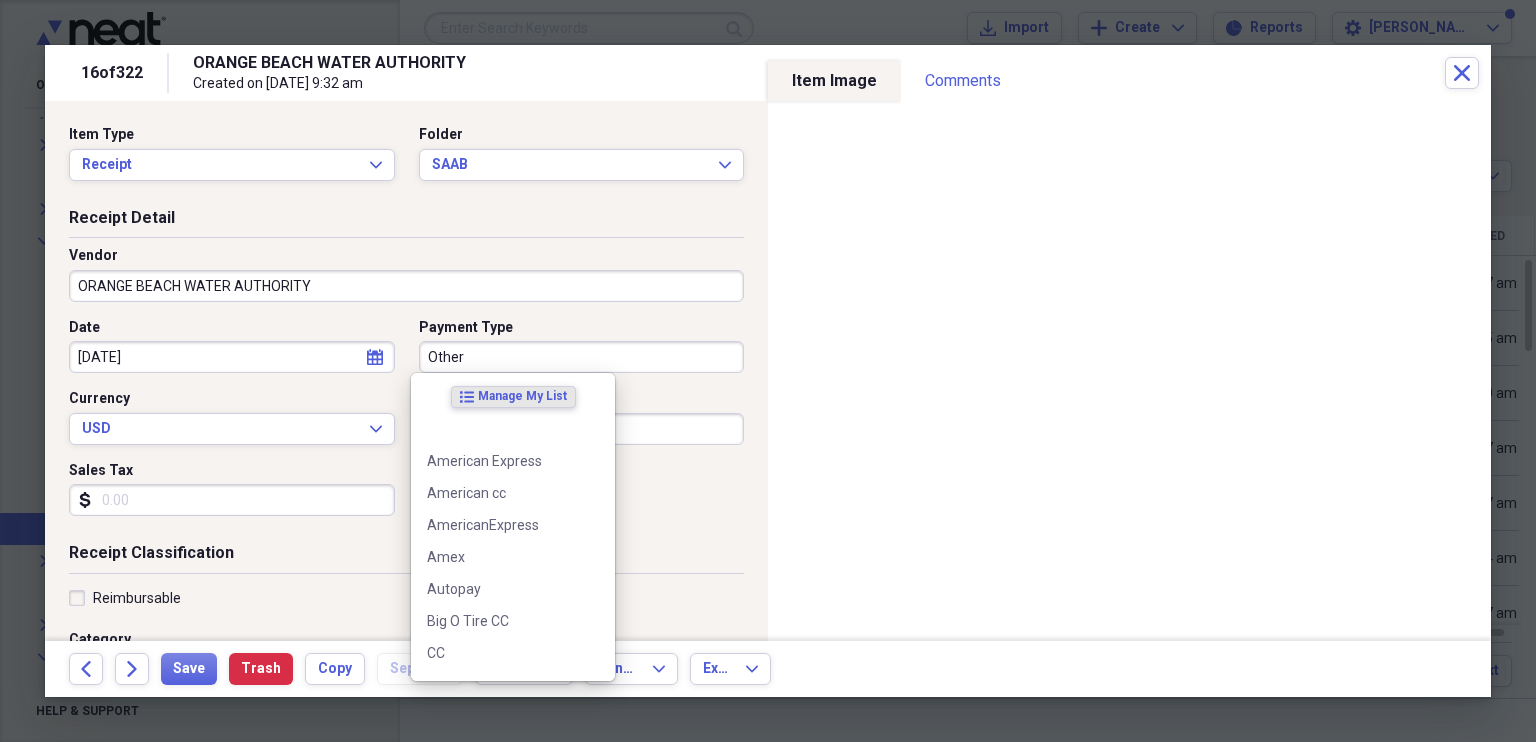 click on "Other" at bounding box center [582, 357] 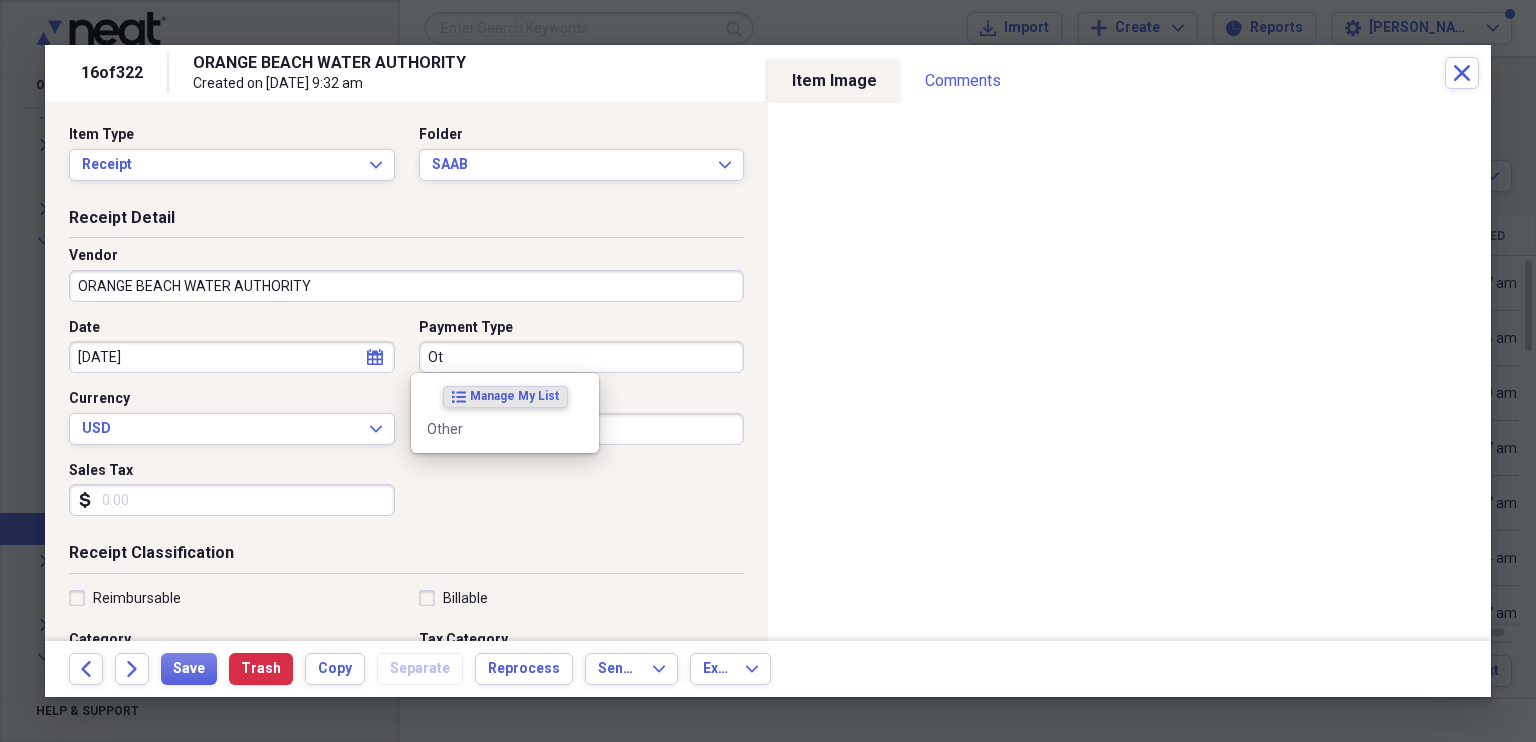 type on "O" 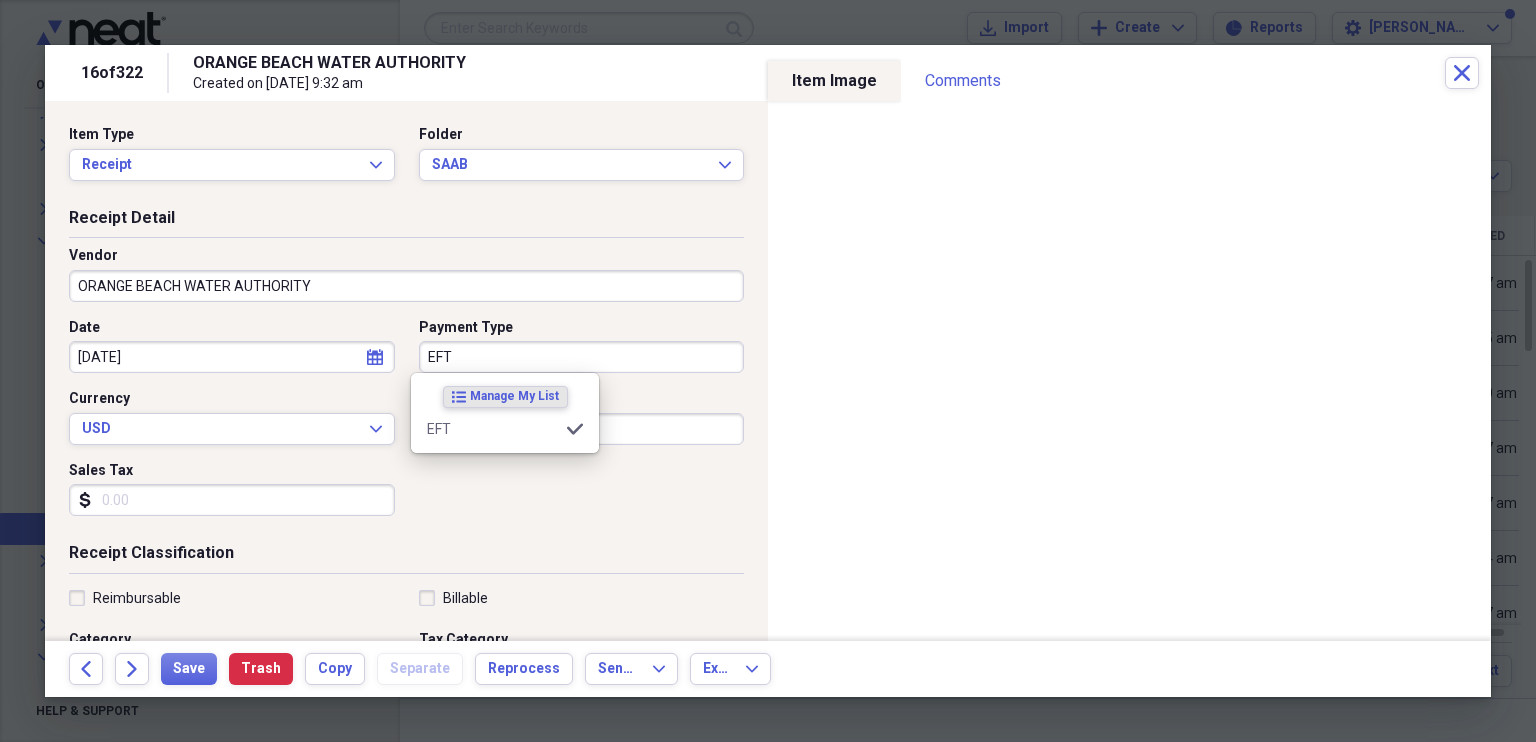 type on "EFT" 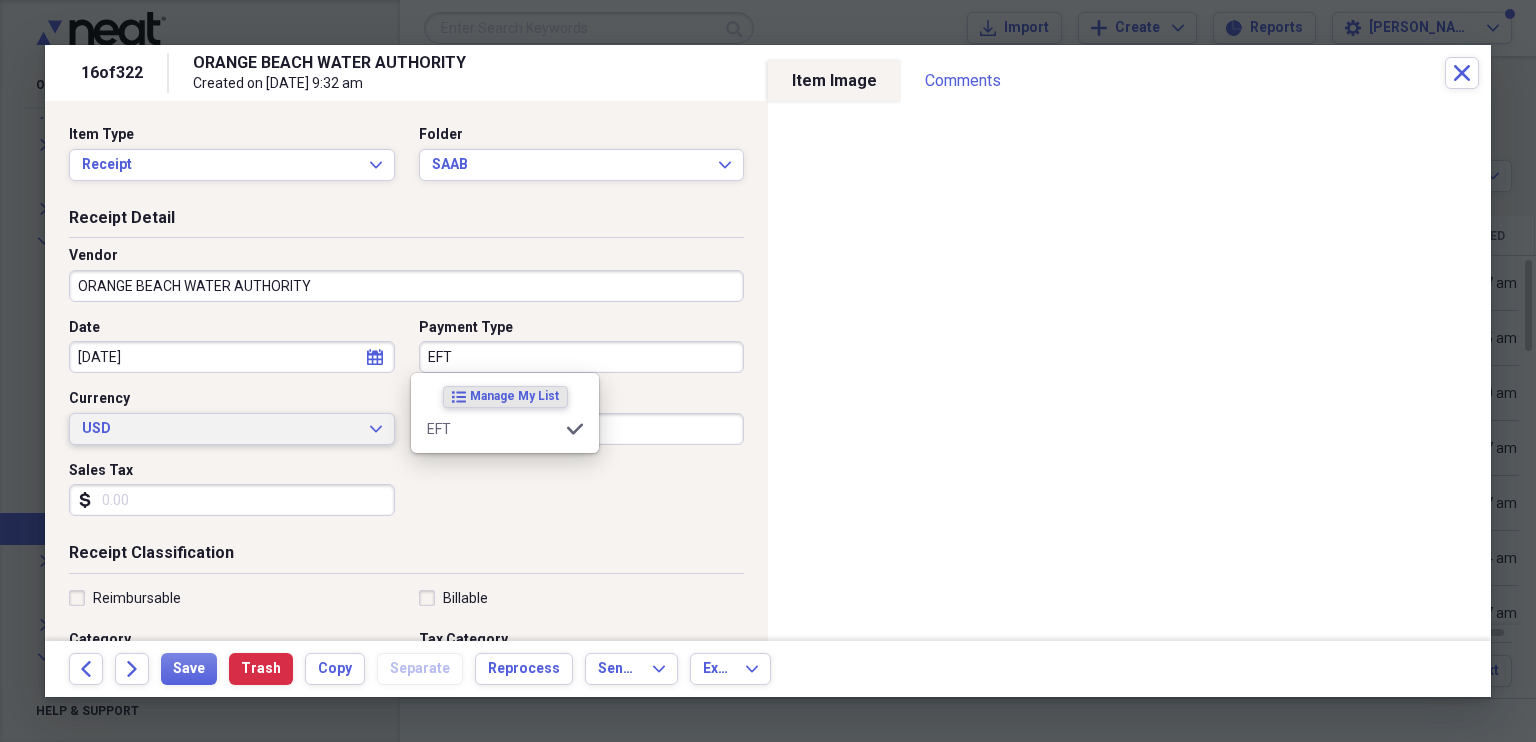 type 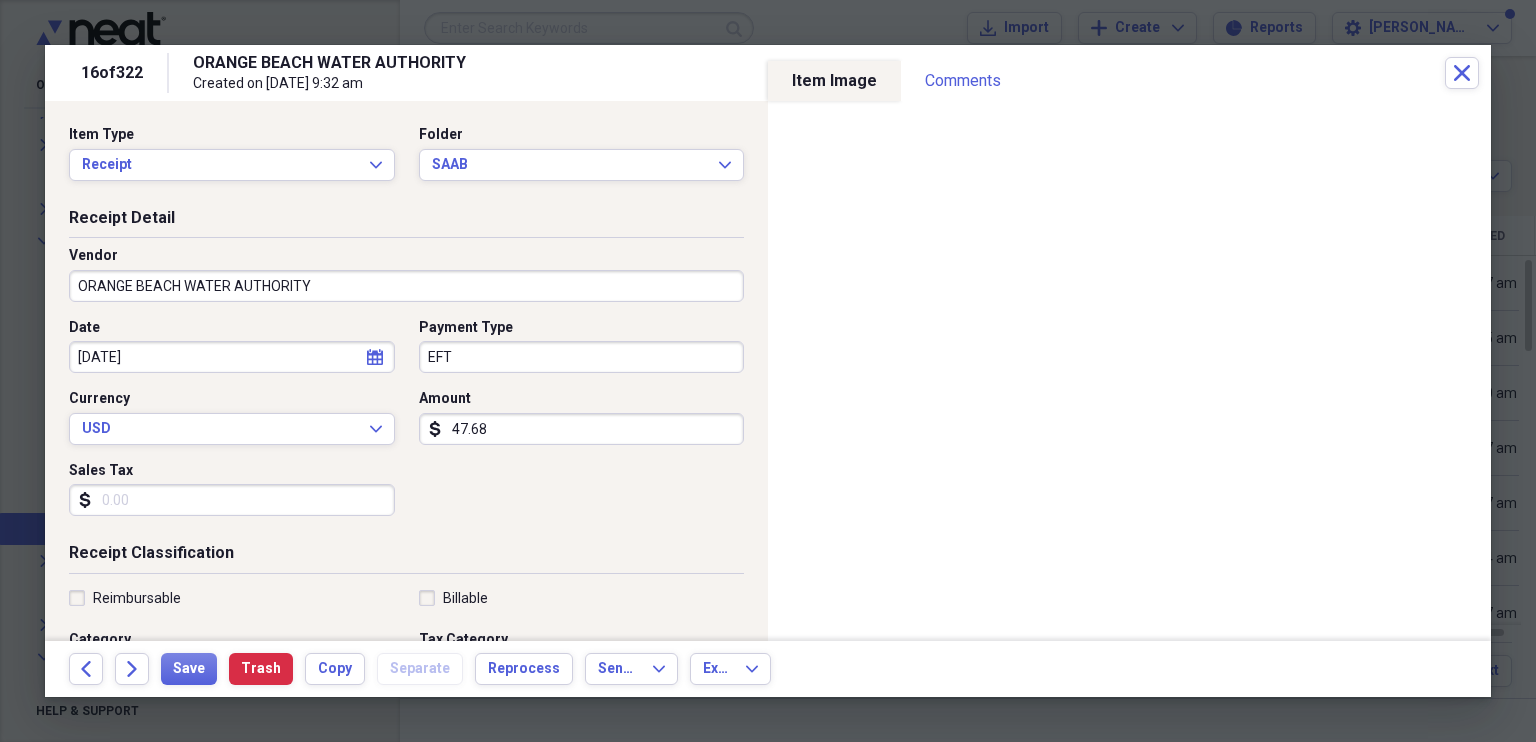 click on "Sales Tax" at bounding box center [232, 500] 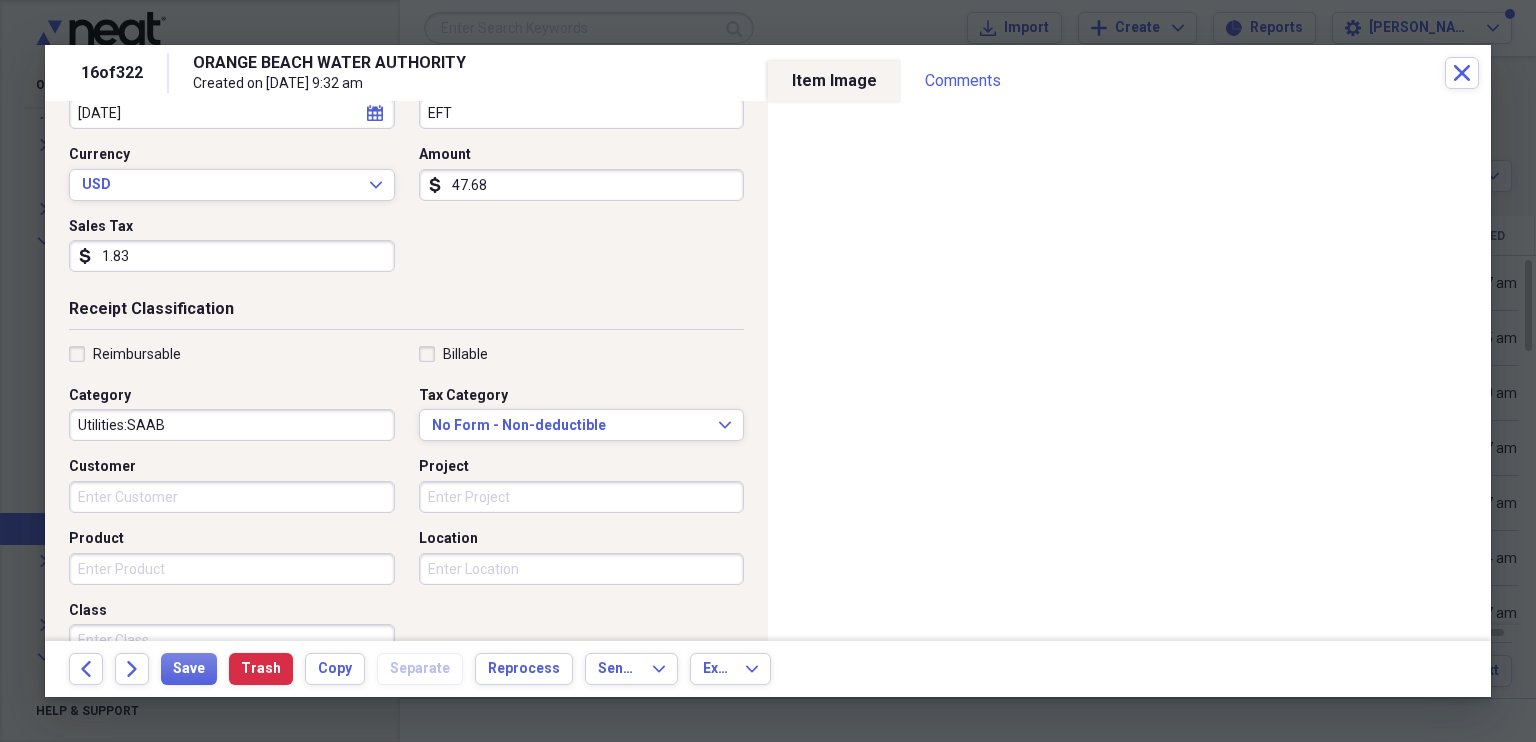 scroll, scrollTop: 480, scrollLeft: 0, axis: vertical 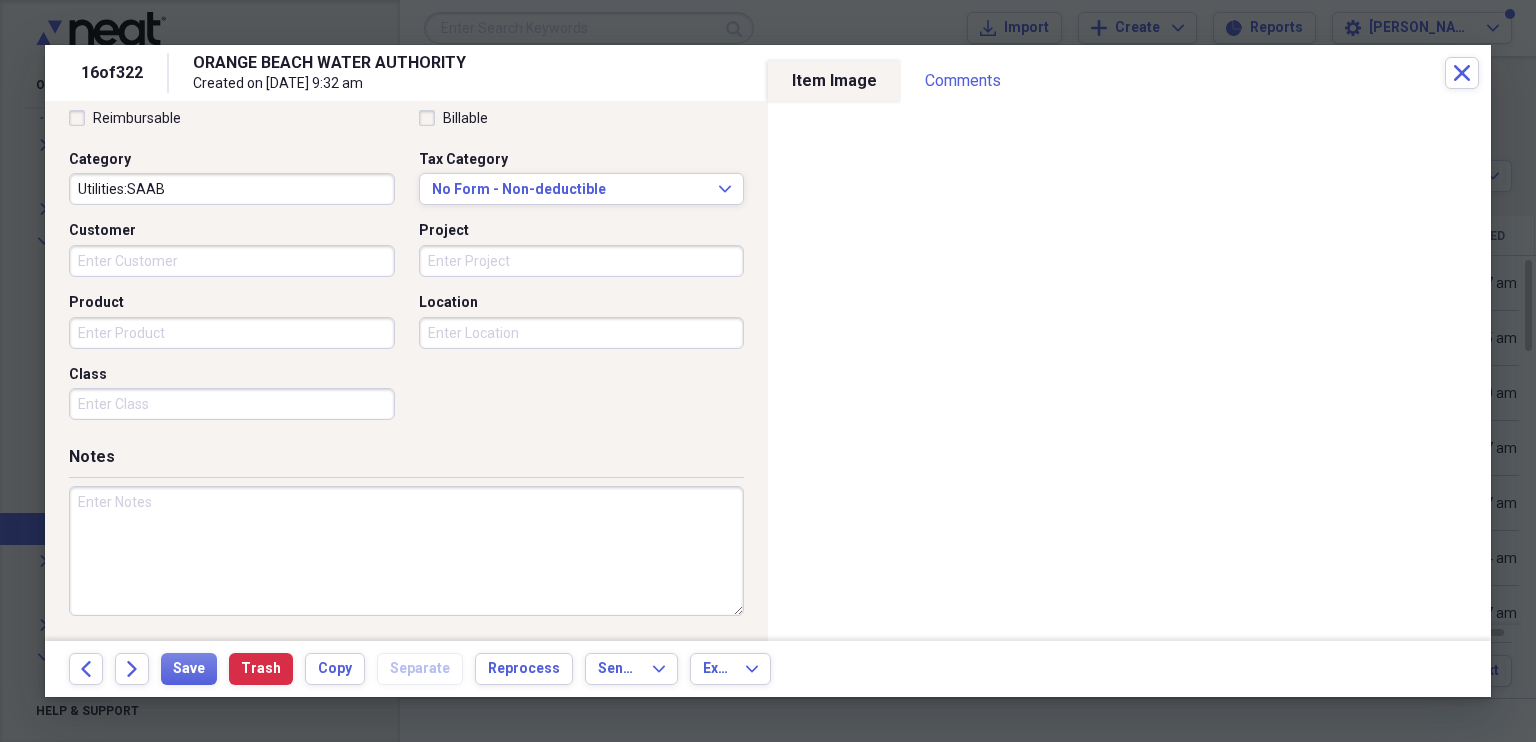 type on "1.83" 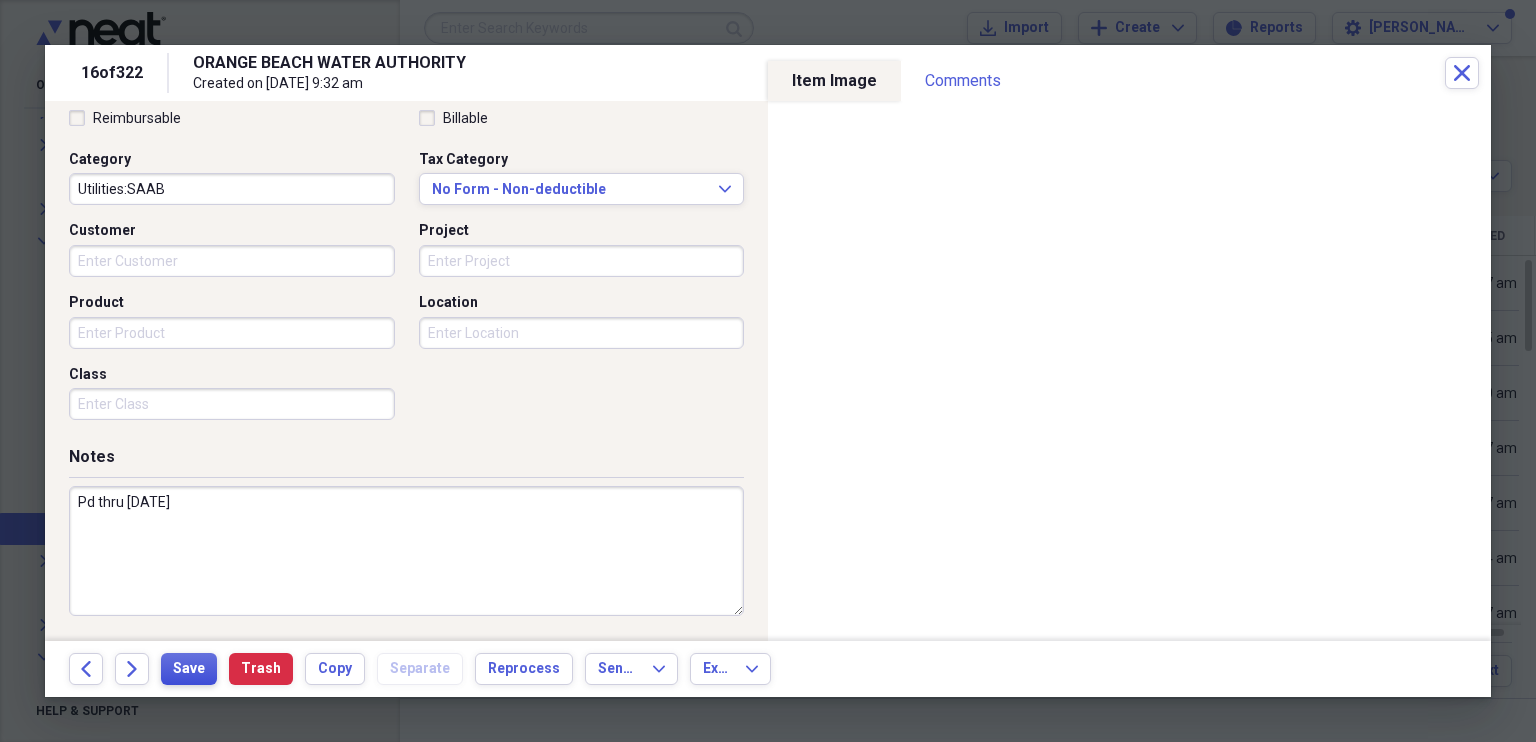 type on "Pd thru [DATE]" 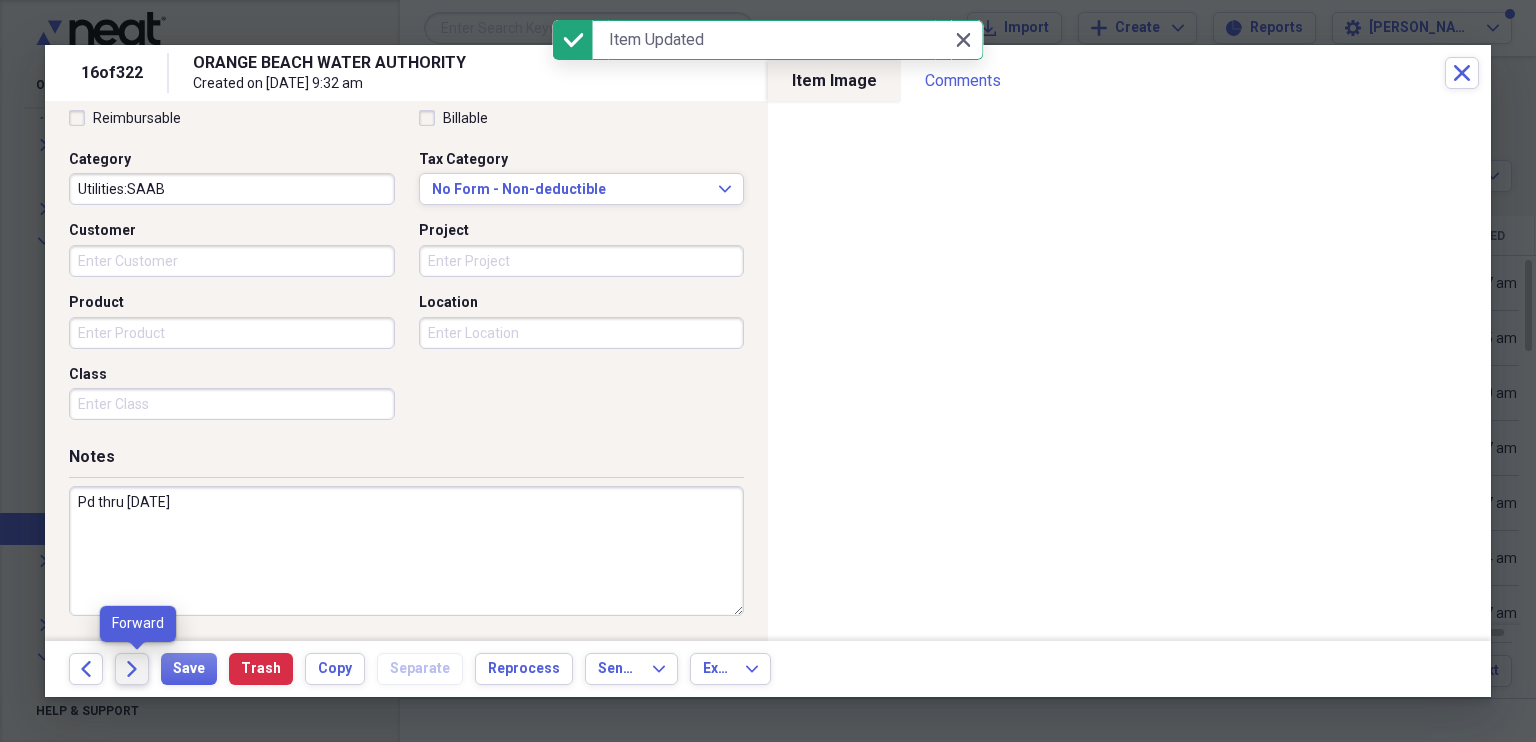 click 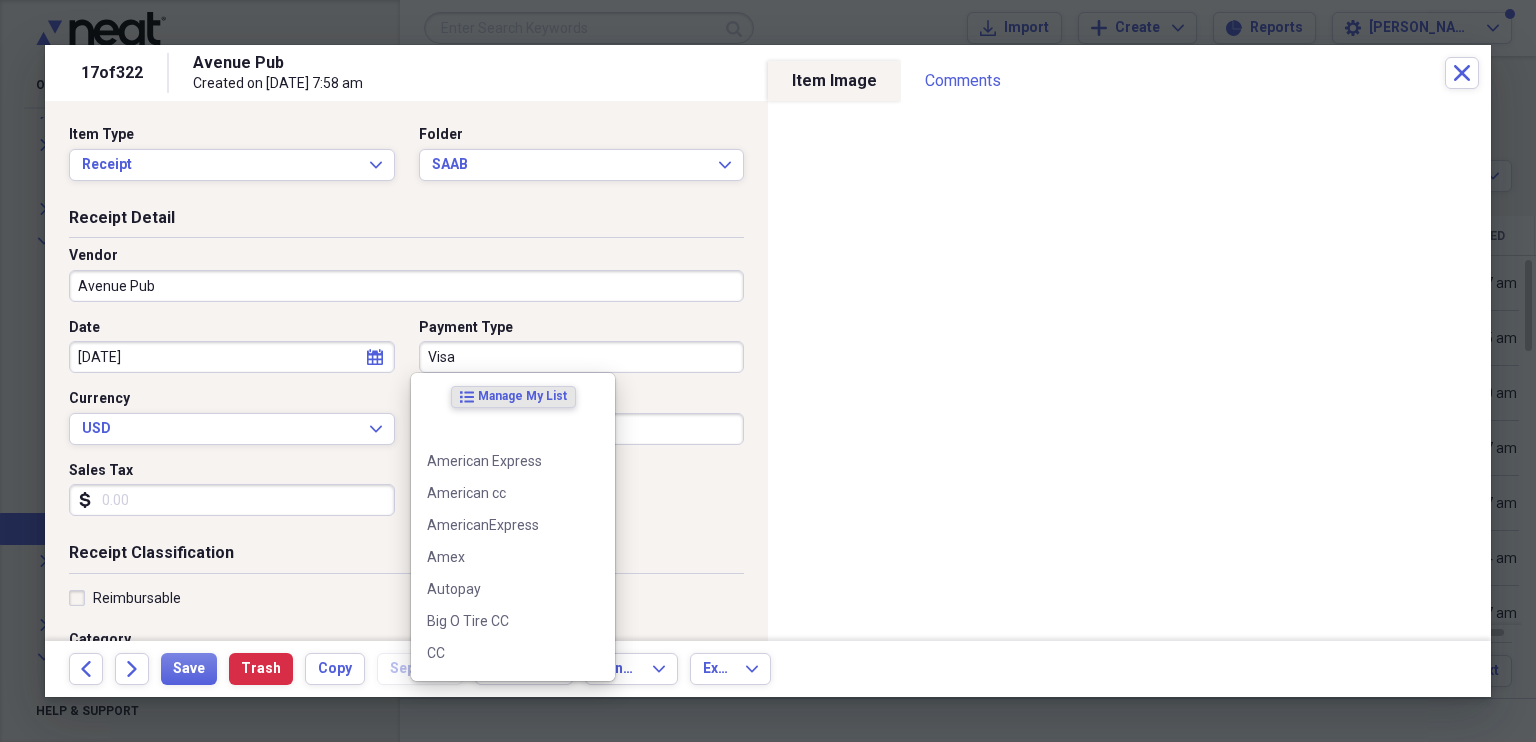 click on "Visa" at bounding box center [582, 357] 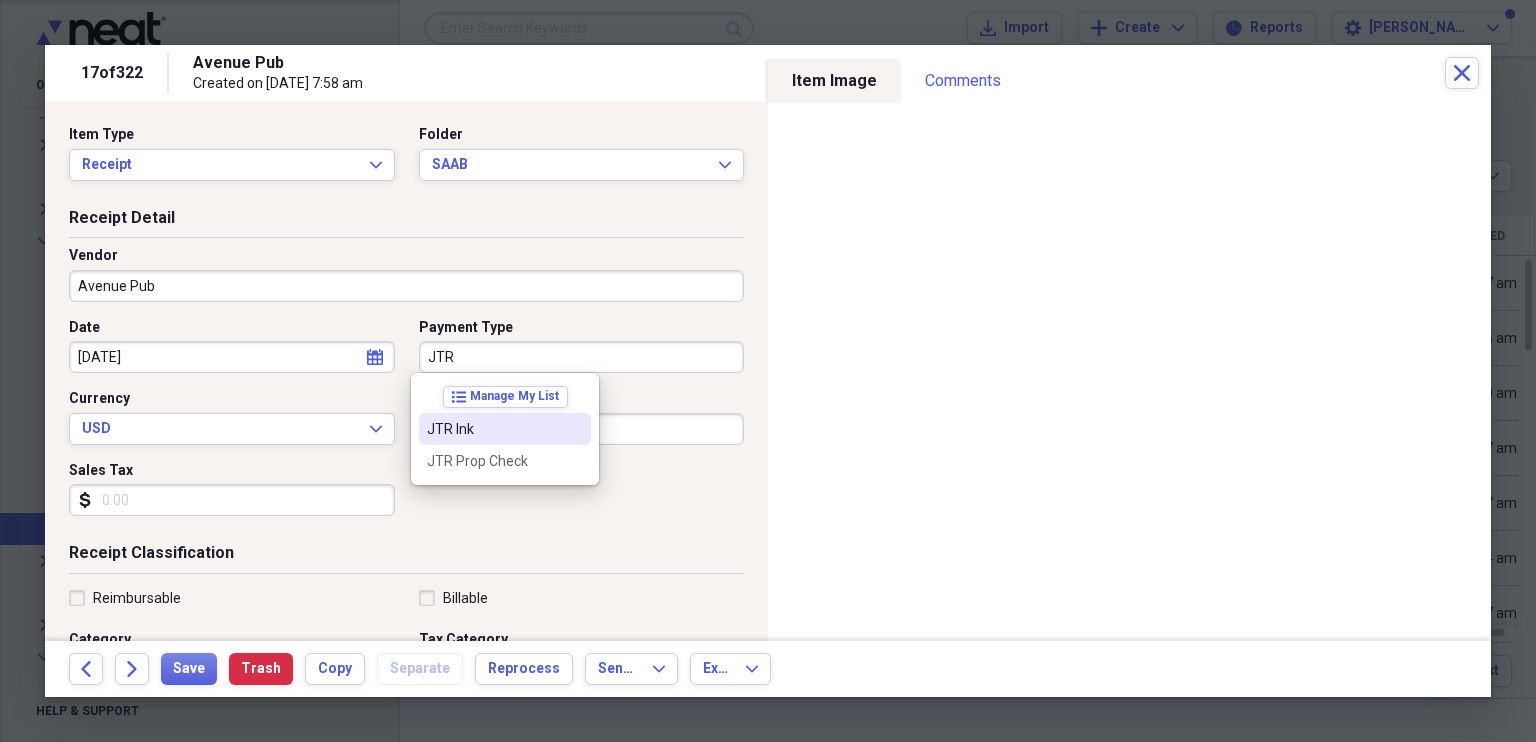click on "JTR Ink" at bounding box center [493, 429] 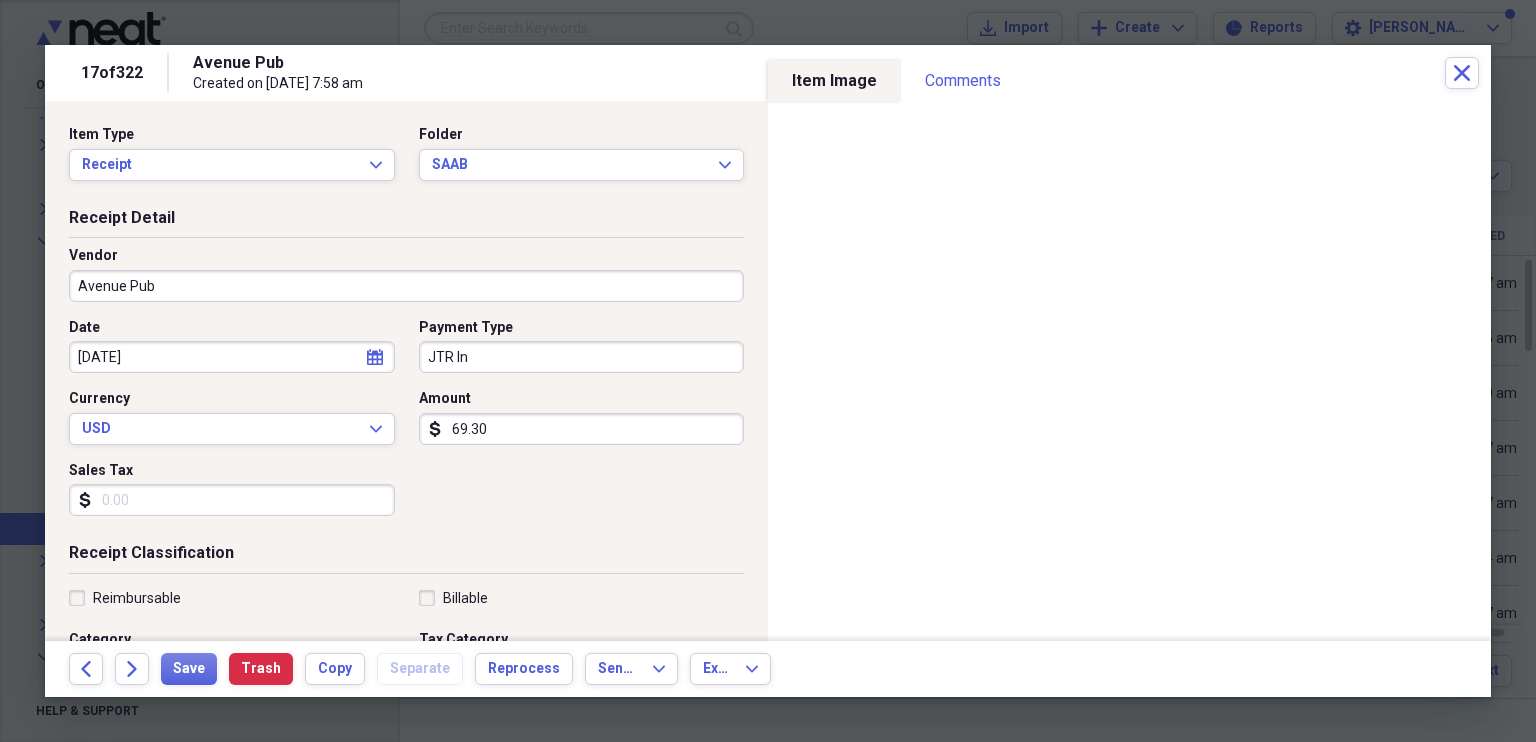type on "JTR Ink" 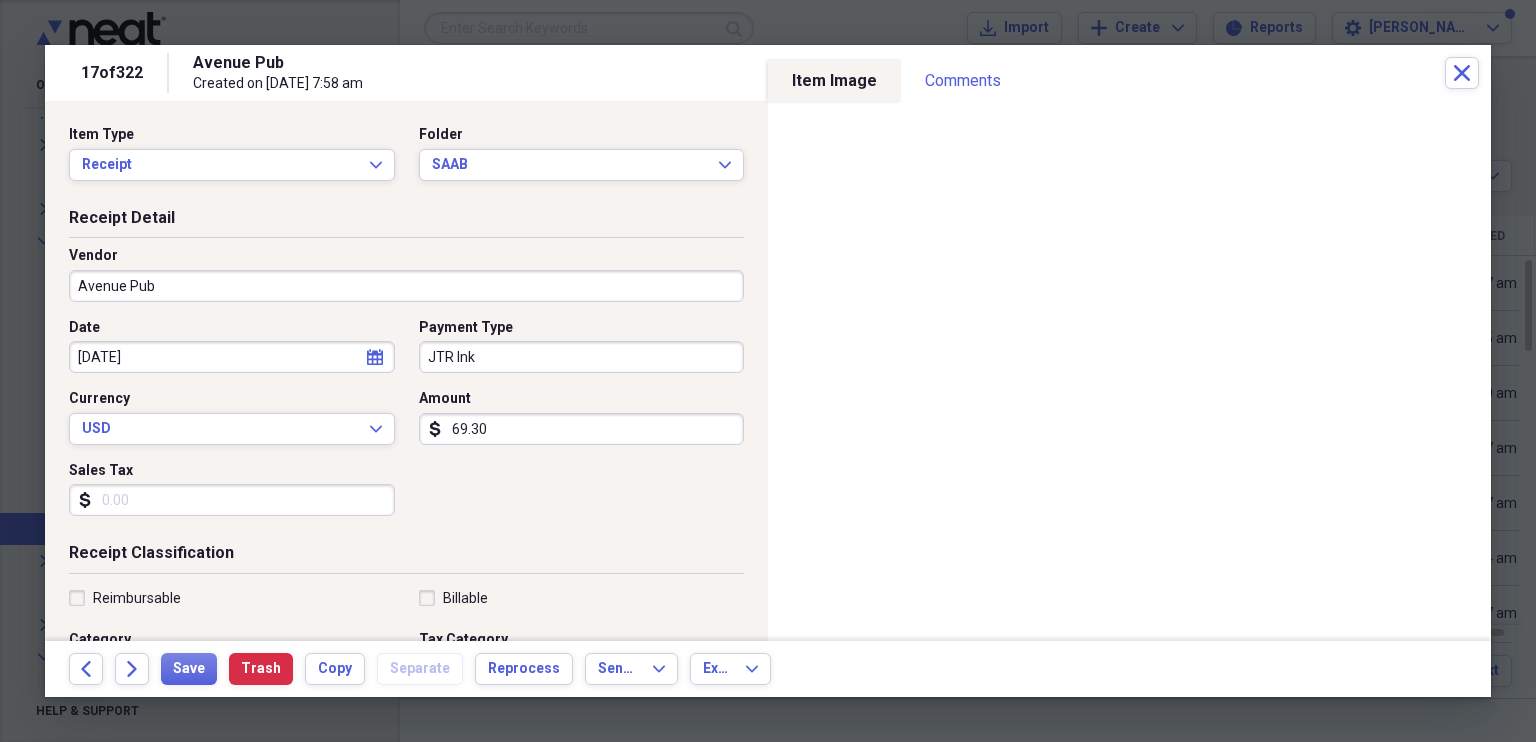 click on "69.30" at bounding box center [582, 429] 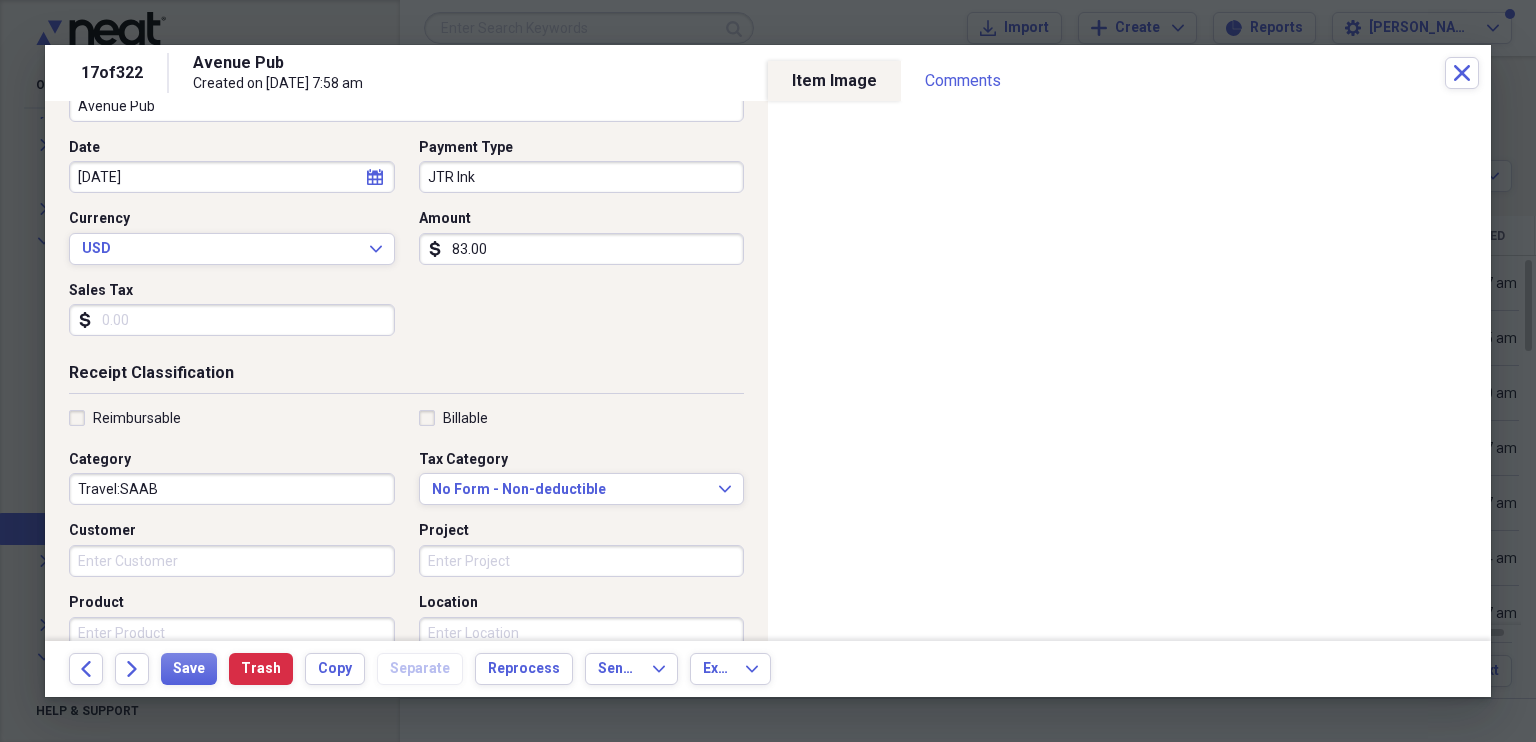 scroll, scrollTop: 184, scrollLeft: 0, axis: vertical 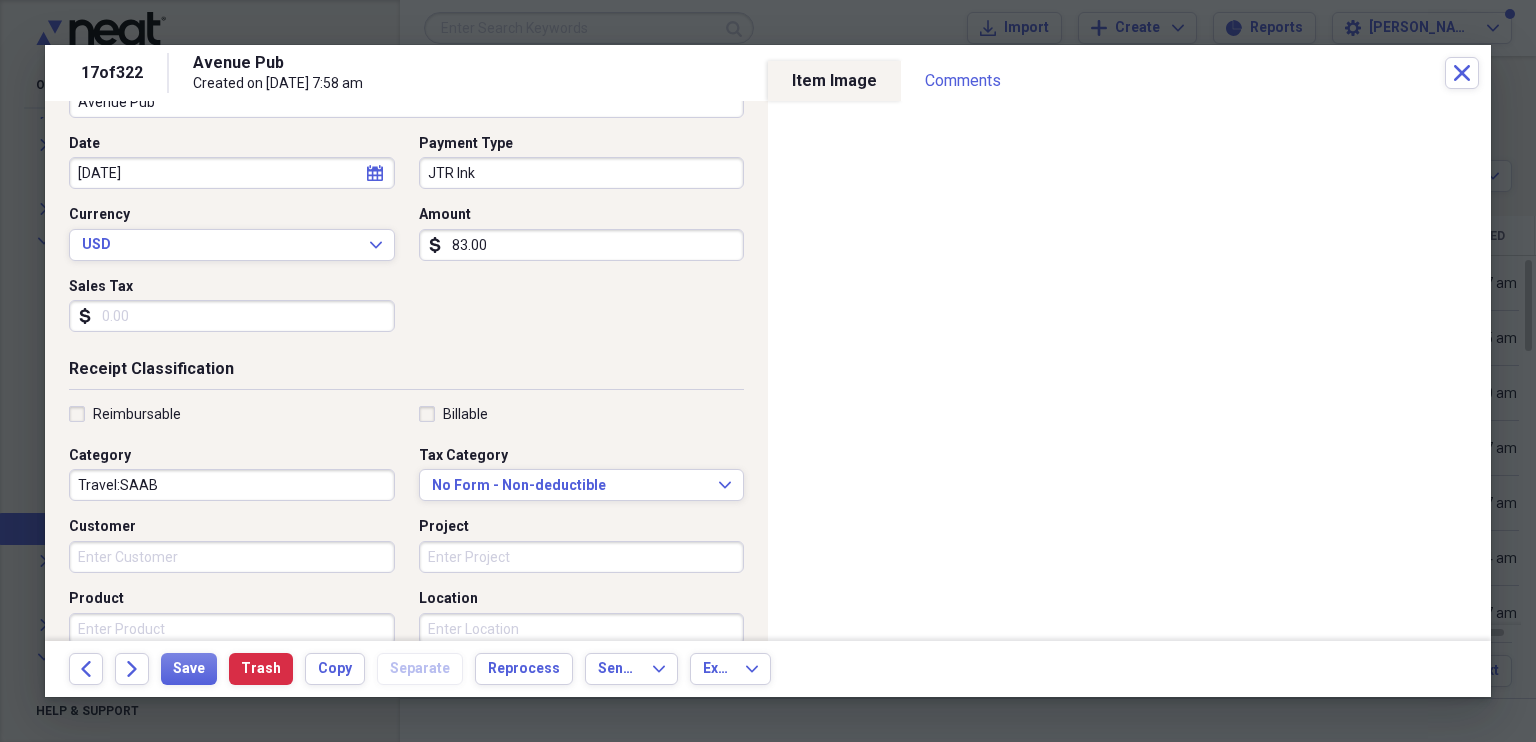 type on "83.00" 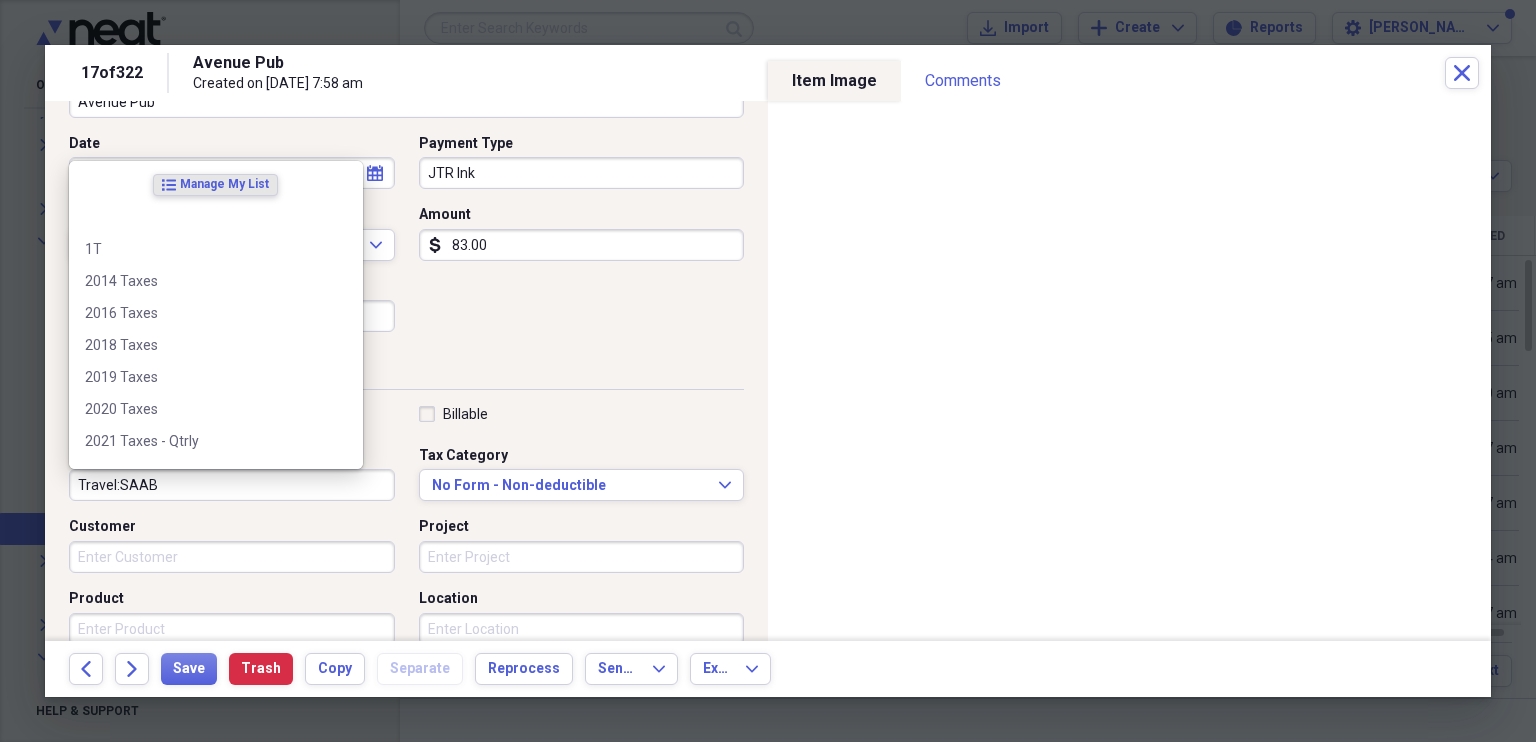click on "Travel:SAAB" at bounding box center (232, 485) 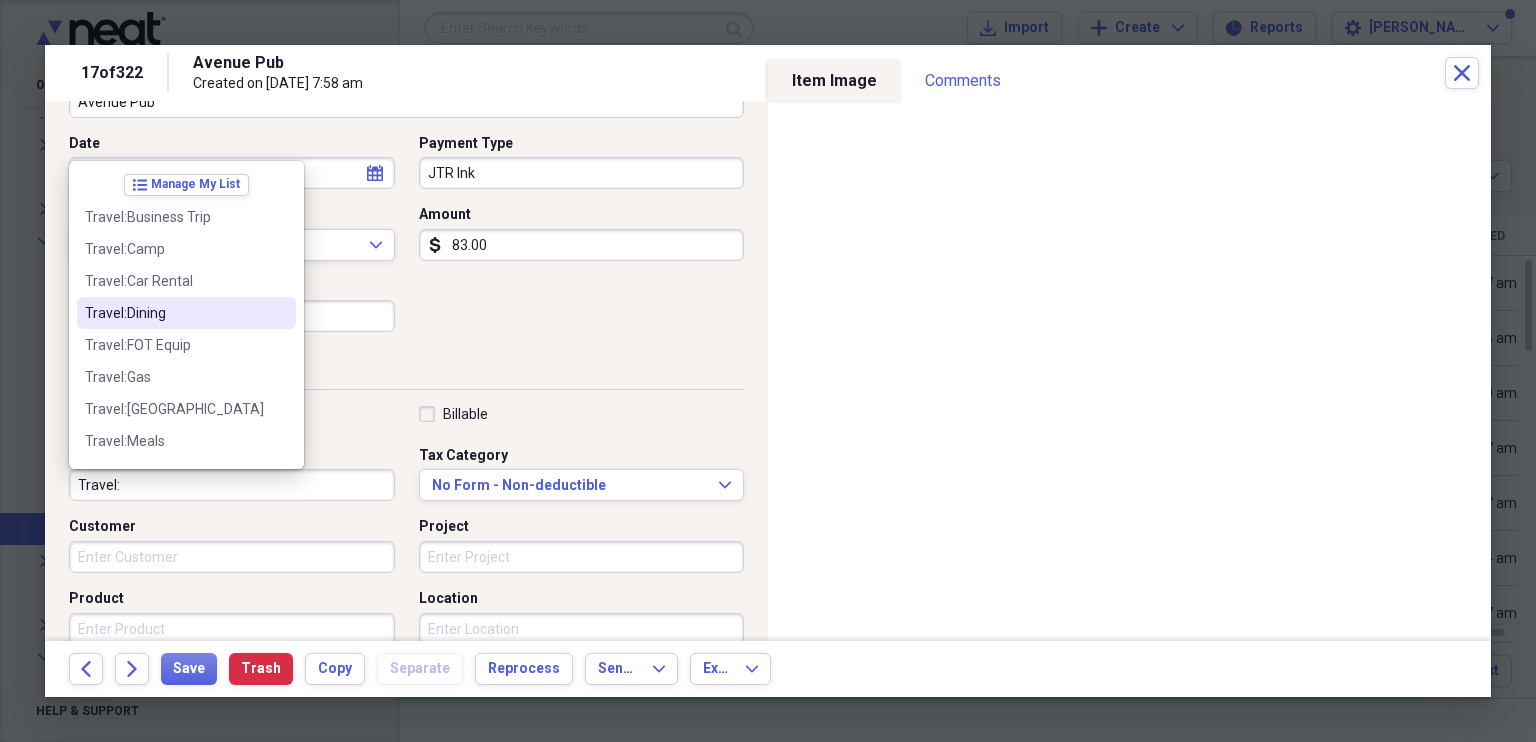 click on "Travel:Dining" at bounding box center (174, 313) 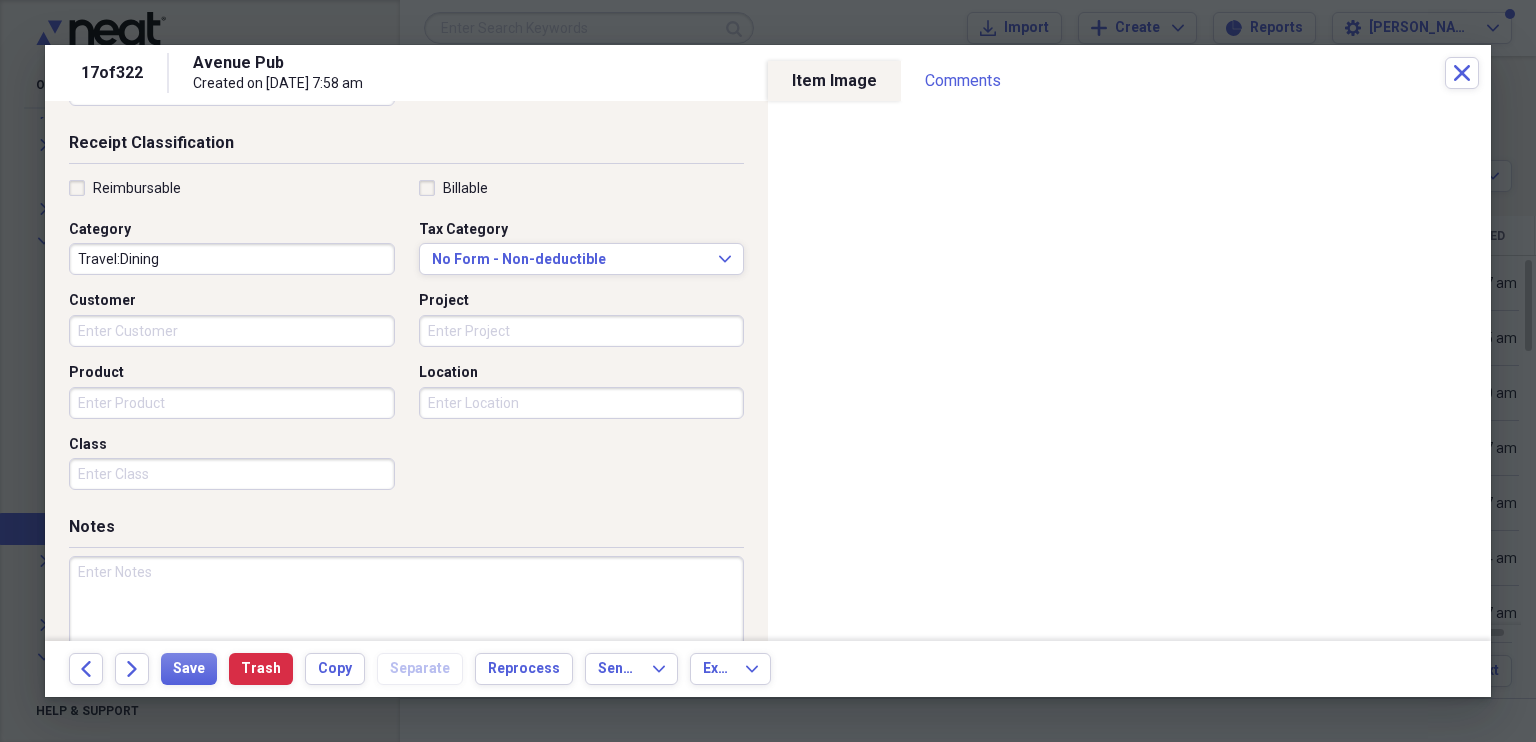 scroll, scrollTop: 412, scrollLeft: 0, axis: vertical 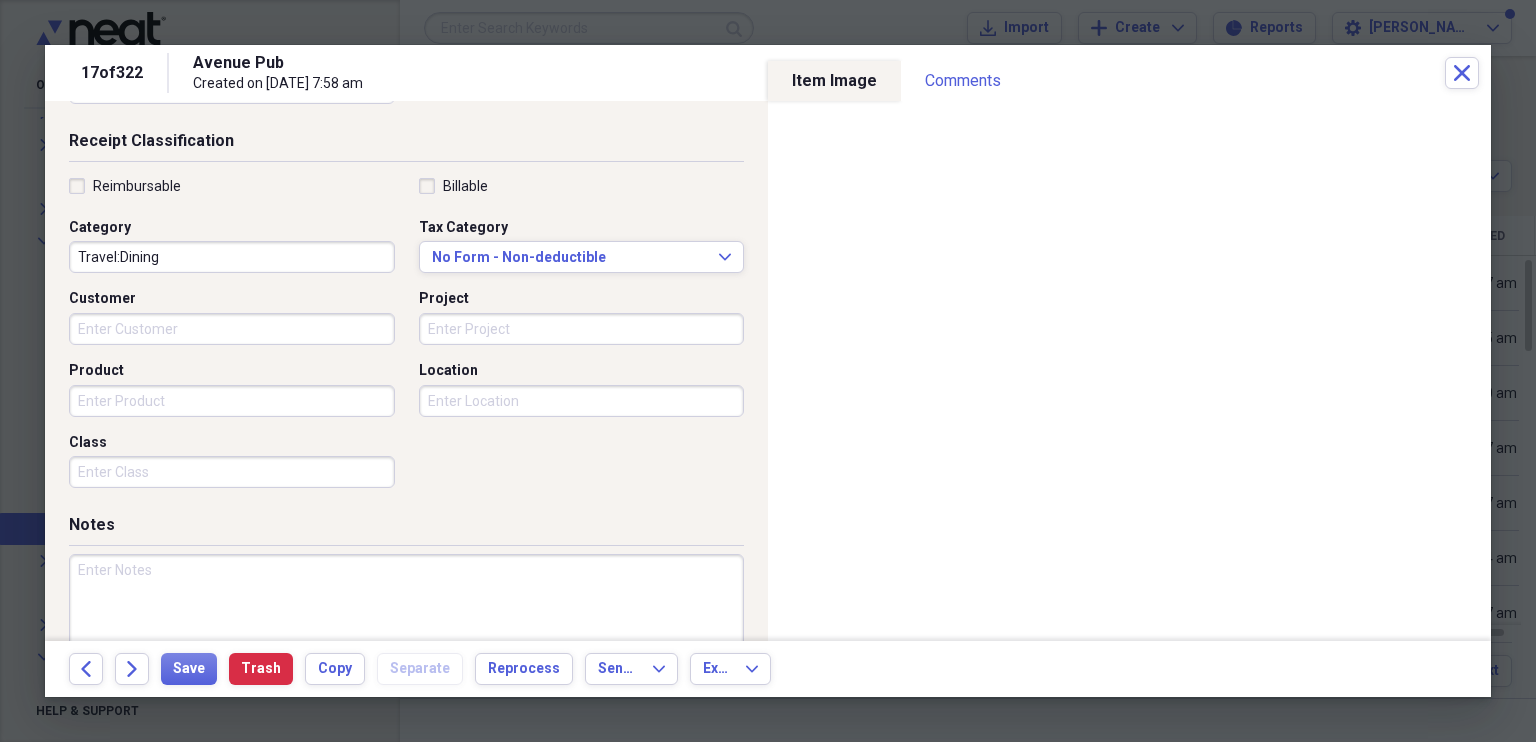 click at bounding box center [406, 619] 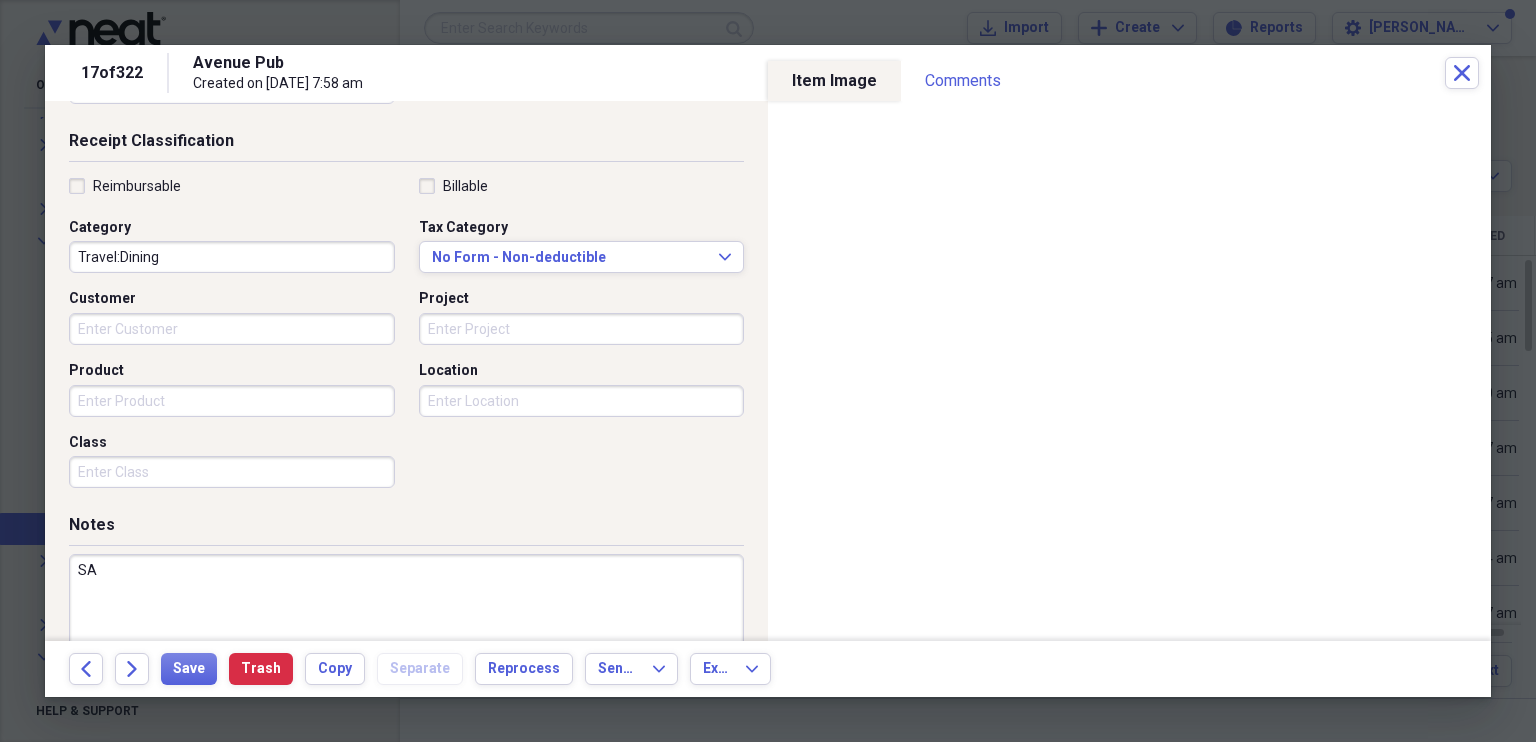 type on "S" 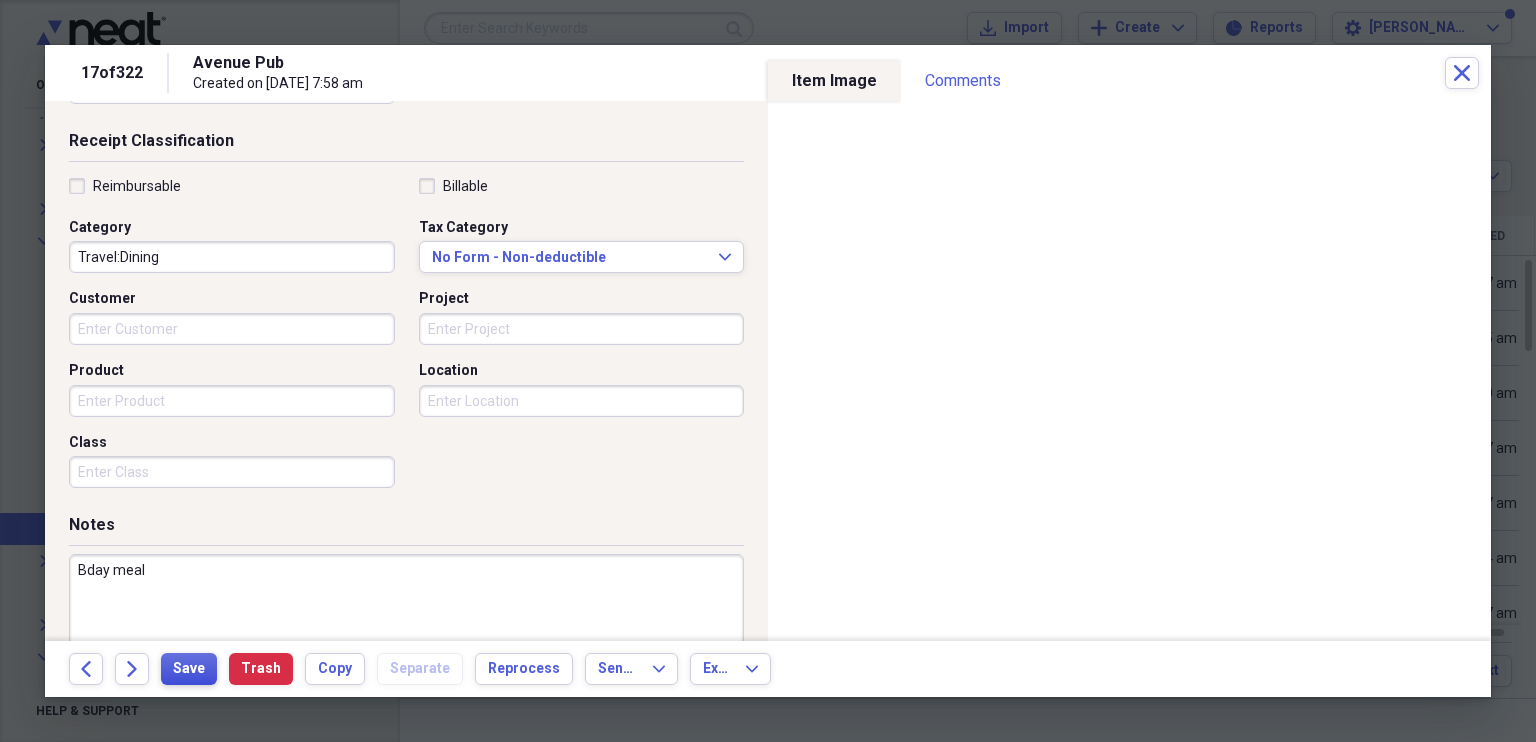type on "Bday meal" 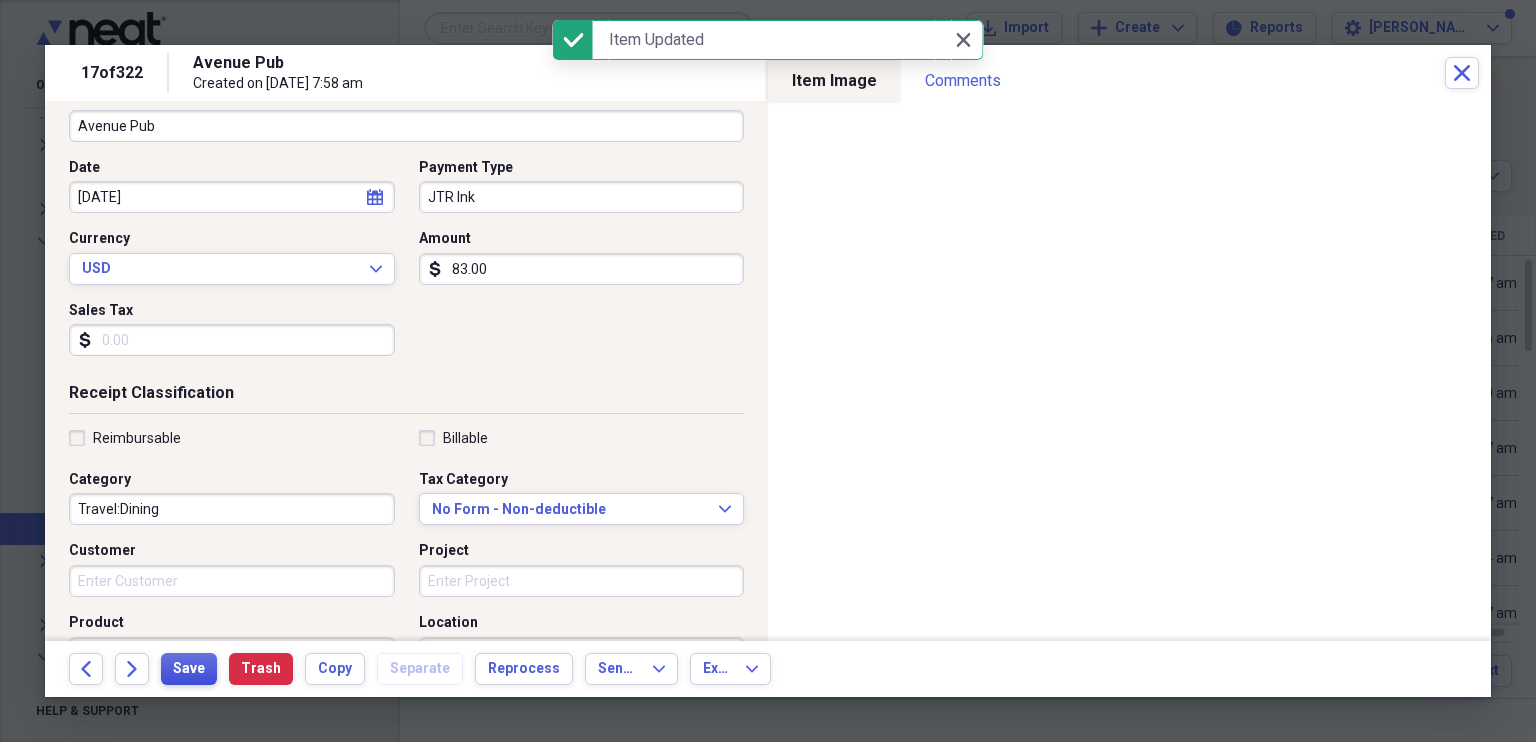 scroll, scrollTop: 0, scrollLeft: 0, axis: both 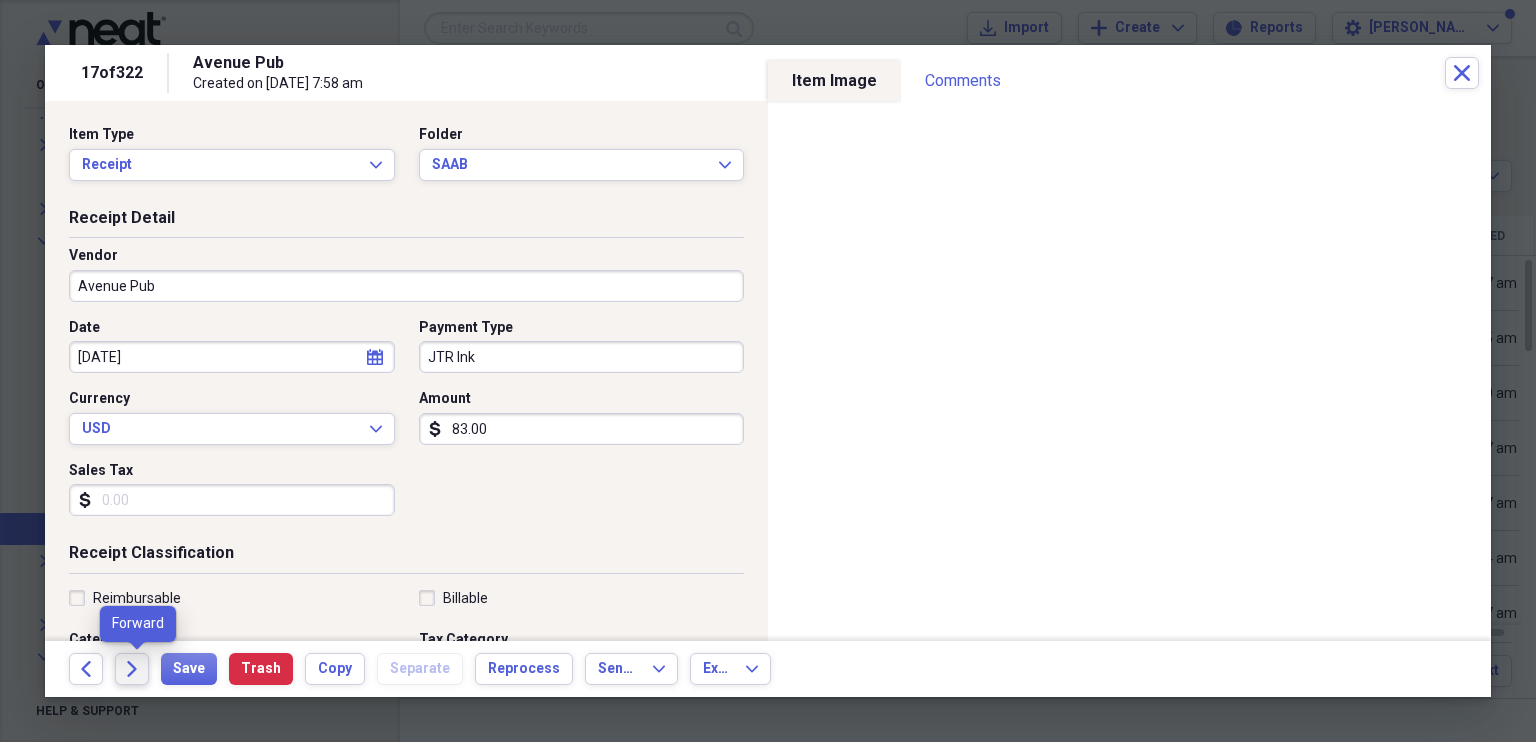 click on "Forward" 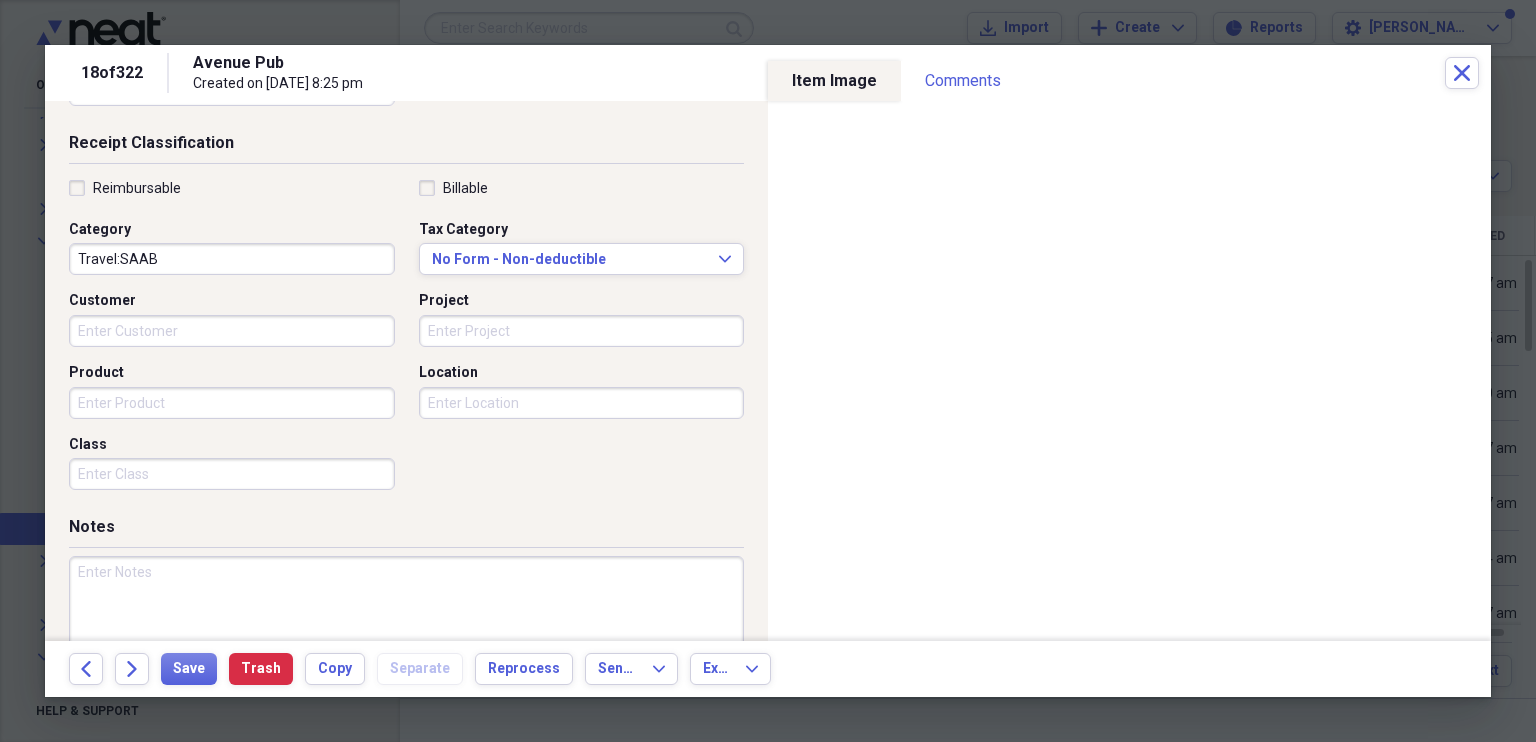 scroll, scrollTop: 480, scrollLeft: 0, axis: vertical 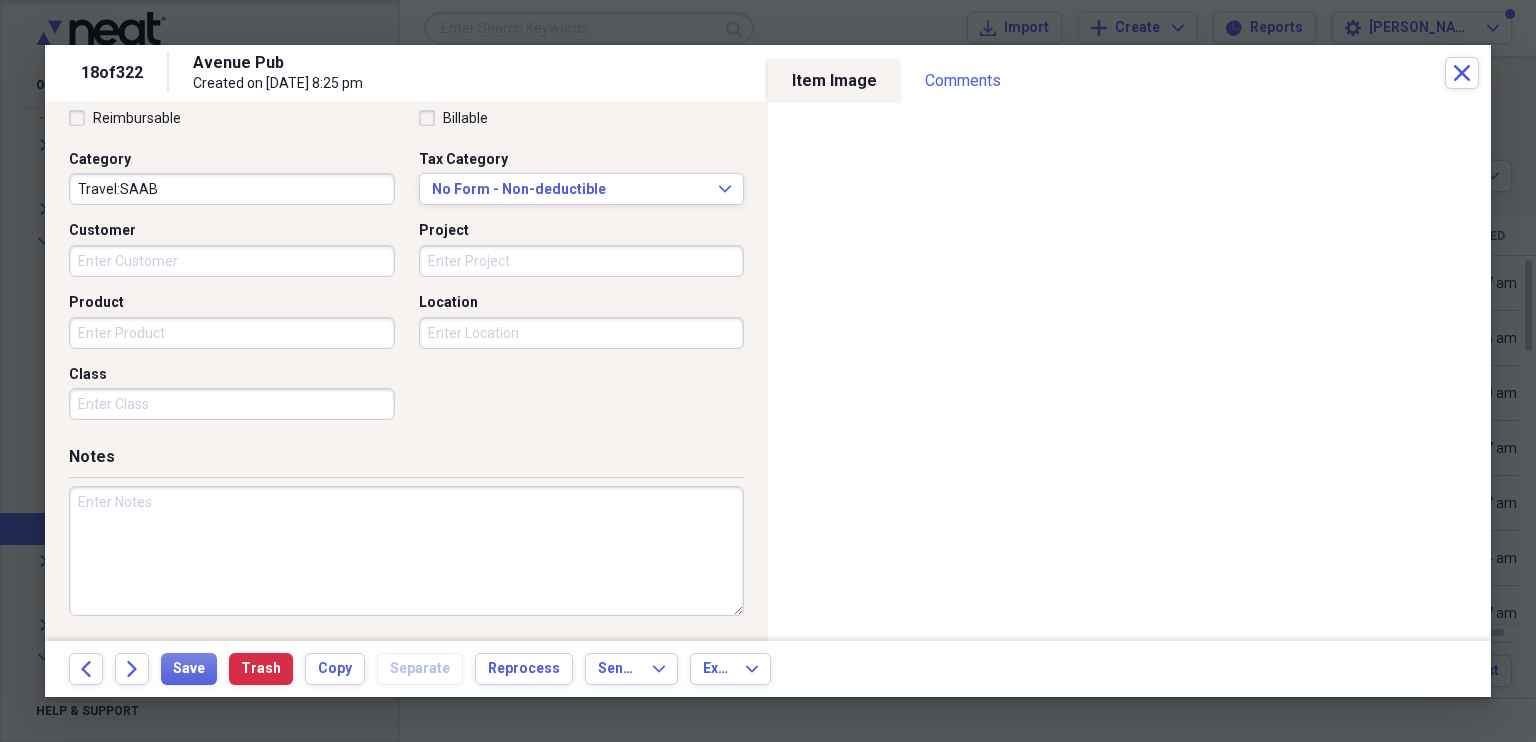 click at bounding box center [406, 551] 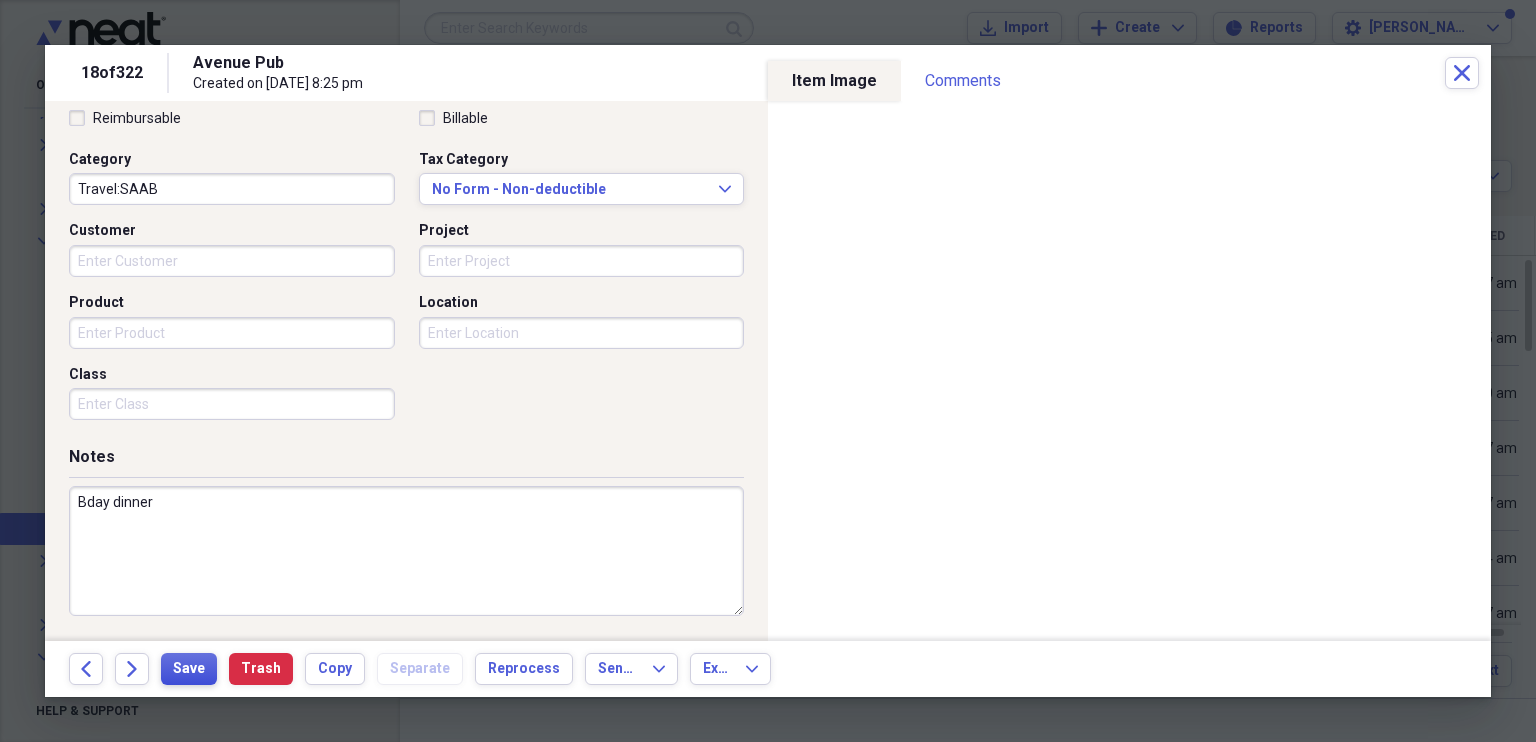 type on "Bday dinner" 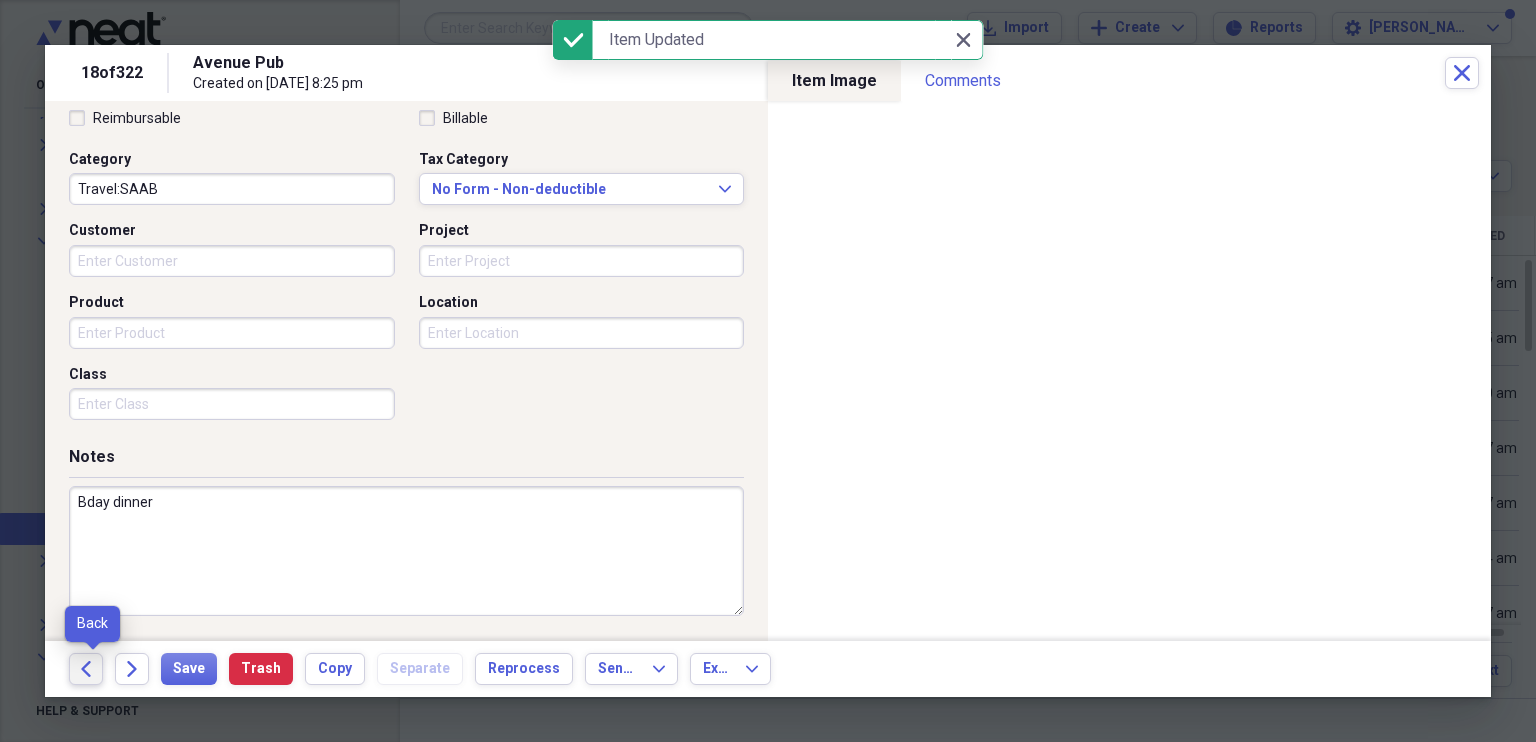 click on "Back" at bounding box center (86, 669) 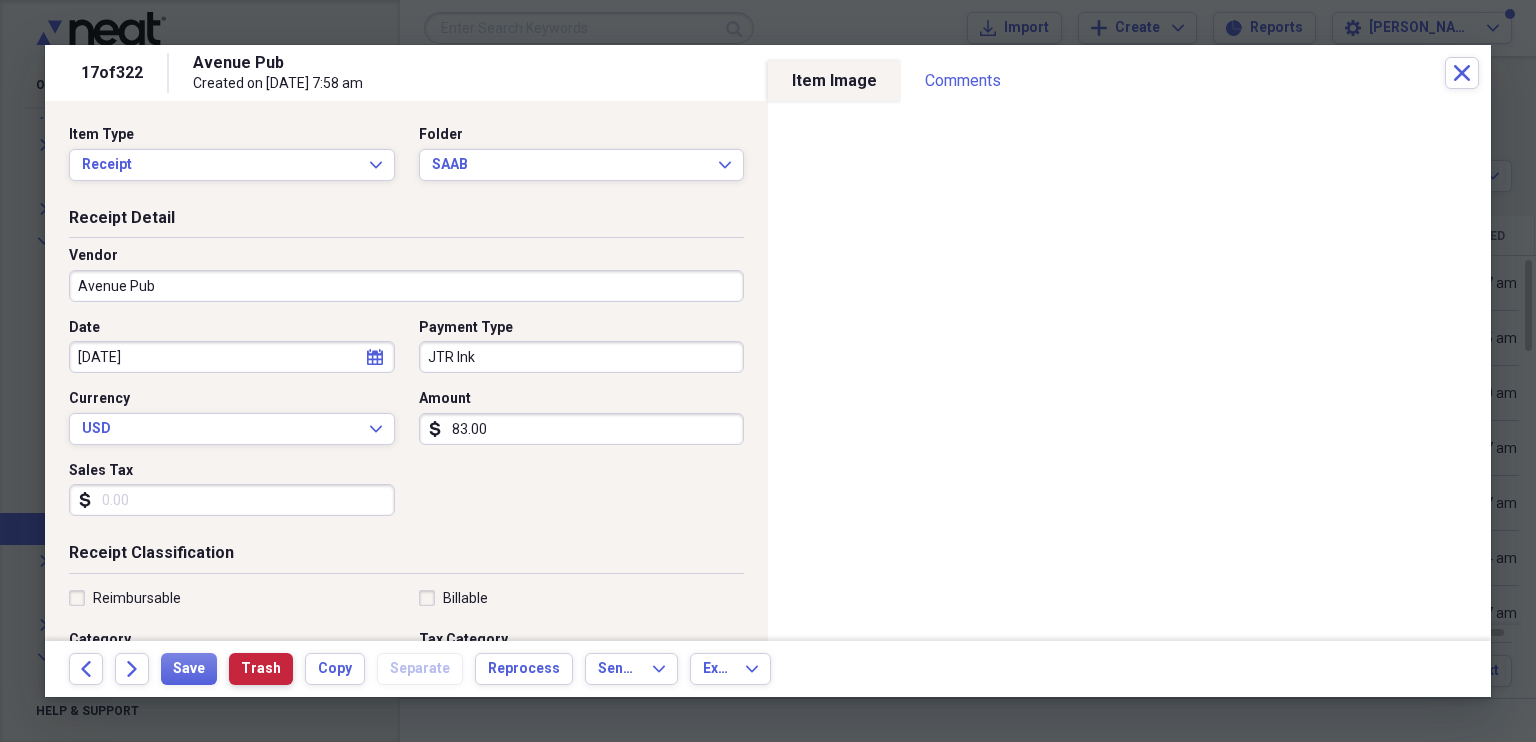 click on "Trash" at bounding box center [261, 669] 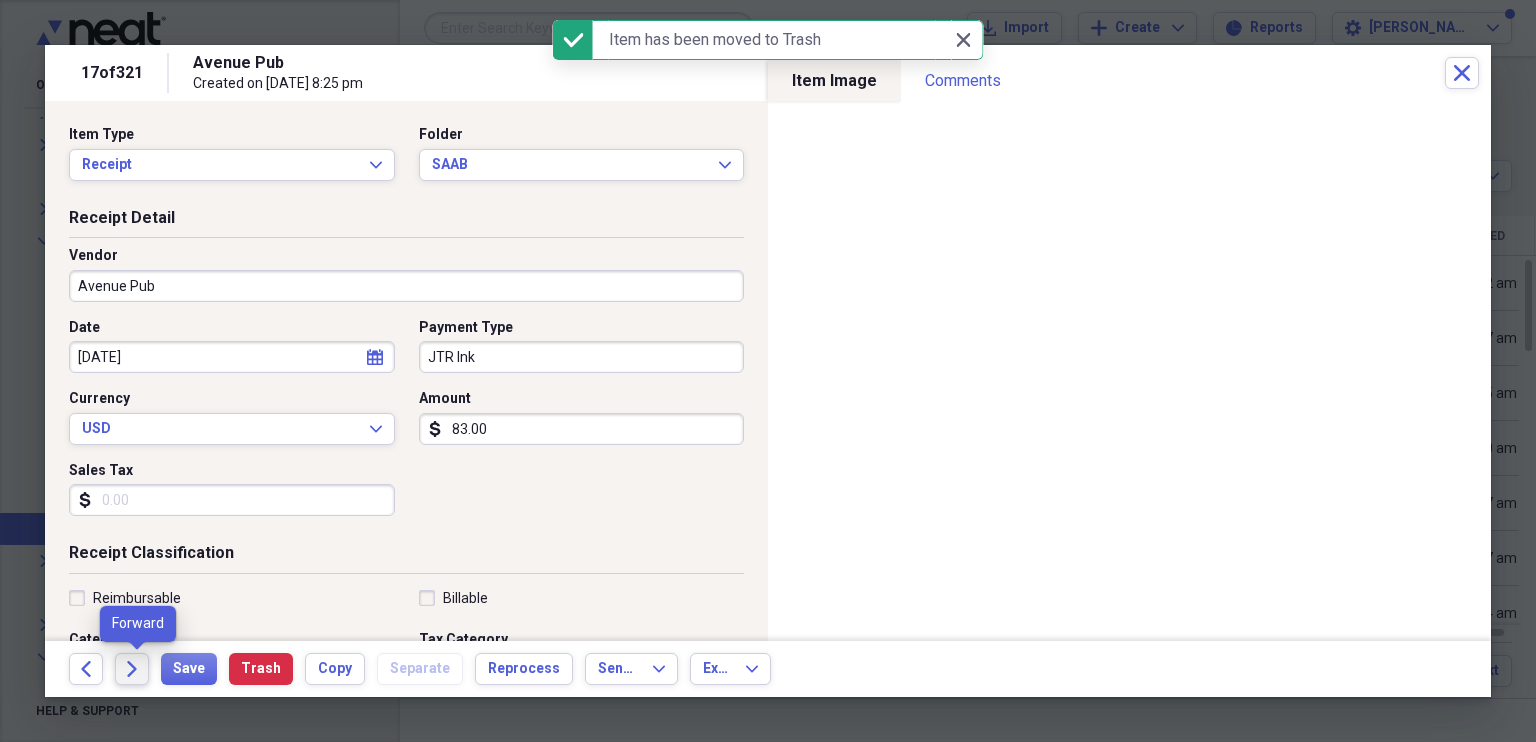 click on "Forward" 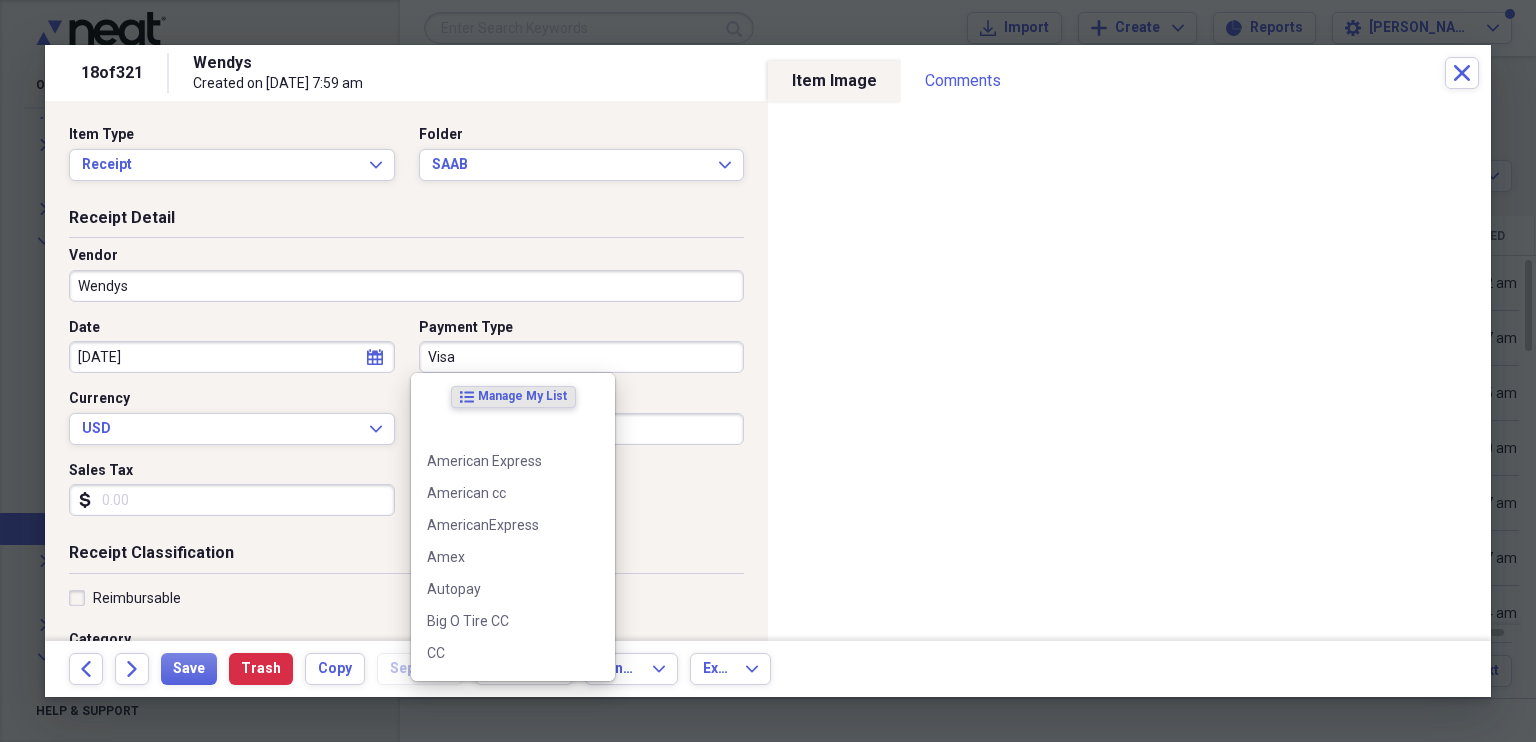 click on "Visa" at bounding box center [582, 357] 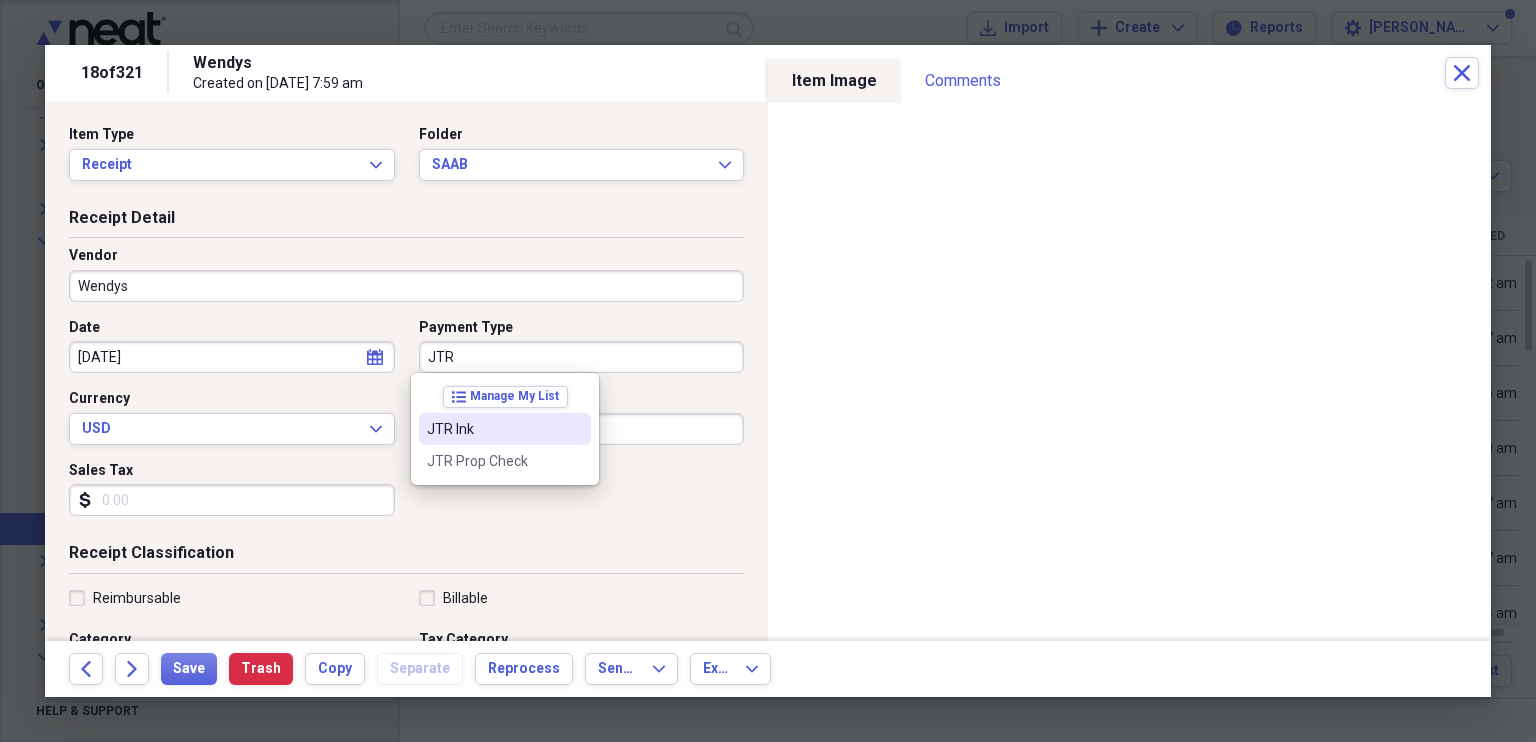 click on "JTR Ink" at bounding box center (493, 429) 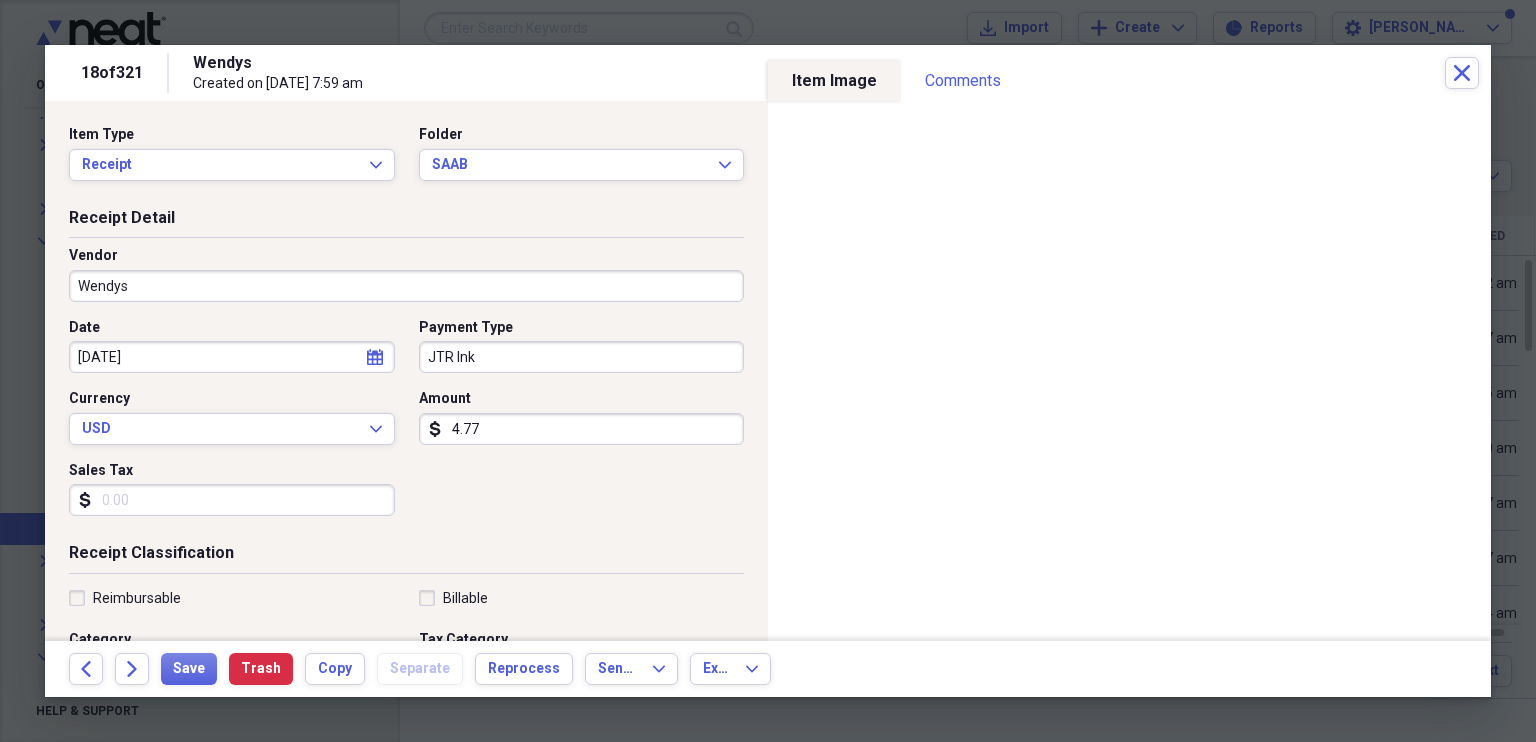 click on "Sales Tax" at bounding box center [232, 500] 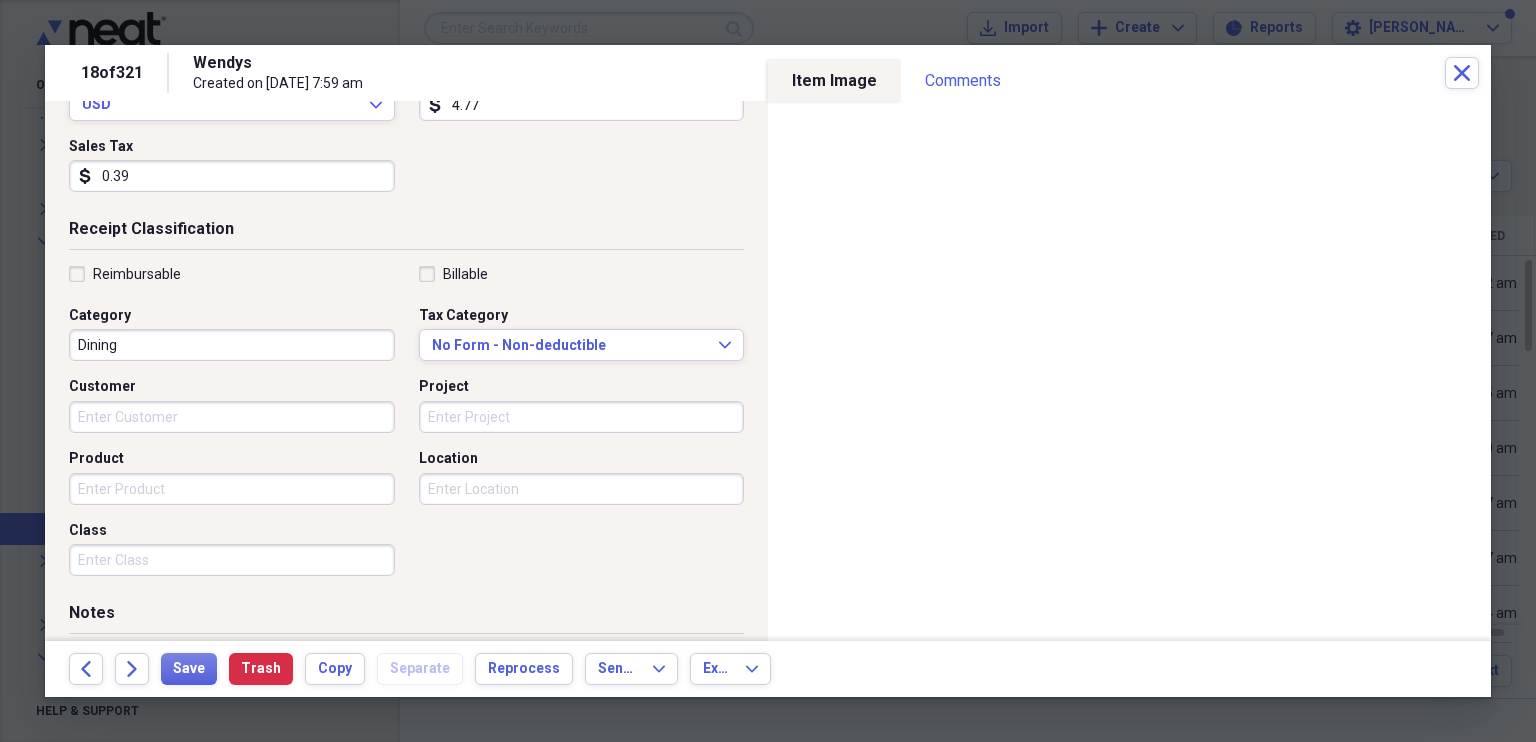 scroll, scrollTop: 324, scrollLeft: 0, axis: vertical 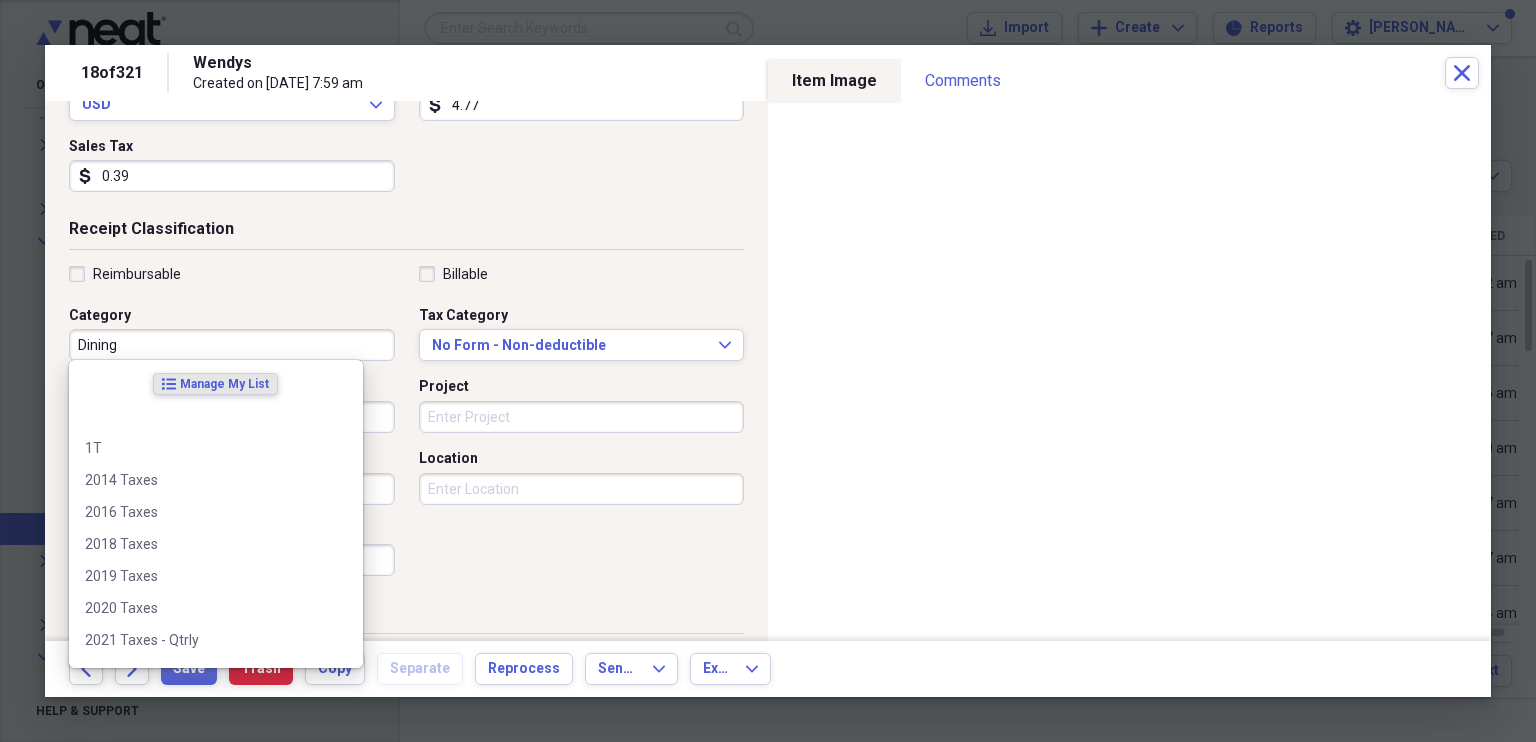 click on "Dining" at bounding box center [232, 345] 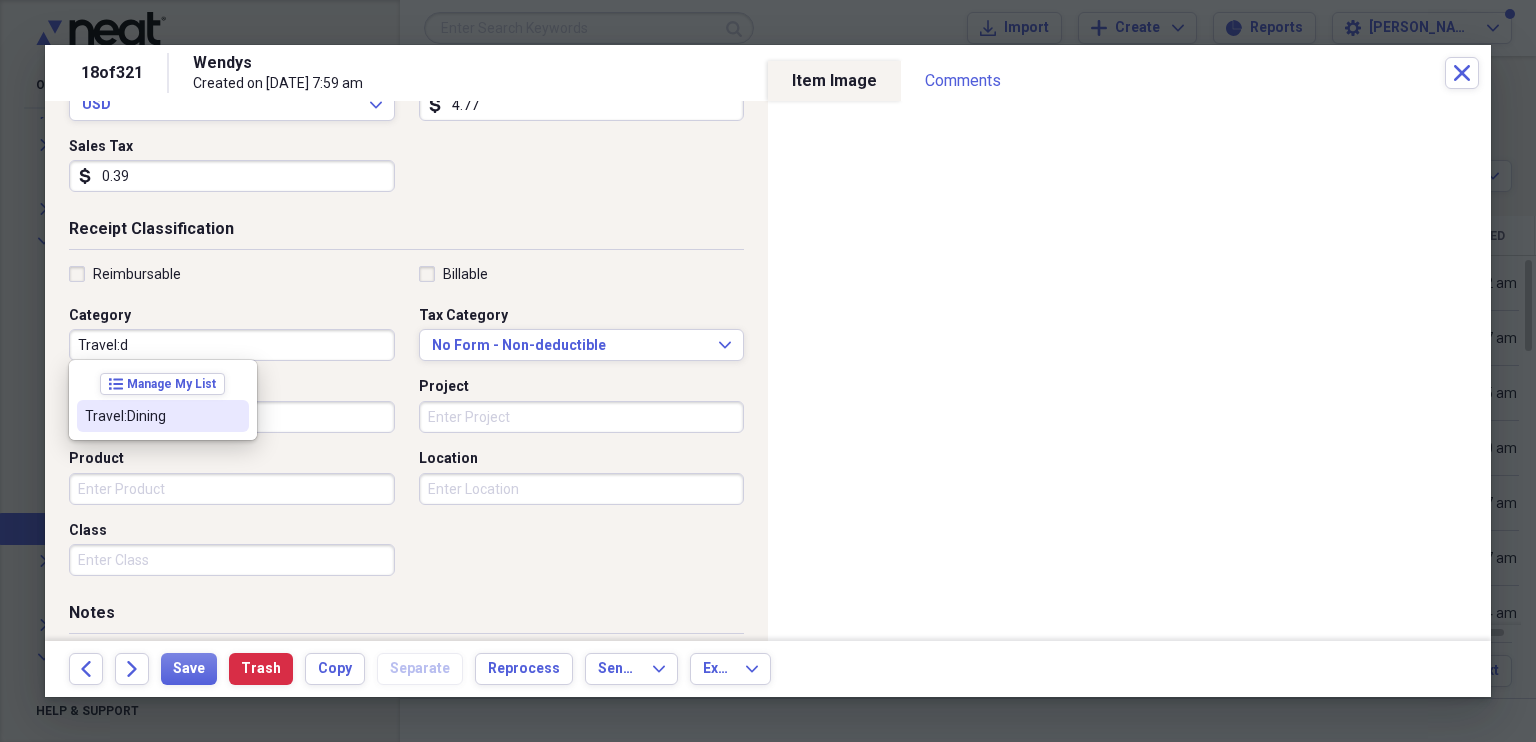 click on "Travel:Dining" at bounding box center [151, 416] 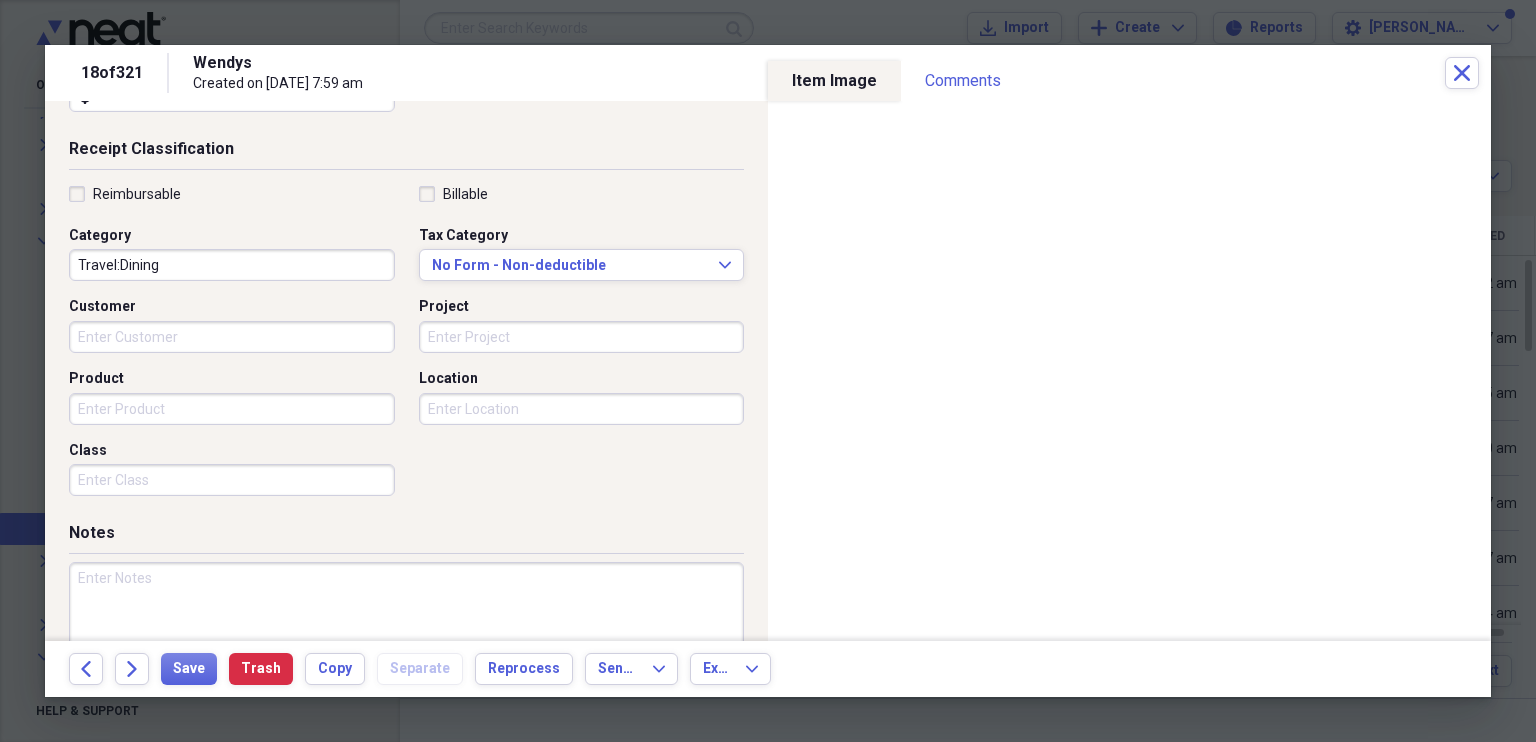 scroll, scrollTop: 480, scrollLeft: 0, axis: vertical 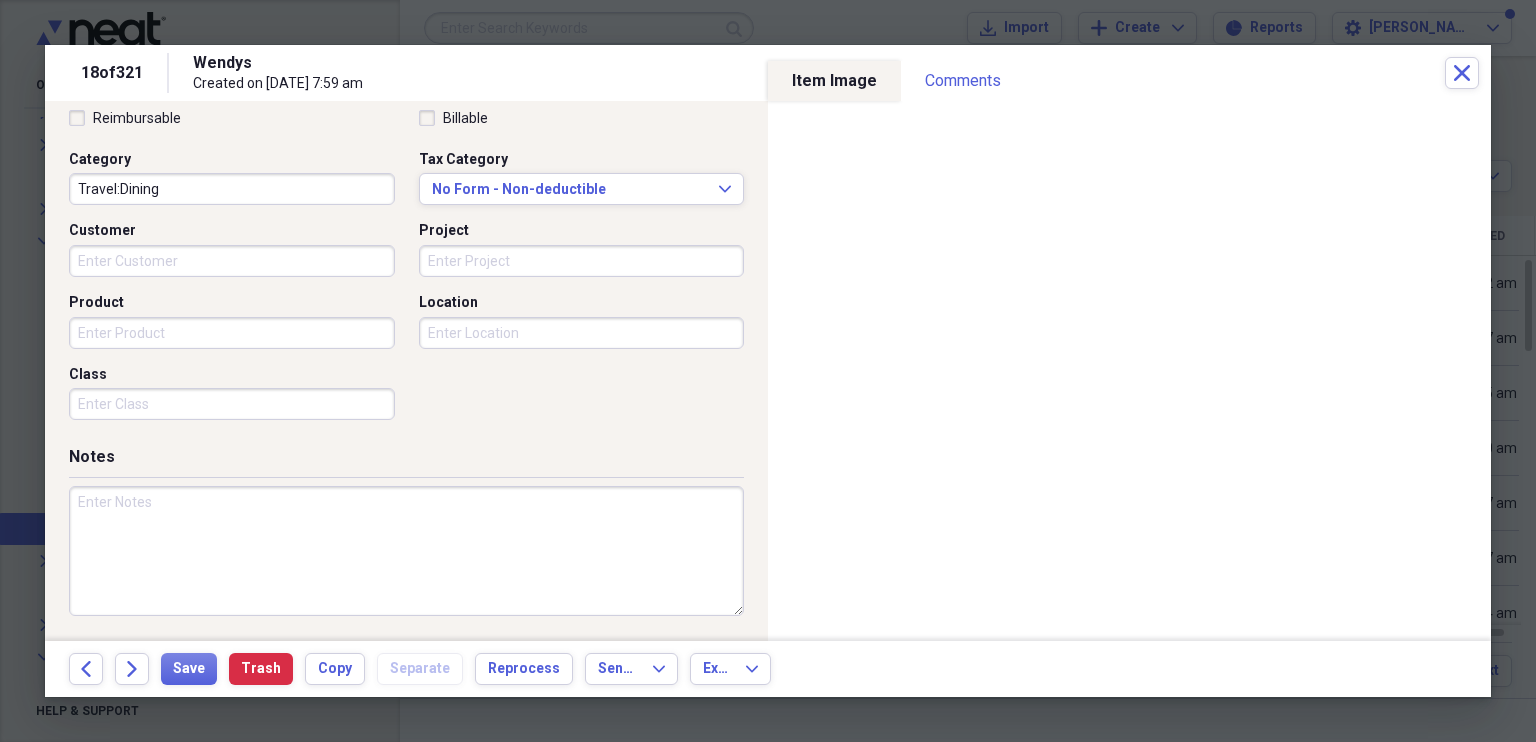 click at bounding box center [406, 551] 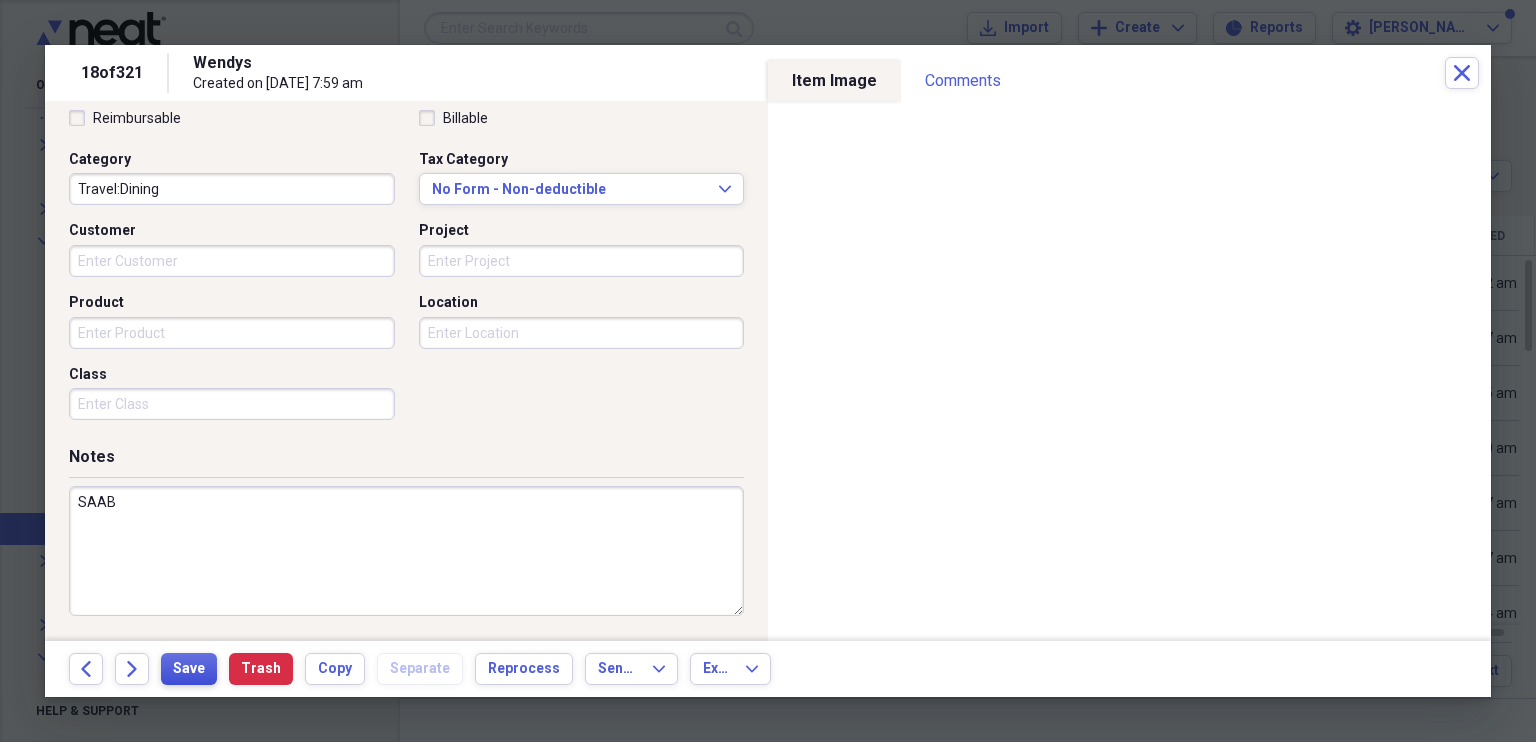 type on "SAAB" 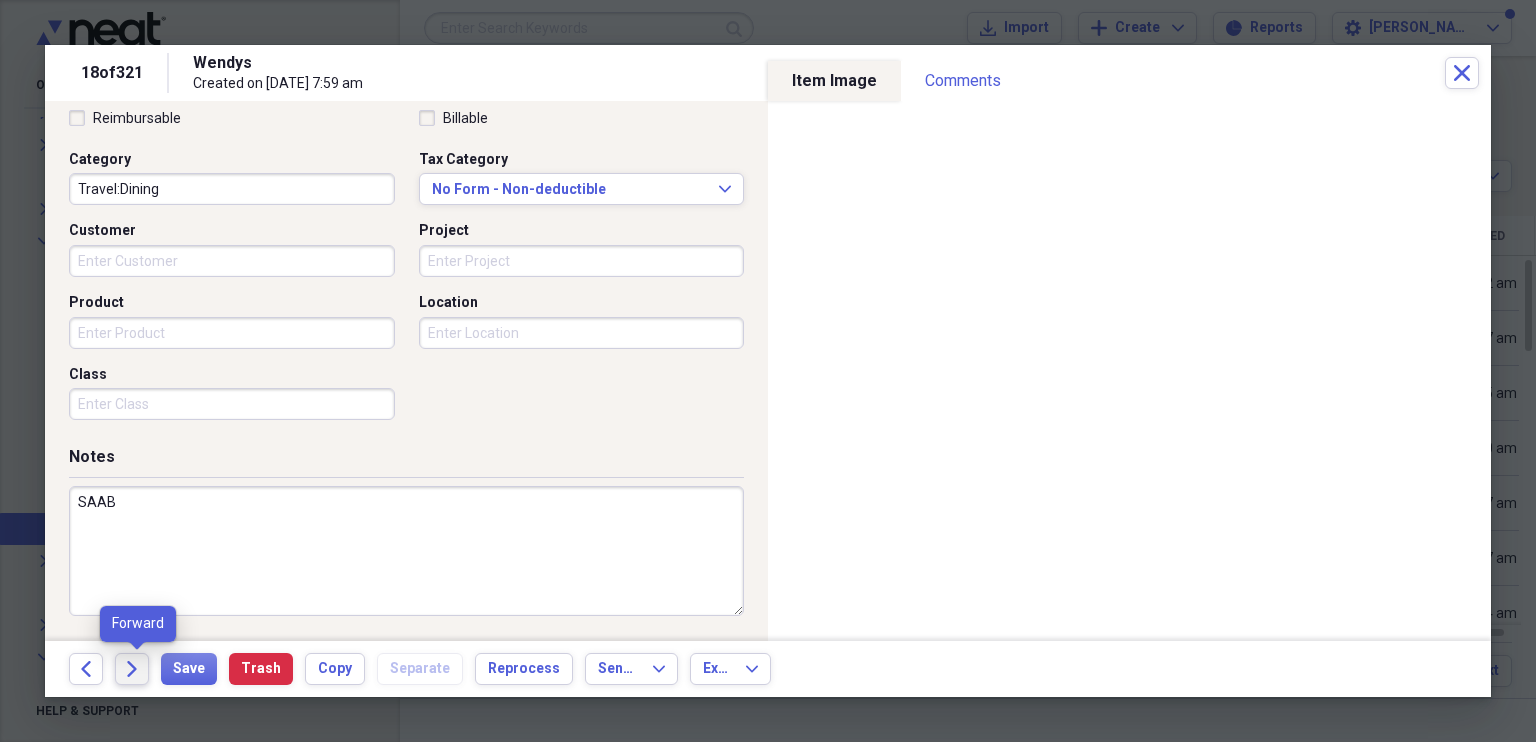click 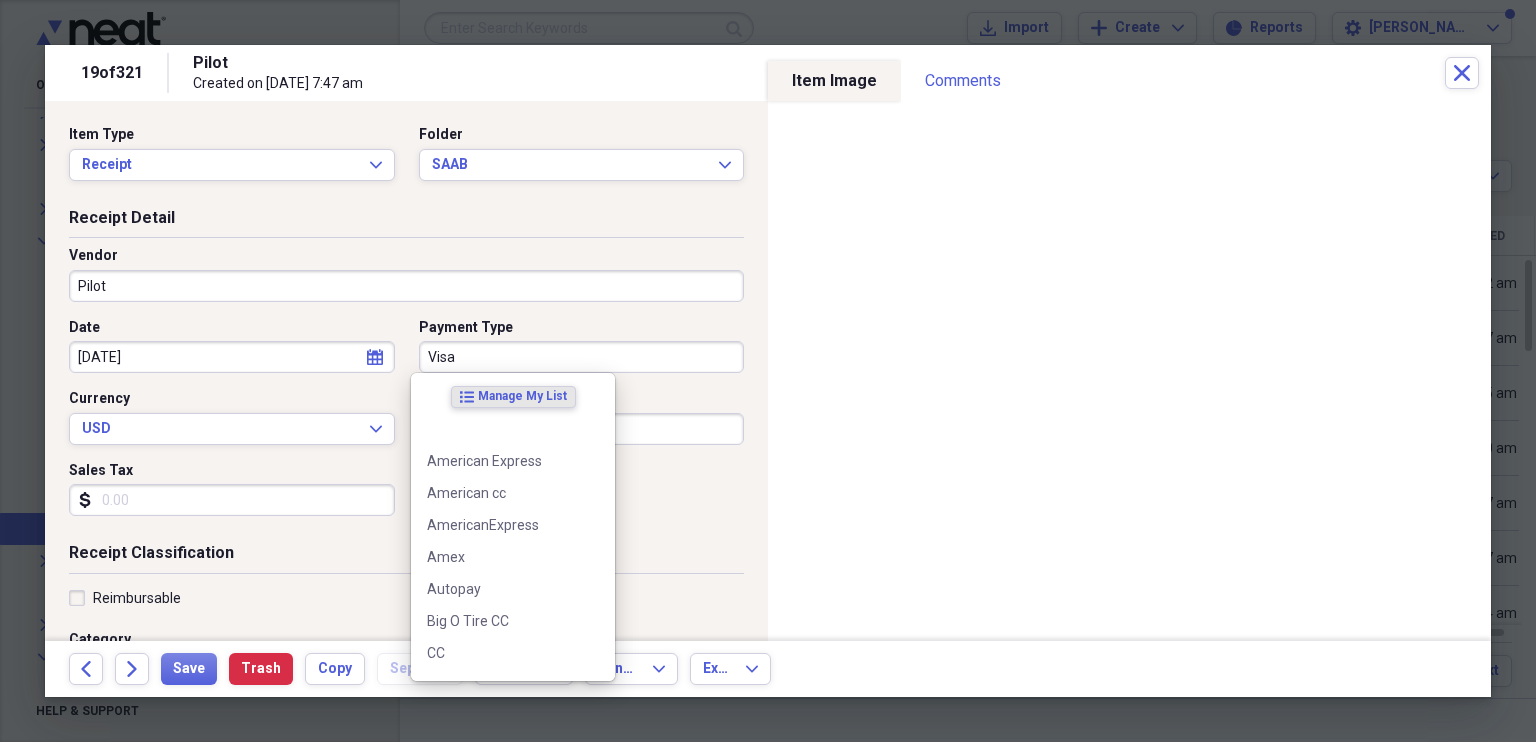click on "Visa" at bounding box center [582, 357] 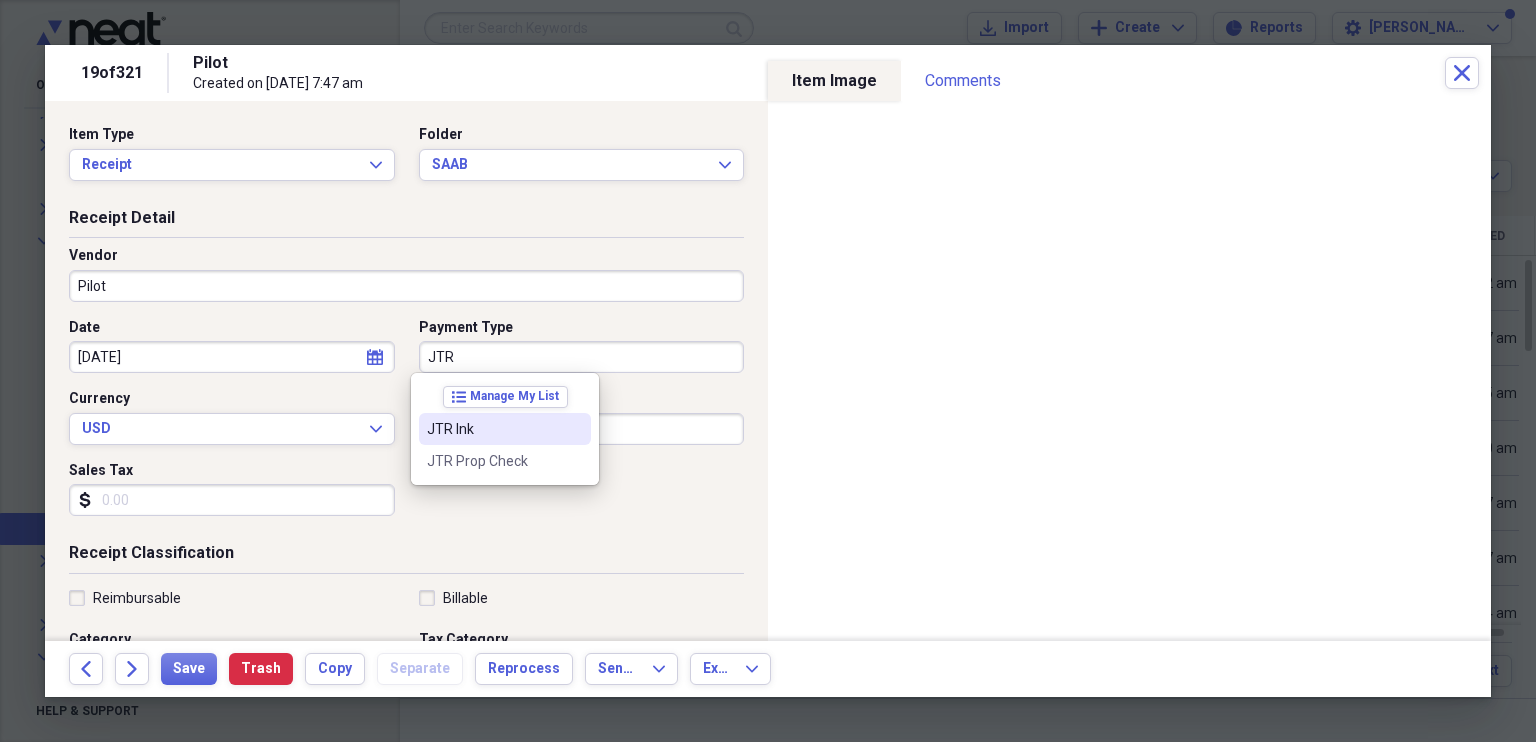 click on "JTR Ink" at bounding box center [493, 429] 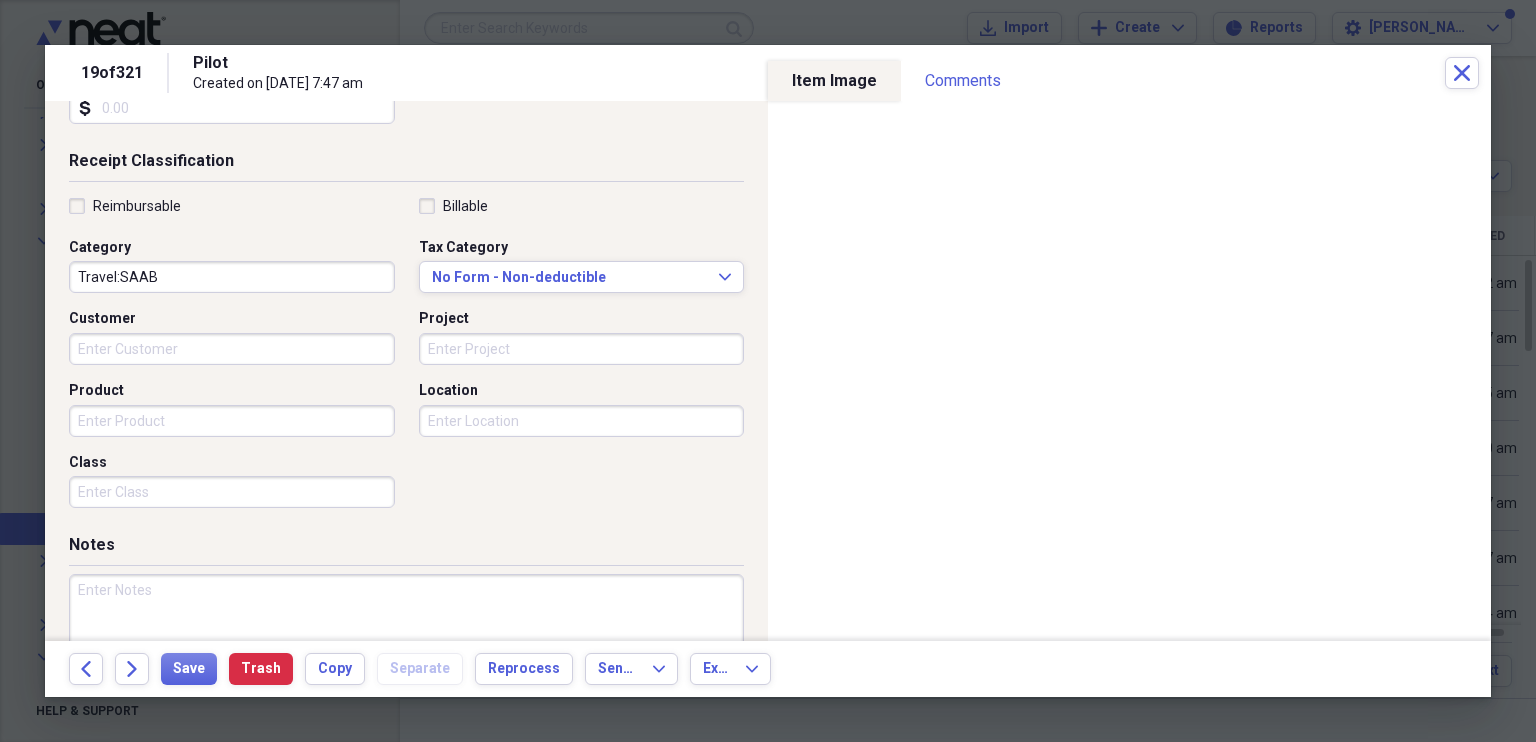 scroll, scrollTop: 480, scrollLeft: 0, axis: vertical 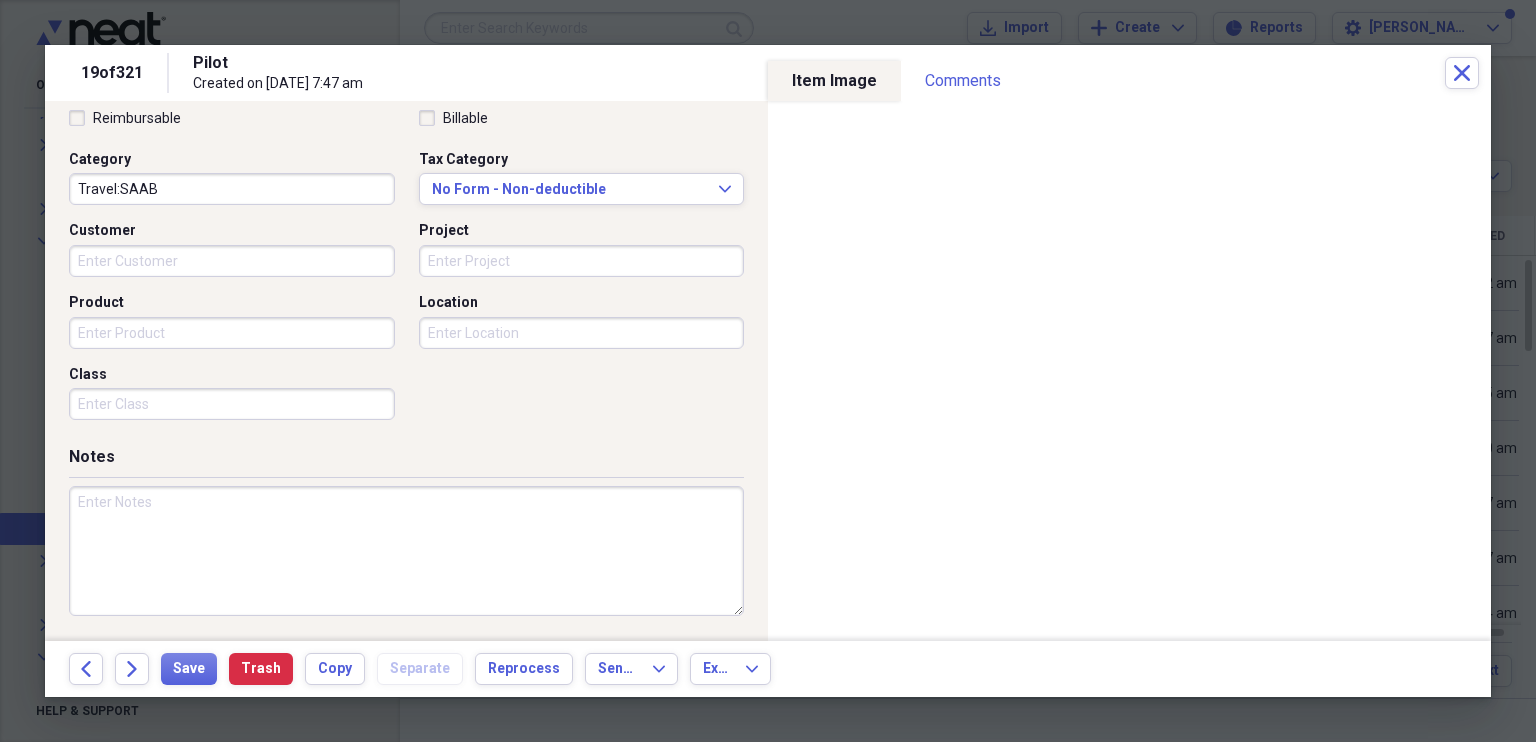 click at bounding box center (406, 551) 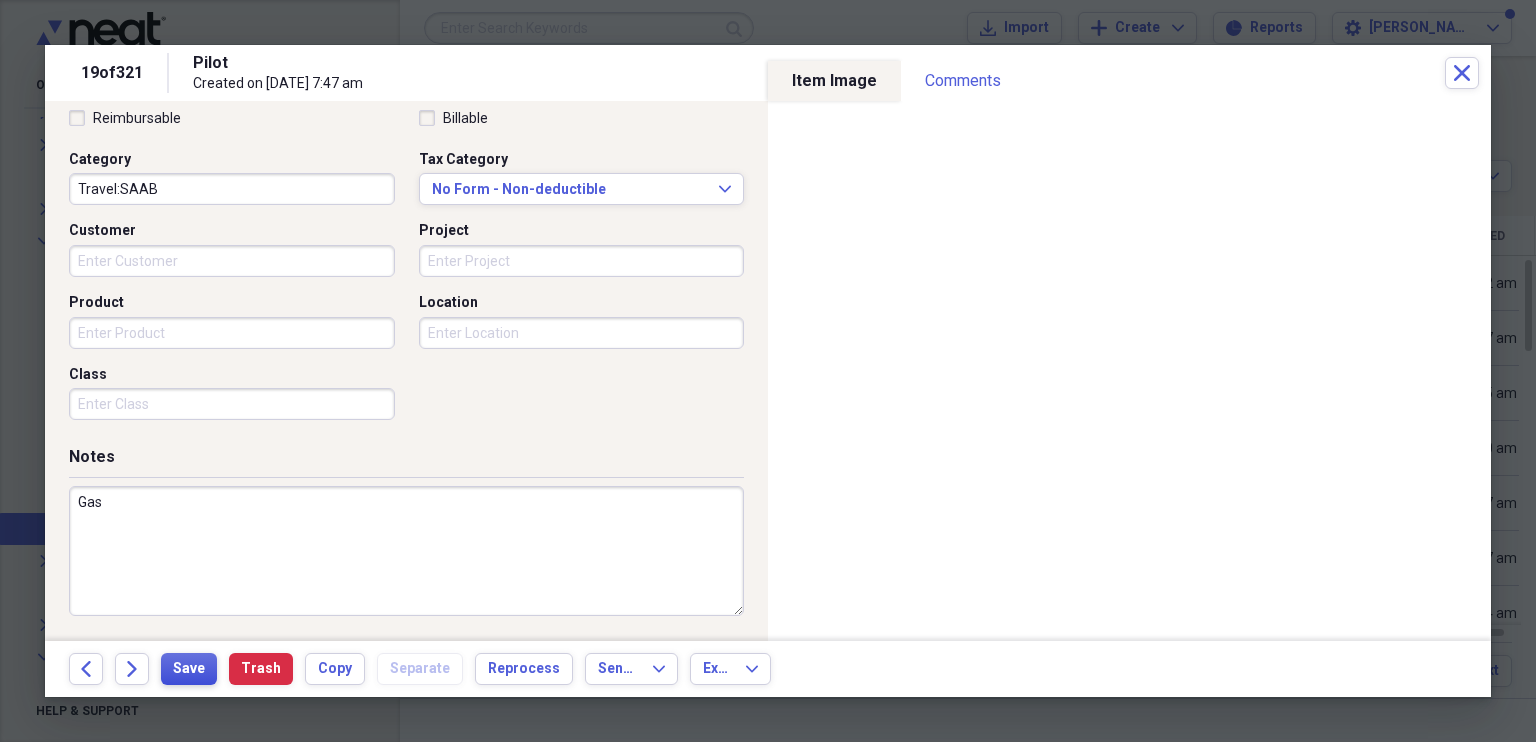 type on "Gas" 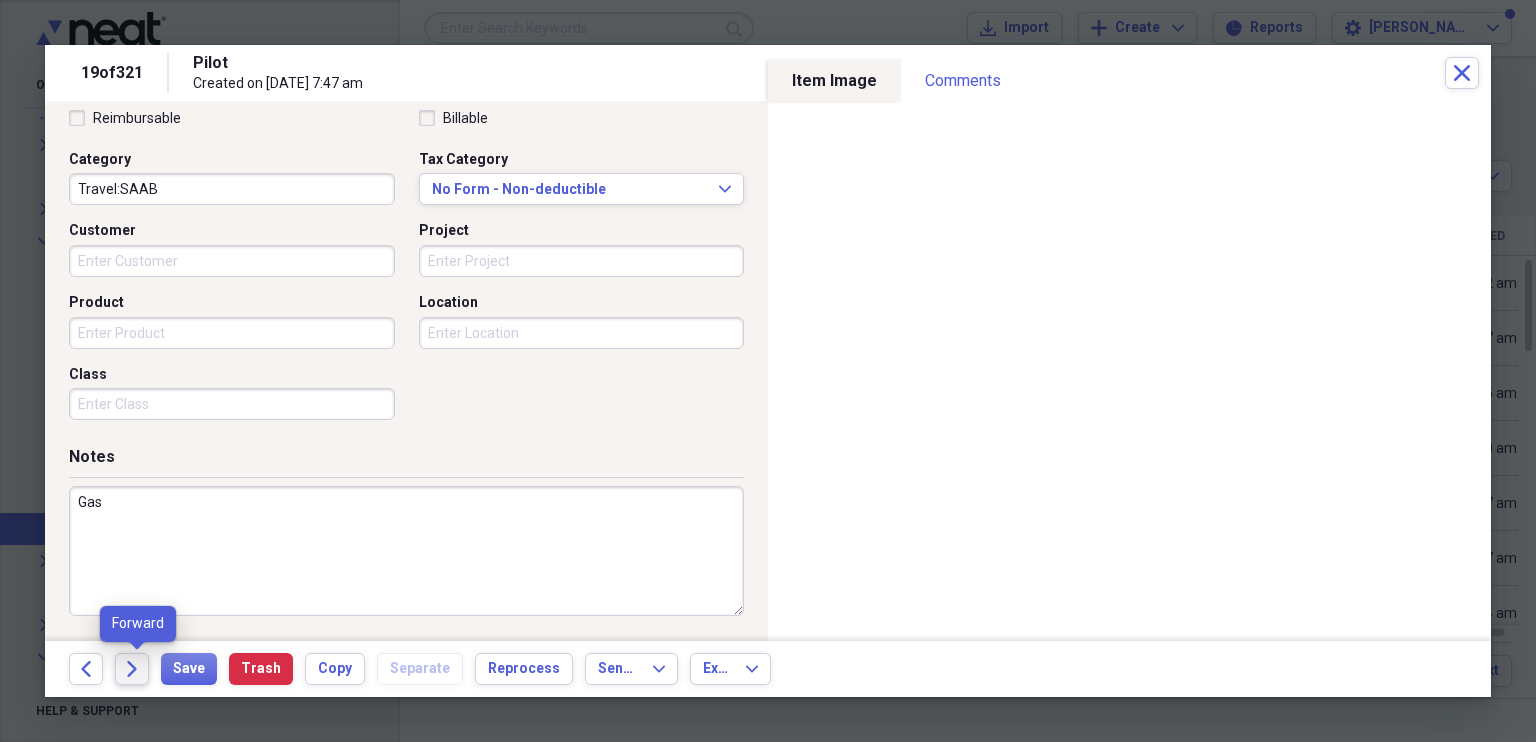 click 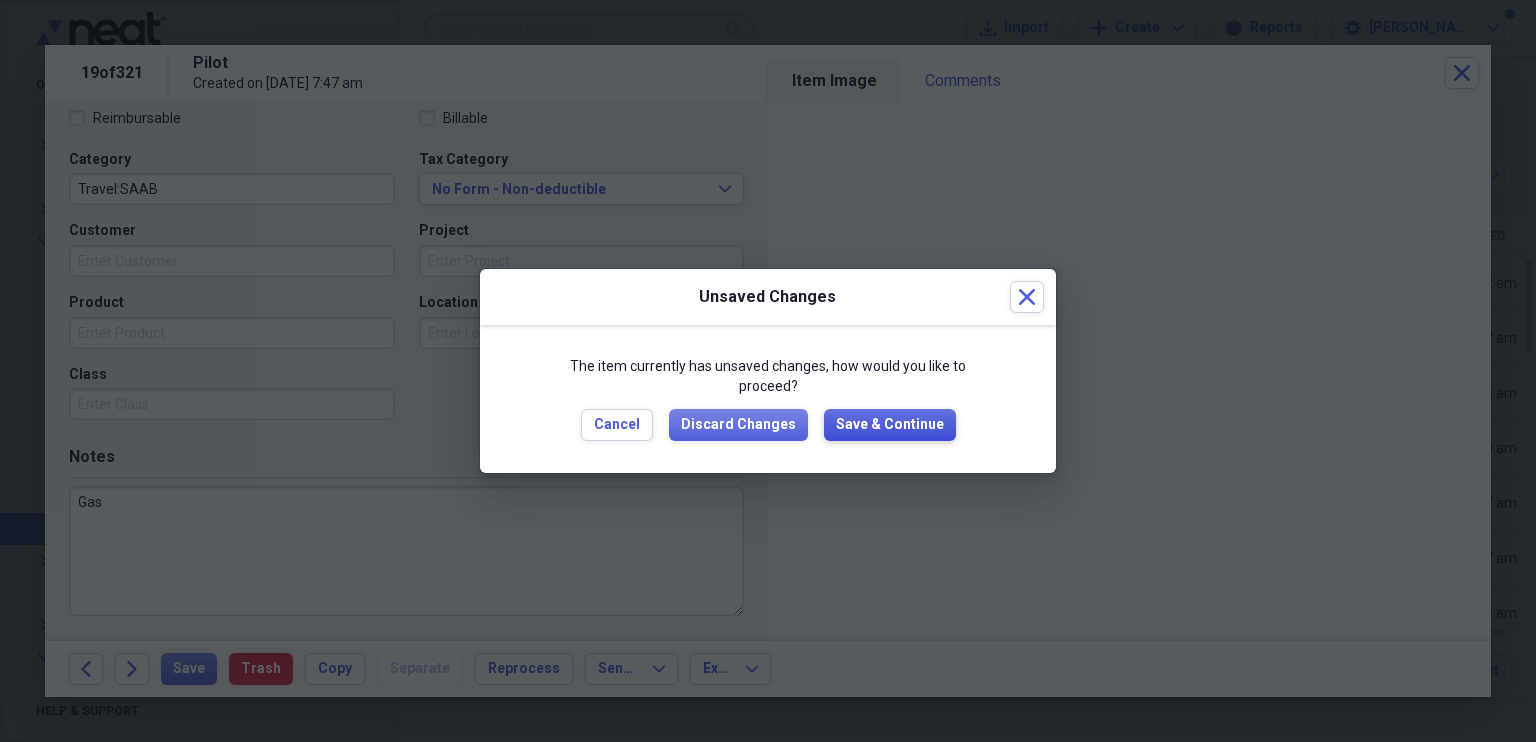 click on "Save & Continue" at bounding box center [890, 425] 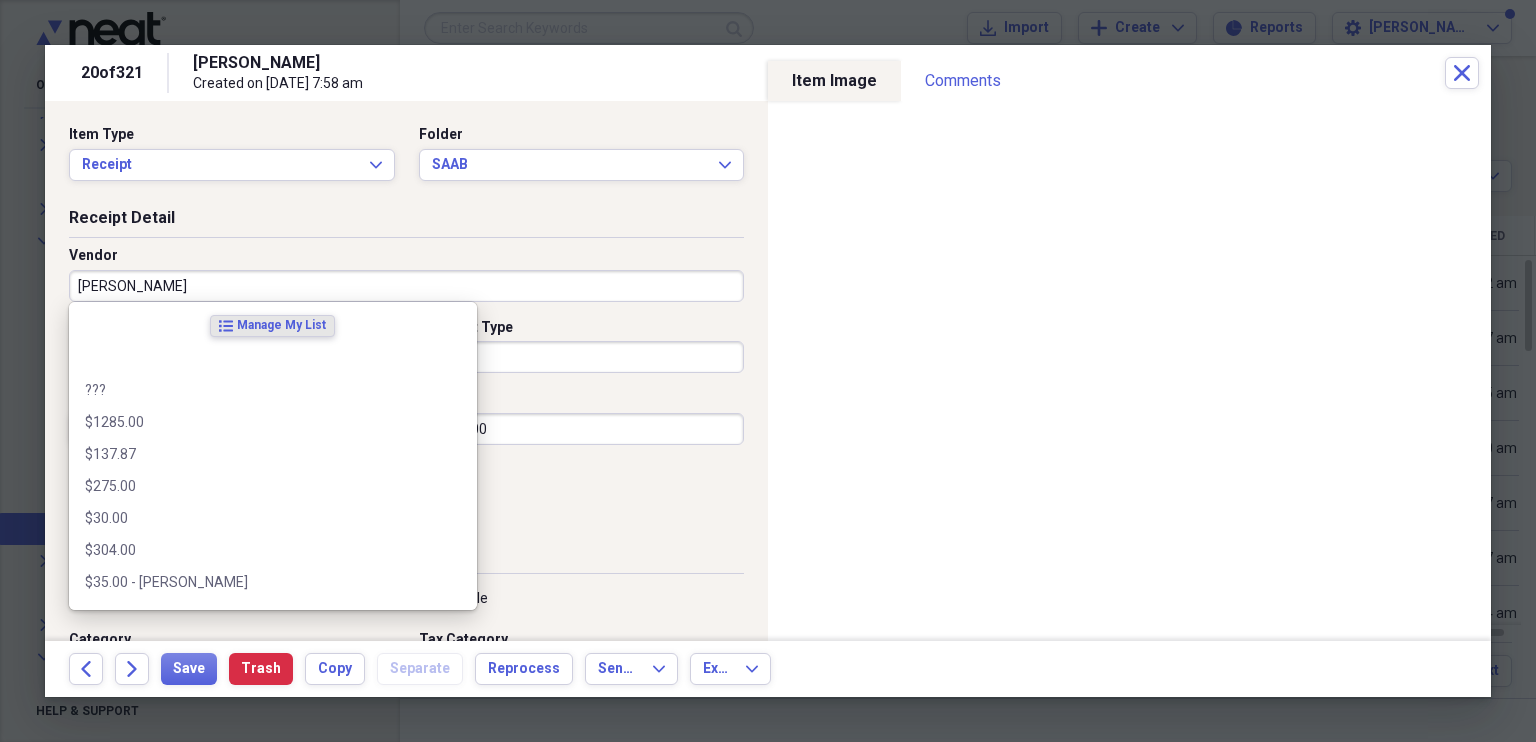 click on "[PERSON_NAME]" at bounding box center [406, 286] 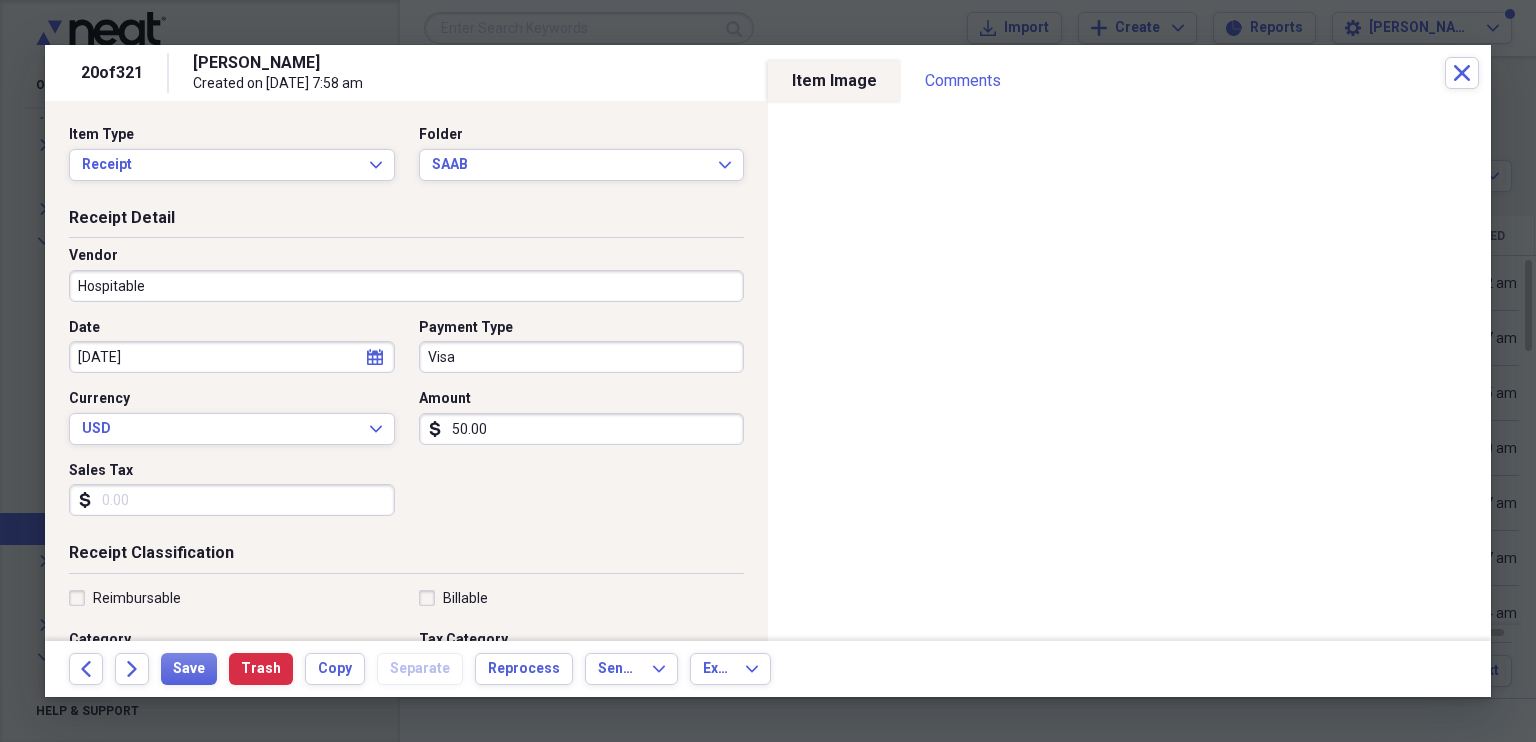 type on "Hospitable" 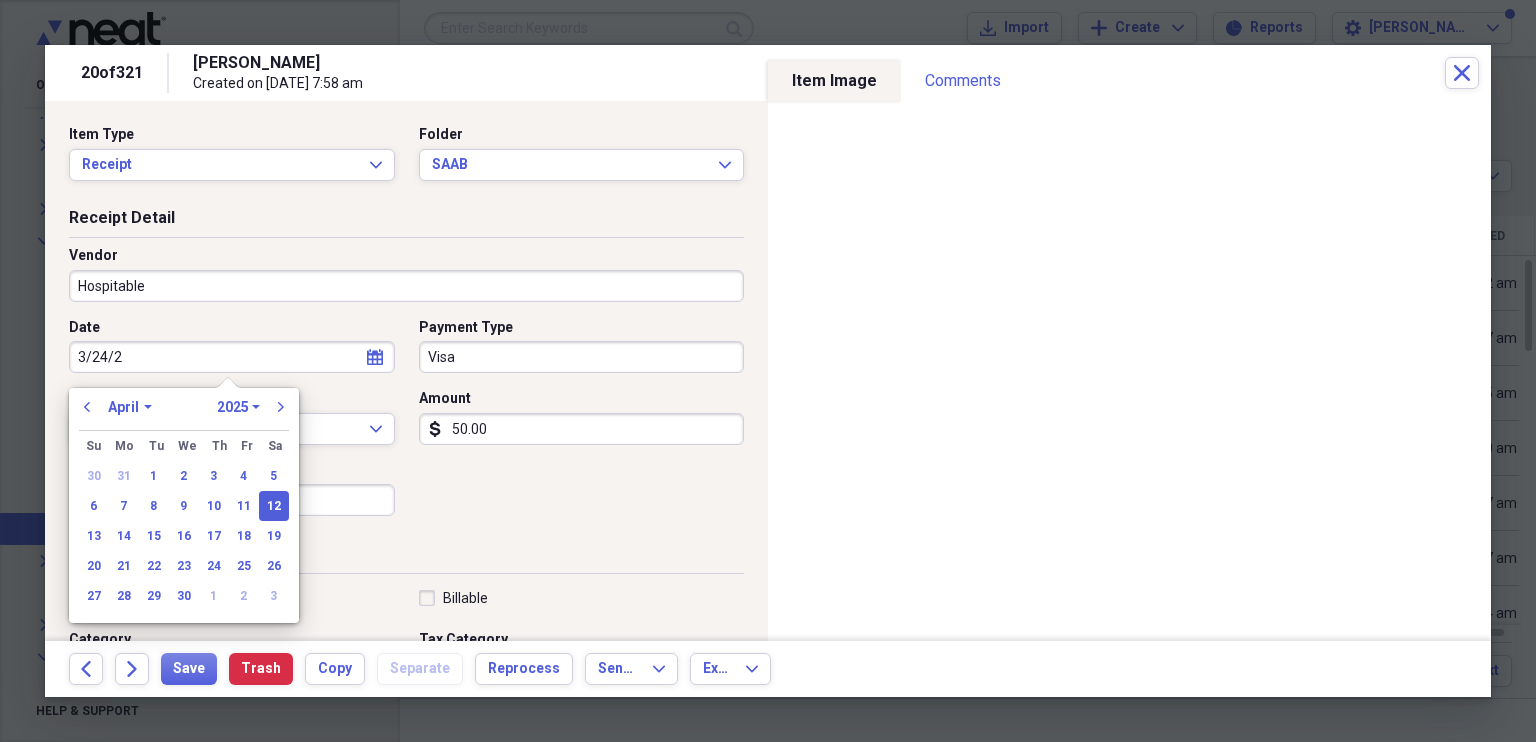 type on "[DATE]" 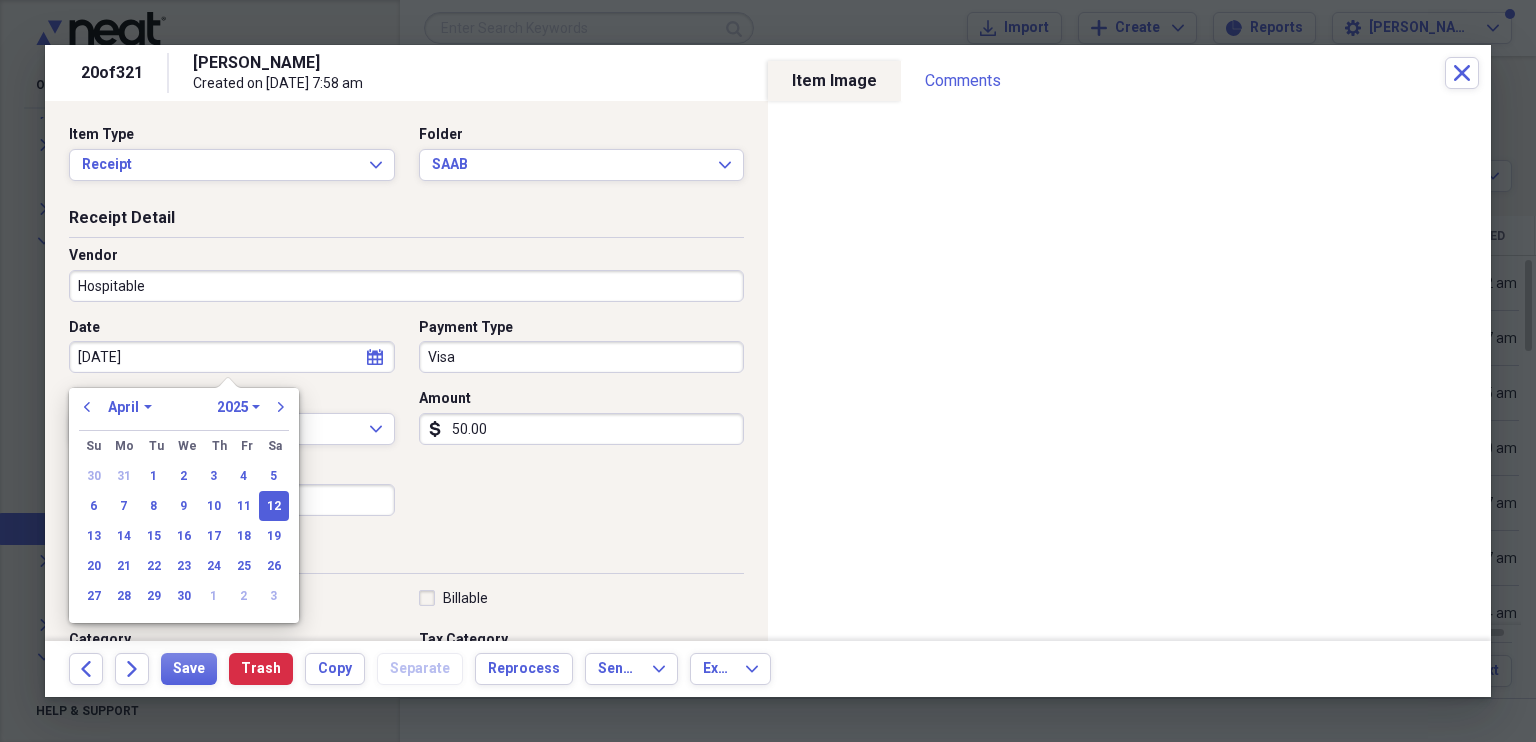select on "2" 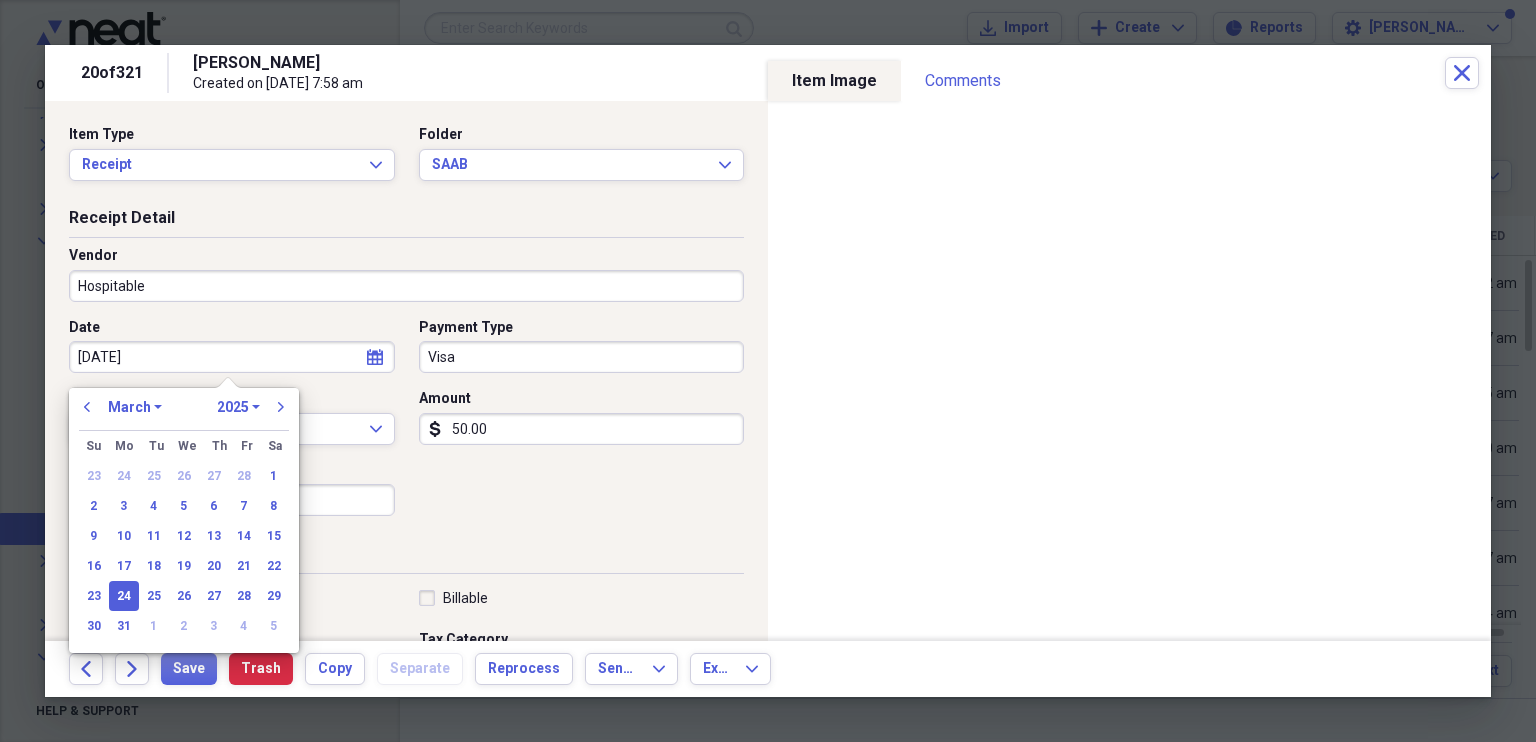 type on "[DATE]" 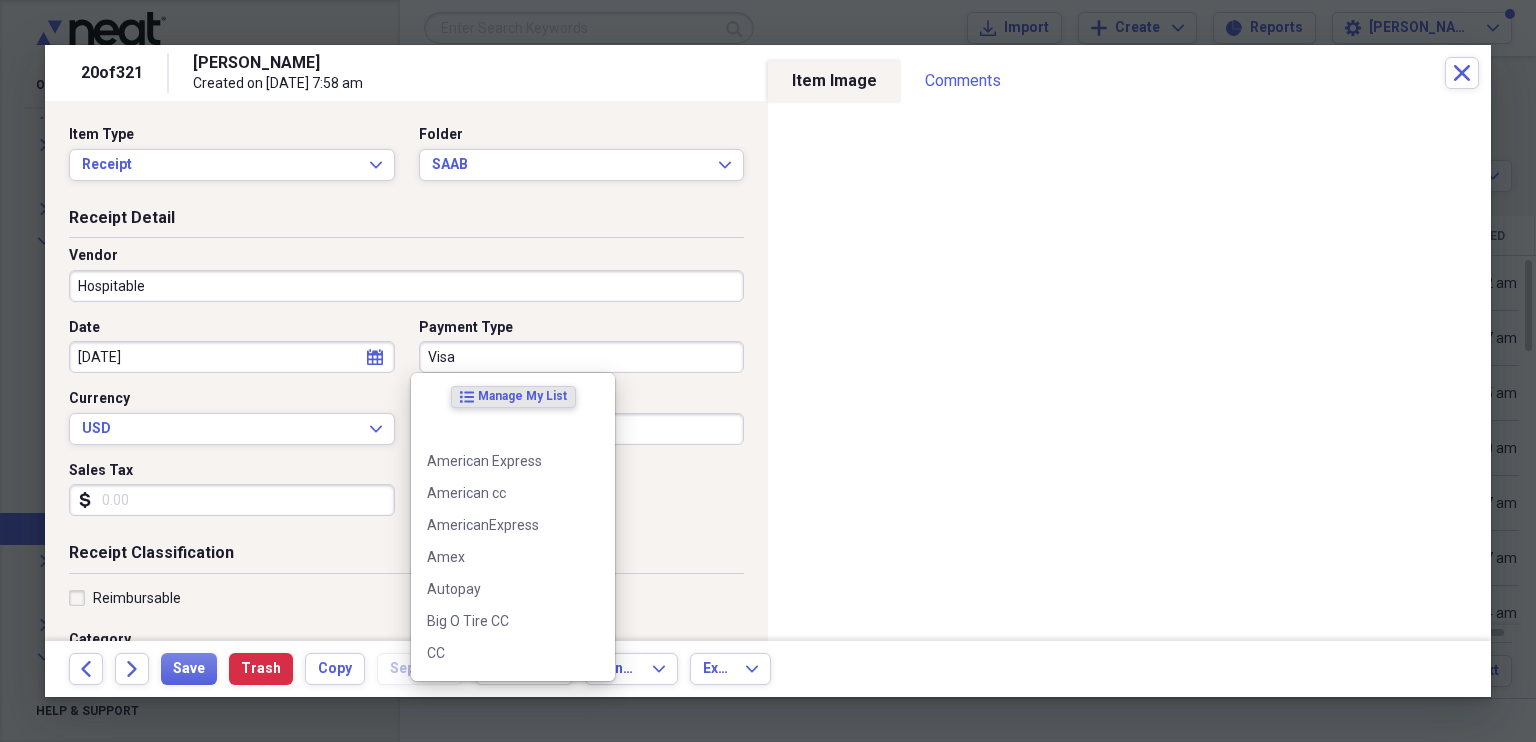 click on "Visa" at bounding box center (582, 357) 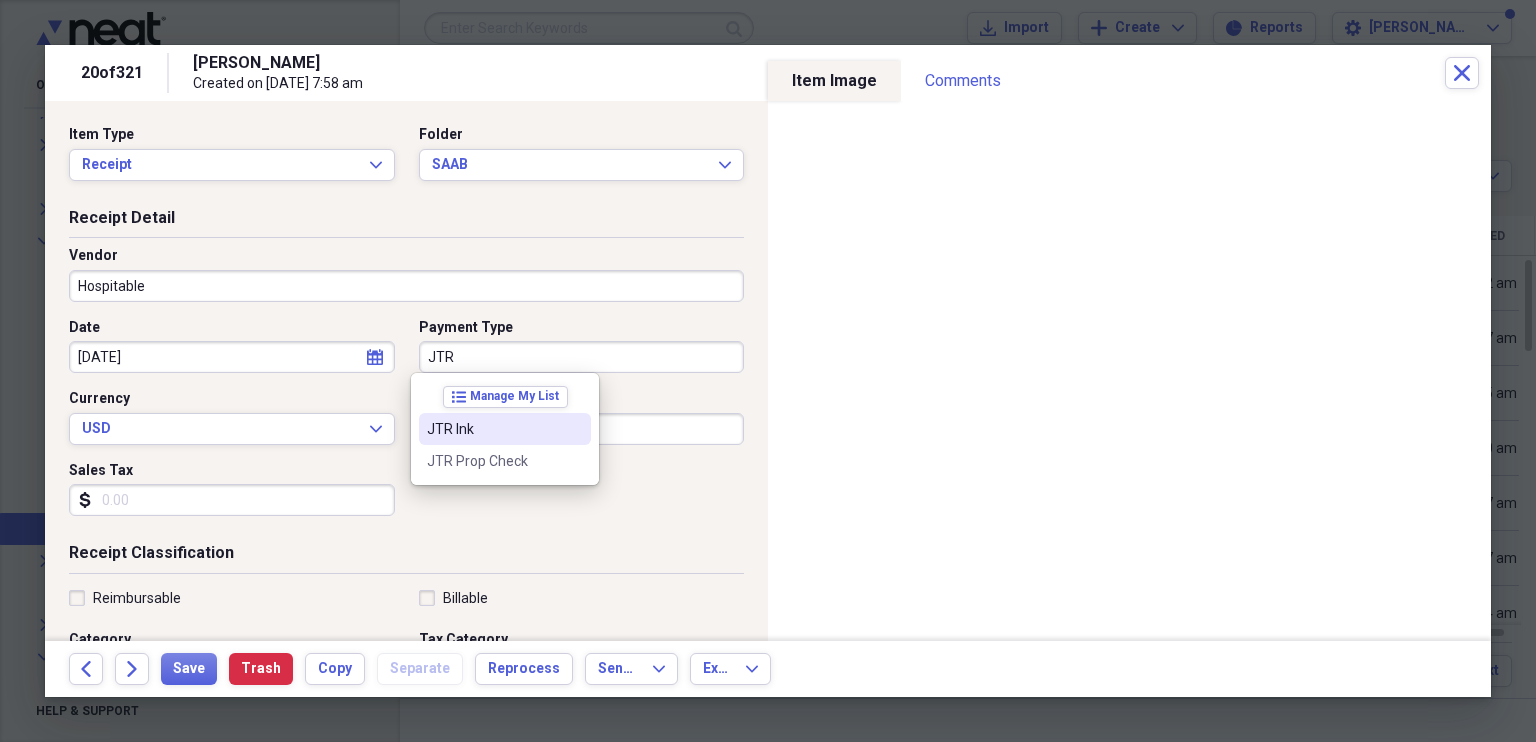 click on "JTR Ink" at bounding box center [493, 429] 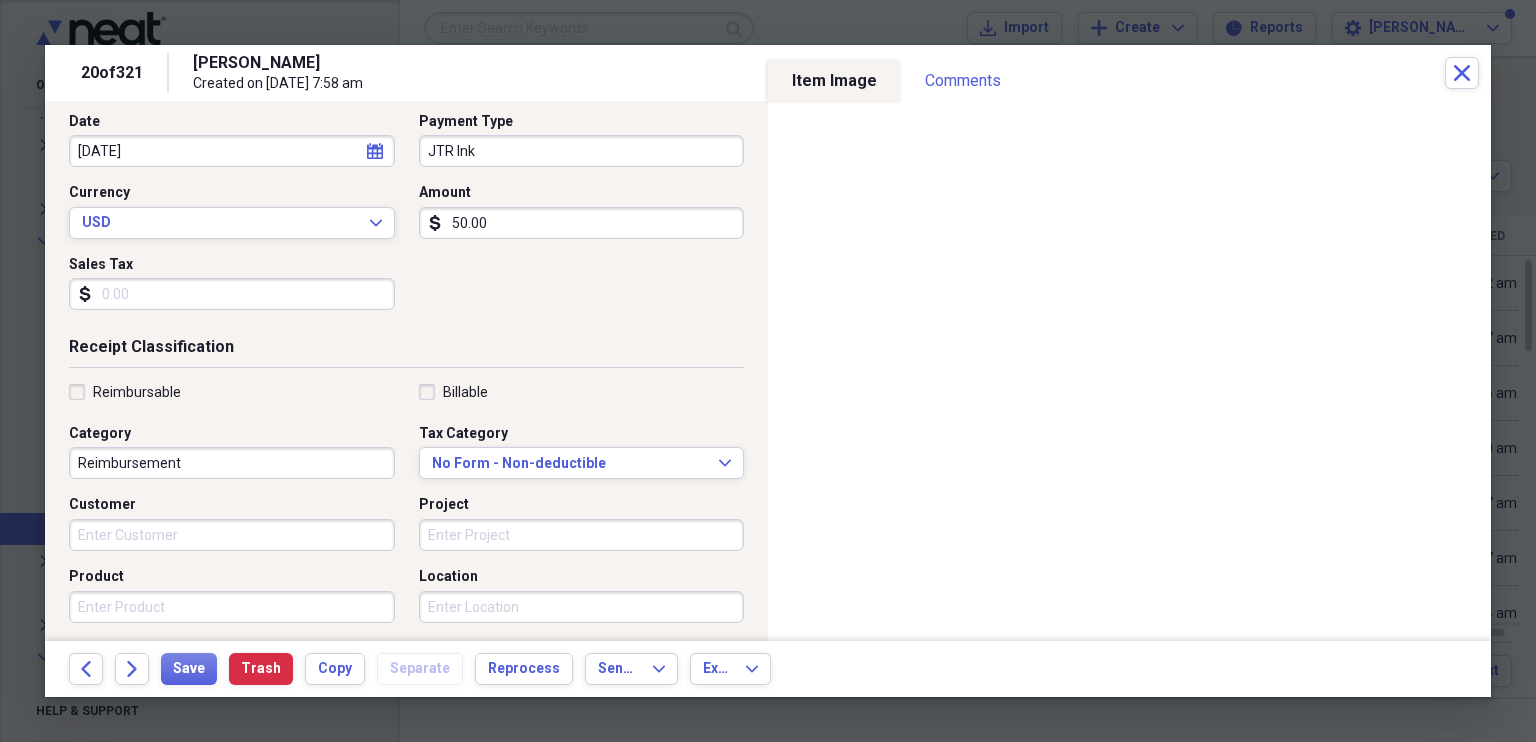 scroll, scrollTop: 212, scrollLeft: 0, axis: vertical 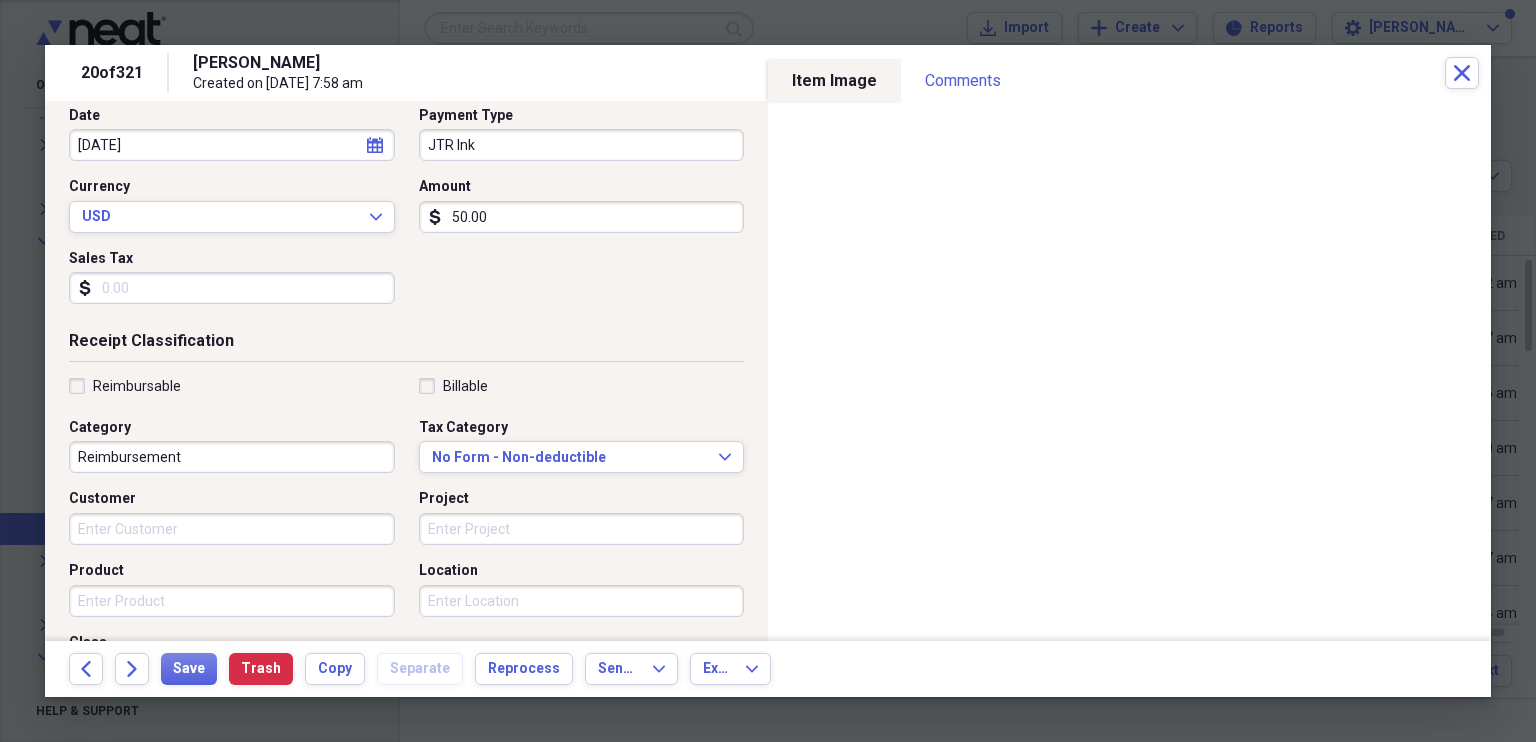click on "Reimbursement" at bounding box center (232, 457) 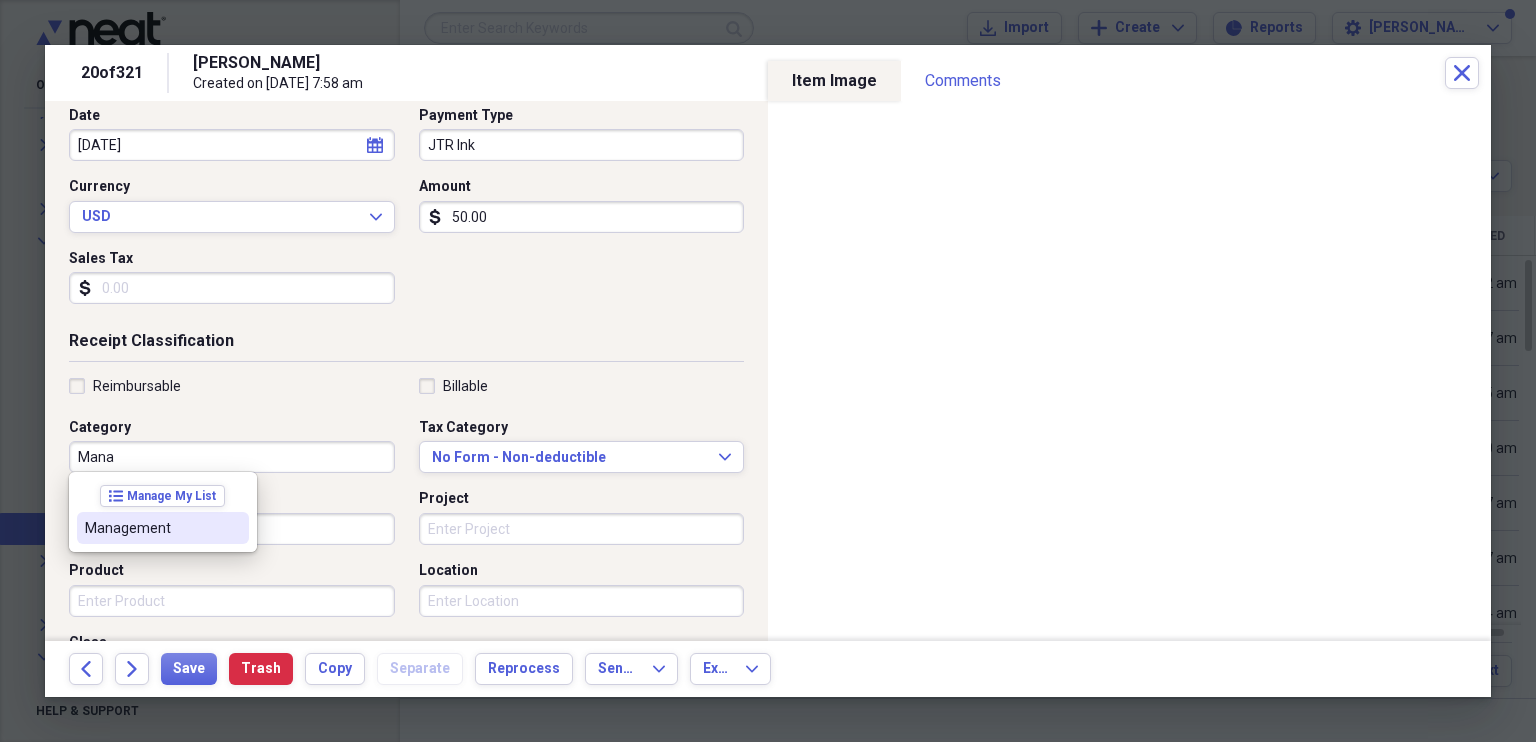 click on "Management" at bounding box center (151, 528) 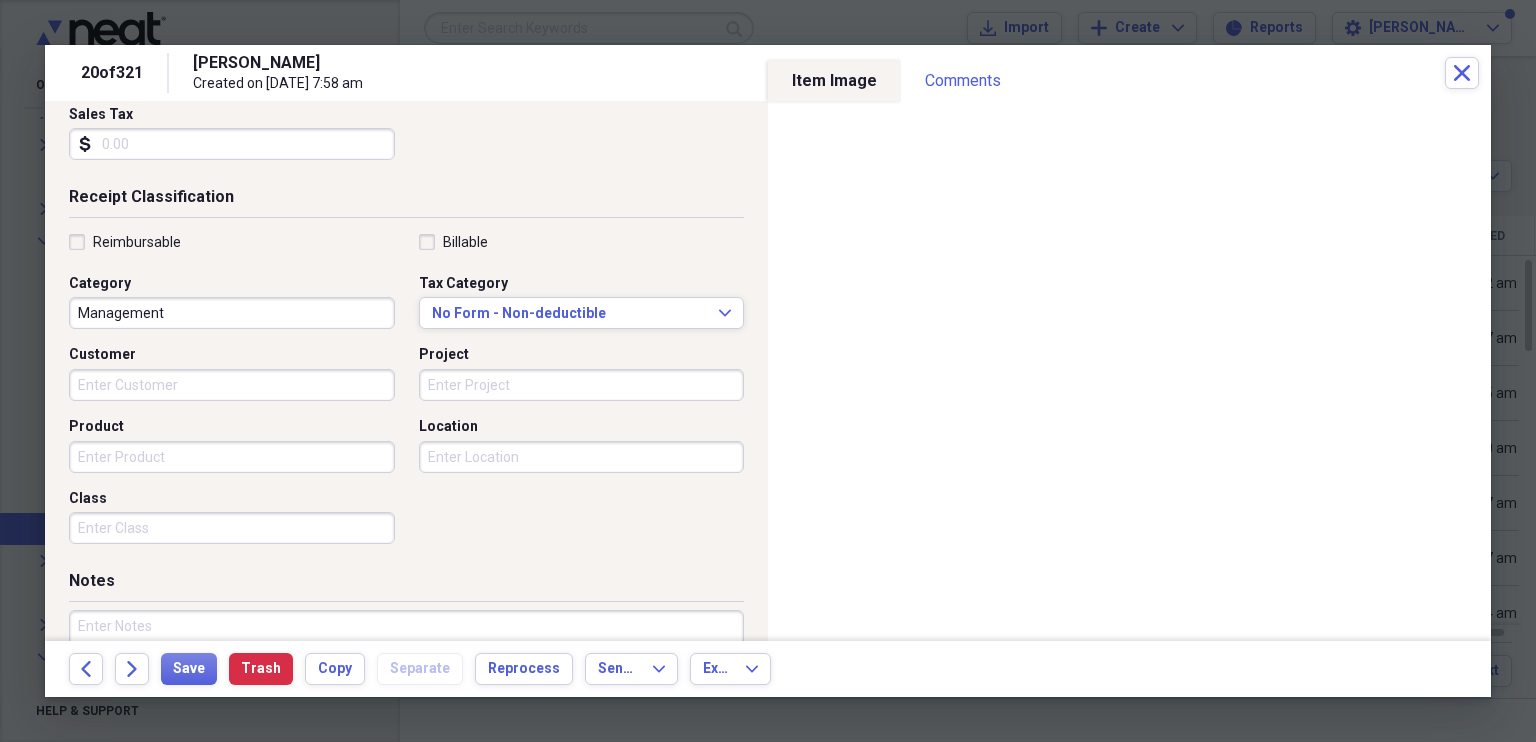 scroll, scrollTop: 480, scrollLeft: 0, axis: vertical 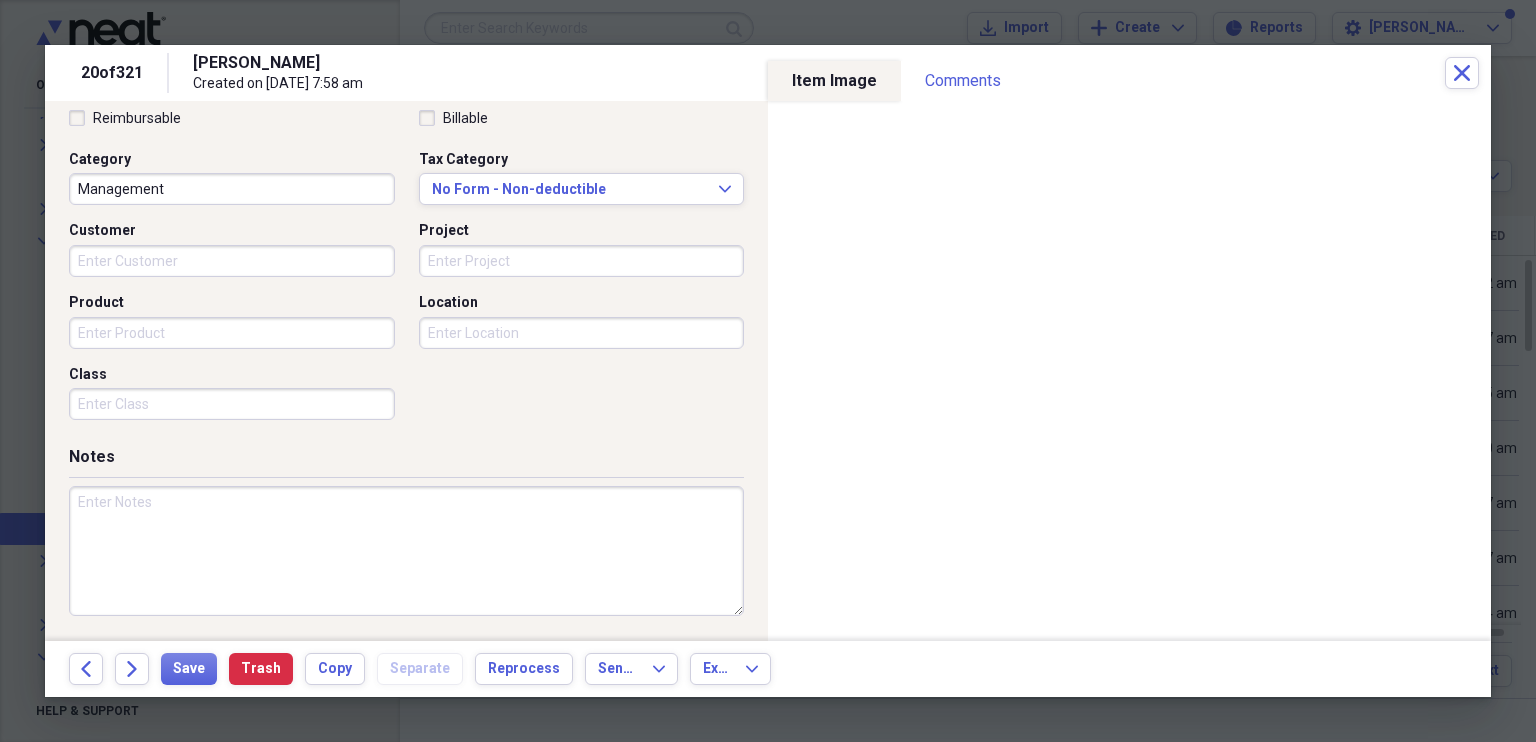 click at bounding box center (406, 551) 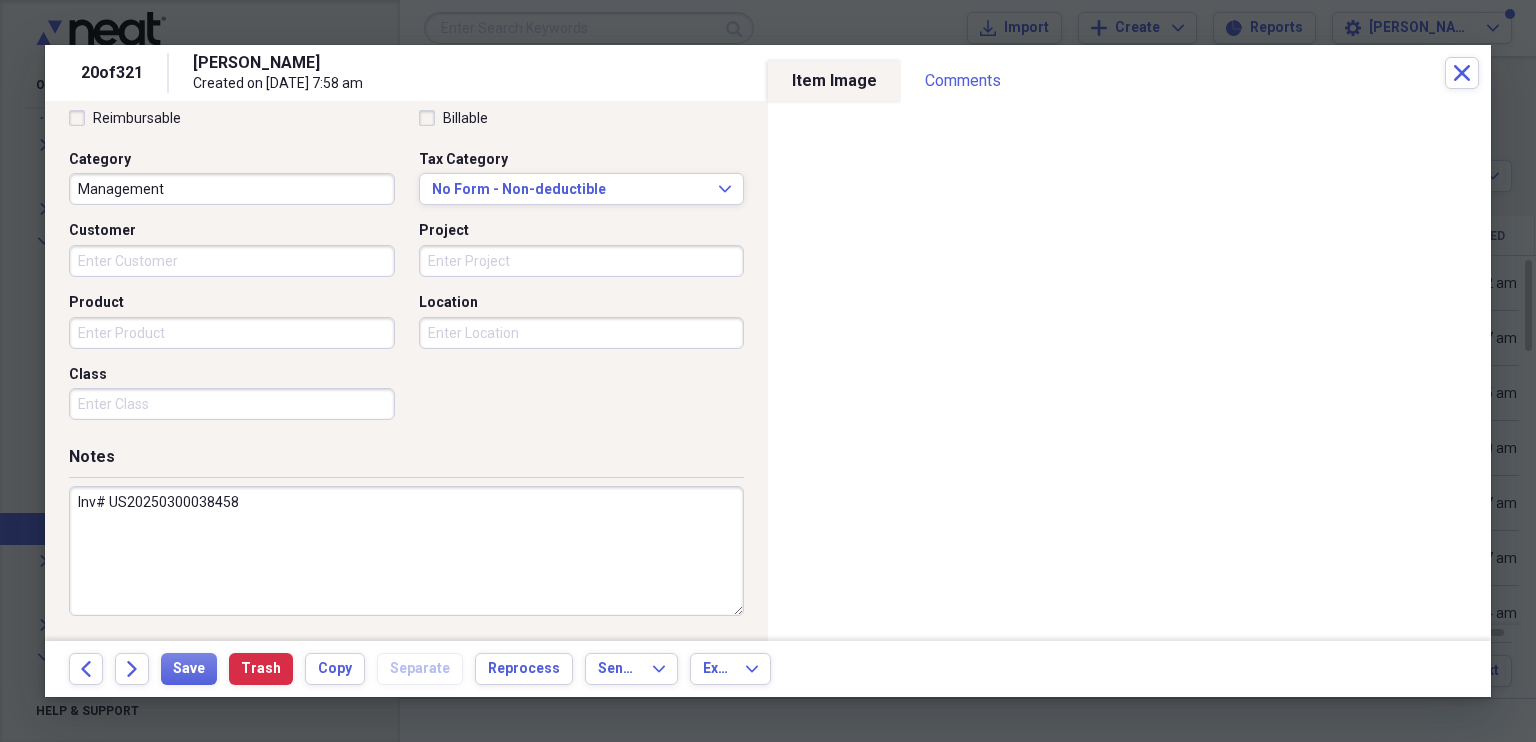 click on "Inv# US20250300038458" at bounding box center [406, 551] 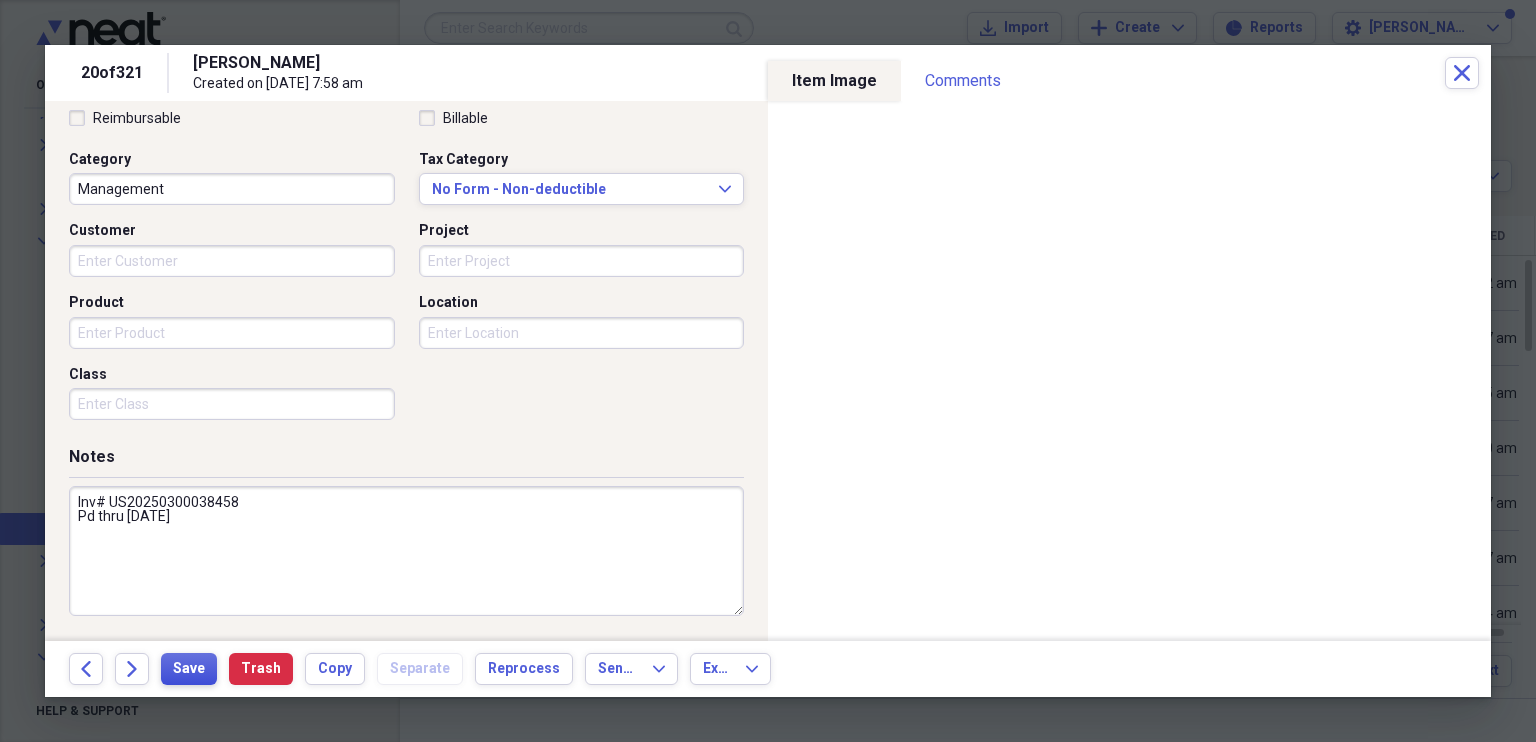 type on "Inv# US20250300038458
Pd thru [DATE]" 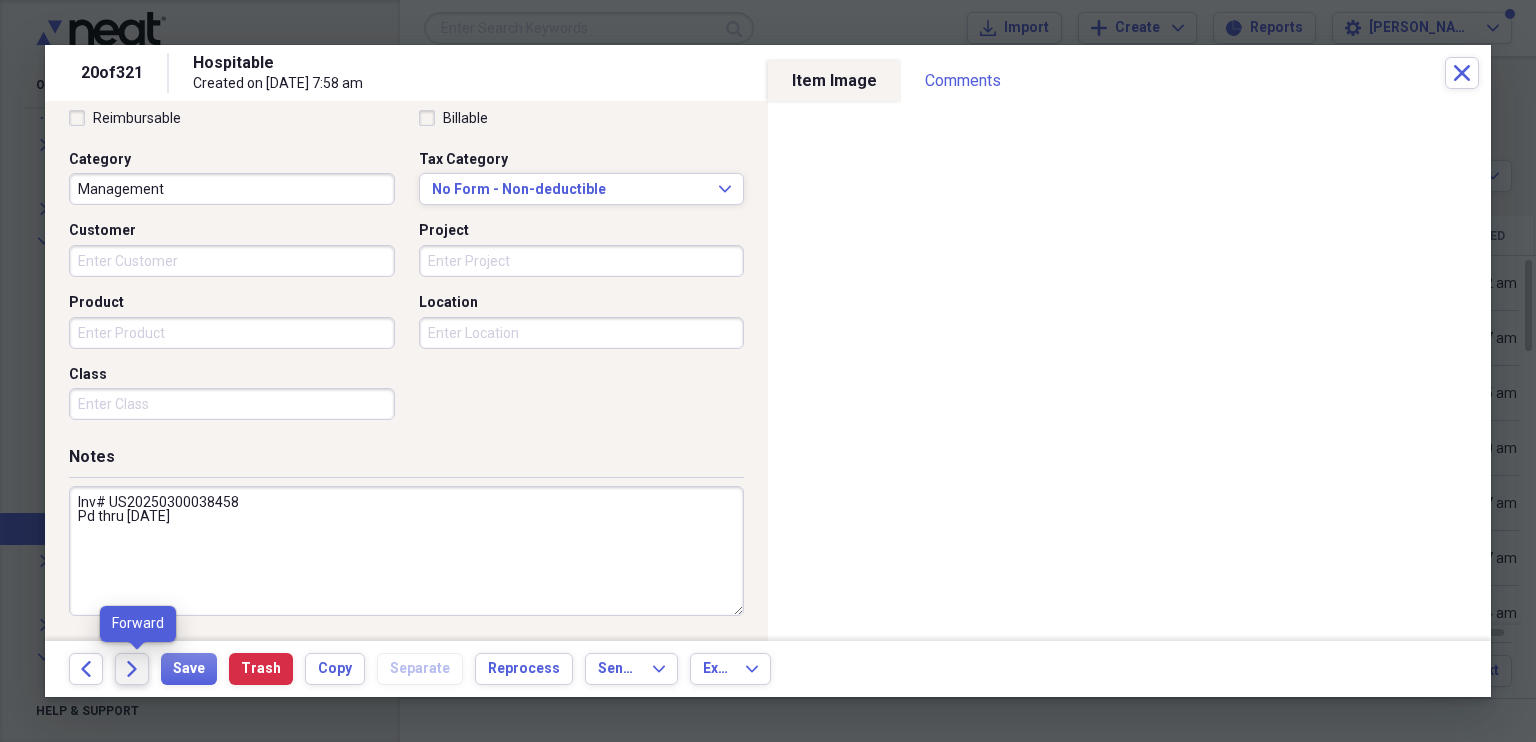 click on "Forward" 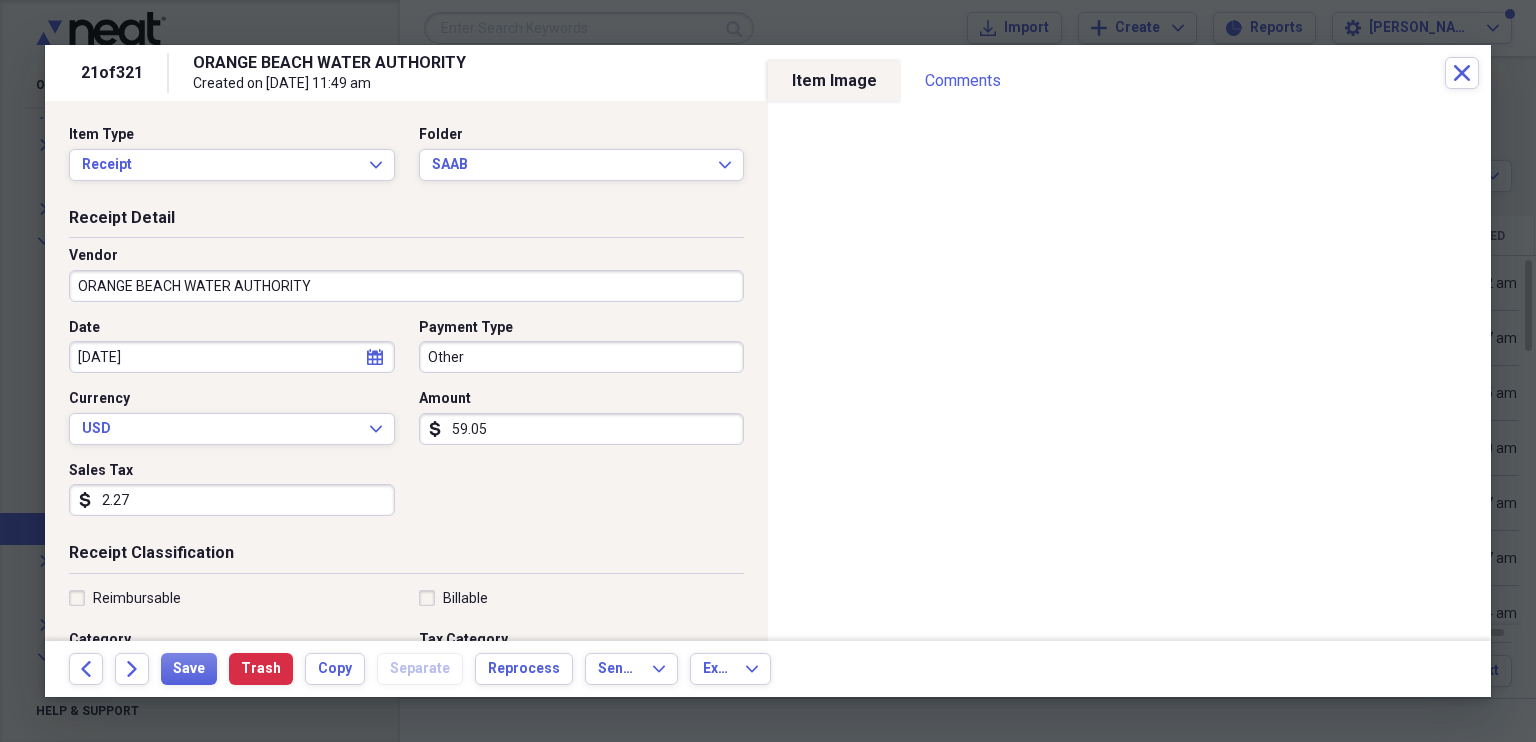 click 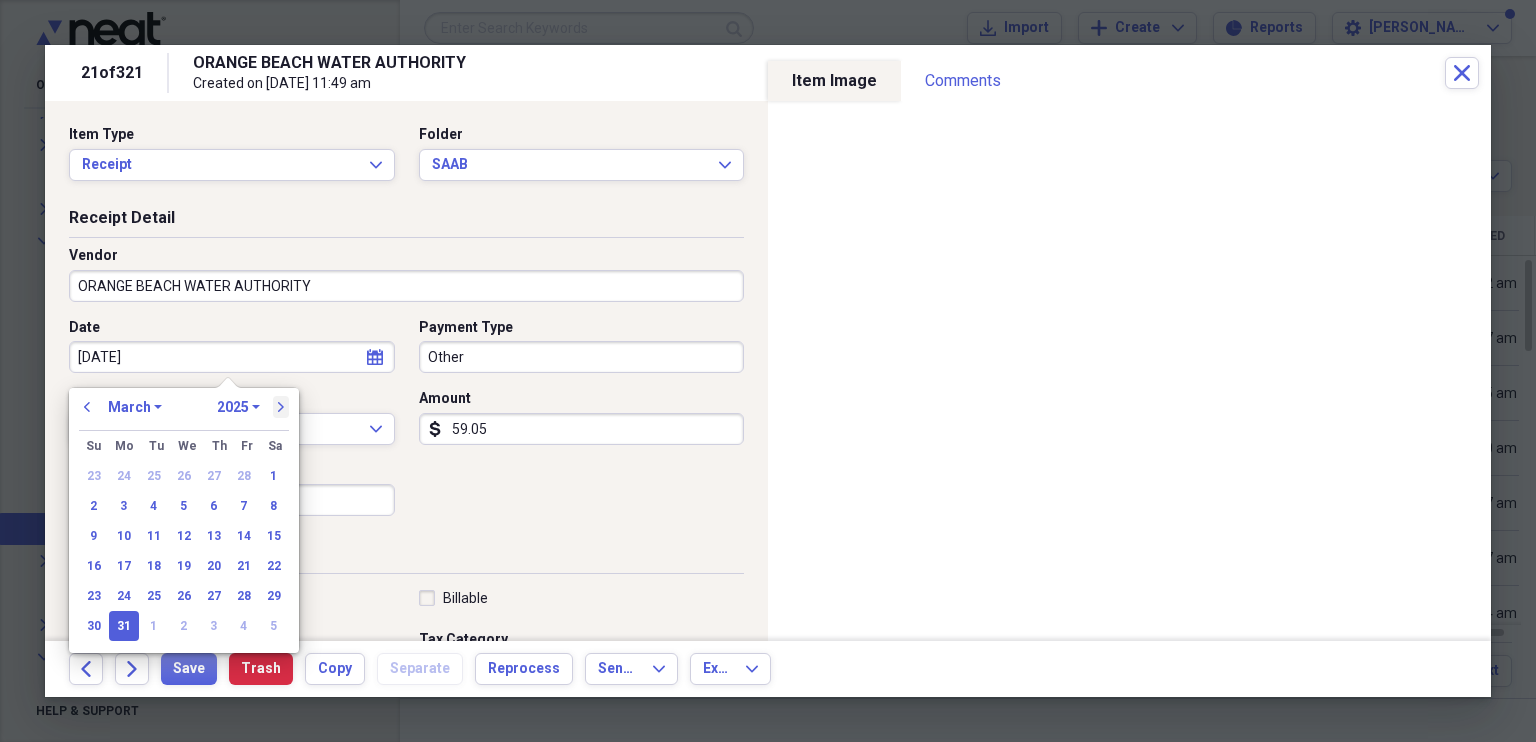 click on "next" at bounding box center (281, 407) 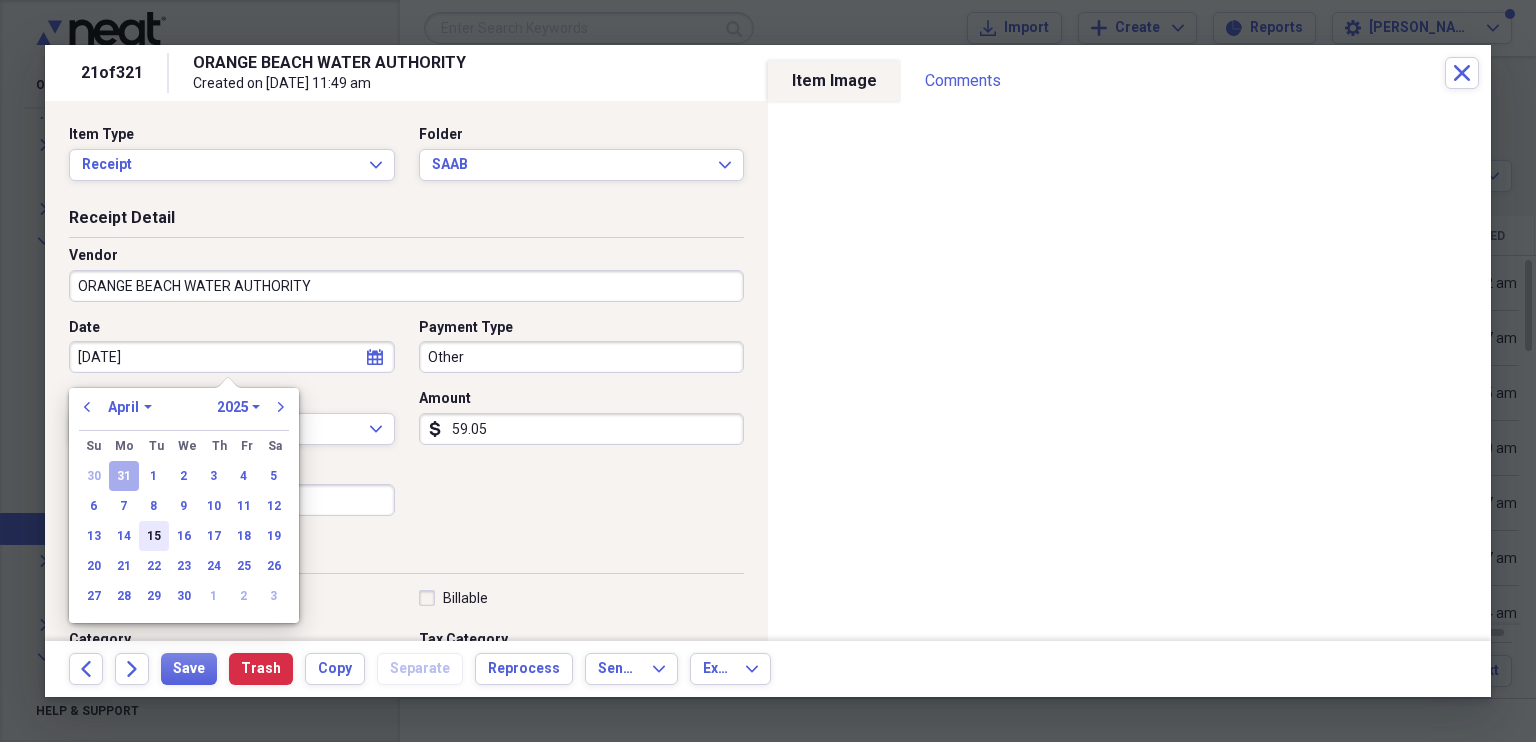 click on "15" at bounding box center [154, 536] 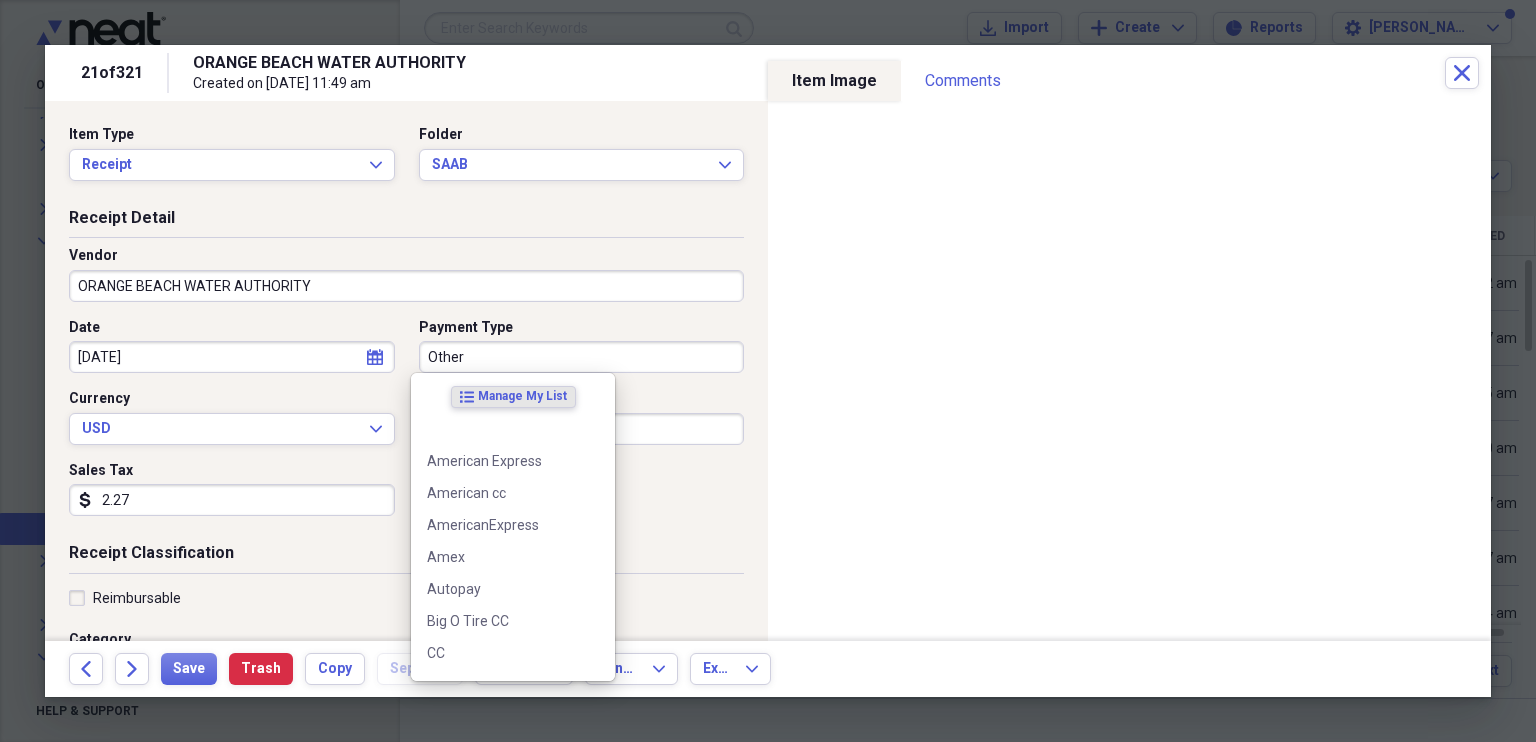 click on "Other" at bounding box center (582, 357) 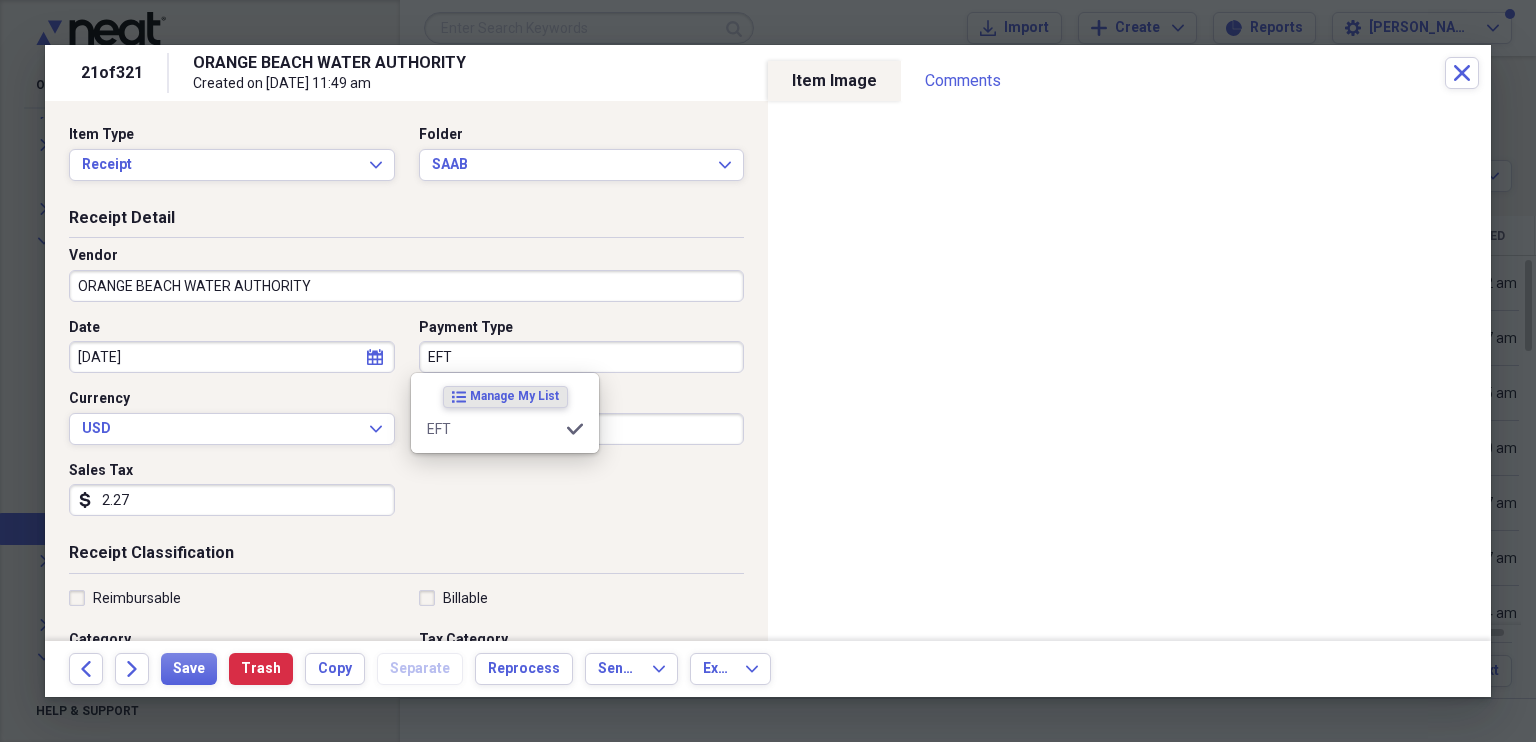 type on "EFT" 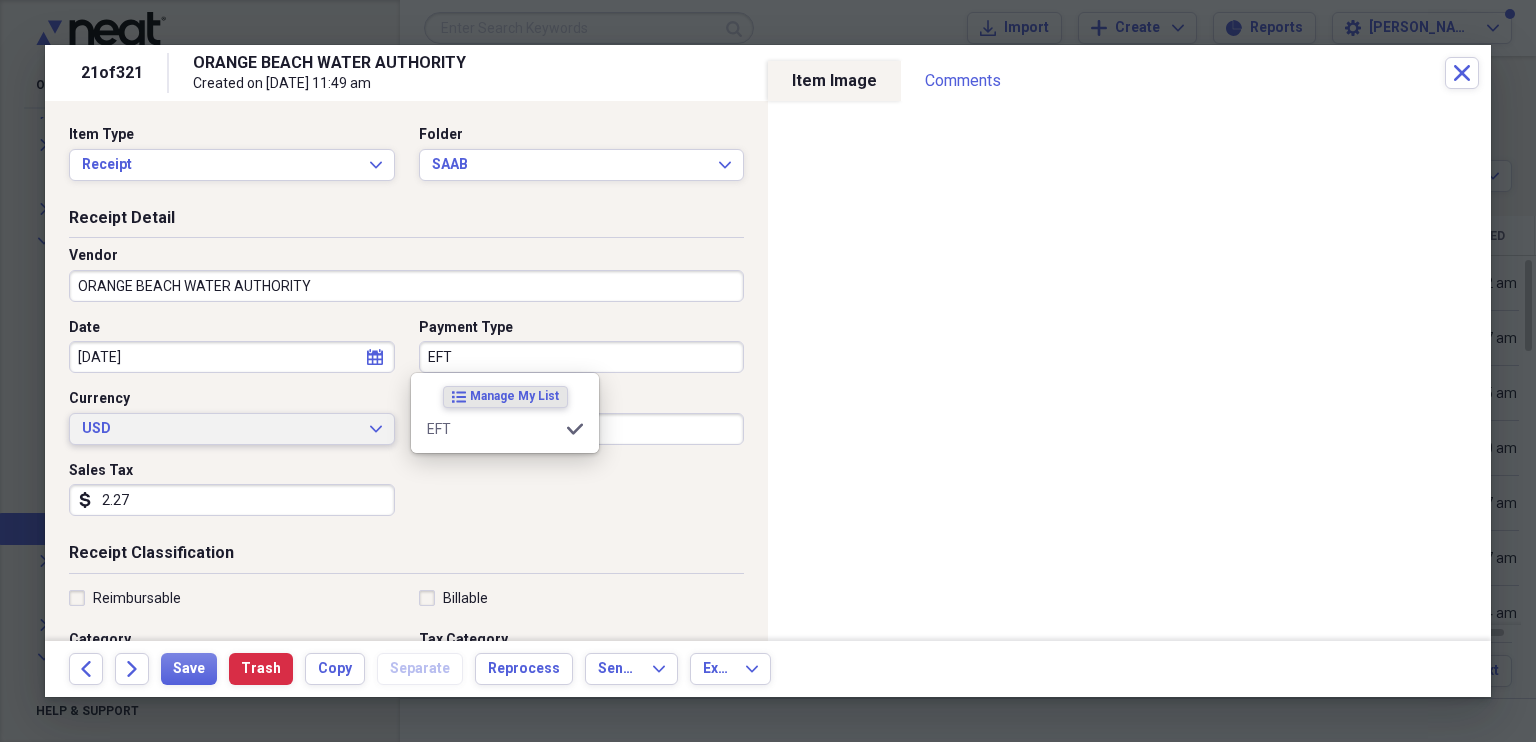 type 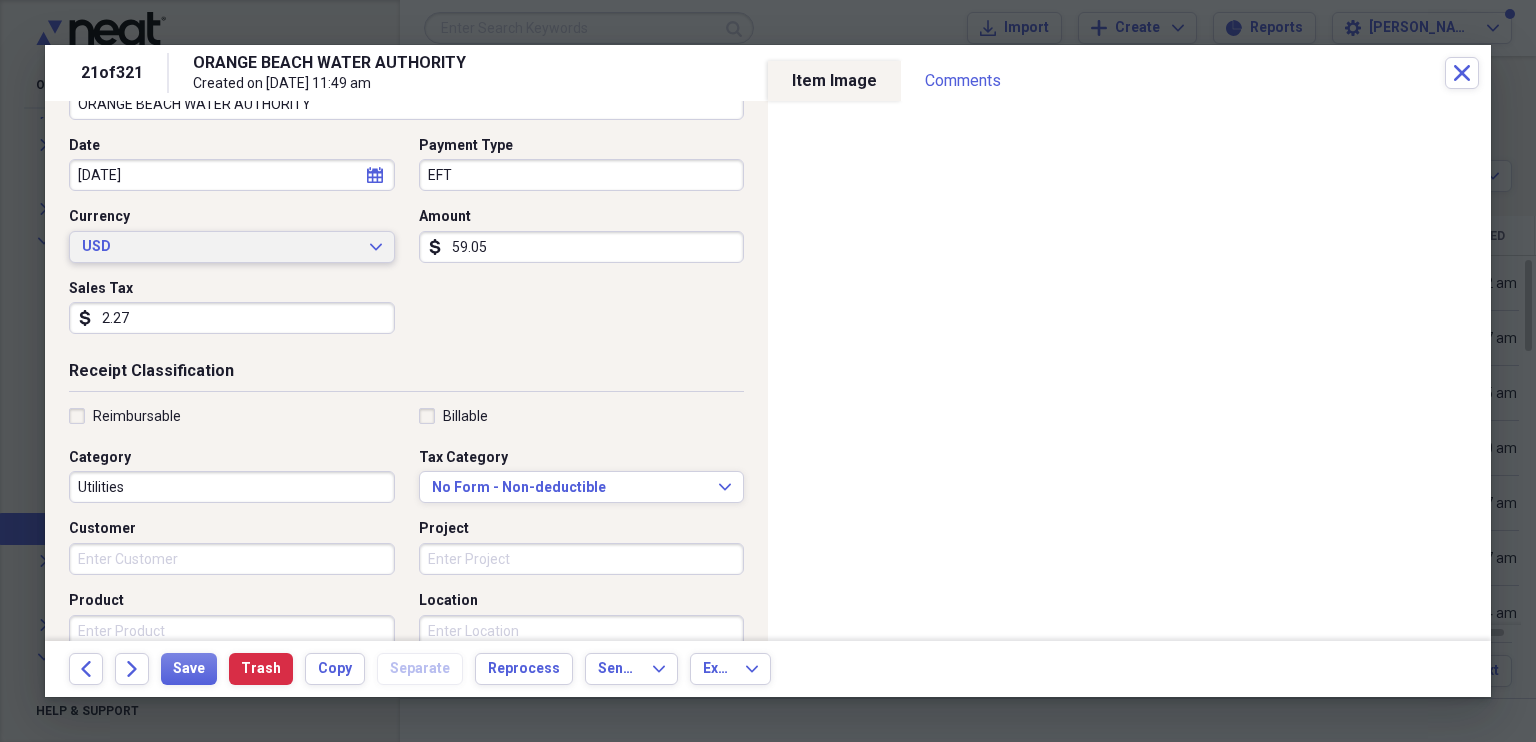 scroll, scrollTop: 186, scrollLeft: 0, axis: vertical 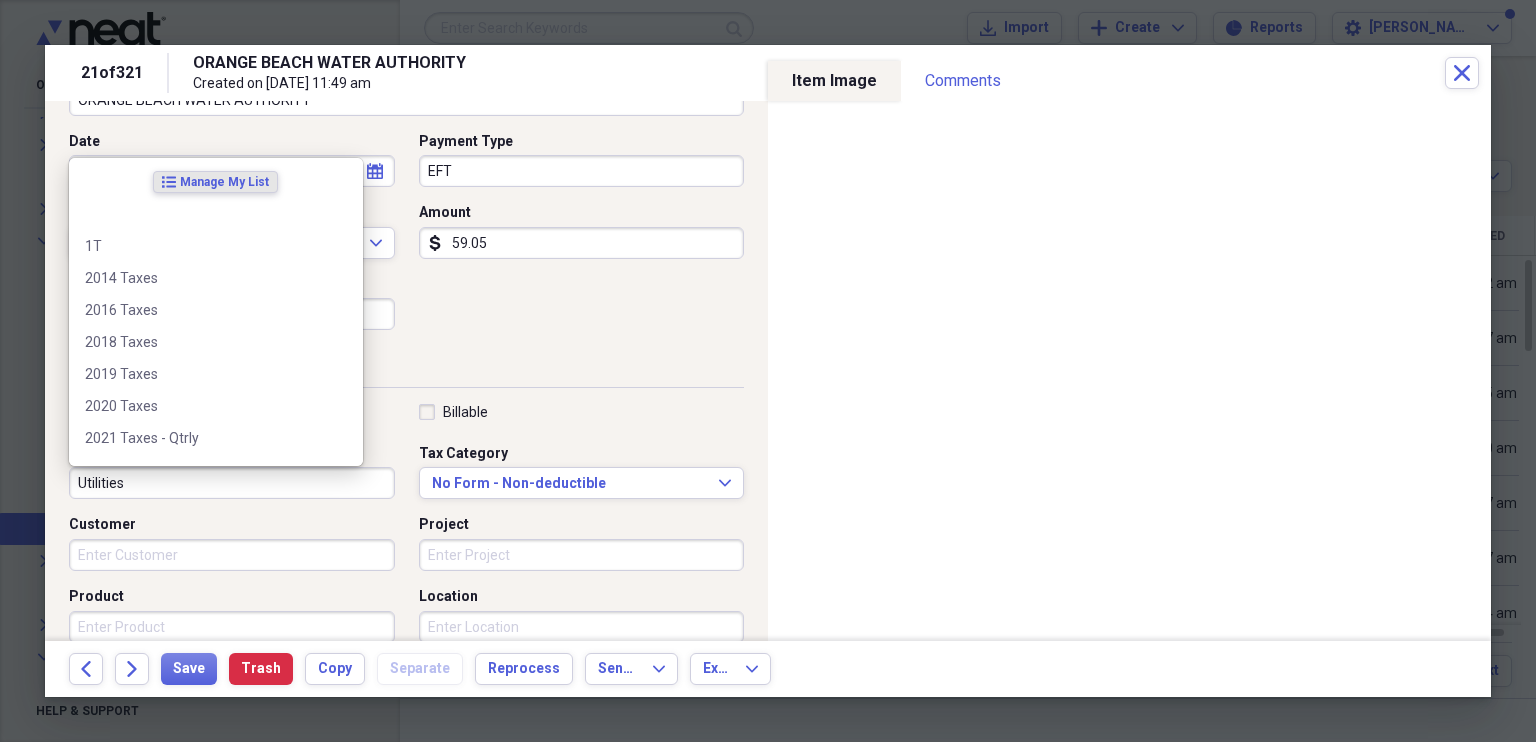 click on "Utilities" at bounding box center (232, 483) 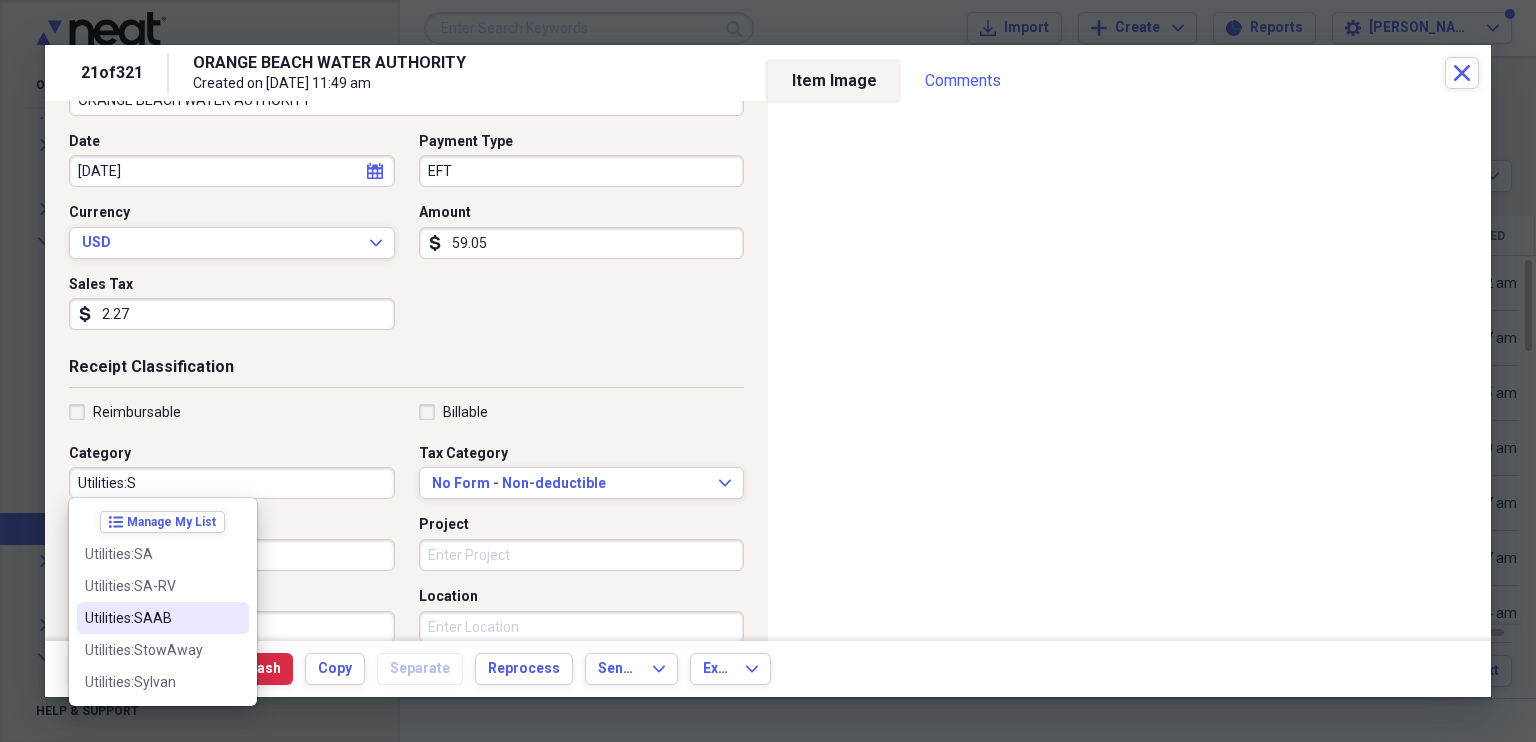 click on "Utilities:SAAB" at bounding box center [151, 618] 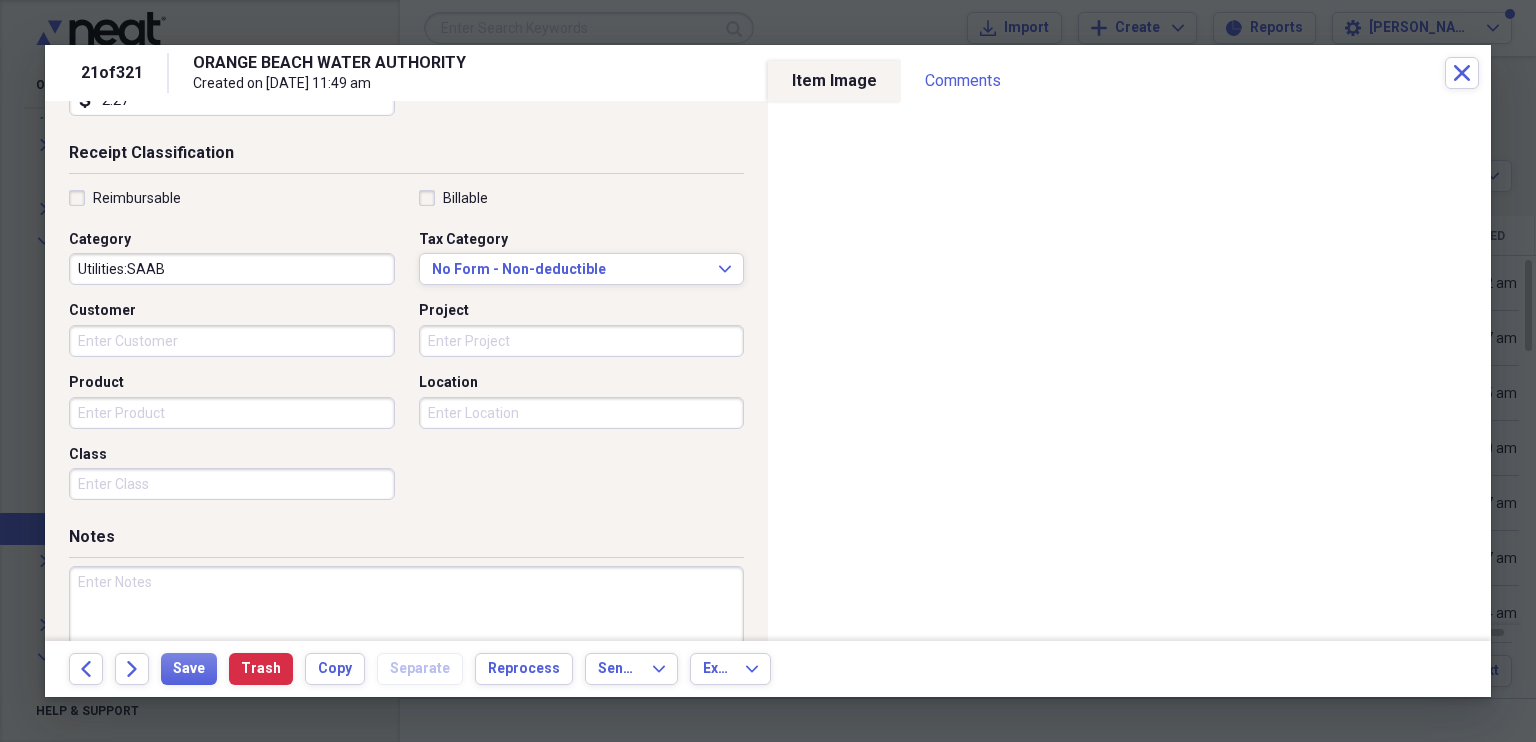 scroll, scrollTop: 480, scrollLeft: 0, axis: vertical 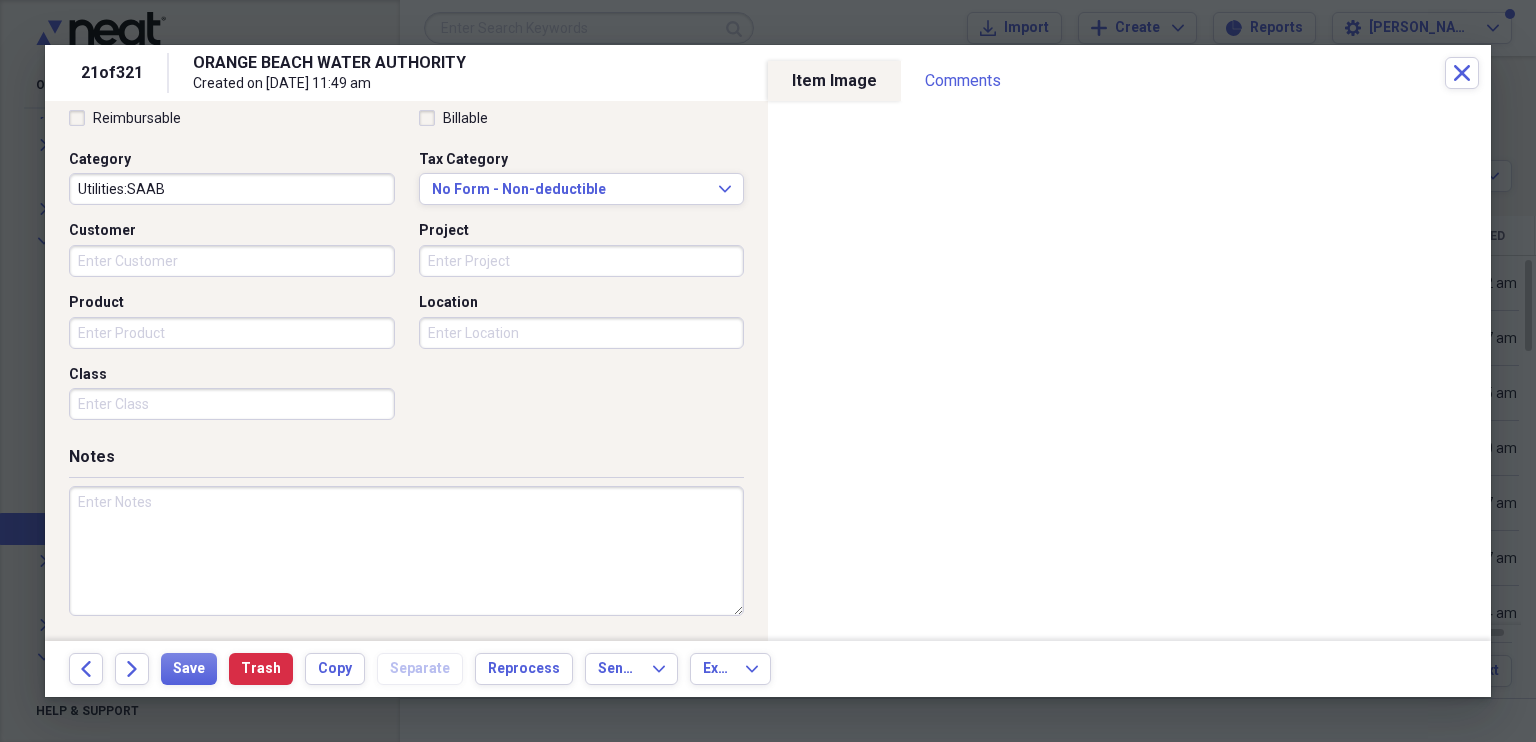 click at bounding box center (406, 551) 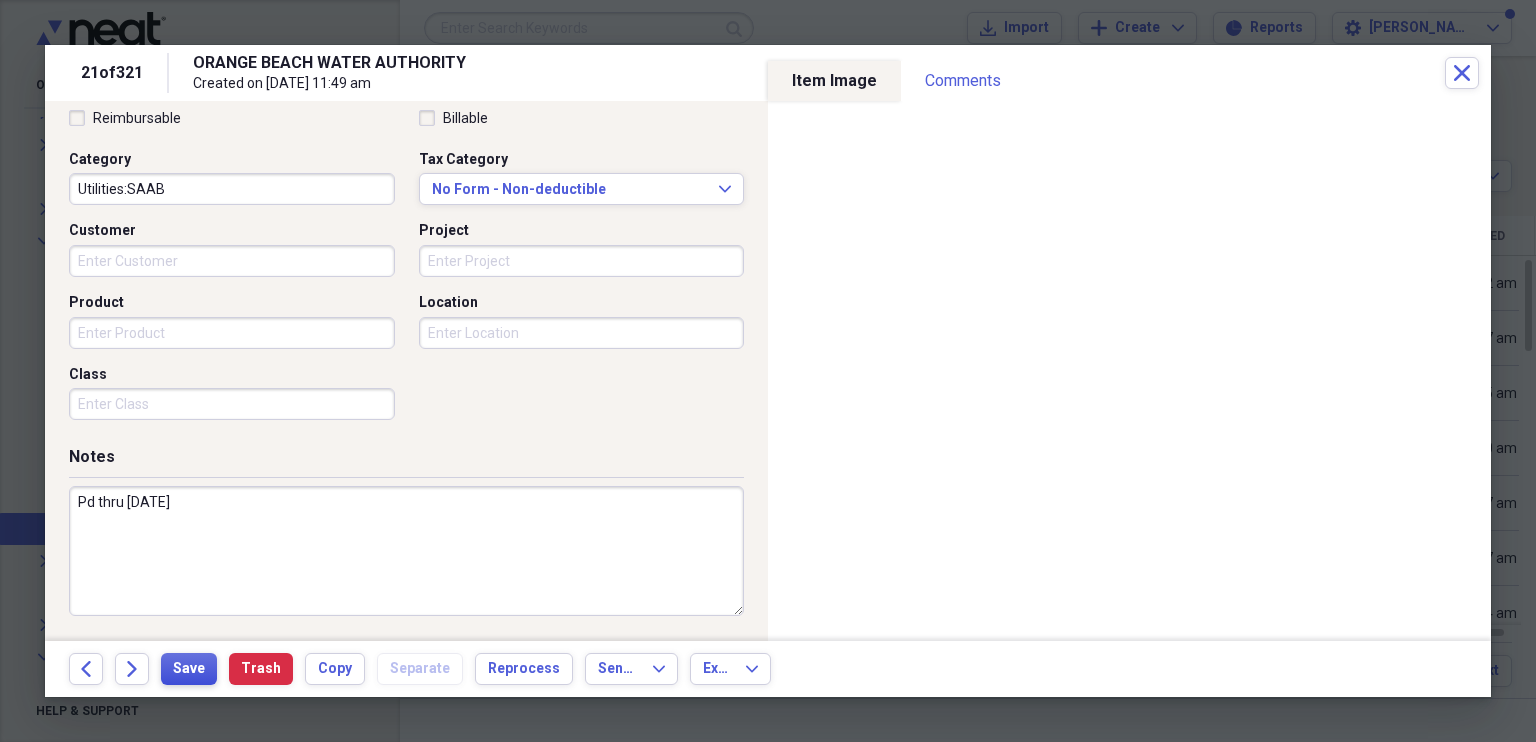 type on "Pd thru [DATE]" 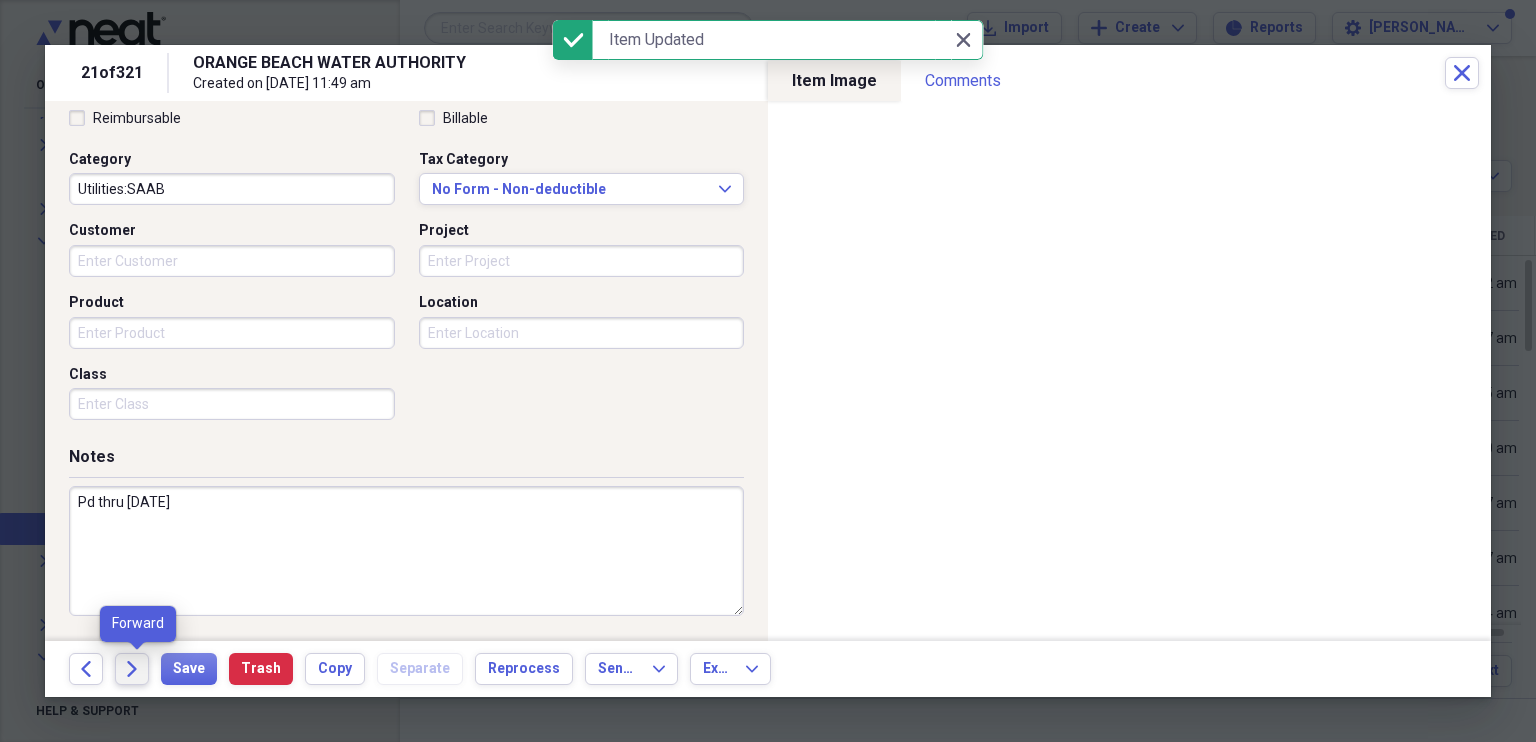 click 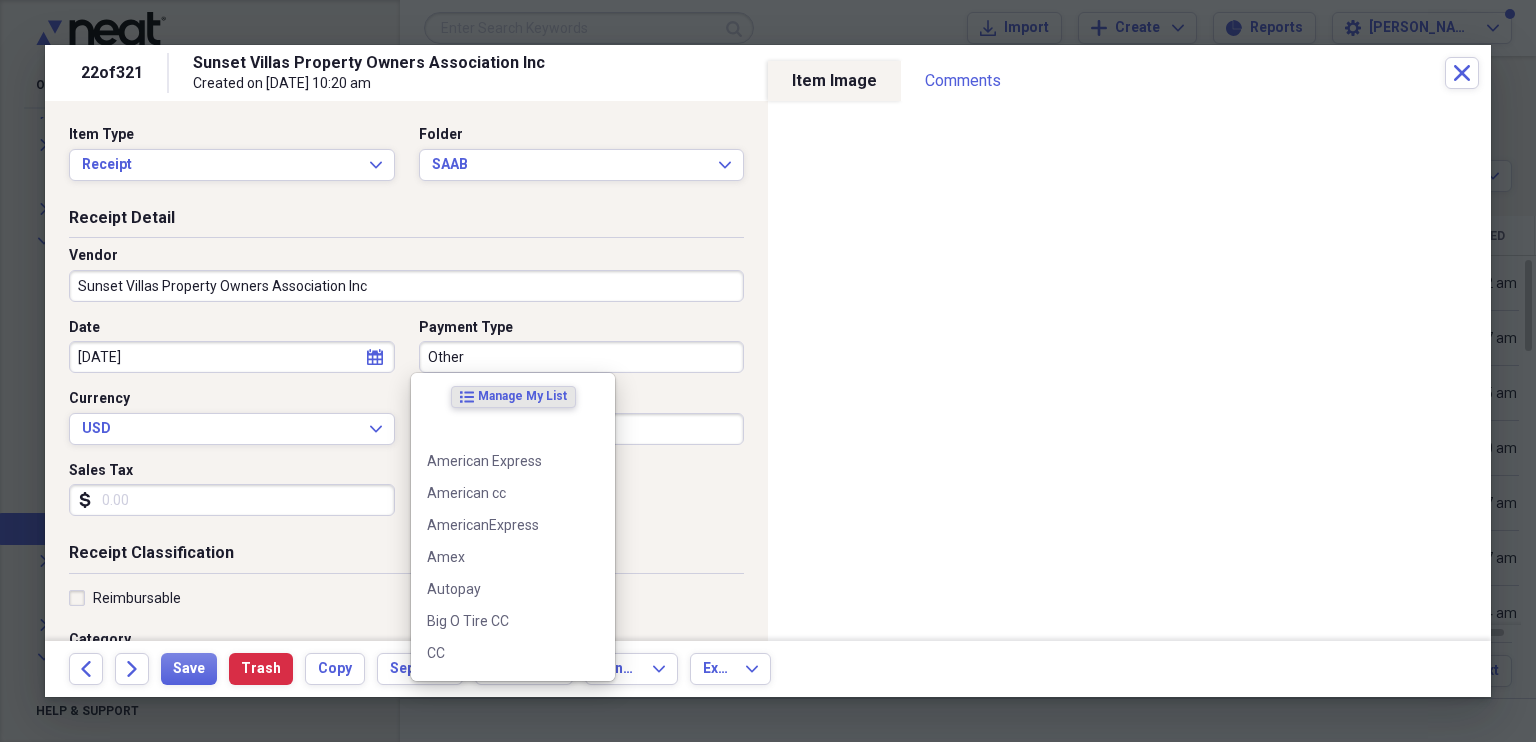 click on "Other" at bounding box center (582, 357) 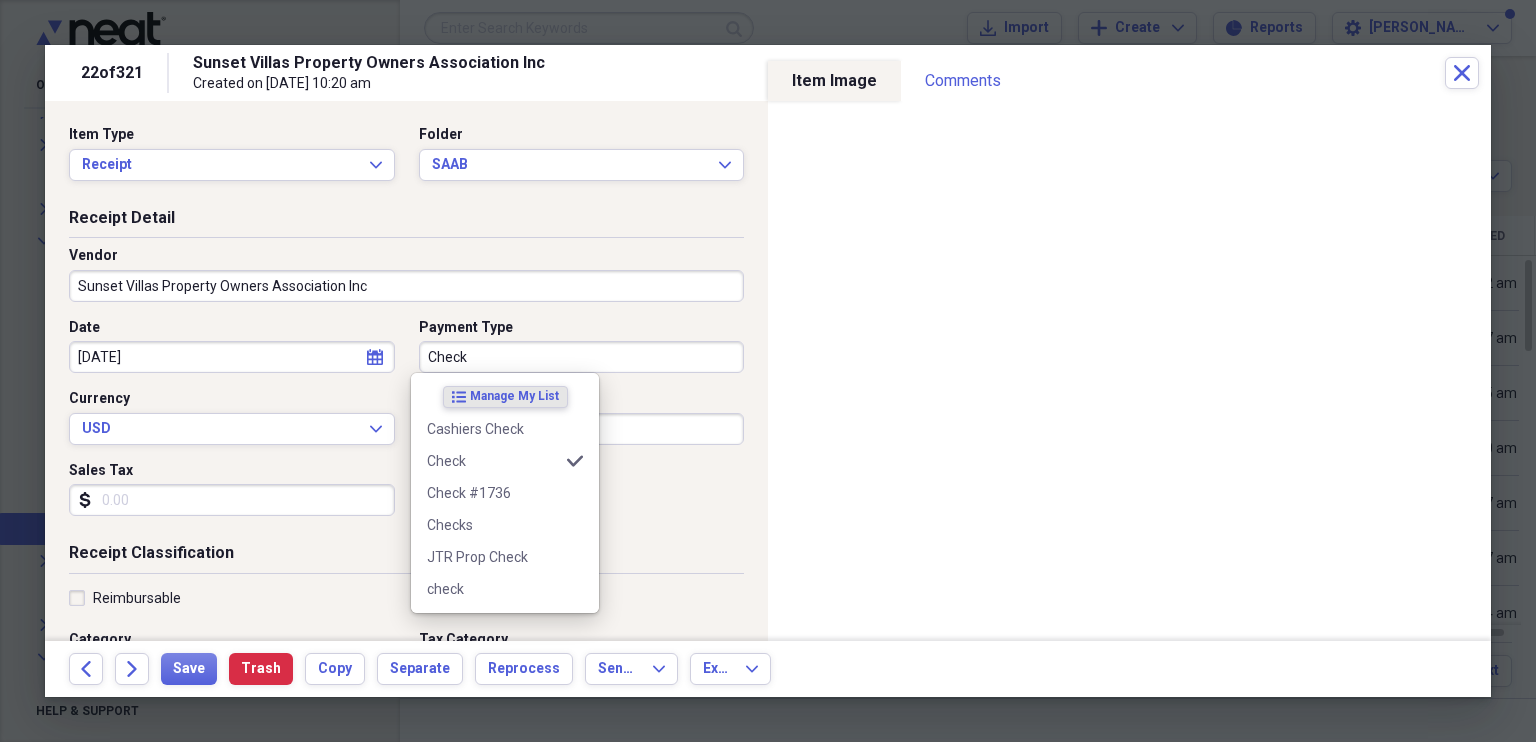 type on "Check" 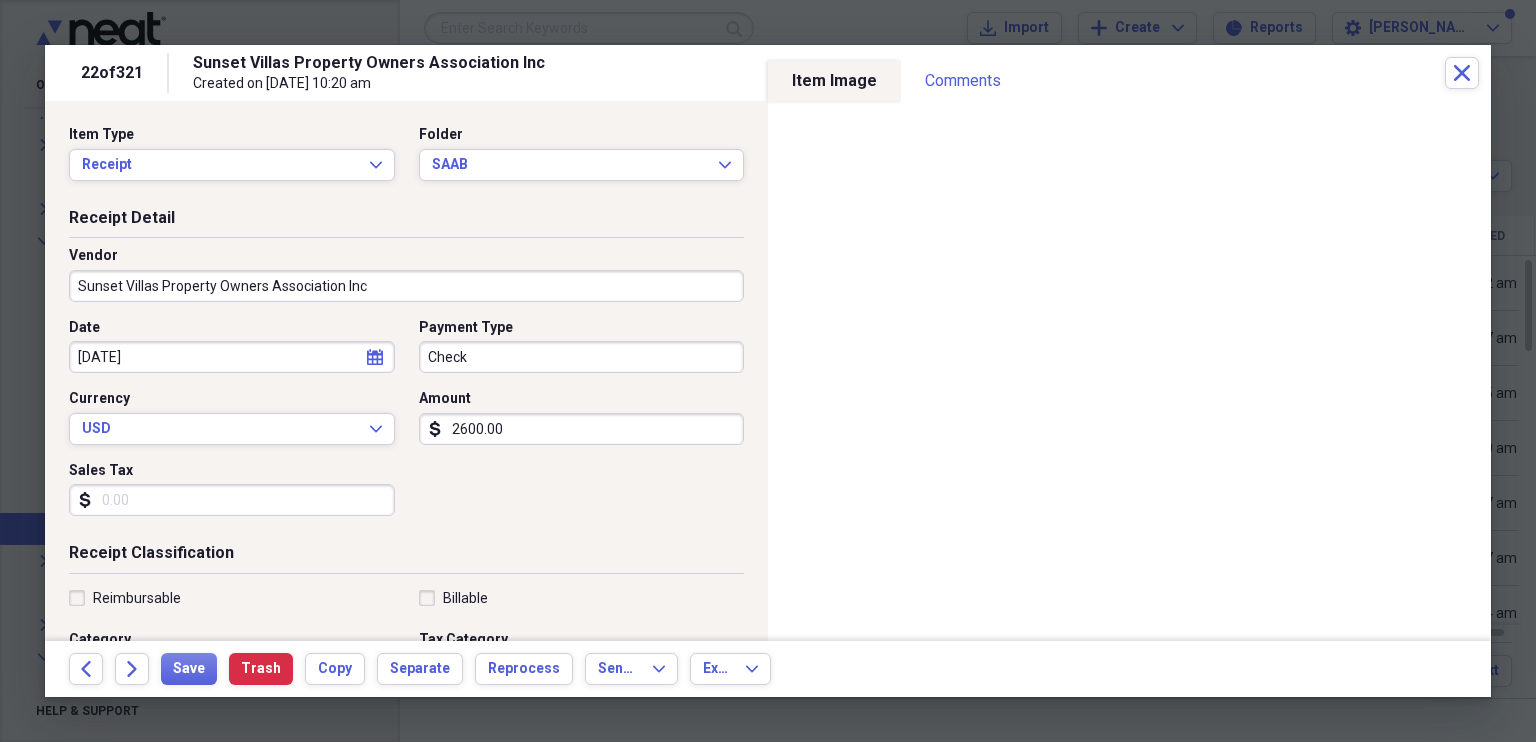 click on "Receipt Classification" at bounding box center [406, 557] 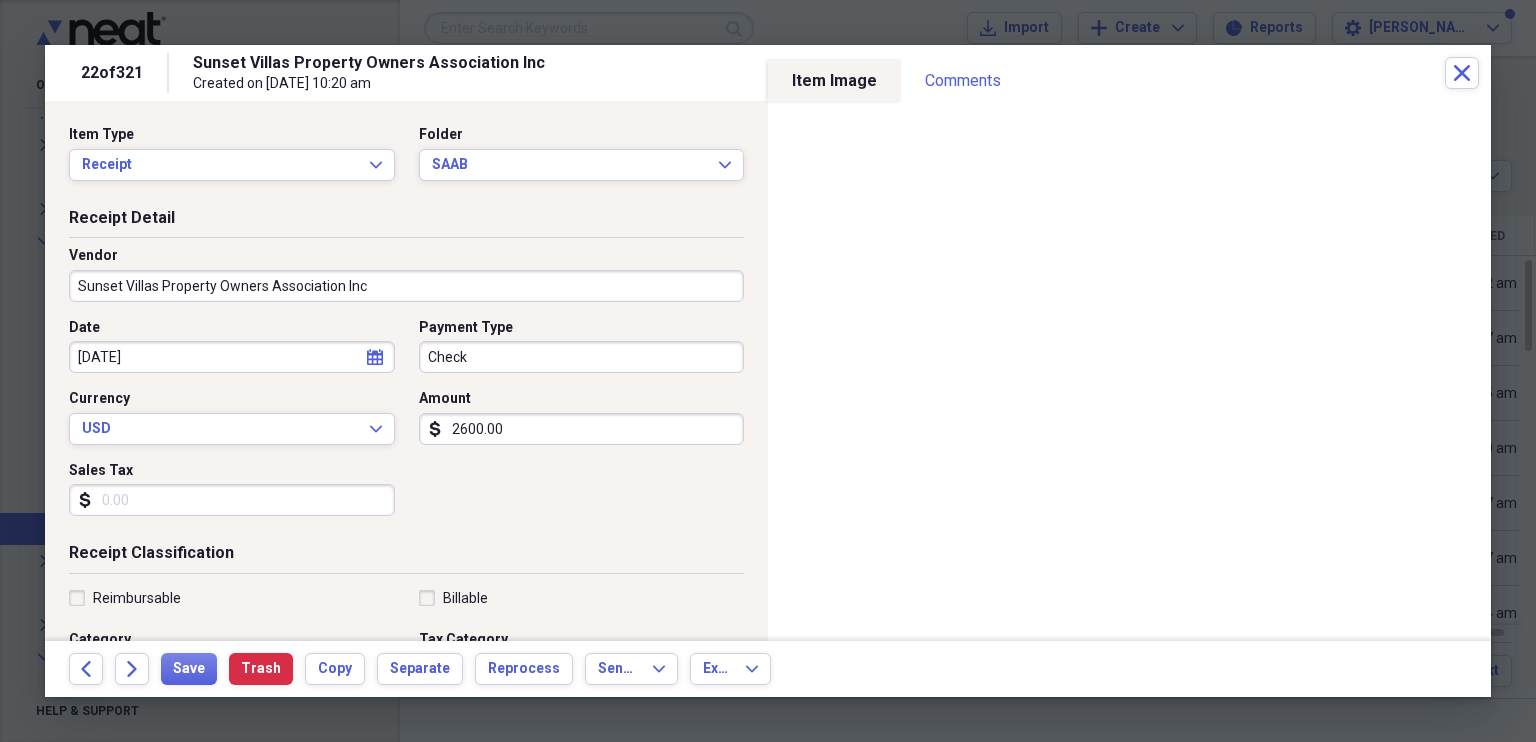 click on "2600.00" at bounding box center (582, 429) 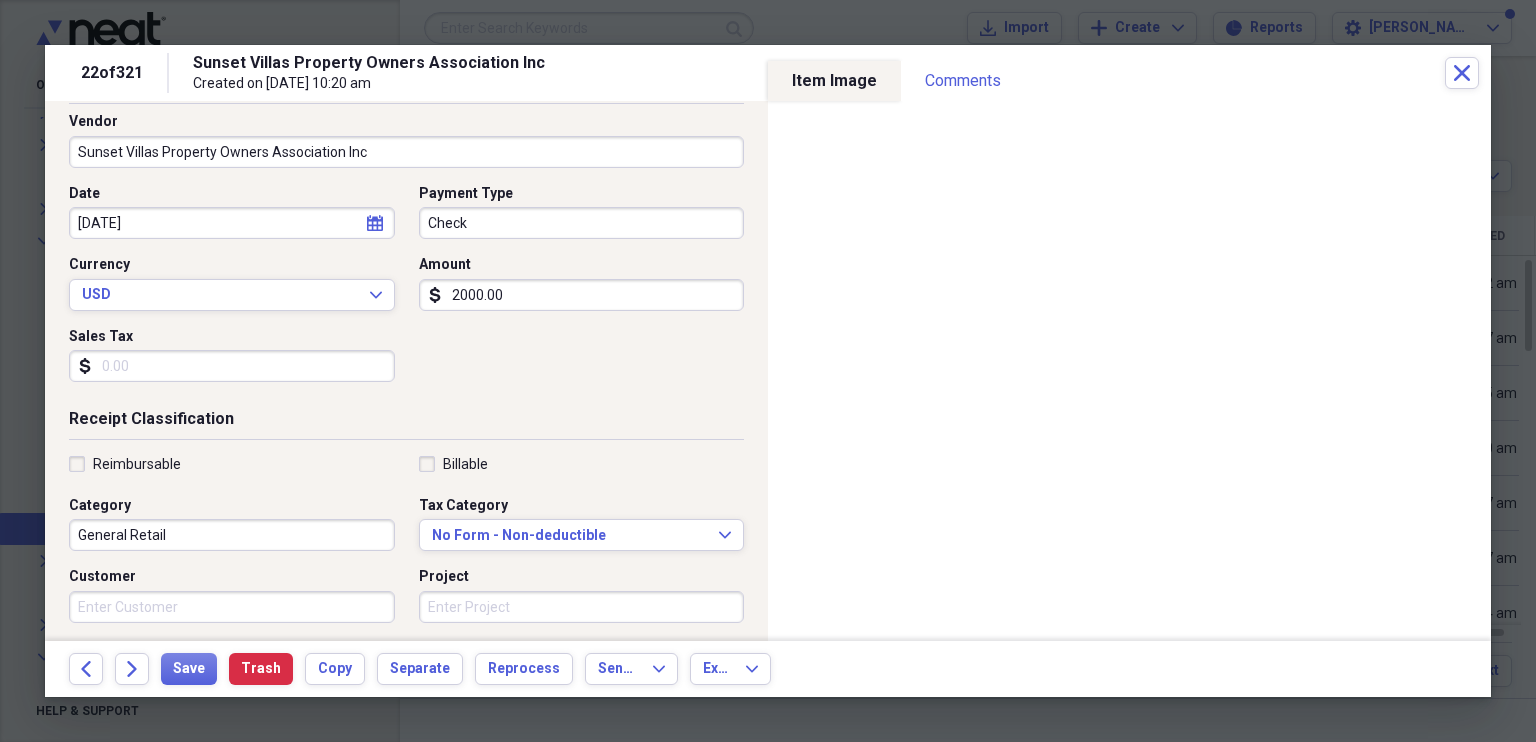 scroll, scrollTop: 136, scrollLeft: 0, axis: vertical 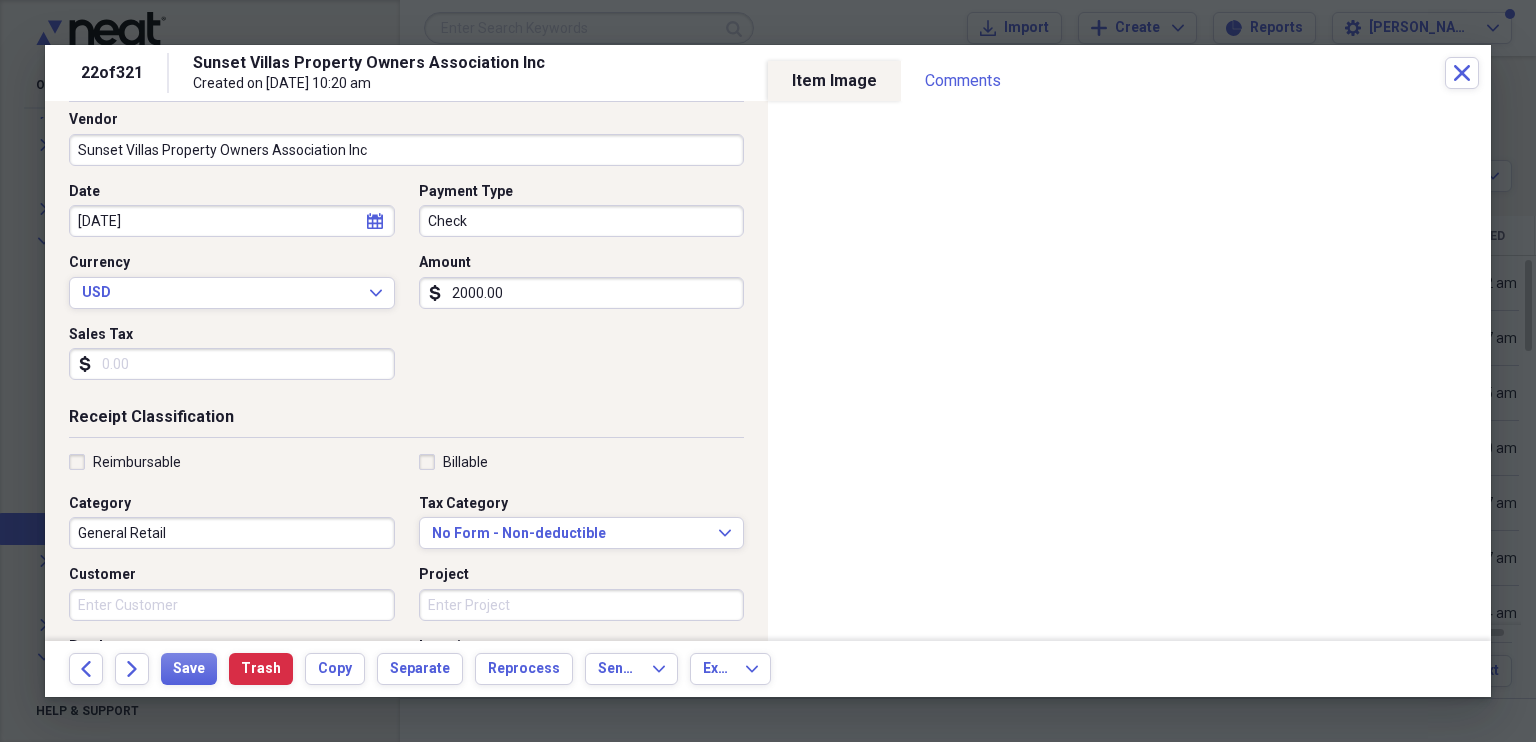 type on "2000.00" 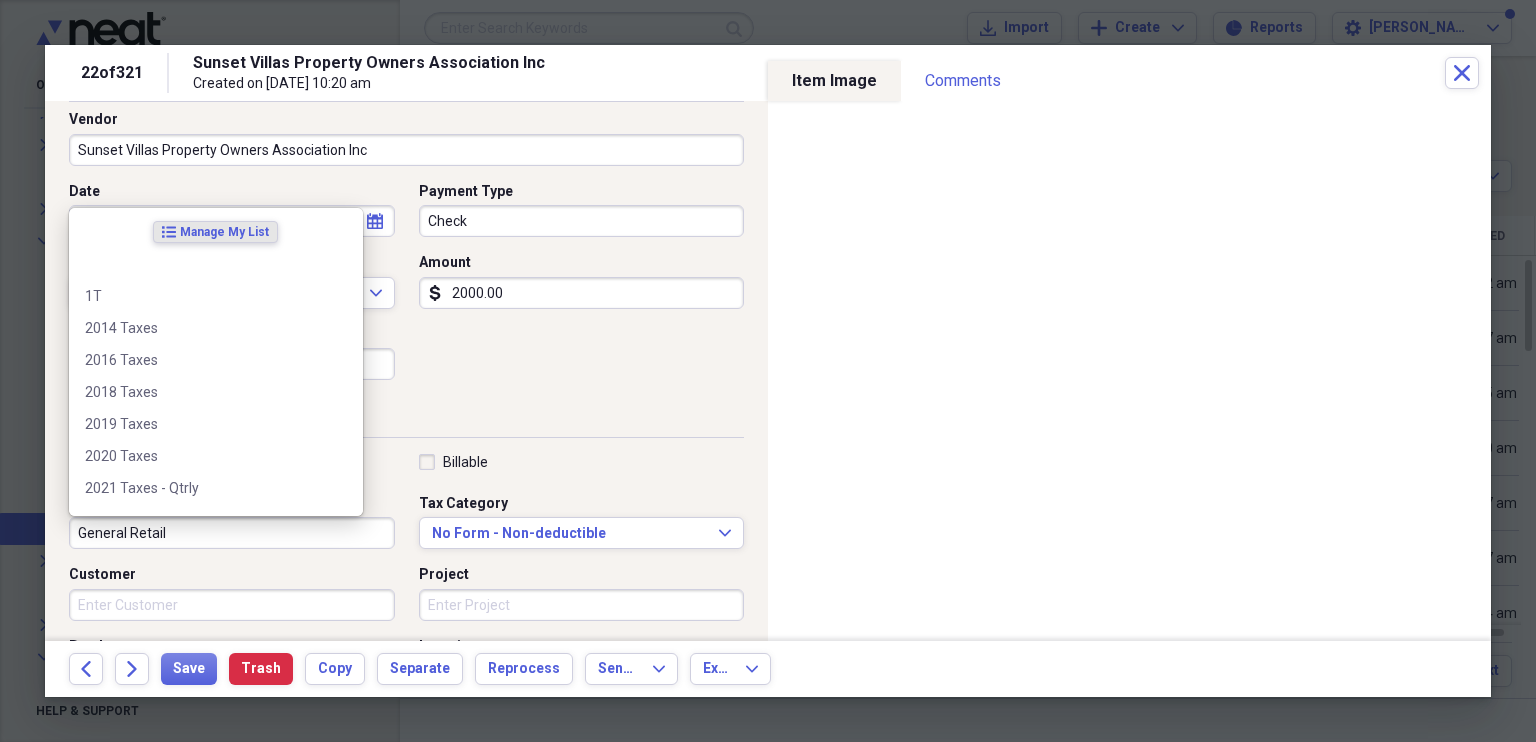 click on "General Retail" at bounding box center [232, 533] 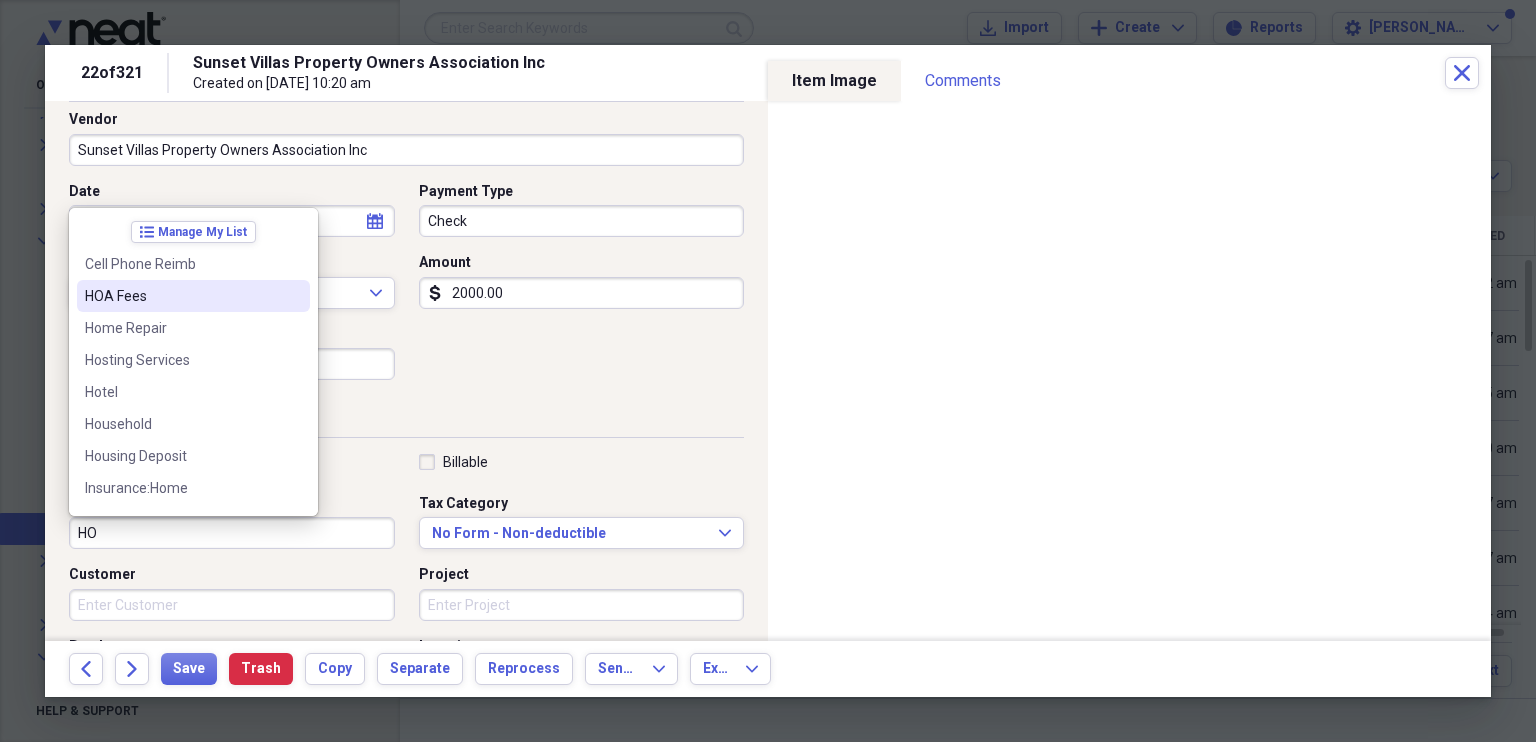 click on "HOA Fees" at bounding box center [181, 296] 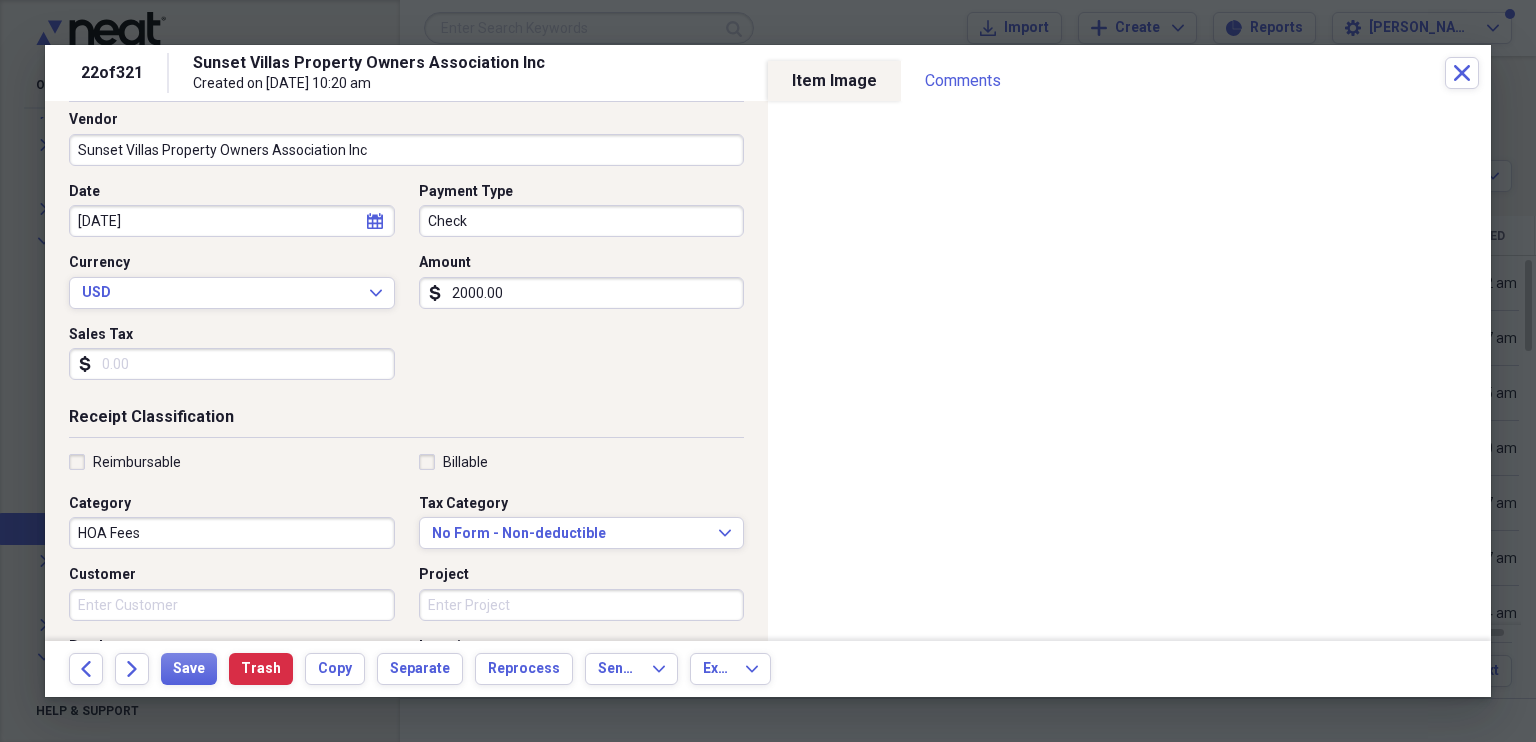 scroll, scrollTop: 480, scrollLeft: 0, axis: vertical 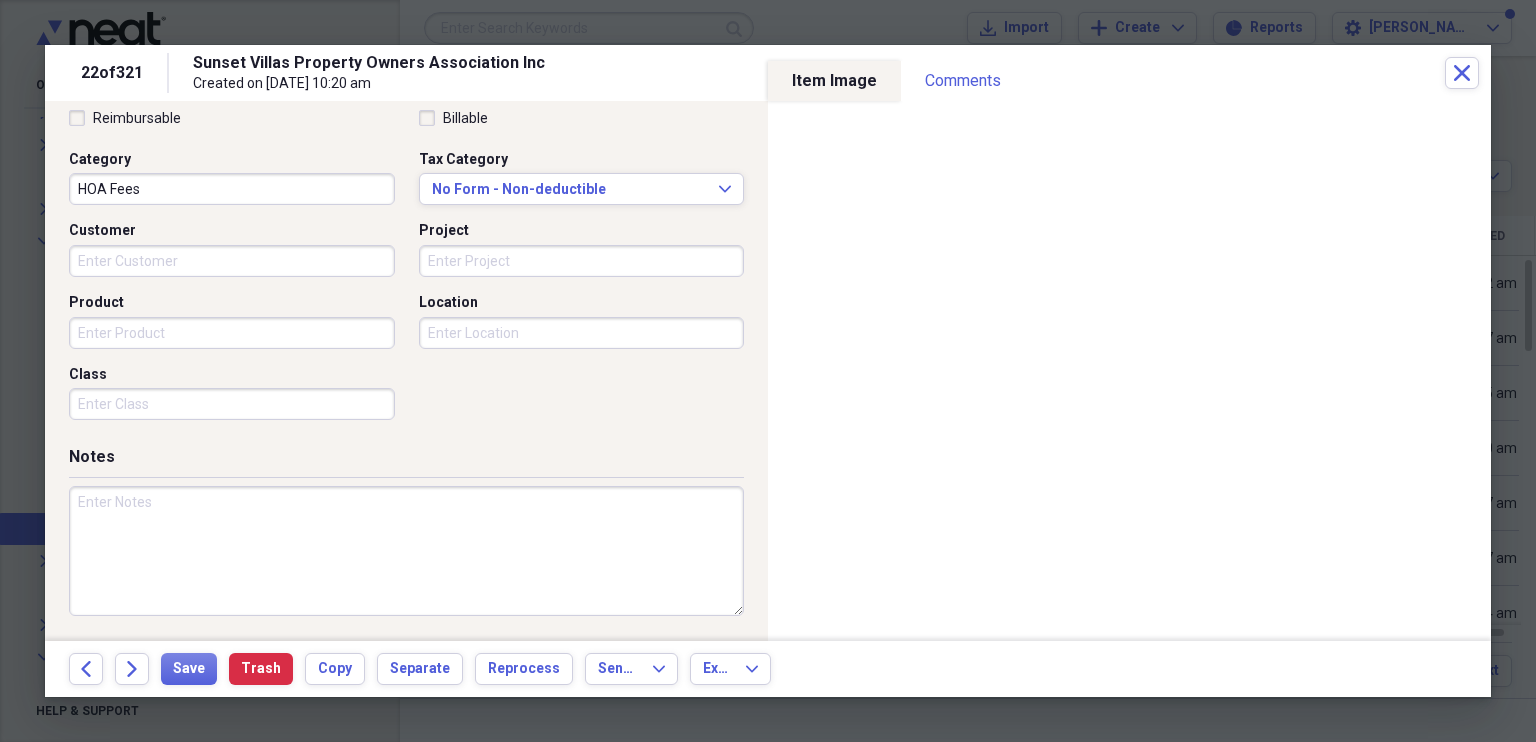 click at bounding box center [406, 551] 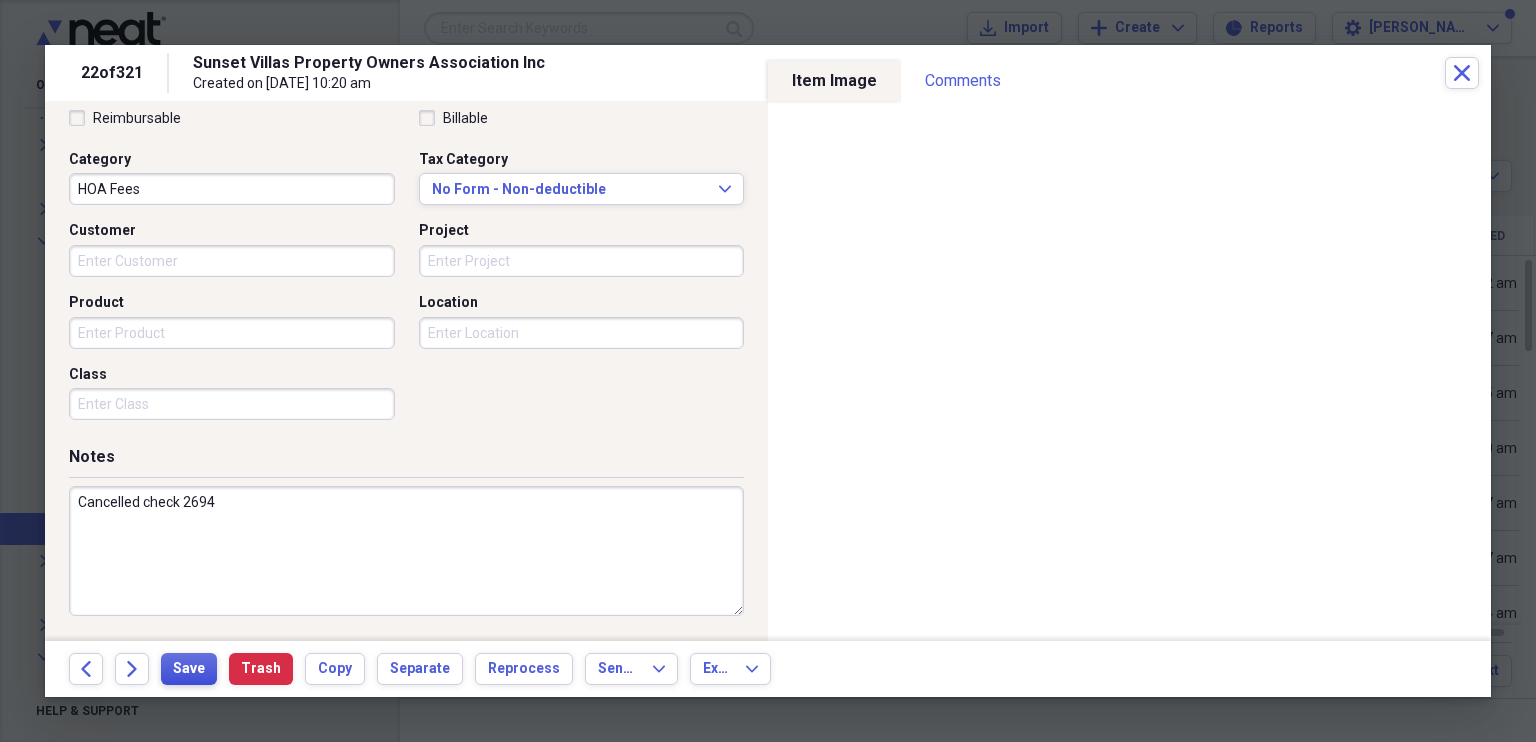 type on "Cancelled check 2694" 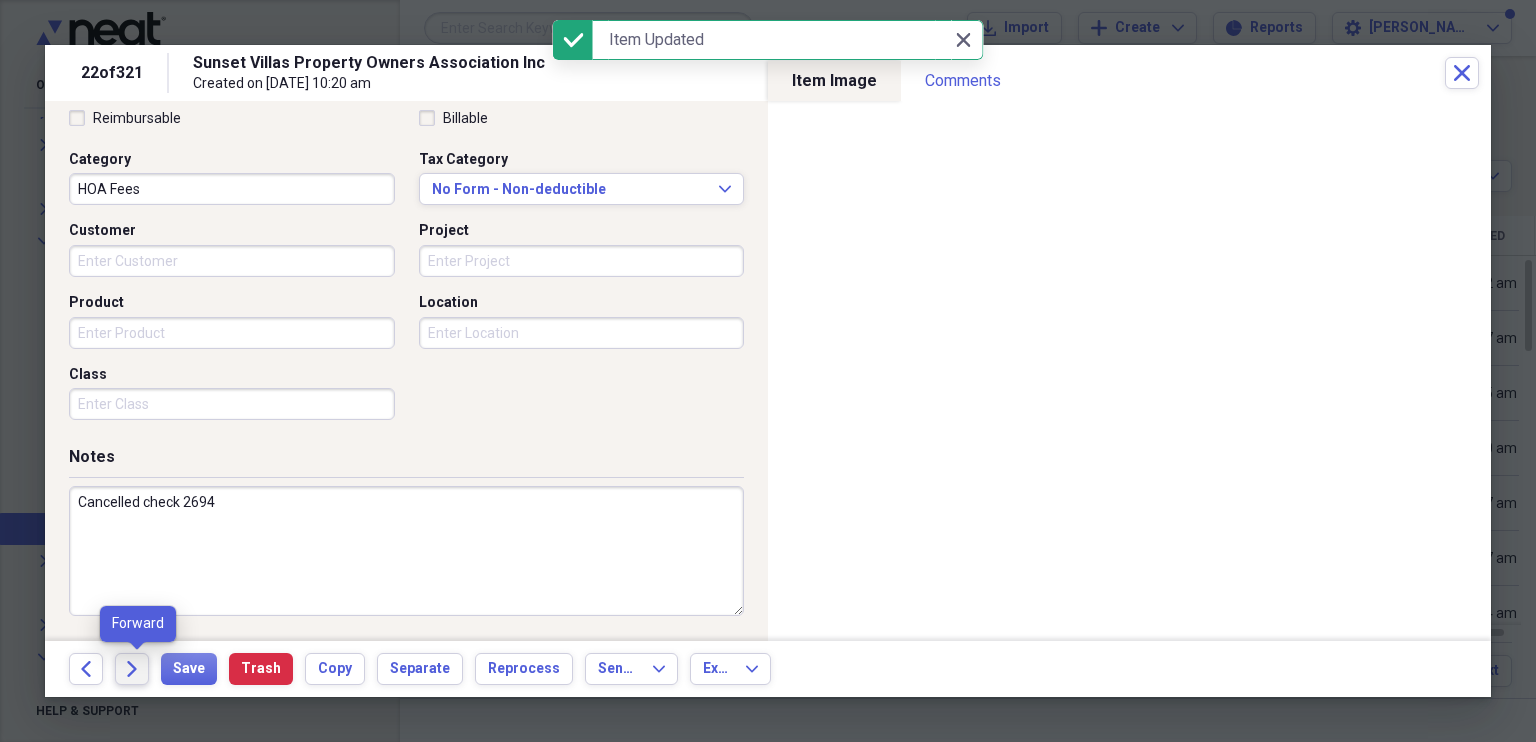click on "Forward" 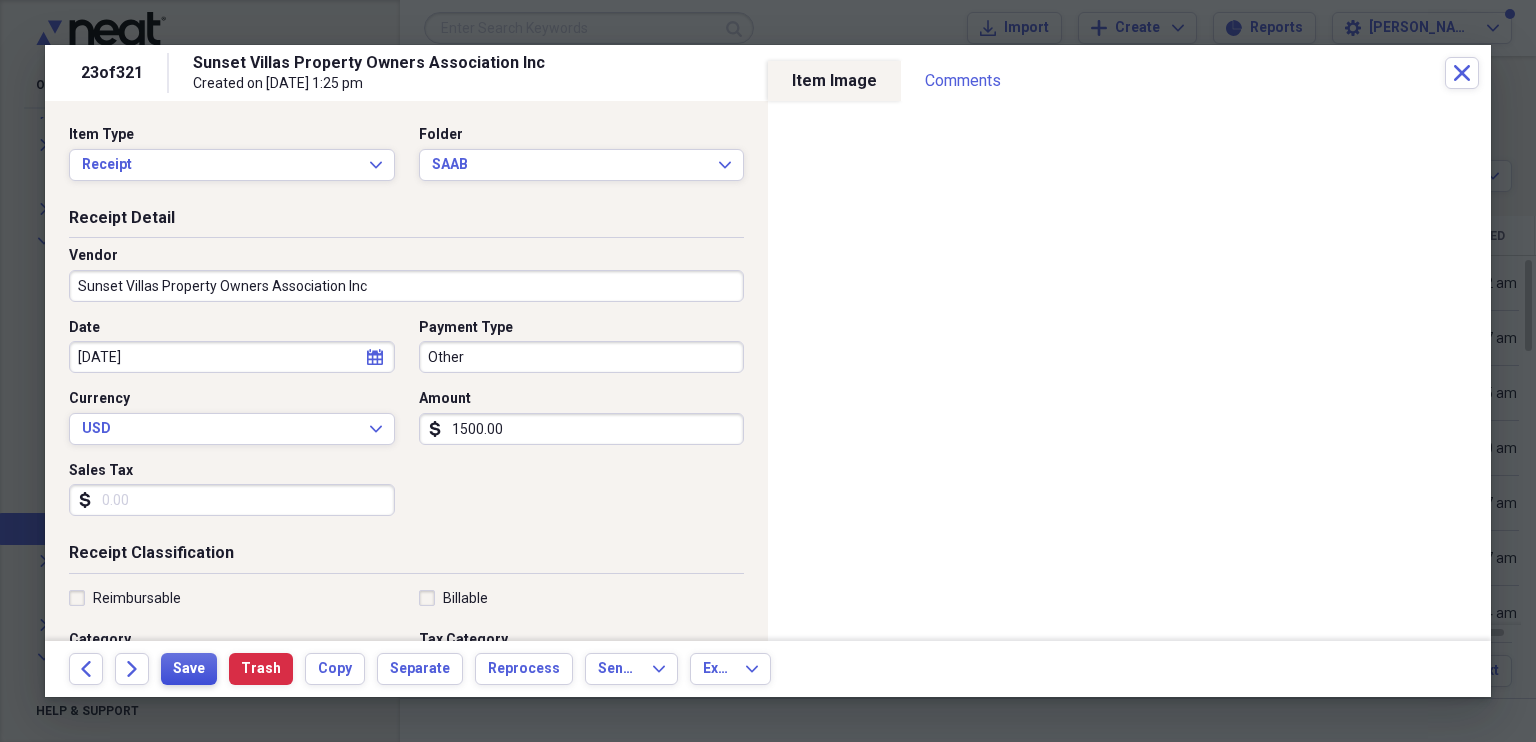 click on "Save" at bounding box center [189, 669] 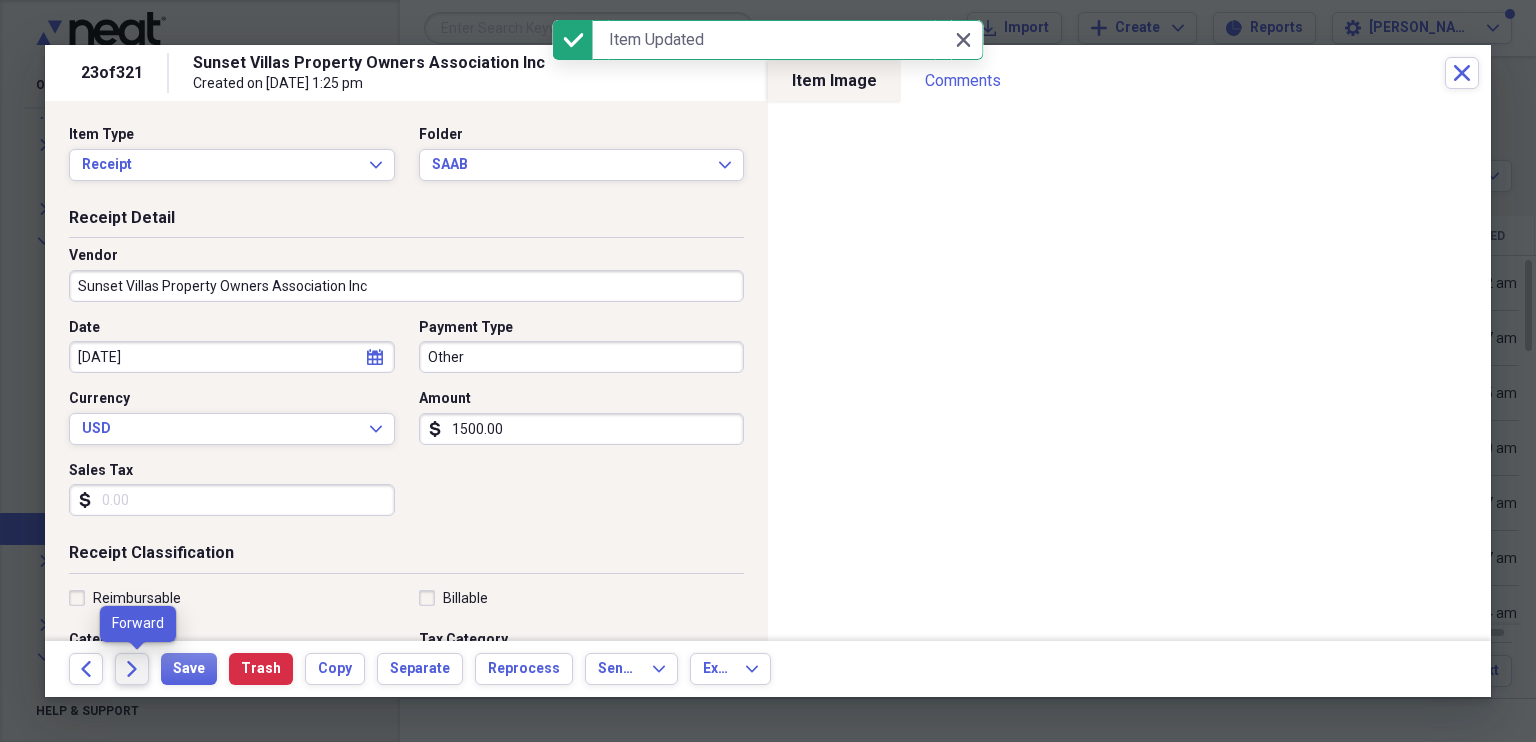 click 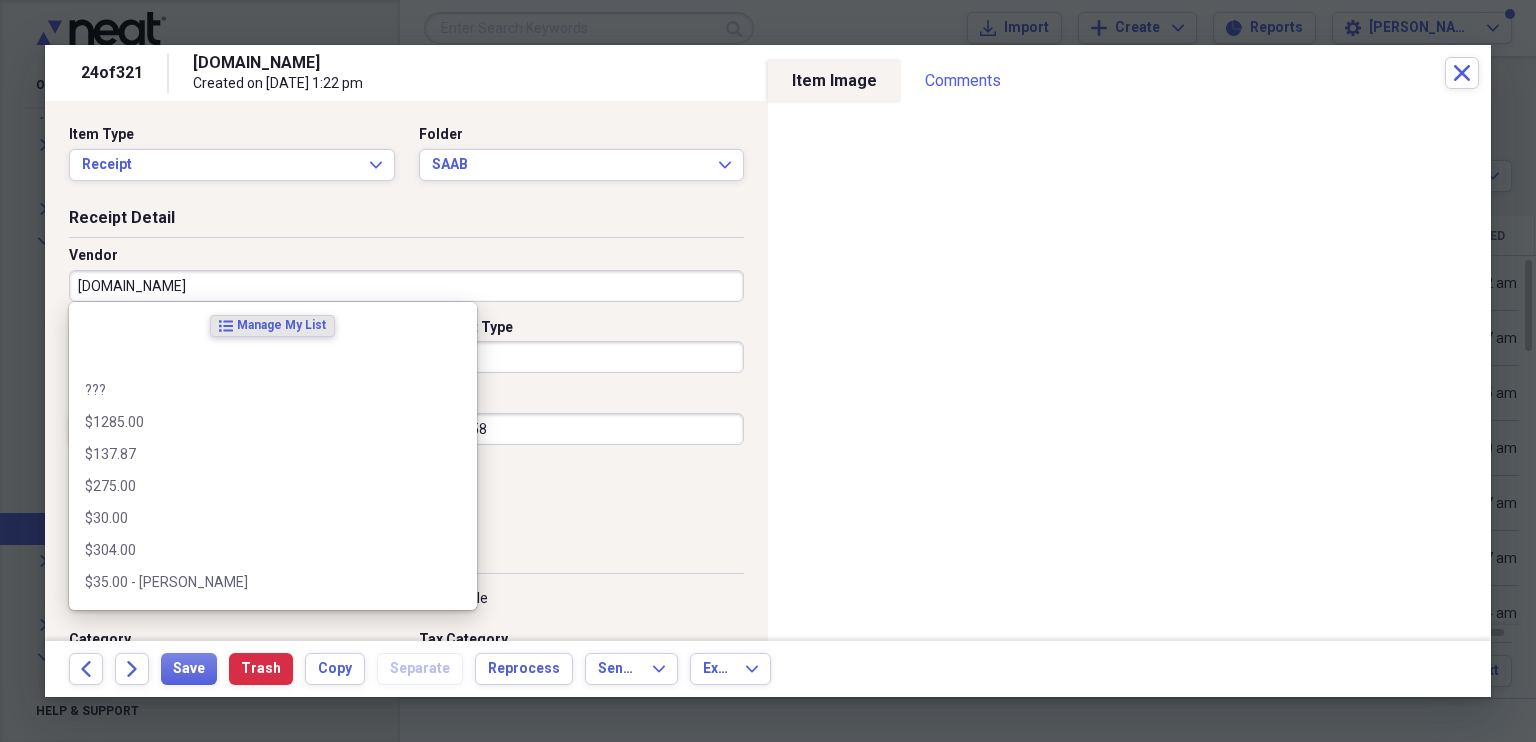 click on "[DOMAIN_NAME]" at bounding box center (406, 286) 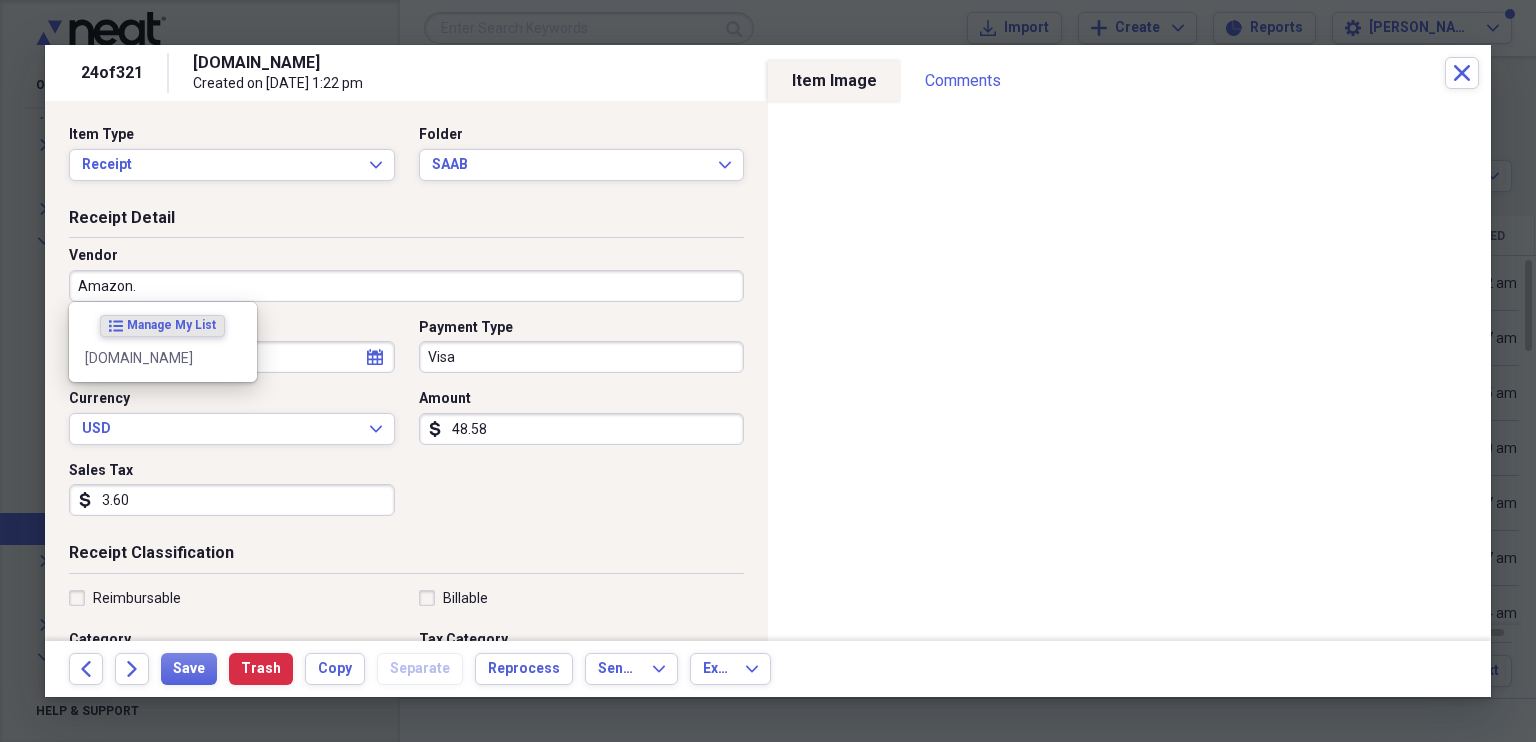 type on "Amazon" 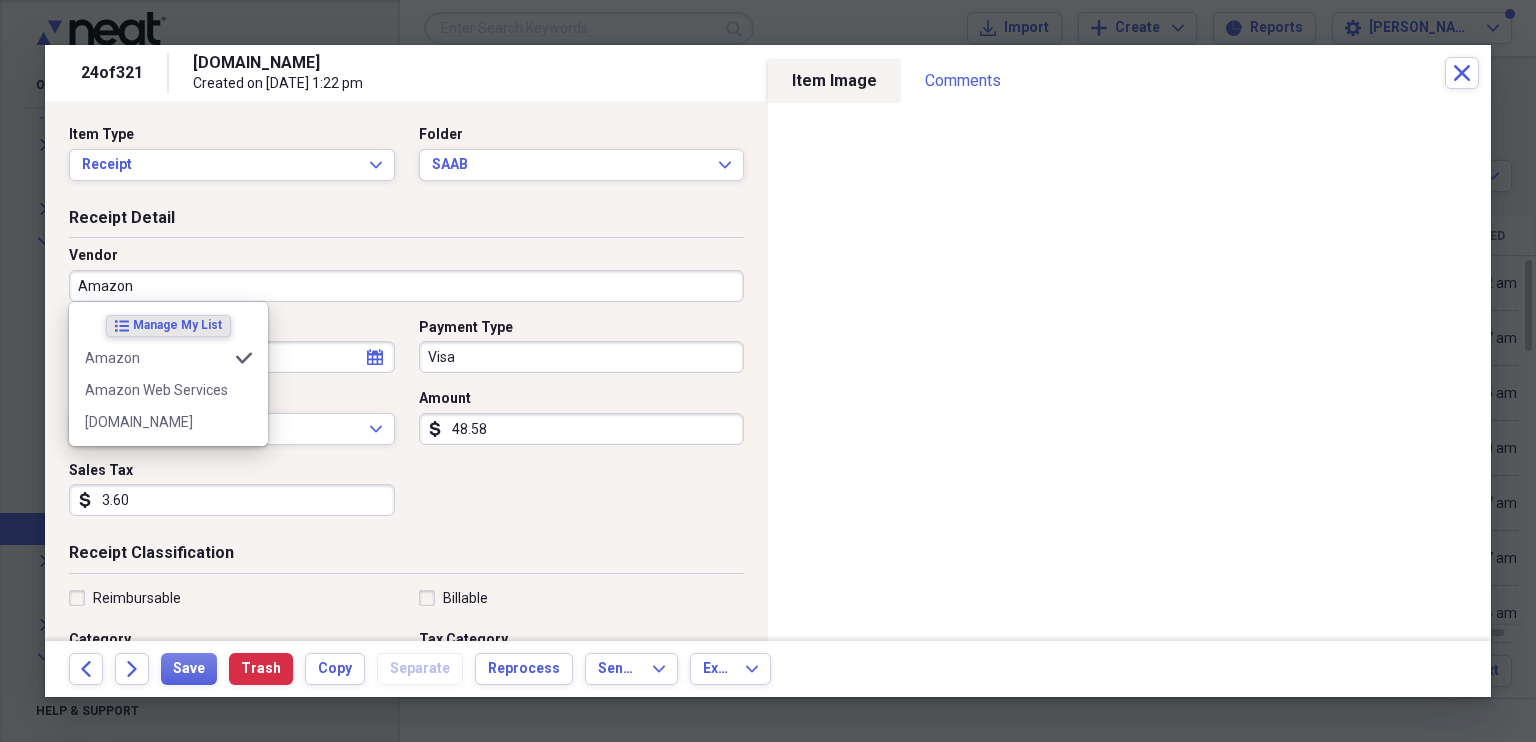 type on "Hardware" 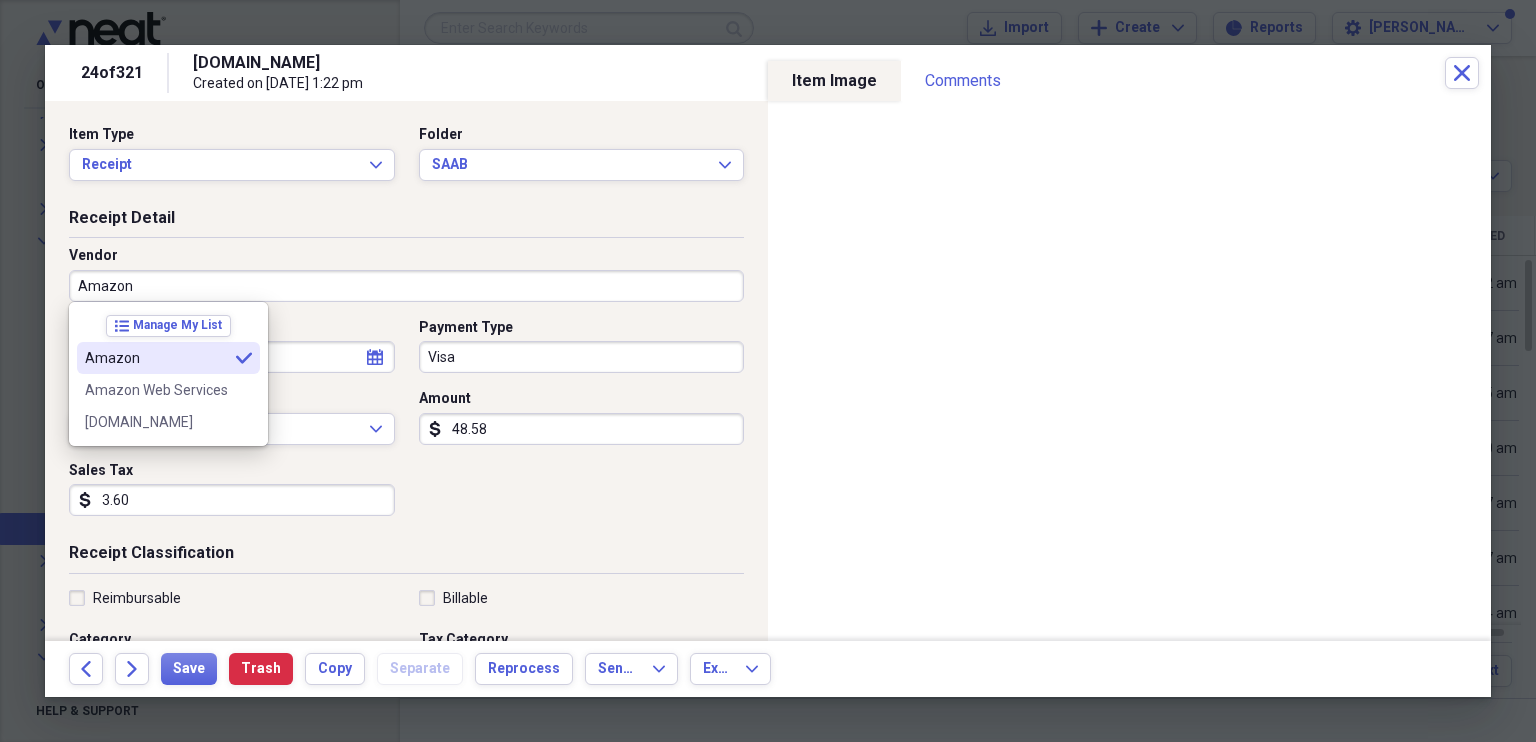 type on "Amazon" 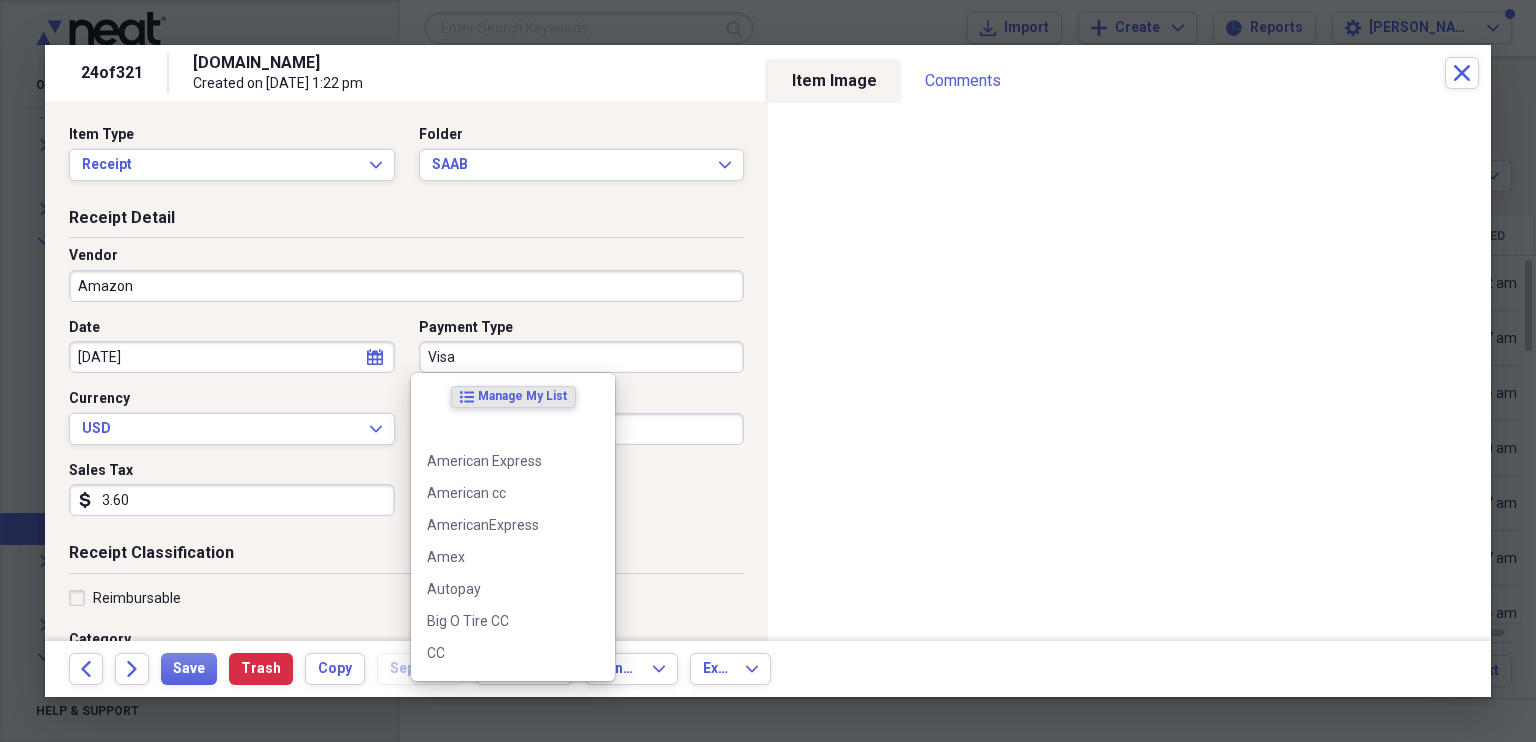 click on "Visa" at bounding box center (582, 357) 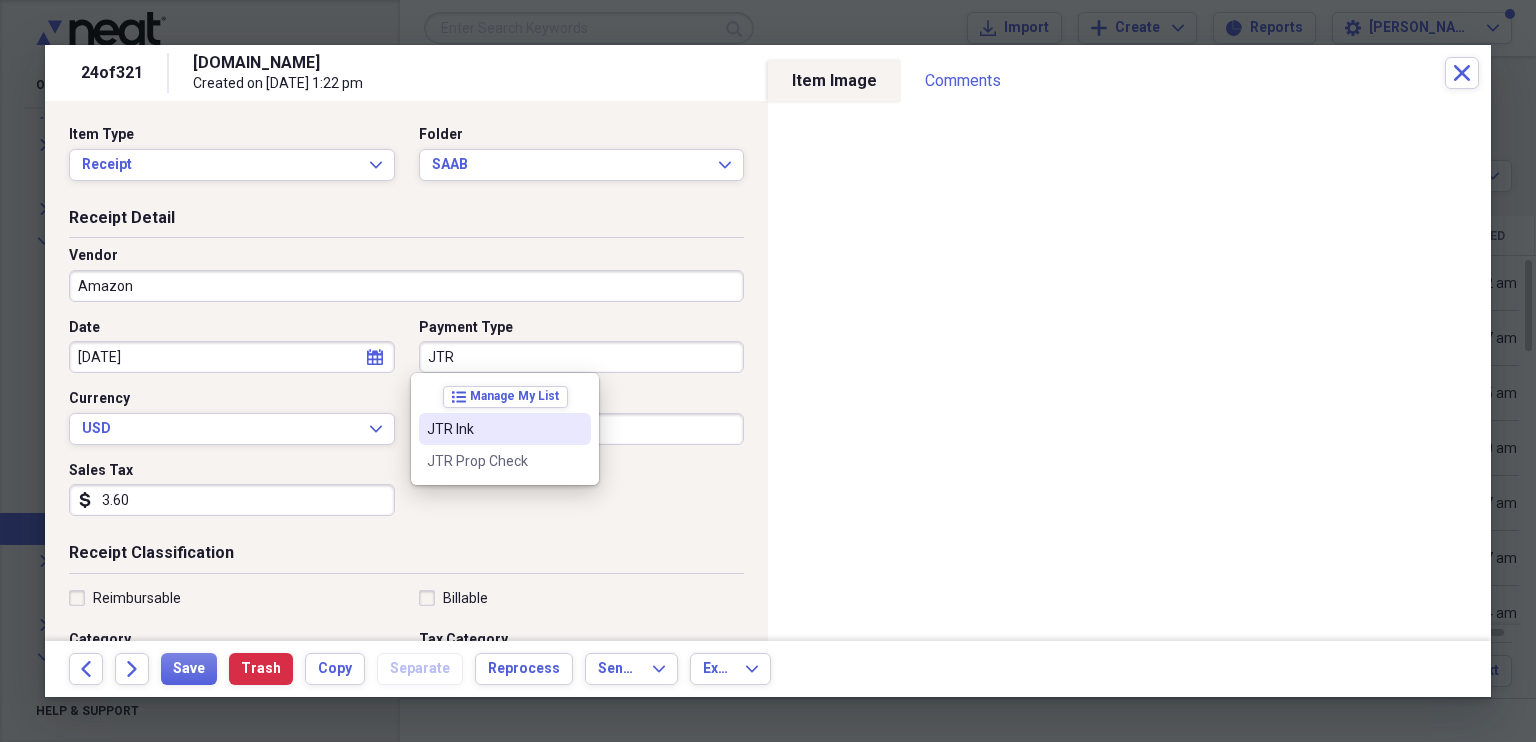 click on "JTR Ink" at bounding box center [493, 429] 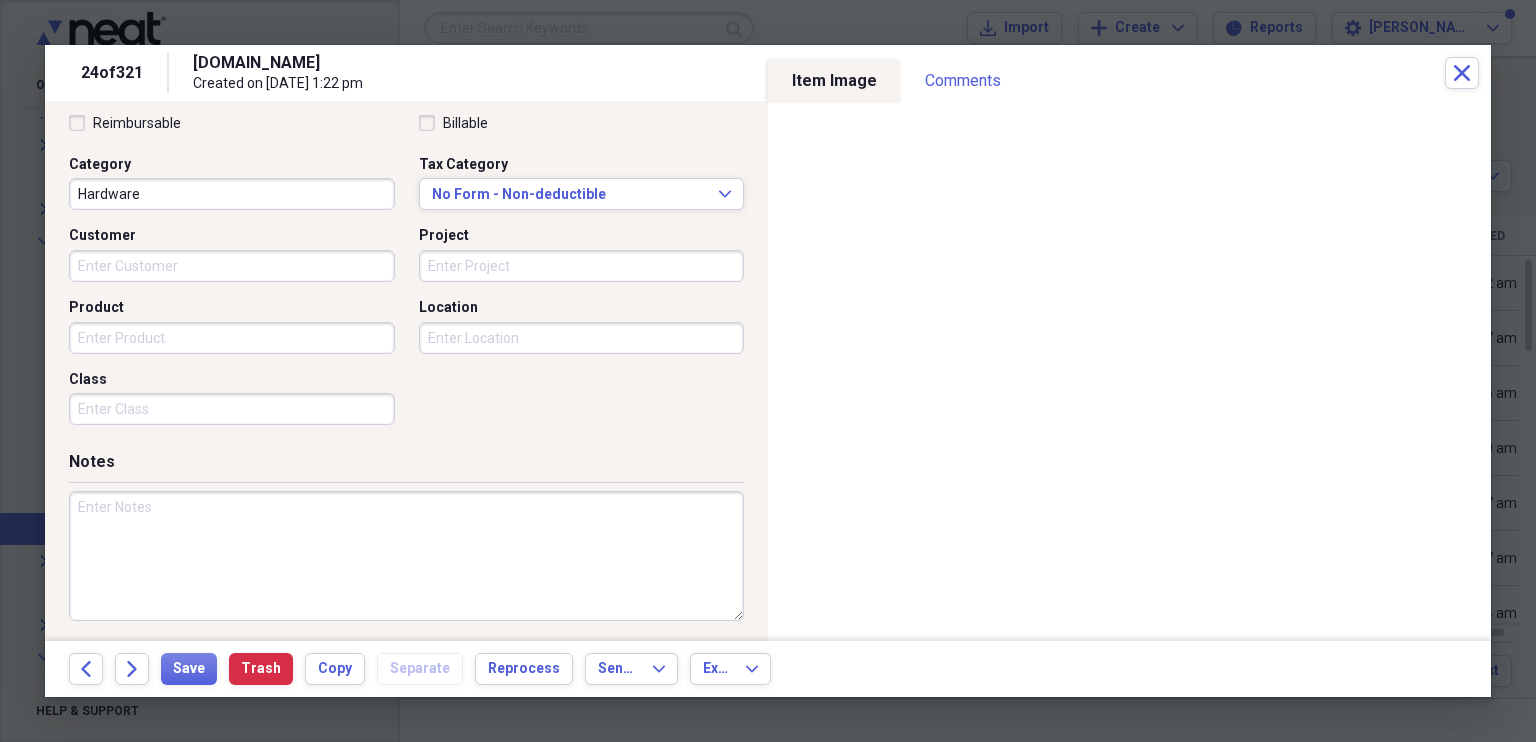 scroll, scrollTop: 480, scrollLeft: 0, axis: vertical 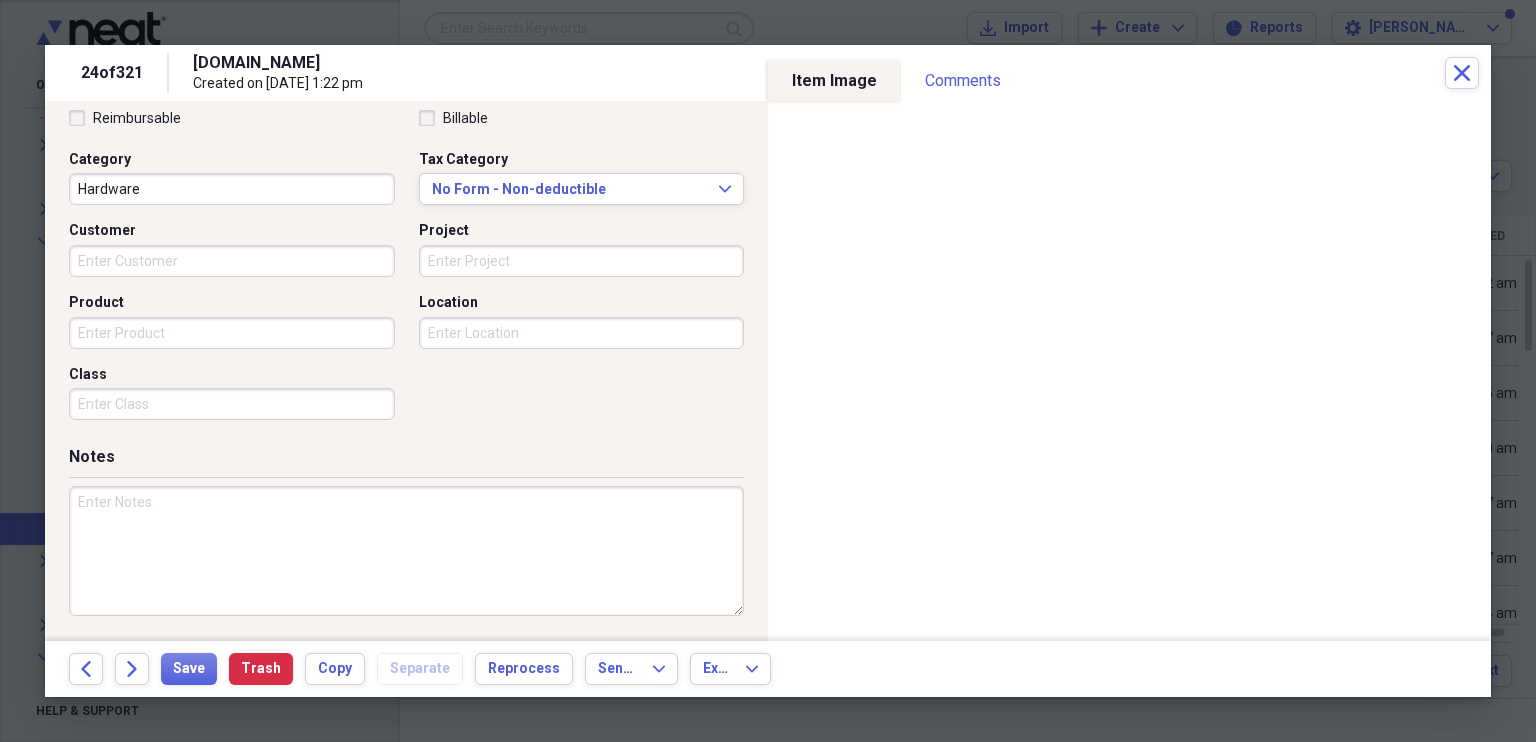 click at bounding box center (406, 551) 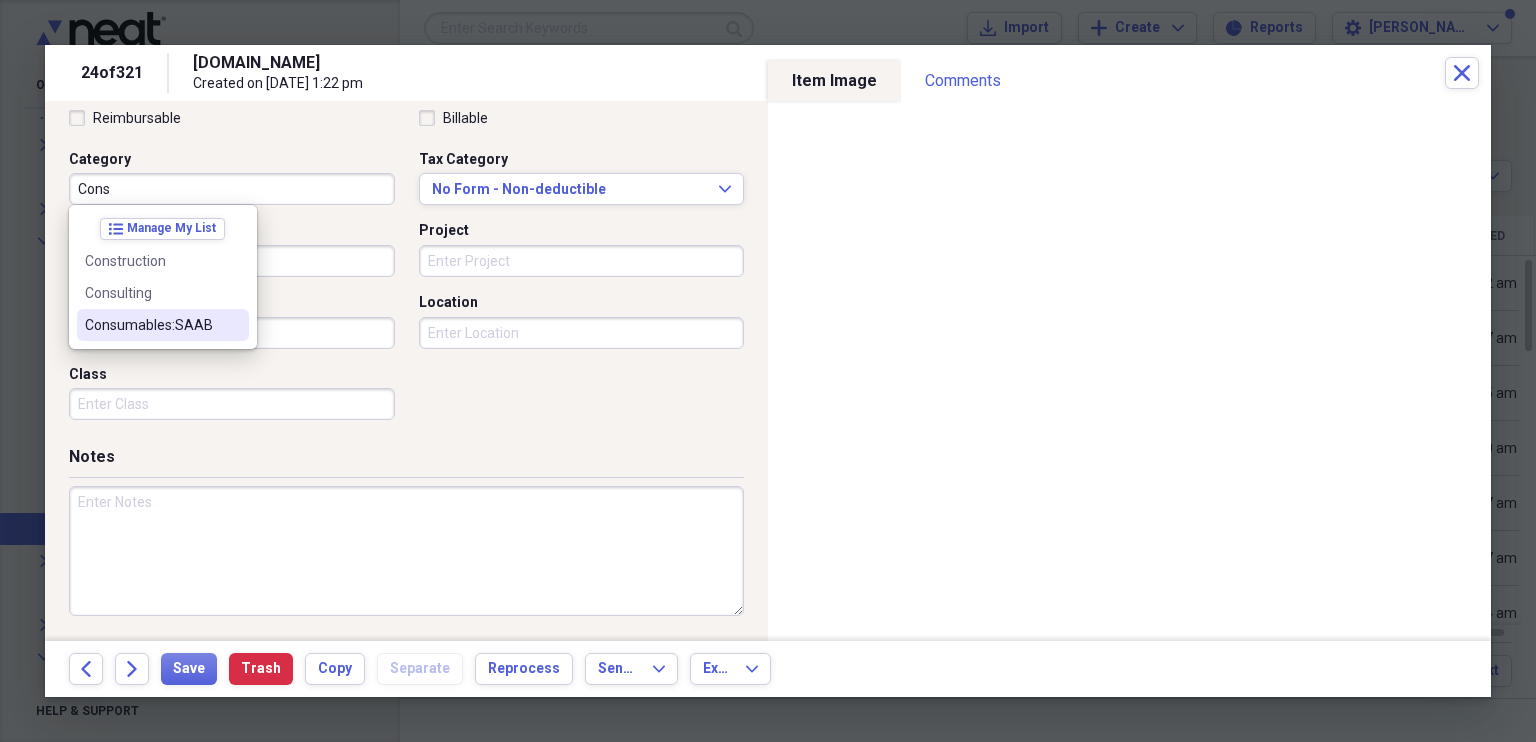 click on "Consumables:SAAB" at bounding box center [151, 325] 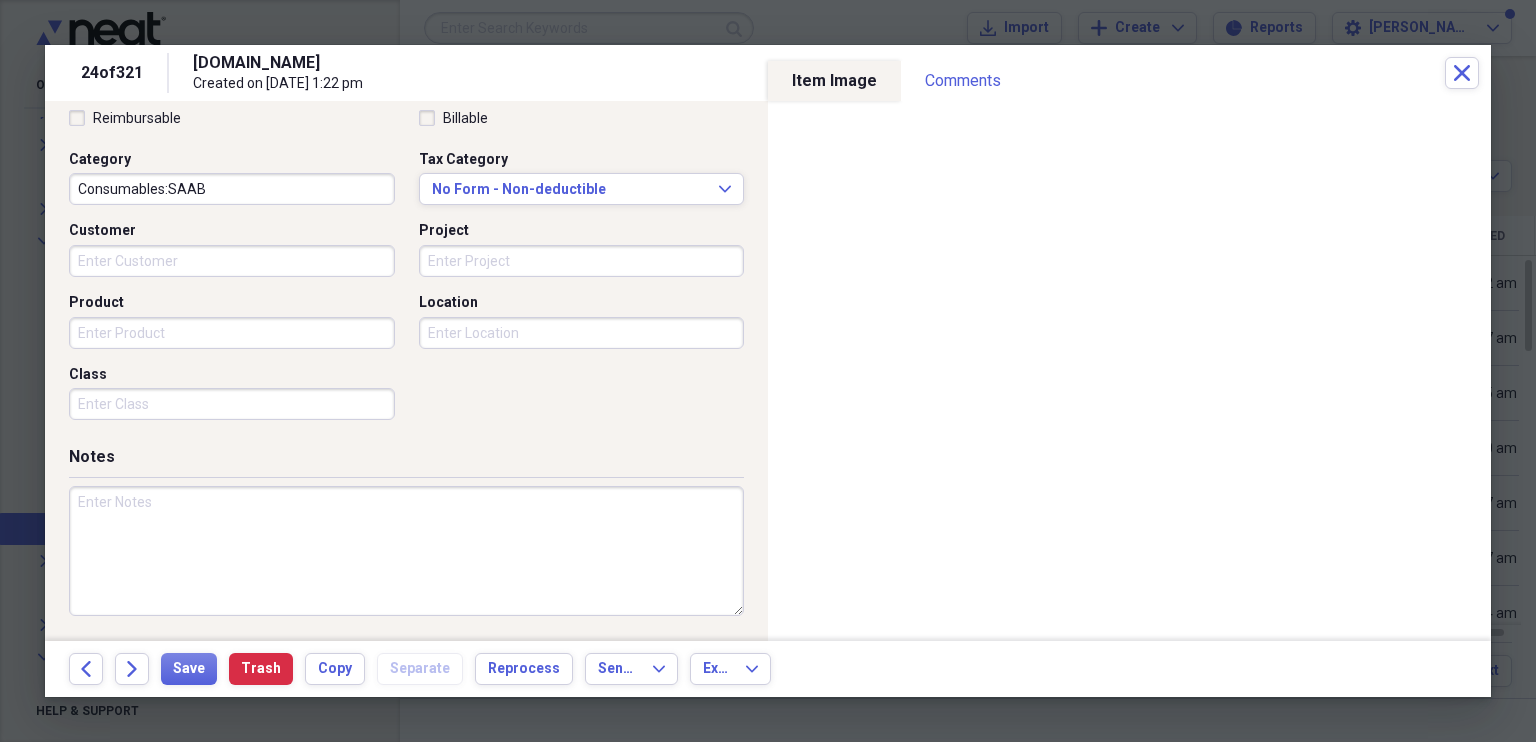 click at bounding box center (406, 551) 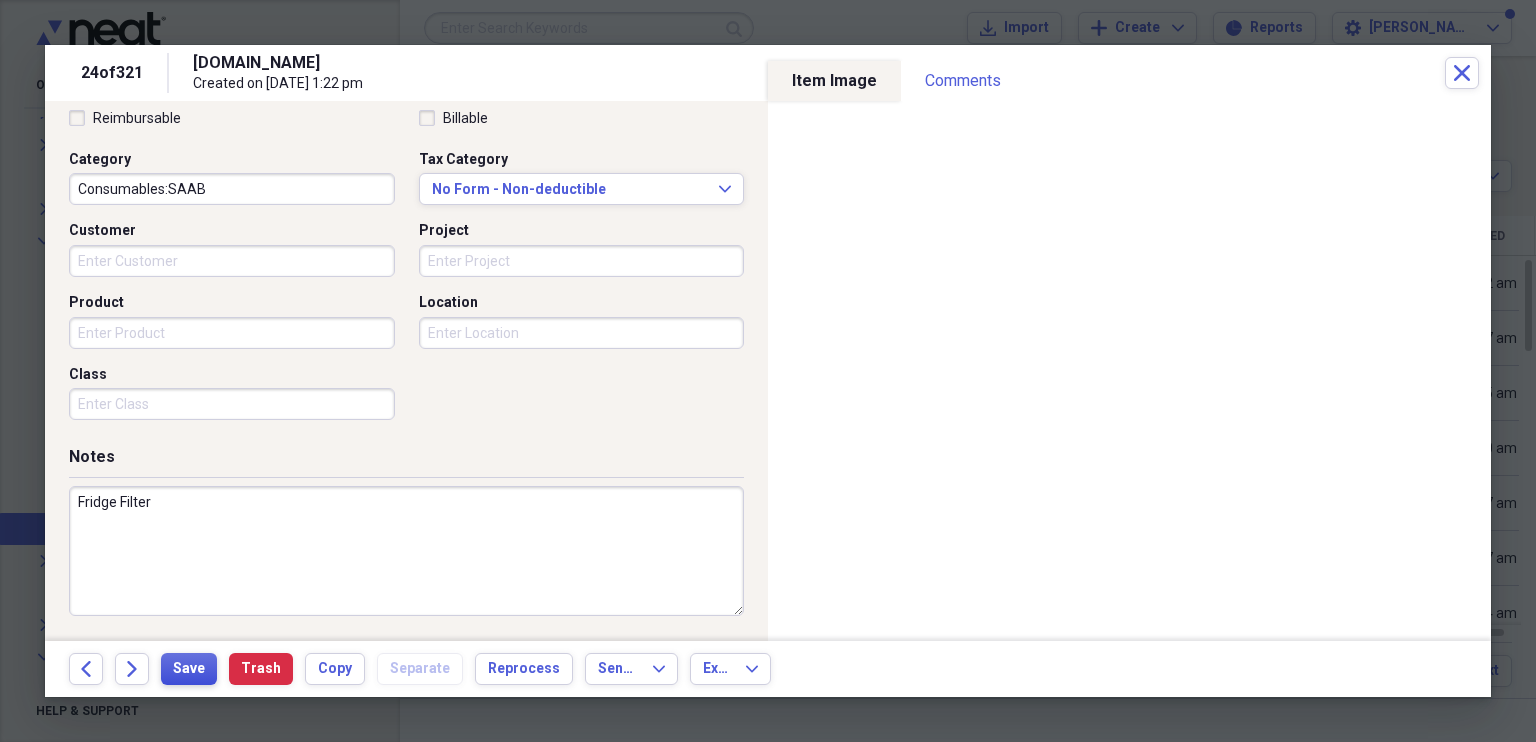 type on "Fridge Filter" 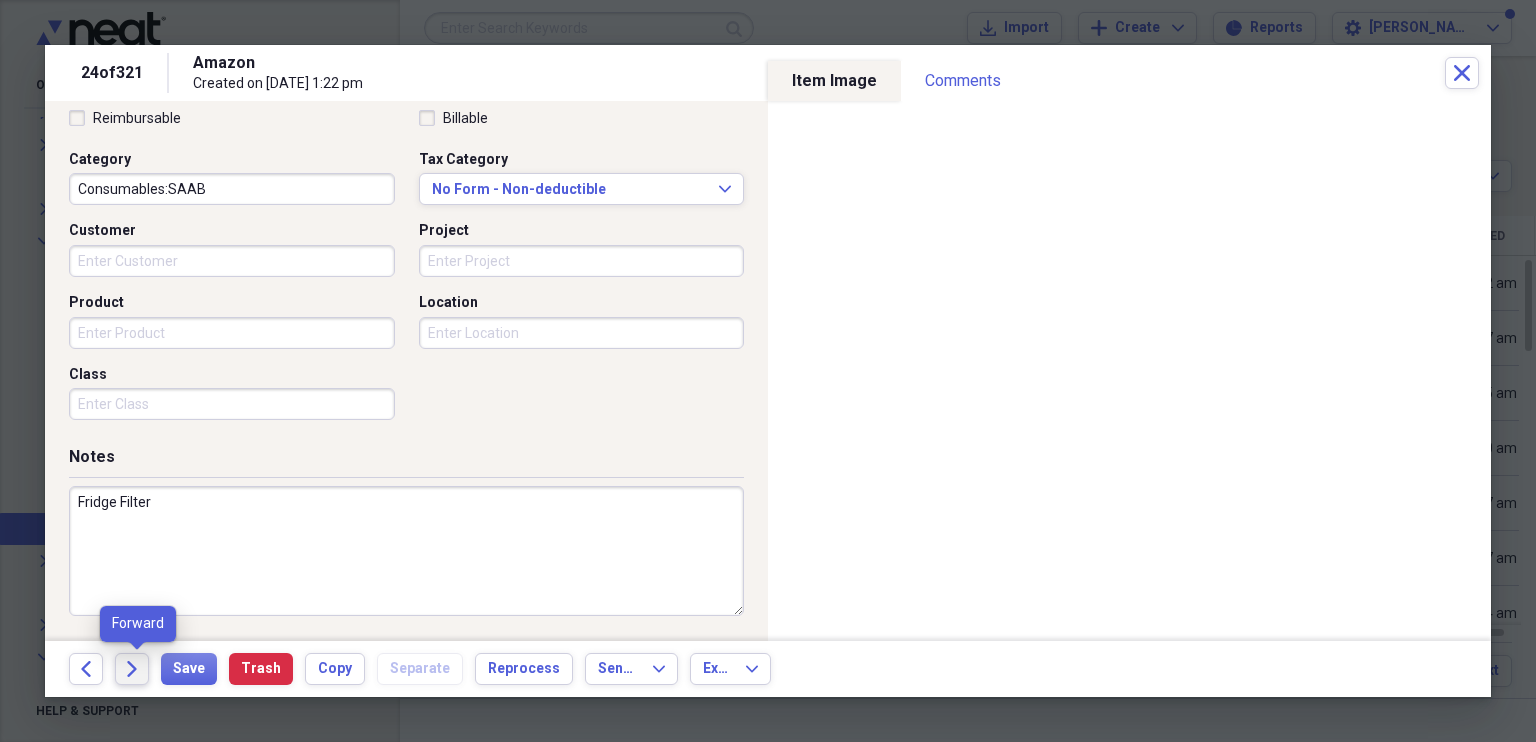 click 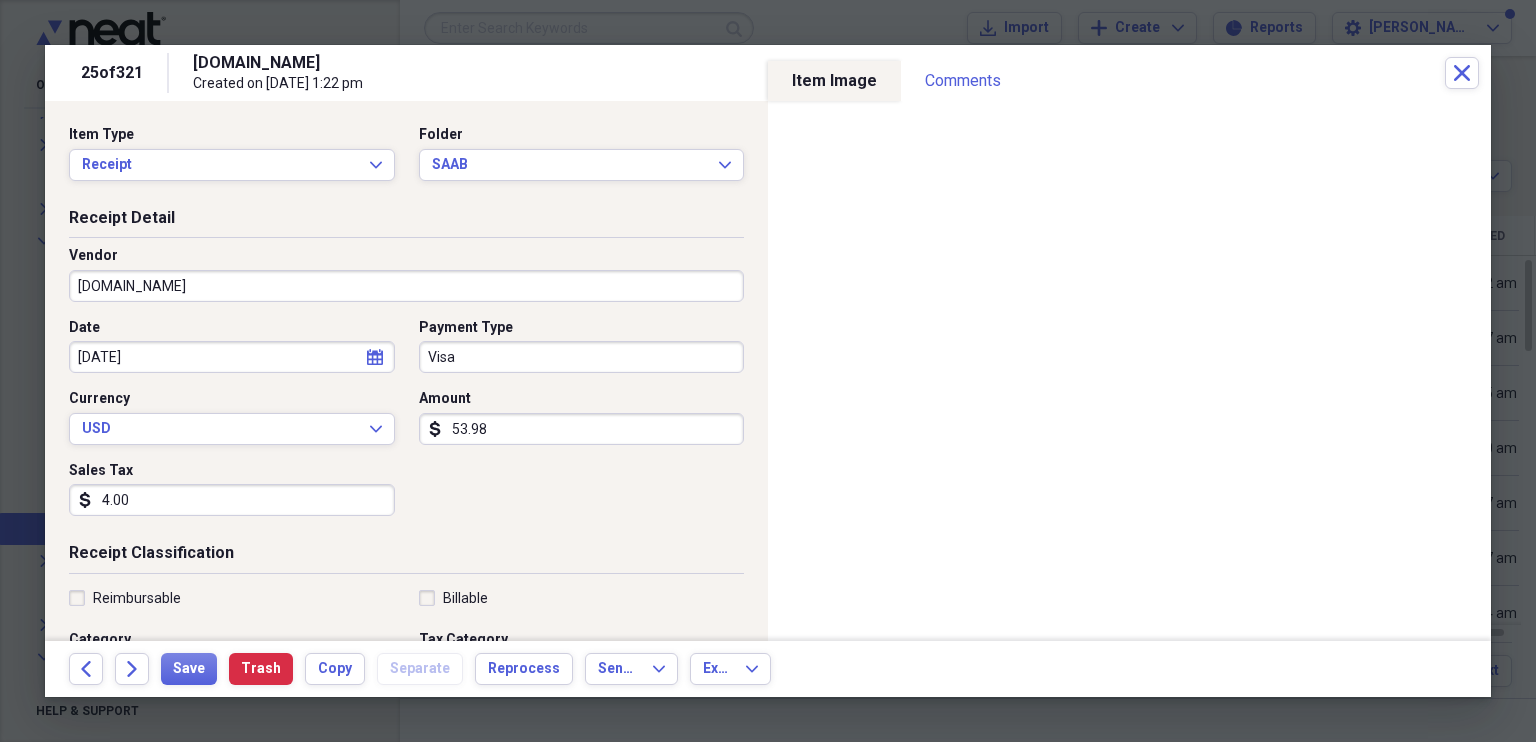 click on "[DOMAIN_NAME]" at bounding box center [406, 286] 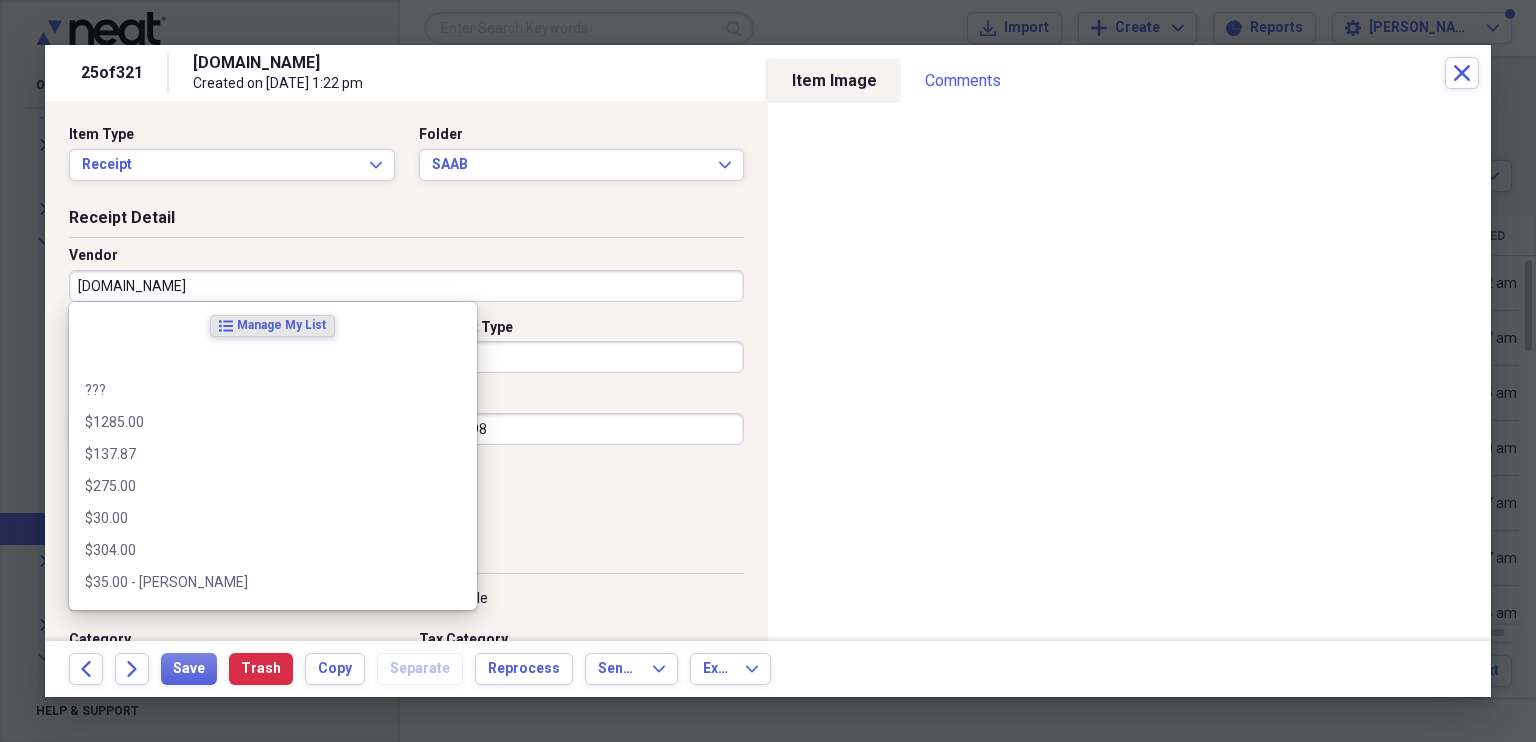 click on "[DOMAIN_NAME]" at bounding box center [406, 286] 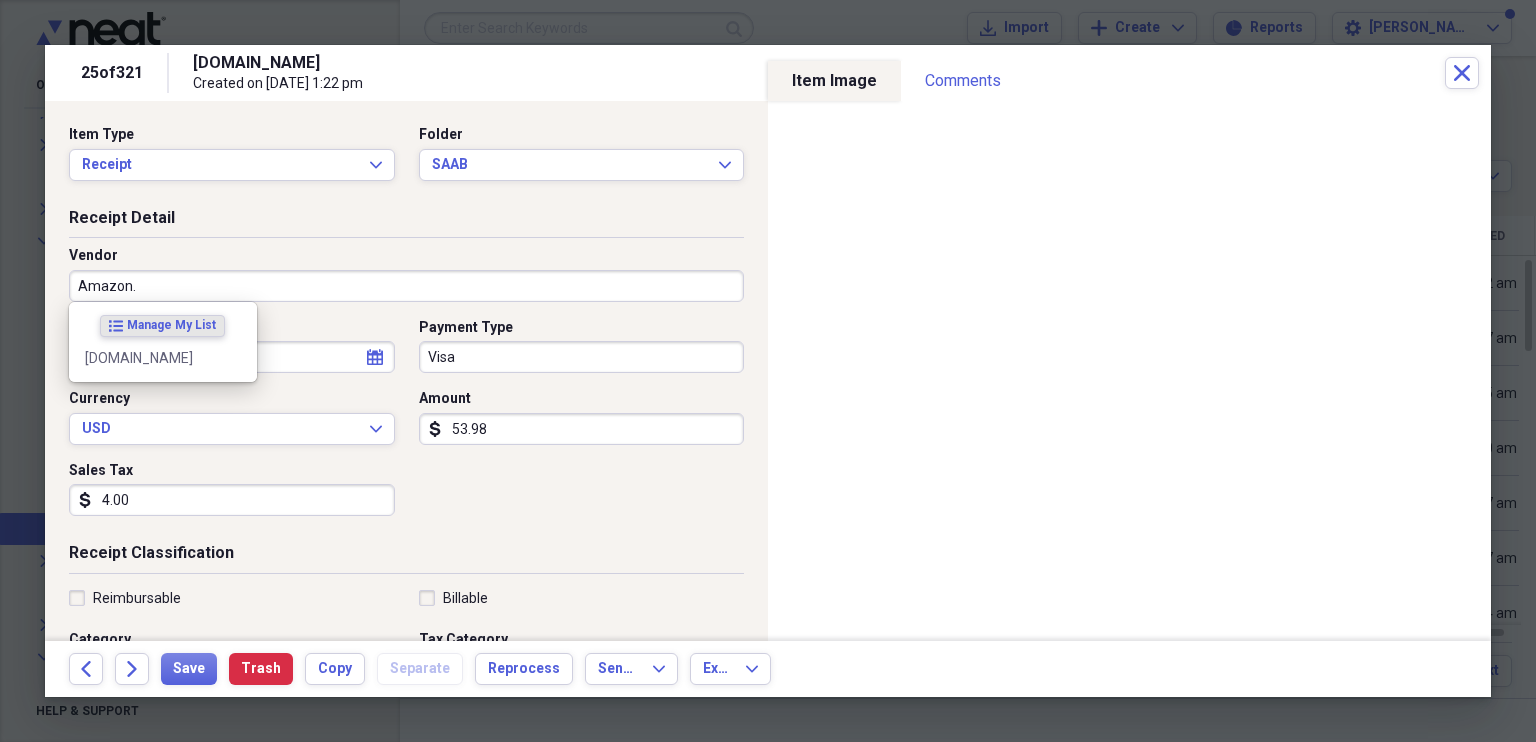 type on "Amazon" 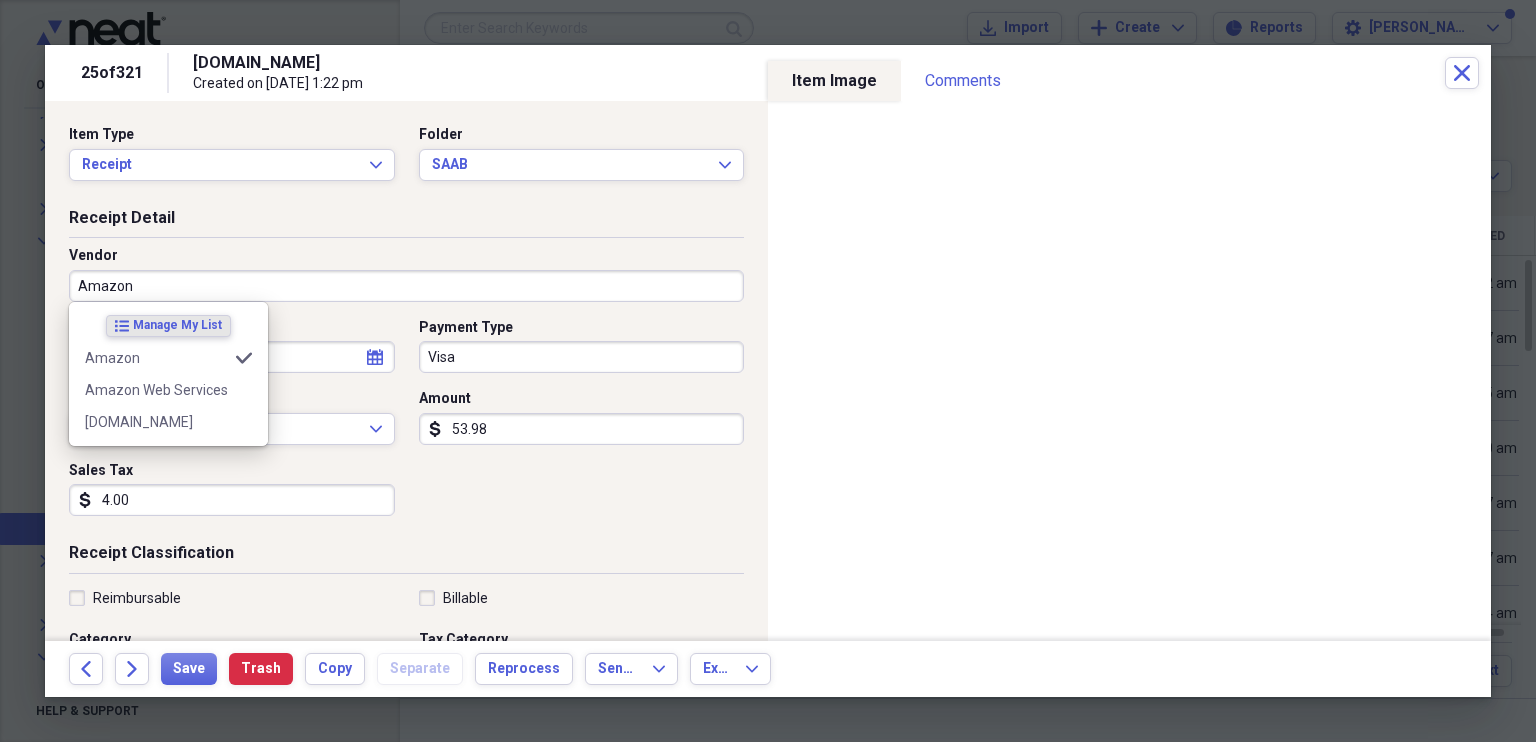 type on "Hardware" 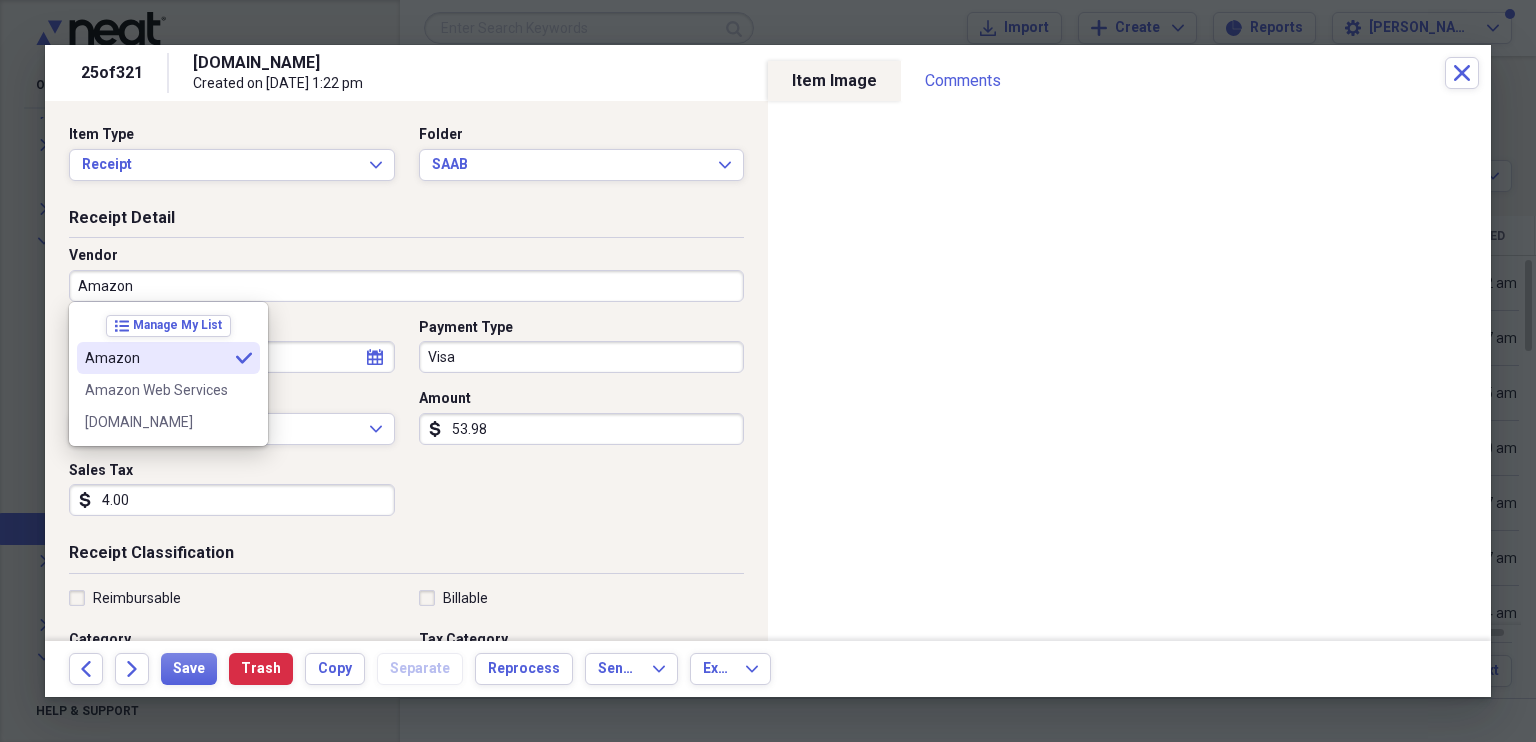 type on "Amazon" 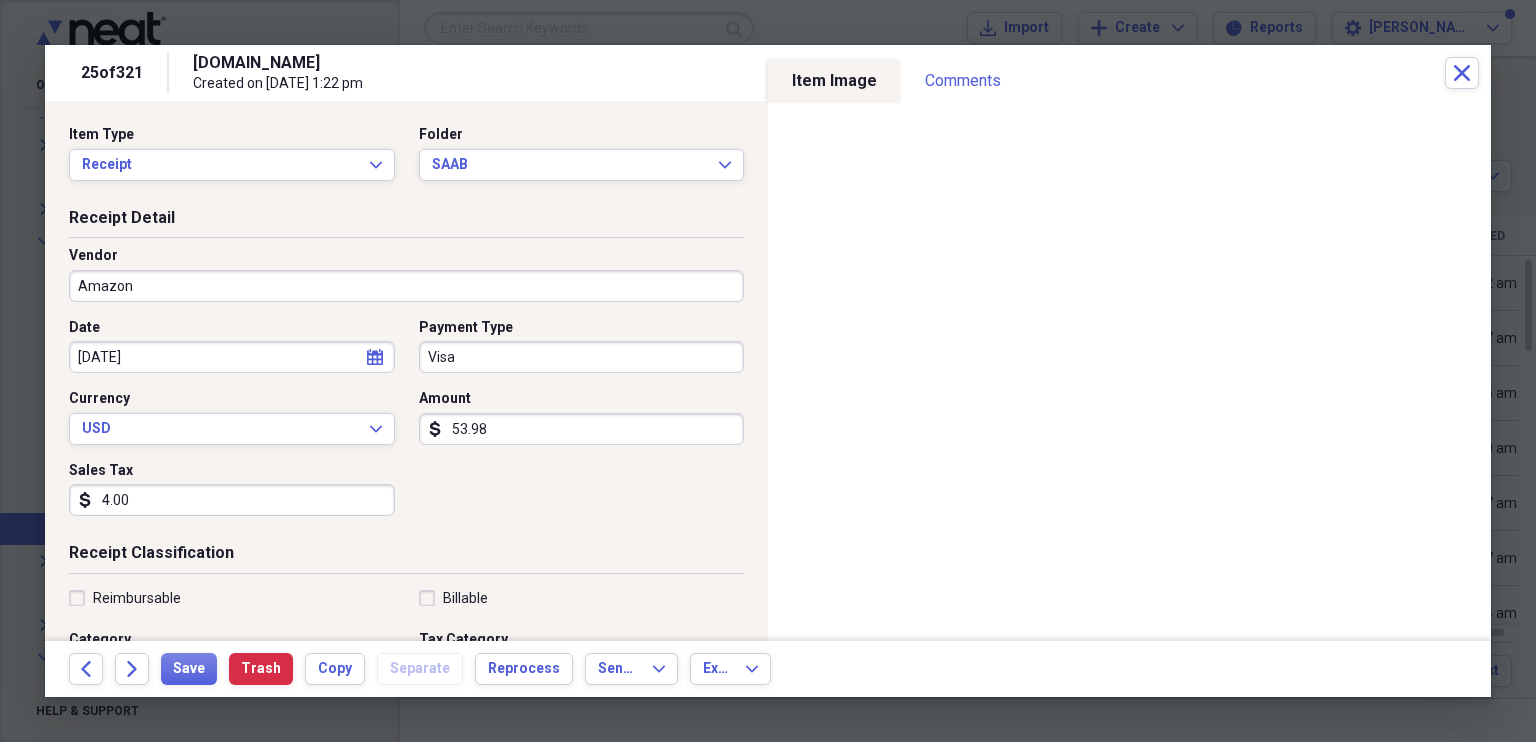 select on "2" 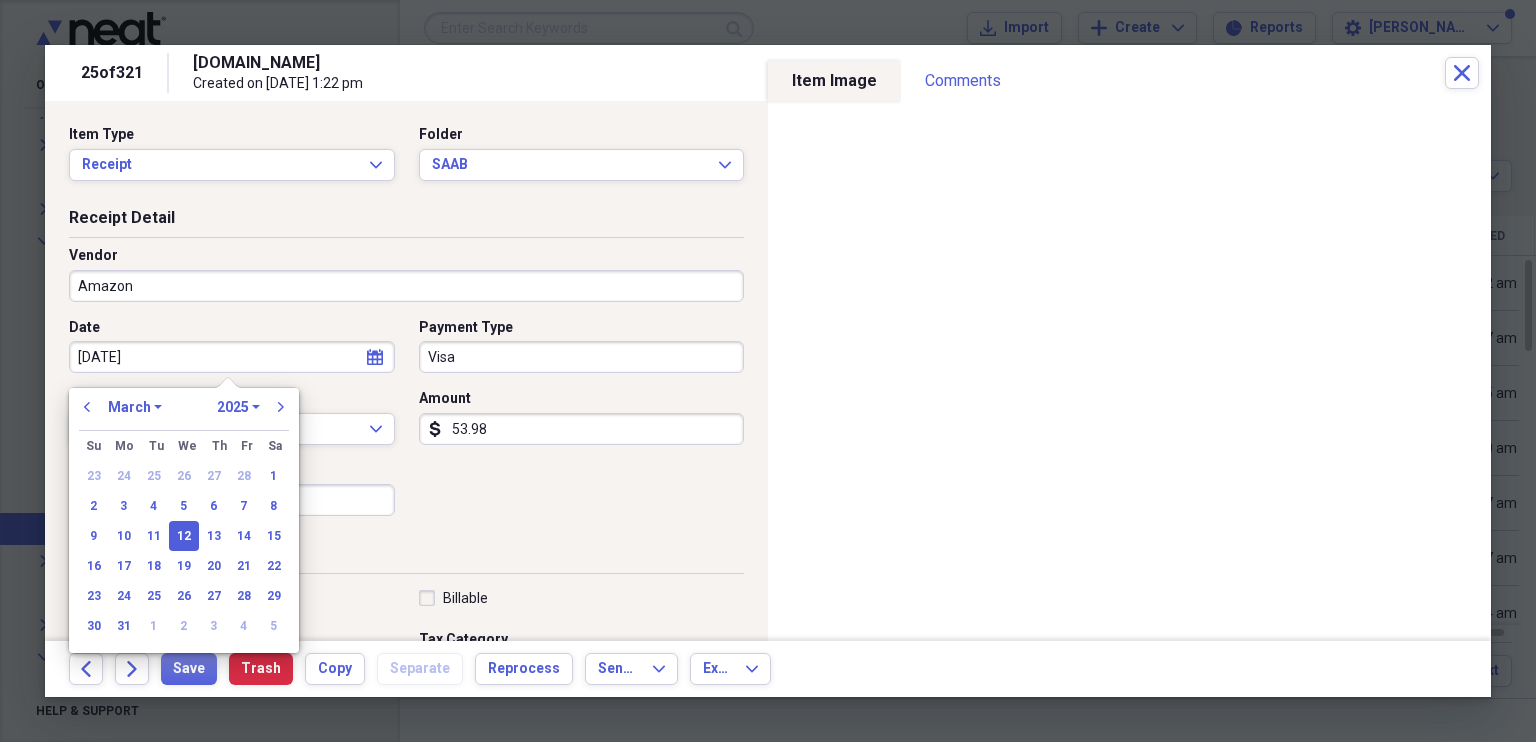 click on "[DATE]" at bounding box center (232, 357) 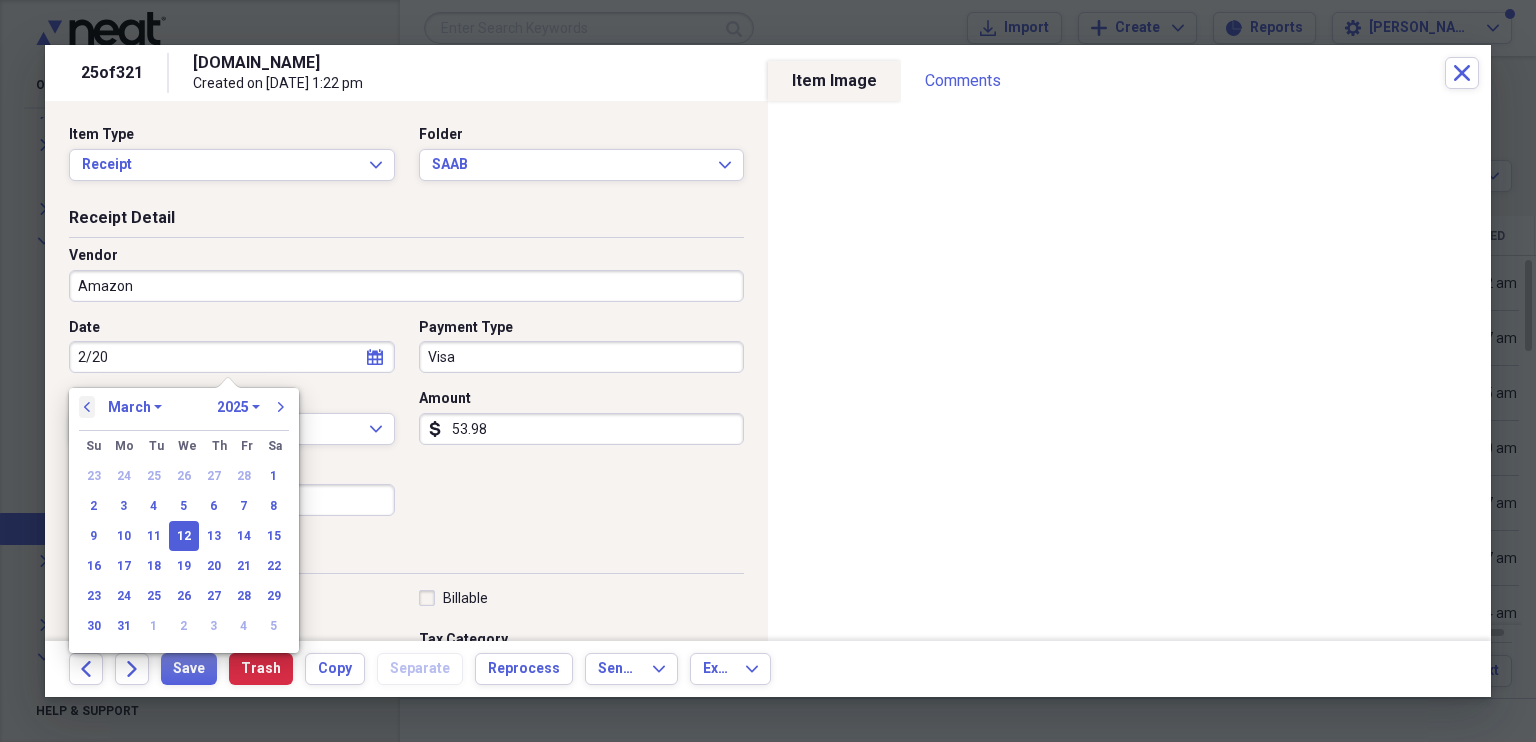 type on "[DATE]" 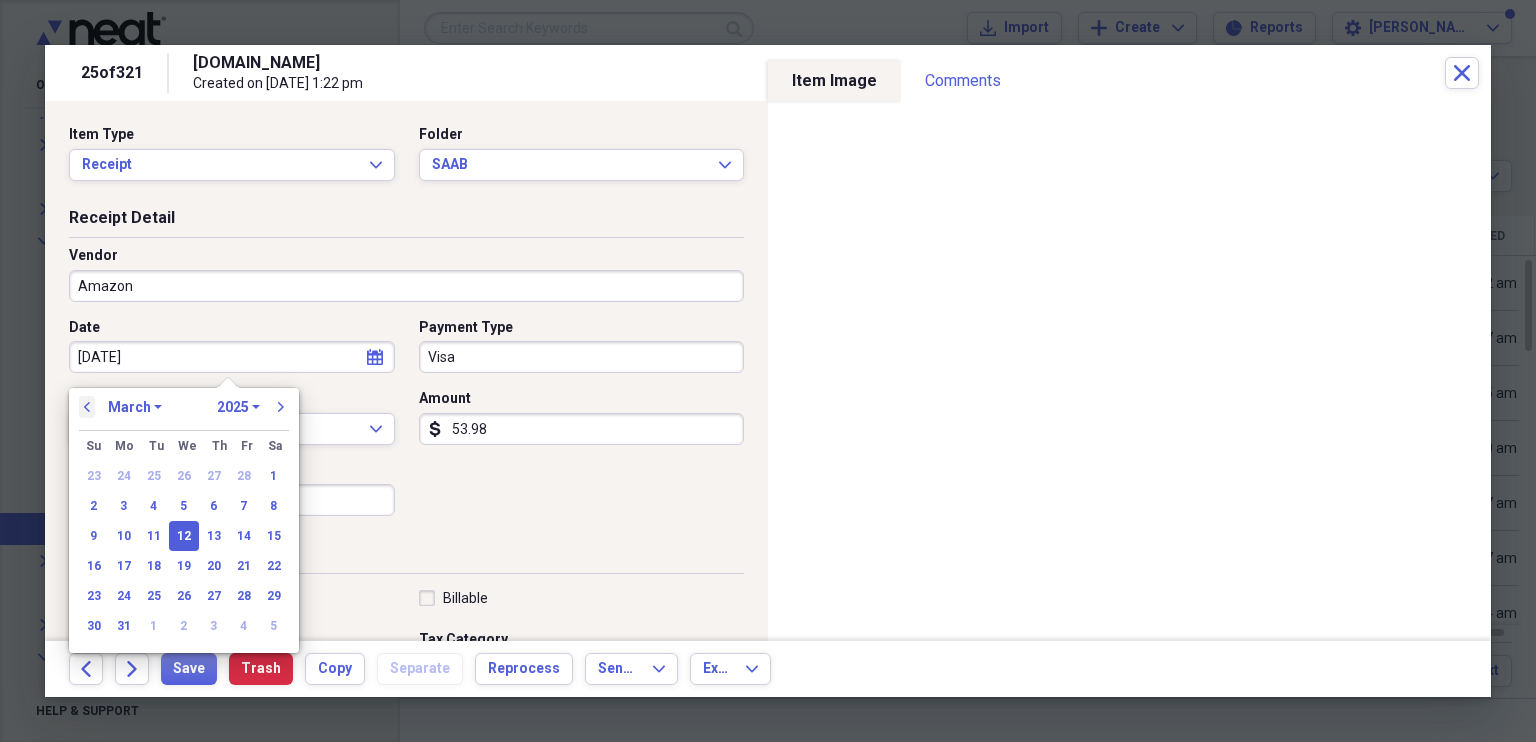 click on "previous" at bounding box center (87, 407) 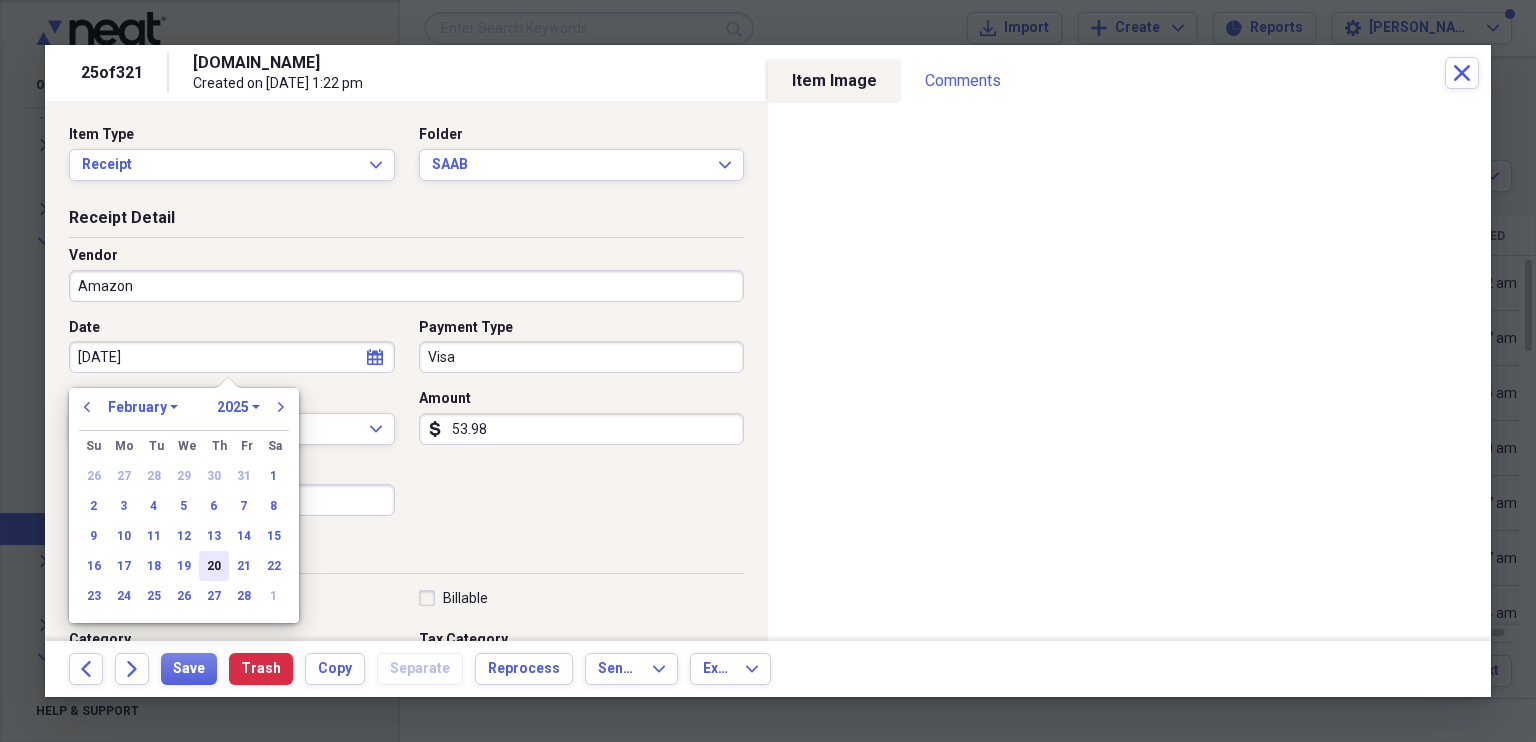 click on "20" at bounding box center (214, 566) 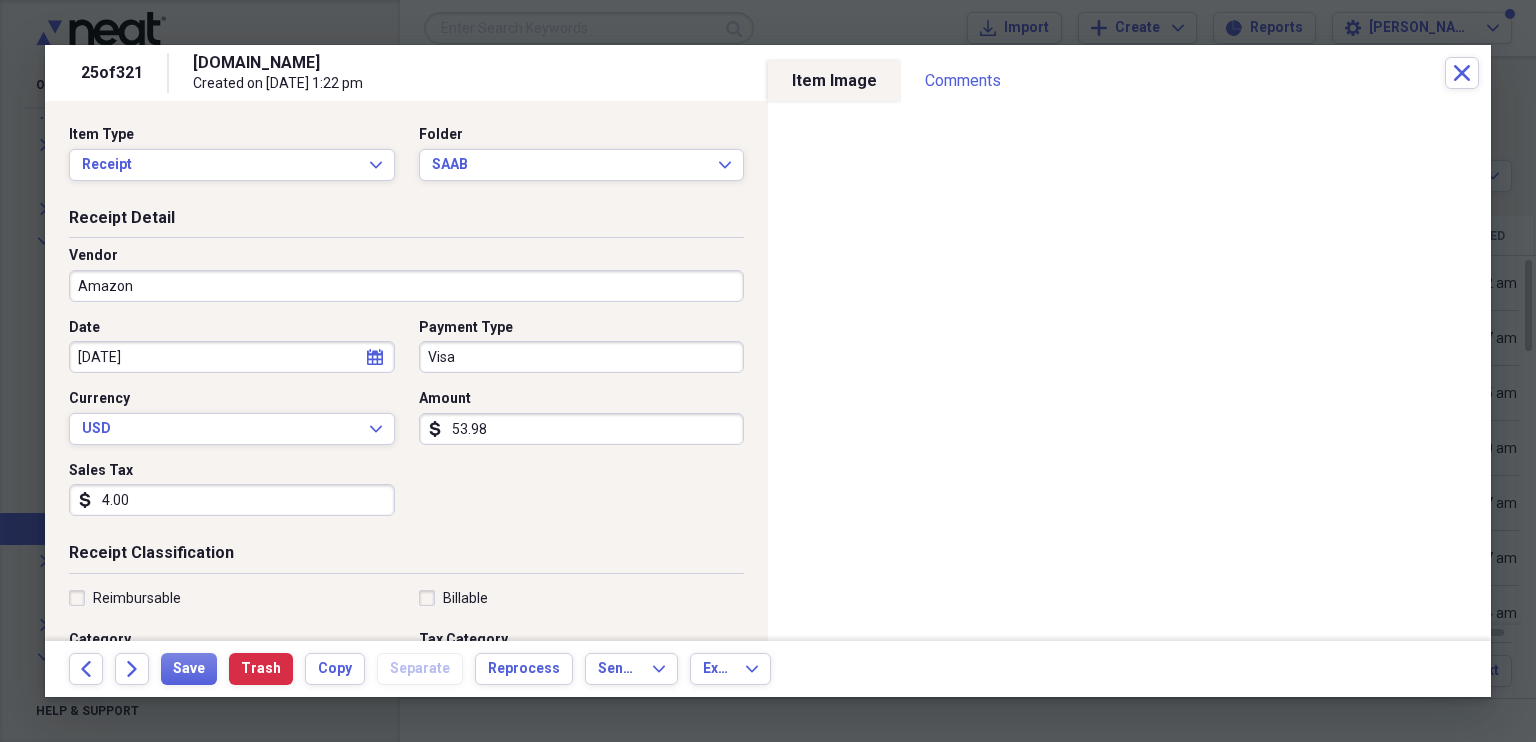 type on "[DATE]" 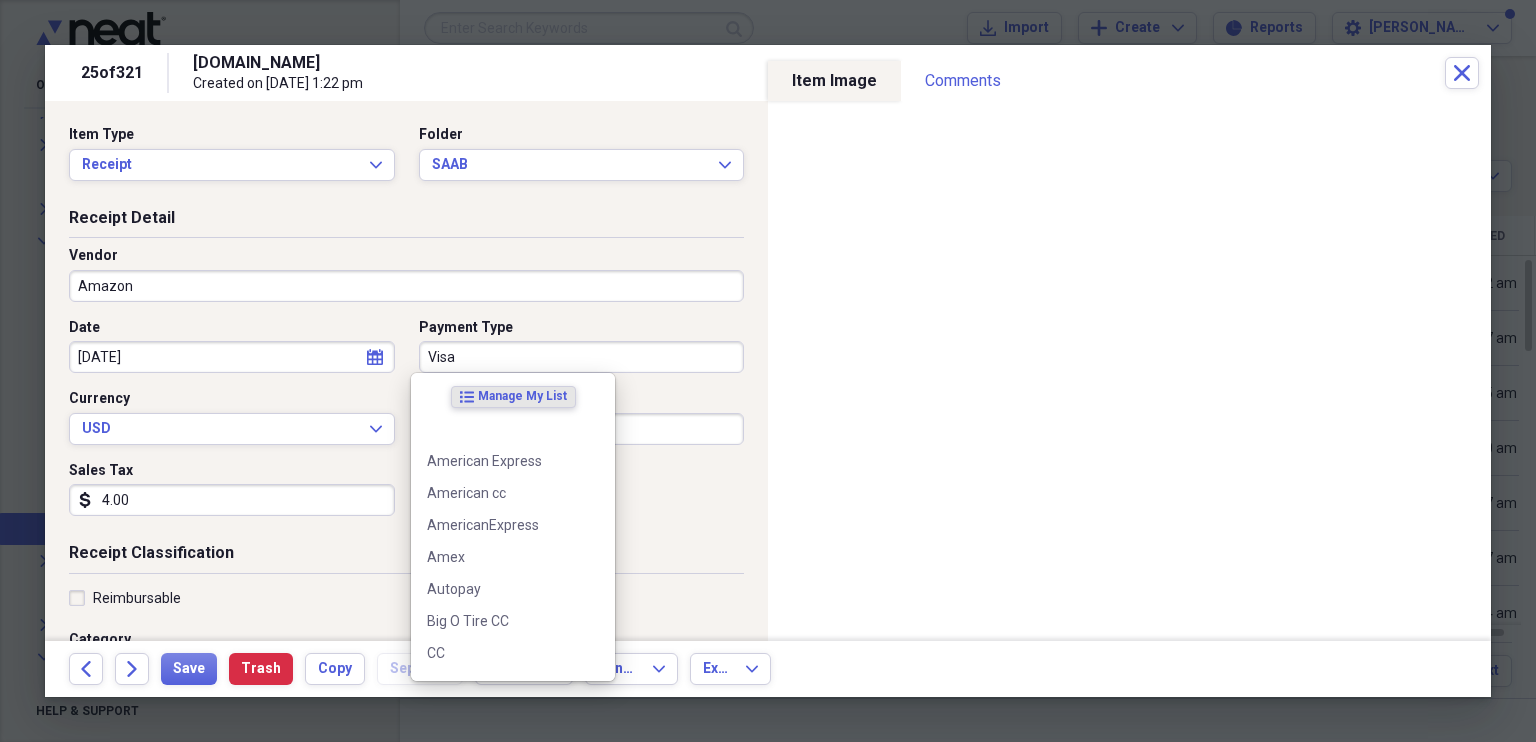 click on "Visa" at bounding box center (582, 357) 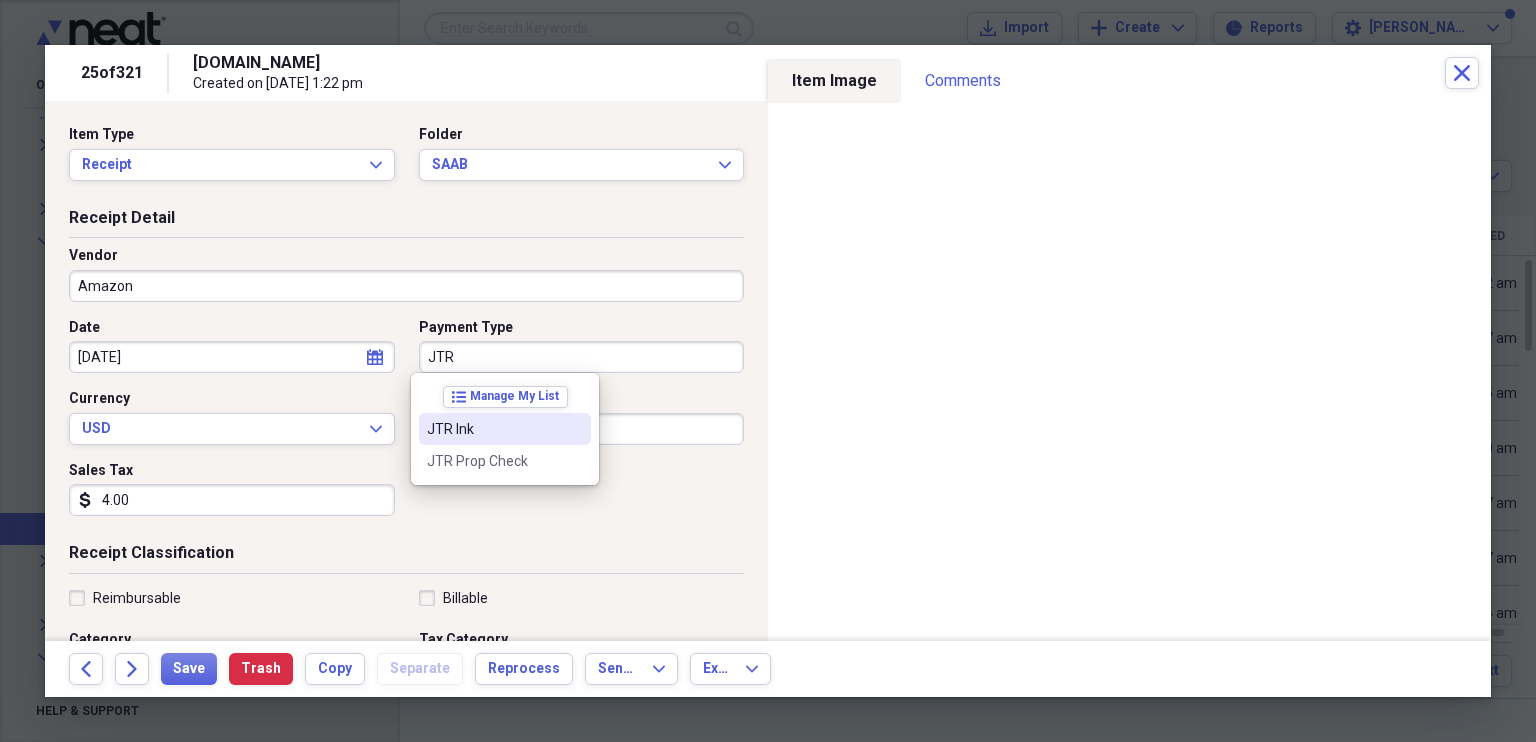 click on "JTR Ink" at bounding box center [493, 429] 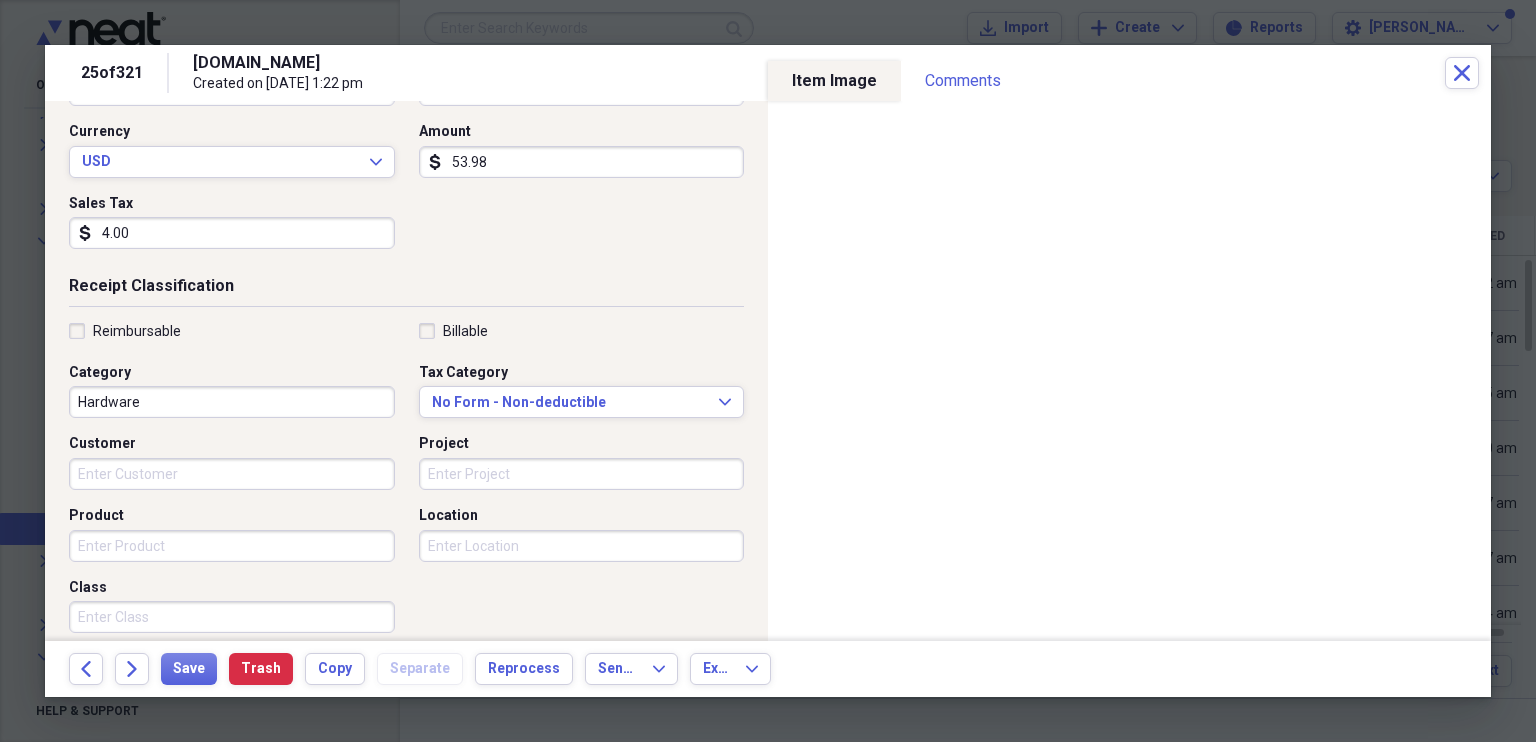 scroll, scrollTop: 268, scrollLeft: 0, axis: vertical 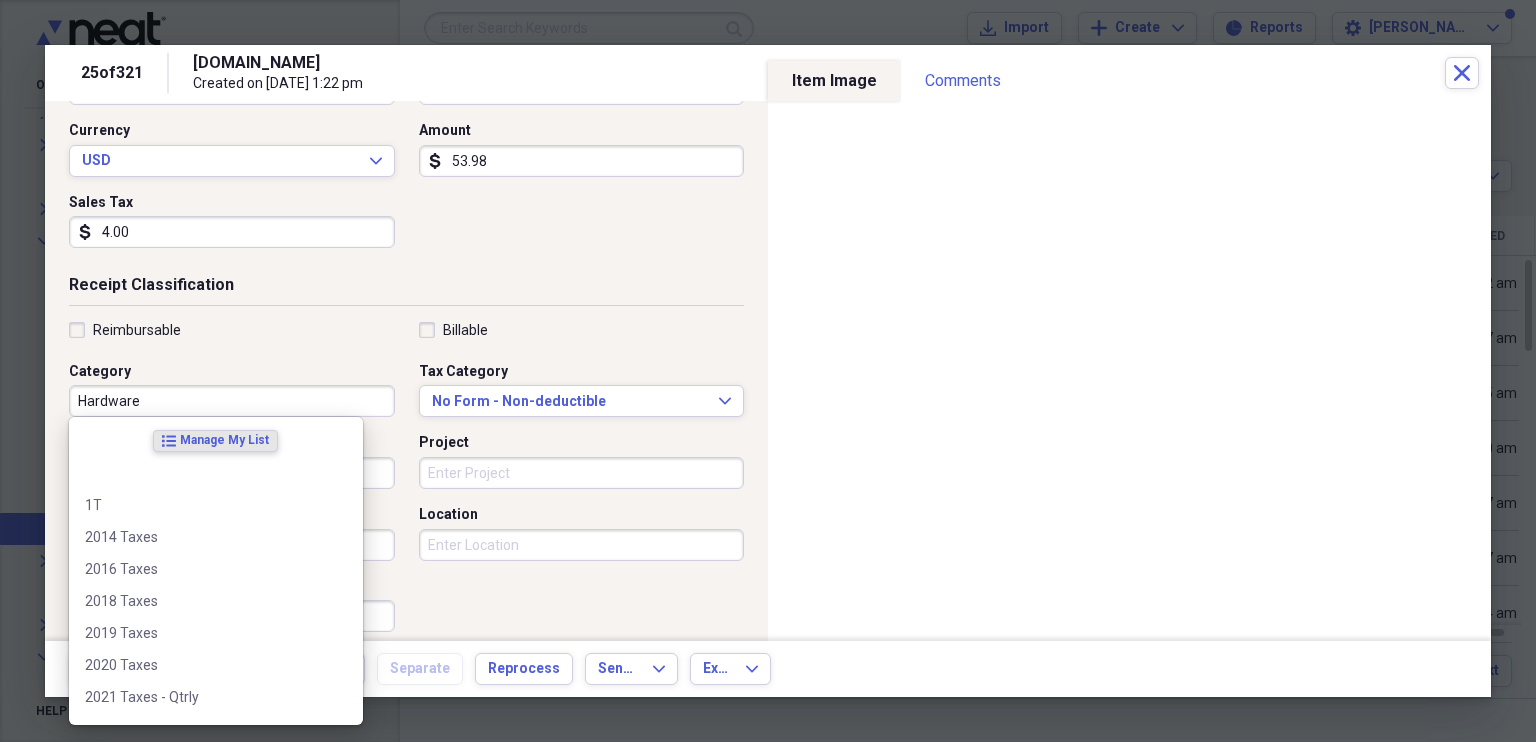 click on "Hardware" at bounding box center [232, 401] 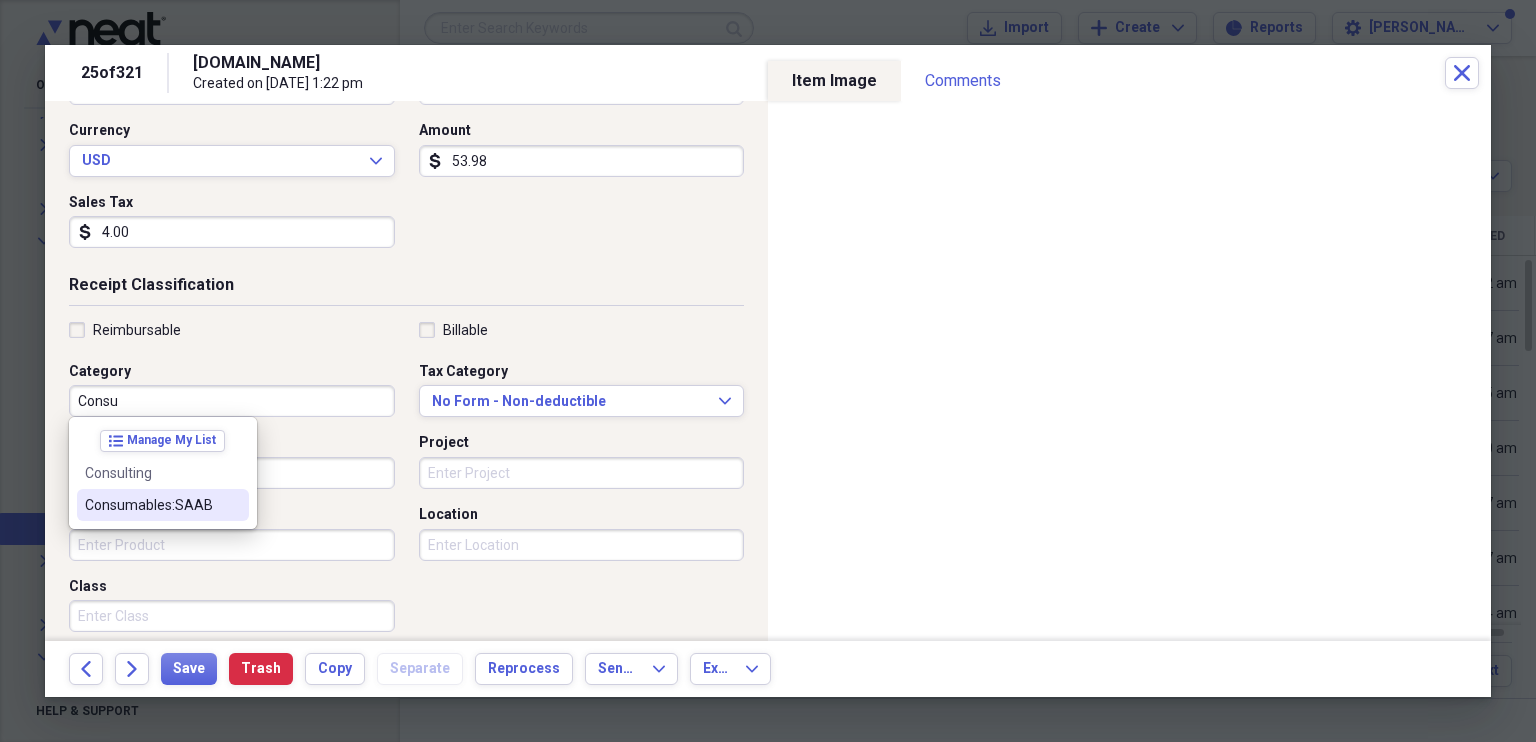 click on "Consumables:SAAB" at bounding box center (151, 505) 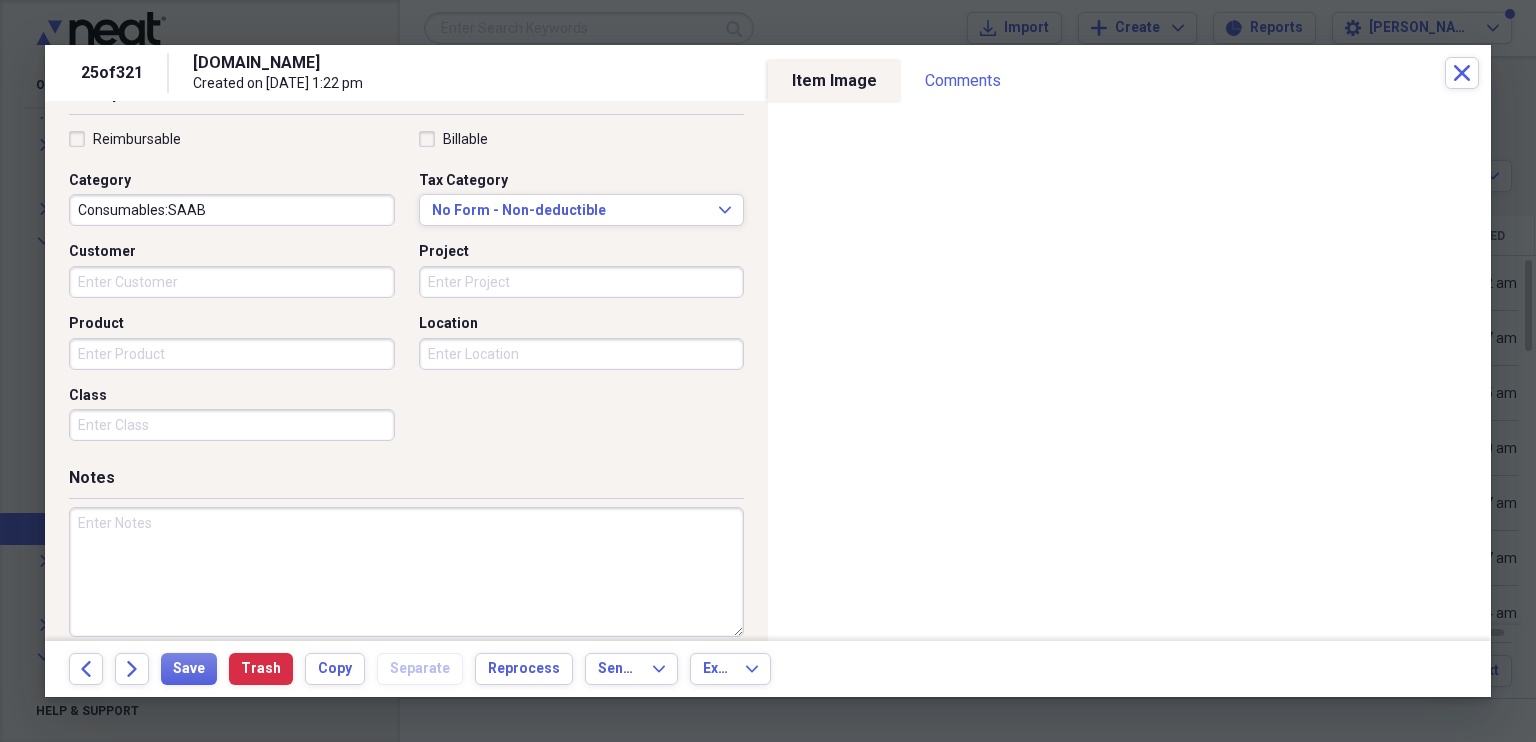 scroll, scrollTop: 467, scrollLeft: 0, axis: vertical 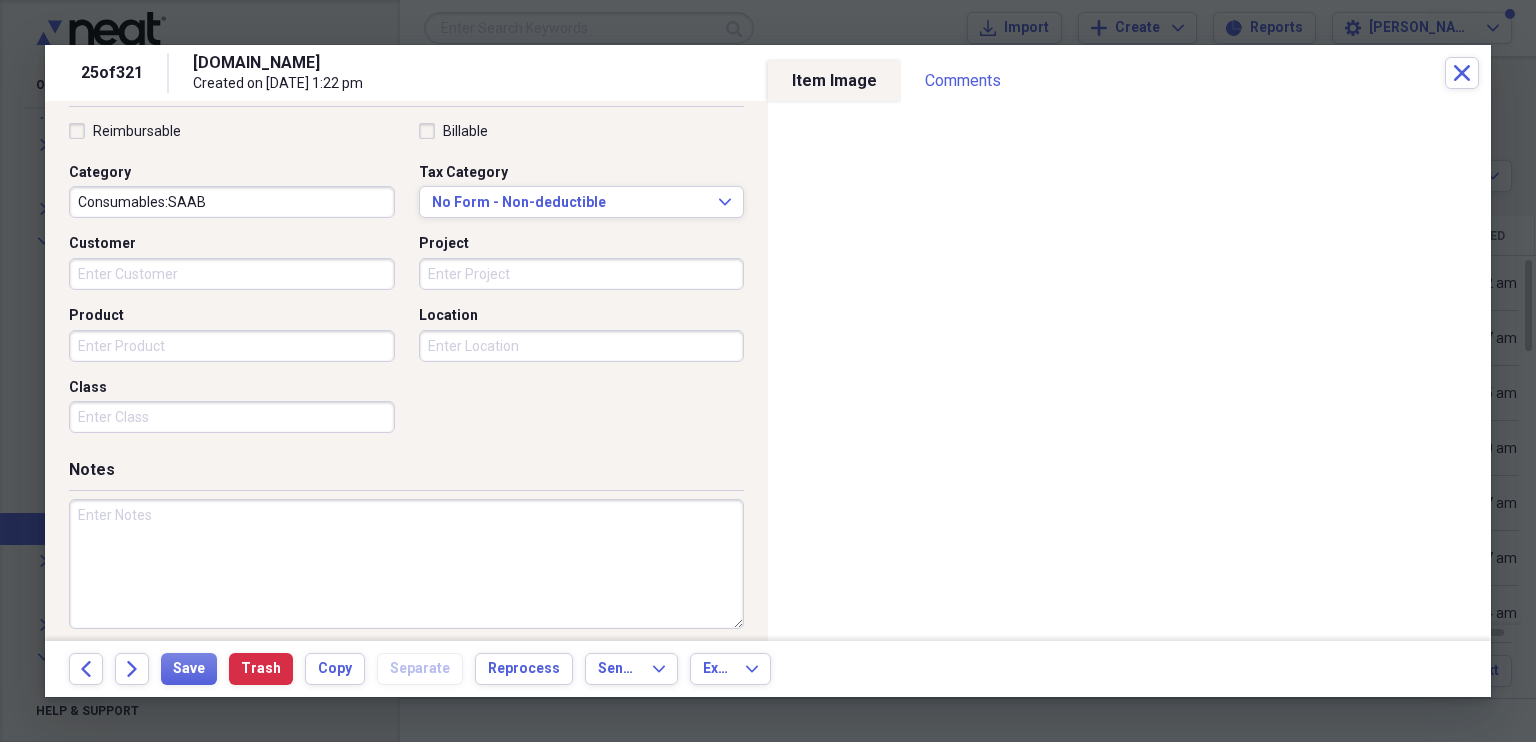 click at bounding box center [406, 564] 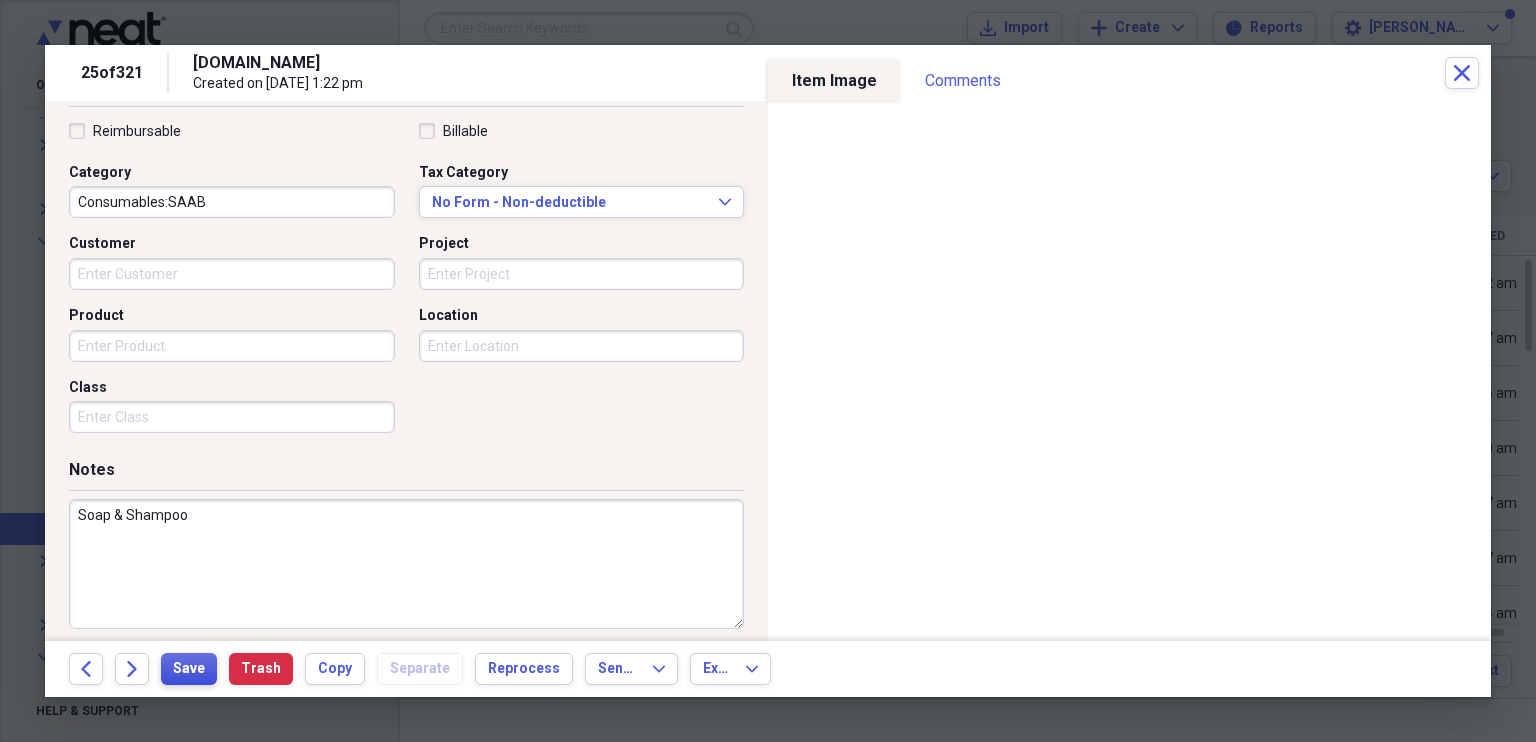 type on "Soap & Shampoo" 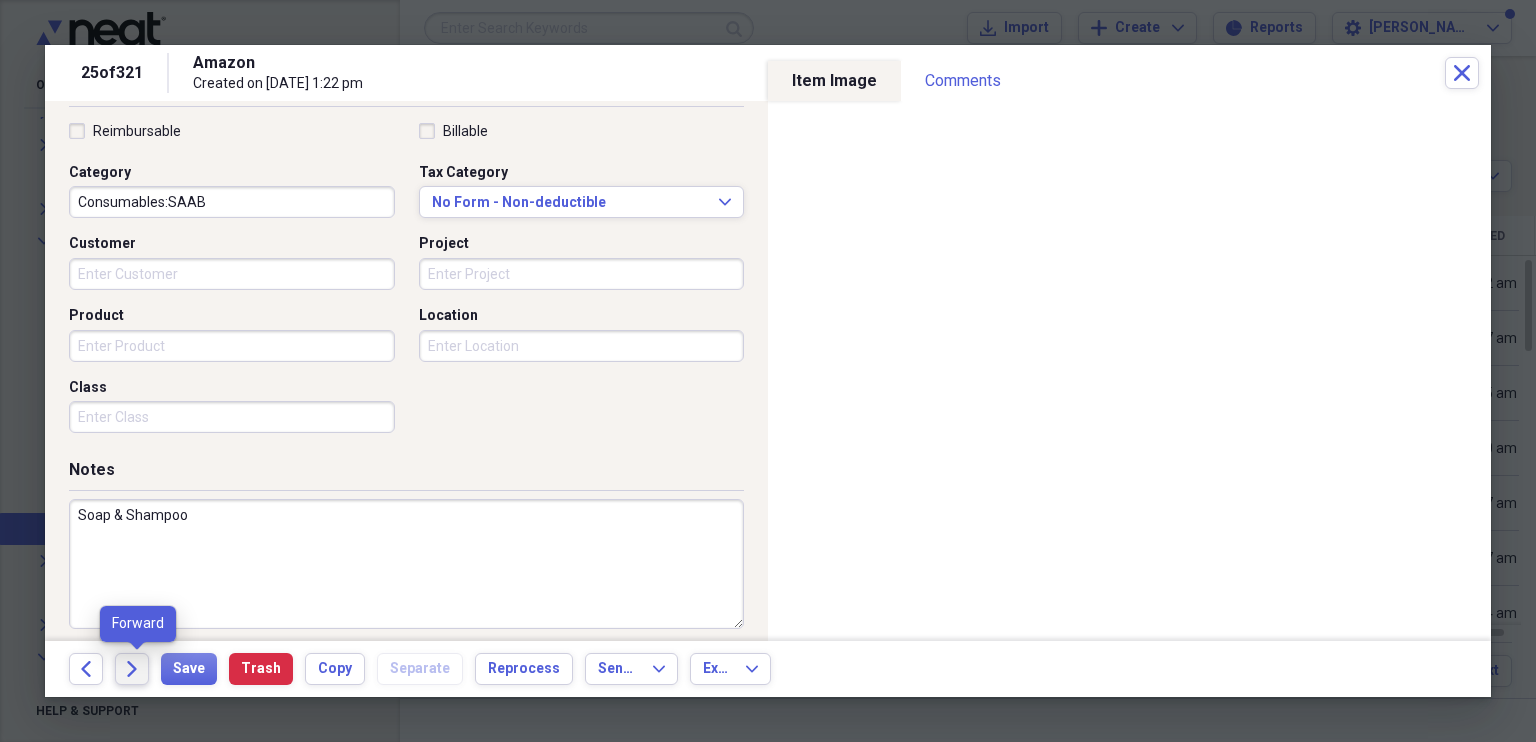 click on "Forward" at bounding box center (132, 669) 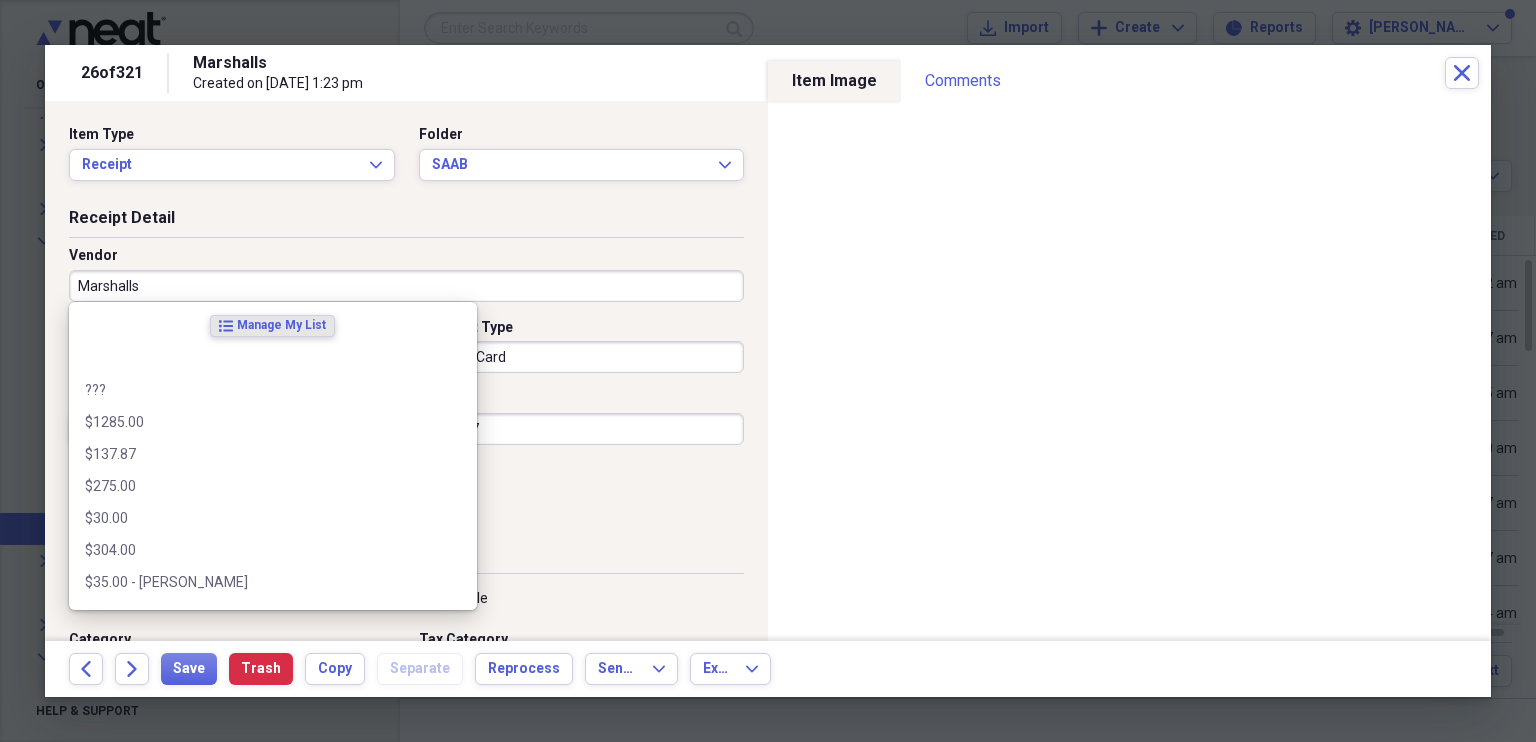 click on "Marshalls" at bounding box center (406, 286) 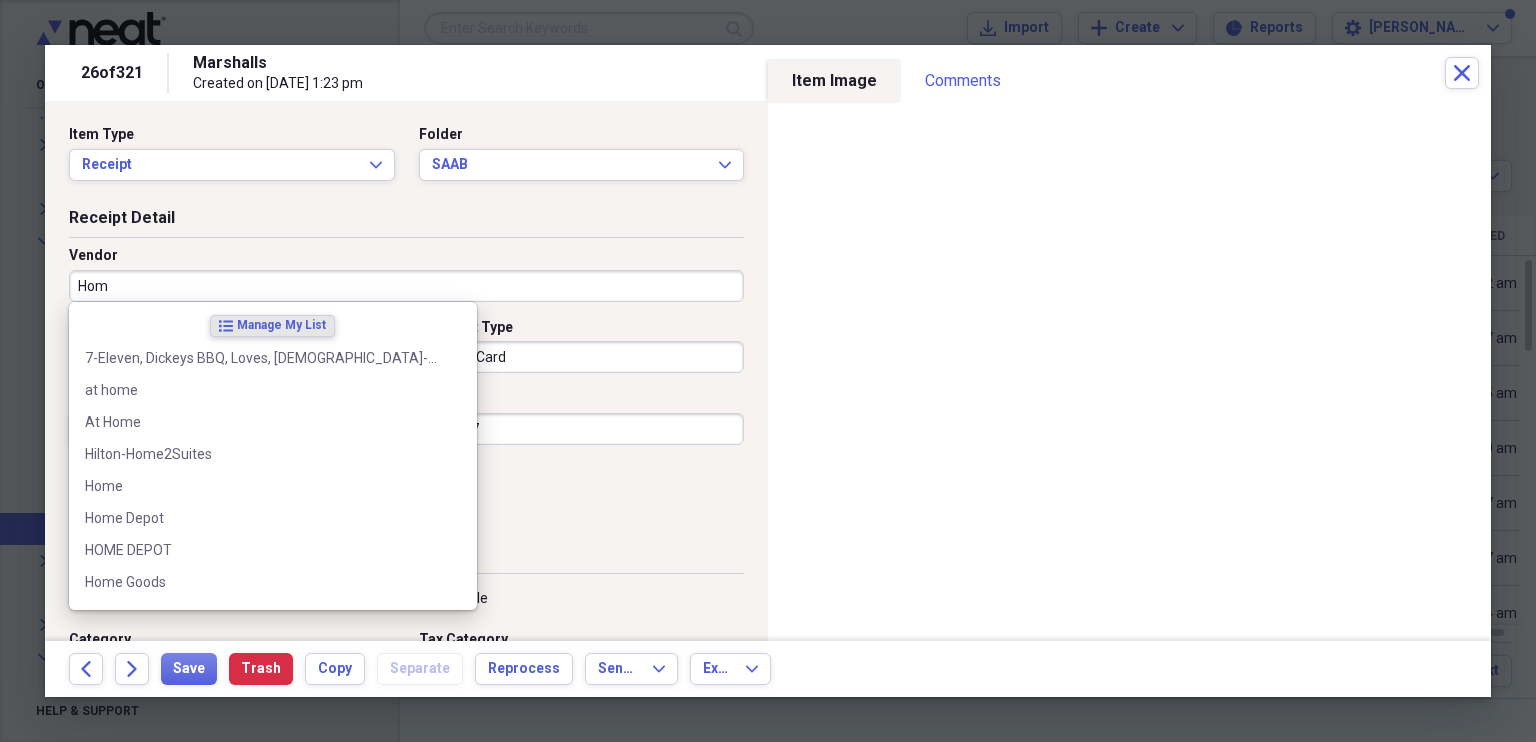 type on "Home" 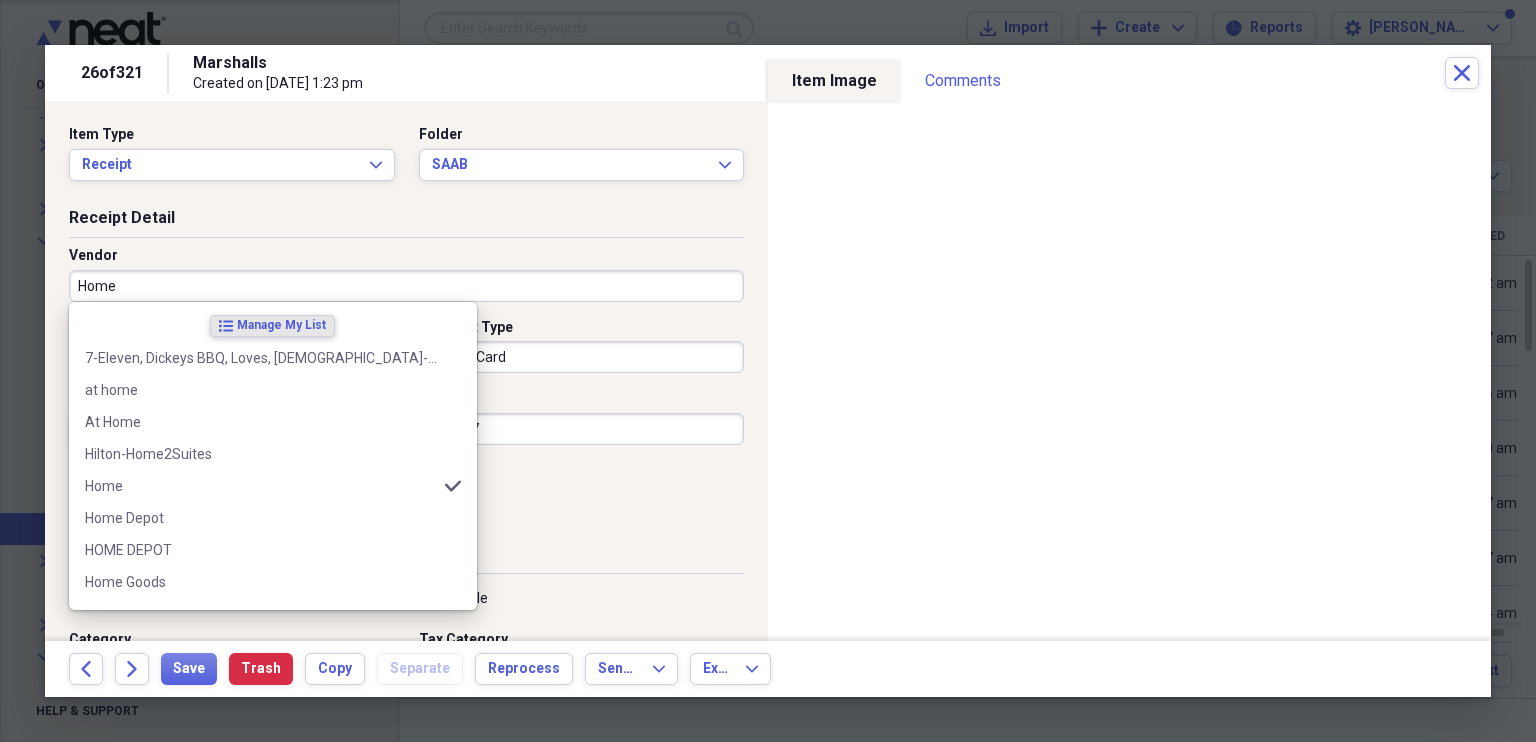 type on "Materials" 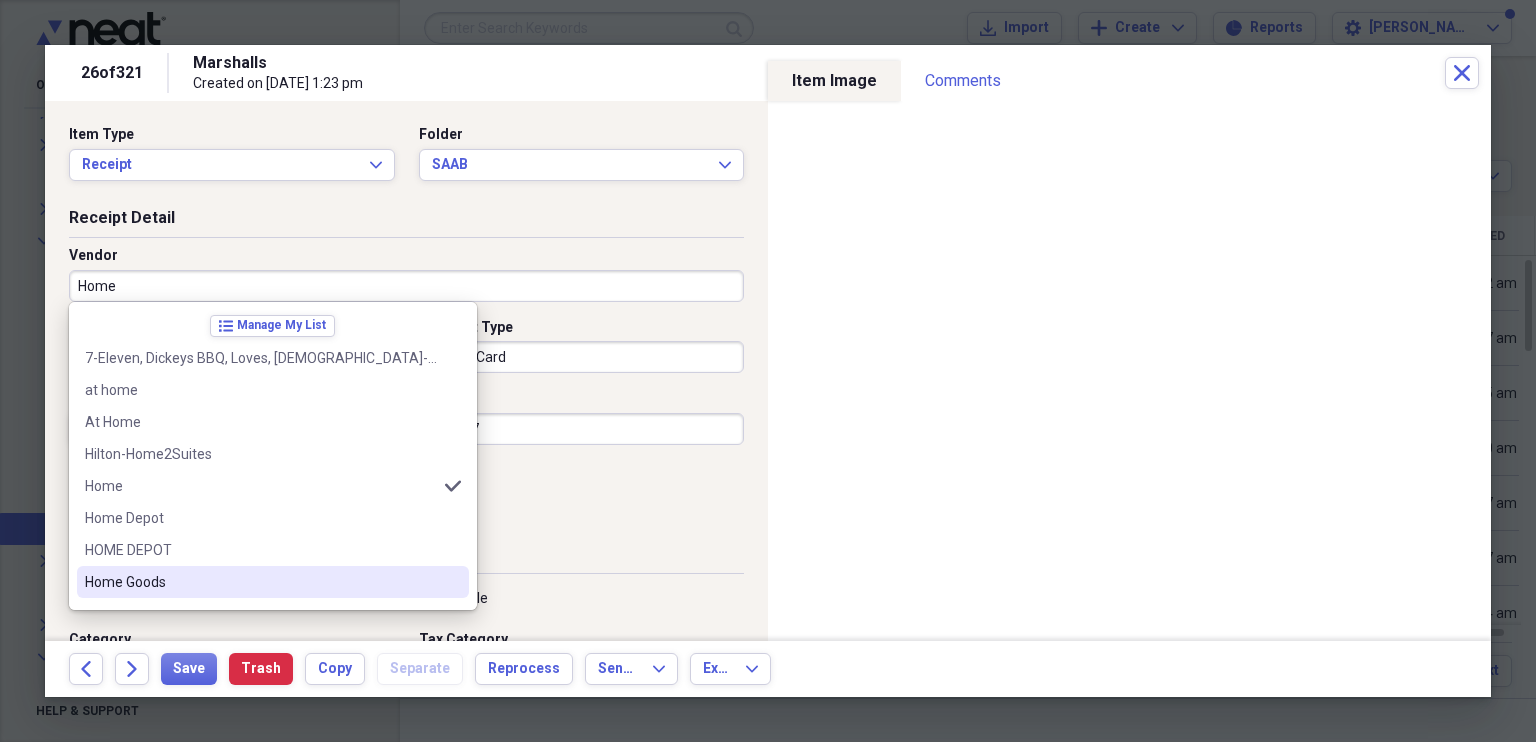click on "Home Goods" at bounding box center [261, 582] 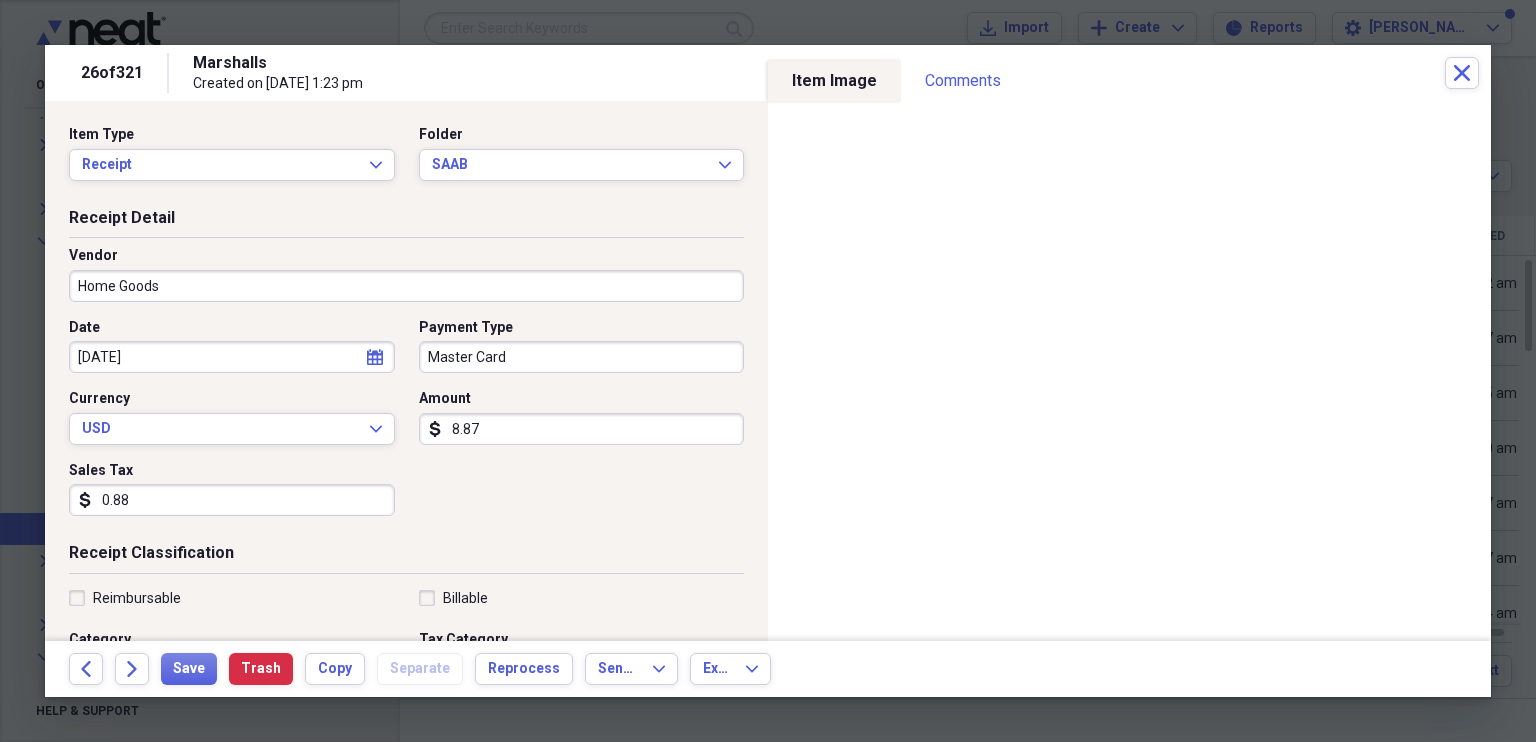 type on "Household" 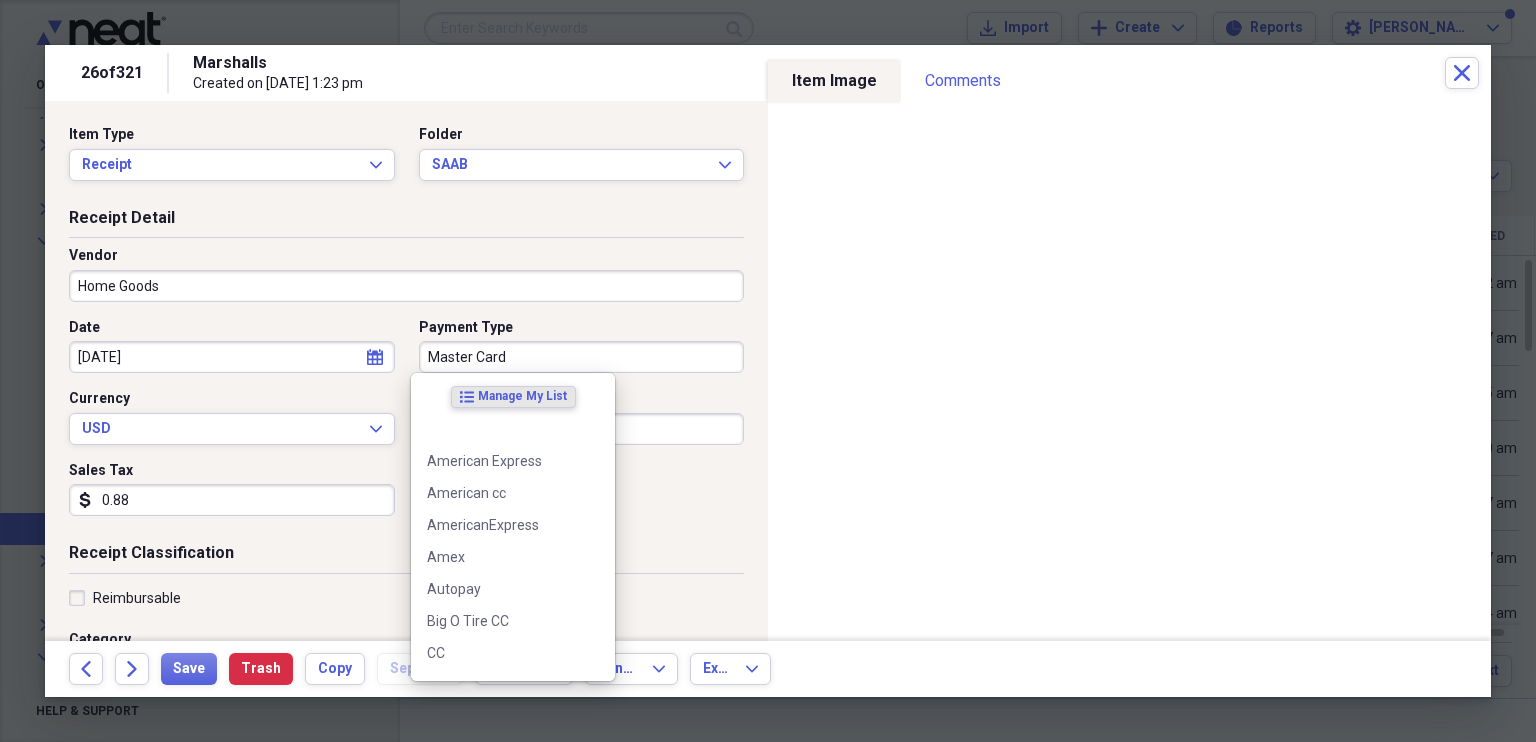 click on "Master Card" at bounding box center [582, 357] 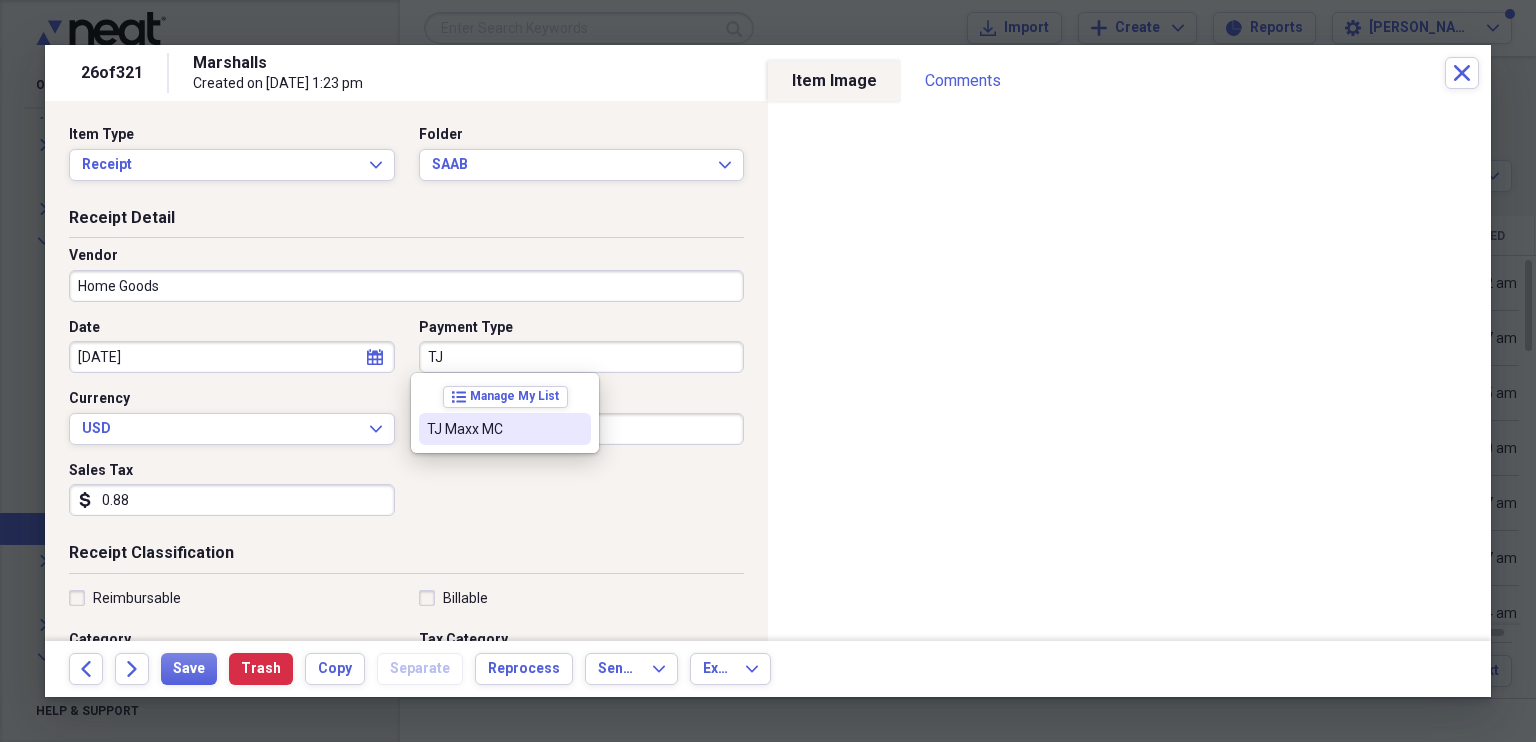 click on "TJ Maxx MC" at bounding box center [493, 429] 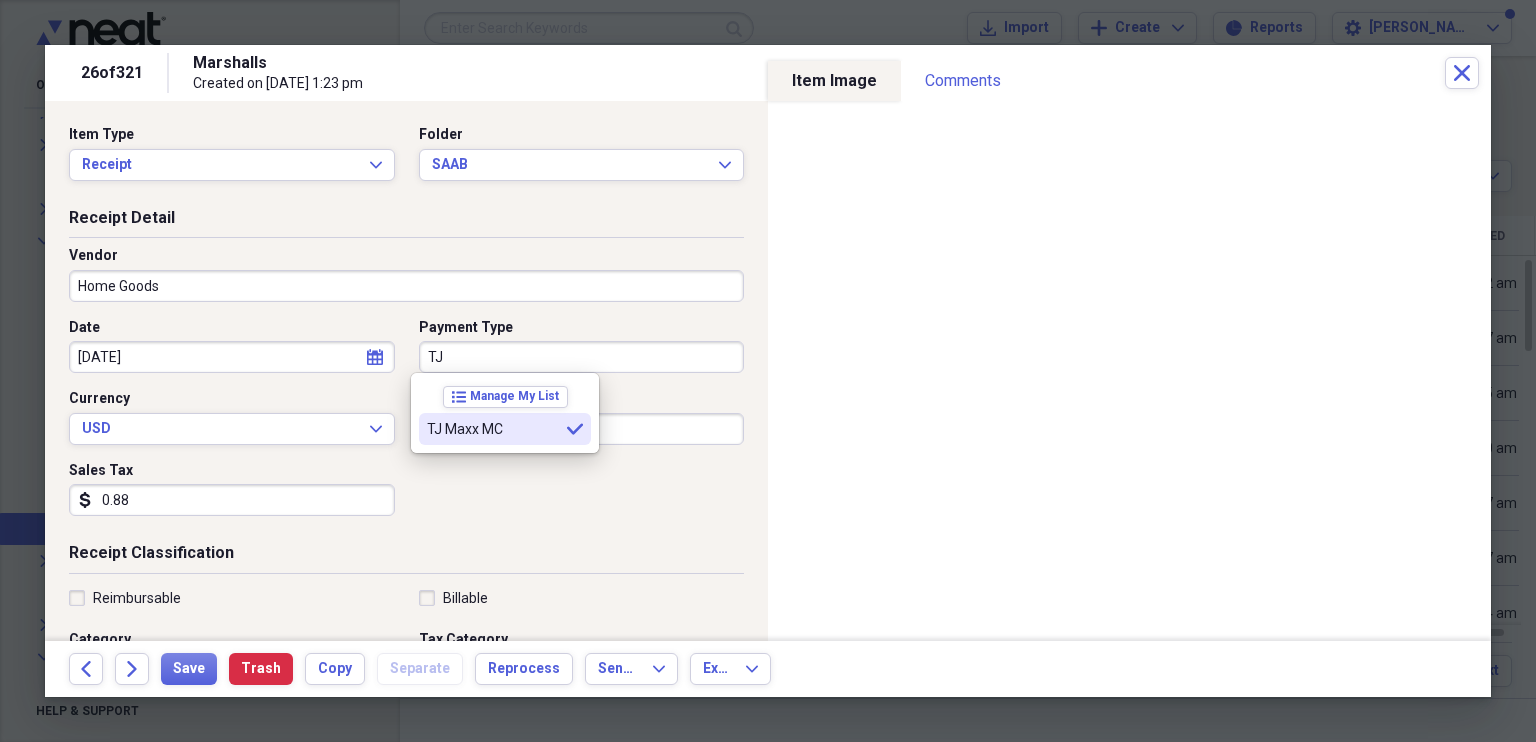 type on "TJ Maxx MC" 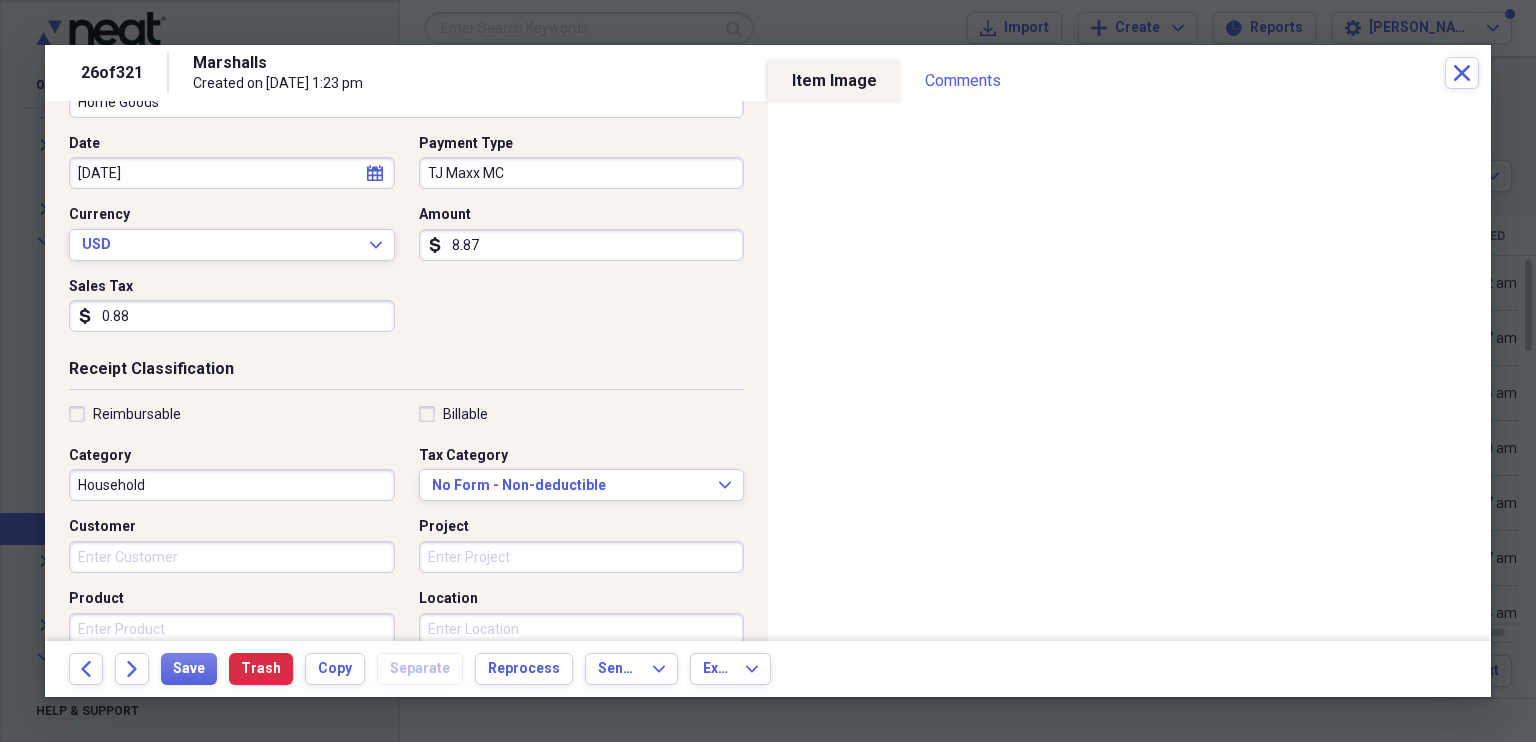 scroll, scrollTop: 188, scrollLeft: 0, axis: vertical 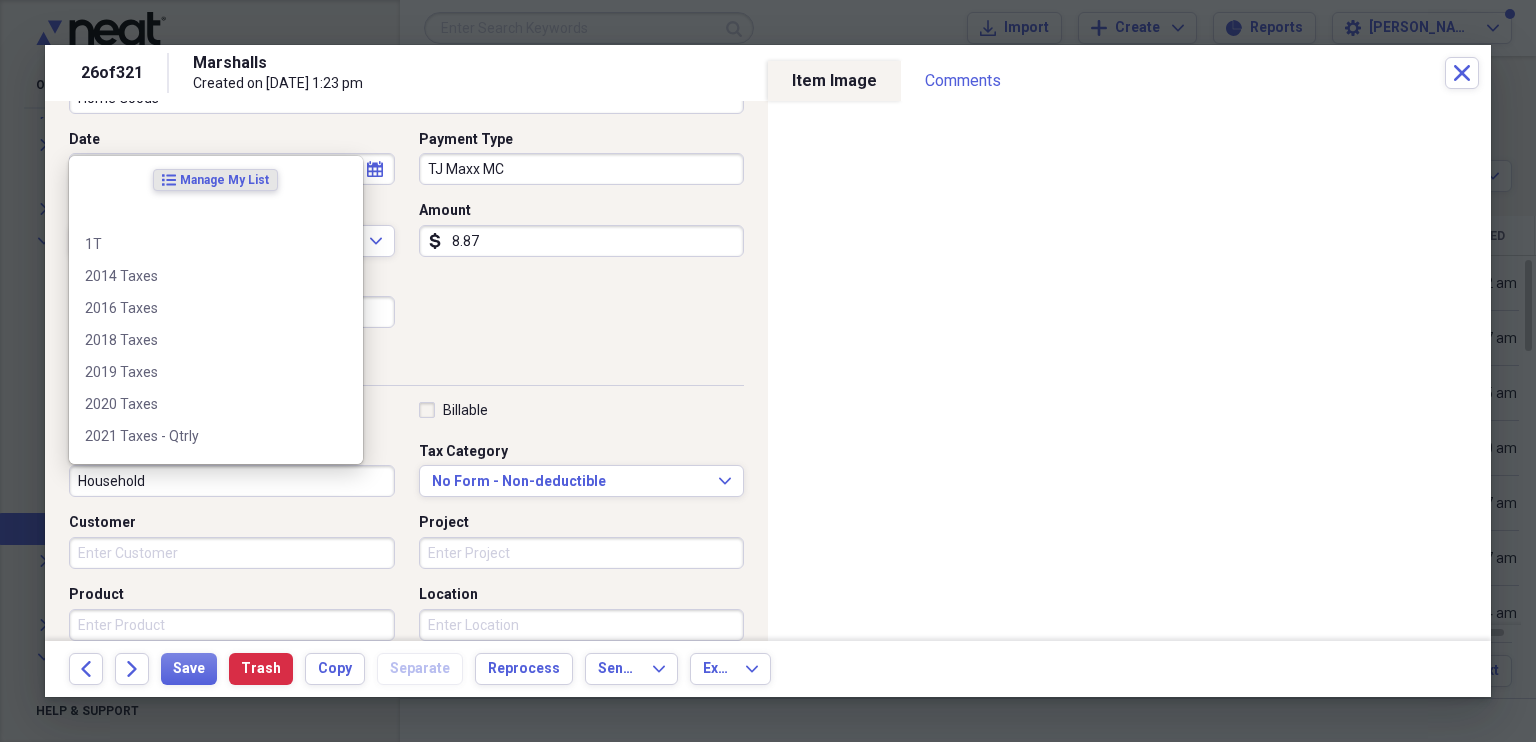 click on "Household" at bounding box center (232, 481) 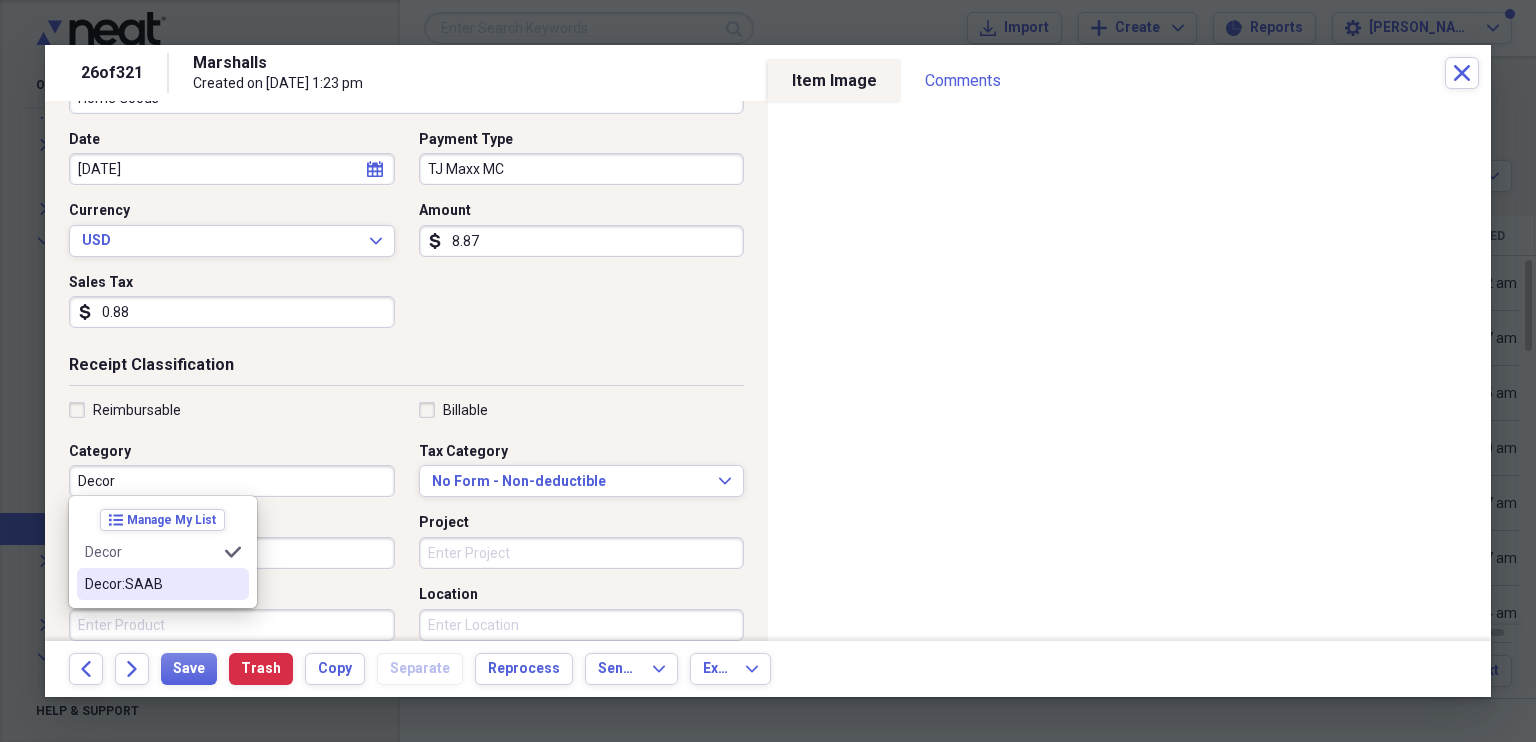 click on "Decor:SAAB" at bounding box center [151, 584] 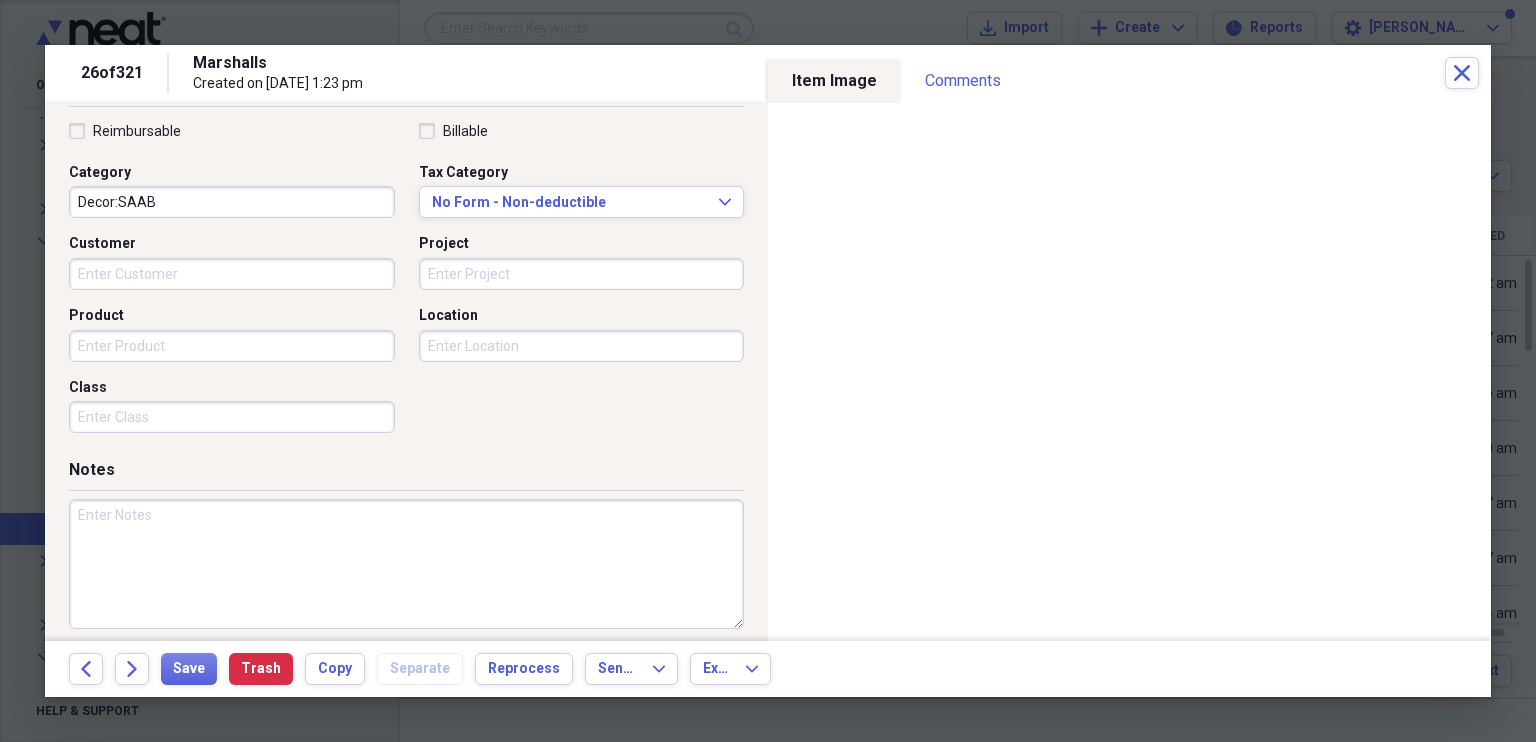 scroll, scrollTop: 480, scrollLeft: 0, axis: vertical 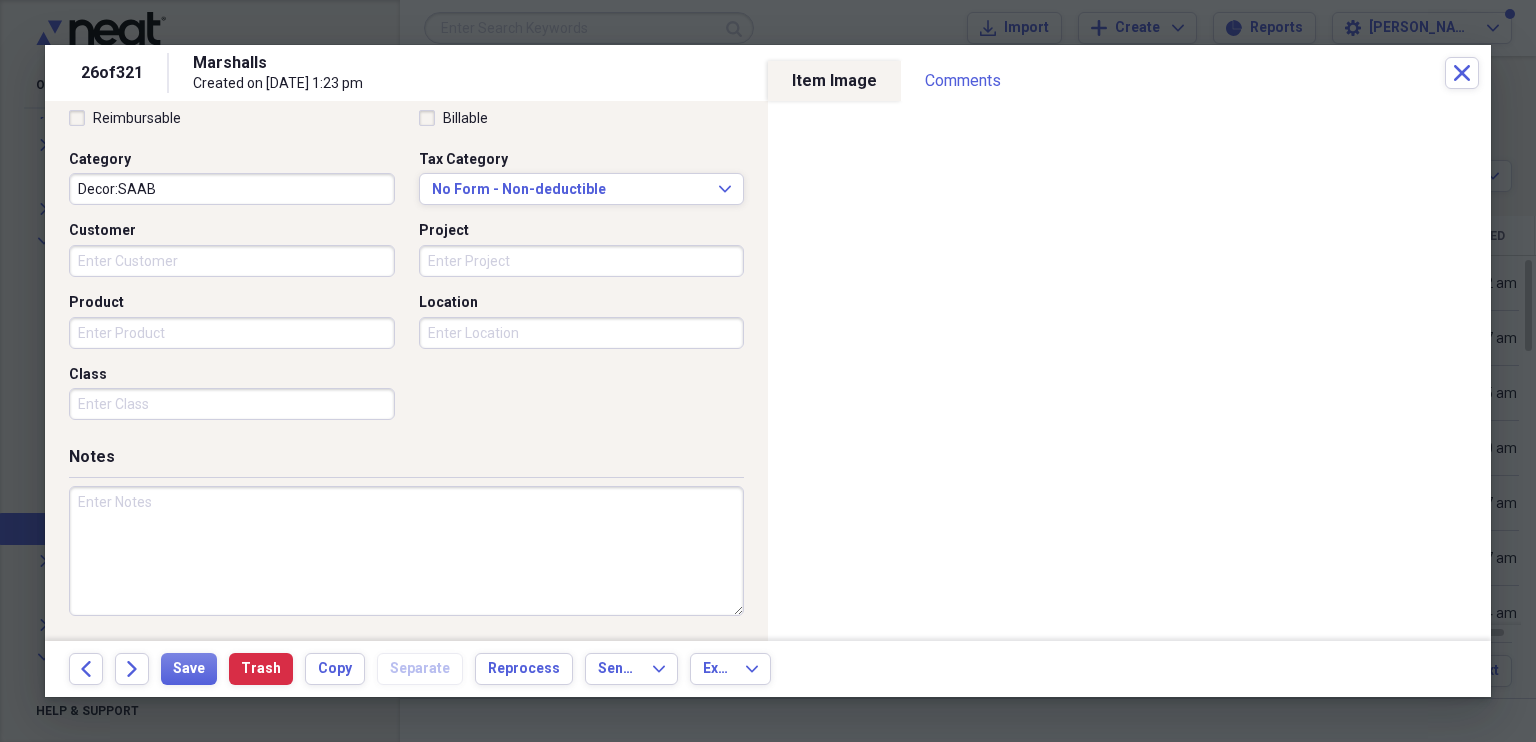 click at bounding box center [406, 551] 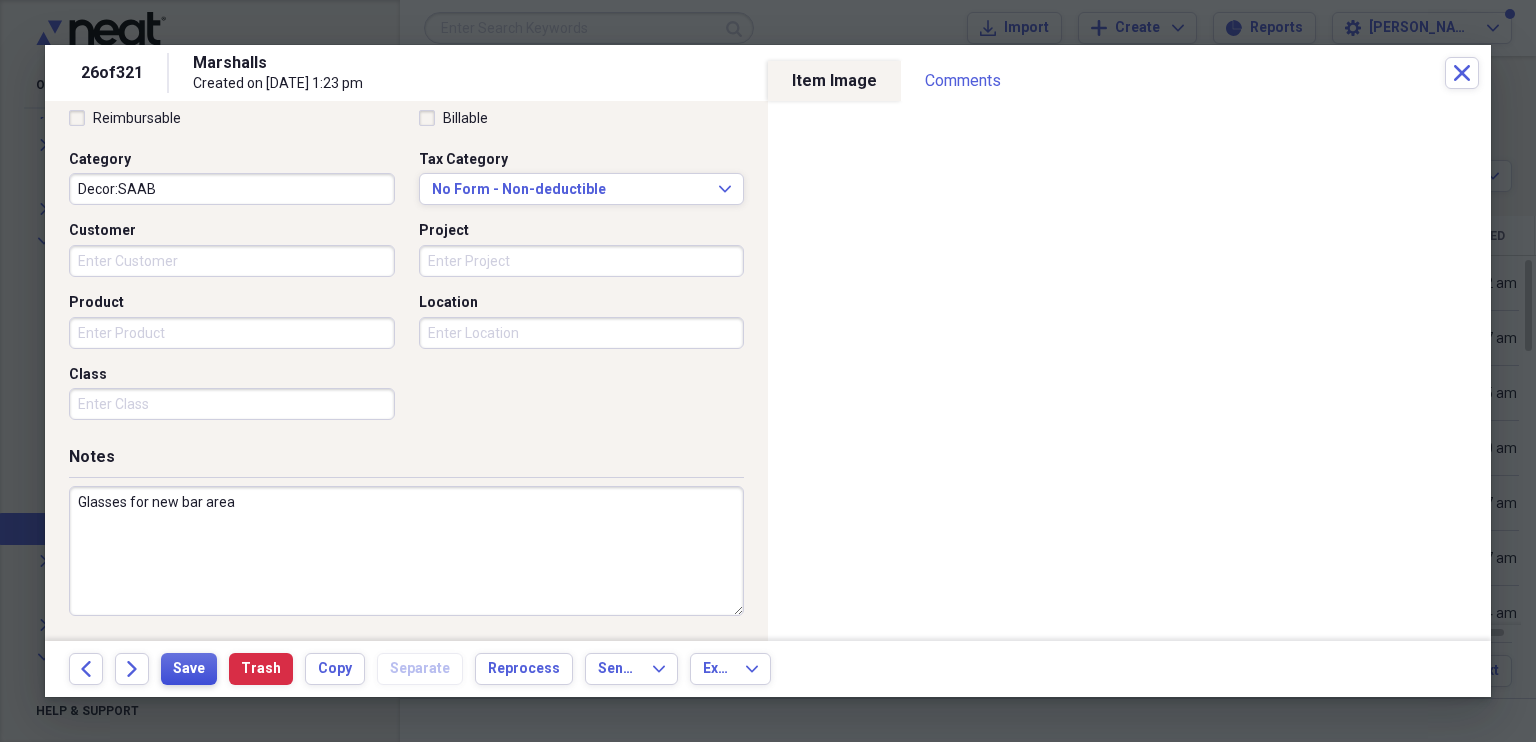 click on "Save" at bounding box center [189, 669] 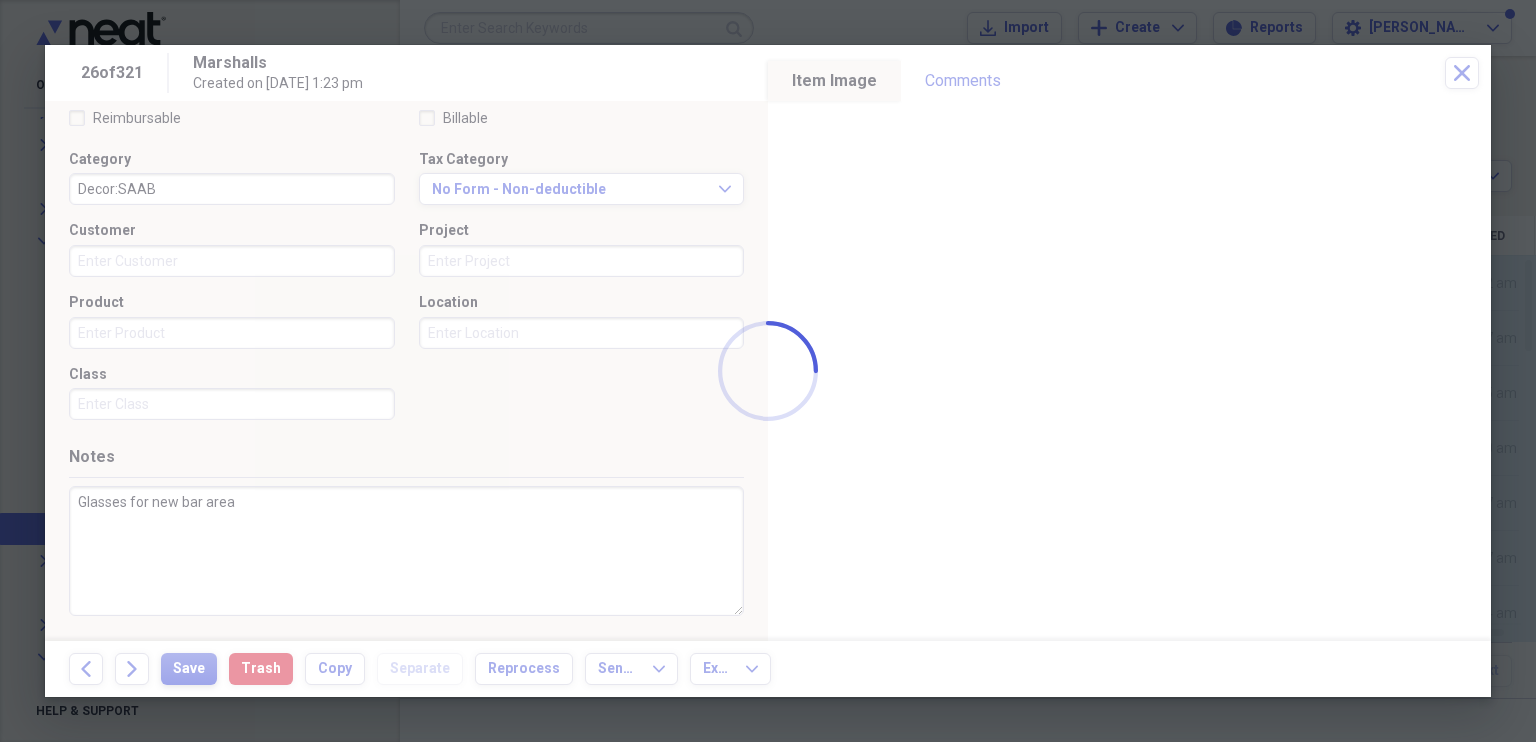 type on "Glasses for new bar area" 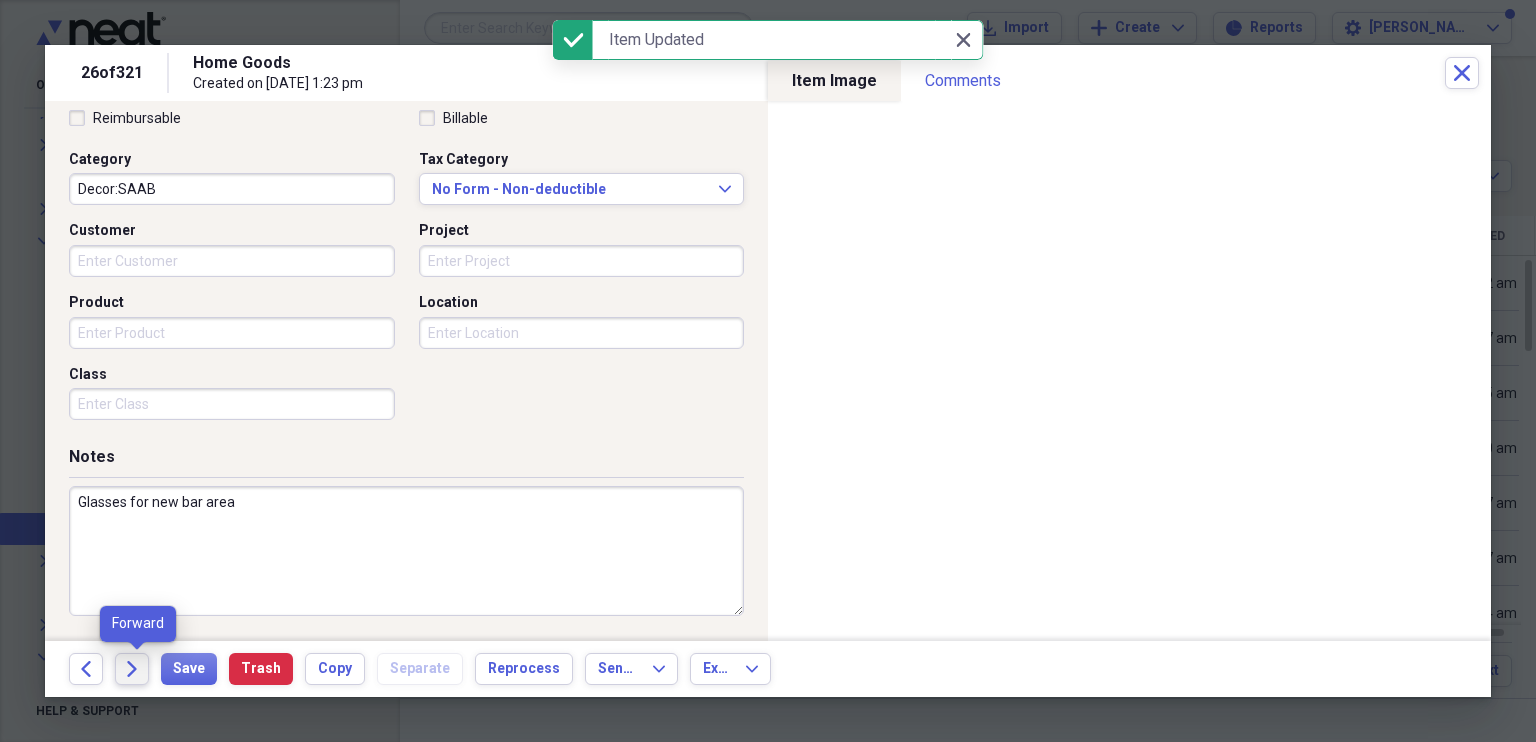click 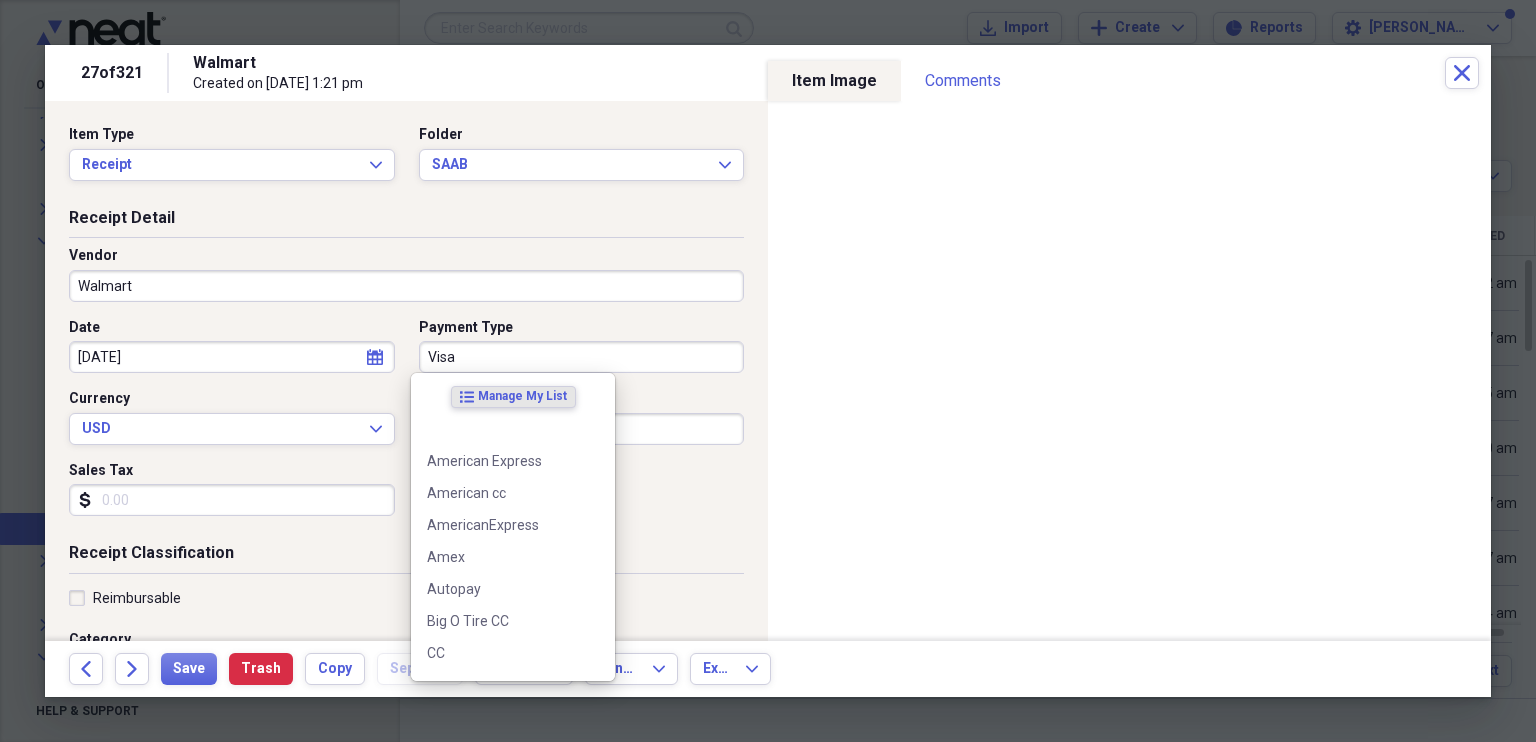click on "Visa" at bounding box center (582, 357) 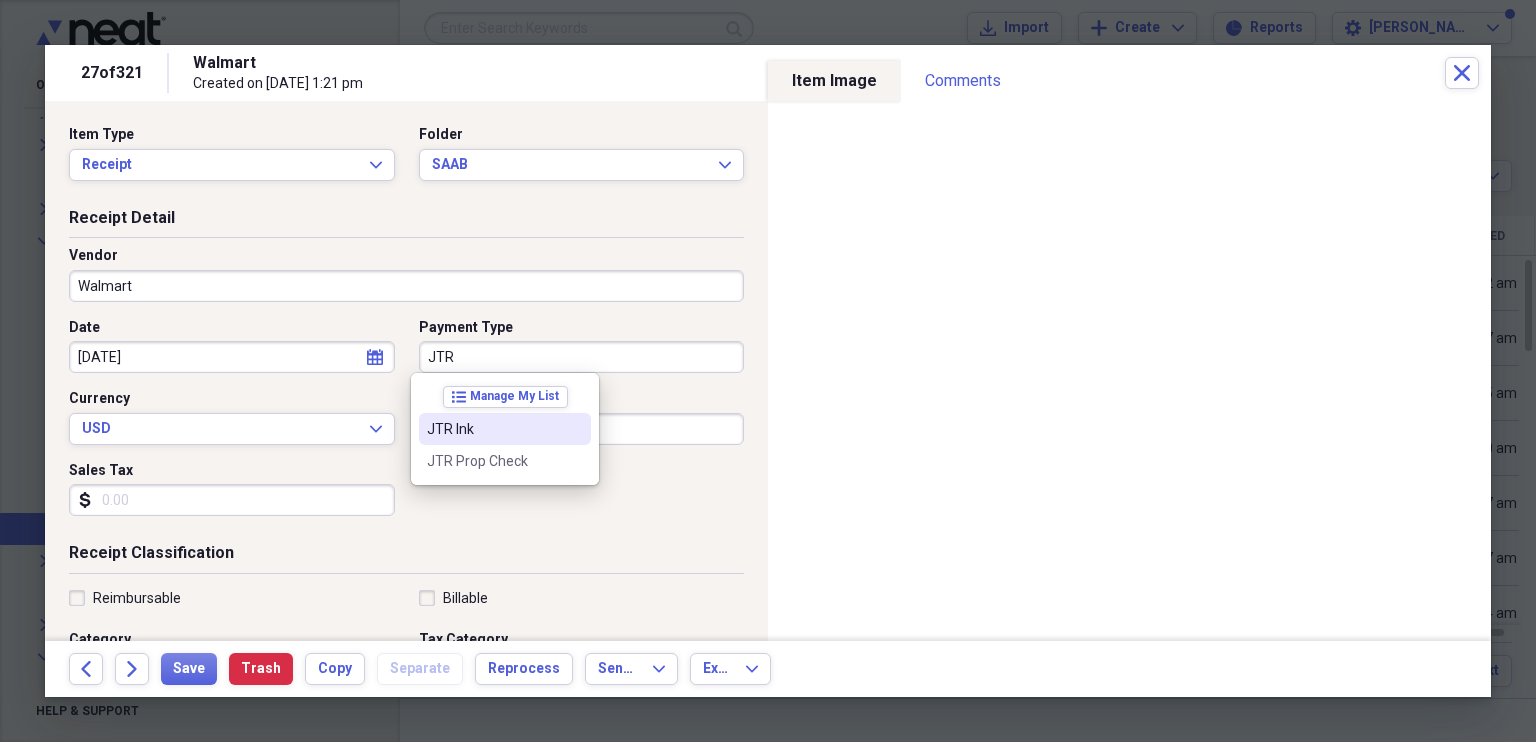 click on "JTR Ink" at bounding box center (493, 429) 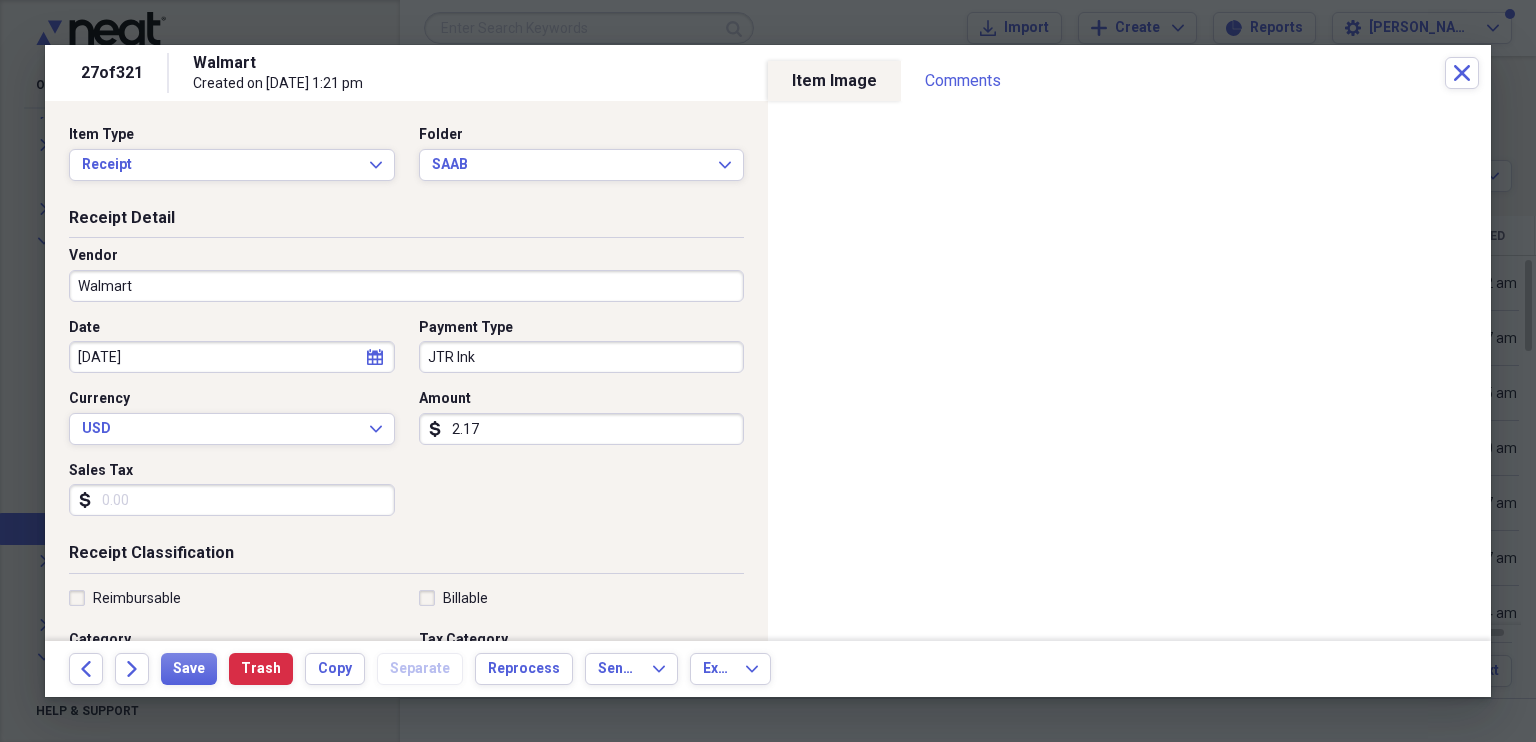click on "Date [DATE] calendar Calendar Payment Type JTR Ink Currency USD Expand Amount dollar-sign 2.17 Sales Tax dollar-sign" at bounding box center [406, 425] 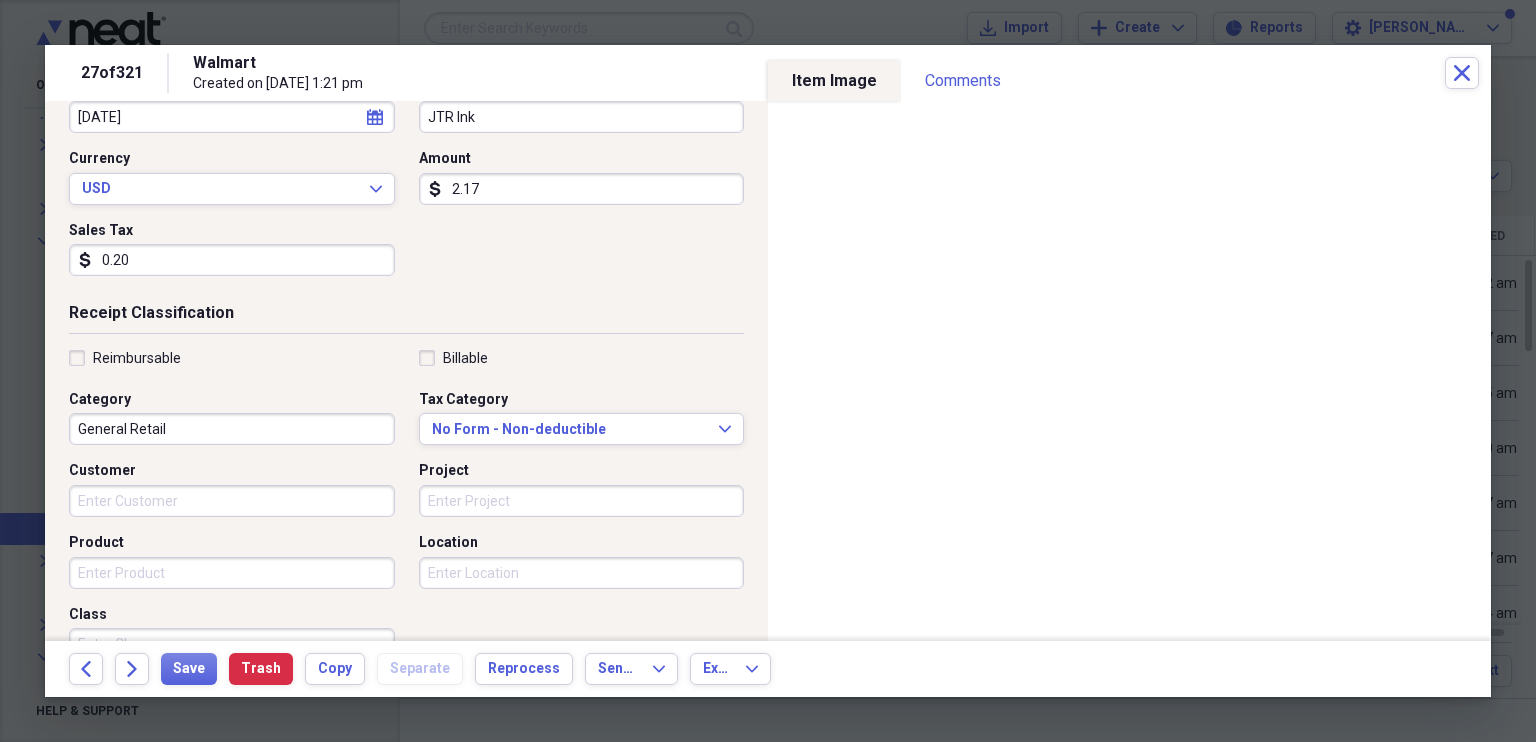 scroll, scrollTop: 240, scrollLeft: 0, axis: vertical 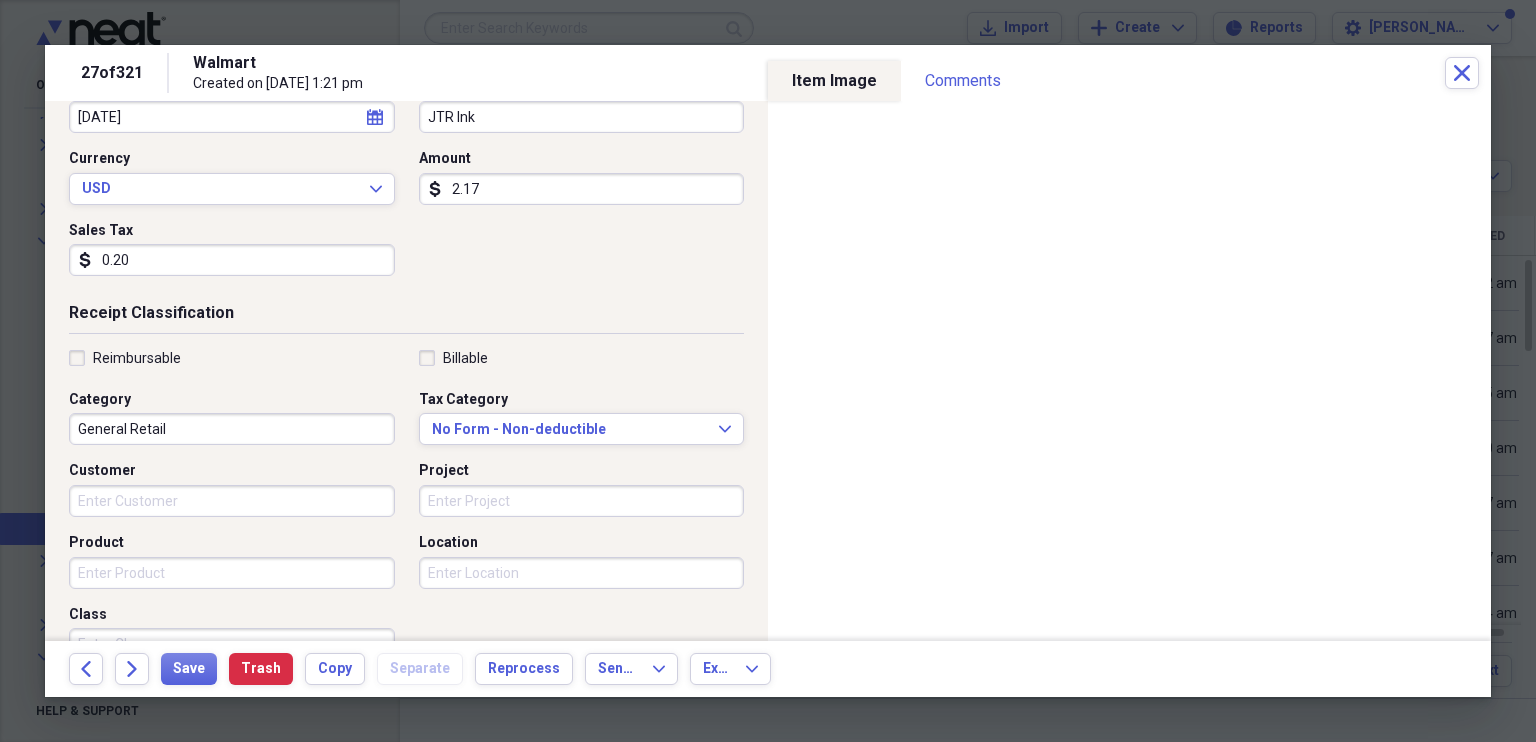 type on "0.20" 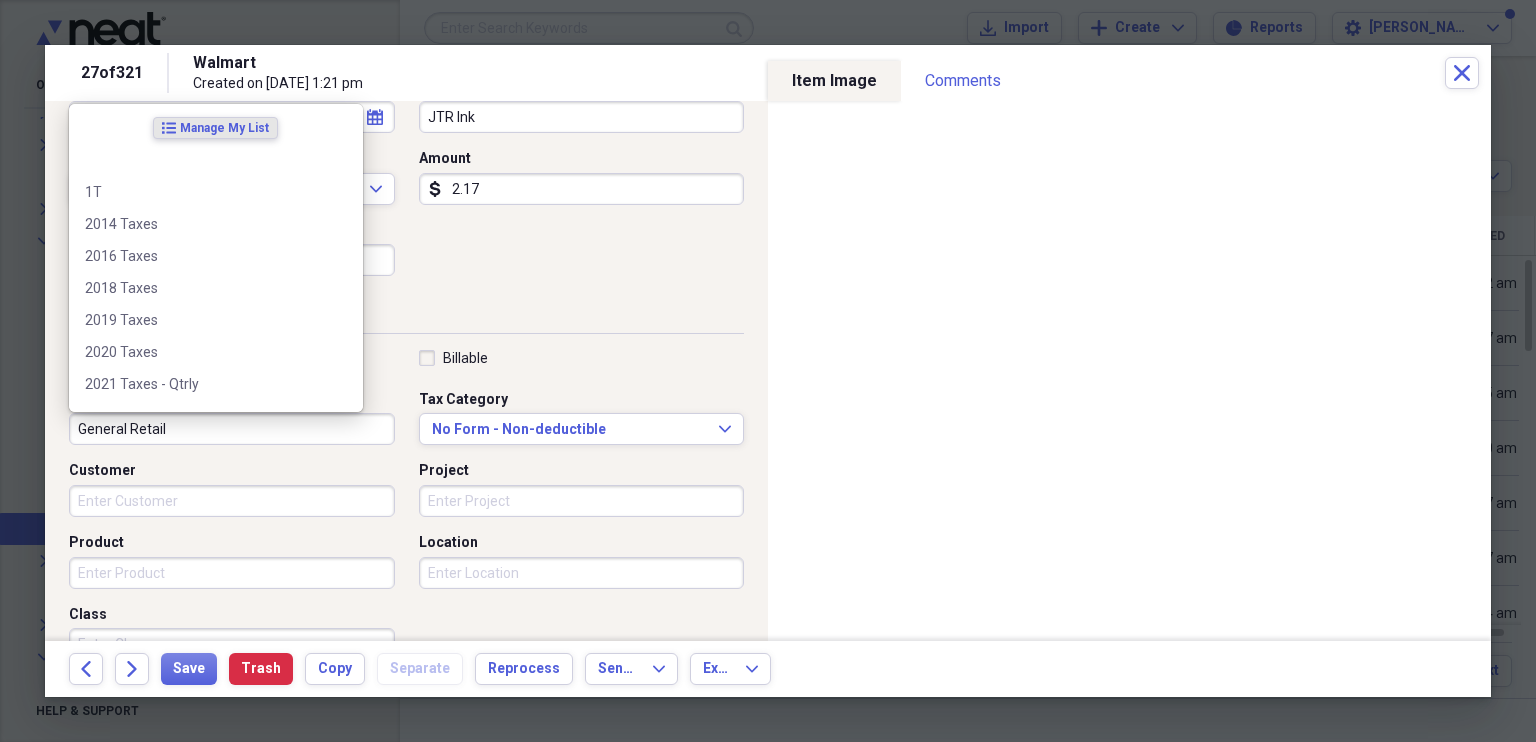 click on "General Retail" at bounding box center (232, 429) 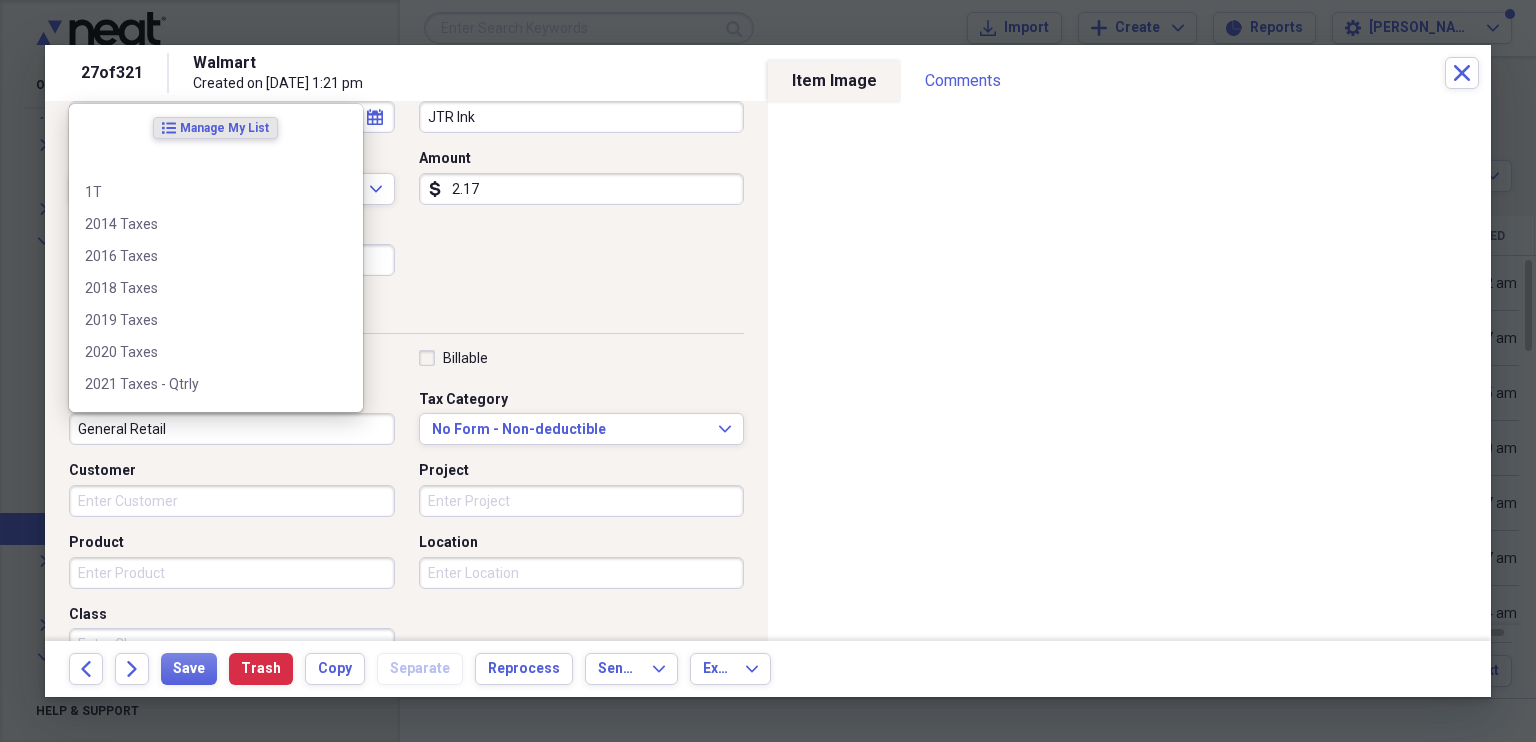click on "General Retail" at bounding box center [232, 429] 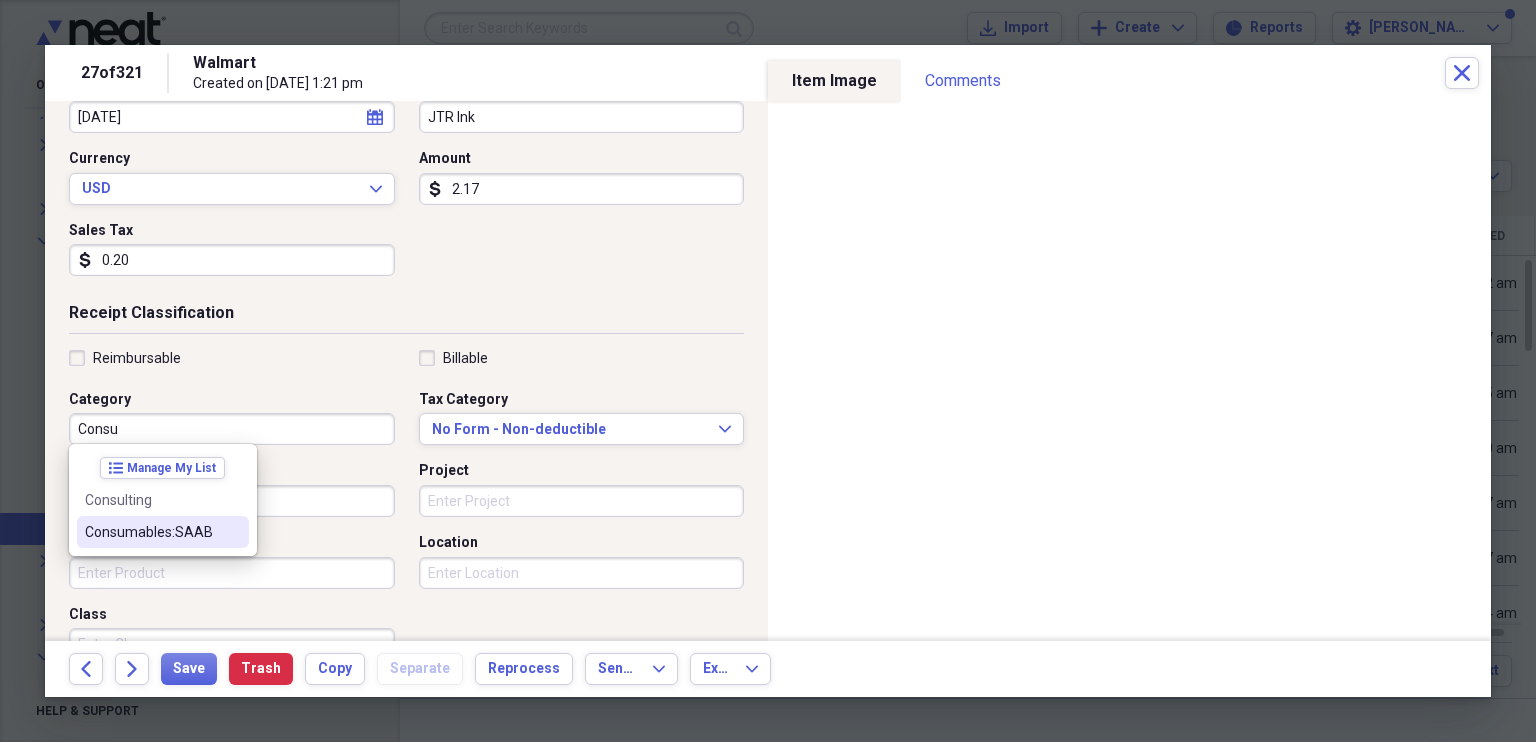 click on "Consumables:SAAB" at bounding box center [151, 532] 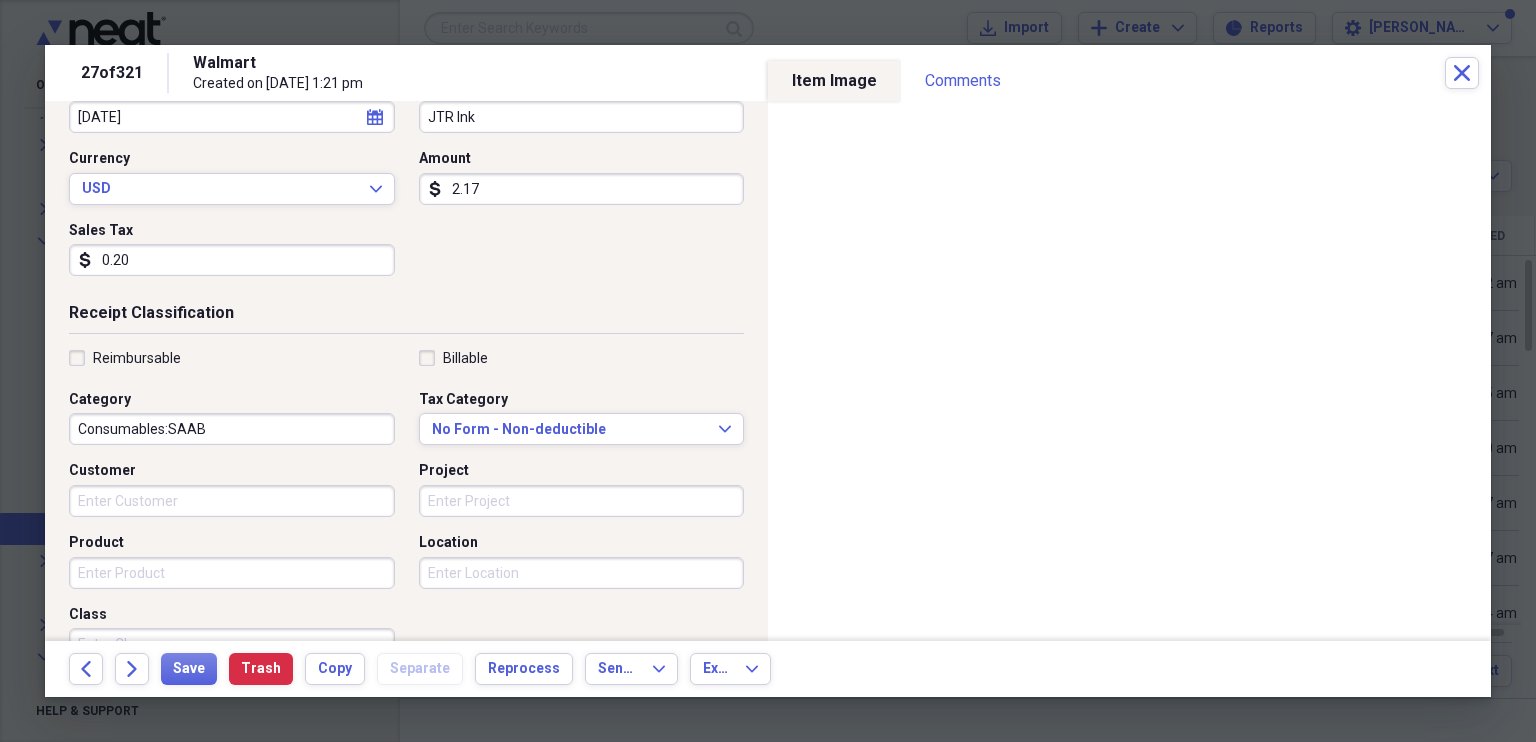 scroll, scrollTop: 480, scrollLeft: 0, axis: vertical 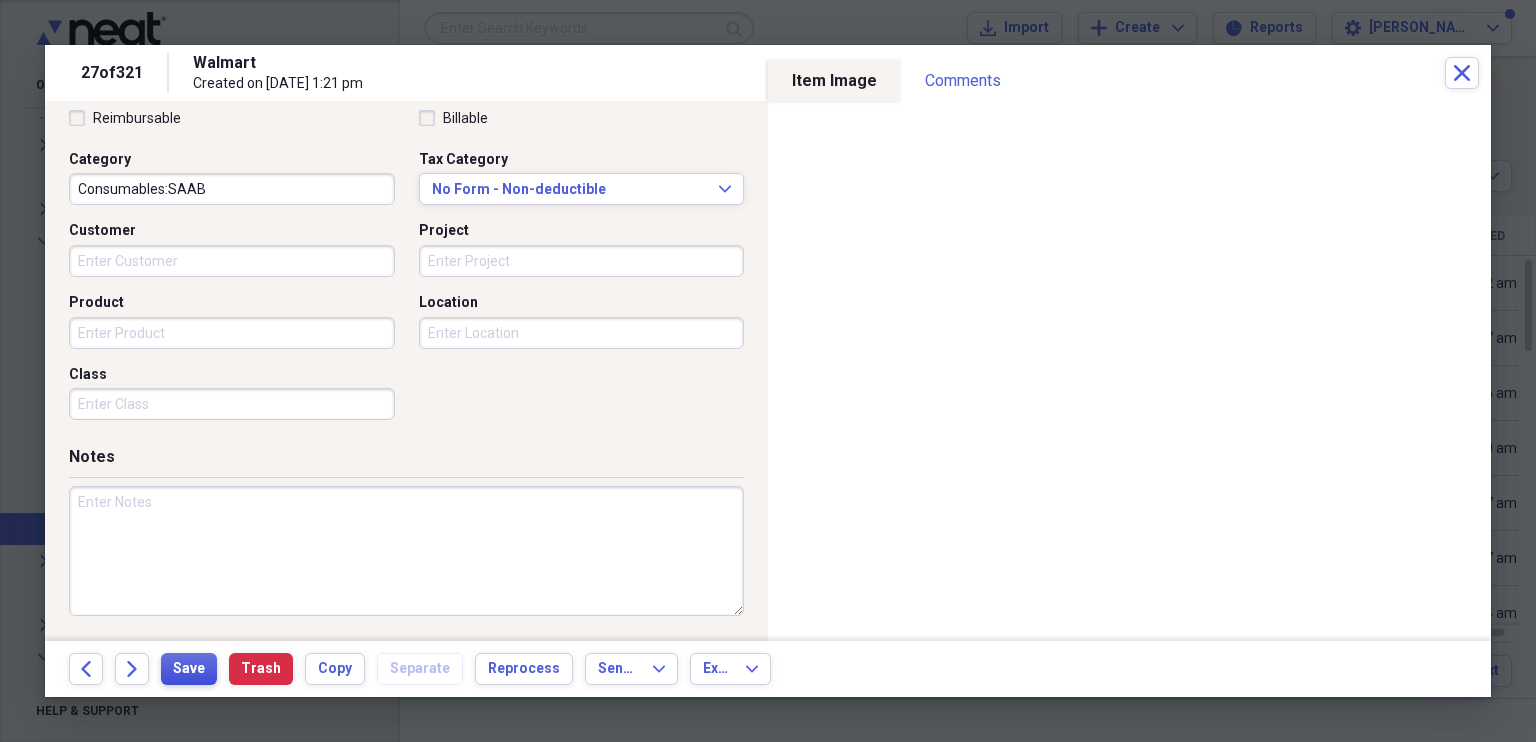 click on "Save" at bounding box center (189, 669) 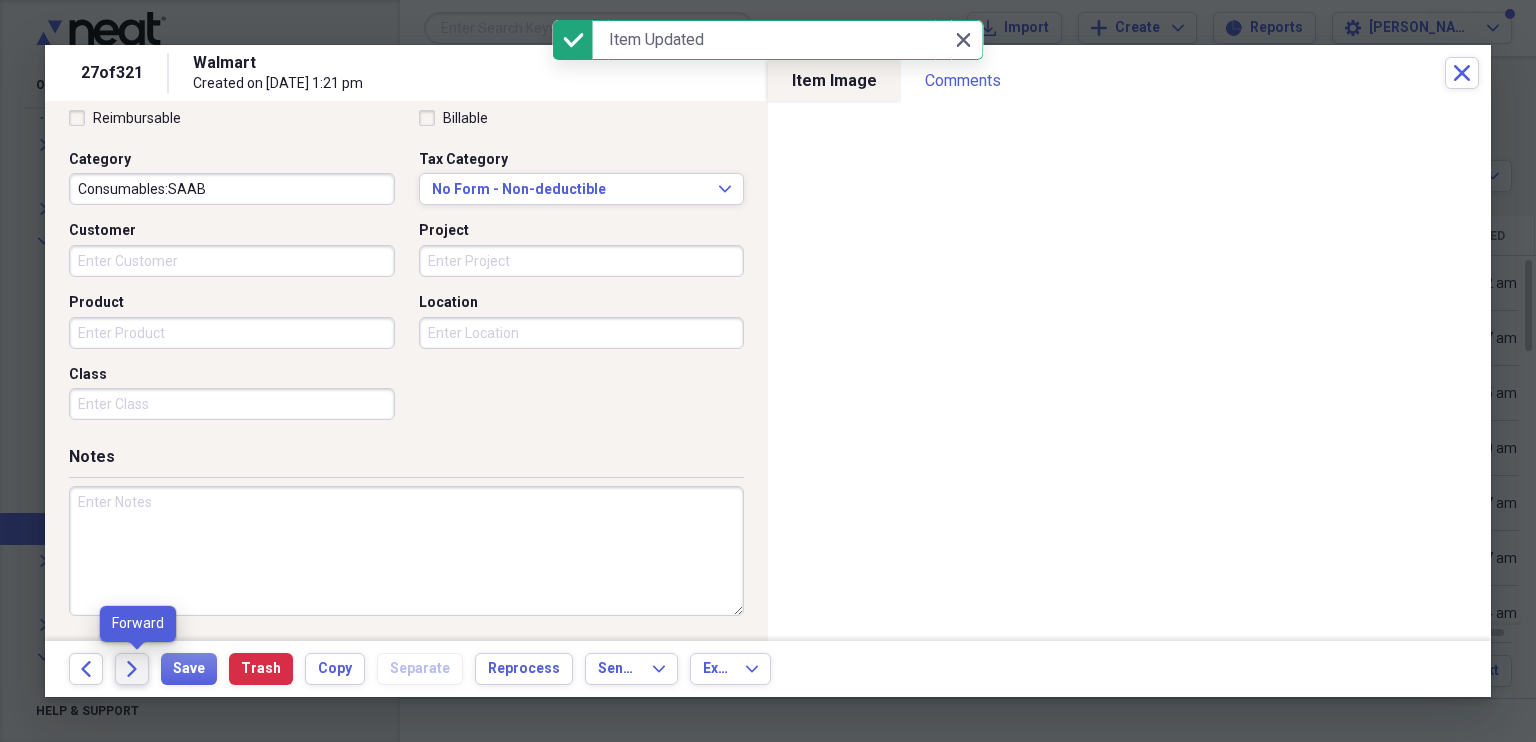 click on "Forward" 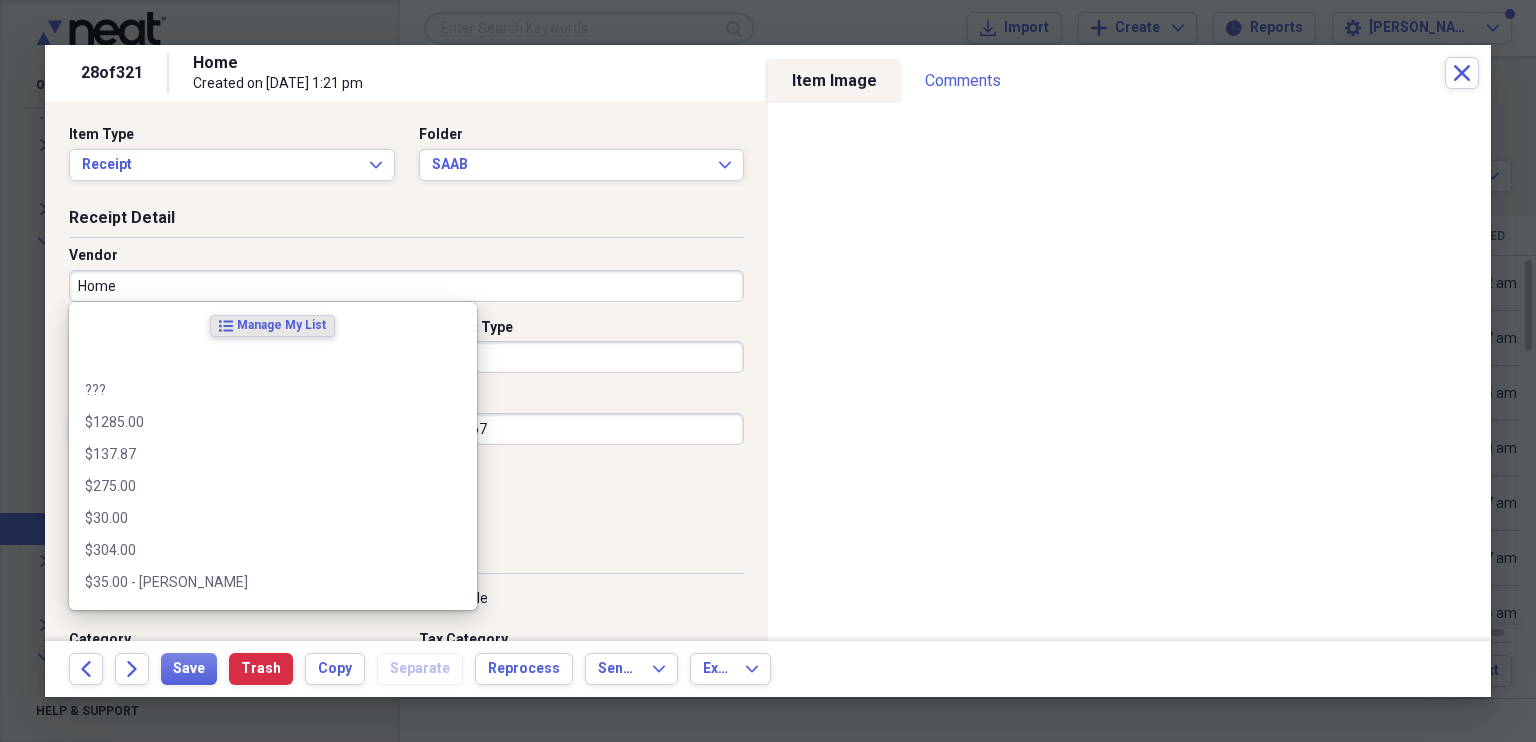 click on "Home" at bounding box center (406, 286) 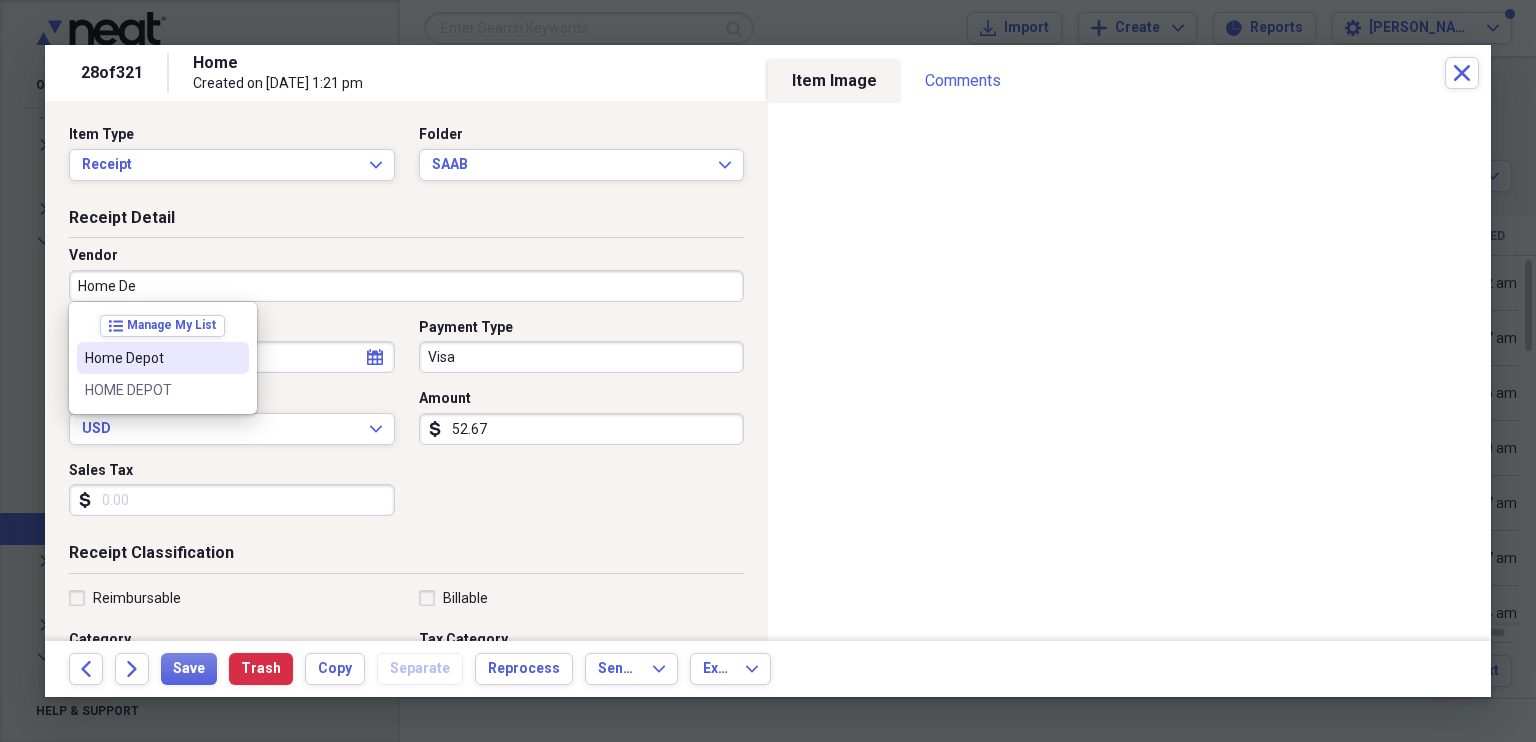 click on "Home Depot" at bounding box center [151, 358] 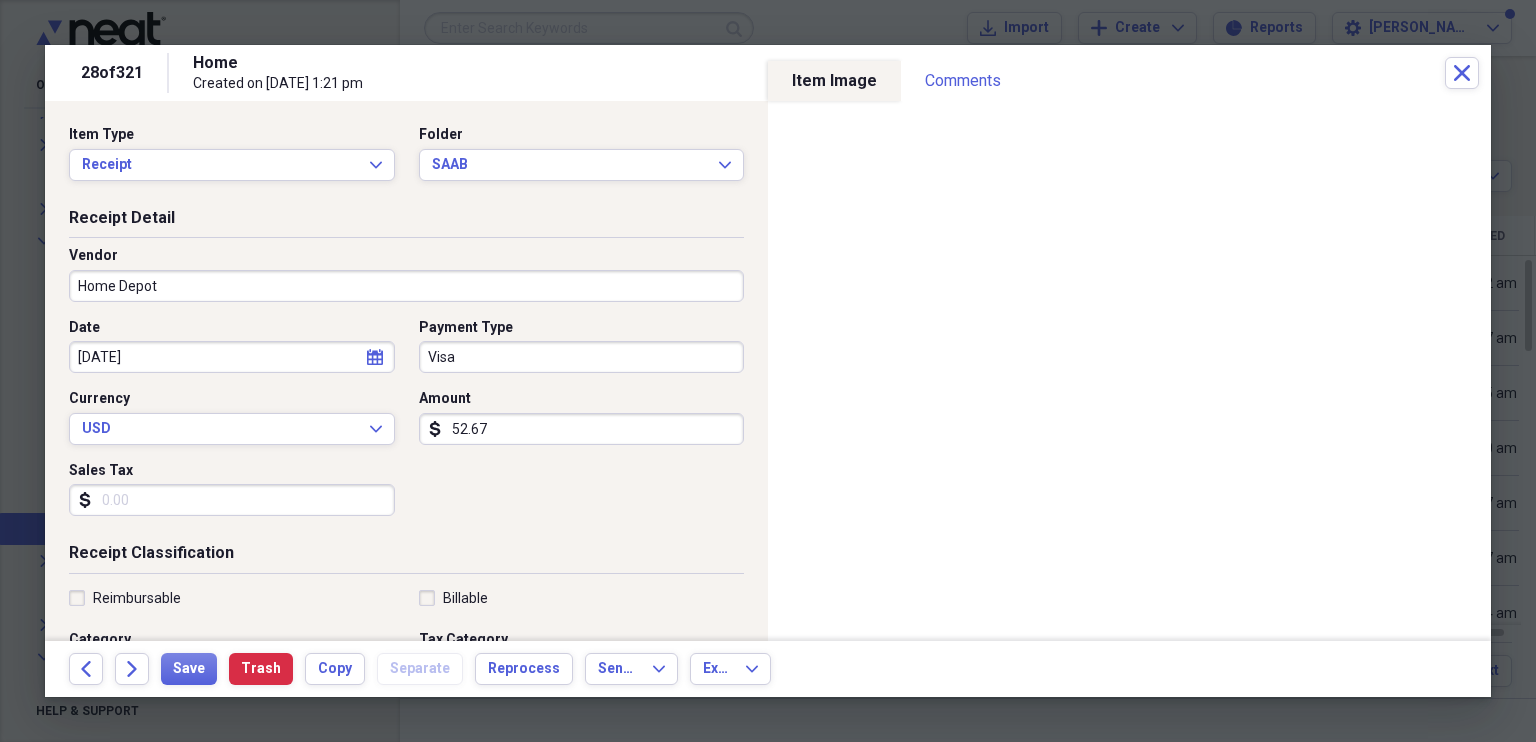 type on "Materials" 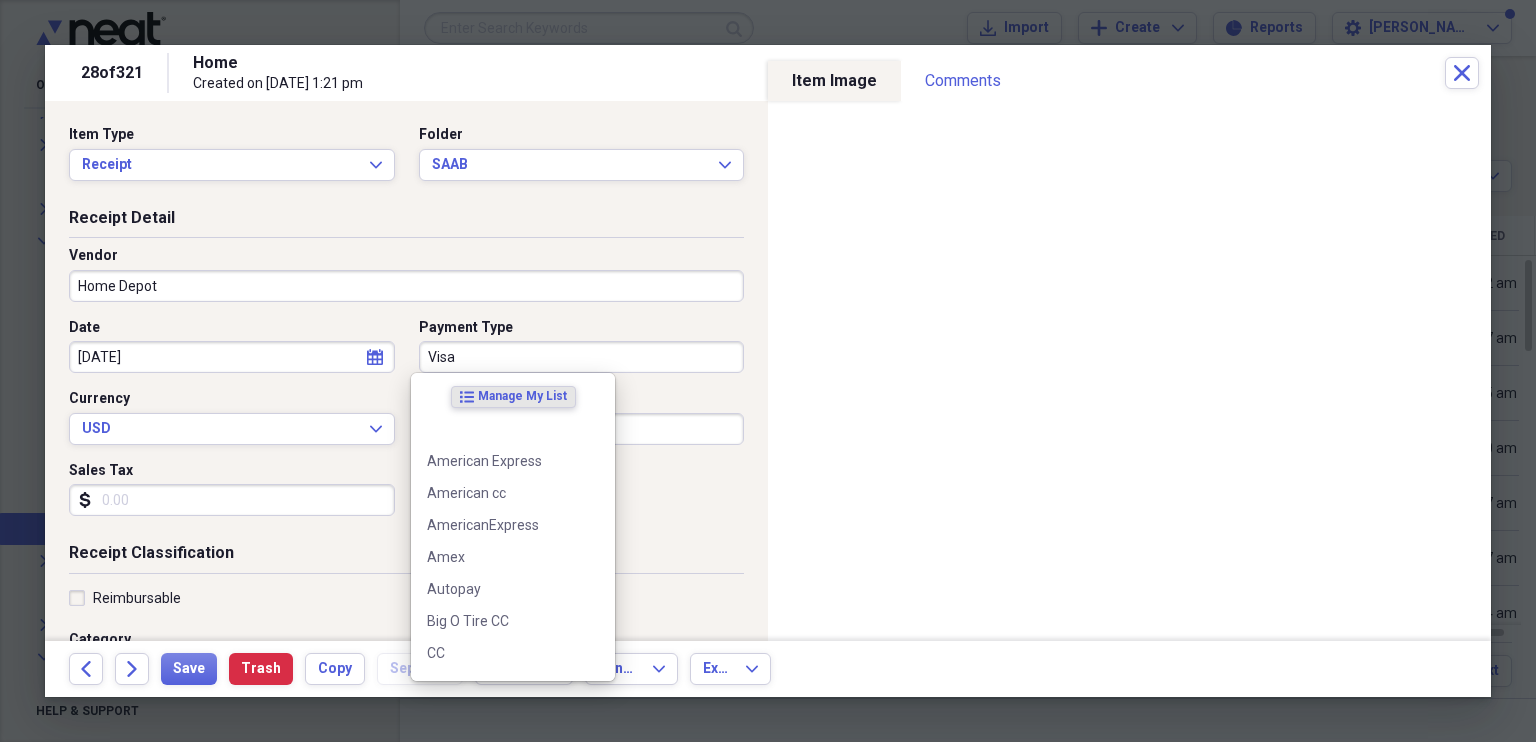 click on "Visa" at bounding box center (582, 357) 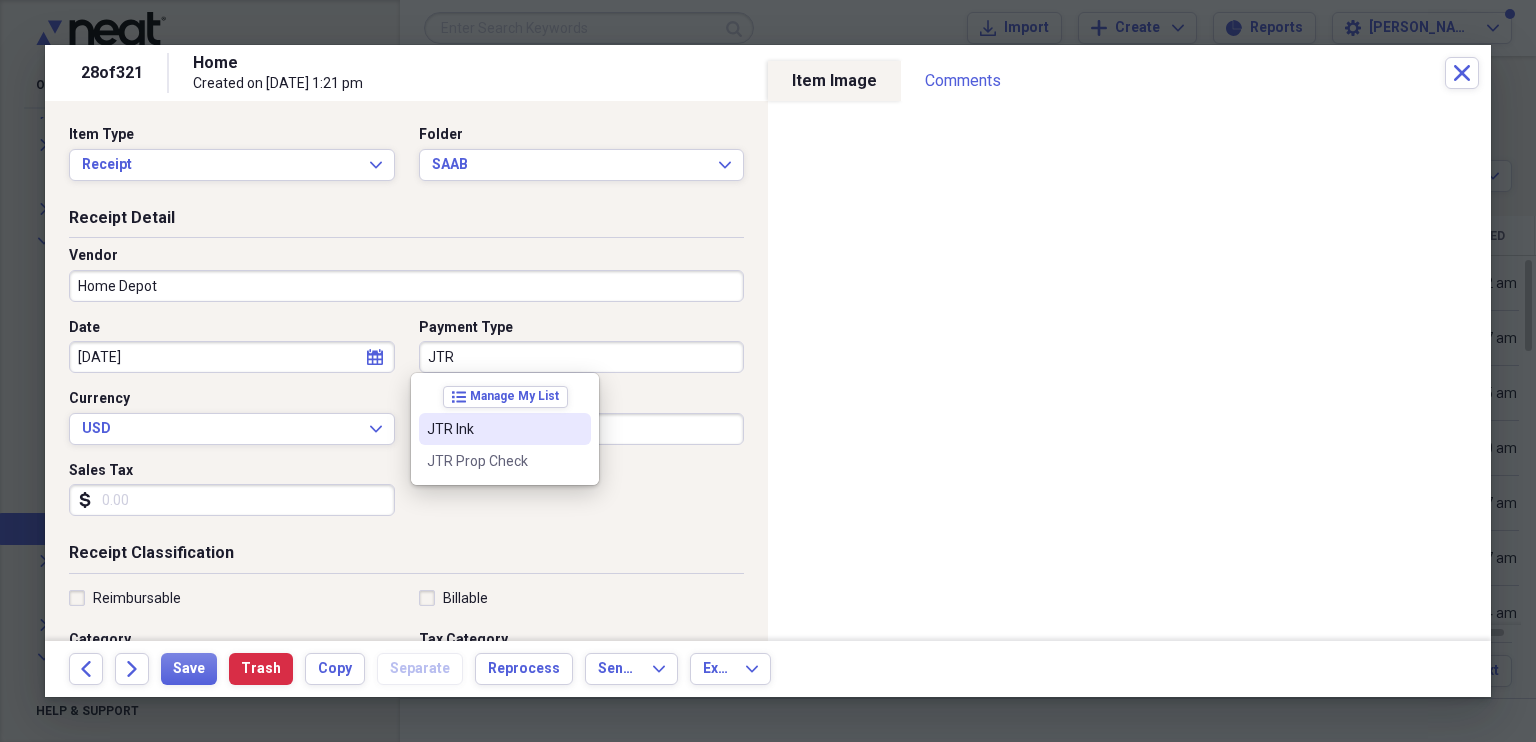 click on "JTR Ink" at bounding box center [493, 429] 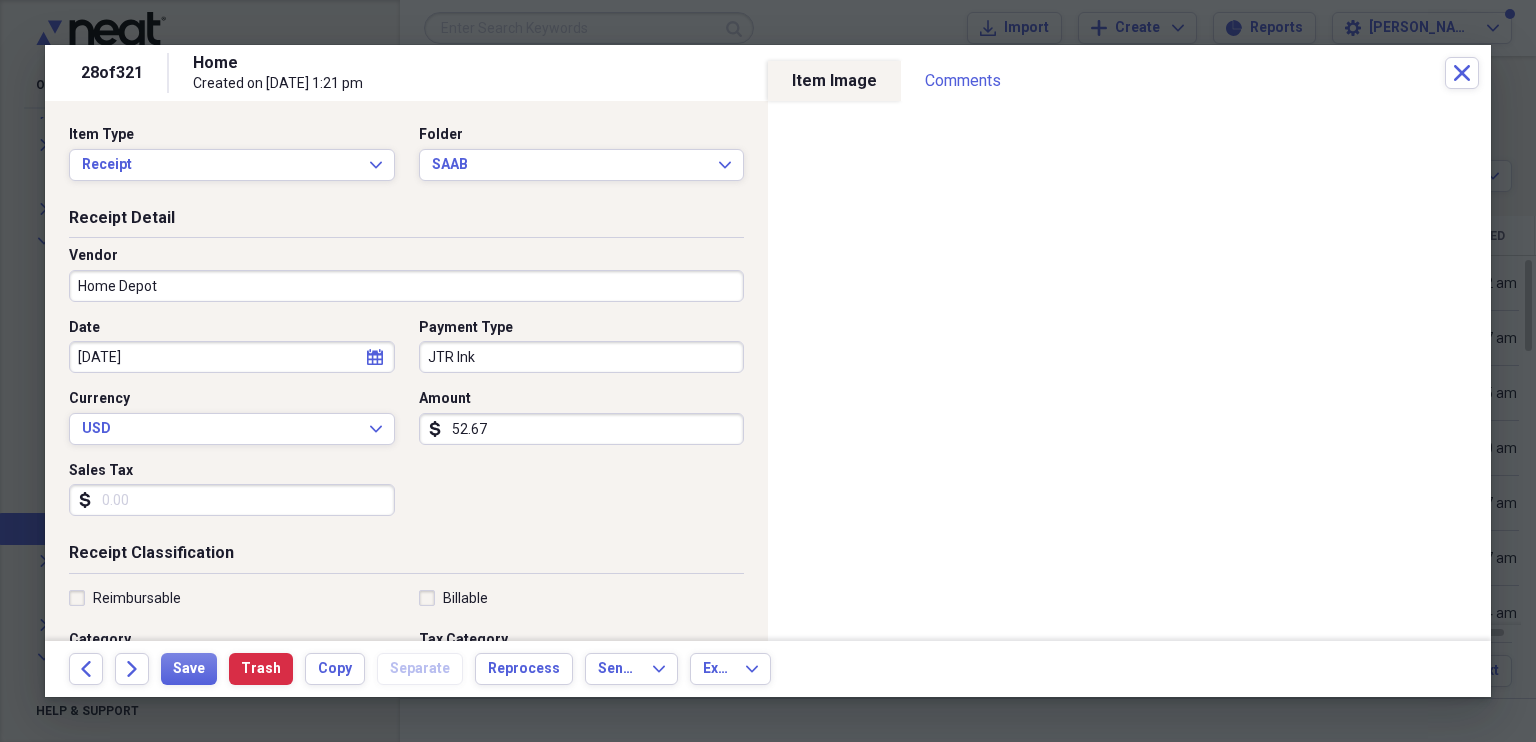 click on "Sales Tax" at bounding box center (232, 500) 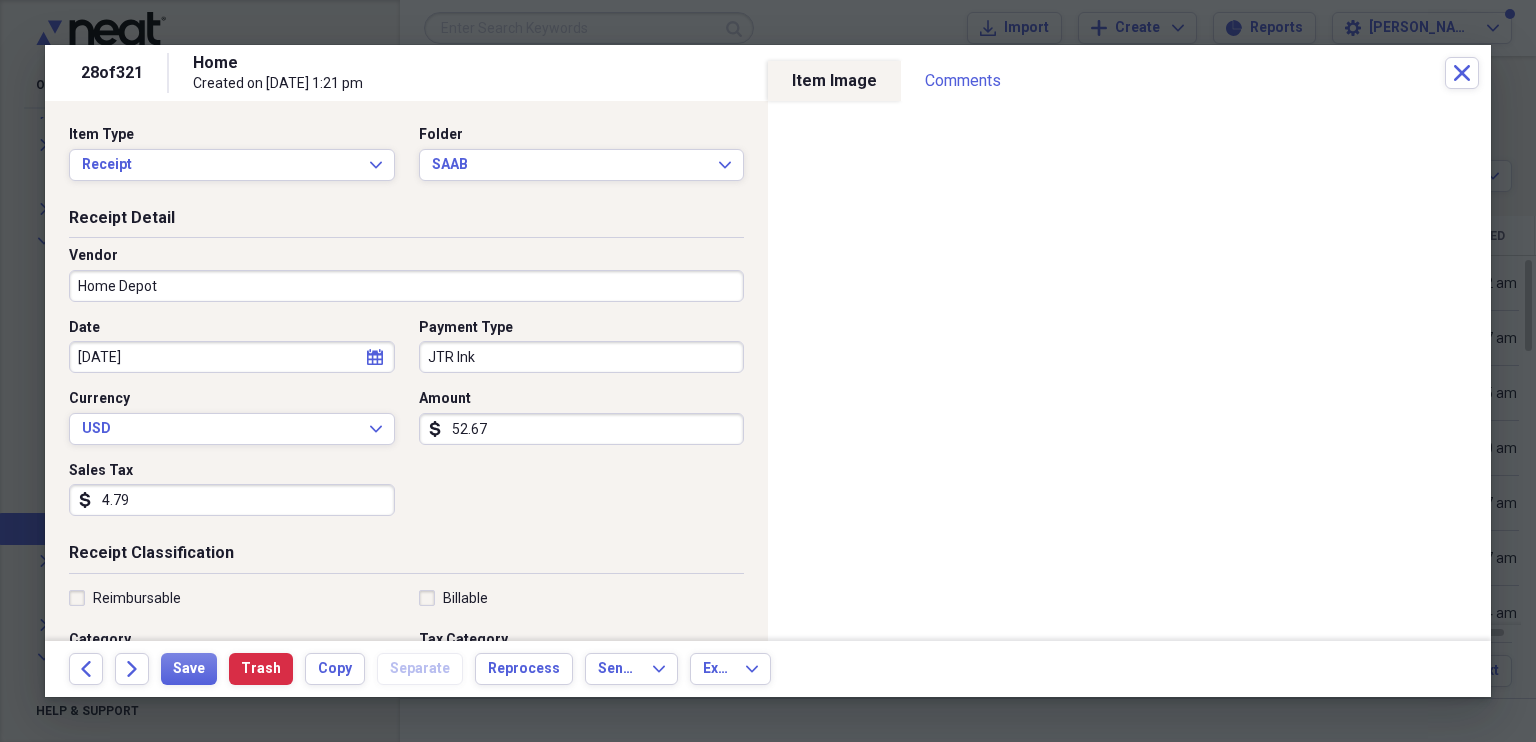 type on "4.79" 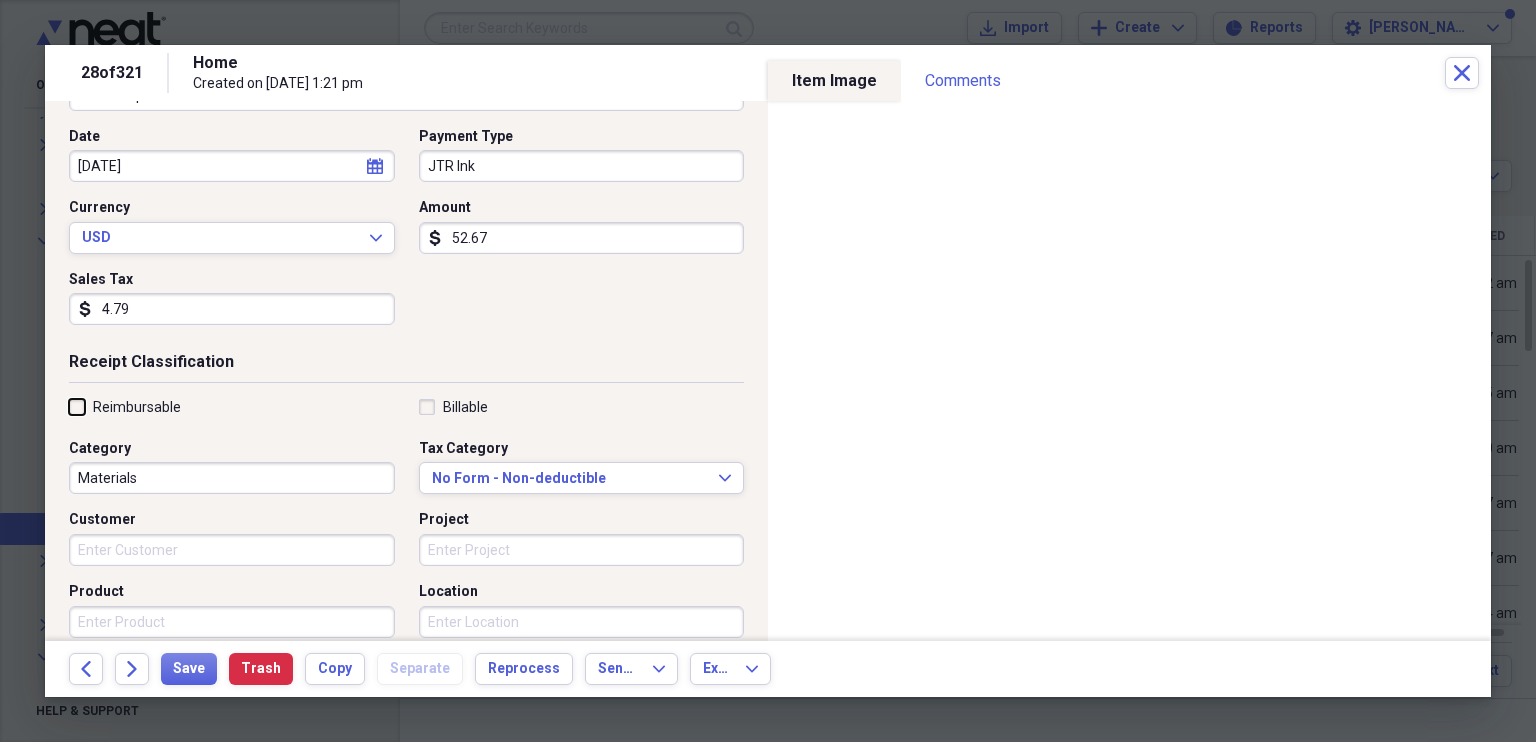 scroll, scrollTop: 216, scrollLeft: 0, axis: vertical 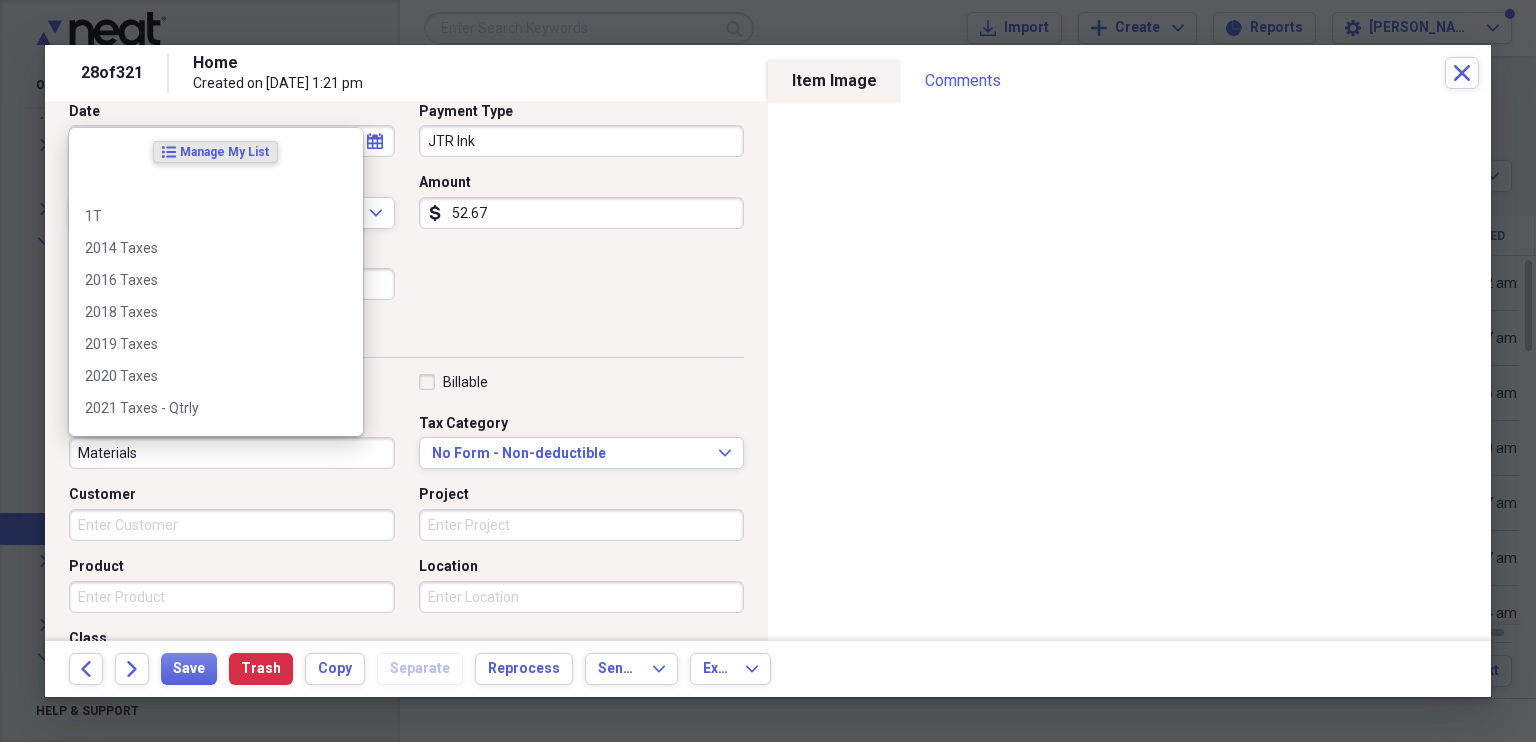 click on "Materials" at bounding box center [232, 453] 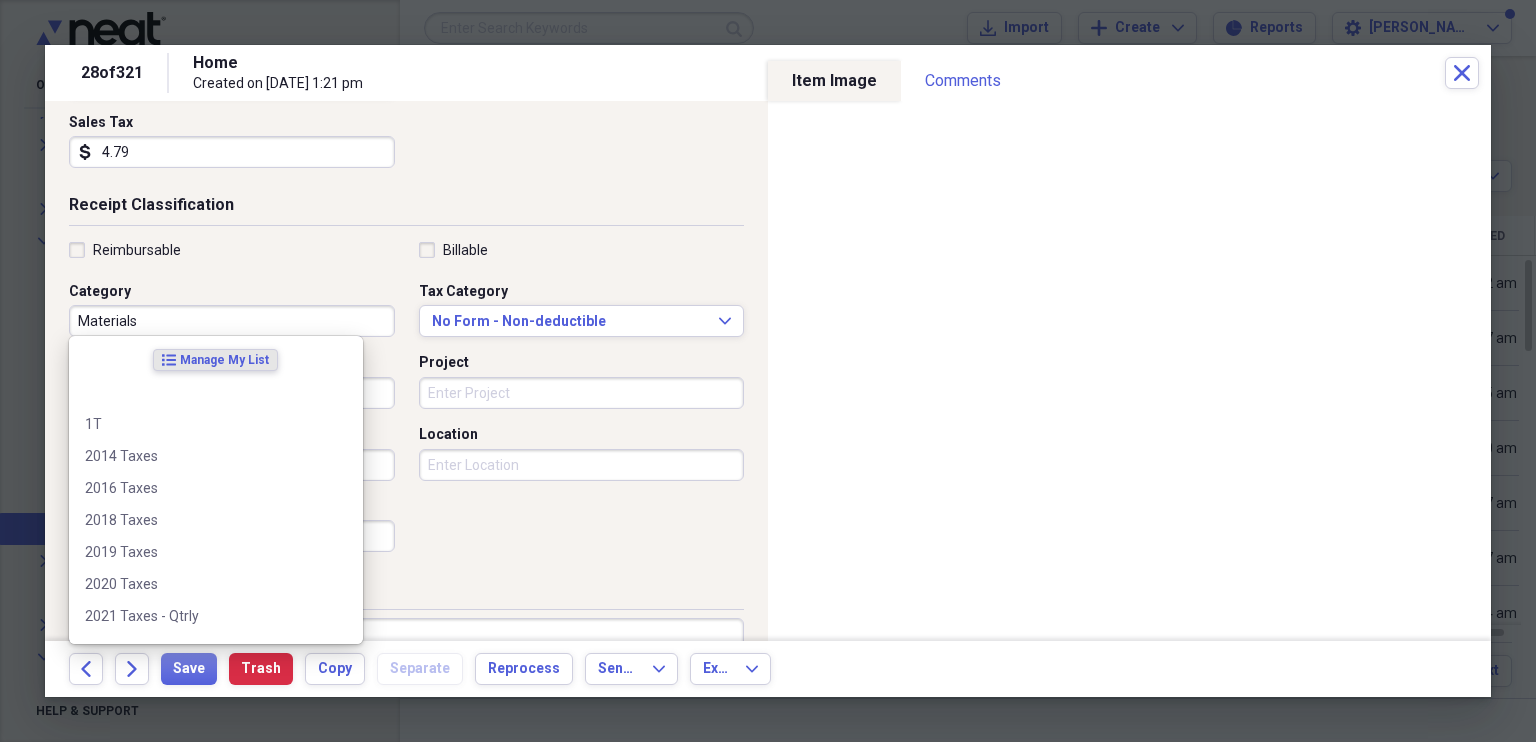 scroll, scrollTop: 348, scrollLeft: 0, axis: vertical 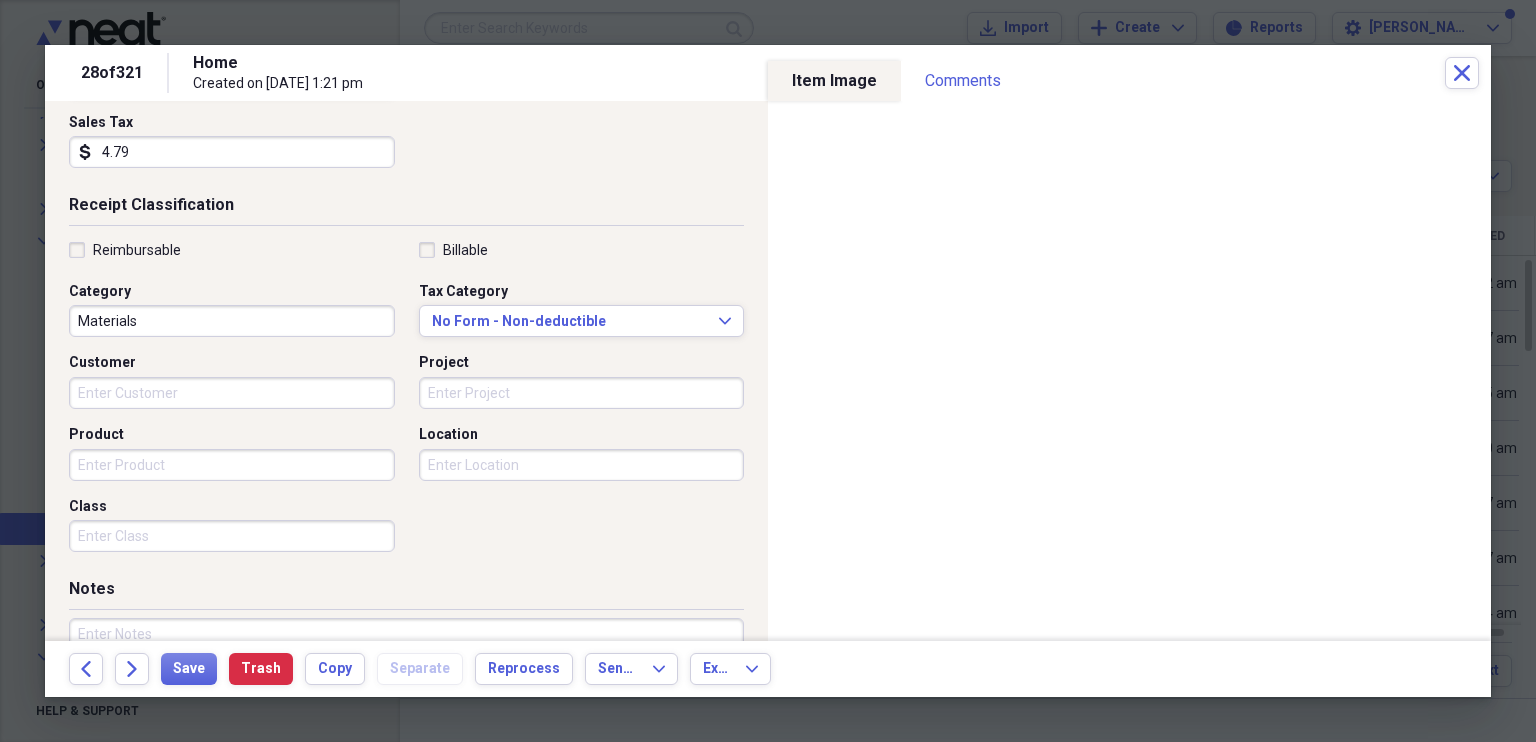 click on "Reimbursable Billable Category Materials Tax Category No Form - Non-deductible Expand Customer Project Product Location Class" at bounding box center (406, 401) 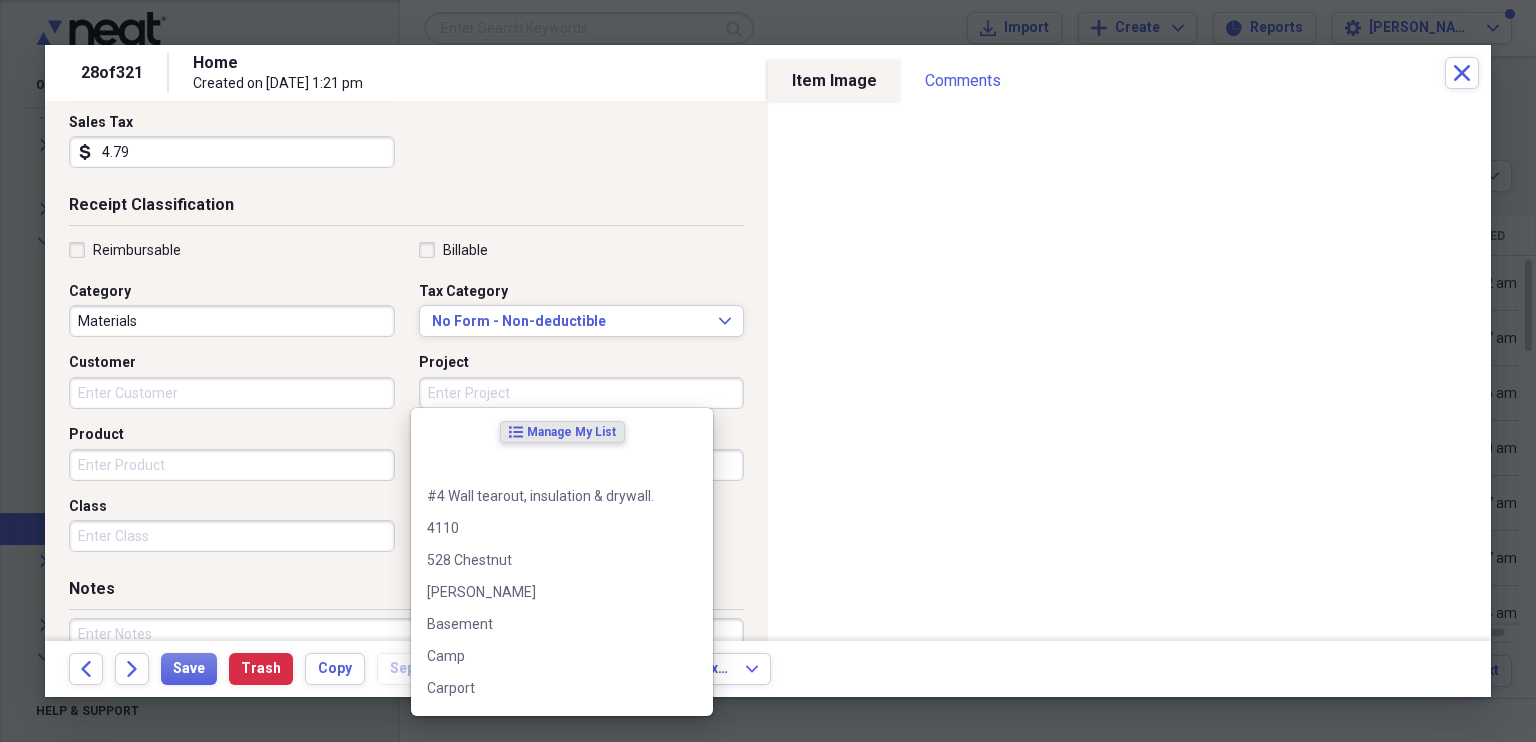 click on "Project" at bounding box center [582, 393] 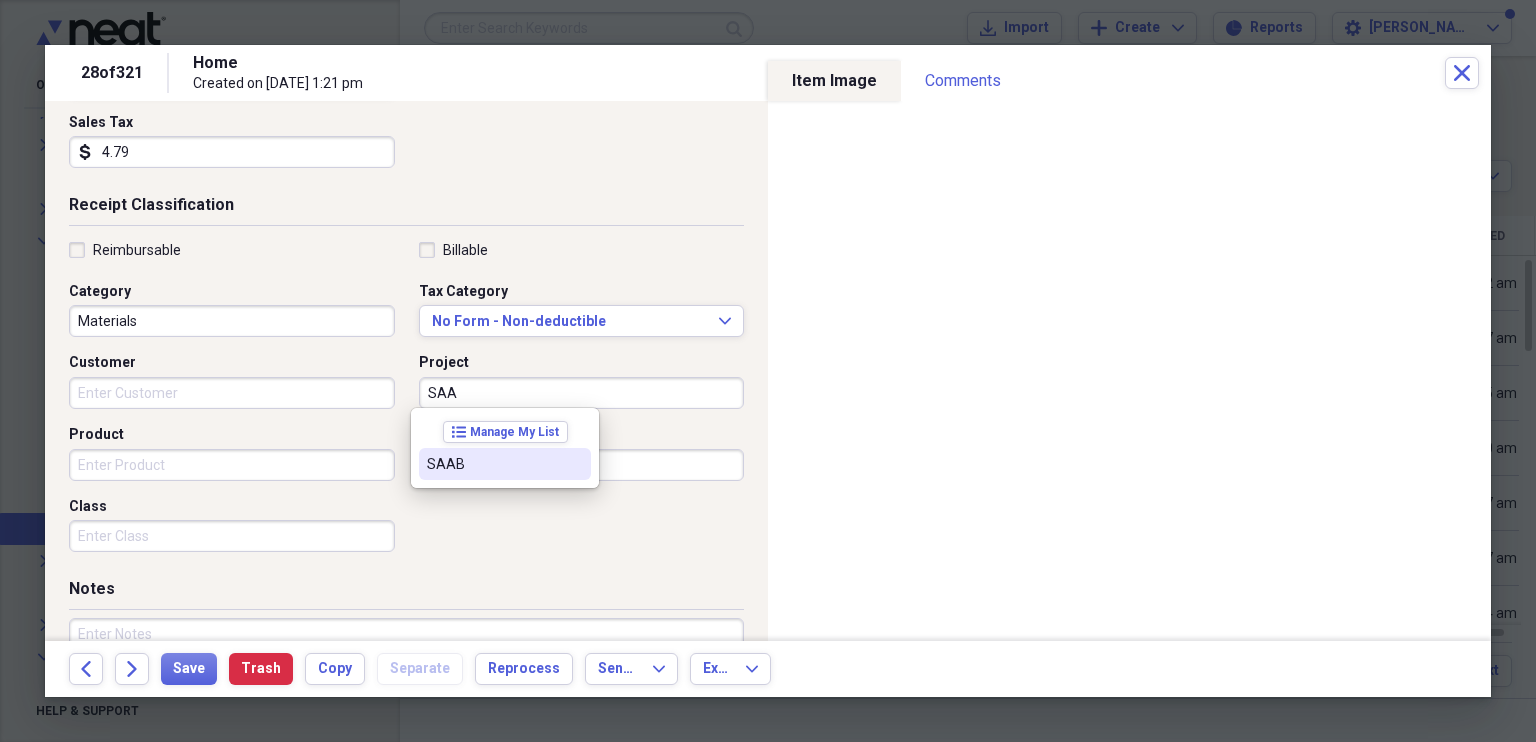 click on "SAAB" at bounding box center [505, 464] 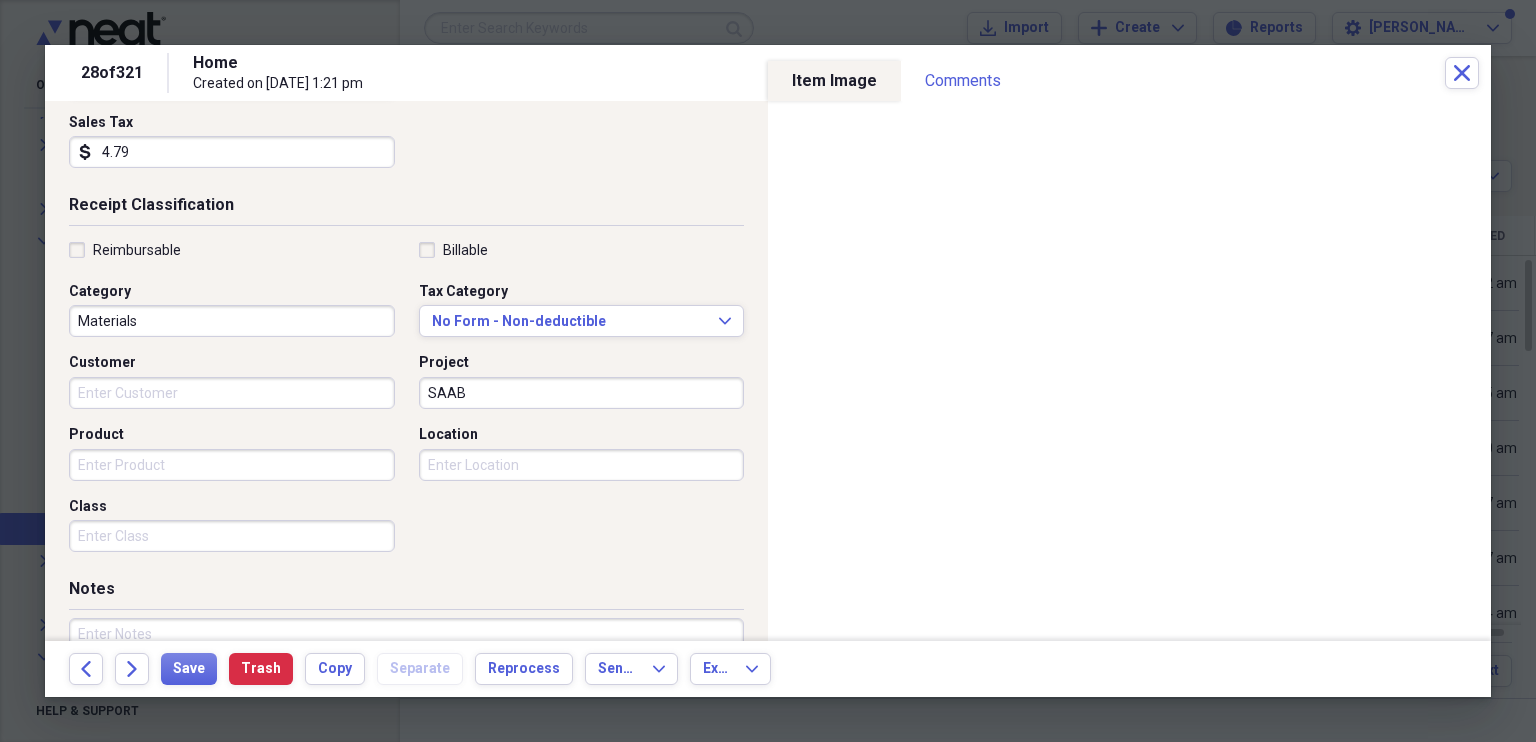 scroll, scrollTop: 480, scrollLeft: 0, axis: vertical 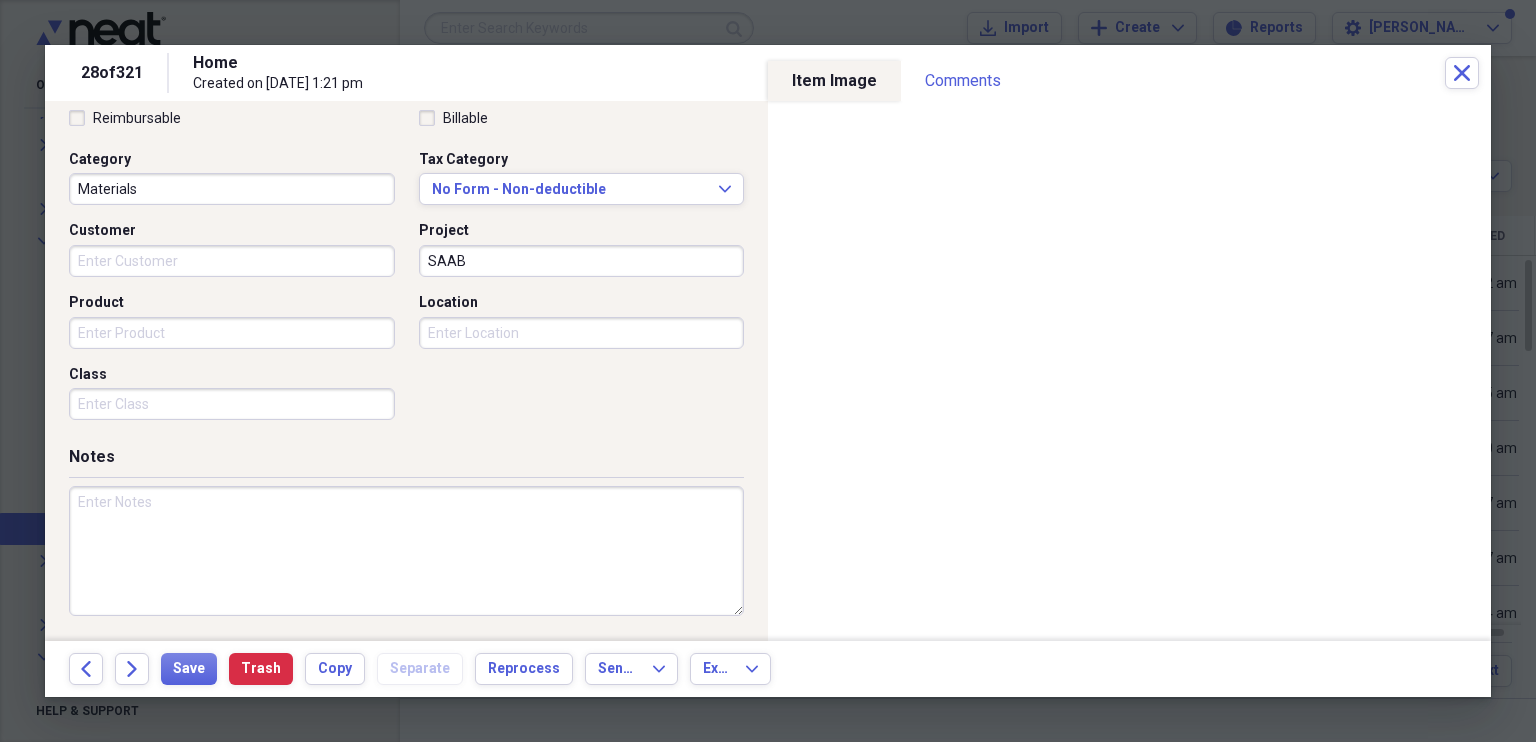 click at bounding box center [406, 551] 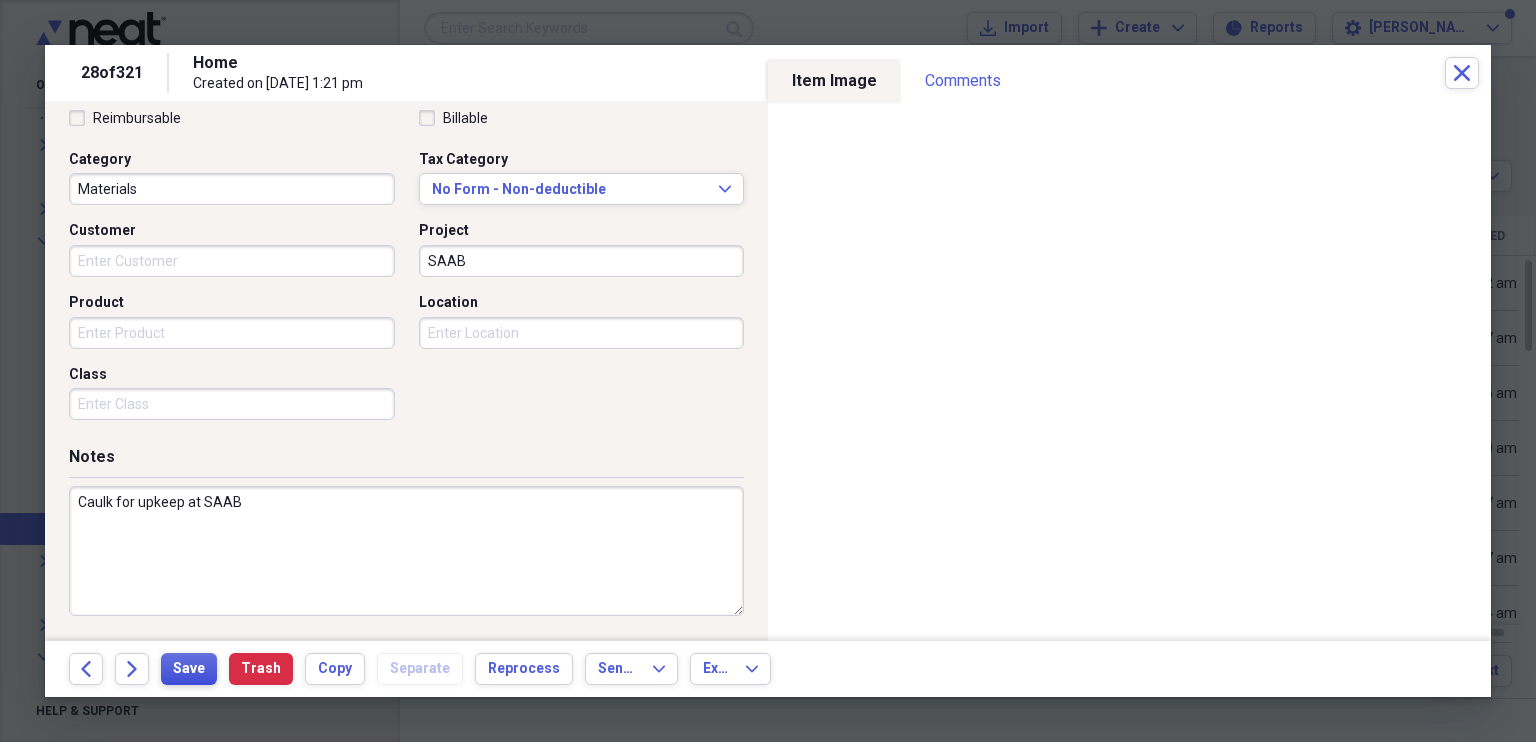 type on "Caulk for upkeep at SAAB" 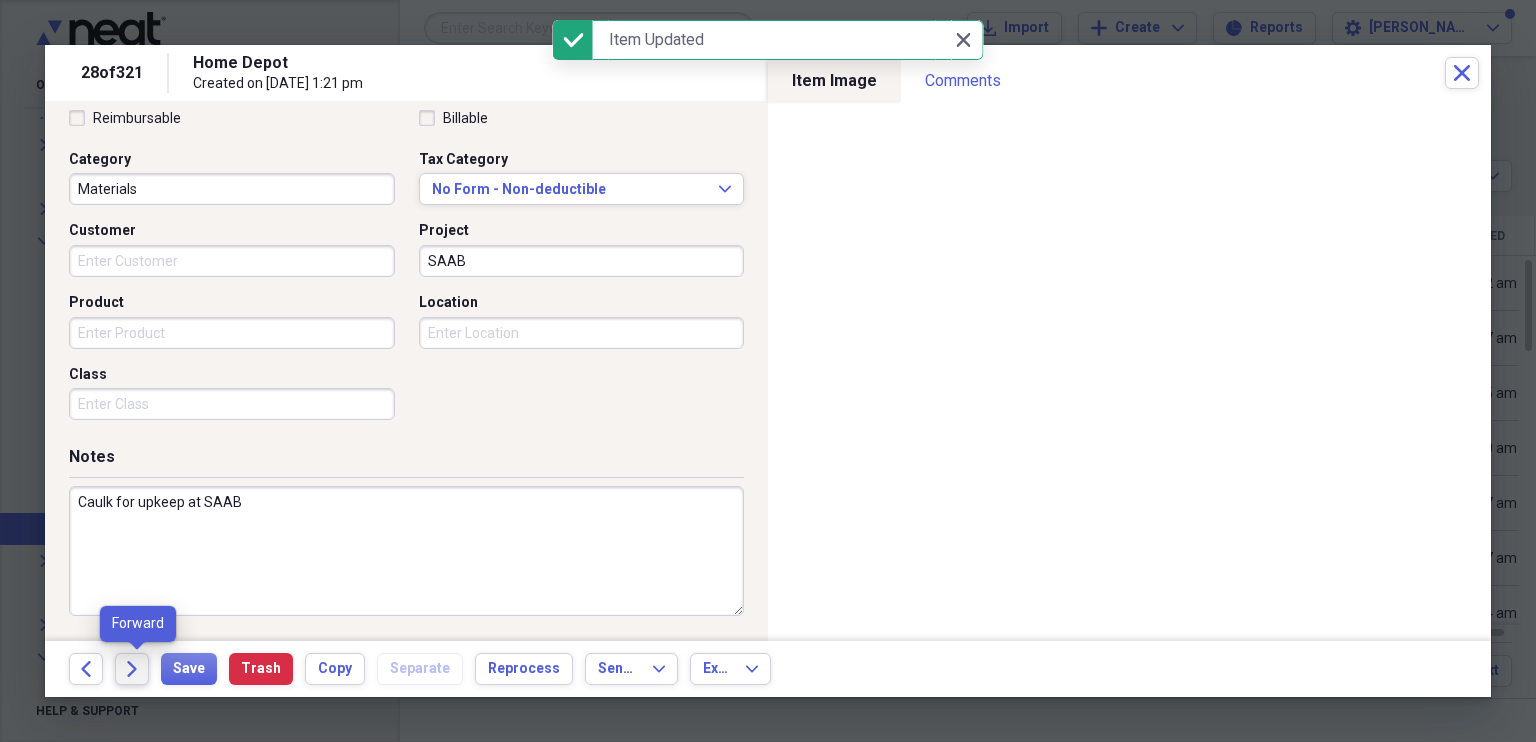 click on "Forward" 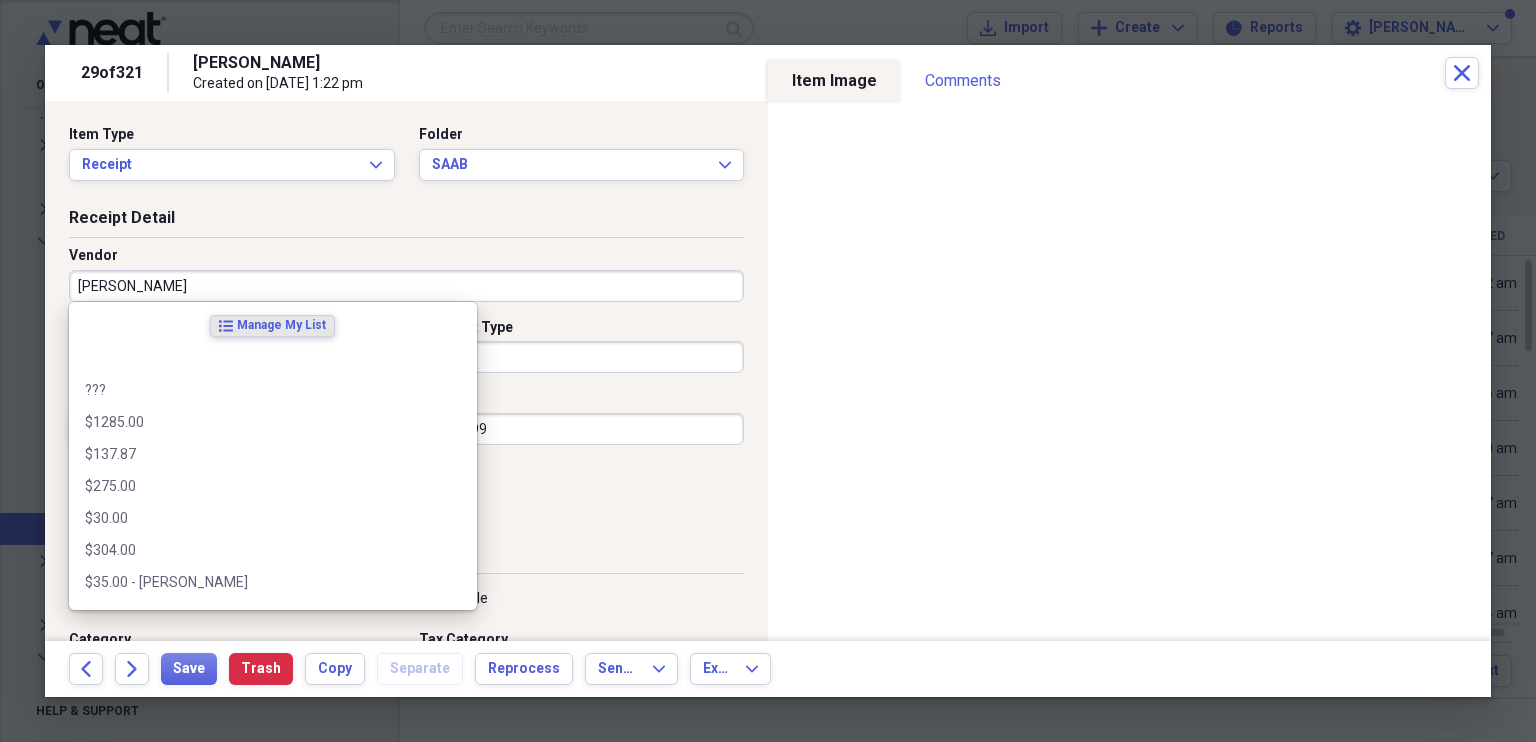 click on "[PERSON_NAME]" at bounding box center (406, 286) 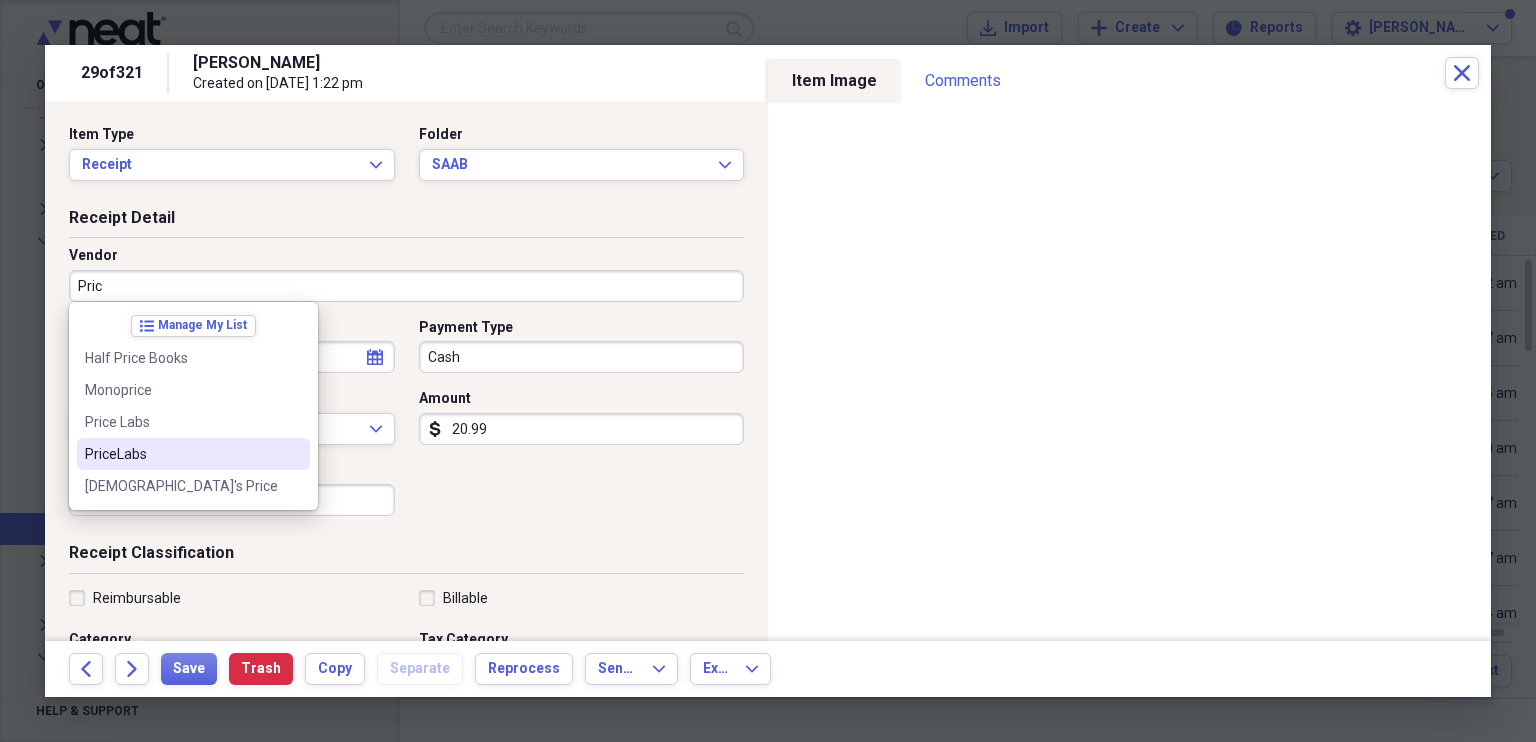 click on "PriceLabs" at bounding box center [181, 454] 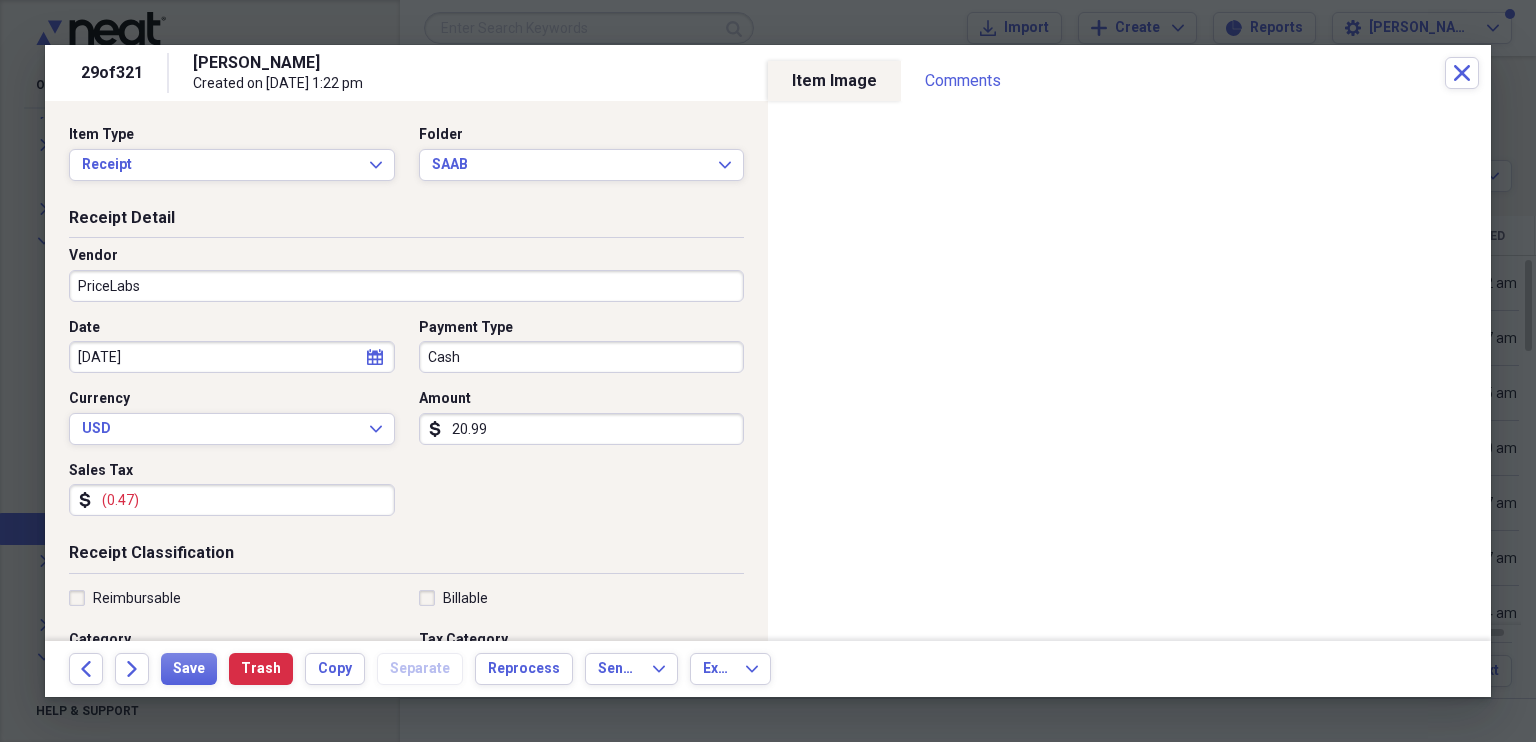 type on "Management" 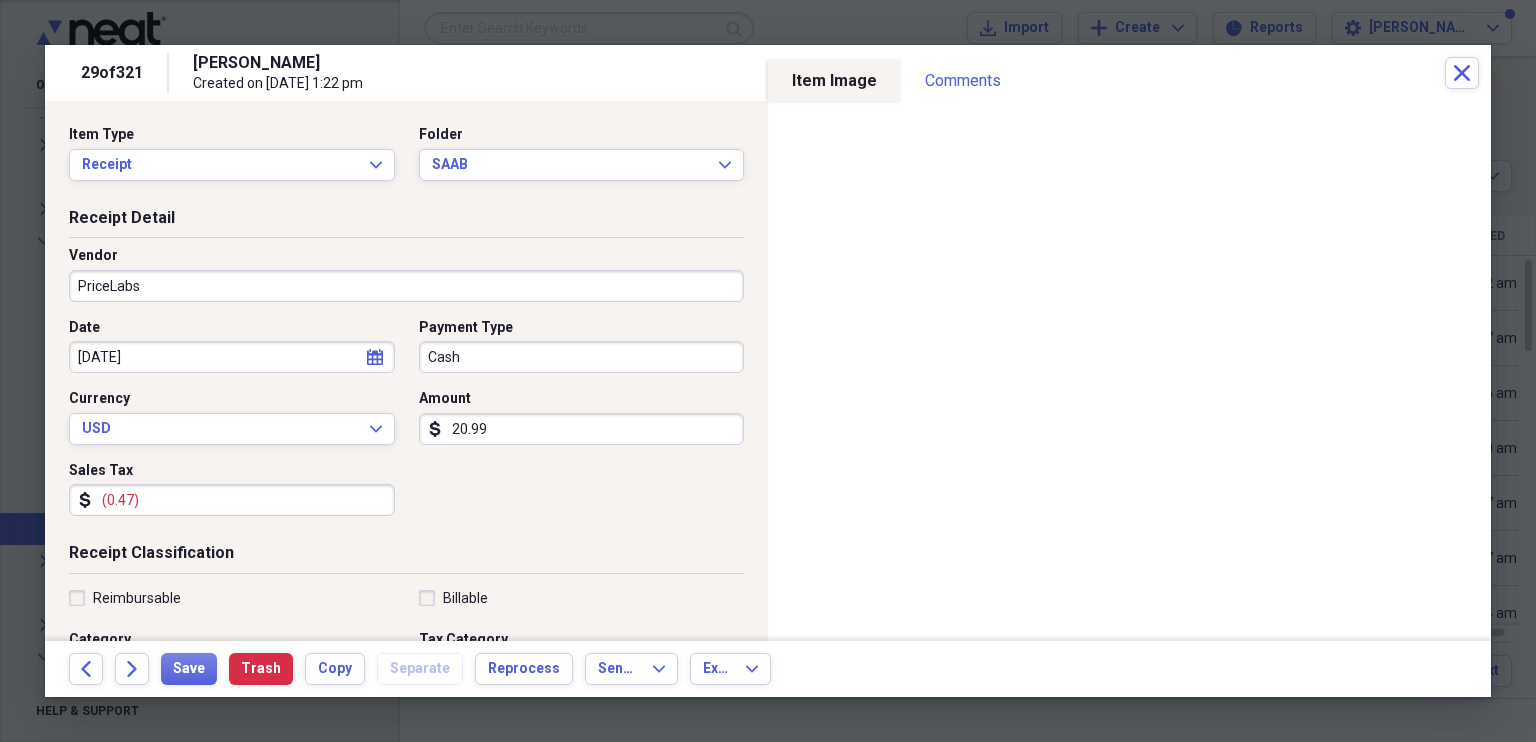 click on "(0.47)" at bounding box center (232, 500) 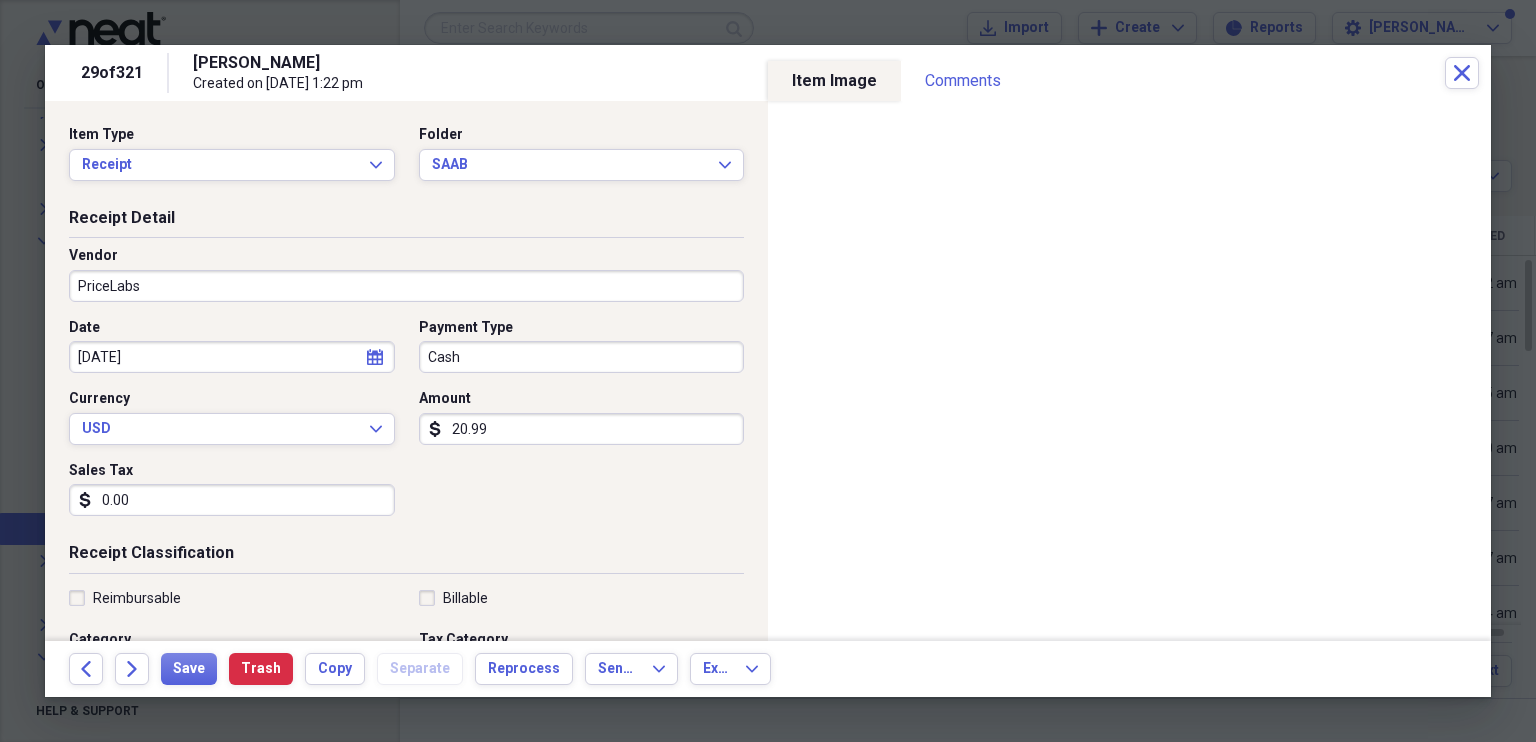 type on "0.00" 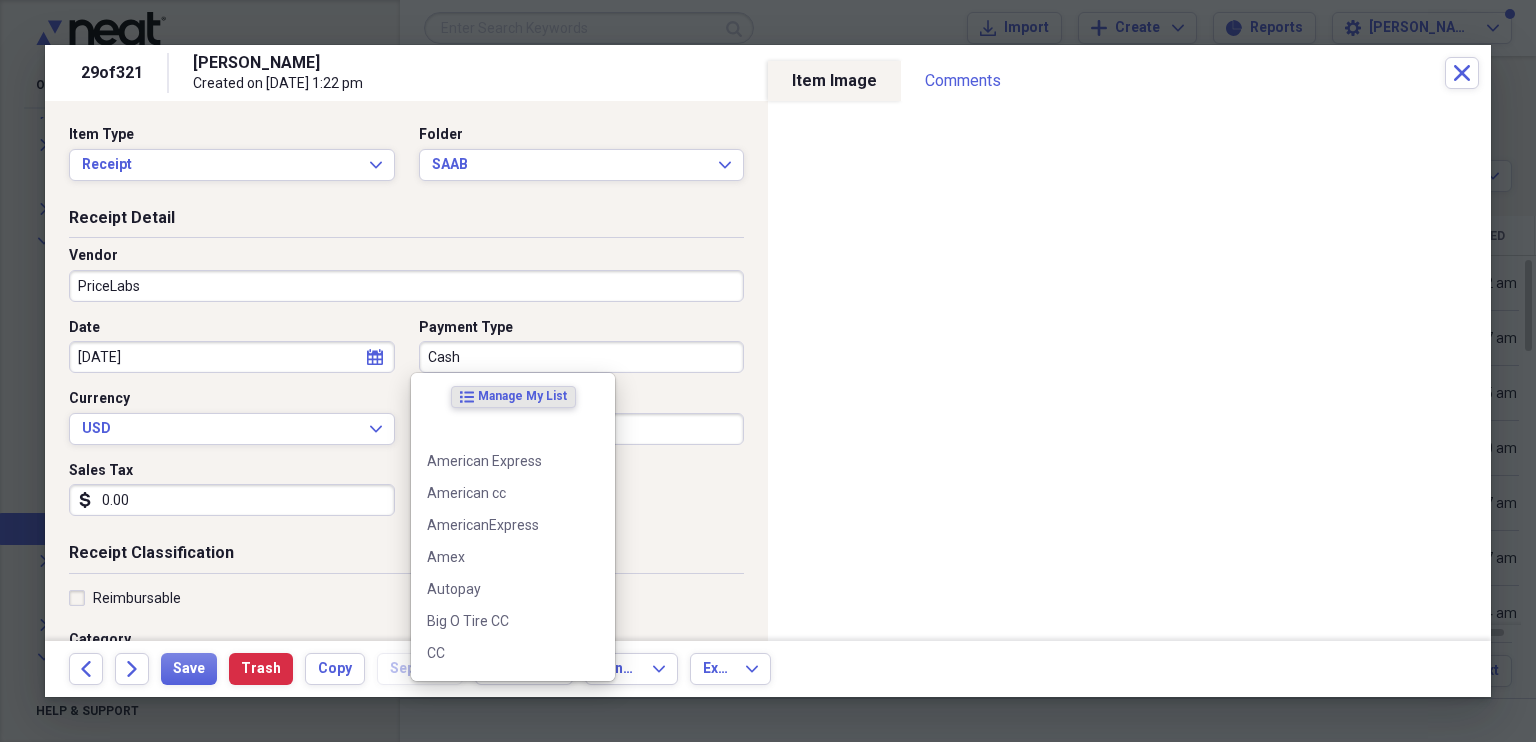click on "Cash" at bounding box center (582, 357) 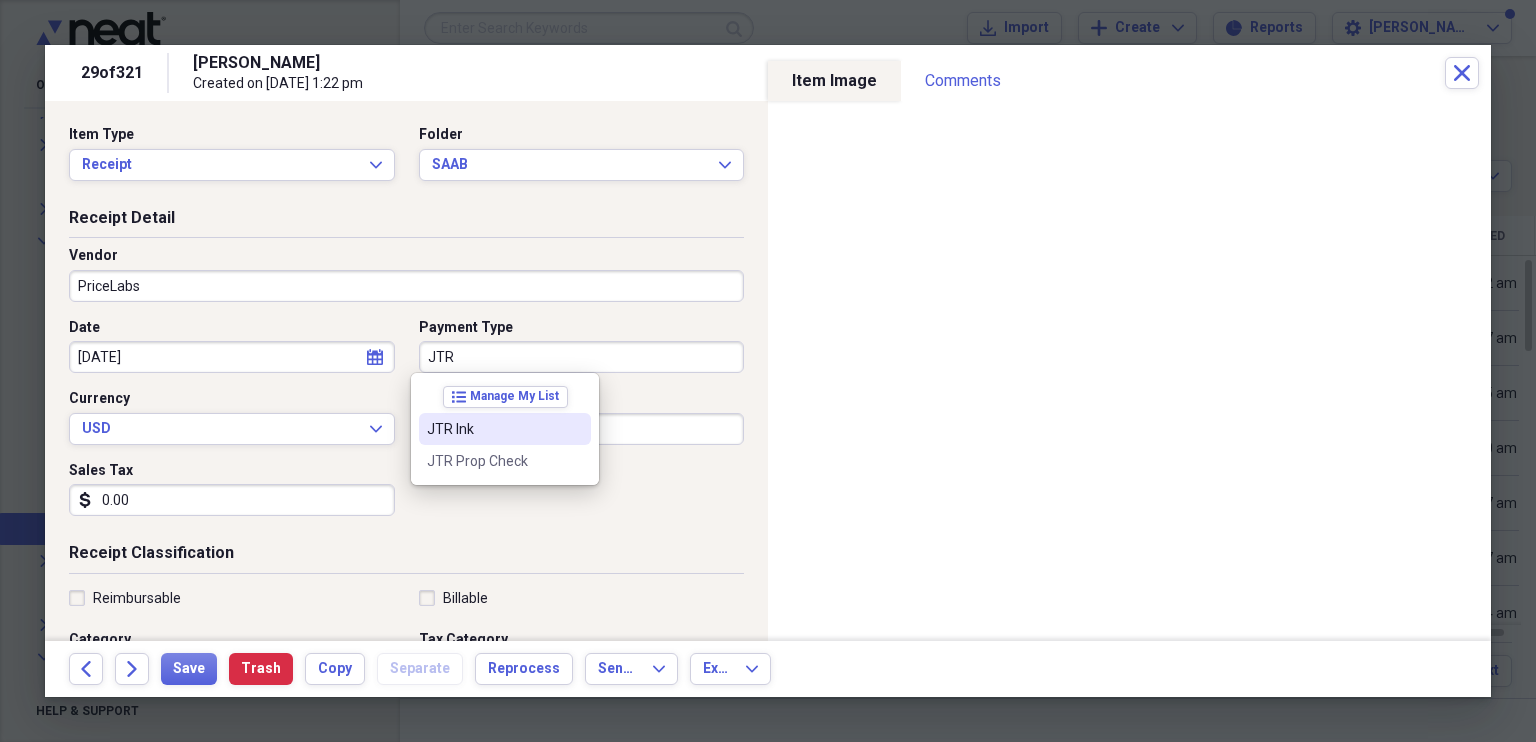 click on "JTR Ink" at bounding box center [493, 429] 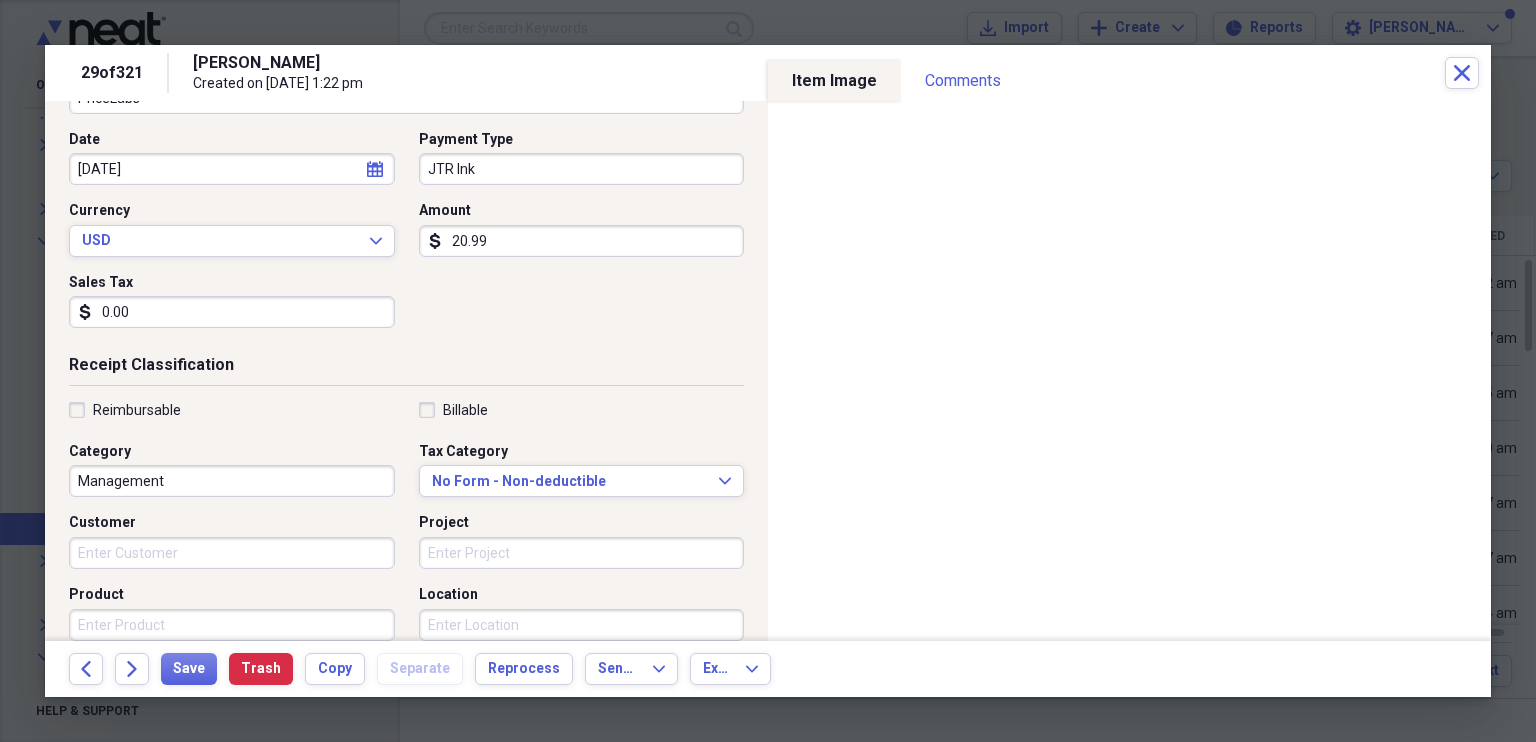 scroll, scrollTop: 376, scrollLeft: 0, axis: vertical 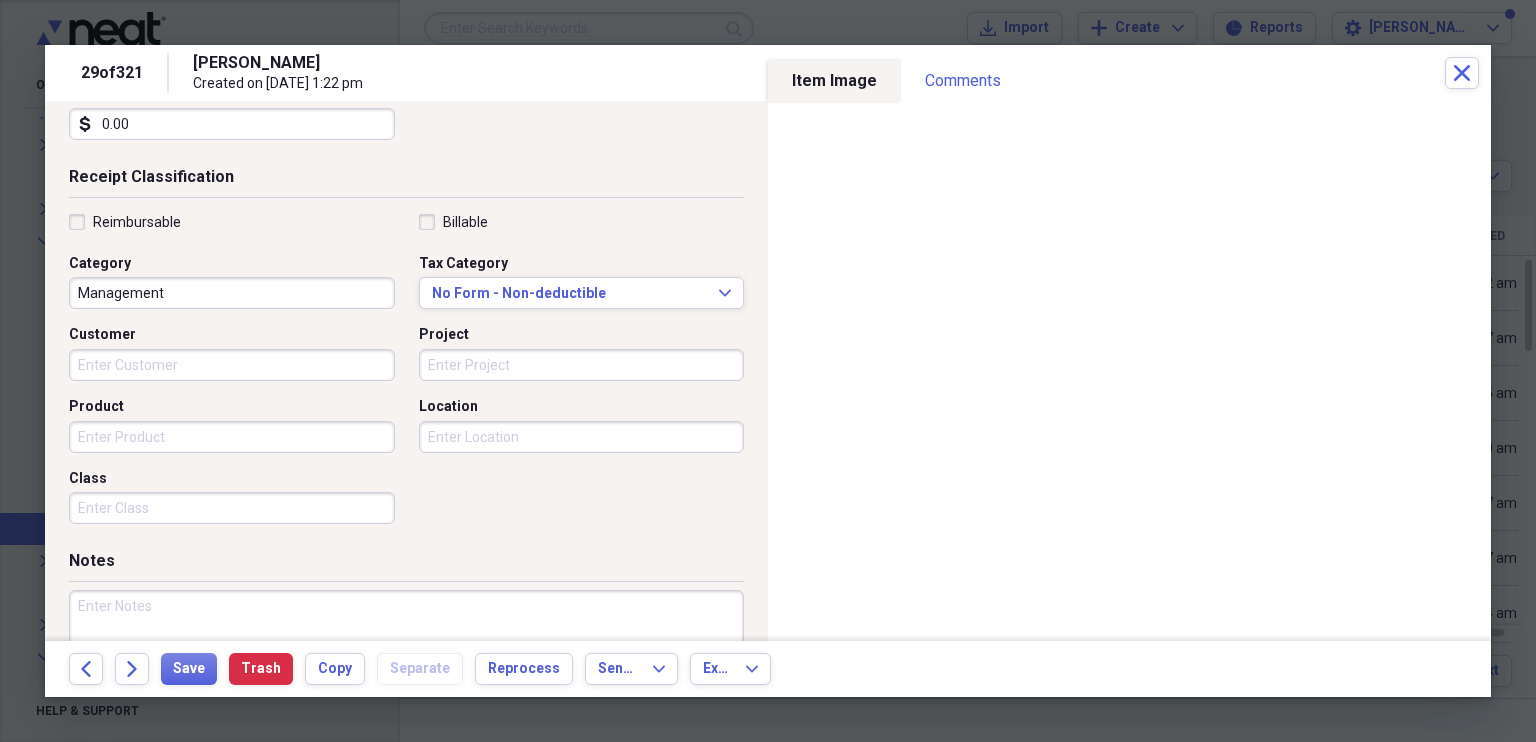 click on "Reimbursable Billable Category Management Tax Category No Form - Non-deductible Expand Customer Project Product Location Class" at bounding box center (406, 373) 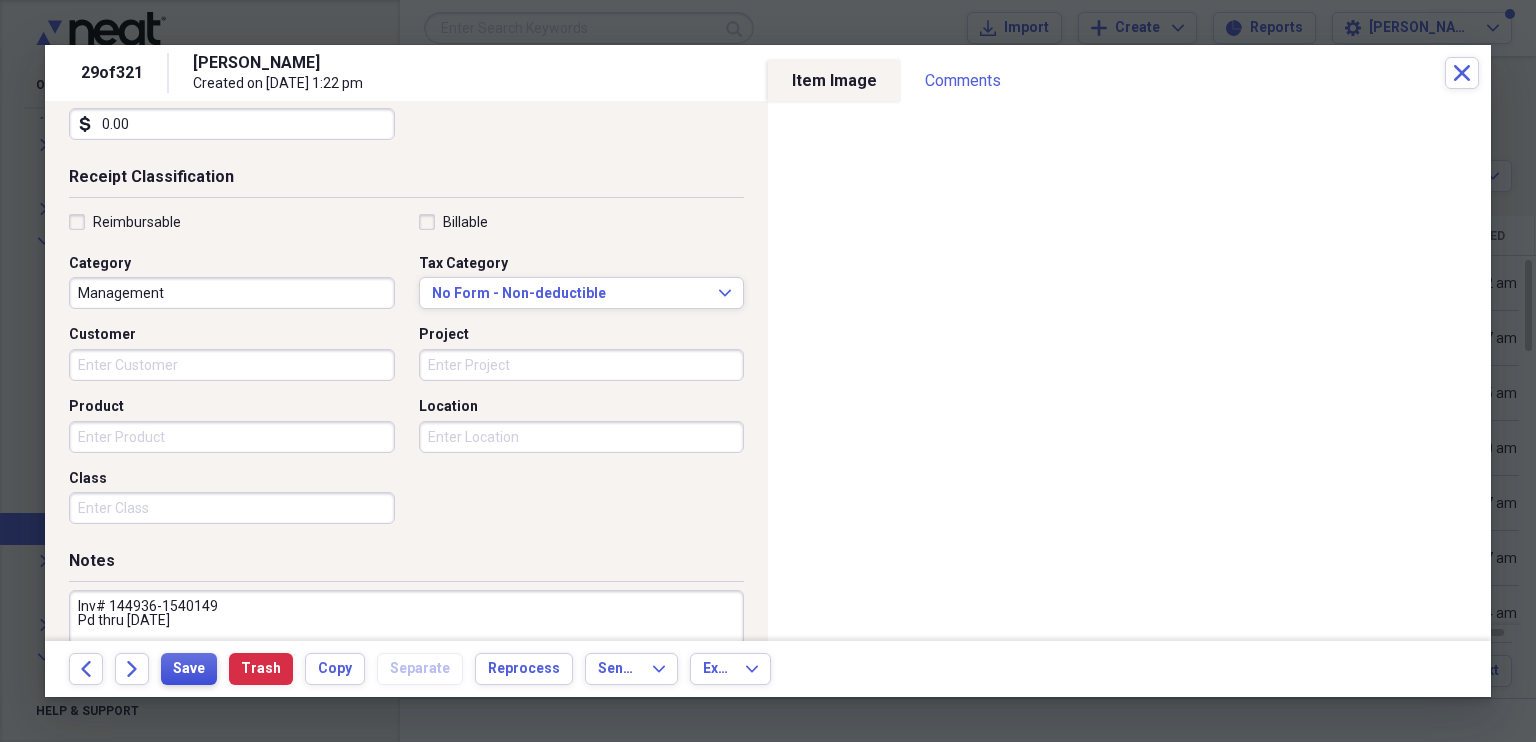 type on "Inv# 144936-1540149
Pd thru [DATE]" 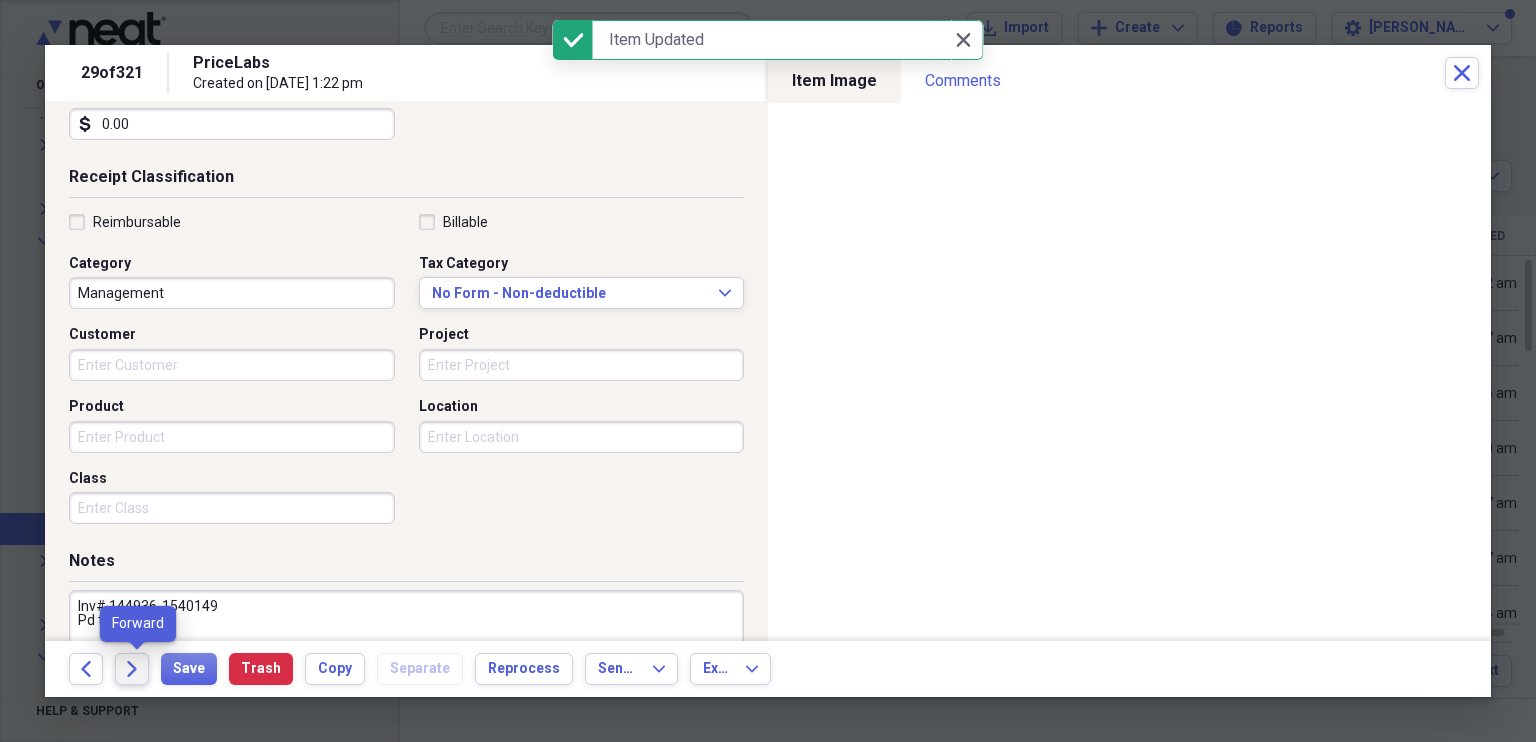 click 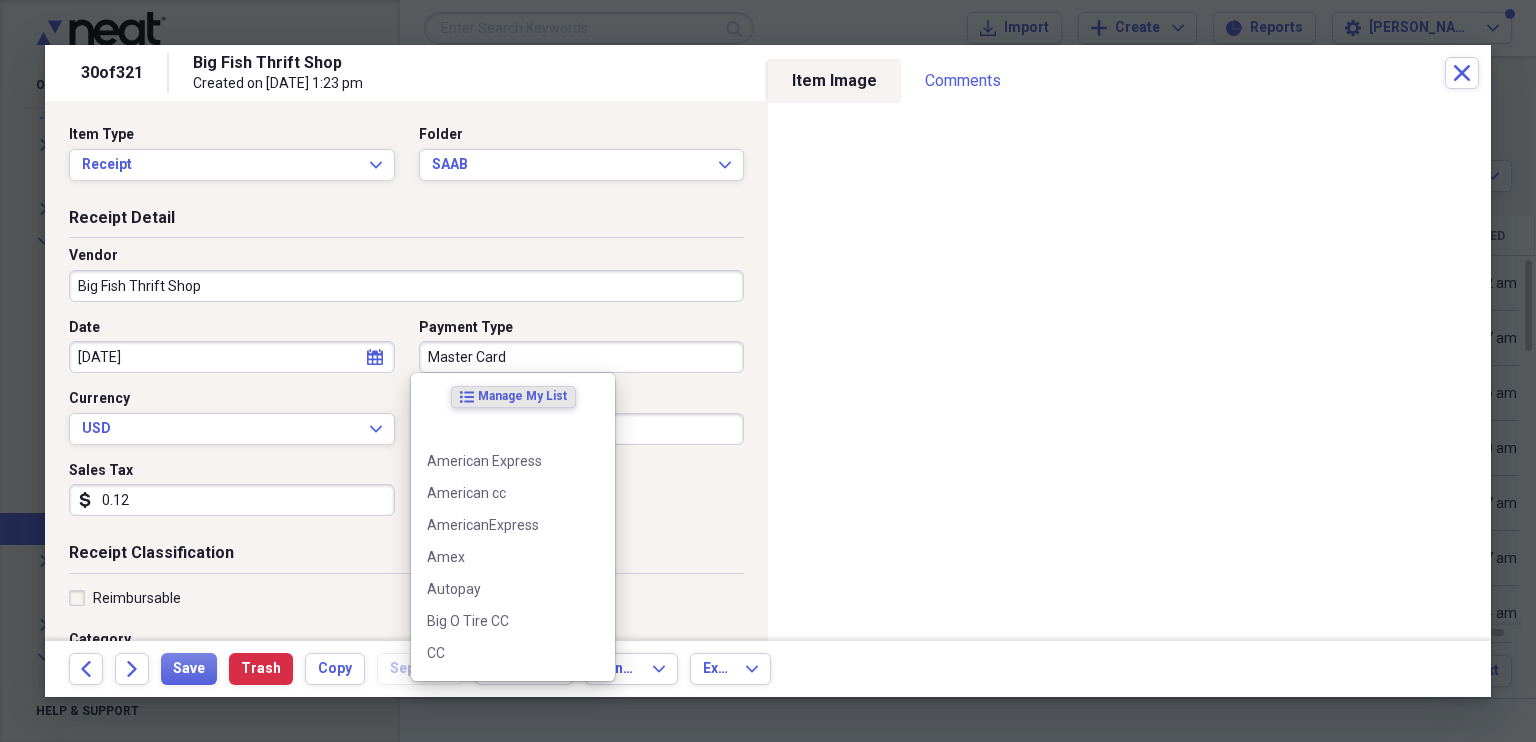 click on "Master Card" at bounding box center [582, 357] 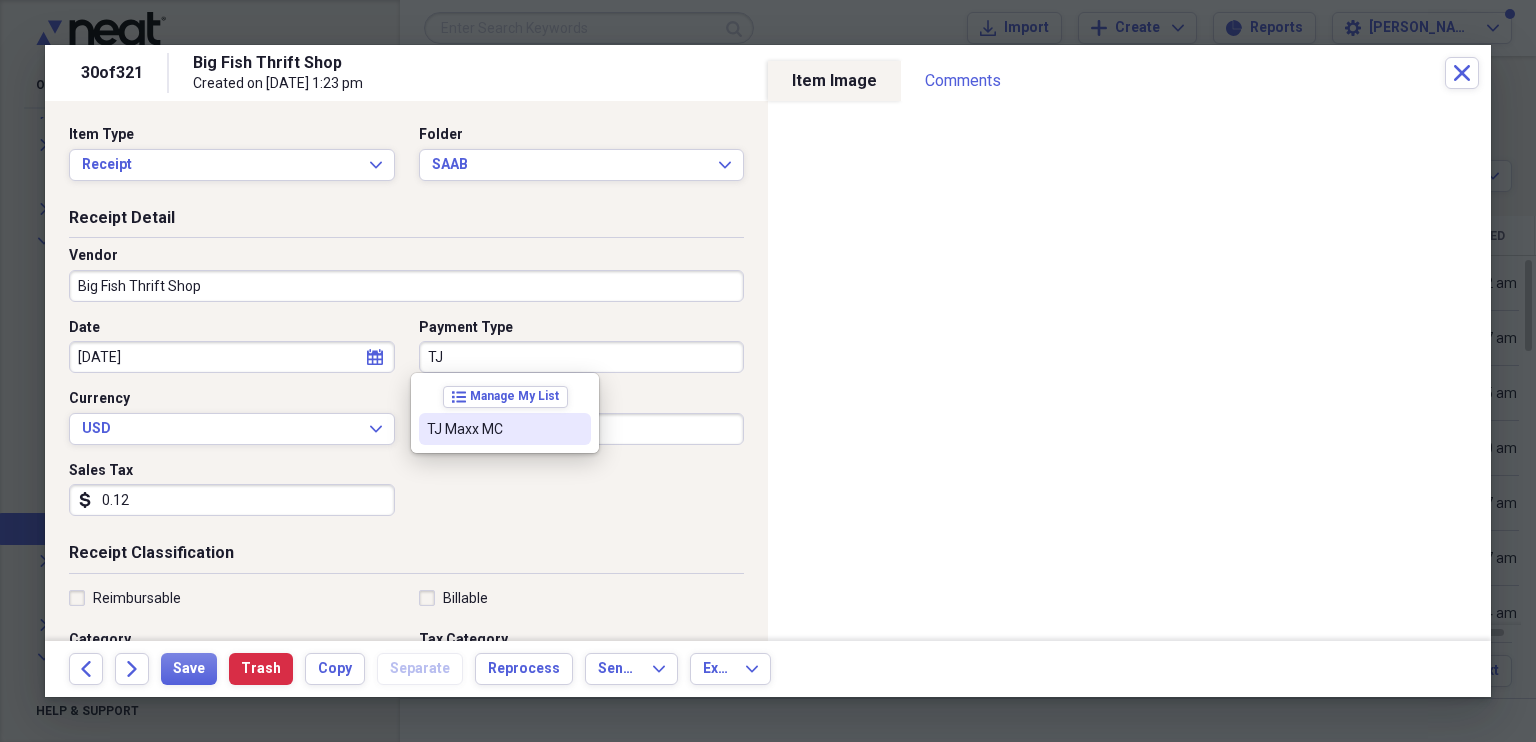 click on "TJ Maxx MC" at bounding box center (493, 429) 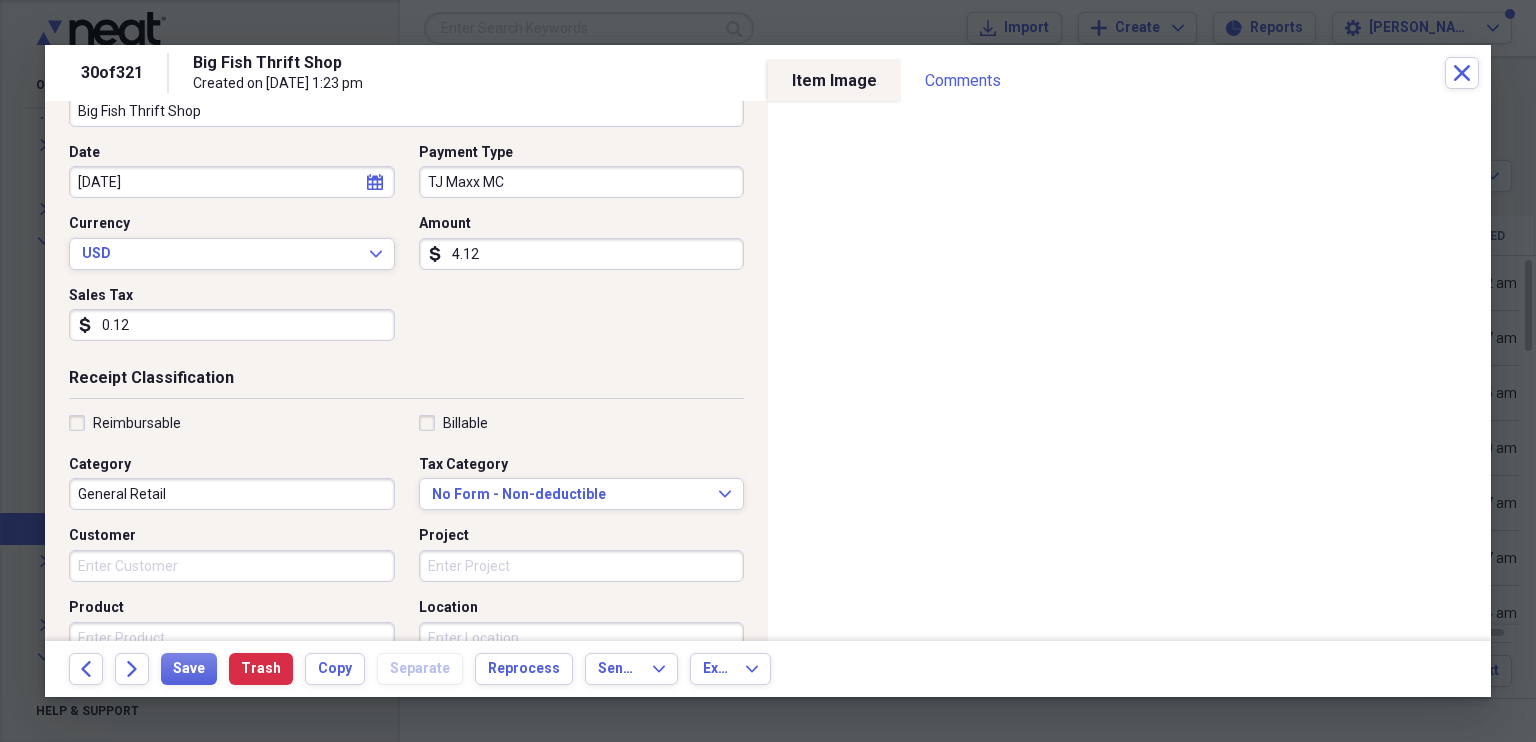 scroll, scrollTop: 176, scrollLeft: 0, axis: vertical 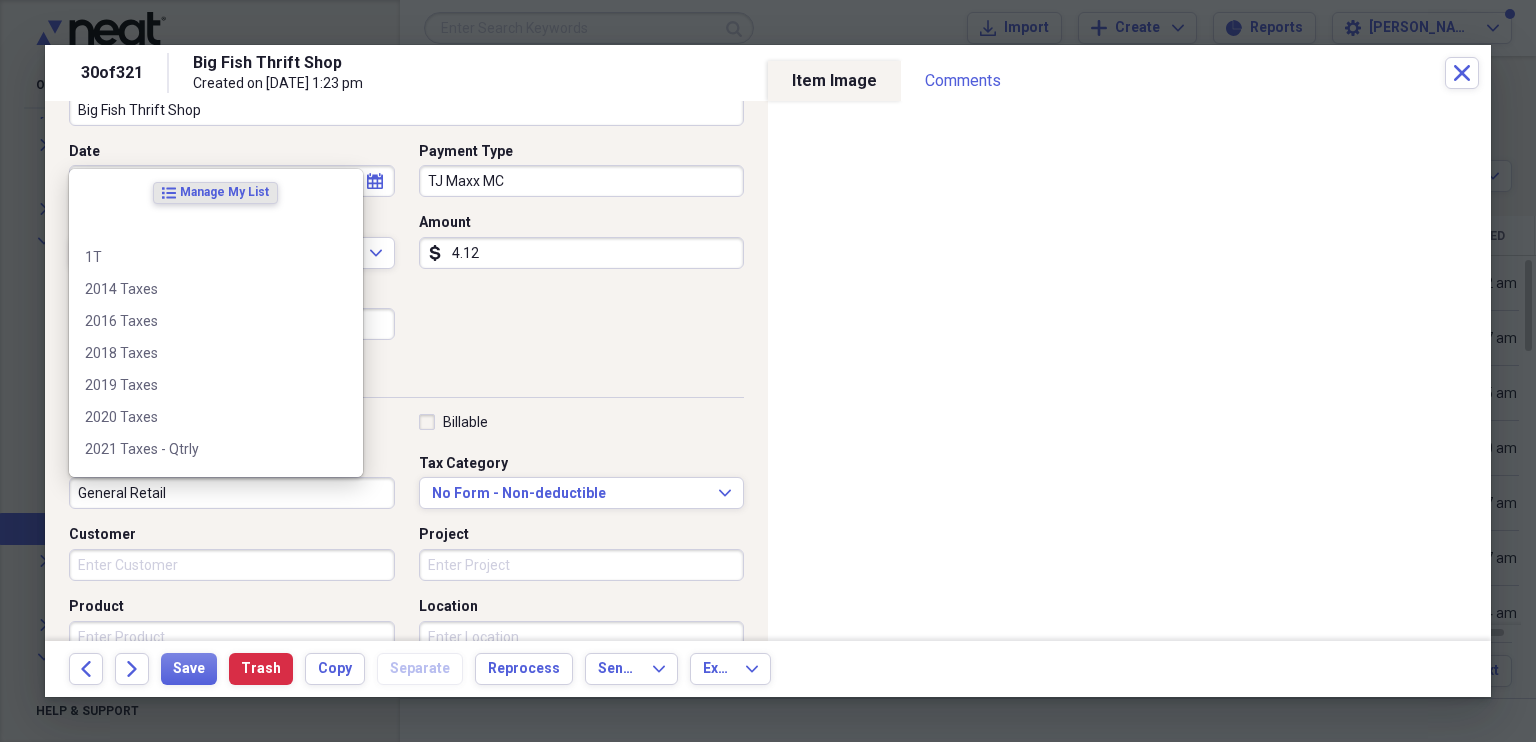 click on "General Retail" at bounding box center (232, 493) 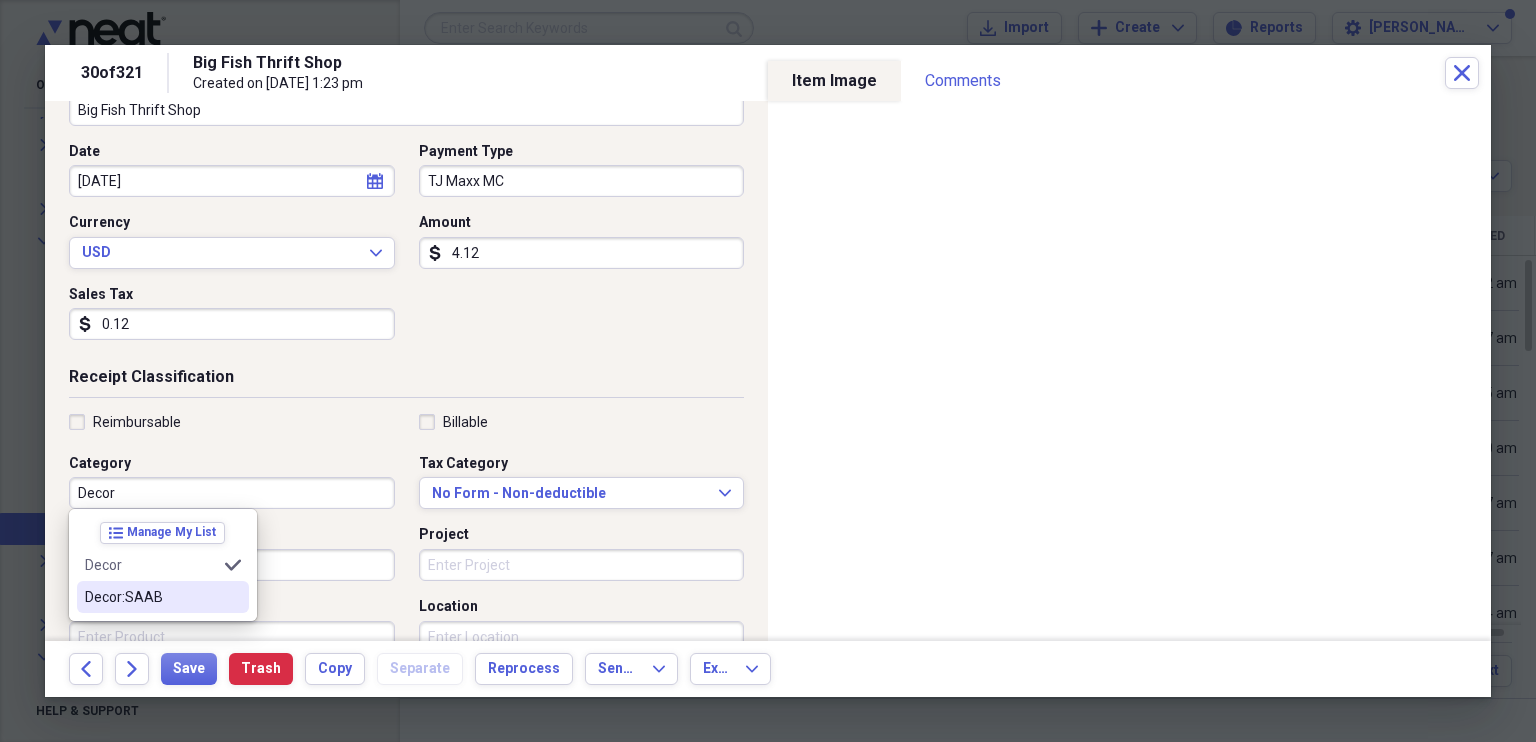 click on "Decor:SAAB" at bounding box center [151, 597] 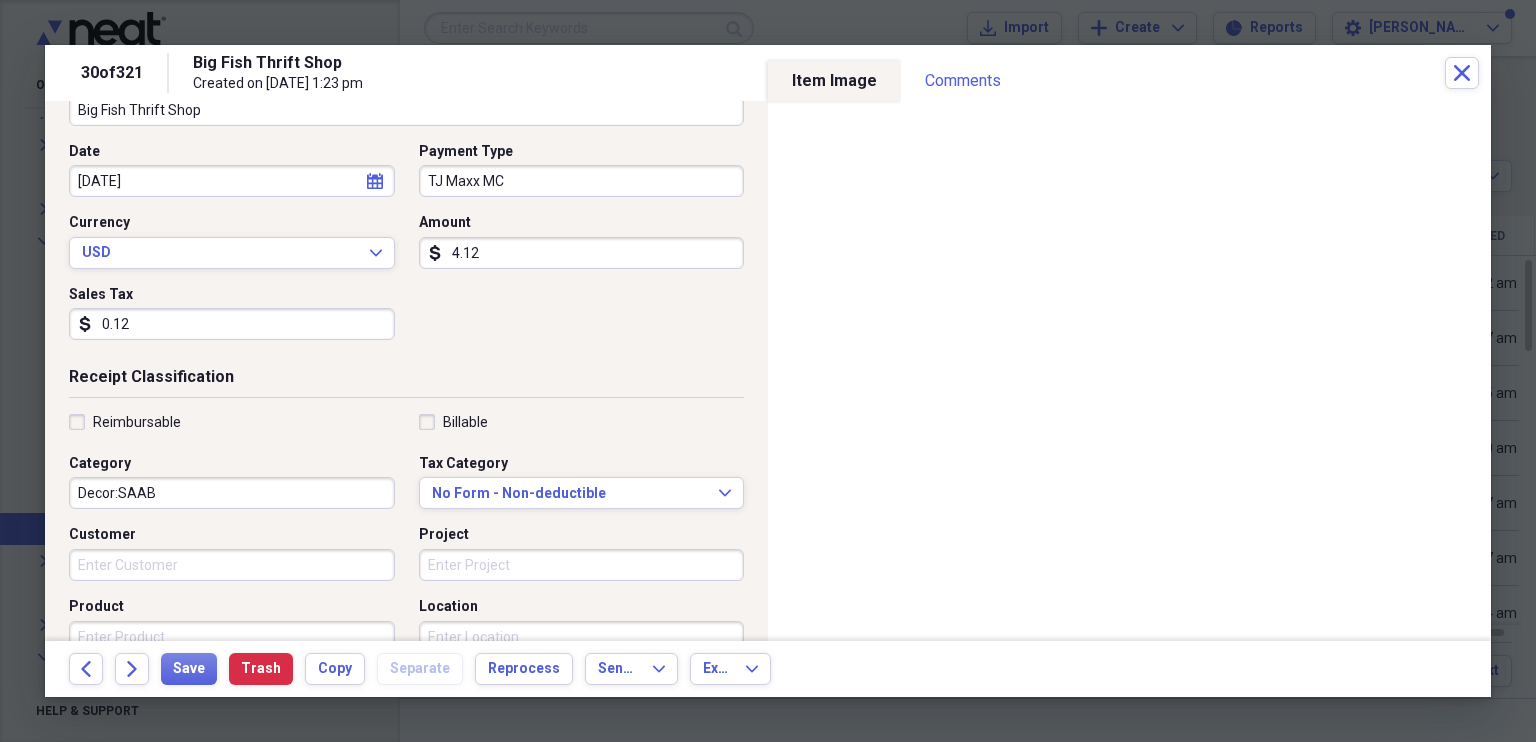 scroll, scrollTop: 480, scrollLeft: 0, axis: vertical 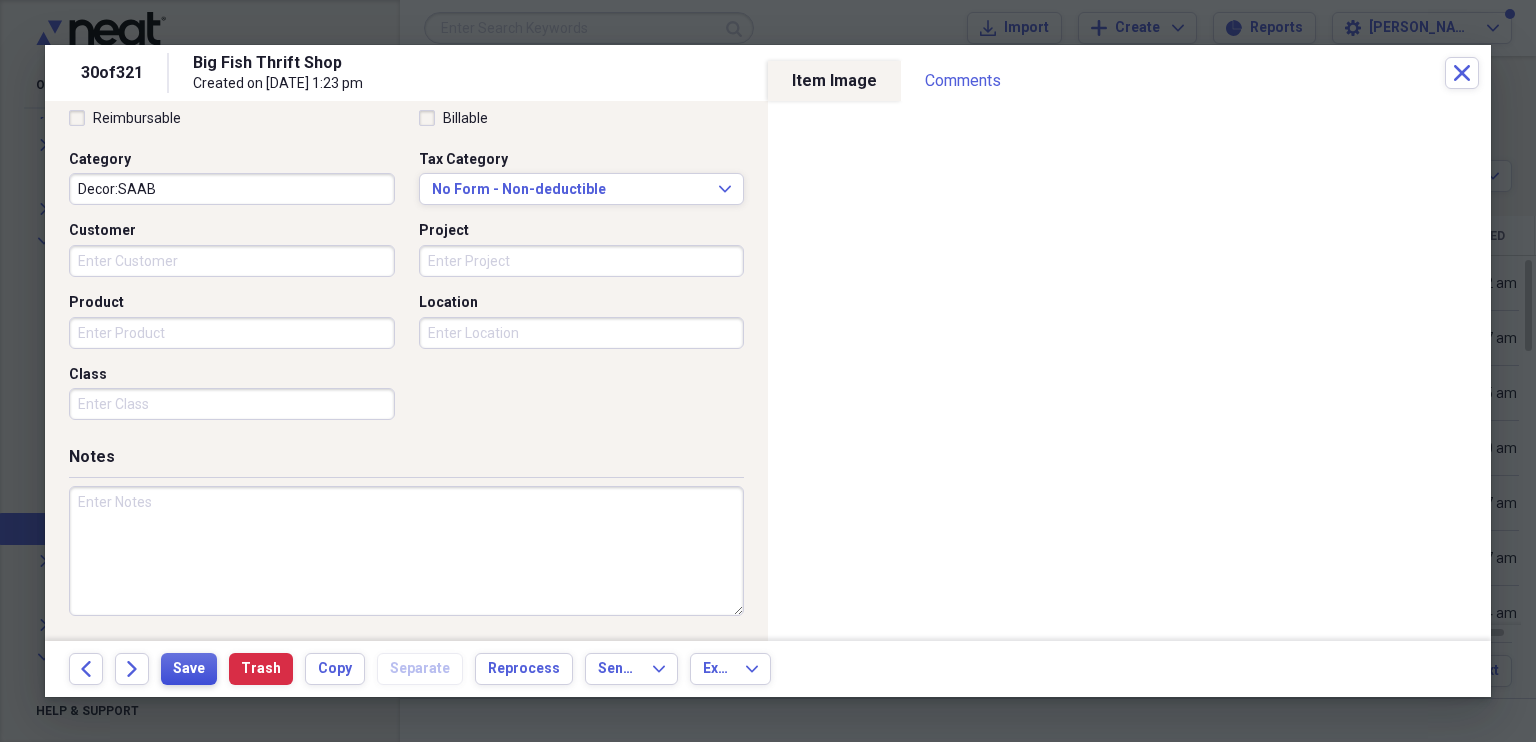 click on "Save" at bounding box center [189, 669] 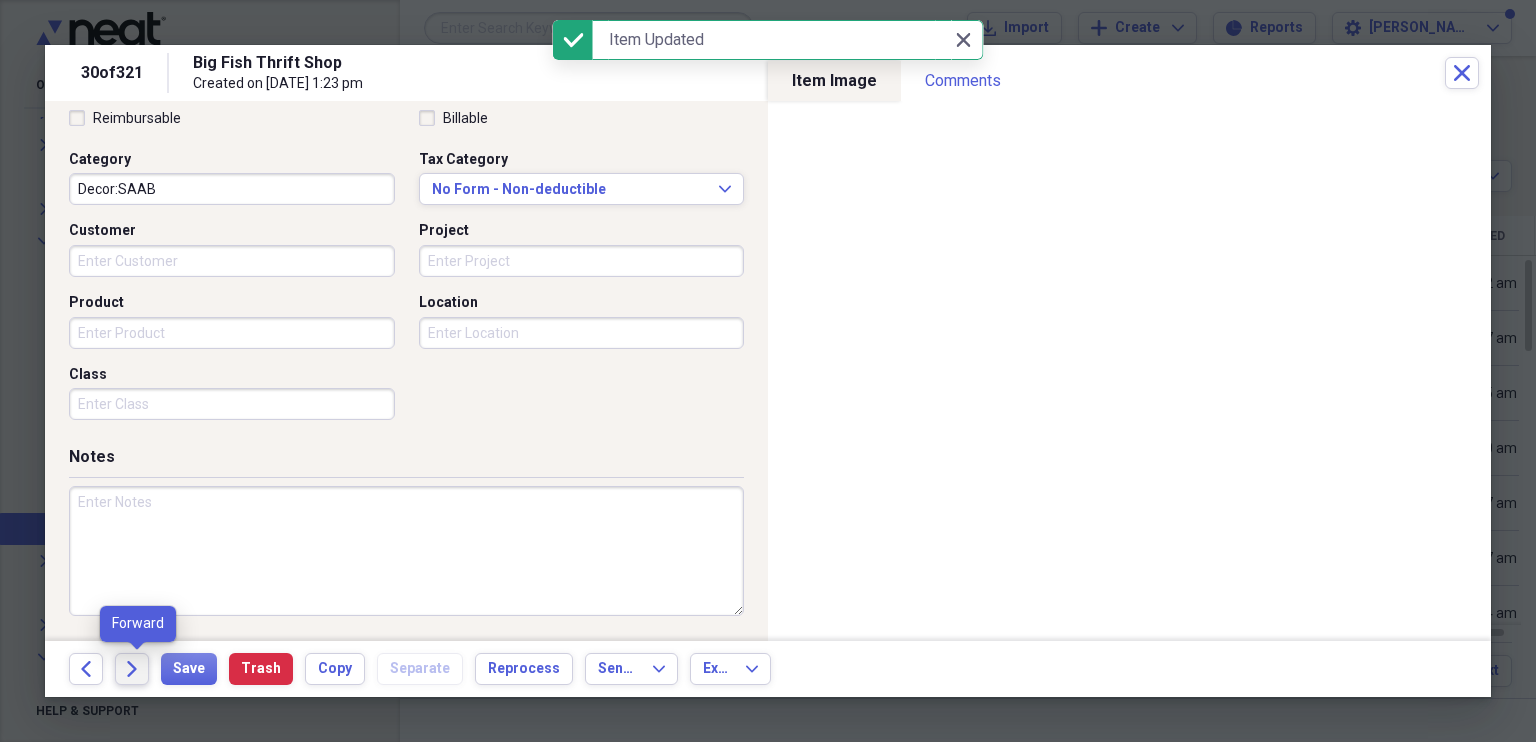 click 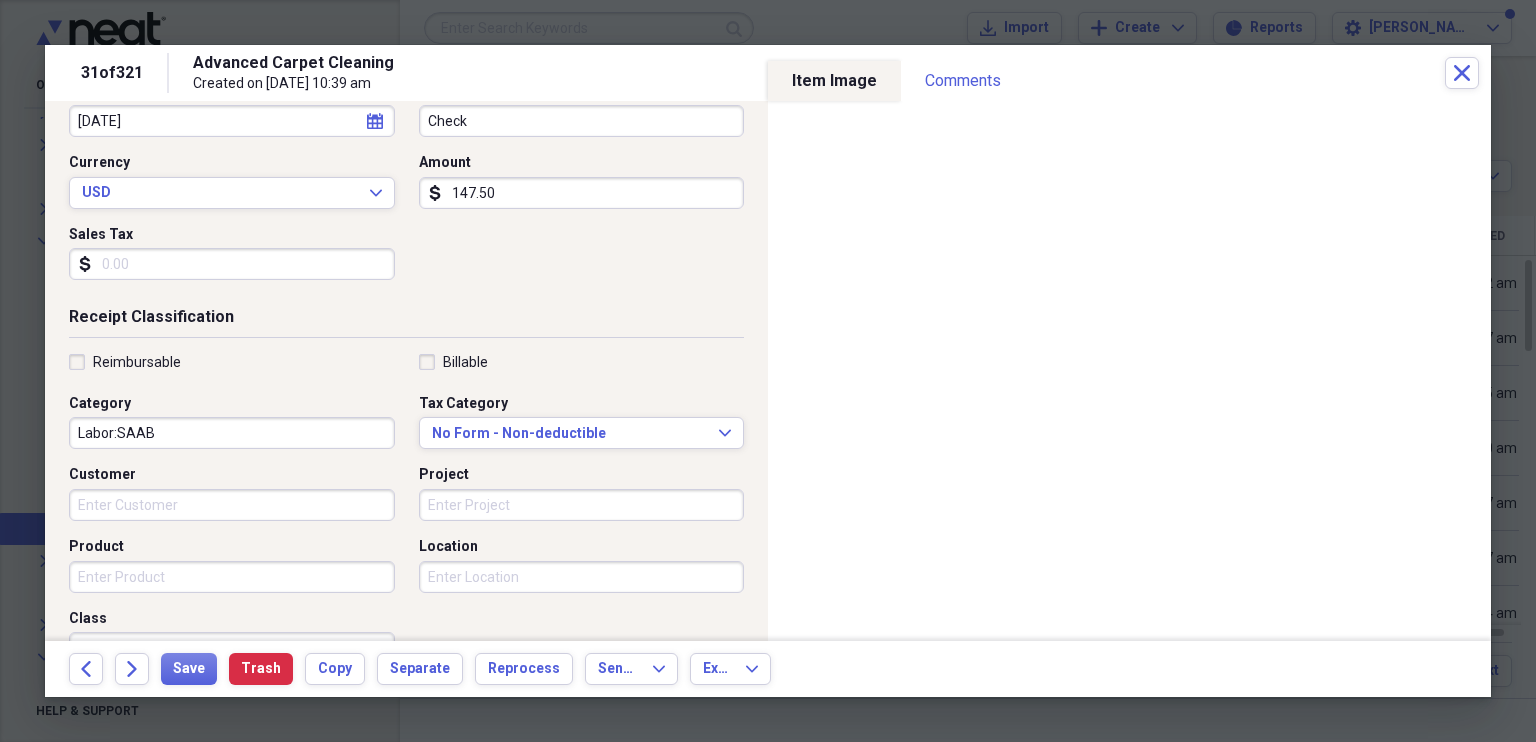 scroll, scrollTop: 480, scrollLeft: 0, axis: vertical 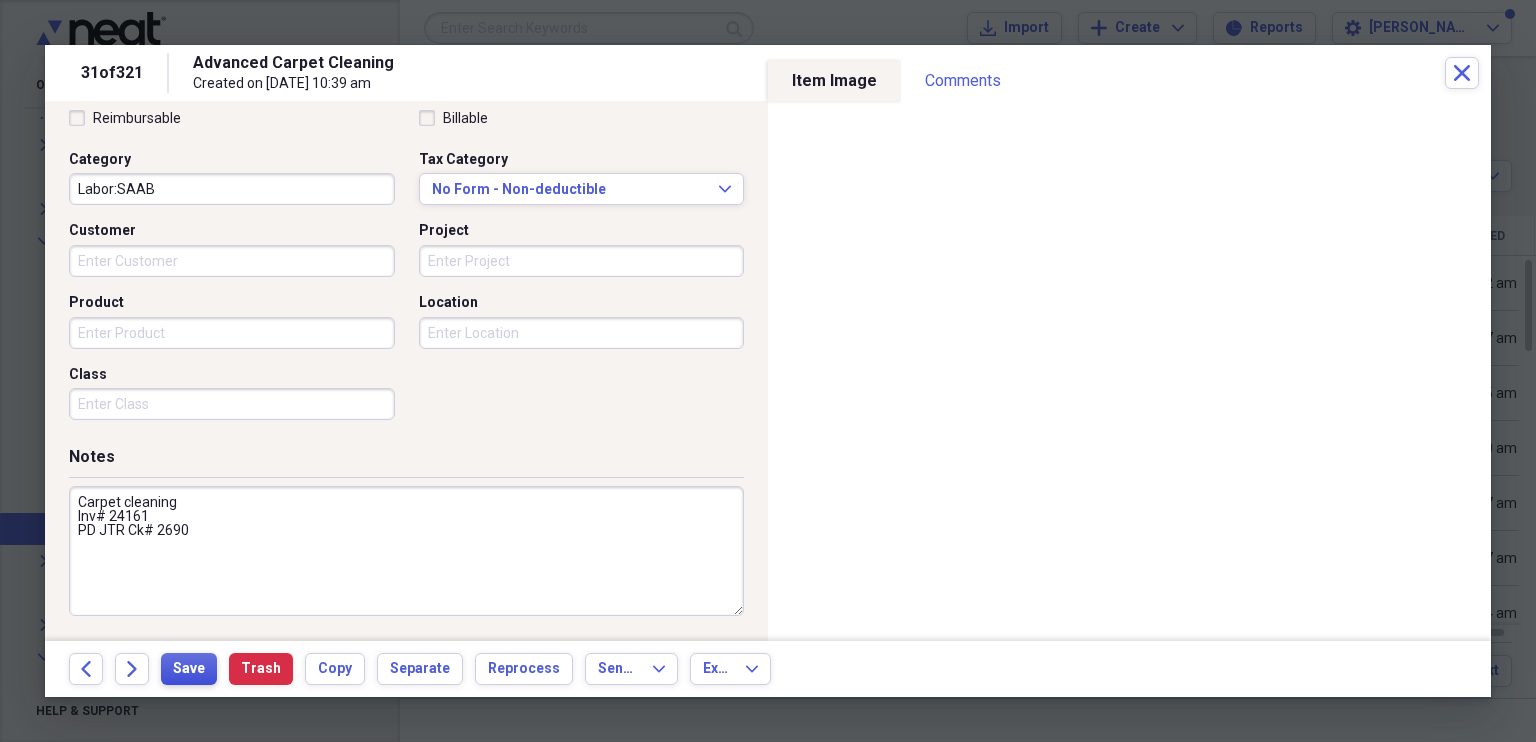 click on "Save" at bounding box center [189, 669] 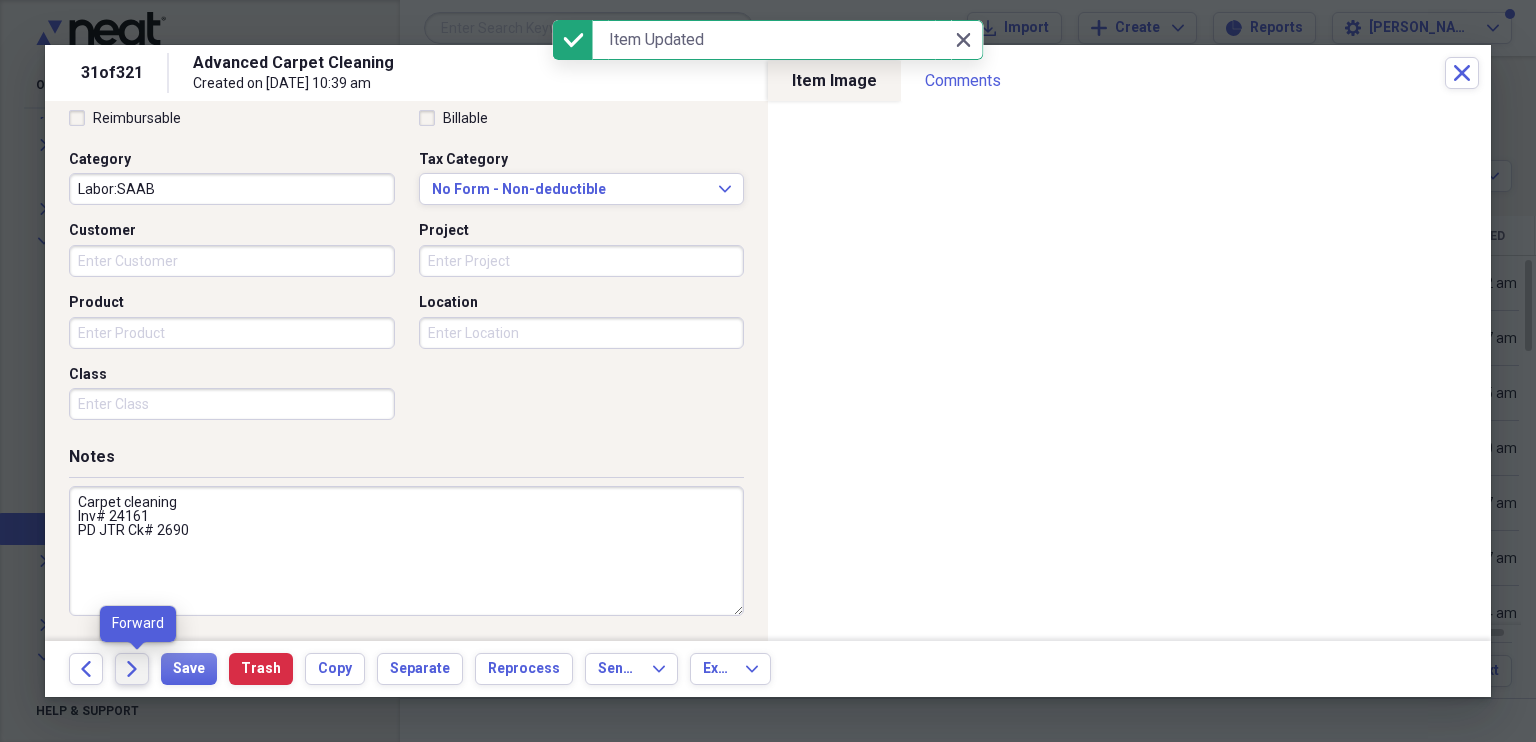 click on "Forward" 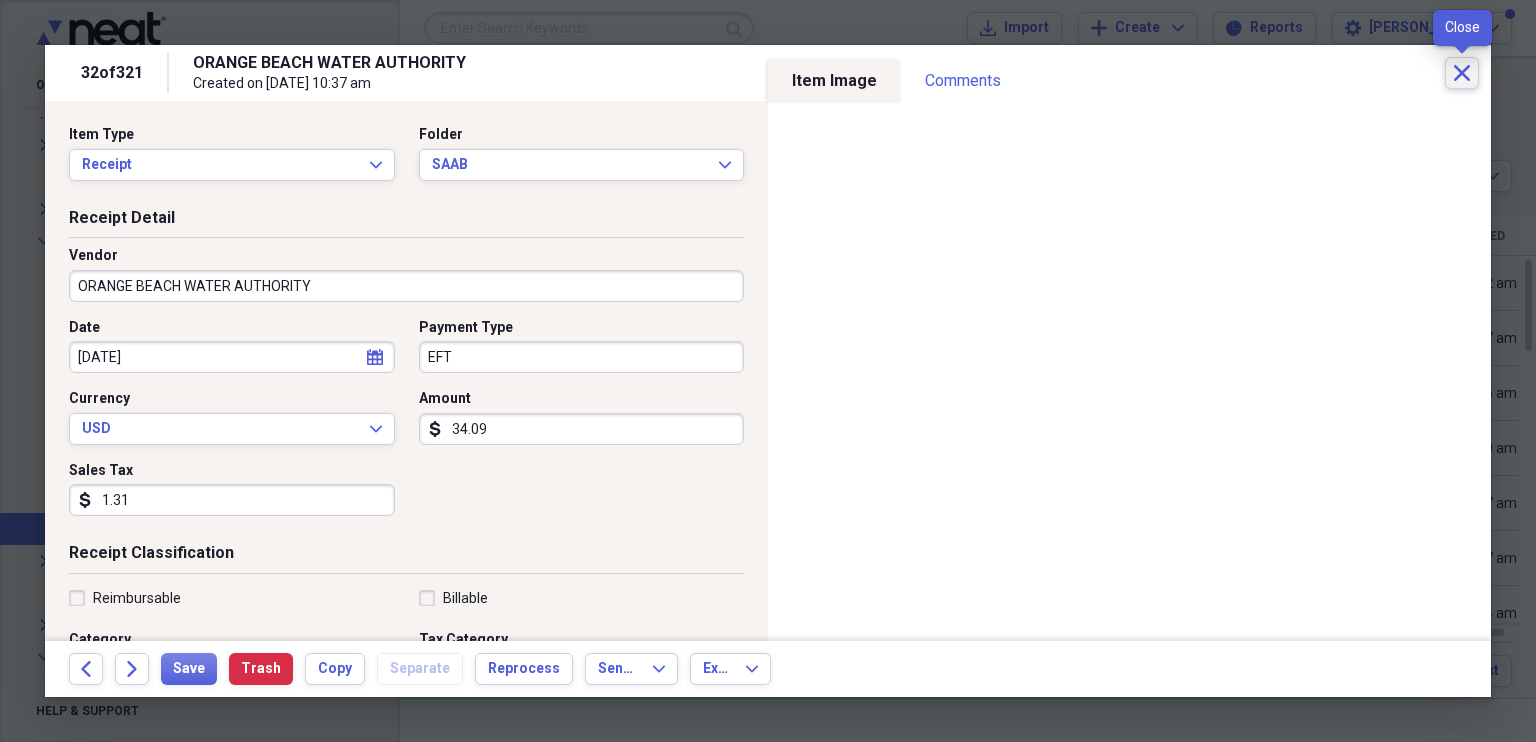 click on "Close" 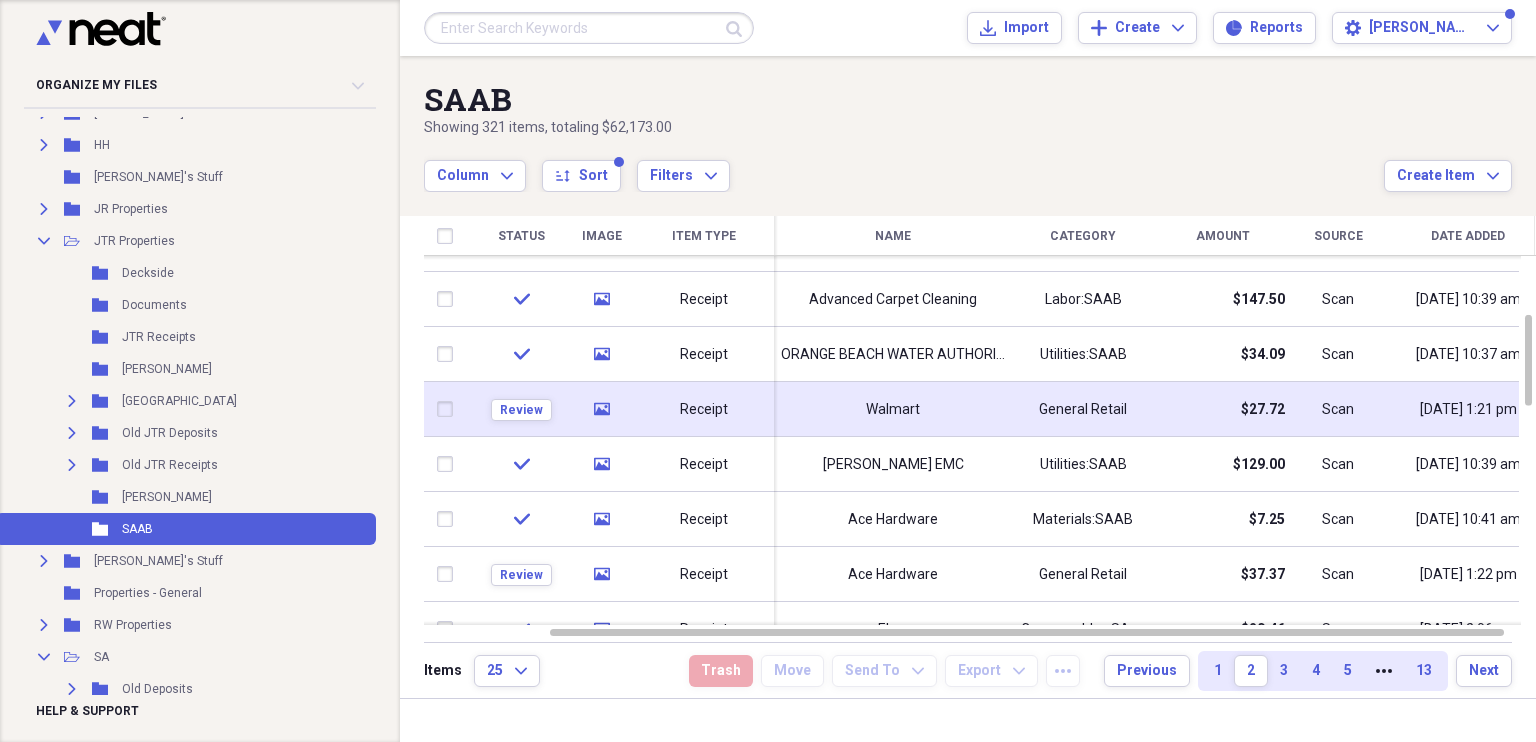 click on "Walmart" at bounding box center (893, 410) 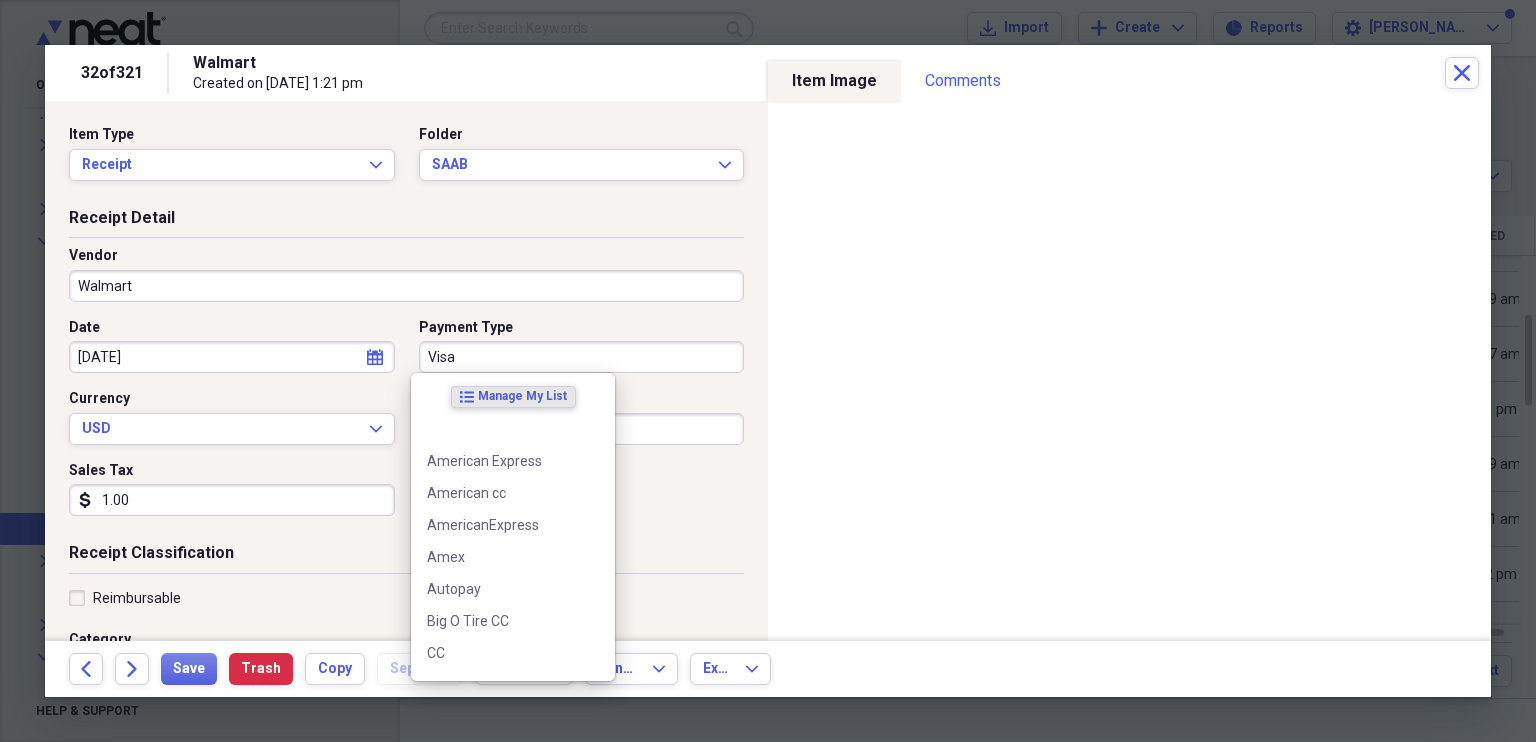 click on "Visa" at bounding box center [582, 357] 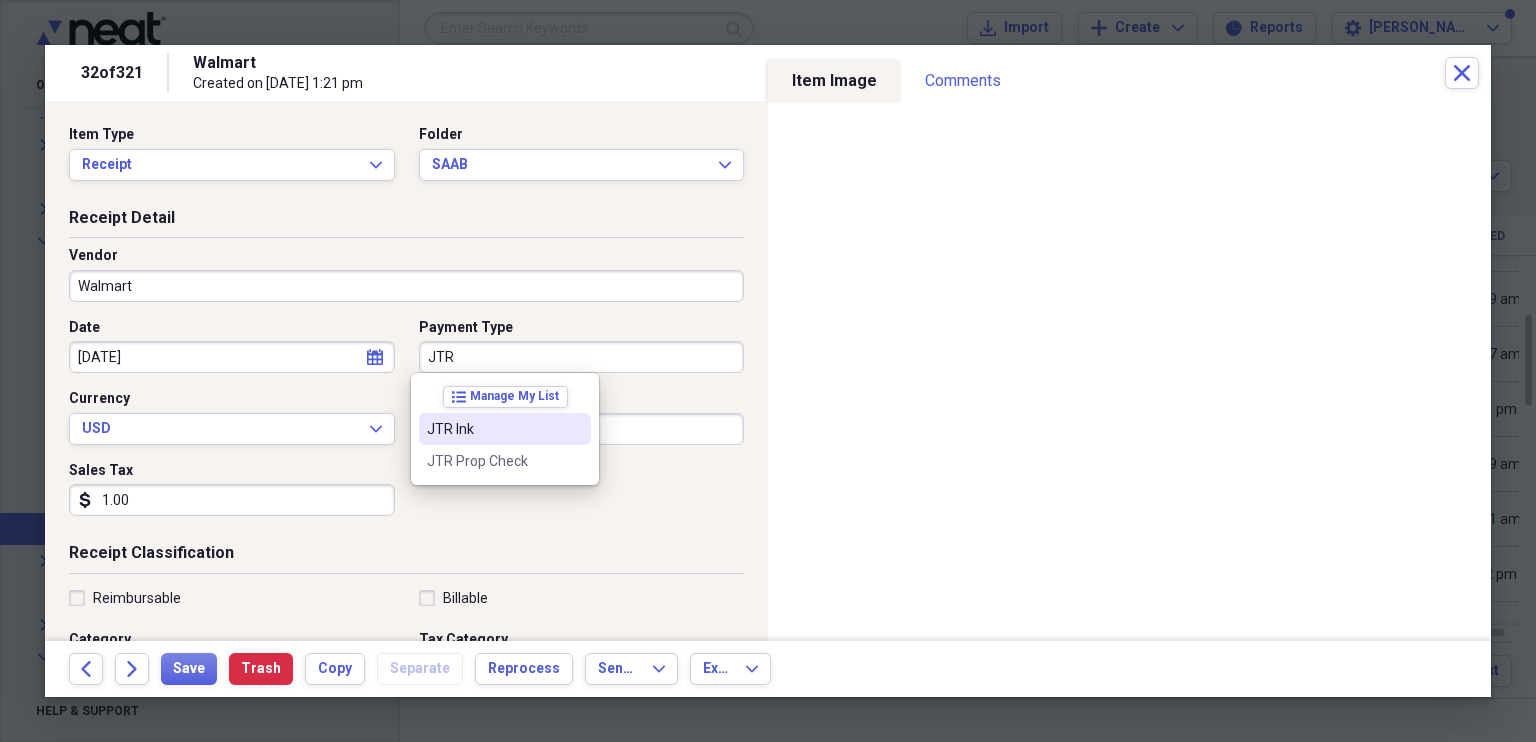 click on "JTR Ink" at bounding box center [505, 429] 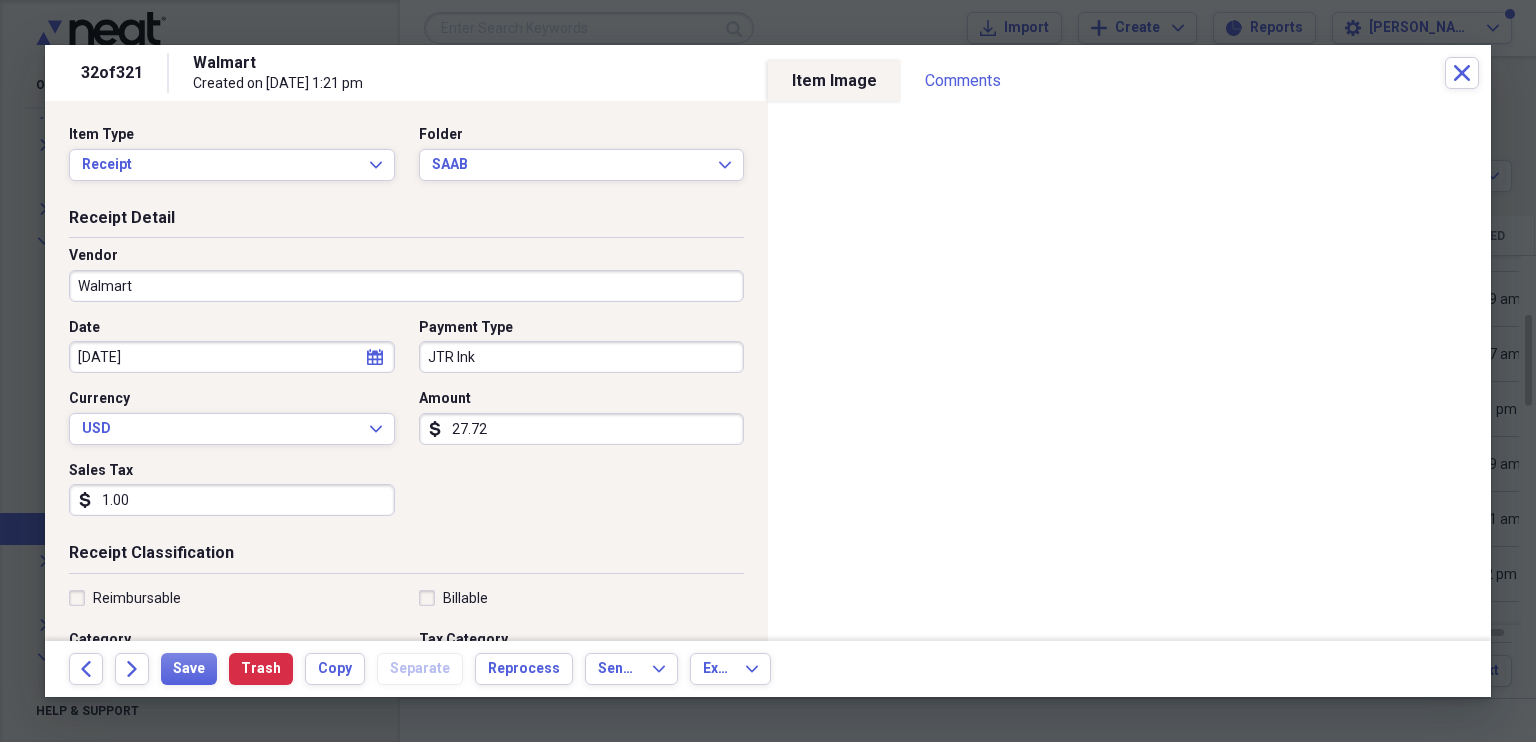 click on "1.00" at bounding box center [232, 500] 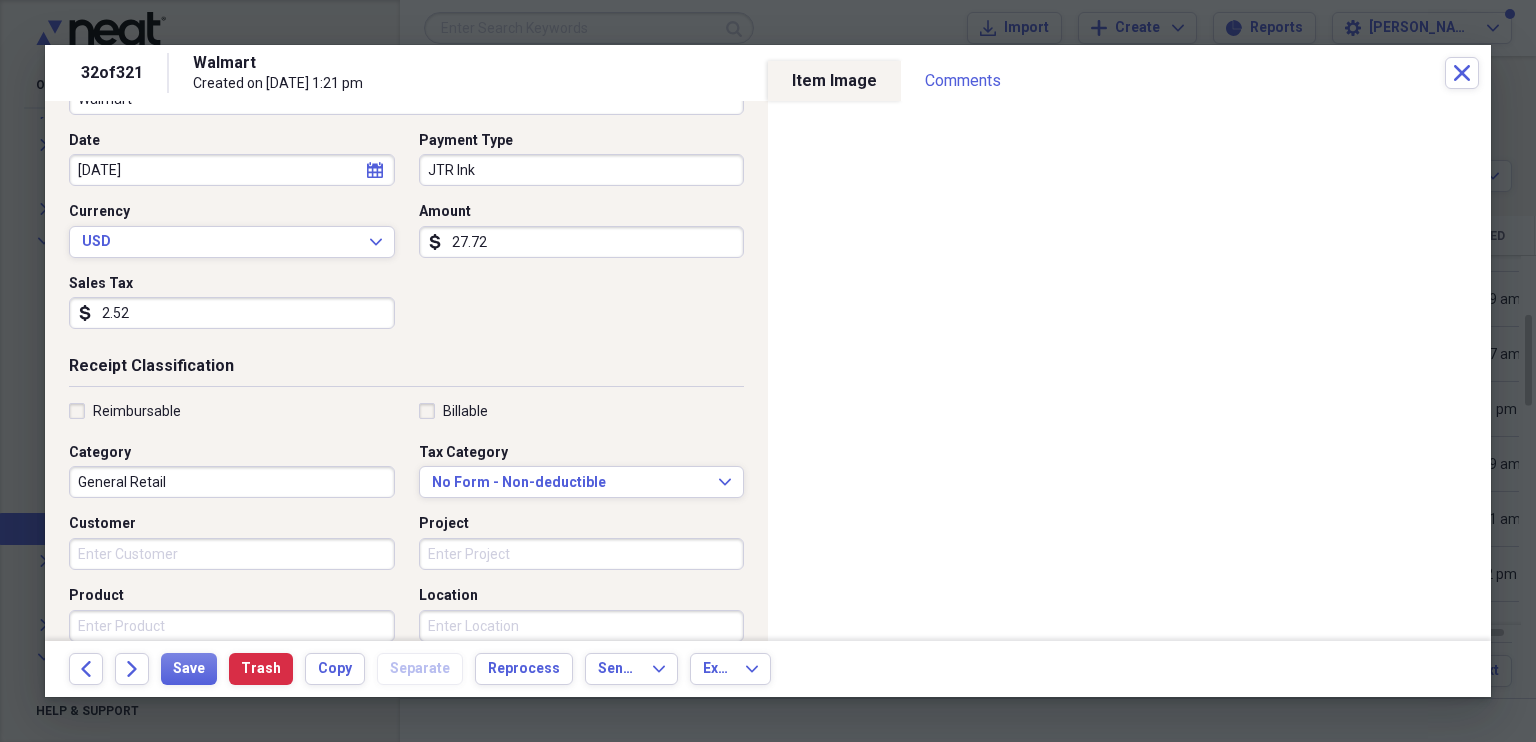 scroll, scrollTop: 272, scrollLeft: 0, axis: vertical 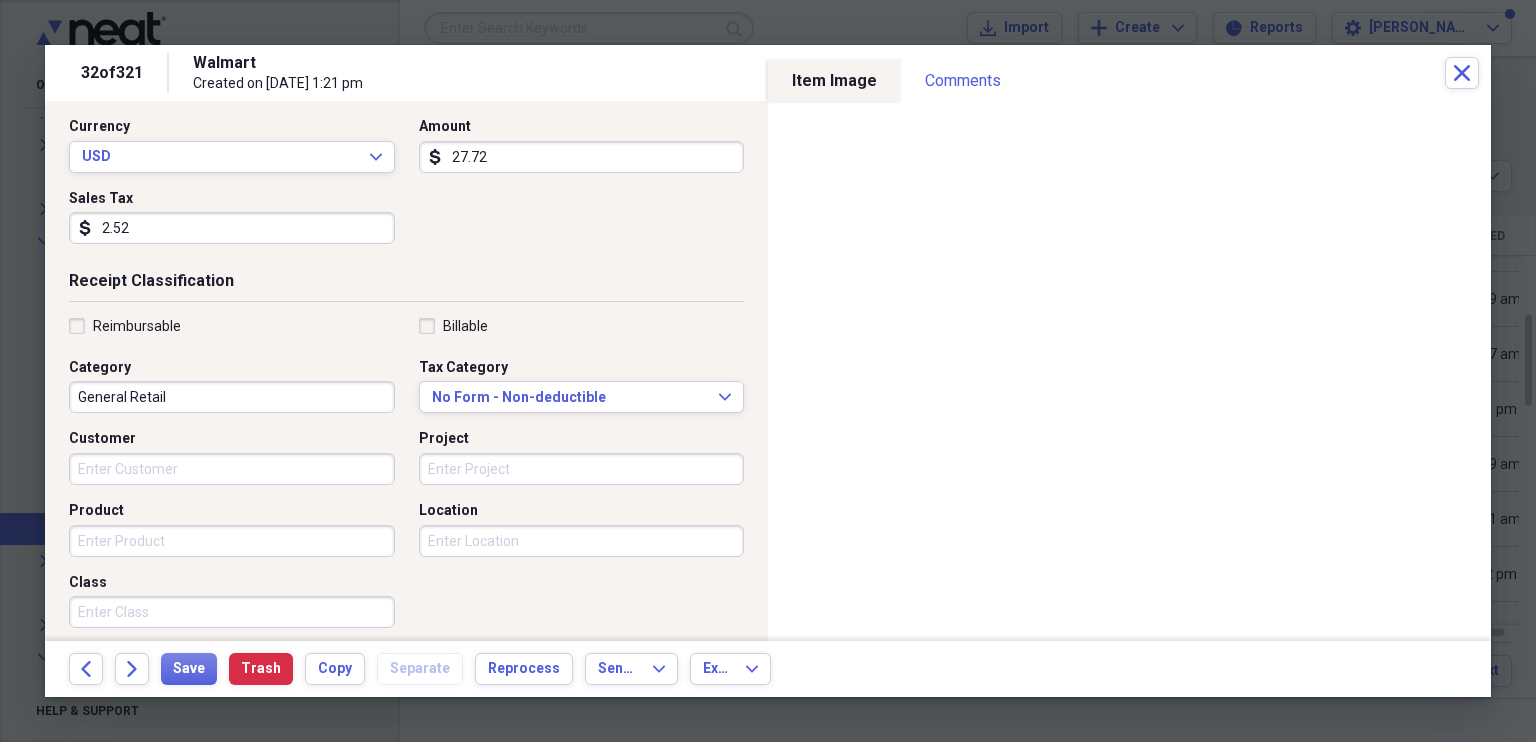 type on "2.52" 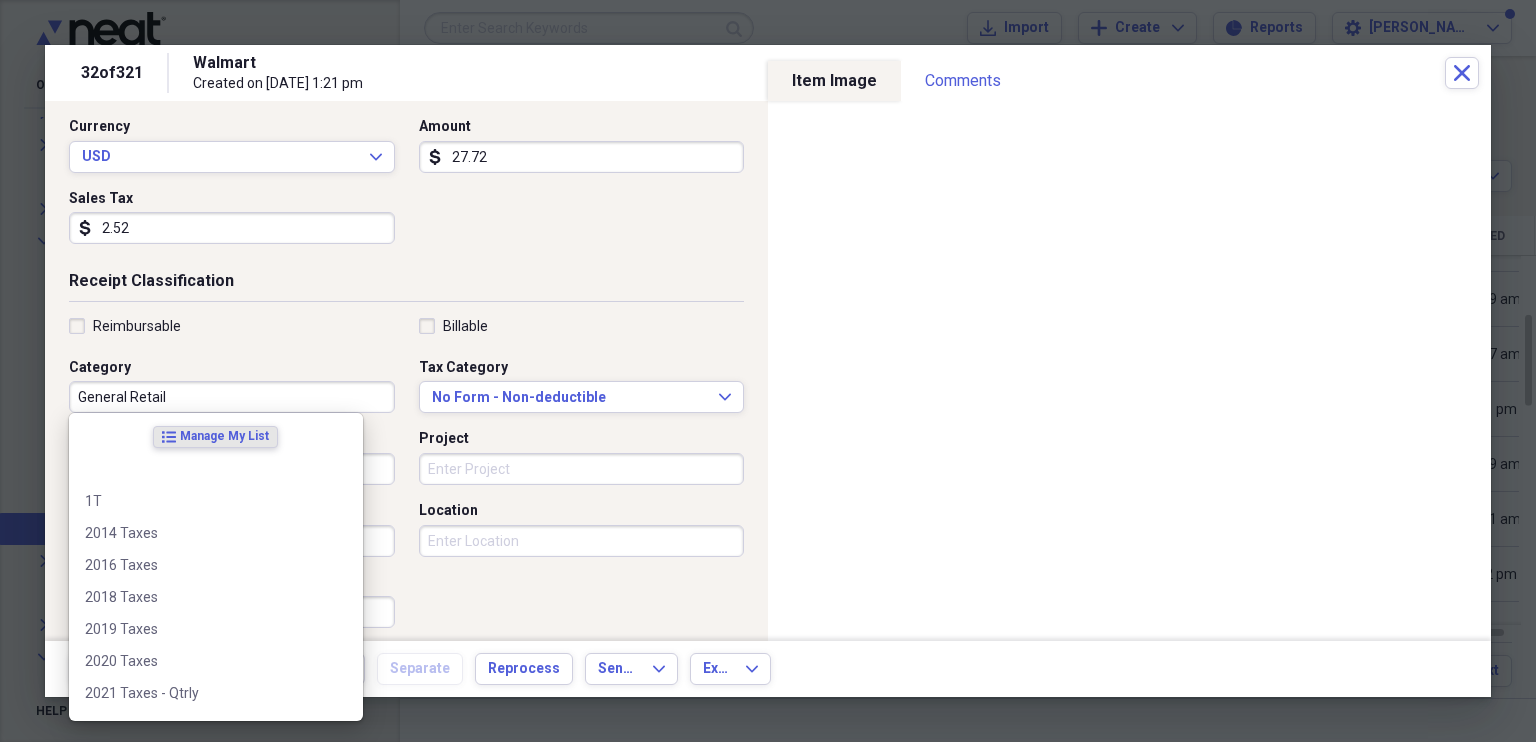 click on "General Retail" at bounding box center [232, 397] 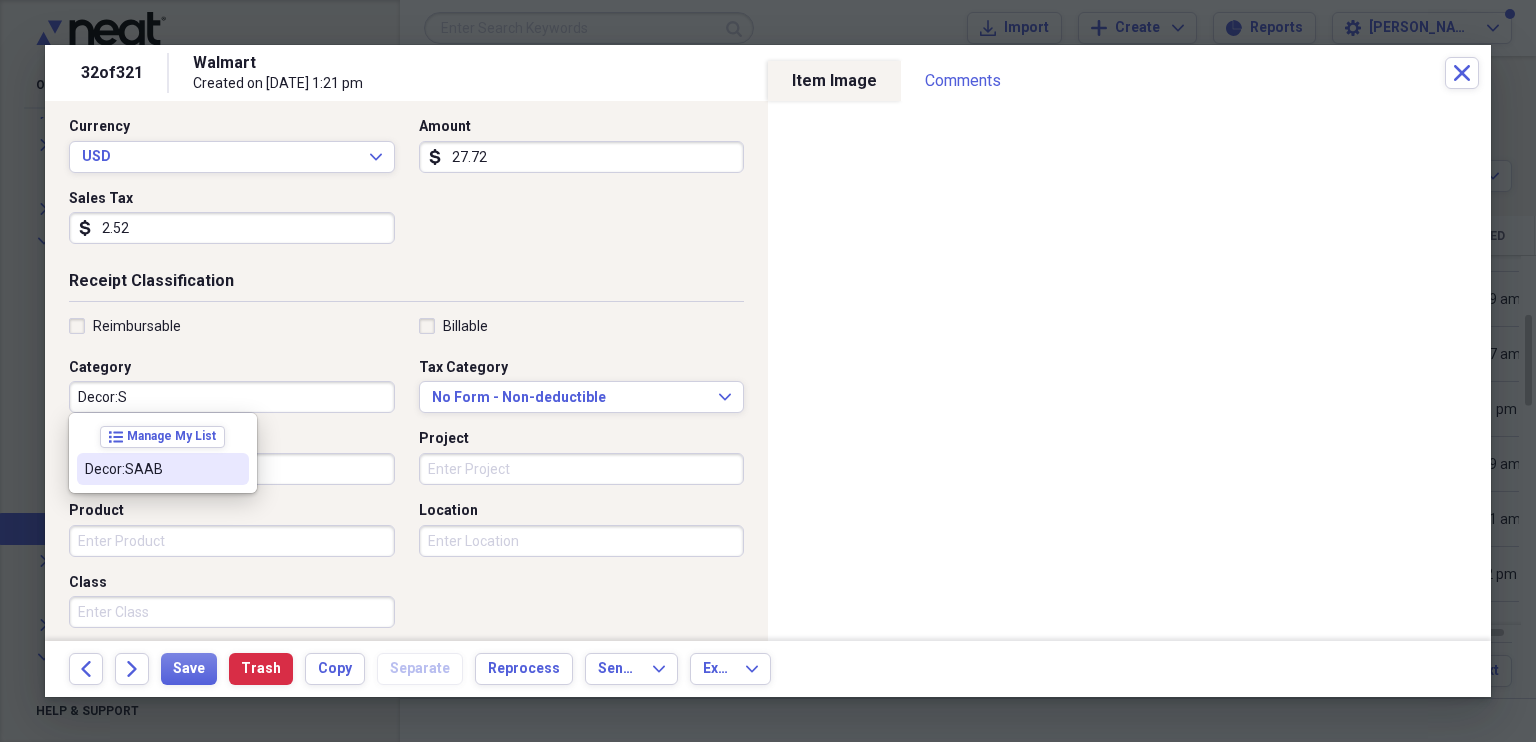 click on "Decor:SAAB" at bounding box center (151, 469) 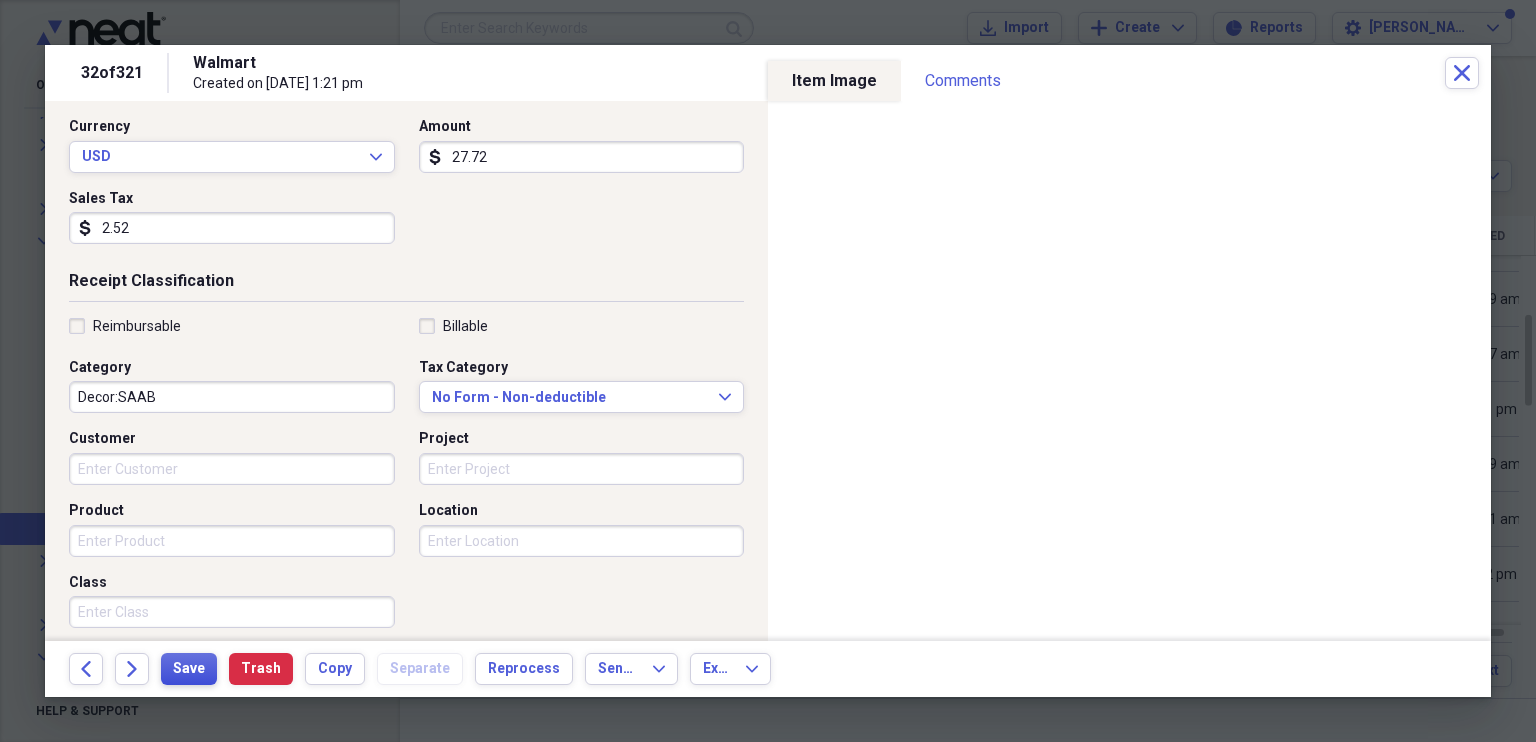 click on "Save" at bounding box center [189, 669] 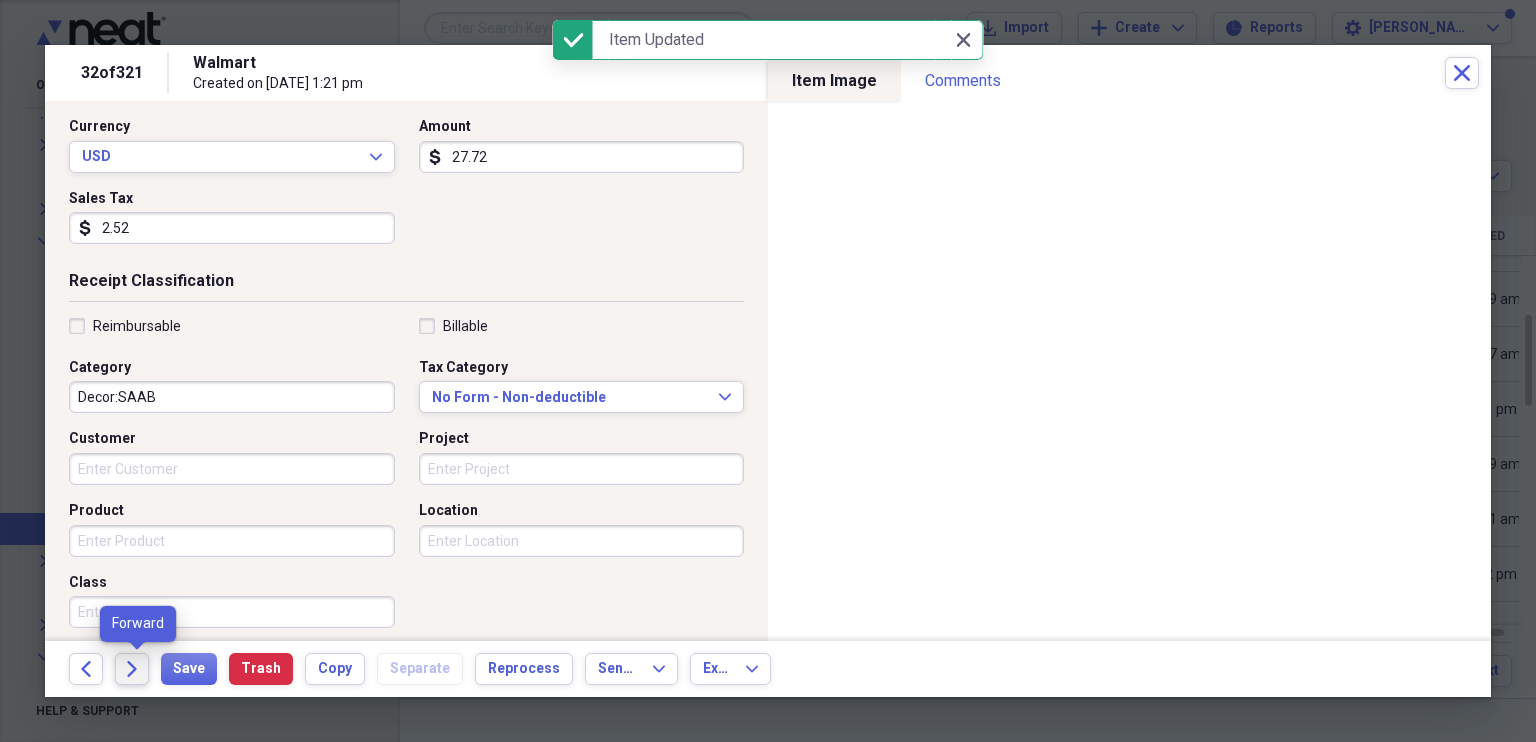 click on "Forward" 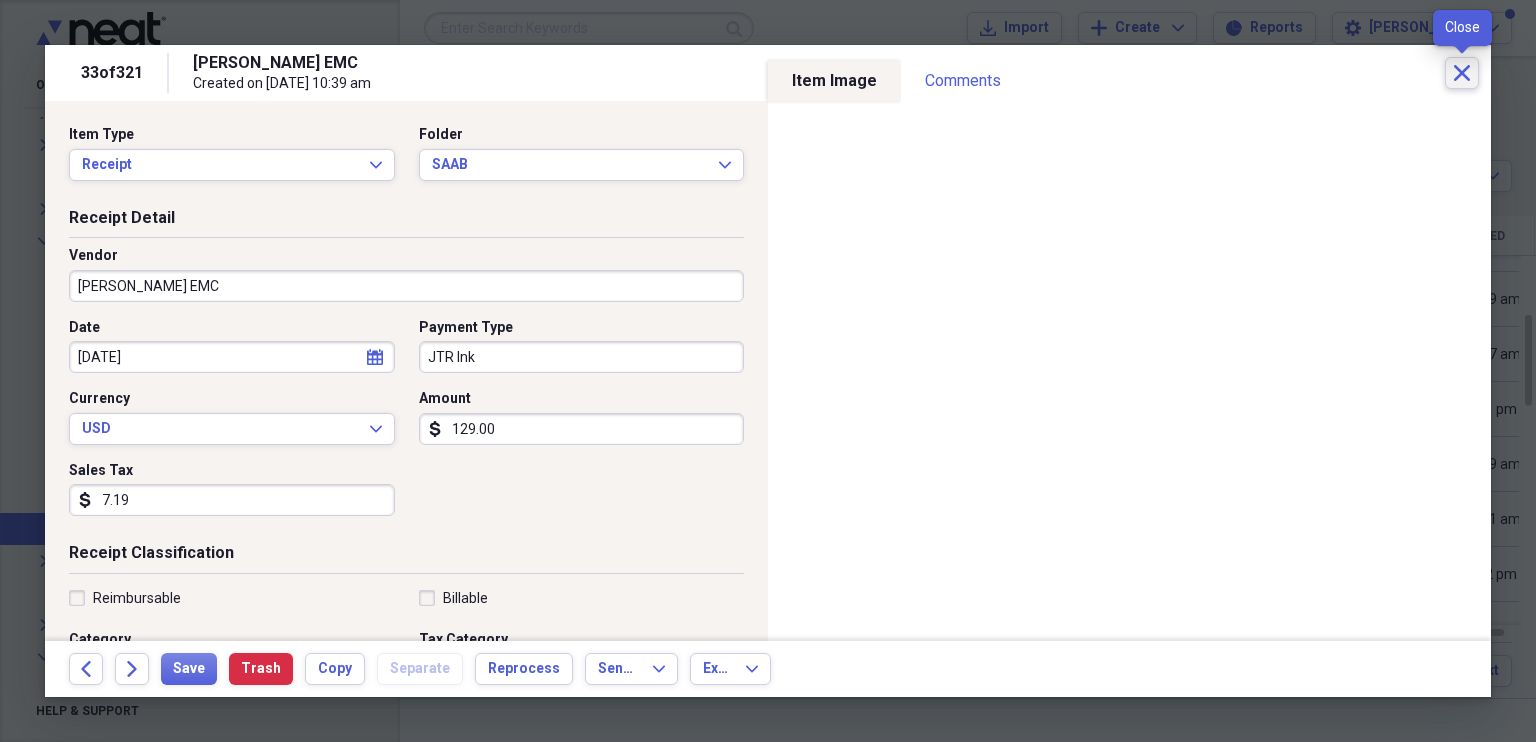 click 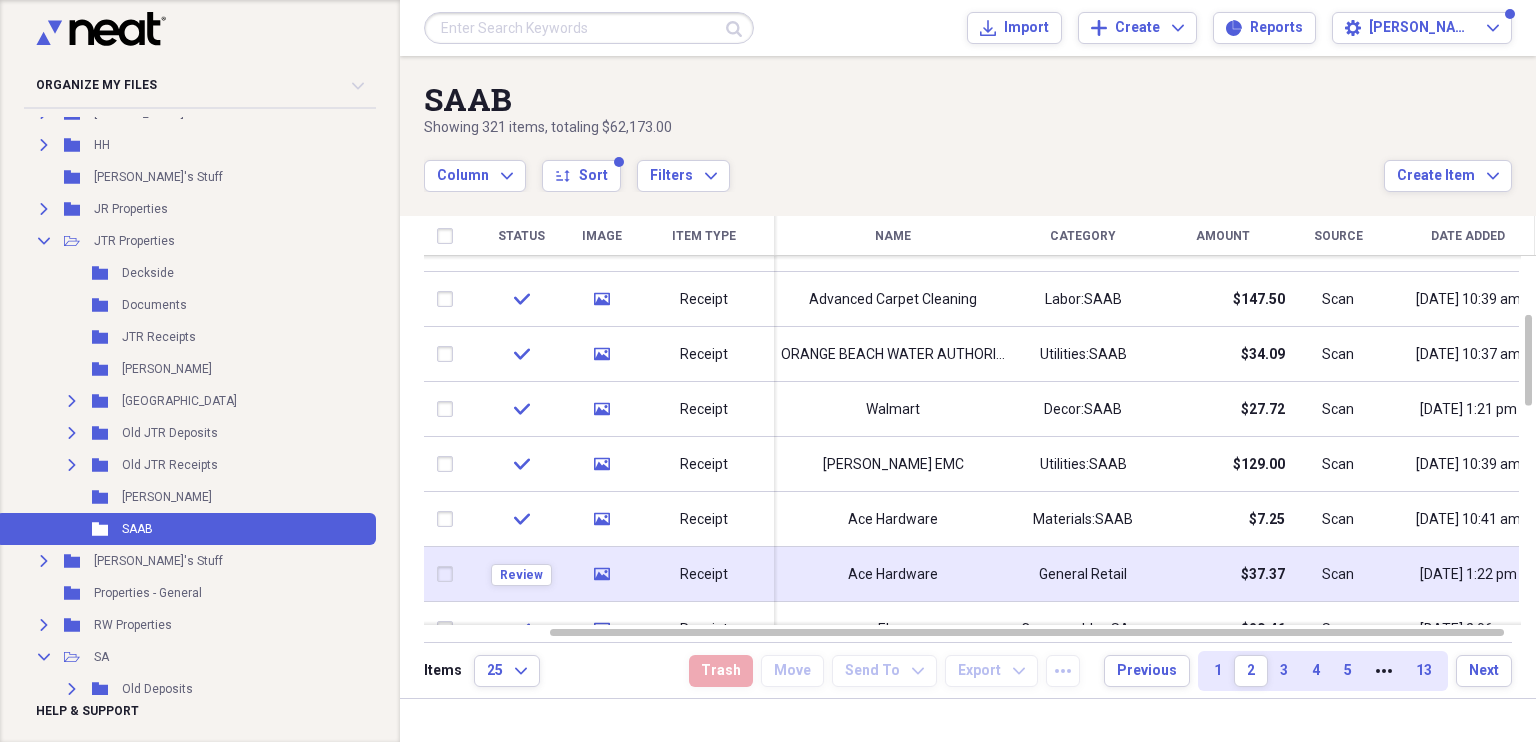 click on "Ace Hardware" at bounding box center [893, 575] 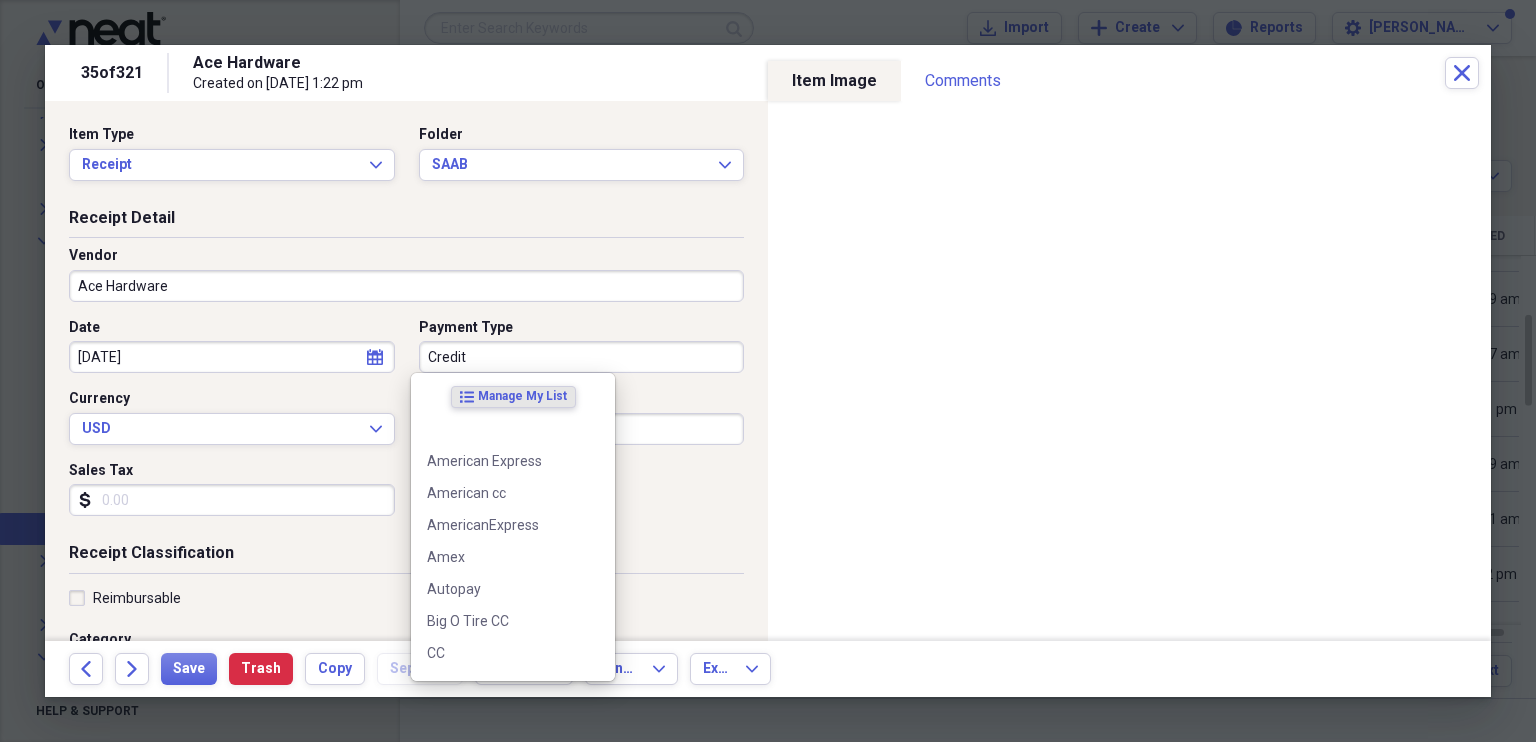 click on "Credit" at bounding box center (582, 357) 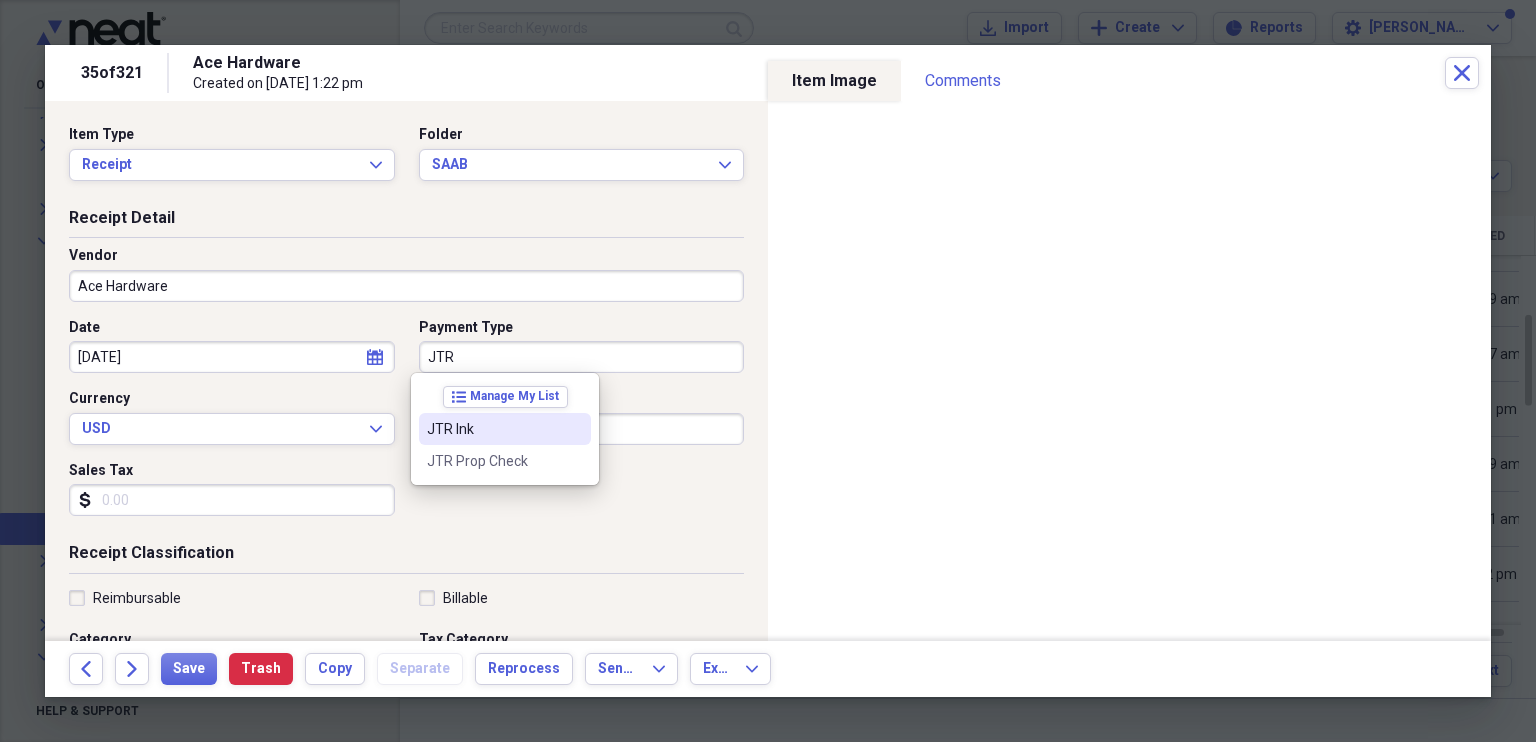 click on "JTR Ink" at bounding box center (493, 429) 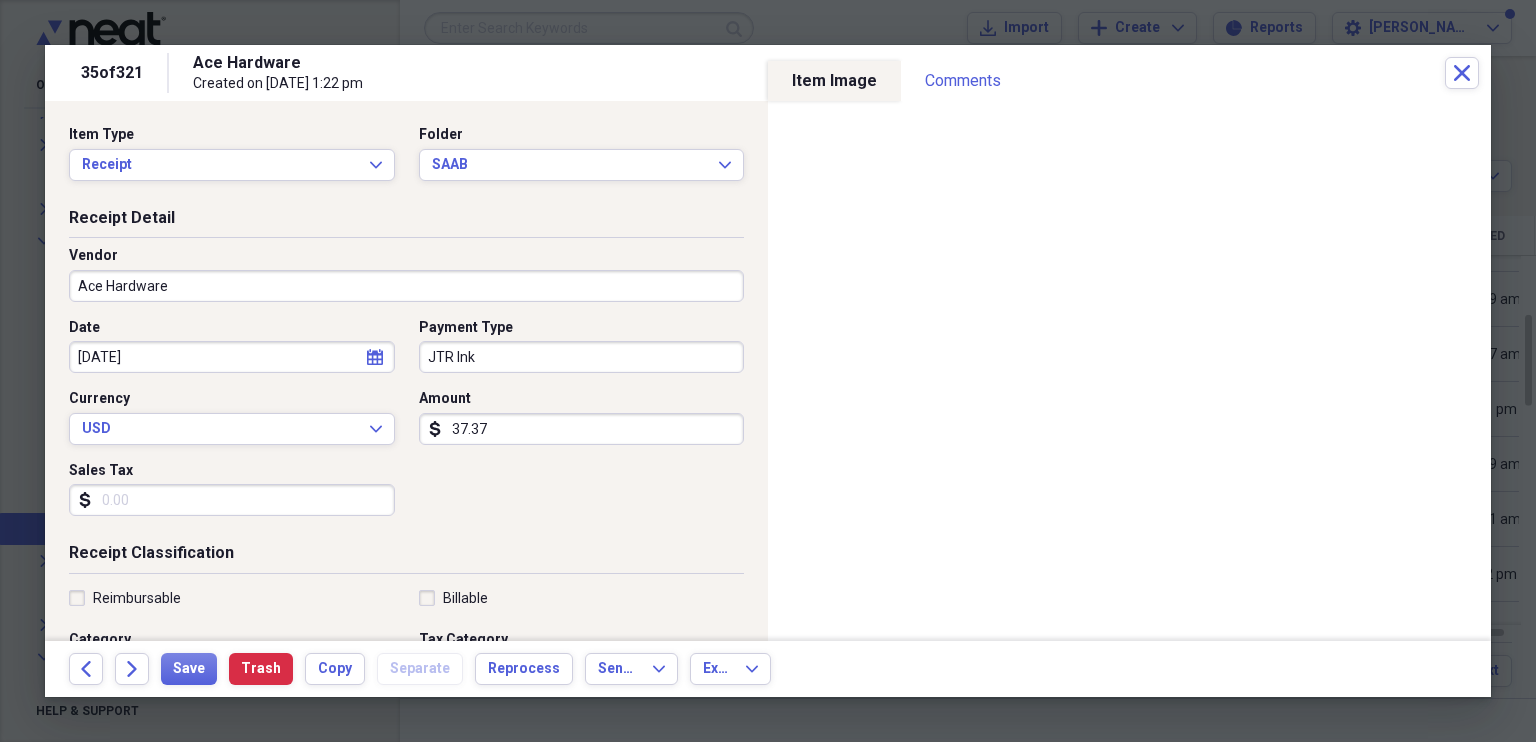 click on "Sales Tax" at bounding box center [232, 500] 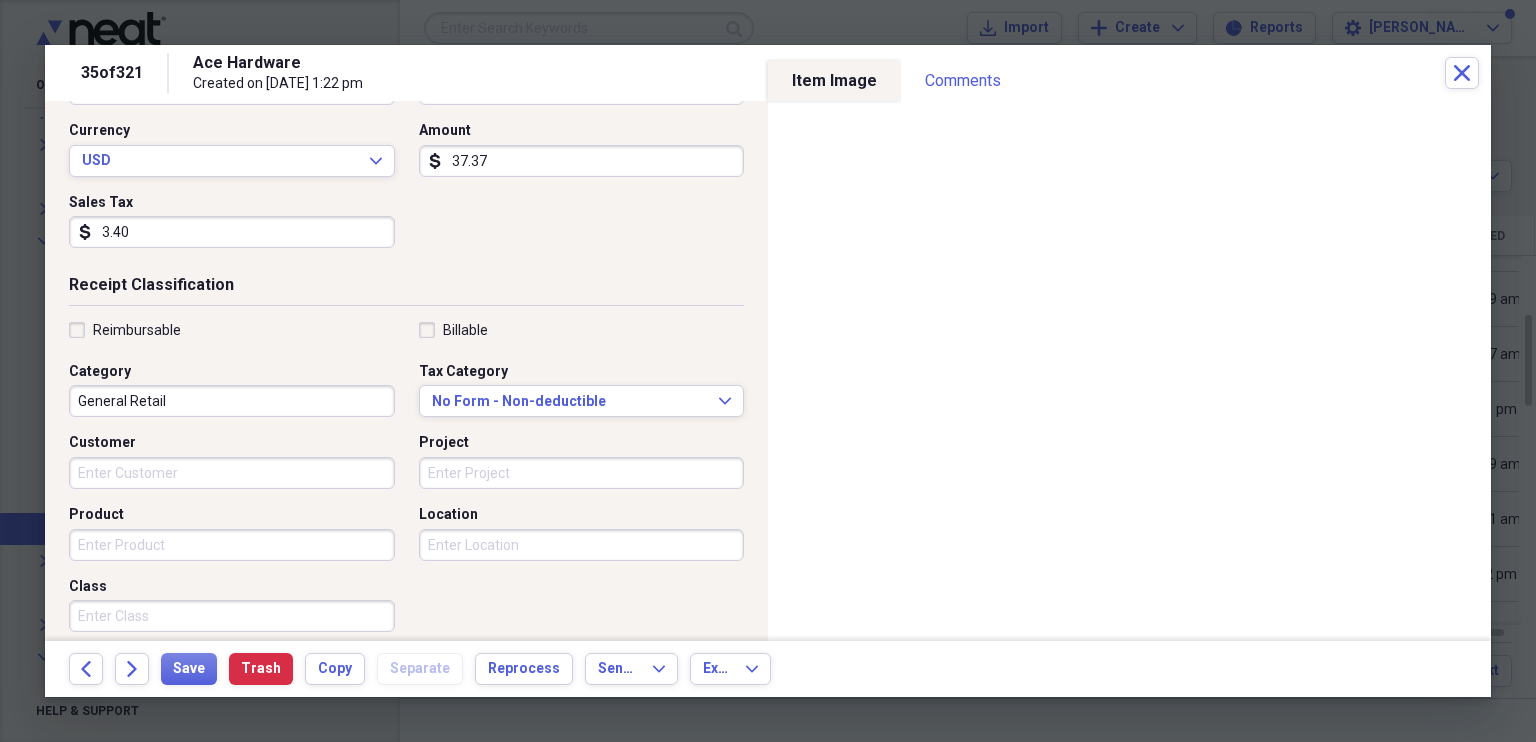 scroll, scrollTop: 270, scrollLeft: 0, axis: vertical 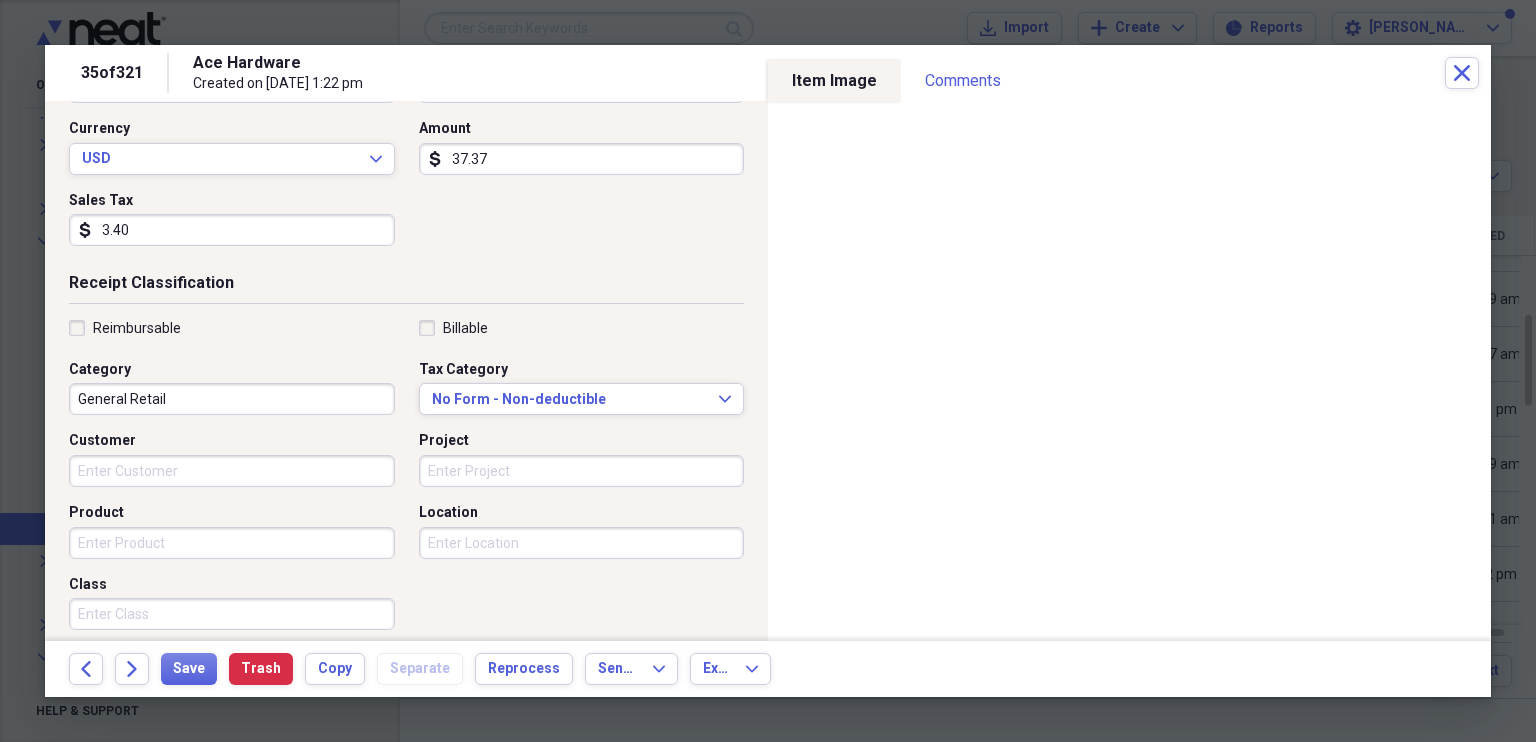 type on "3.40" 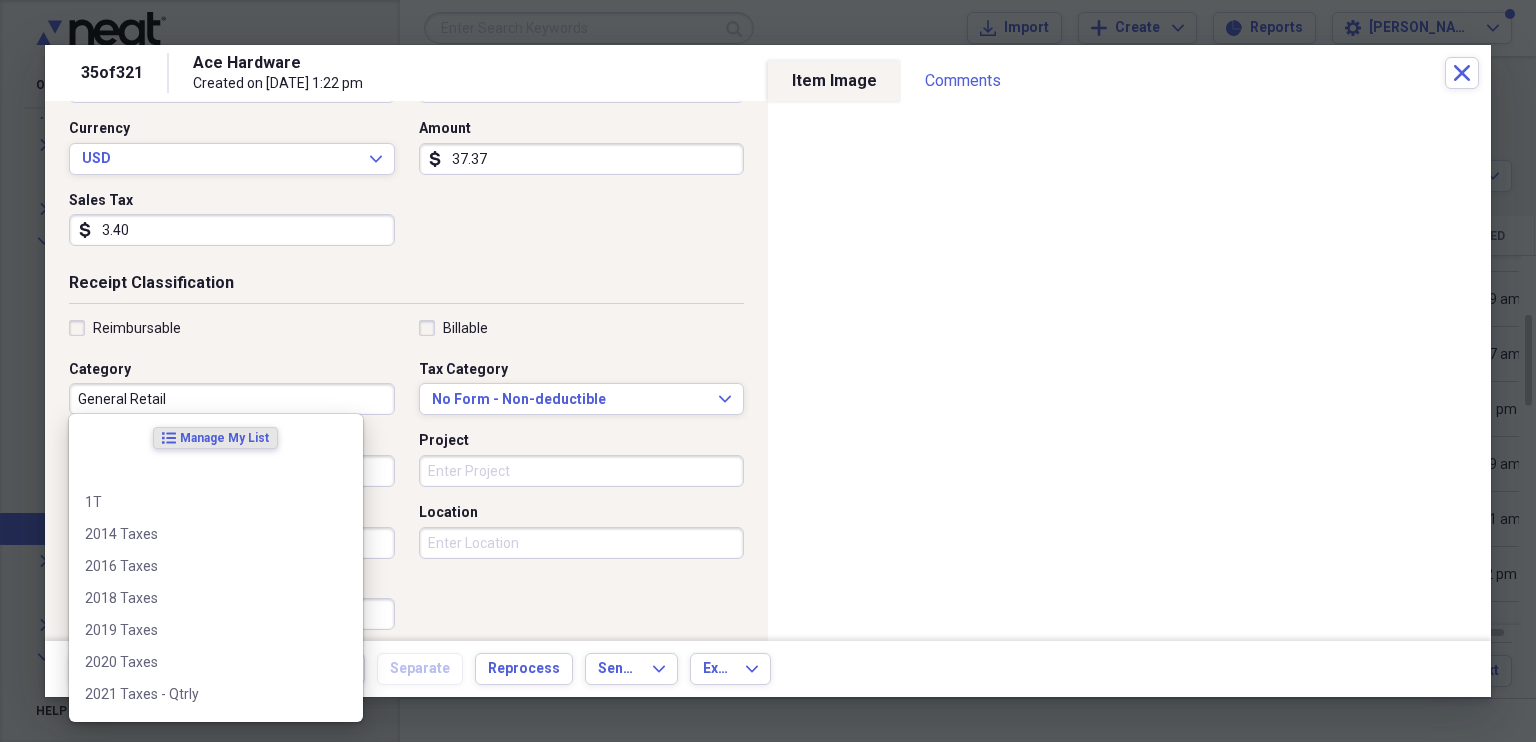 click on "General Retail" at bounding box center (232, 399) 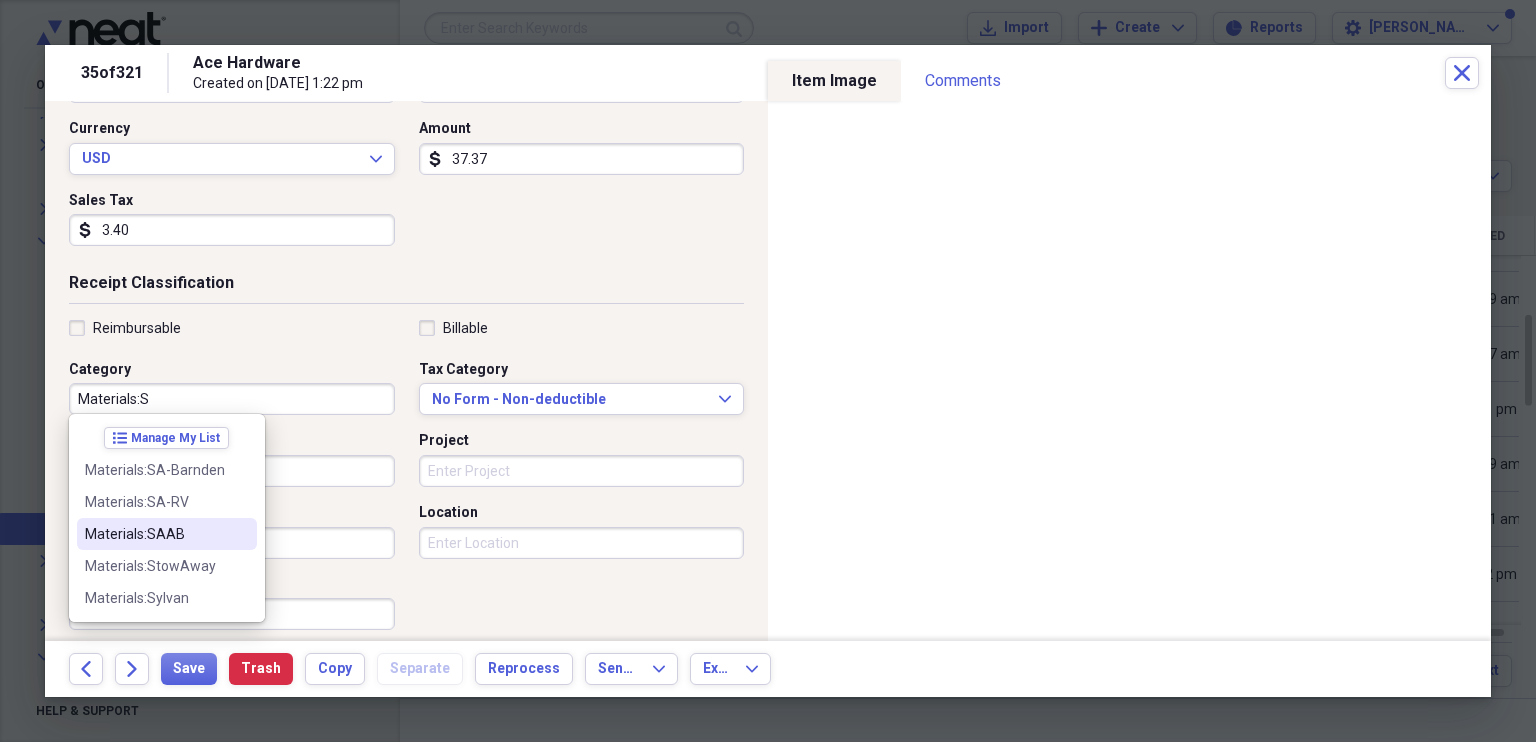 click on "Materials:SAAB" at bounding box center (155, 534) 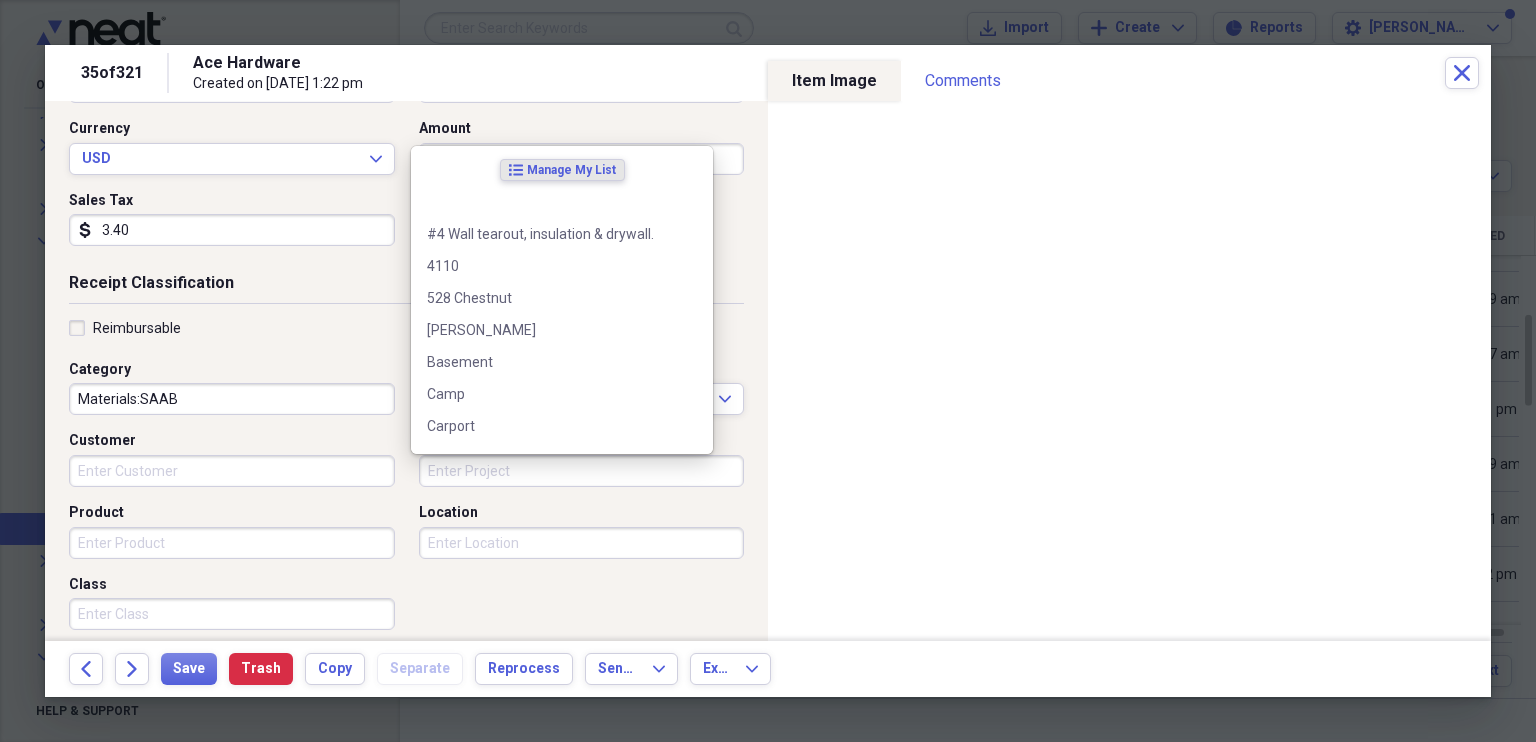 click on "Project" at bounding box center [582, 471] 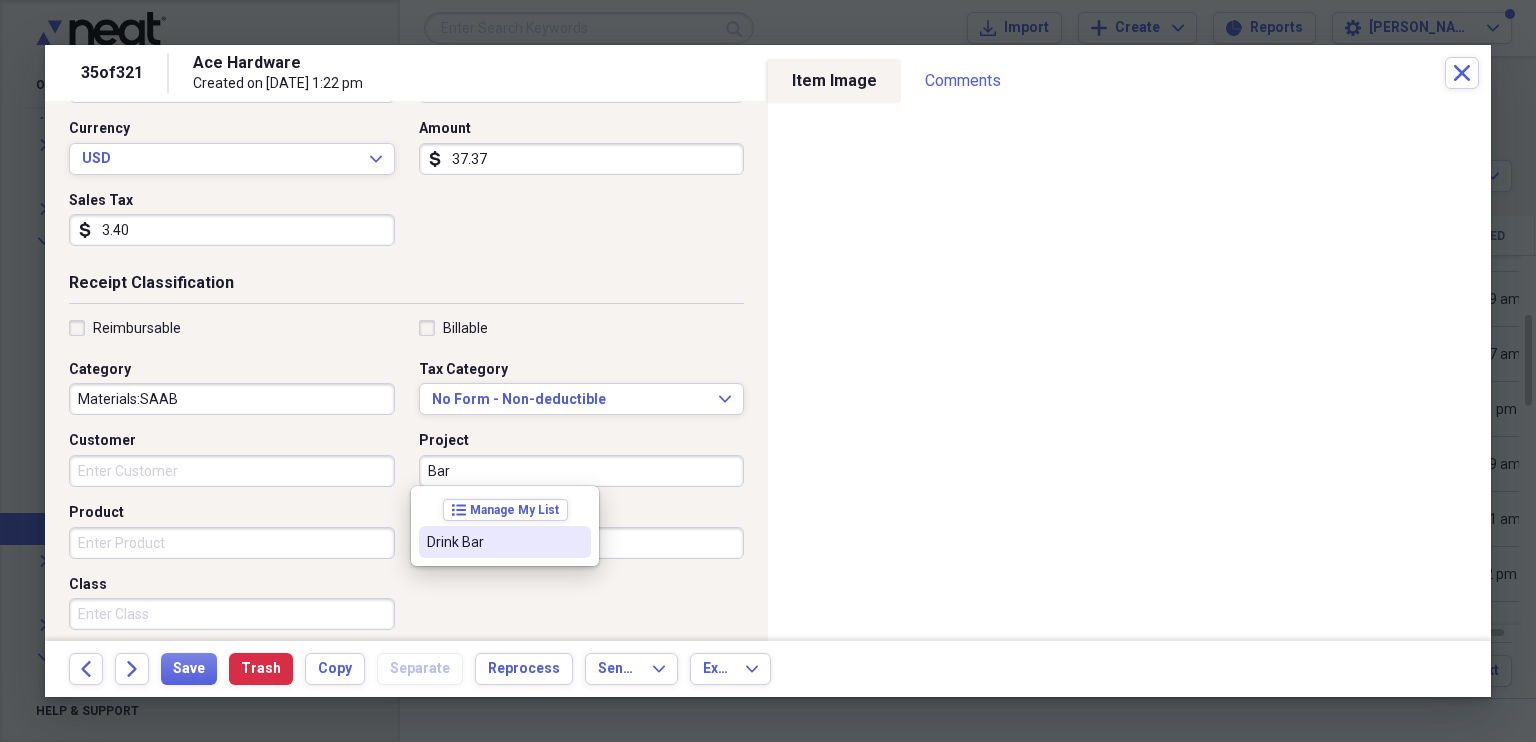 click on "Drink Bar" at bounding box center [493, 542] 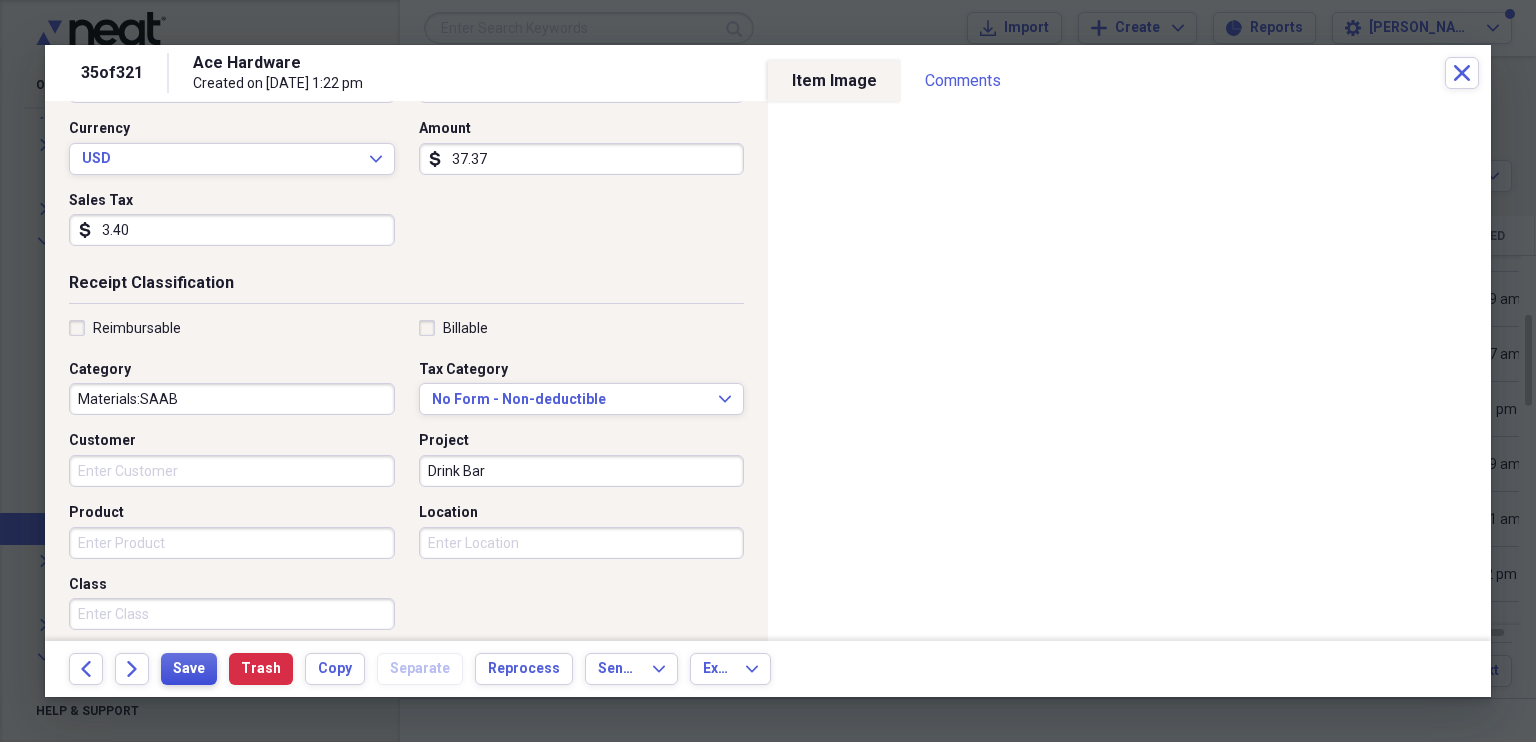 click on "Save" at bounding box center (189, 669) 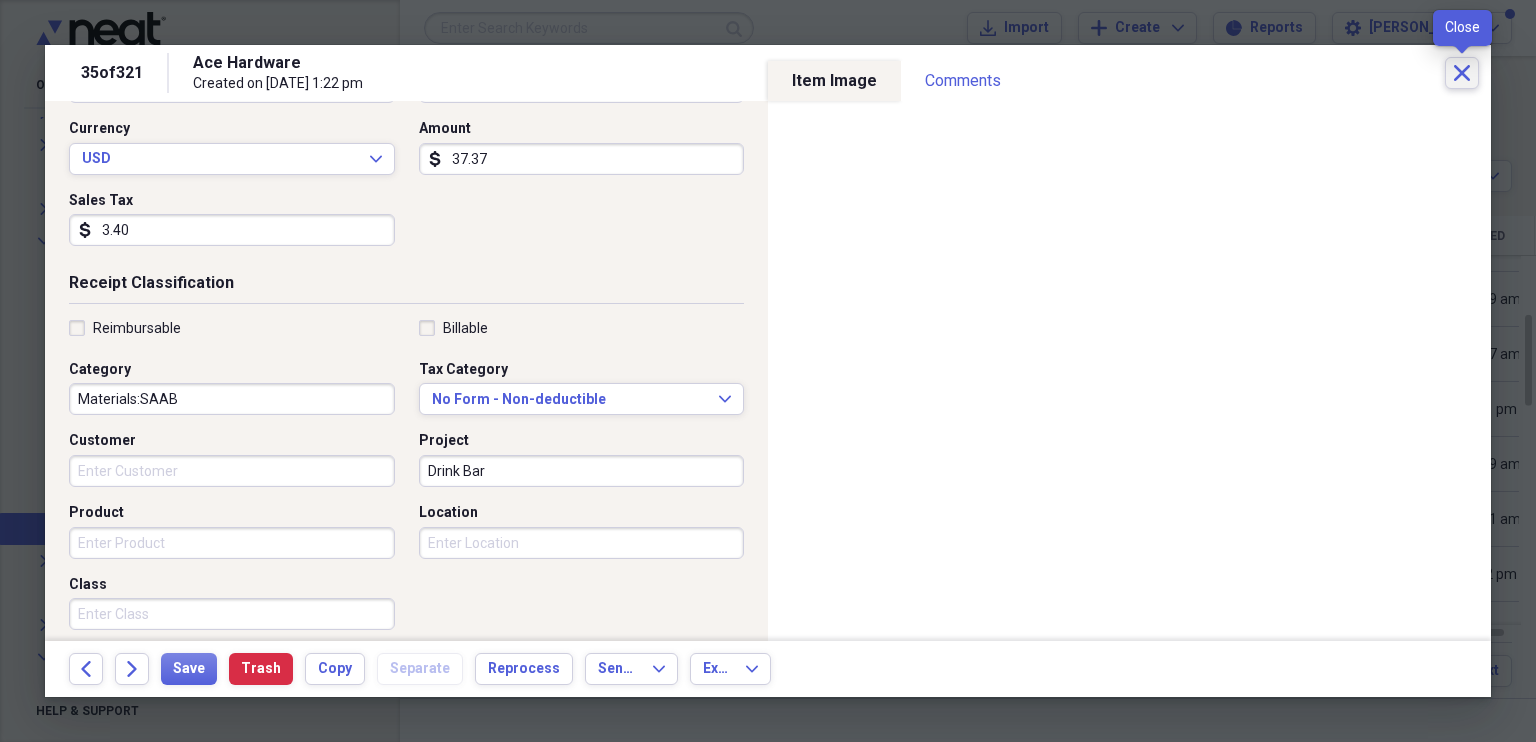 click on "Close" at bounding box center [1462, 73] 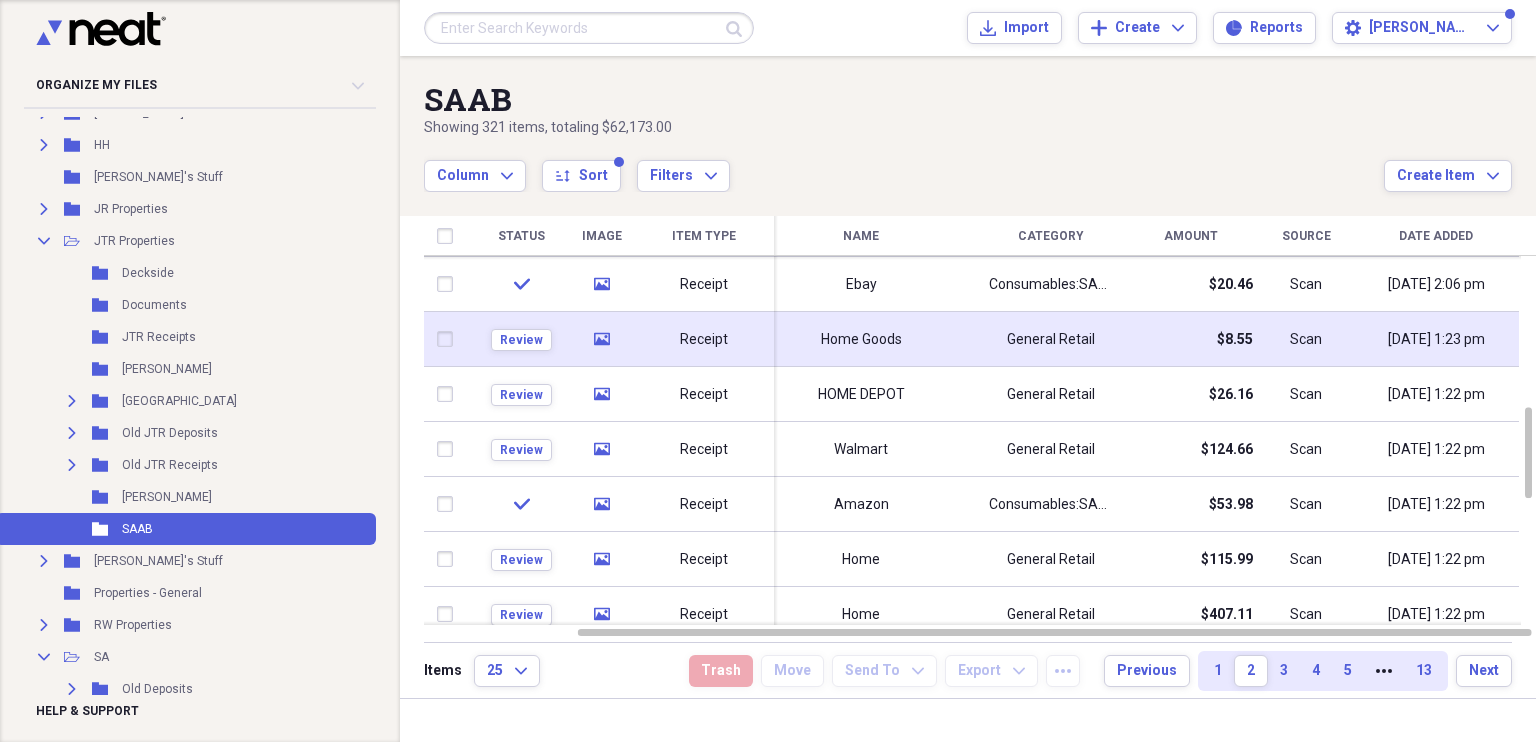 click on "Home Goods" at bounding box center (861, 340) 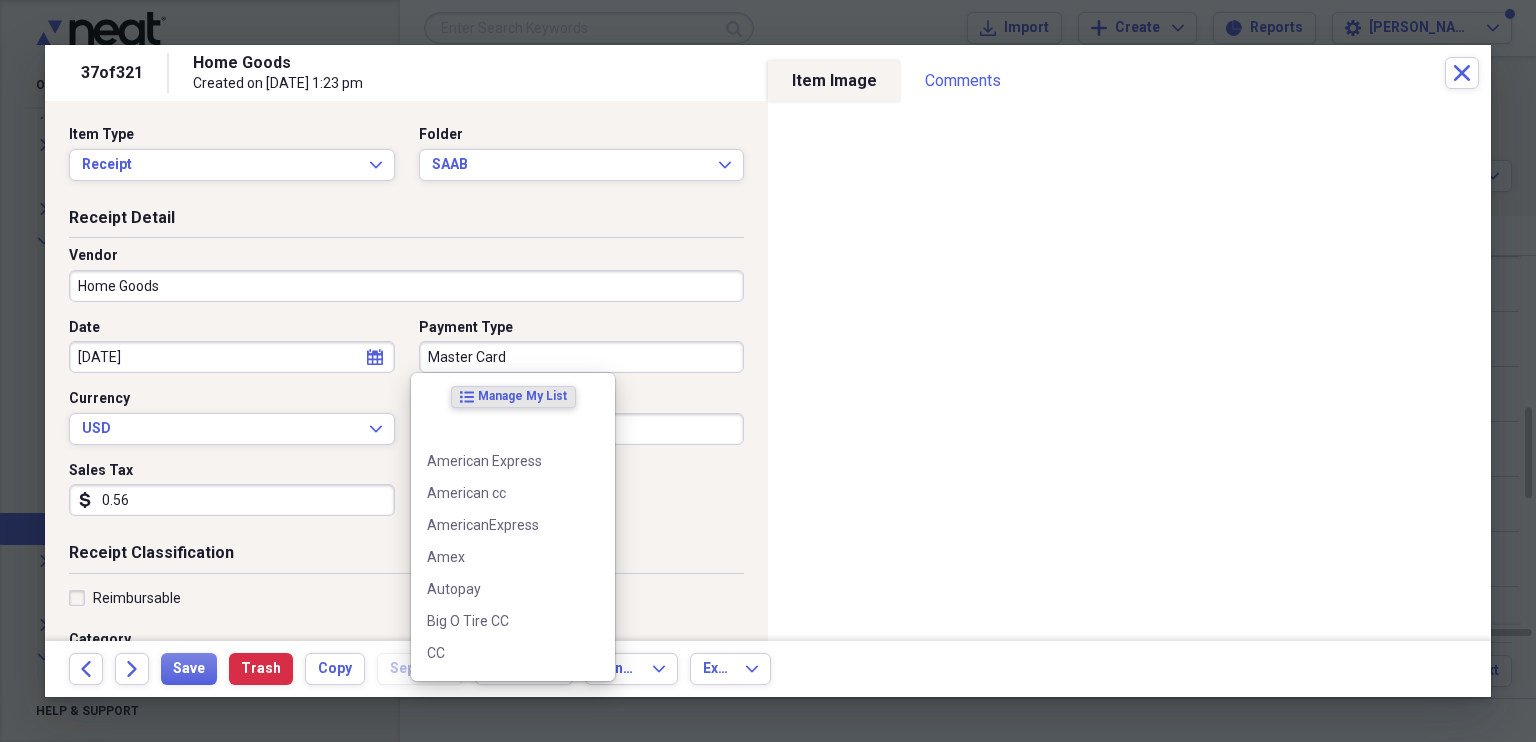 click on "Master Card" at bounding box center (582, 357) 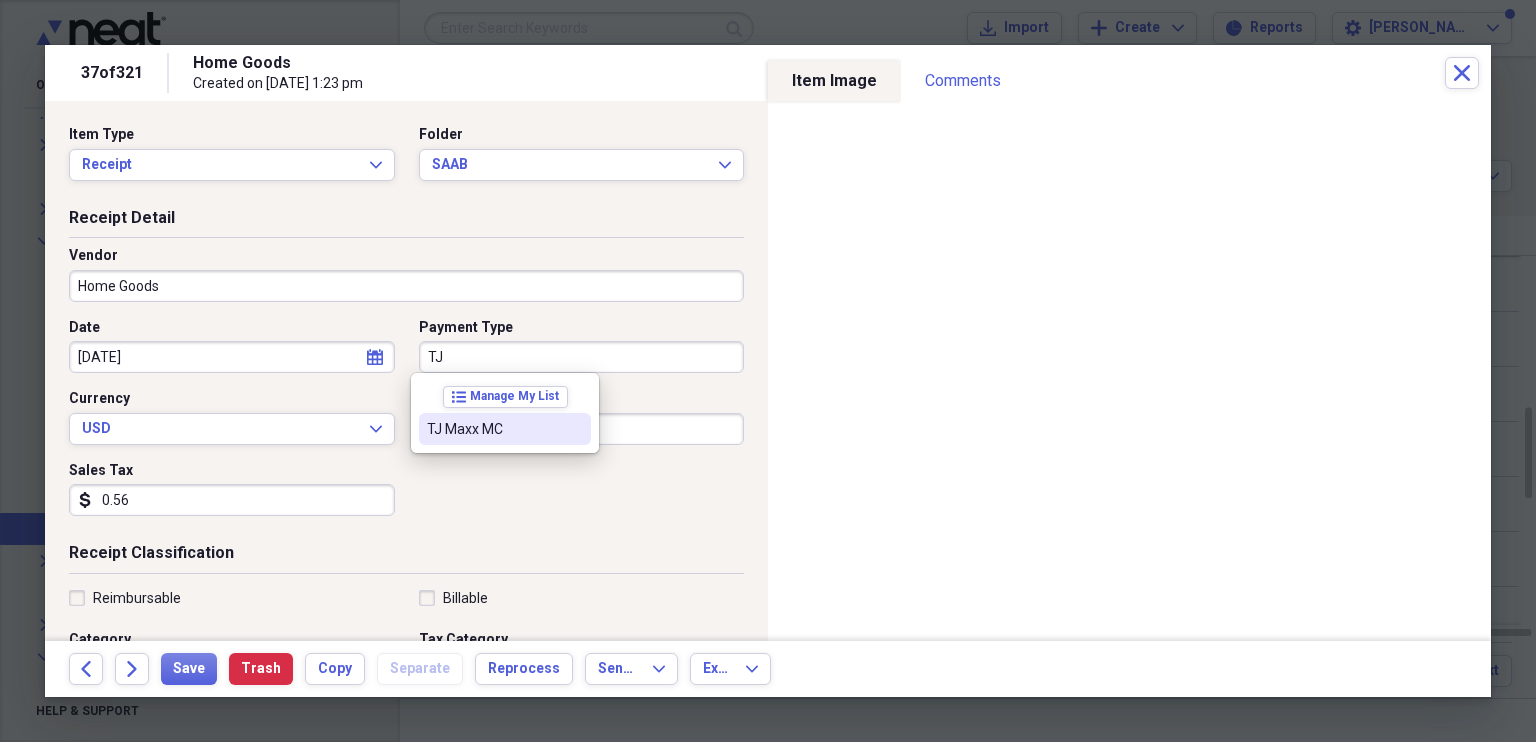 click on "TJ Maxx MC" at bounding box center (493, 429) 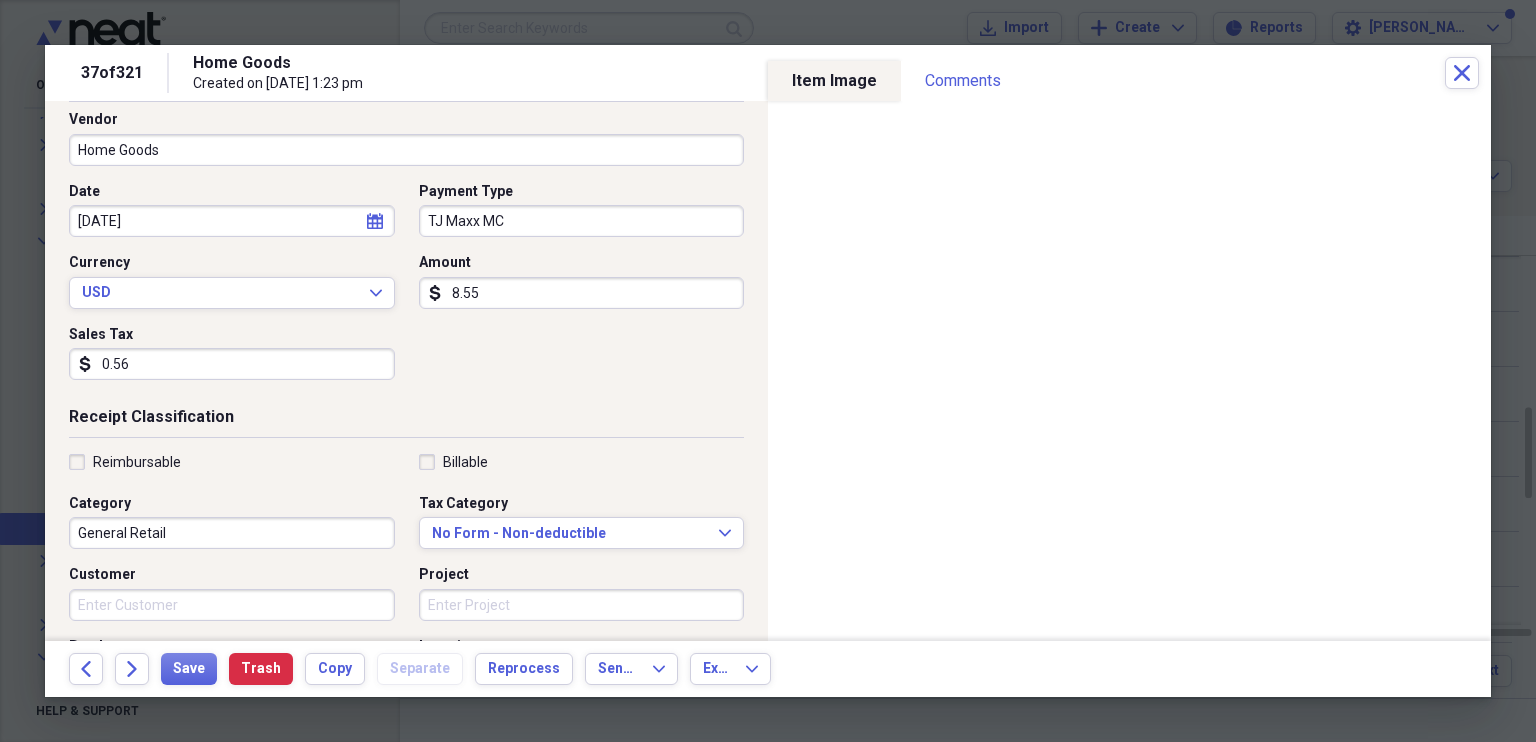 scroll, scrollTop: 139, scrollLeft: 0, axis: vertical 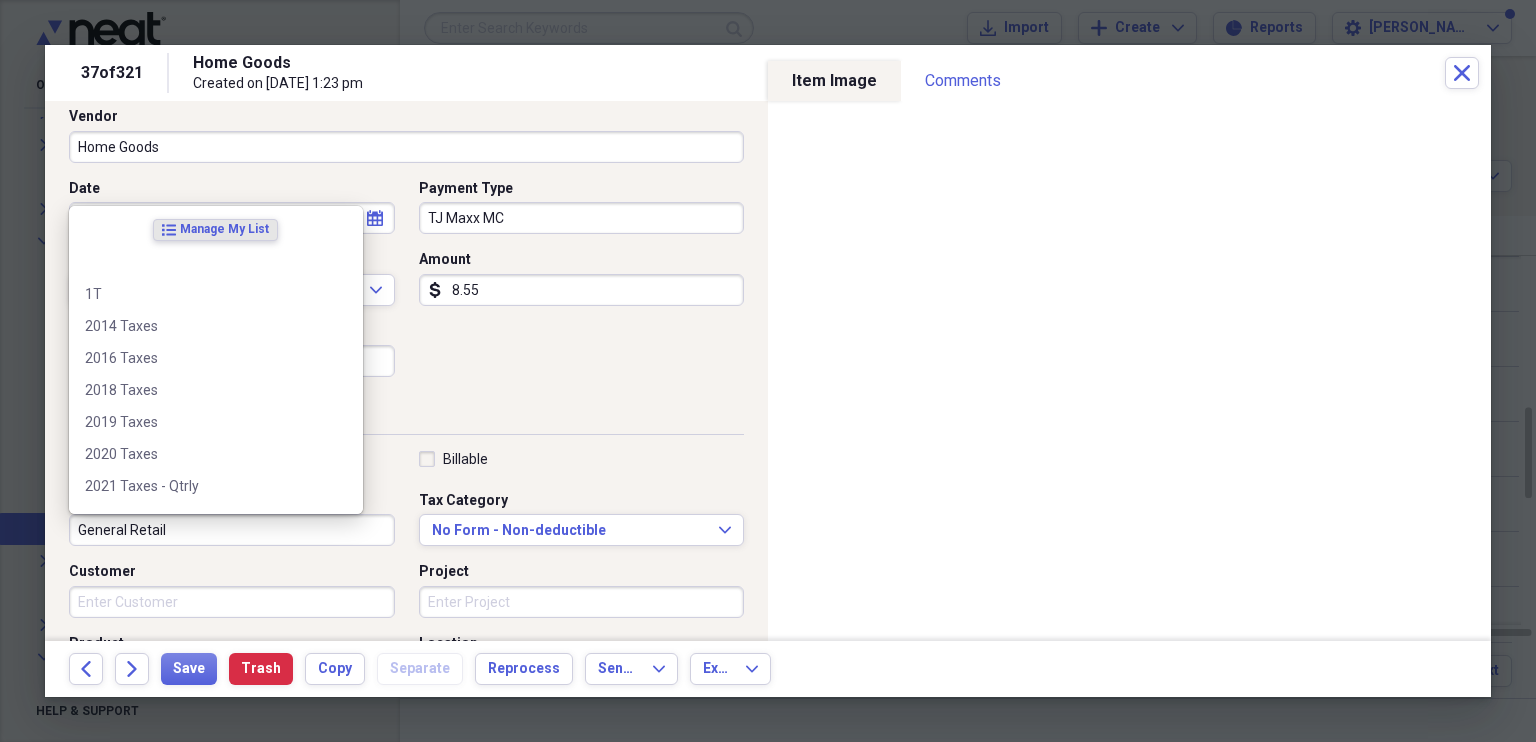 click on "General Retail" at bounding box center (232, 530) 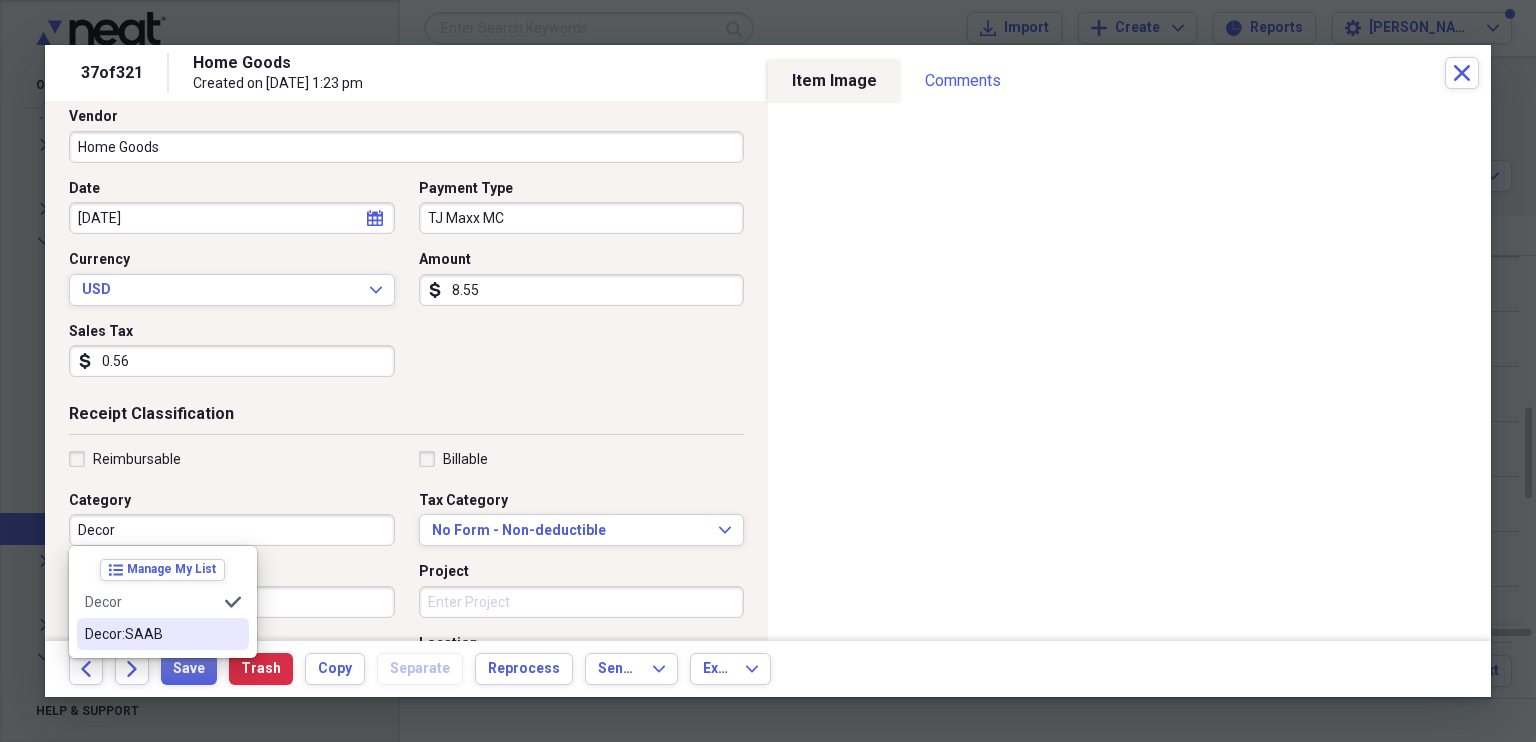 click on "Decor:SAAB" at bounding box center [151, 634] 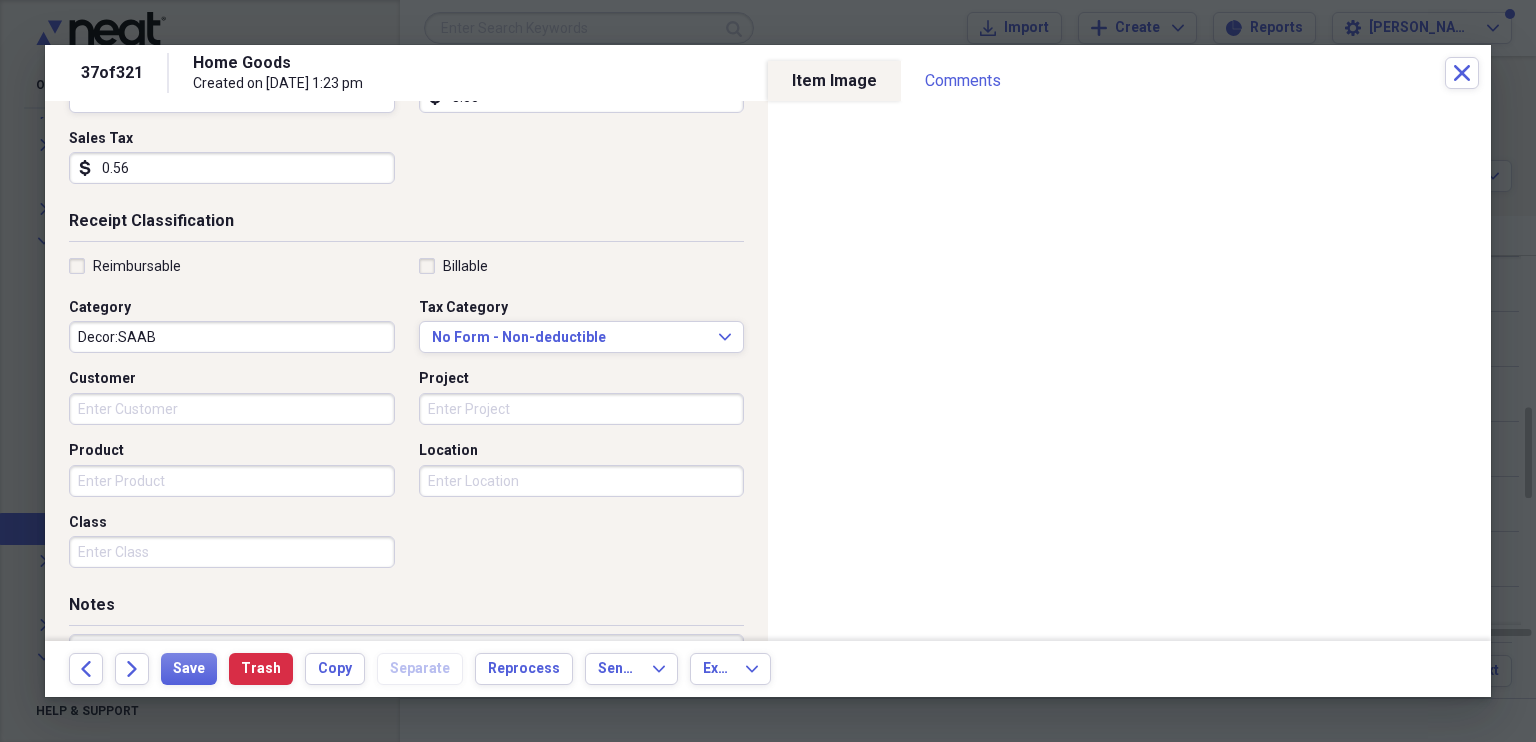 scroll, scrollTop: 388, scrollLeft: 0, axis: vertical 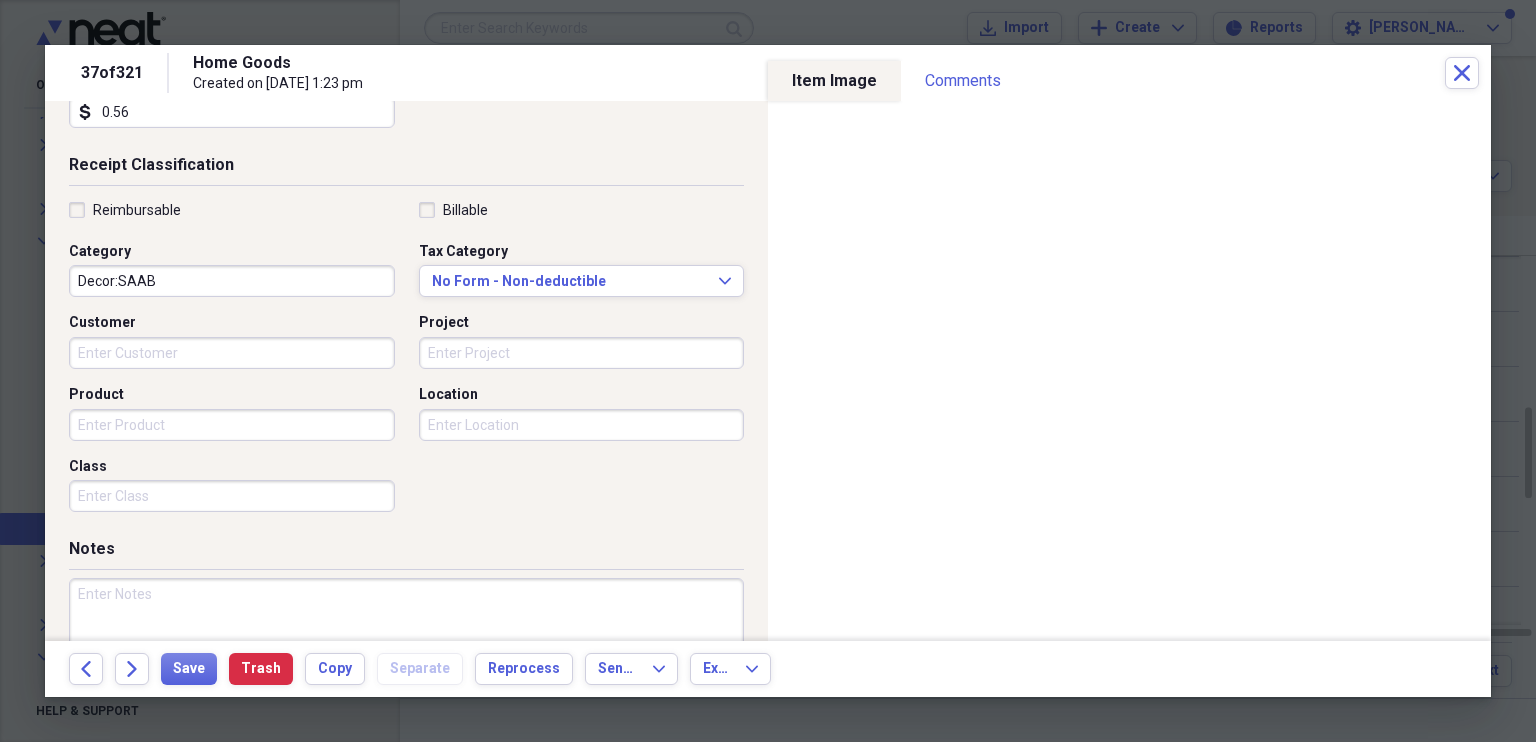click at bounding box center [406, 643] 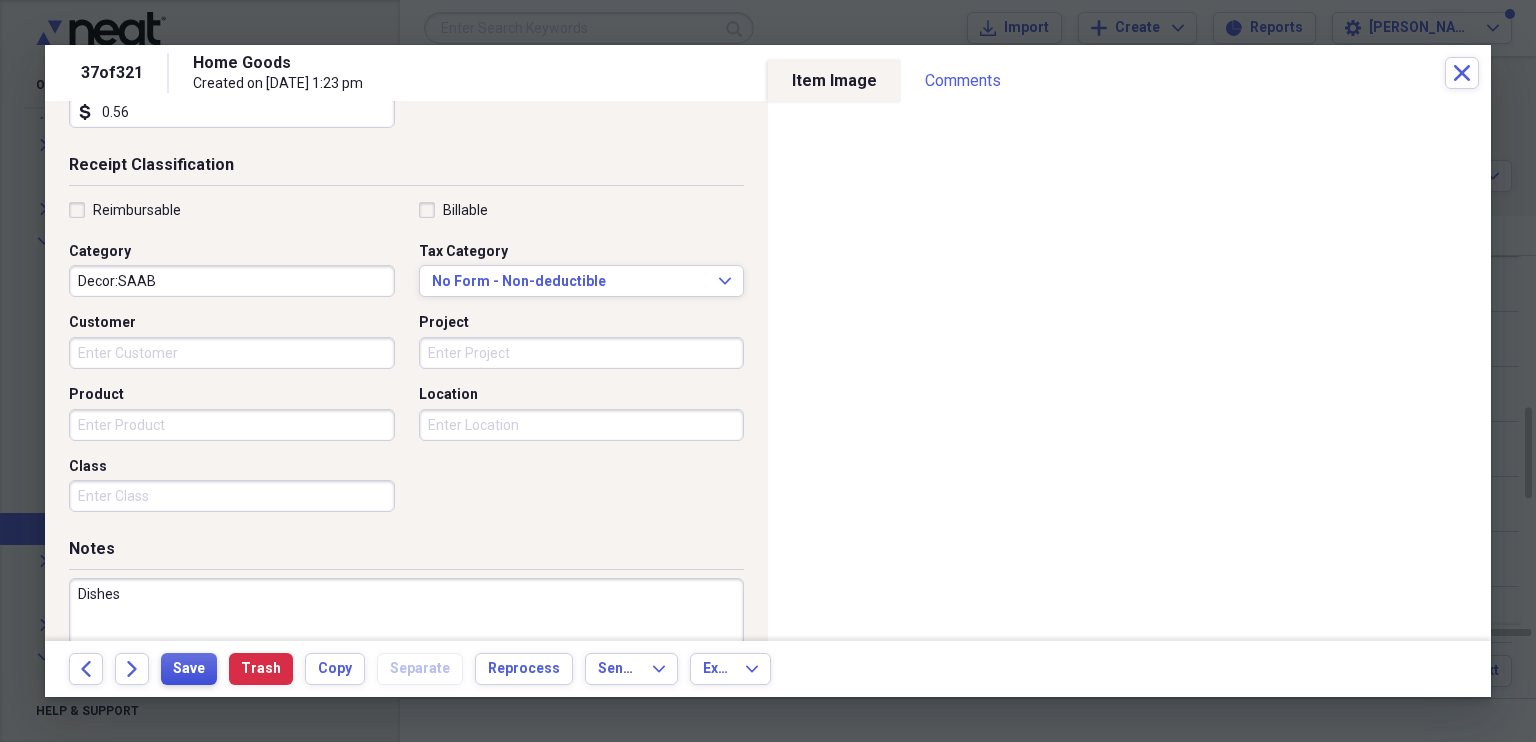 click on "Save" at bounding box center (189, 669) 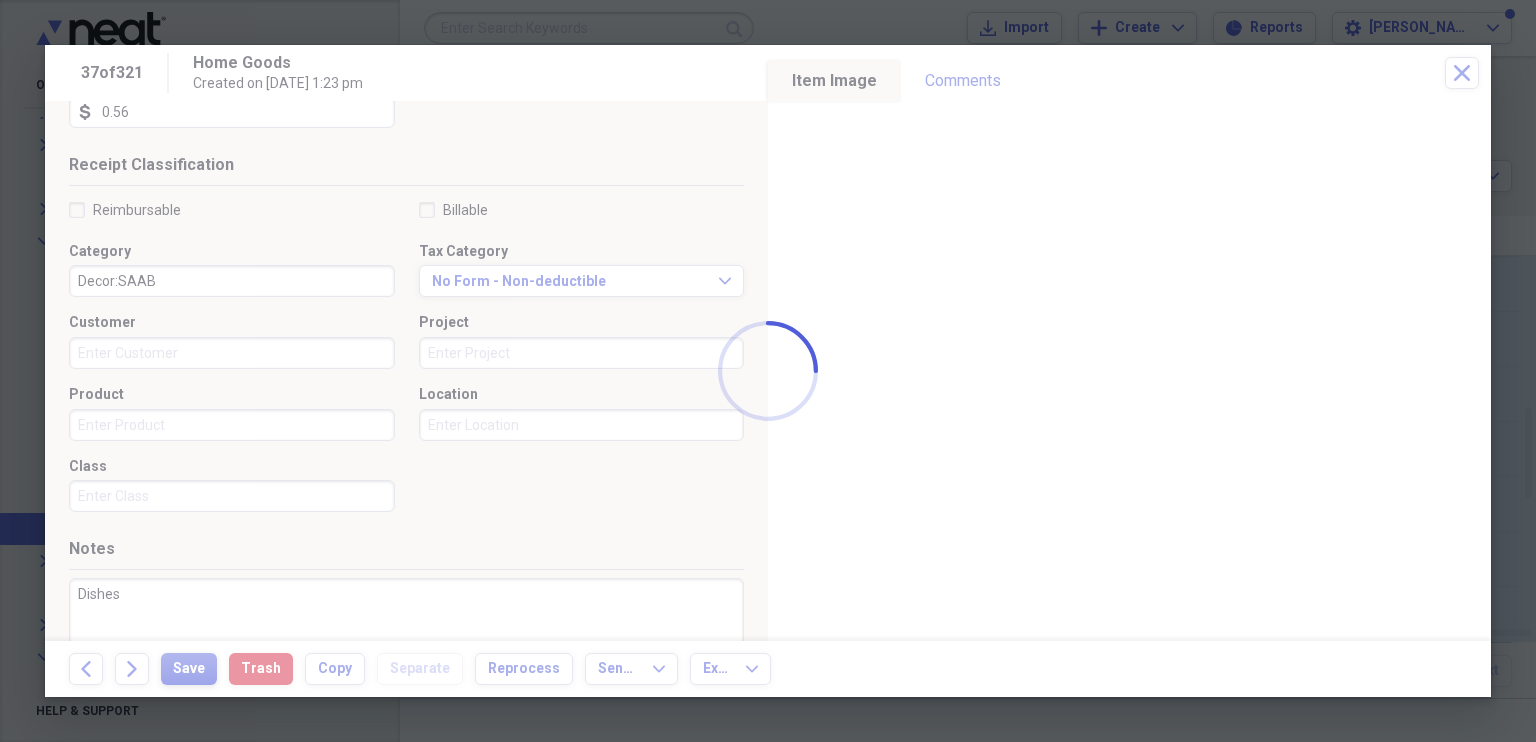 type on "Dishes" 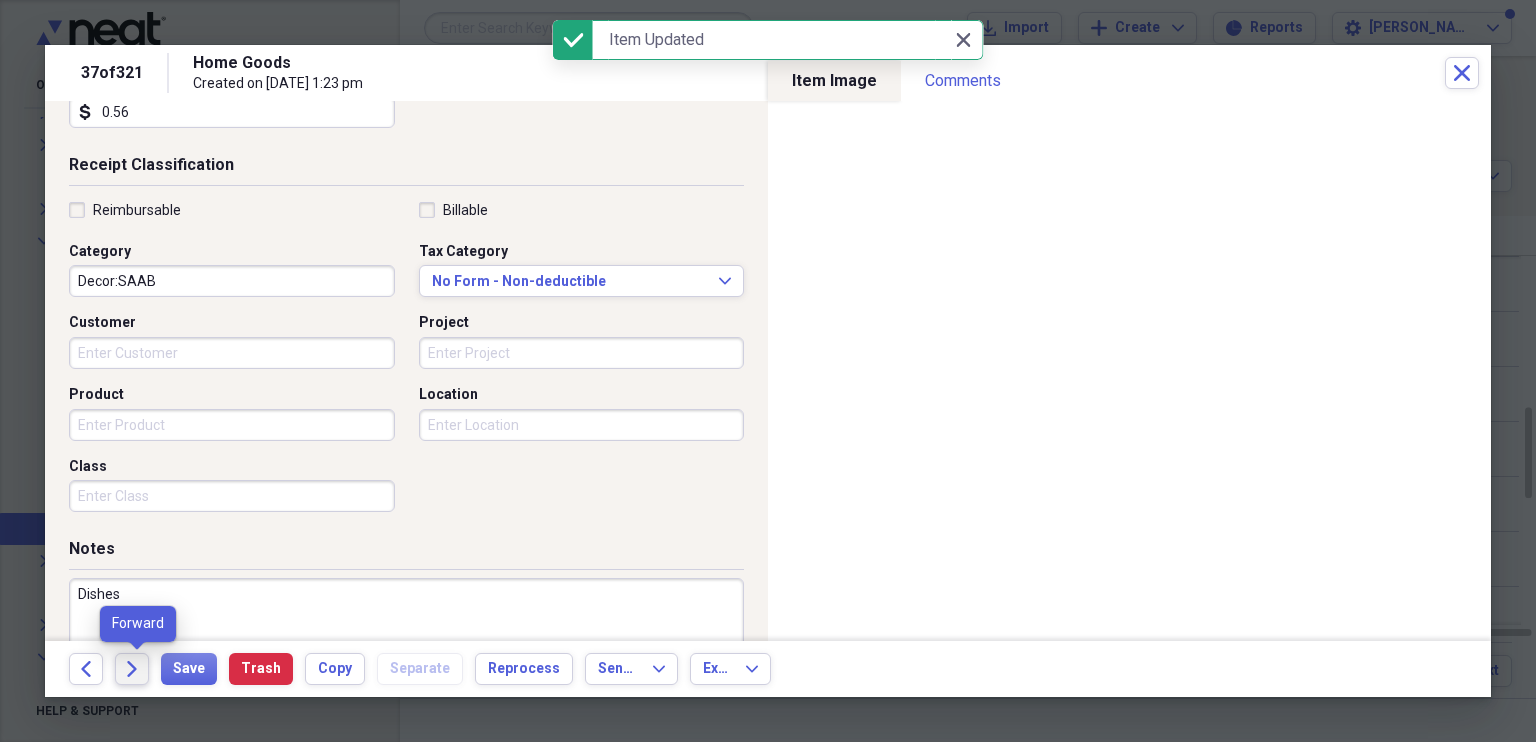 click on "Forward" 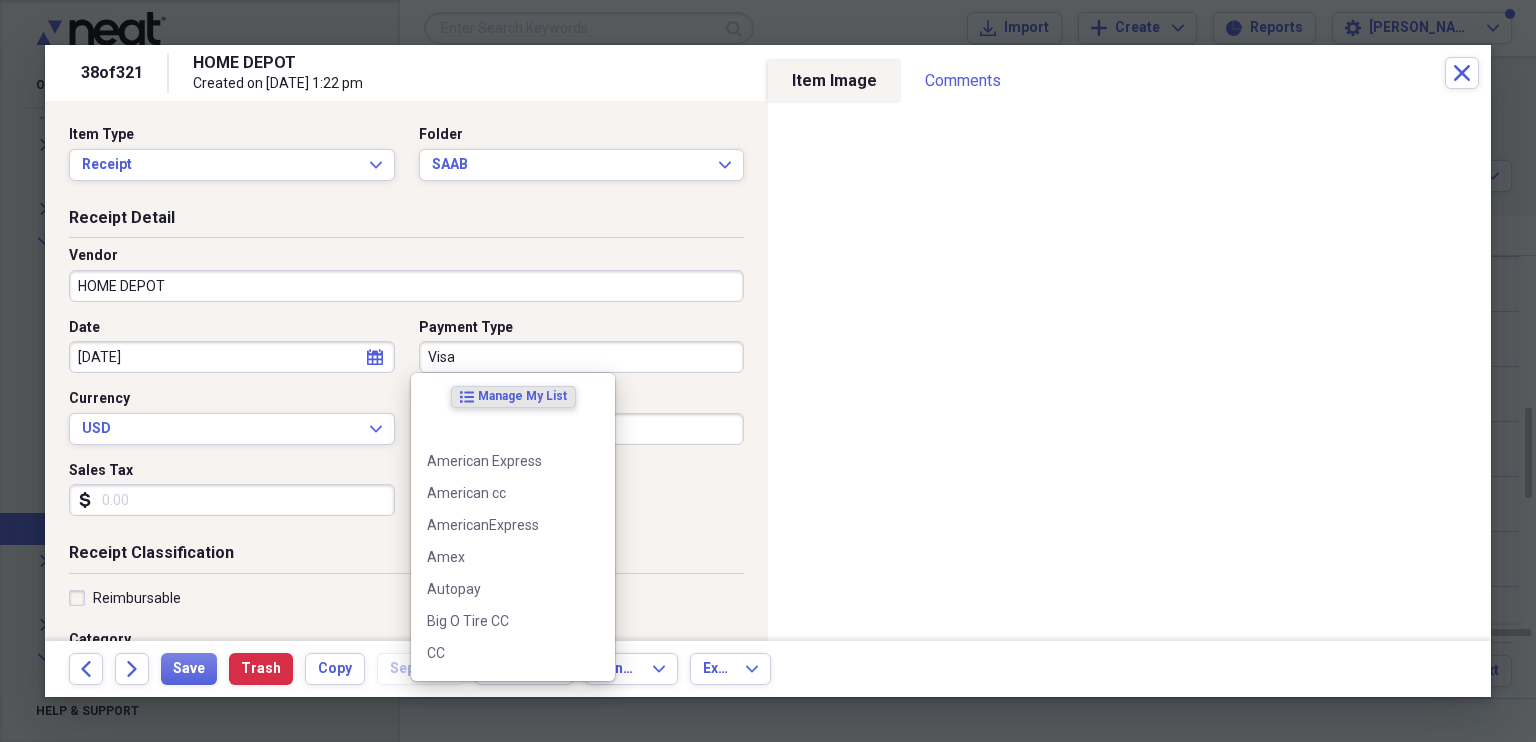 click on "Visa" at bounding box center [582, 357] 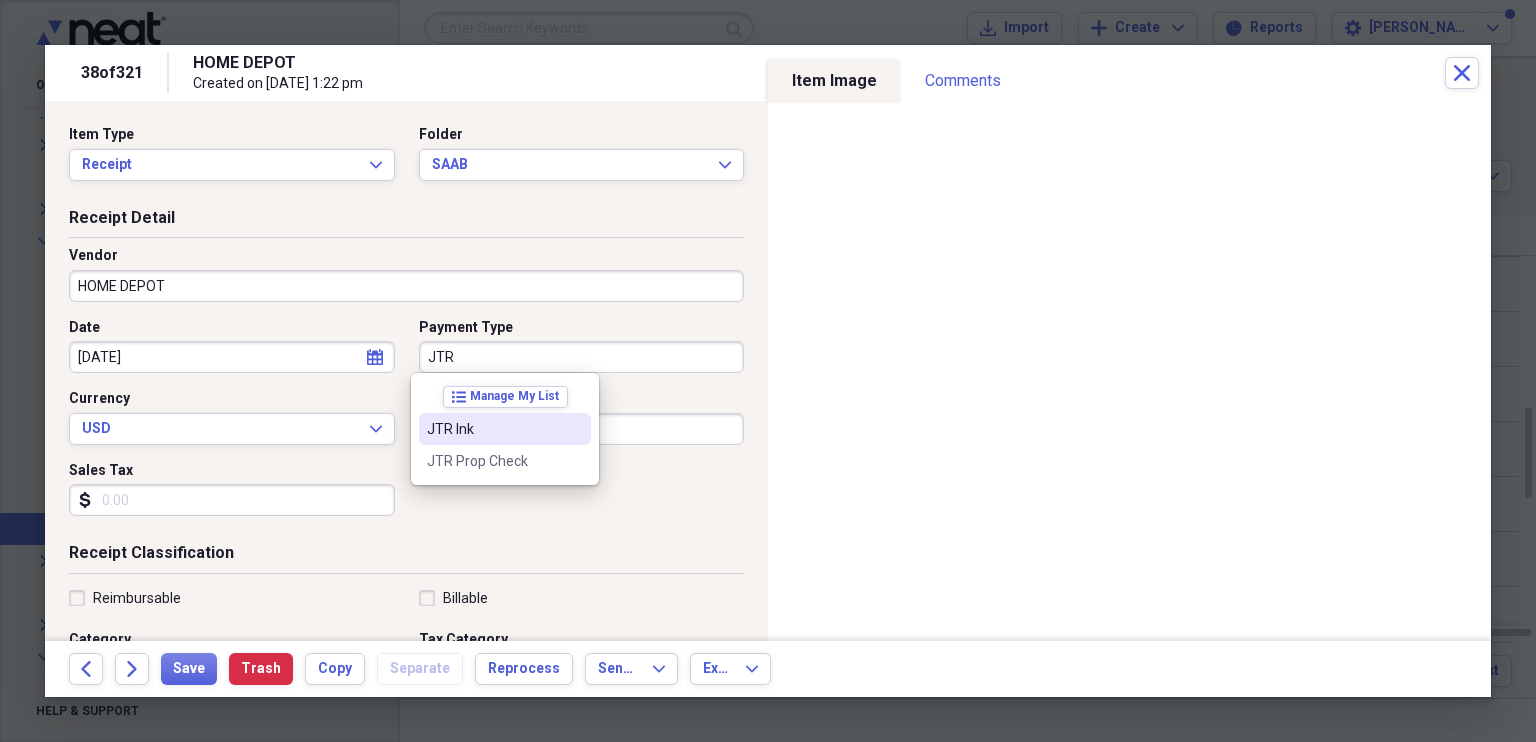 click on "JTR Ink" at bounding box center [493, 429] 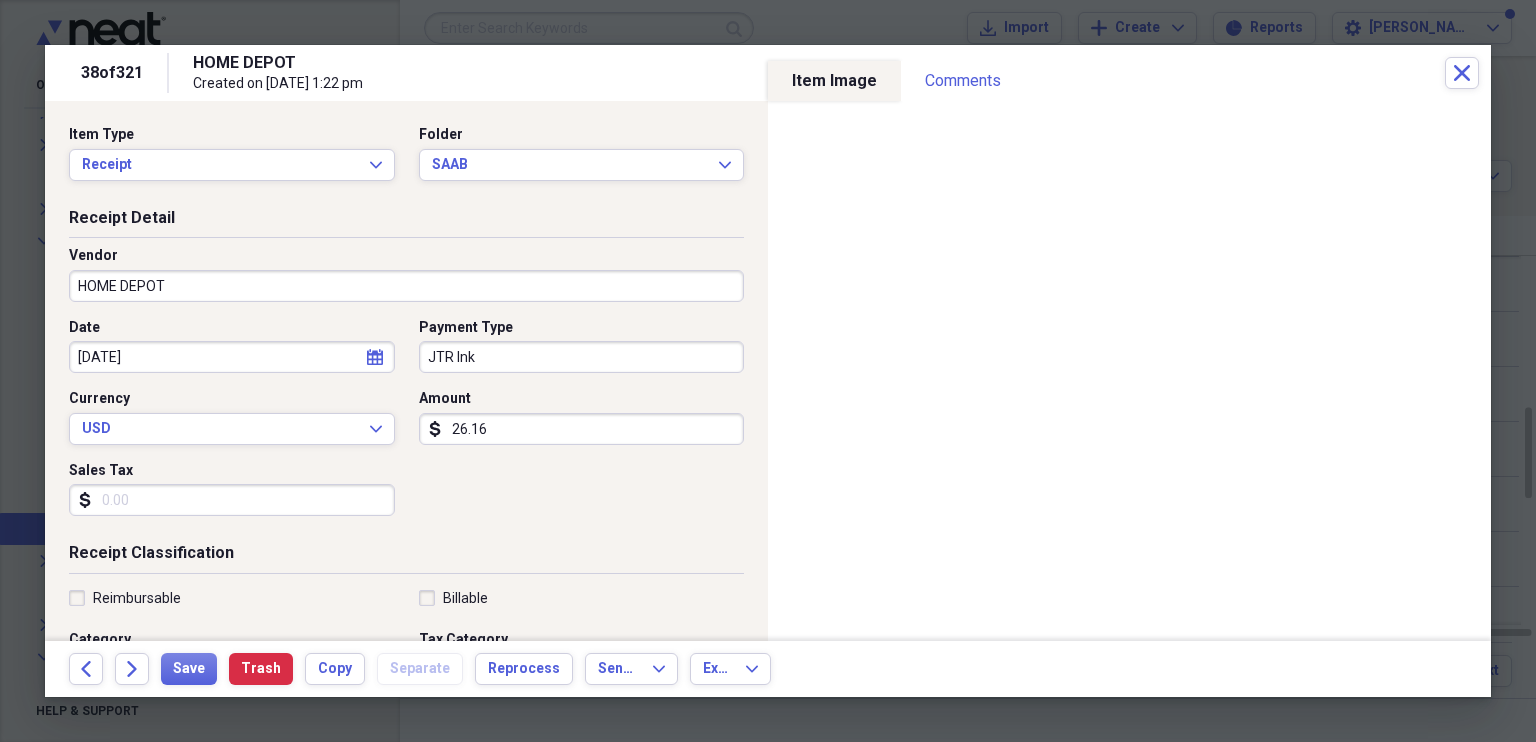 click on "Sales Tax" at bounding box center [232, 500] 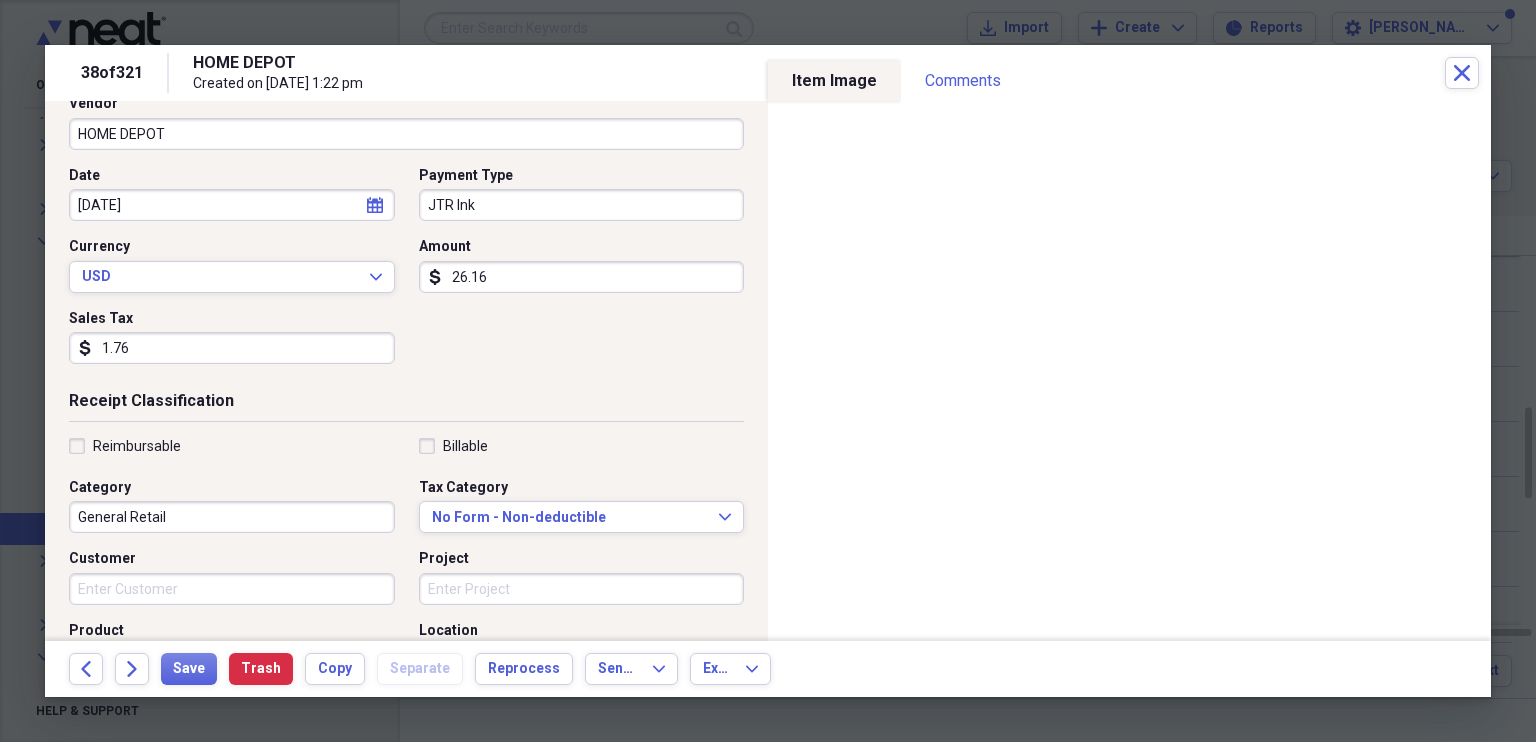 scroll, scrollTop: 184, scrollLeft: 0, axis: vertical 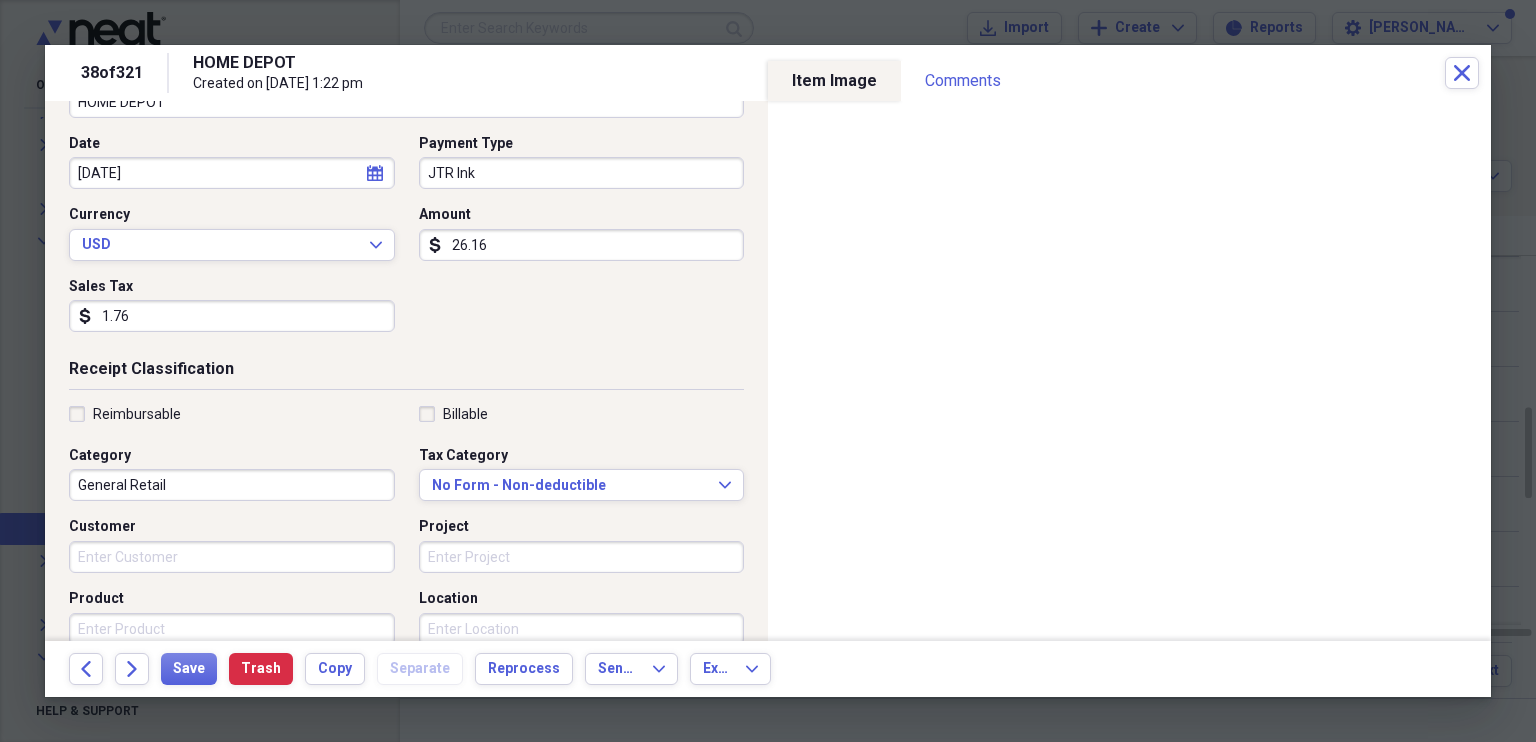 type on "1.76" 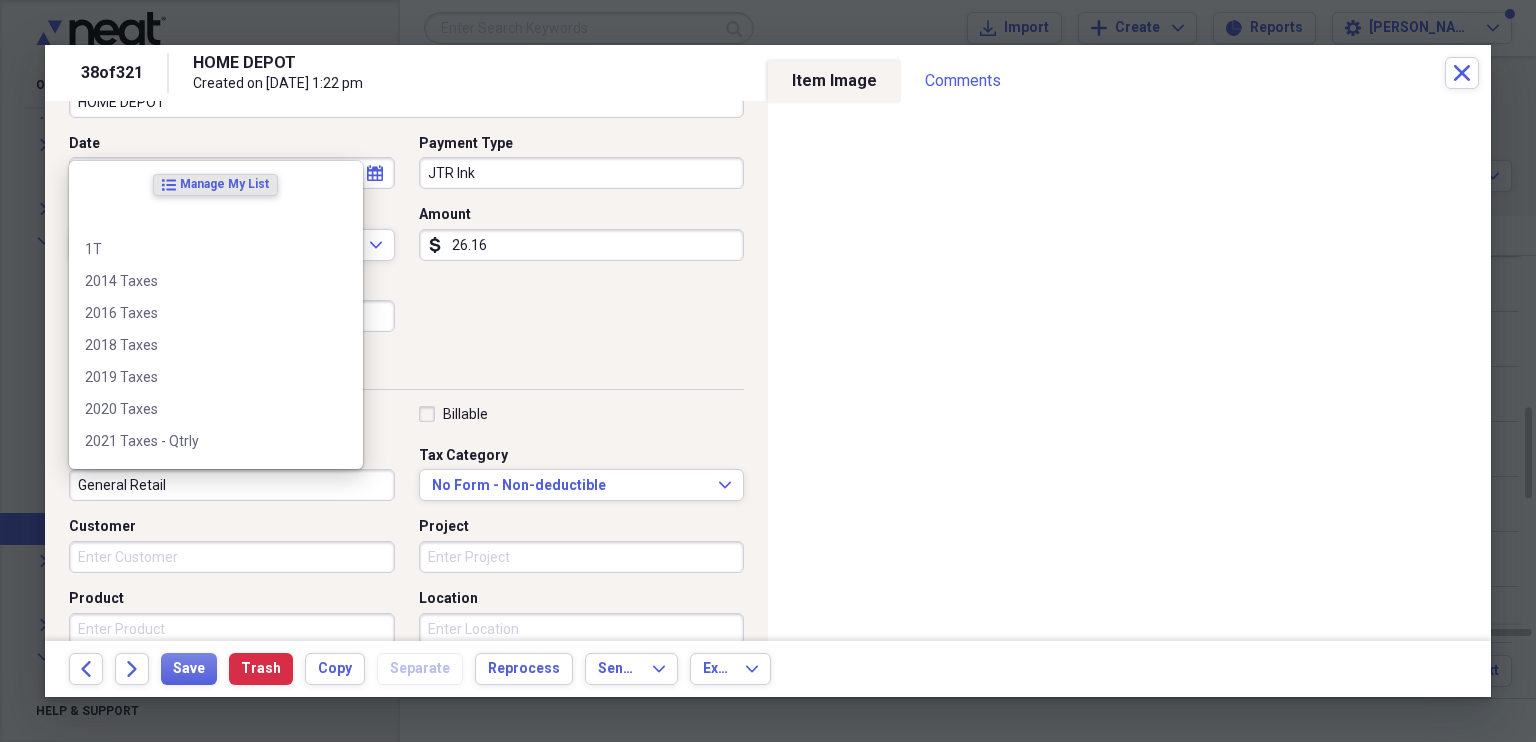 click on "General Retail" at bounding box center [232, 485] 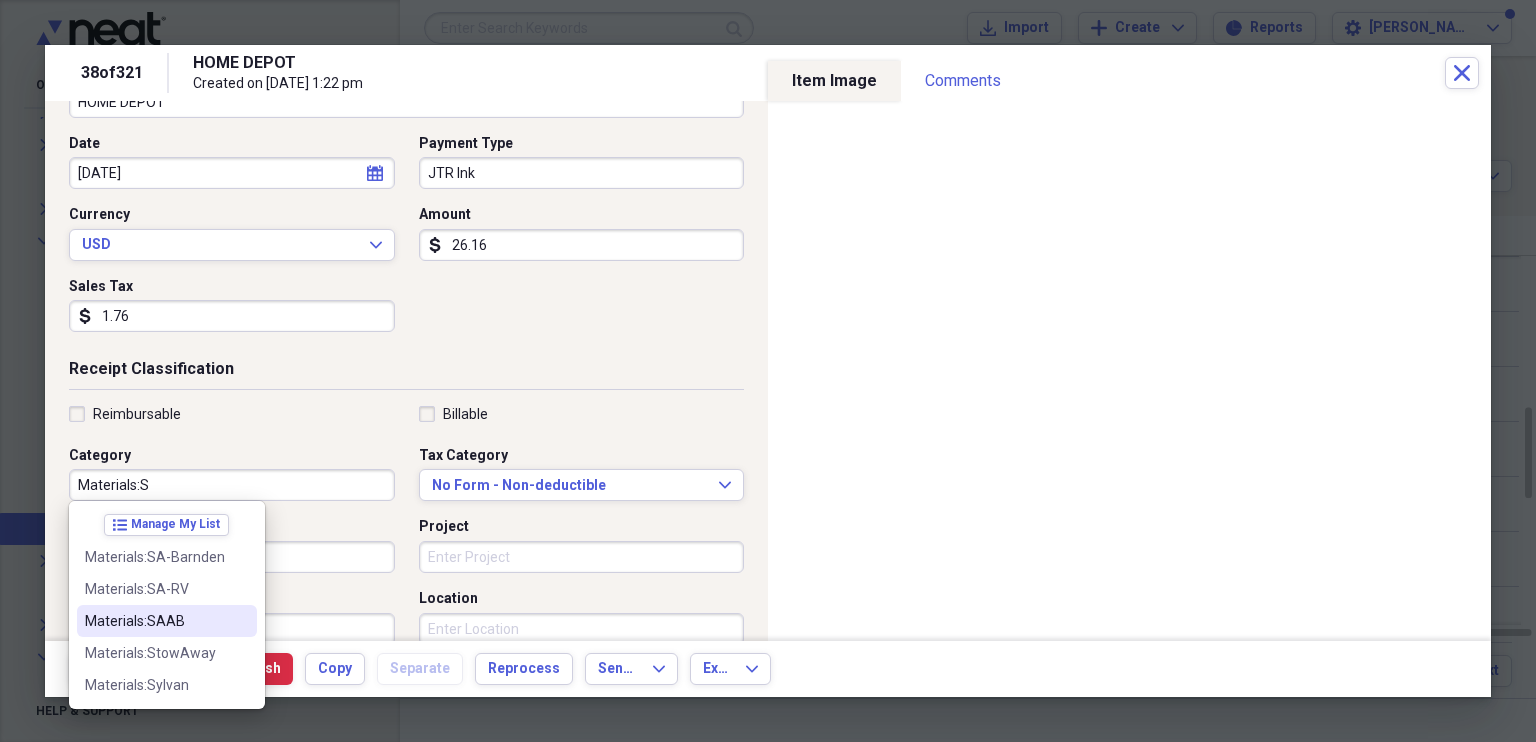 click on "Materials:SAAB" at bounding box center (155, 621) 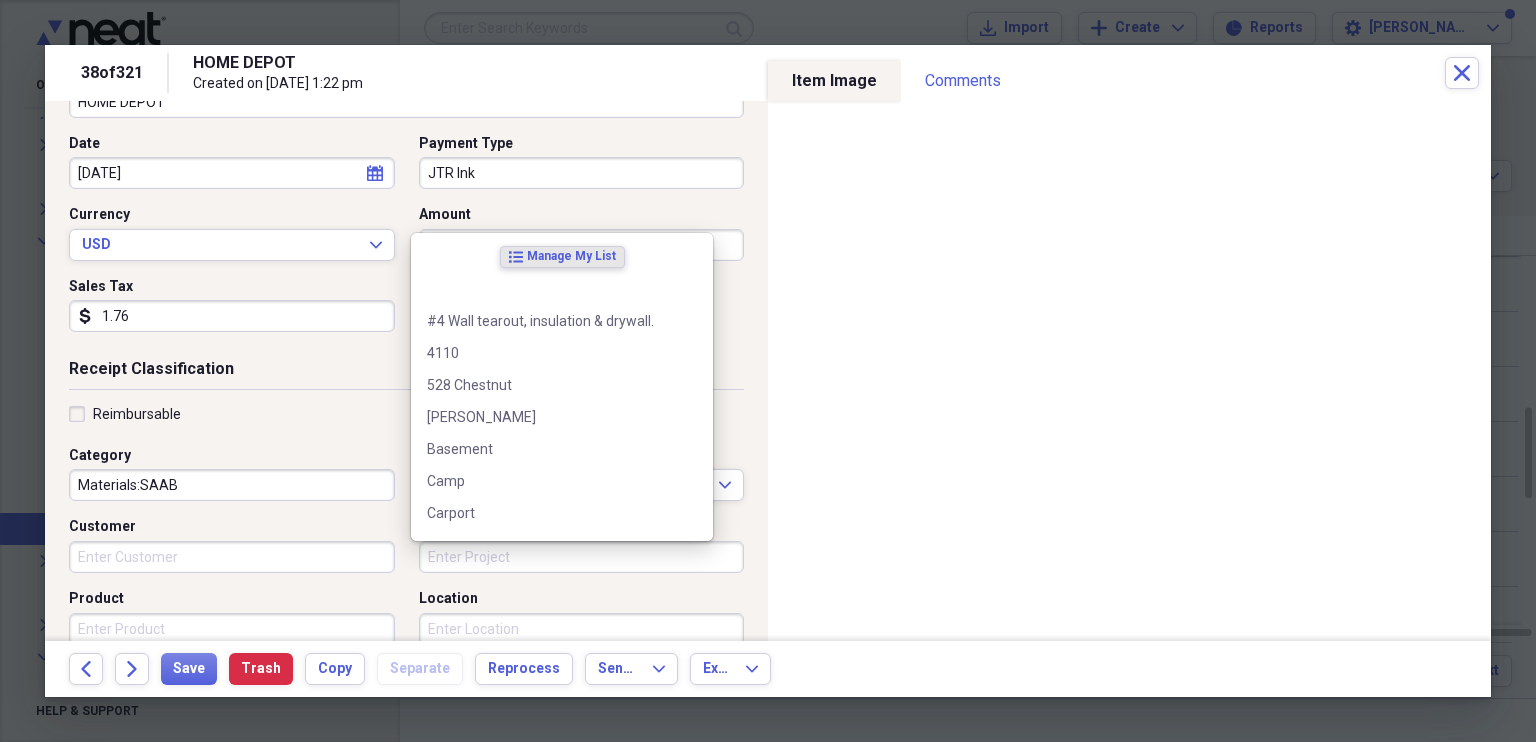 click on "Project" at bounding box center [582, 557] 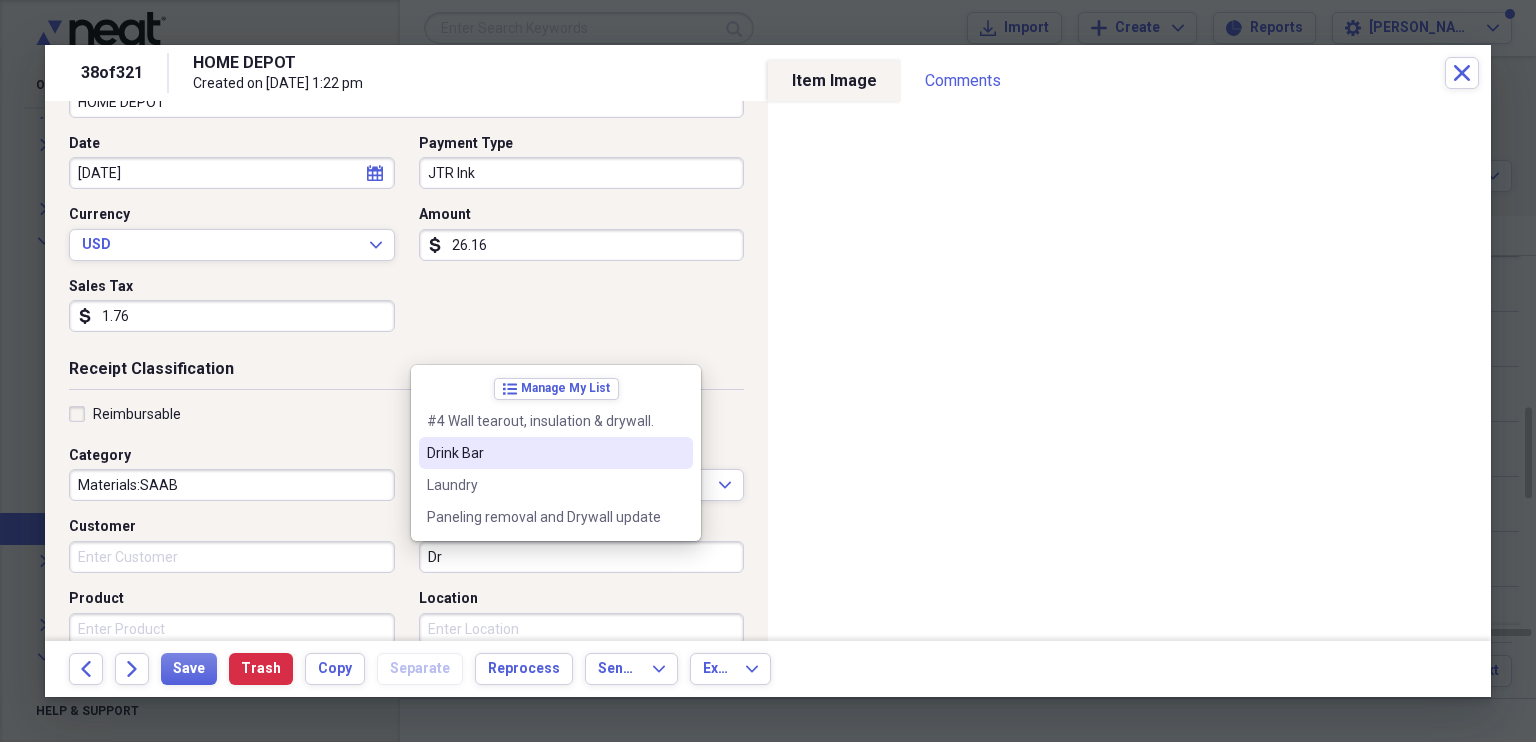 click on "Drink Bar" at bounding box center (544, 453) 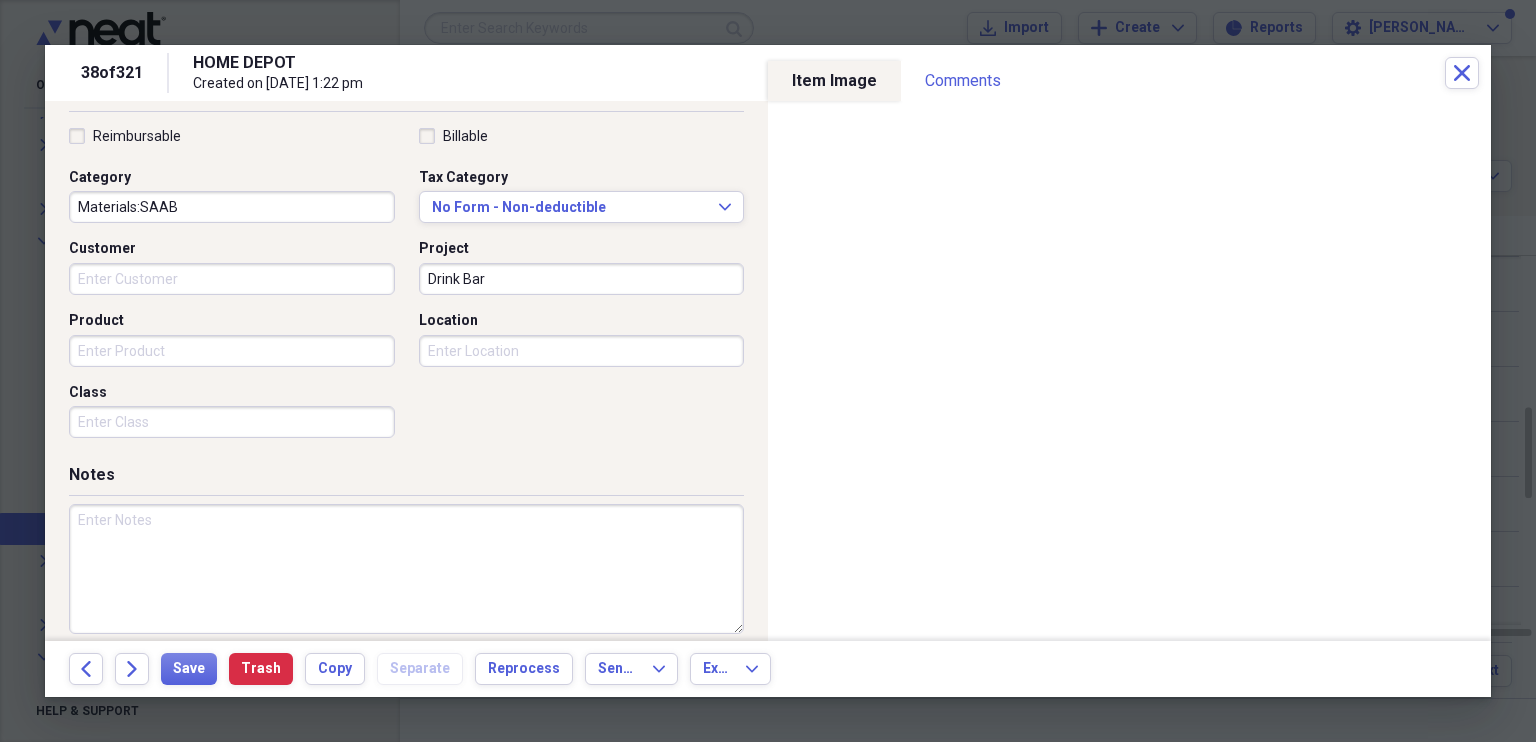 scroll, scrollTop: 463, scrollLeft: 0, axis: vertical 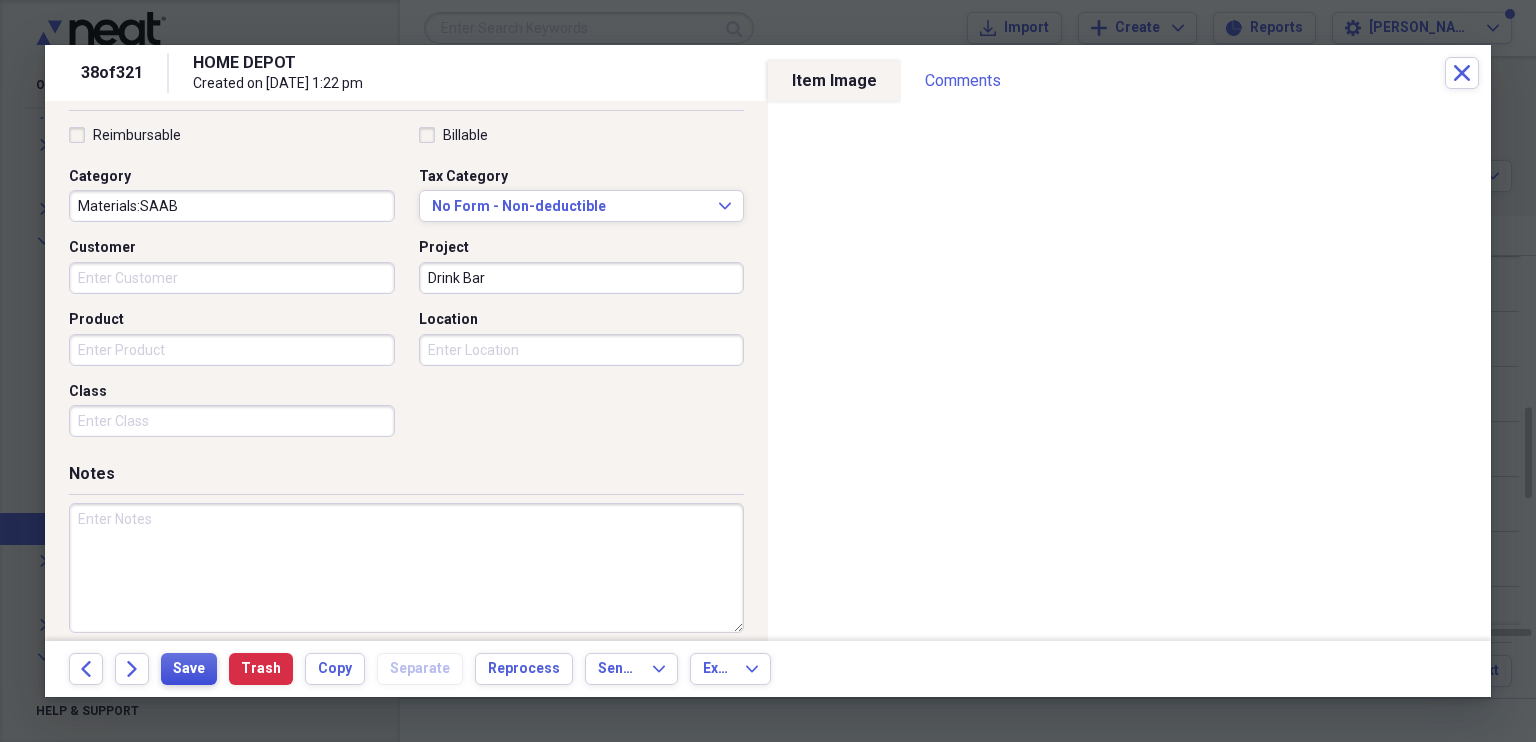click on "Save" at bounding box center (189, 669) 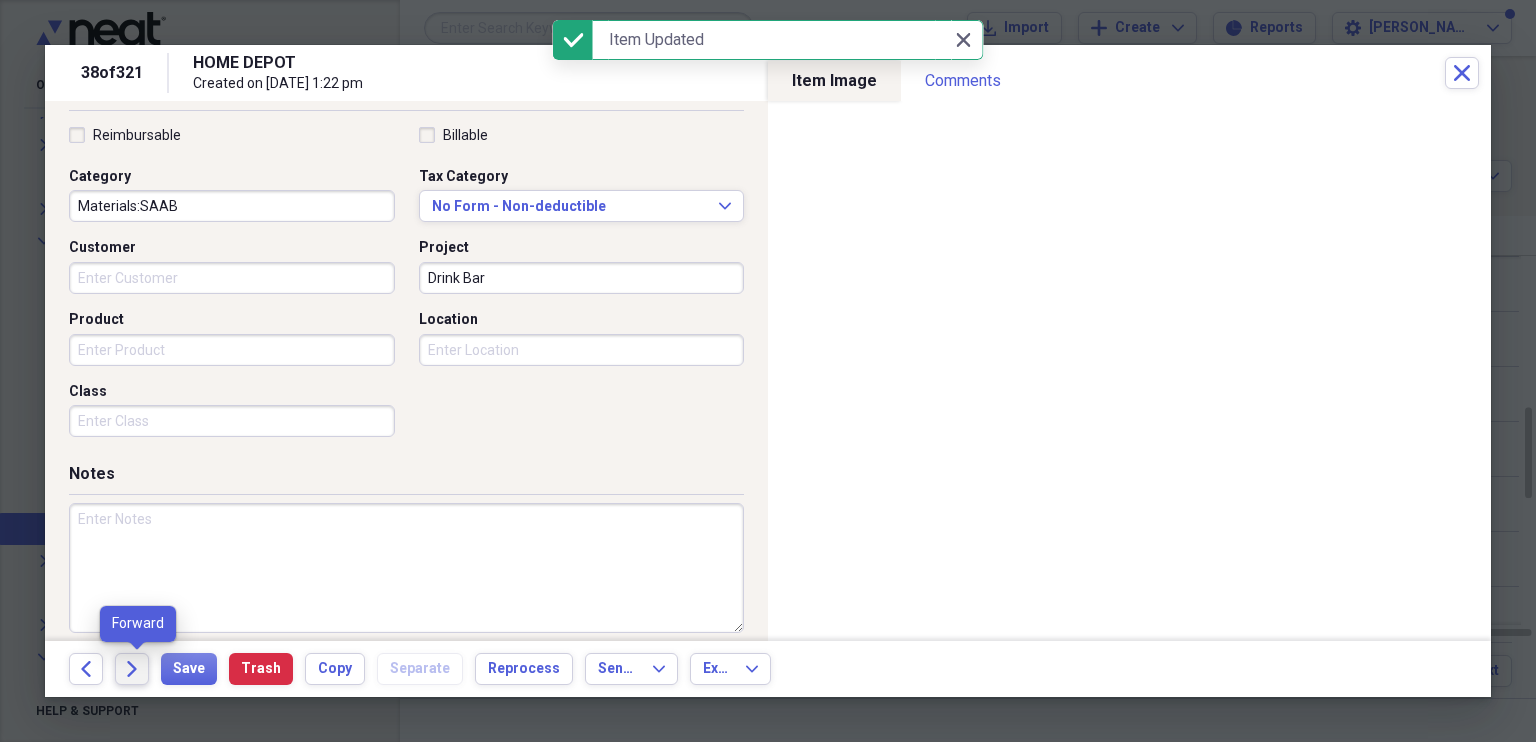 click on "Forward" 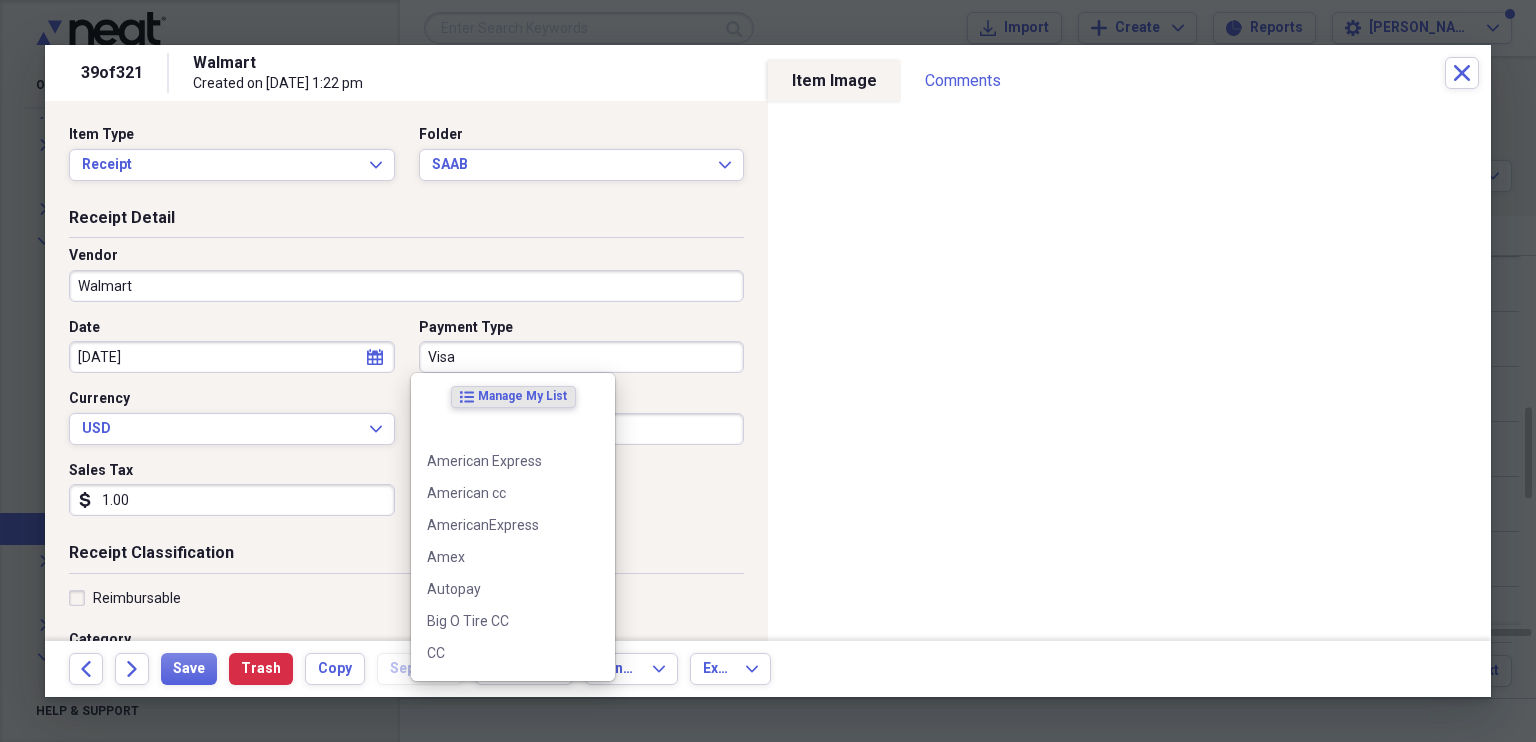 click on "Visa" at bounding box center [582, 357] 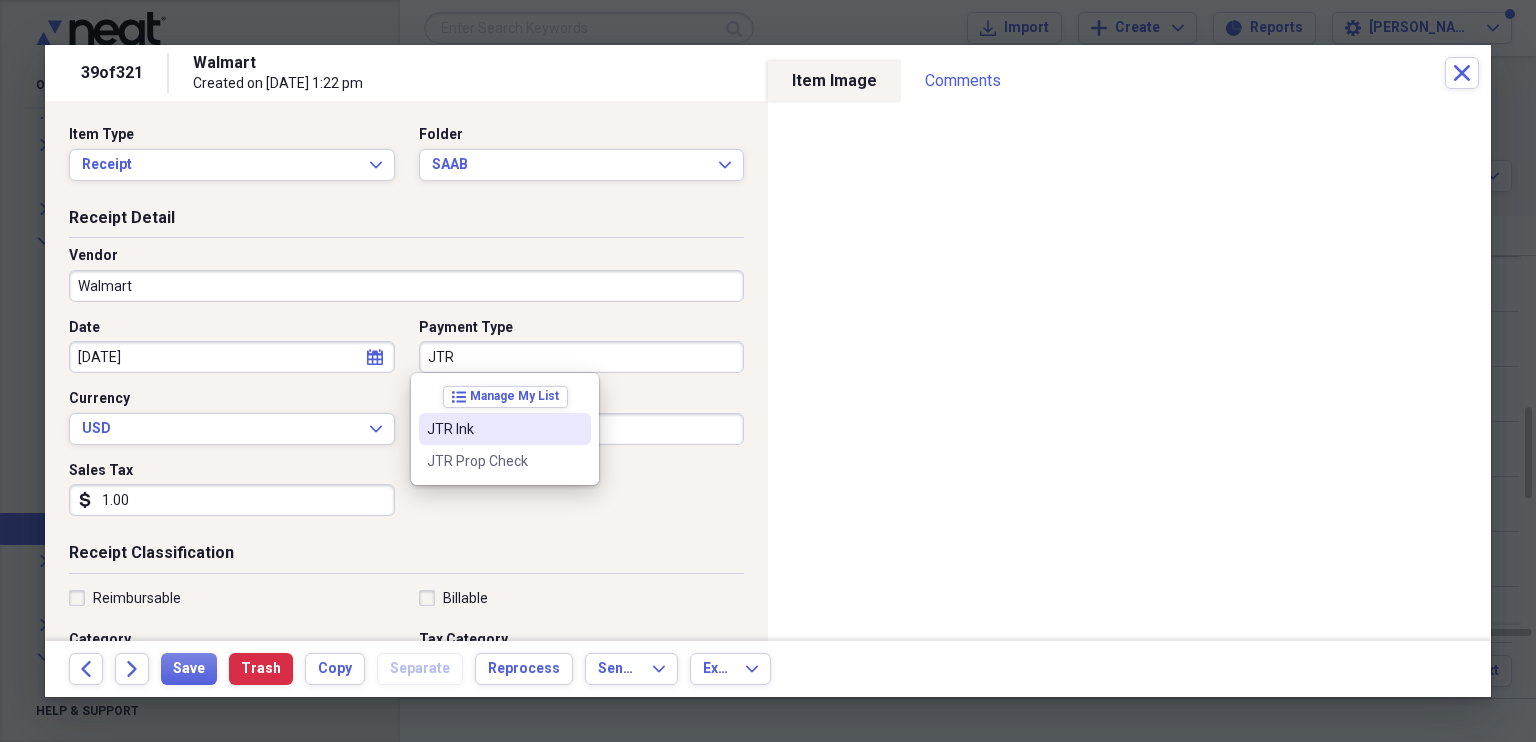 click on "JTR Ink" at bounding box center [493, 429] 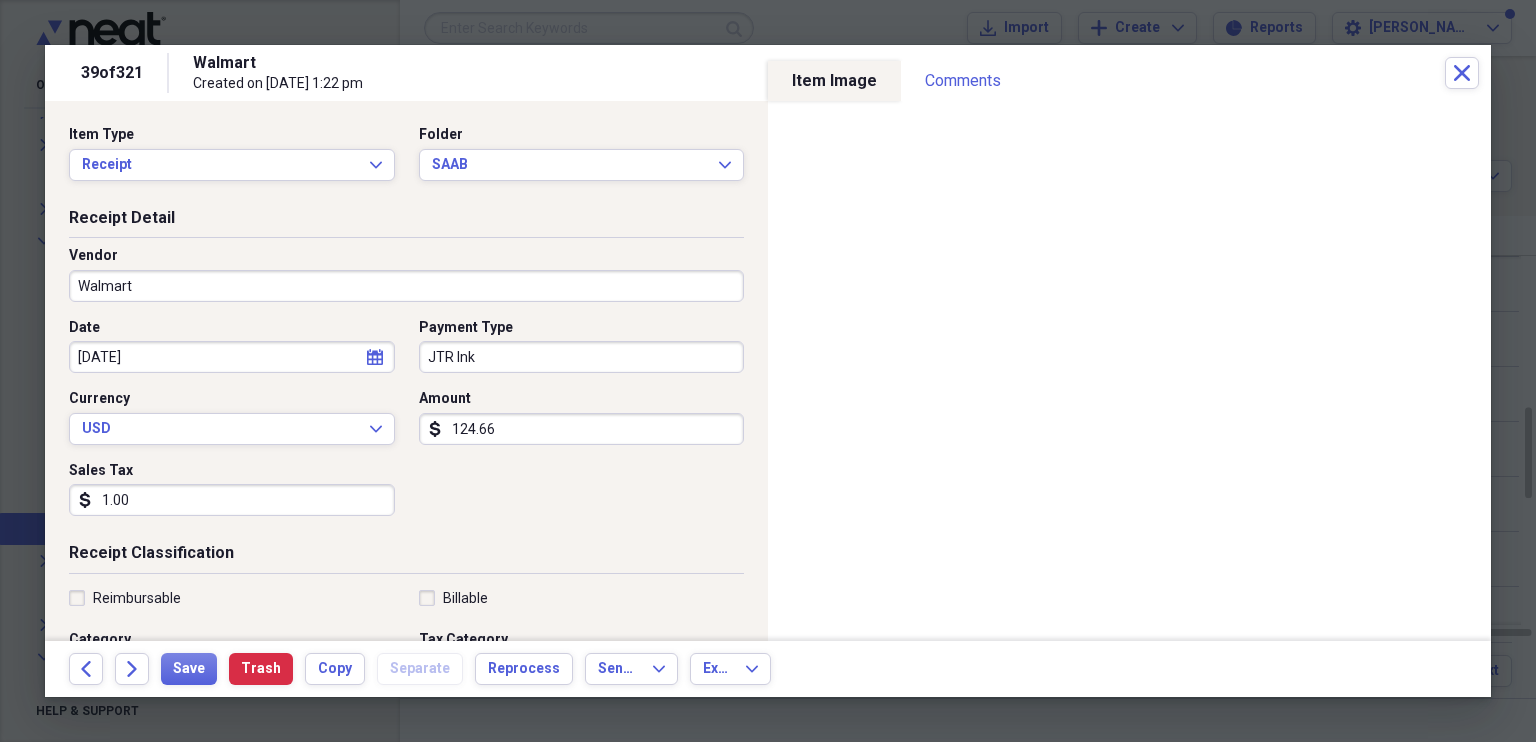 click on "1.00" at bounding box center (232, 500) 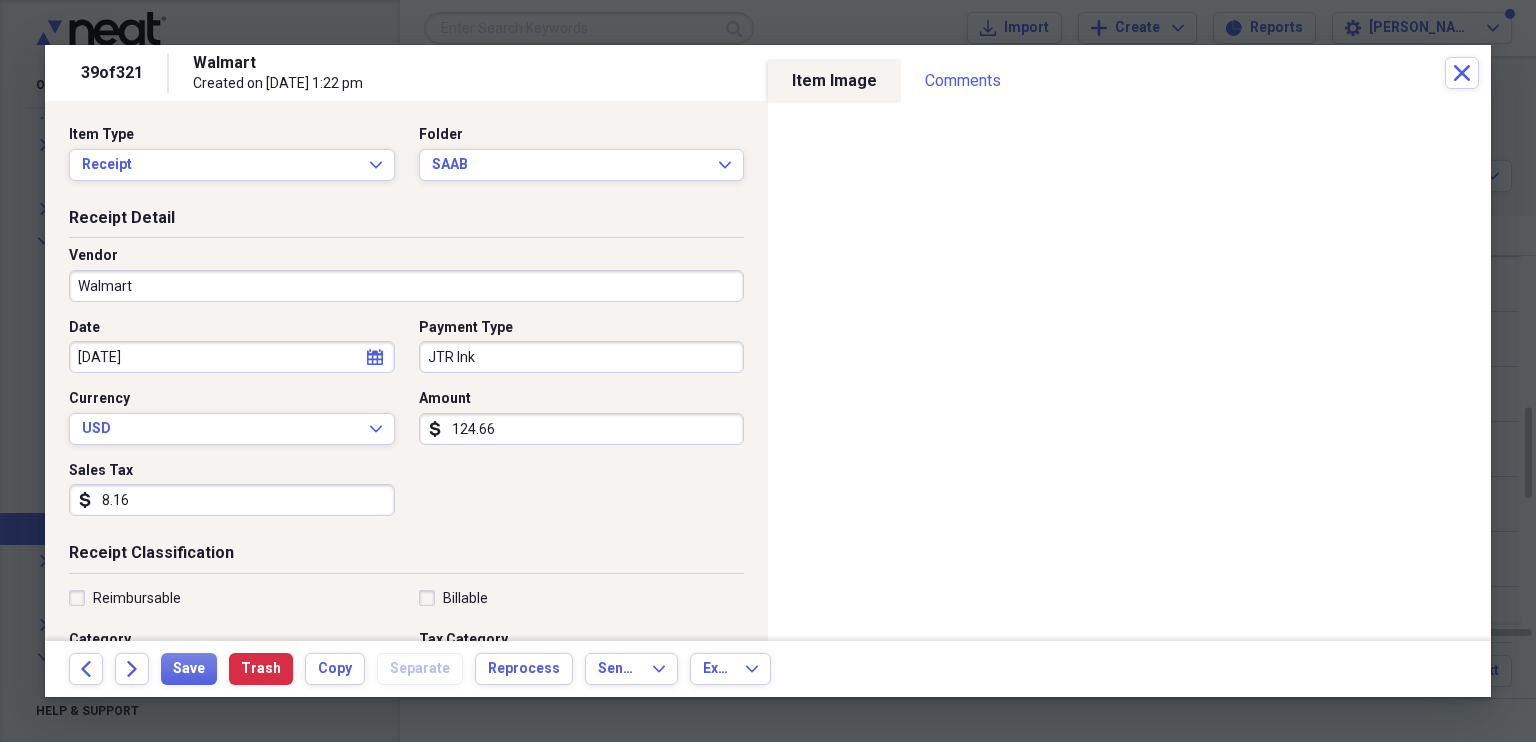 scroll, scrollTop: 212, scrollLeft: 0, axis: vertical 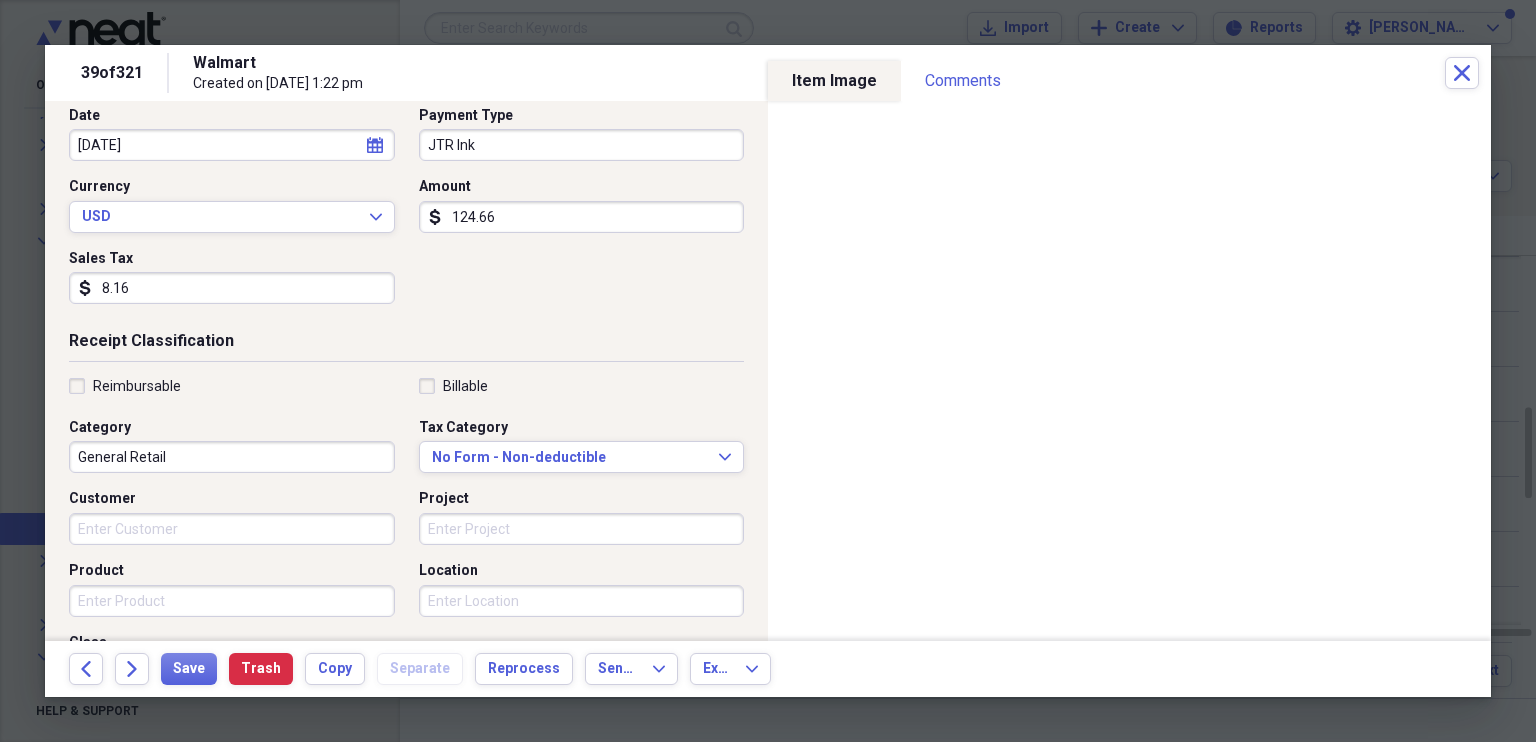type on "8.16" 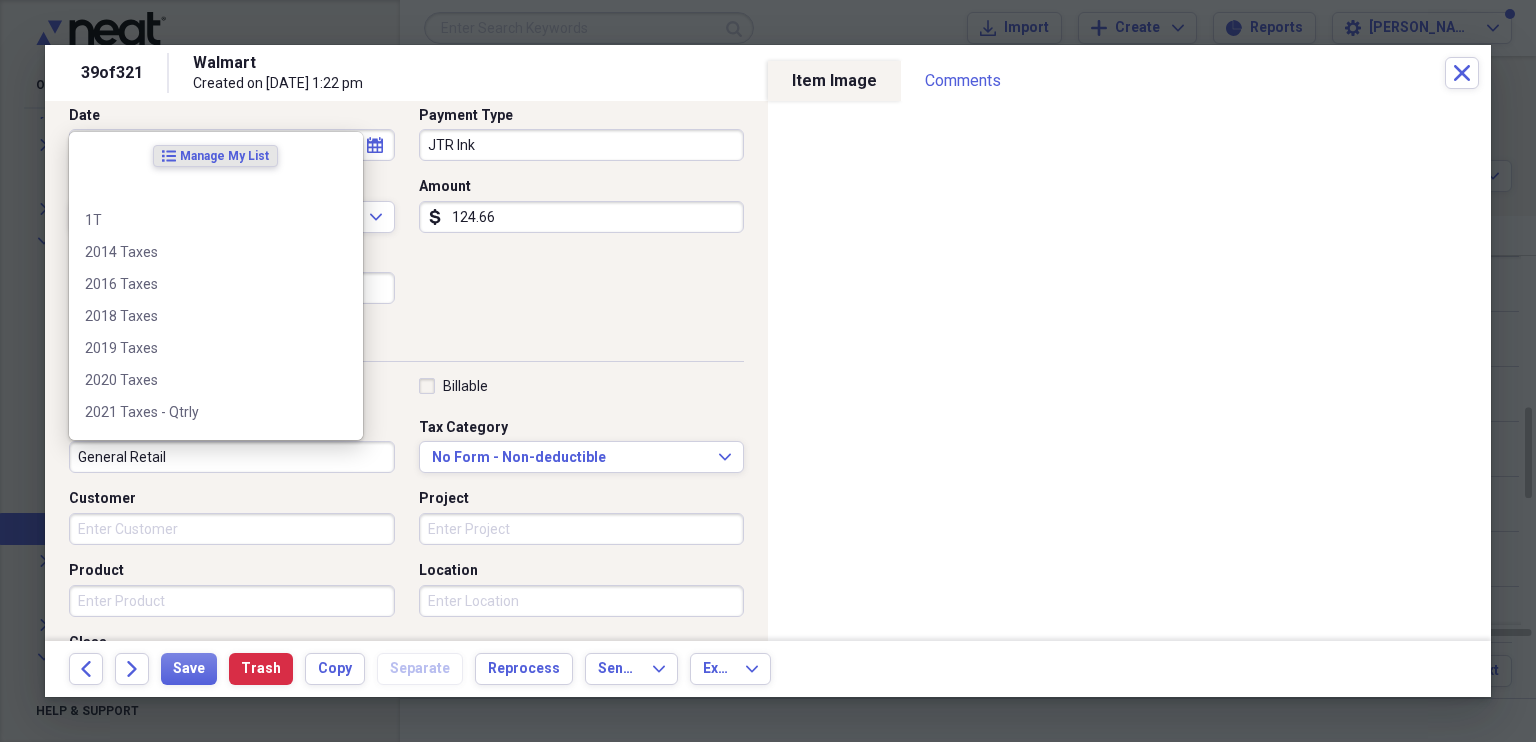 click on "General Retail" at bounding box center [232, 457] 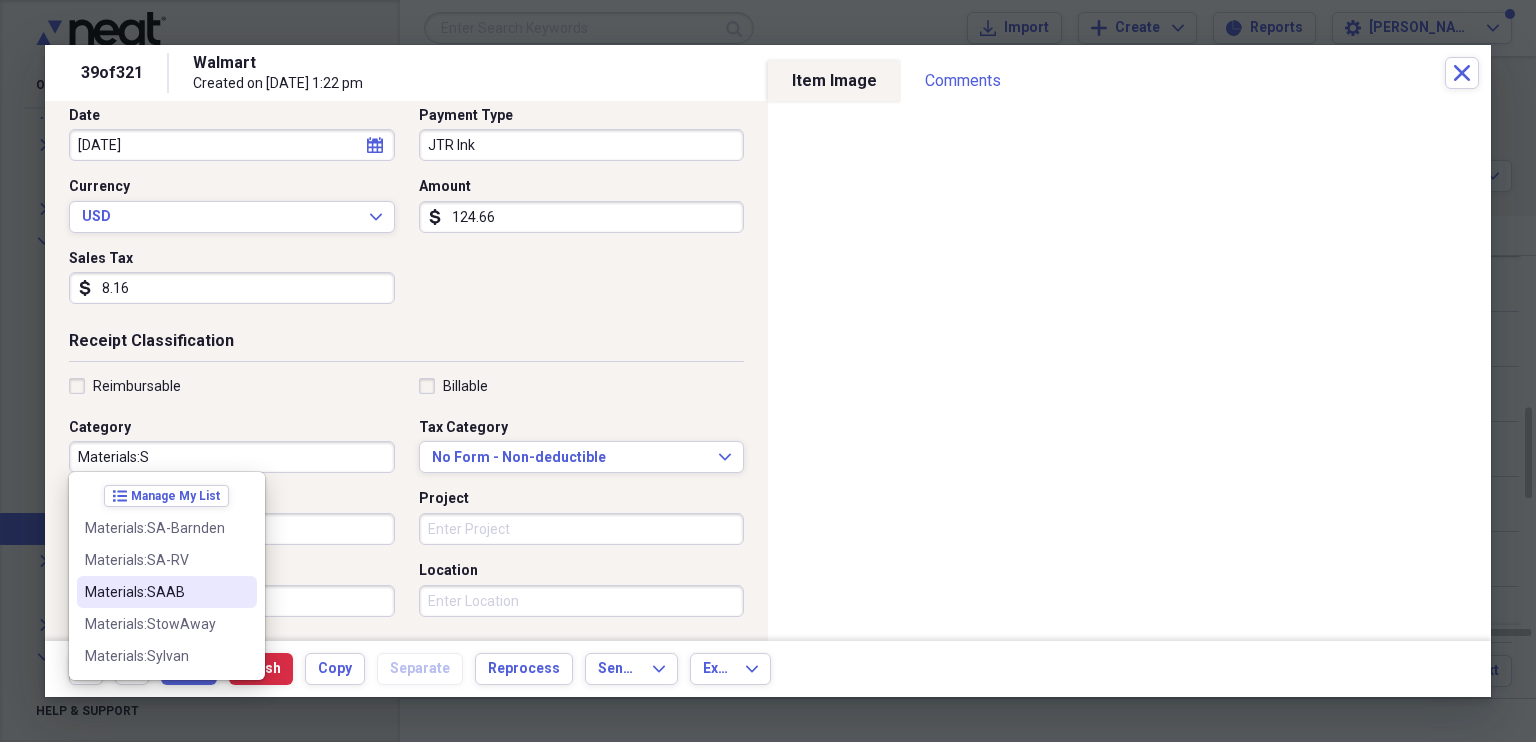click on "Materials:SAAB" at bounding box center [155, 592] 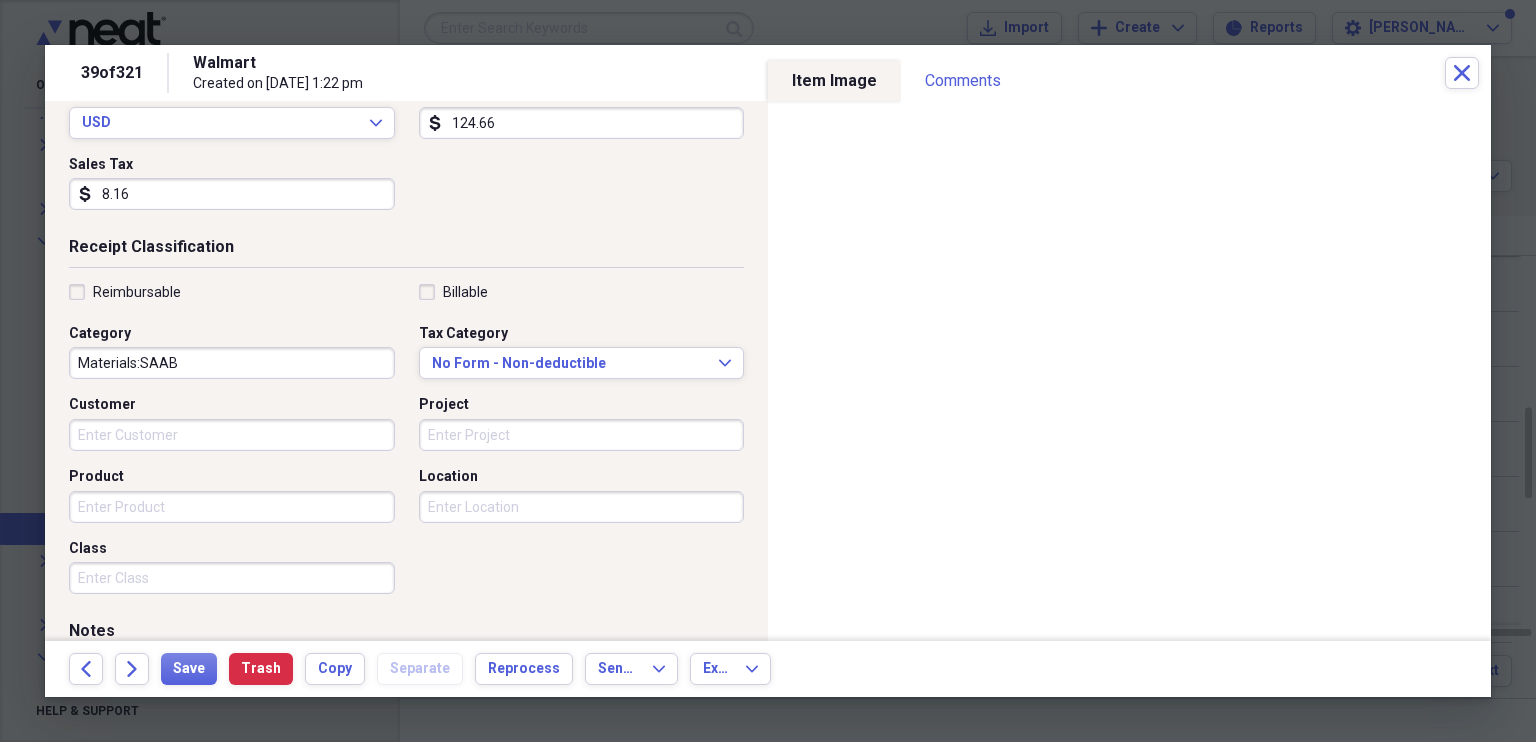 scroll, scrollTop: 480, scrollLeft: 0, axis: vertical 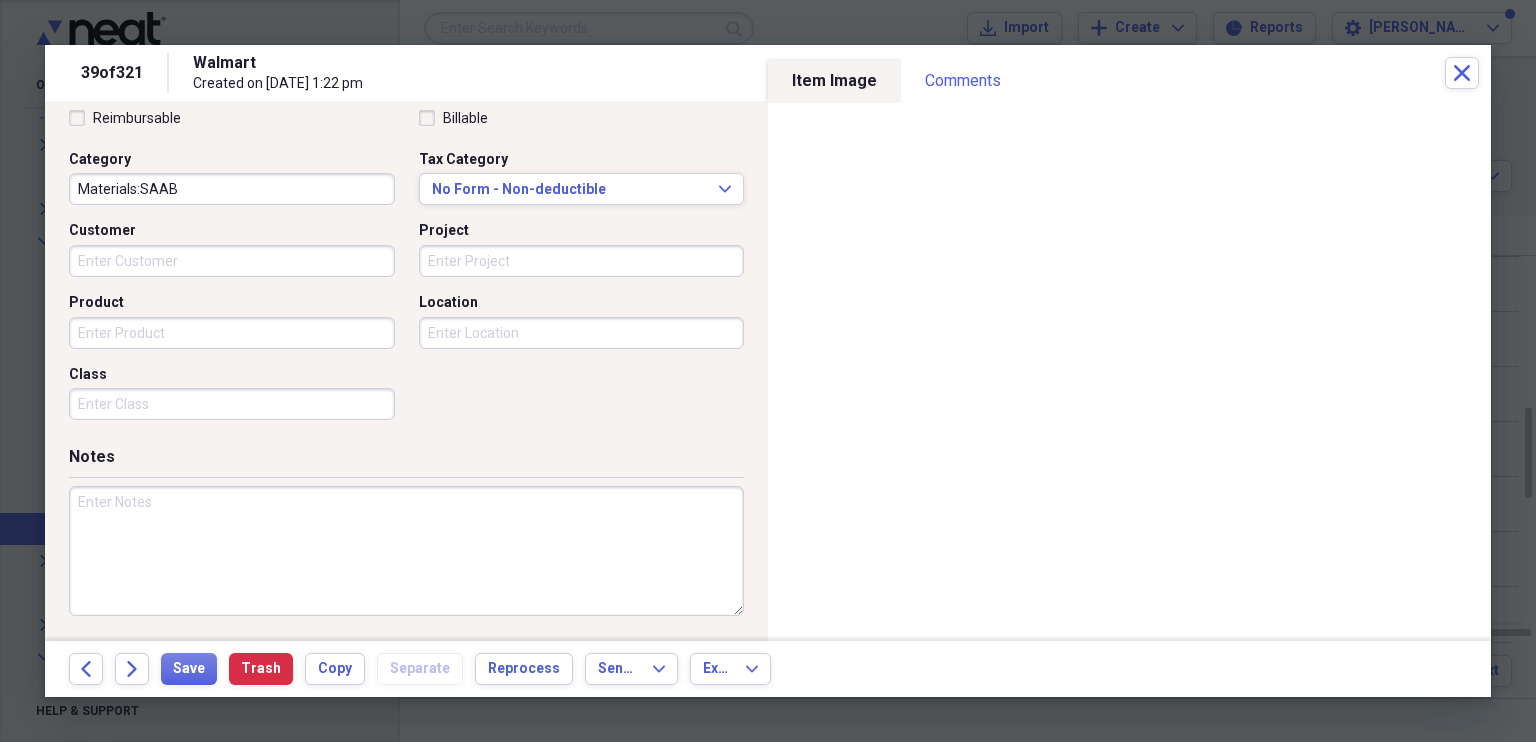 click at bounding box center [406, 551] 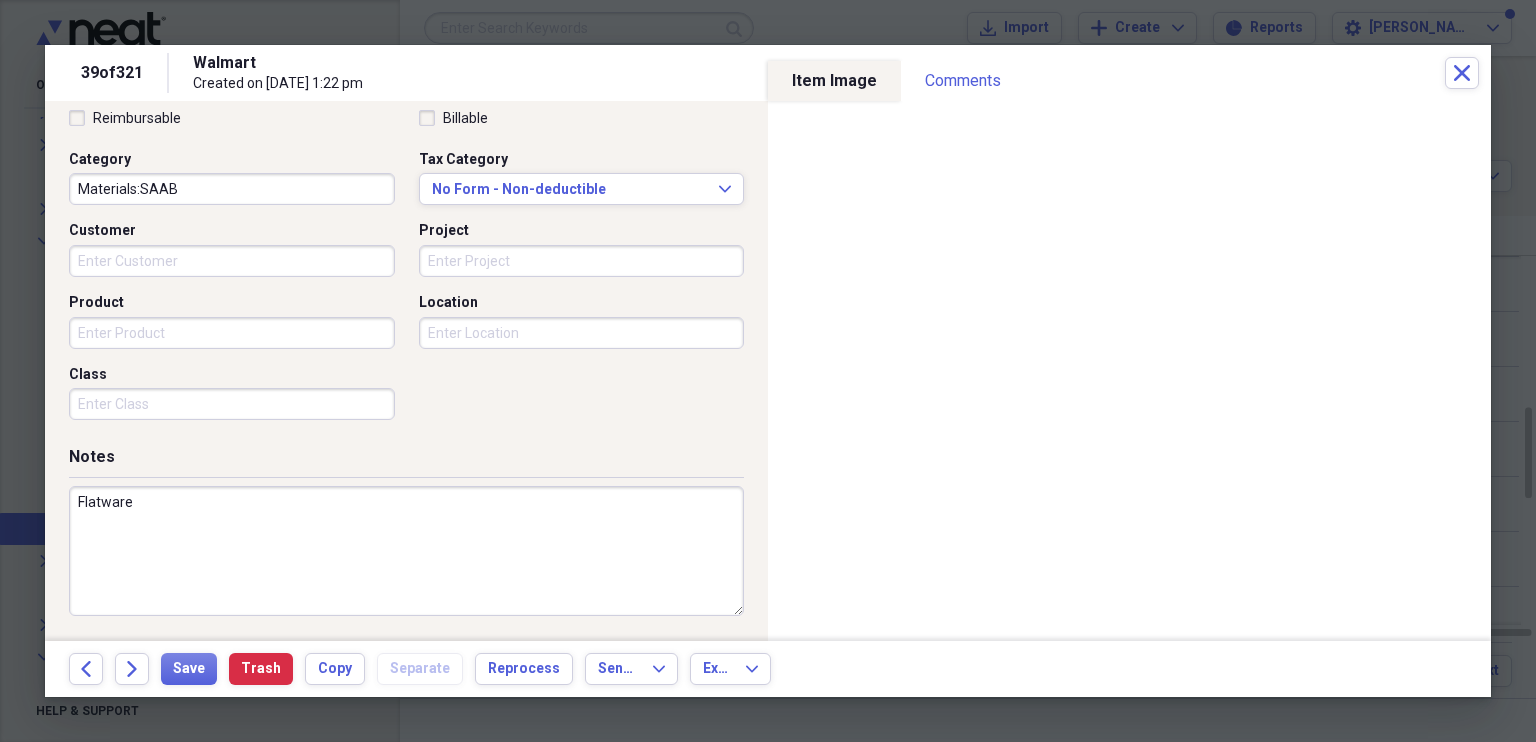type on "Flatware" 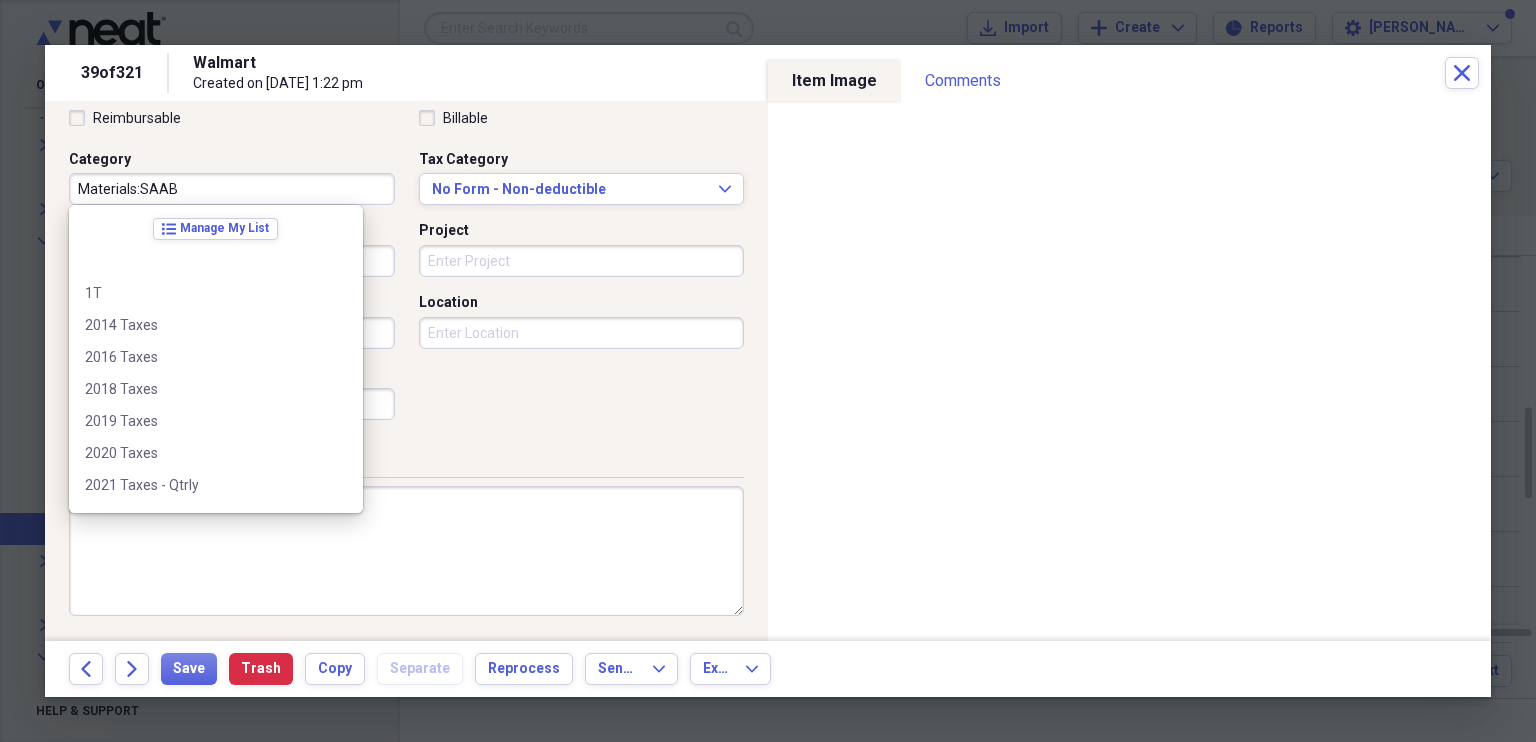 click on "Materials:SAAB" at bounding box center [232, 189] 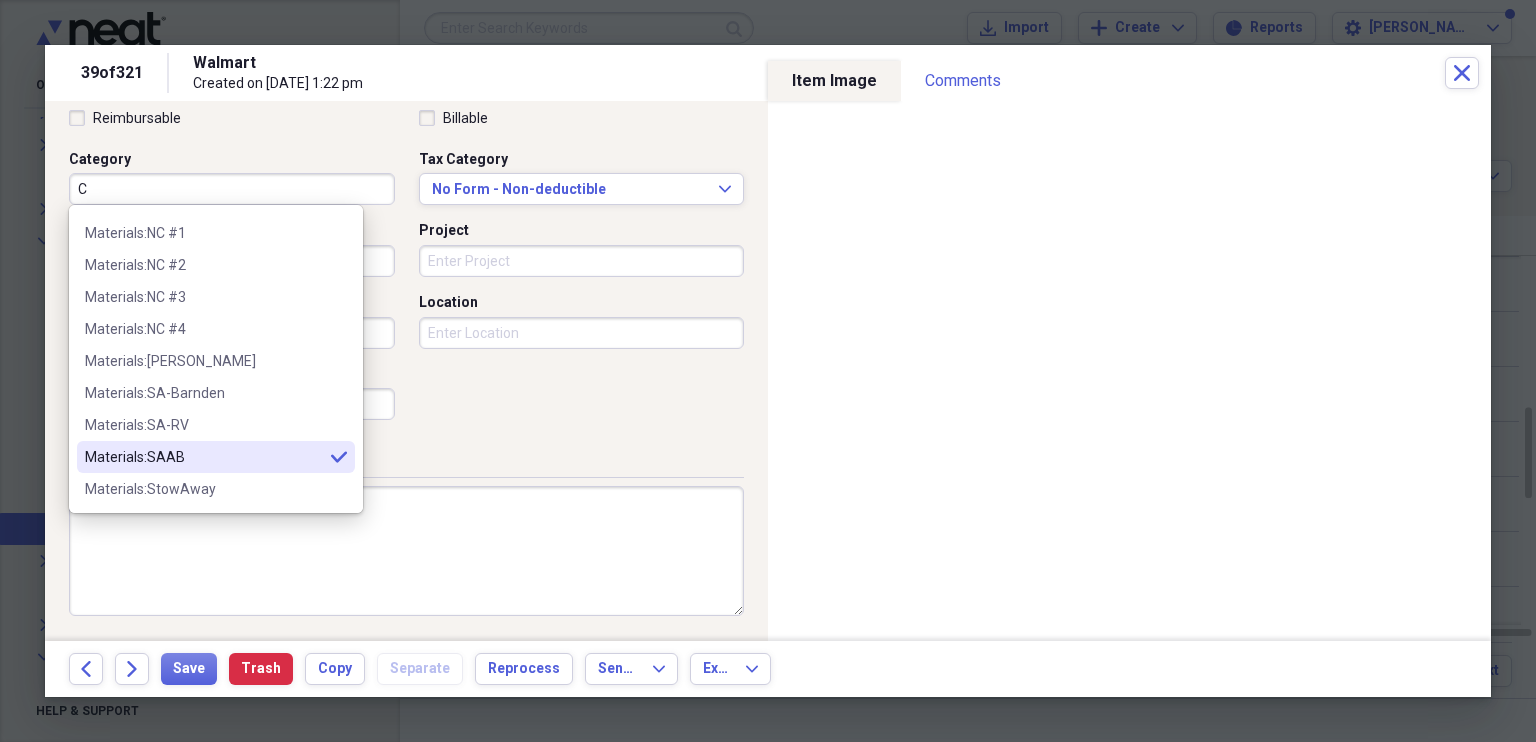 scroll, scrollTop: 0, scrollLeft: 0, axis: both 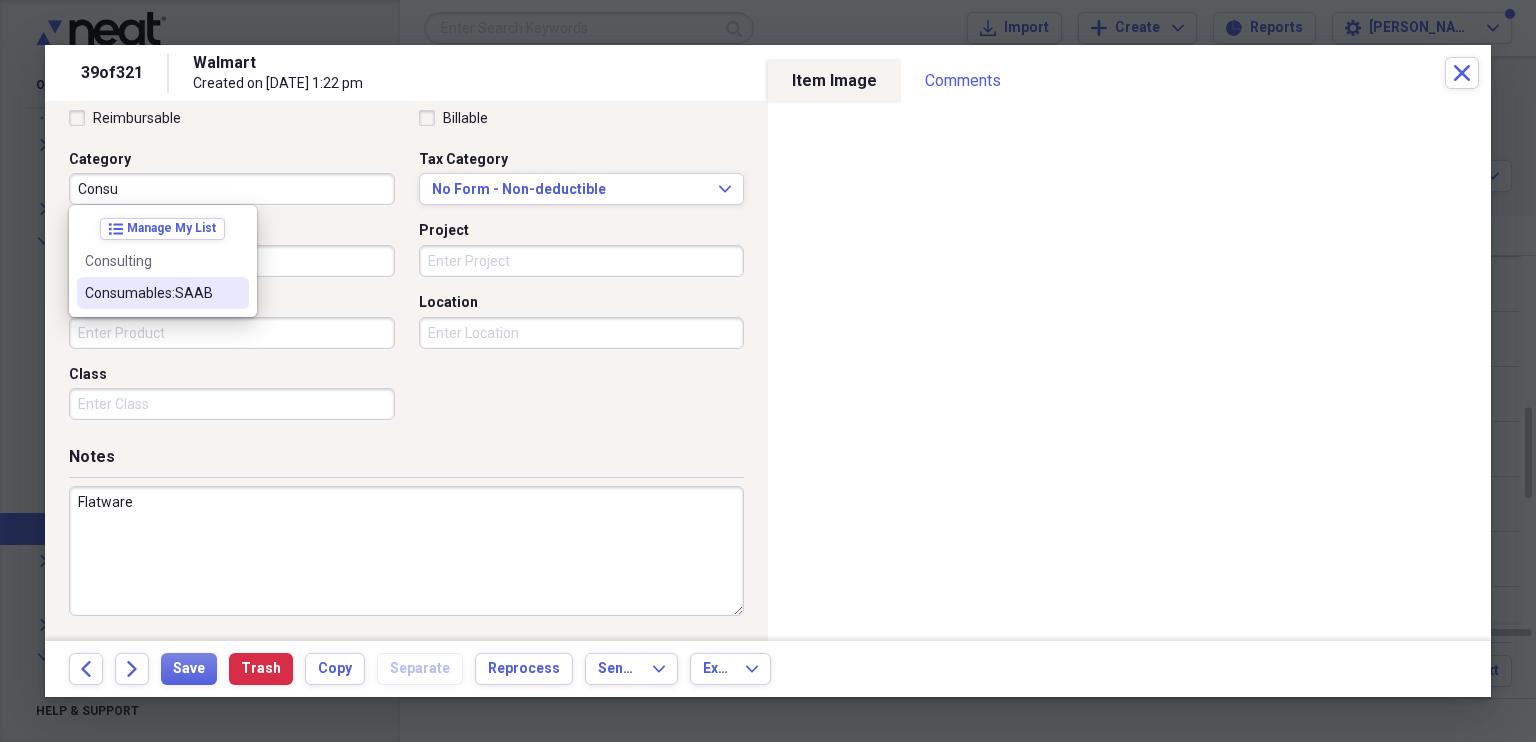 click on "Consumables:SAAB" at bounding box center [151, 293] 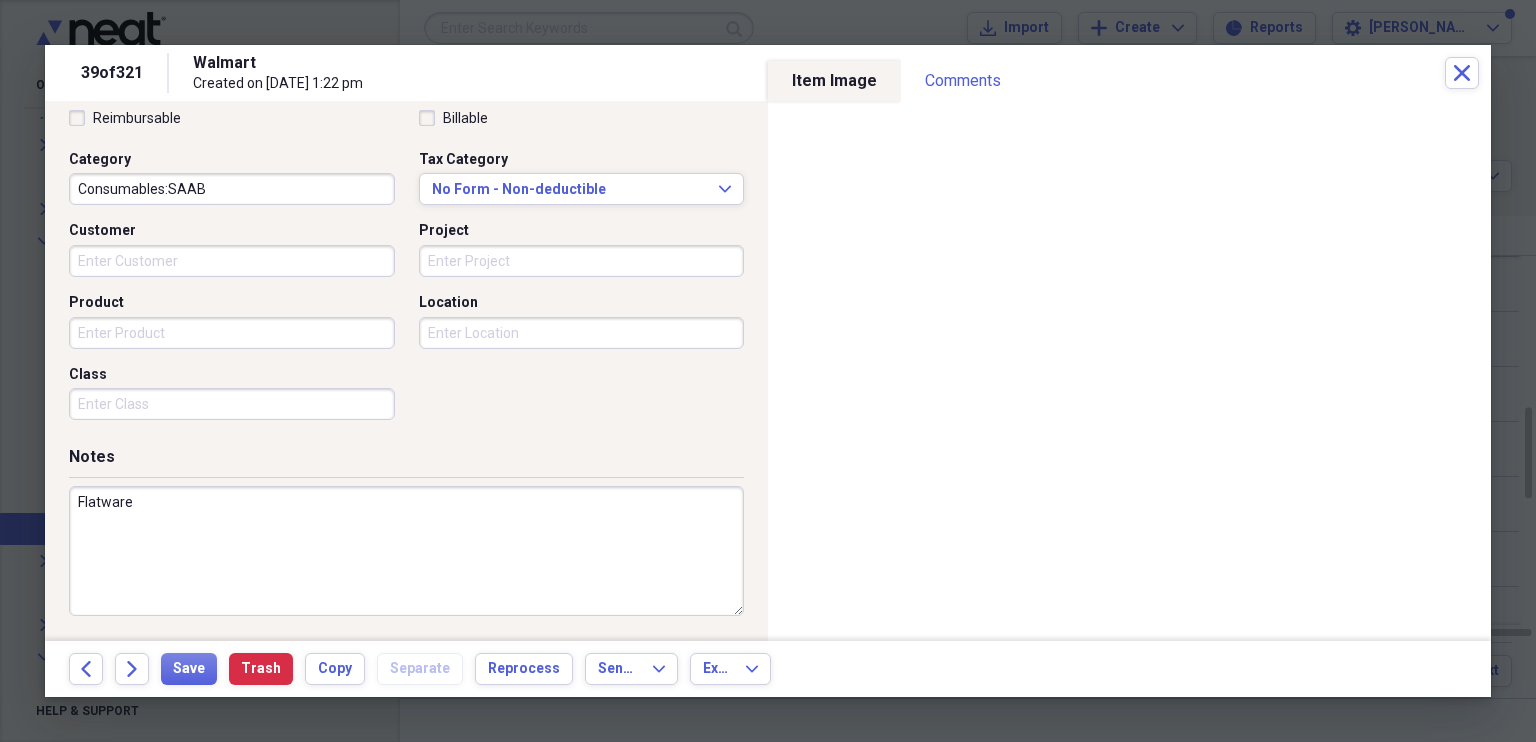 click on "Flatware" at bounding box center [406, 551] 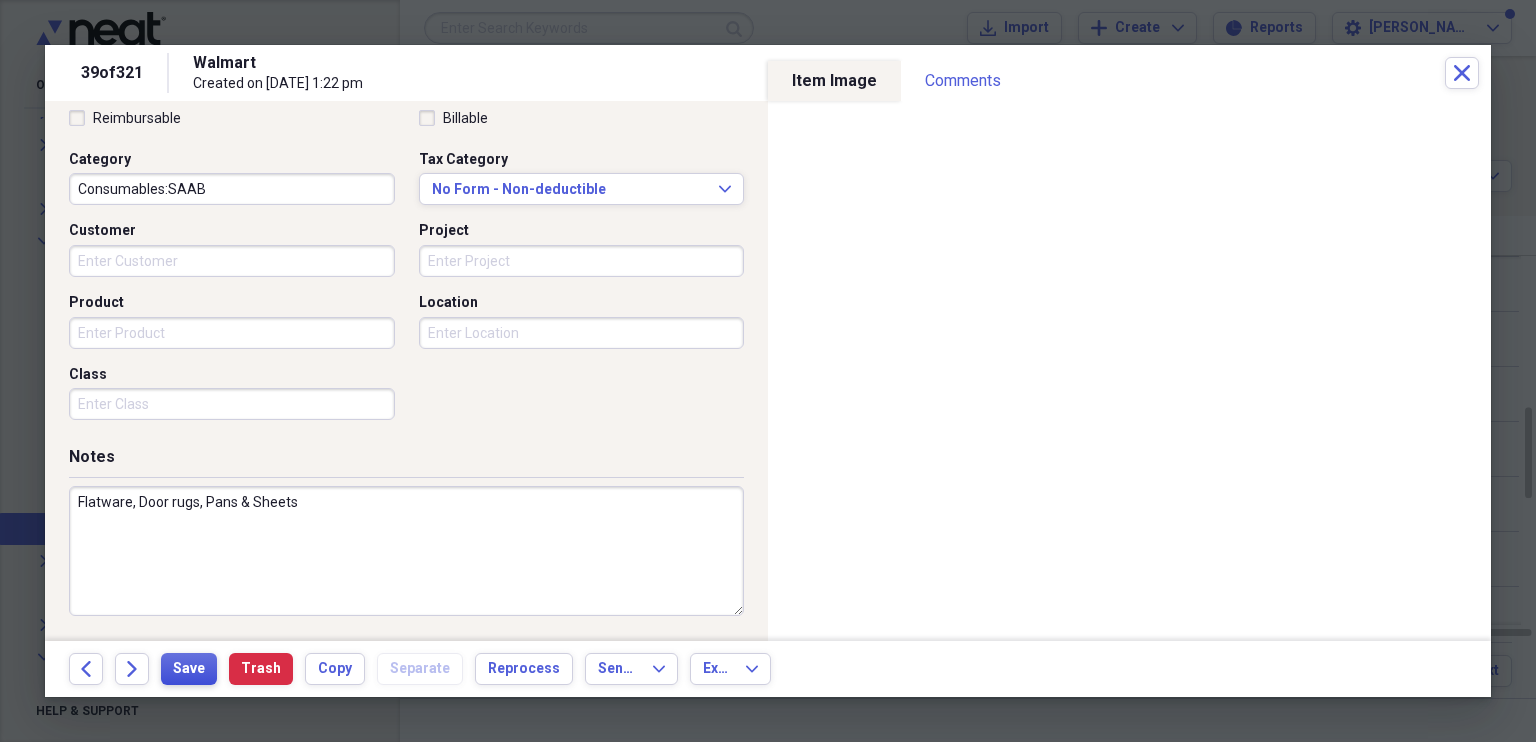 type on "Flatware, Door rugs, Pans & Sheets" 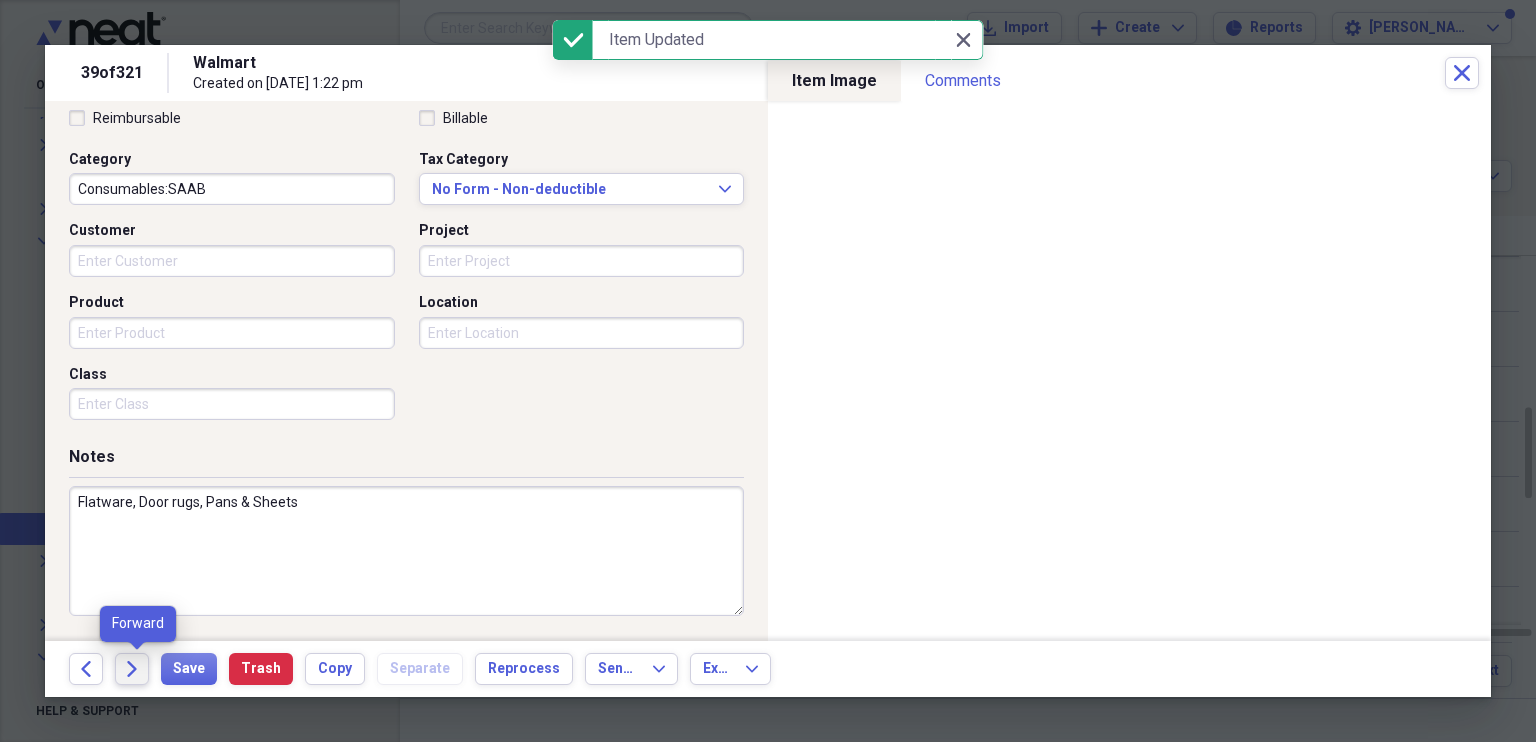 click on "Forward" 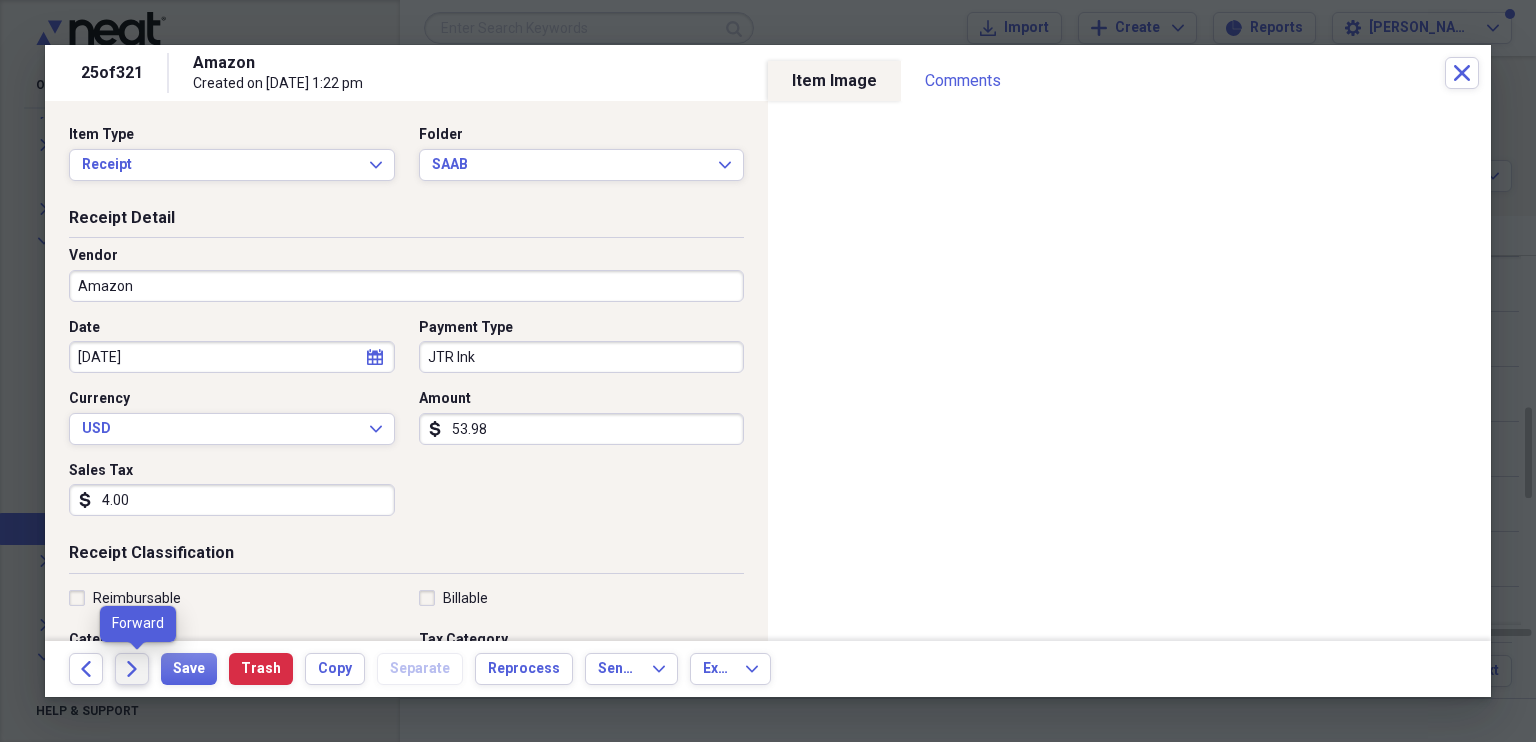 click on "Forward" 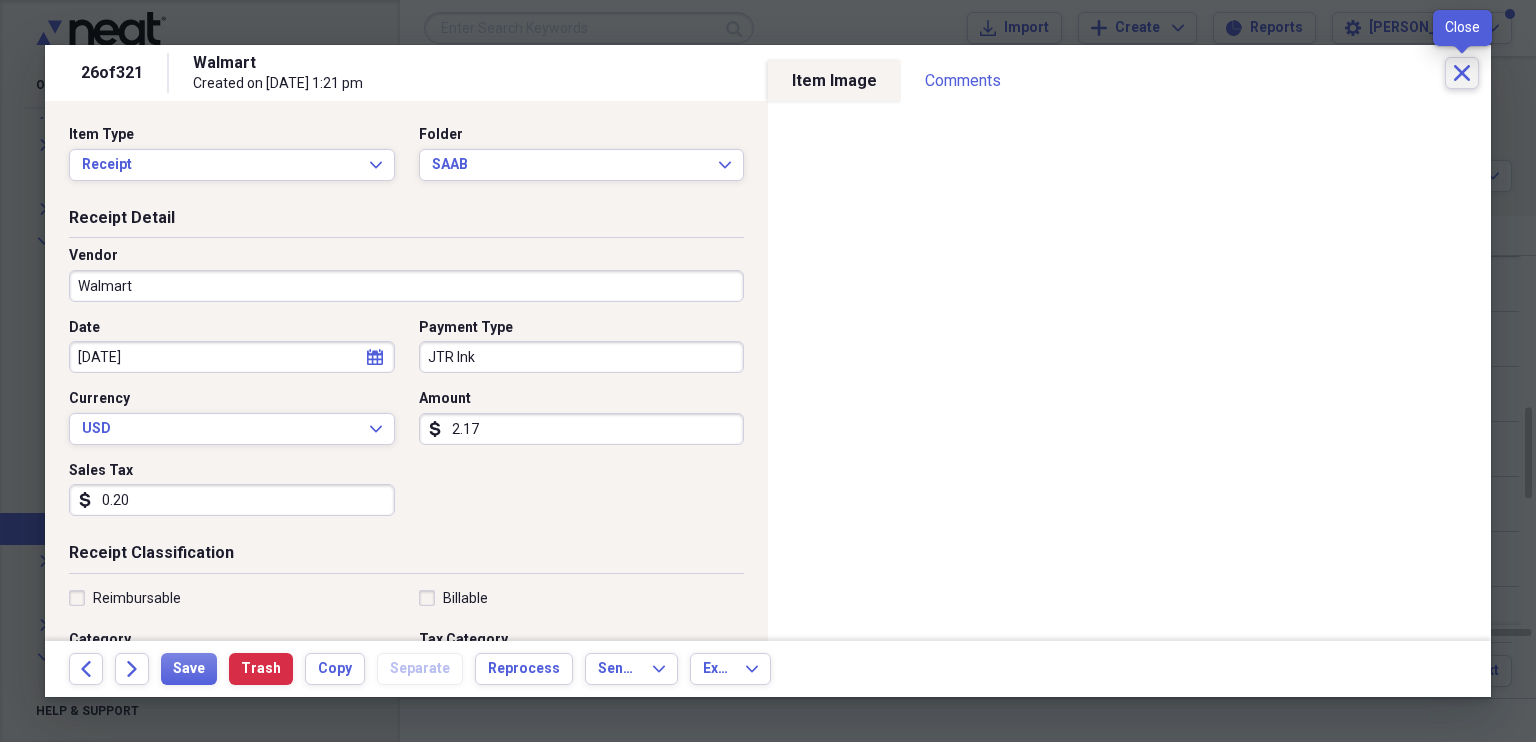 click on "Close" at bounding box center (1462, 73) 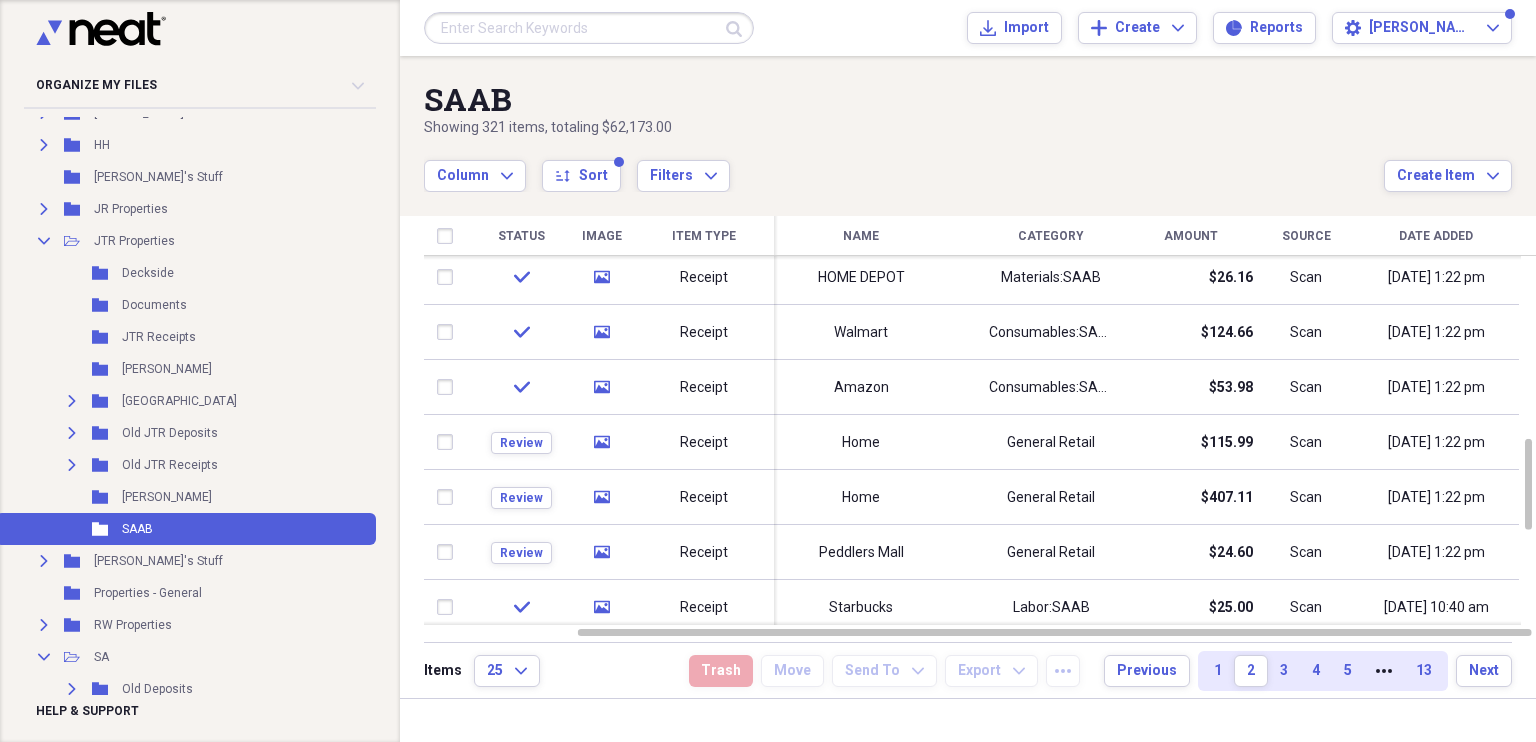 click on "Receipt" at bounding box center (704, 332) 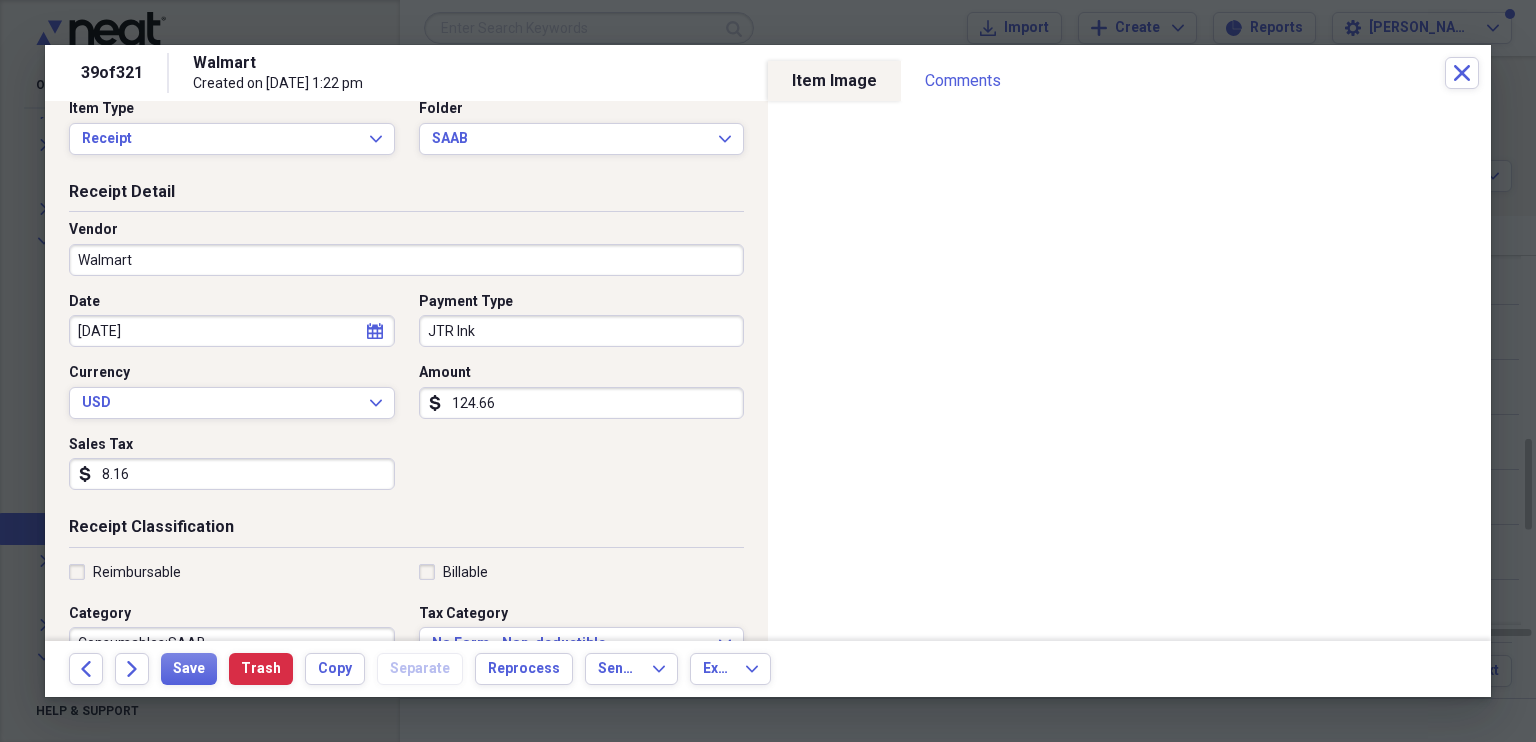 scroll, scrollTop: 110, scrollLeft: 0, axis: vertical 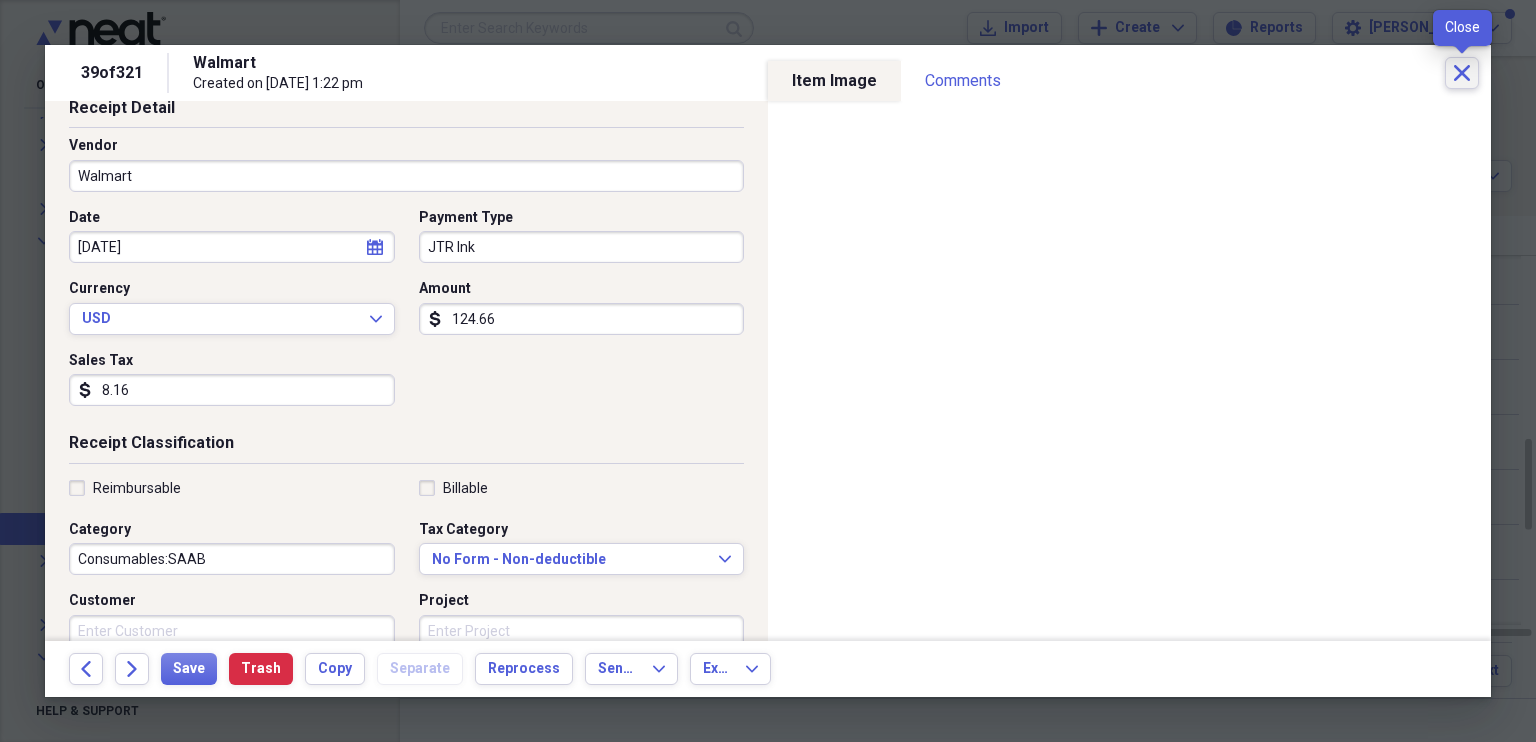 click 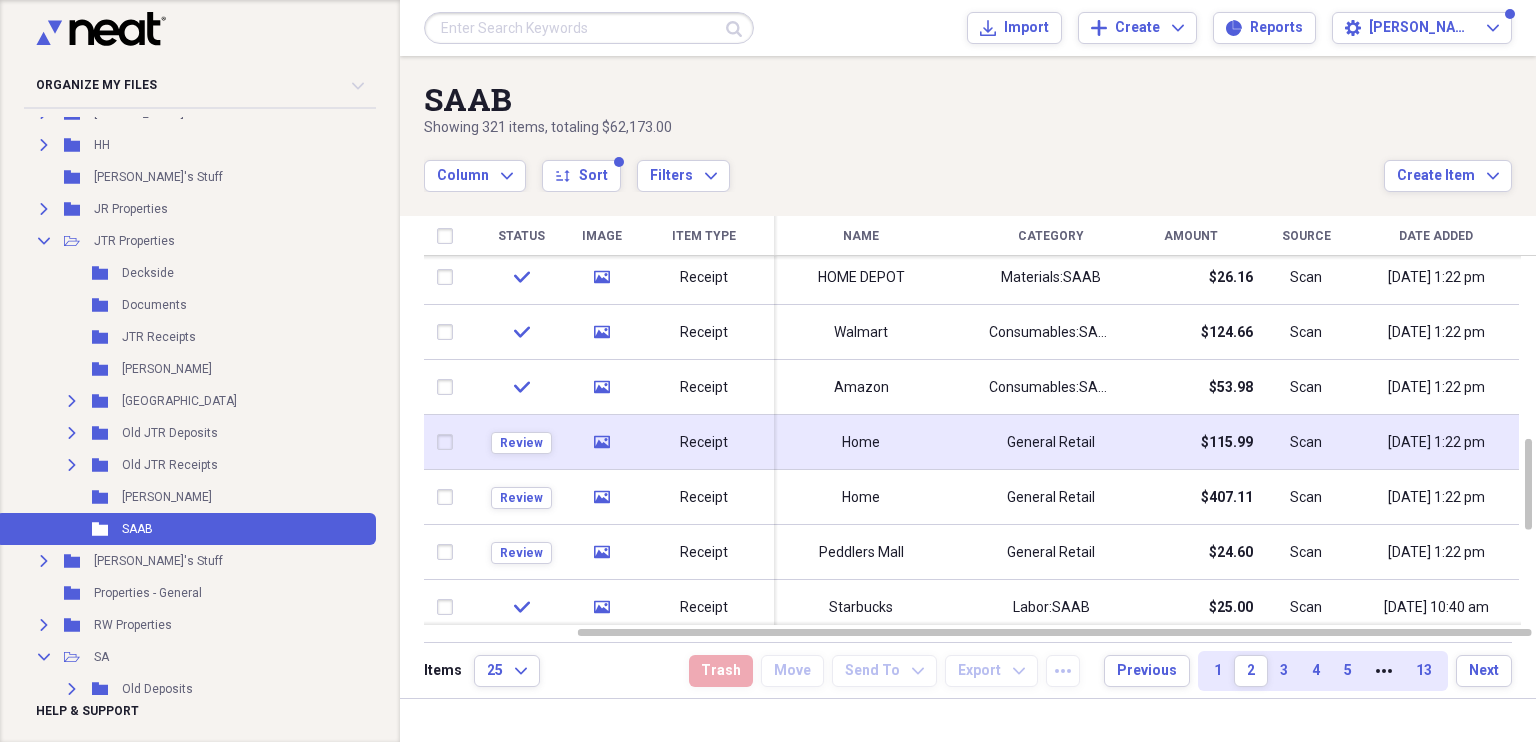click on "Home" at bounding box center [861, 443] 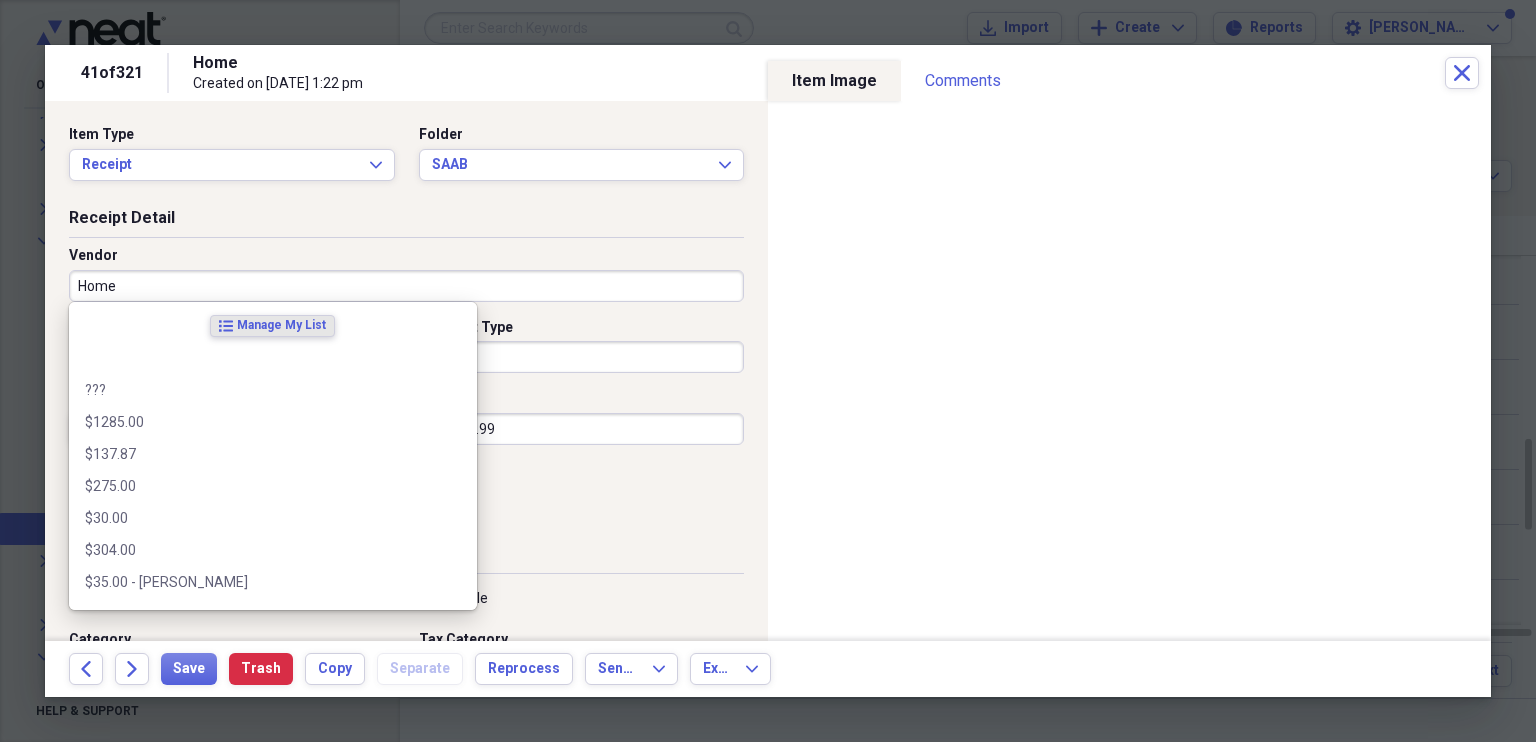 click on "Home" at bounding box center [406, 286] 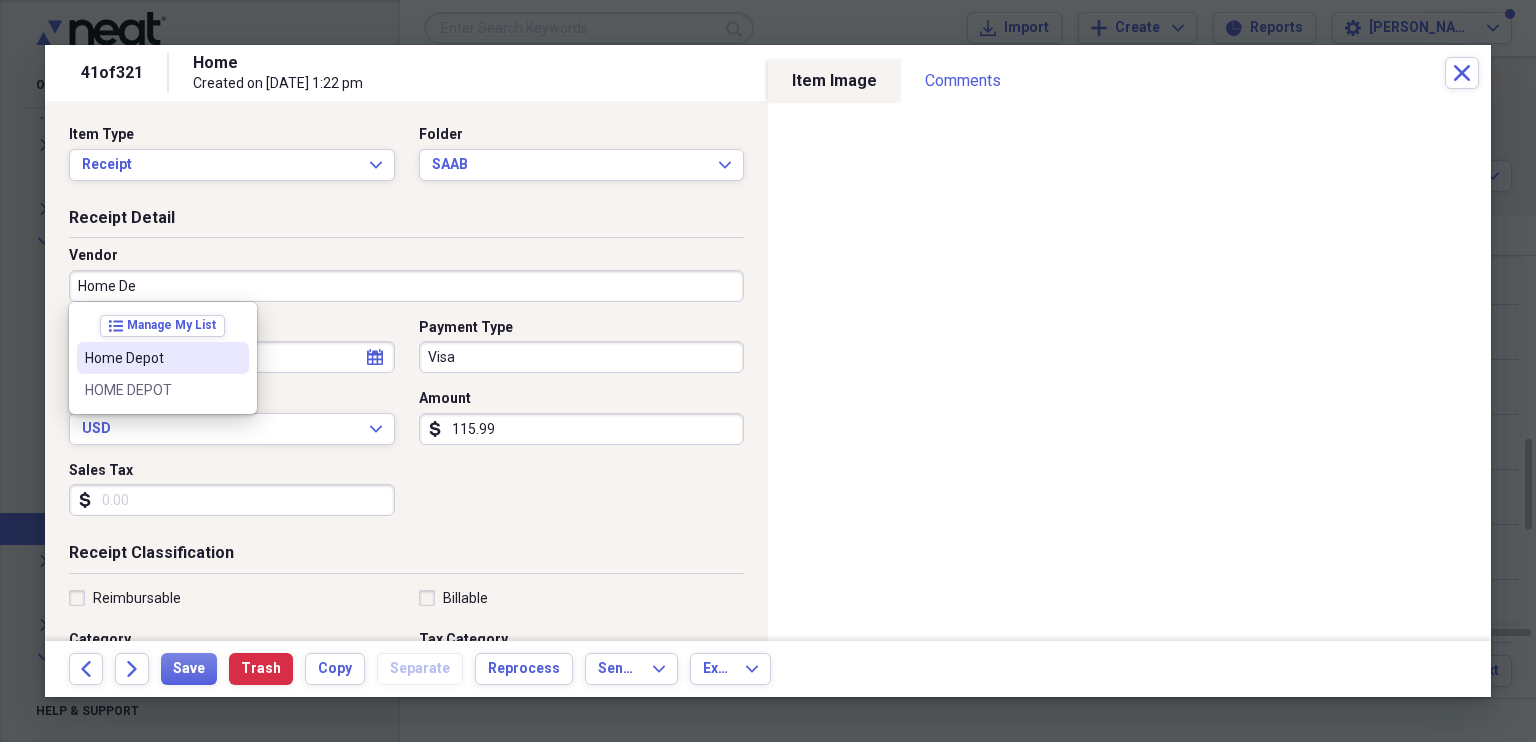 click on "Home Depot" at bounding box center [151, 358] 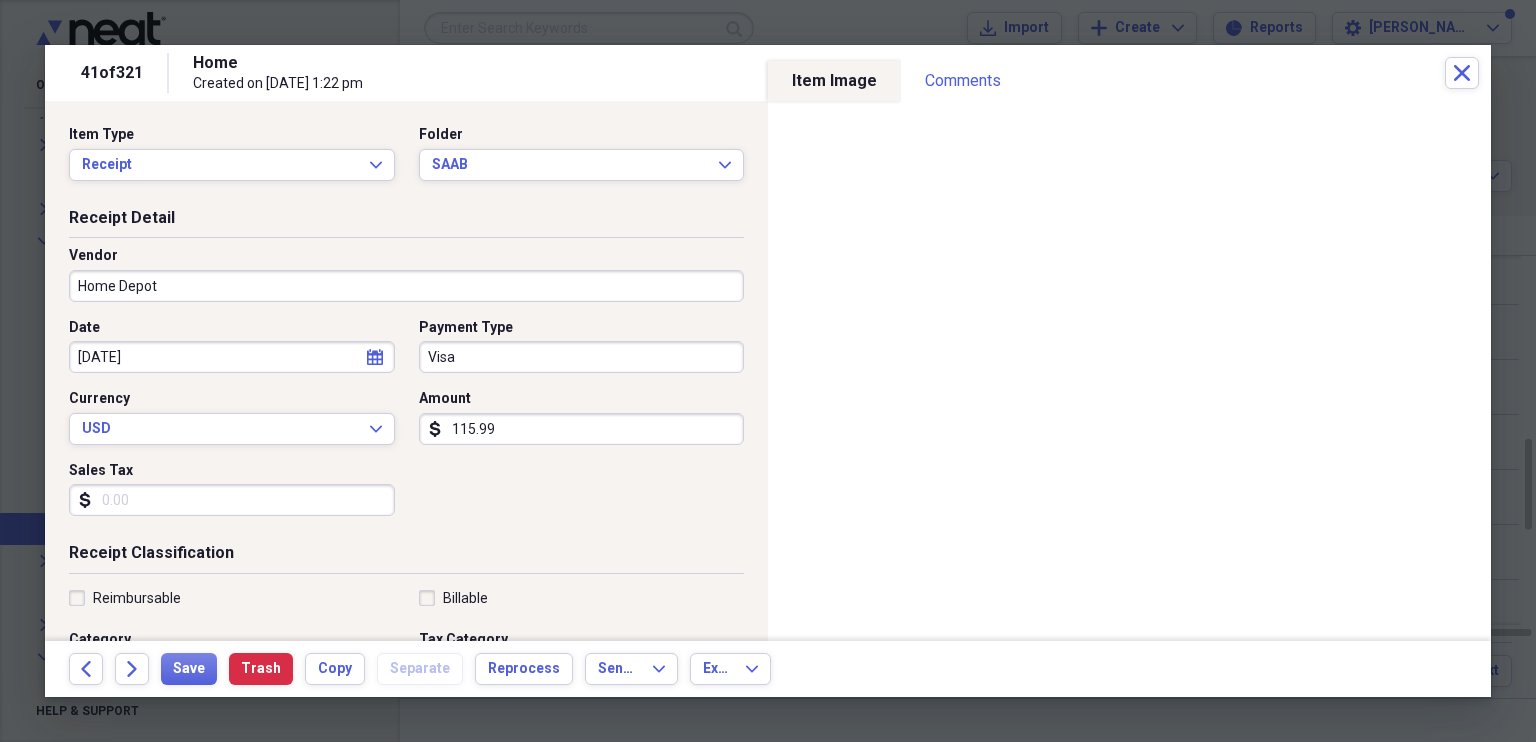 type on "Materials" 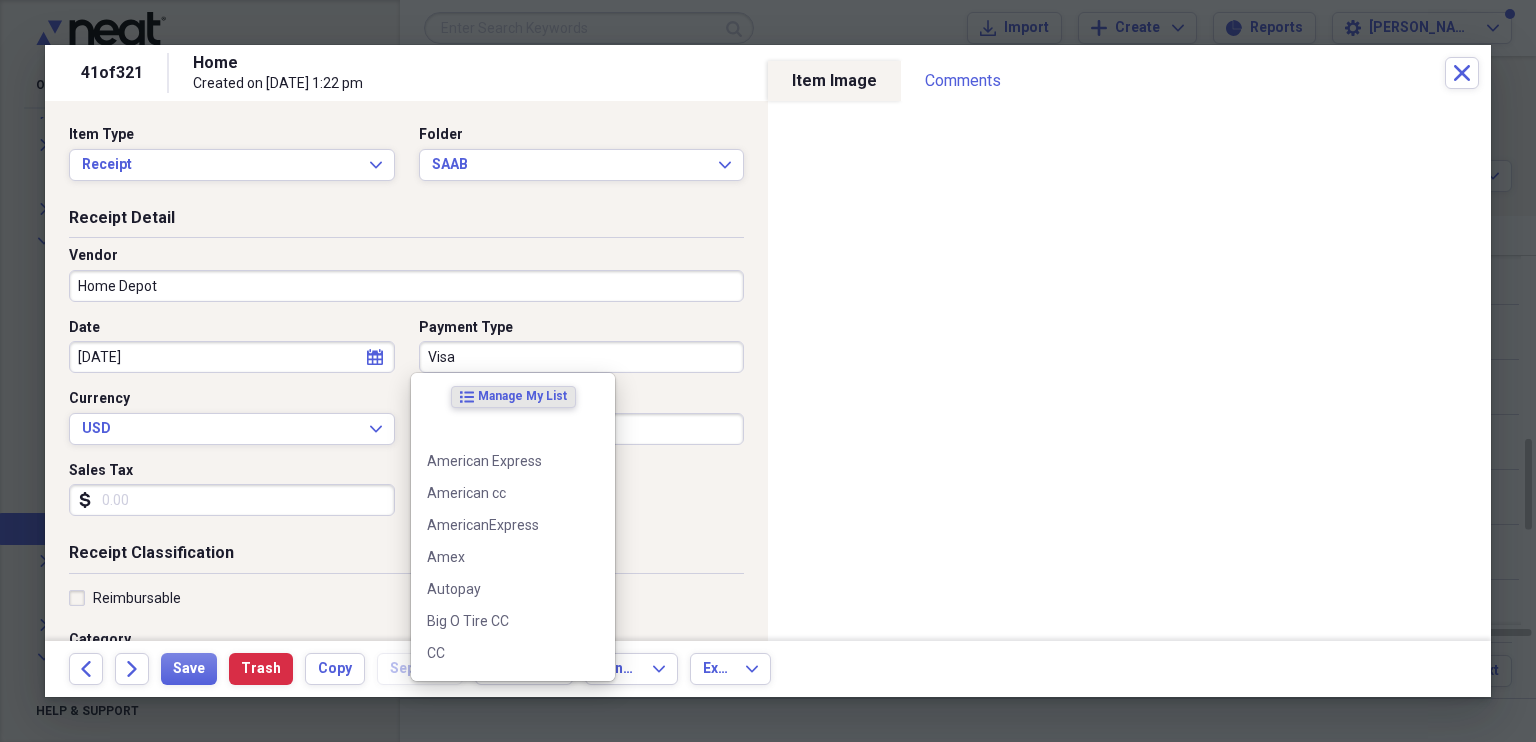 click on "Visa" at bounding box center [582, 357] 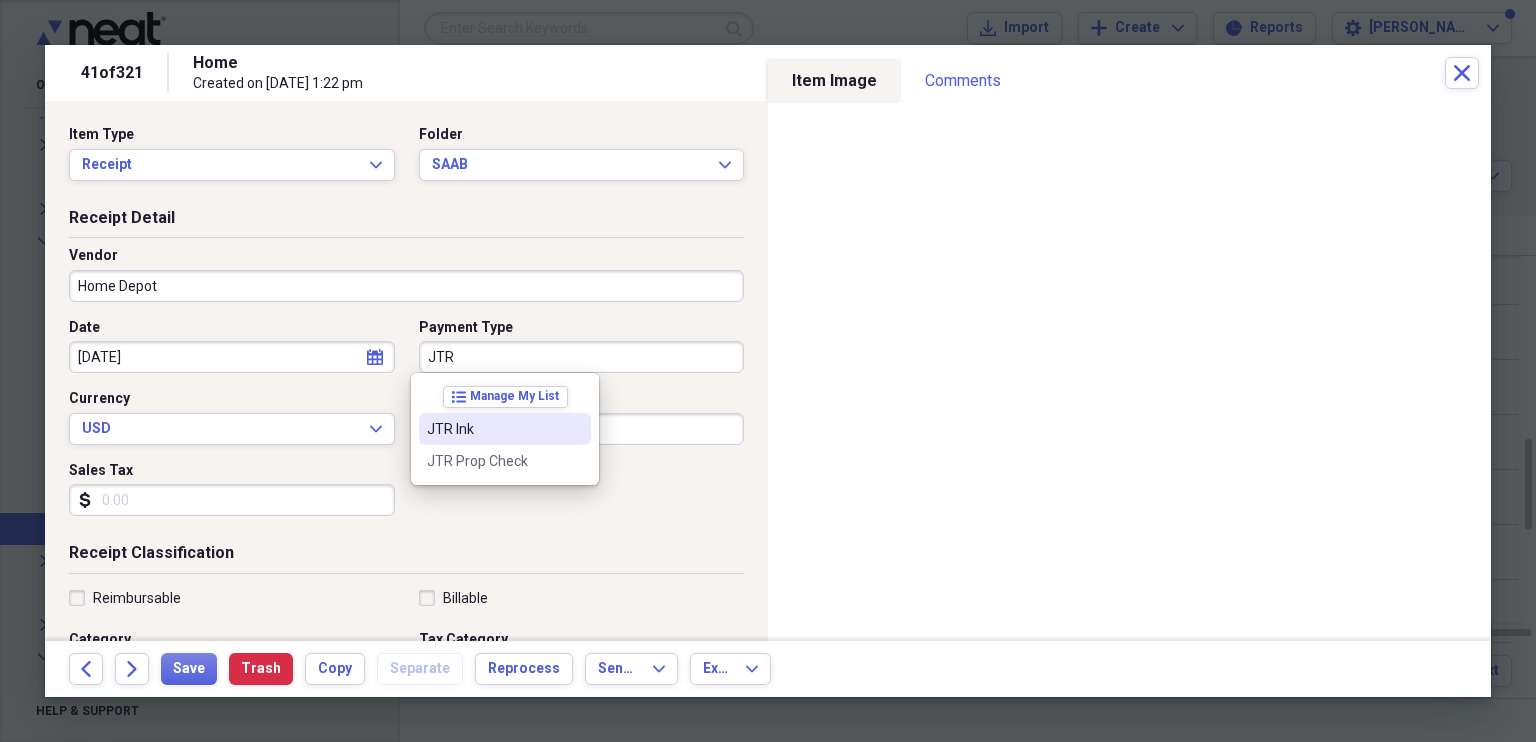 click on "JTR Ink" at bounding box center [493, 429] 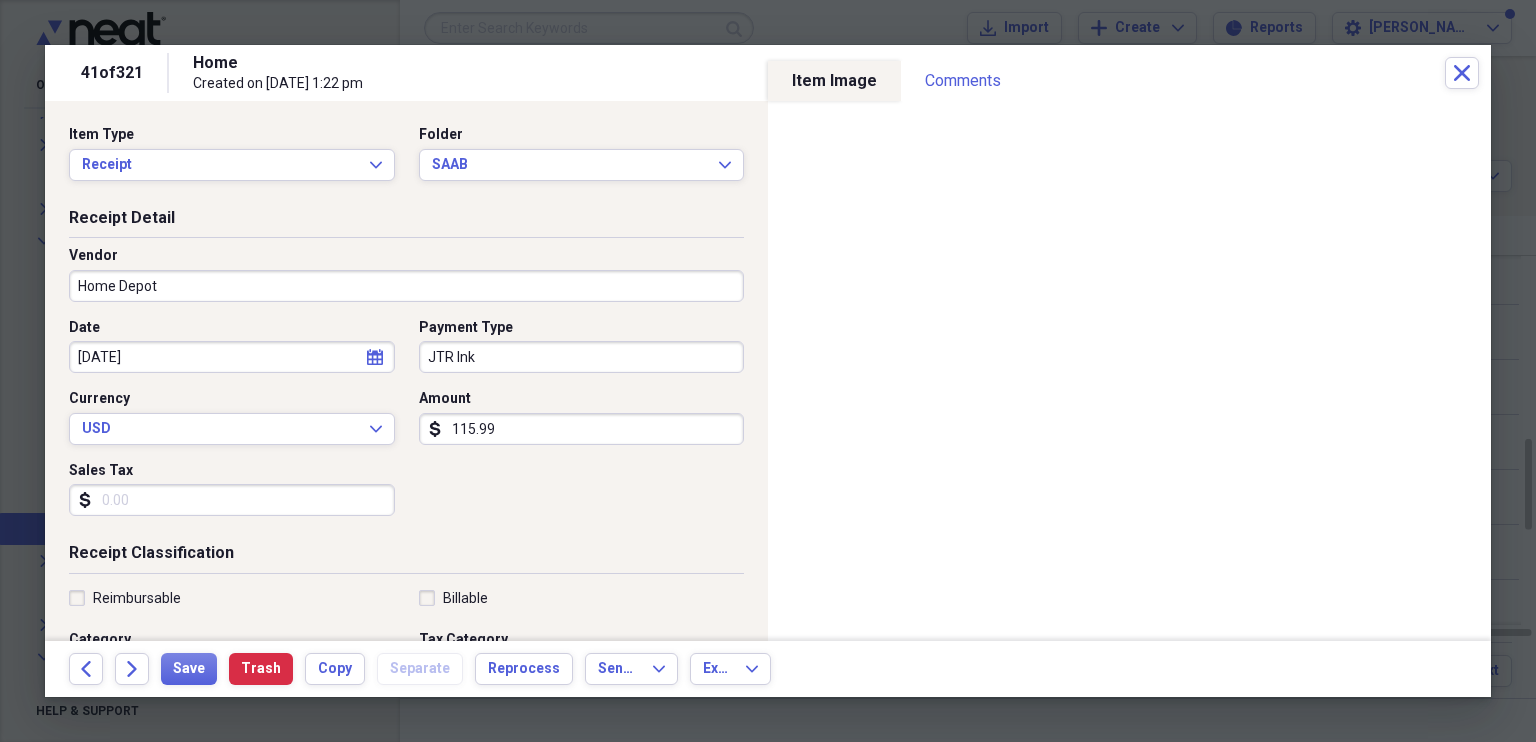 click on "Sales Tax" at bounding box center (232, 500) 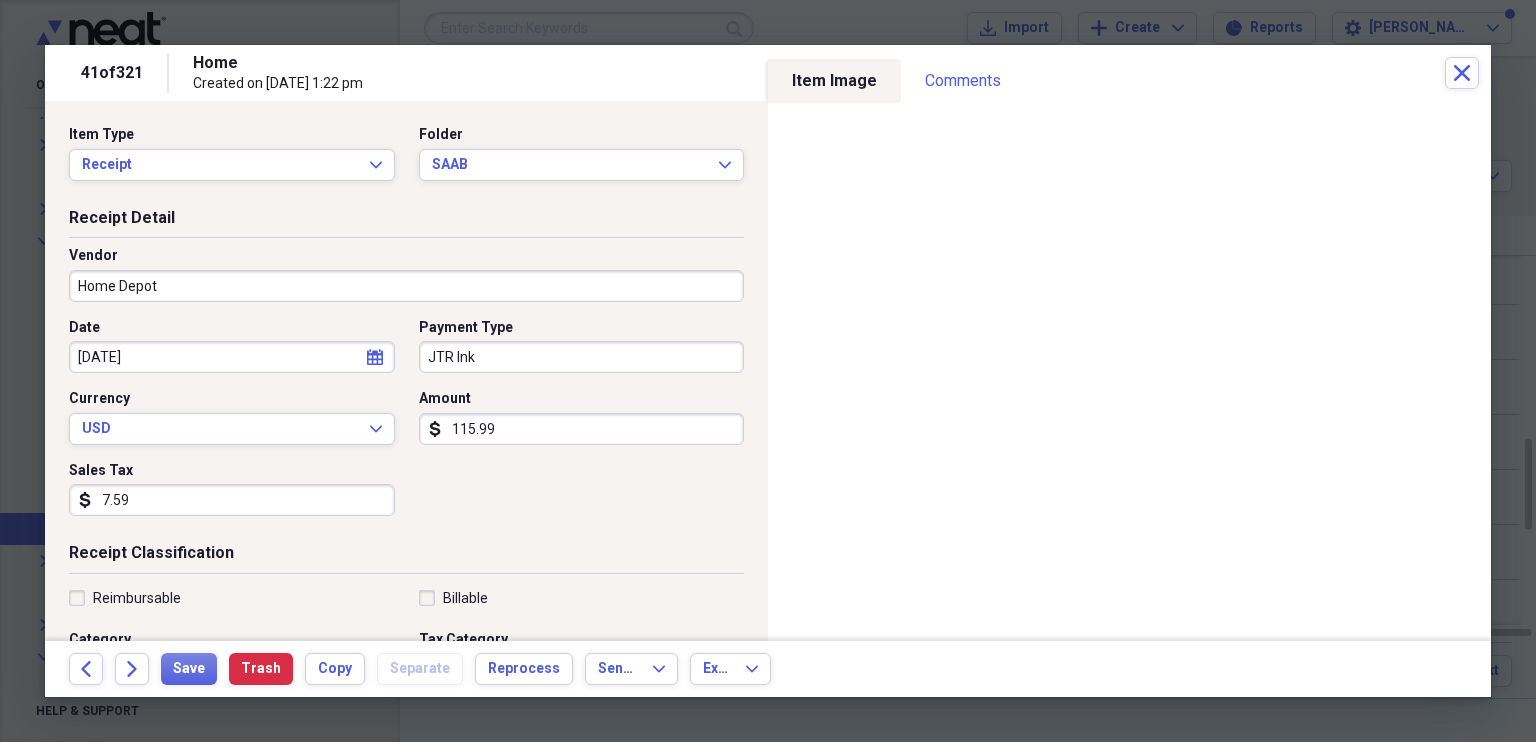 type on "7.59" 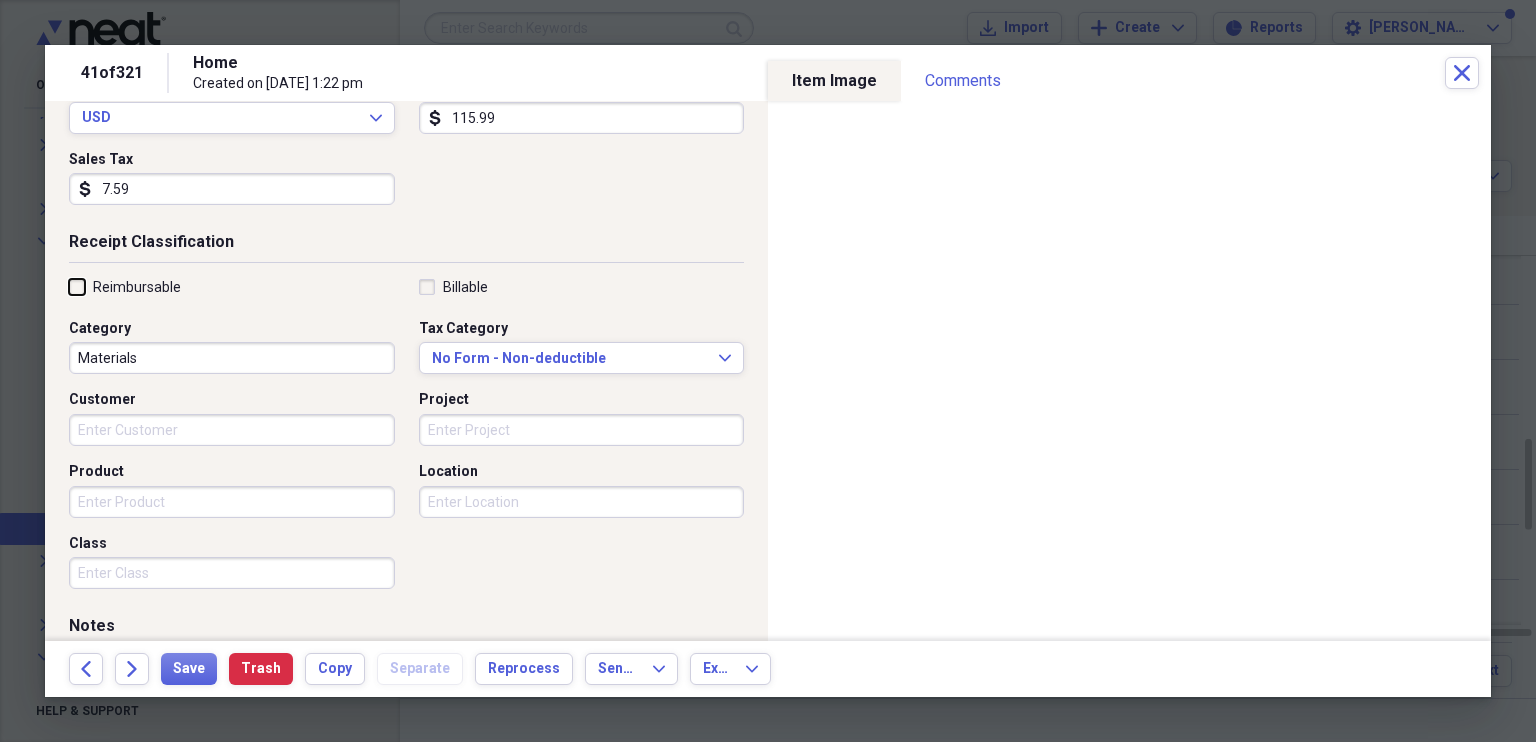 scroll, scrollTop: 315, scrollLeft: 0, axis: vertical 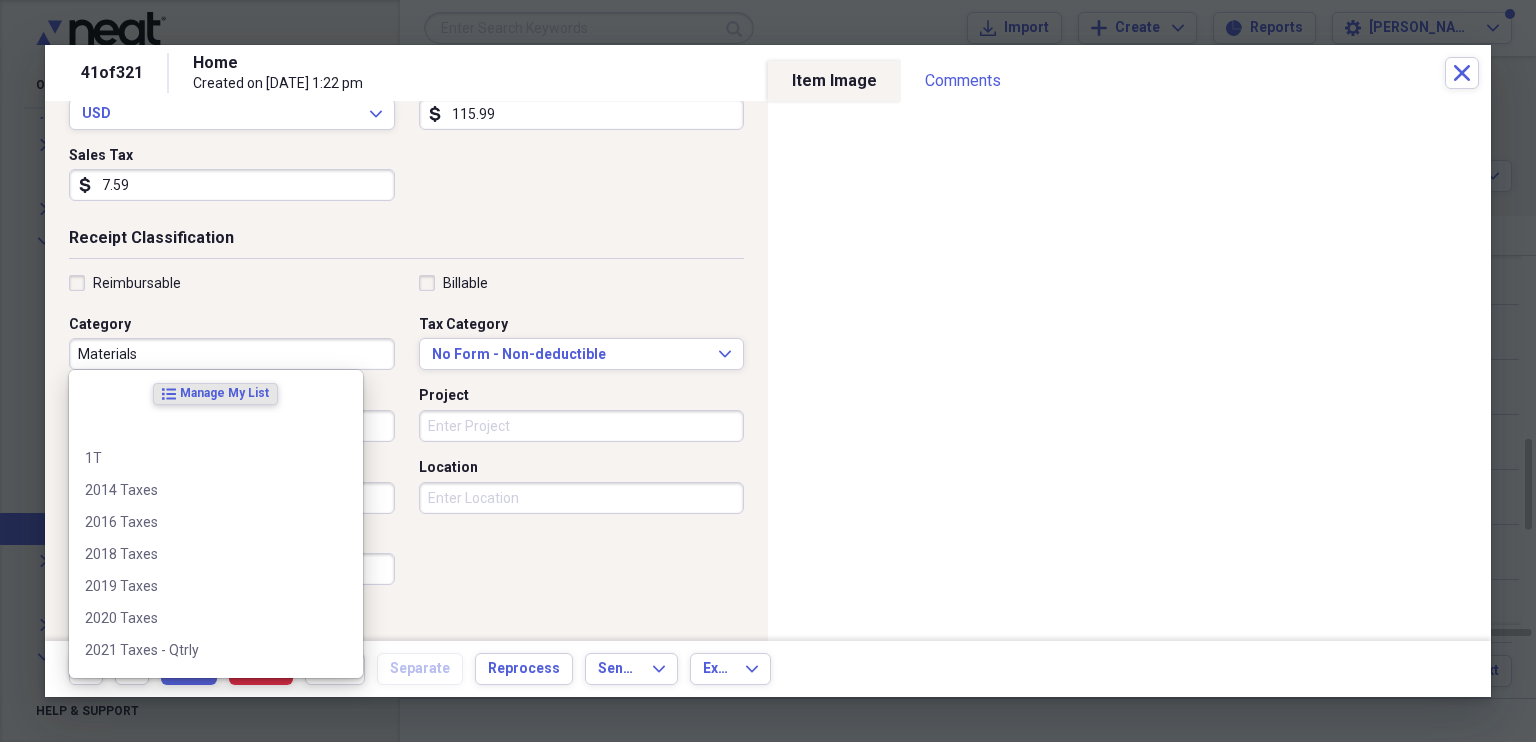 click on "Materials" at bounding box center (232, 354) 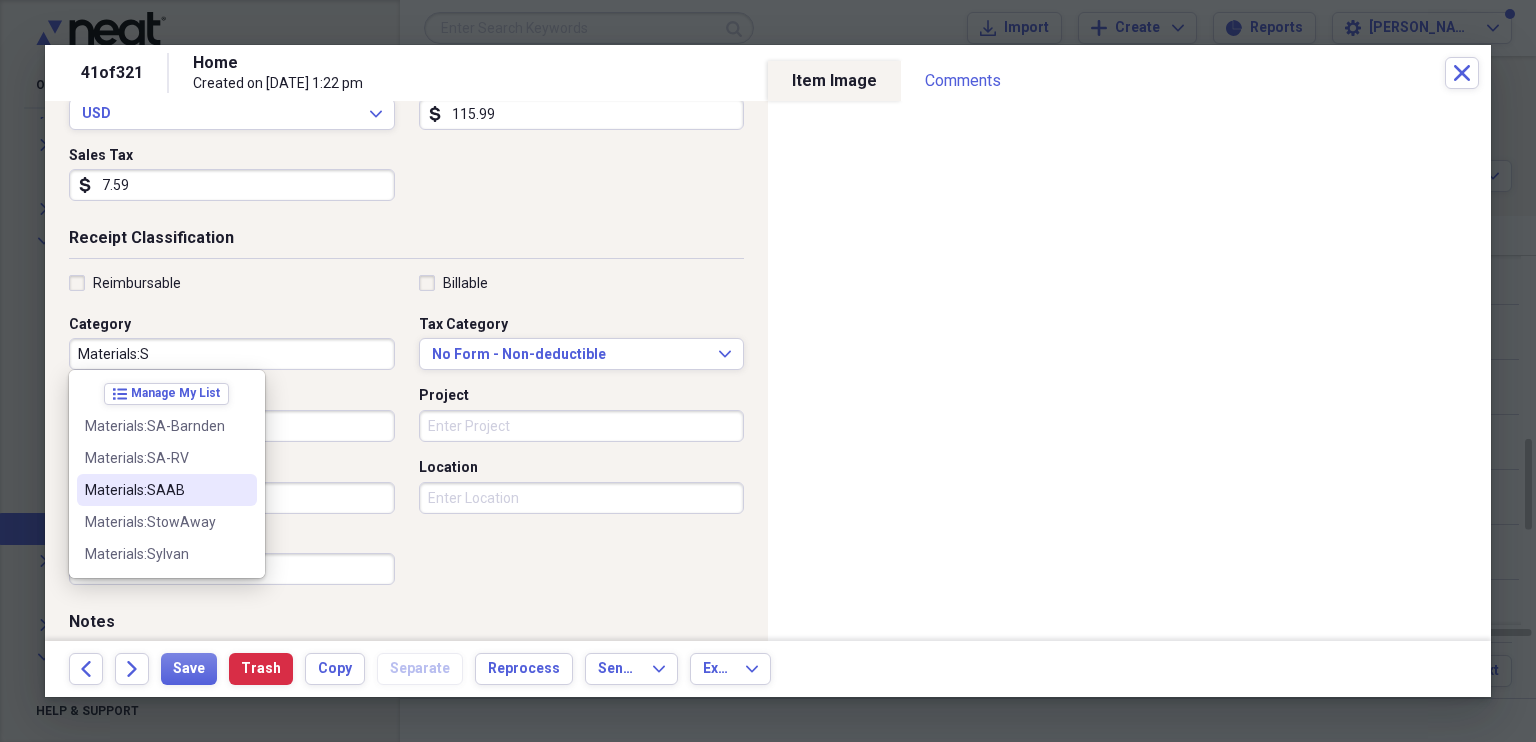 click on "Materials:SAAB" at bounding box center [155, 490] 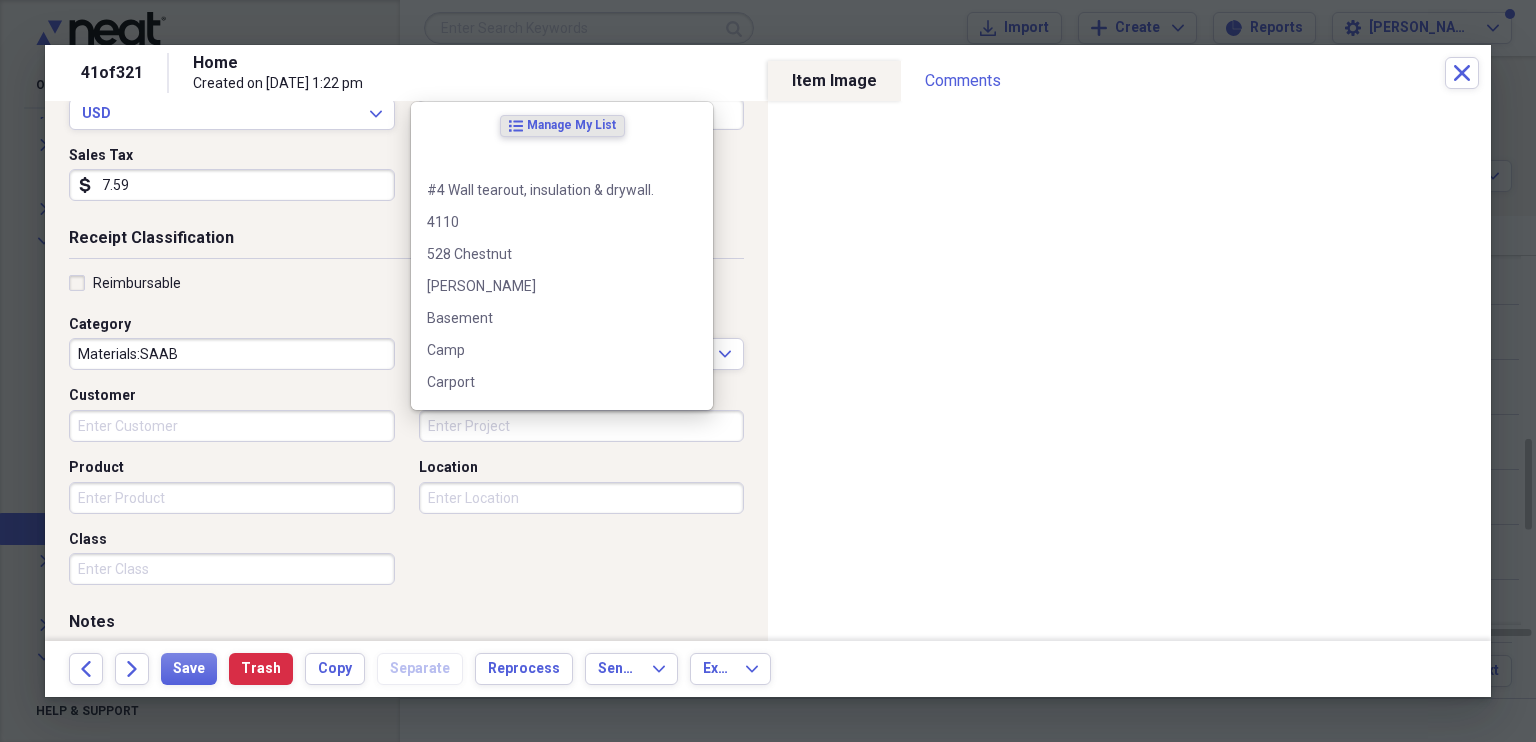 click on "Project" at bounding box center (582, 426) 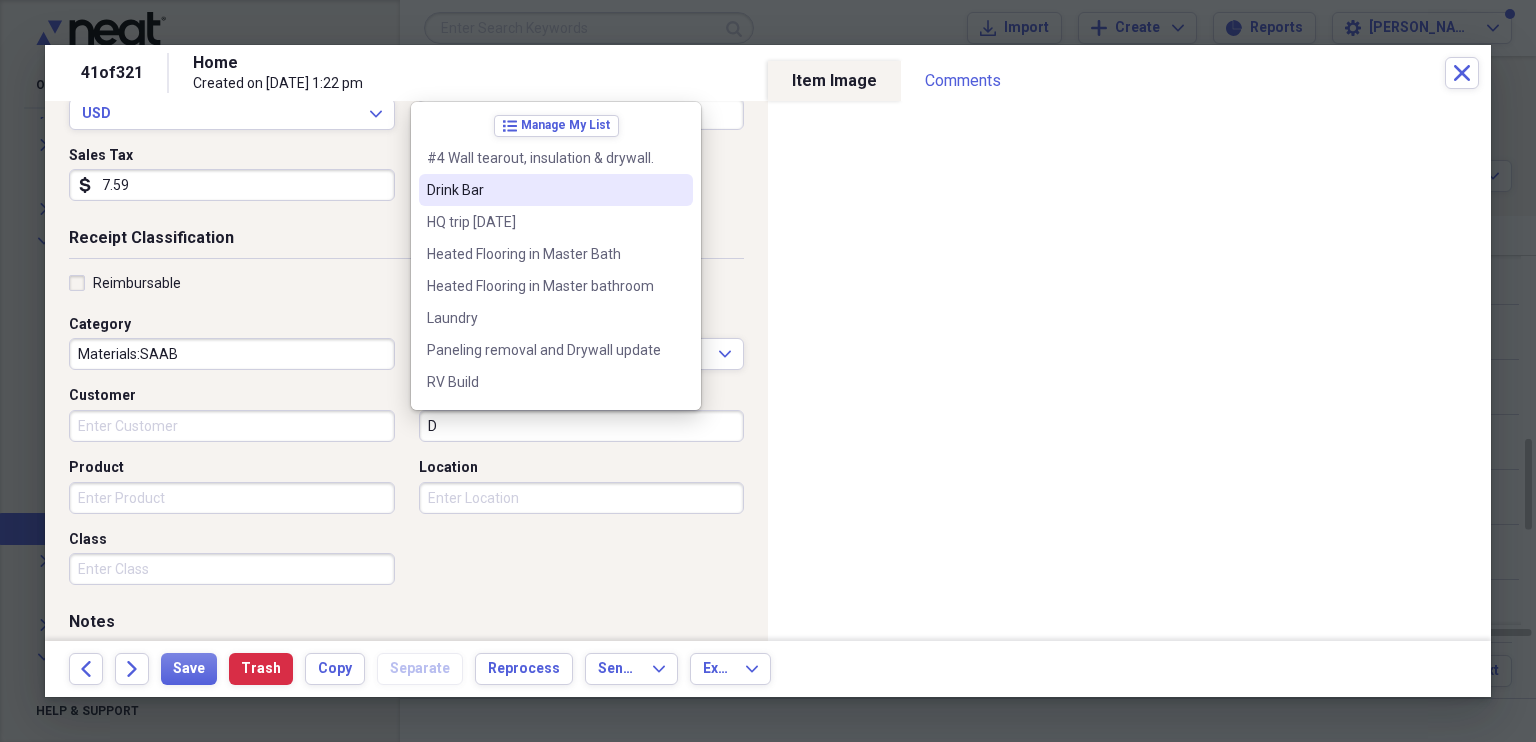 click on "Drink Bar" at bounding box center [544, 190] 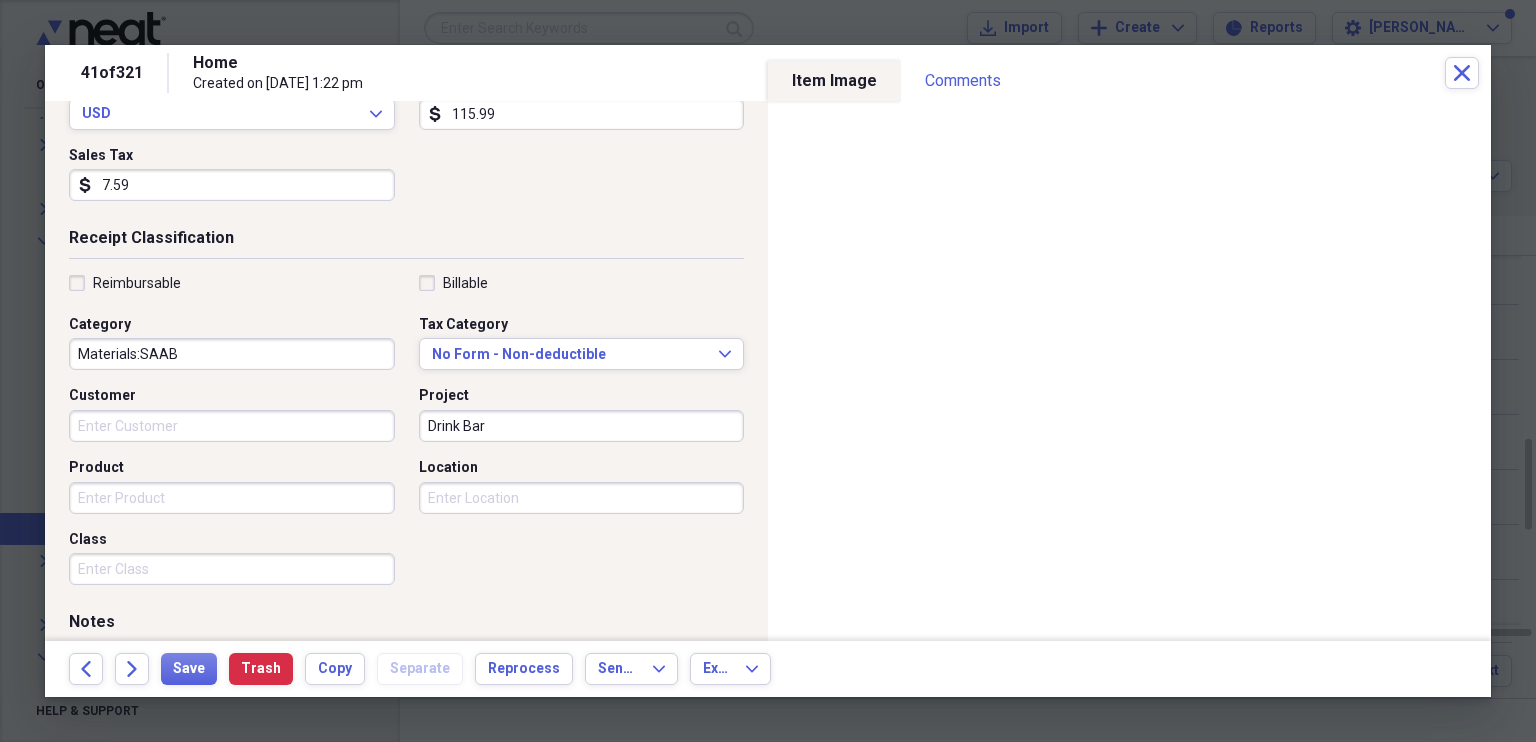 scroll, scrollTop: 480, scrollLeft: 0, axis: vertical 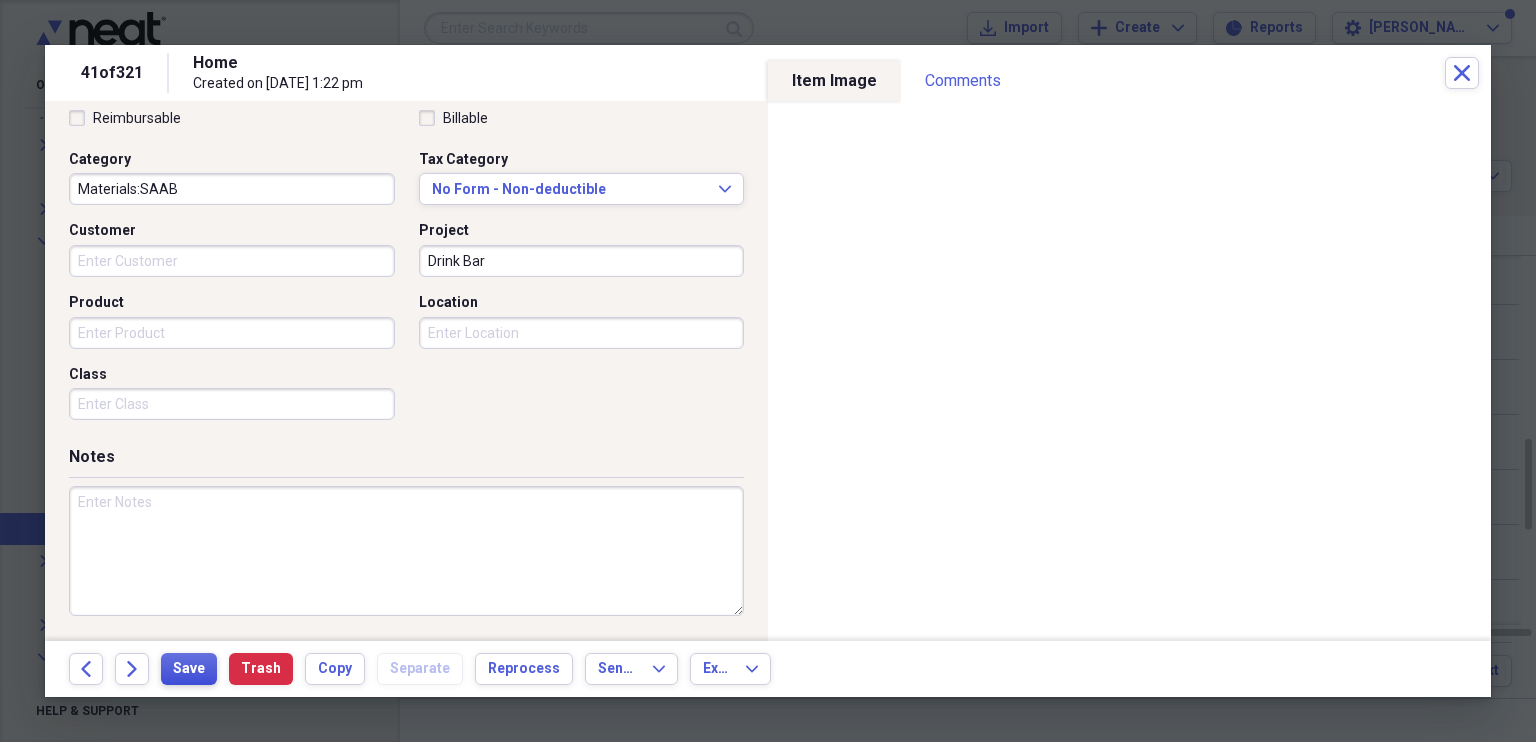click on "Save" at bounding box center (189, 669) 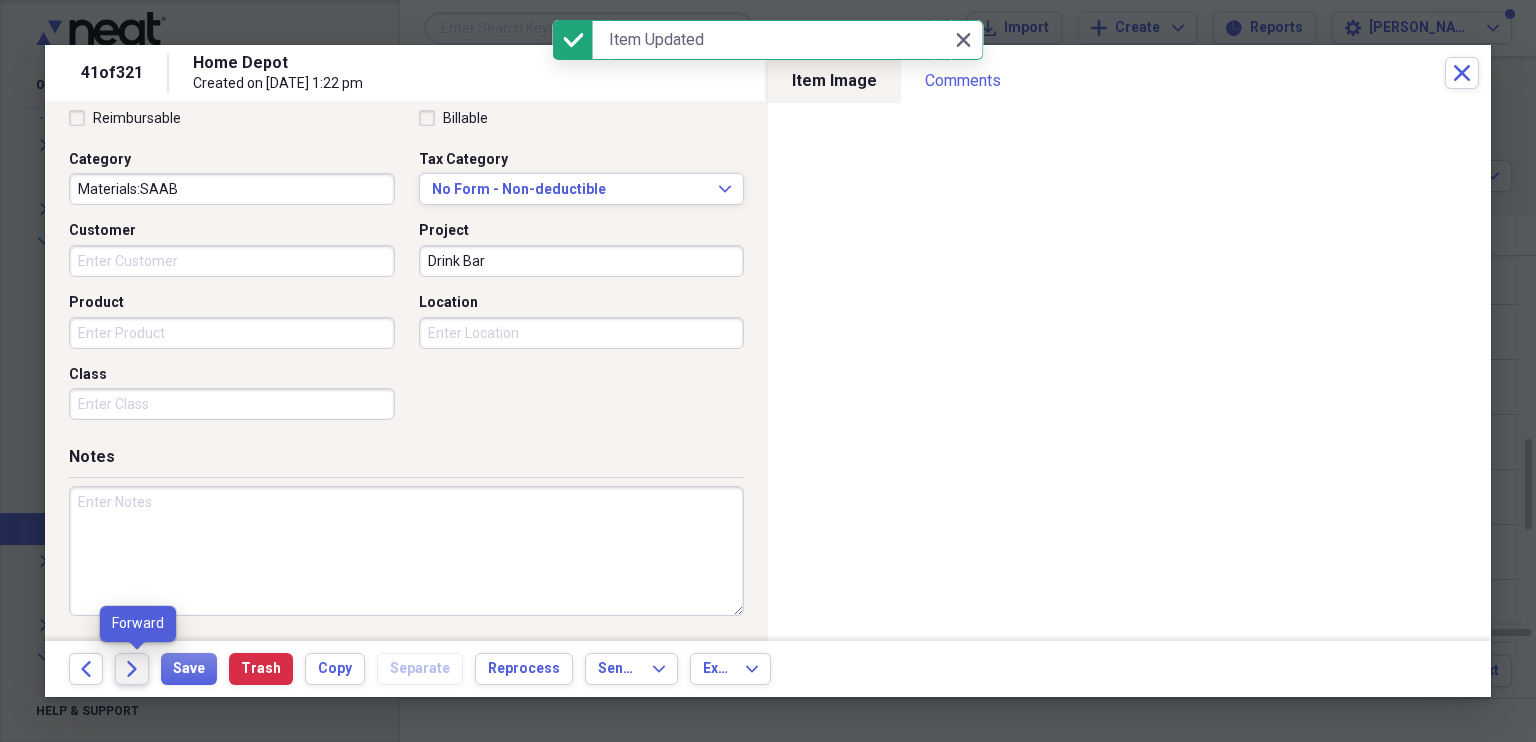 click 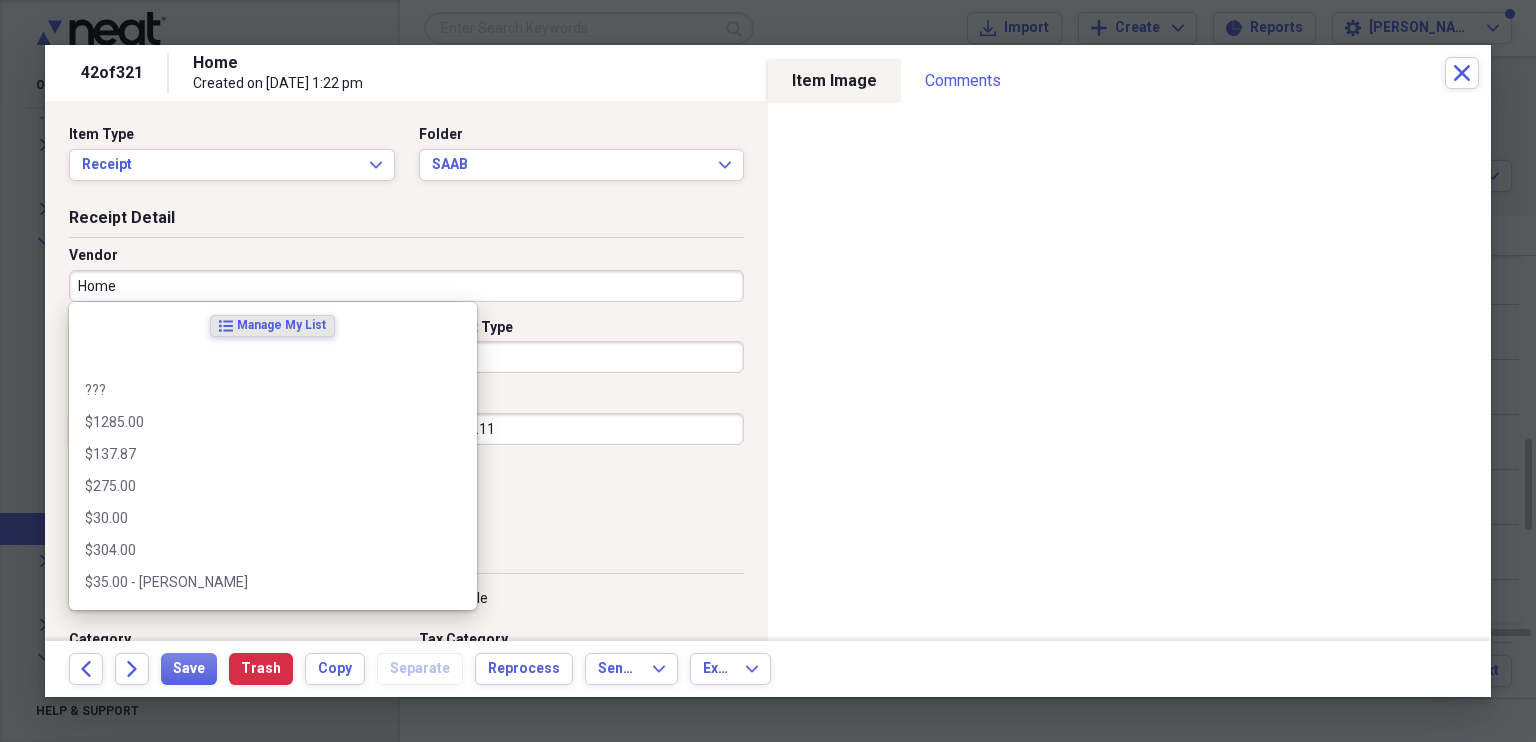 click on "Home" at bounding box center [406, 286] 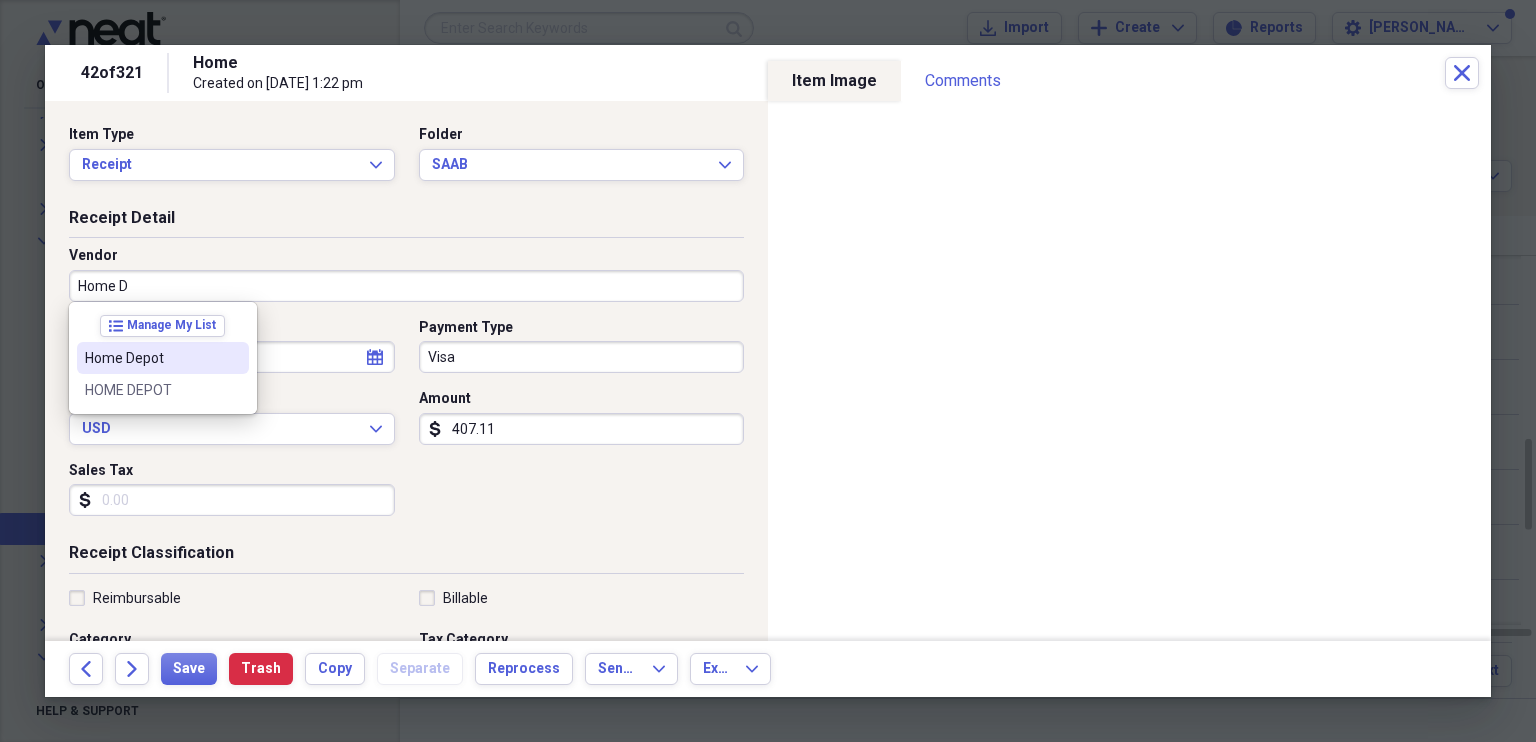 click on "Home Depot" at bounding box center (151, 358) 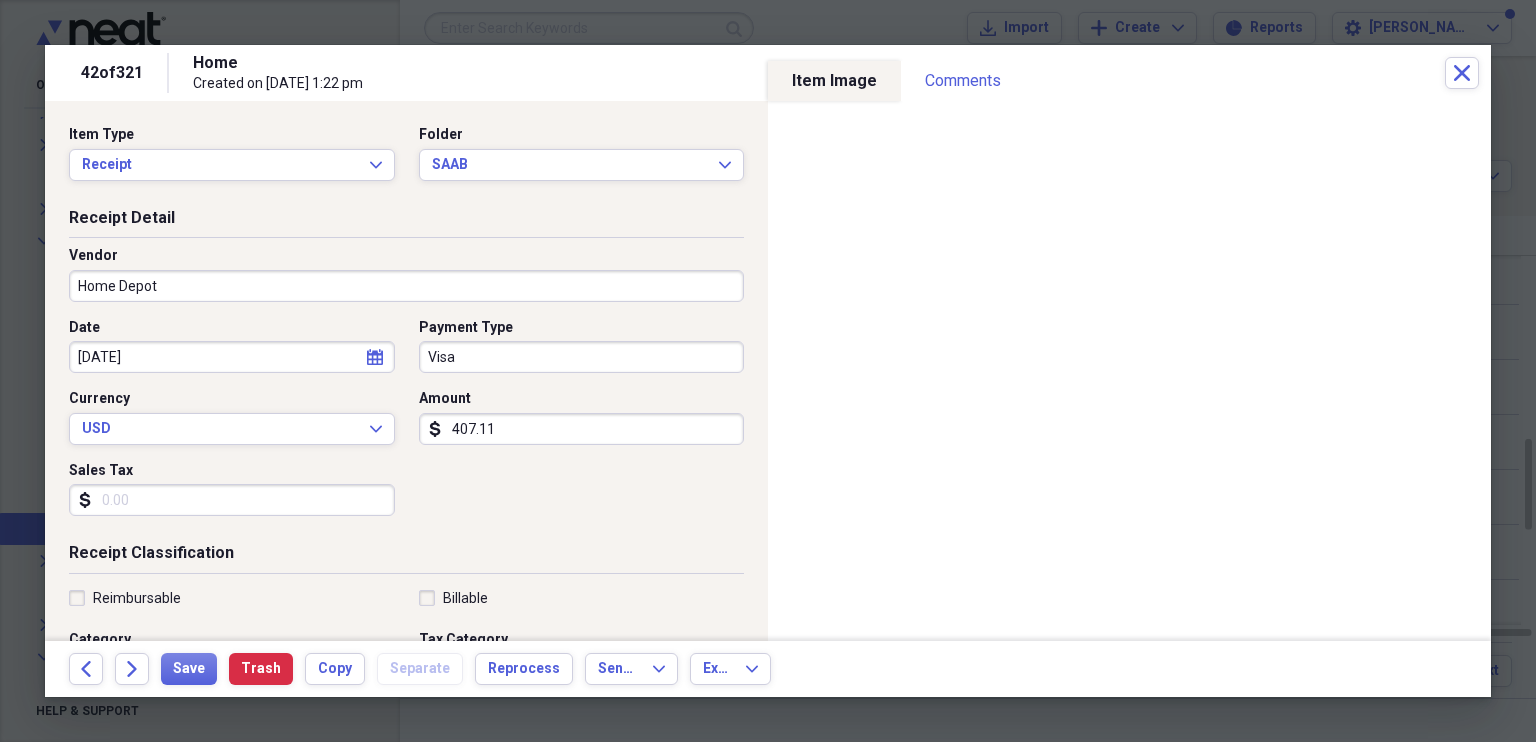 type on "Materials" 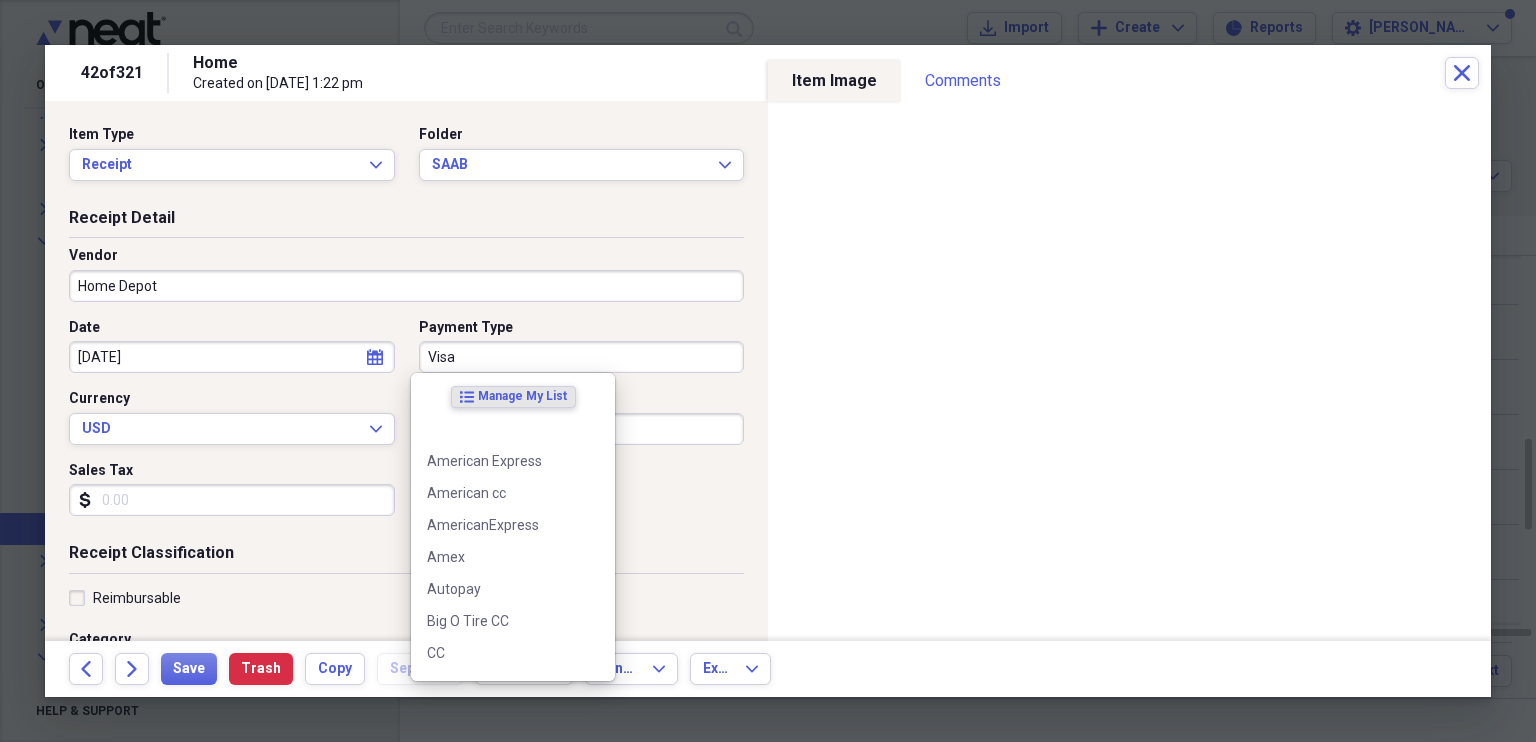 click on "Visa" at bounding box center [582, 357] 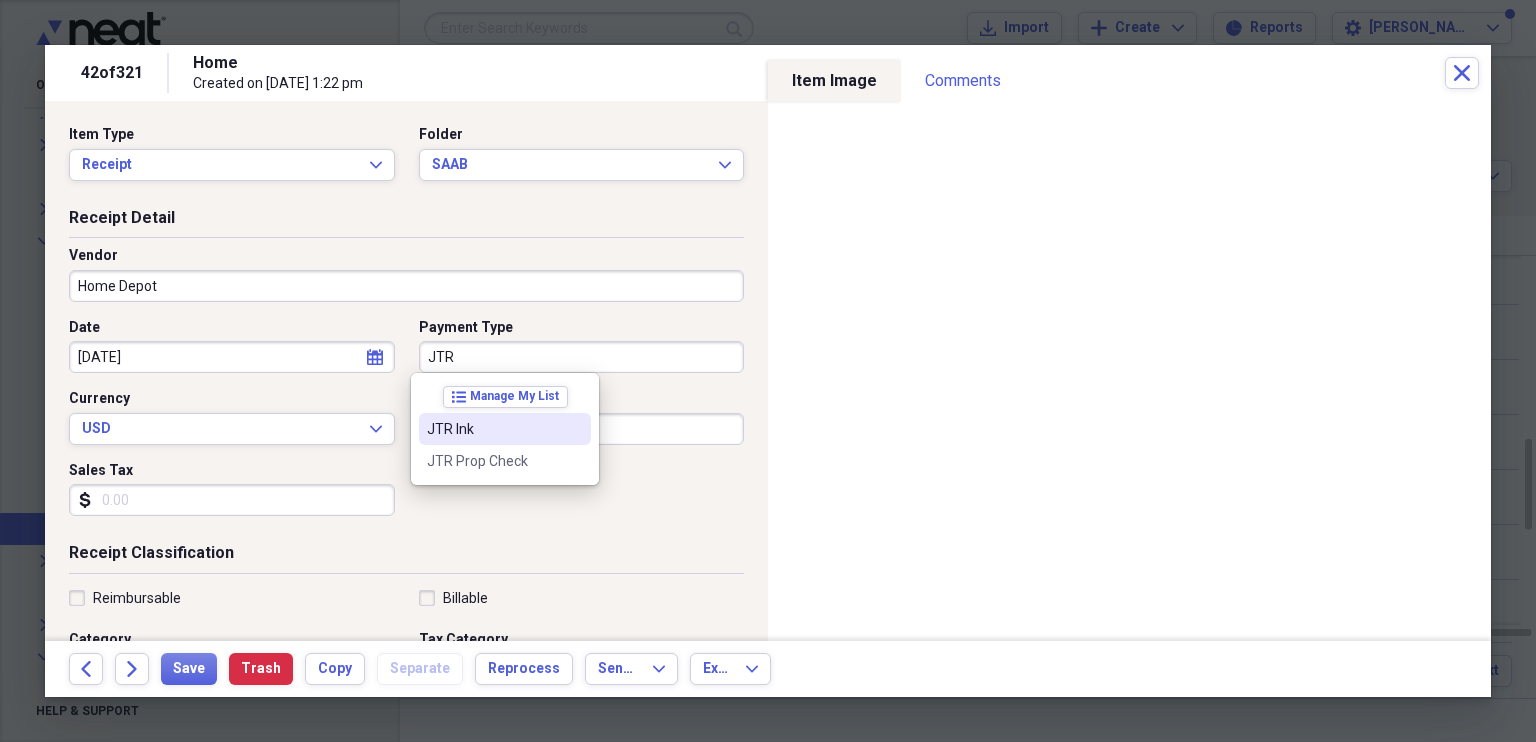 click on "JTR Ink" at bounding box center (493, 429) 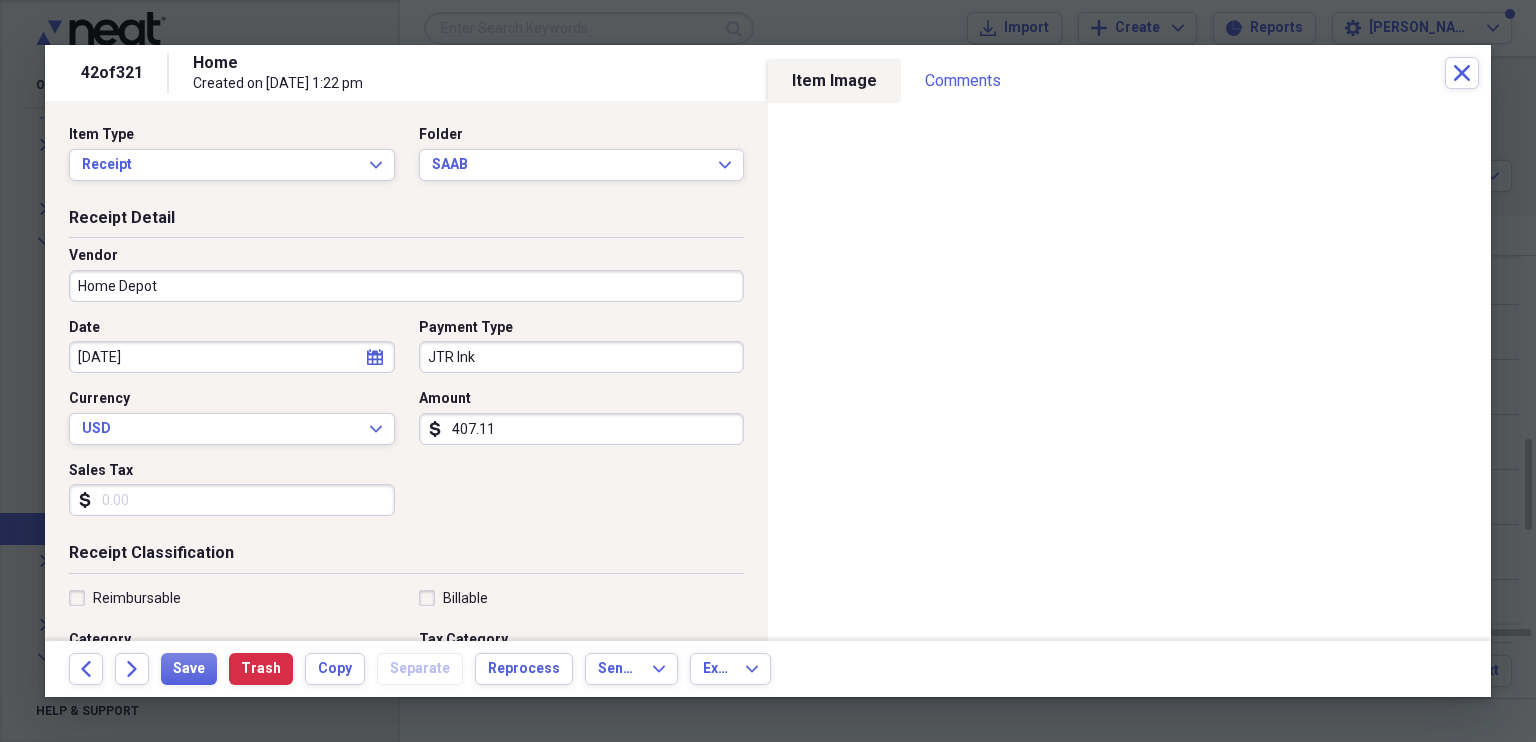 click on "Sales Tax" at bounding box center (232, 500) 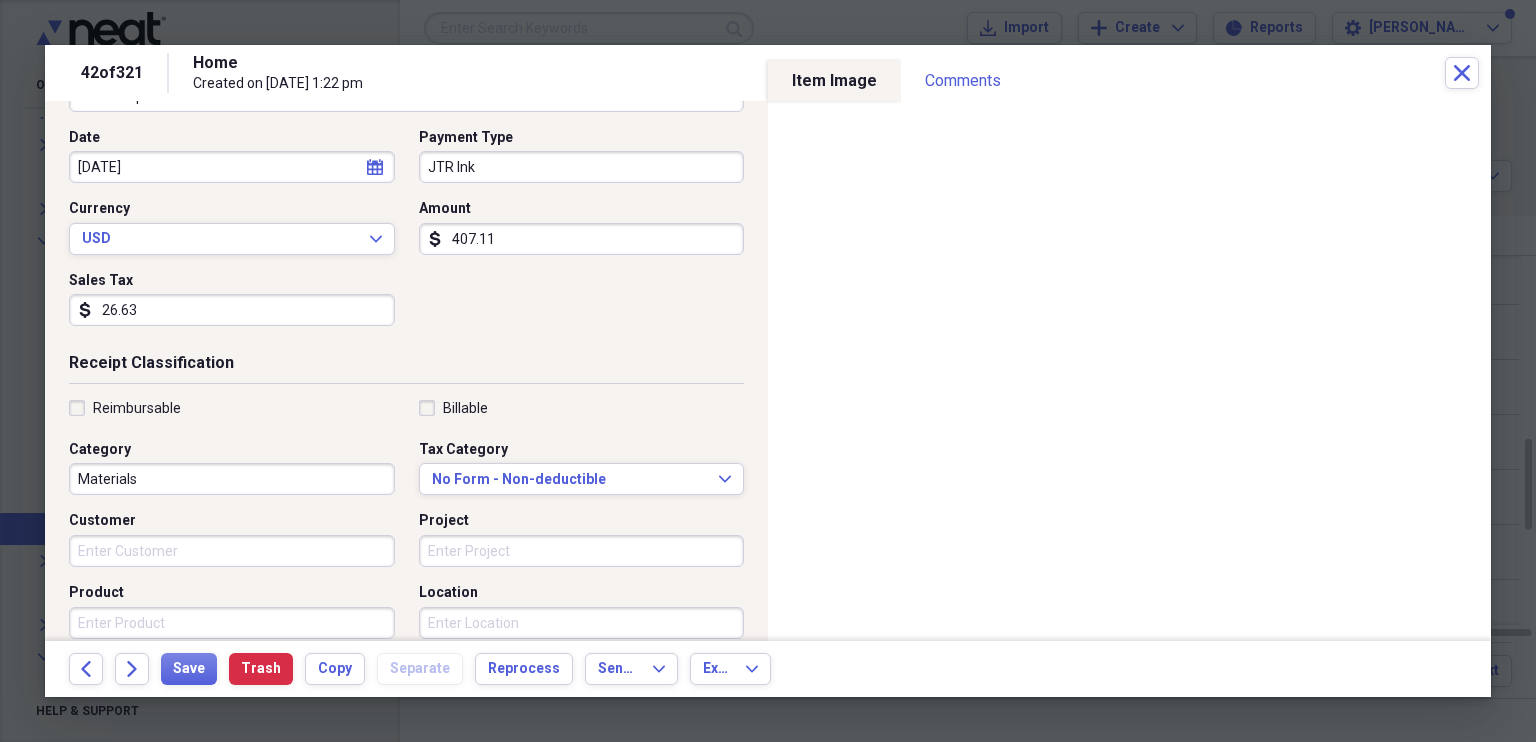 scroll, scrollTop: 203, scrollLeft: 0, axis: vertical 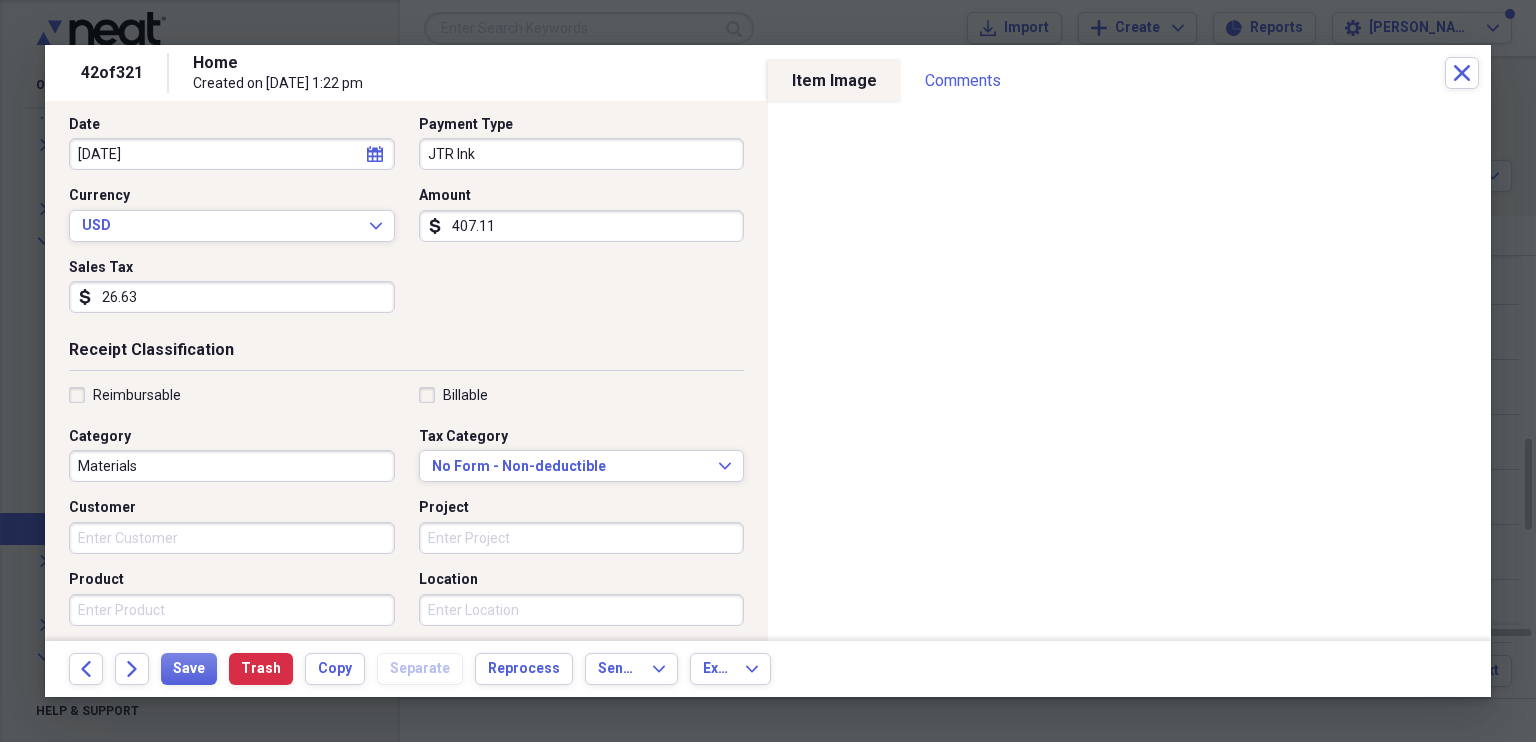 type on "26.63" 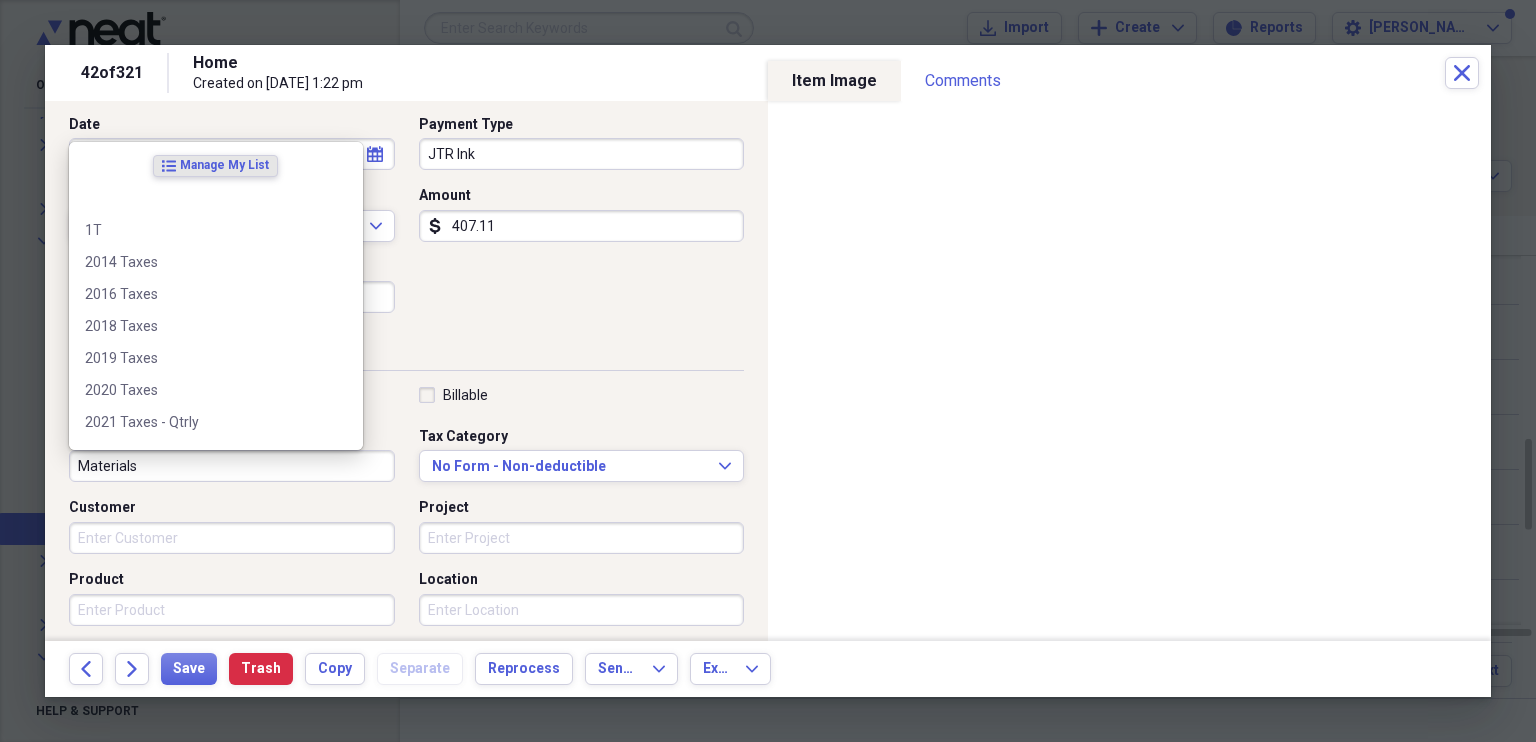 click on "Materials" at bounding box center [232, 466] 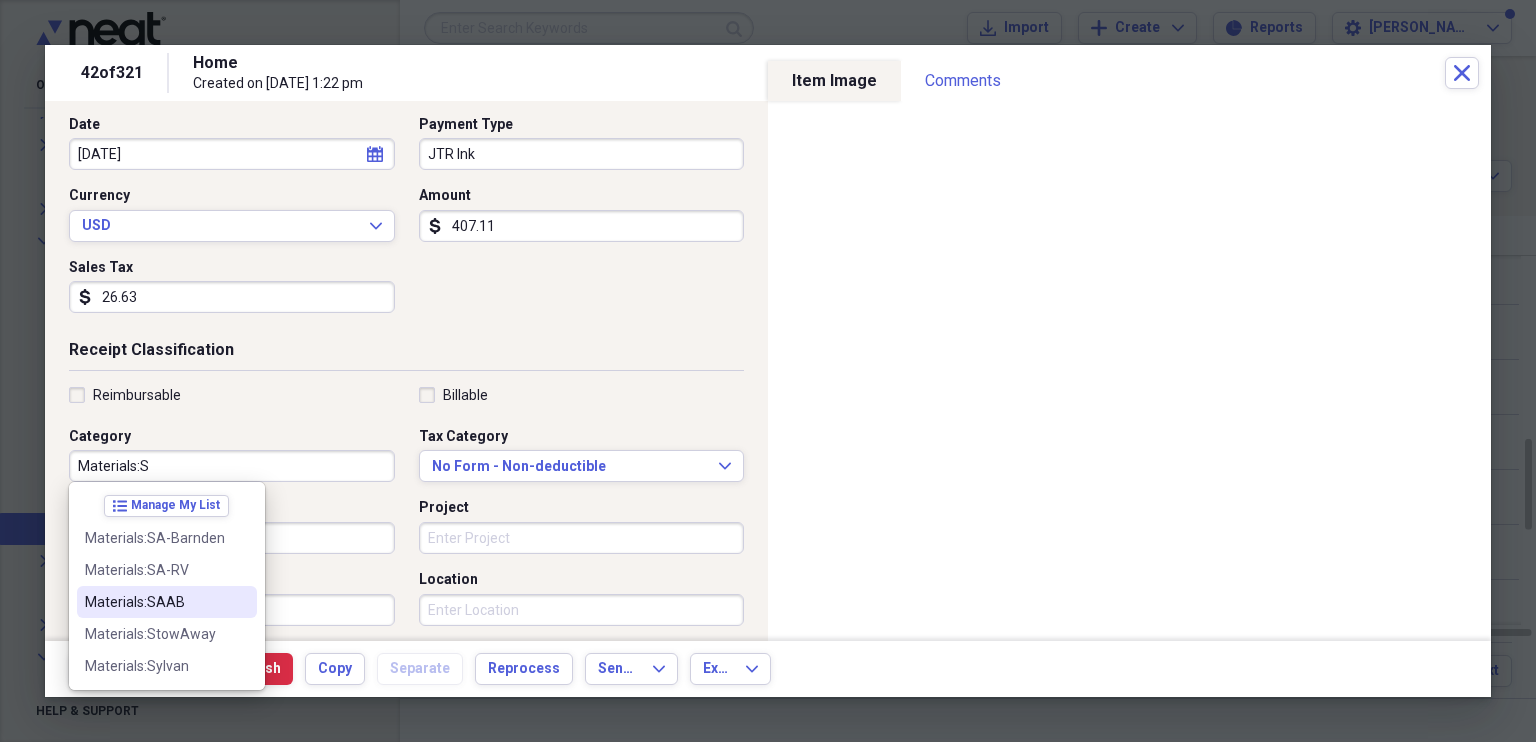 click on "Materials:SAAB" at bounding box center (155, 602) 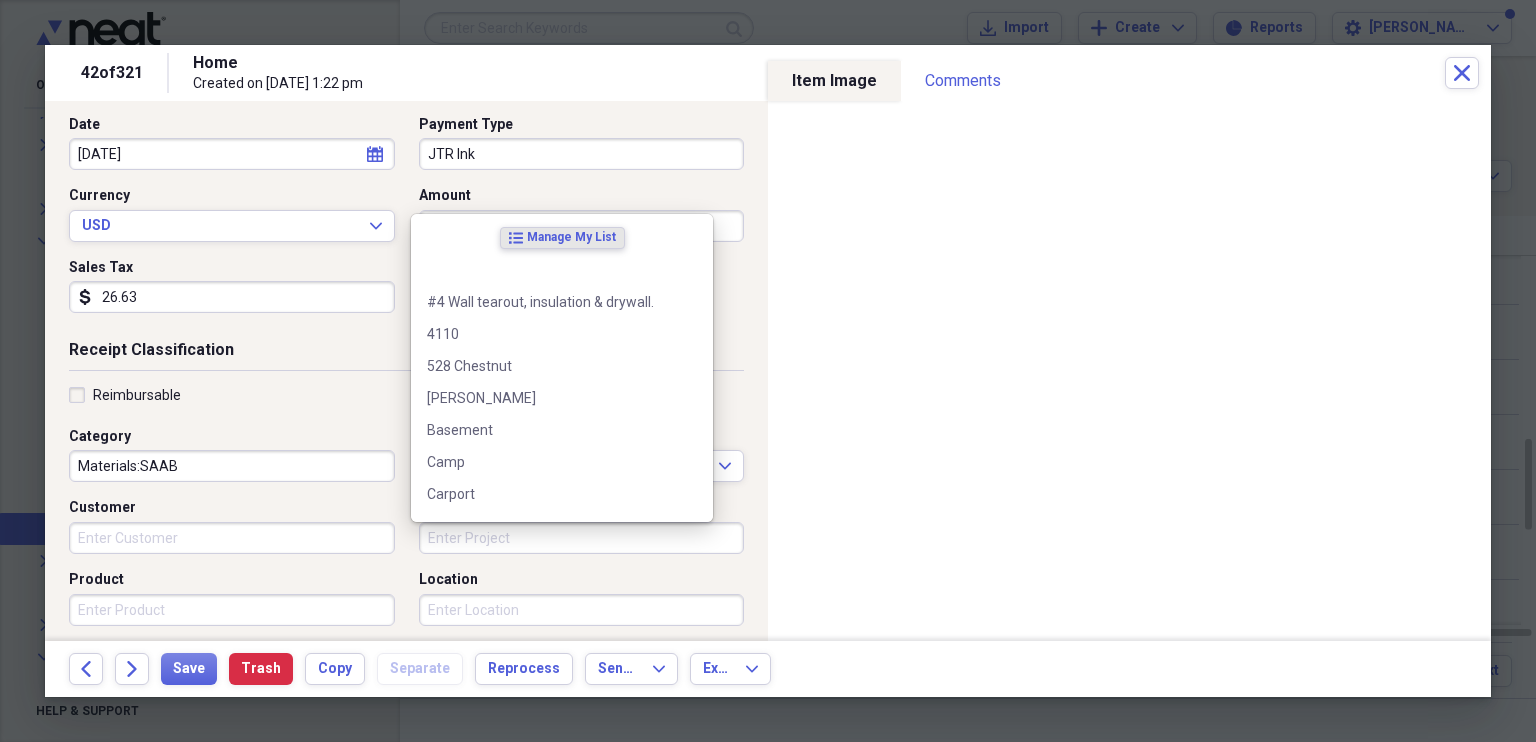 click on "Project" at bounding box center (582, 538) 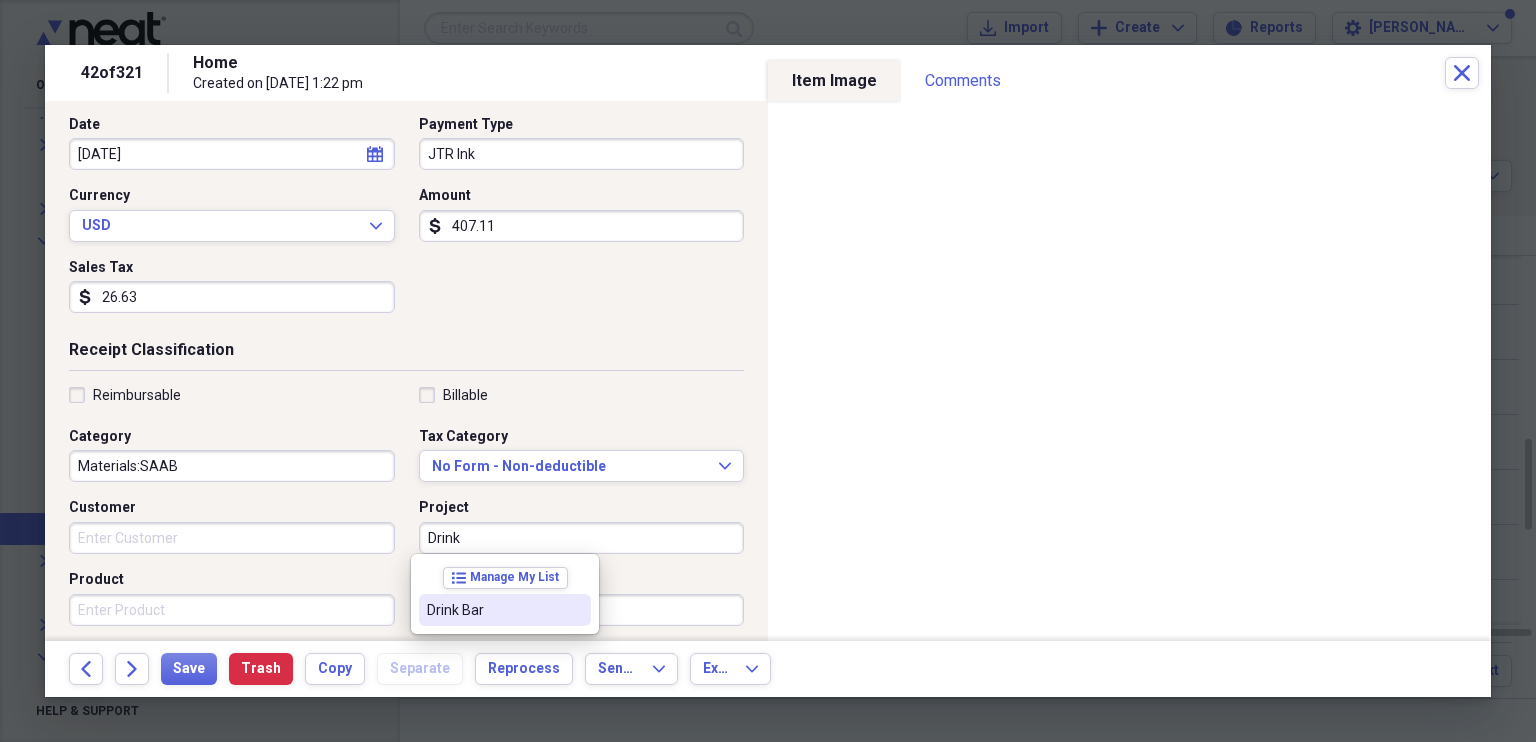 click on "Drink Bar" at bounding box center [493, 610] 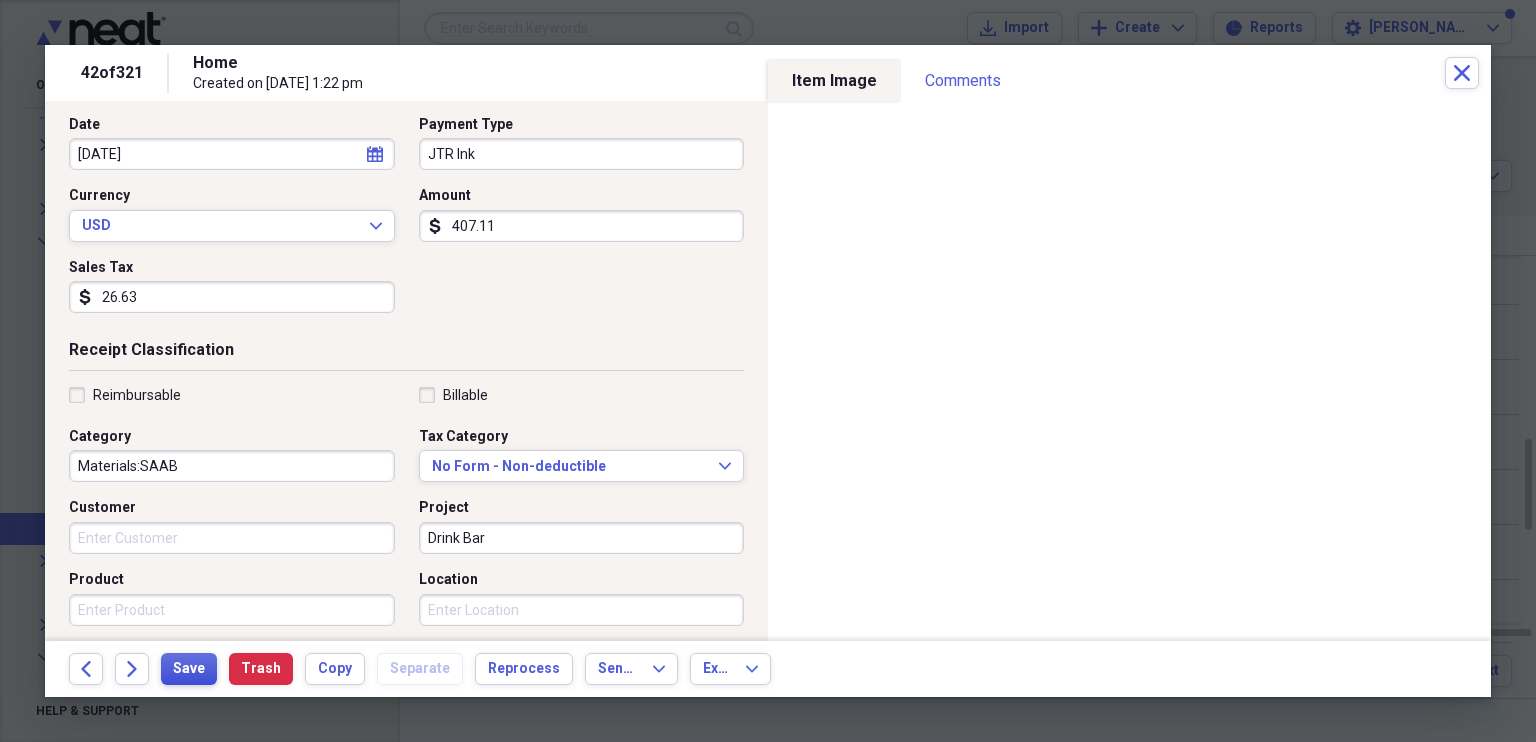 click on "Save" at bounding box center (189, 669) 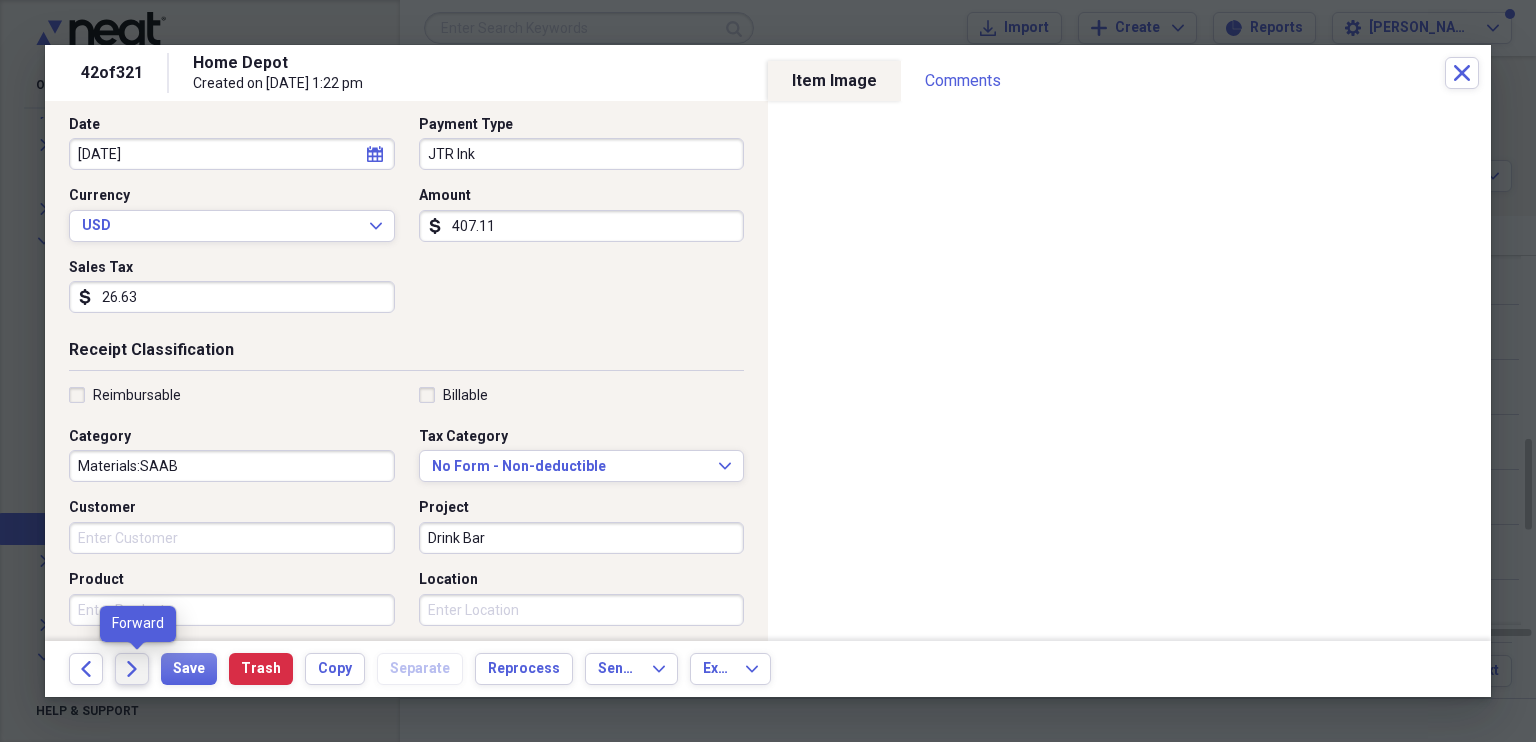 click 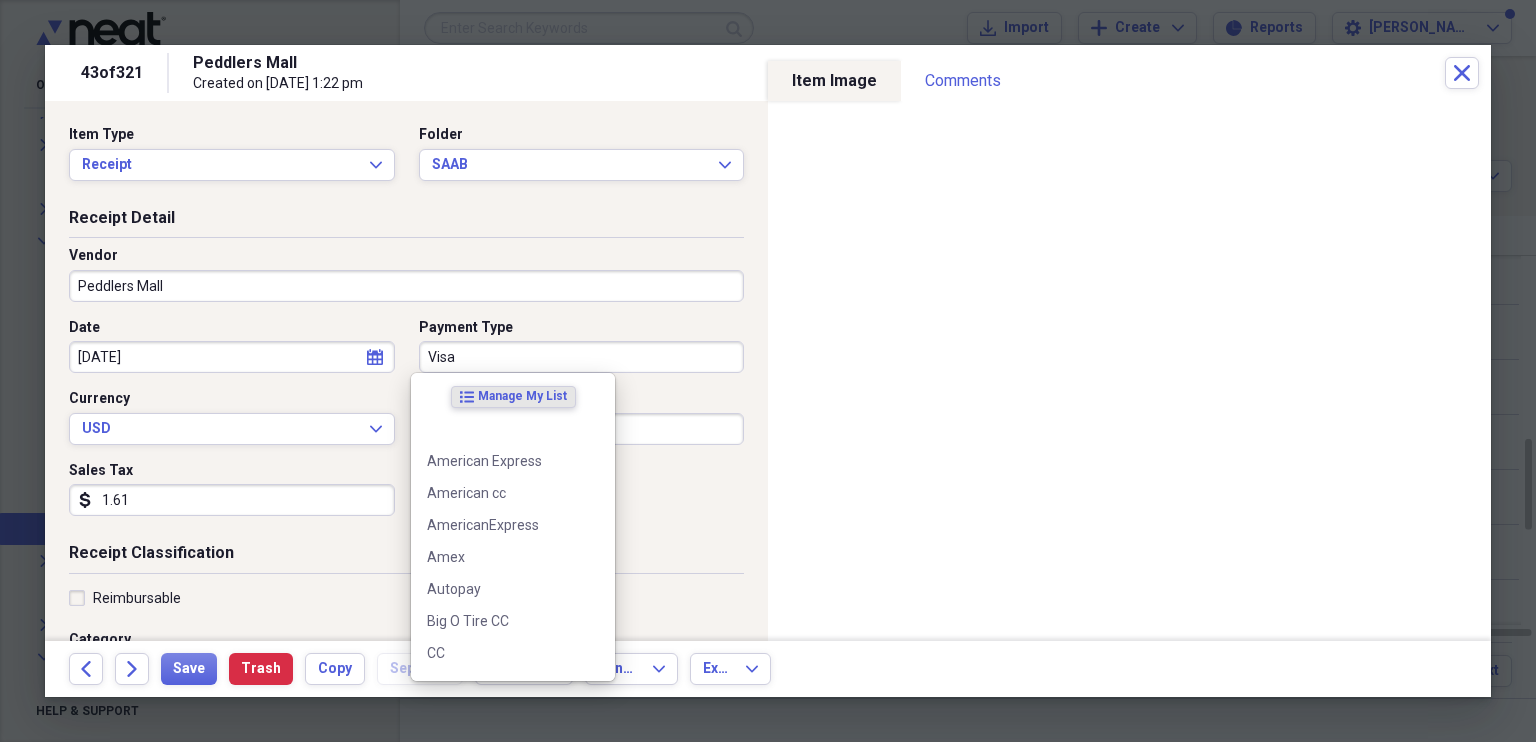 click on "Visa" at bounding box center (582, 357) 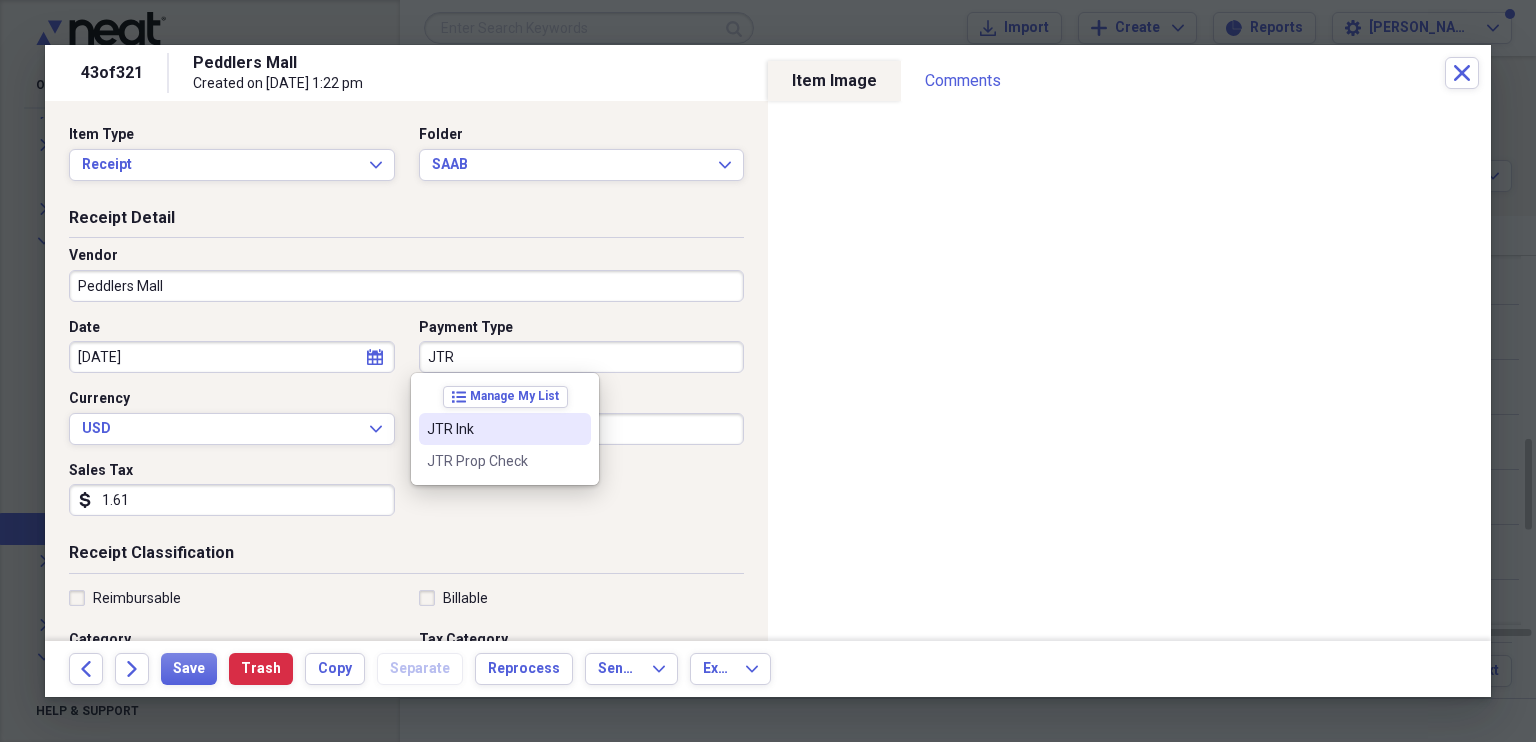 click on "JTR Ink" at bounding box center (493, 429) 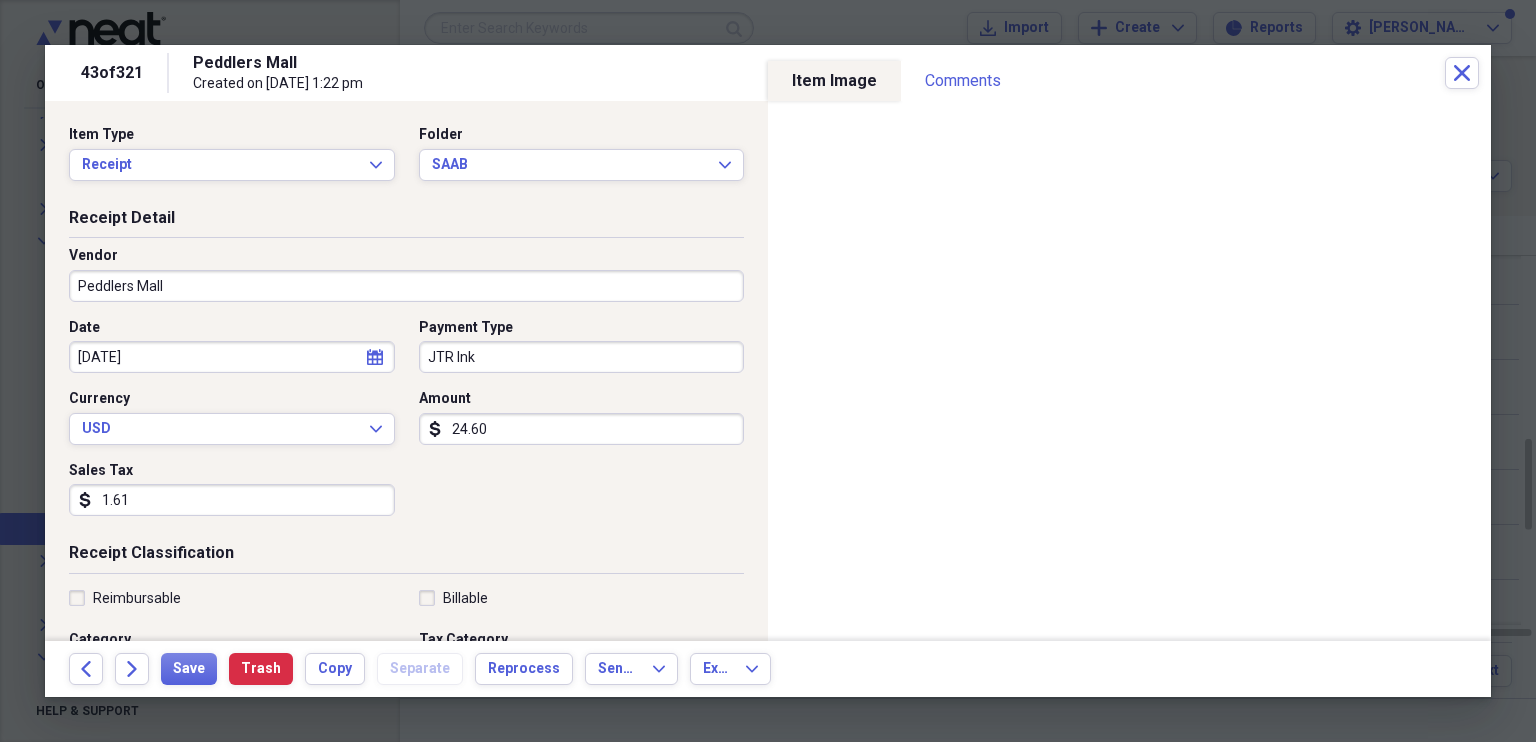 scroll, scrollTop: 258, scrollLeft: 0, axis: vertical 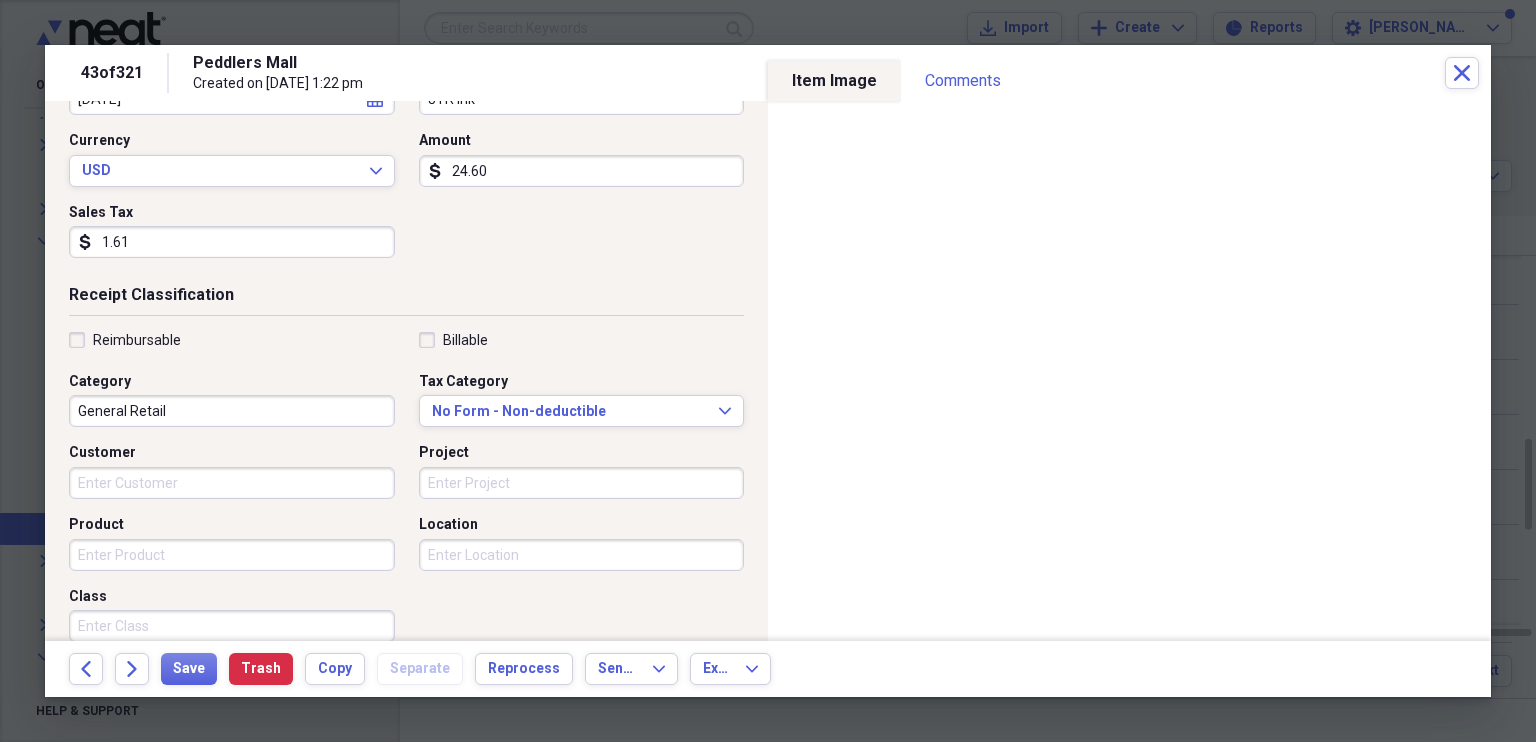 click on "General Retail" at bounding box center [232, 411] 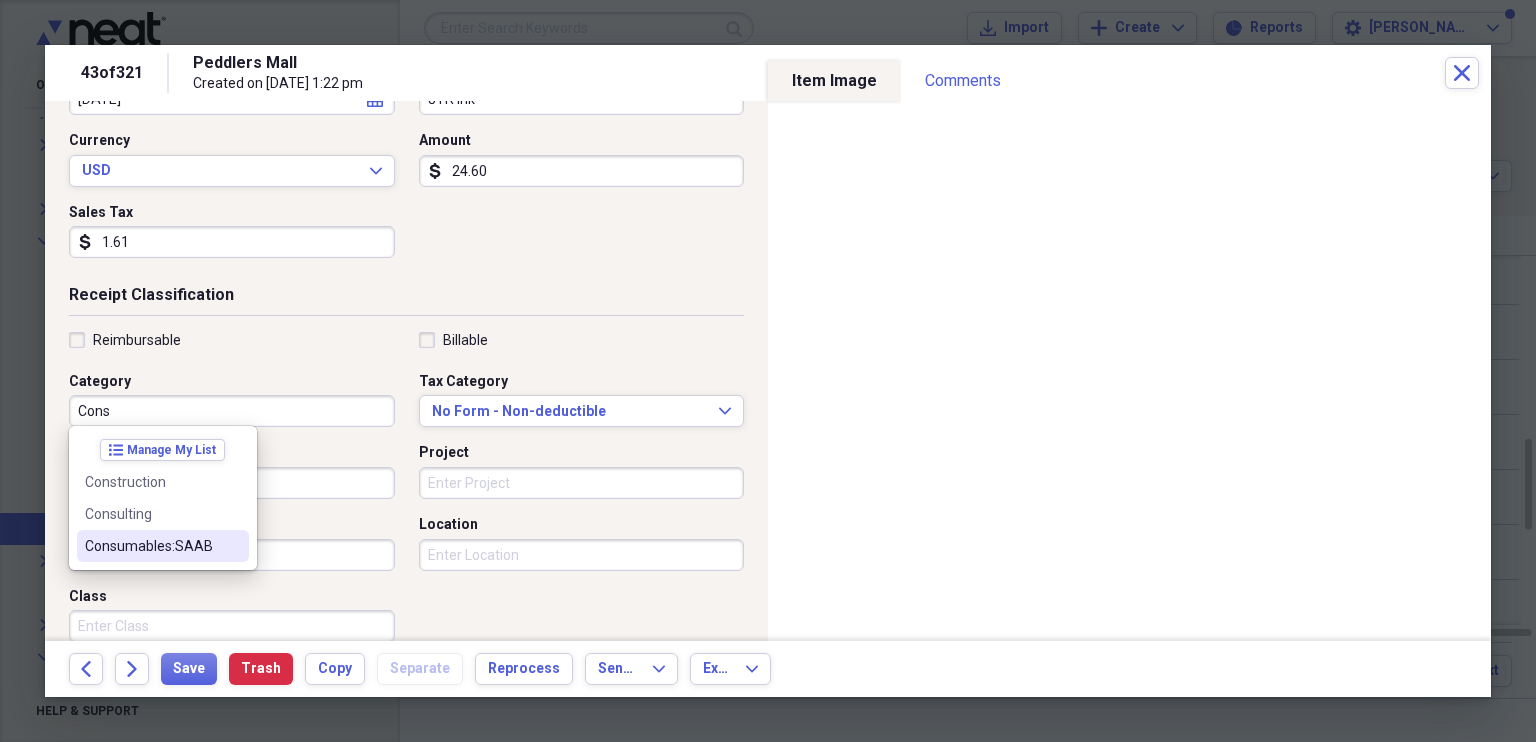 click on "Consumables:SAAB" at bounding box center [151, 546] 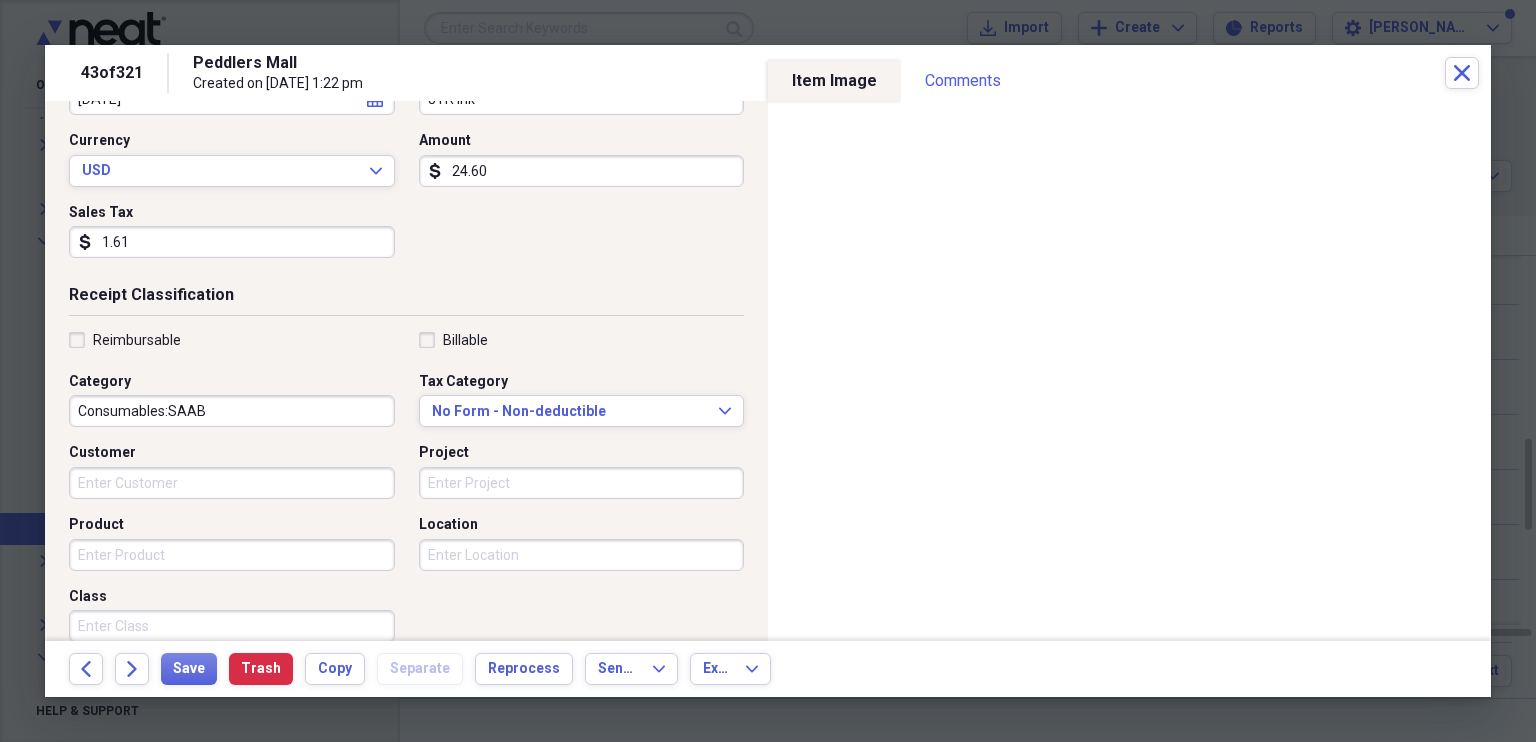 scroll, scrollTop: 480, scrollLeft: 0, axis: vertical 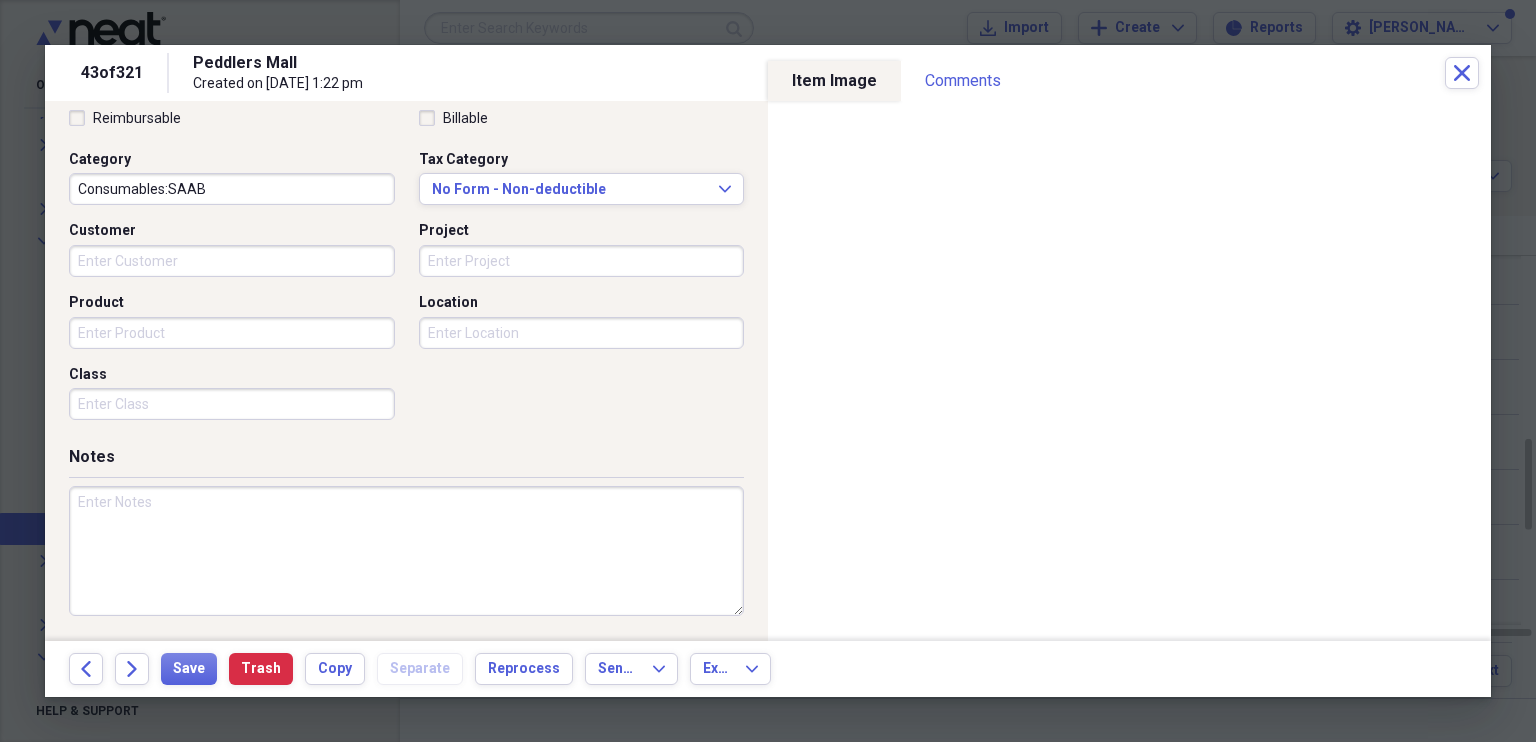 click at bounding box center [406, 551] 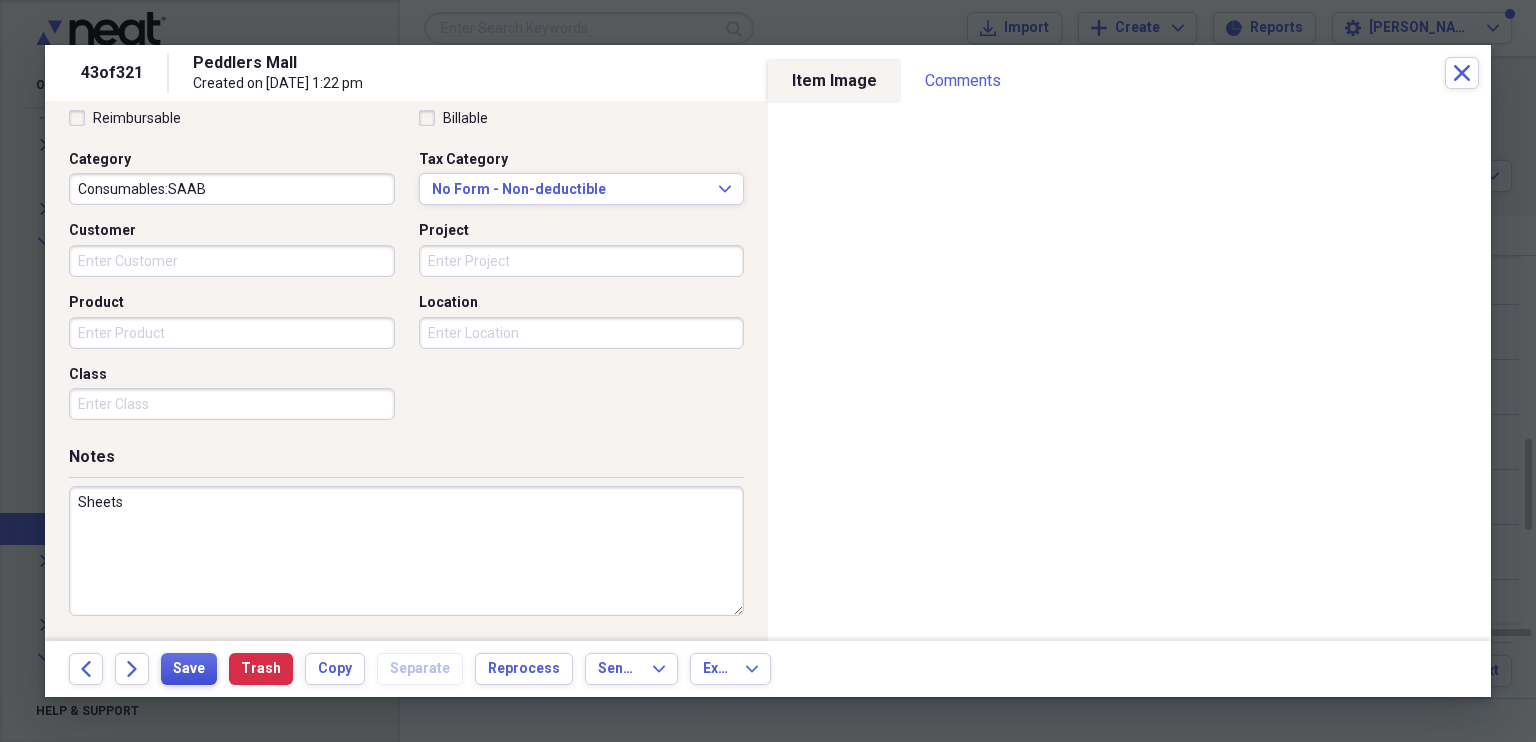 type on "Sheets" 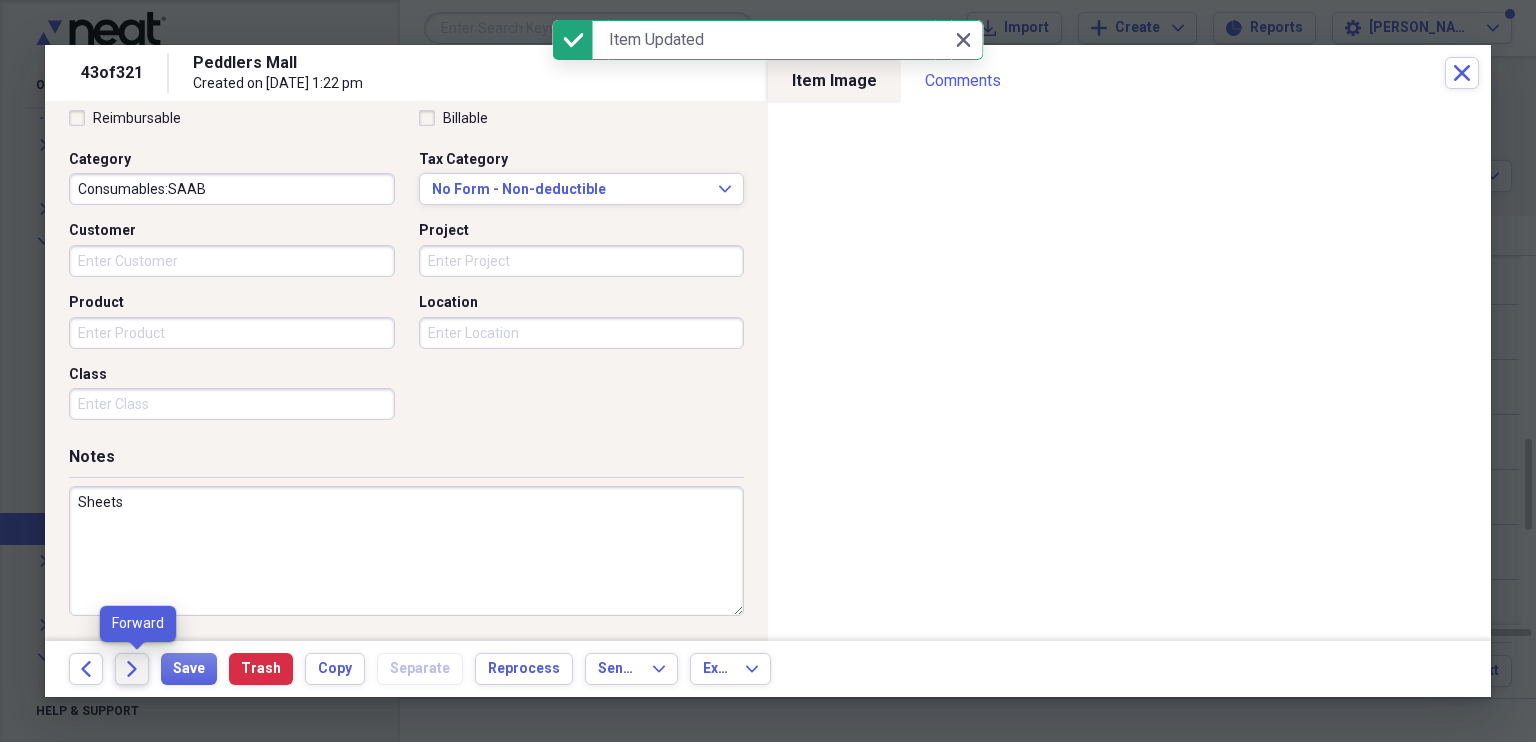 click on "Forward" at bounding box center [132, 669] 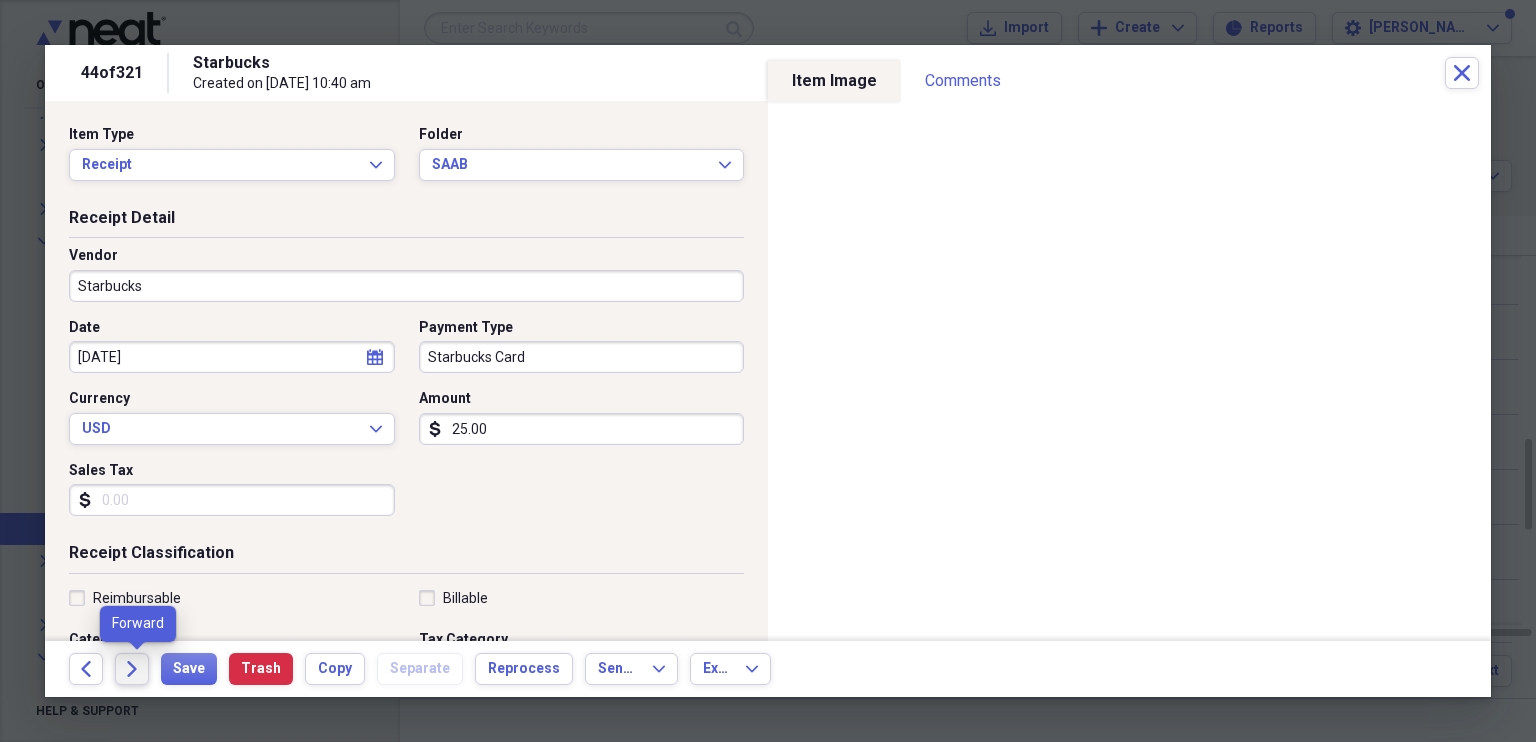 click on "Forward" 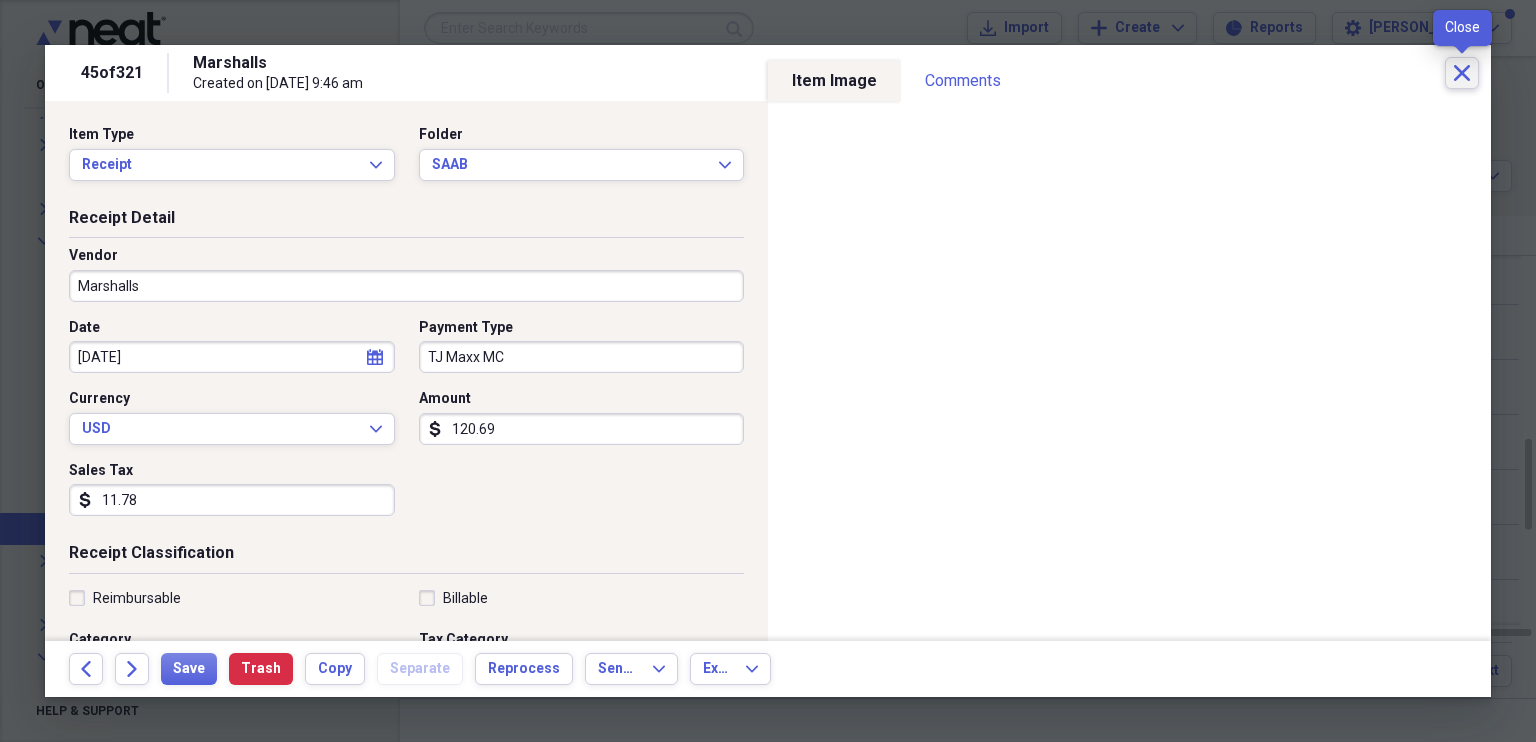 click 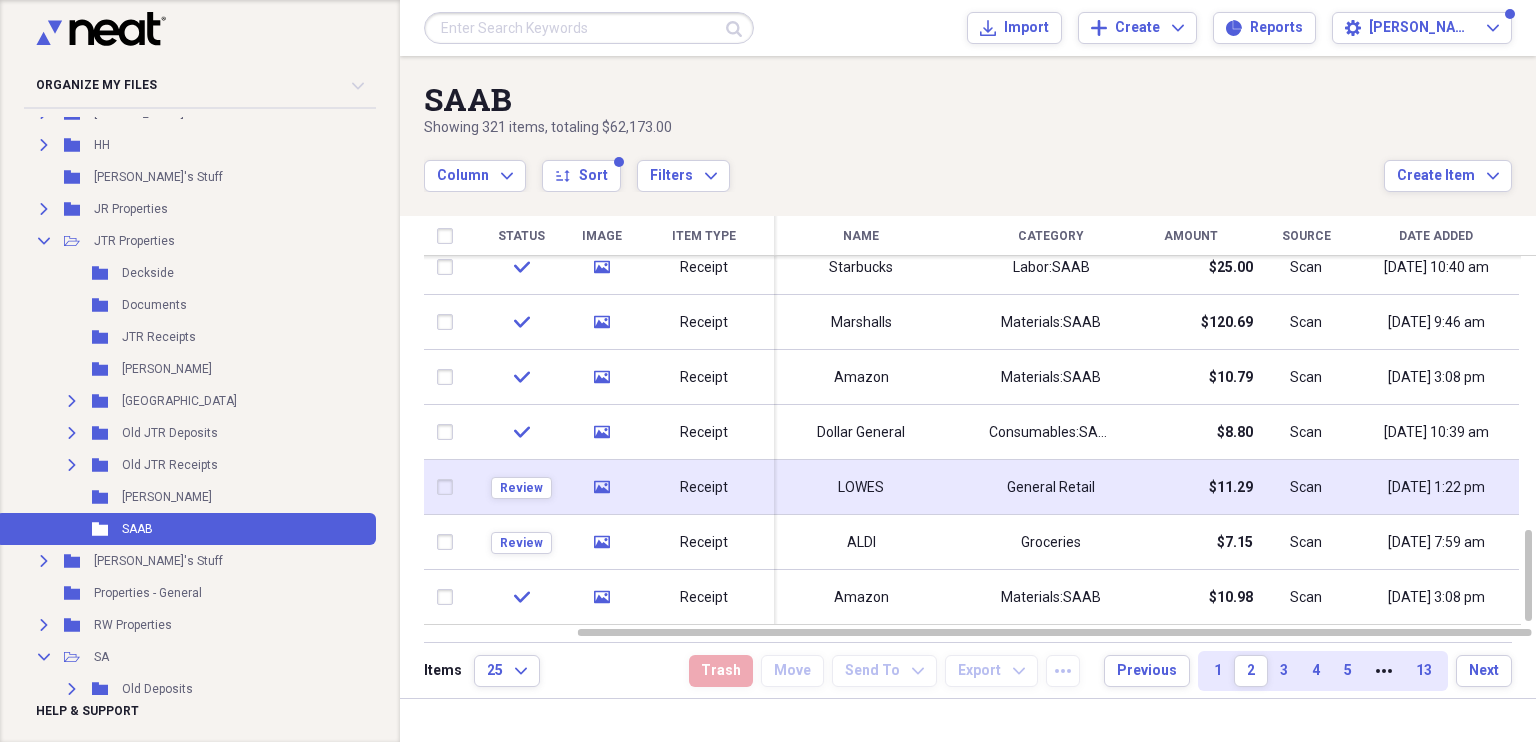 click on "LOWES" at bounding box center (861, 488) 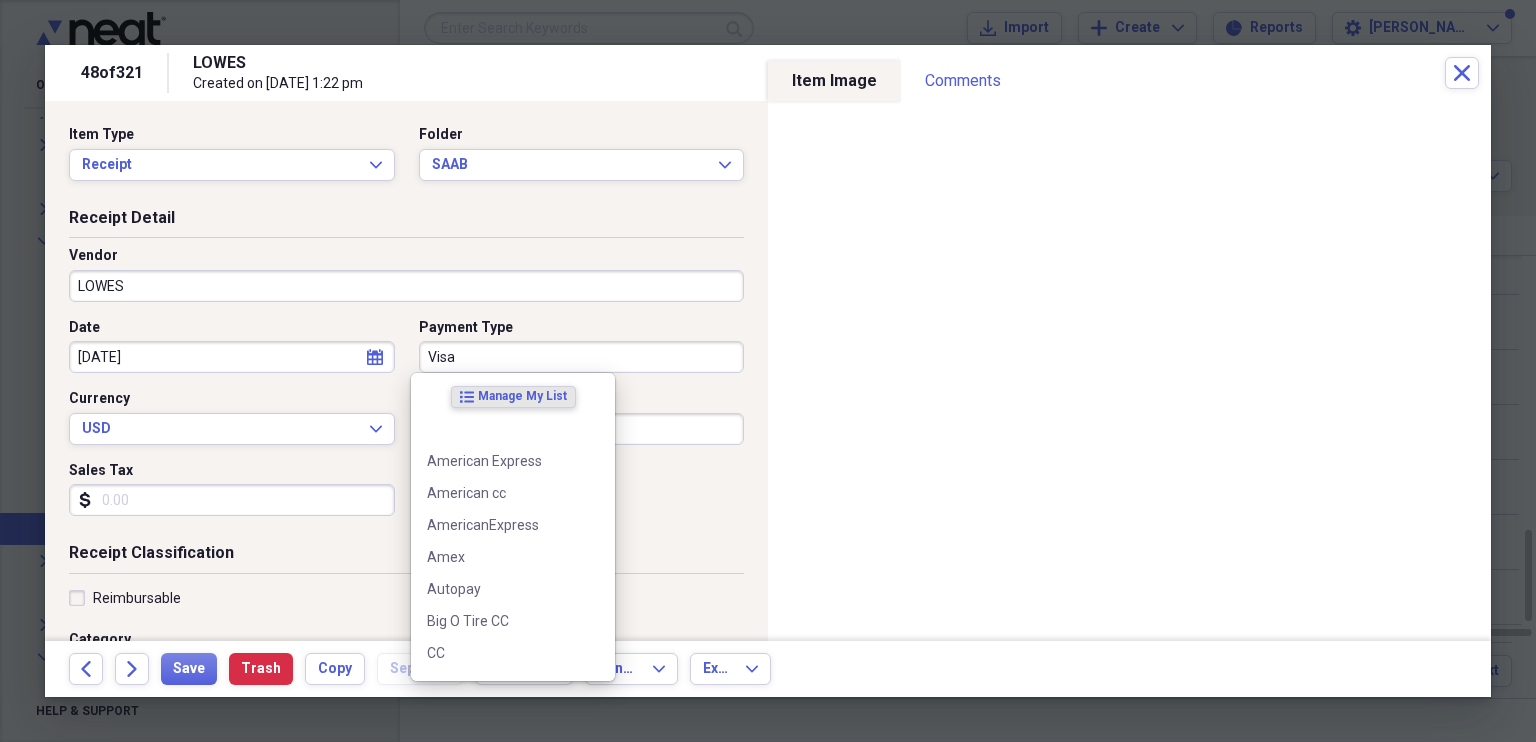 click on "Visa" at bounding box center (582, 357) 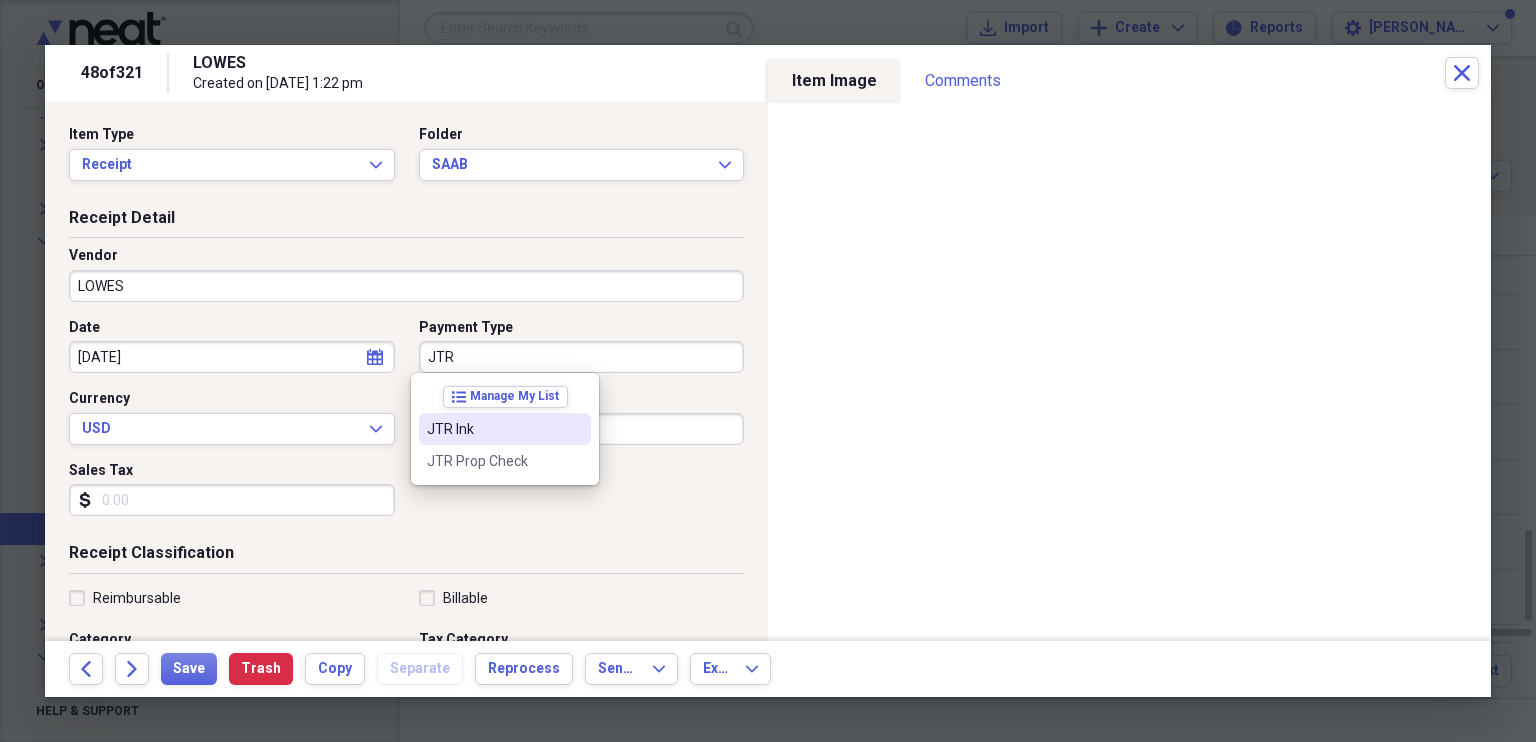 click on "JTR Ink" at bounding box center (493, 429) 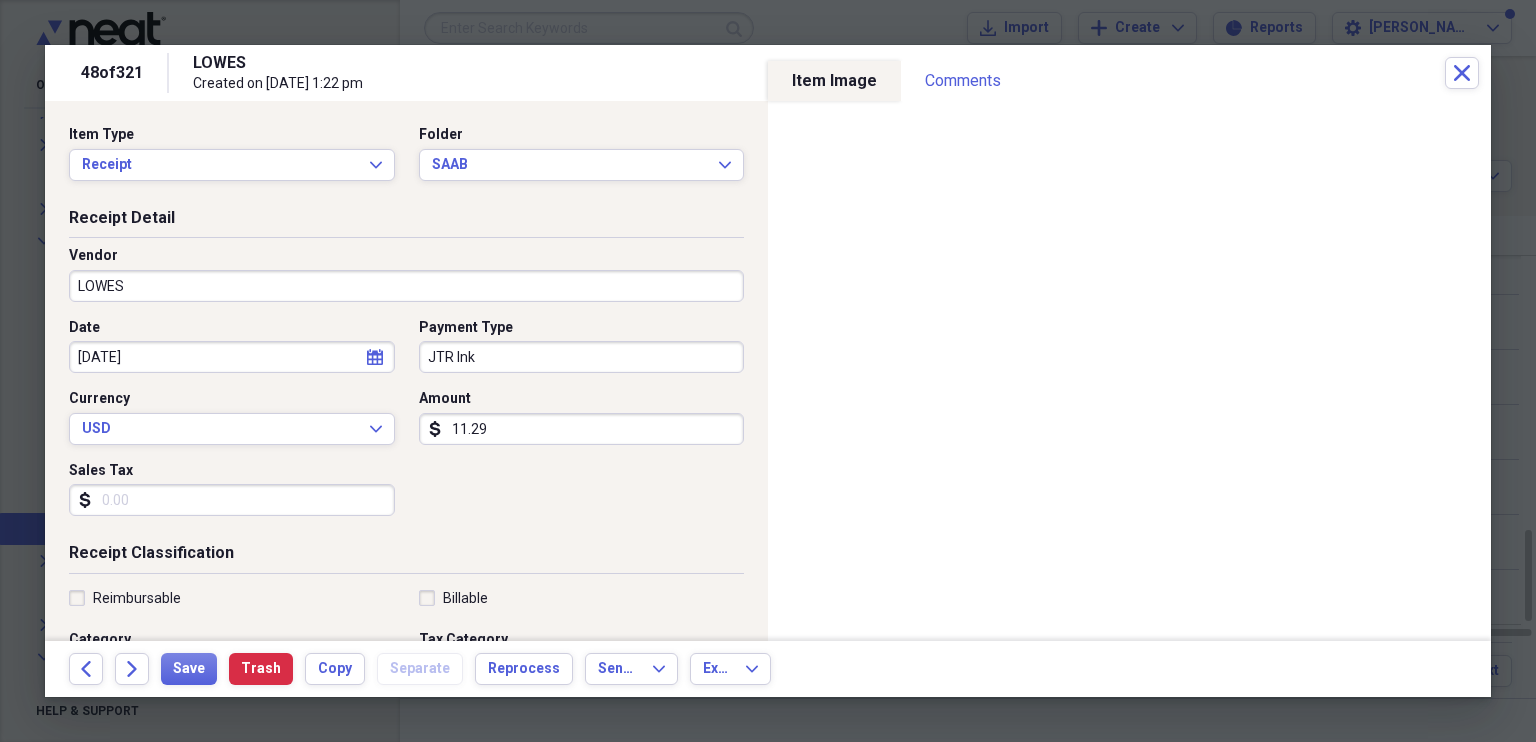 click on "Sales Tax" at bounding box center [232, 500] 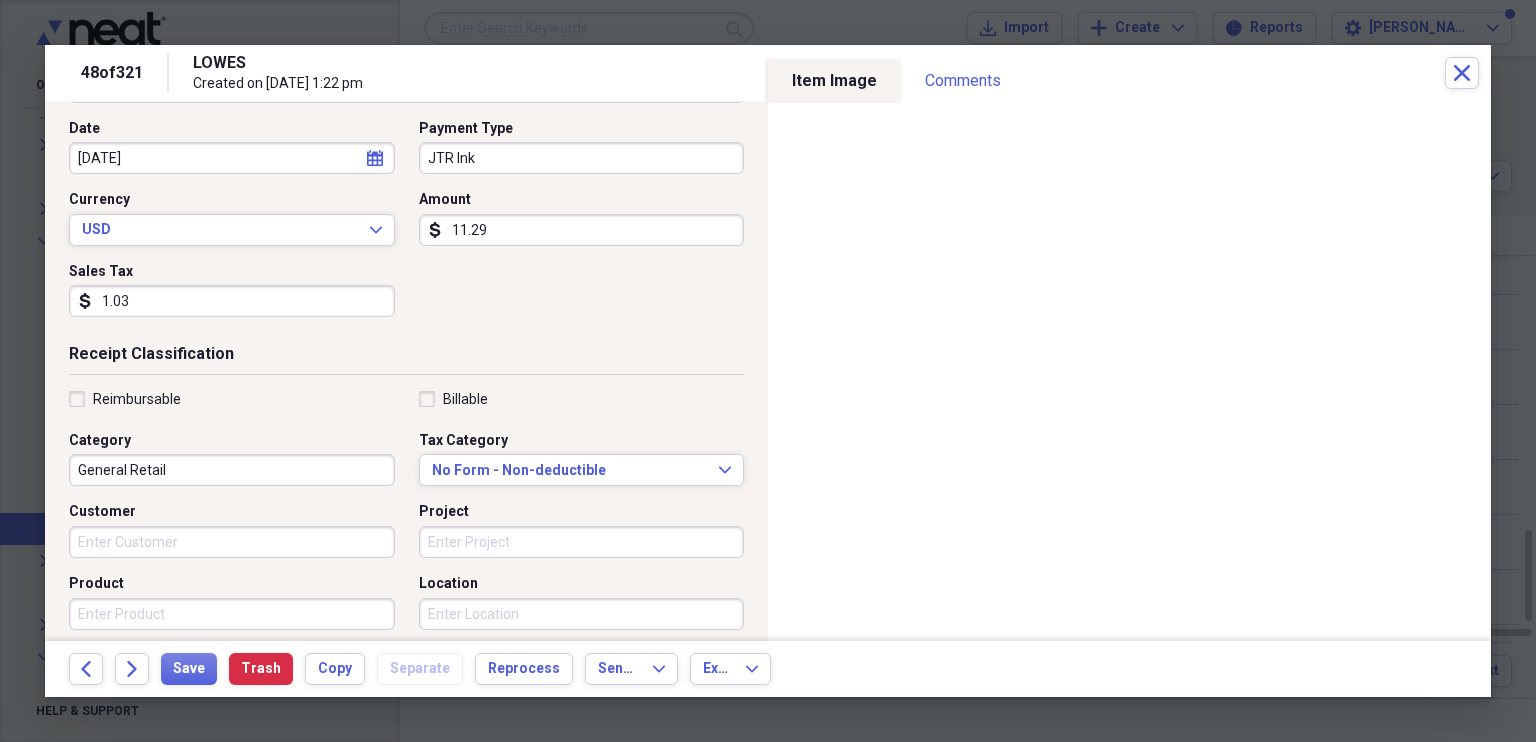 scroll, scrollTop: 206, scrollLeft: 0, axis: vertical 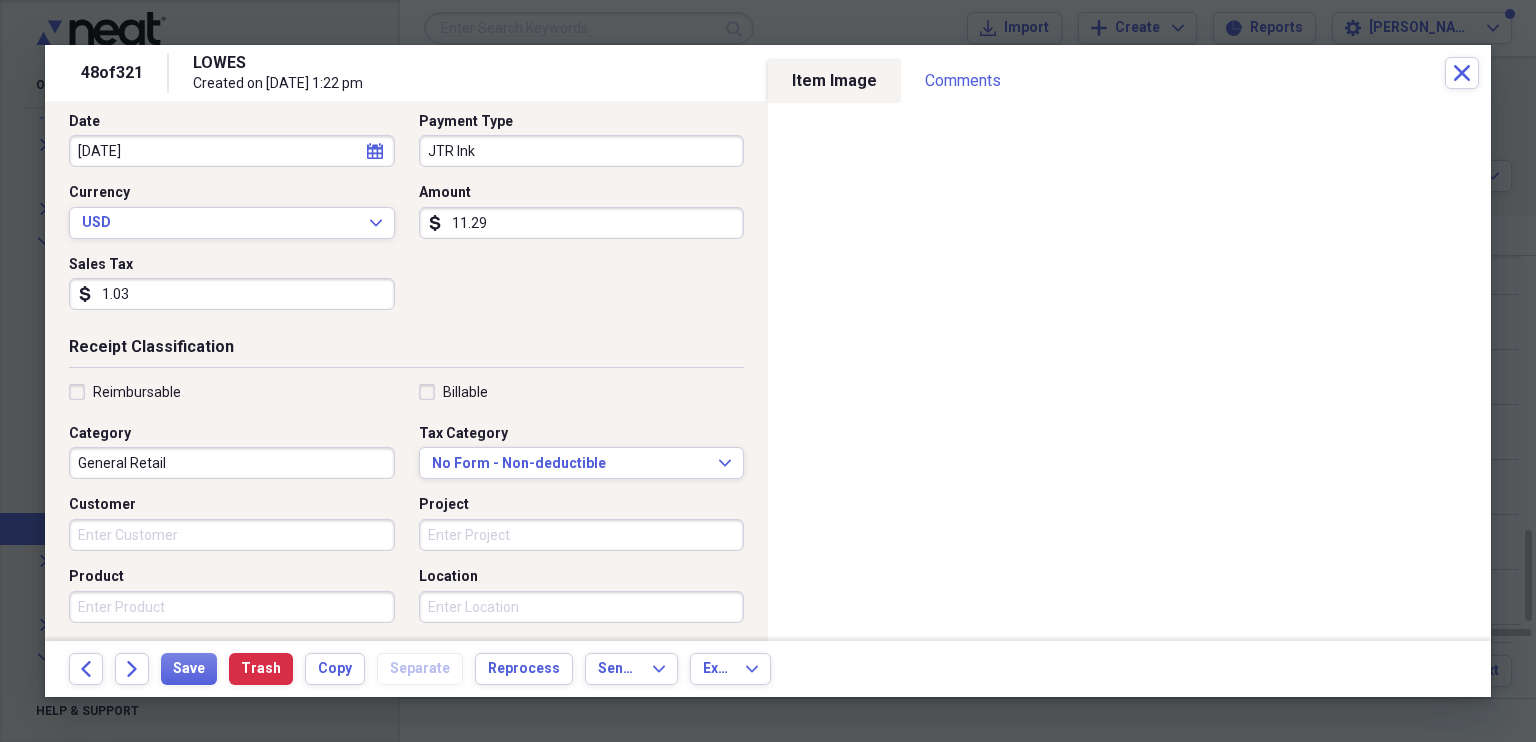 type on "1.03" 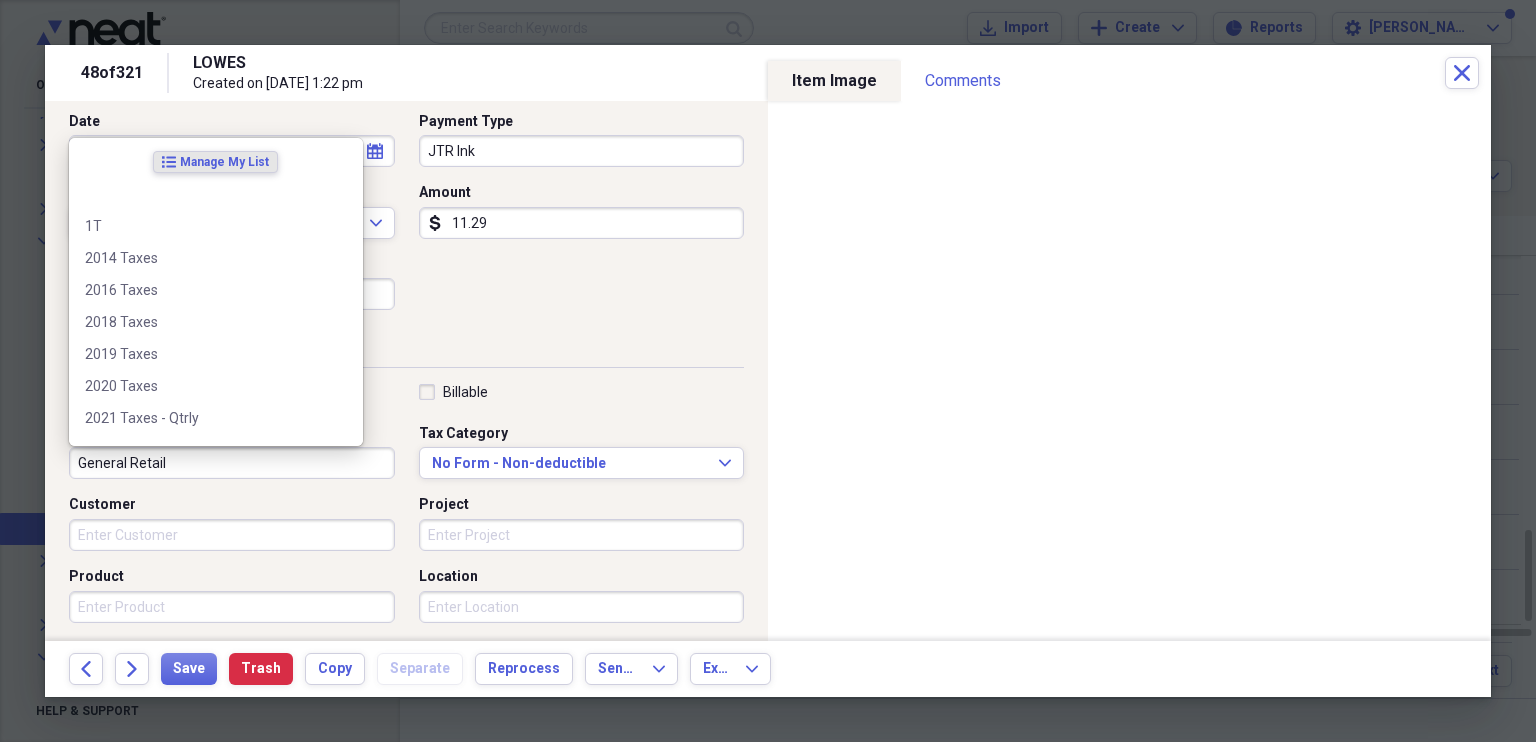 click on "General Retail" at bounding box center (232, 463) 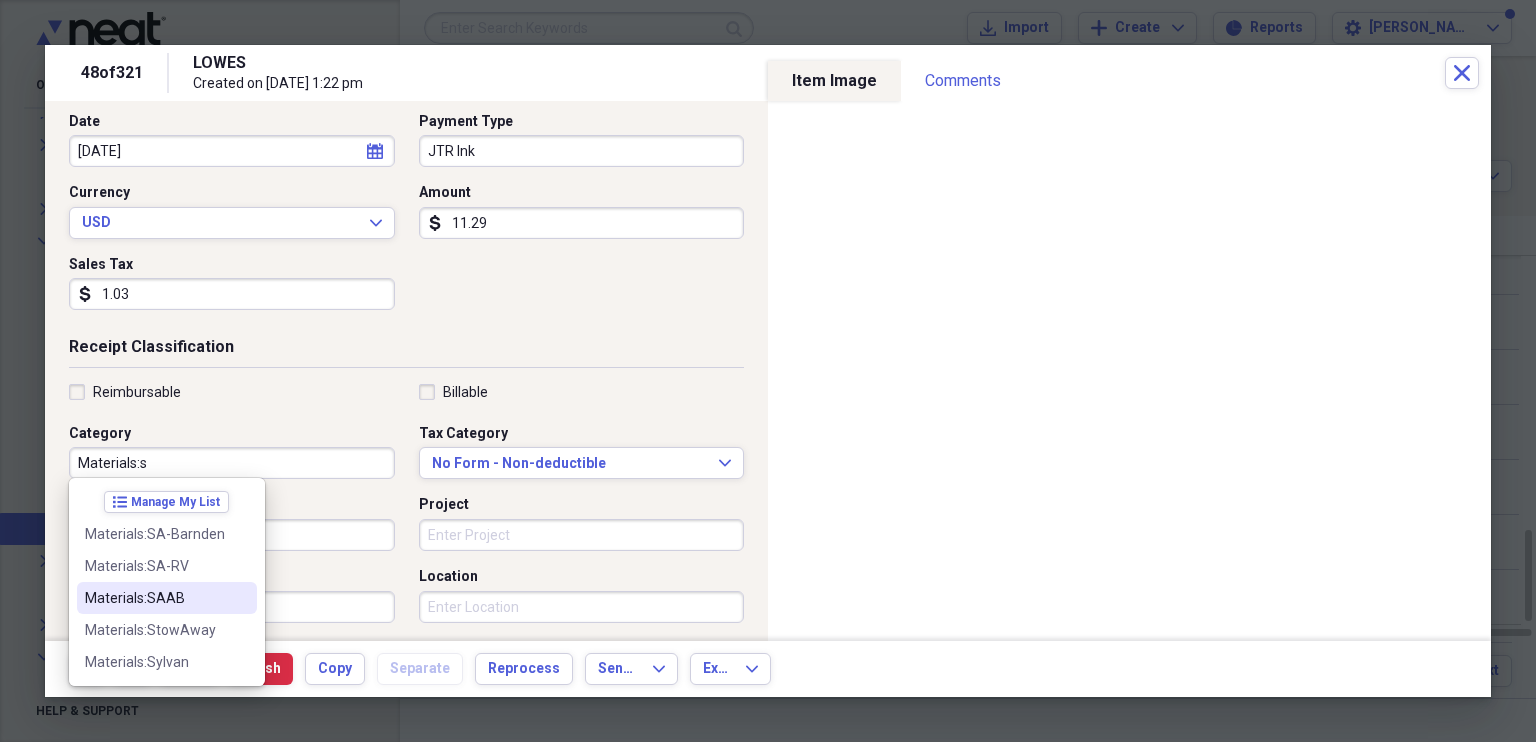 click on "Materials:SAAB" at bounding box center [155, 598] 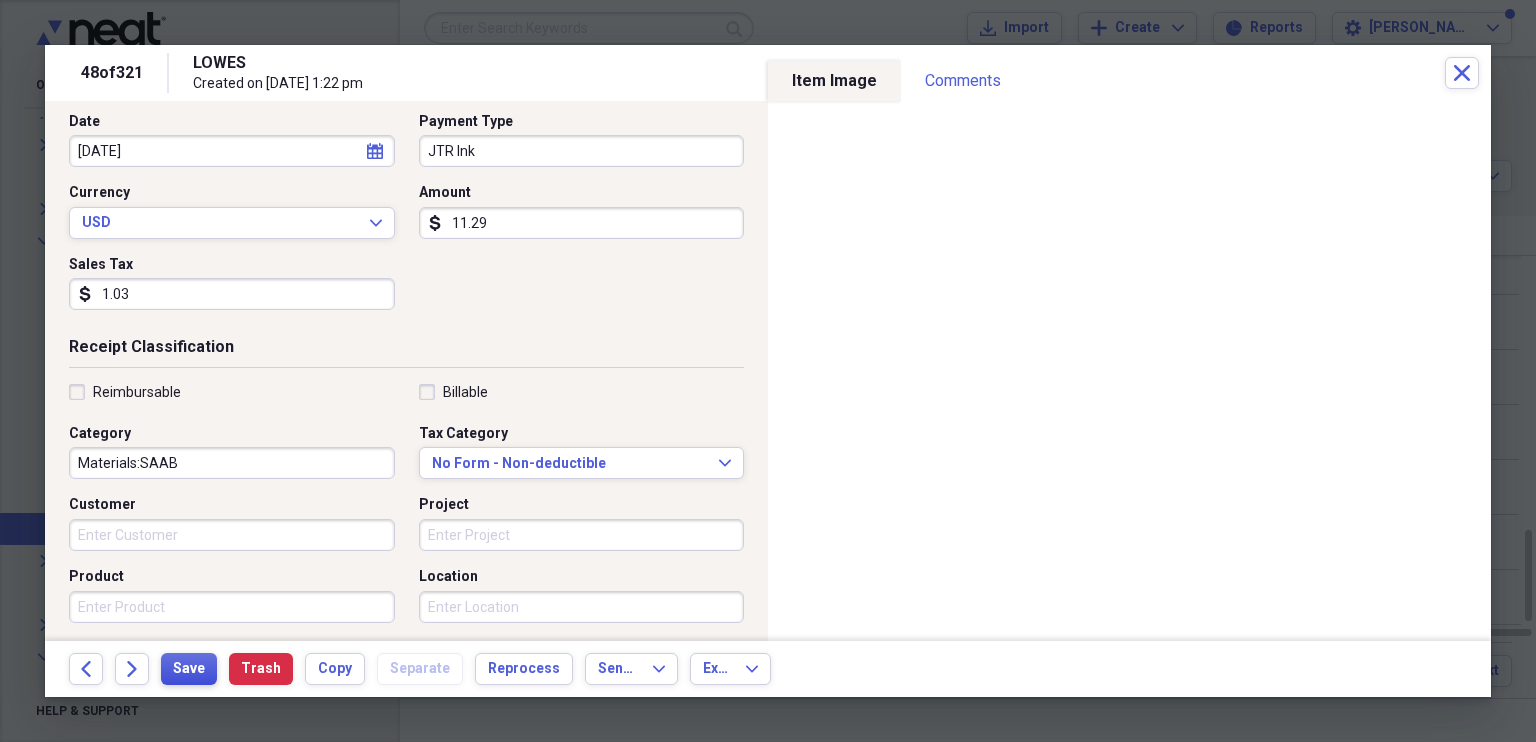 click on "Save" at bounding box center (189, 669) 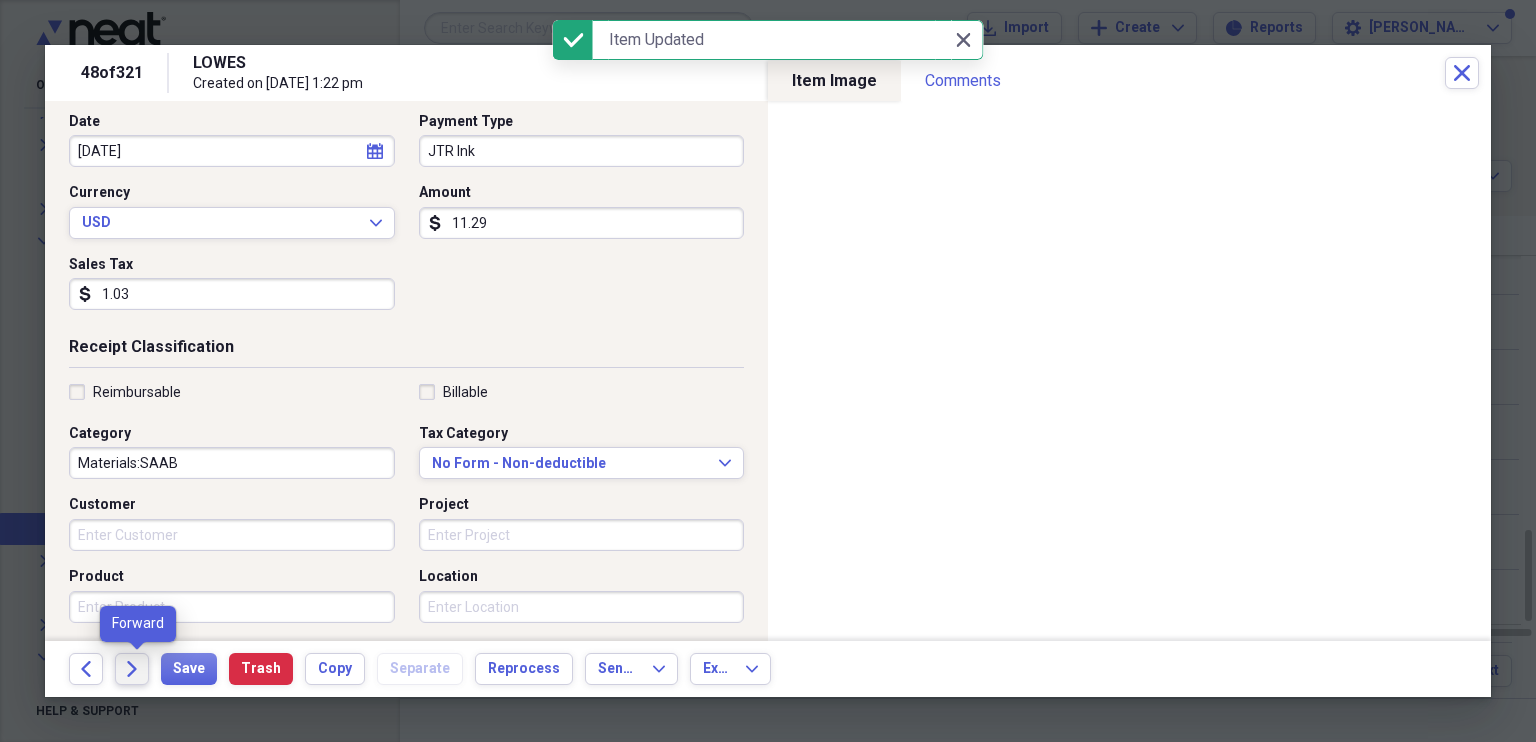 click 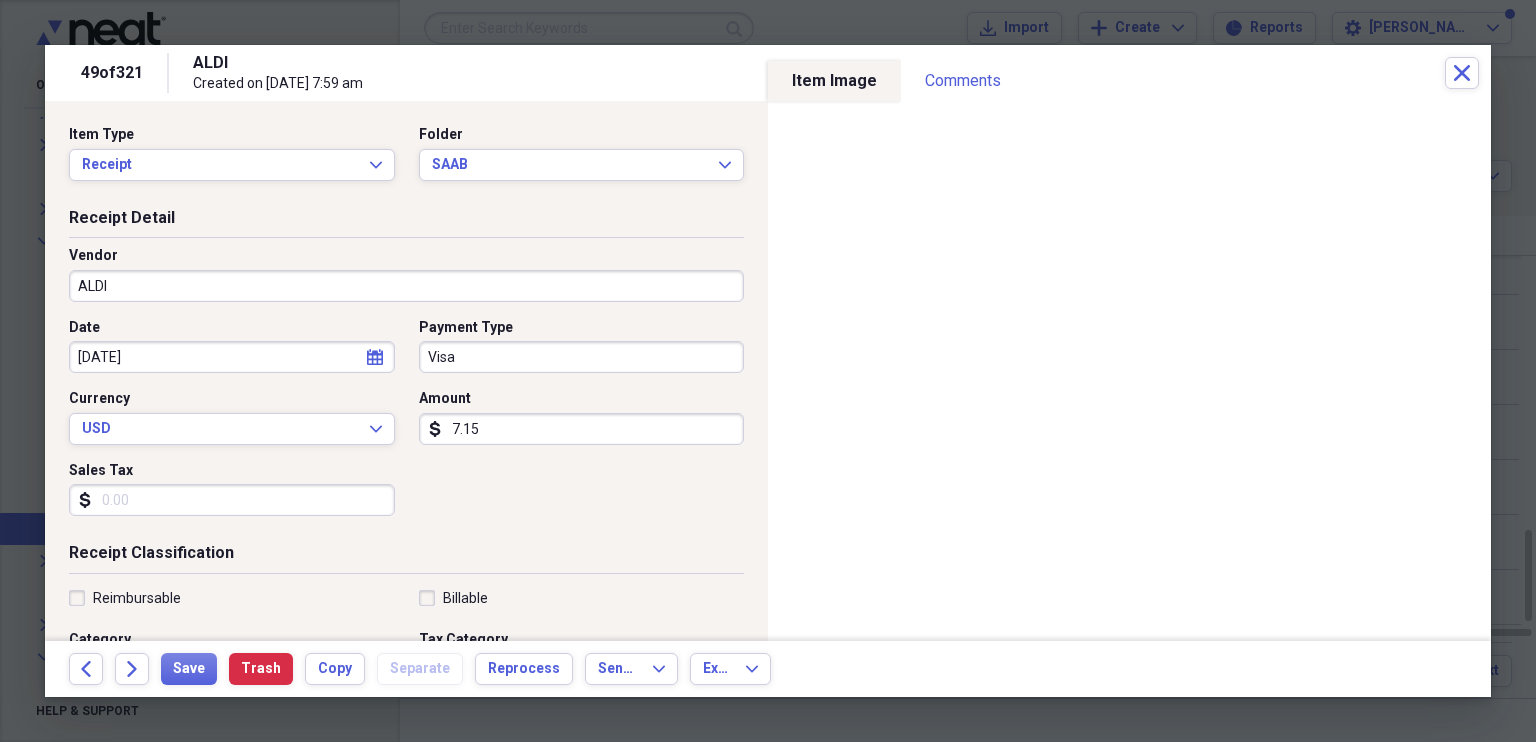 click on "Visa" at bounding box center (582, 357) 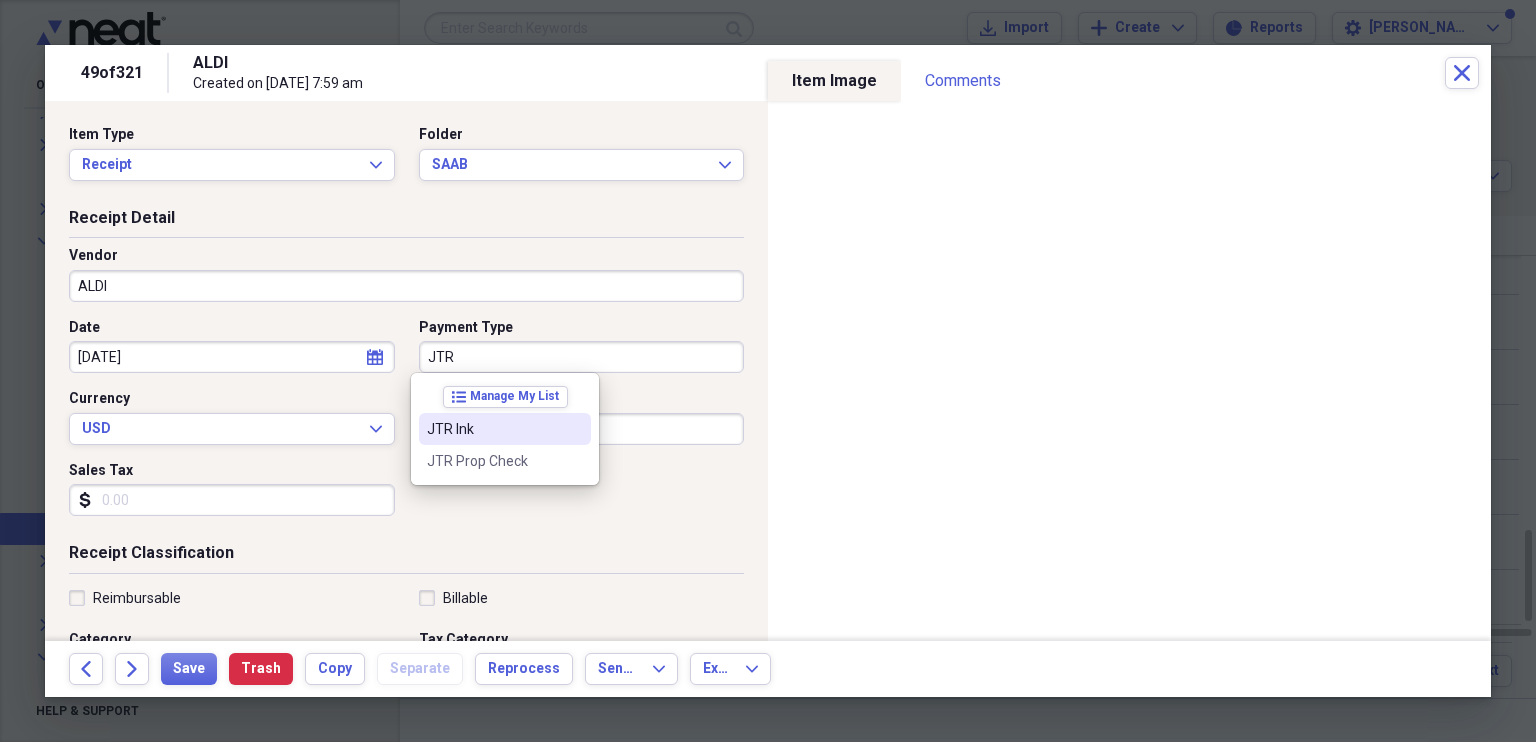 click on "JTR Ink" at bounding box center (493, 429) 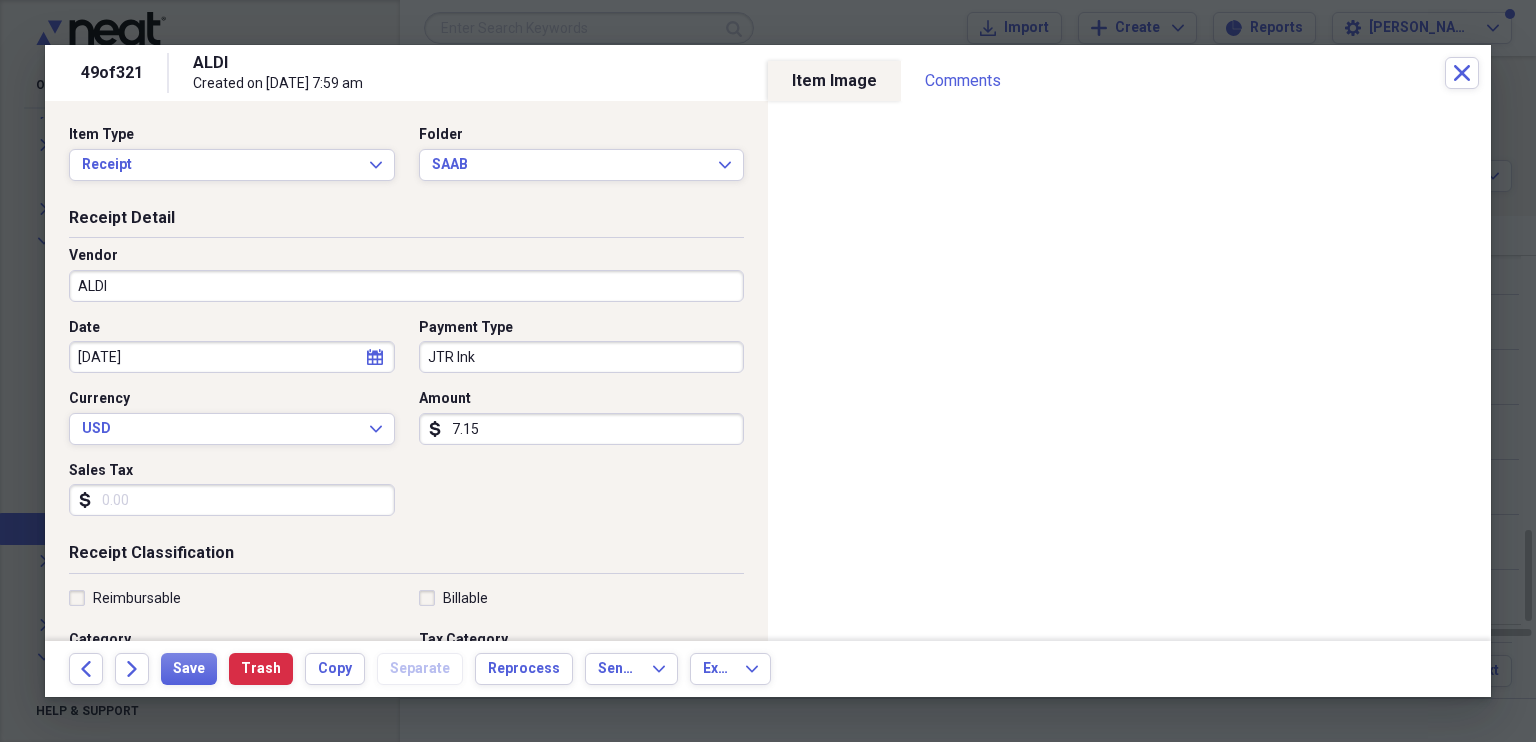 click on "Sales Tax" at bounding box center [232, 500] 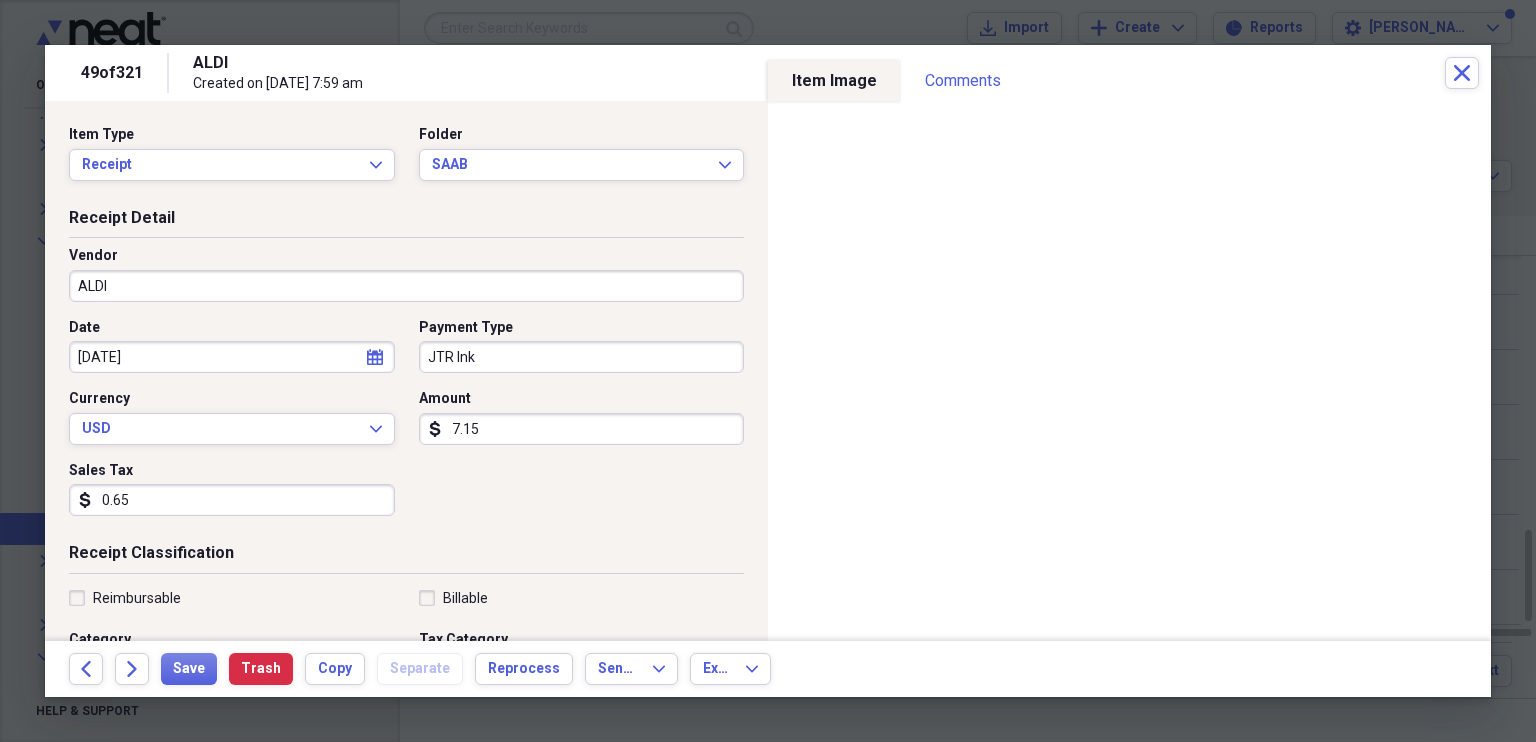 type on "0.65" 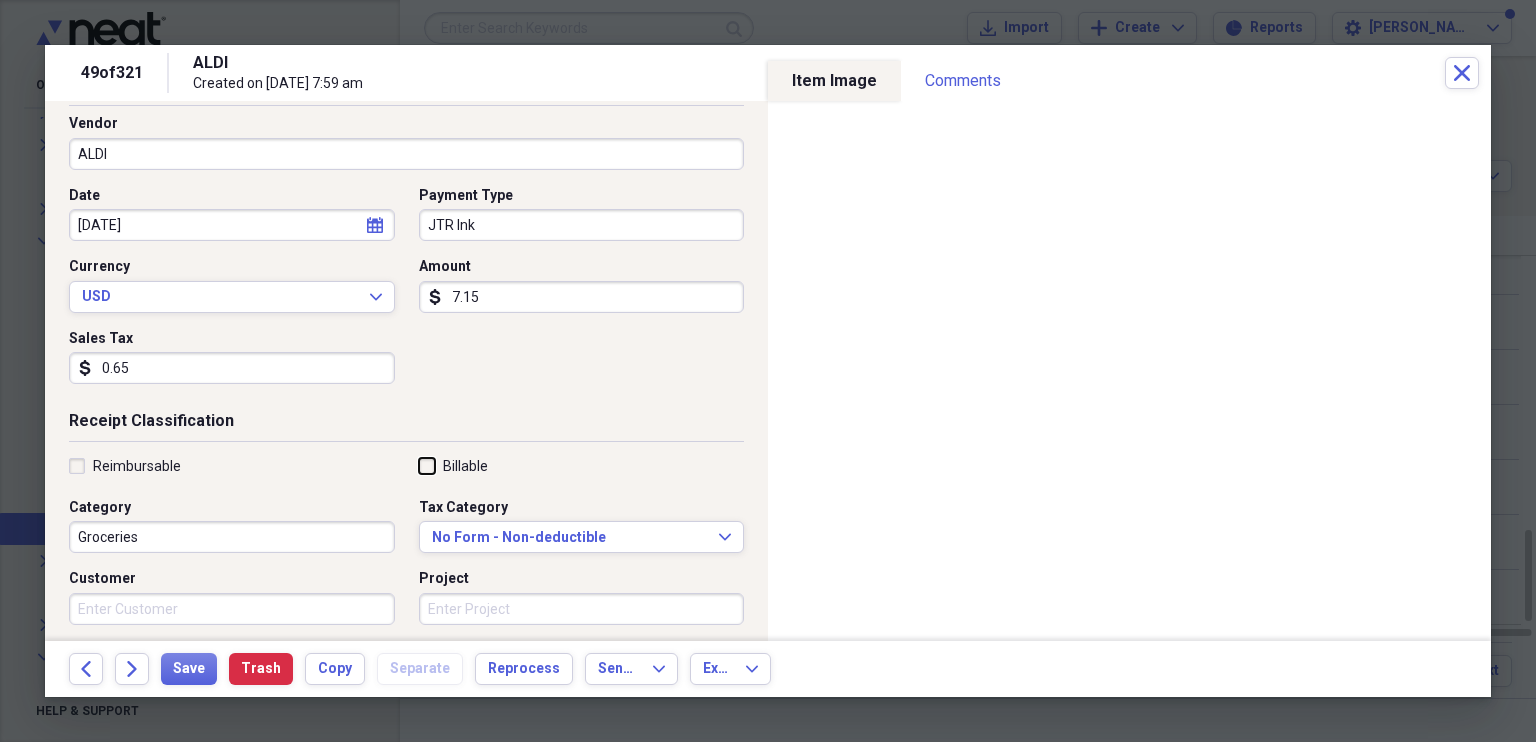 scroll, scrollTop: 135, scrollLeft: 0, axis: vertical 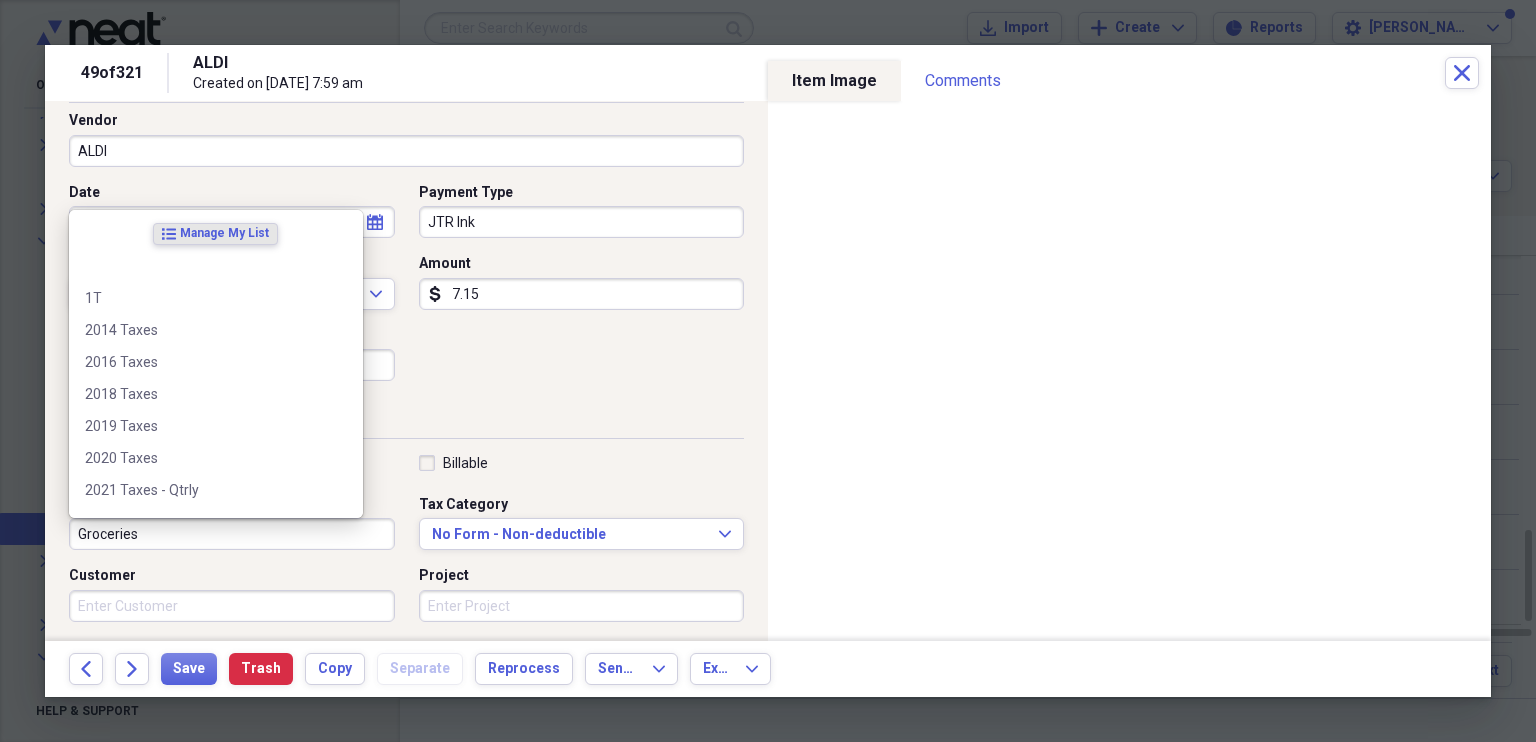 click on "Groceries" at bounding box center [232, 534] 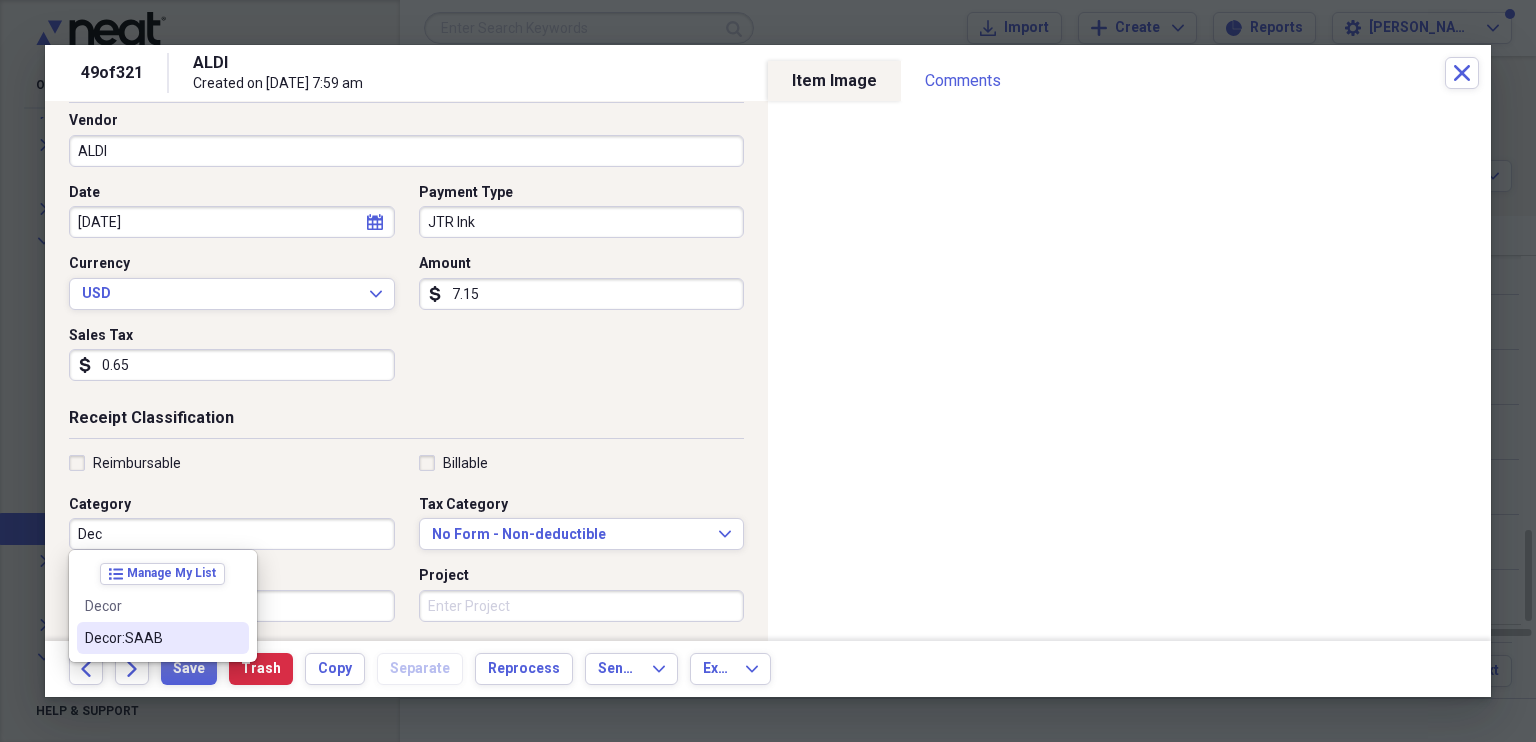 click on "Decor:SAAB" at bounding box center [151, 638] 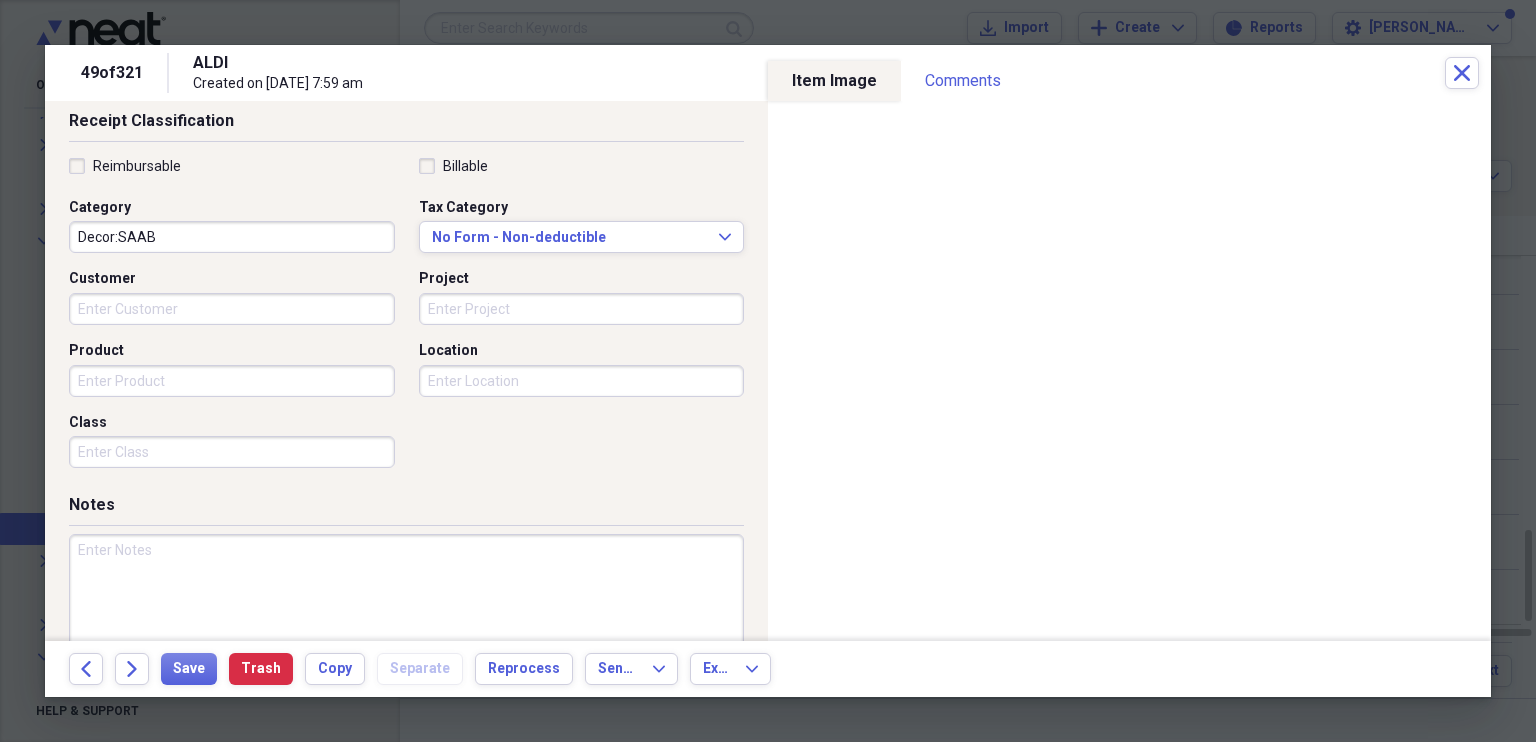 scroll, scrollTop: 480, scrollLeft: 0, axis: vertical 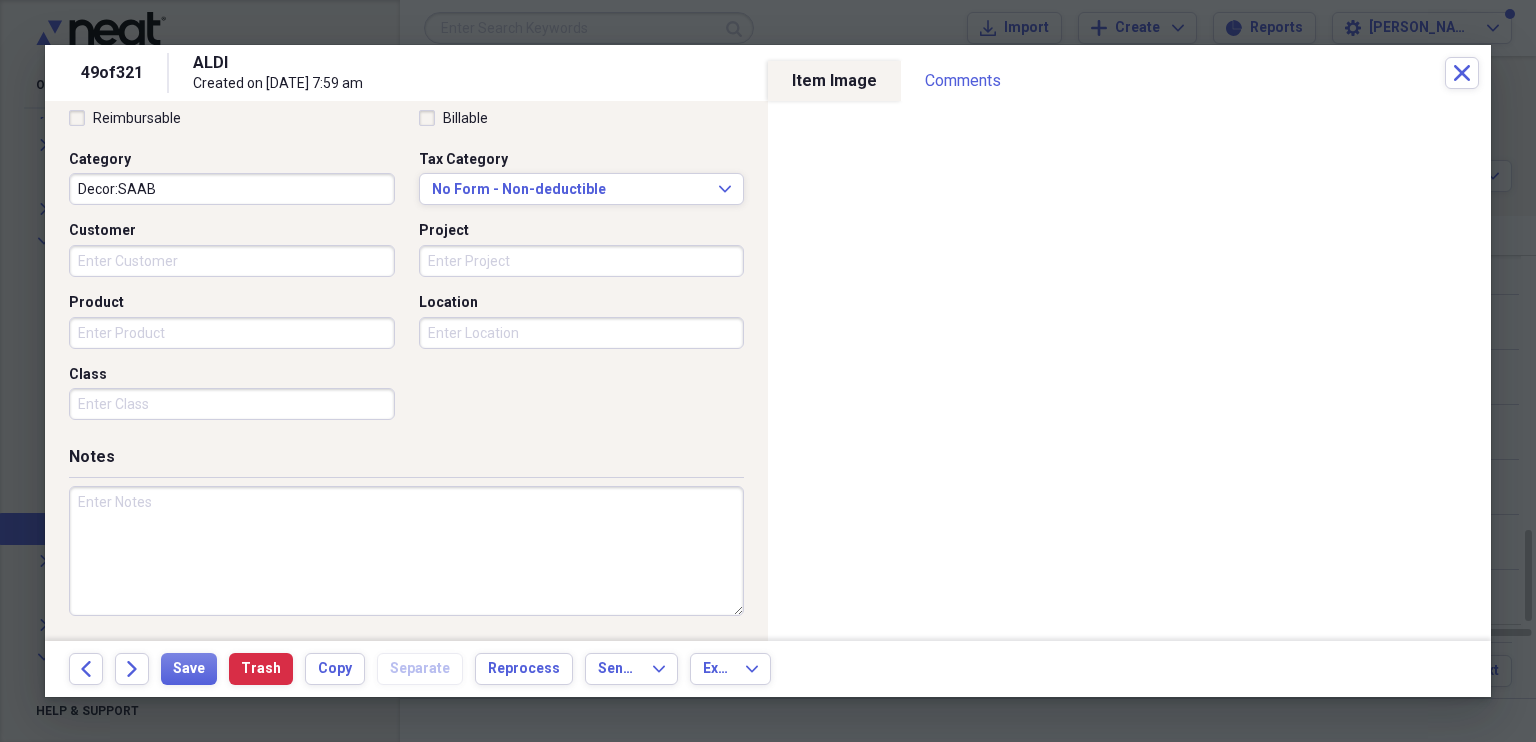 click at bounding box center (406, 551) 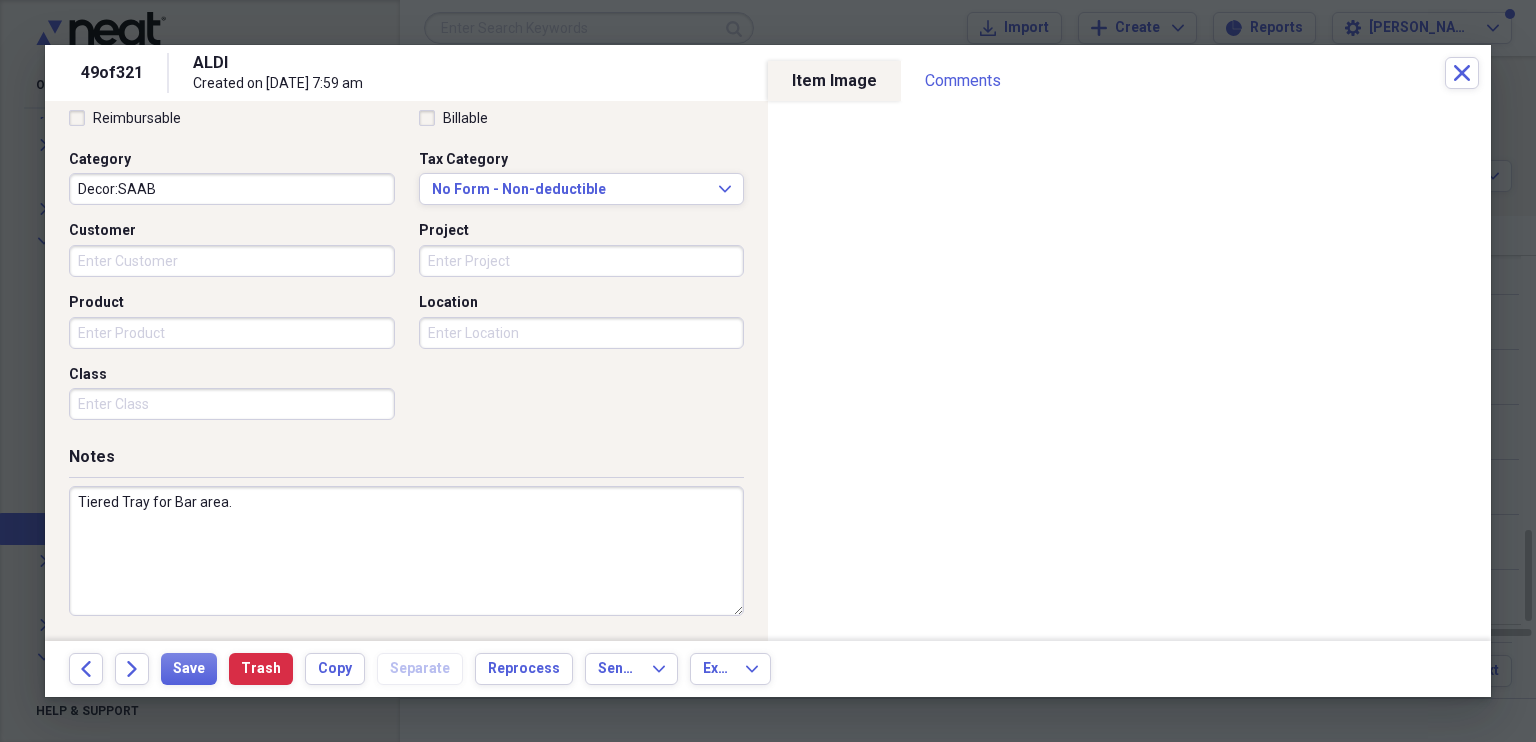 type 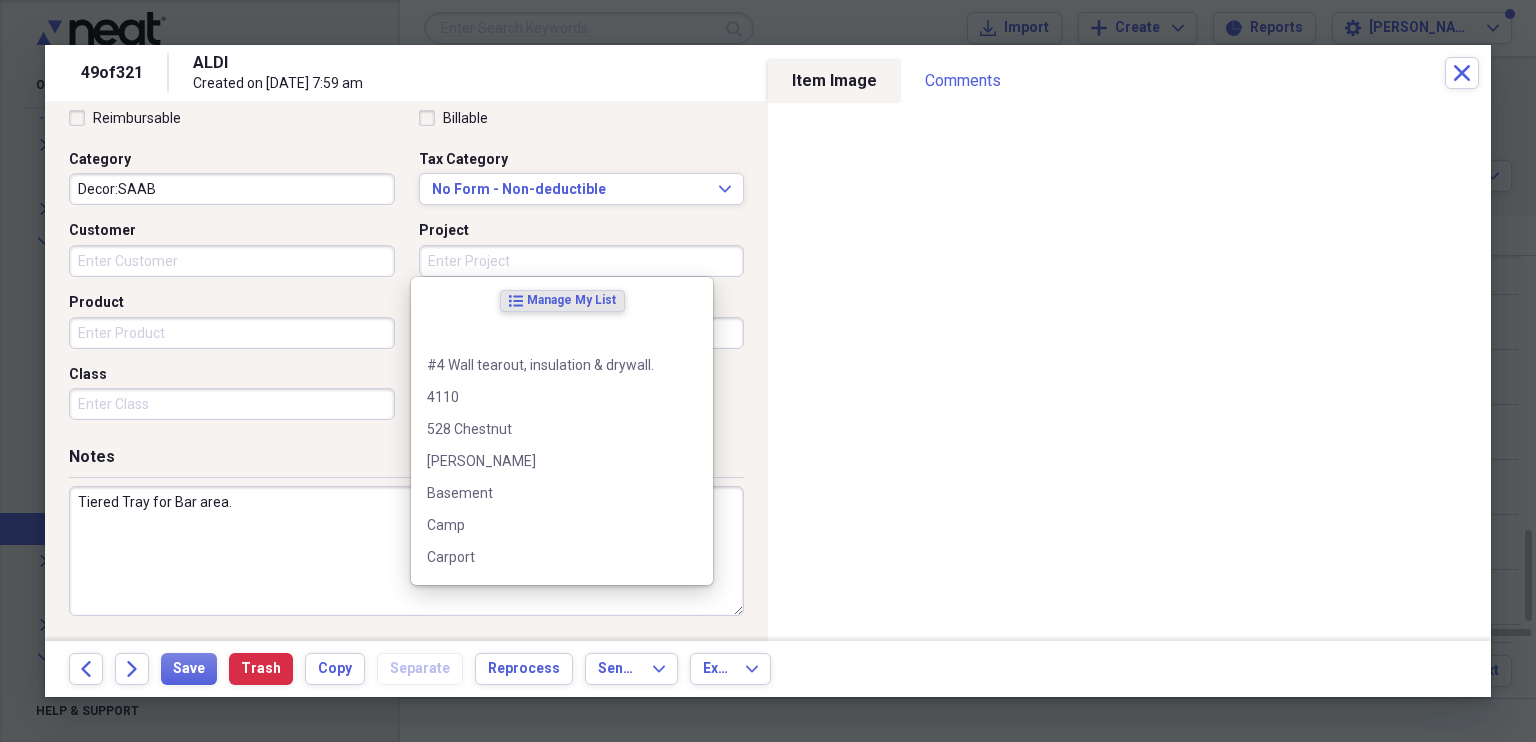 click on "Project" at bounding box center [582, 261] 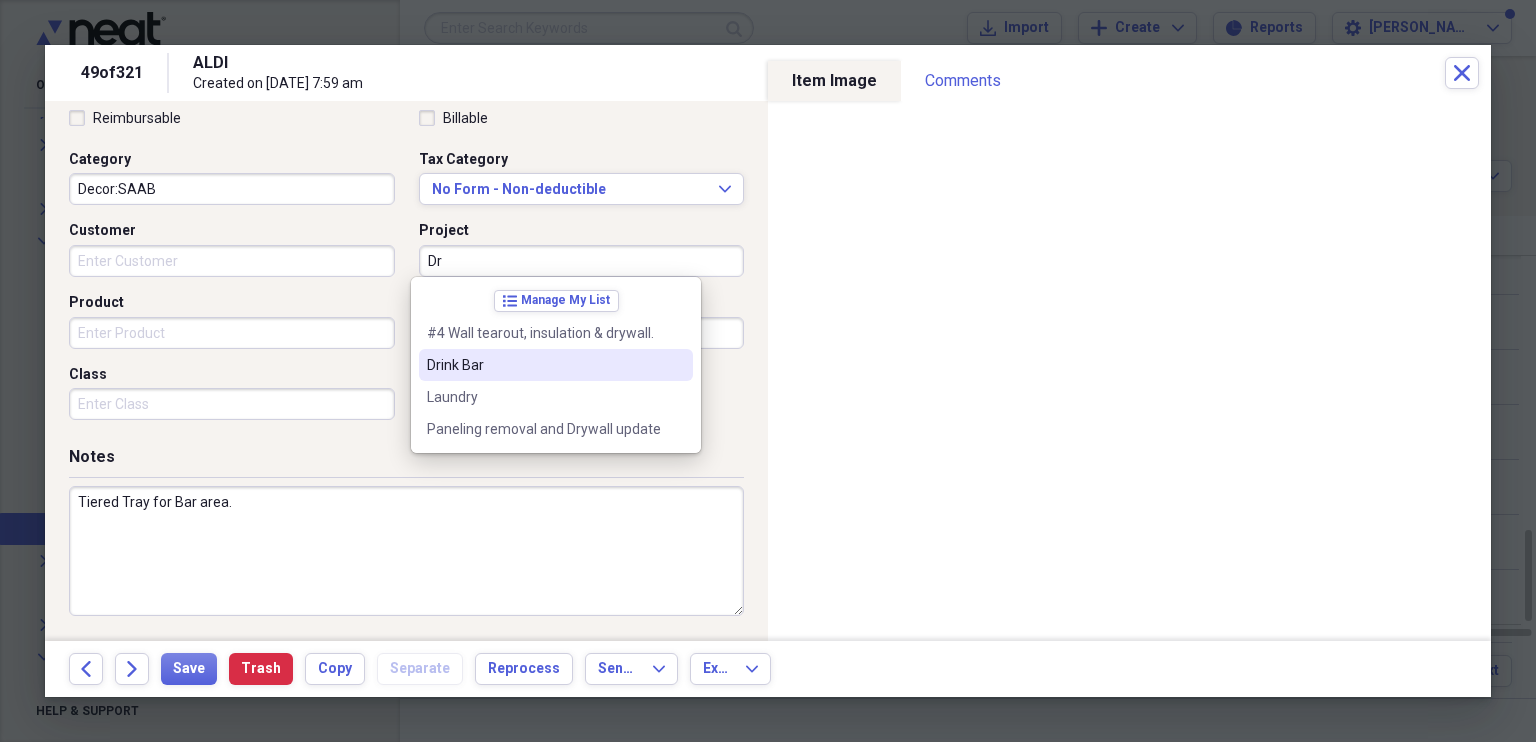click on "Drink Bar" at bounding box center (544, 365) 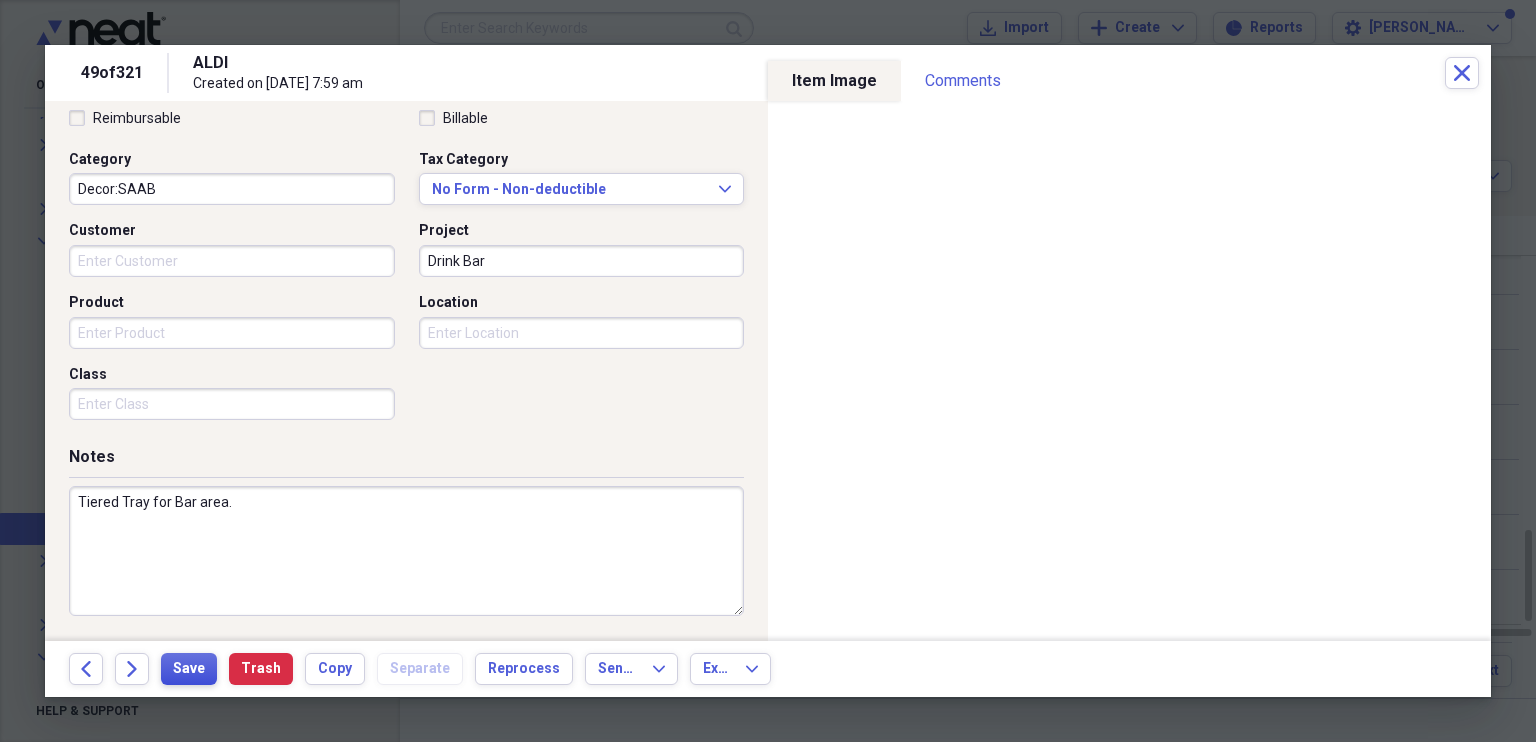 click on "Save" at bounding box center [189, 669] 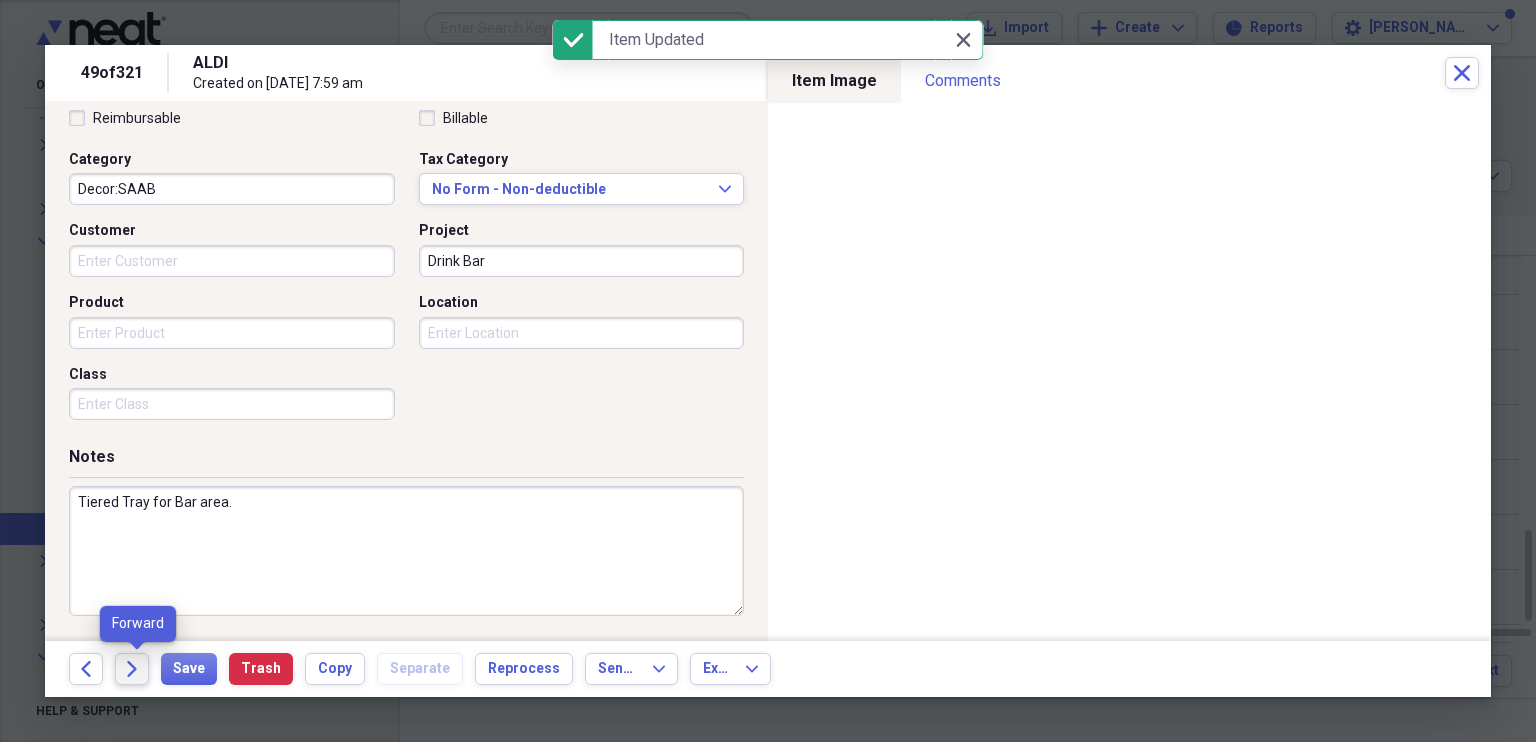click on "Forward" 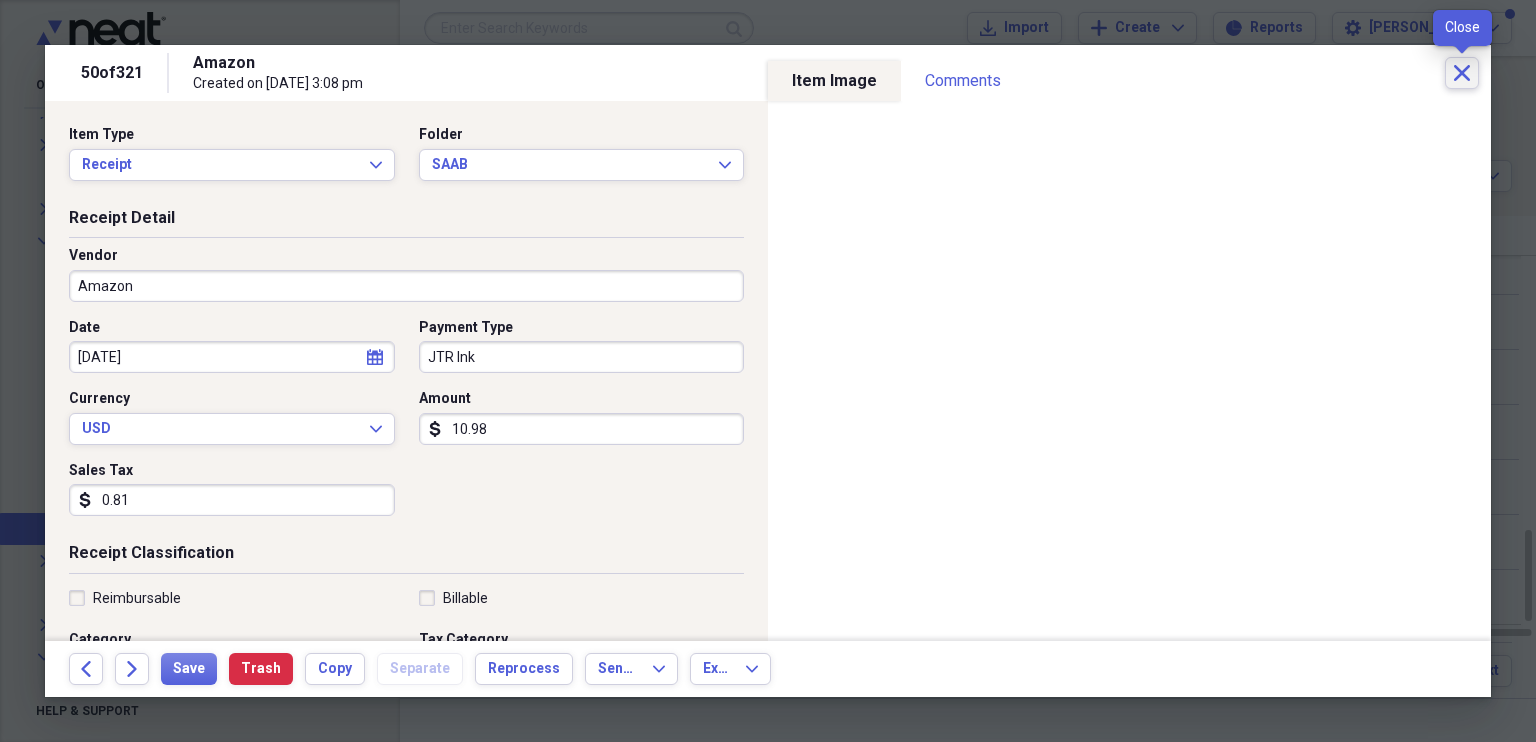 click 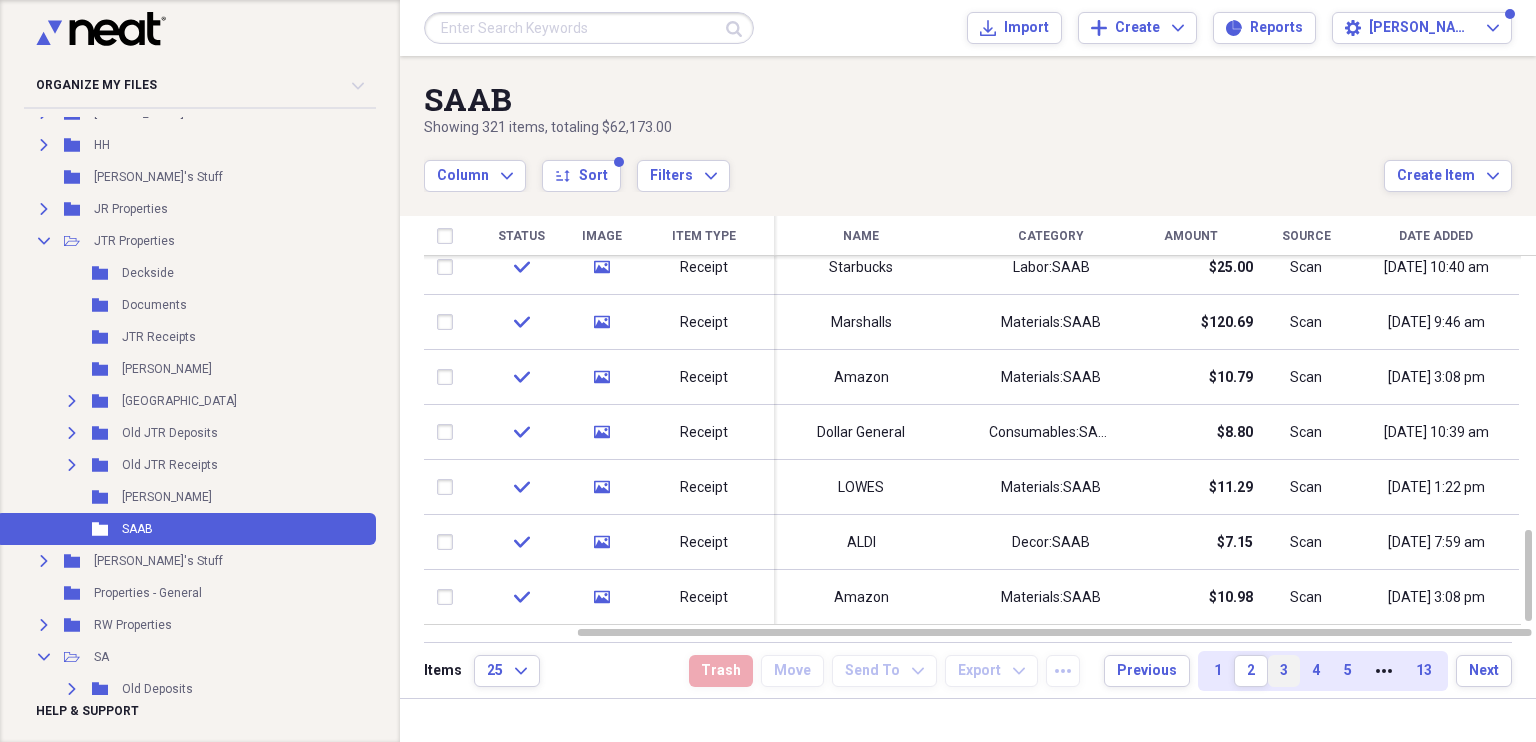 click on "3" at bounding box center [1284, 671] 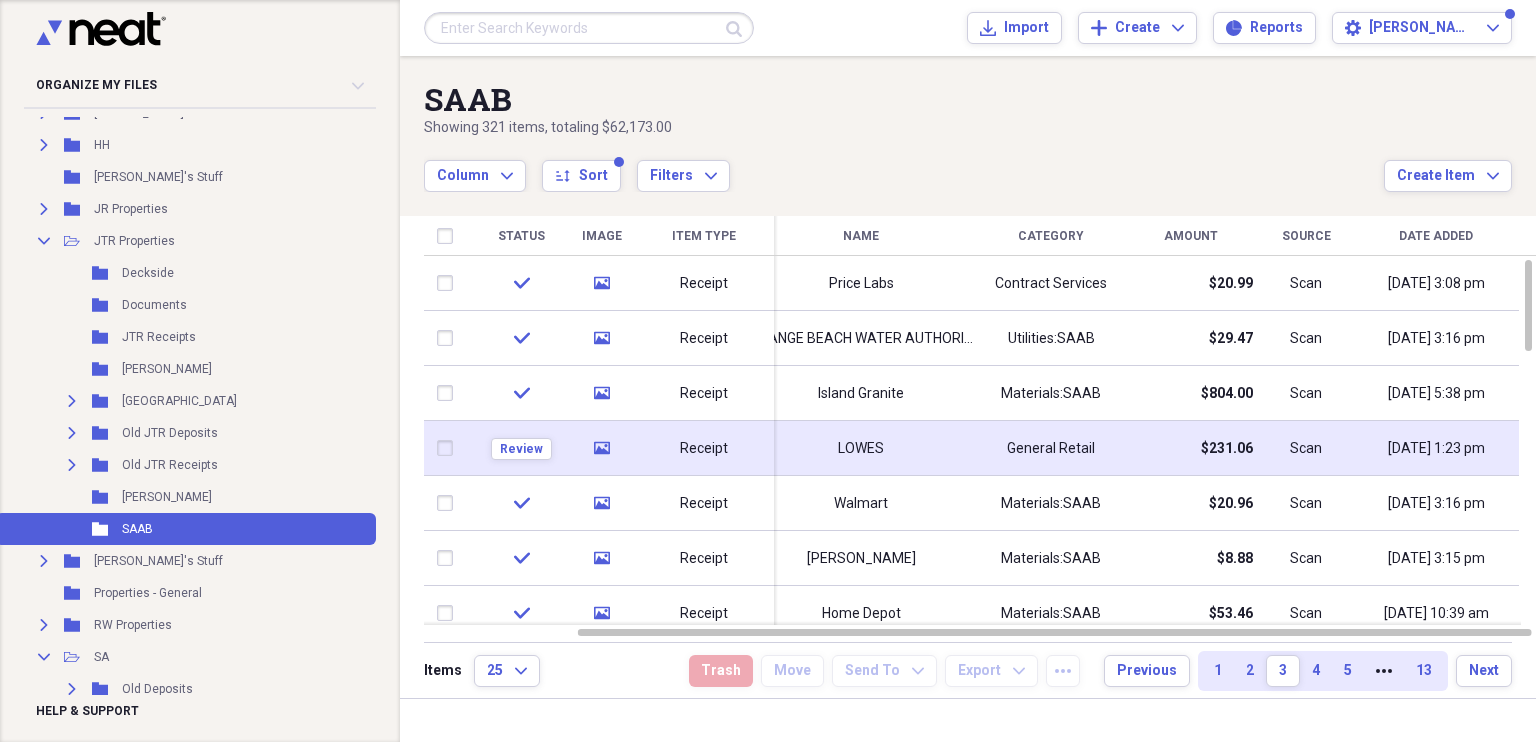 click on "LOWES" at bounding box center (861, 449) 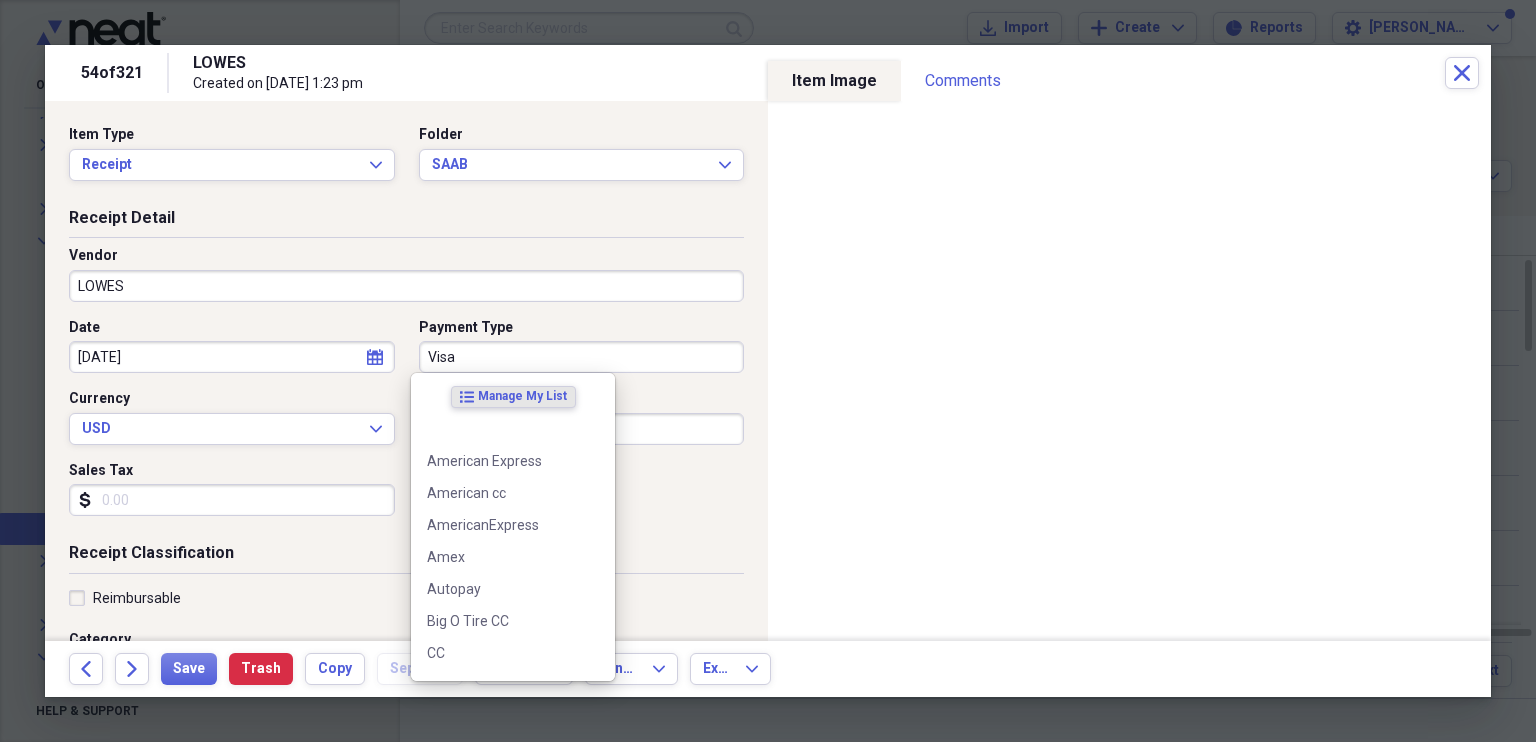 click on "Visa" at bounding box center [582, 357] 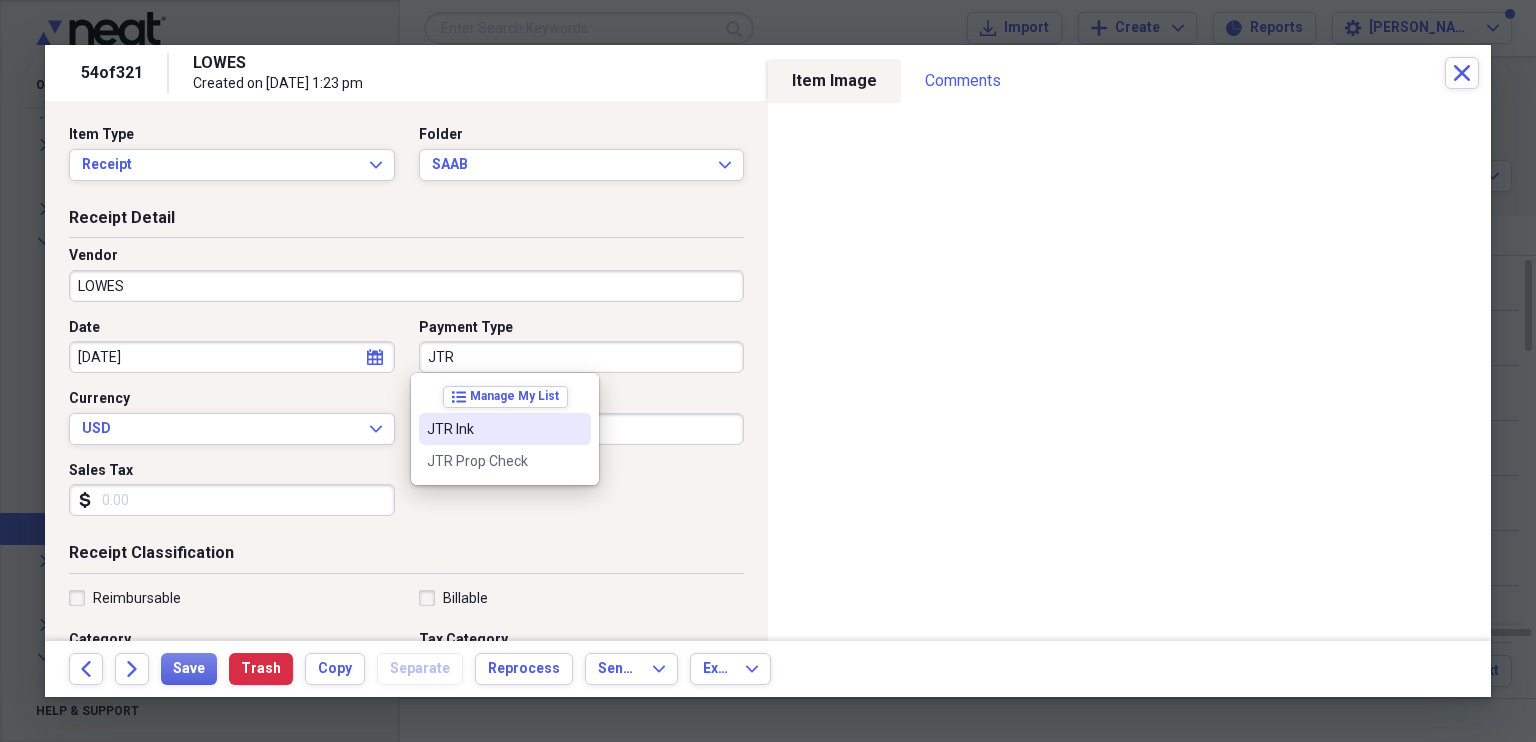 click on "JTR Ink" at bounding box center (493, 429) 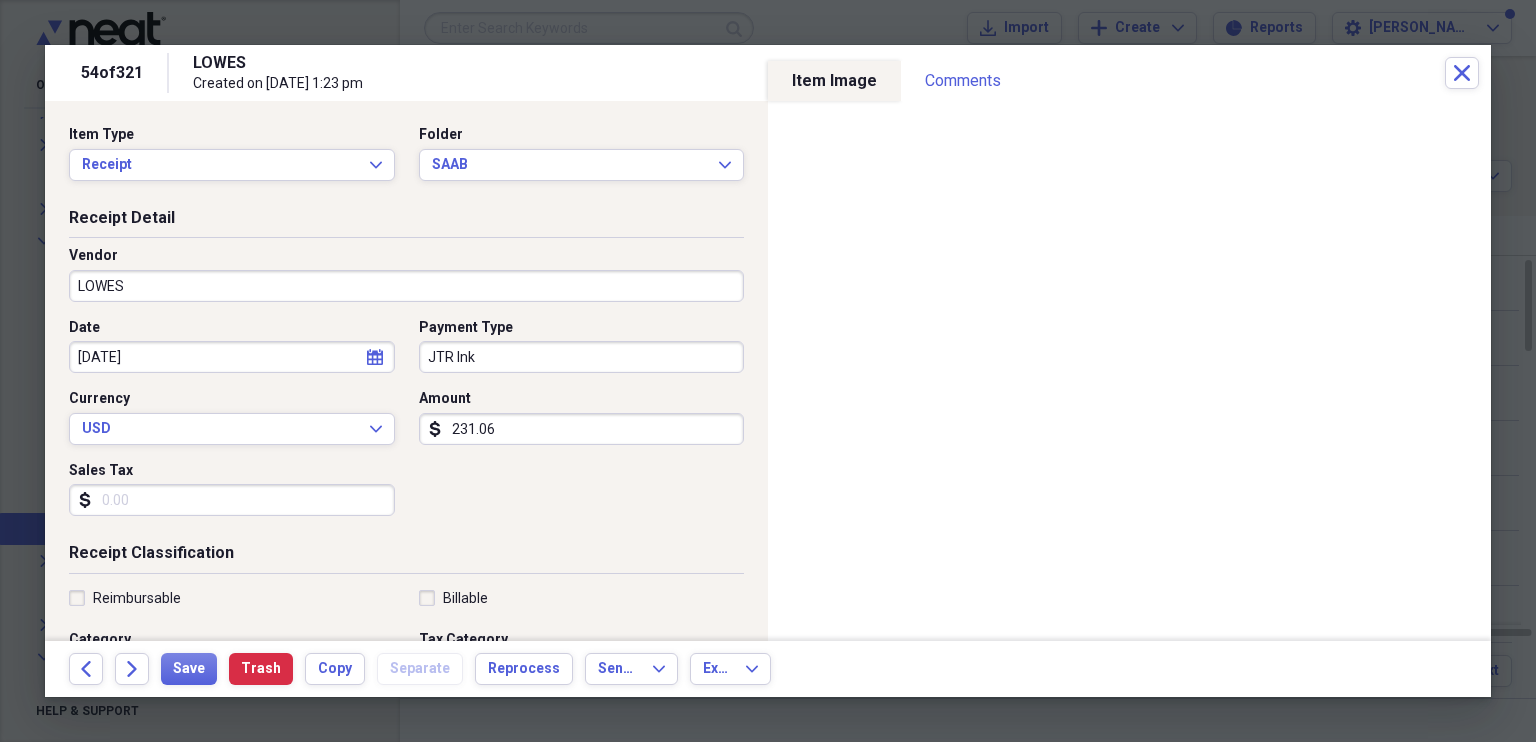 click on "Sales Tax" at bounding box center (232, 500) 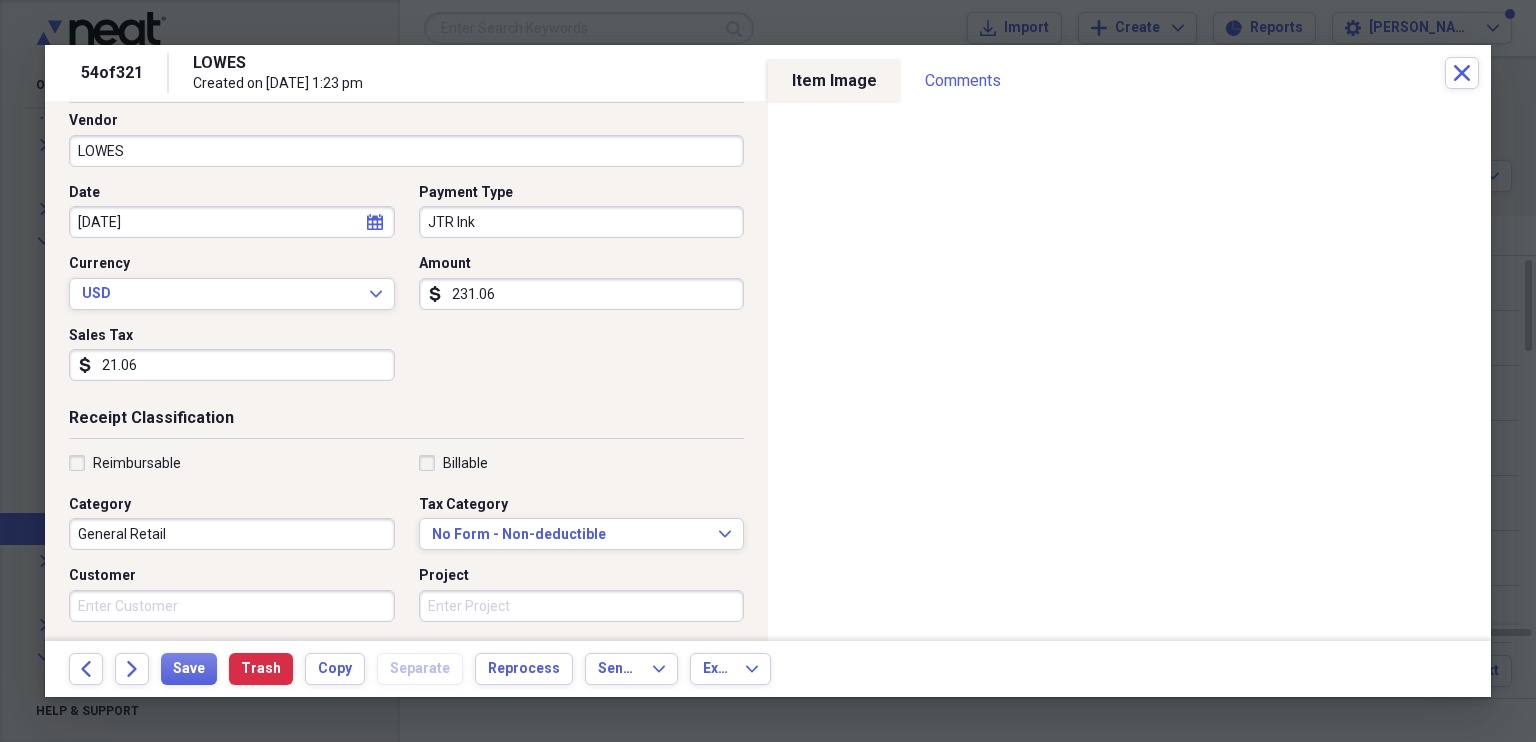scroll, scrollTop: 196, scrollLeft: 0, axis: vertical 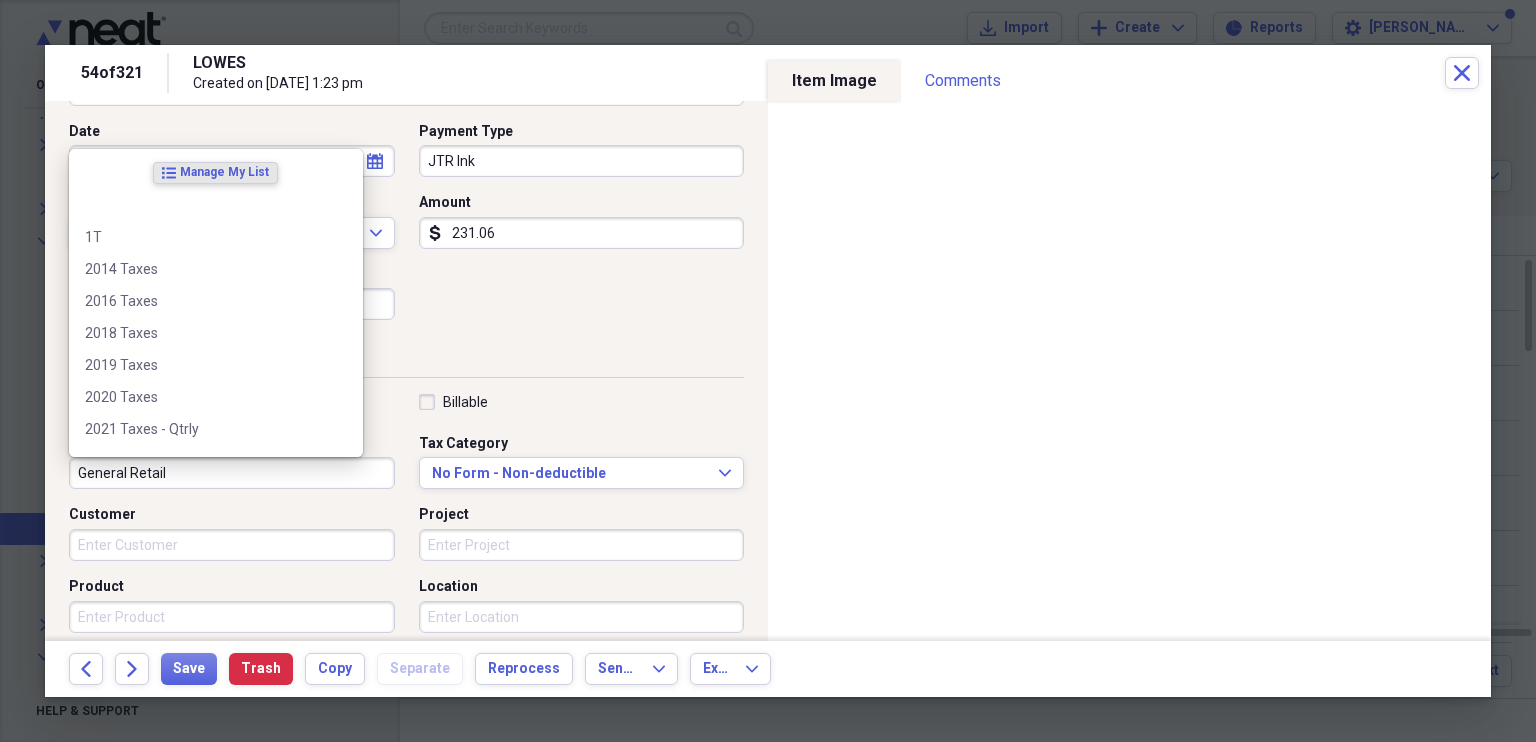 click on "General Retail" at bounding box center (232, 473) 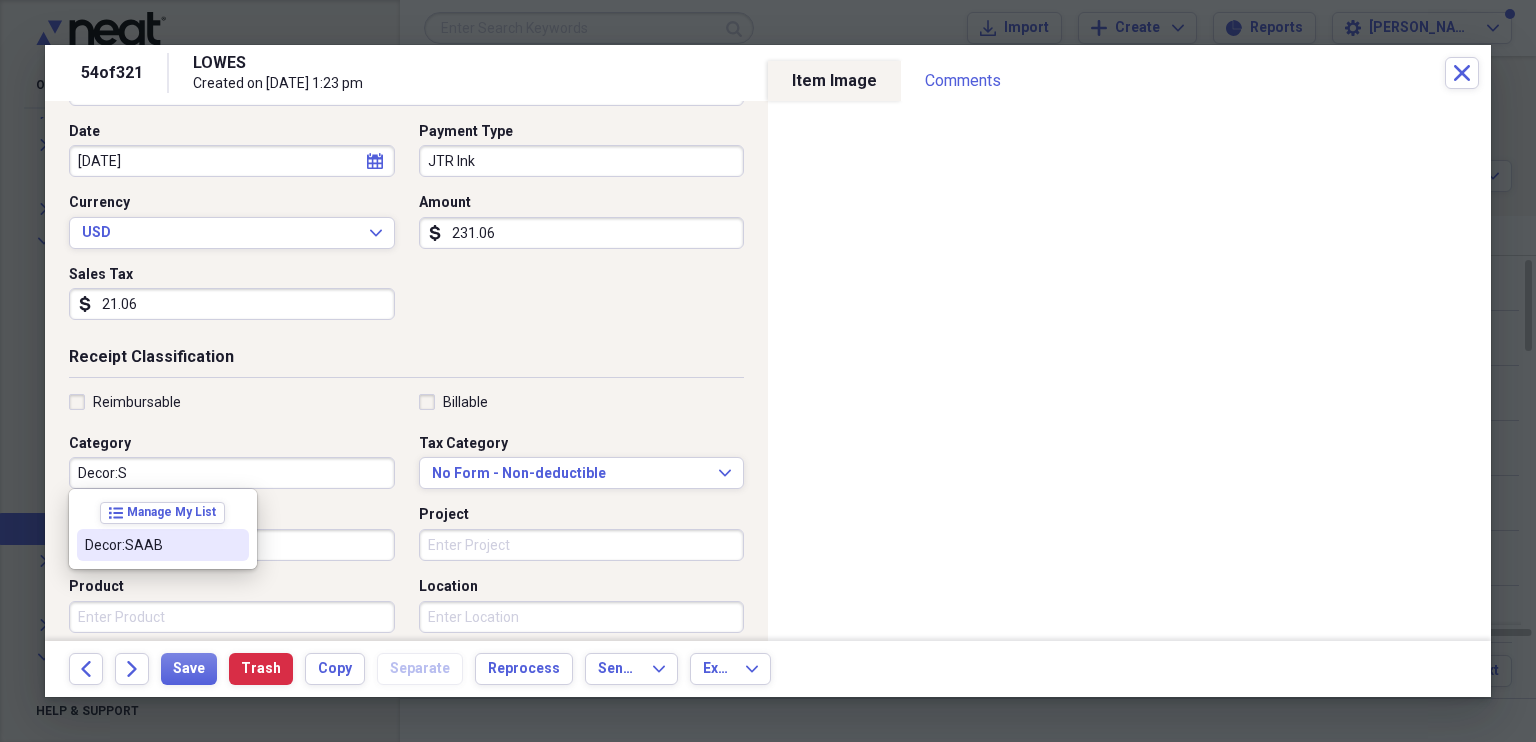 click on "Decor:SAAB" at bounding box center (151, 545) 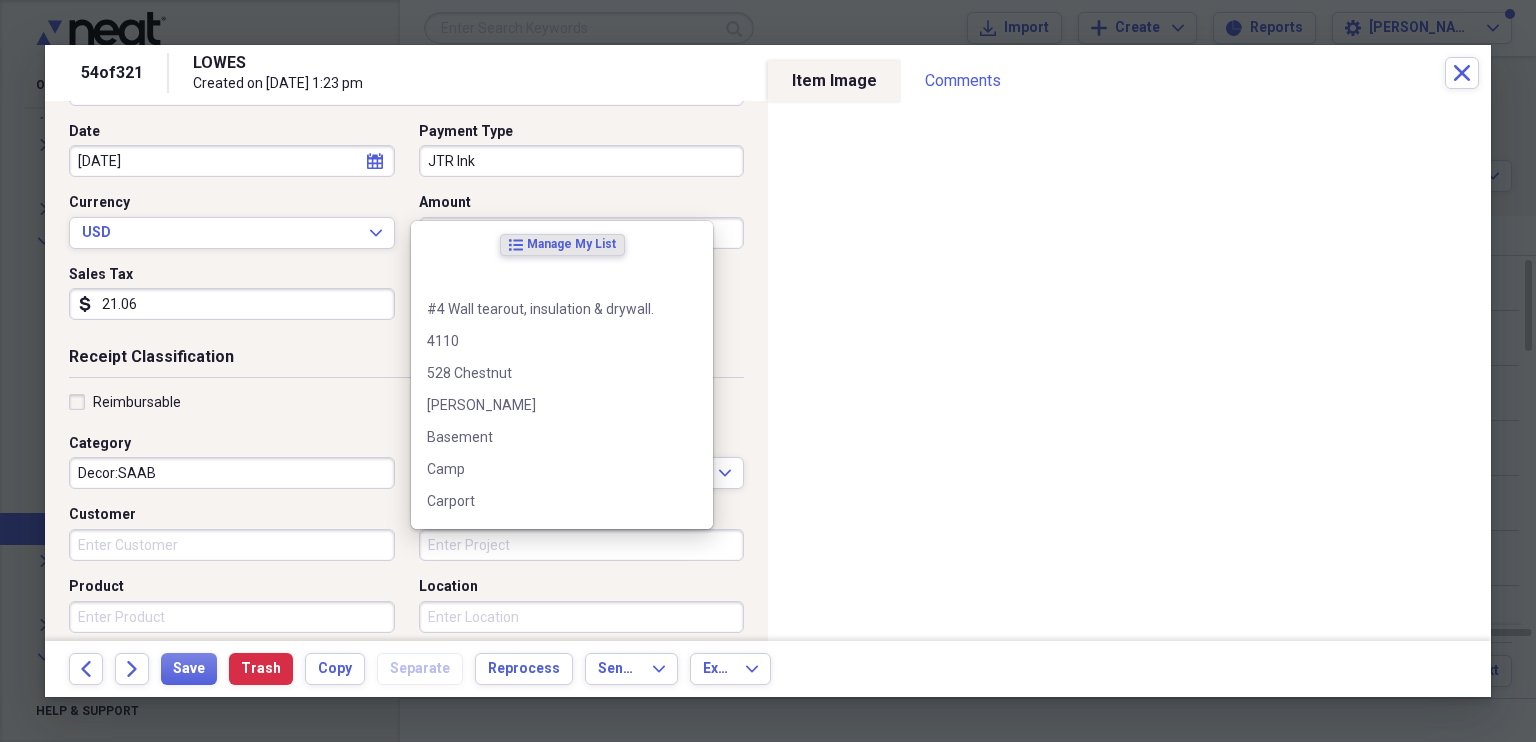 click on "Project" at bounding box center (582, 545) 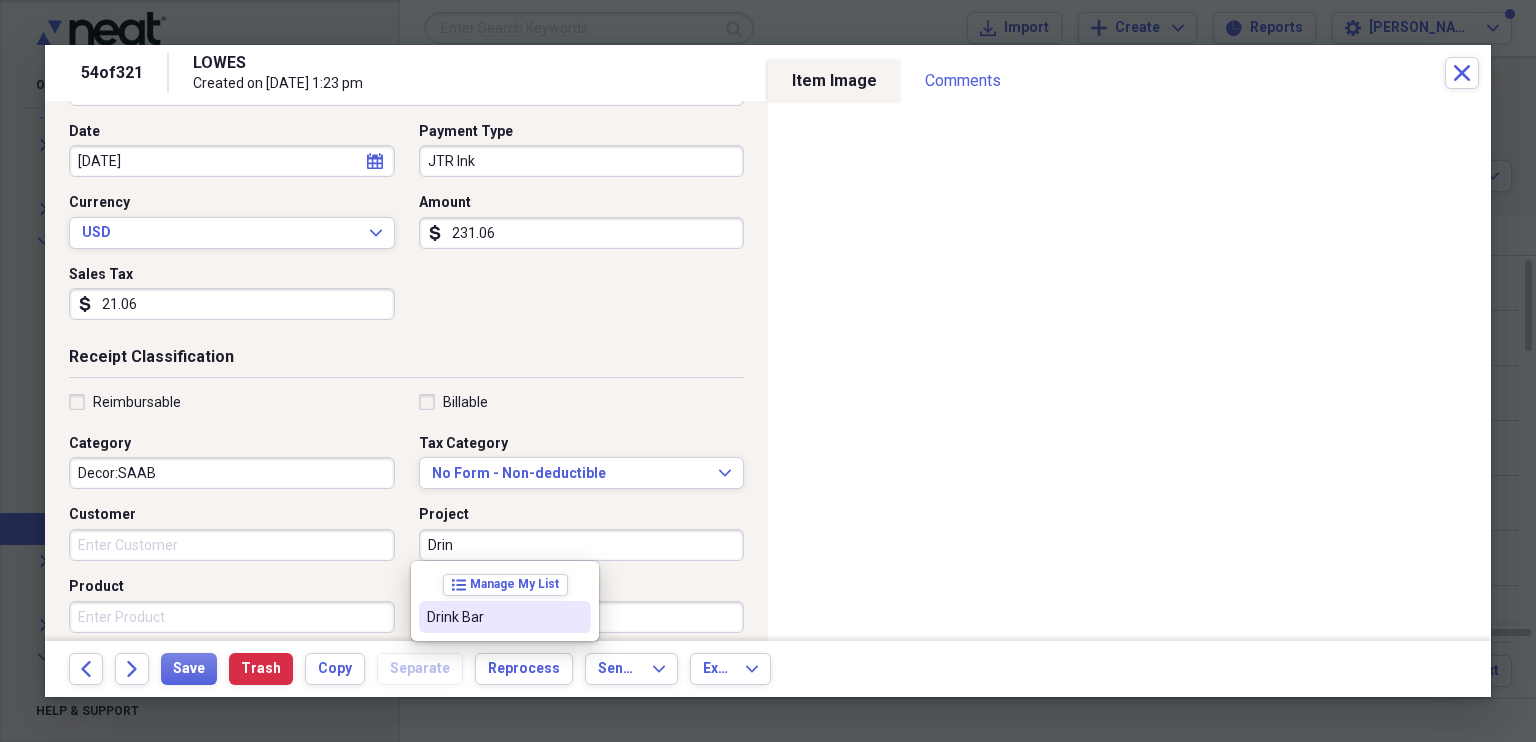 click on "Drink Bar" at bounding box center (493, 617) 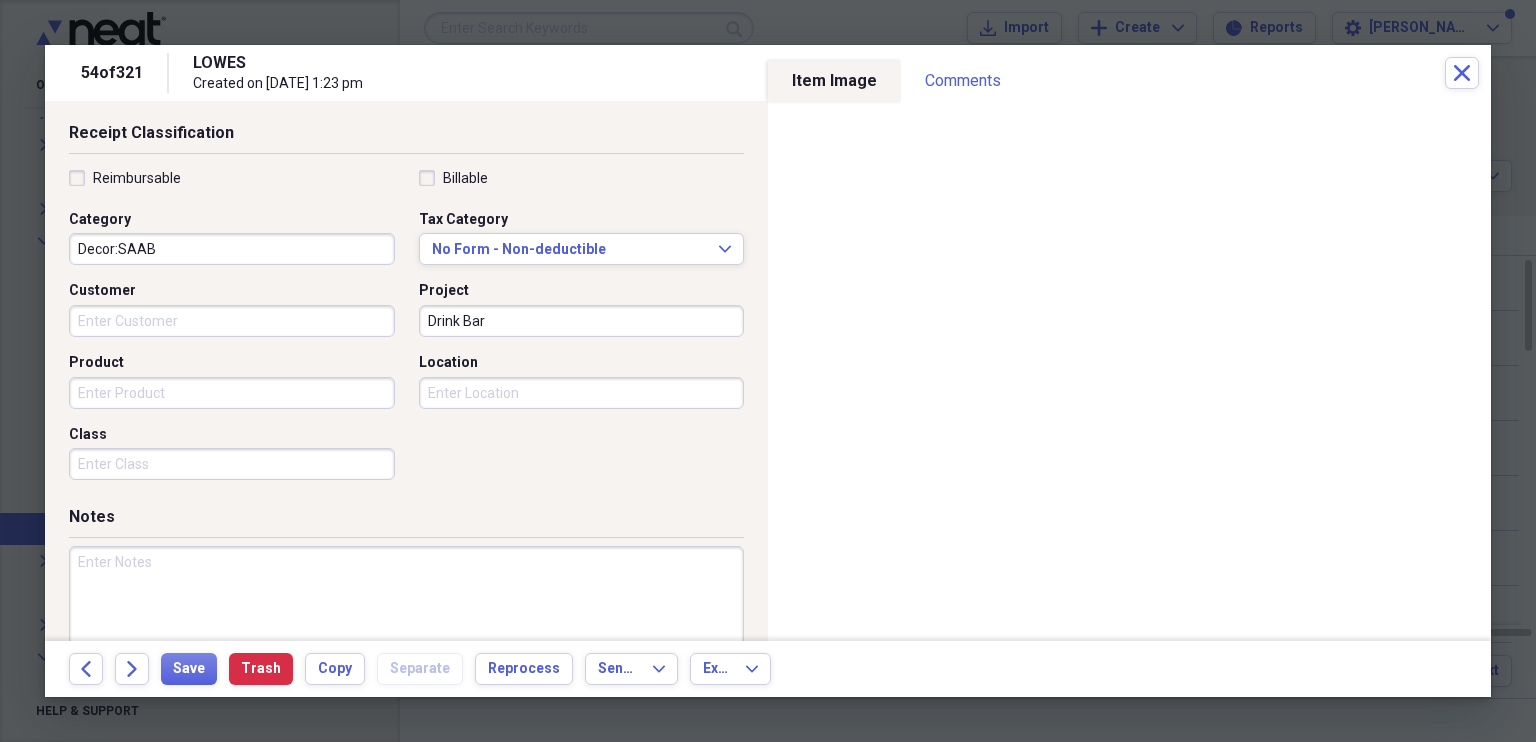 scroll, scrollTop: 422, scrollLeft: 0, axis: vertical 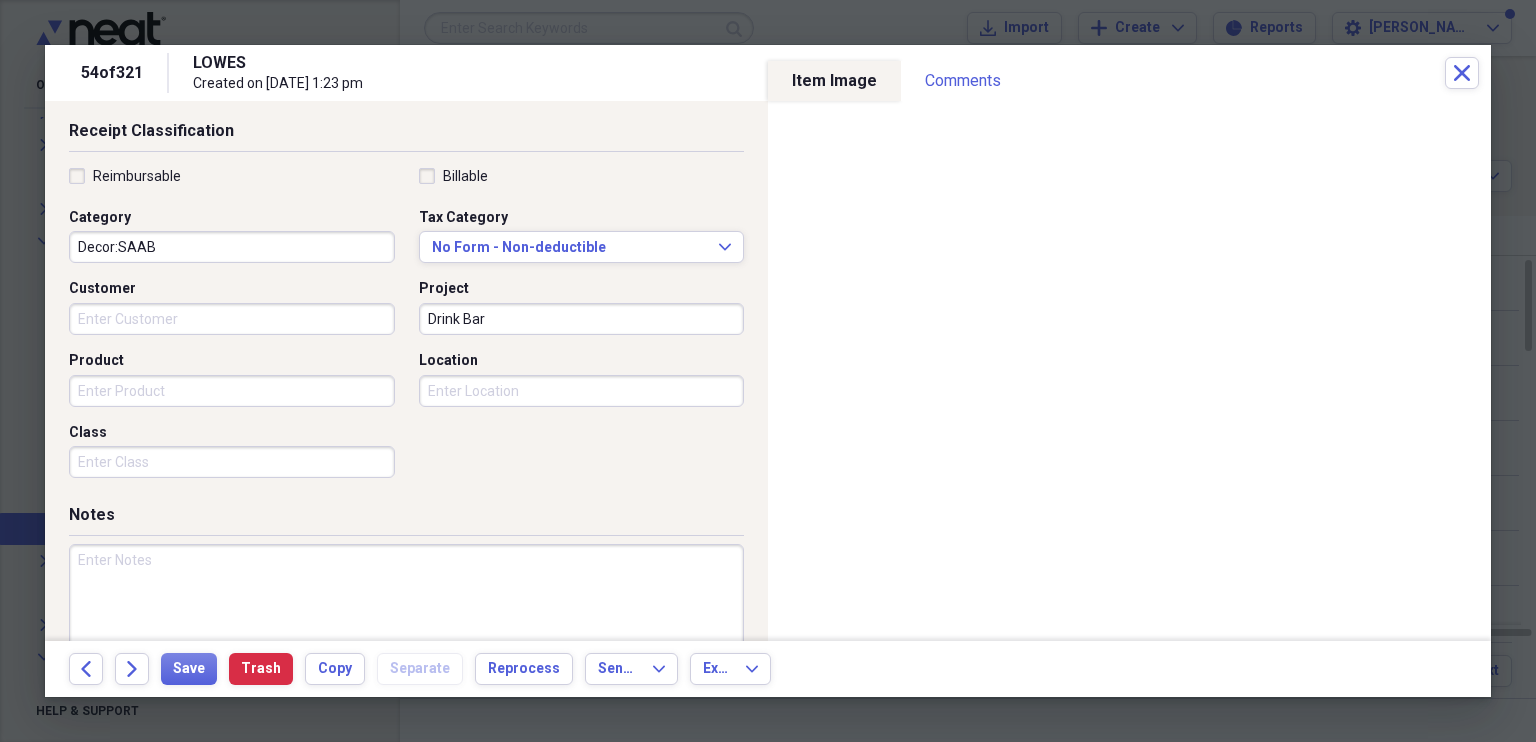 click at bounding box center (406, 609) 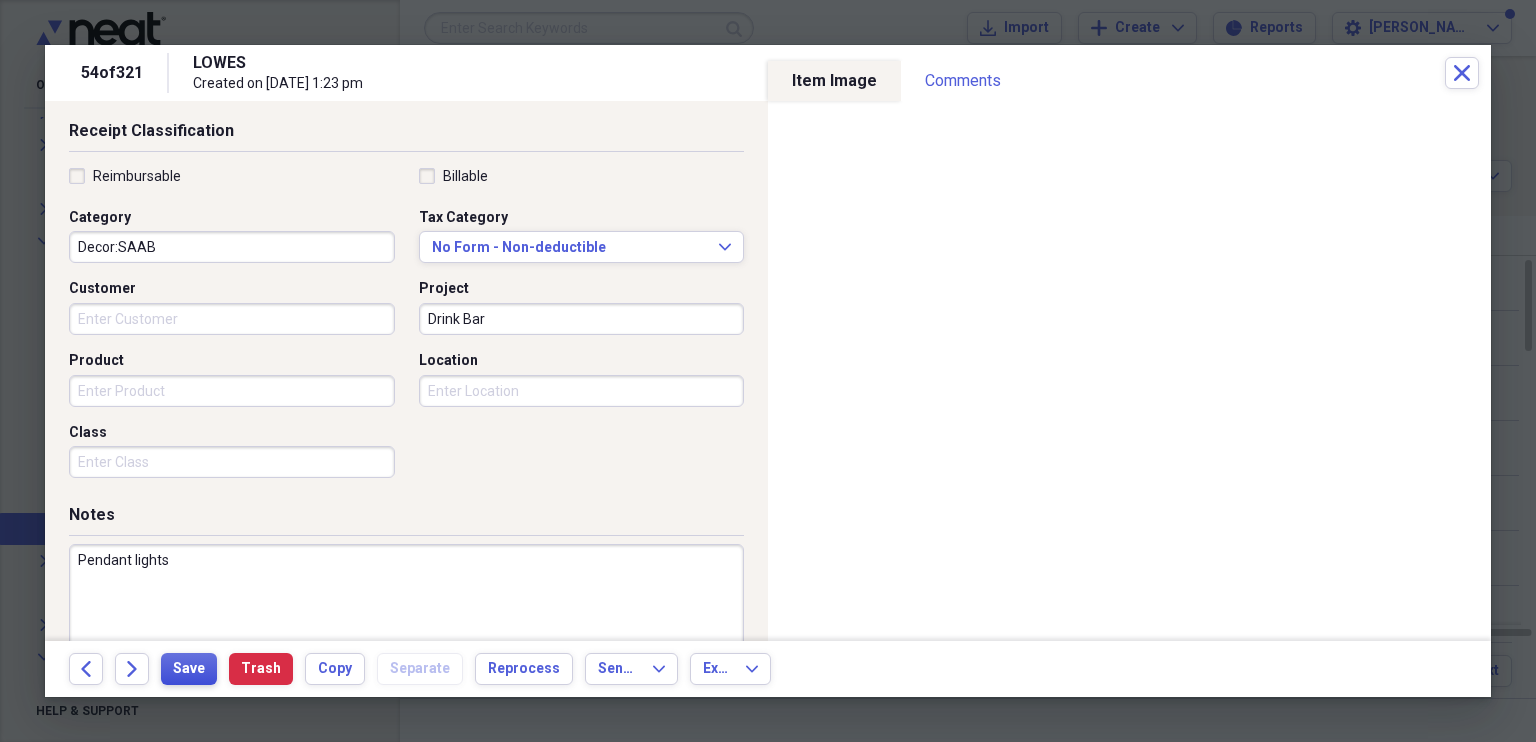click on "Save" at bounding box center (189, 669) 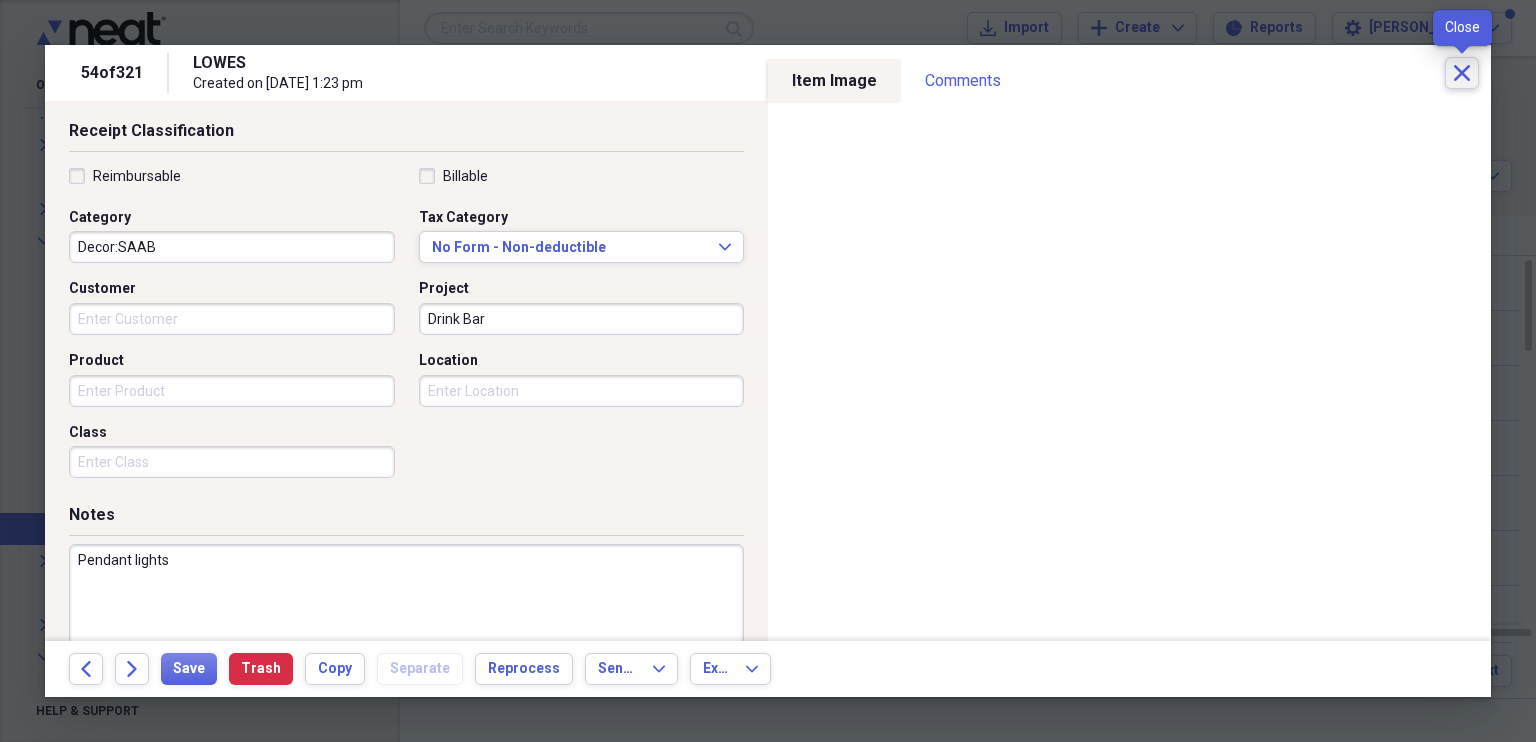 click 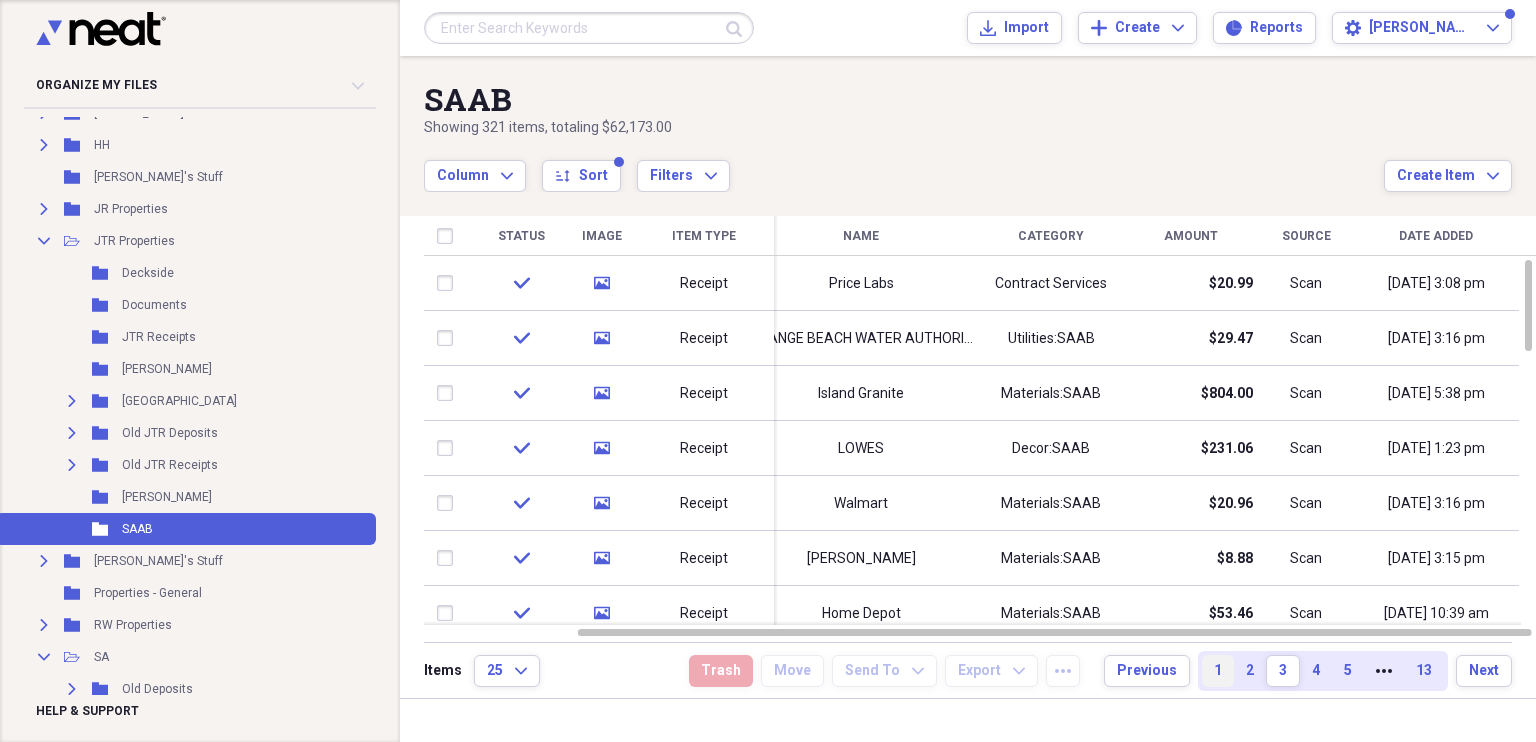 click on "1" at bounding box center (1218, 671) 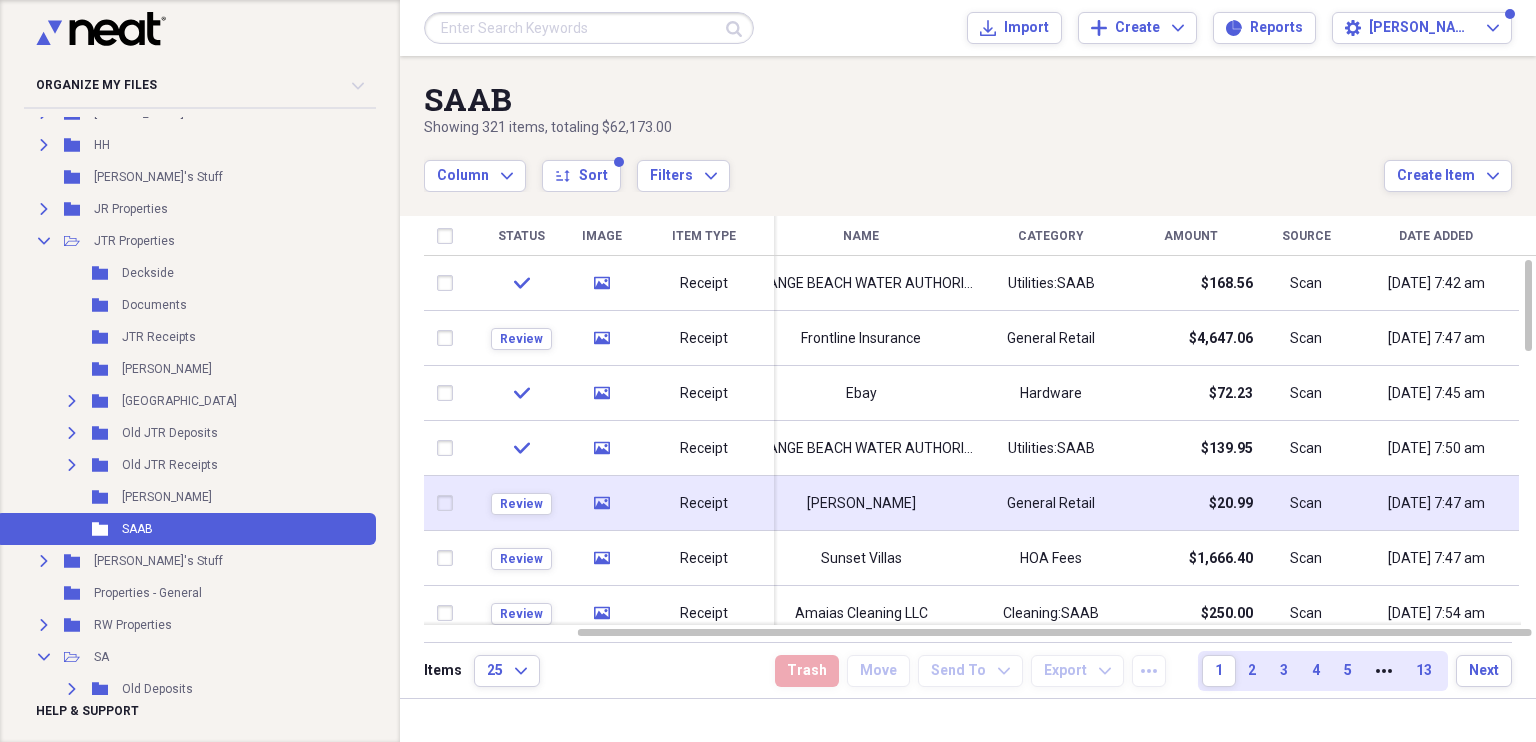 click on "[PERSON_NAME]" at bounding box center (861, 504) 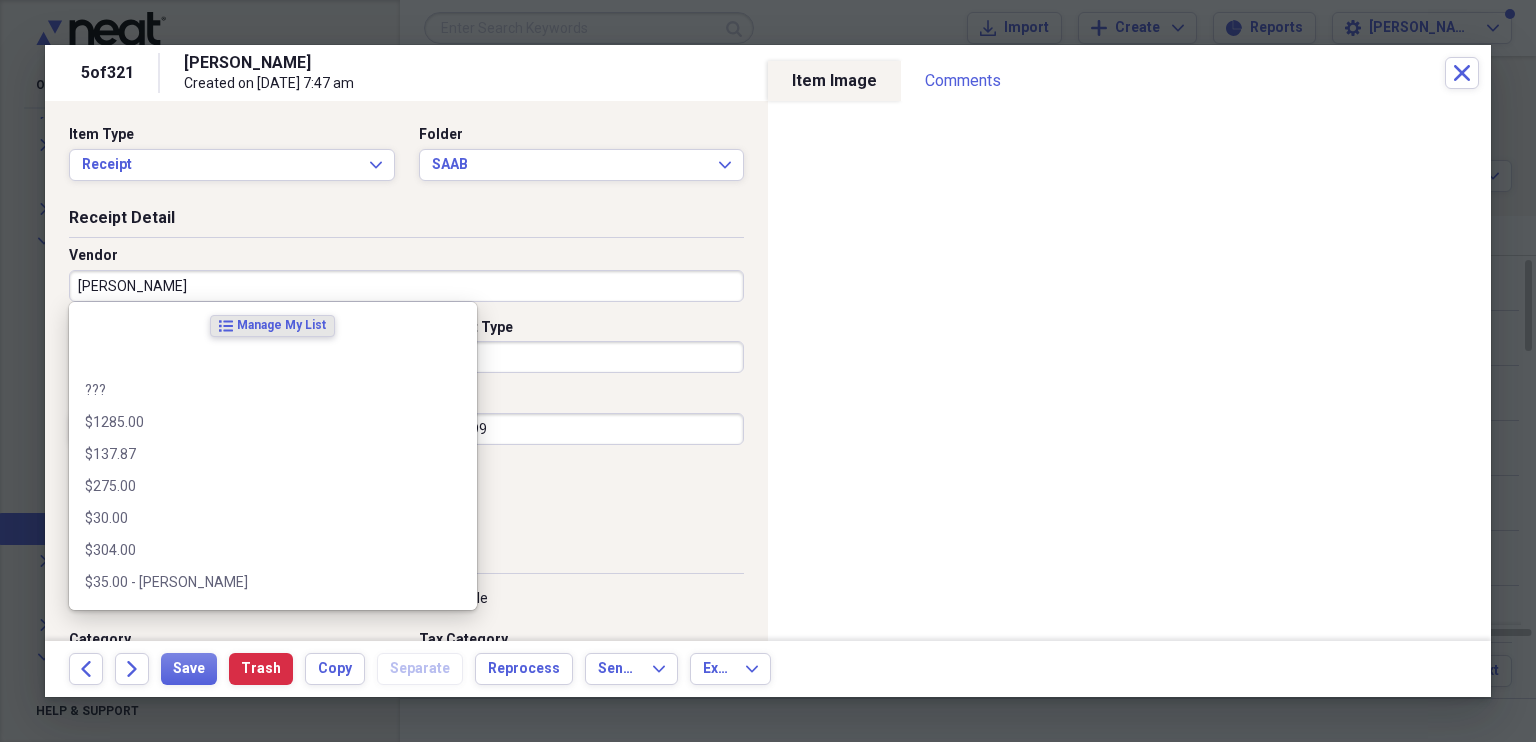 click on "[PERSON_NAME]" at bounding box center [406, 286] 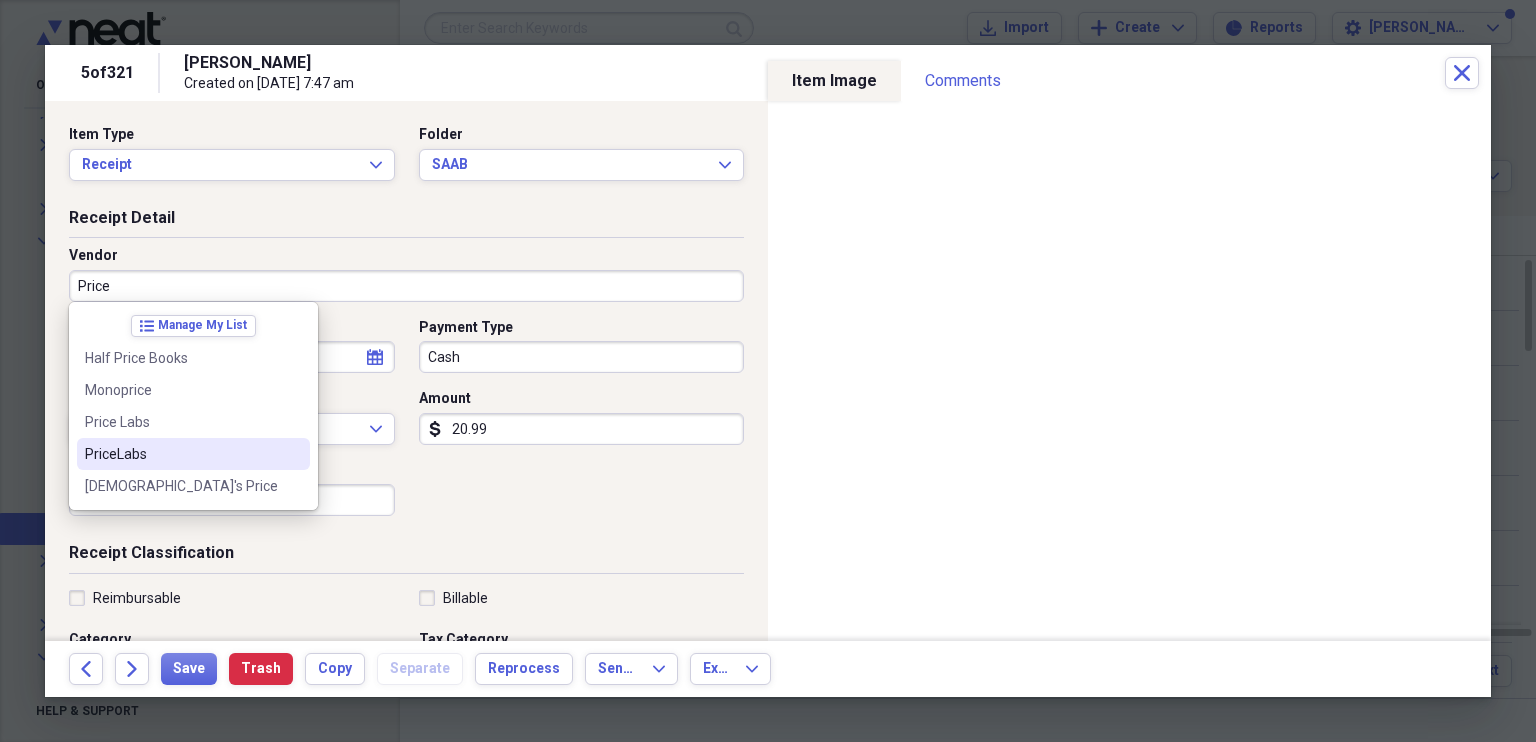 click on "PriceLabs" at bounding box center [181, 454] 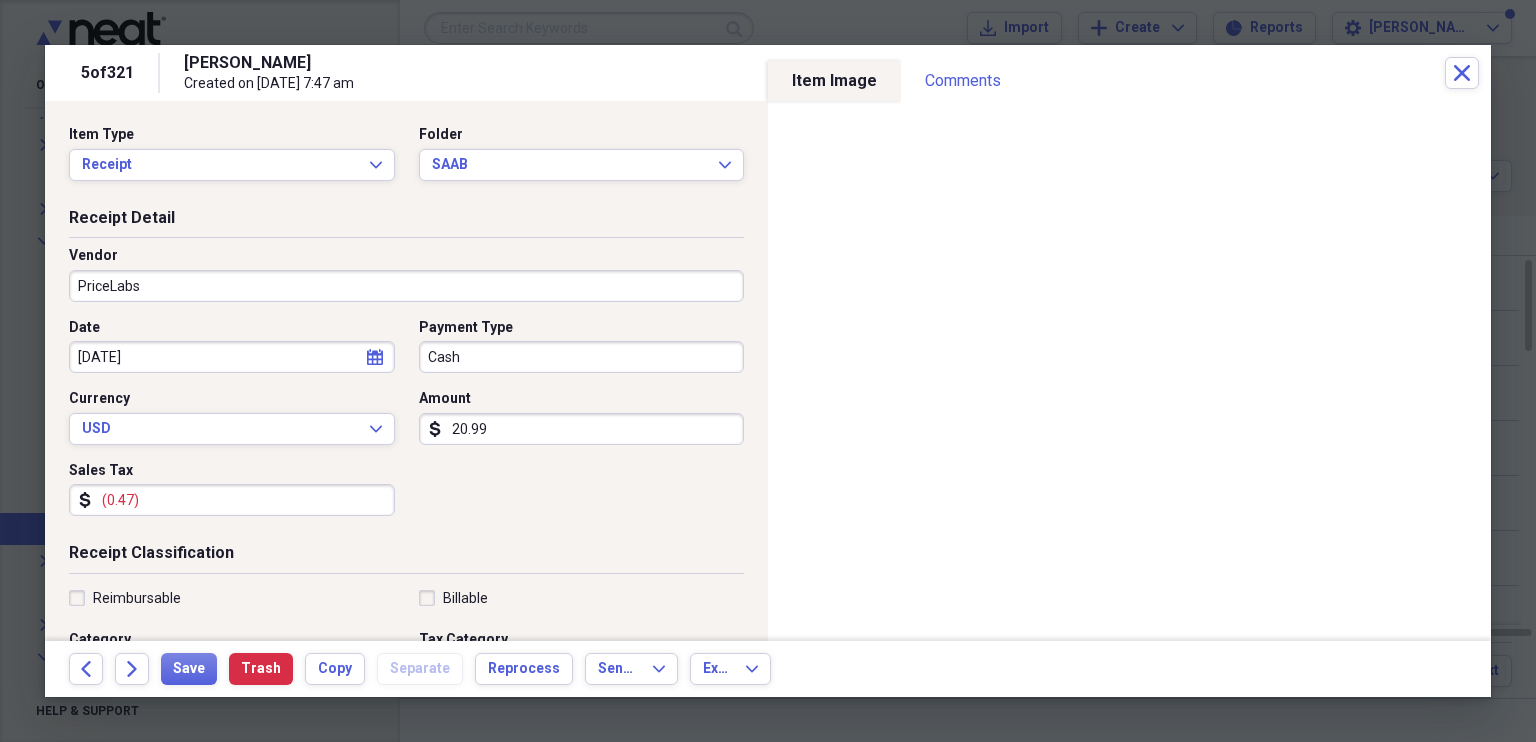 click on "Cash" at bounding box center [582, 357] 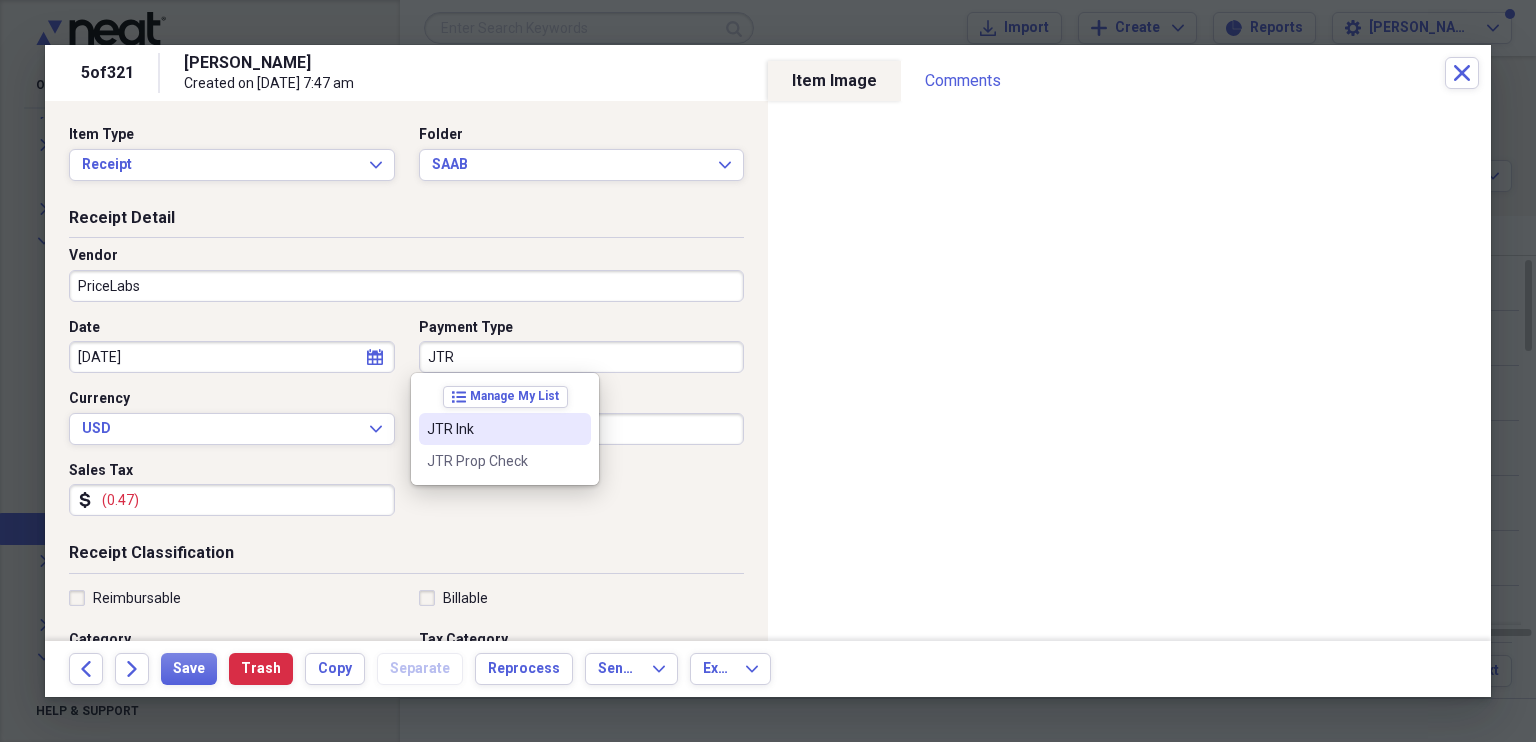 click on "JTR Ink" at bounding box center (493, 429) 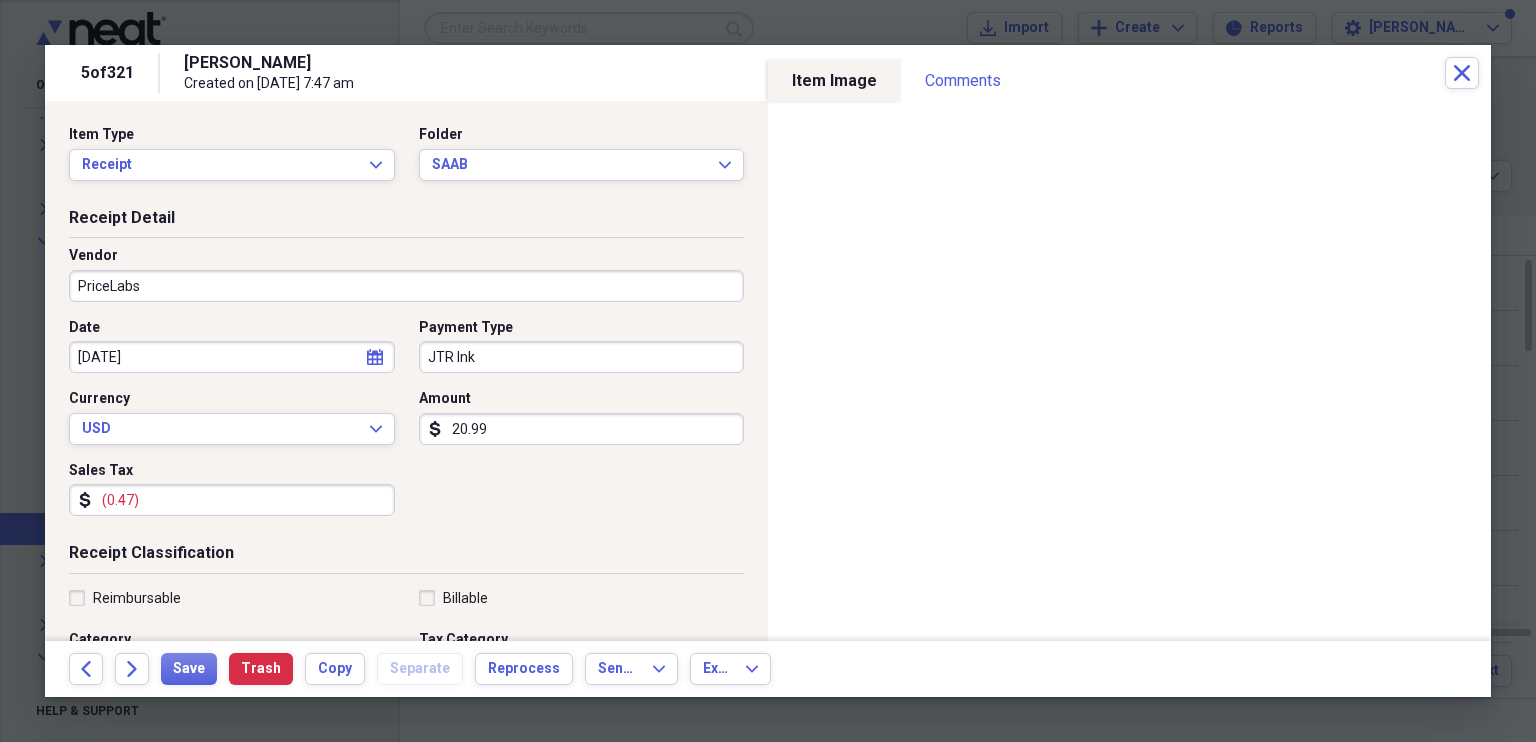 click on "(0.47)" at bounding box center [232, 500] 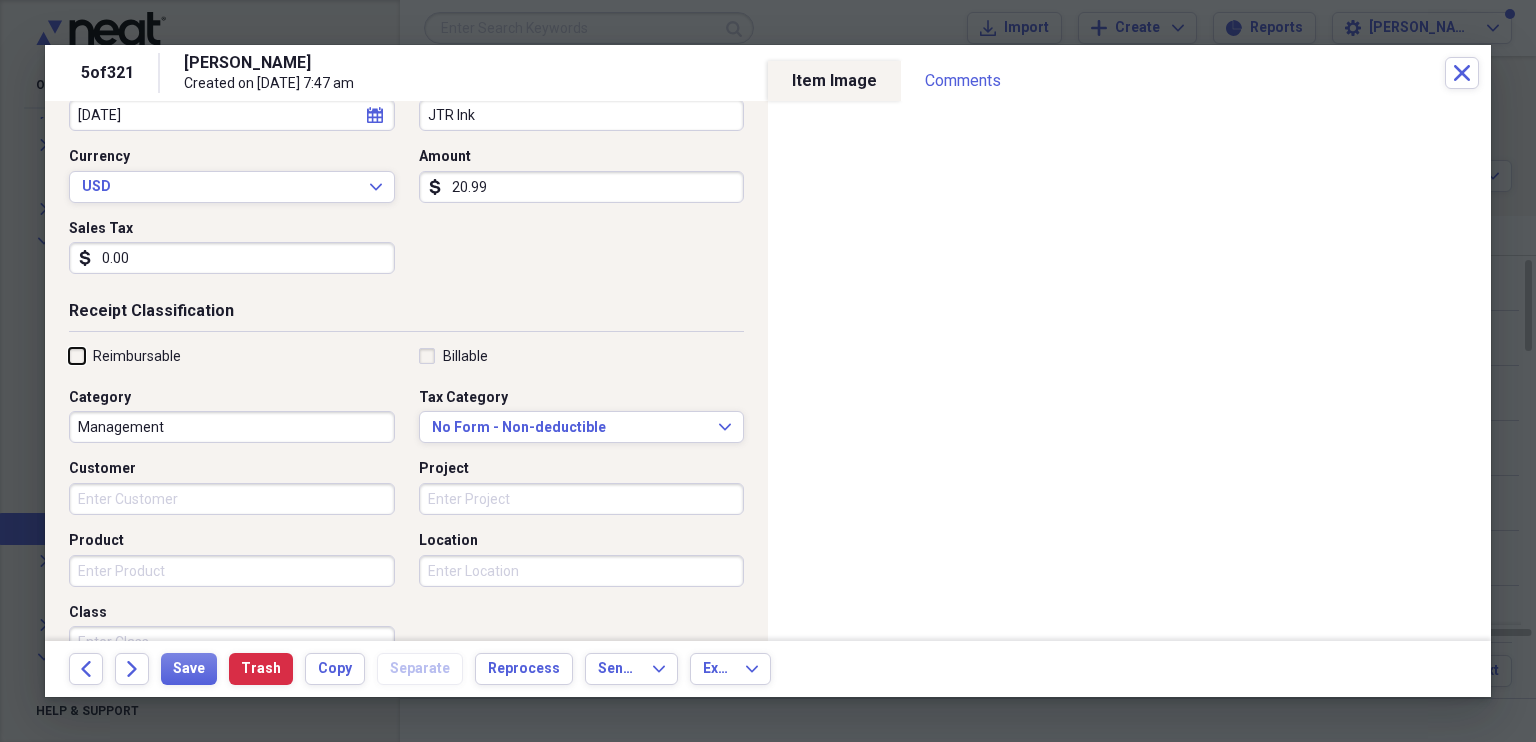 scroll, scrollTop: 480, scrollLeft: 0, axis: vertical 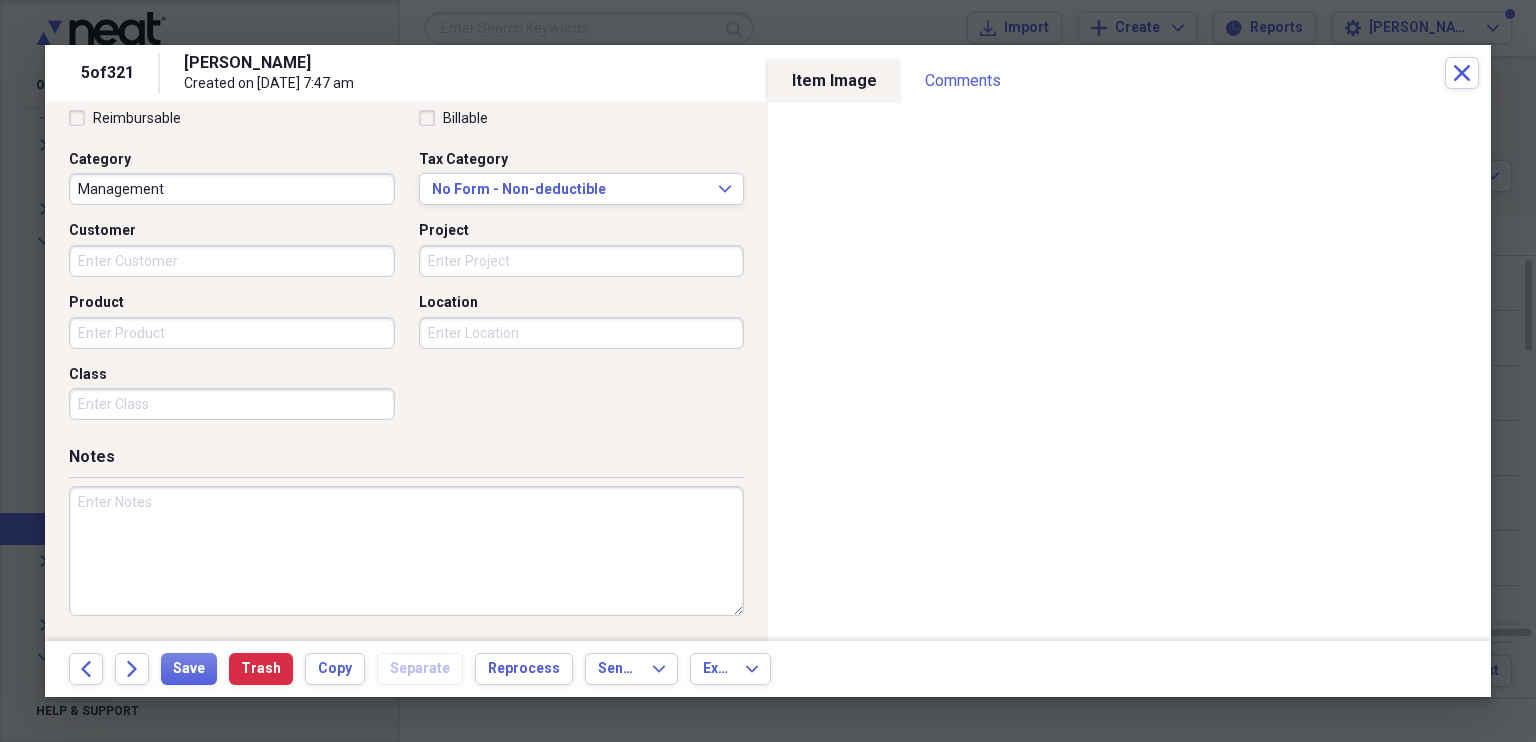 click at bounding box center [406, 551] 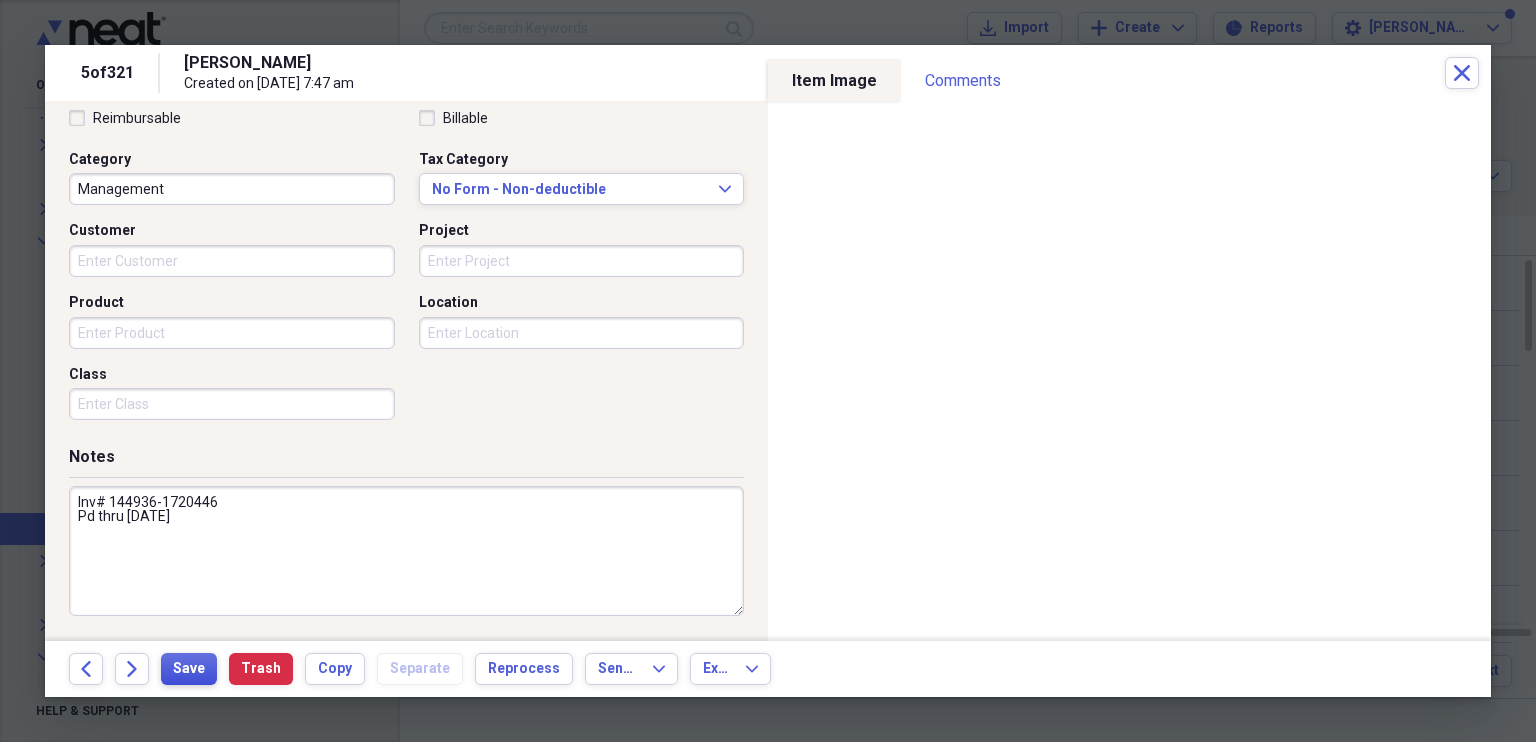 click on "Save" at bounding box center [189, 669] 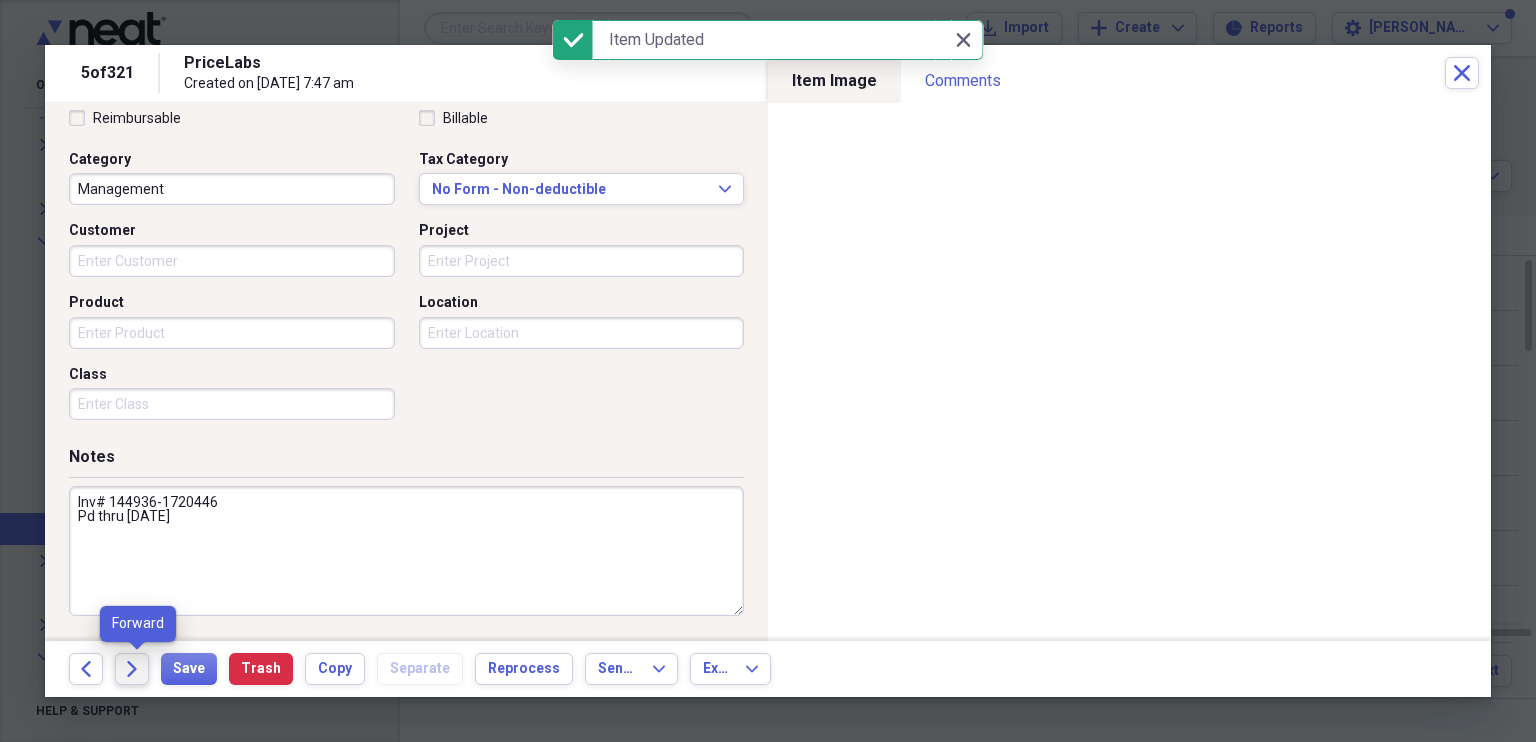 click on "Forward" 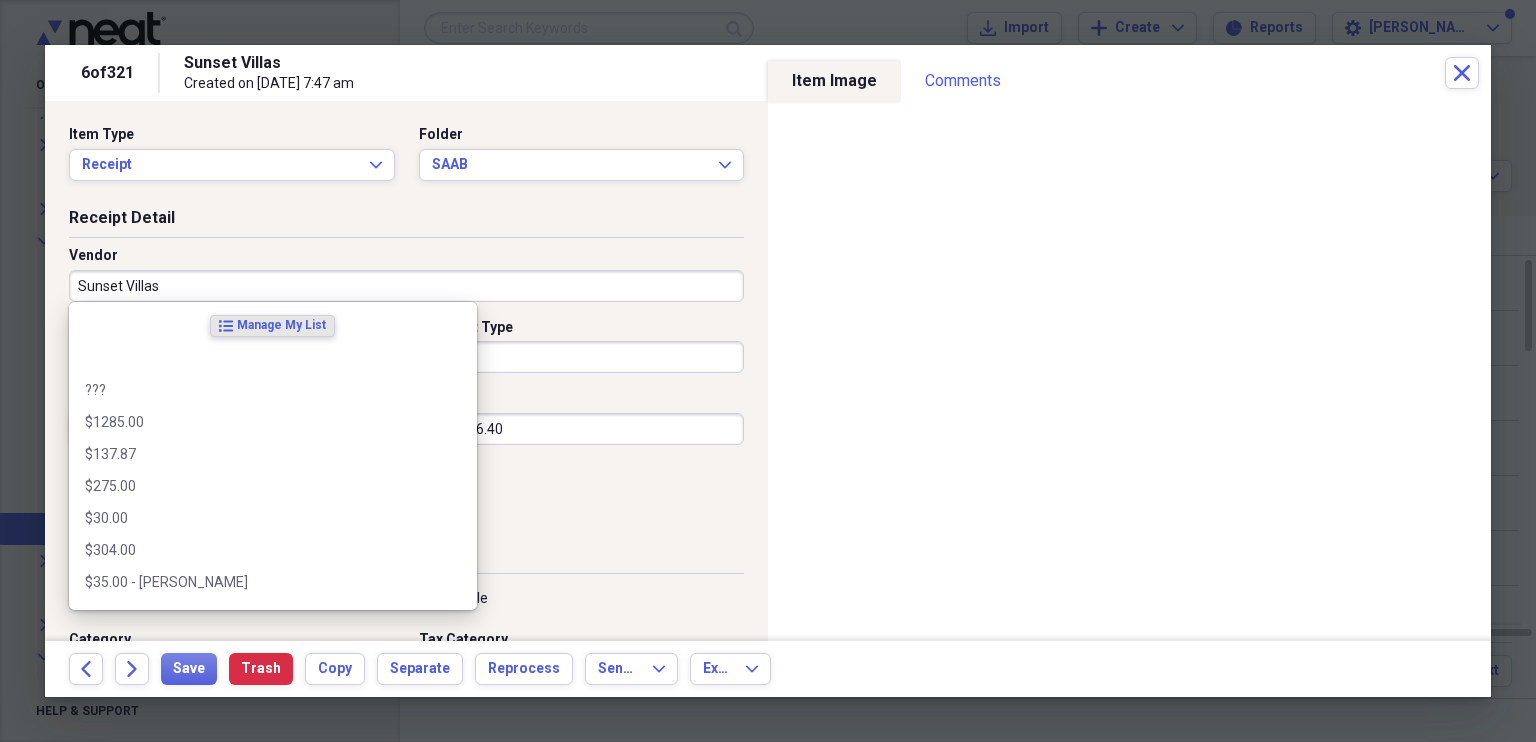 click on "Sunset Villas" at bounding box center [406, 286] 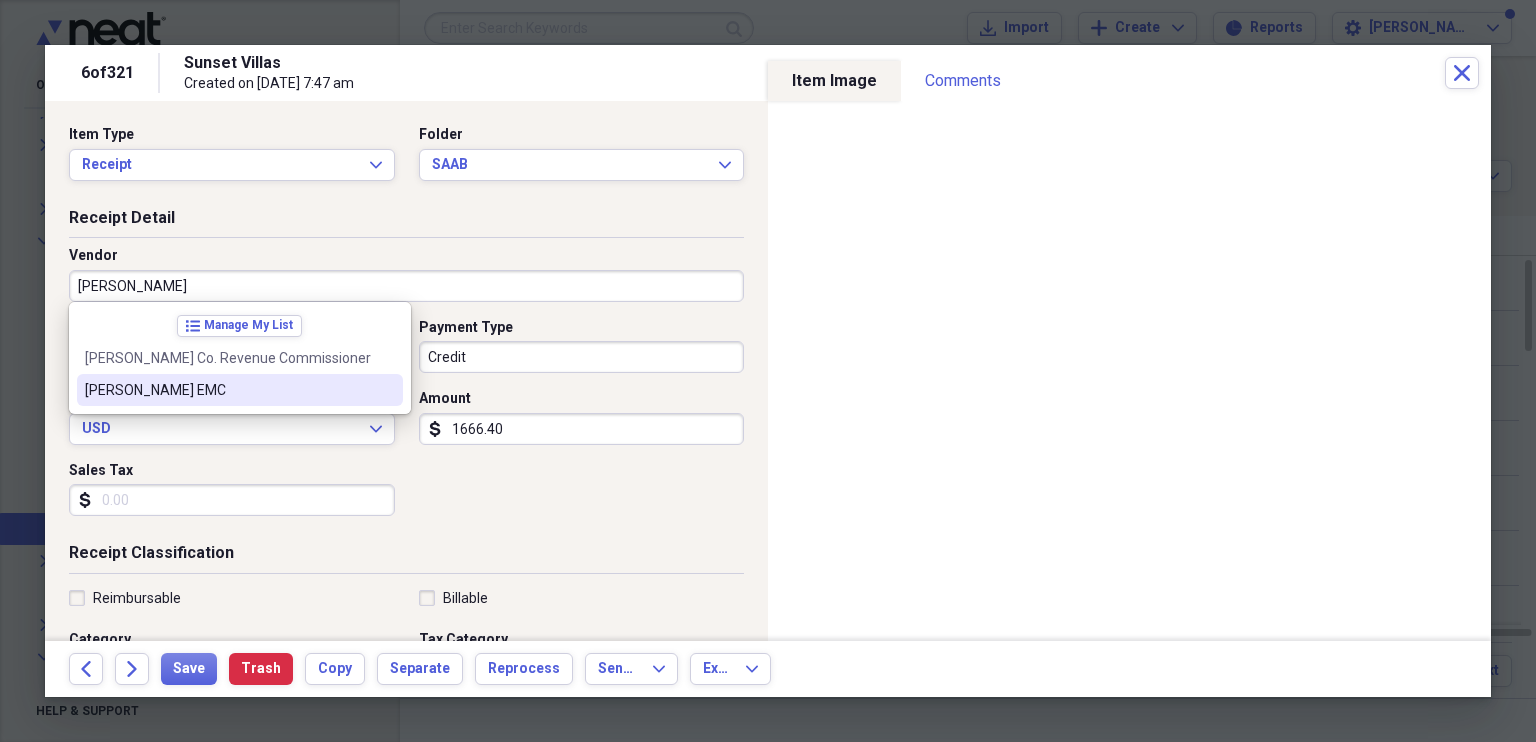 click on "[PERSON_NAME] EMC" at bounding box center [228, 390] 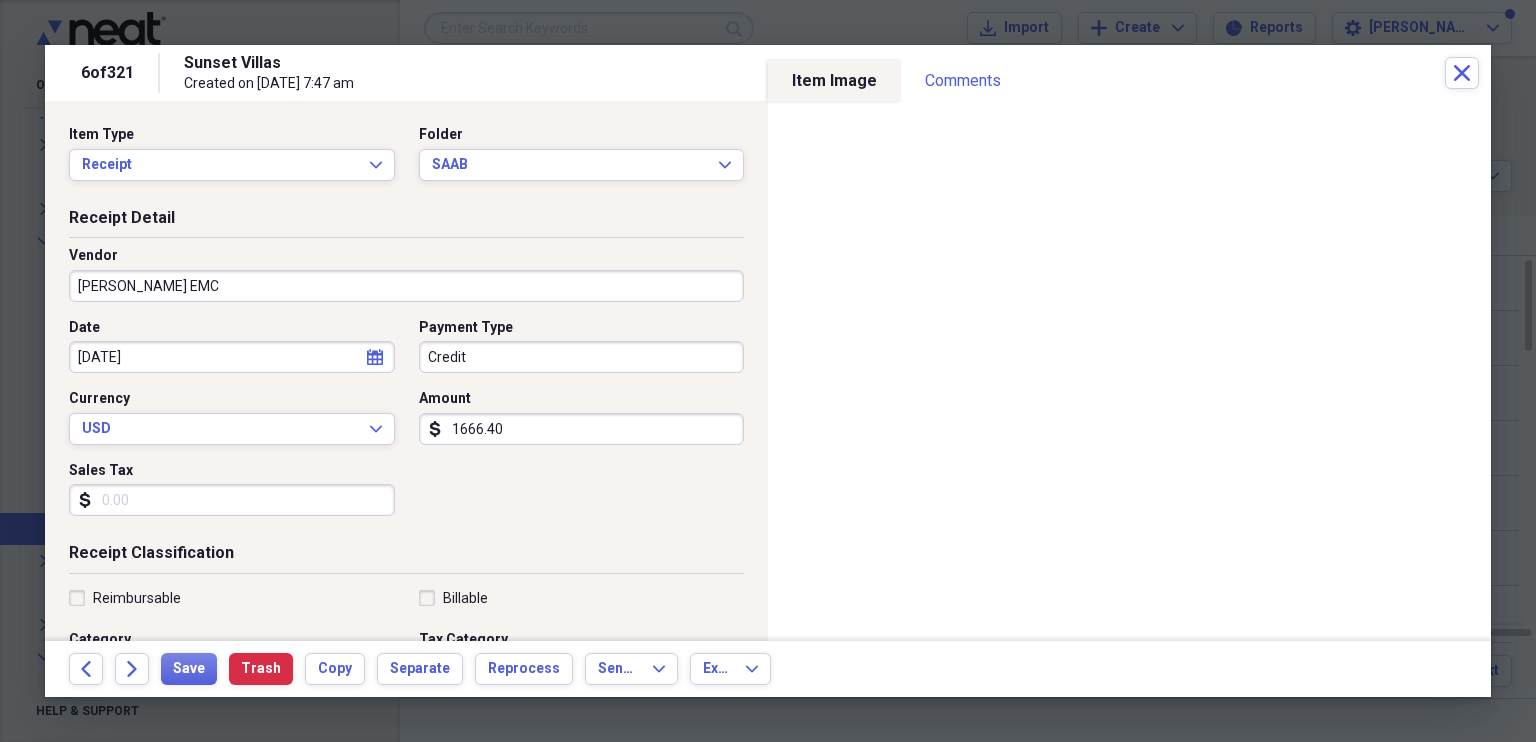 click 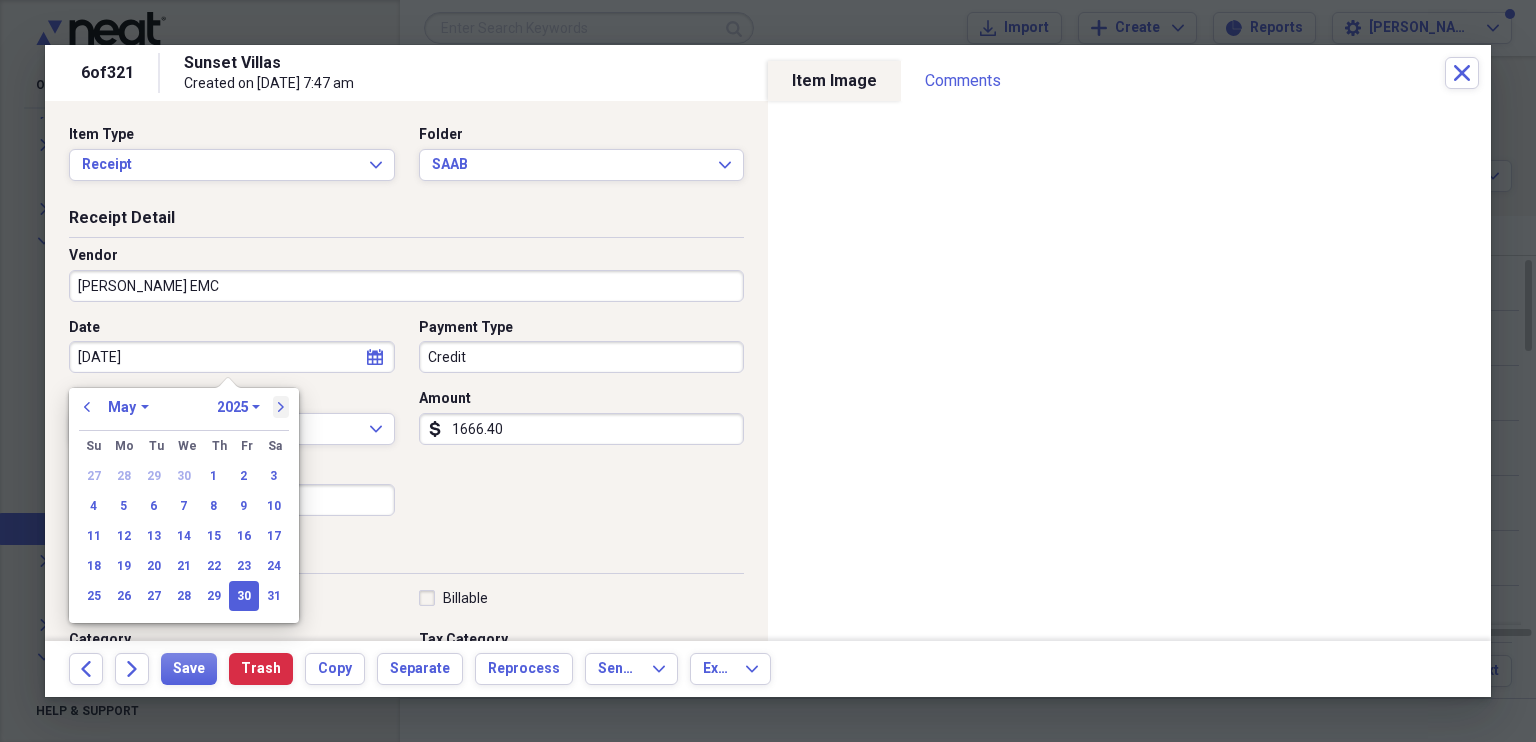 click on "next" at bounding box center (281, 407) 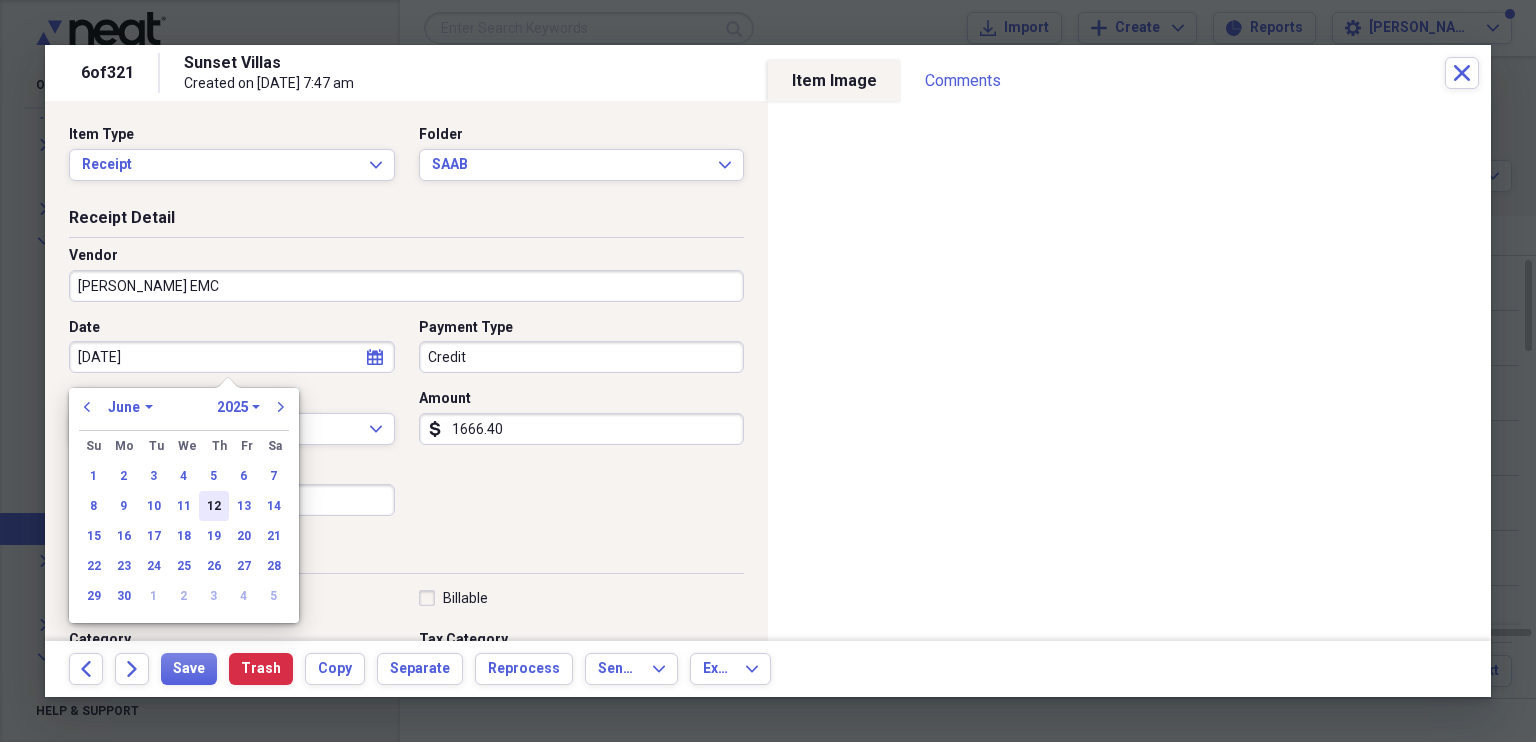 click on "12" at bounding box center [214, 506] 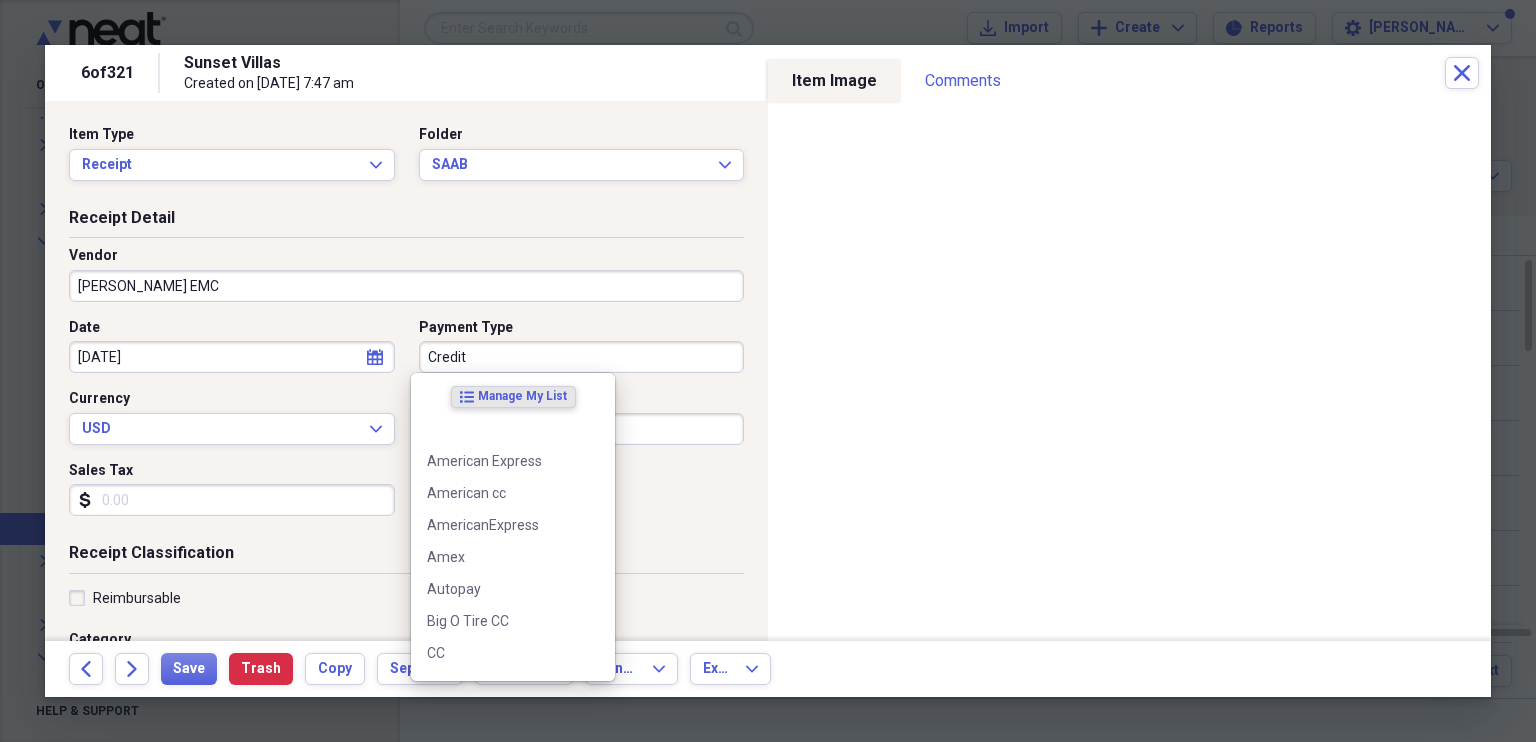 click on "Credit" at bounding box center [582, 357] 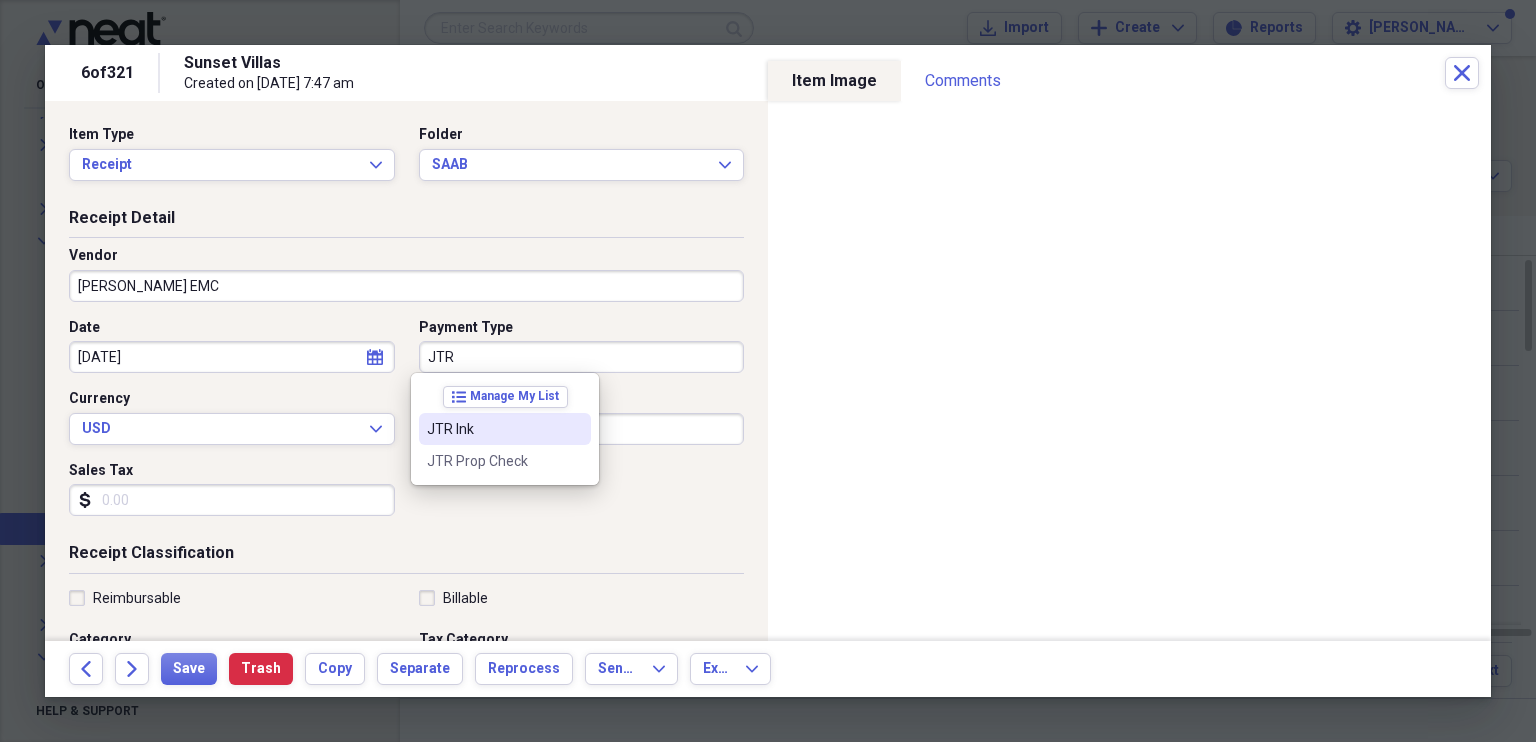 click on "JTR Ink" at bounding box center [493, 429] 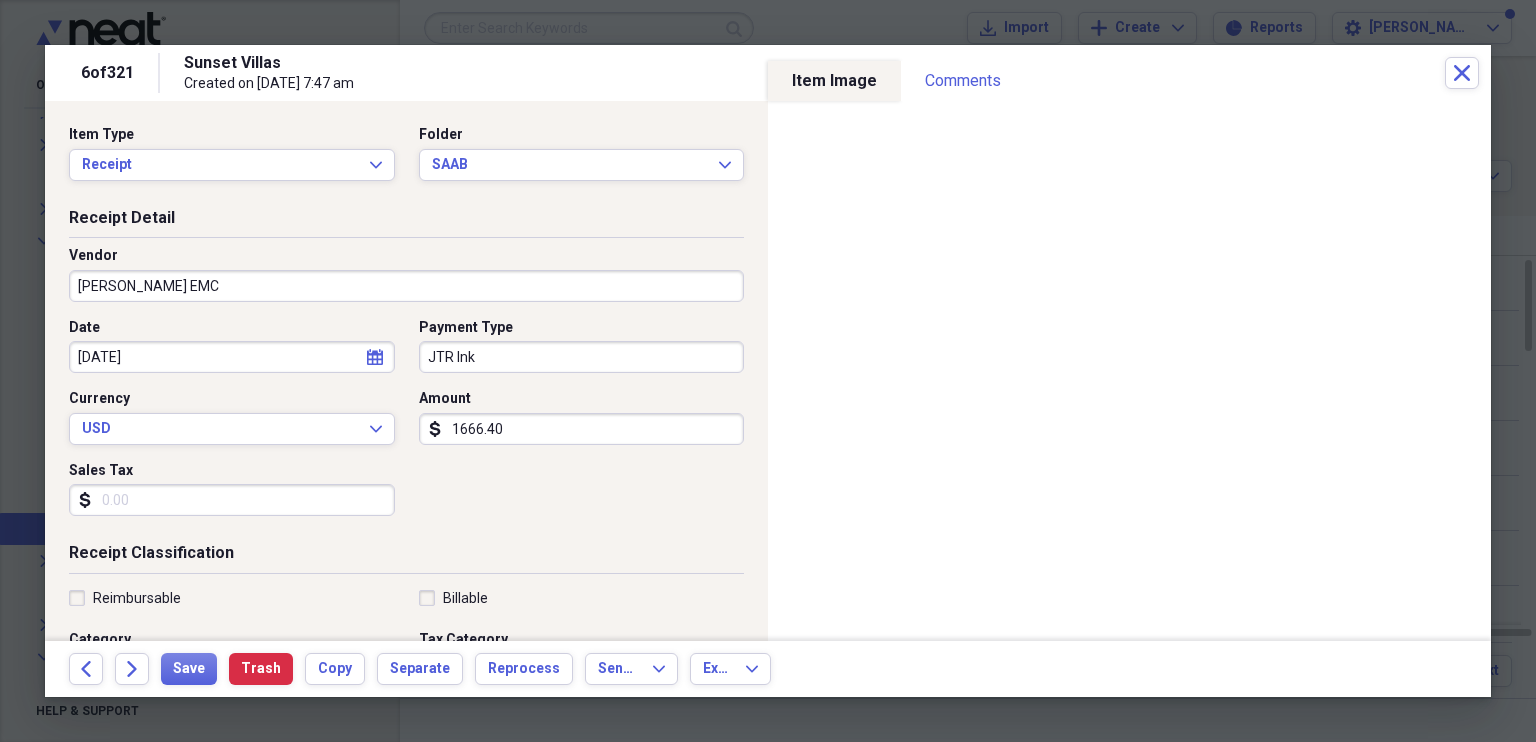 click on "1666.40" at bounding box center (582, 429) 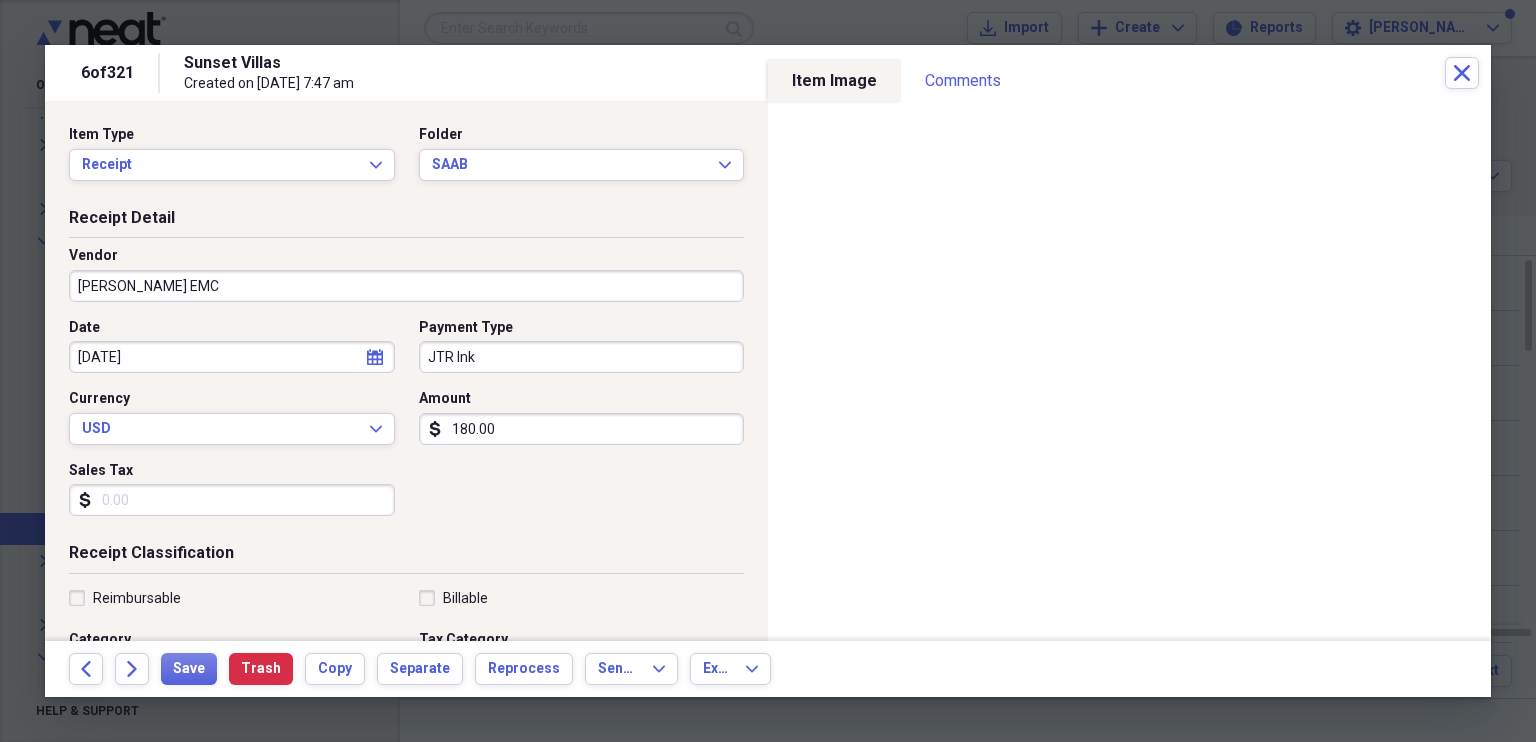click on "Sales Tax" at bounding box center [232, 500] 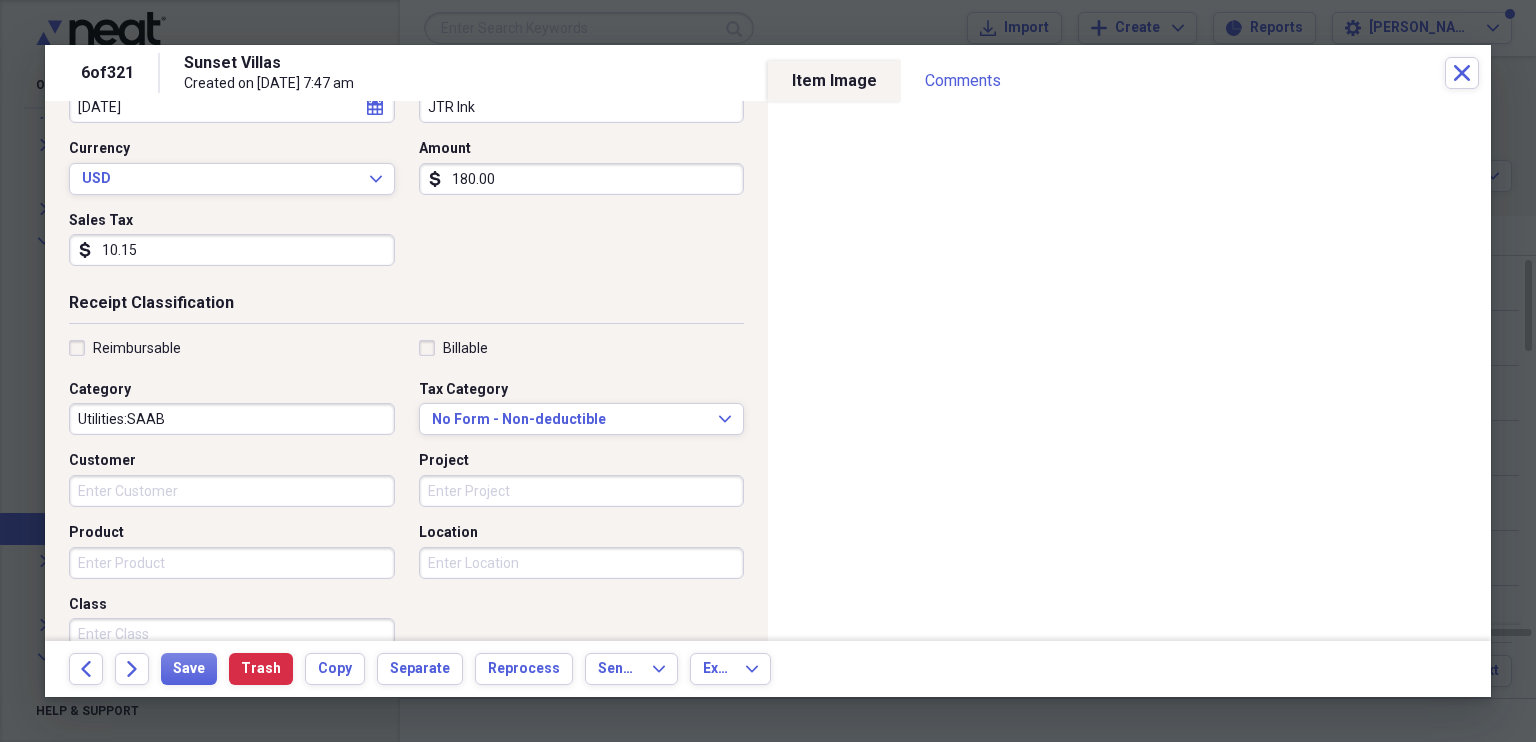 scroll, scrollTop: 480, scrollLeft: 0, axis: vertical 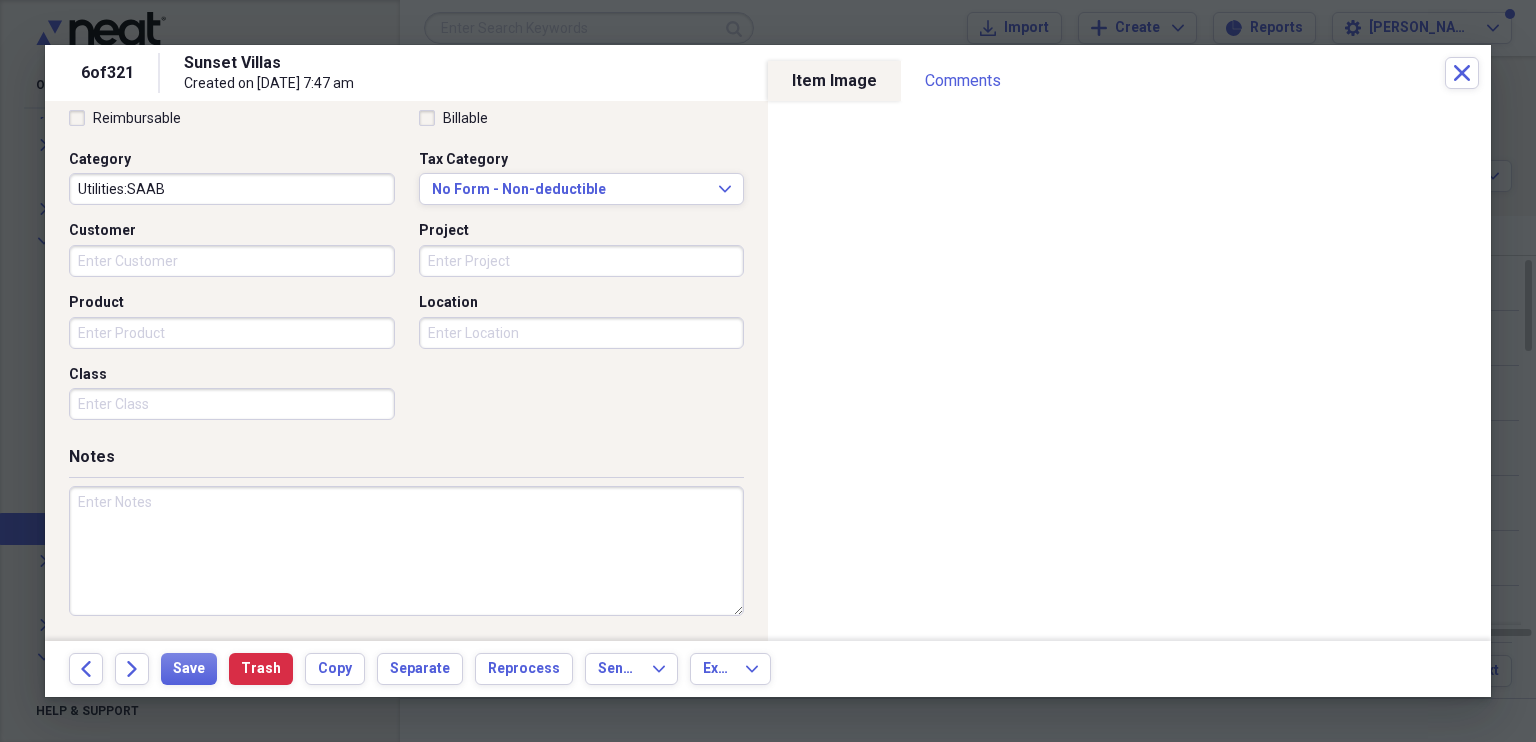 click at bounding box center (406, 551) 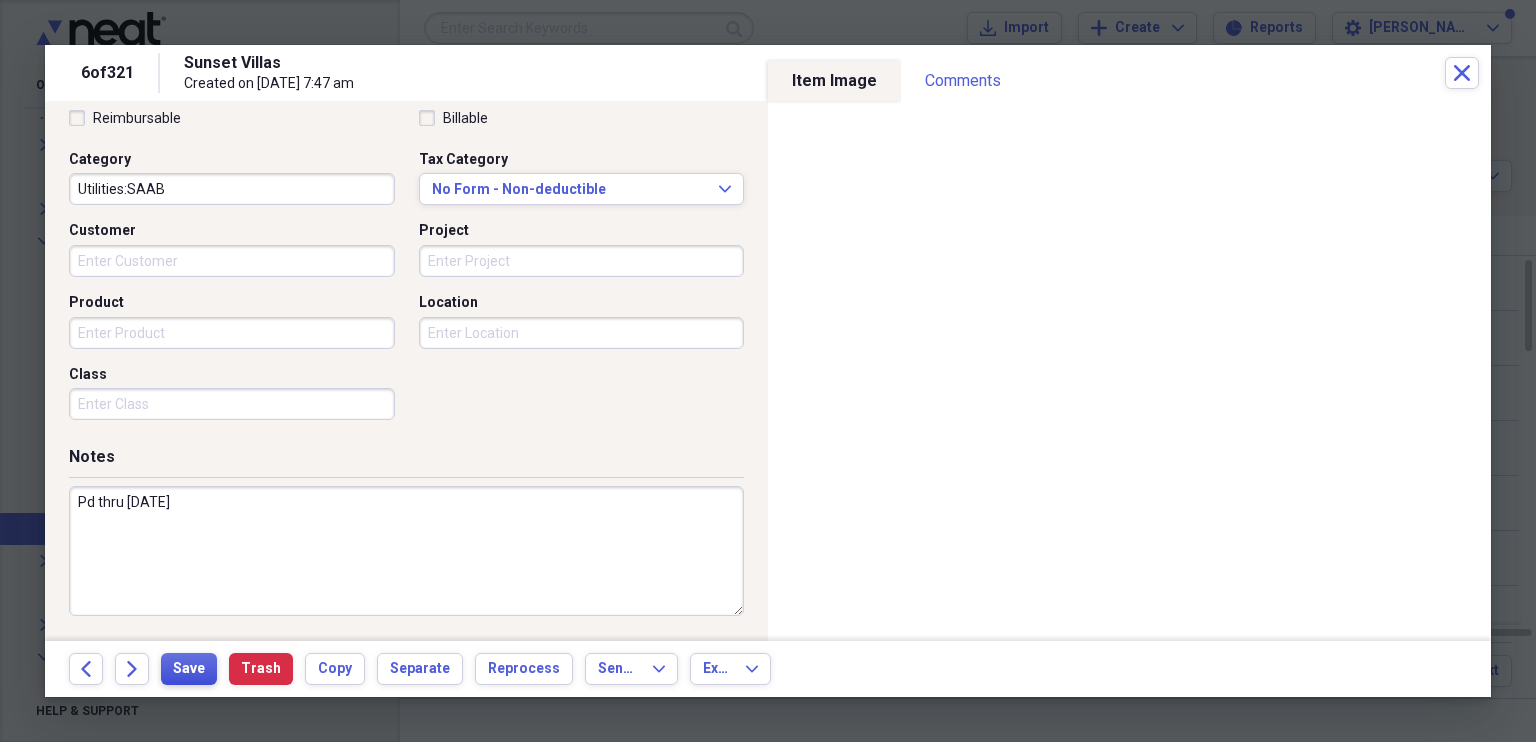 click on "Save" at bounding box center [189, 669] 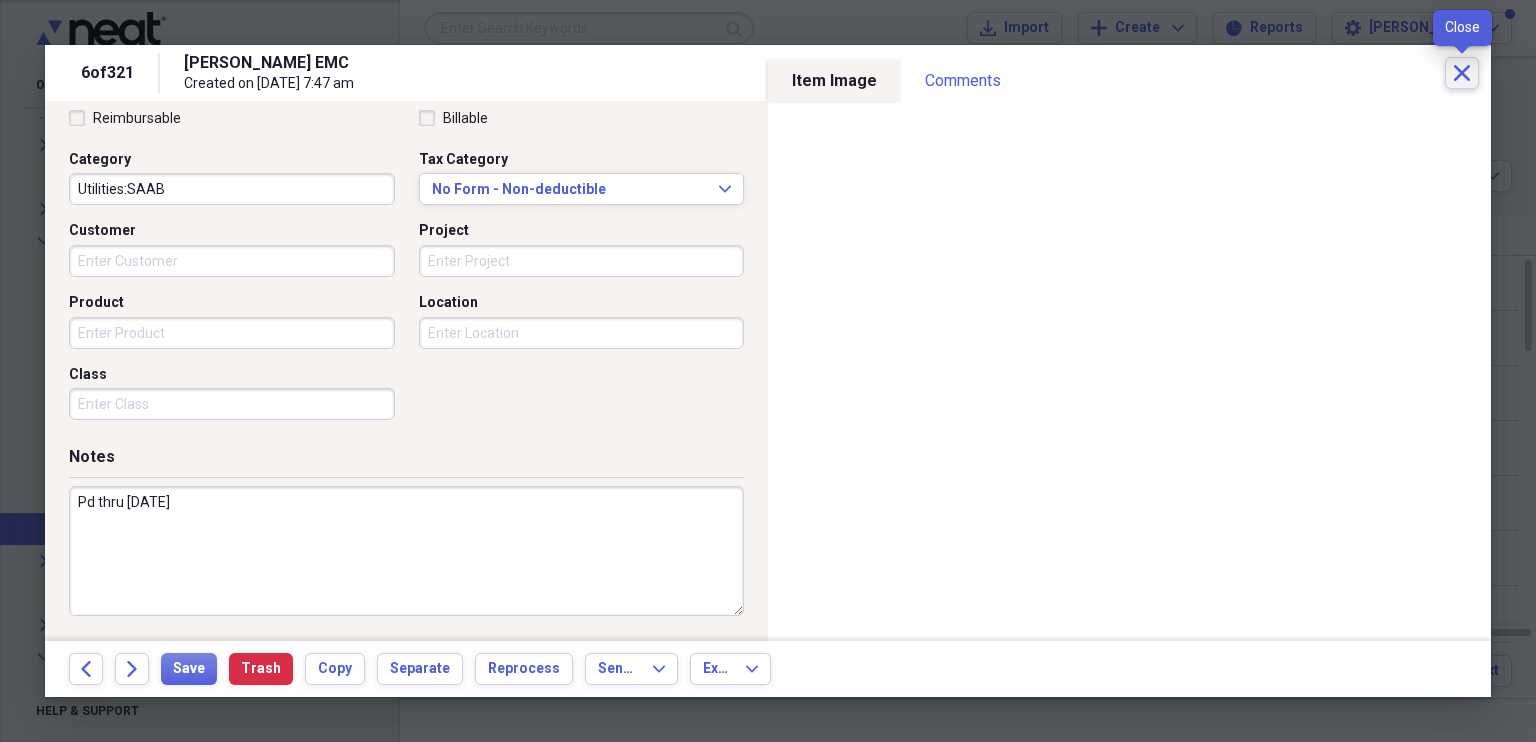 click on "Close" 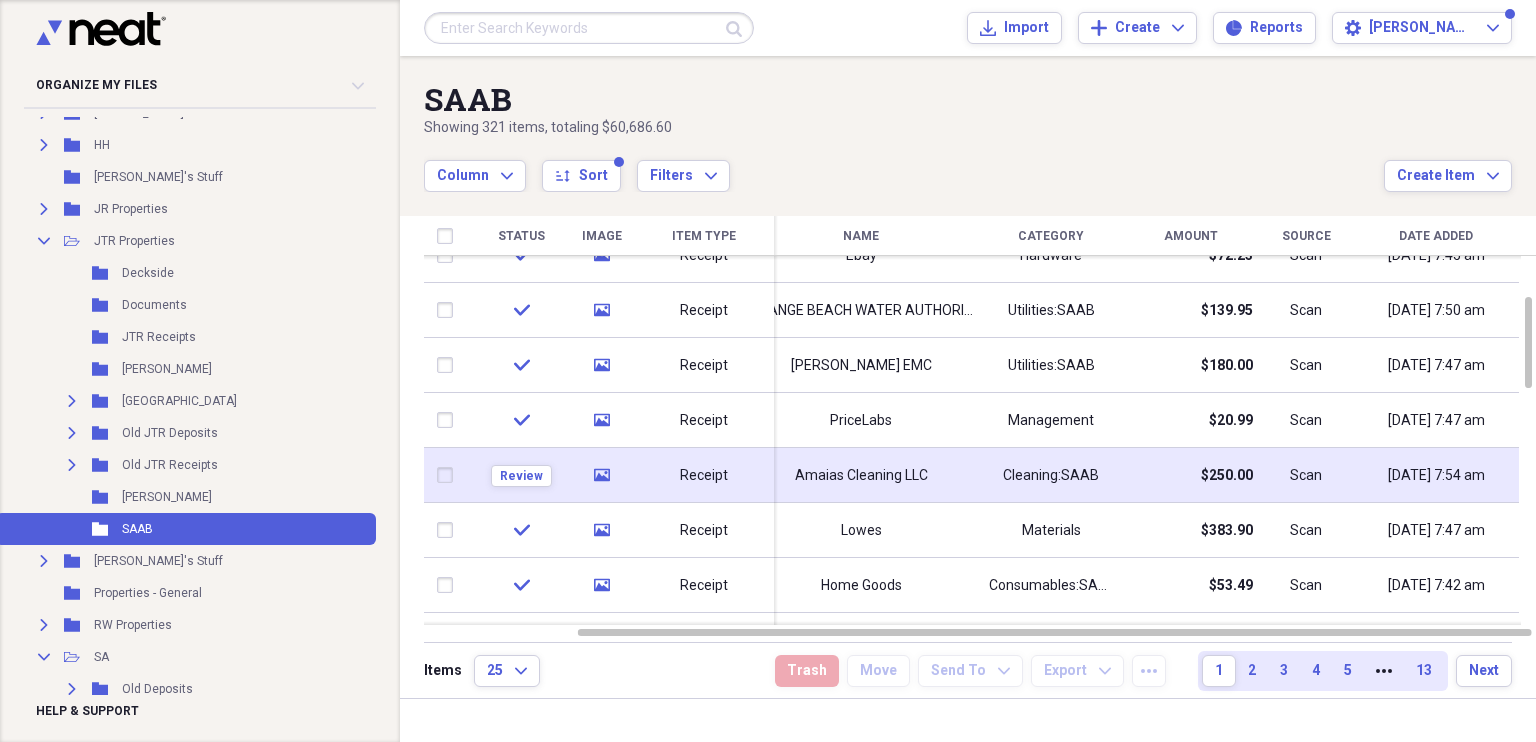 click on "Amaias Cleaning LLC" at bounding box center (861, 476) 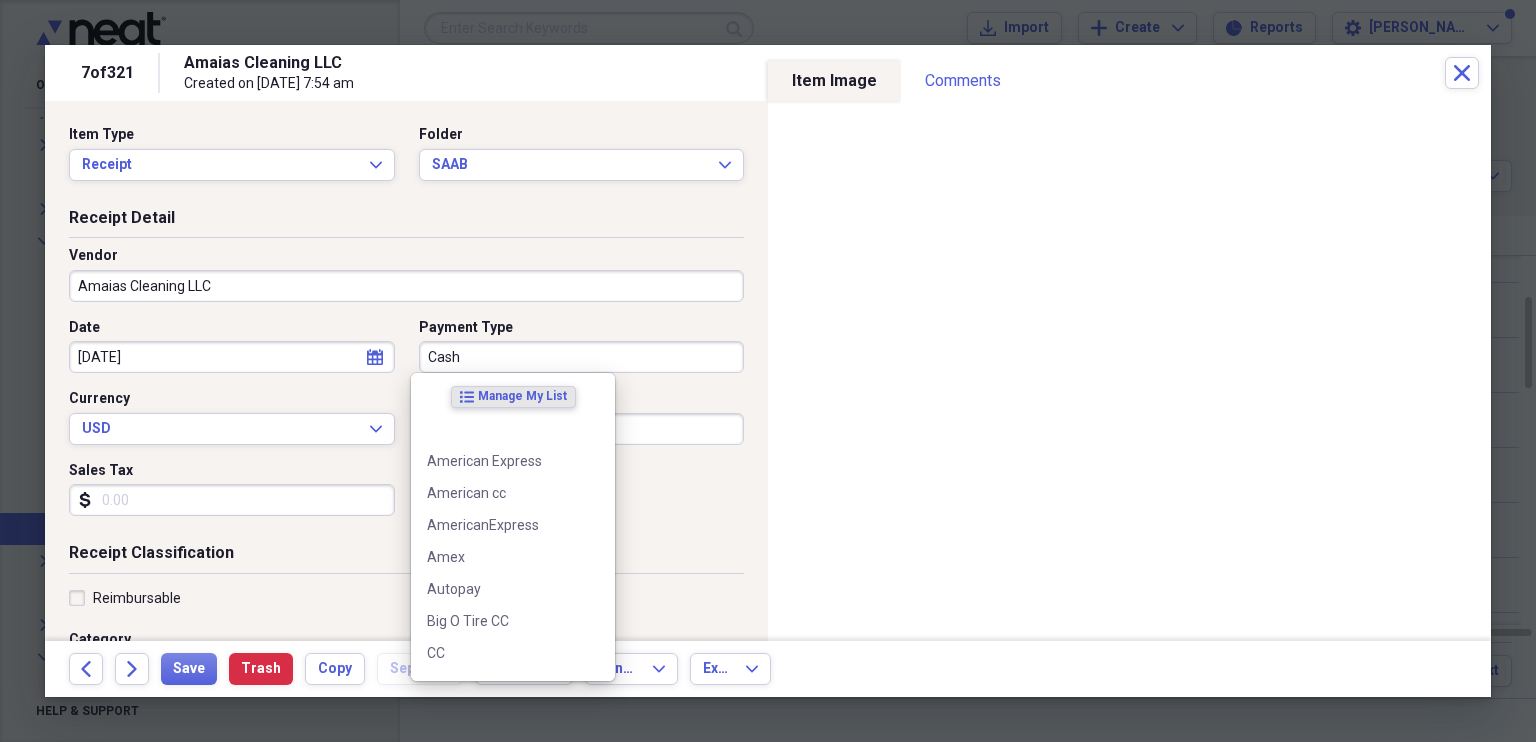 click on "Cash" at bounding box center (582, 357) 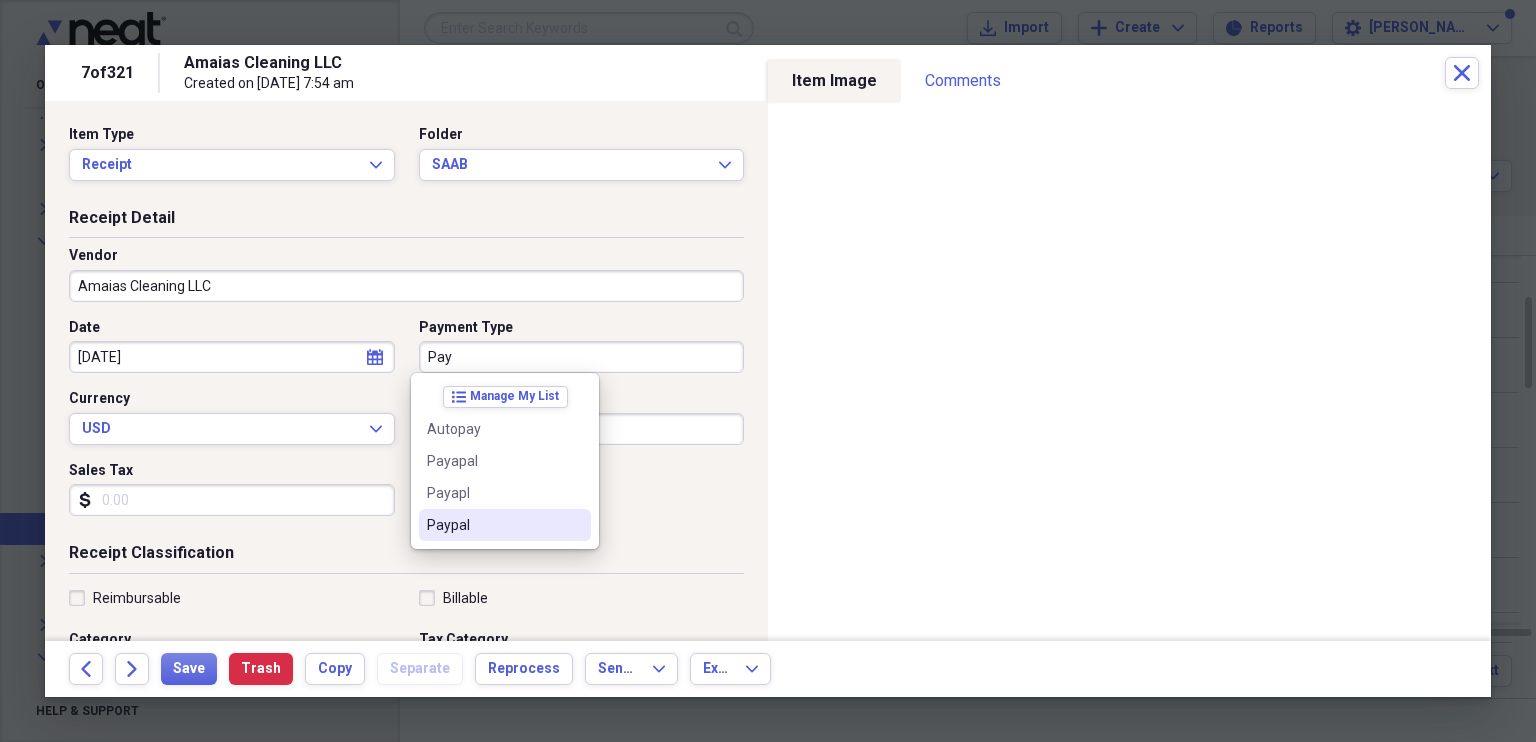 click on "Paypal" at bounding box center (493, 525) 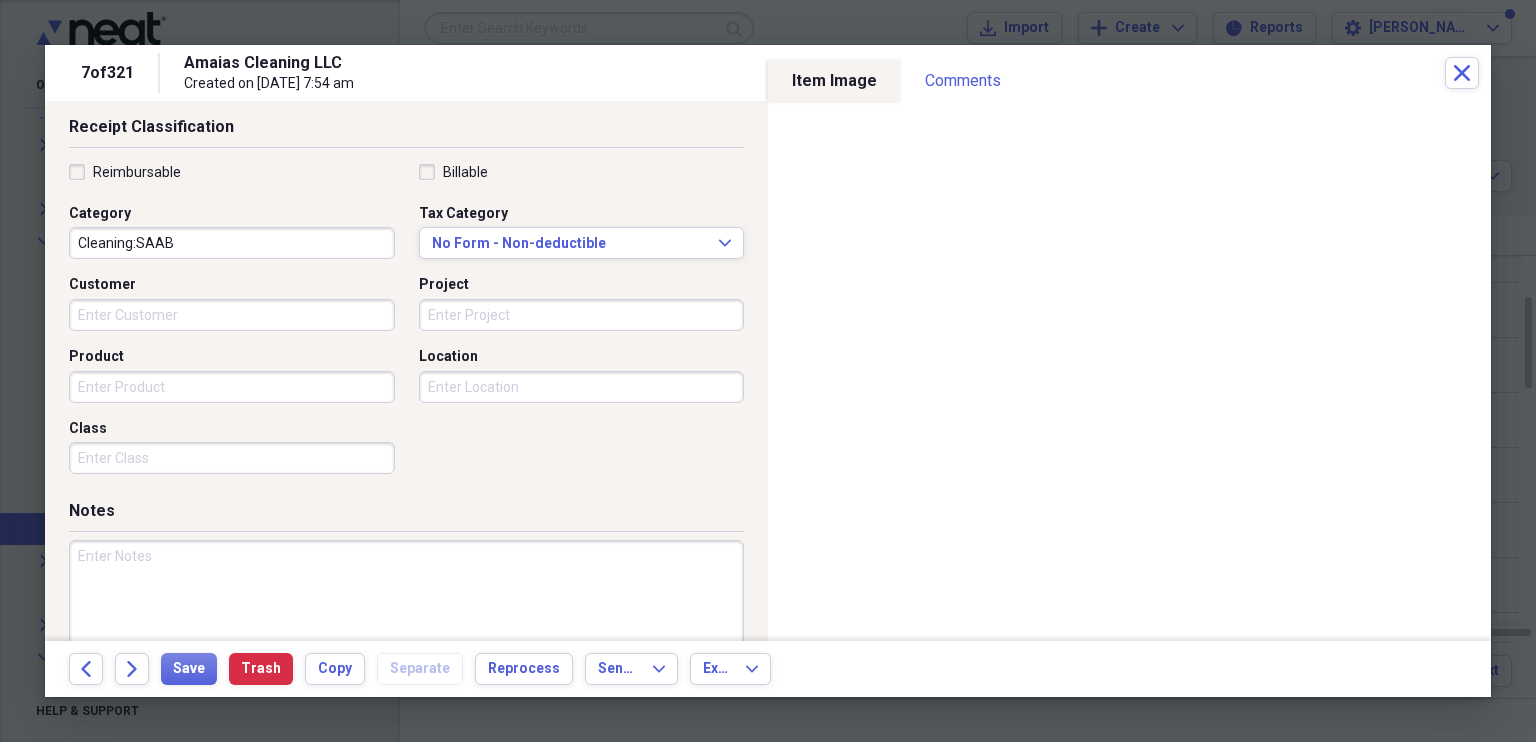 scroll, scrollTop: 427, scrollLeft: 0, axis: vertical 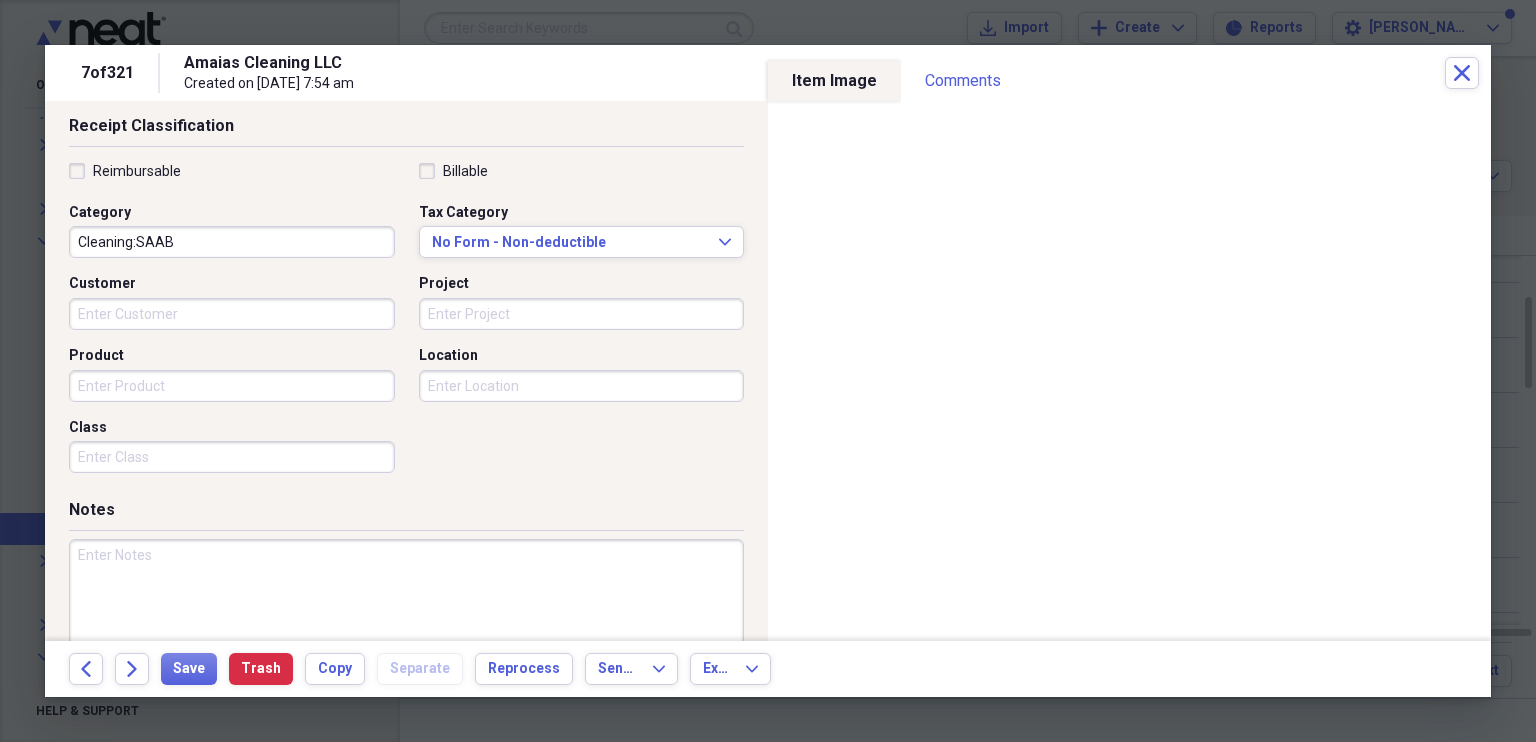 click at bounding box center [406, 604] 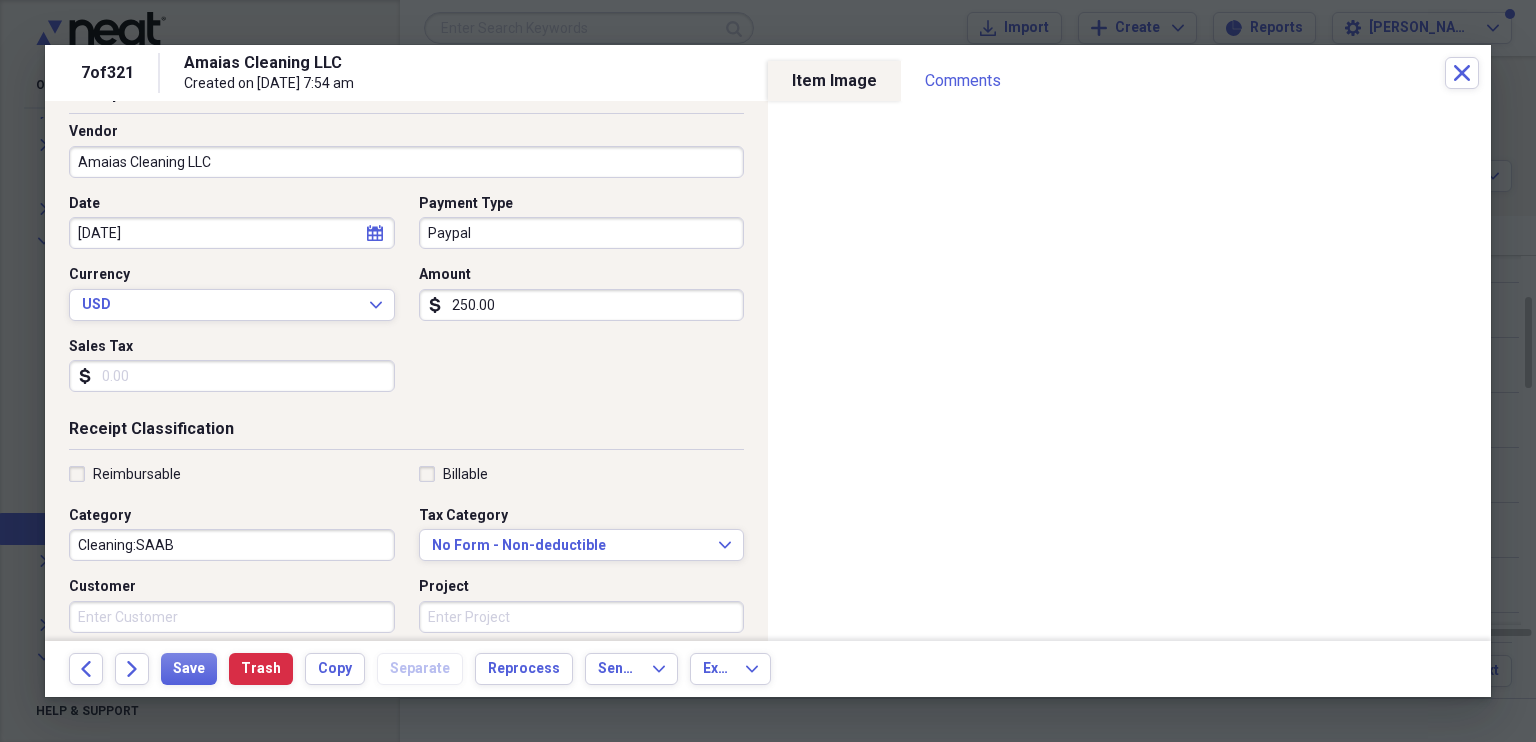 scroll, scrollTop: 123, scrollLeft: 0, axis: vertical 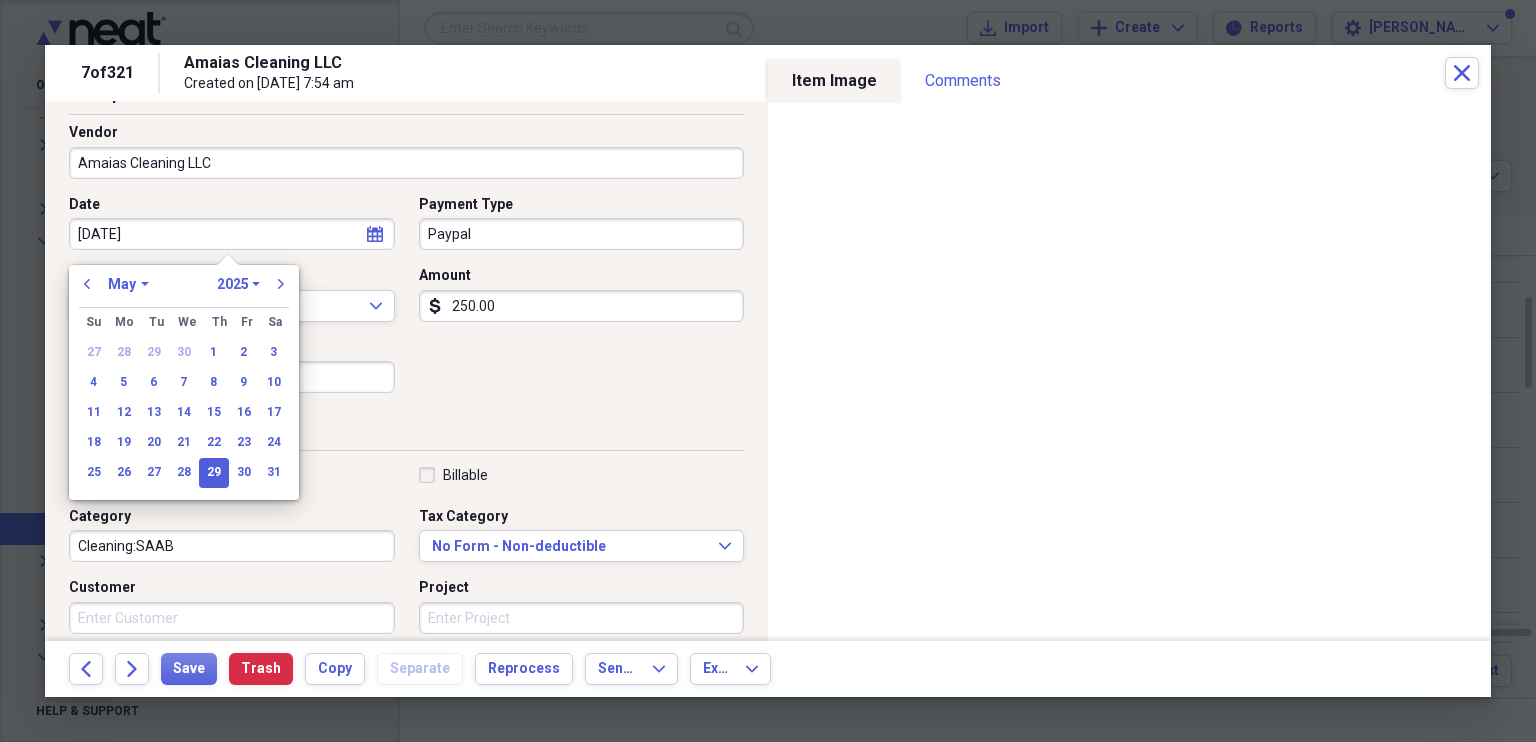click on "[DATE]" at bounding box center (232, 234) 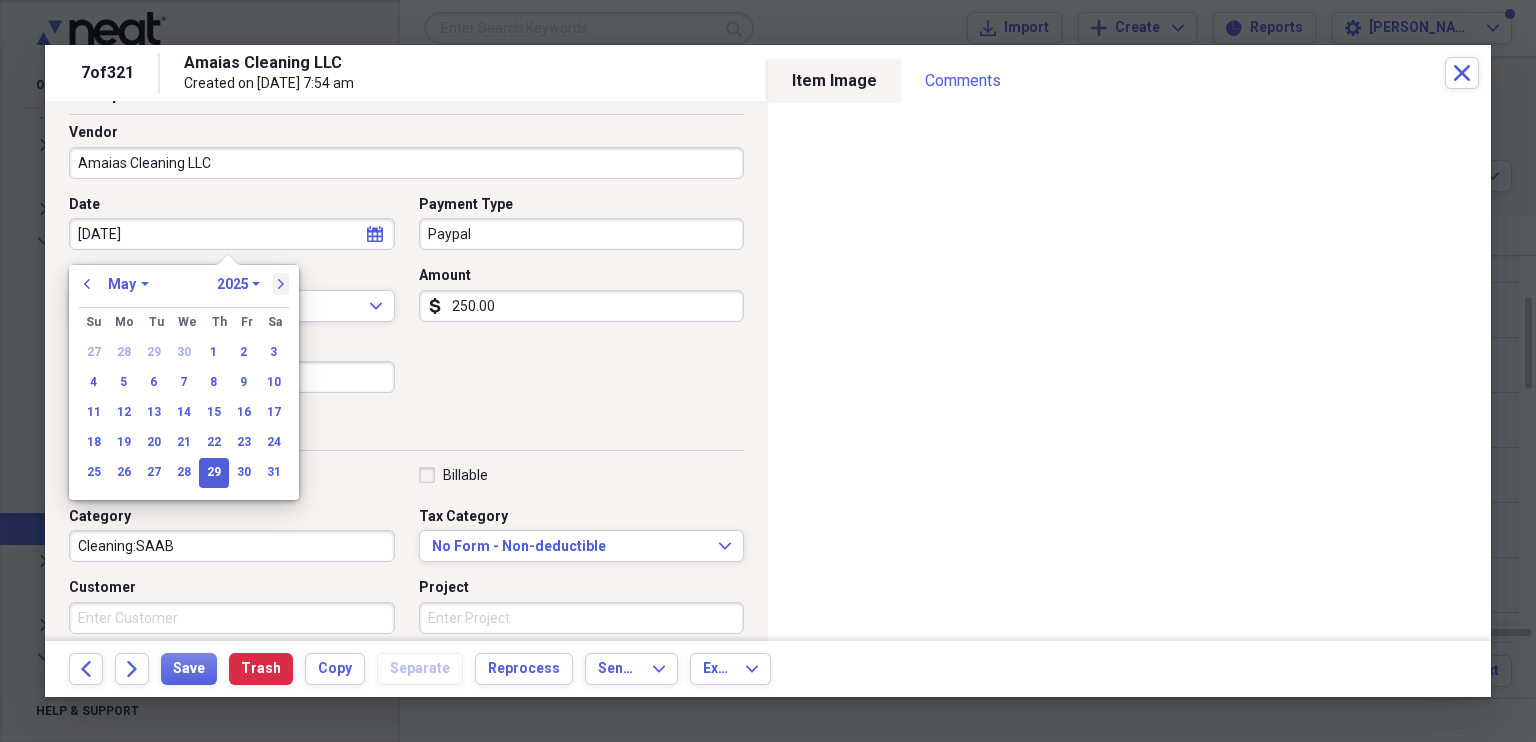 drag, startPoint x: 278, startPoint y: 229, endPoint x: 283, endPoint y: 280, distance: 51.24451 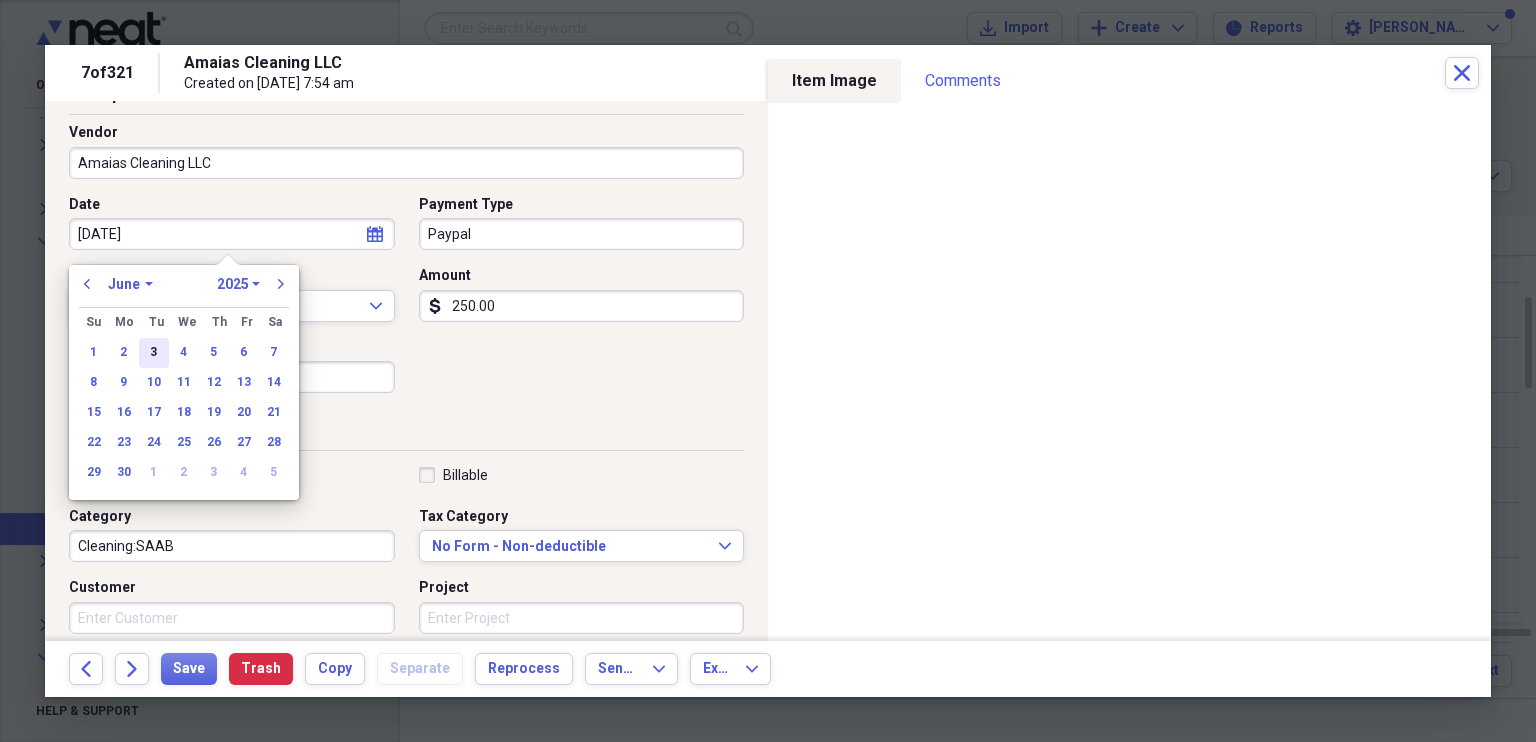 click on "3" at bounding box center [154, 353] 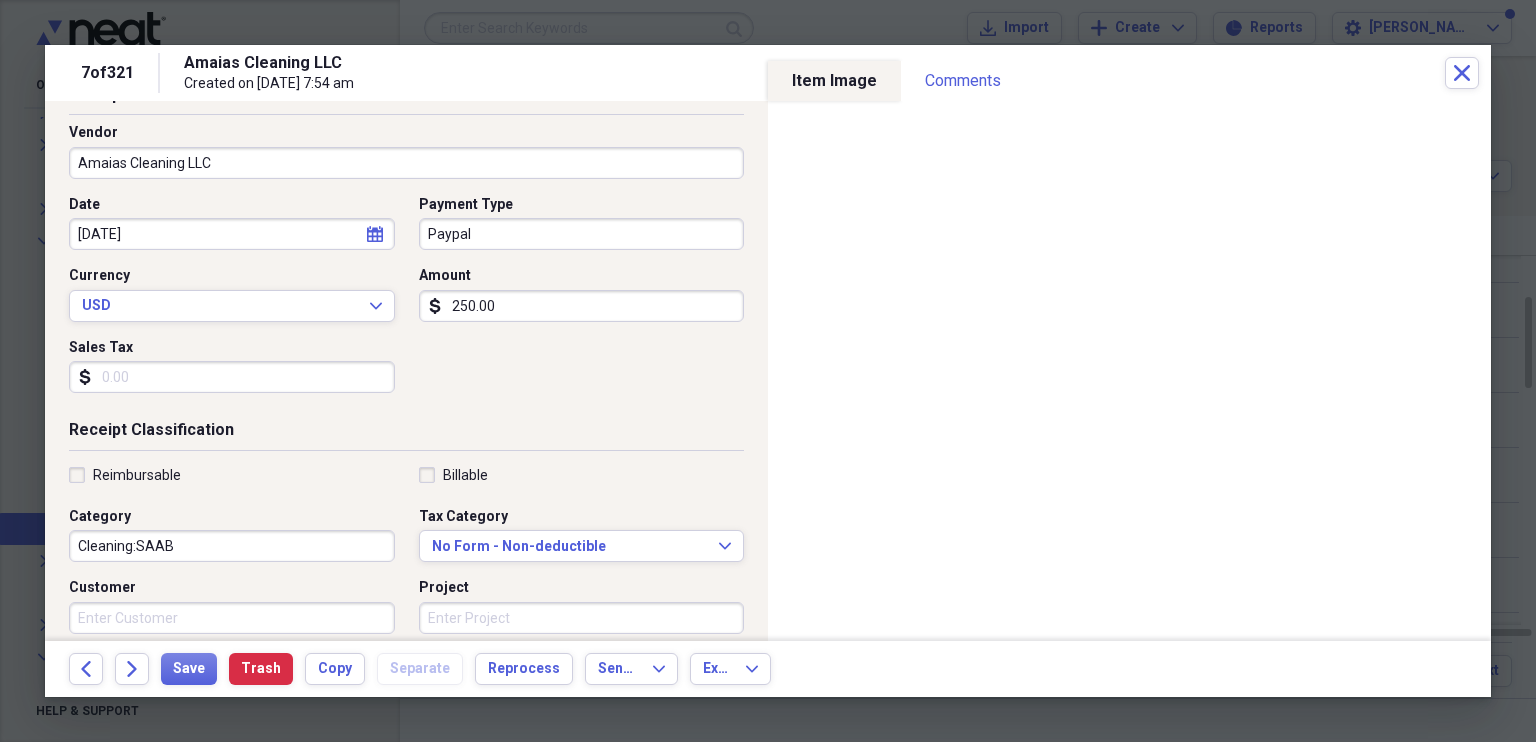scroll, scrollTop: 480, scrollLeft: 0, axis: vertical 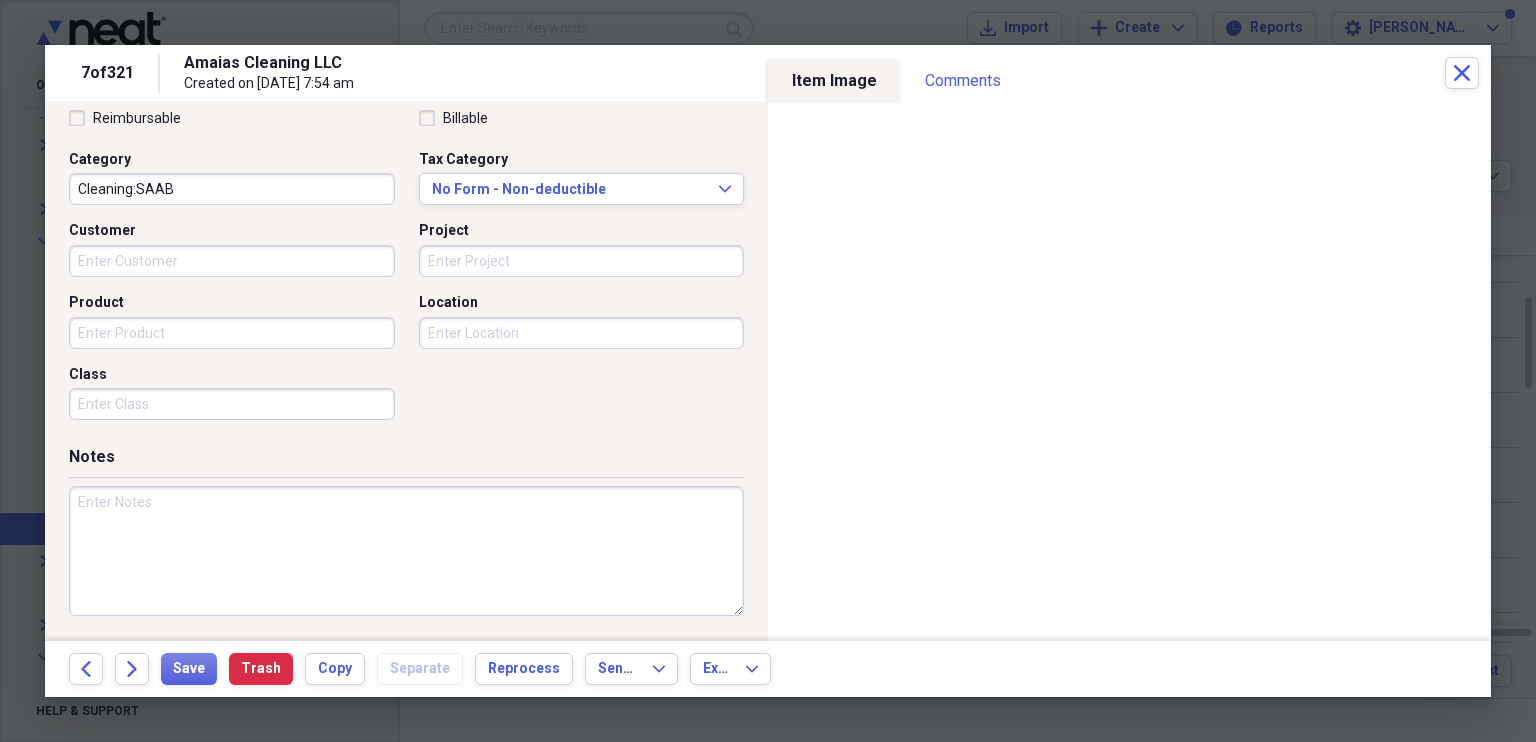 click at bounding box center [406, 551] 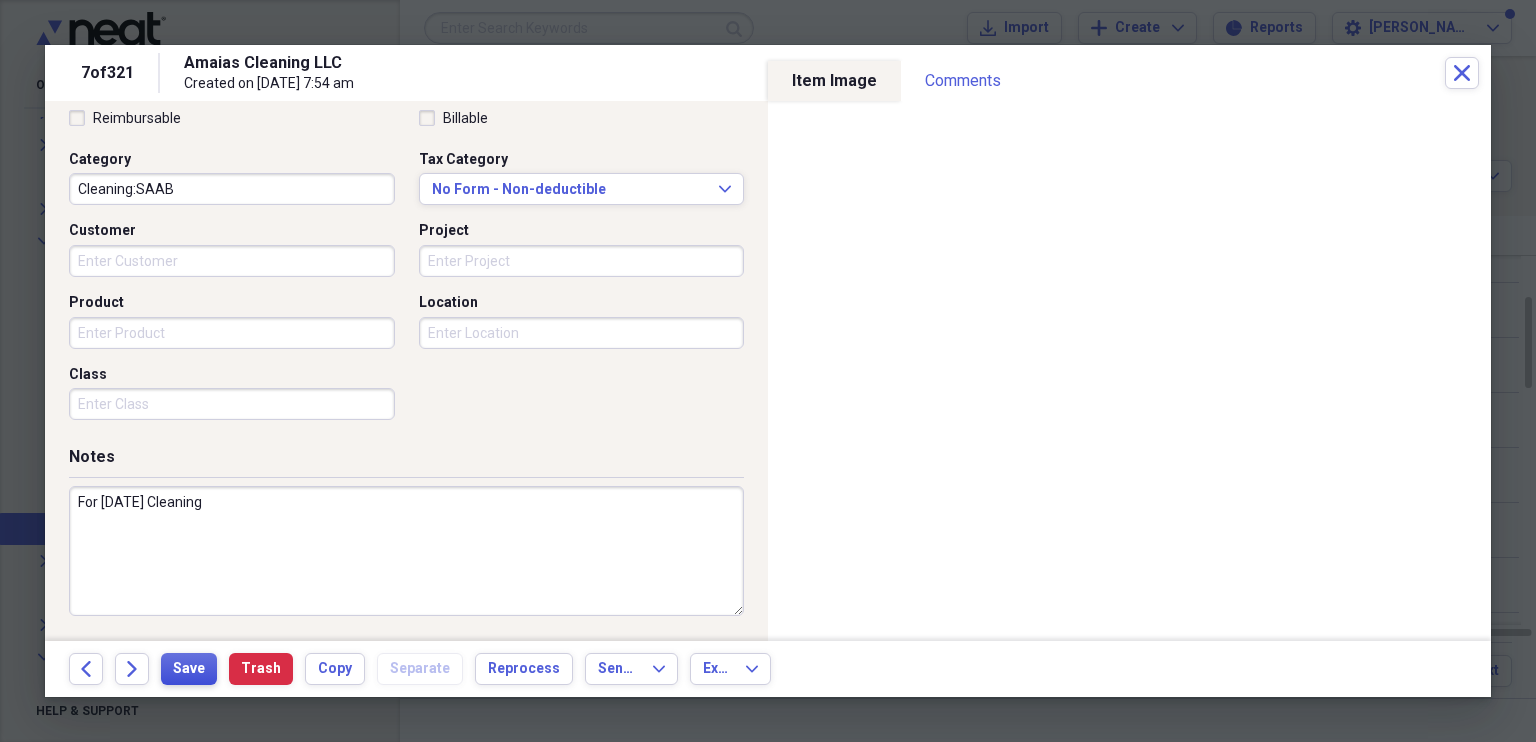 click on "Save" at bounding box center [189, 669] 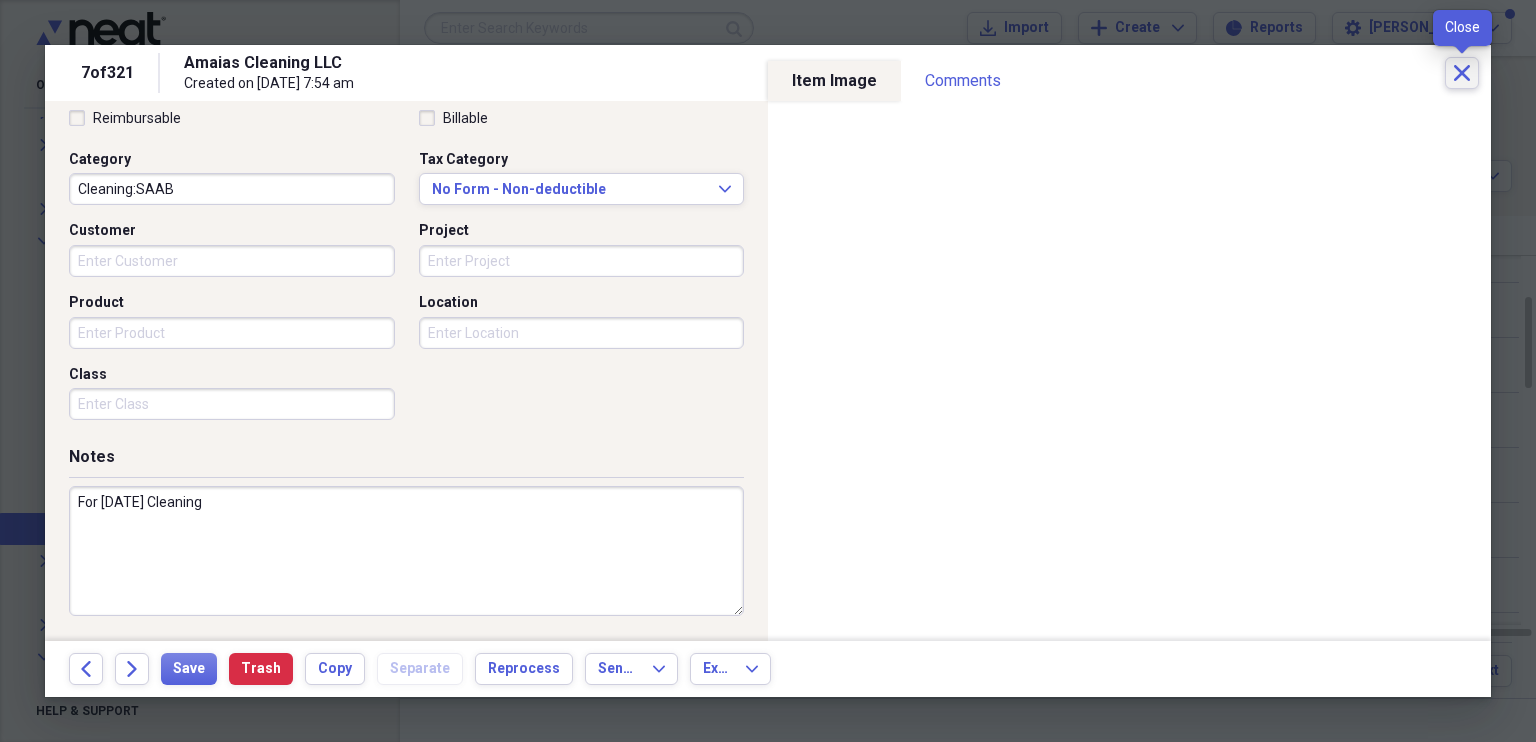 click 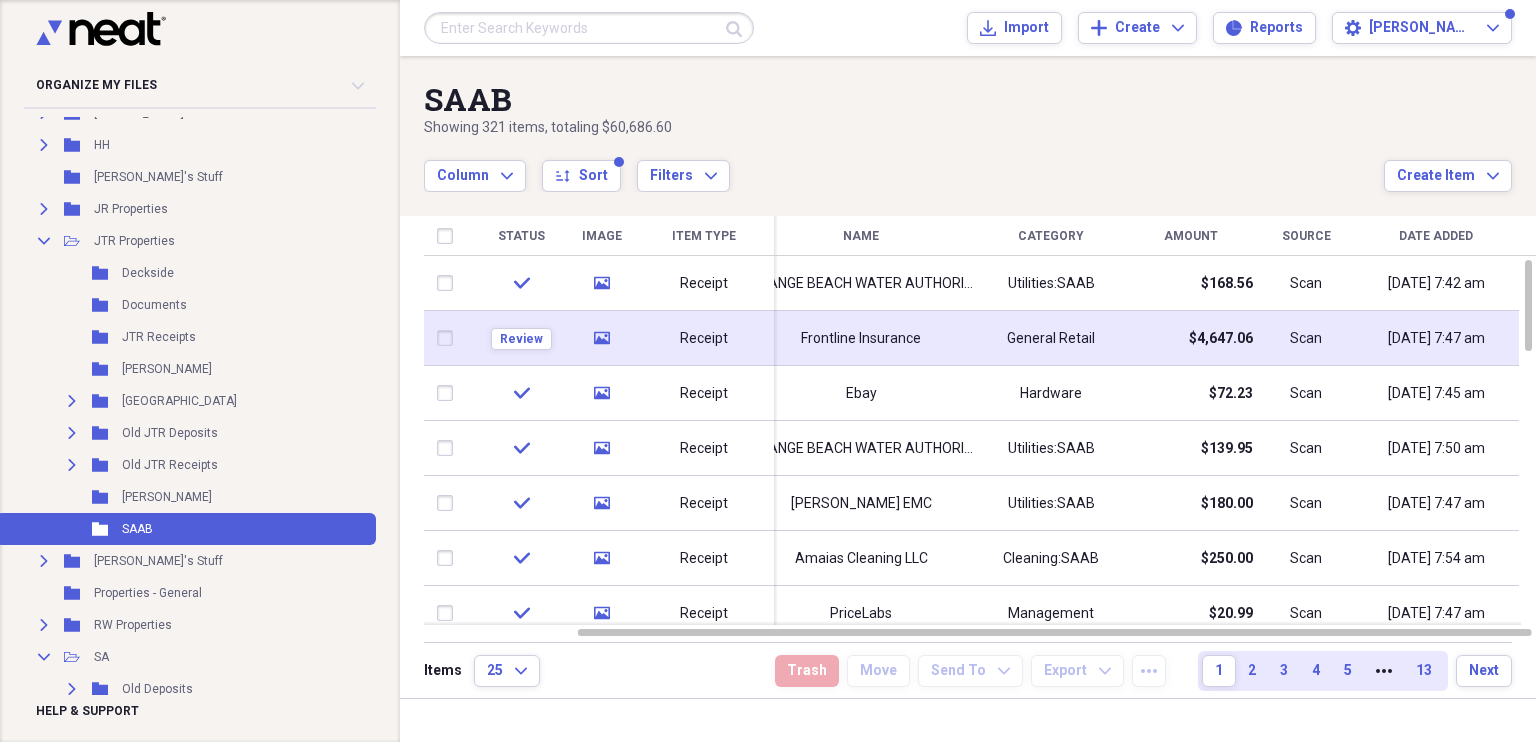 click on "Frontline Insurance" at bounding box center (861, 339) 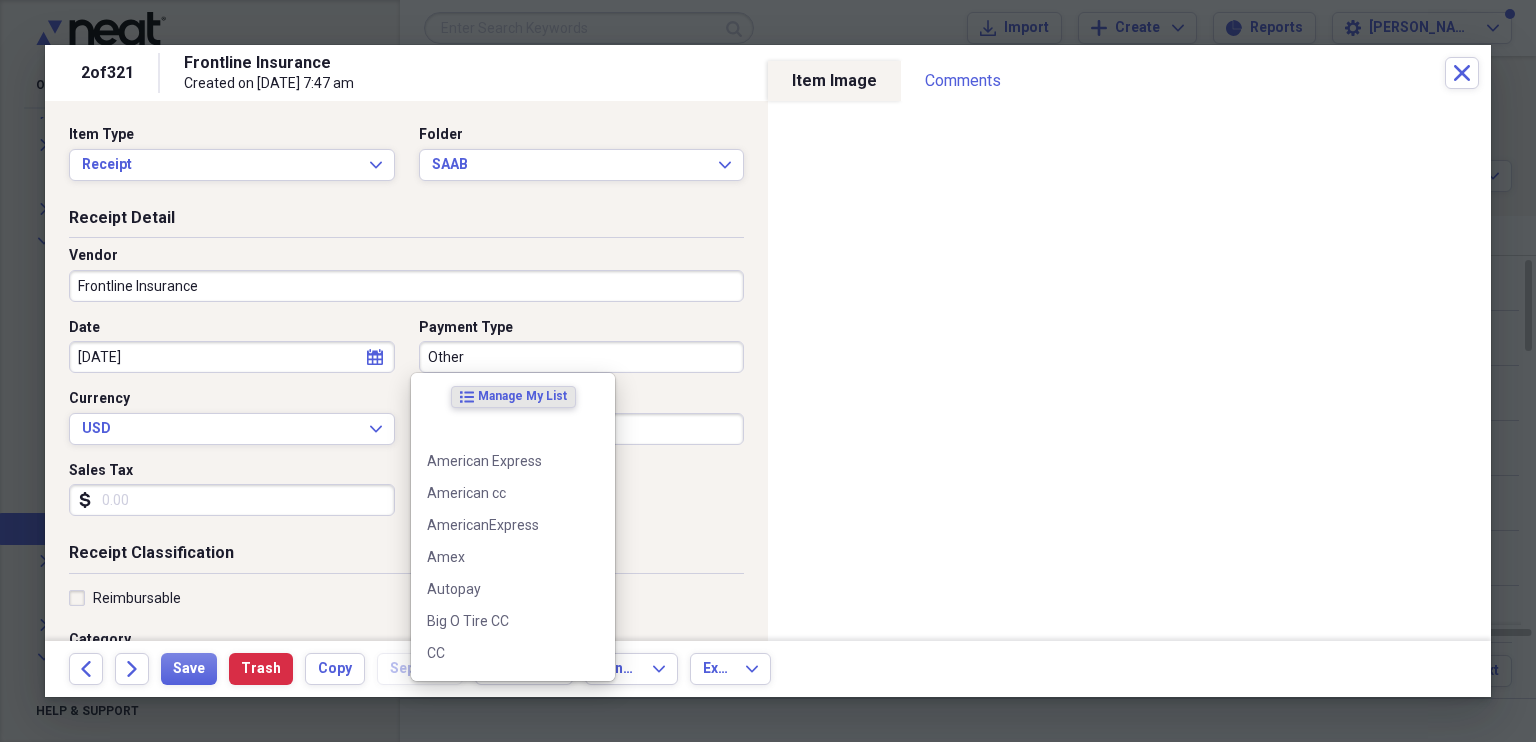 click on "Other" at bounding box center (582, 357) 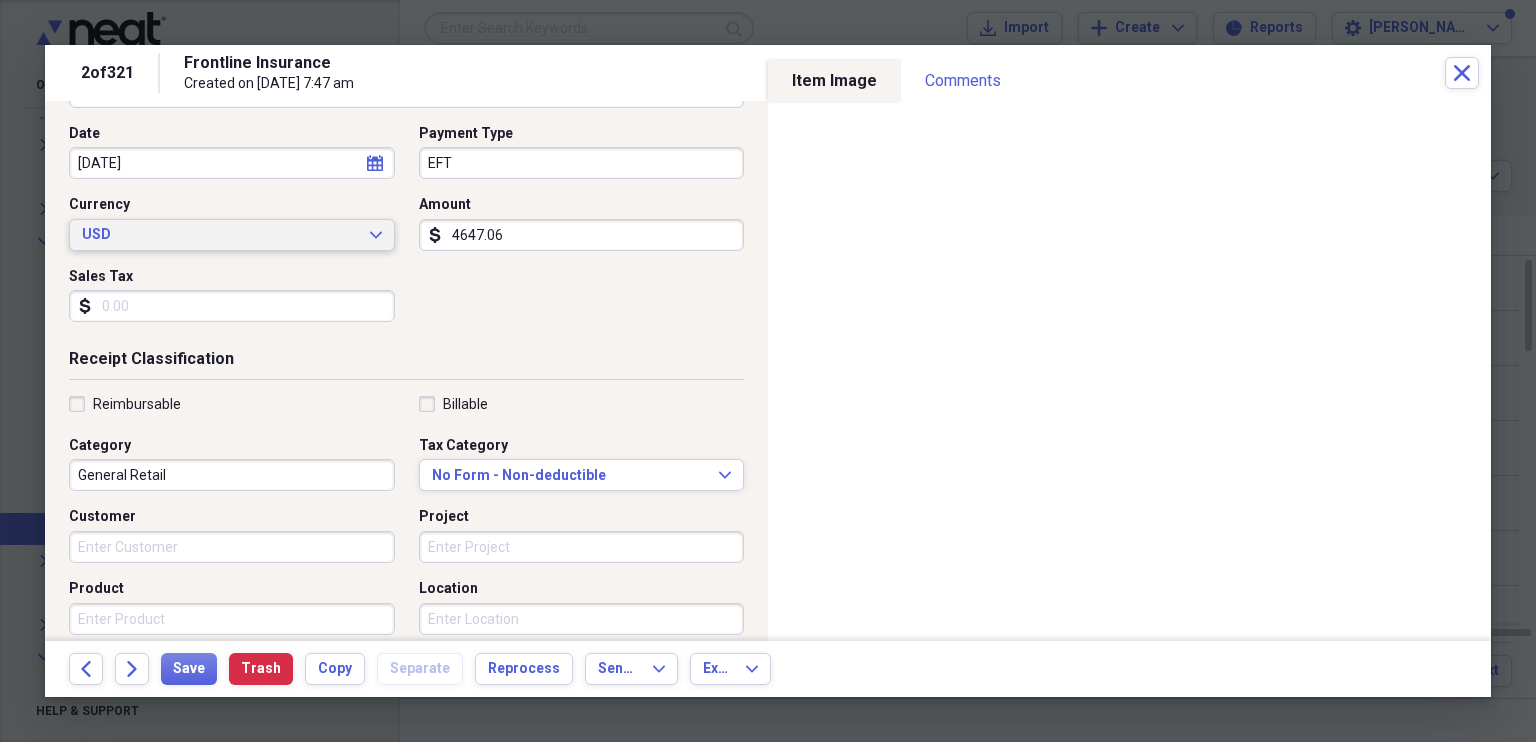 scroll, scrollTop: 195, scrollLeft: 0, axis: vertical 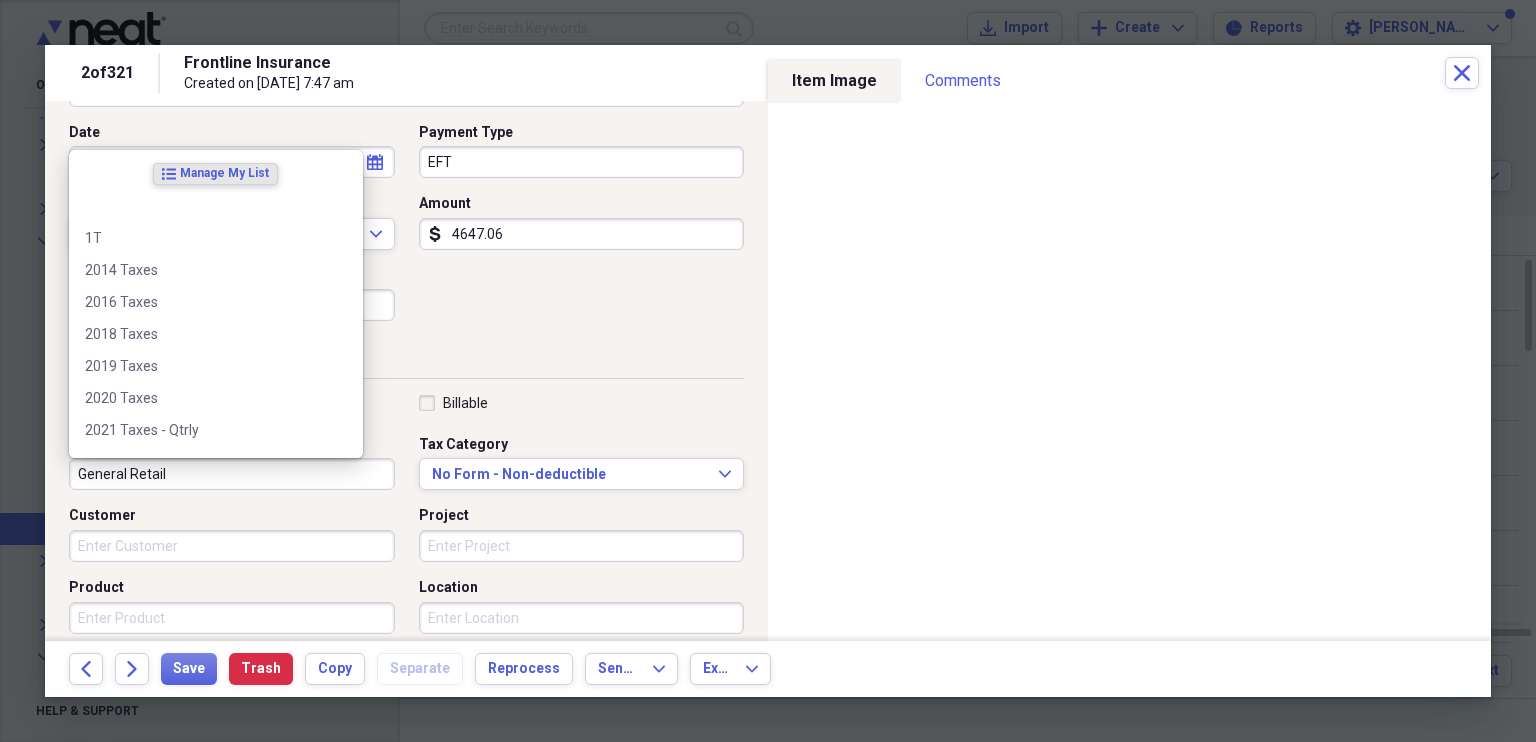 click on "General Retail" at bounding box center [232, 474] 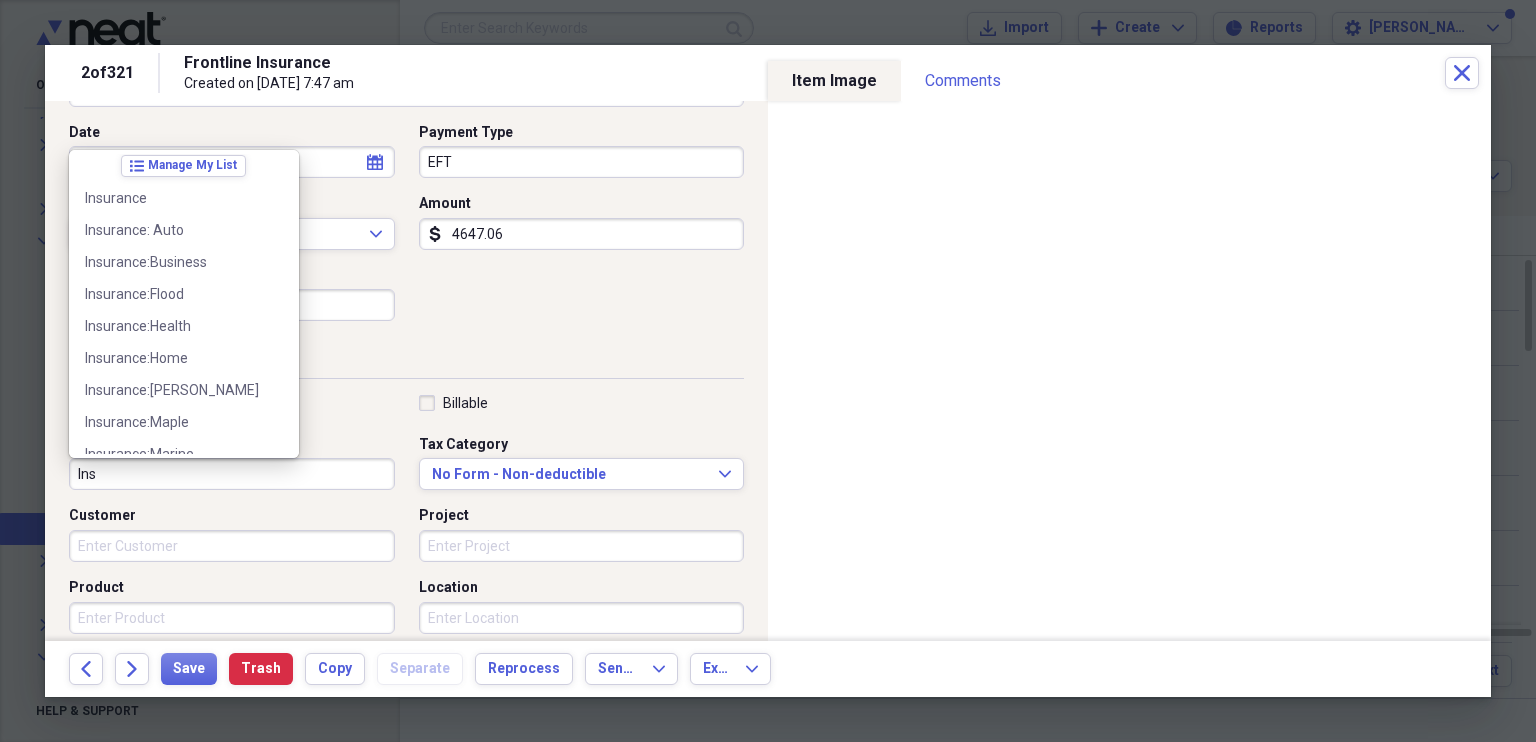 scroll, scrollTop: 0, scrollLeft: 0, axis: both 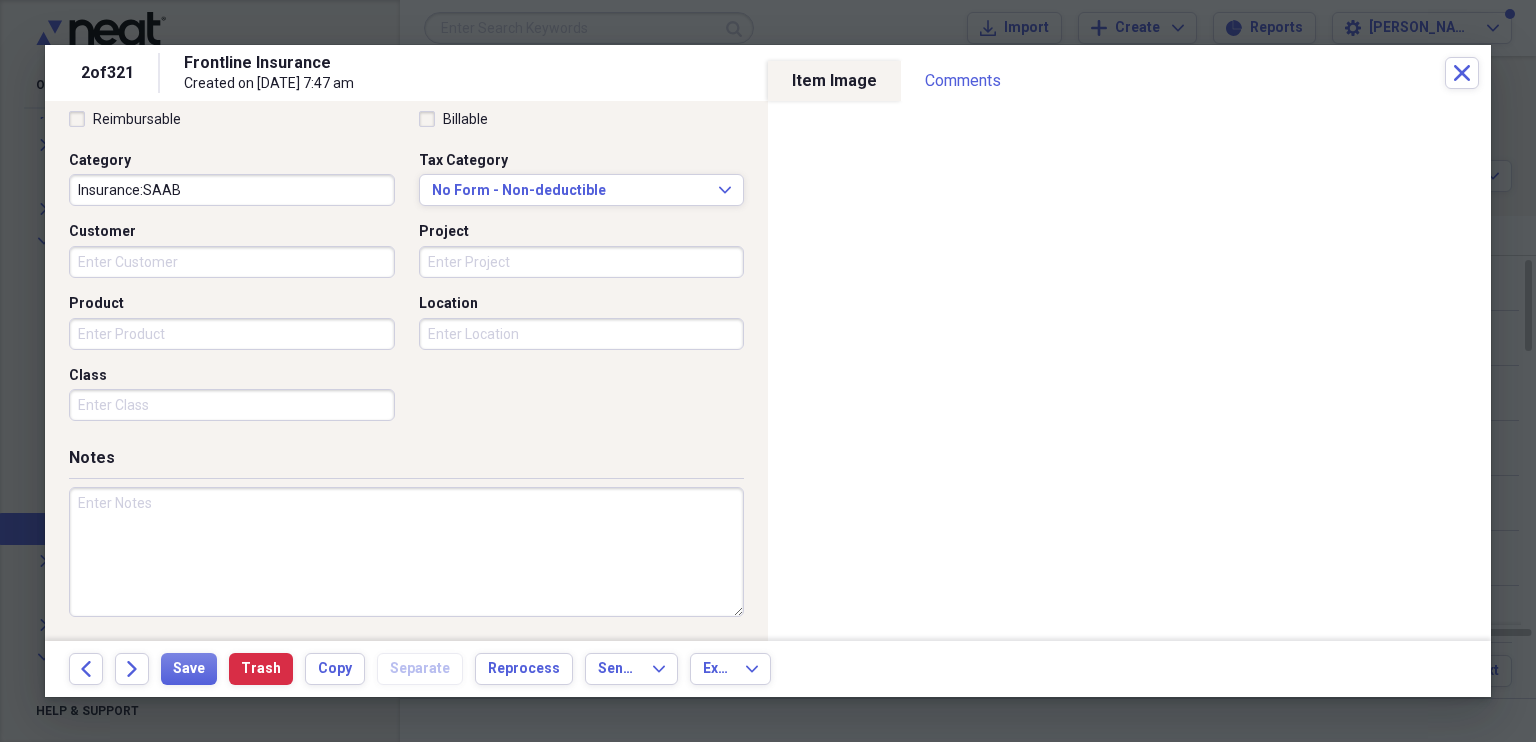 click at bounding box center [406, 552] 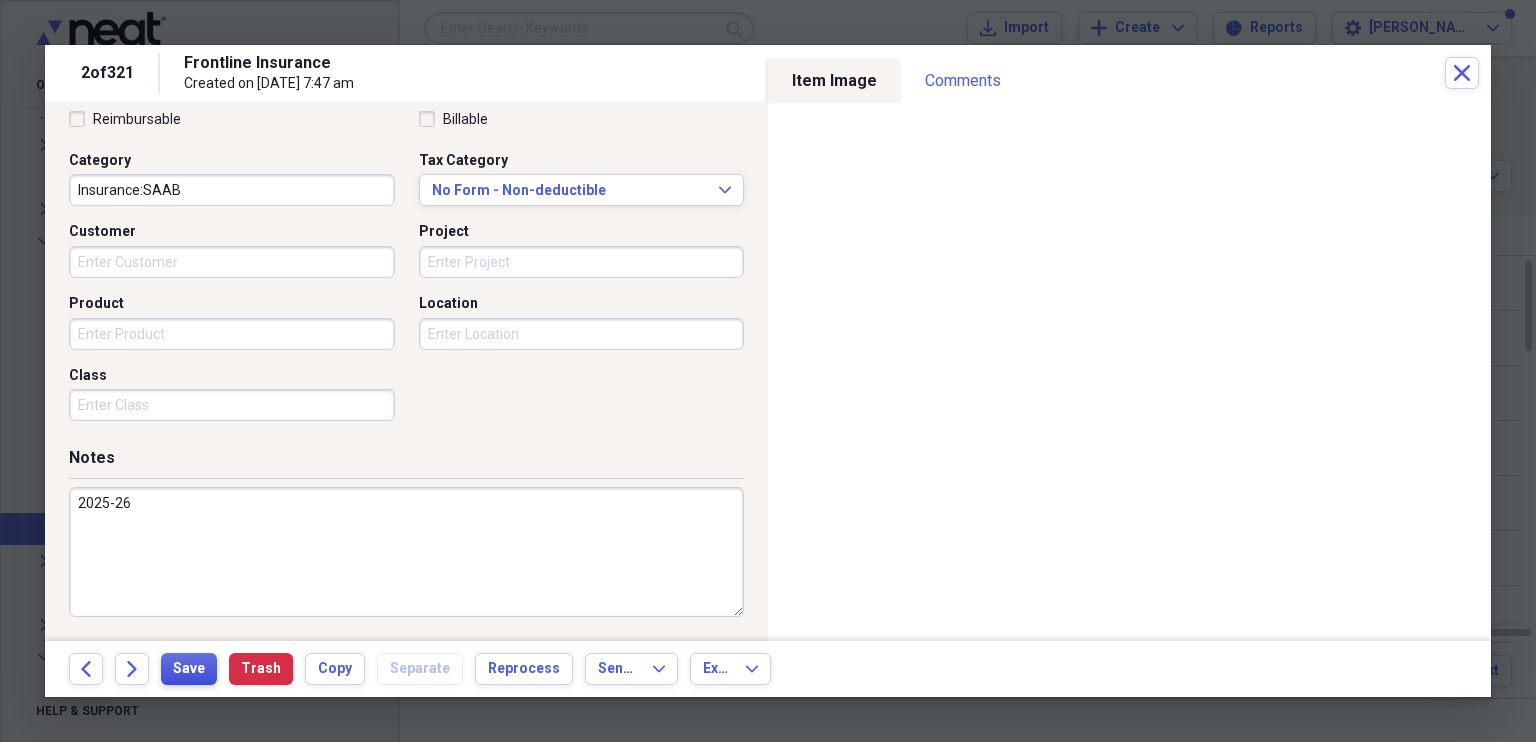 click on "Save" at bounding box center (189, 669) 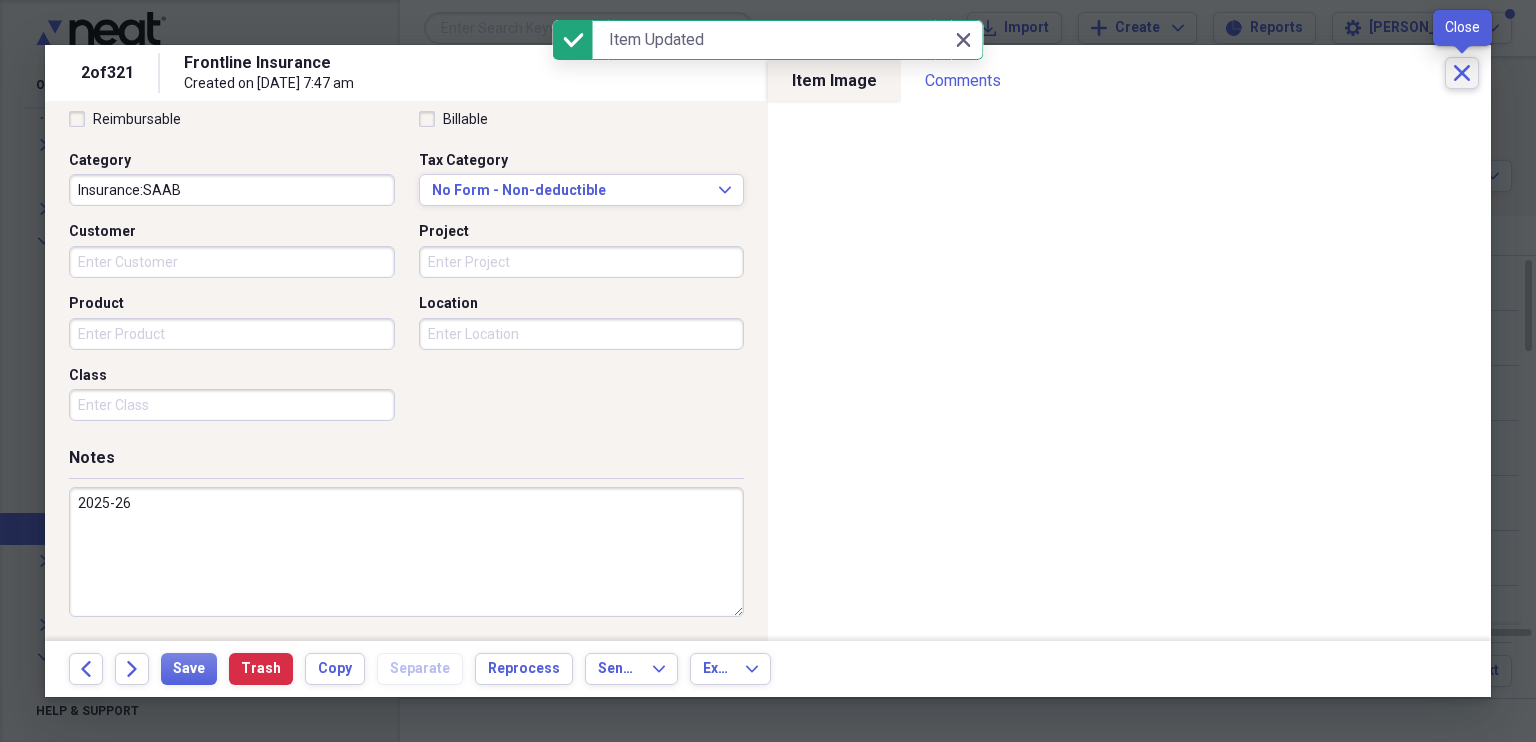 click on "Close" 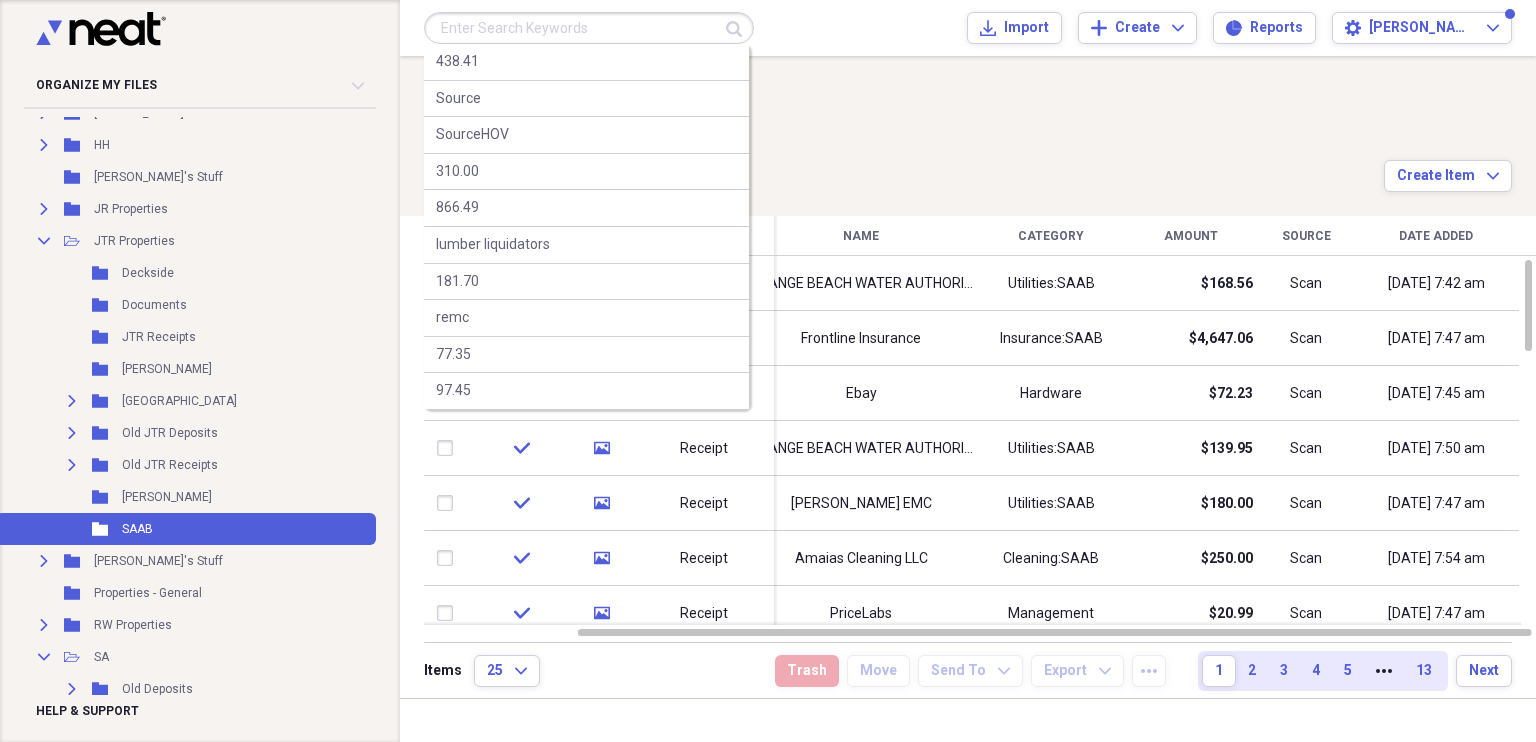 click at bounding box center (589, 28) 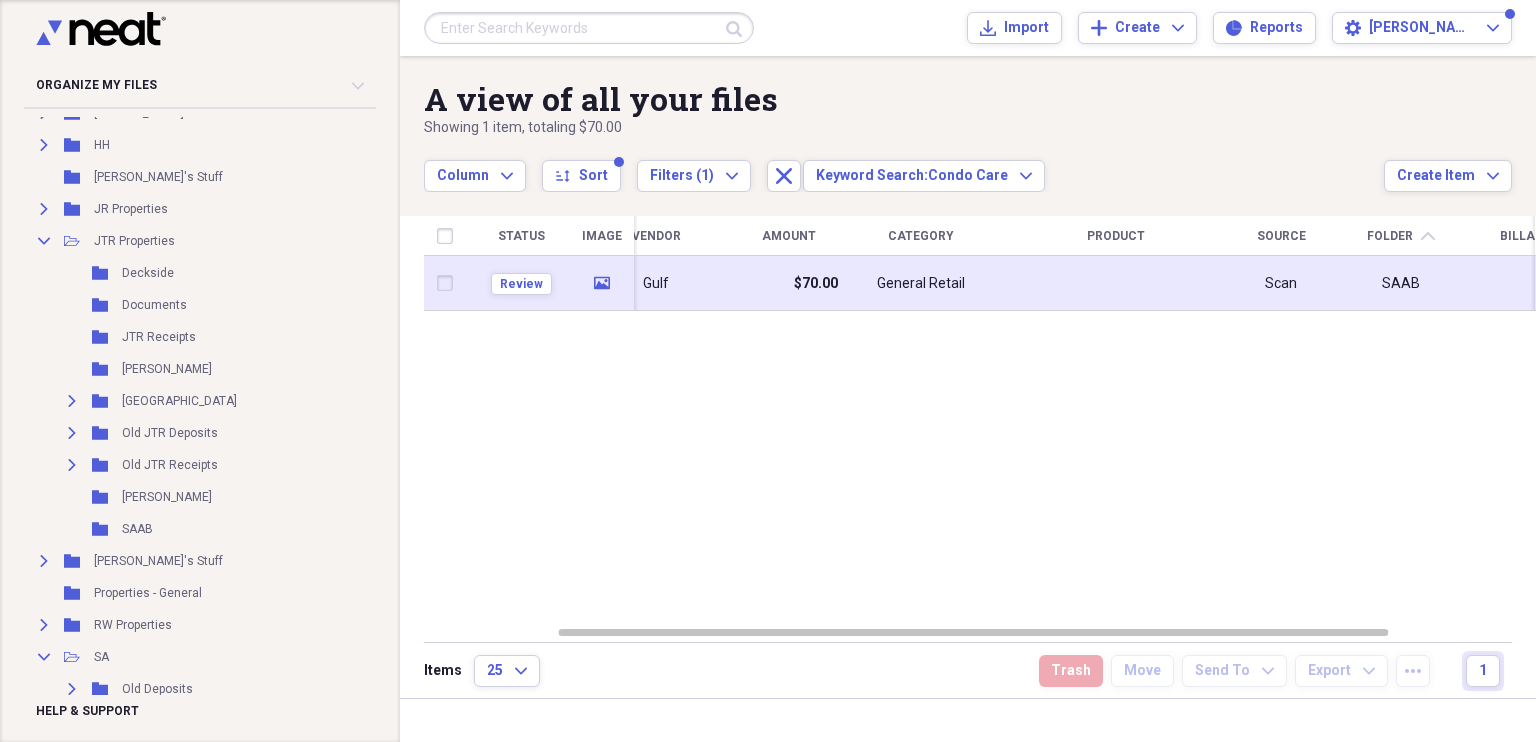 click on "Gulf" at bounding box center (656, 283) 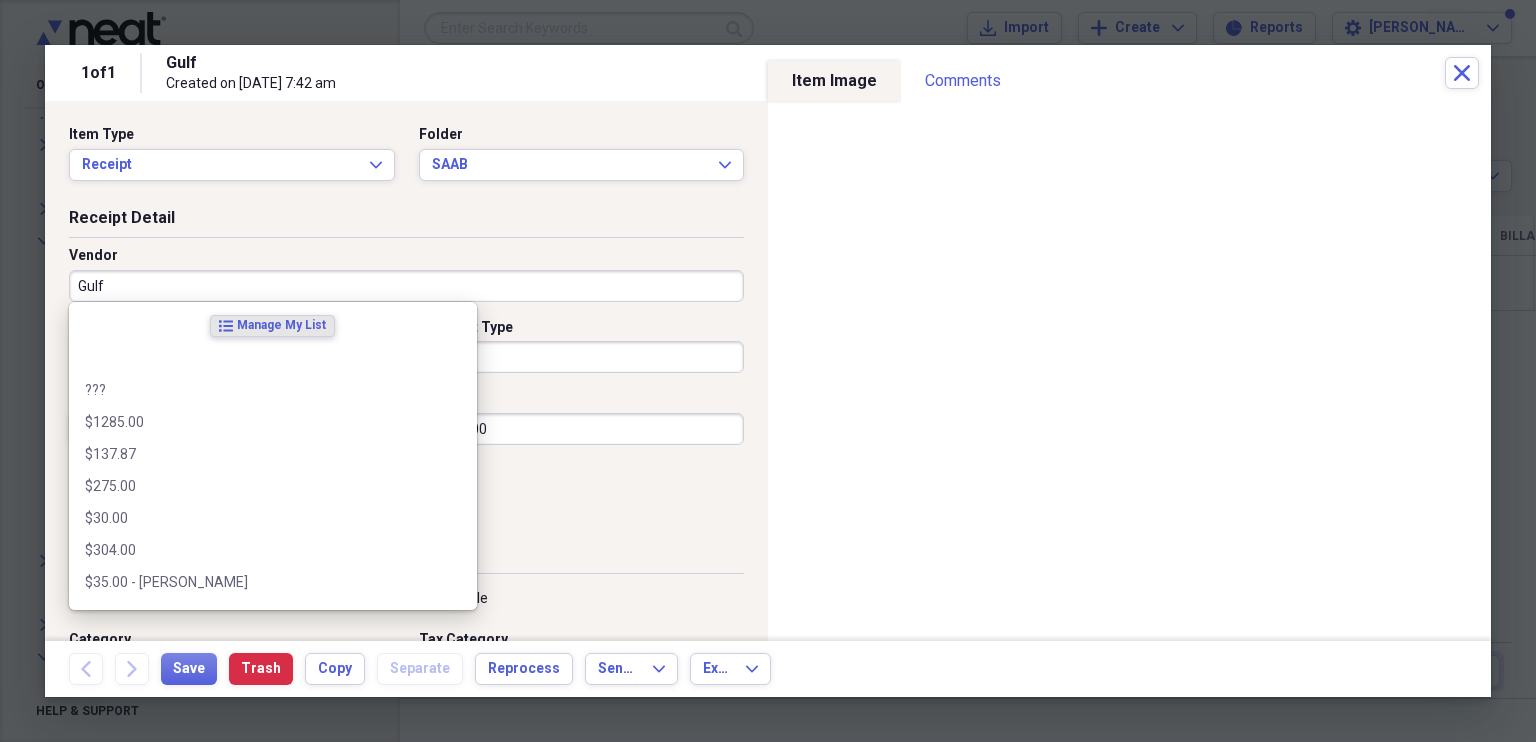 click on "Organize My Files 99+ Collapse Unfiled Needs Review 99+ Unfiled All Files Unfiled Unfiled Unfiled Saved Reports Collapse My Cabinet JTR-[PERSON_NAME] Add Folder Folder Business Cards Add Folder Collapse Open Folder COGWA Add Folder Folder Carricom Receipts Add Folder Folder CNC Bills Add Folder Folder COGWA - Misc Churches Receipts Add Folder Expand Folder COGWA Receipts Add Folder Folder COGWA Sound Add Folder Folder COGWAKY Paperwork Add Folder Expand Folder COGWAKY Receipts Add Folder Folder Documents Add Folder Folder FOT Receipts Add Folder Folder WFW Receipts Add Folder Expand Folder [PERSON_NAME]'s Stuff Add Folder Expand Folder HH Add Folder Folder Jerry's Stuff Add Folder Expand Folder JR Properties Add Folder Collapse Open Folder JTR Properties Add Folder Folder Deckside Add Folder Folder Documents Add Folder Folder JTR Receipts Add Folder Folder Luther Add Folder Expand Folder Marine Street Add Folder Expand Folder Old JTR Deposits Add Folder Expand Folder Old JTR Receipts Add Folder Folder [PERSON_NAME] Add Folder SAAB" at bounding box center (768, 371) 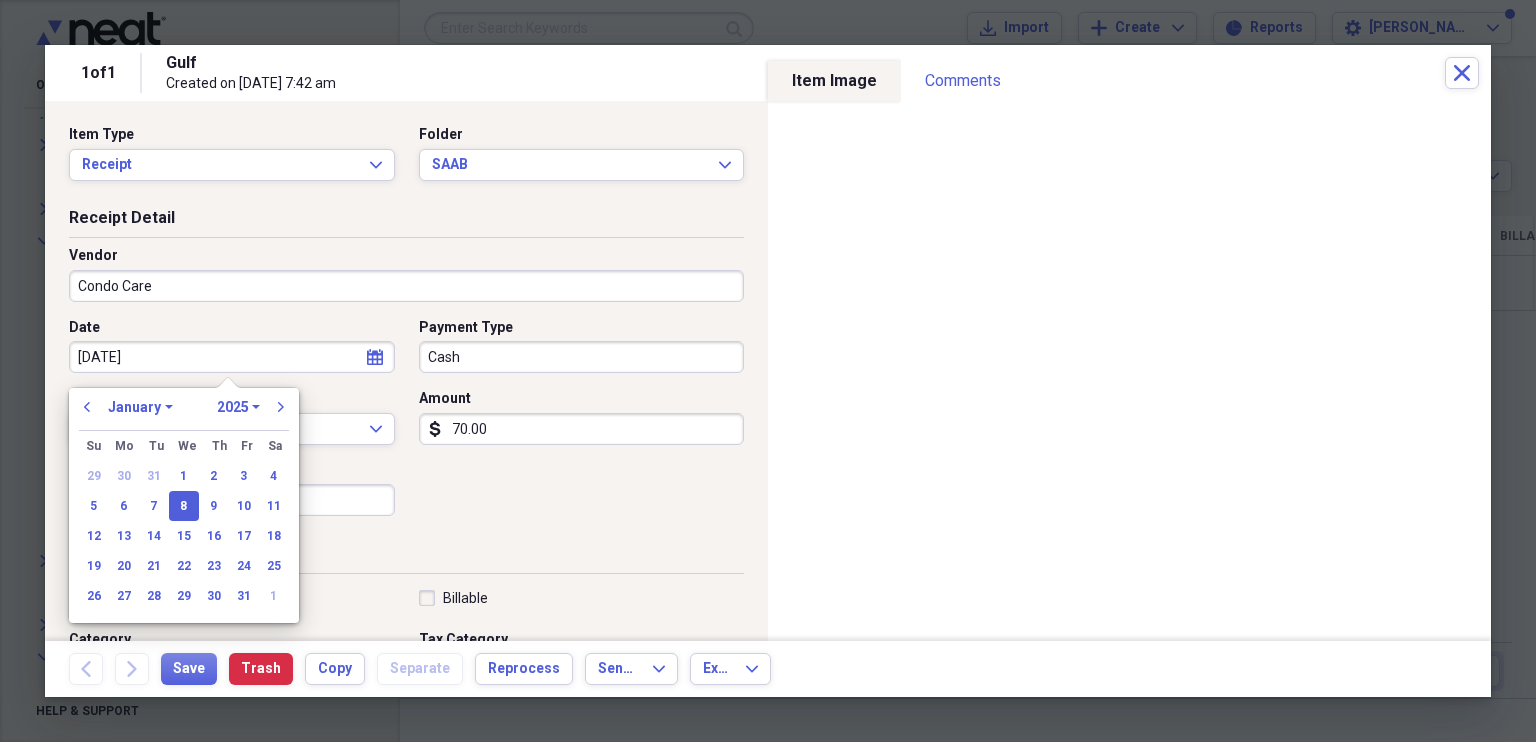 click on "January February March April May June July August September October November December" at bounding box center [140, 407] 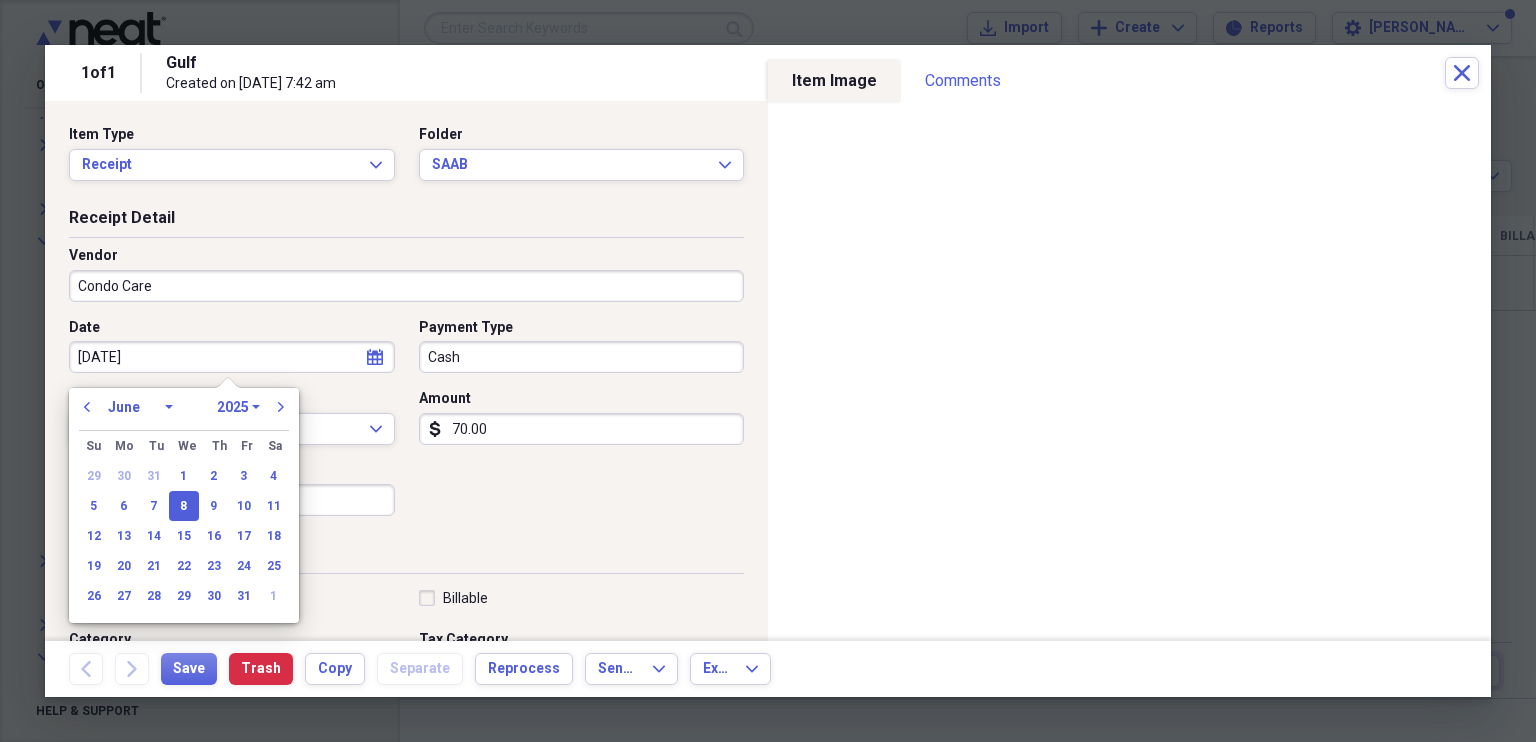 click on "January February March April May June July August September October November December" at bounding box center (140, 407) 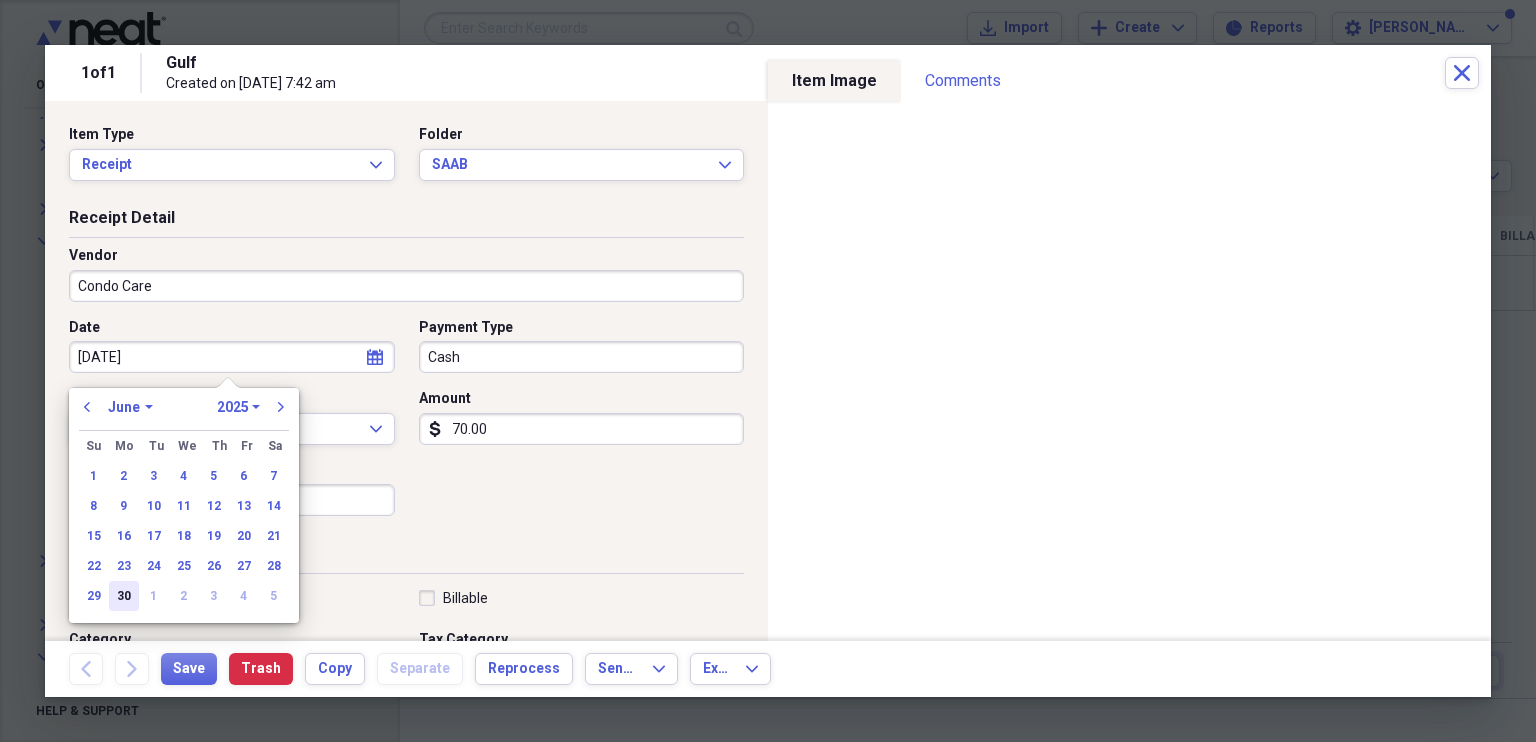 click on "30" at bounding box center [124, 596] 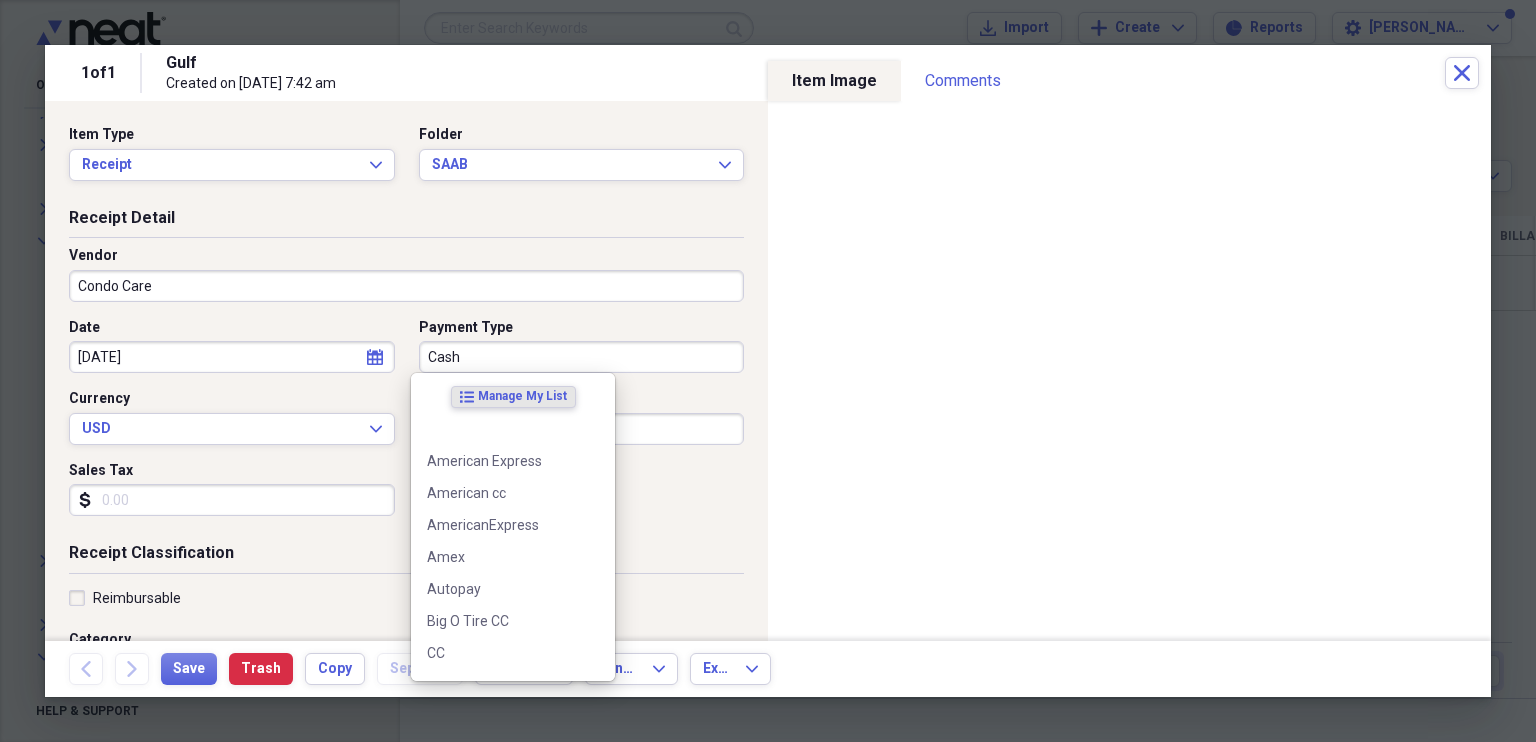 click on "Cash" at bounding box center (582, 357) 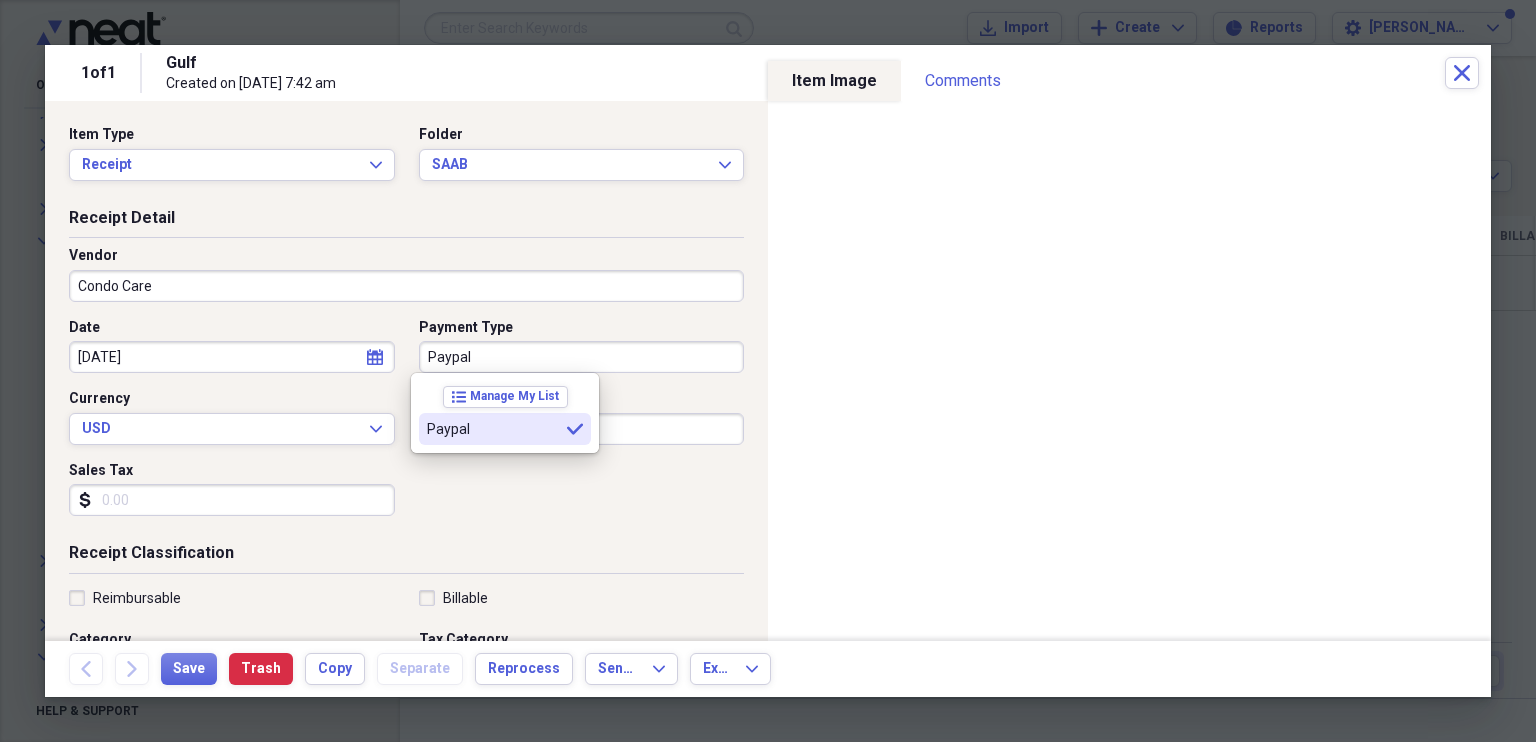 click on "Paypal" at bounding box center [493, 429] 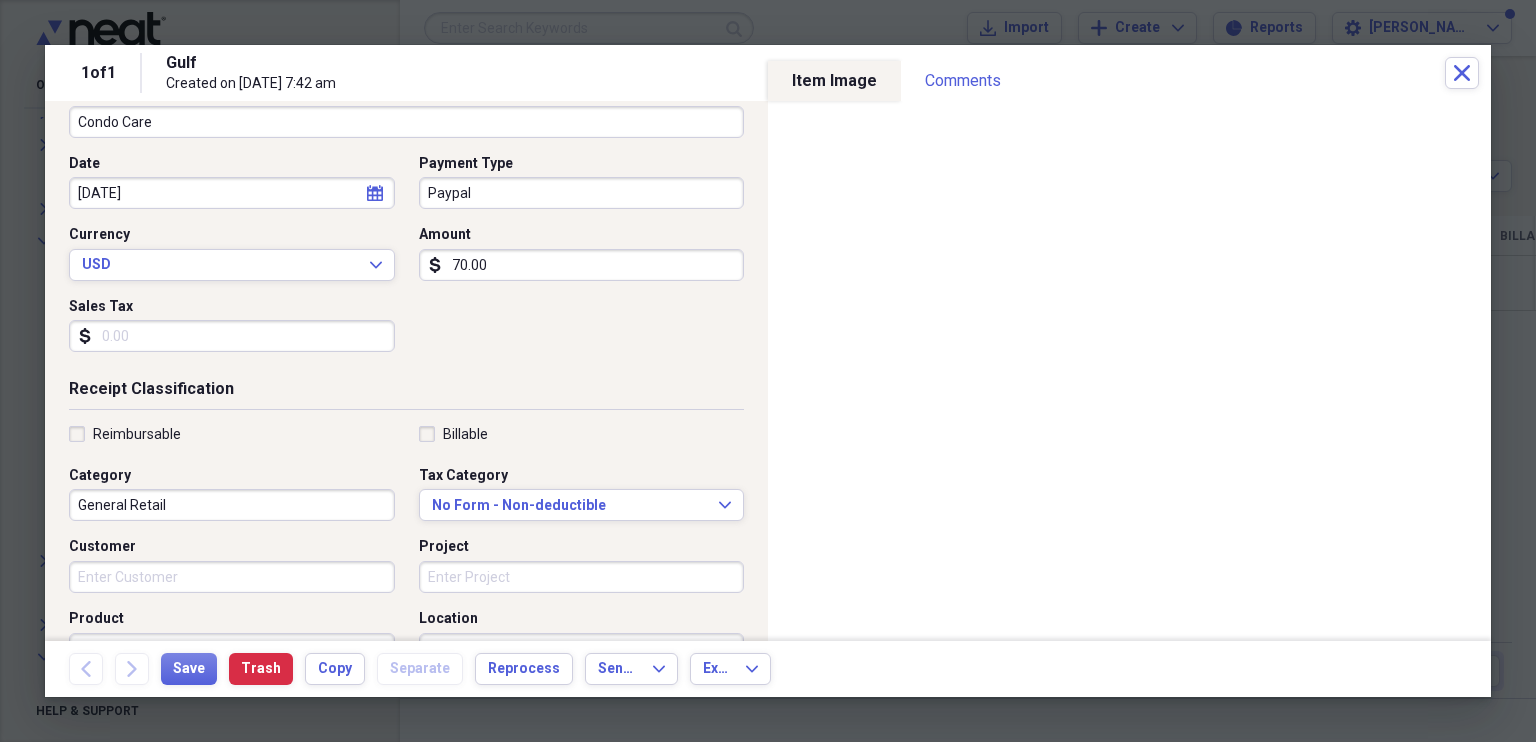 scroll, scrollTop: 163, scrollLeft: 0, axis: vertical 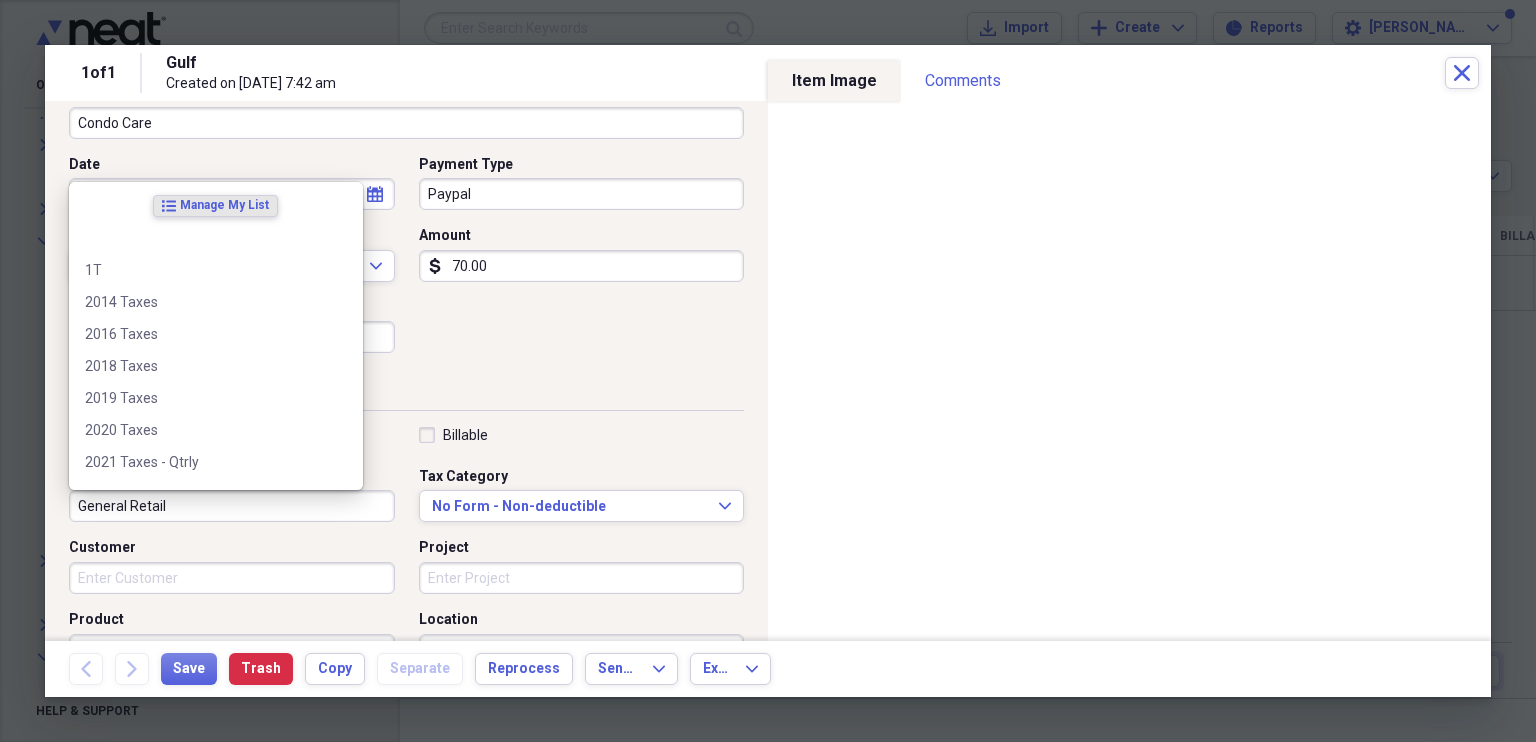 click on "General Retail" at bounding box center (232, 506) 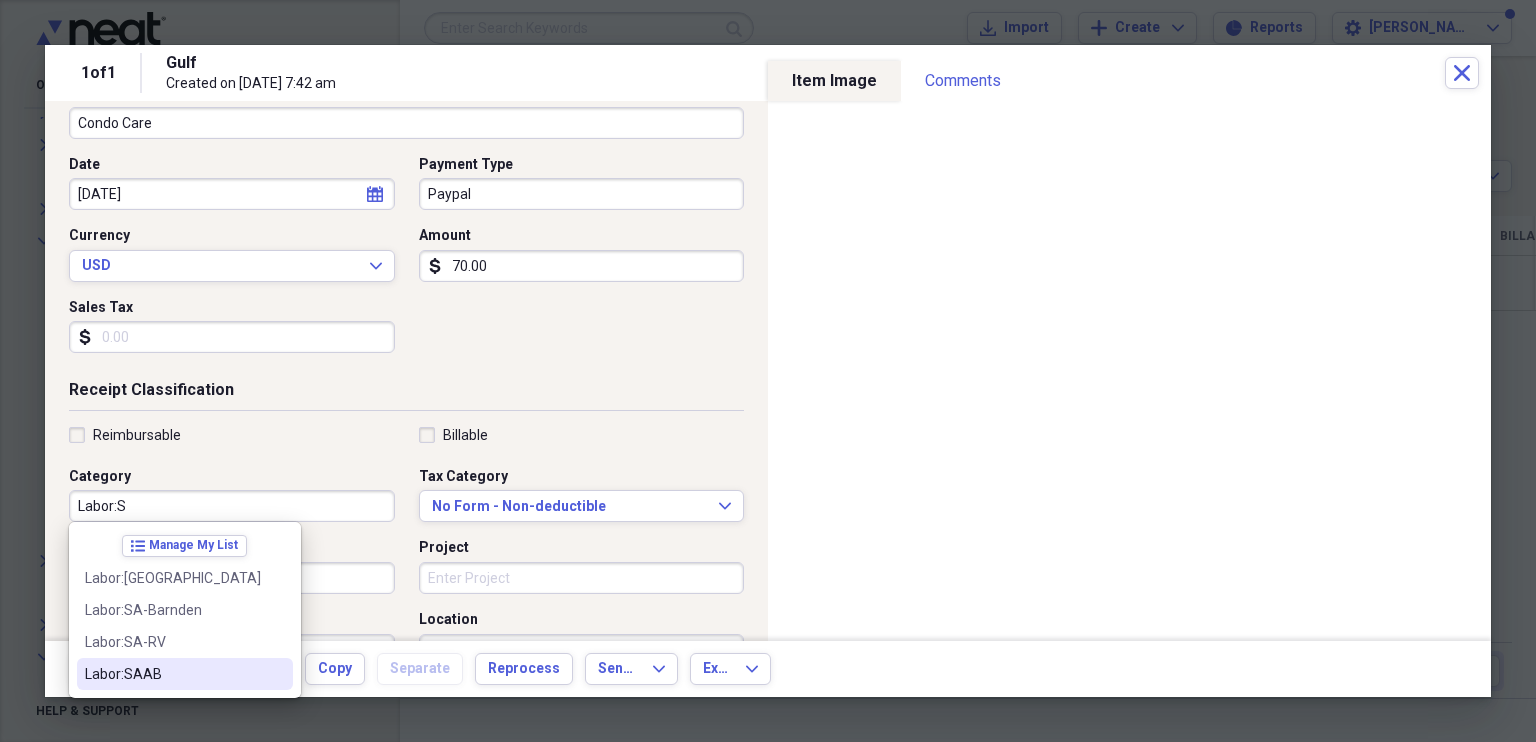 click on "Labor:SAAB" at bounding box center (173, 674) 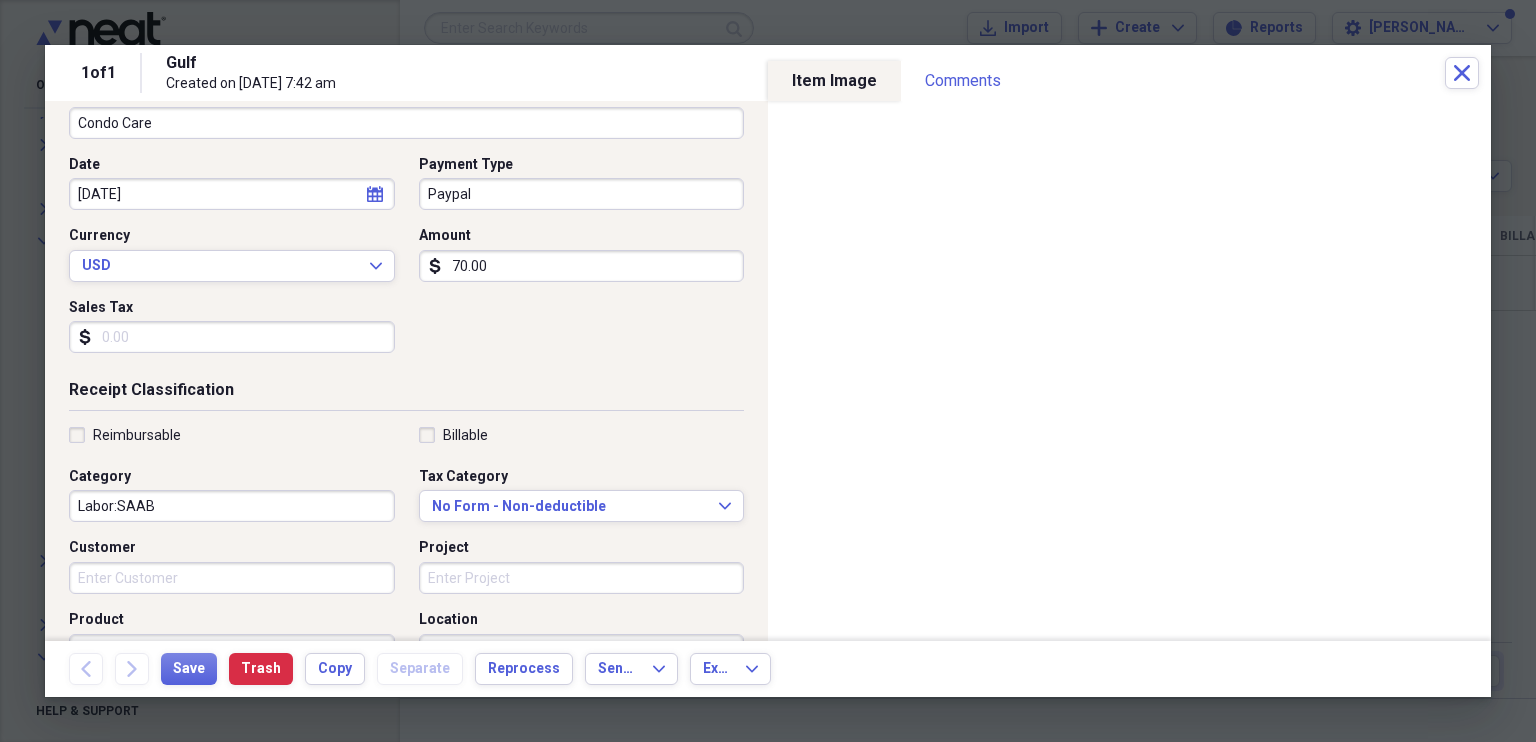 scroll, scrollTop: 480, scrollLeft: 0, axis: vertical 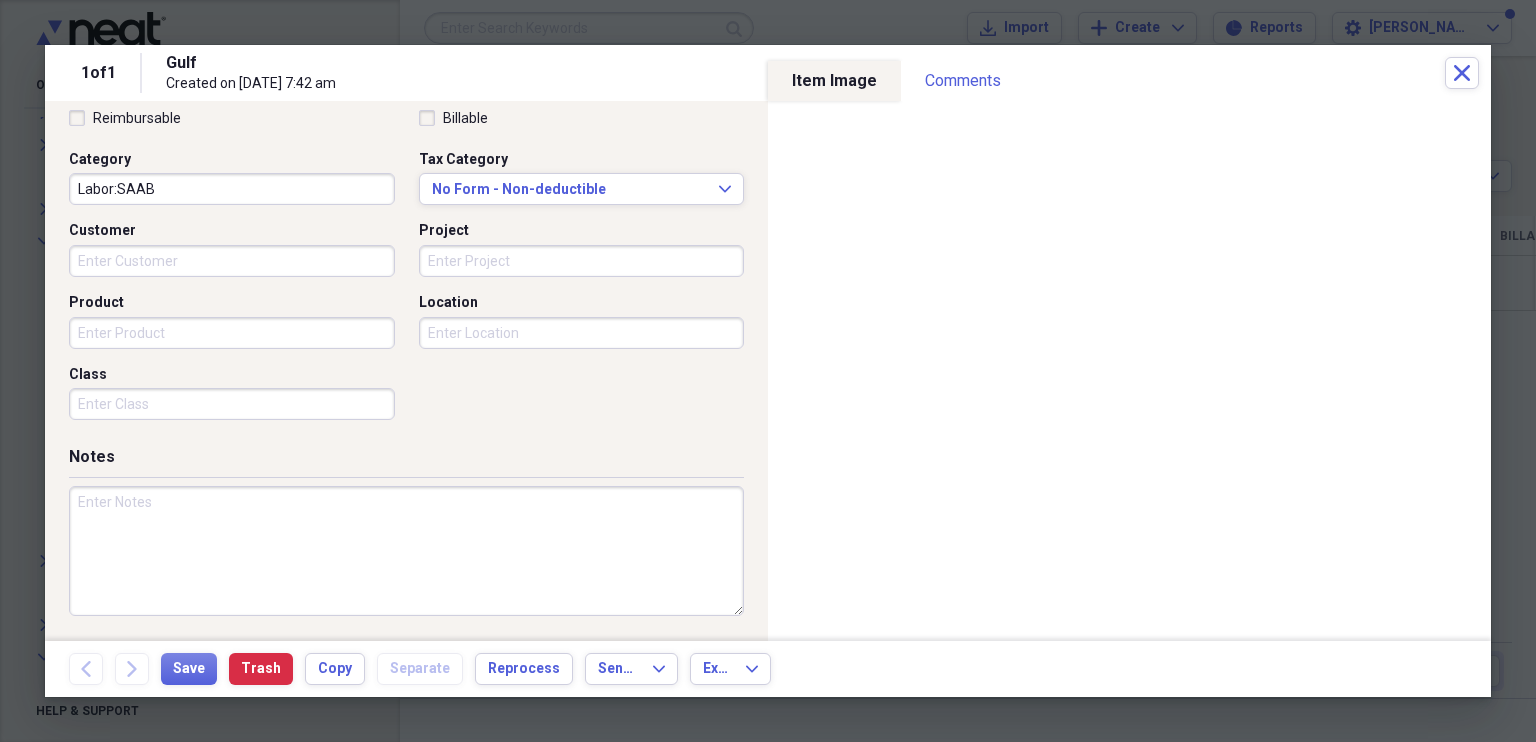 click at bounding box center [406, 551] 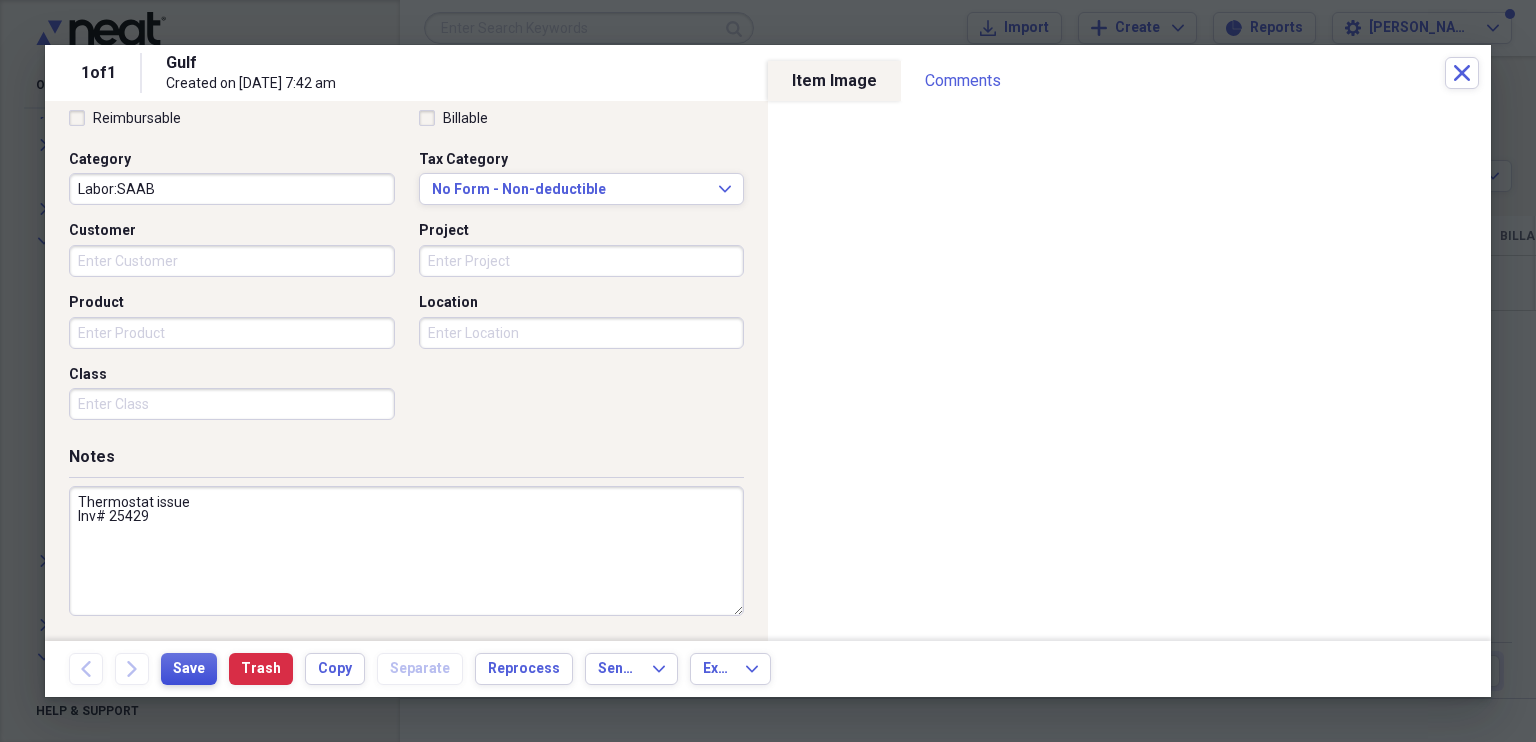 click on "Save" at bounding box center [189, 669] 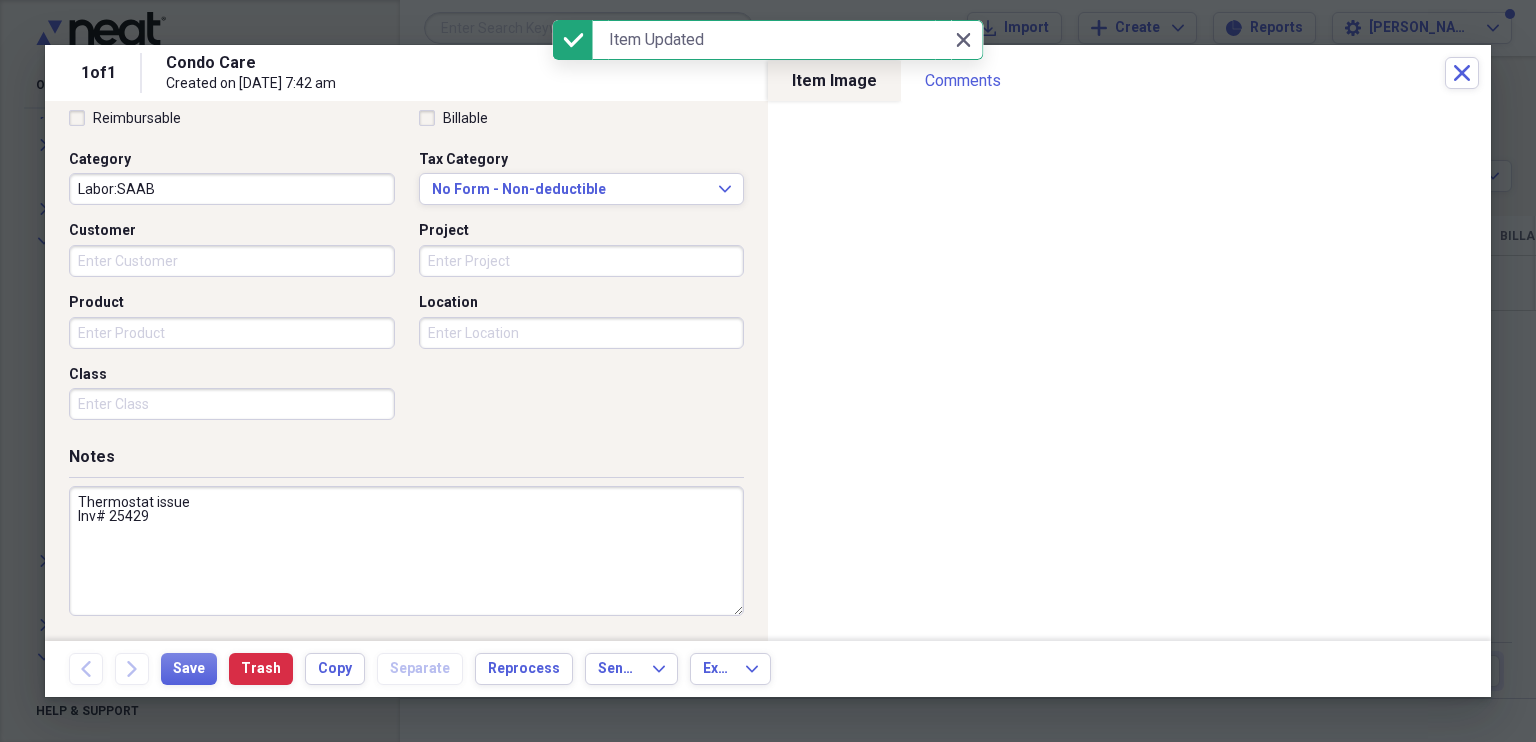 click on "Thermostat issue
Inv# 25429" at bounding box center (406, 551) 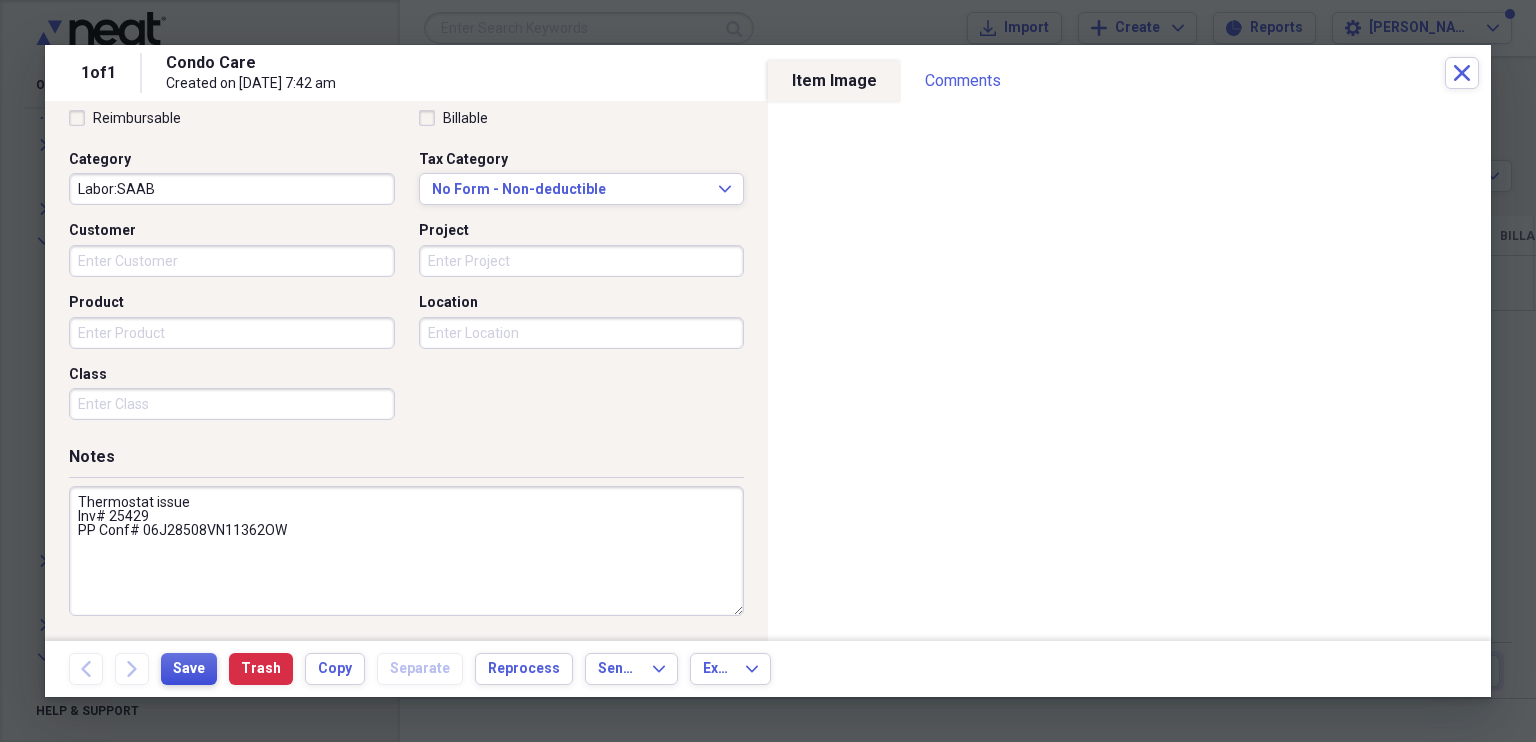 click on "Save" at bounding box center [189, 669] 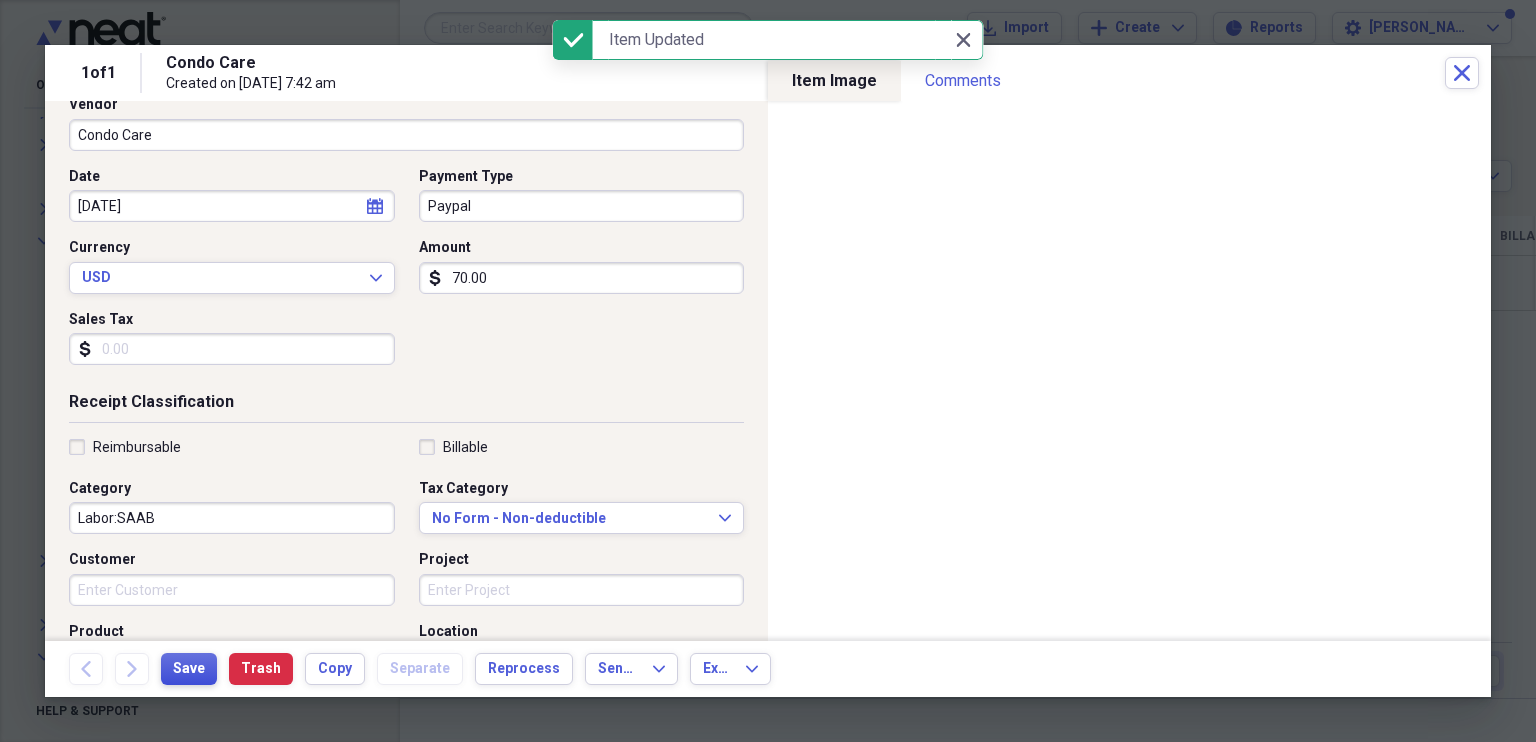 scroll, scrollTop: 152, scrollLeft: 0, axis: vertical 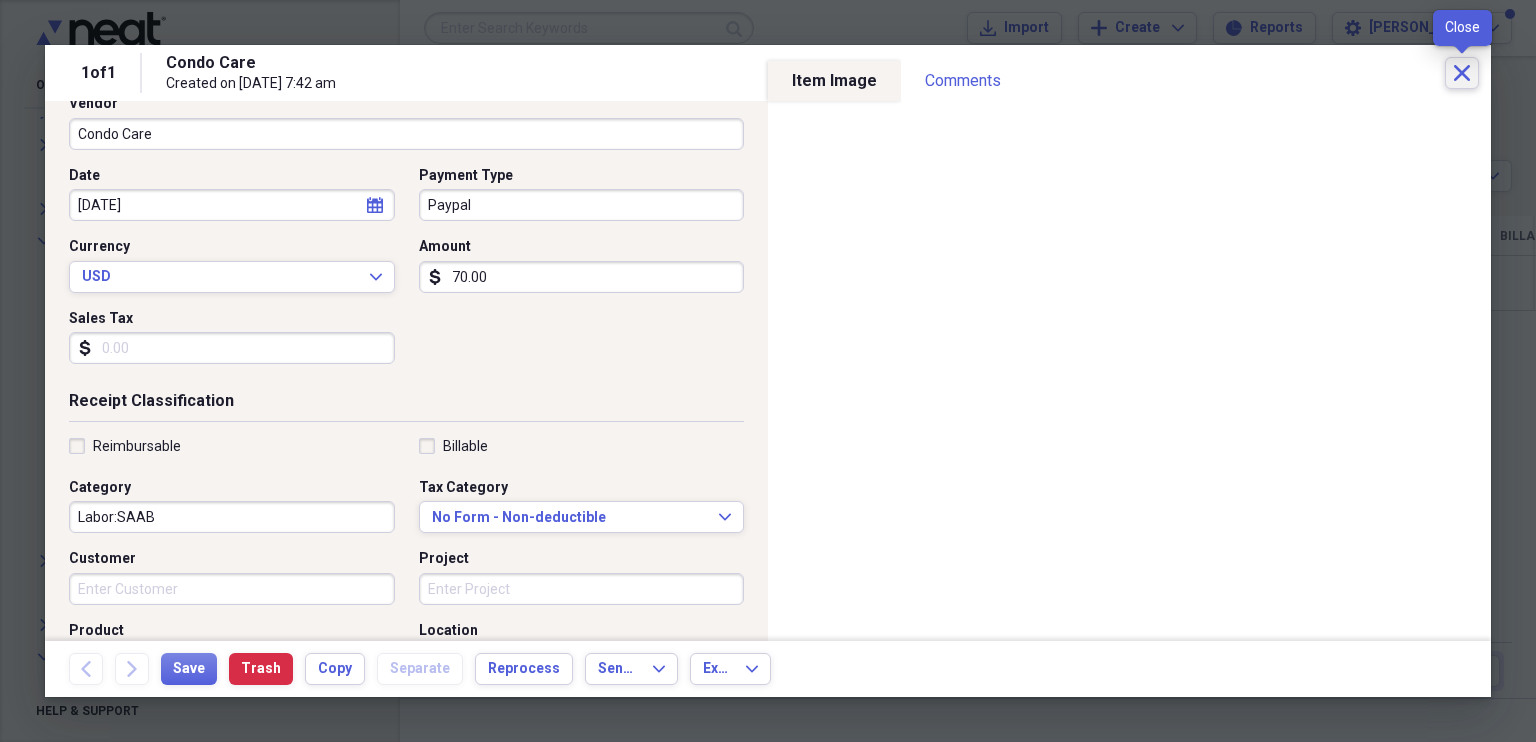 click 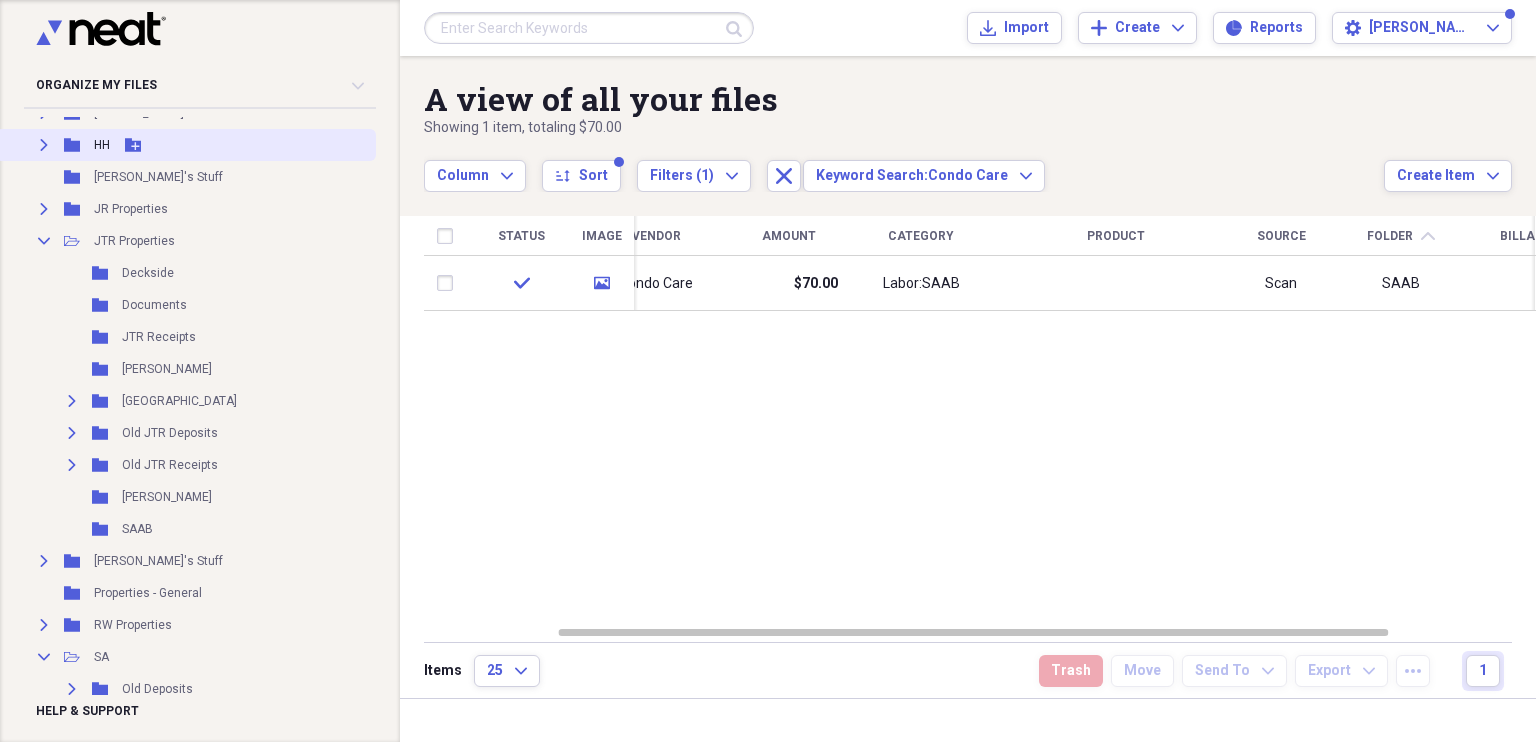 click 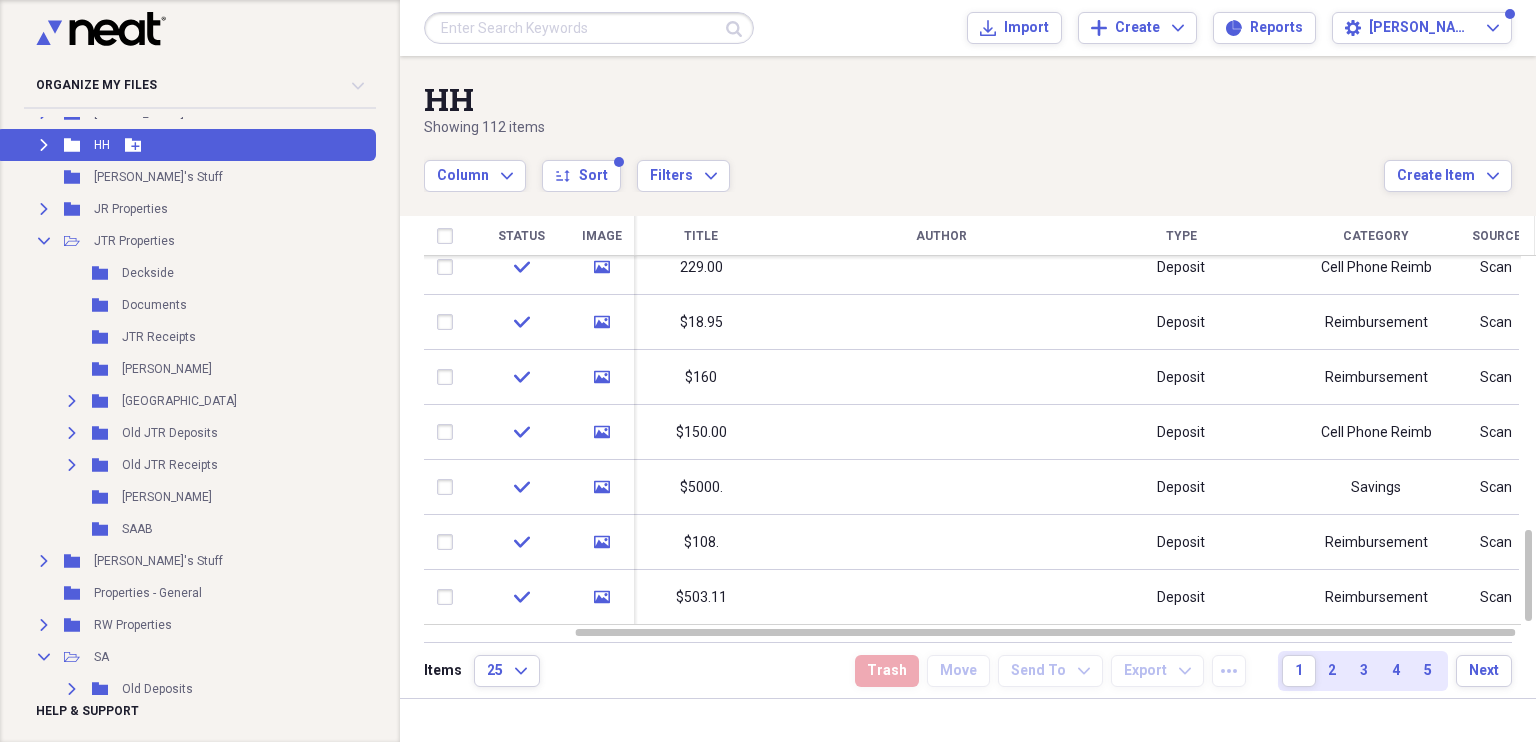 click on "Expand" 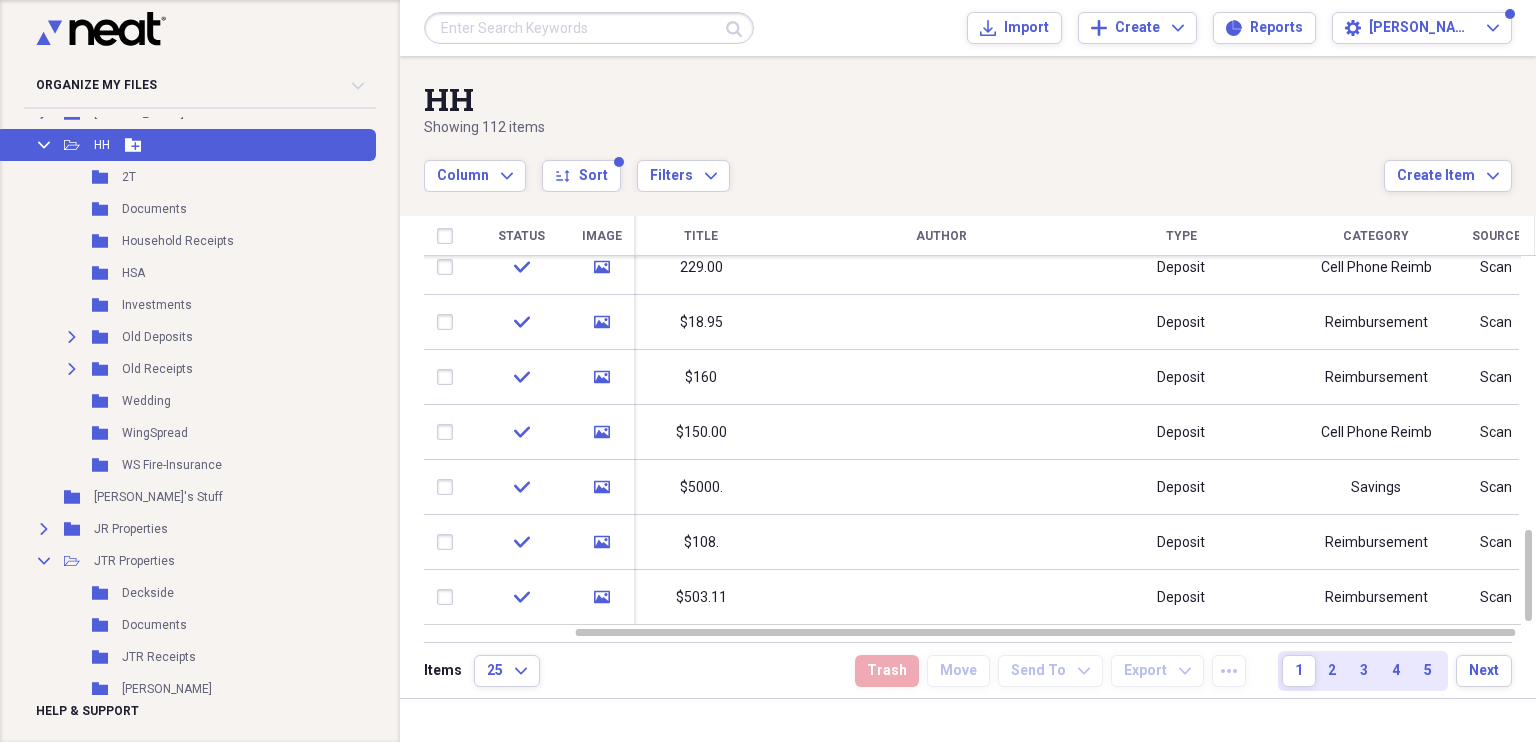 click on "Collapse Open Folder HH Add Folder" at bounding box center (186, 145) 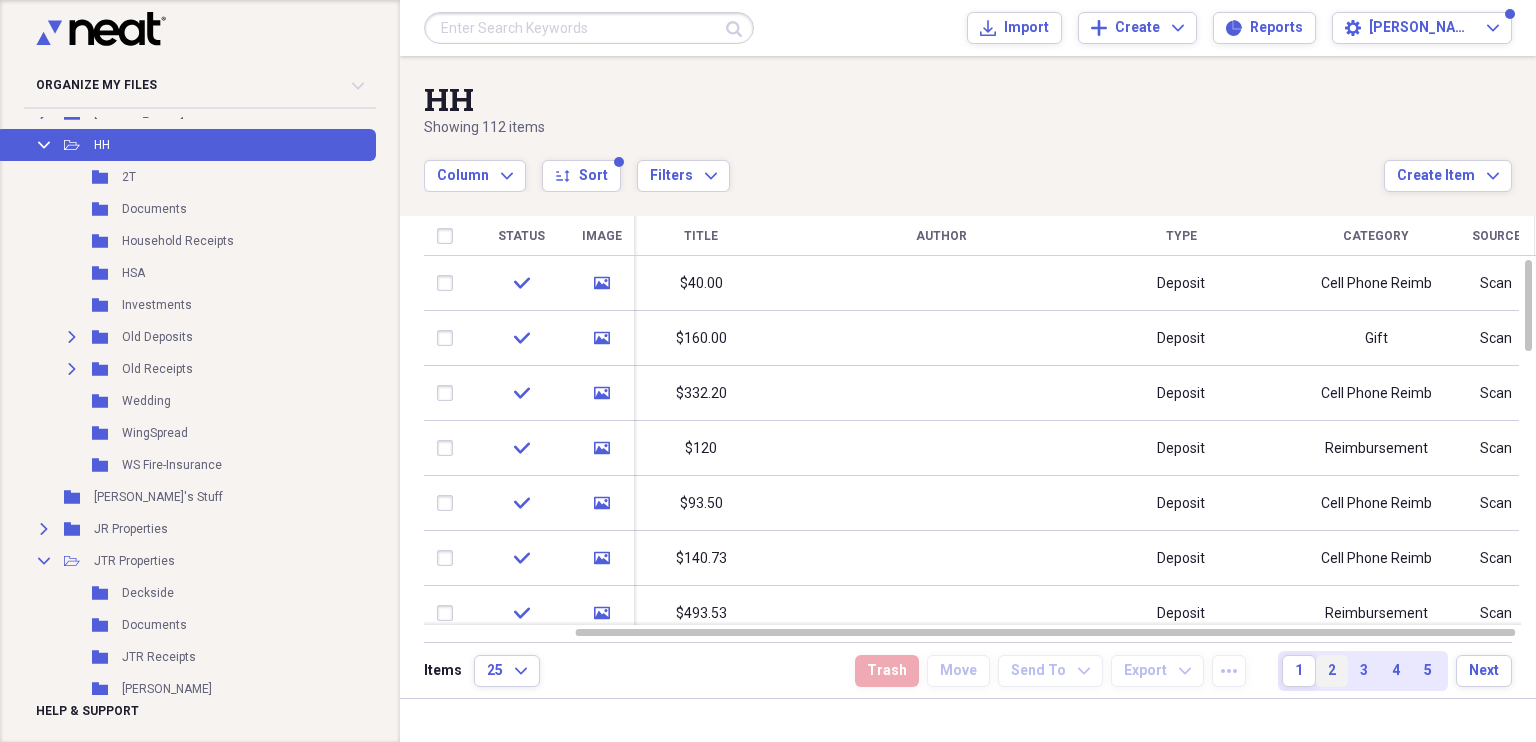 click on "2" at bounding box center [1332, 671] 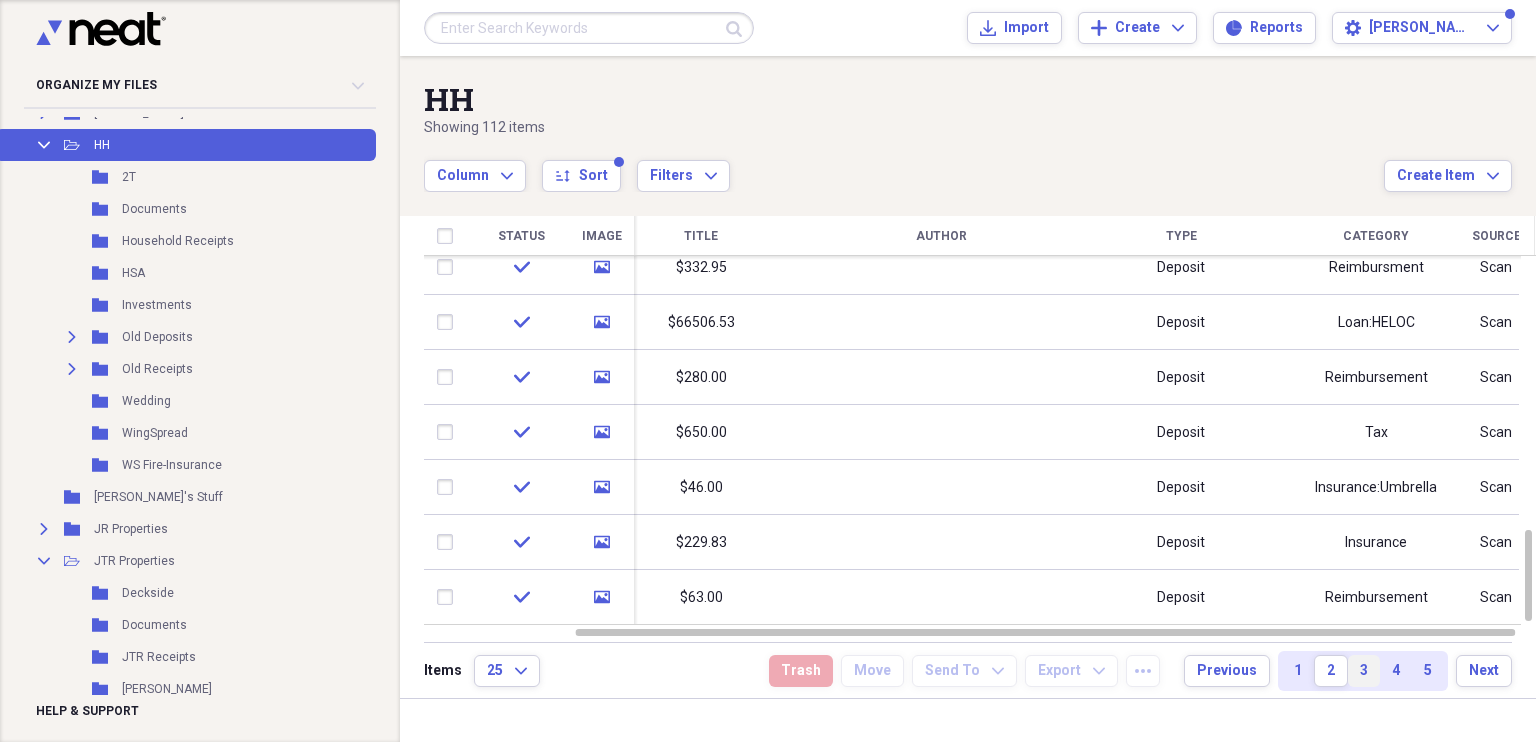 click on "3" at bounding box center [1364, 671] 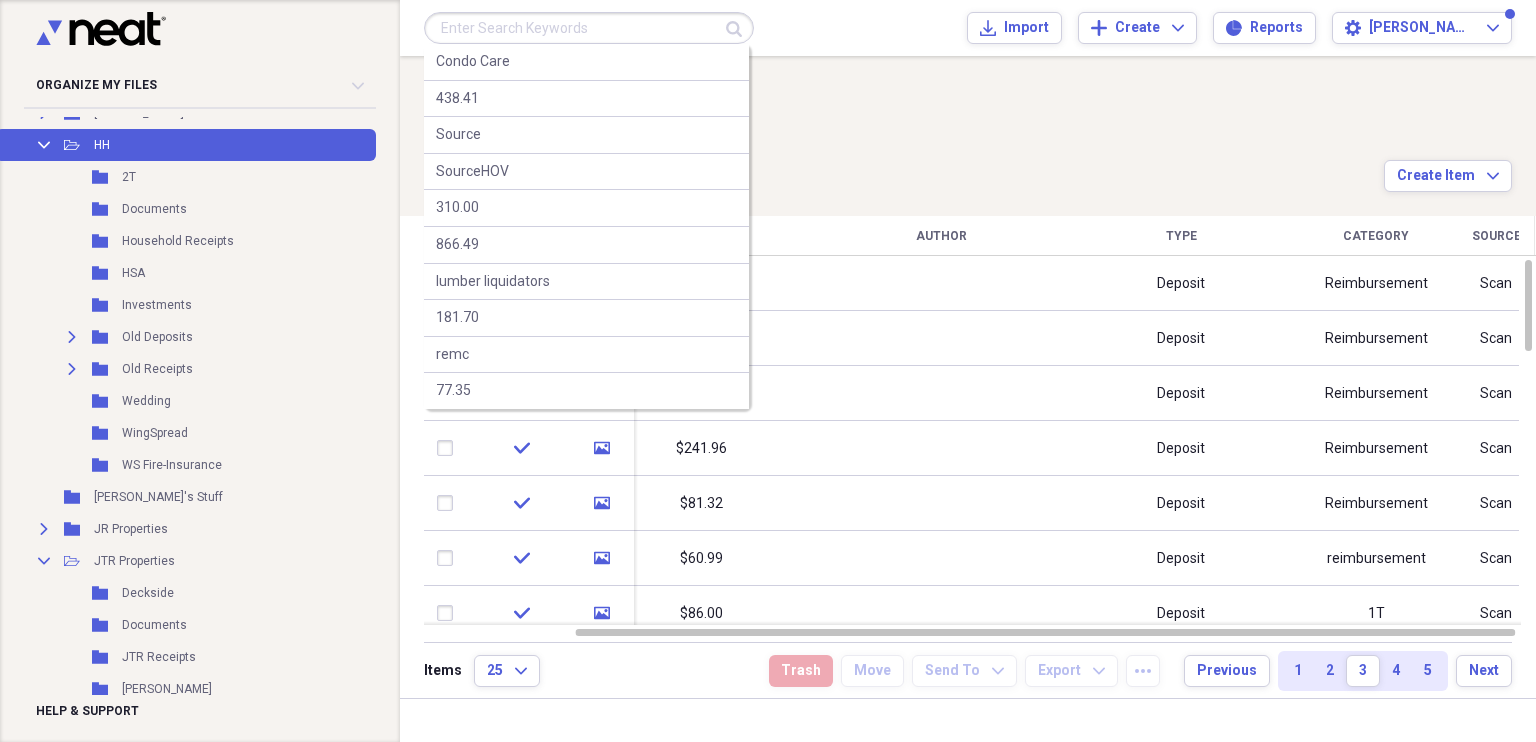 click at bounding box center [589, 28] 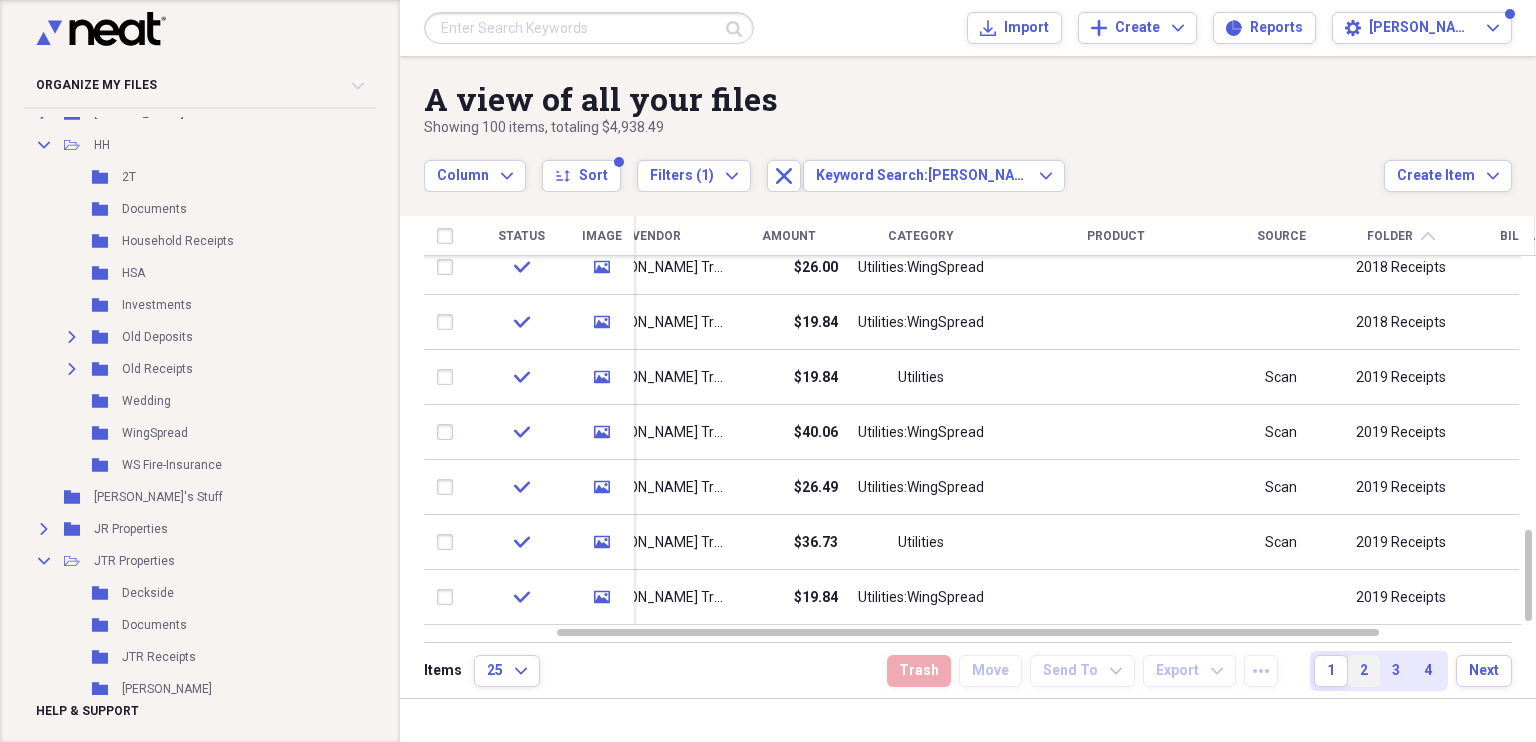 click on "2" at bounding box center [1364, 671] 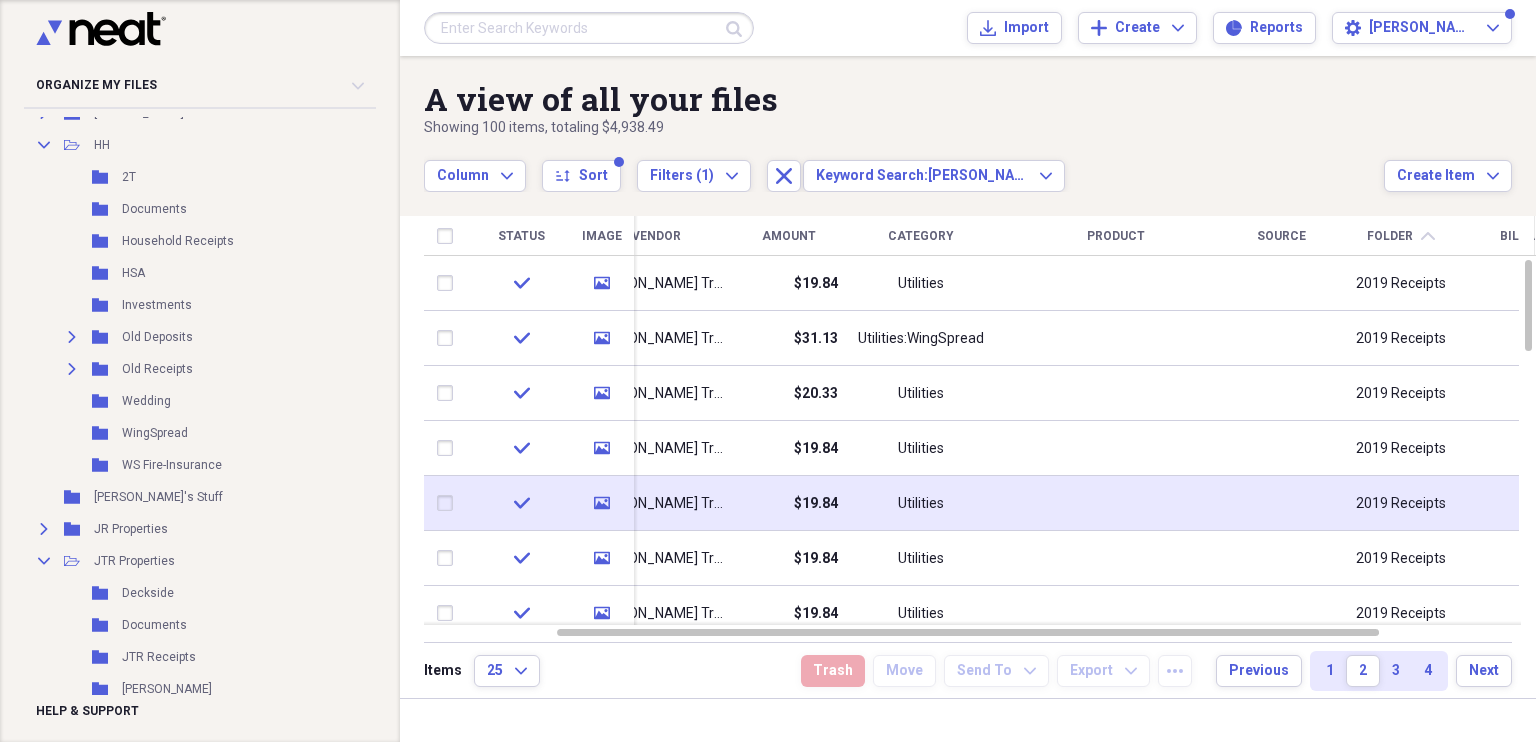 click at bounding box center (1116, 503) 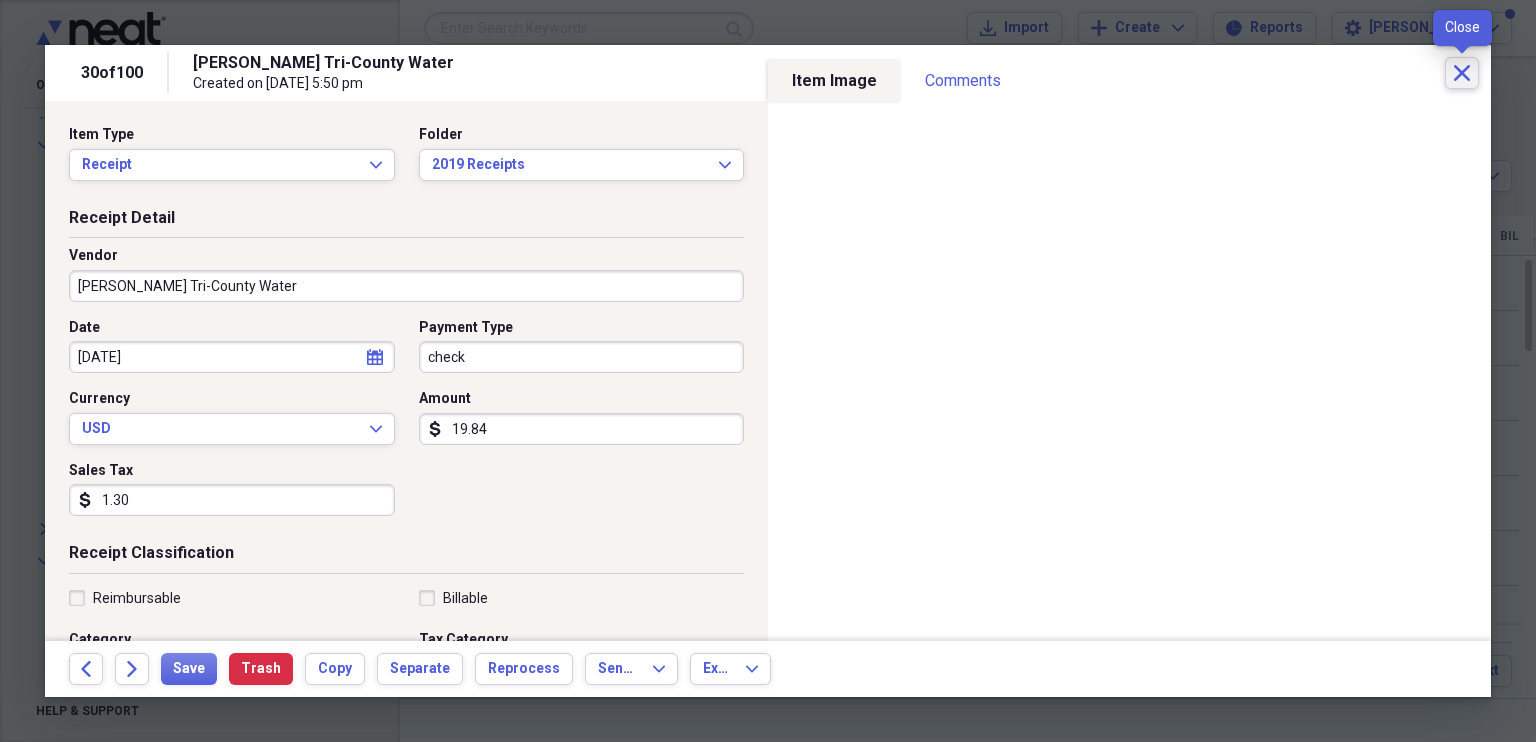 click 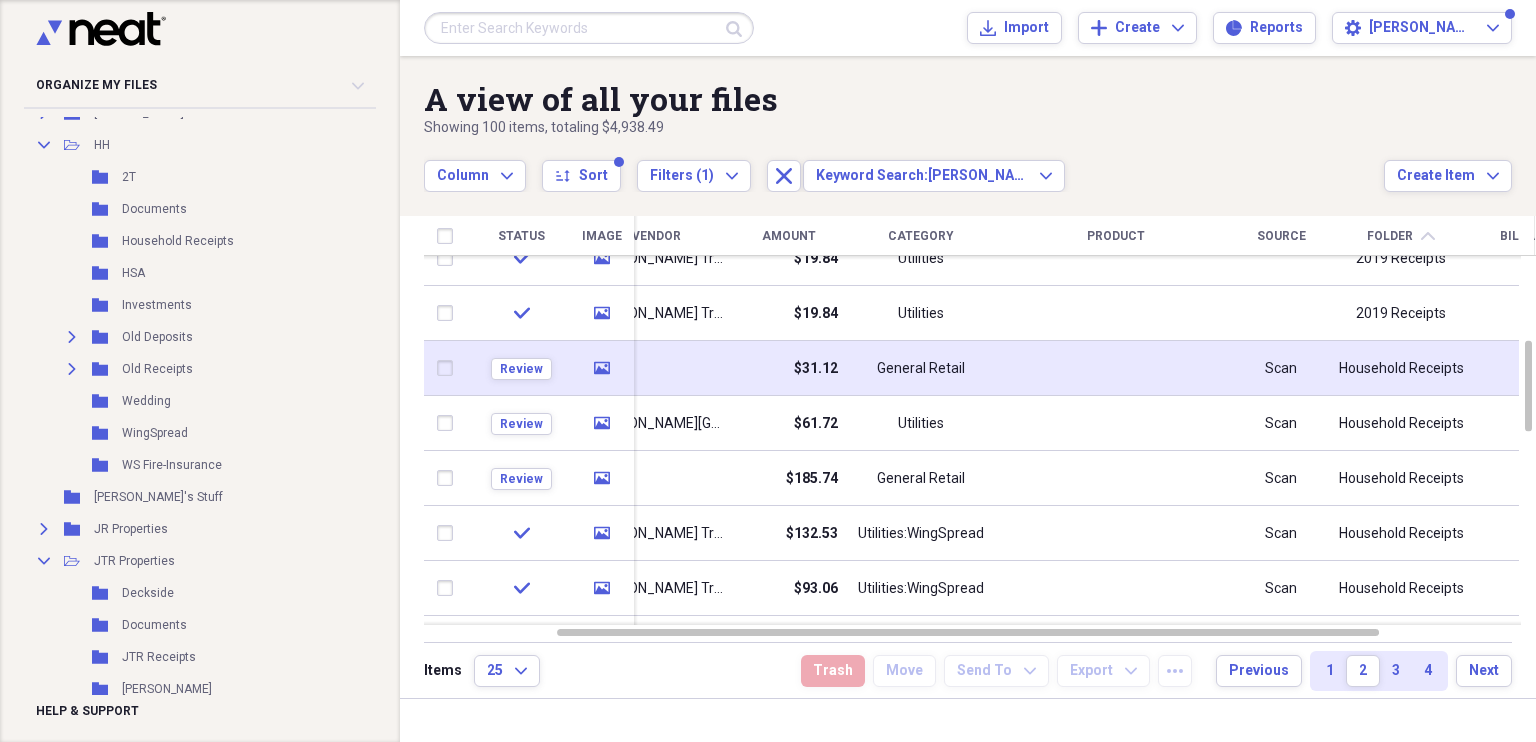 click on "General Retail" at bounding box center (921, 369) 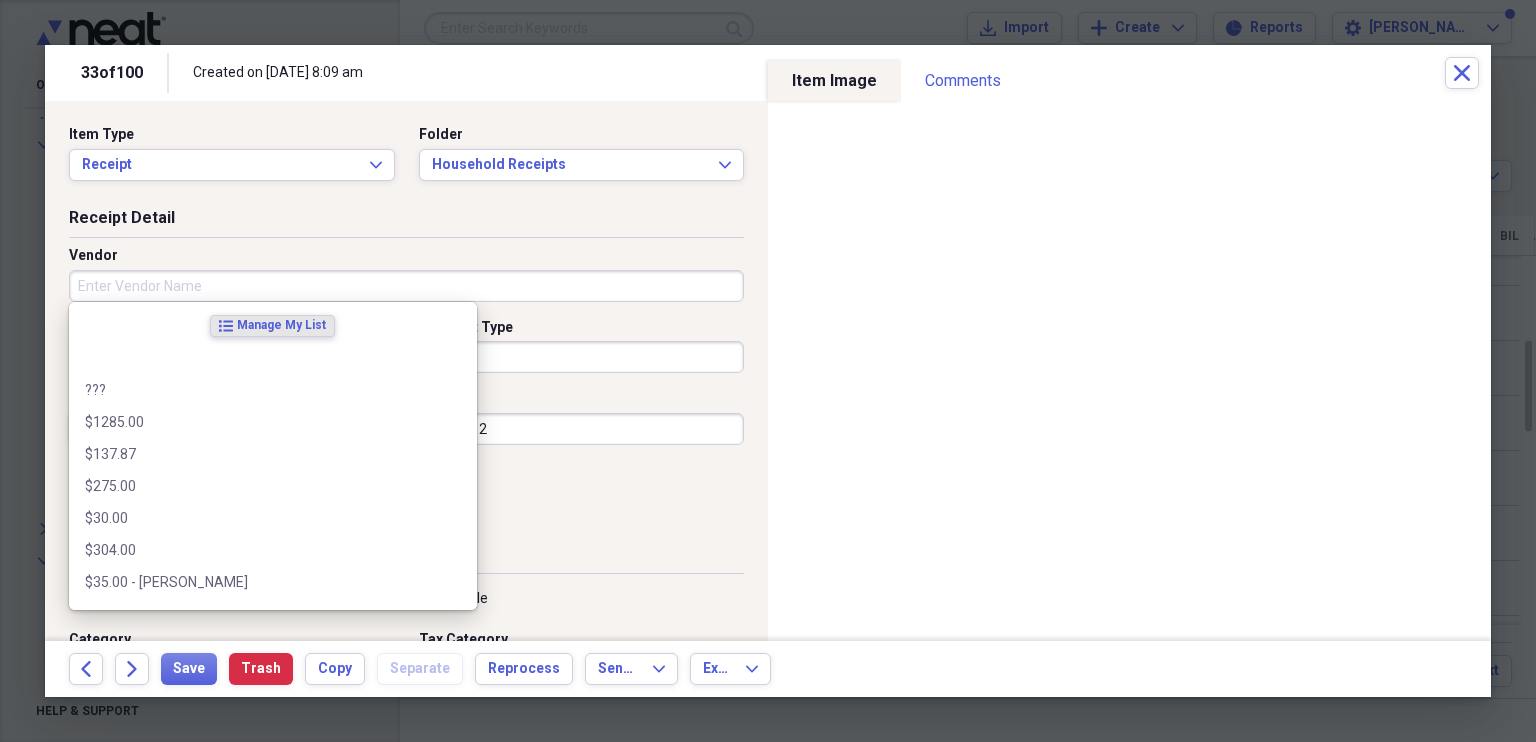 click on "Vendor" at bounding box center (406, 286) 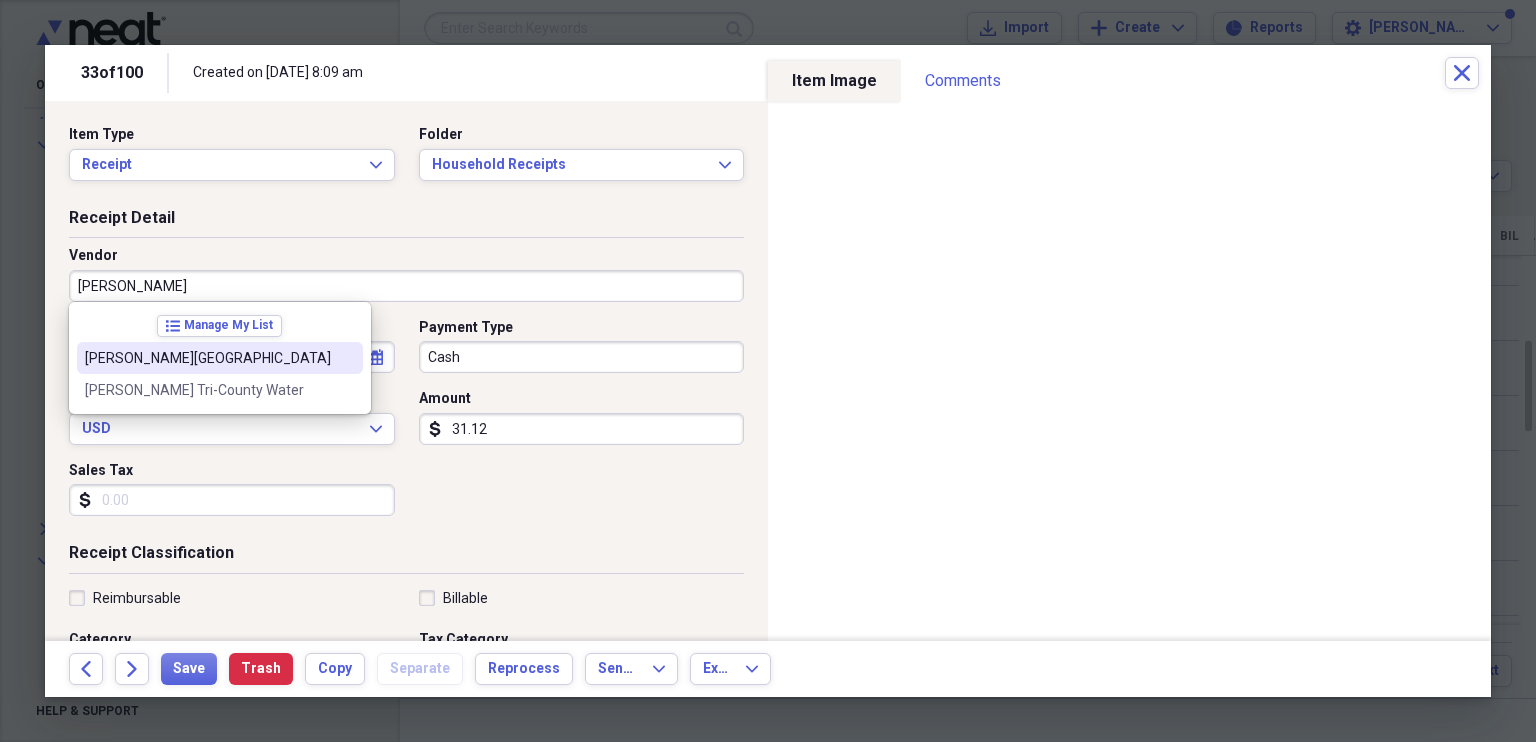 click on "[PERSON_NAME][GEOGRAPHIC_DATA]" at bounding box center [208, 358] 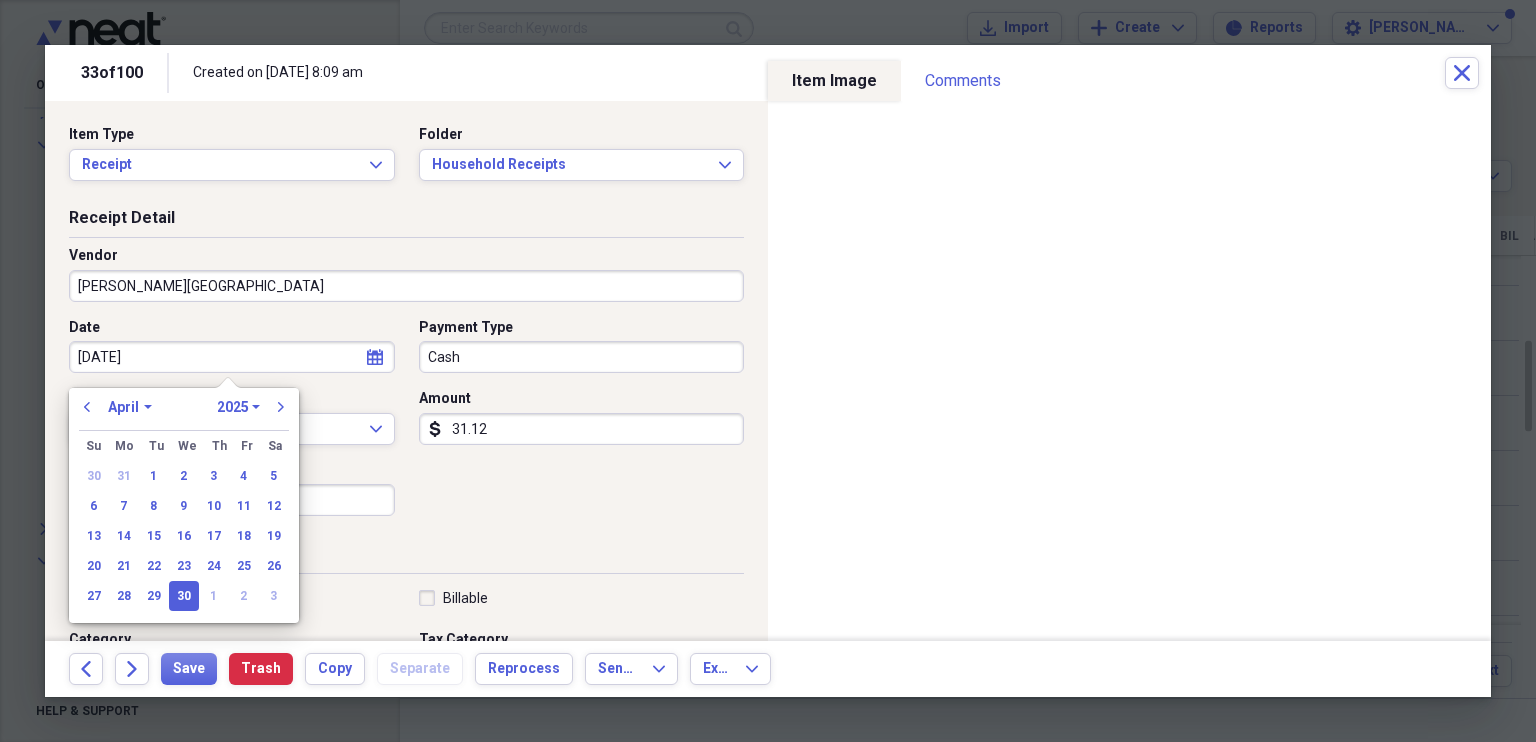 click on "January February March April May June July August September October November December" at bounding box center [130, 407] 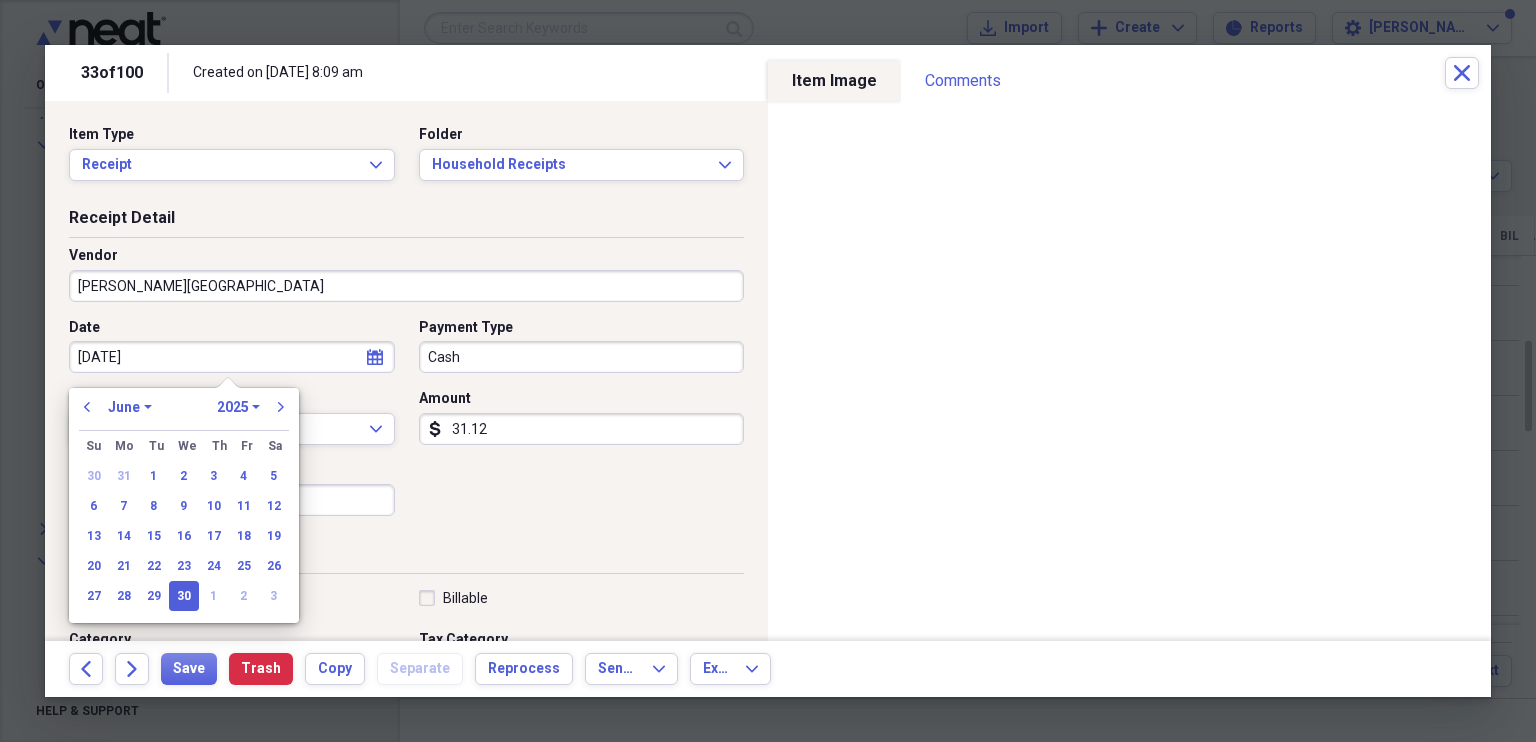 click on "January February March April May June July August September October November December" at bounding box center [130, 407] 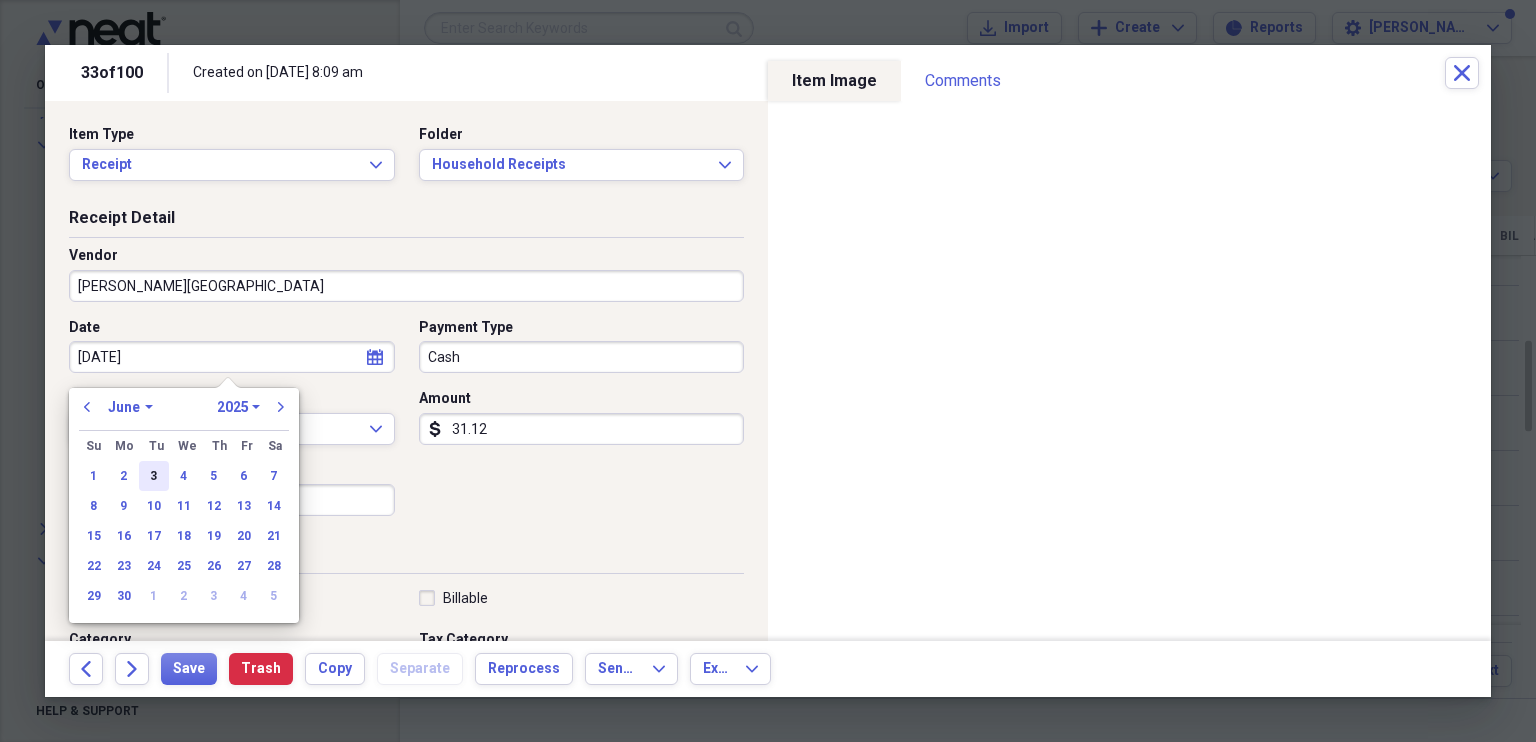 click on "3" at bounding box center (154, 476) 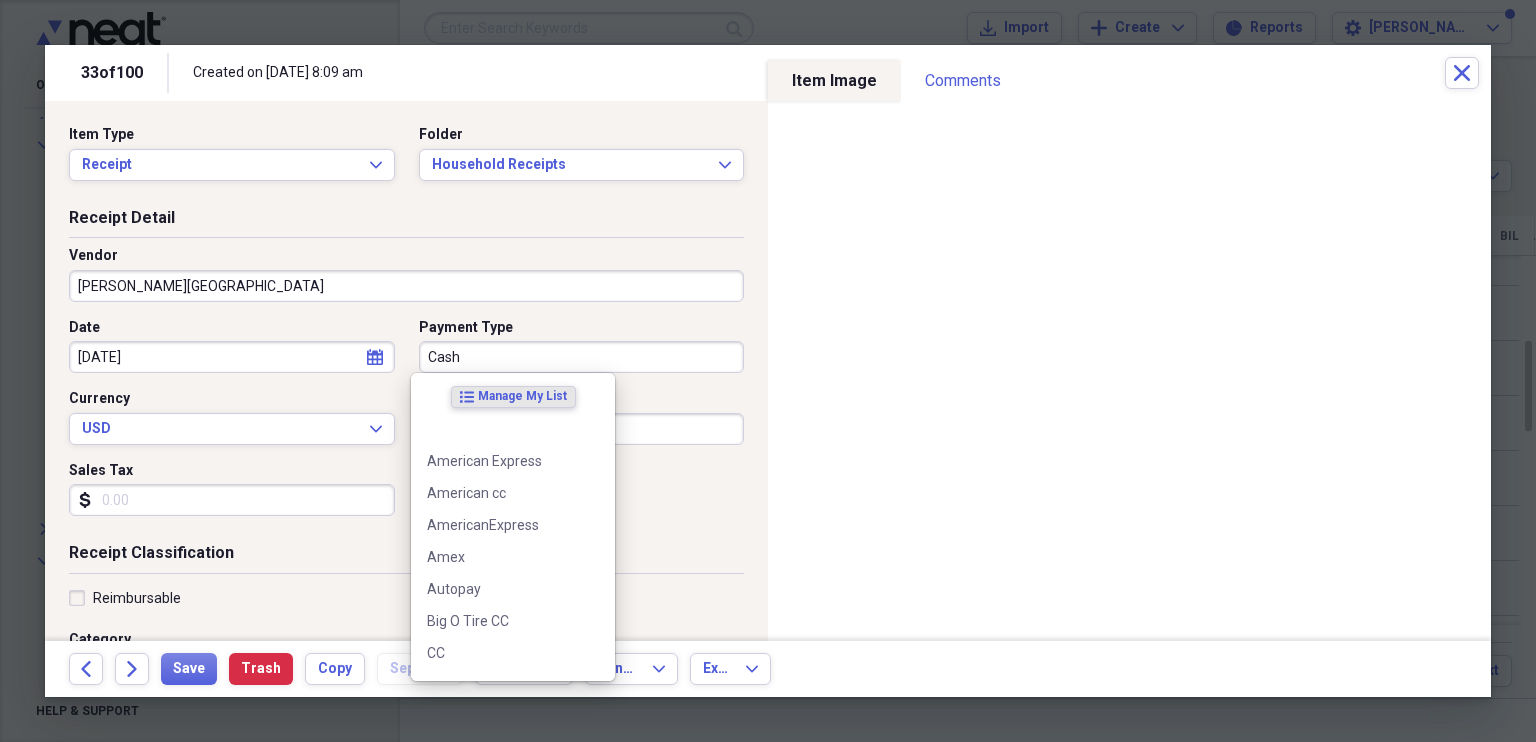 click on "Cash" at bounding box center [582, 357] 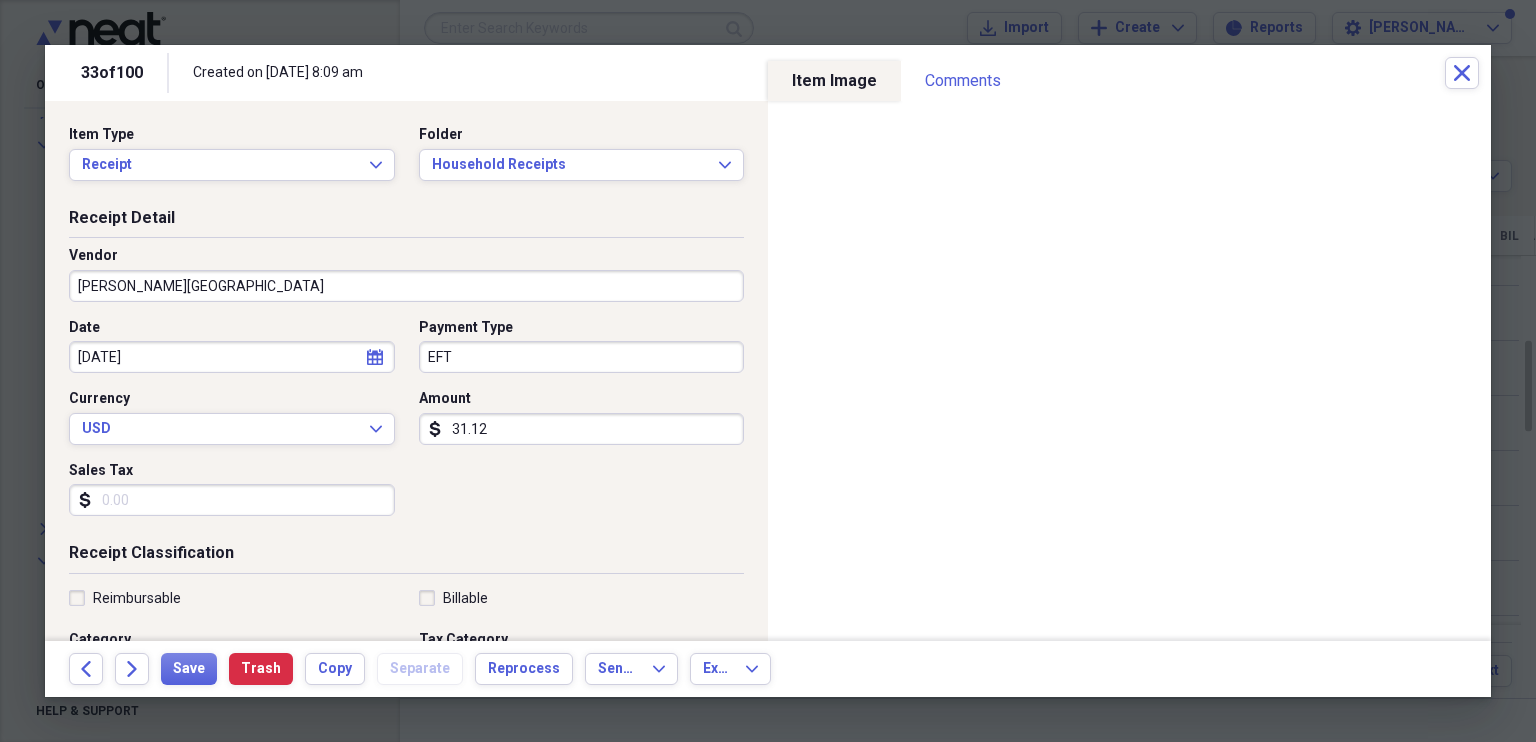 click on "Sales Tax" at bounding box center [232, 500] 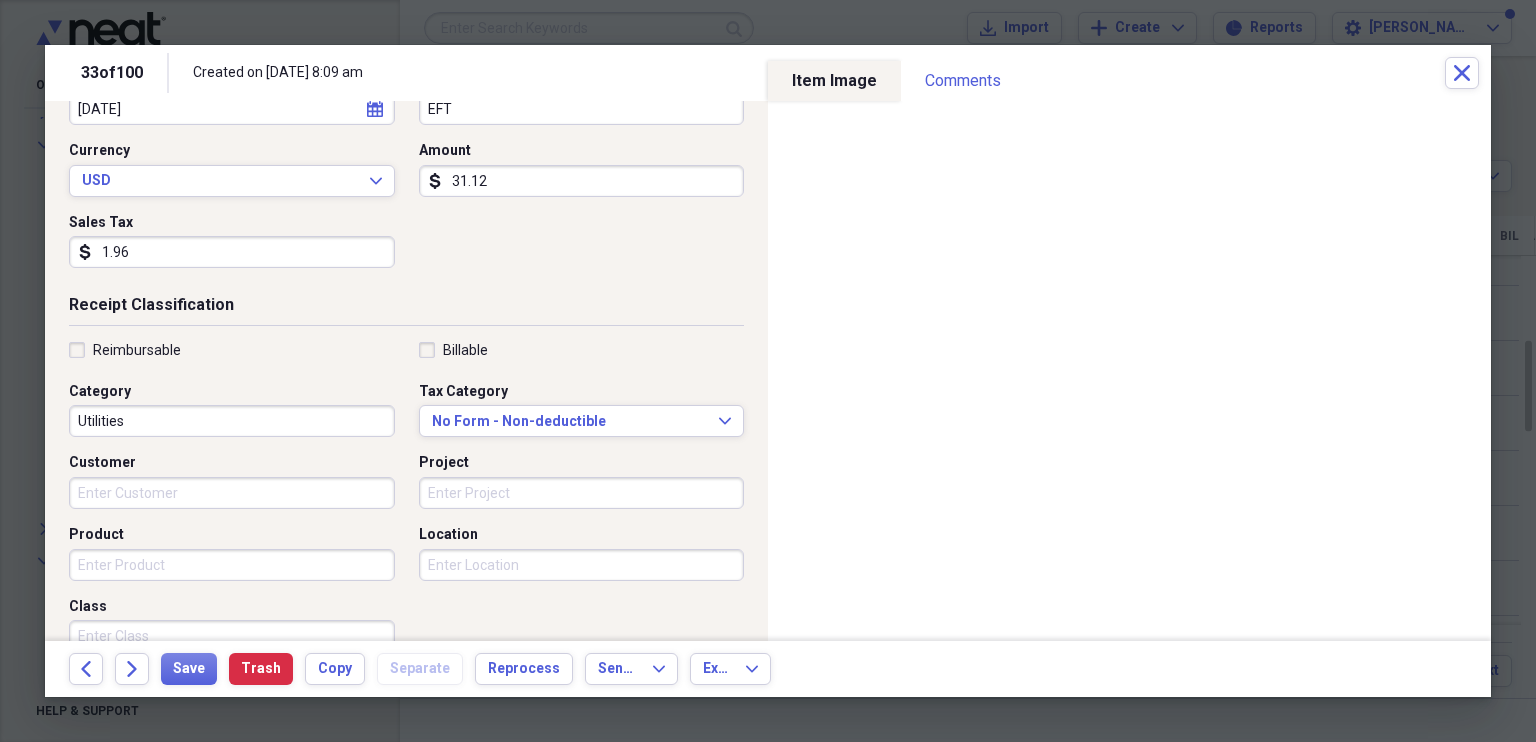 scroll, scrollTop: 250, scrollLeft: 0, axis: vertical 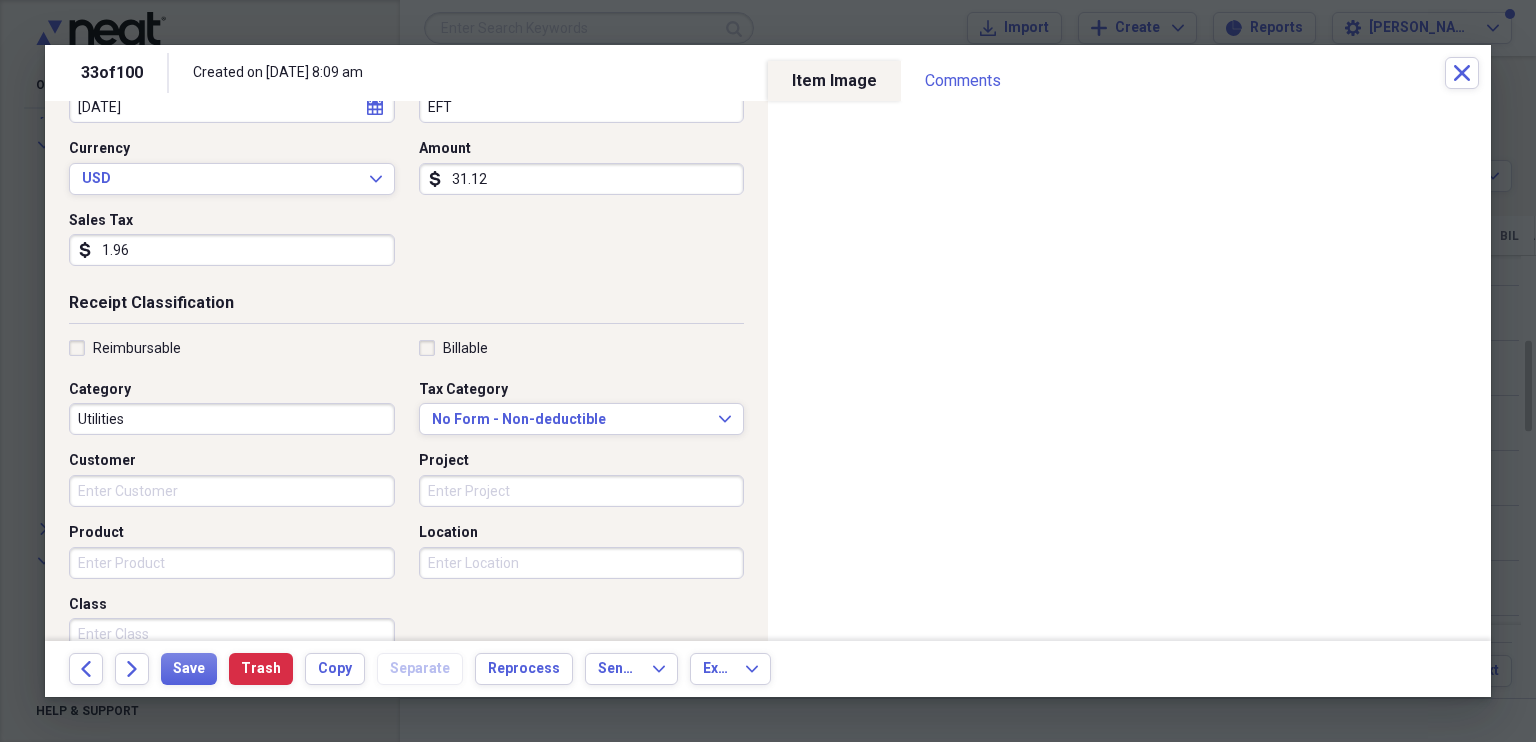 click on "Utilities" at bounding box center (232, 419) 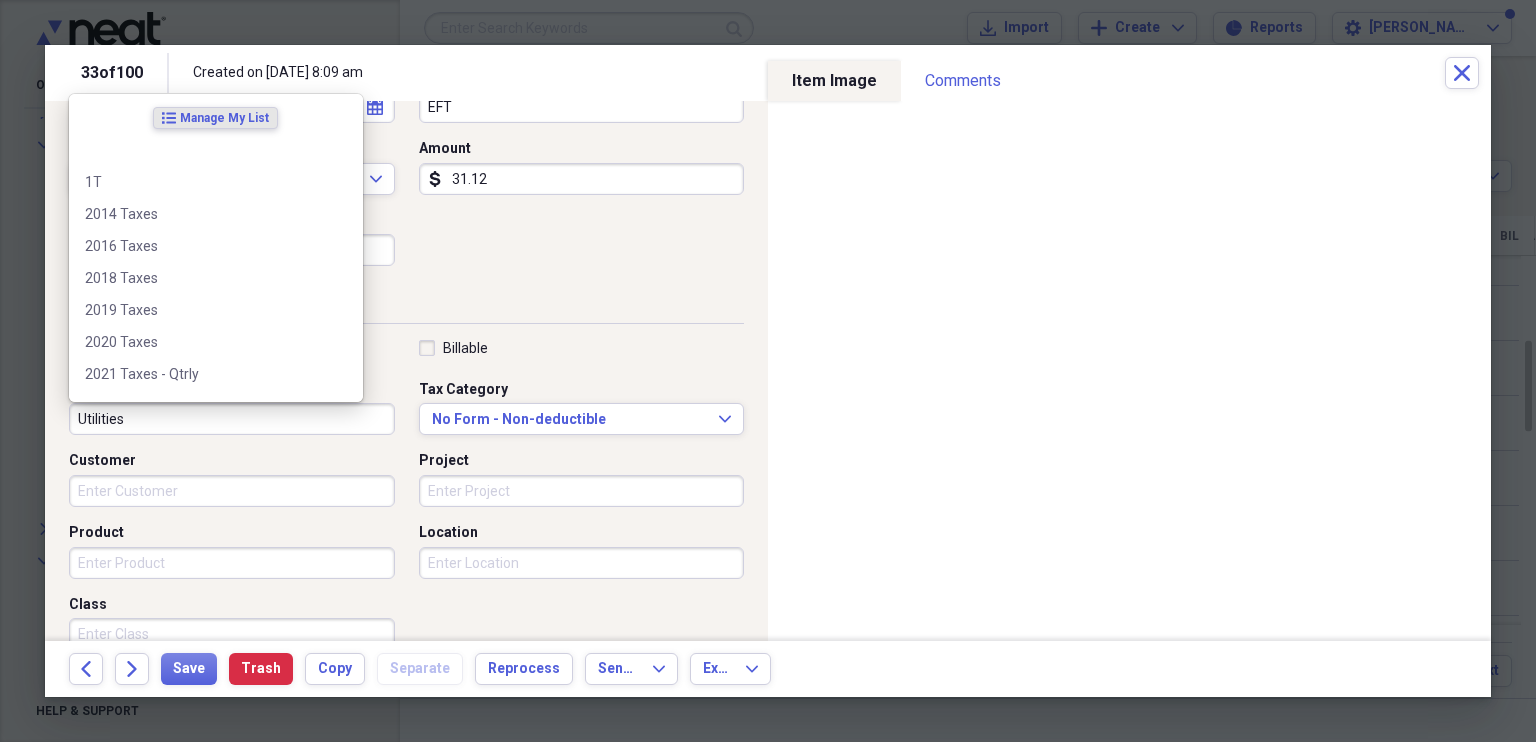 click on "Utilities" at bounding box center [232, 419] 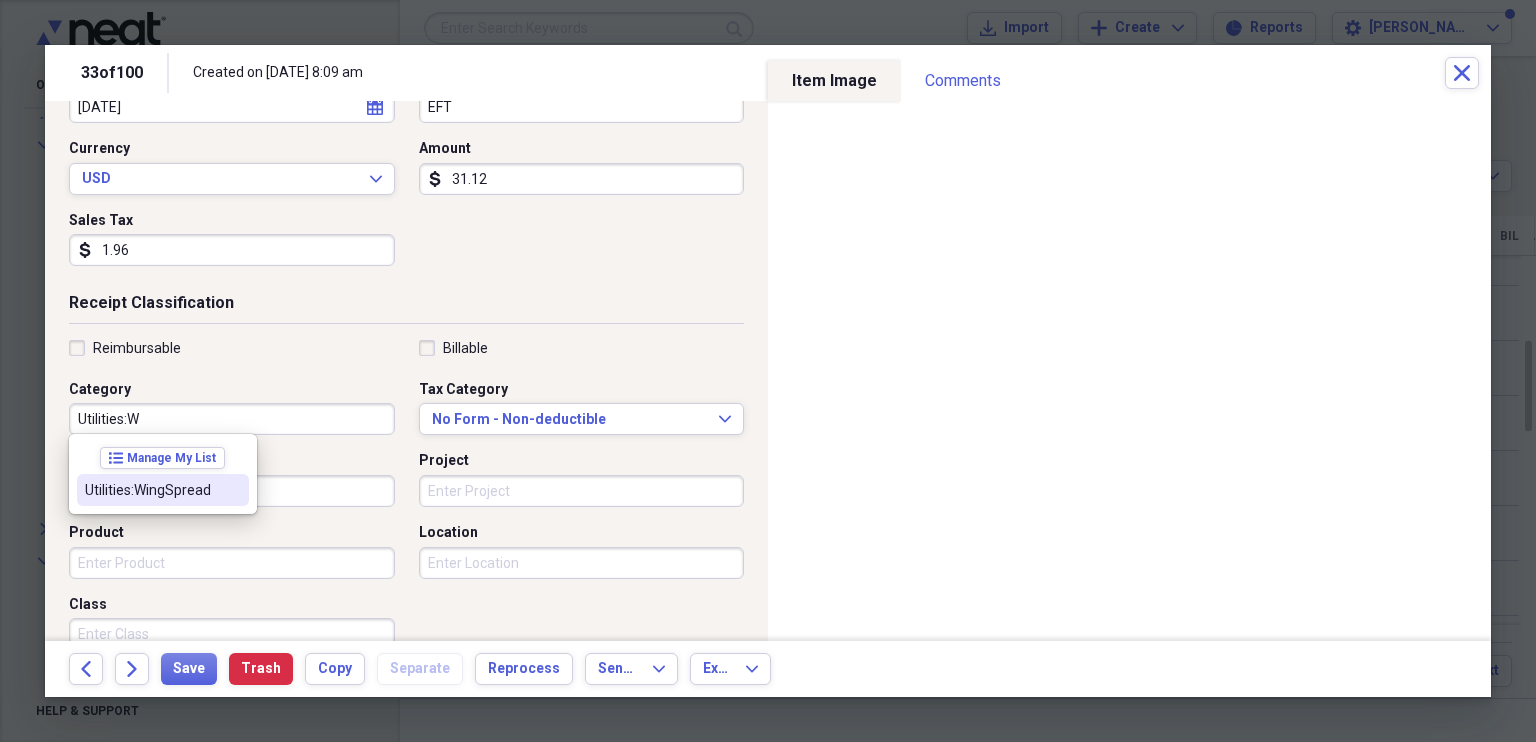 click on "Utilities:WingSpread" at bounding box center (151, 490) 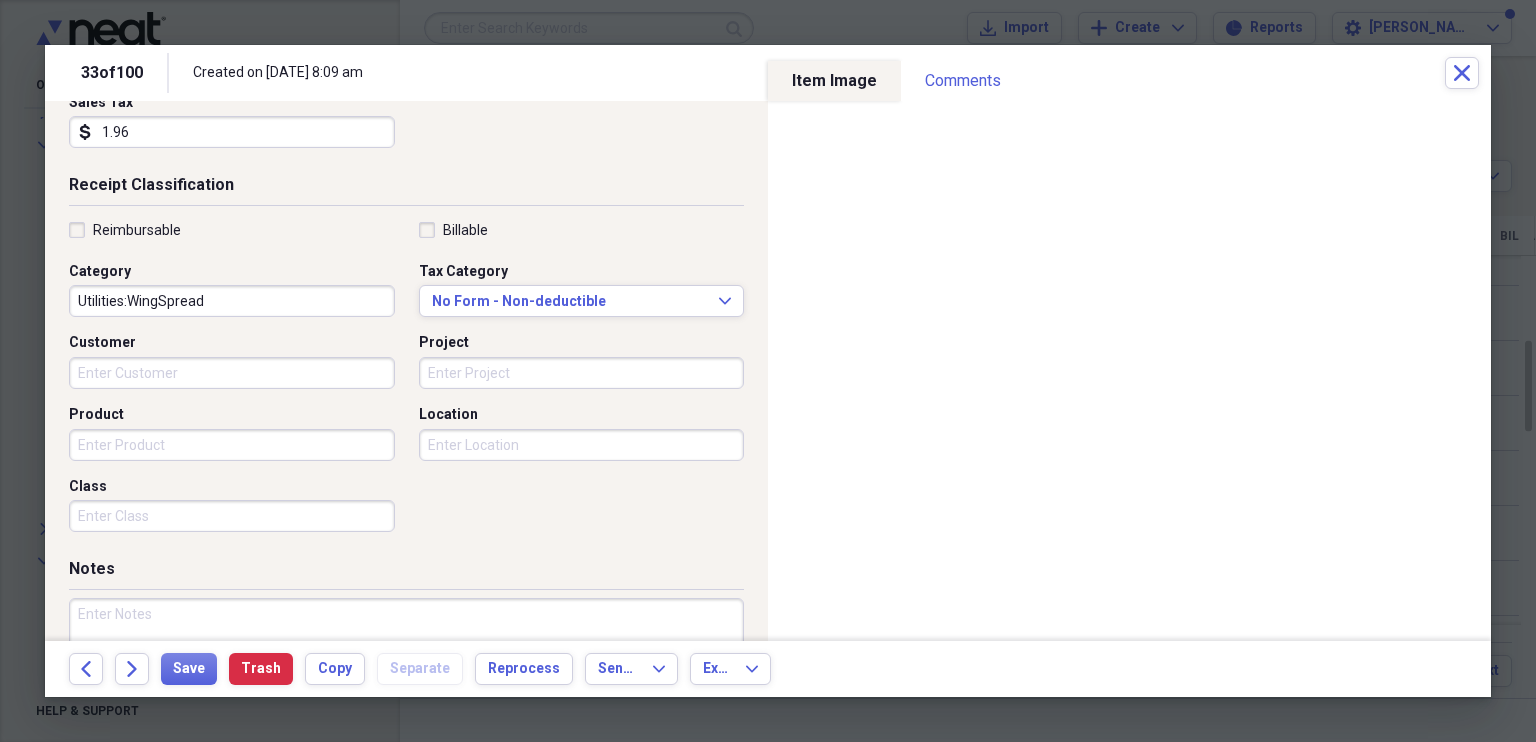 scroll, scrollTop: 480, scrollLeft: 0, axis: vertical 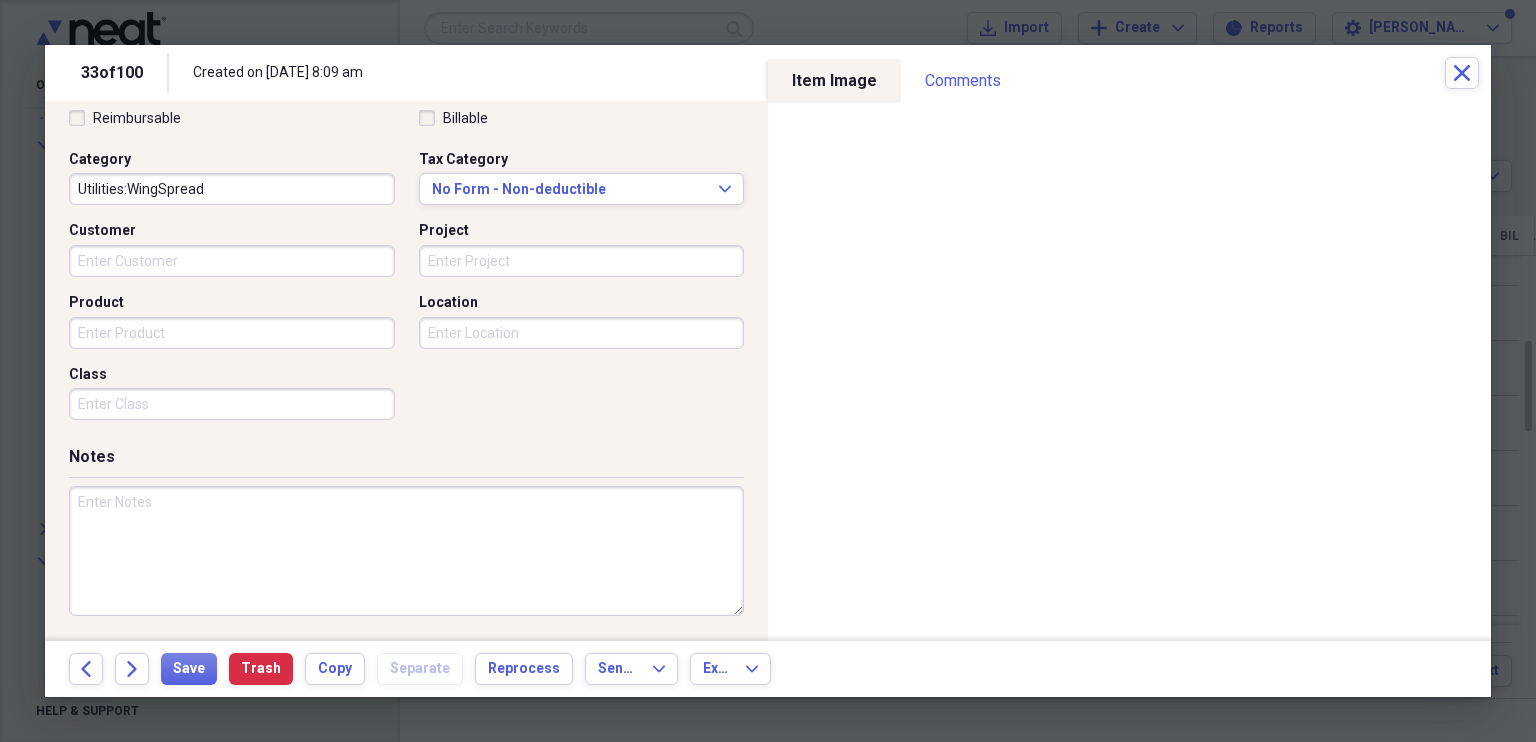 click at bounding box center (406, 551) 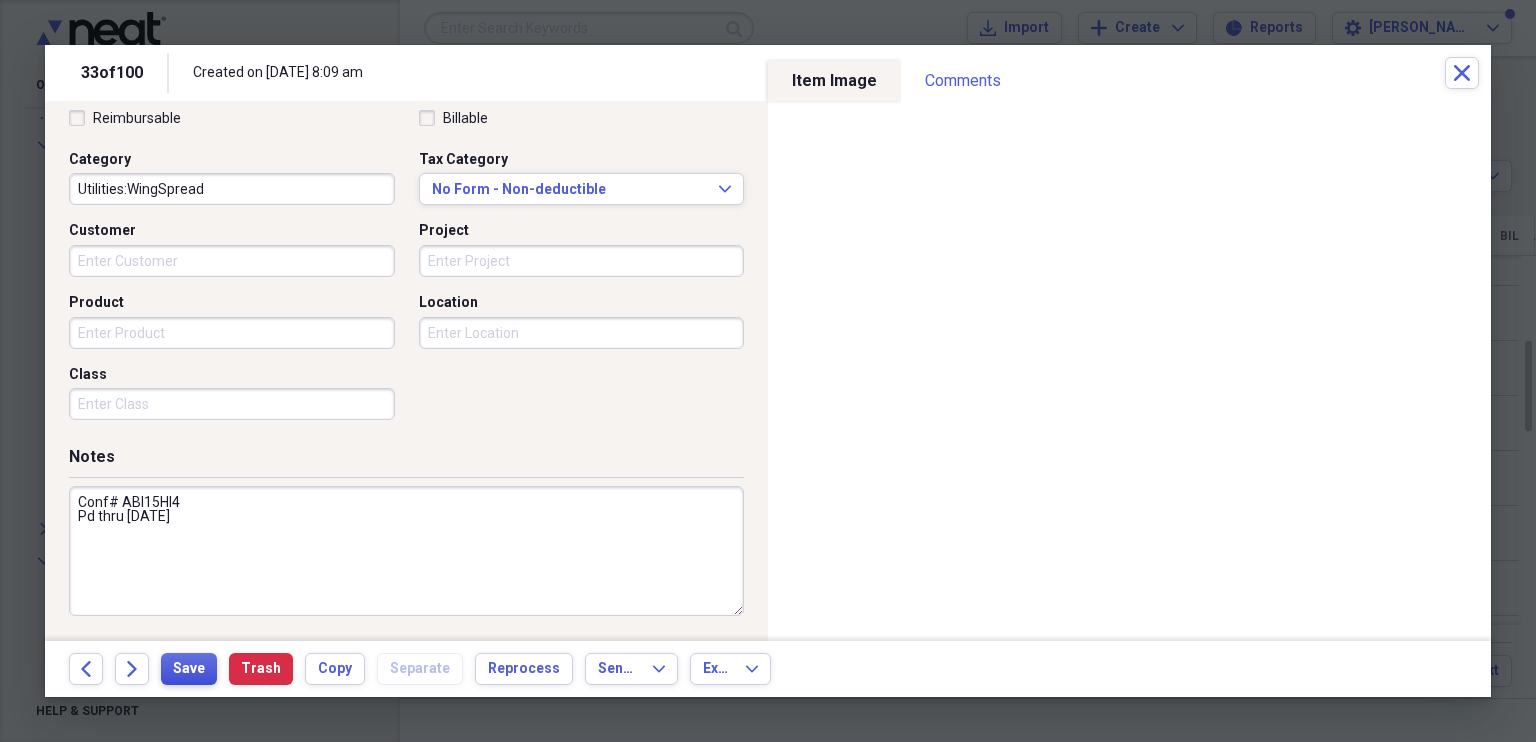 click on "Save" at bounding box center (189, 669) 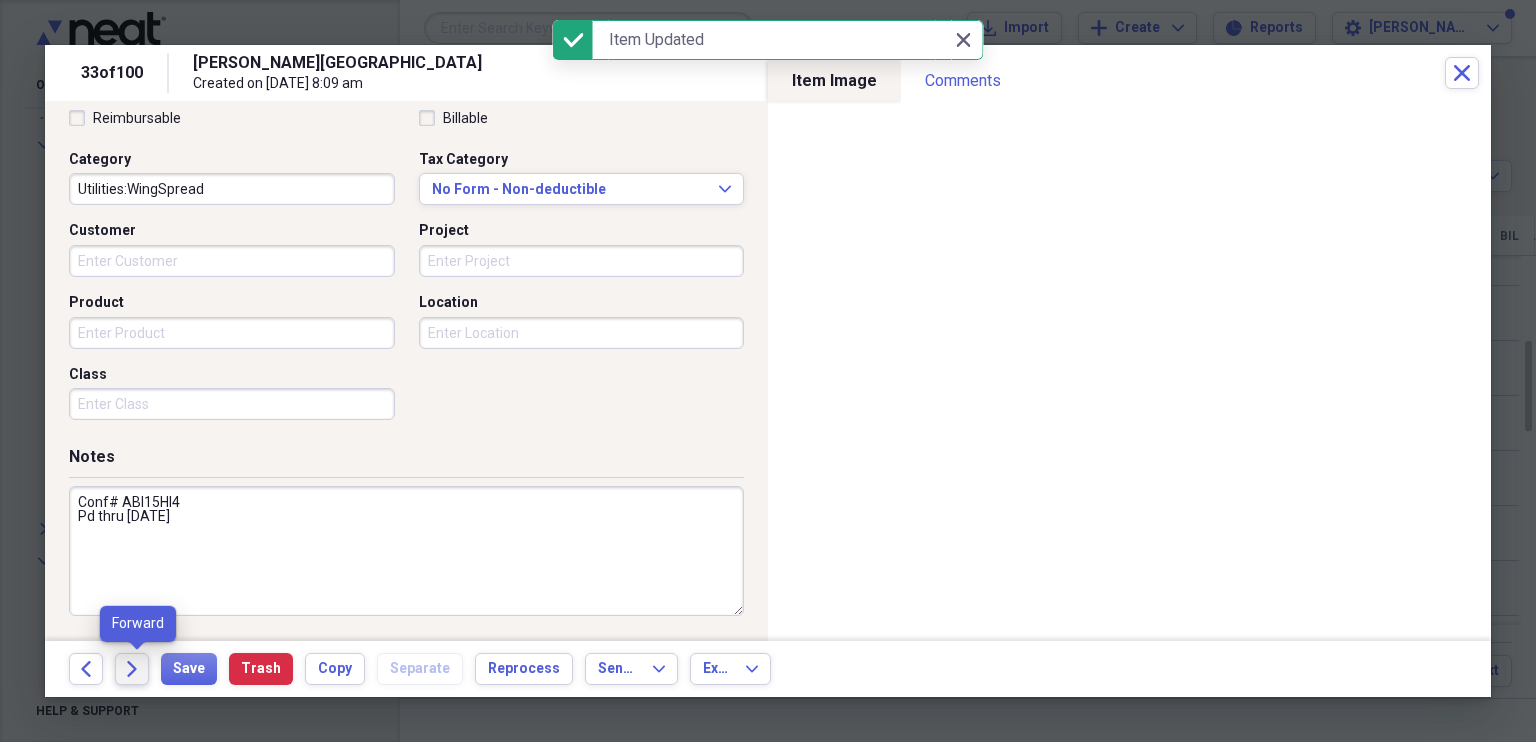 click on "Forward" at bounding box center (132, 669) 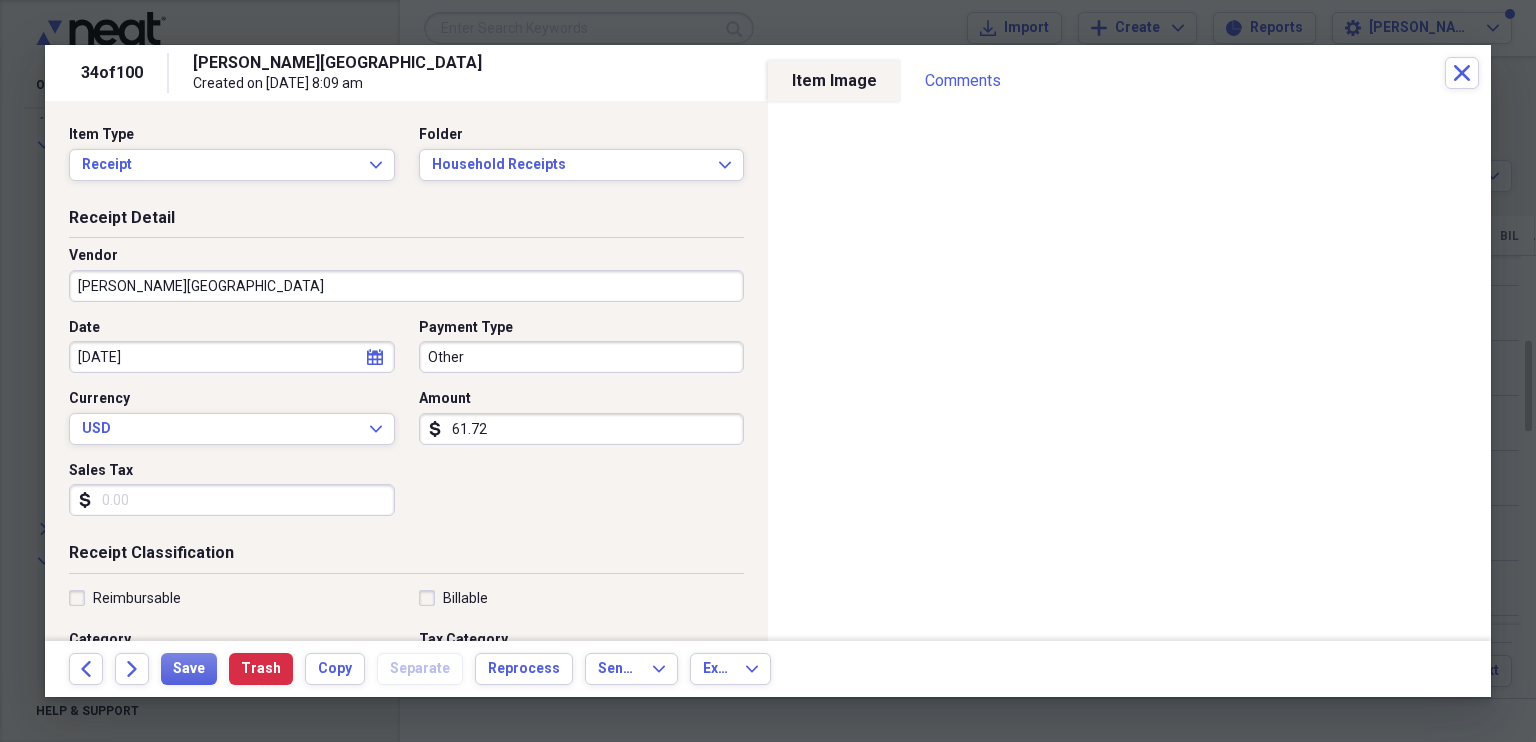 click on "calendar" 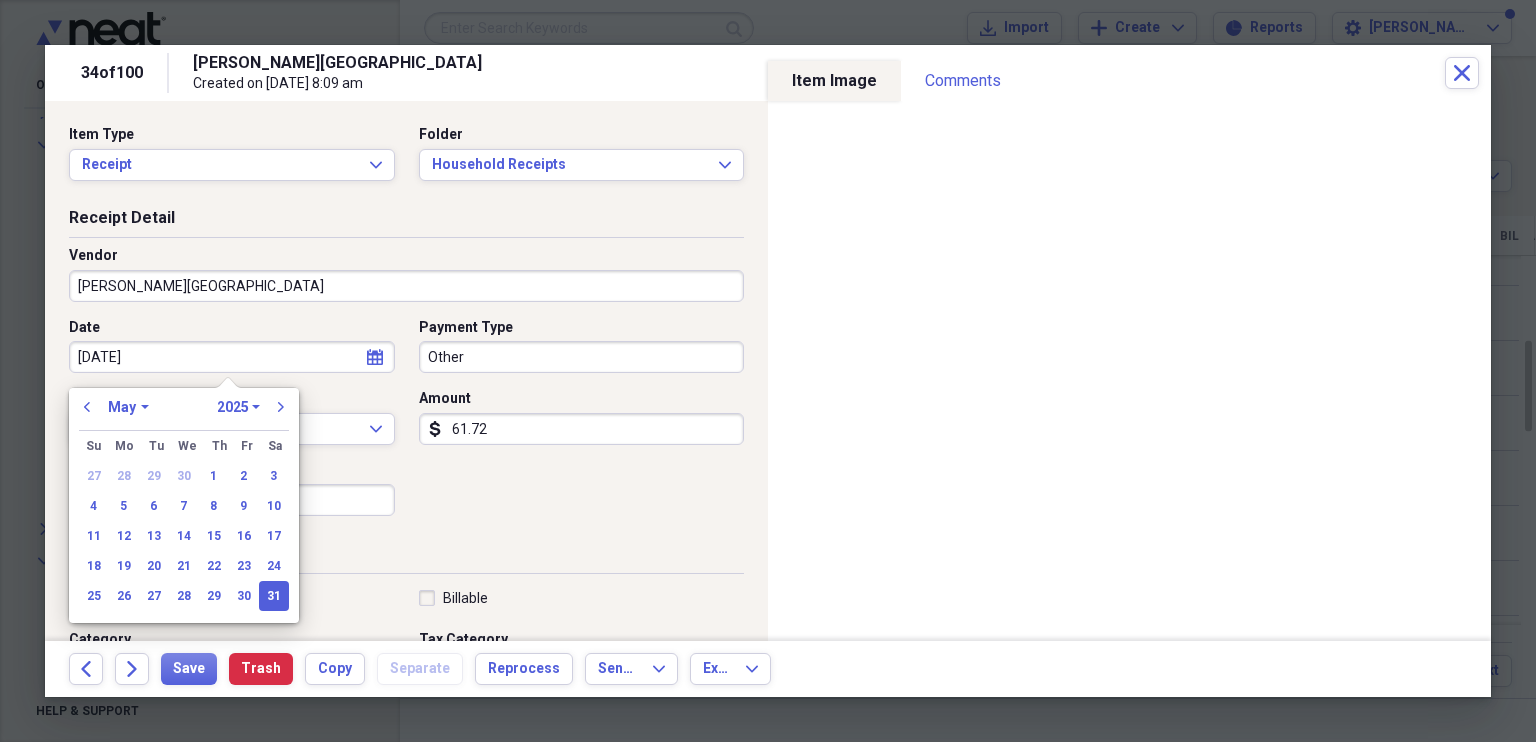click on "January February March April May June July August September October November December" at bounding box center [128, 407] 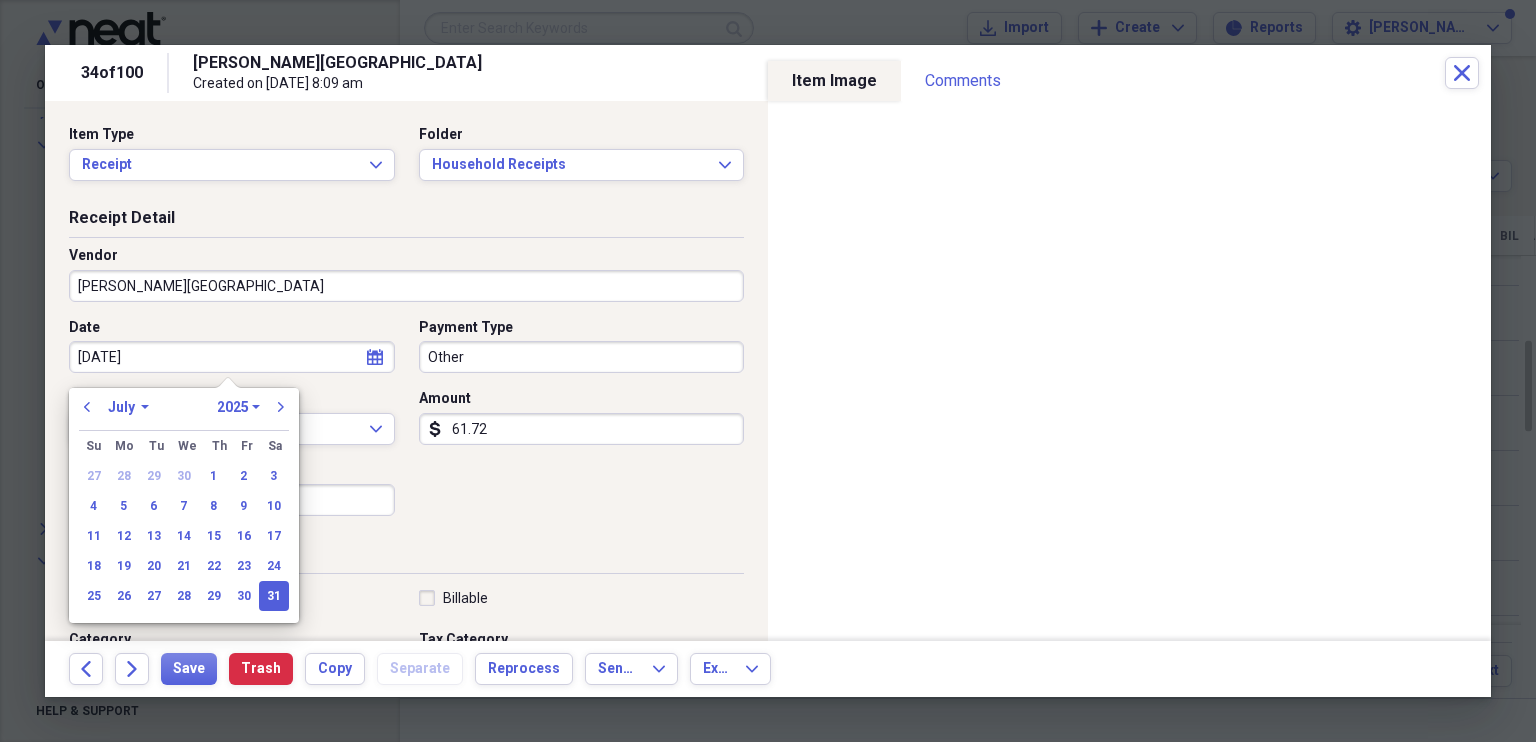 click on "January February March April May June July August September October November December" at bounding box center (128, 407) 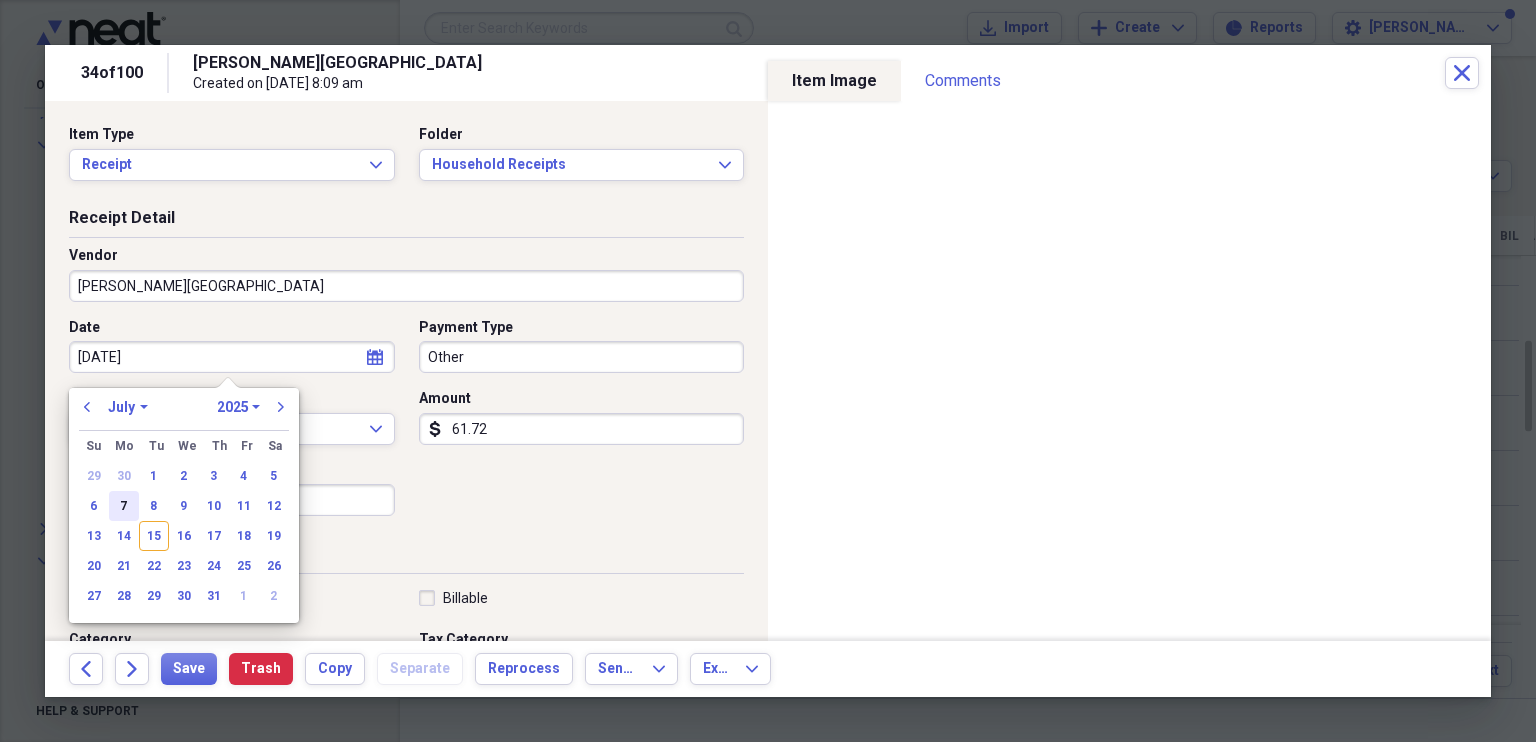 click on "7" at bounding box center [124, 506] 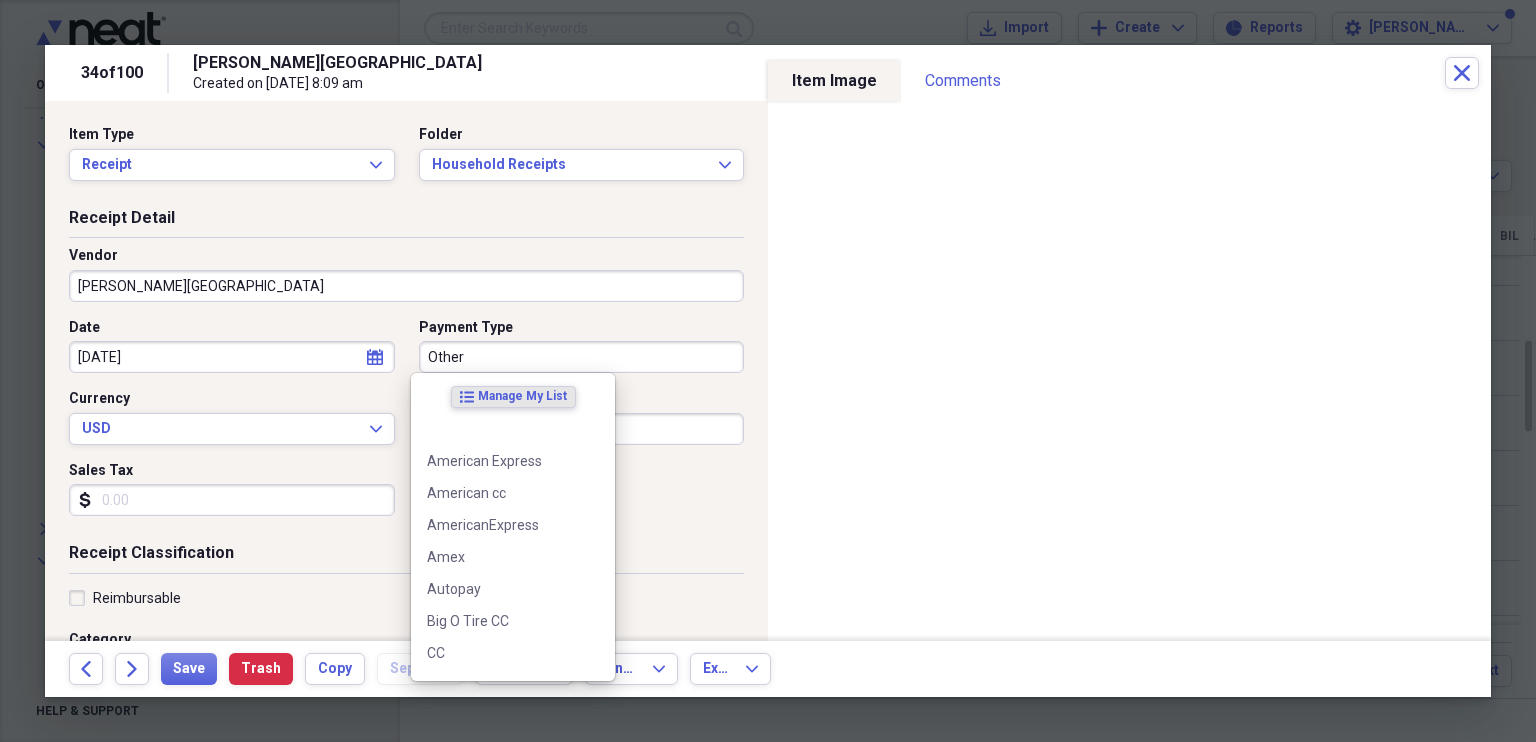 click on "Other" at bounding box center (582, 357) 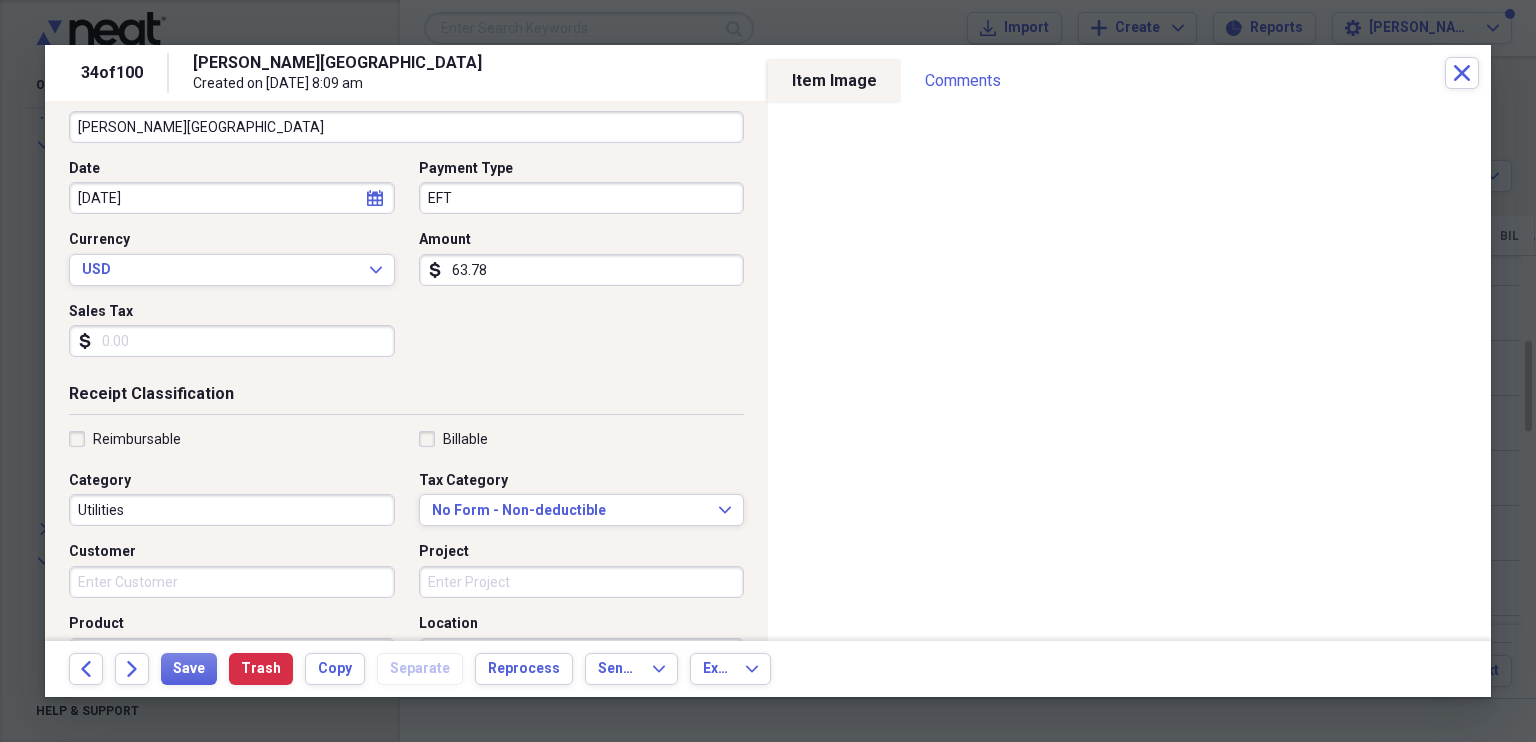 scroll, scrollTop: 160, scrollLeft: 0, axis: vertical 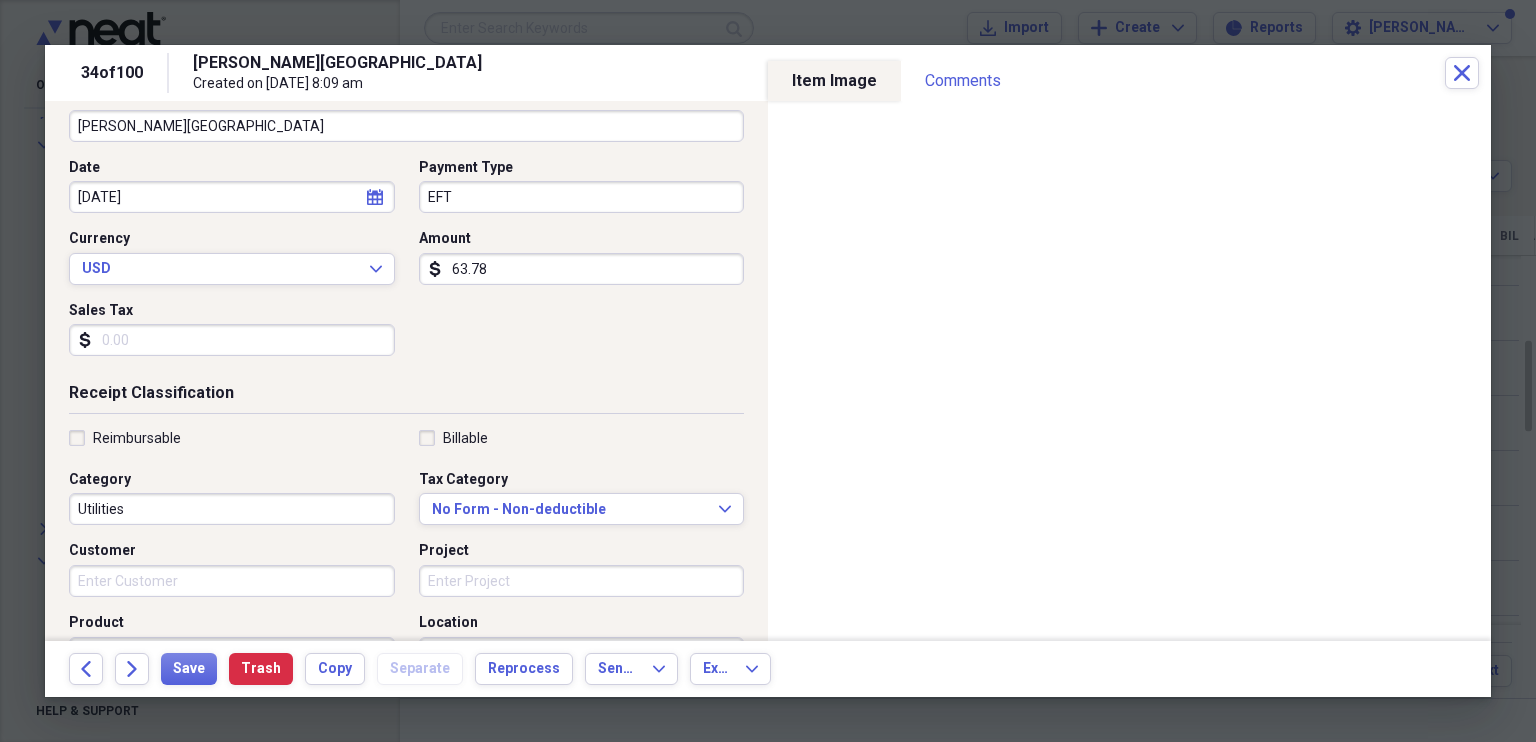 click on "Sales Tax" at bounding box center (232, 340) 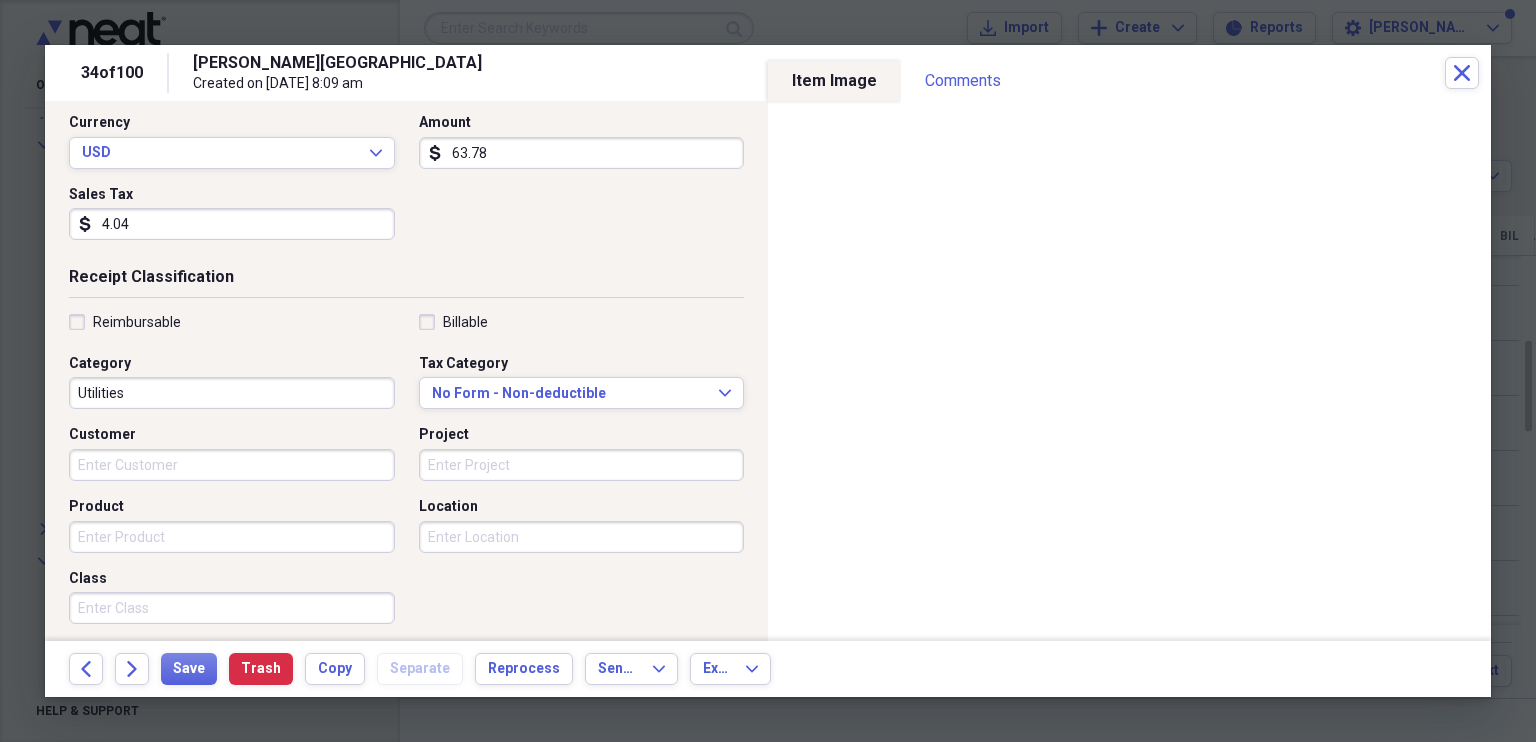 scroll, scrollTop: 278, scrollLeft: 0, axis: vertical 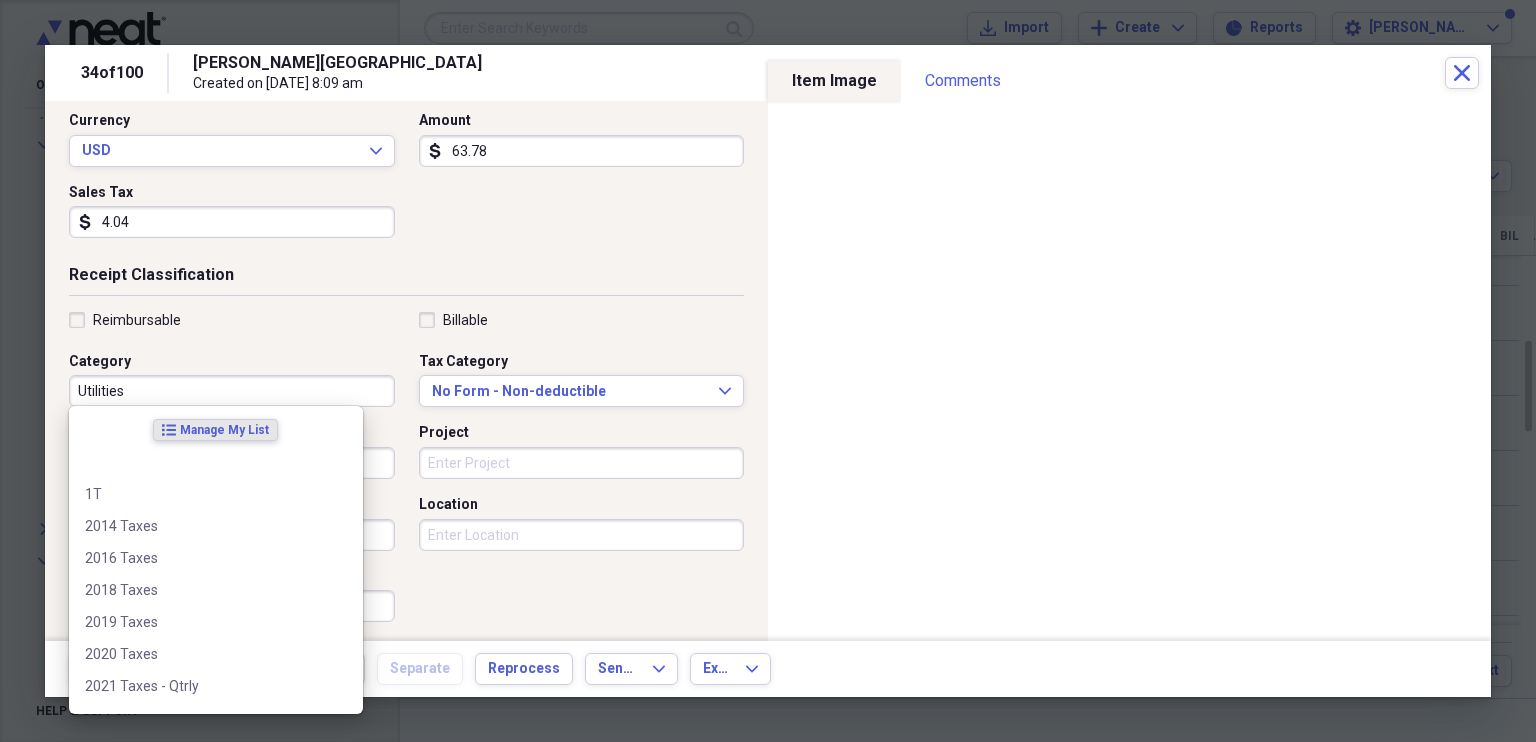 click on "Utilities" at bounding box center (232, 391) 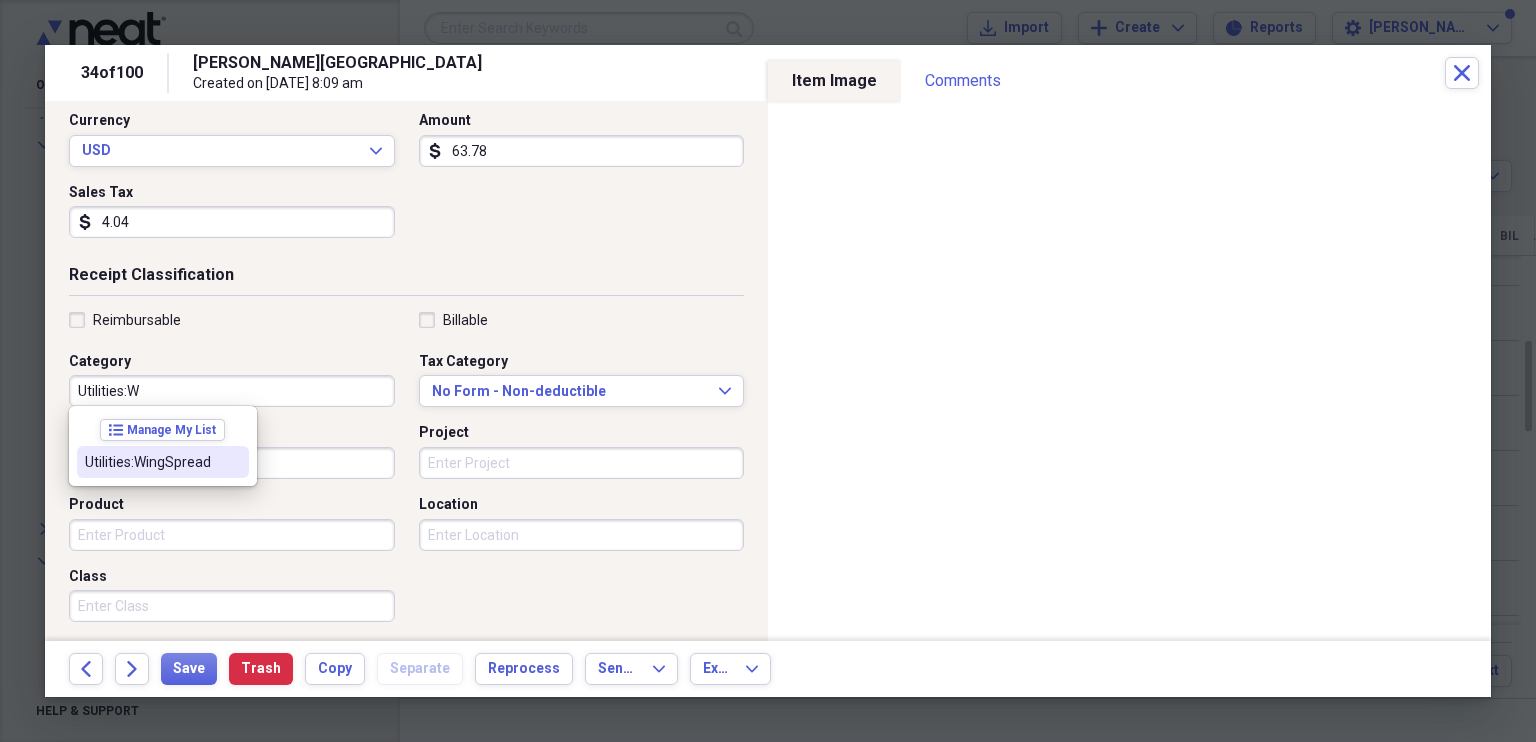 click on "Utilities:WingSpread" at bounding box center (151, 462) 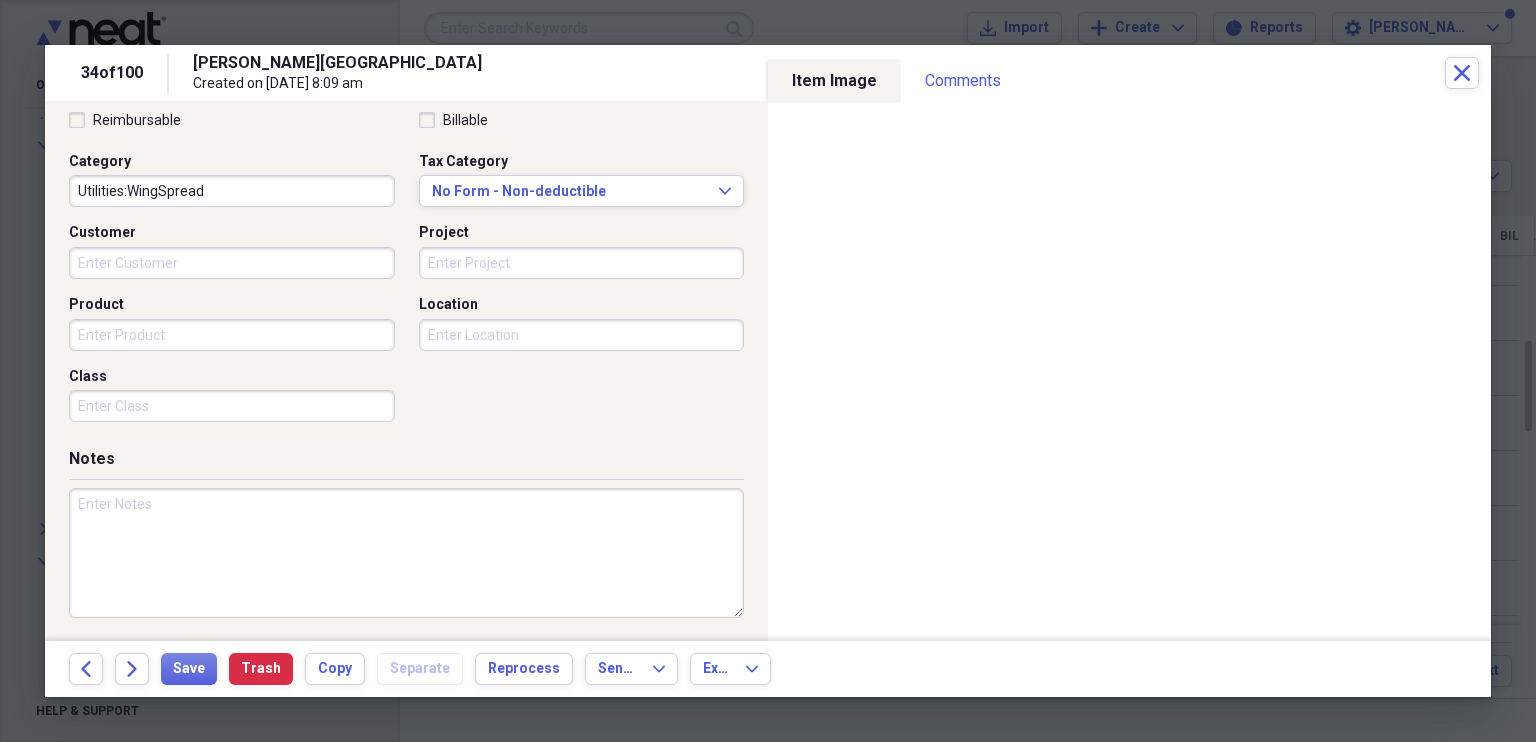 scroll, scrollTop: 480, scrollLeft: 0, axis: vertical 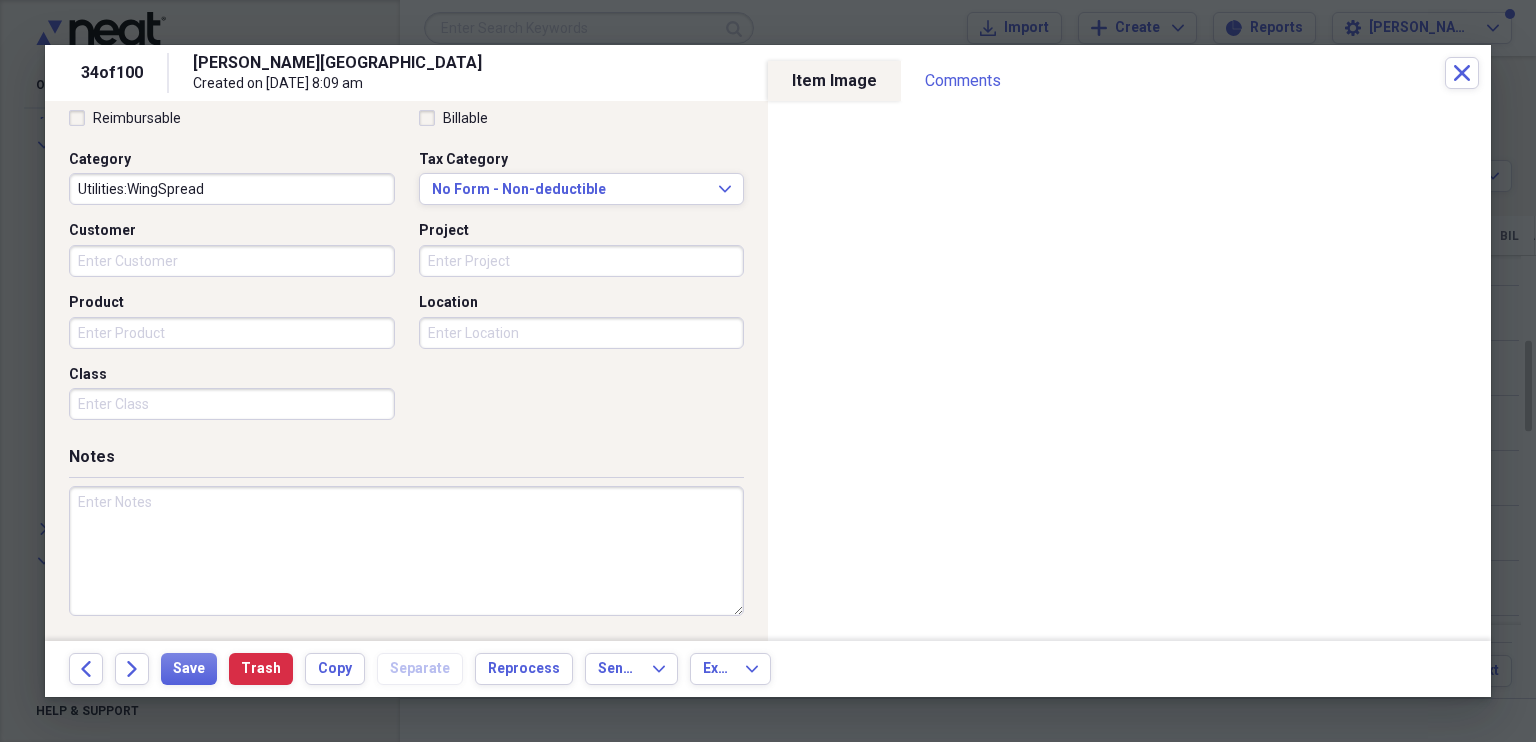 click at bounding box center (406, 551) 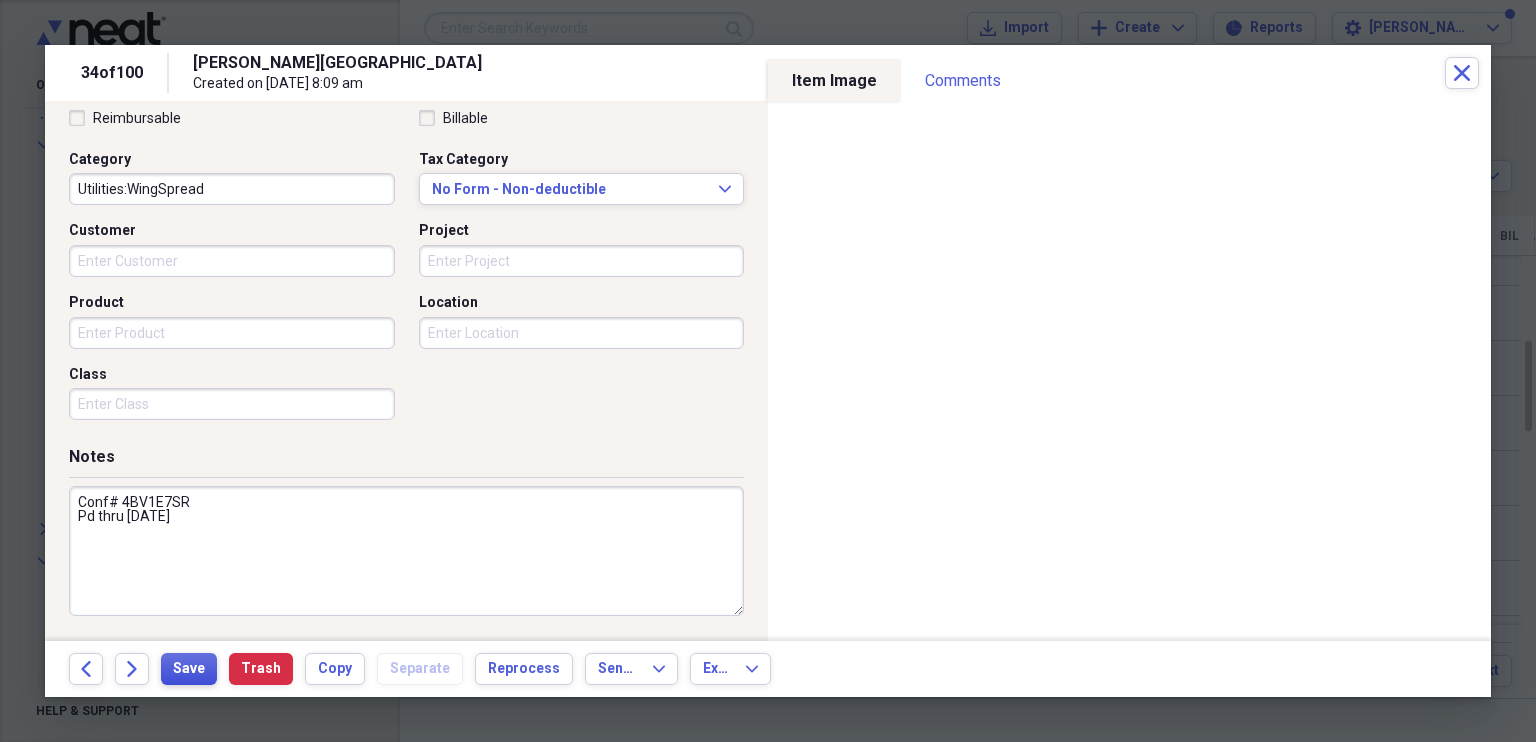click on "Save" at bounding box center (189, 669) 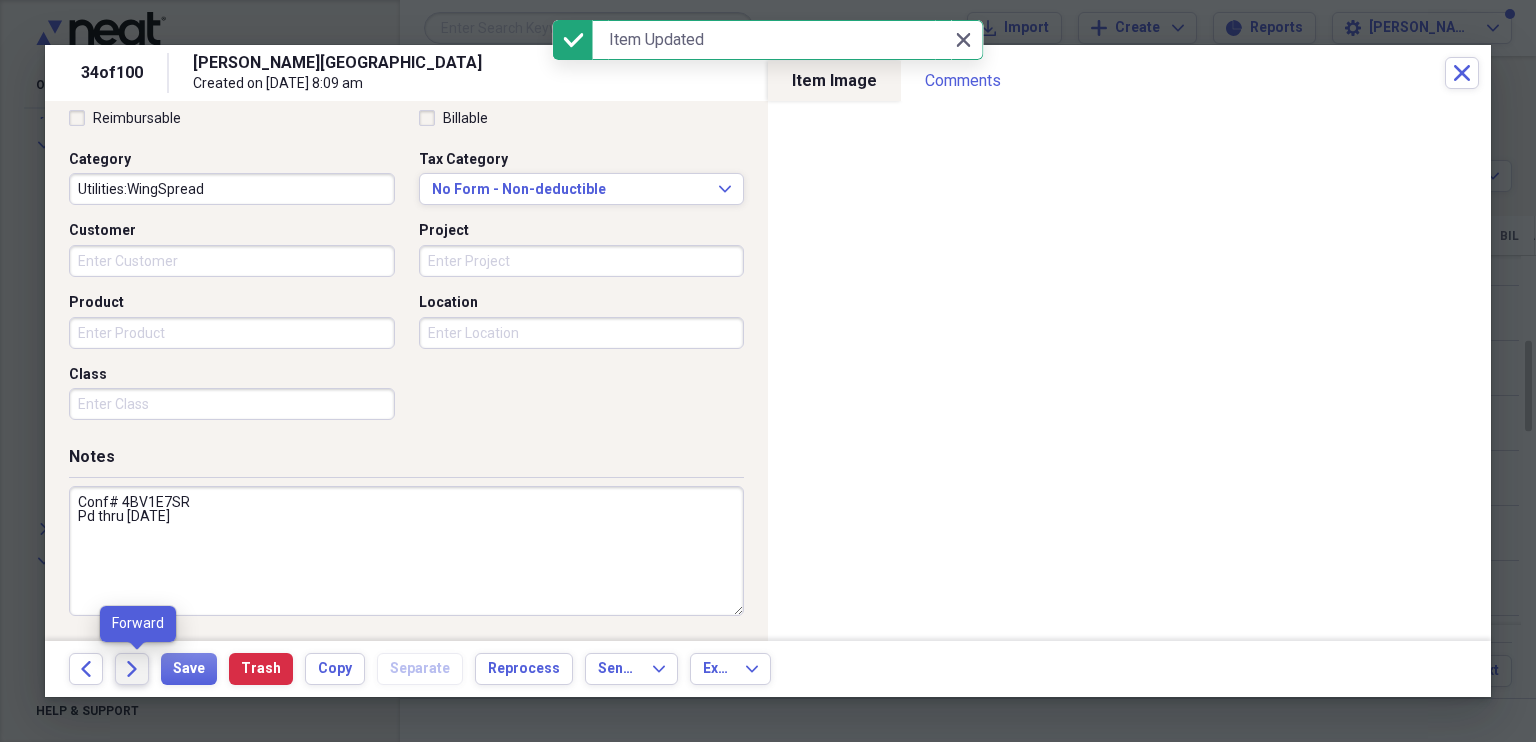 click on "Forward" 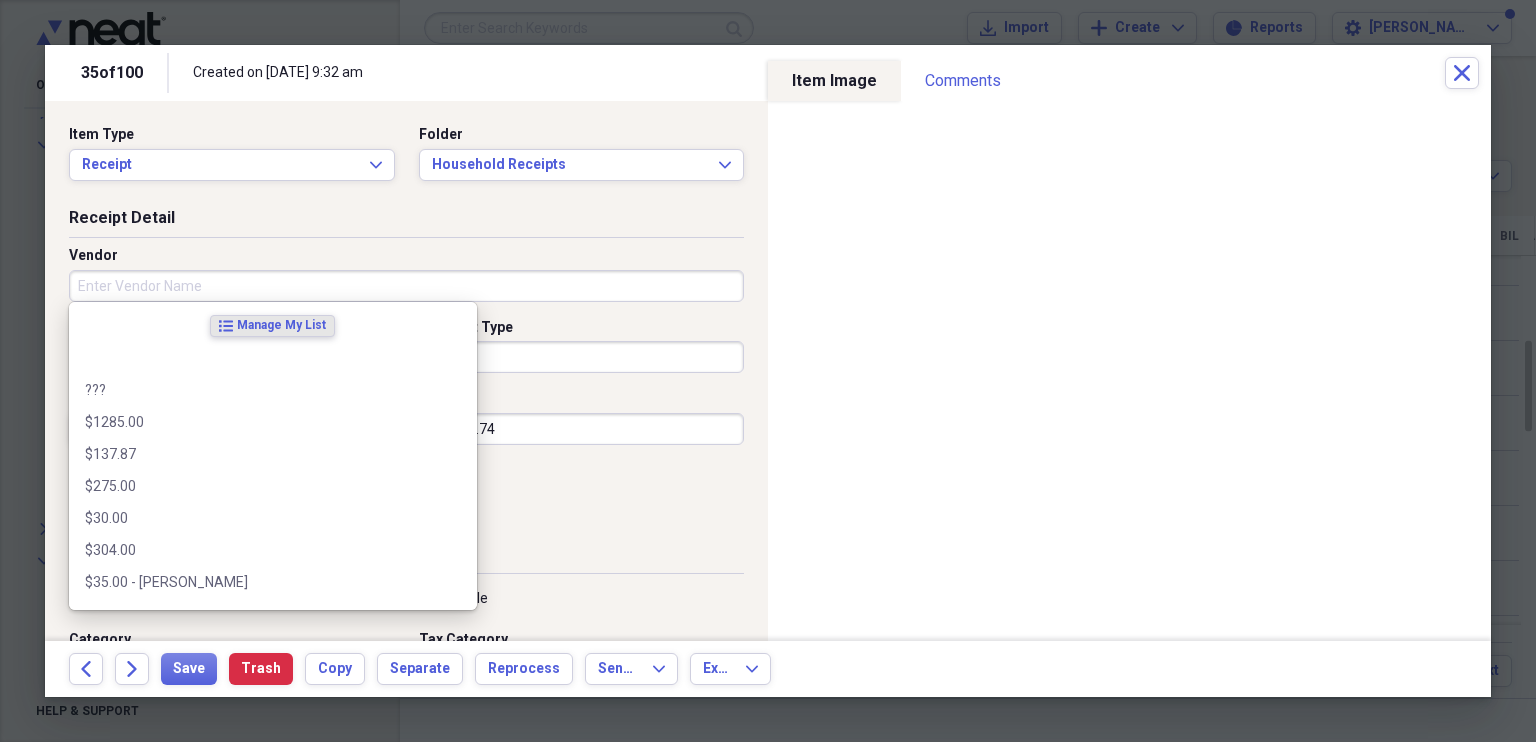 click on "Vendor" at bounding box center (406, 286) 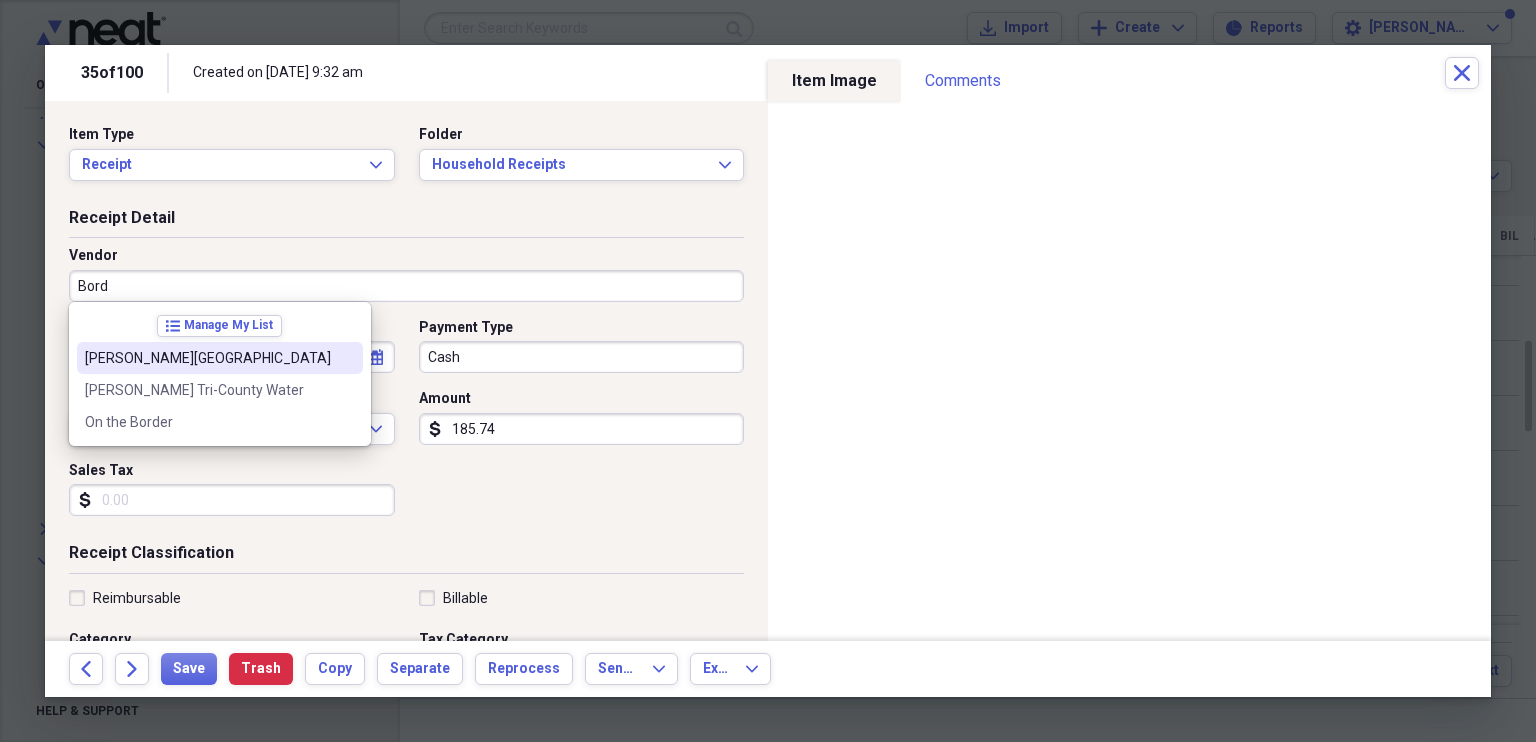 click on "[PERSON_NAME][GEOGRAPHIC_DATA]" at bounding box center (220, 358) 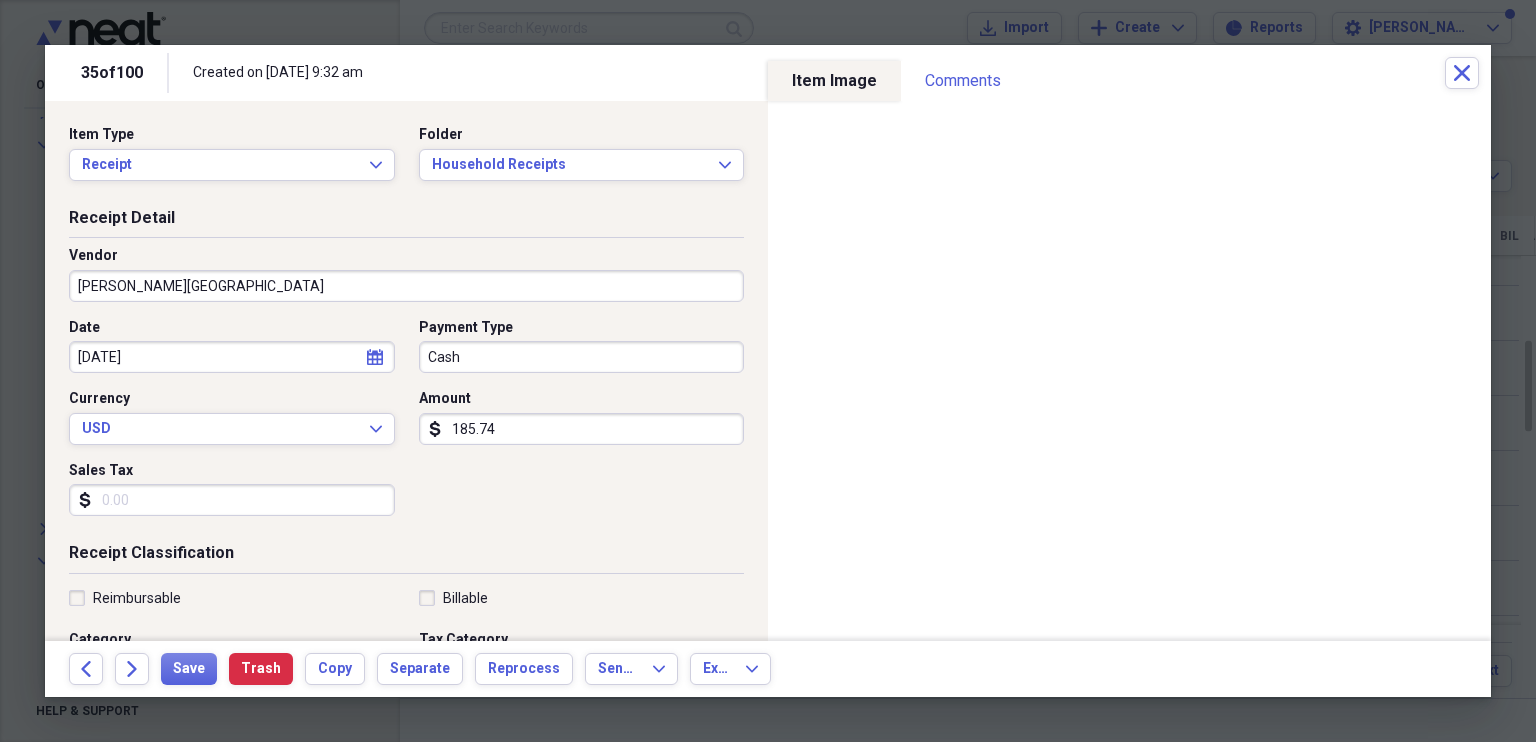 click 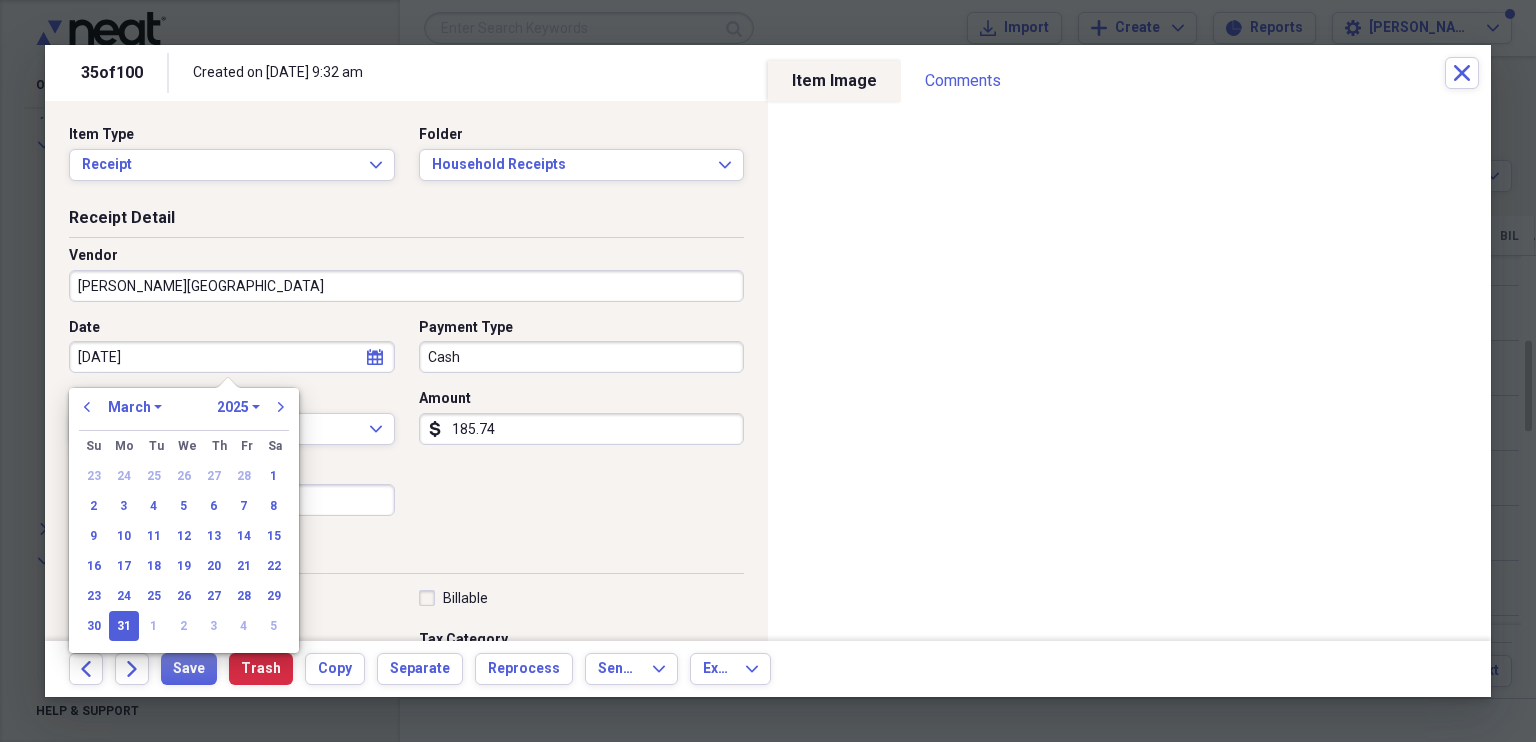 click on "January February March April May June July August September October November December" at bounding box center [135, 407] 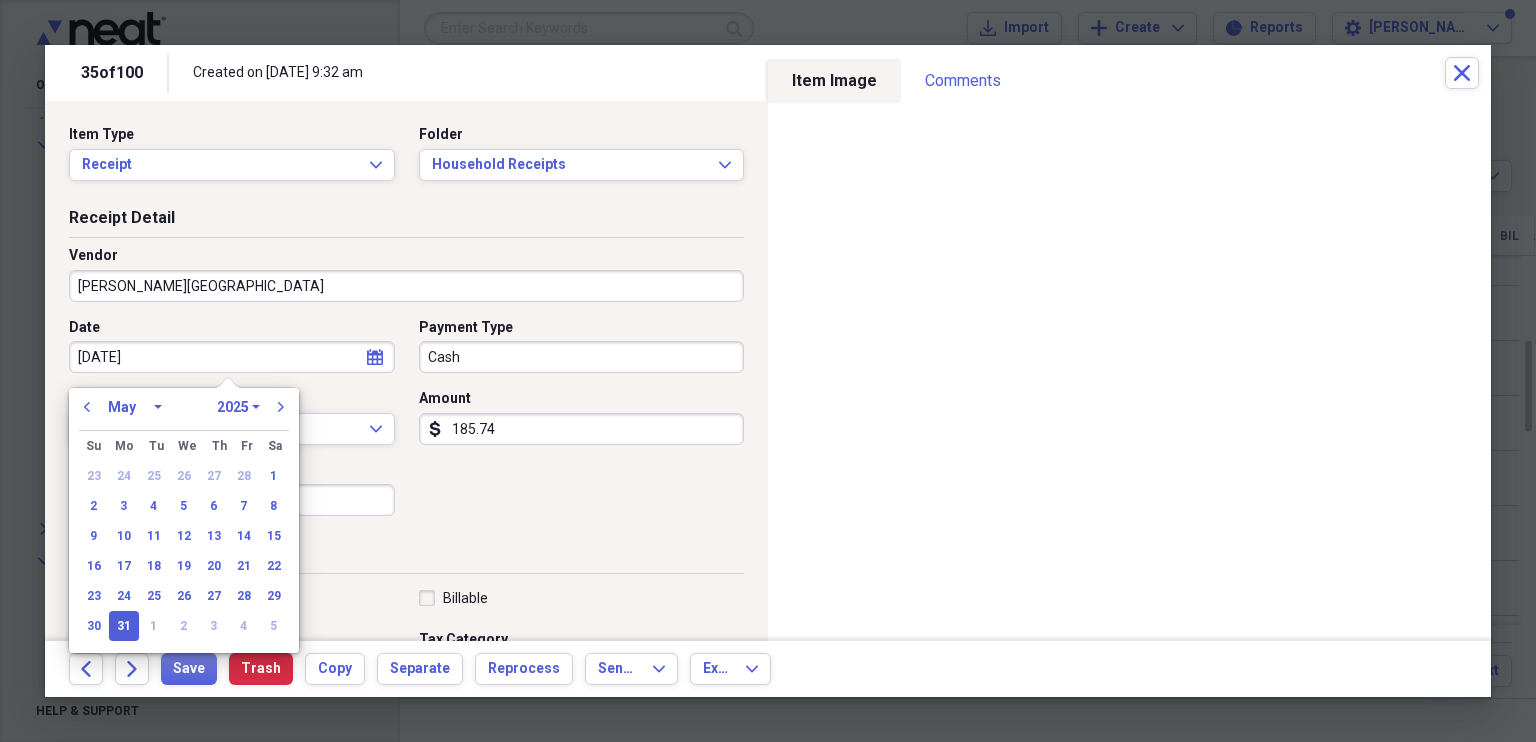 click on "January February March April May June July August September October November December" at bounding box center (135, 407) 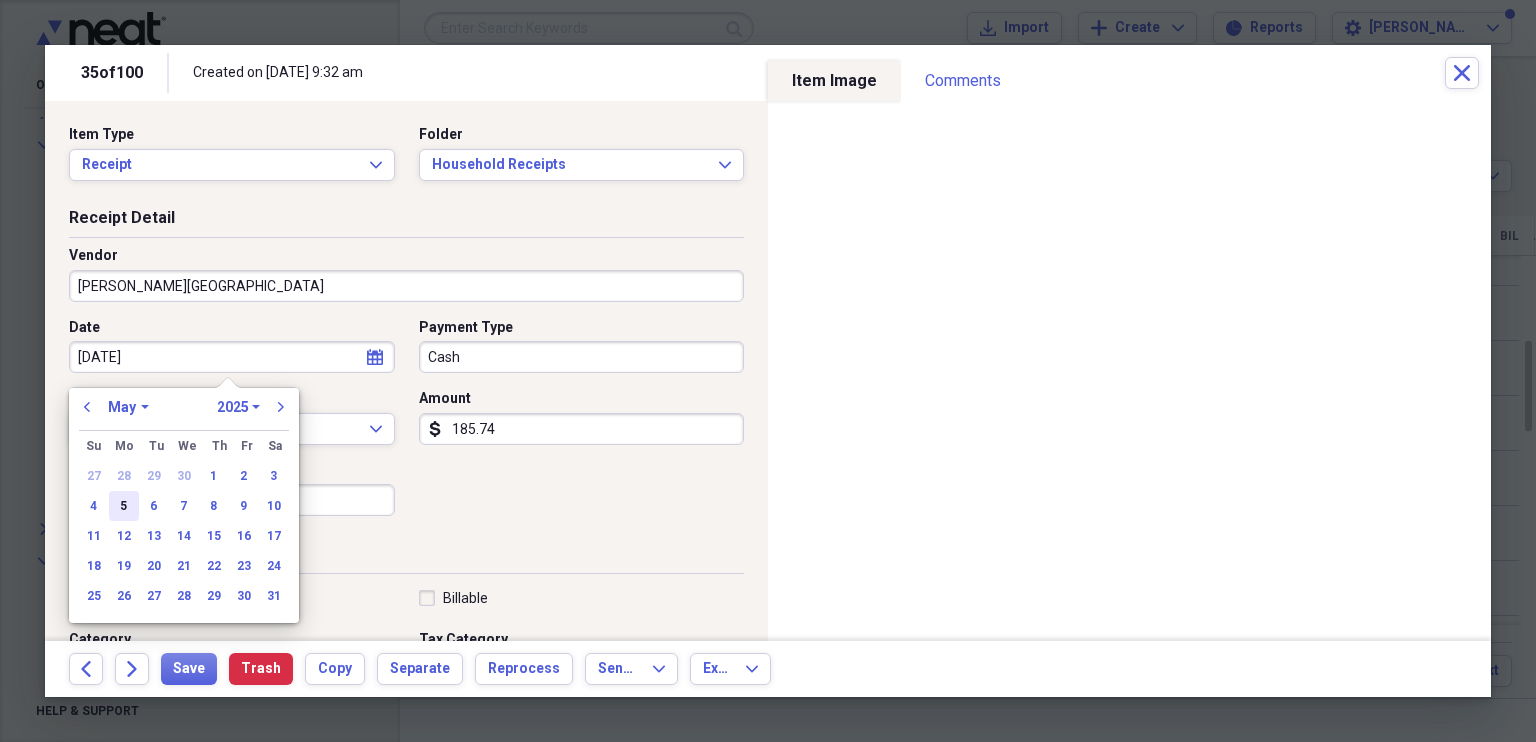 click on "5" at bounding box center (124, 506) 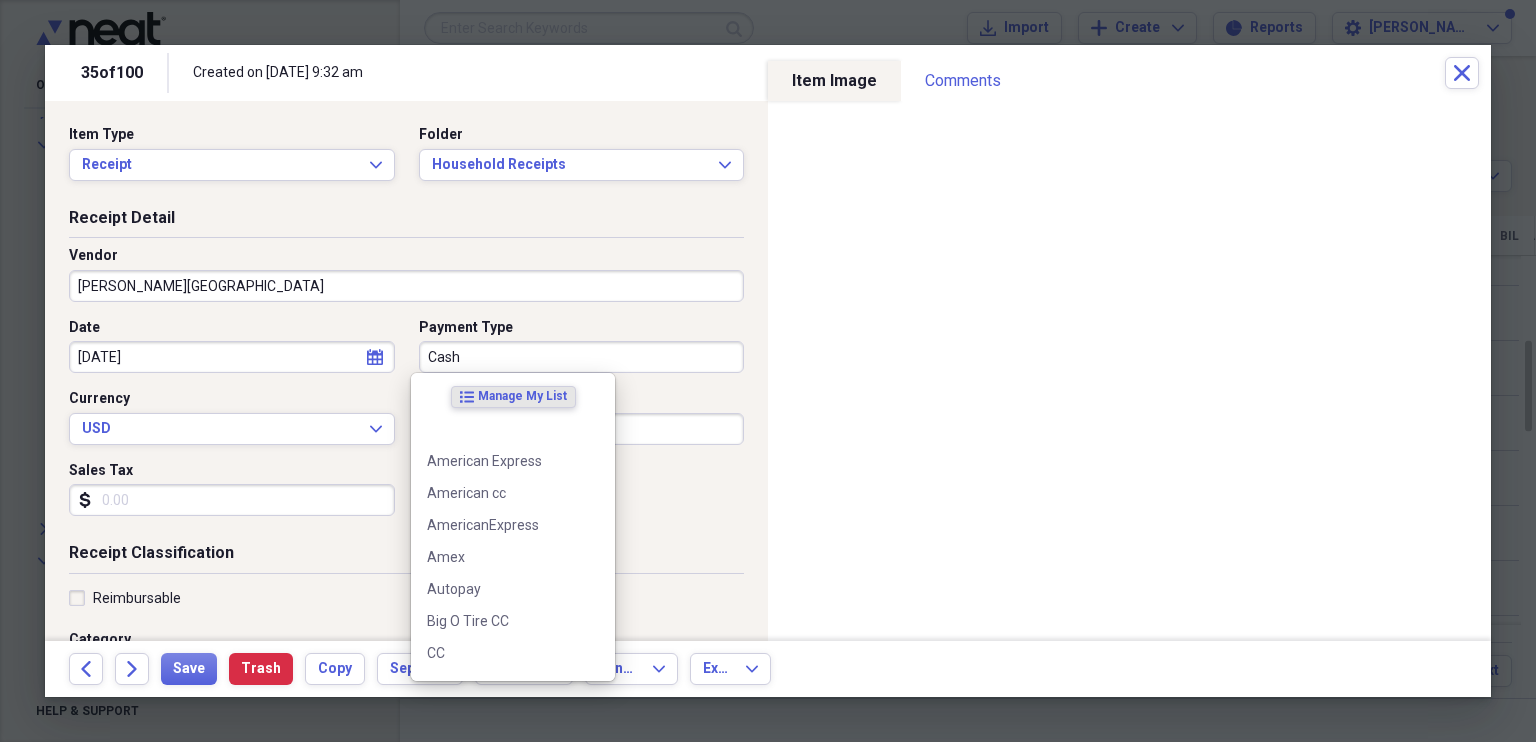 click on "Cash" at bounding box center [582, 357] 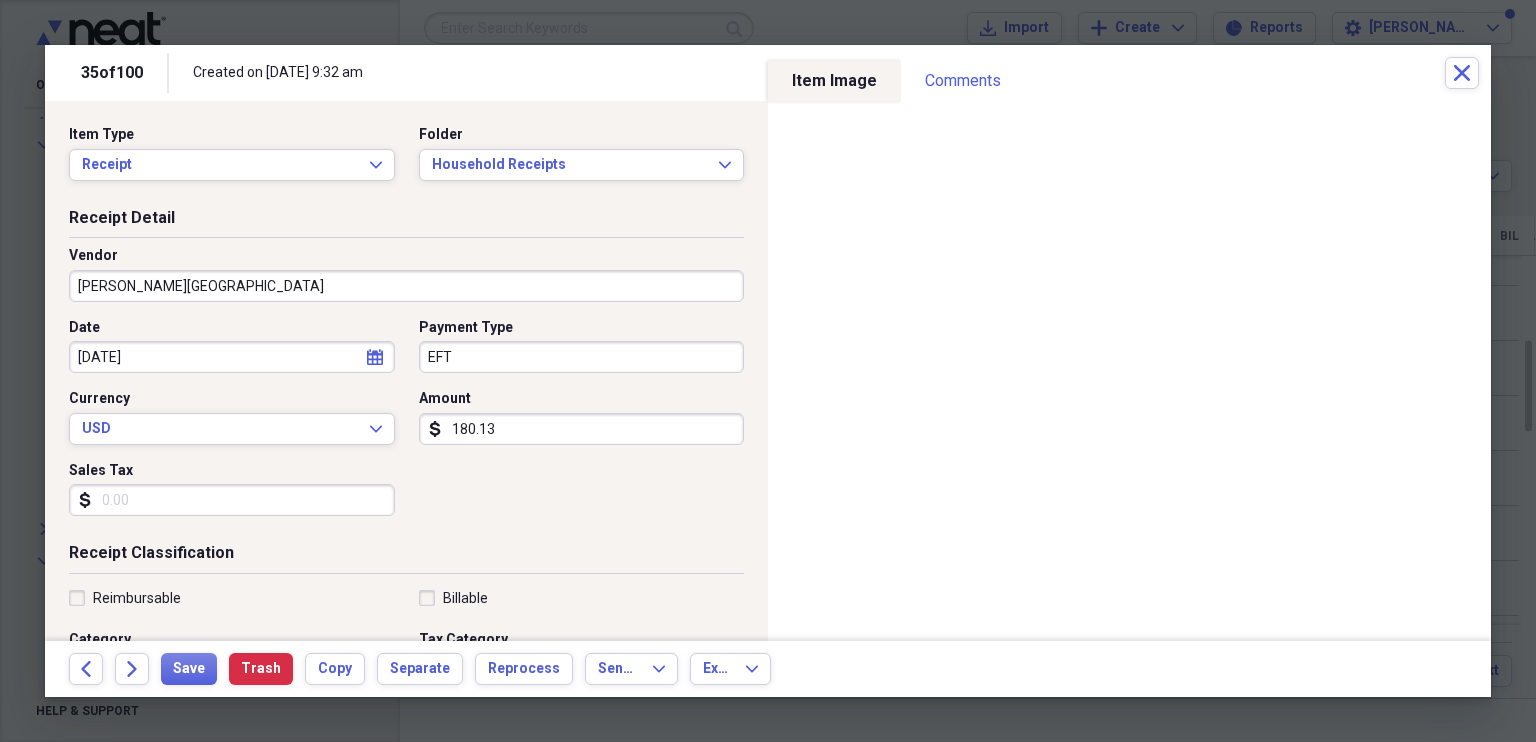 click on "Sales Tax" at bounding box center [232, 500] 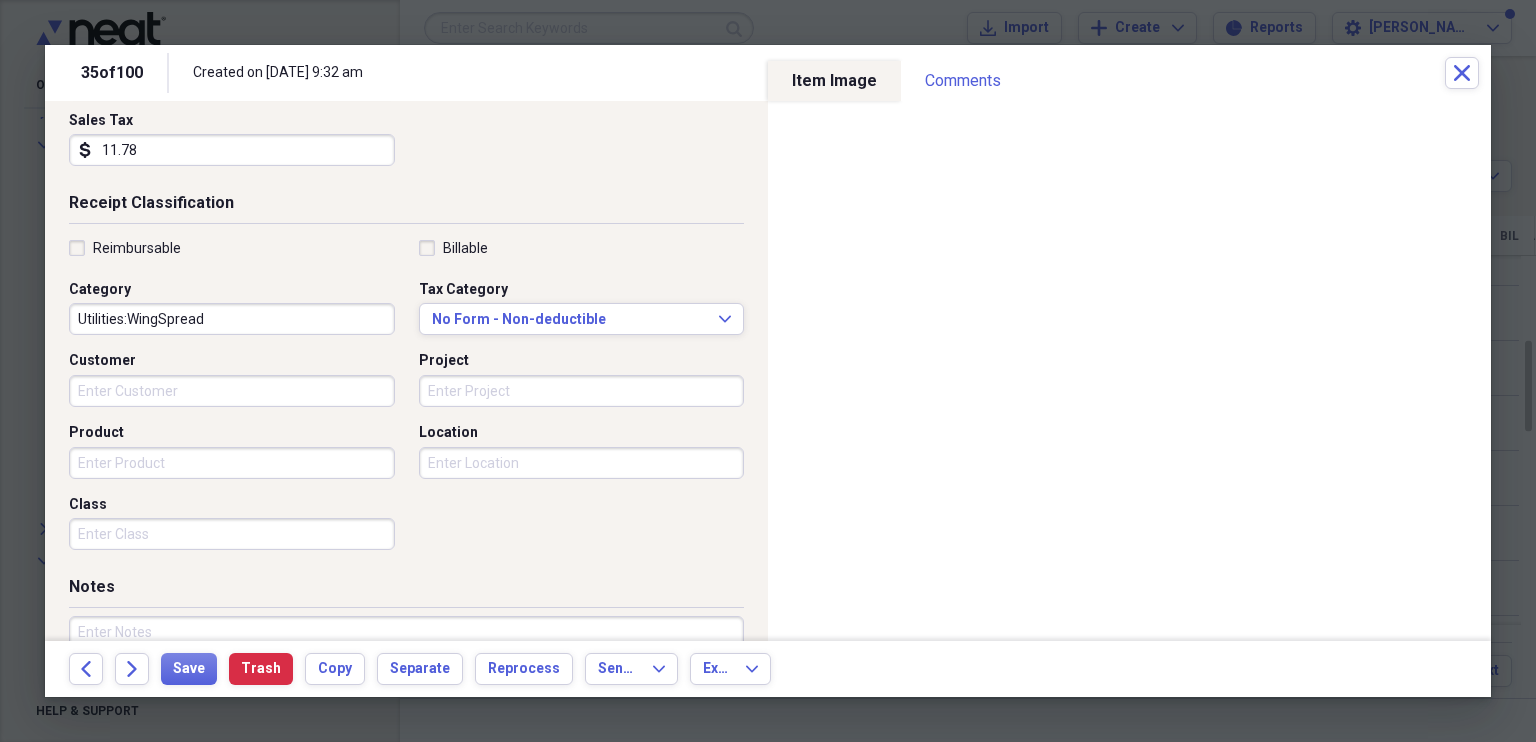 scroll, scrollTop: 480, scrollLeft: 0, axis: vertical 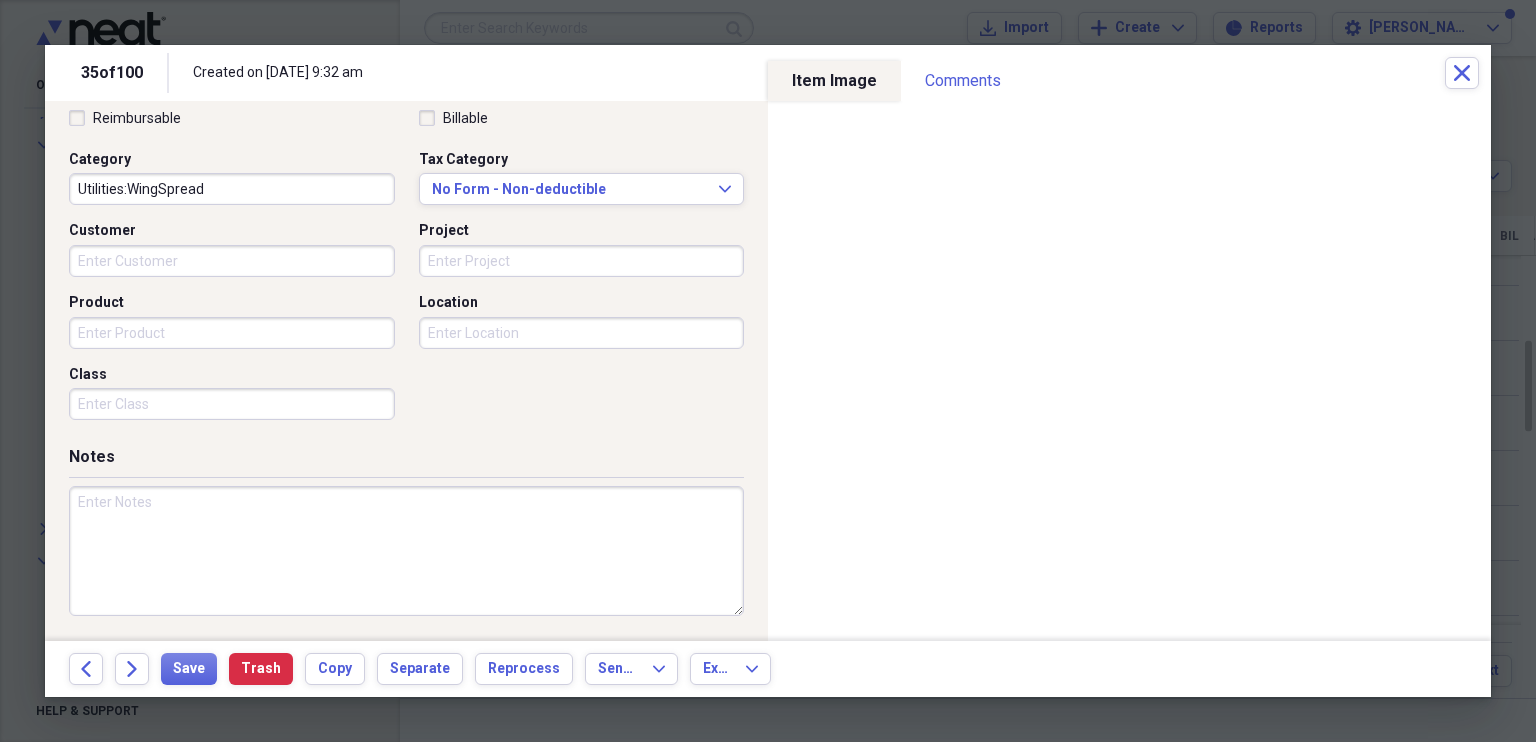click at bounding box center (406, 551) 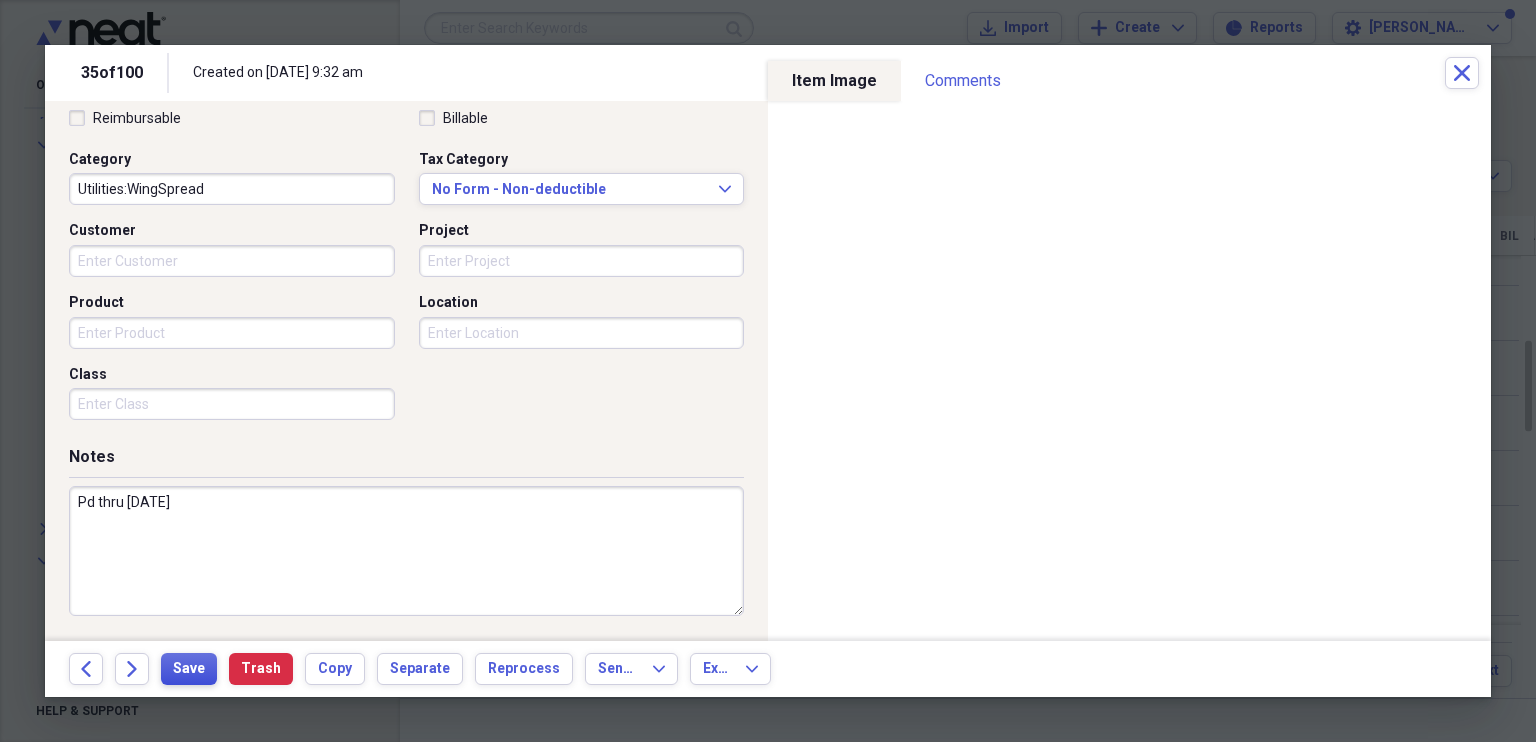 click on "Save" at bounding box center [189, 669] 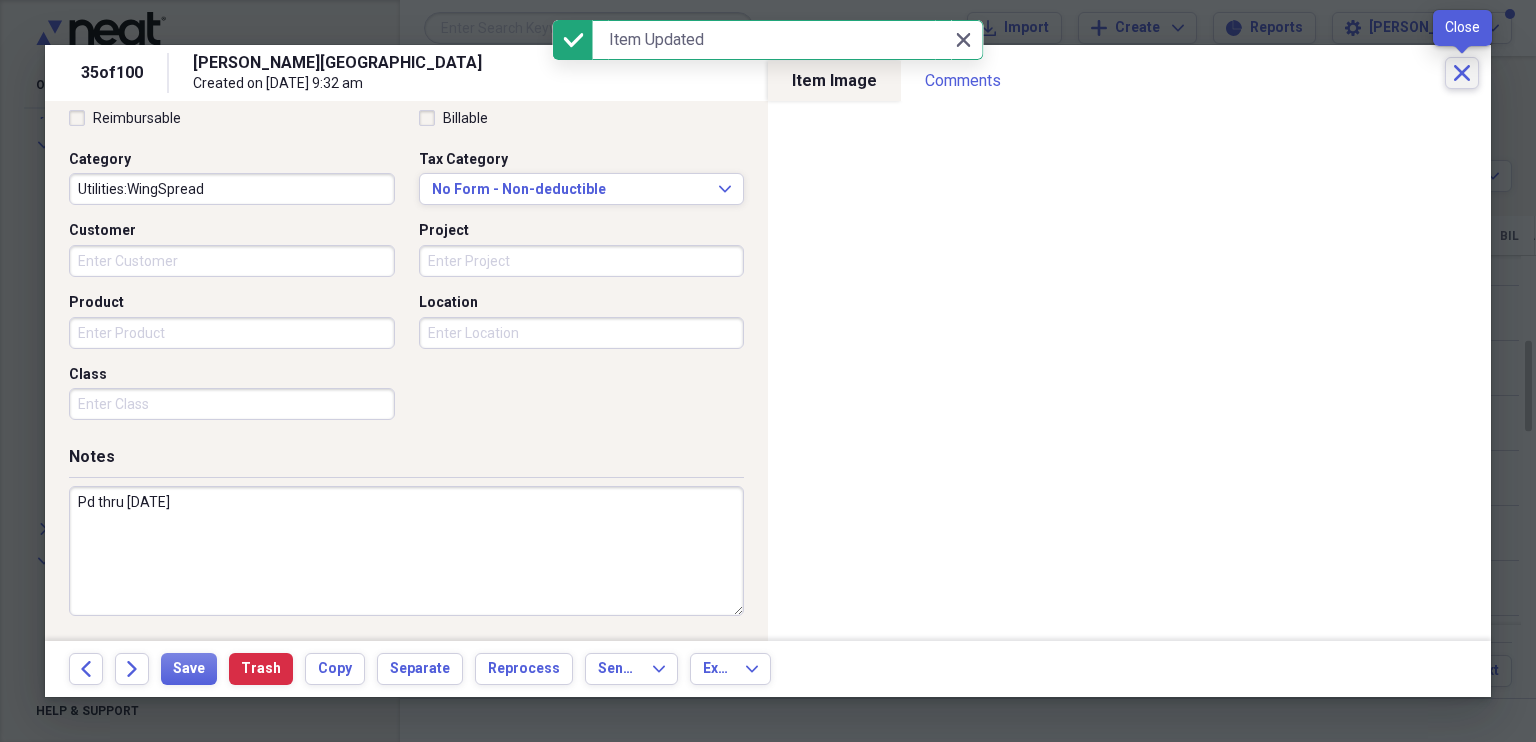 click 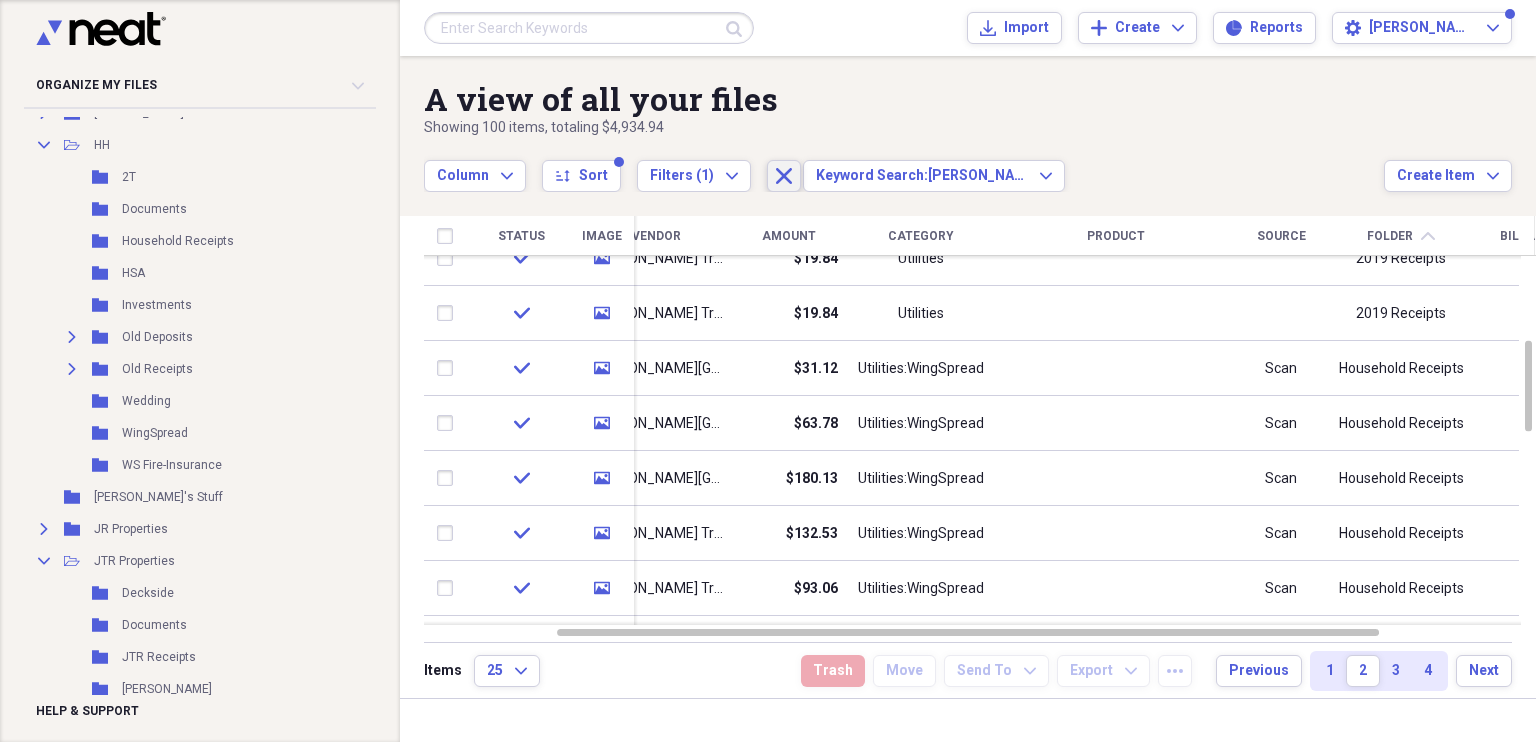 click on "Close" 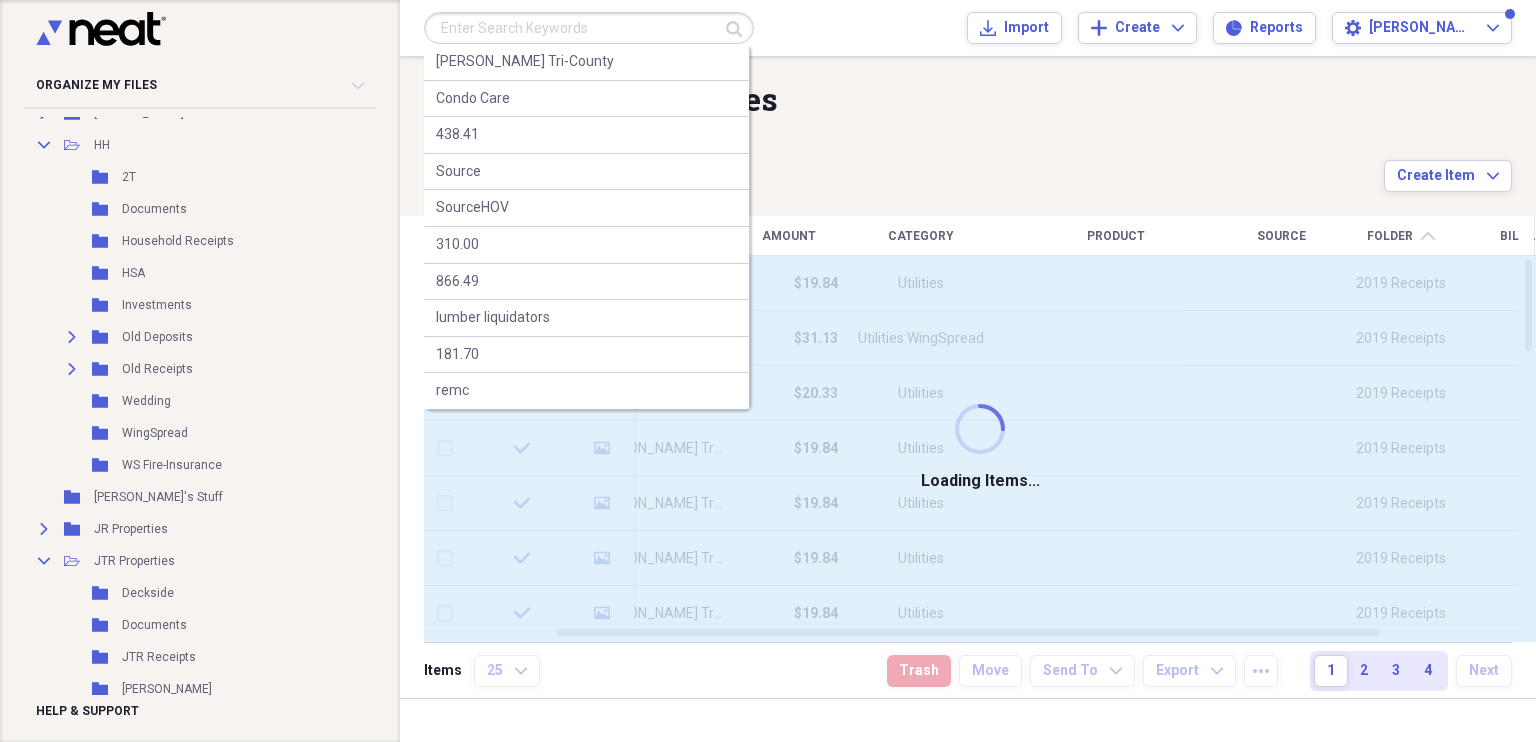 click at bounding box center [589, 28] 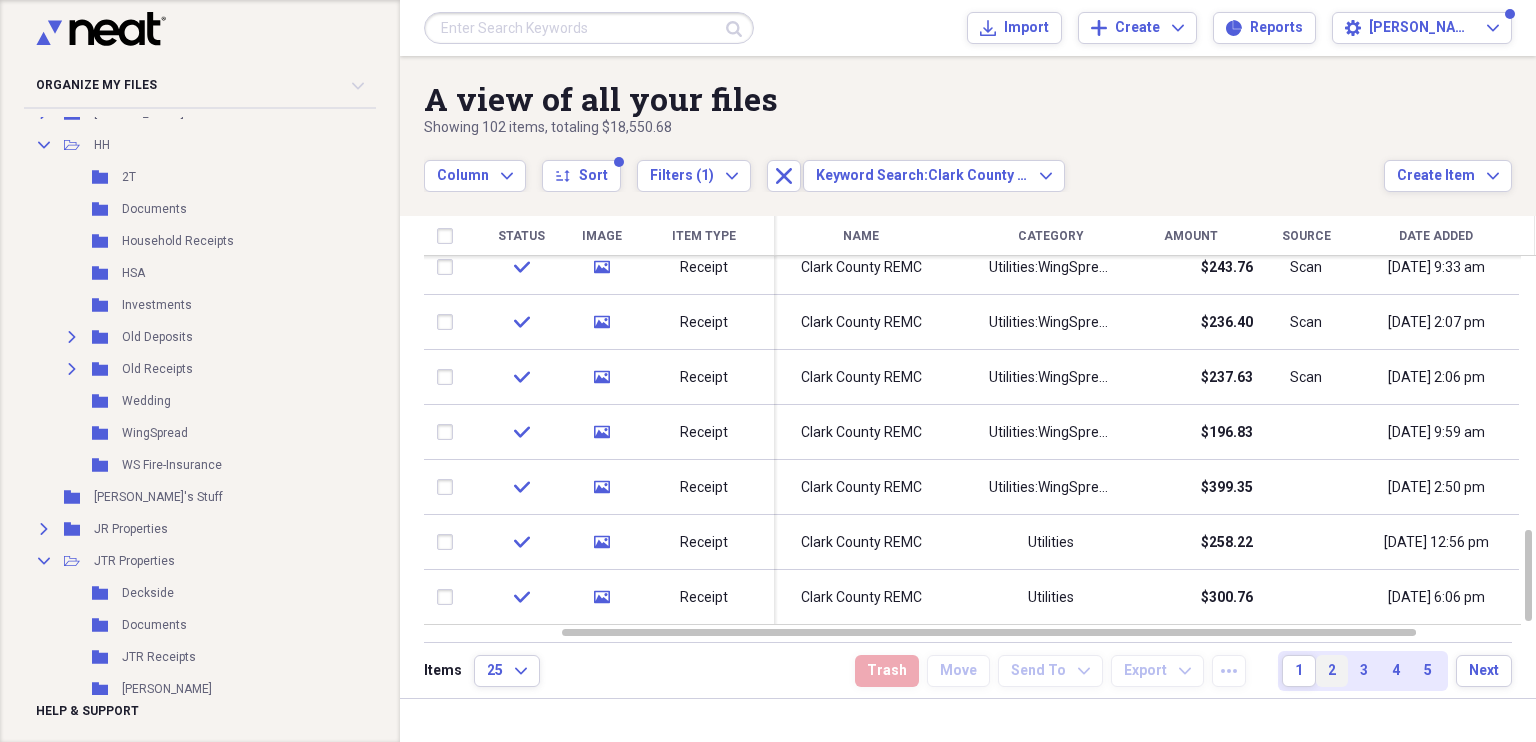 click on "2" at bounding box center [1332, 671] 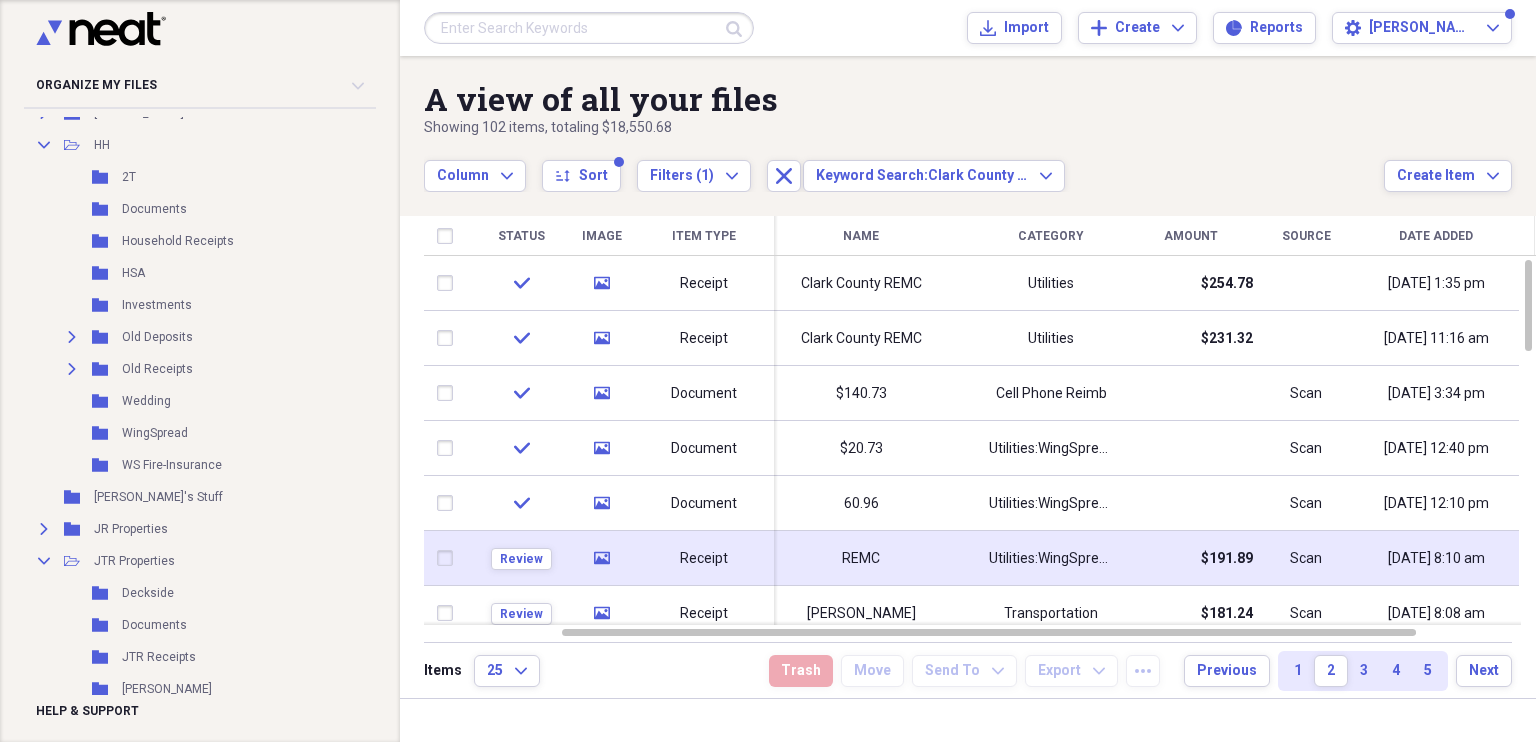 click on "REMC" at bounding box center [861, 559] 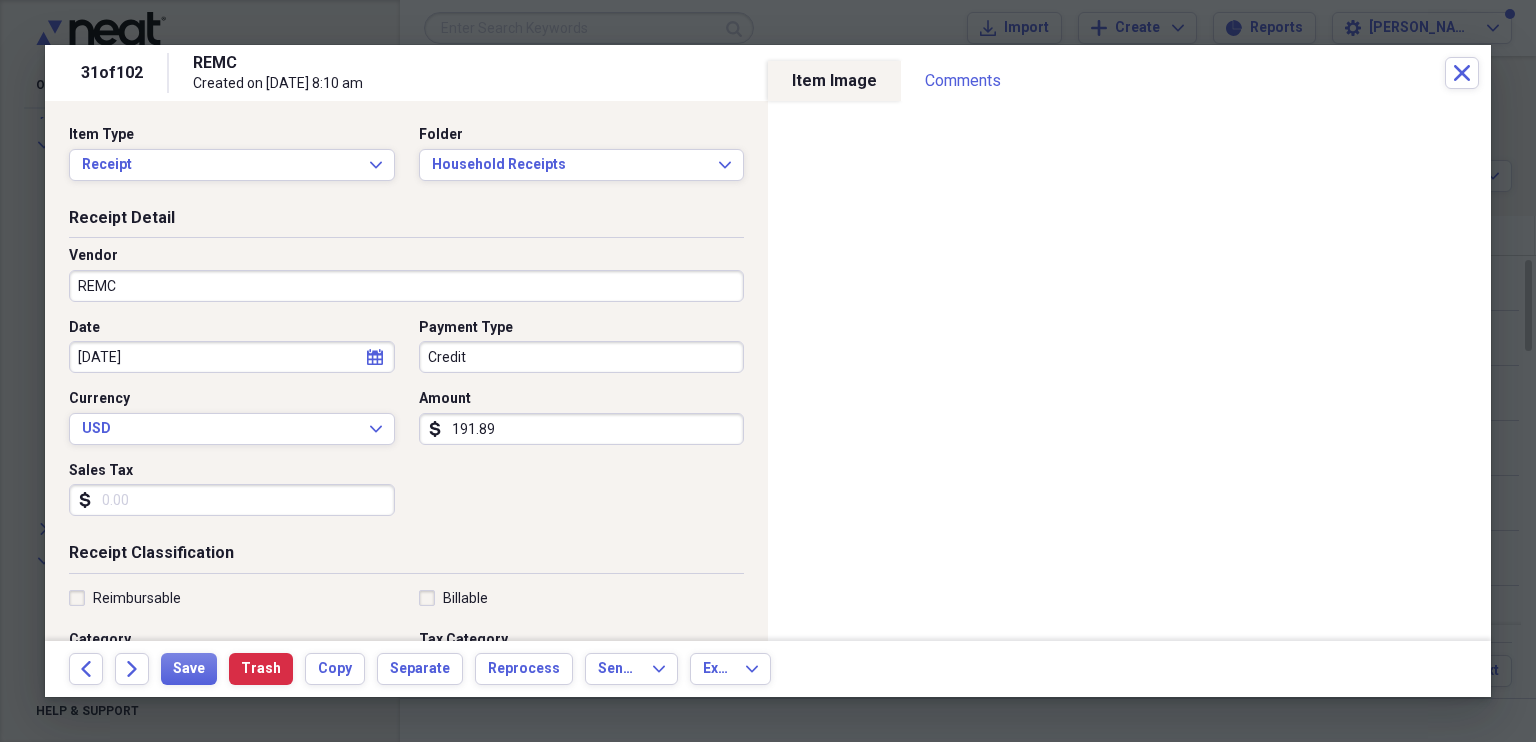 click 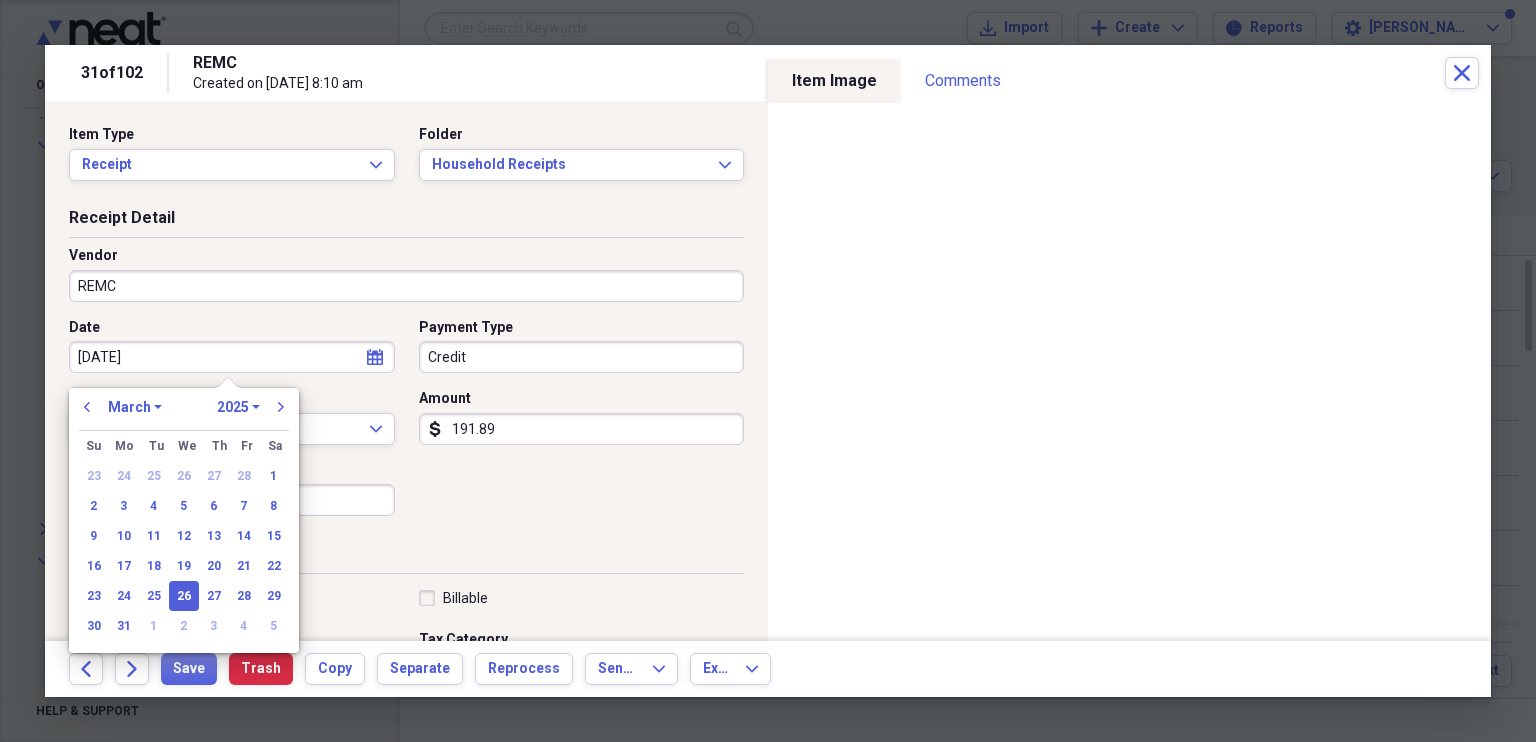 click on "January February March April May June July August September October November December" at bounding box center (135, 407) 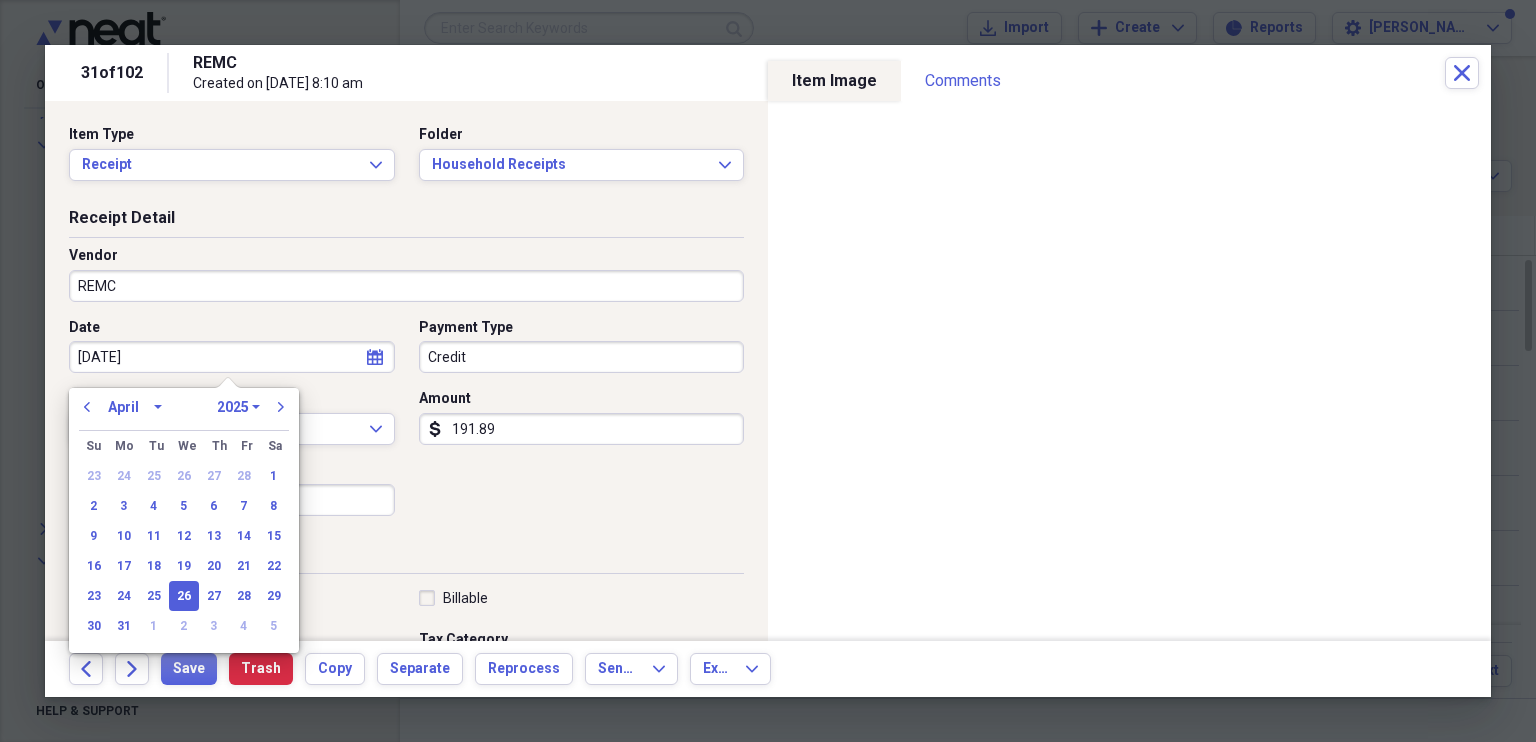 click on "January February March April May June July August September October November December" at bounding box center (135, 407) 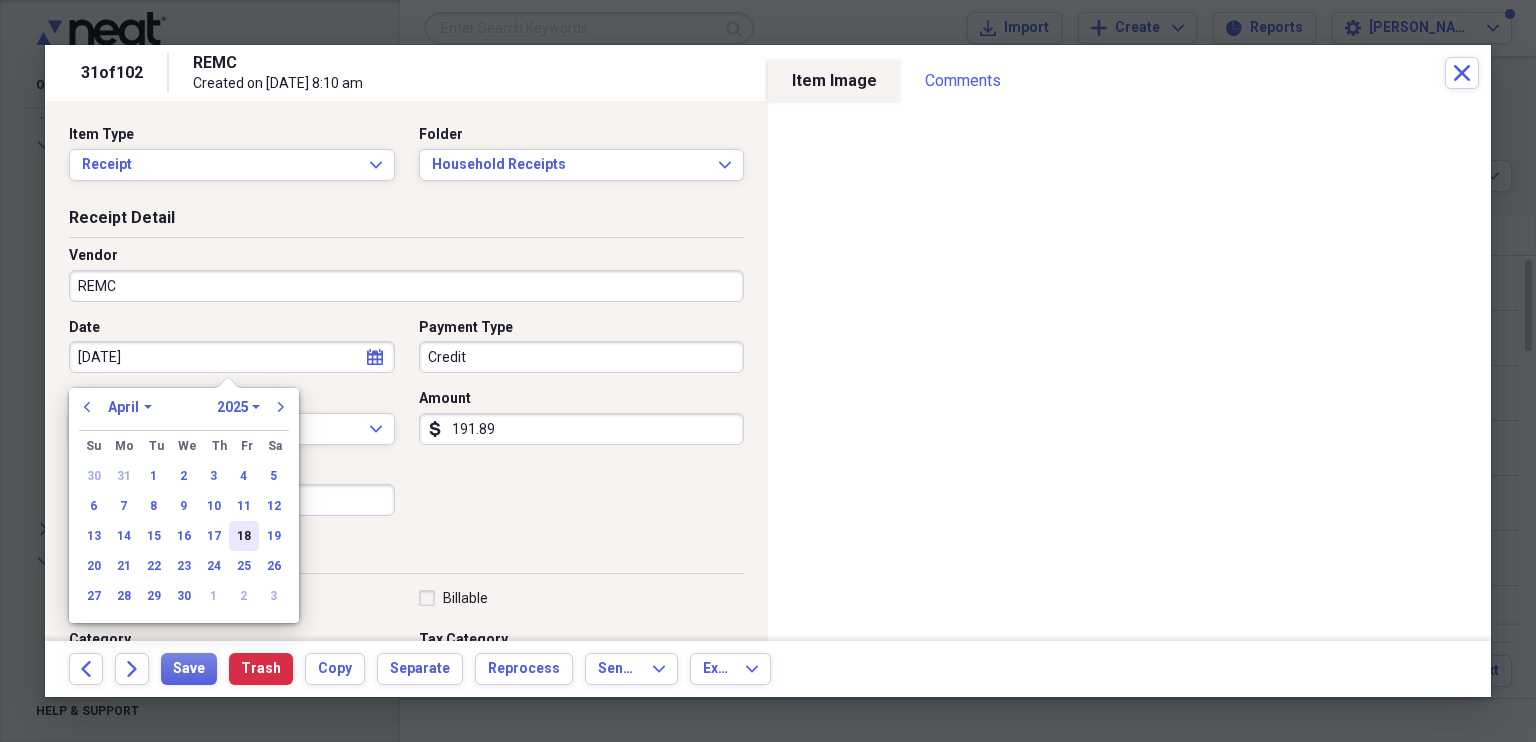click on "18" at bounding box center [244, 536] 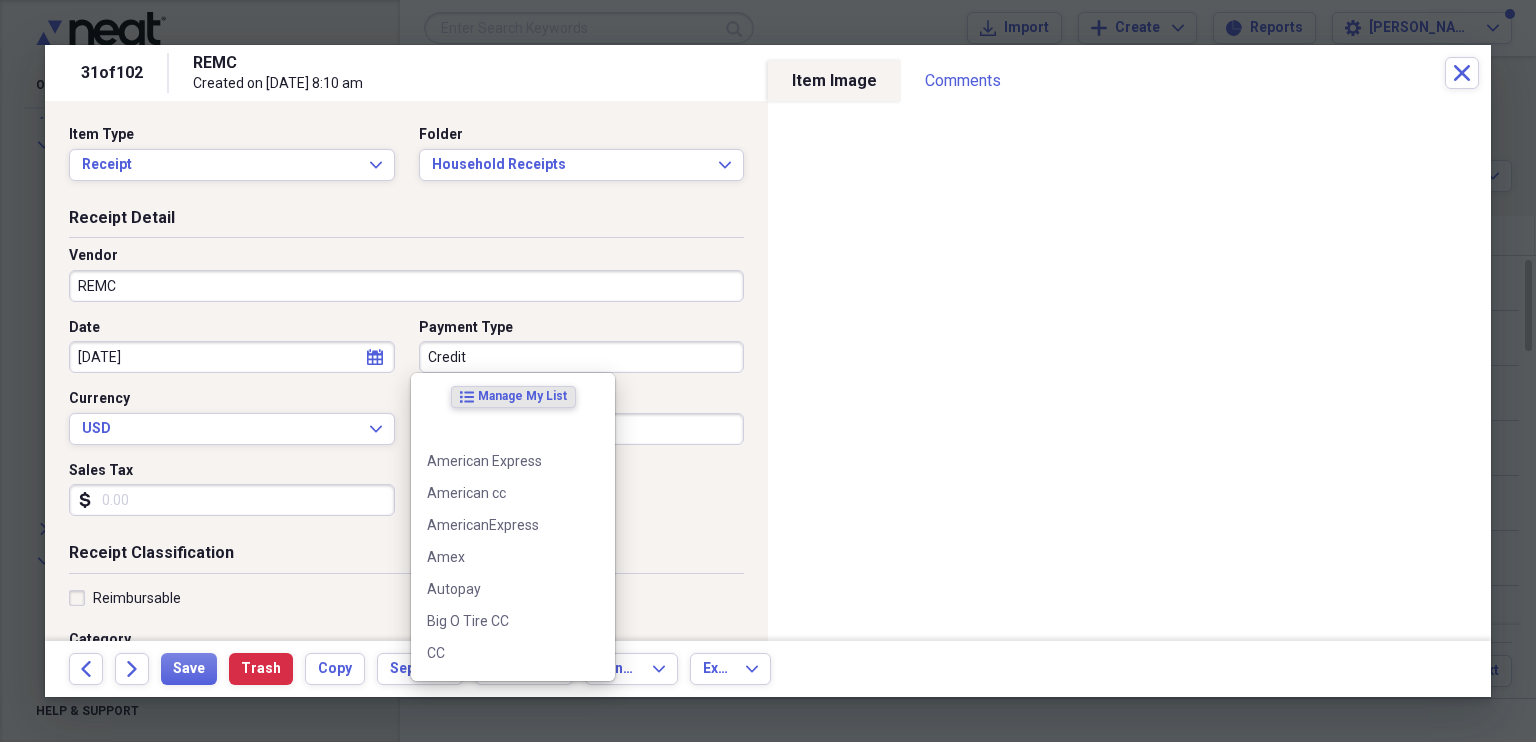 click on "Credit" at bounding box center (582, 357) 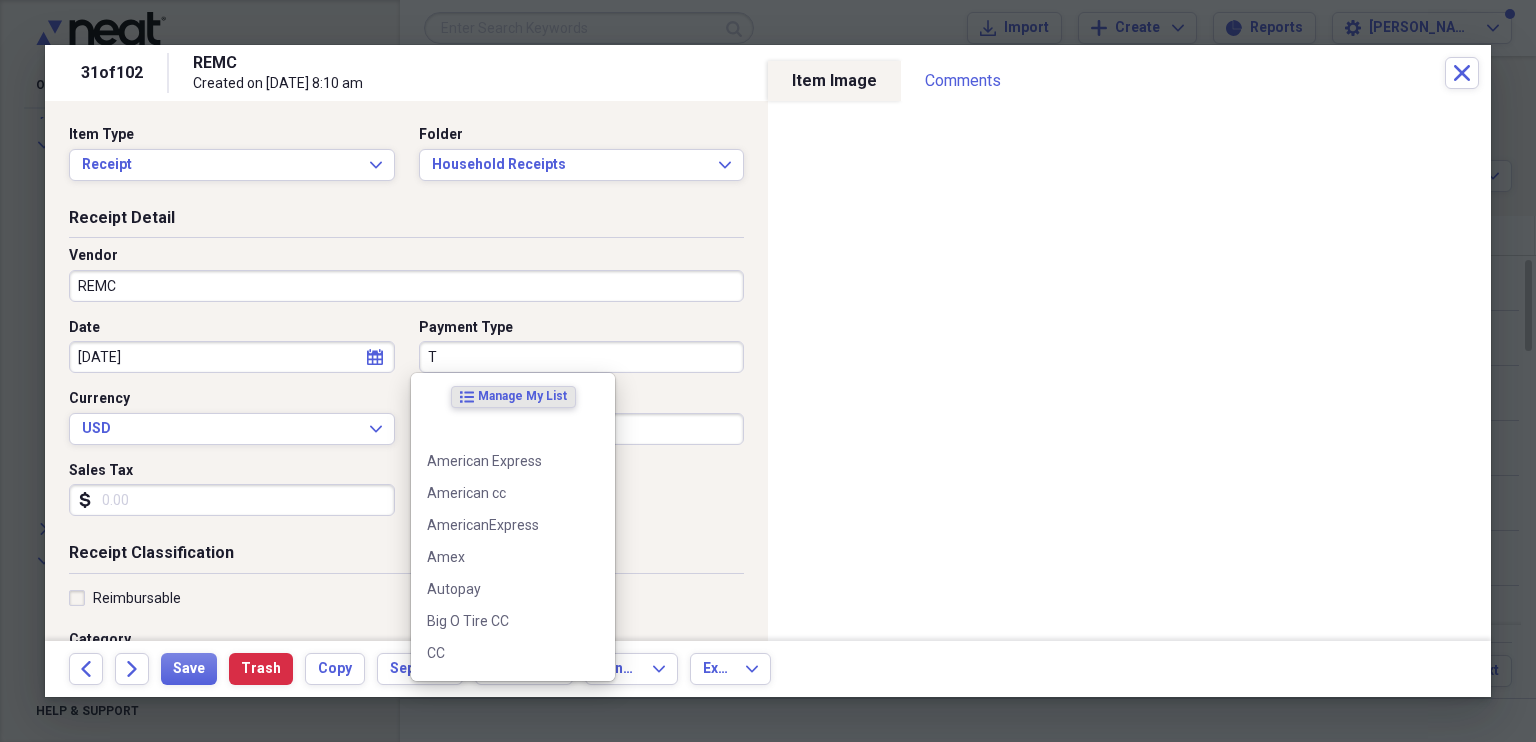click on "T" at bounding box center (582, 357) 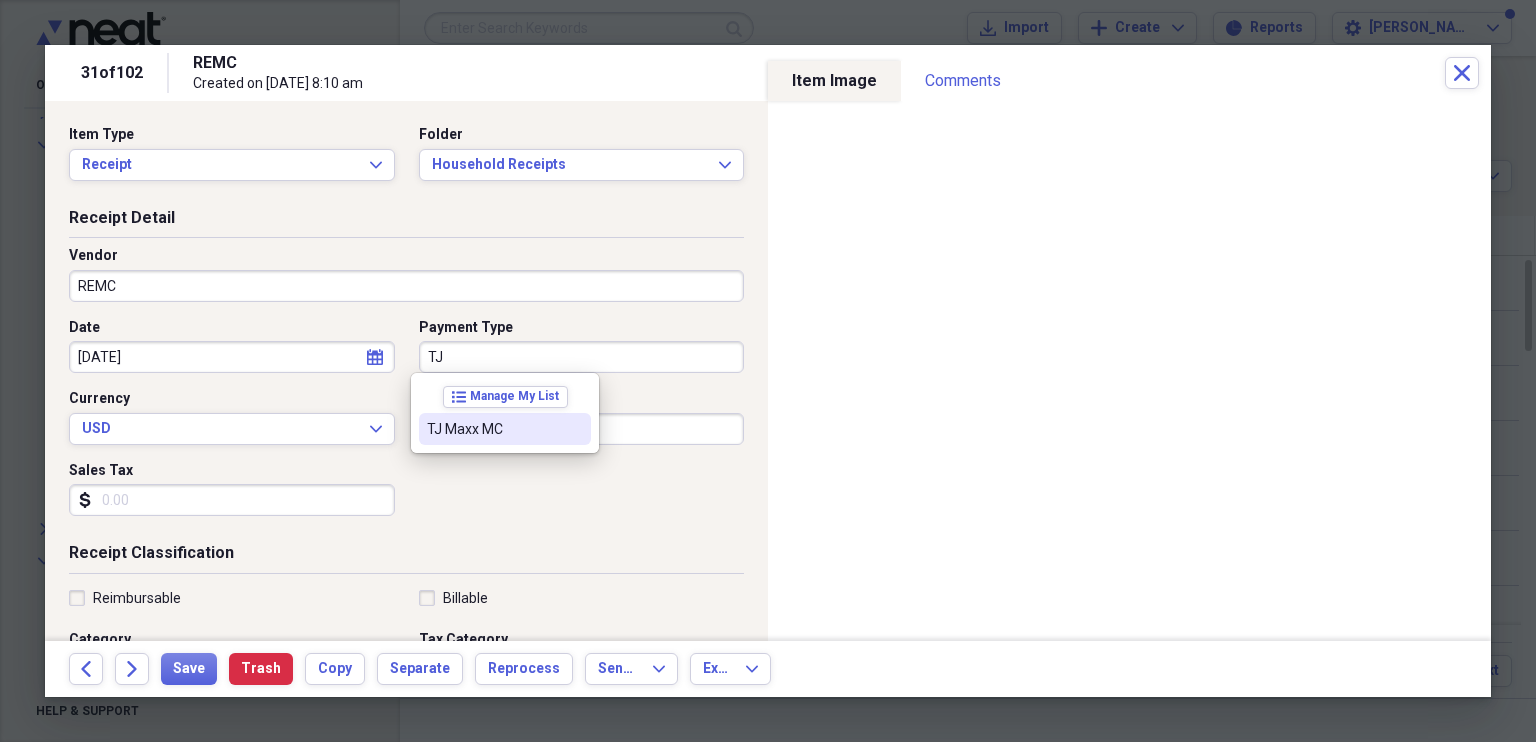 click on "TJ Maxx MC" at bounding box center [493, 429] 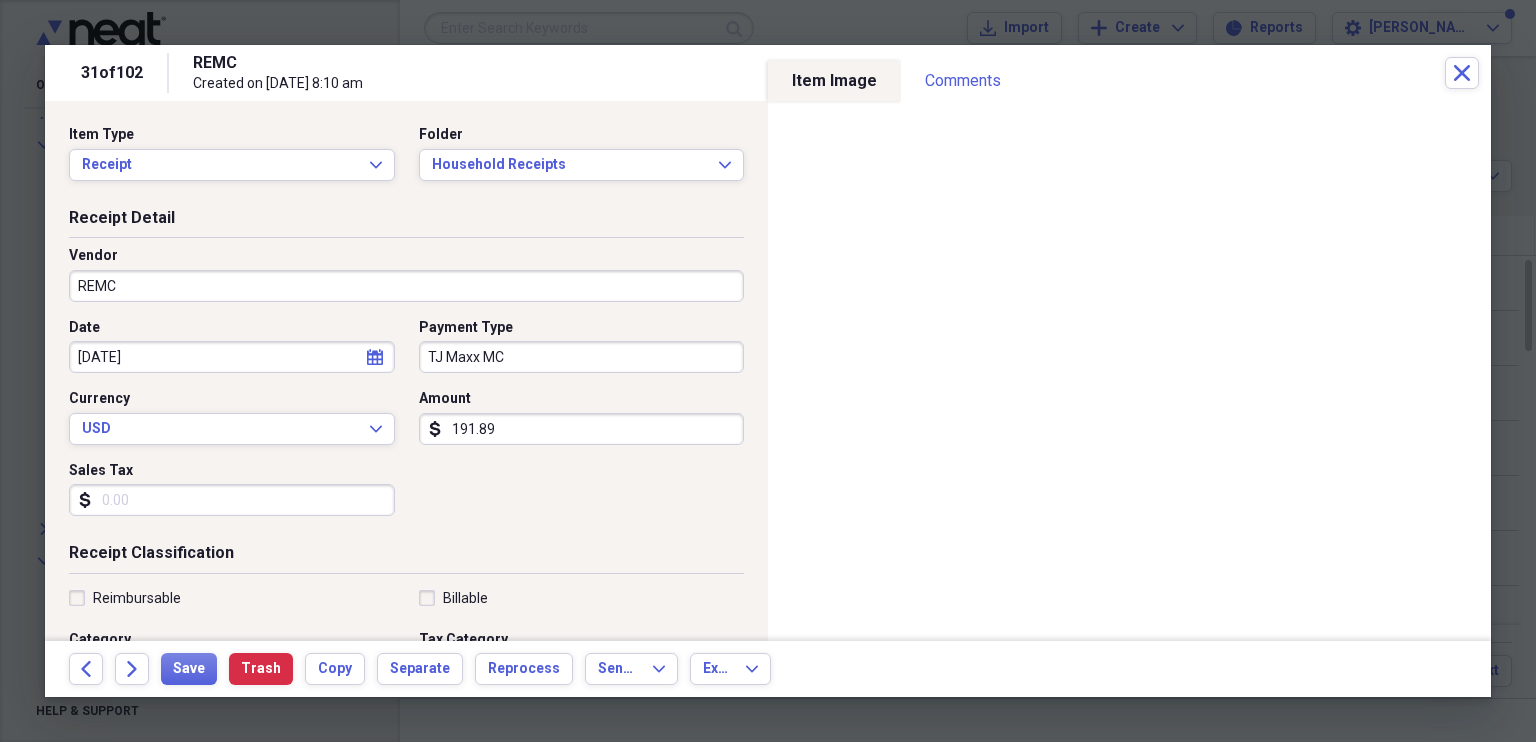 click on "191.89" at bounding box center [582, 429] 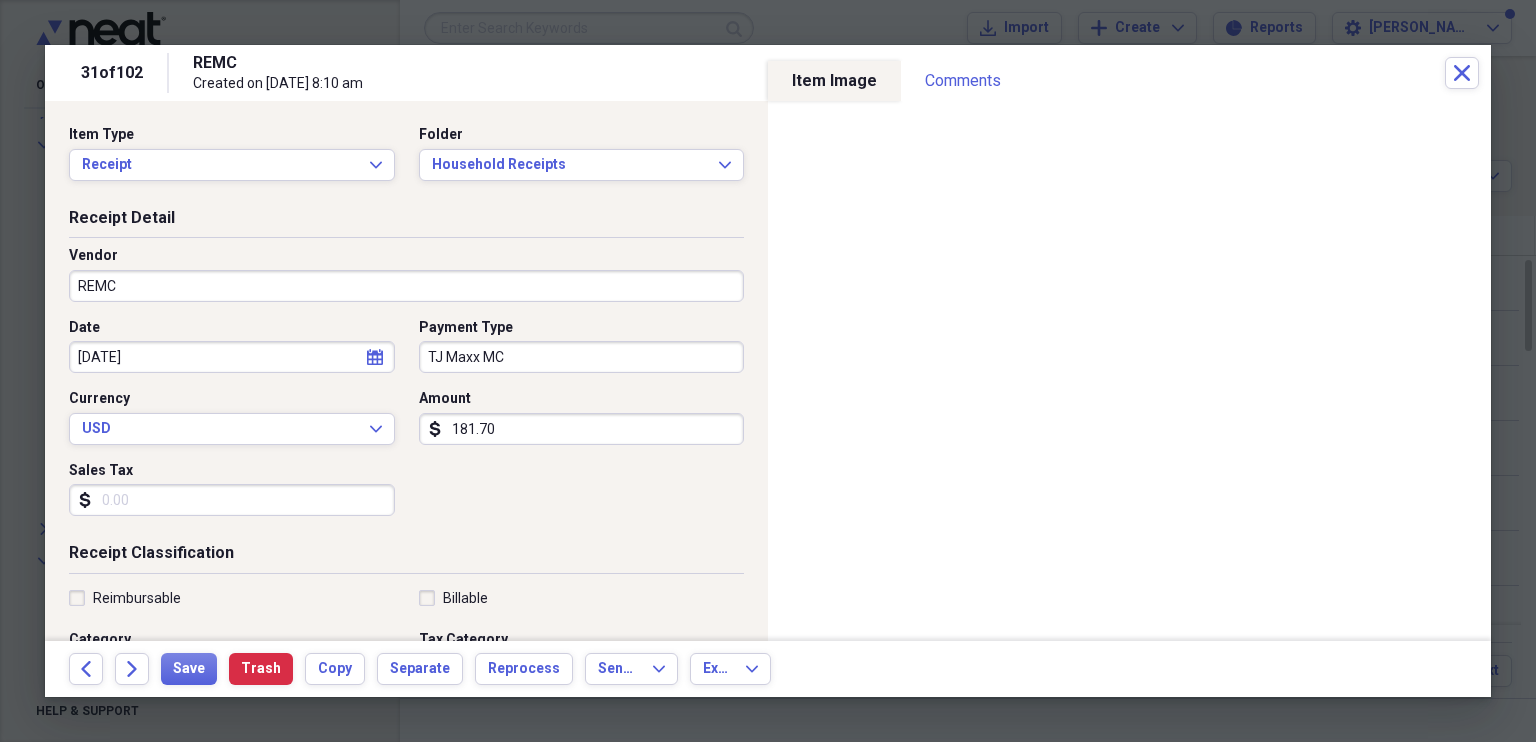 click on "Sales Tax" at bounding box center [232, 500] 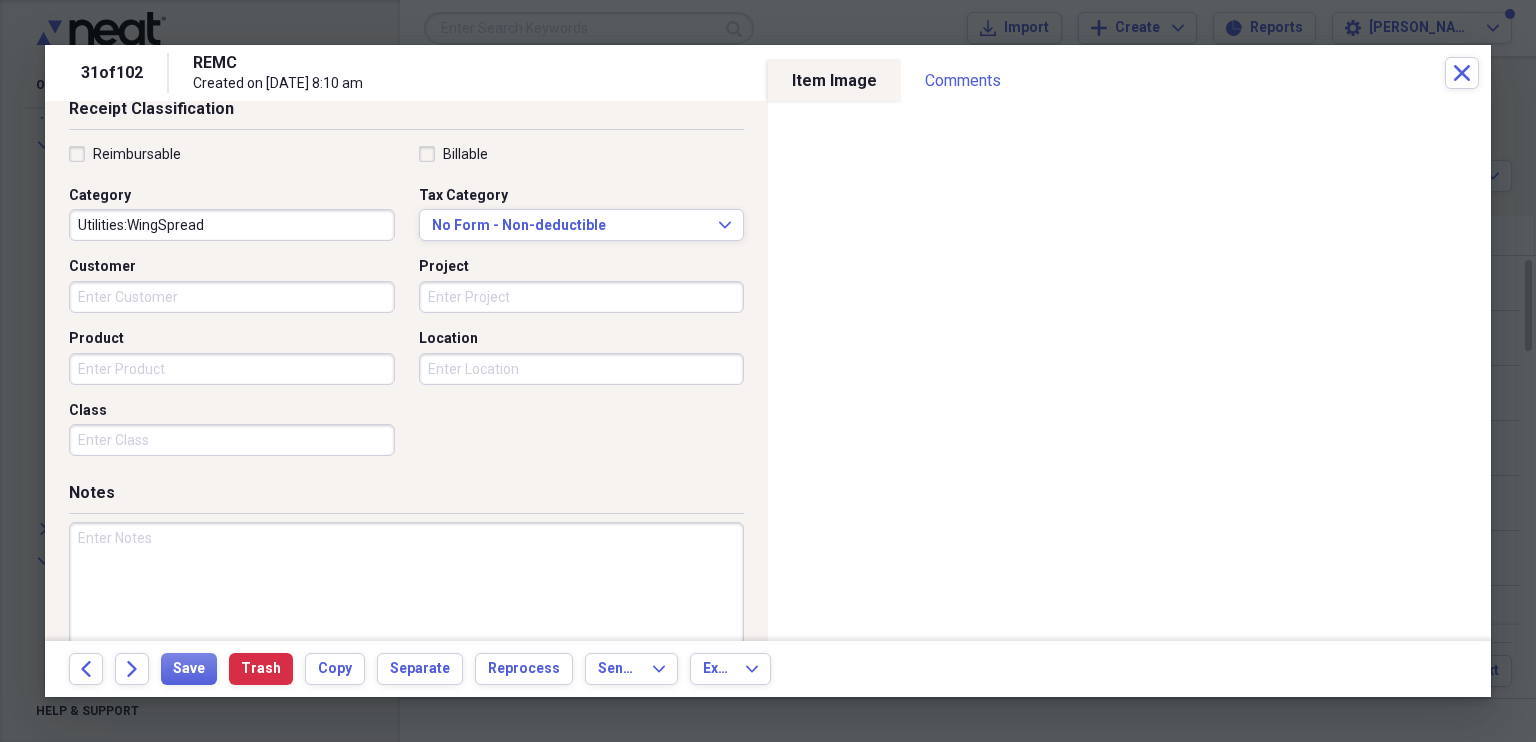 scroll, scrollTop: 480, scrollLeft: 0, axis: vertical 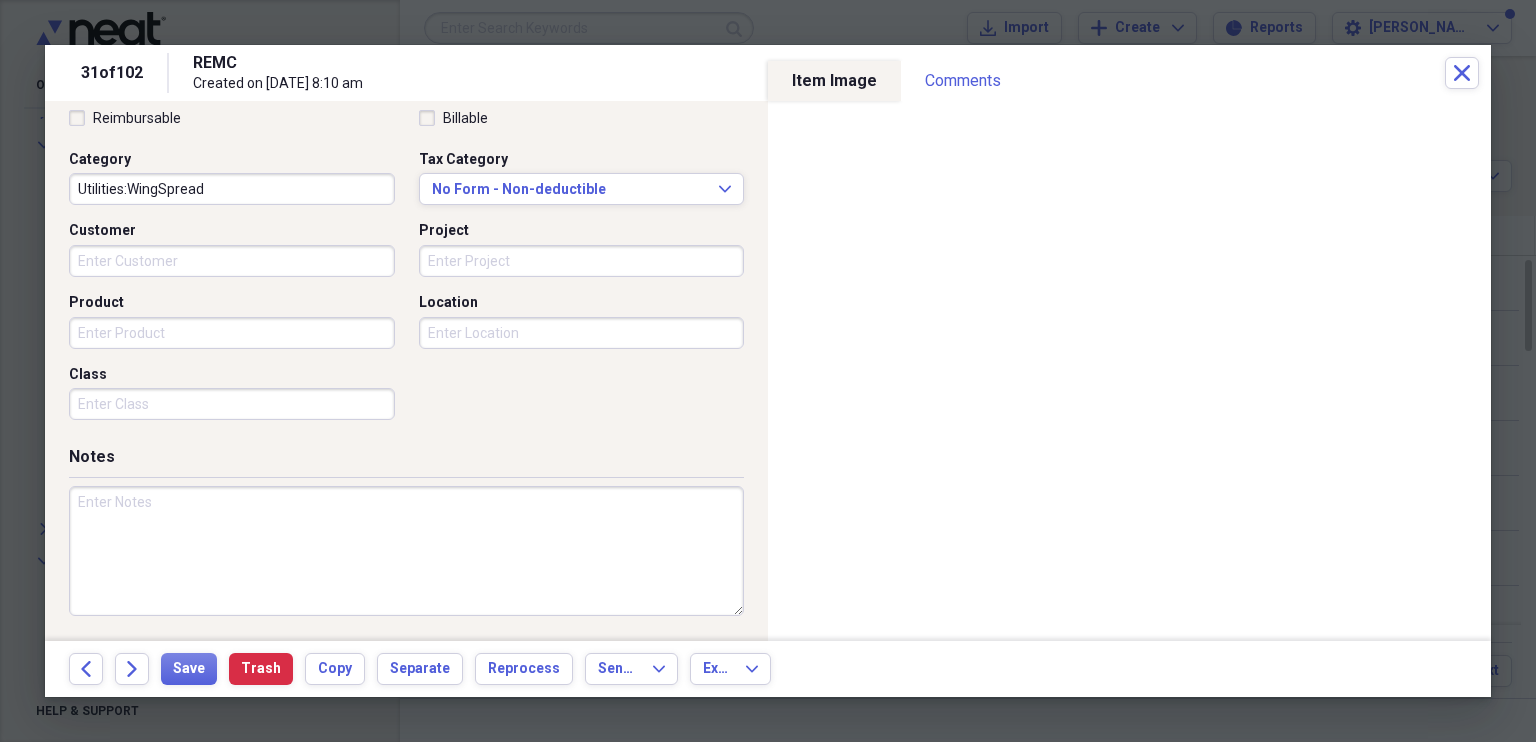 click at bounding box center (406, 551) 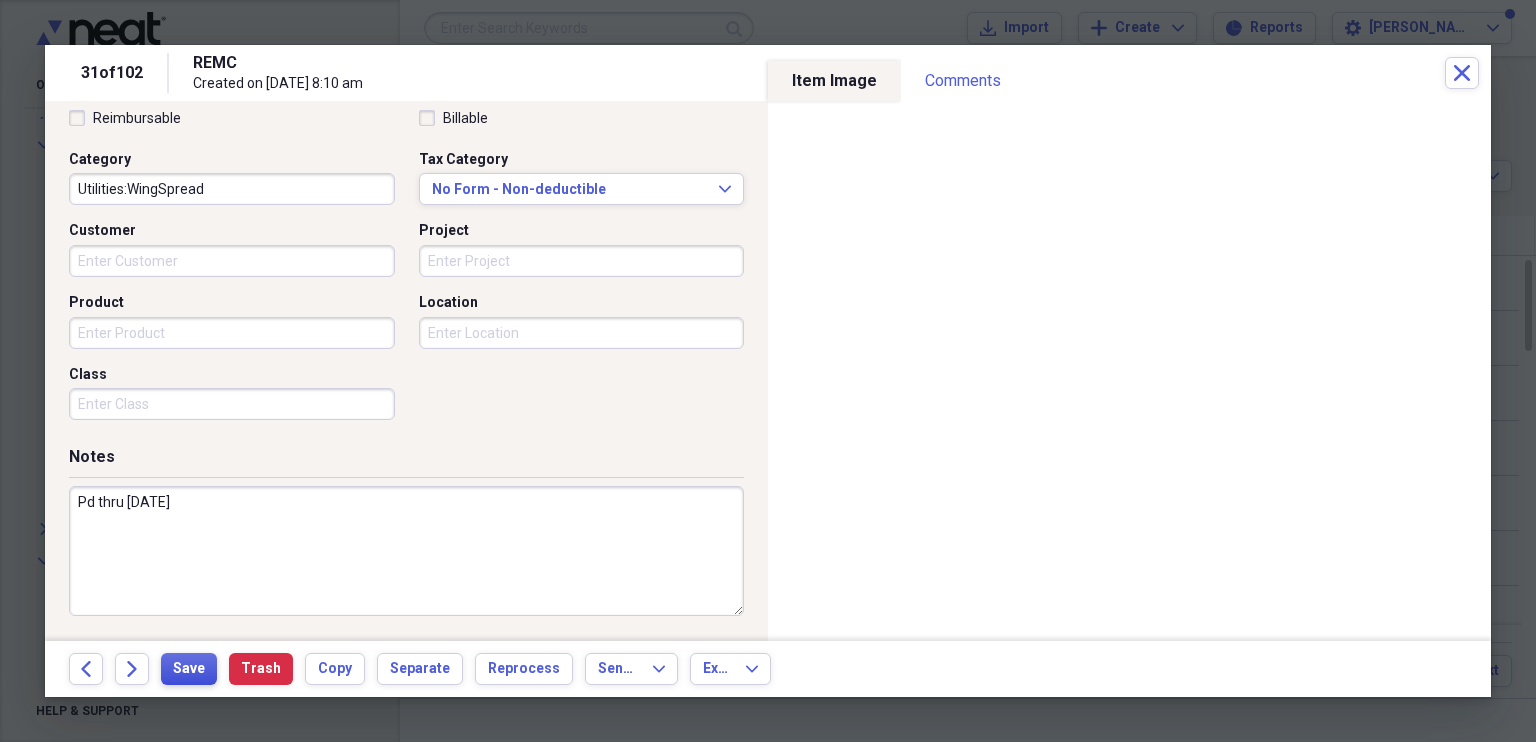 click on "Save" at bounding box center (189, 669) 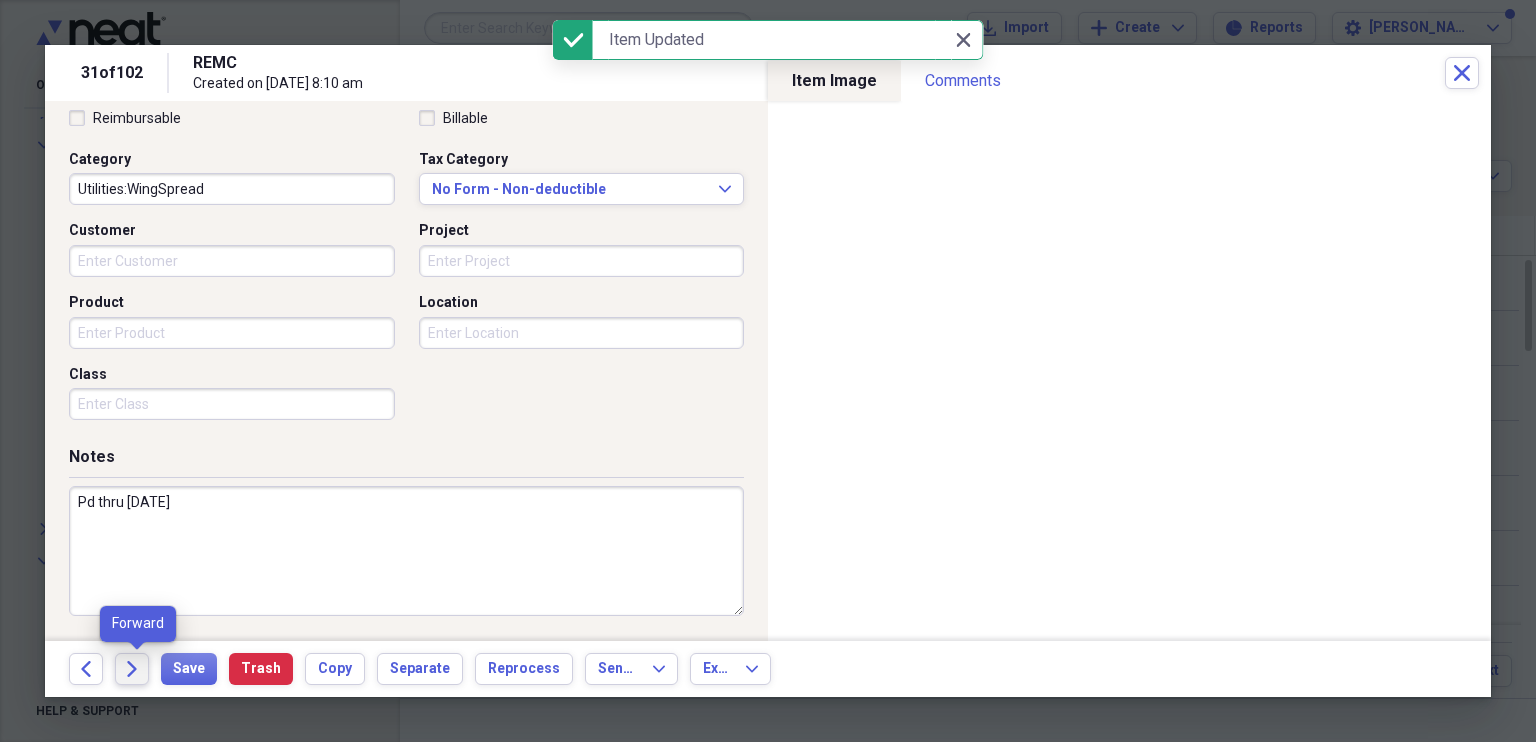 click on "Forward" 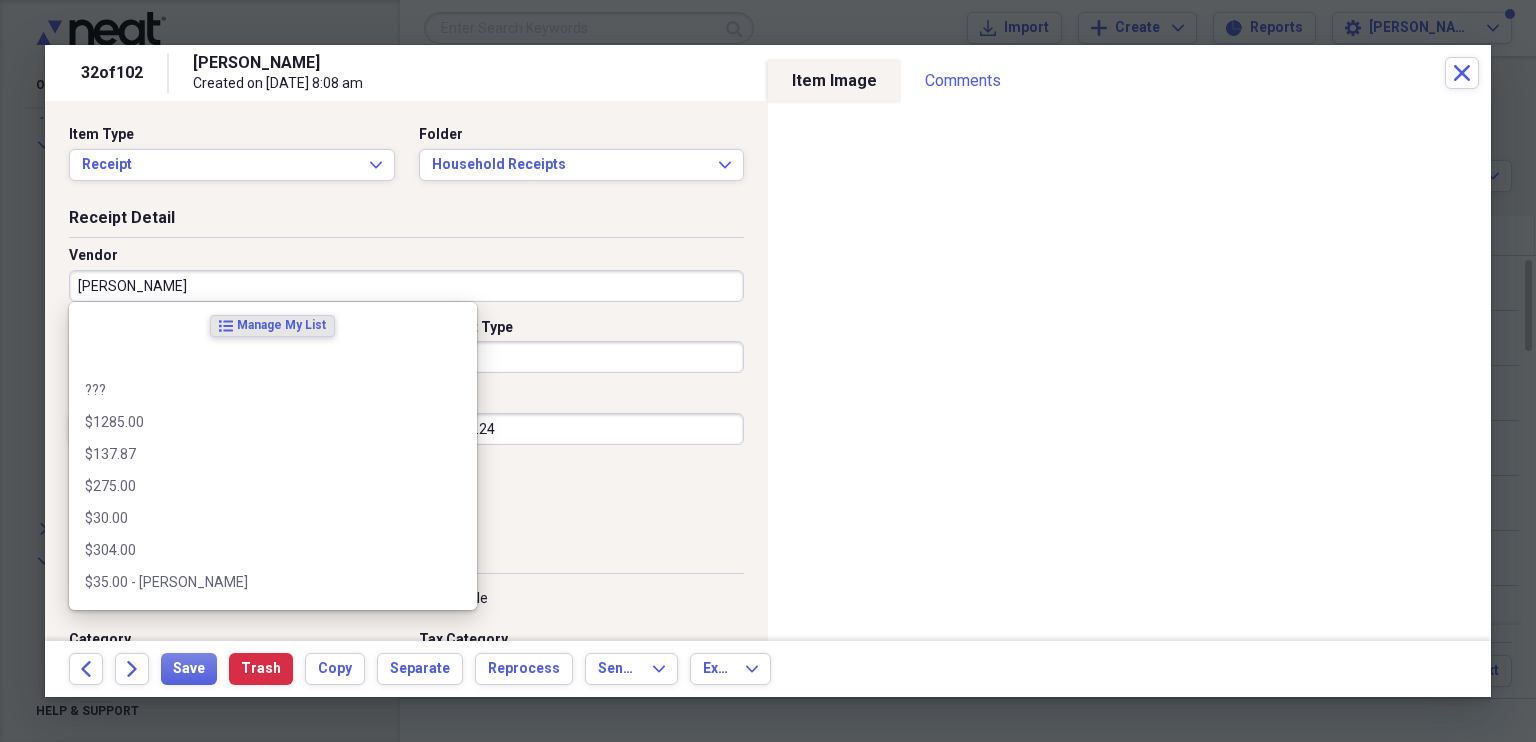 click on "[PERSON_NAME]" at bounding box center (406, 286) 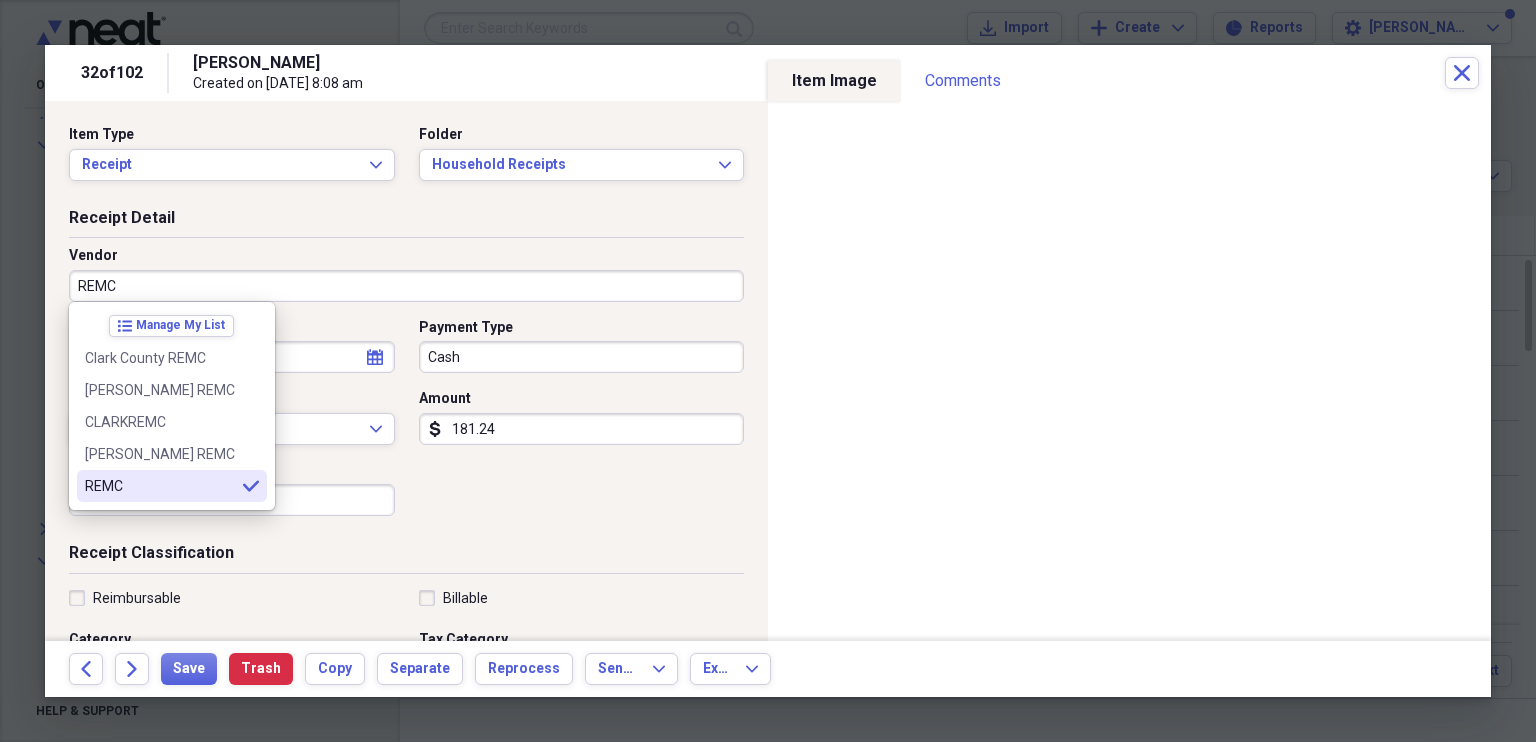 click on "REMC" at bounding box center [160, 486] 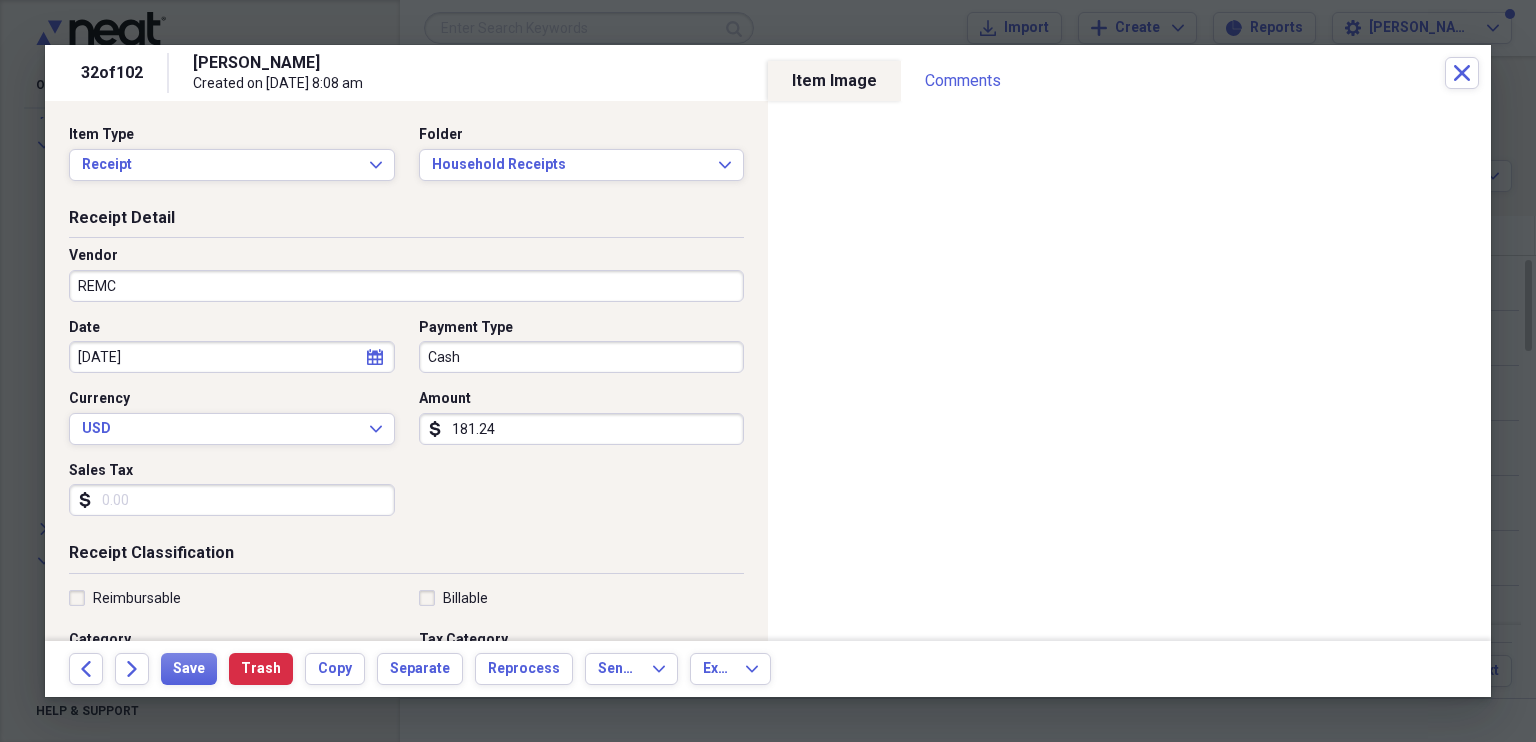 click on "REMC" at bounding box center (406, 286) 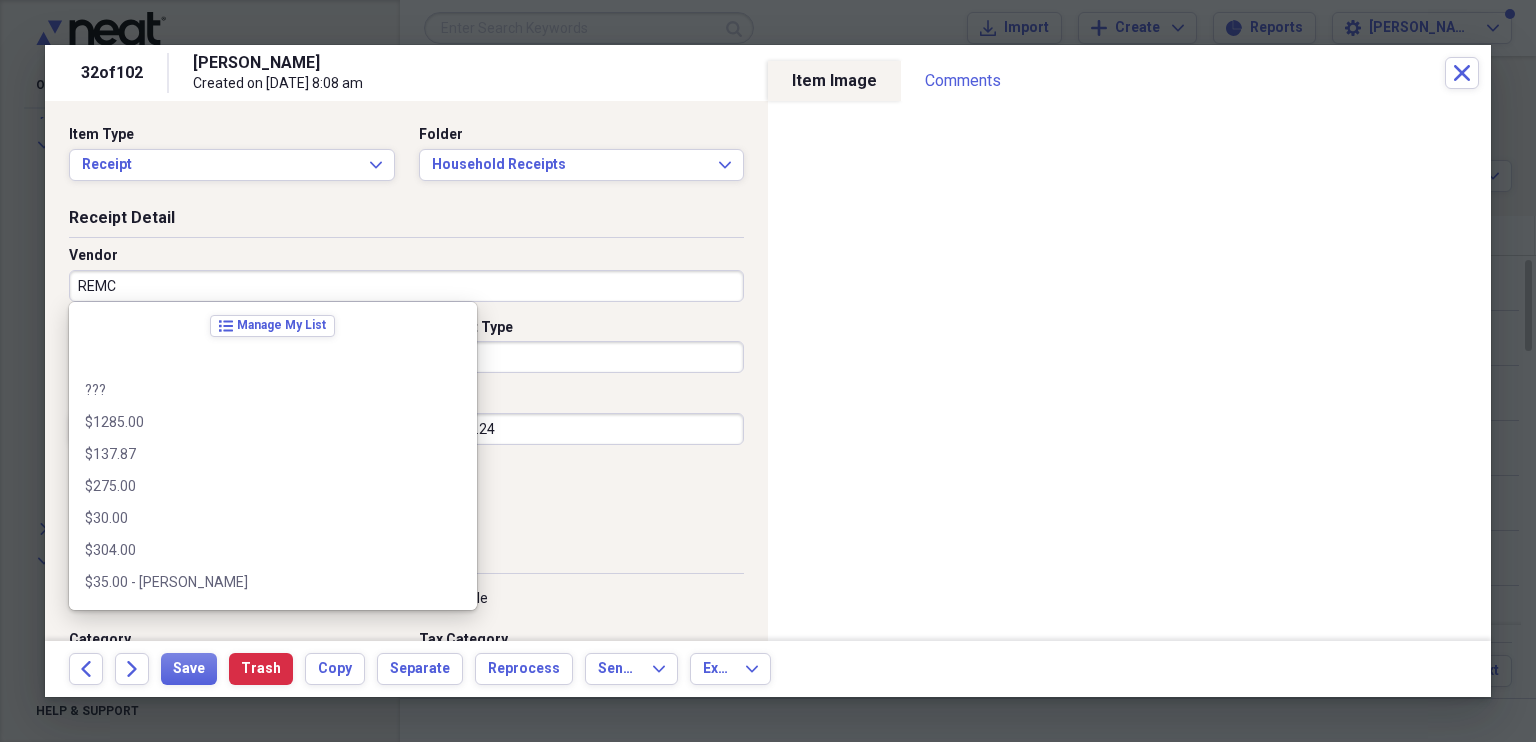 scroll, scrollTop: 29276, scrollLeft: 0, axis: vertical 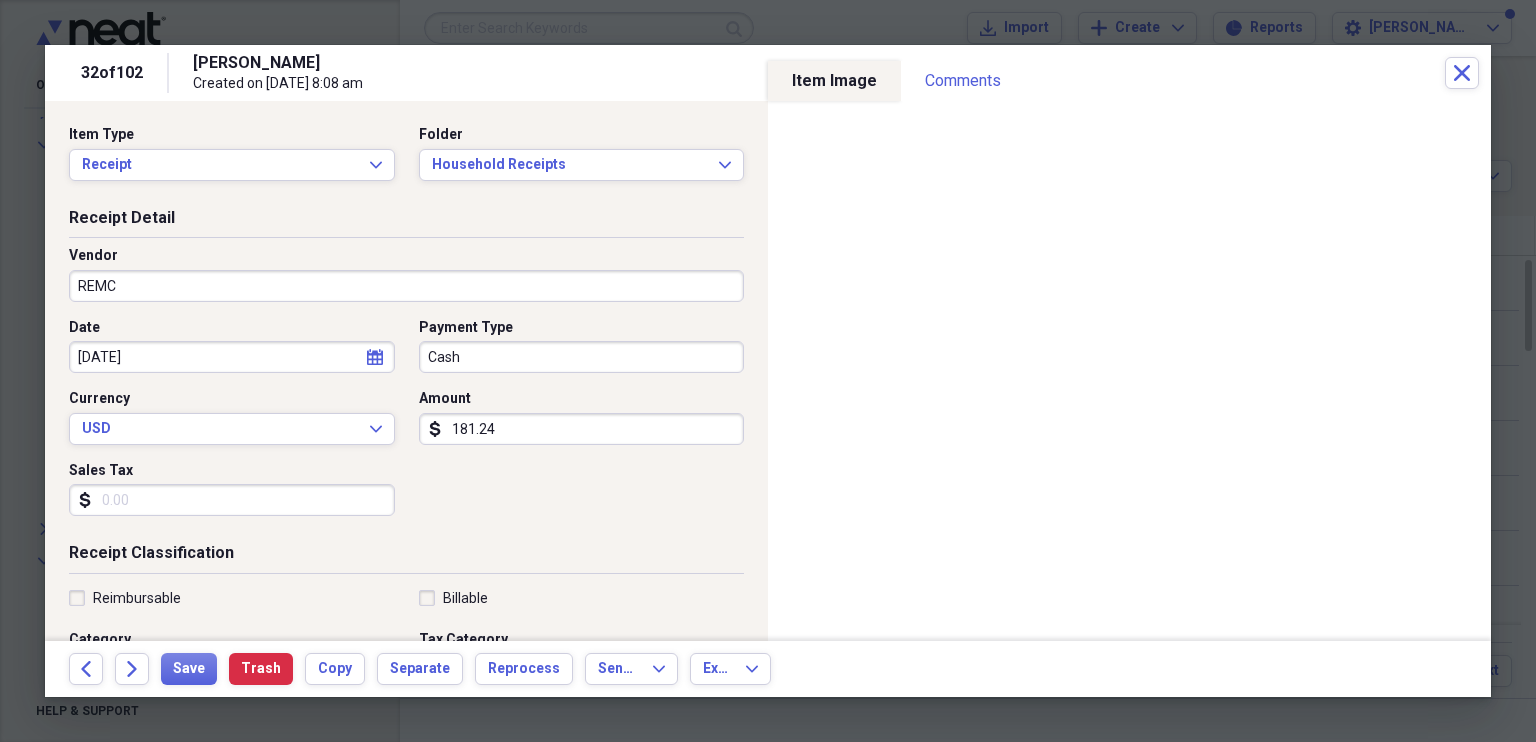click on "Receipt Detail" at bounding box center (406, 222) 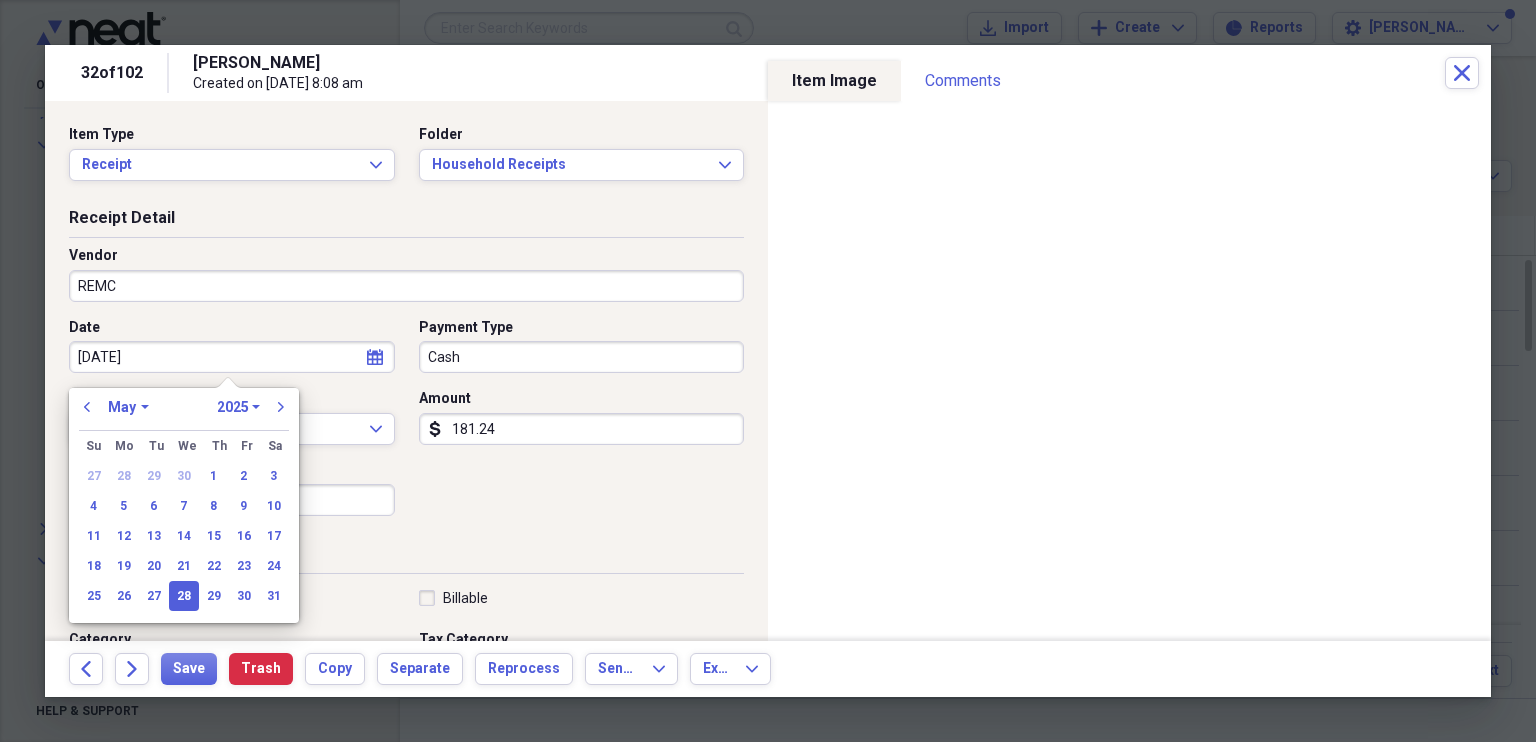 click on "[DATE]" at bounding box center [232, 357] 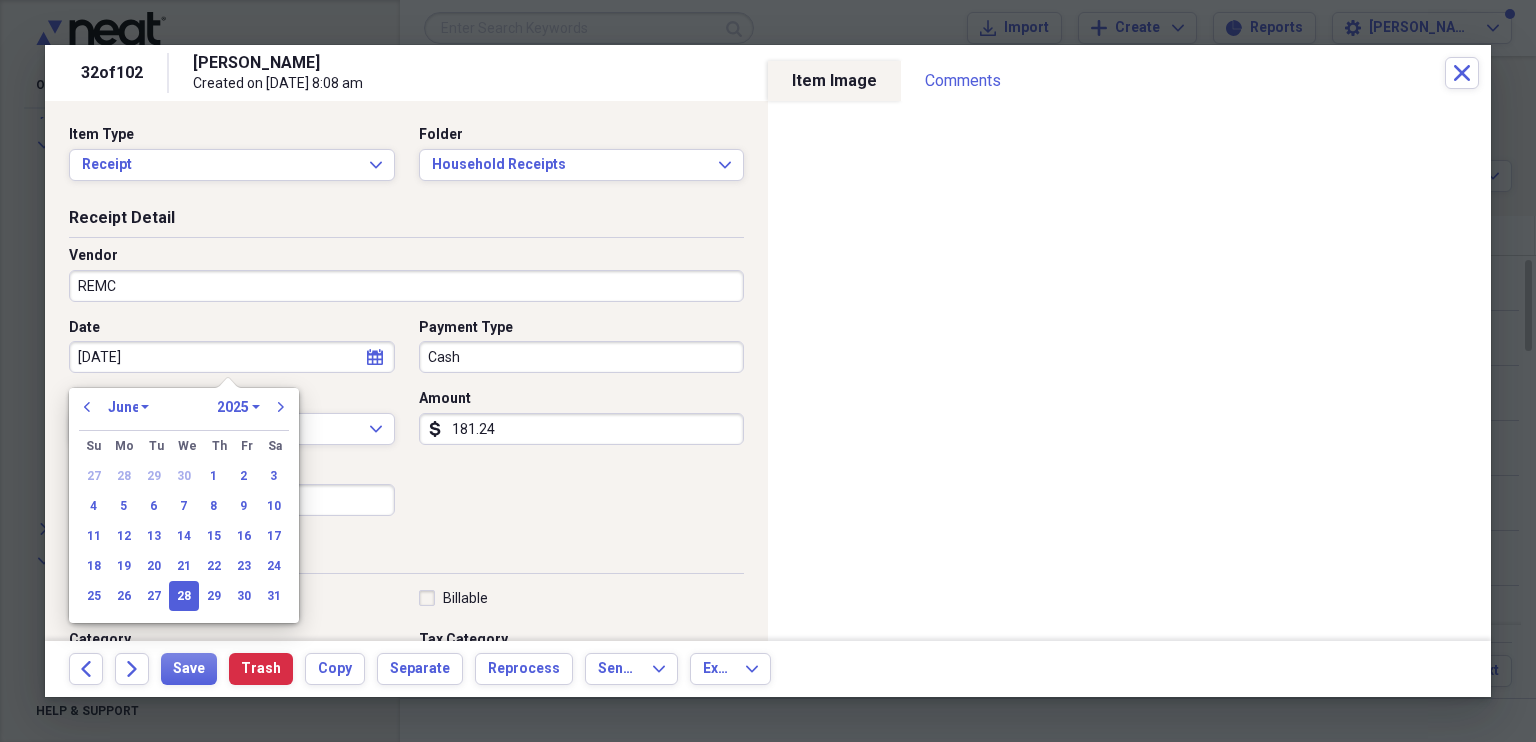 click on "January February March April May June July August September October November December" at bounding box center (128, 407) 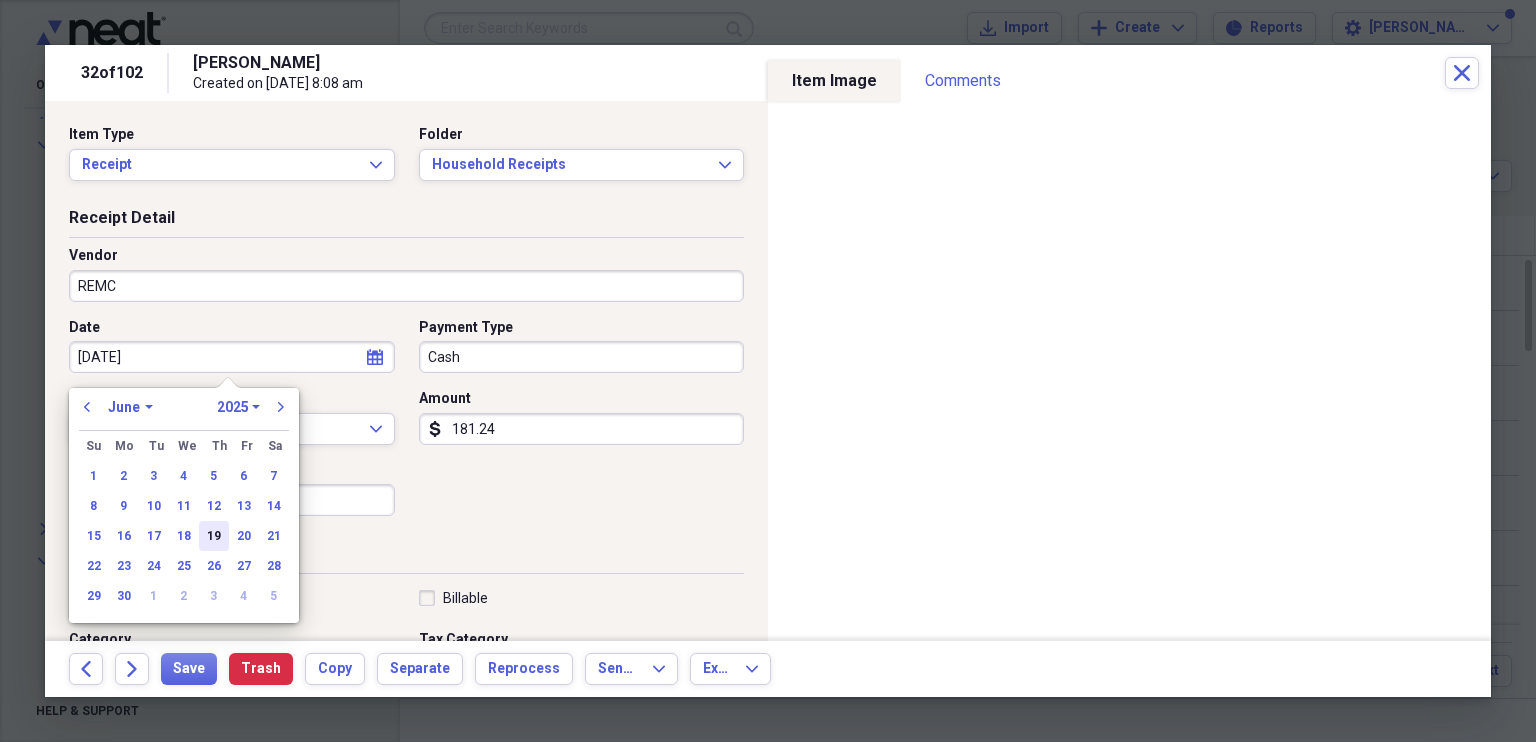 click on "19" at bounding box center [214, 536] 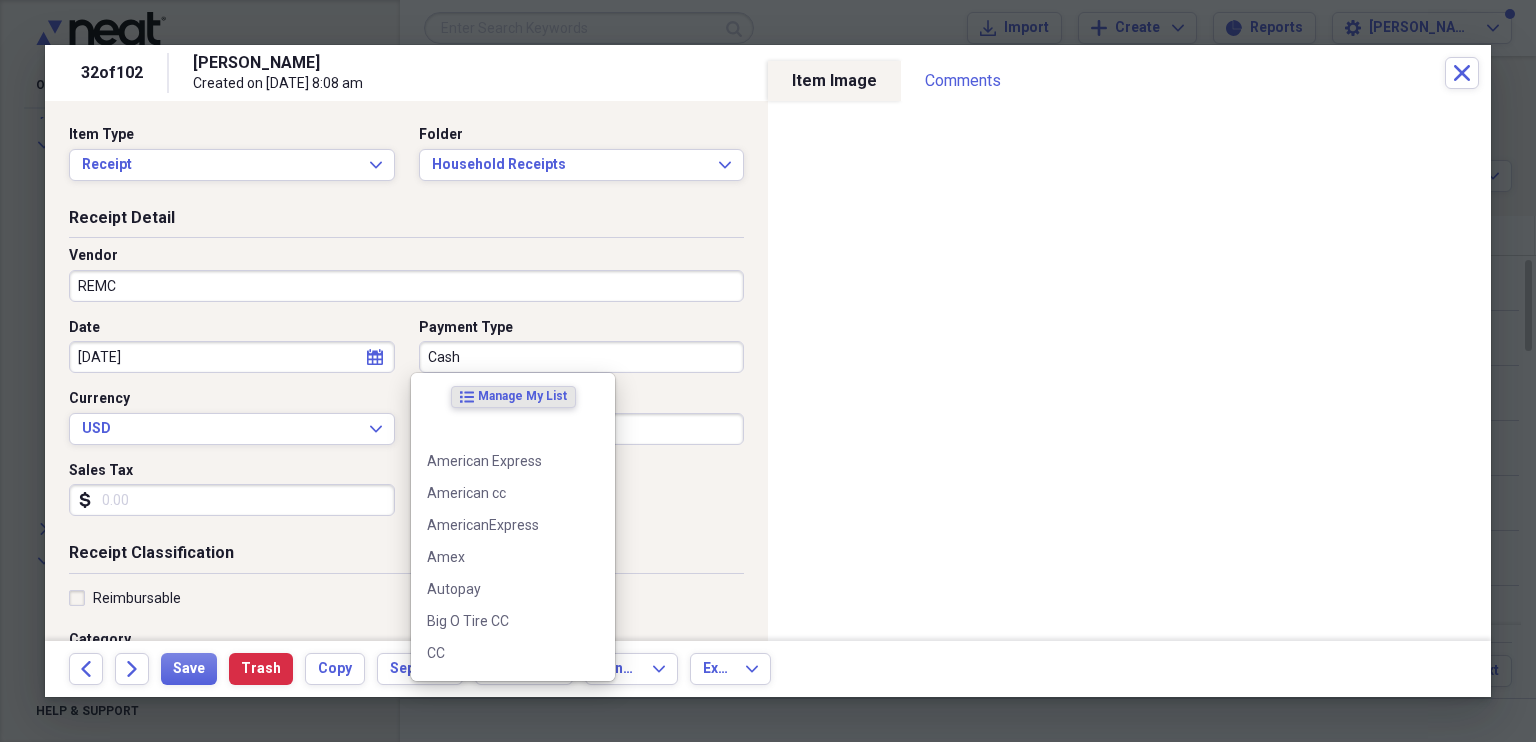 click on "Cash" at bounding box center (582, 357) 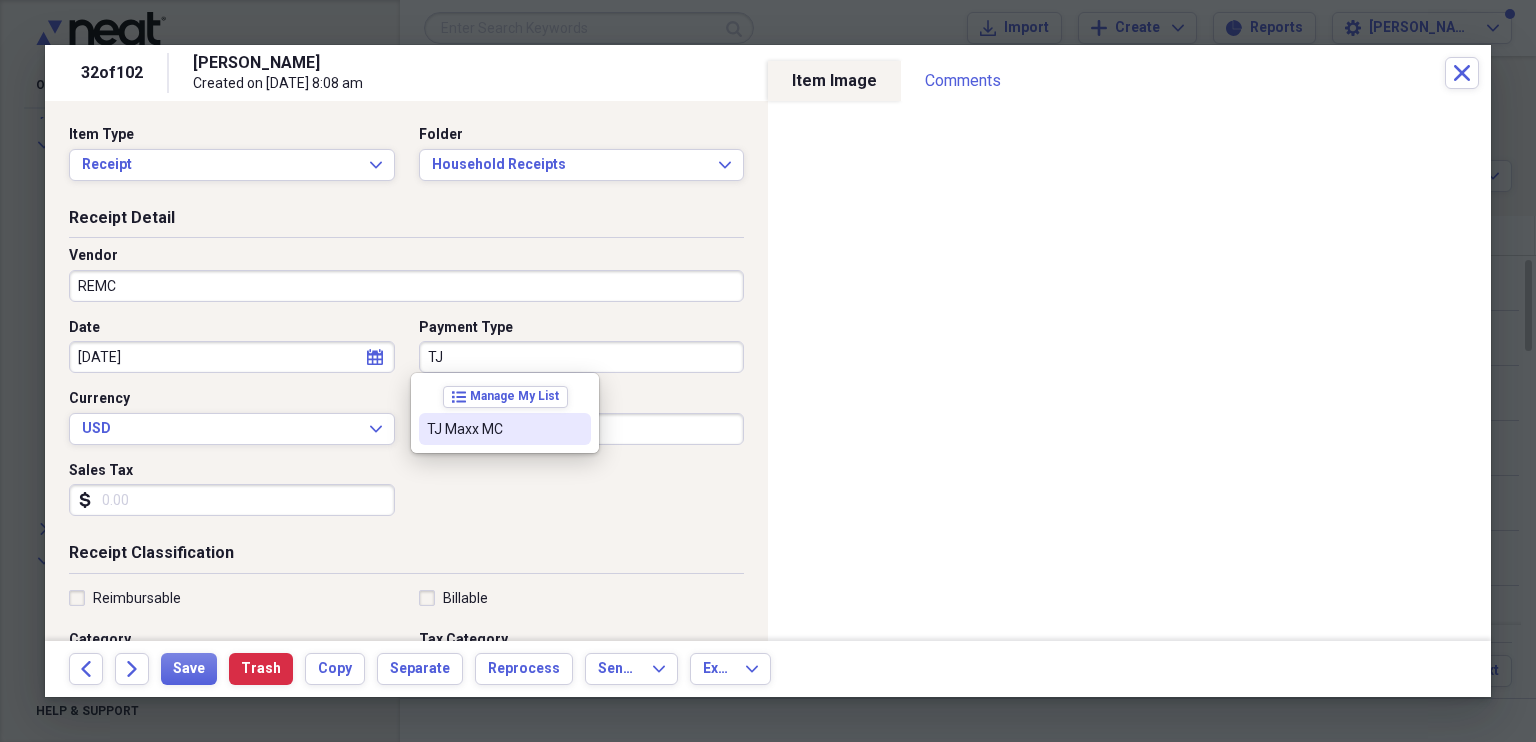 click on "TJ Maxx MC" at bounding box center (493, 429) 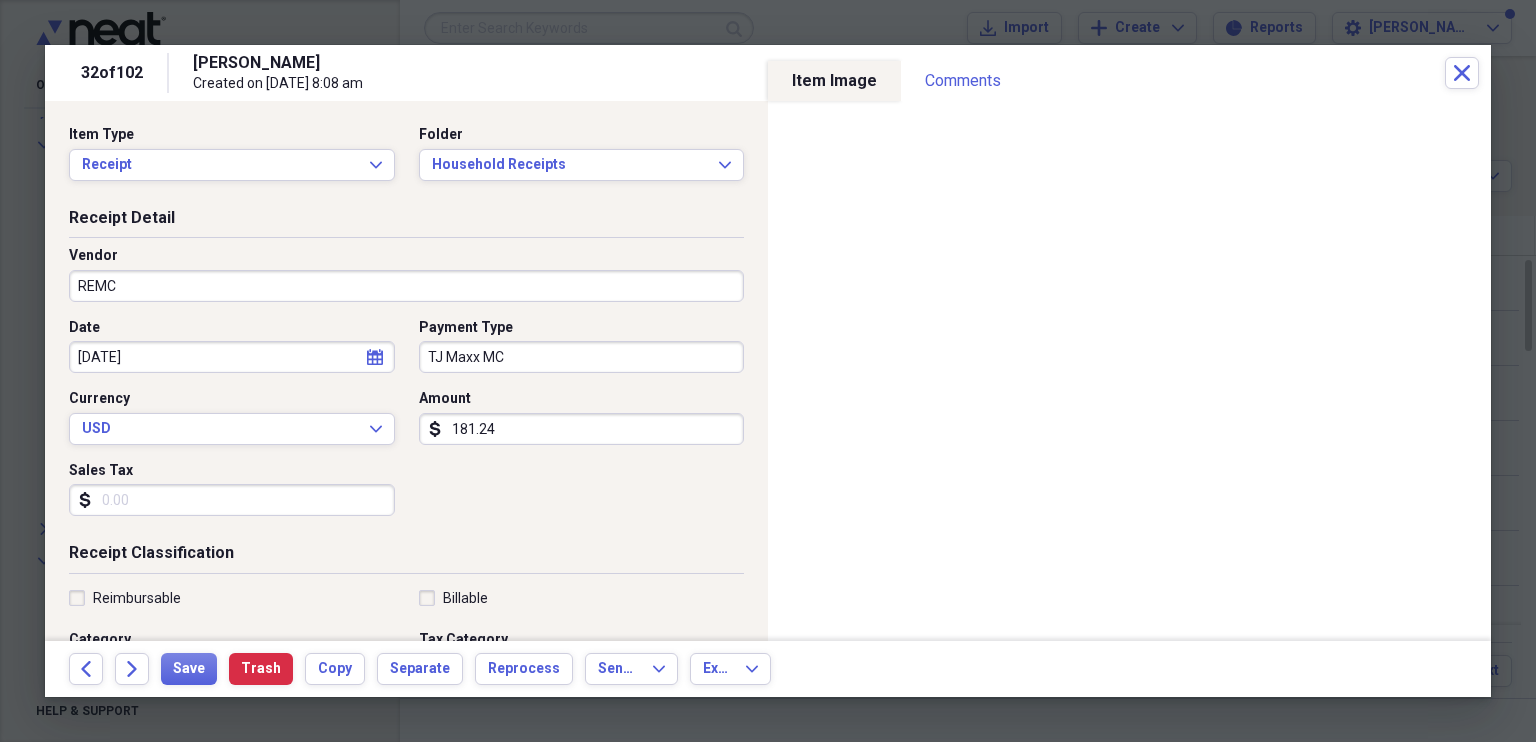 click on "181.24" at bounding box center [582, 429] 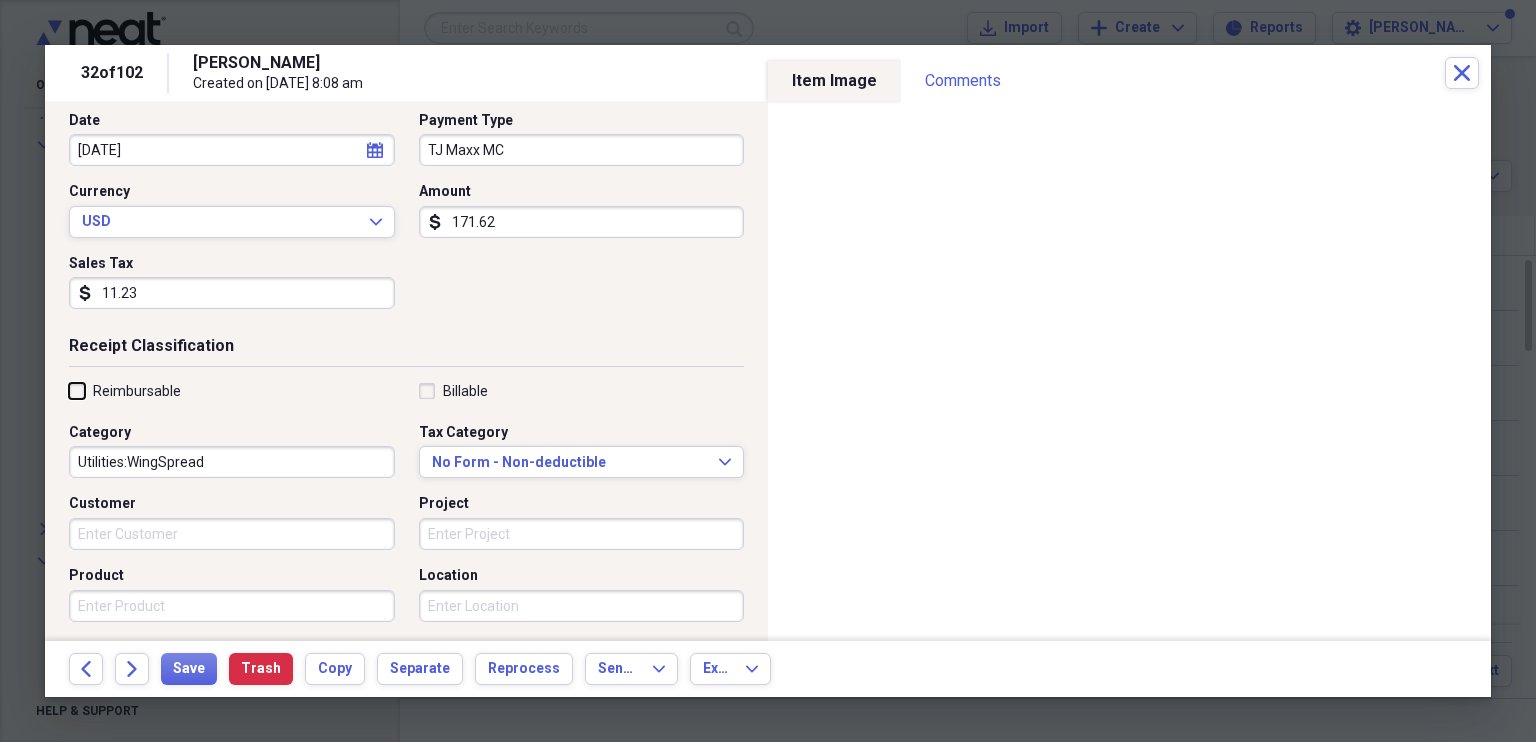 scroll, scrollTop: 480, scrollLeft: 0, axis: vertical 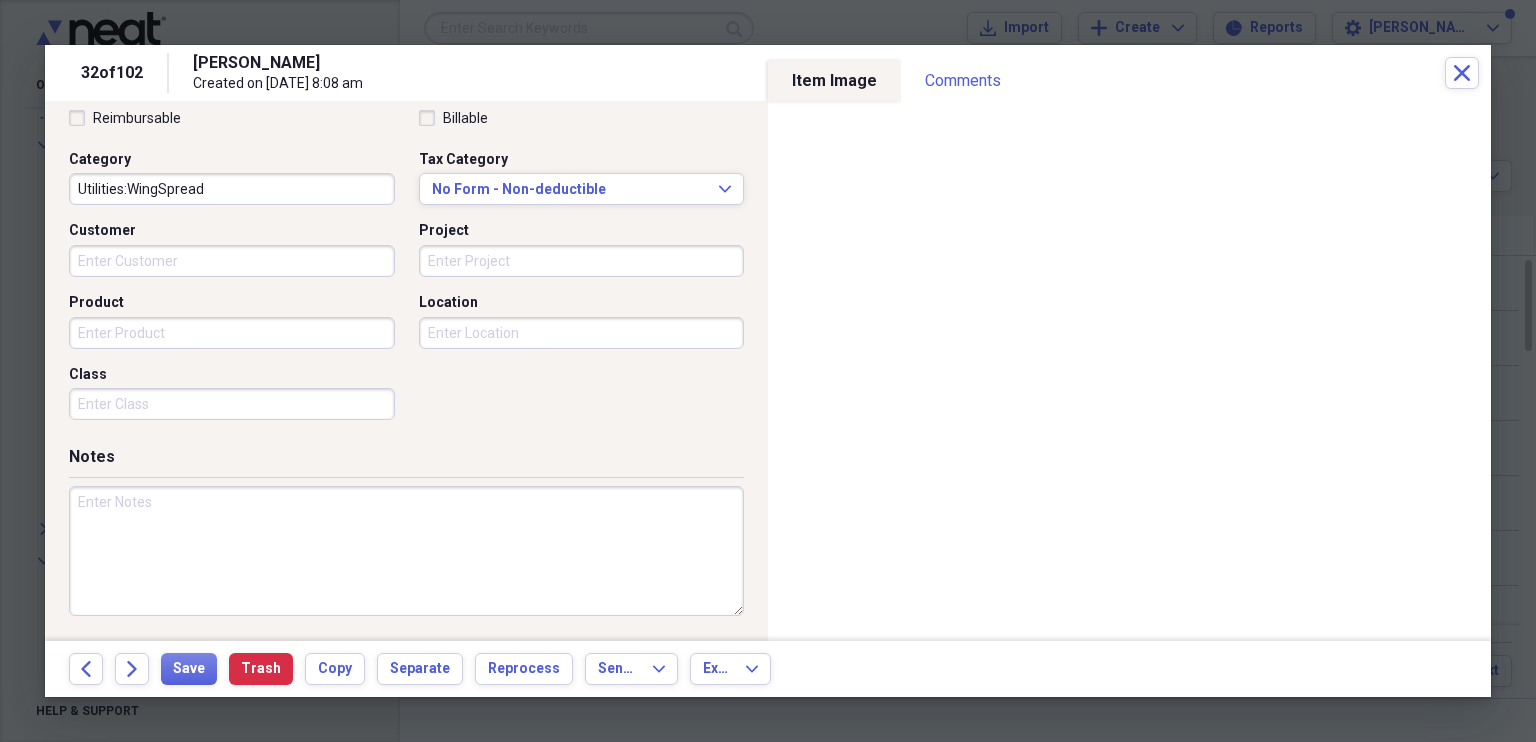 click at bounding box center [406, 551] 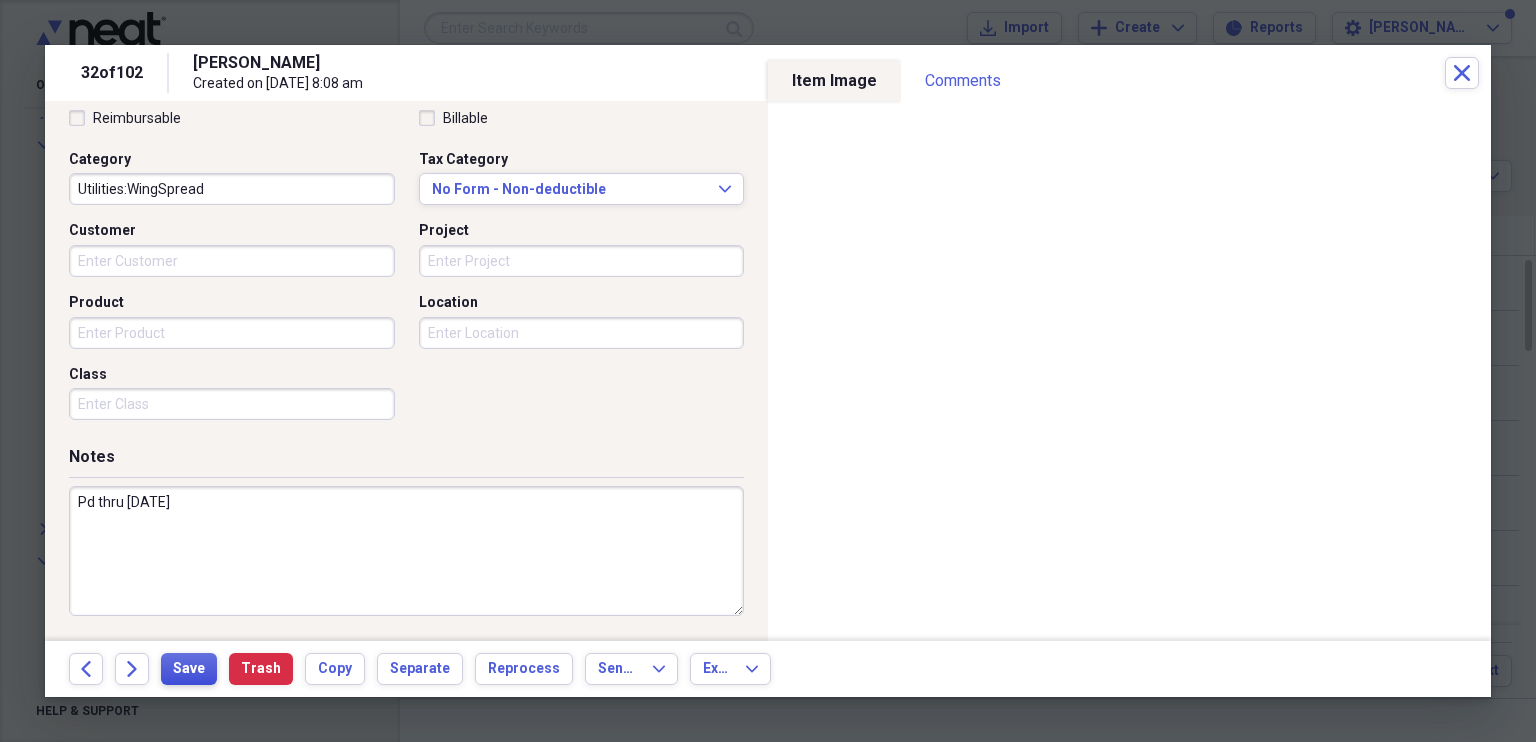 click on "Save" at bounding box center [189, 669] 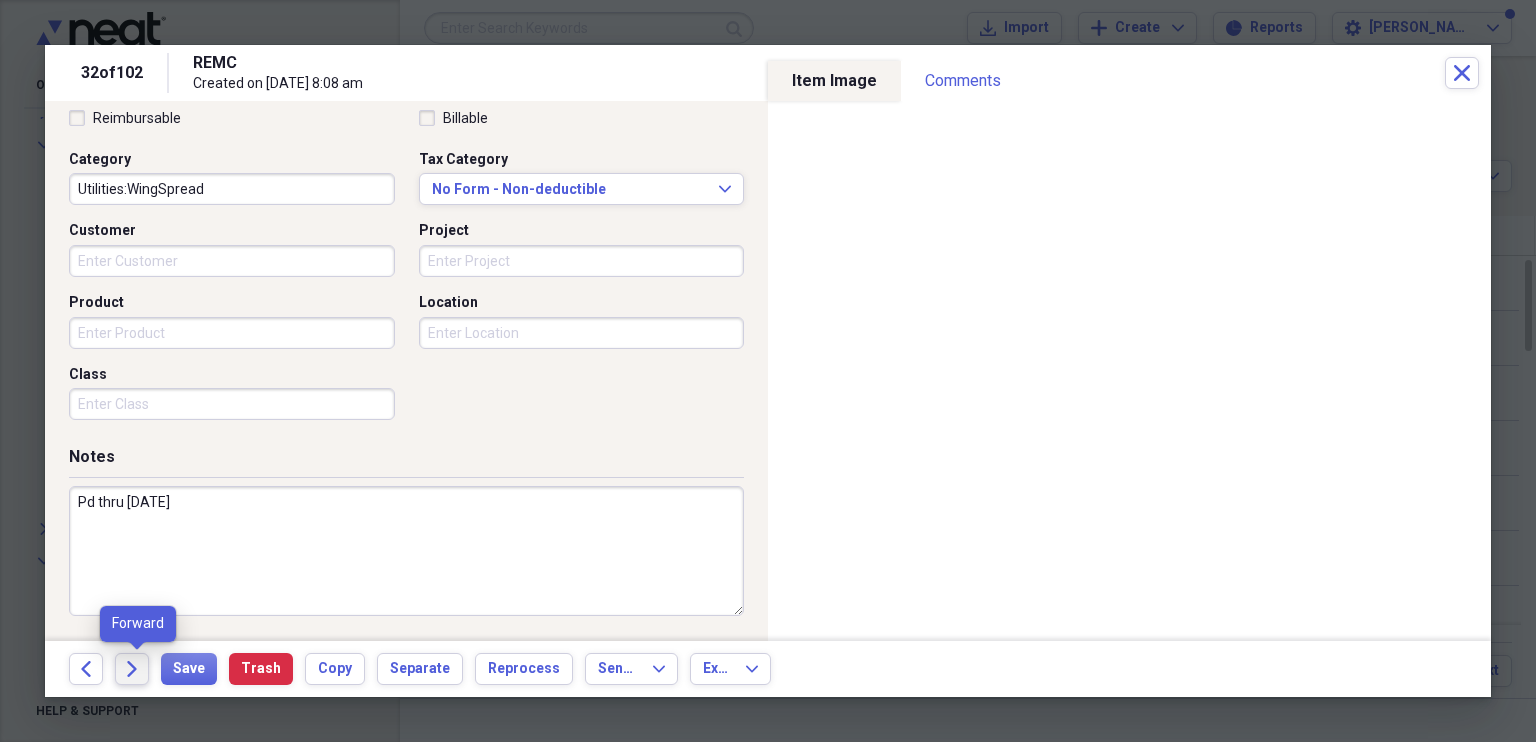 click on "Forward" at bounding box center [132, 669] 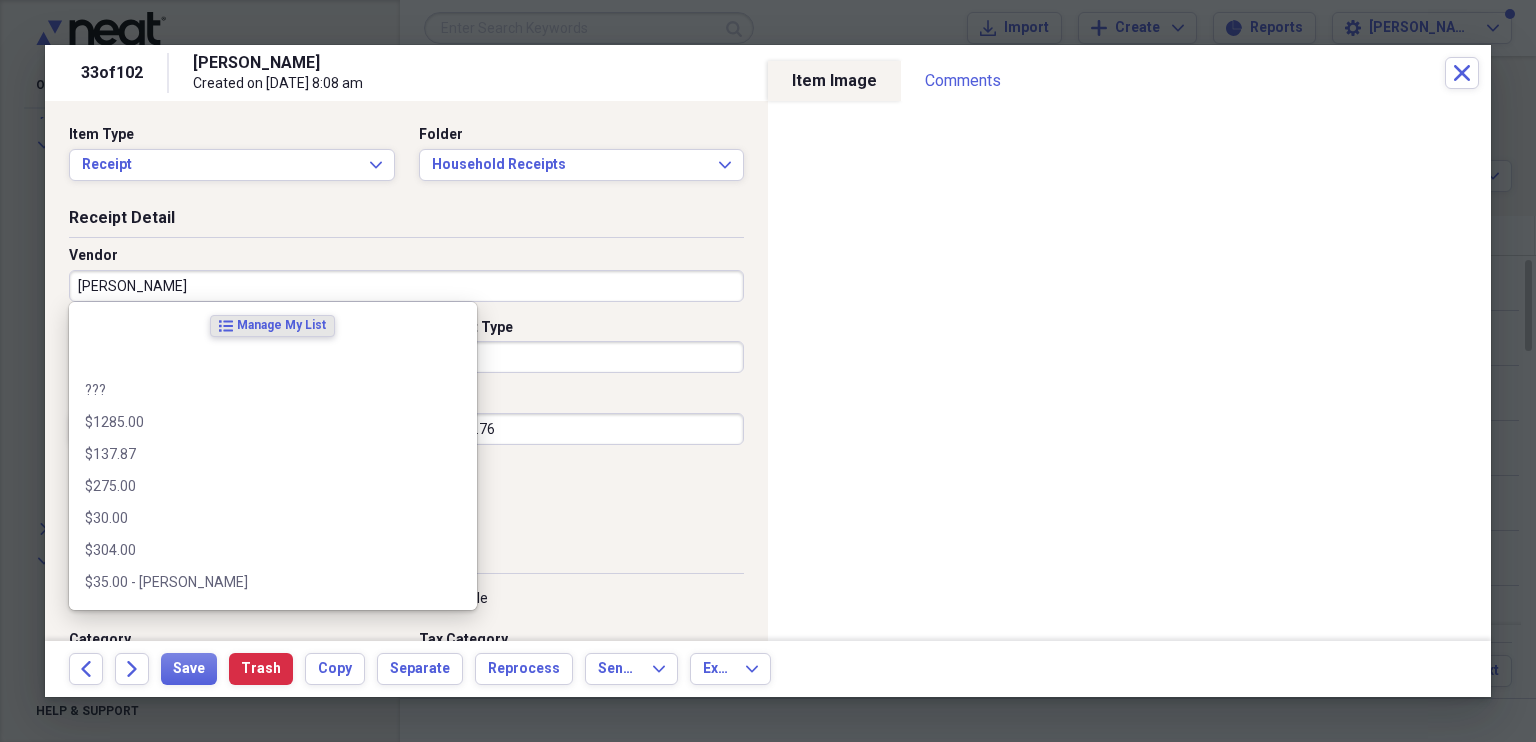 click on "[PERSON_NAME]" at bounding box center [406, 286] 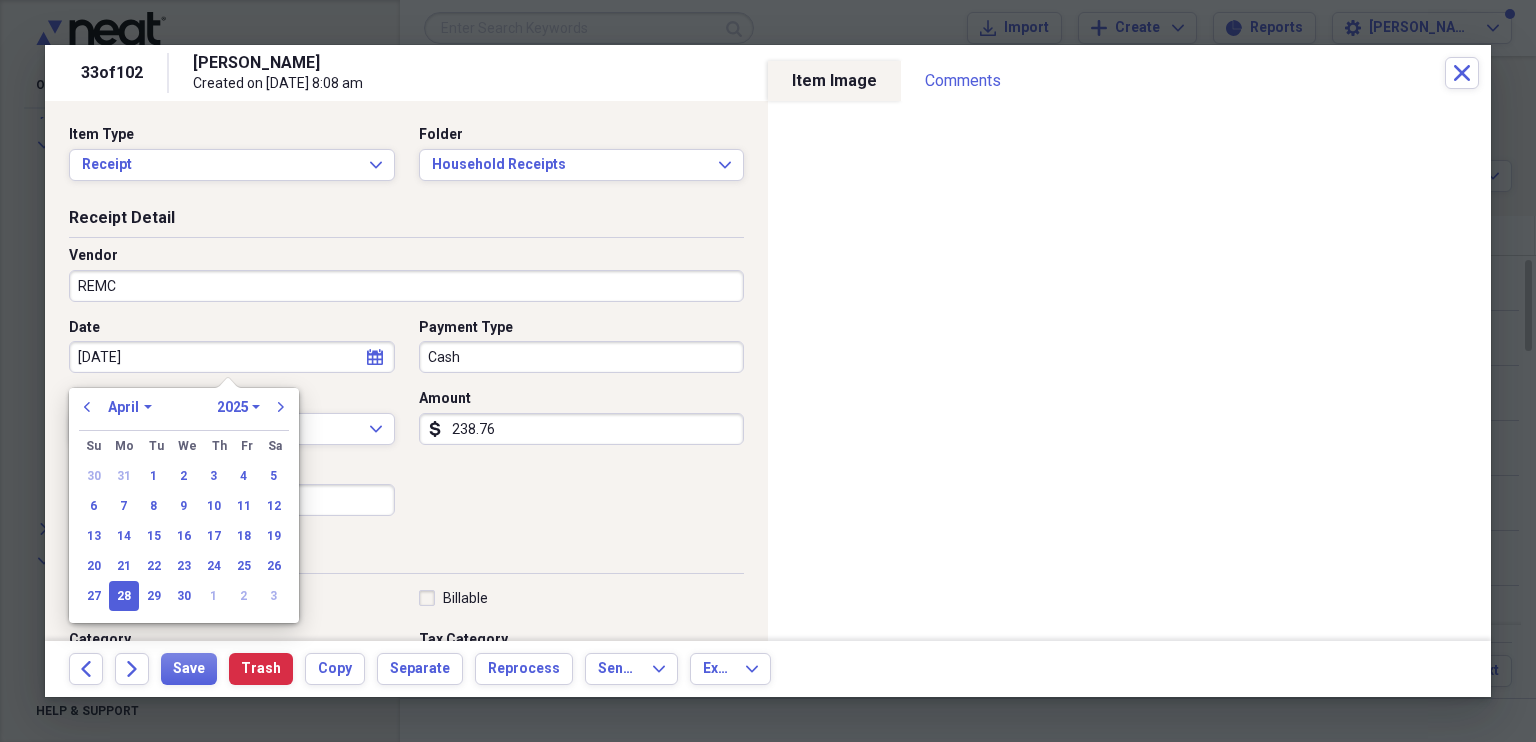 click on "January February March April May June July August September October November December" at bounding box center [130, 407] 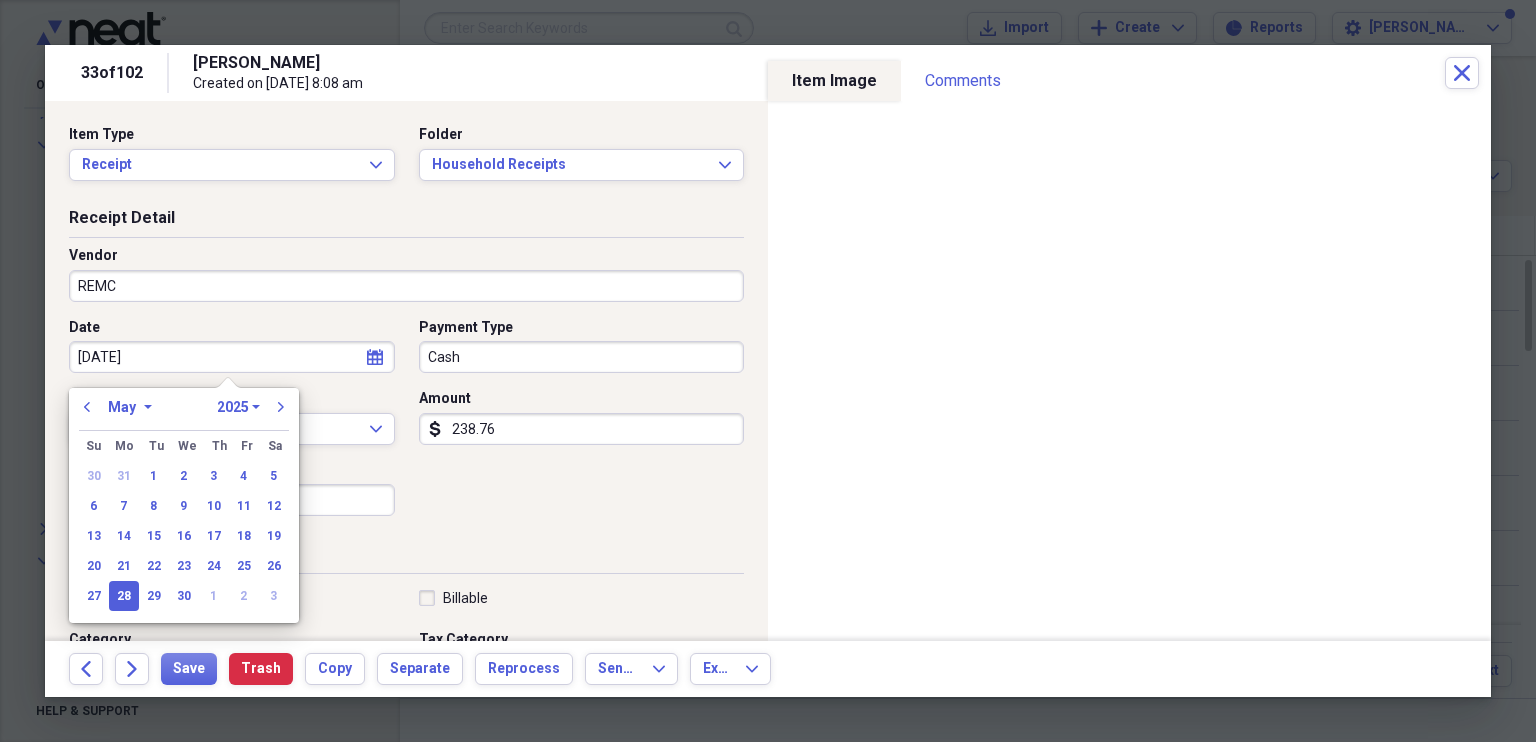 click on "January February March April May June July August September October November December" at bounding box center (130, 407) 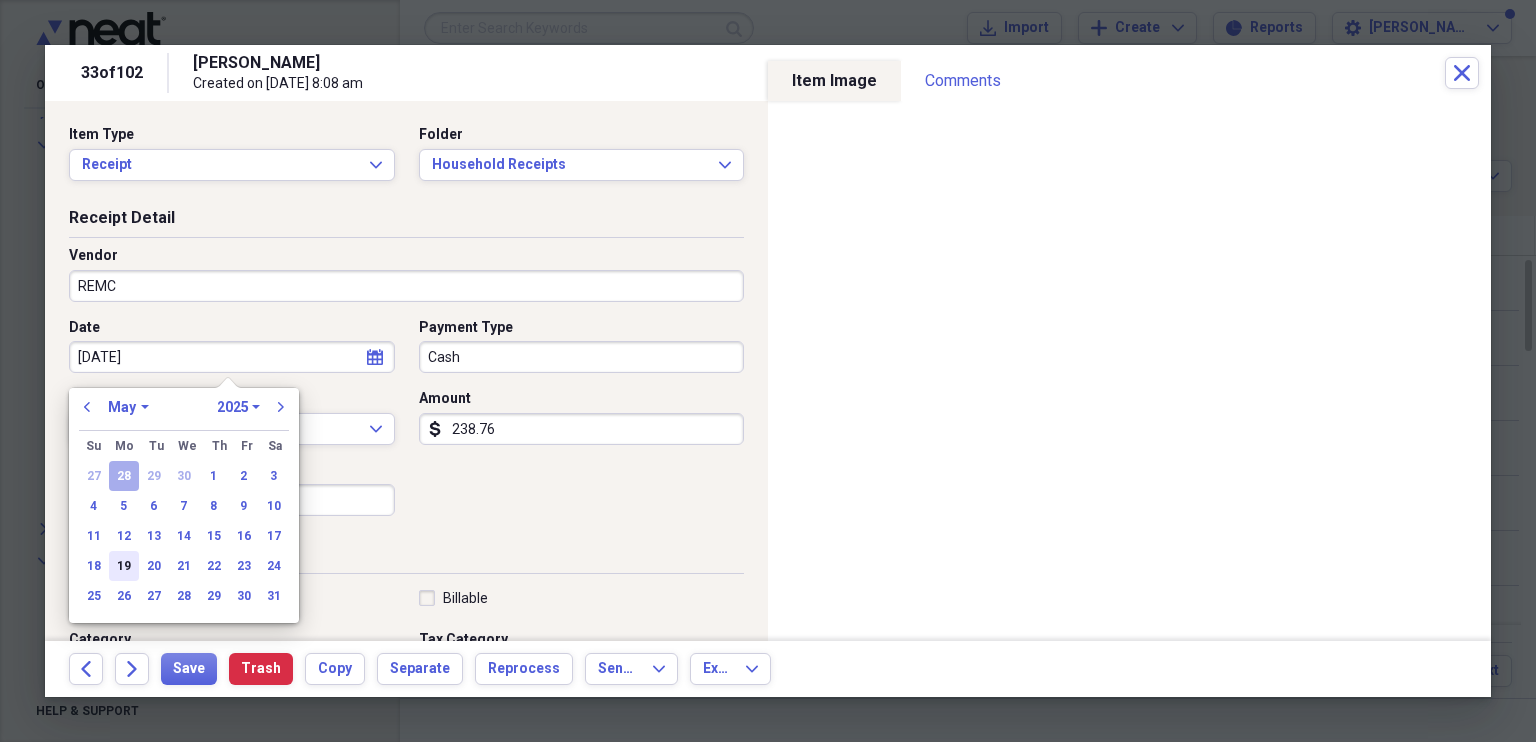 click on "19" at bounding box center [124, 566] 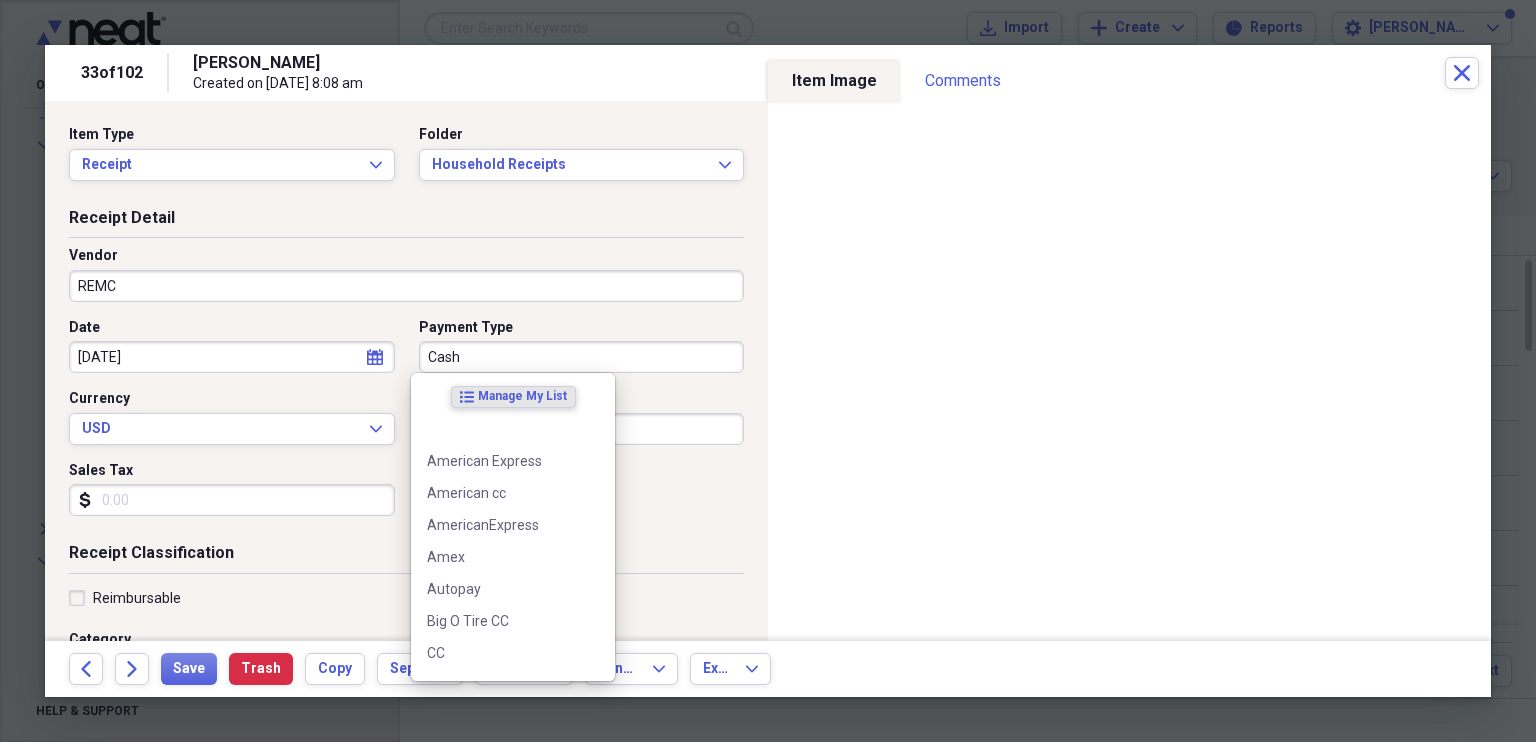 click on "Cash" at bounding box center [582, 357] 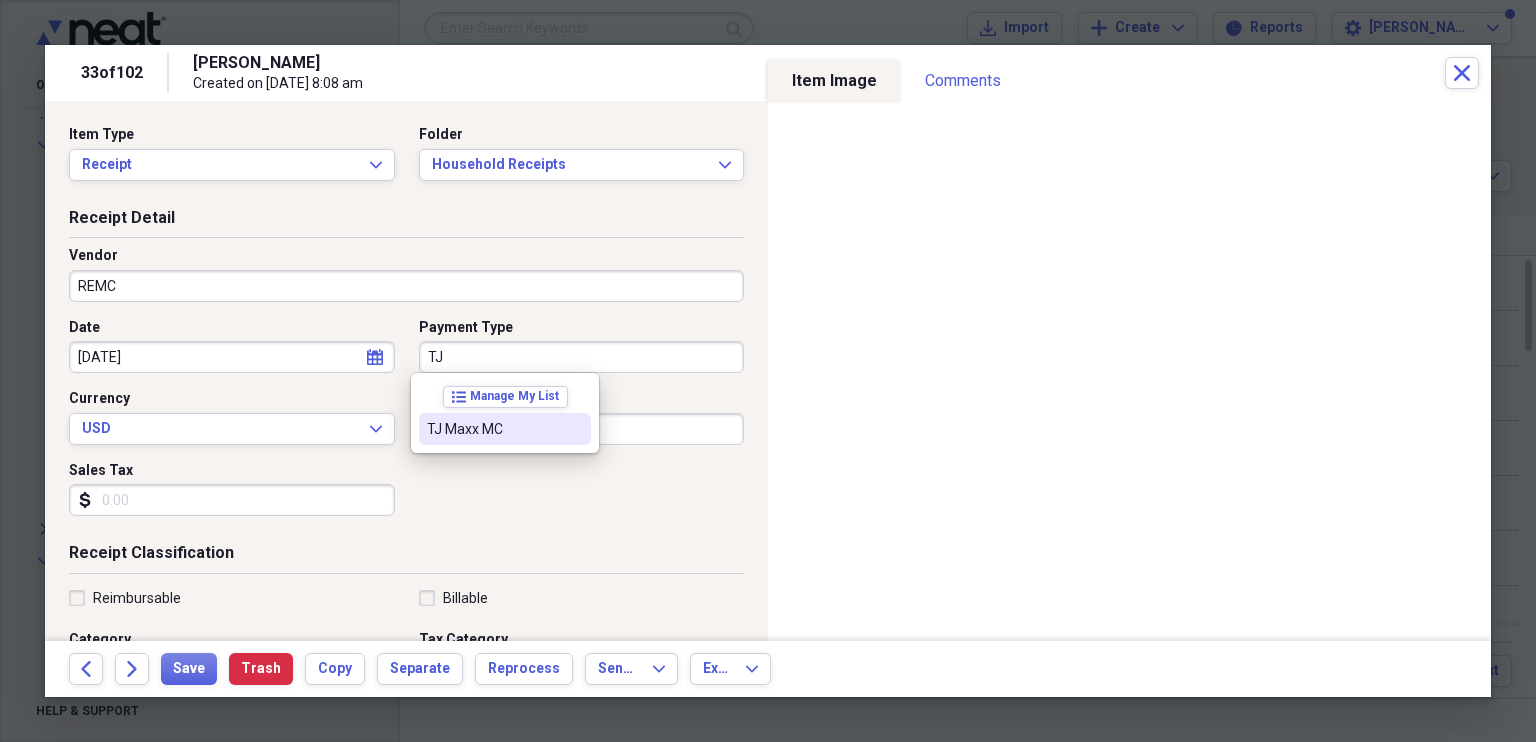 click on "TJ Maxx MC" at bounding box center (493, 429) 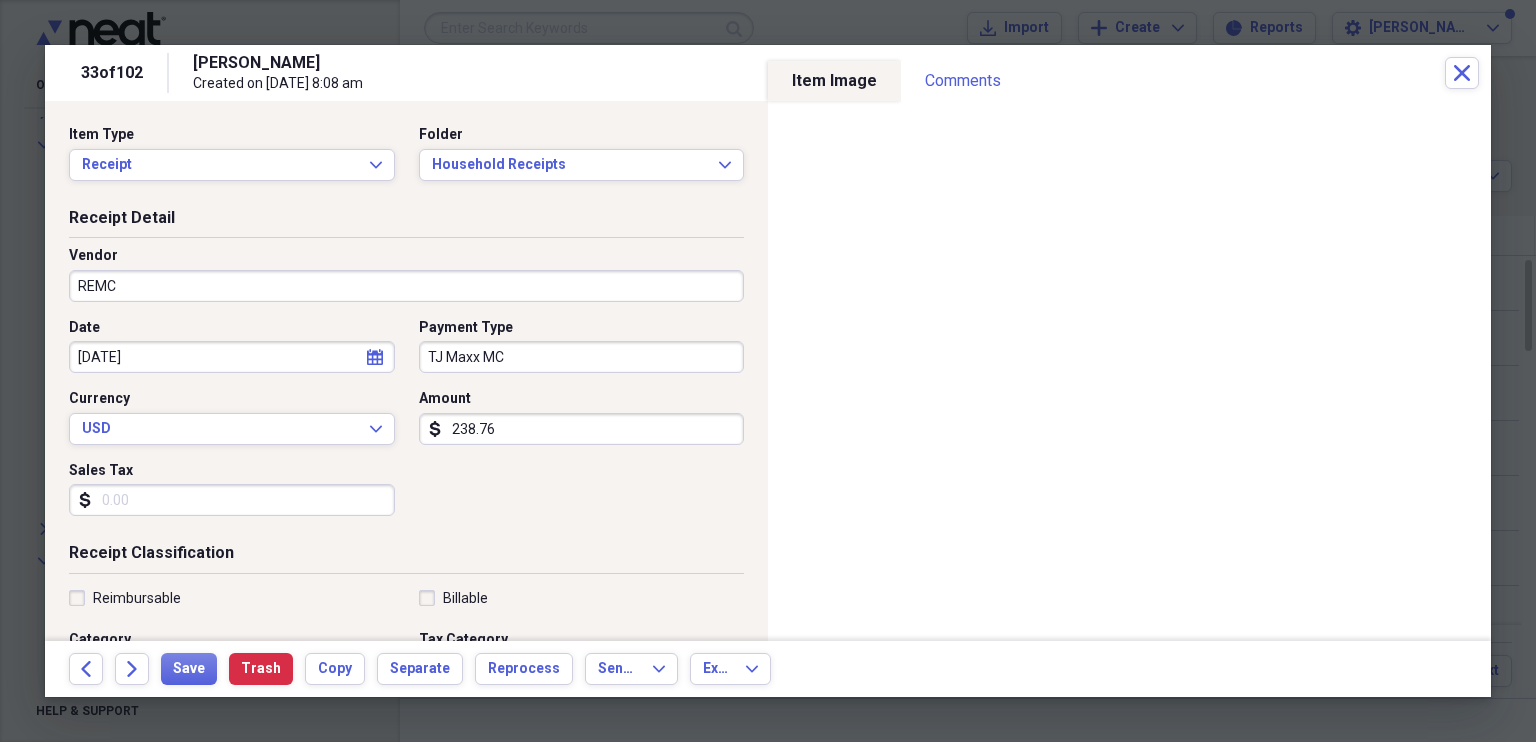 click on "238.76" at bounding box center (582, 429) 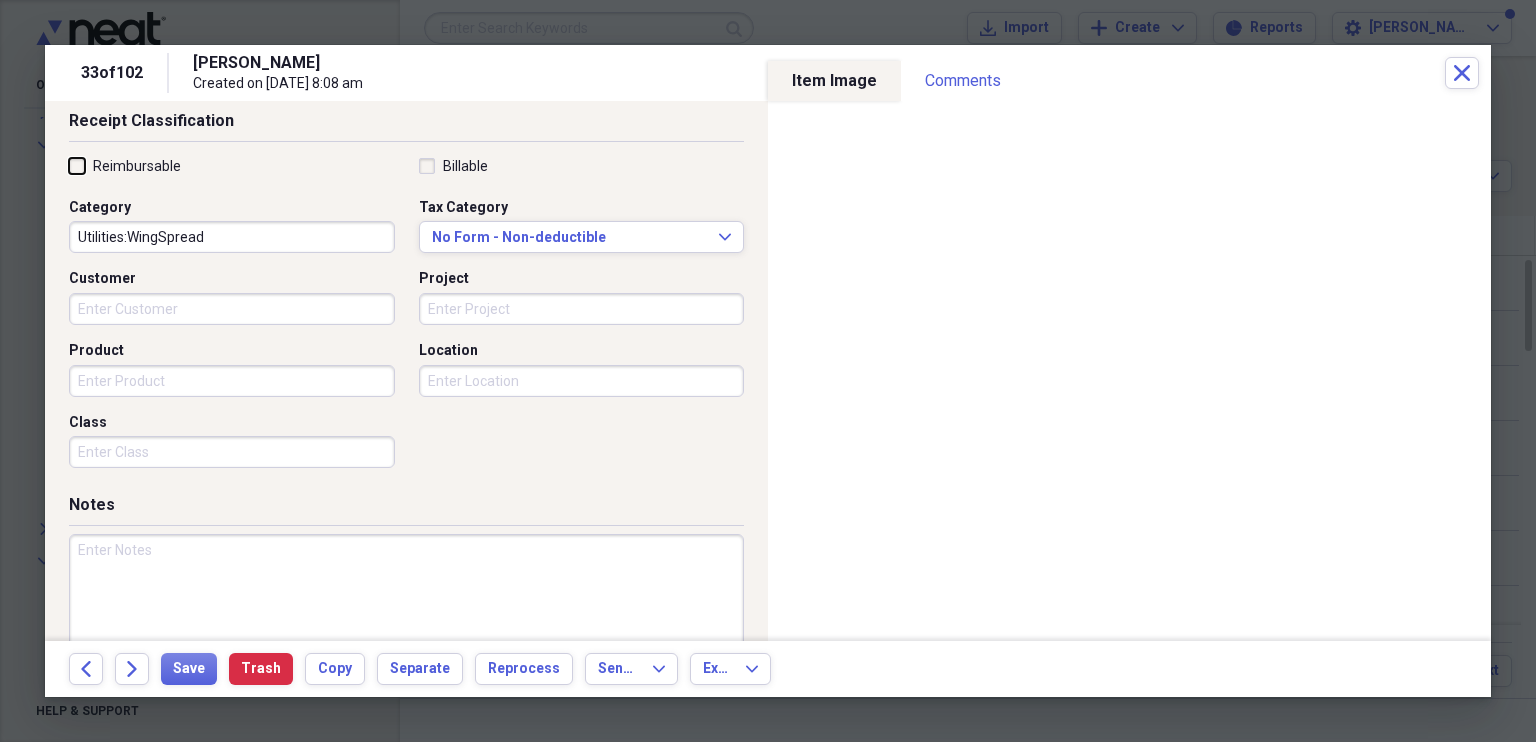 scroll, scrollTop: 480, scrollLeft: 0, axis: vertical 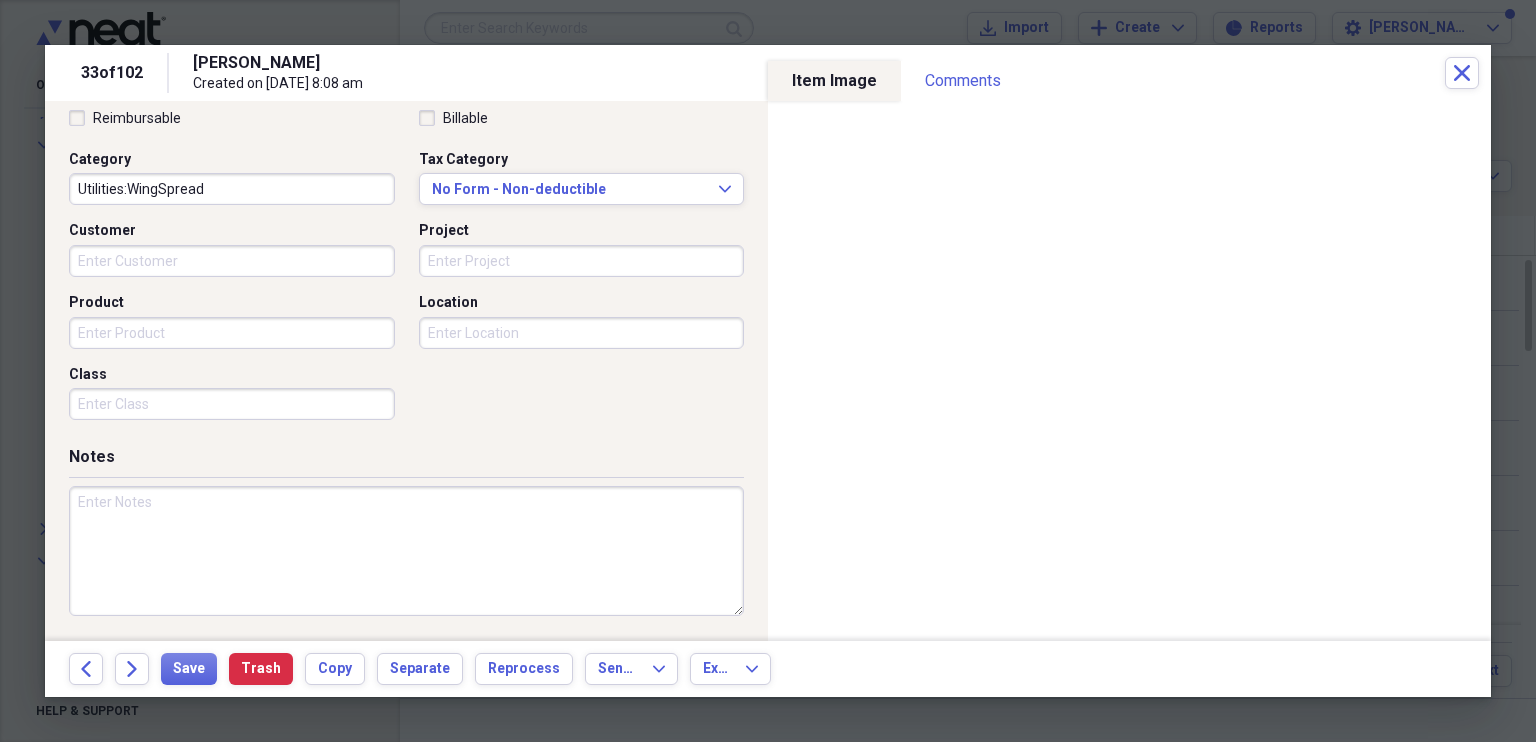 click at bounding box center [406, 551] 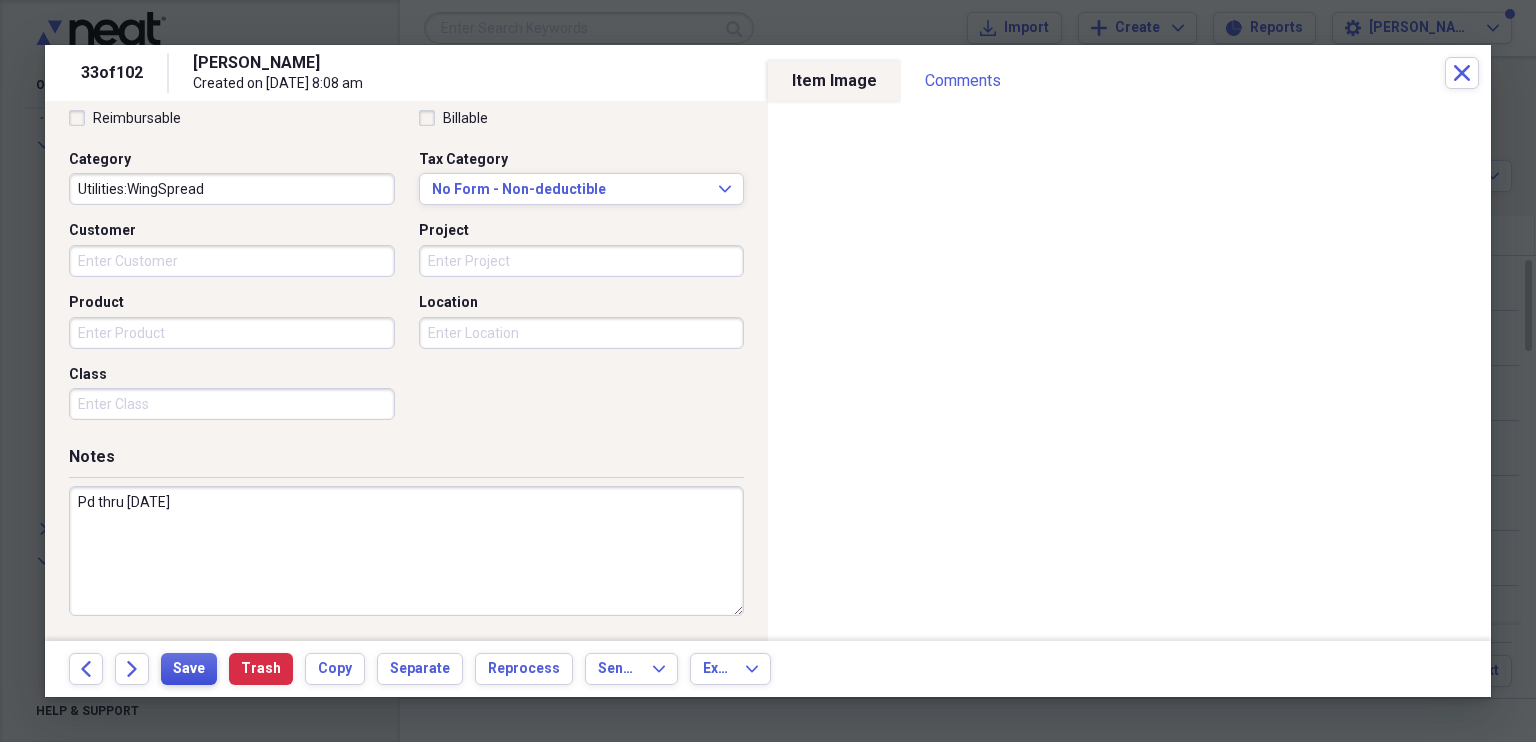 click on "Save" at bounding box center (189, 669) 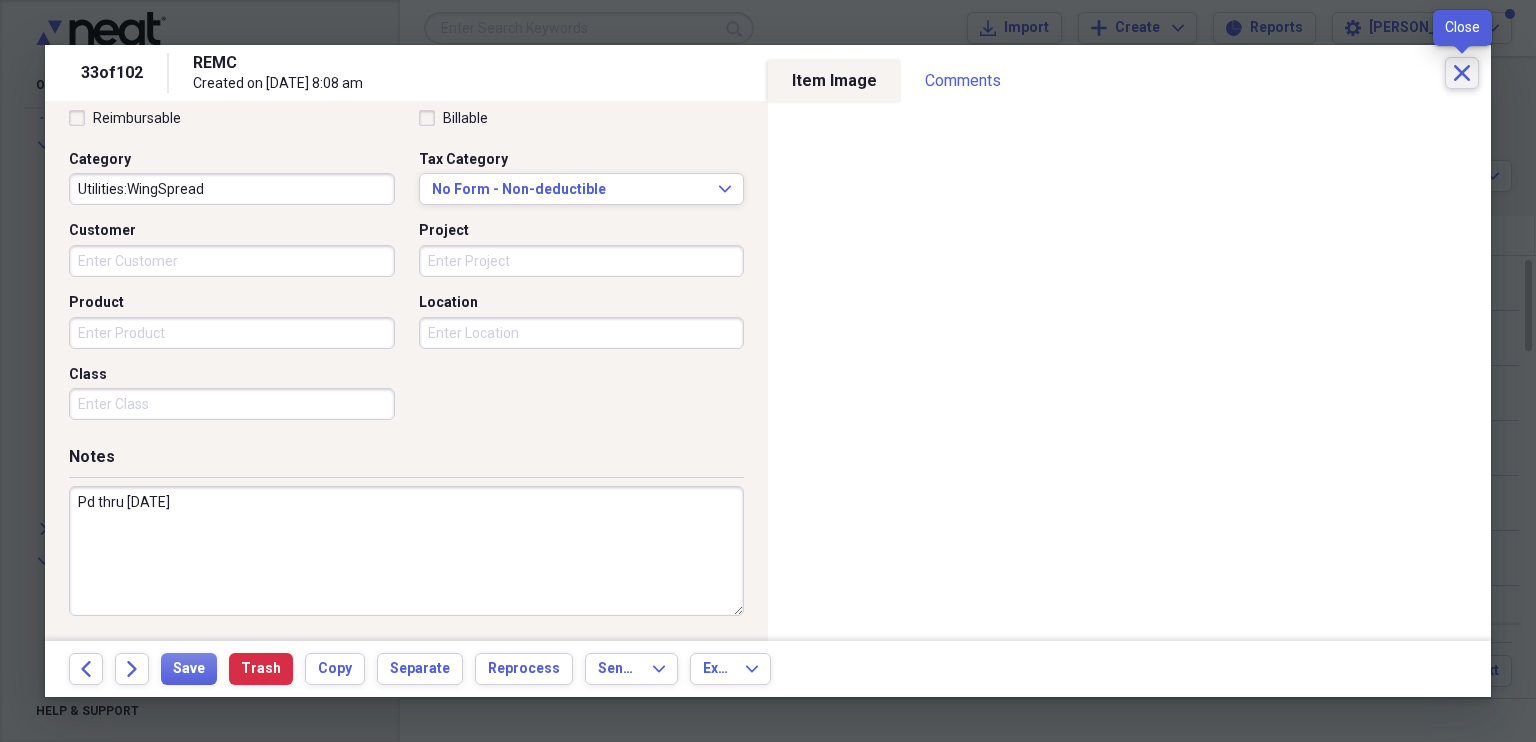 click 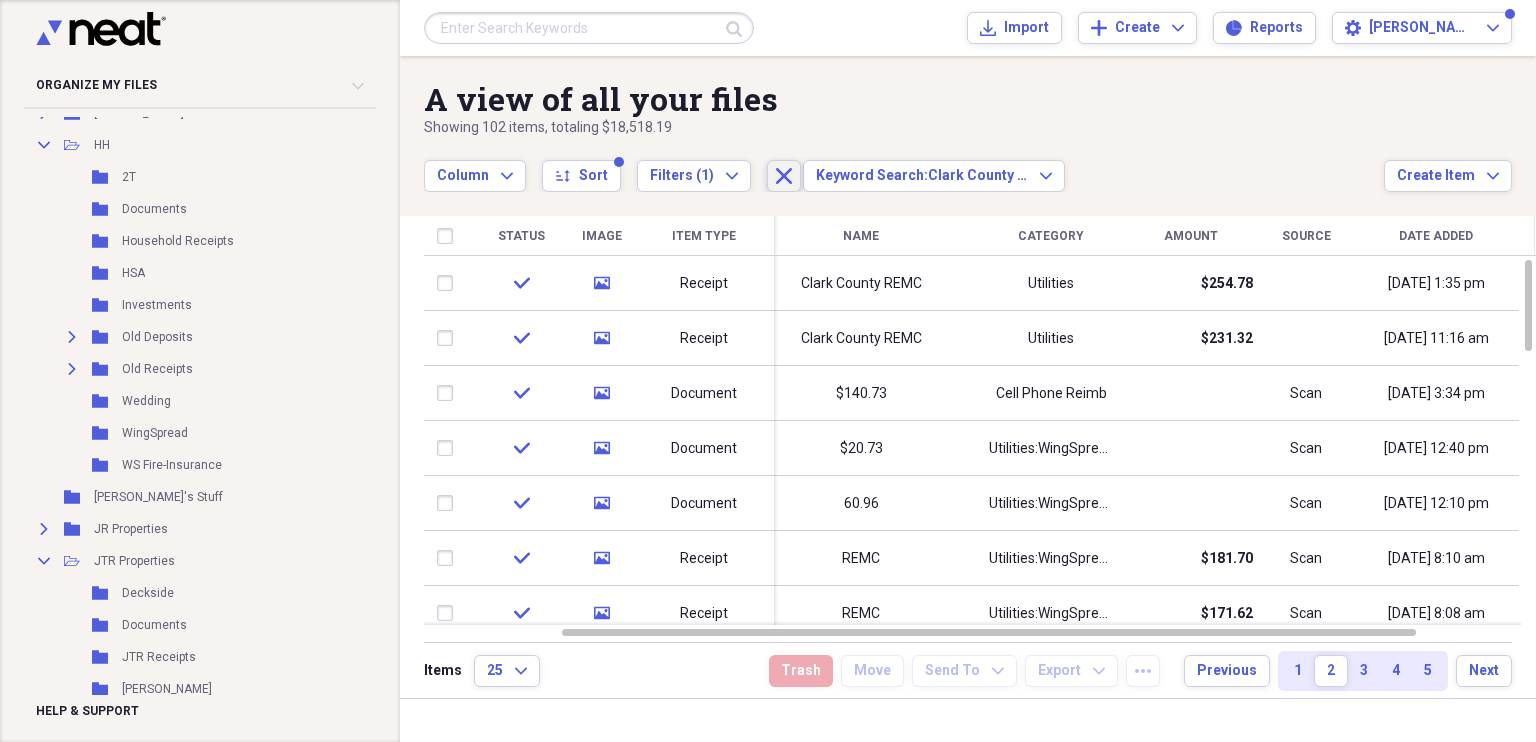 click 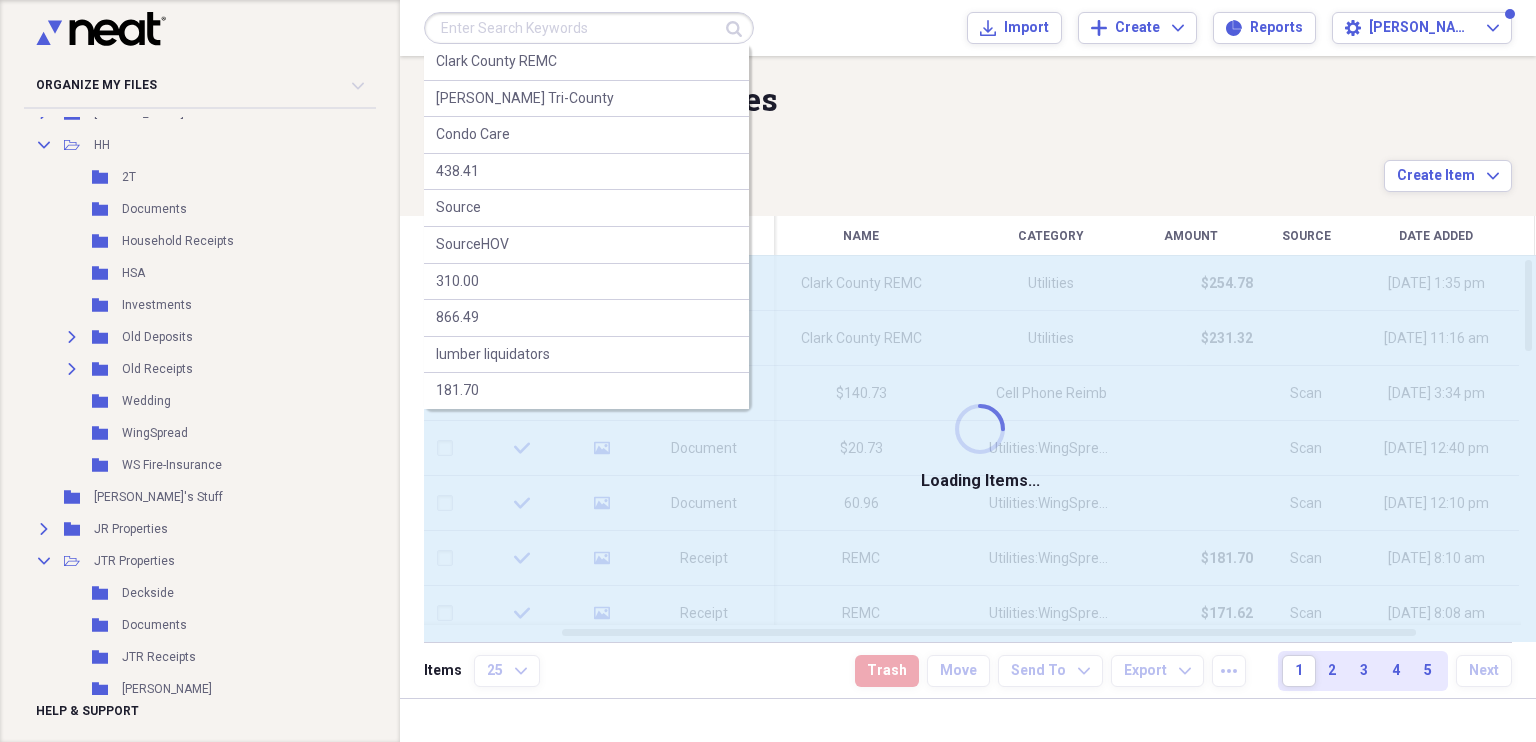 click at bounding box center [589, 28] 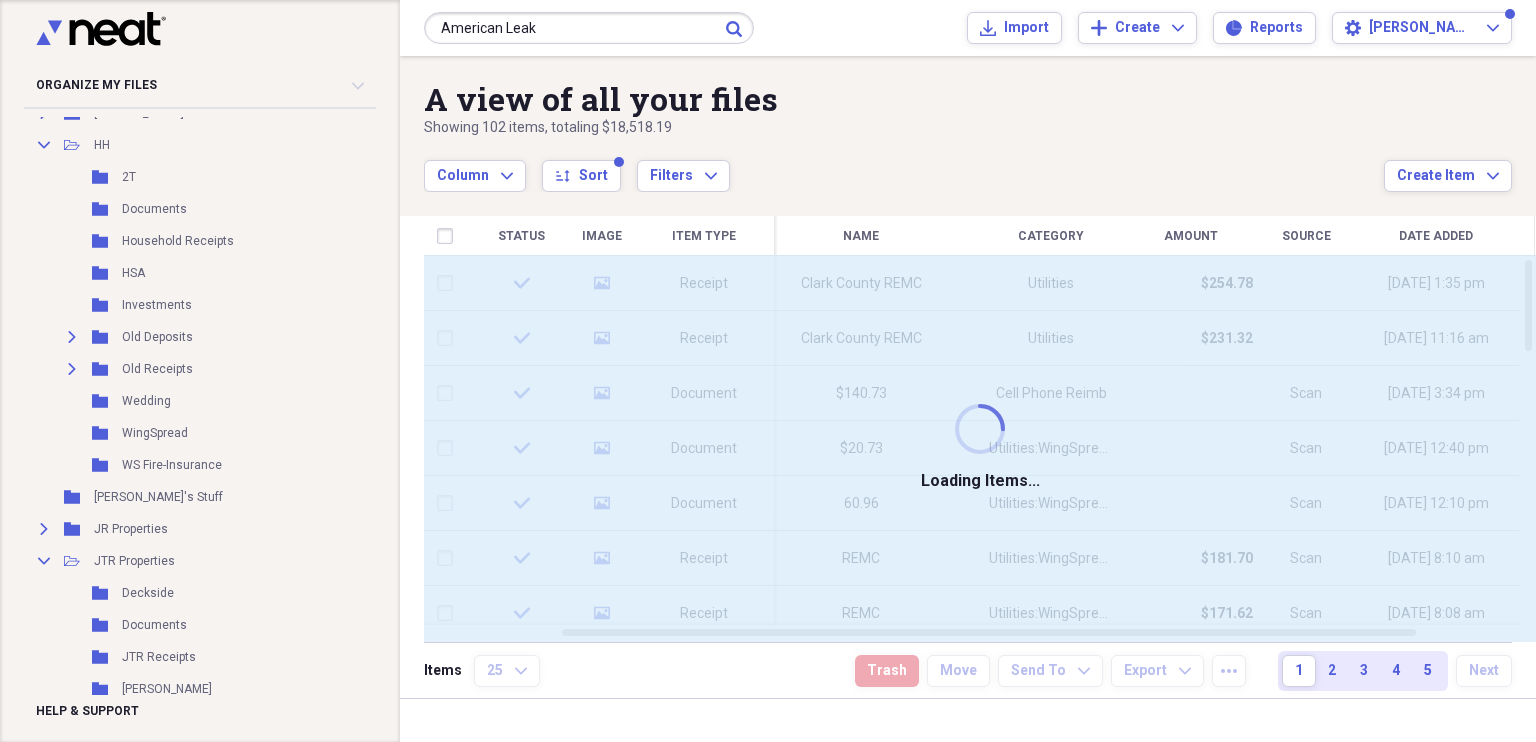 click on "Column Expand sort Sort Filters  Expand" at bounding box center [904, 165] 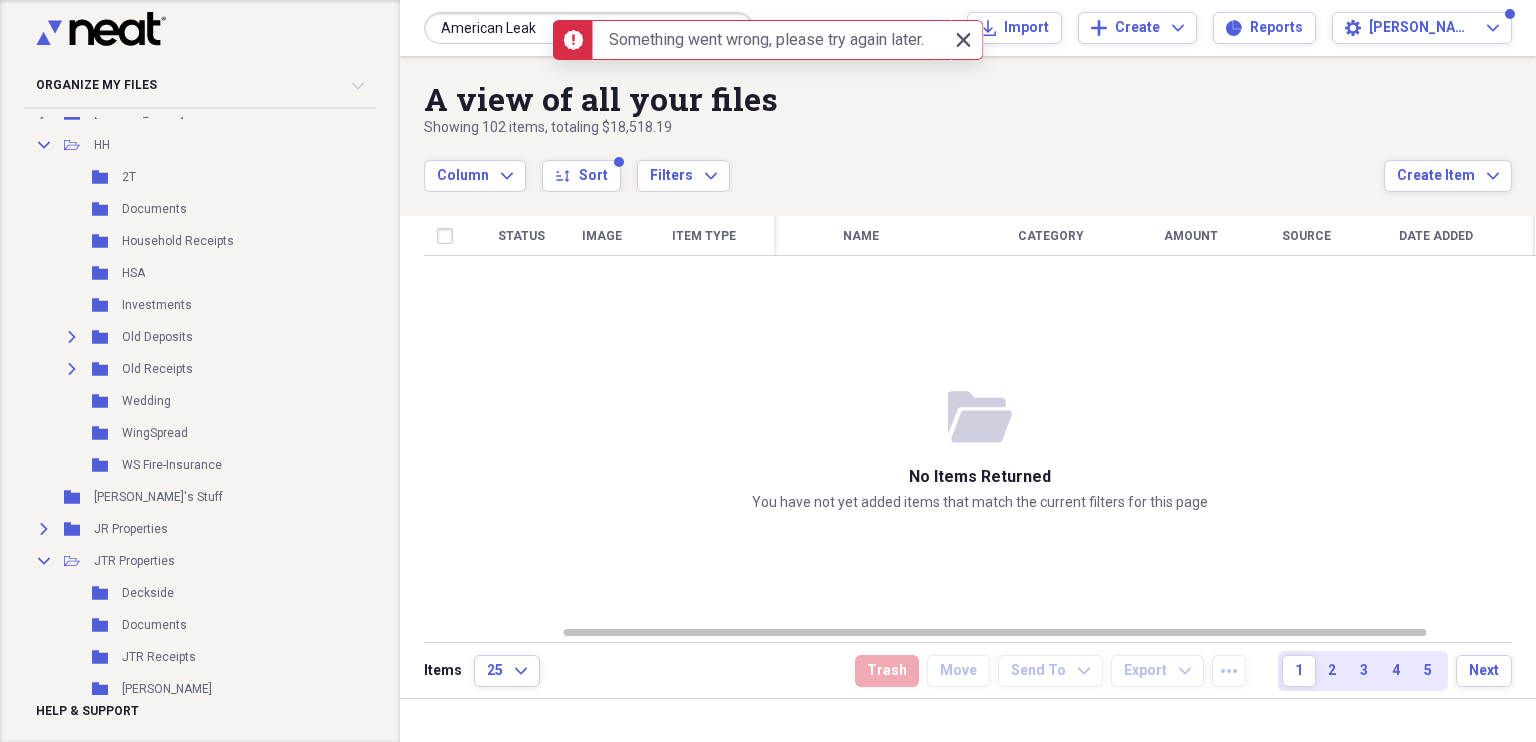 click 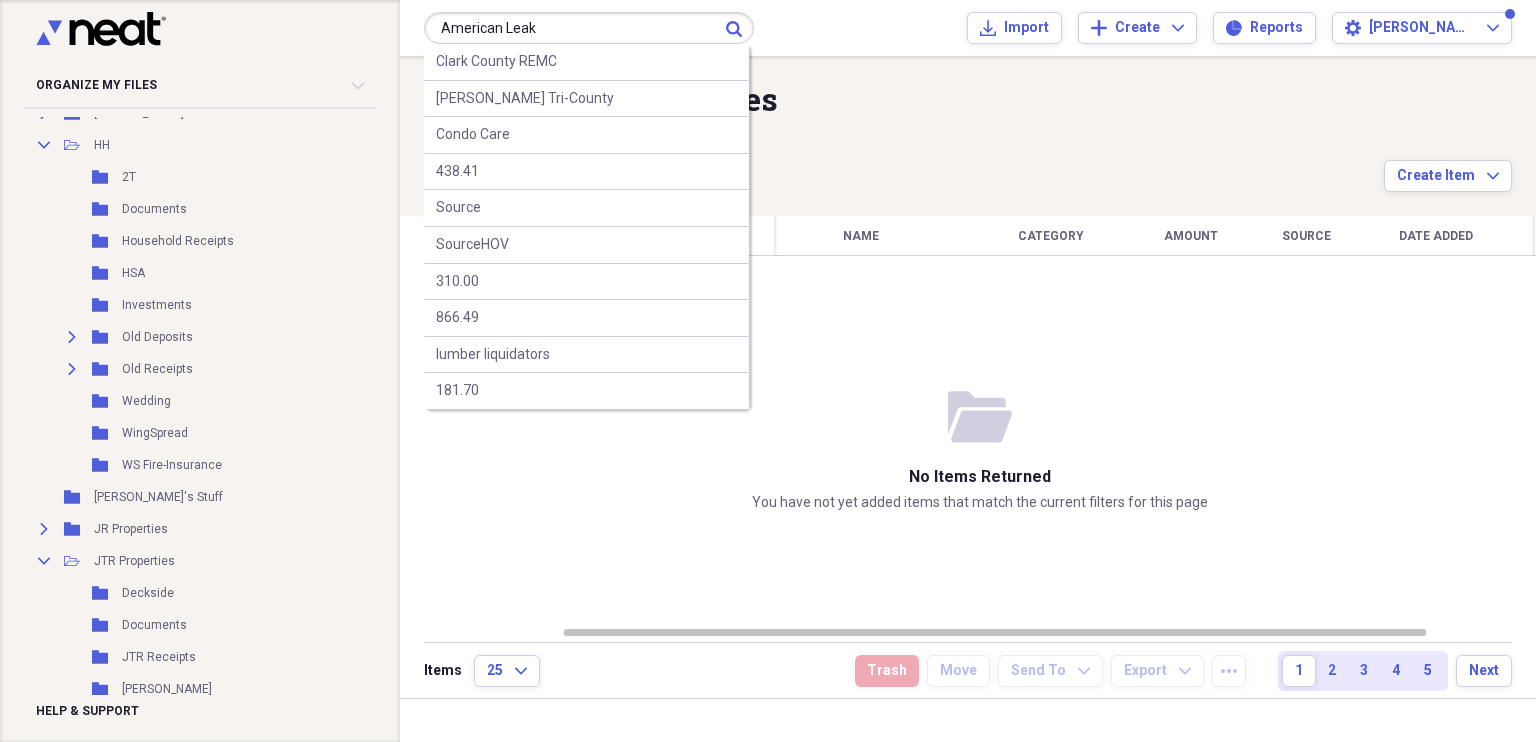 click on "American Leak" at bounding box center (589, 28) 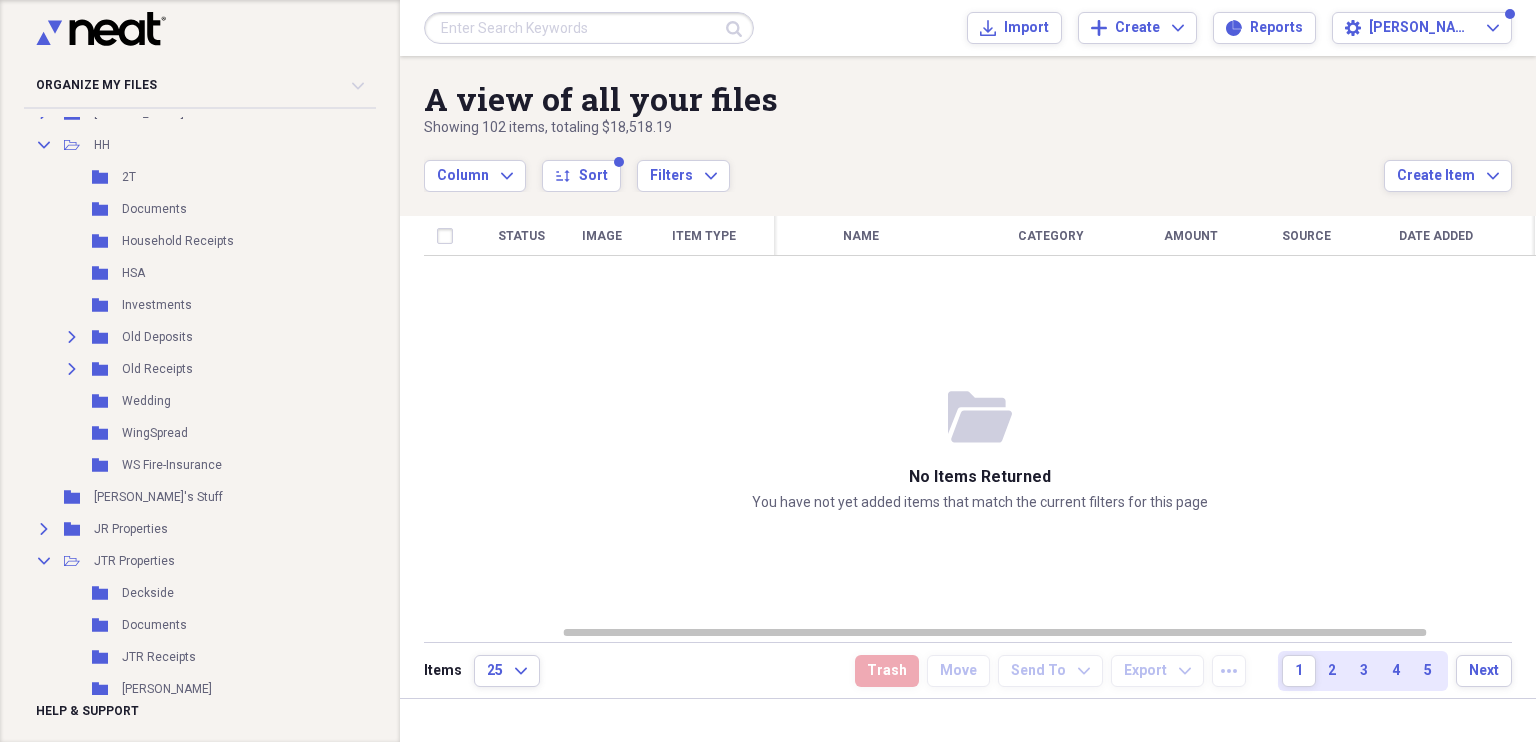 click on "A view of all your files" at bounding box center [904, 99] 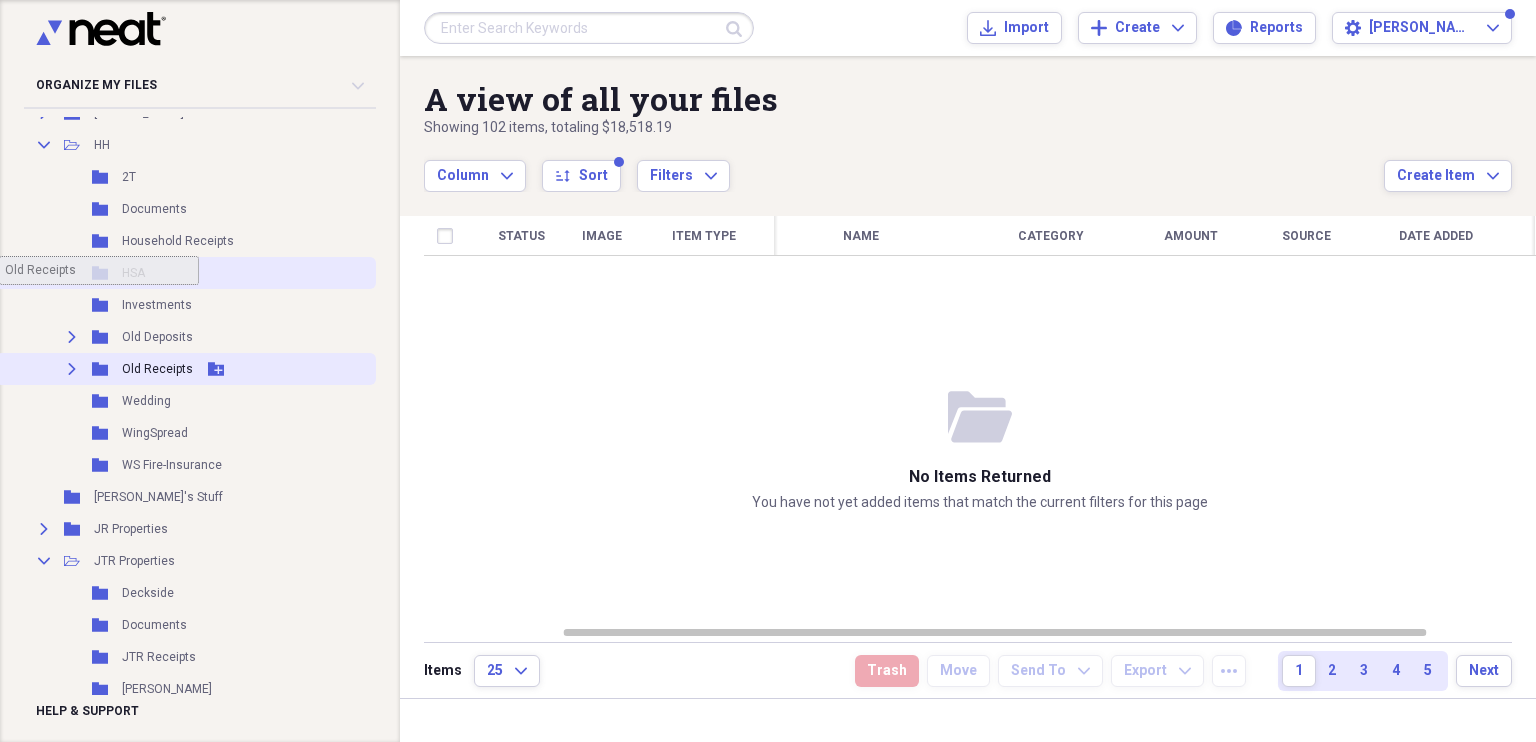 scroll, scrollTop: 564, scrollLeft: 6, axis: both 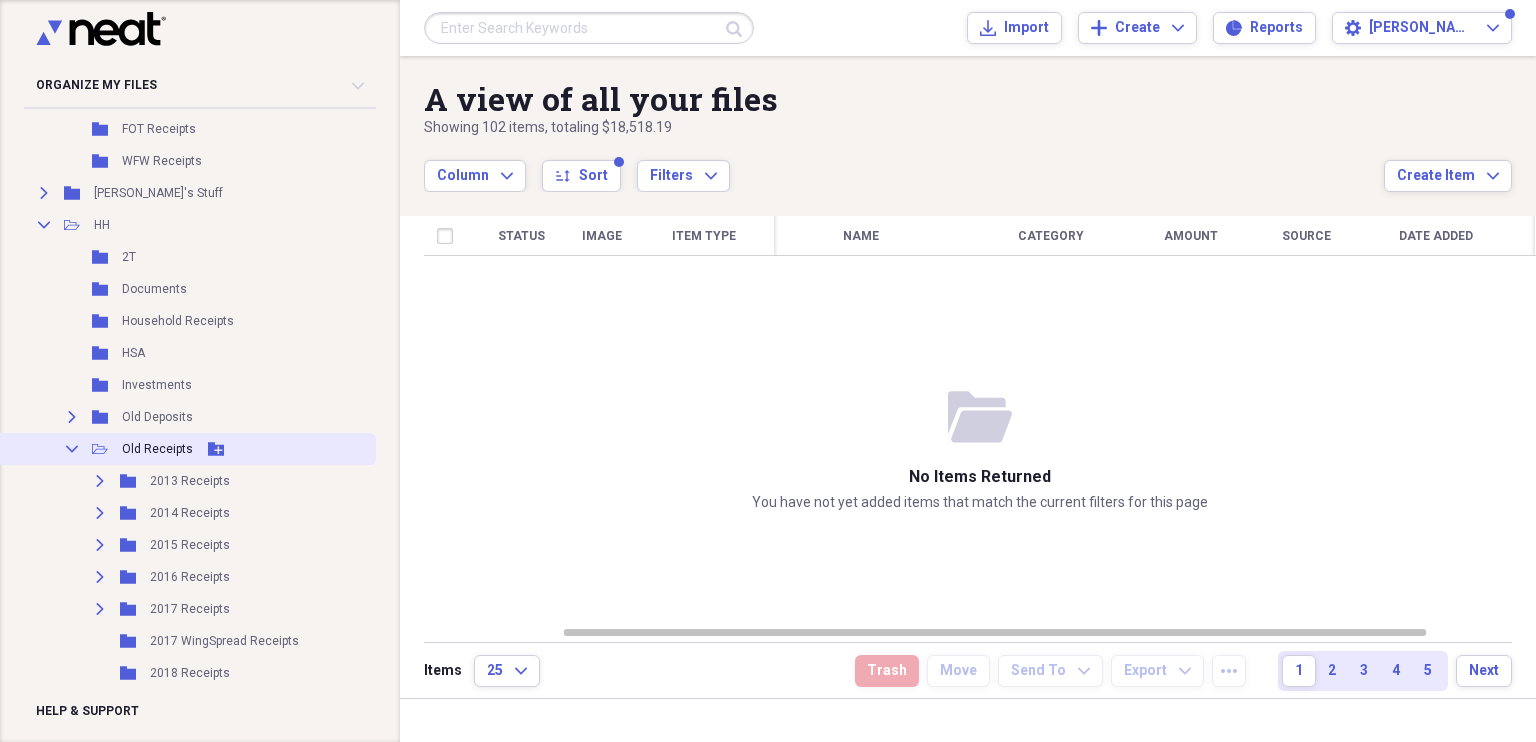 click on "Collapse" 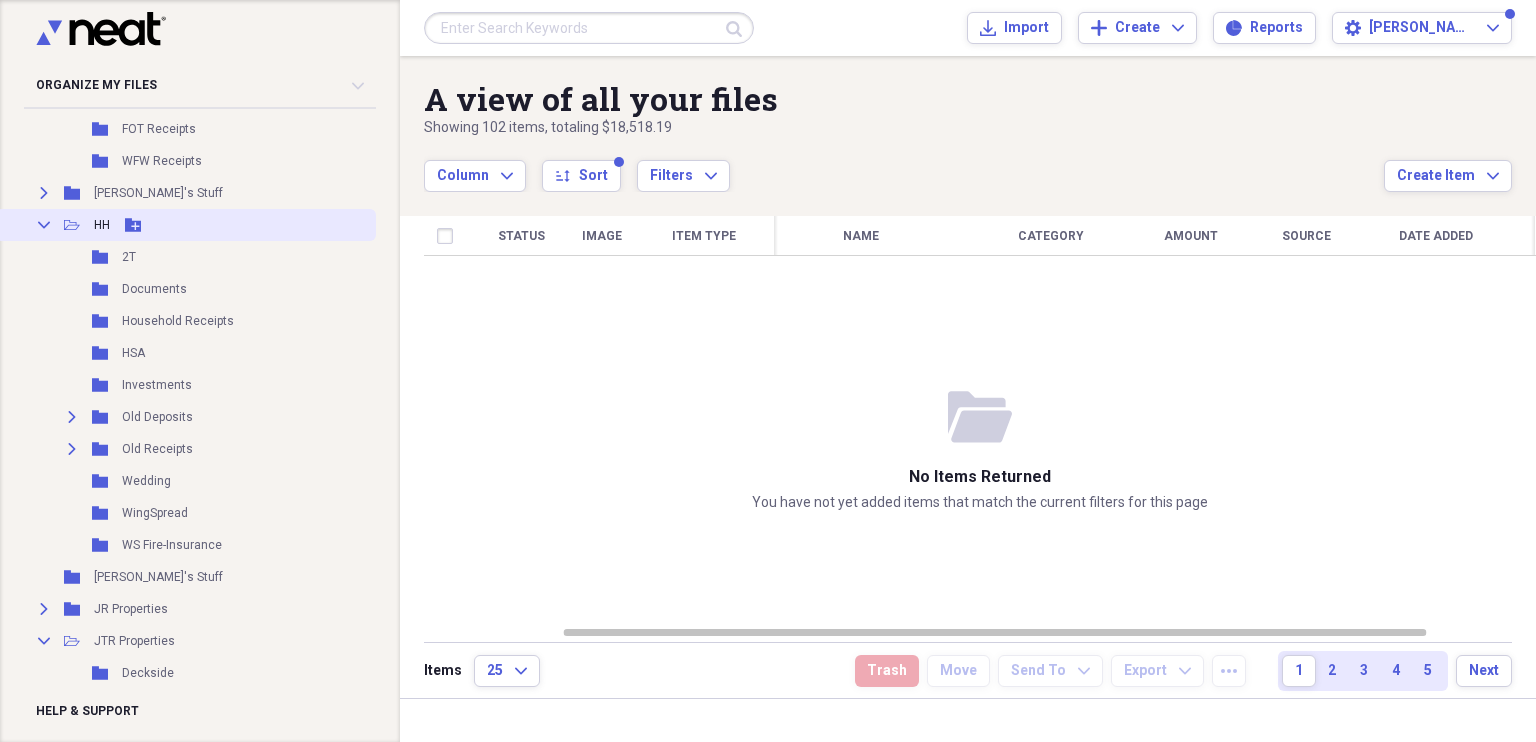 click on "Collapse" 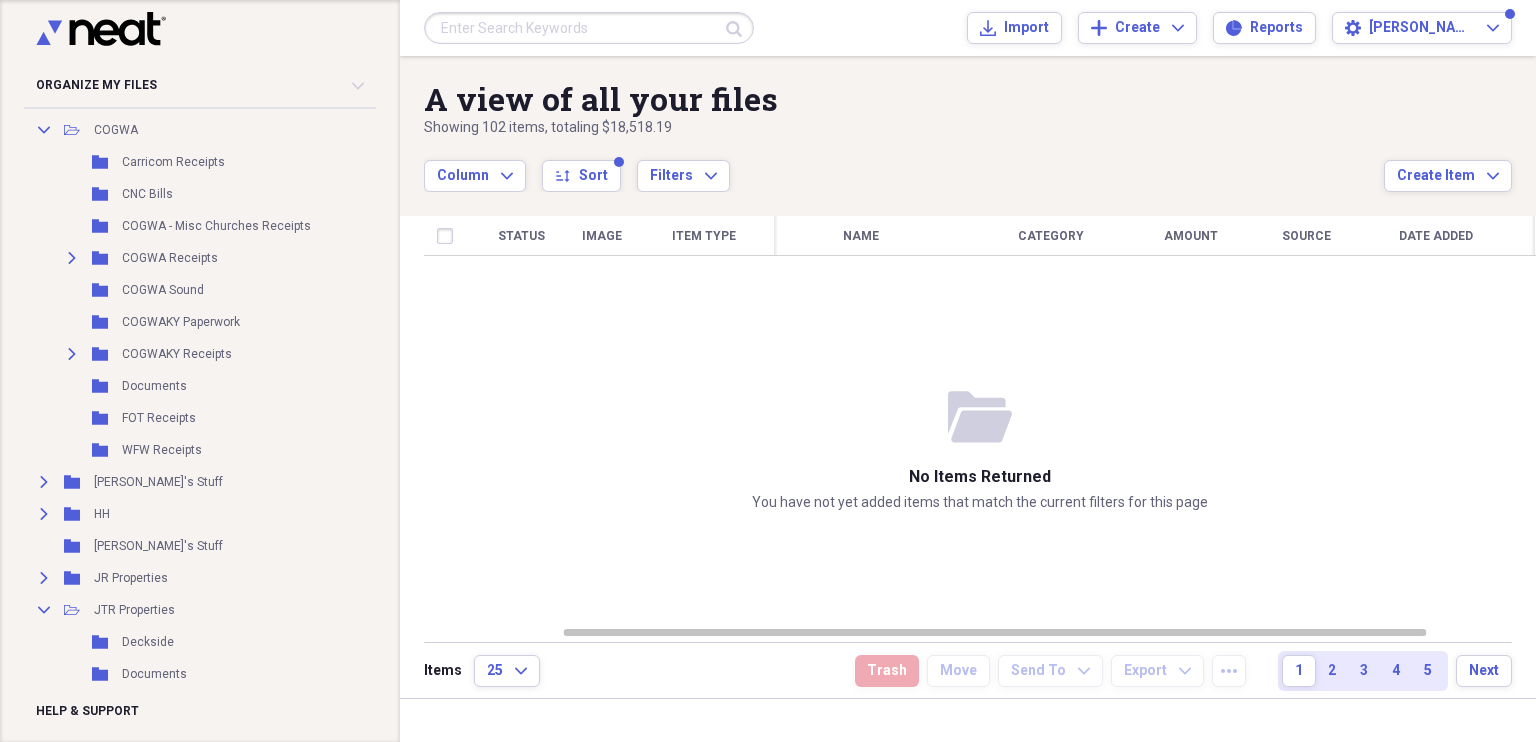 scroll, scrollTop: 0, scrollLeft: 6, axis: horizontal 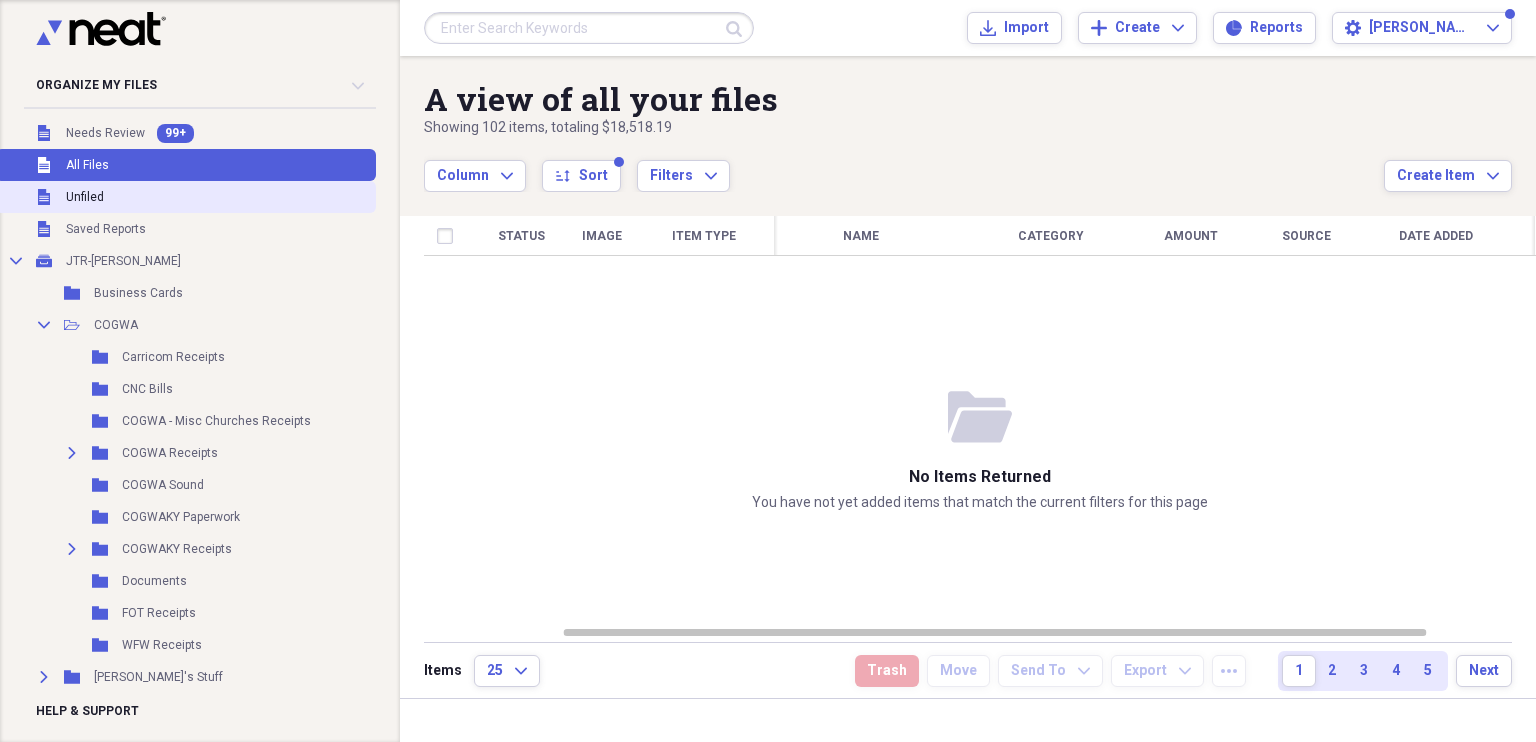 click on "Unfiled" at bounding box center [85, 197] 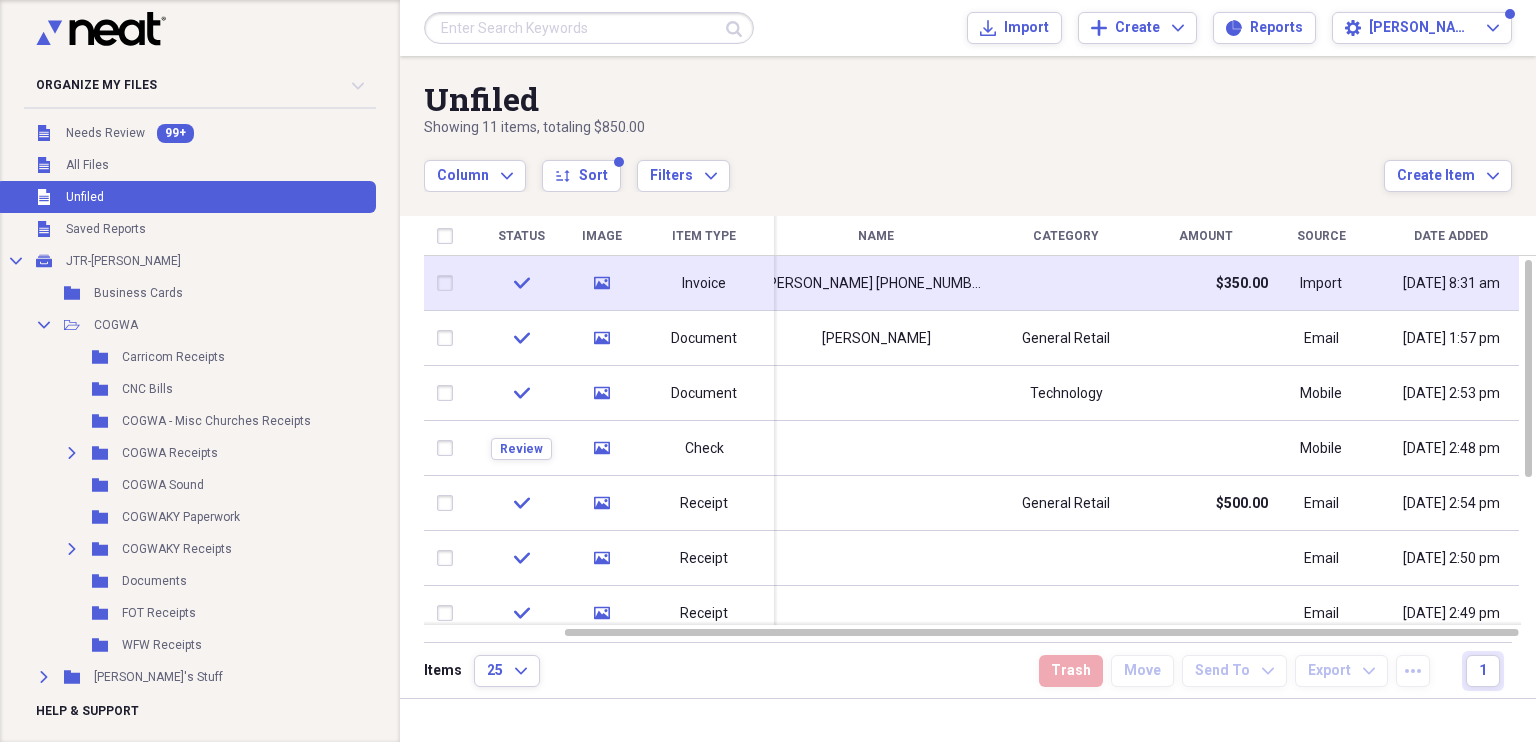 click on "Invoice" at bounding box center [704, 284] 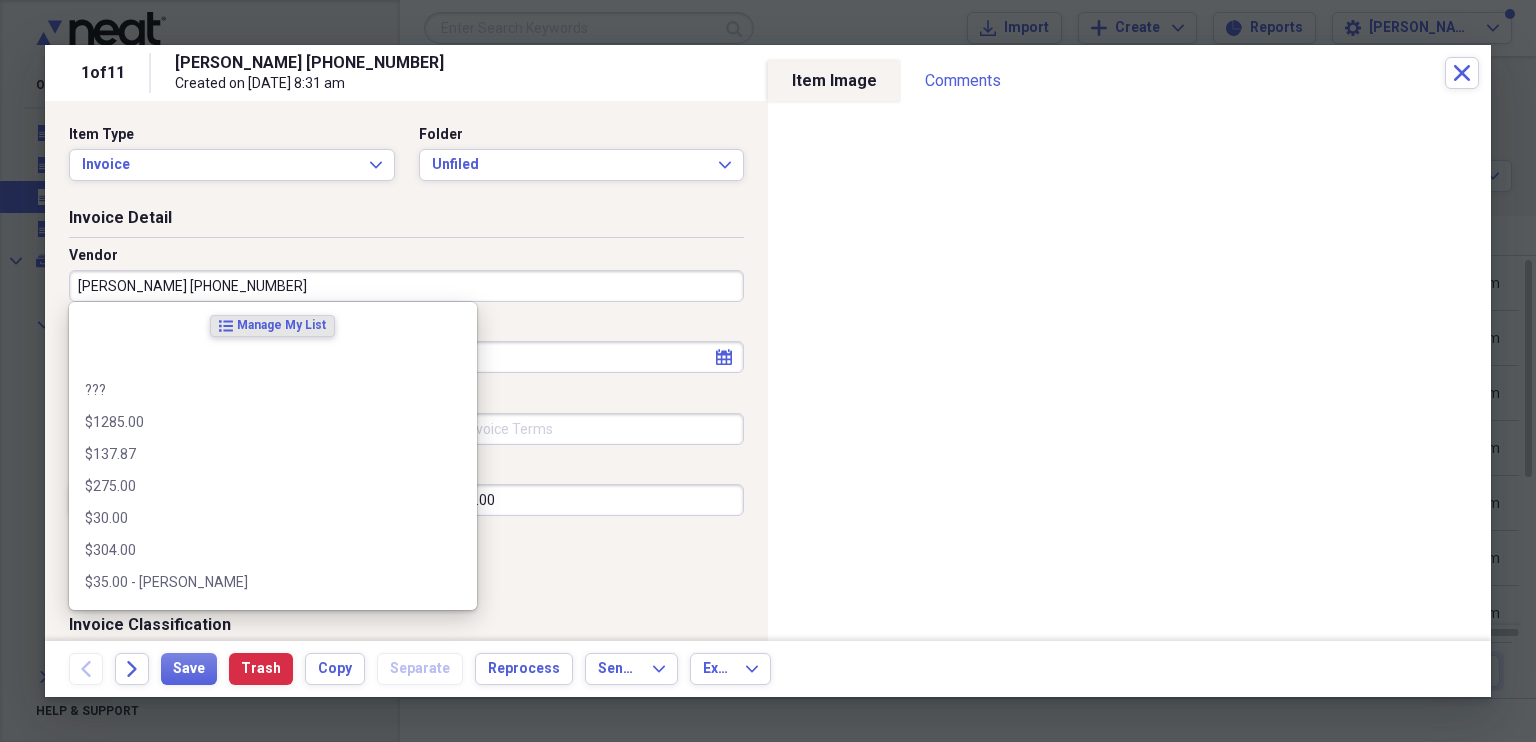 click on "[PERSON_NAME] [PHONE_NUMBER]" at bounding box center (406, 286) 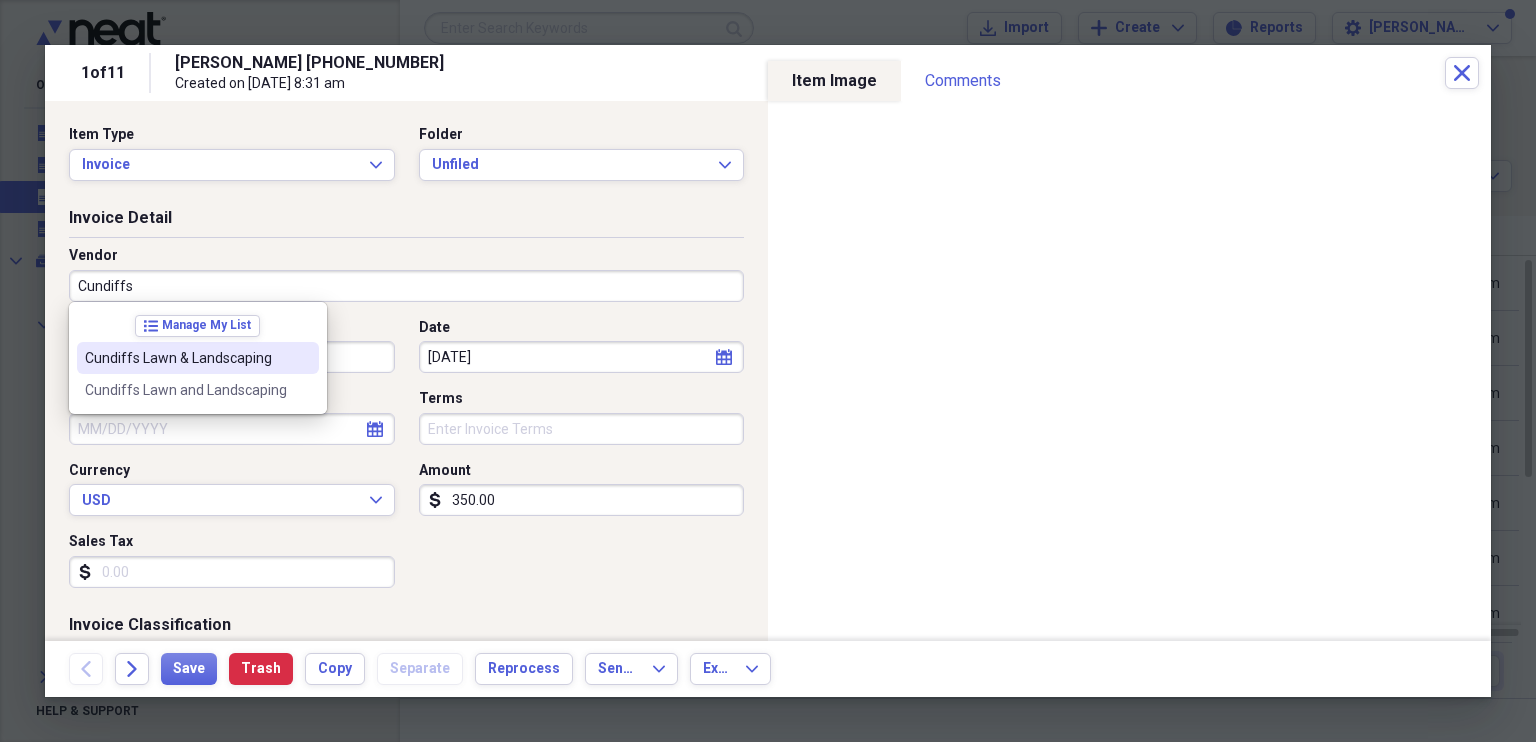 click on "Cundiffs Lawn & Landscaping" at bounding box center [186, 358] 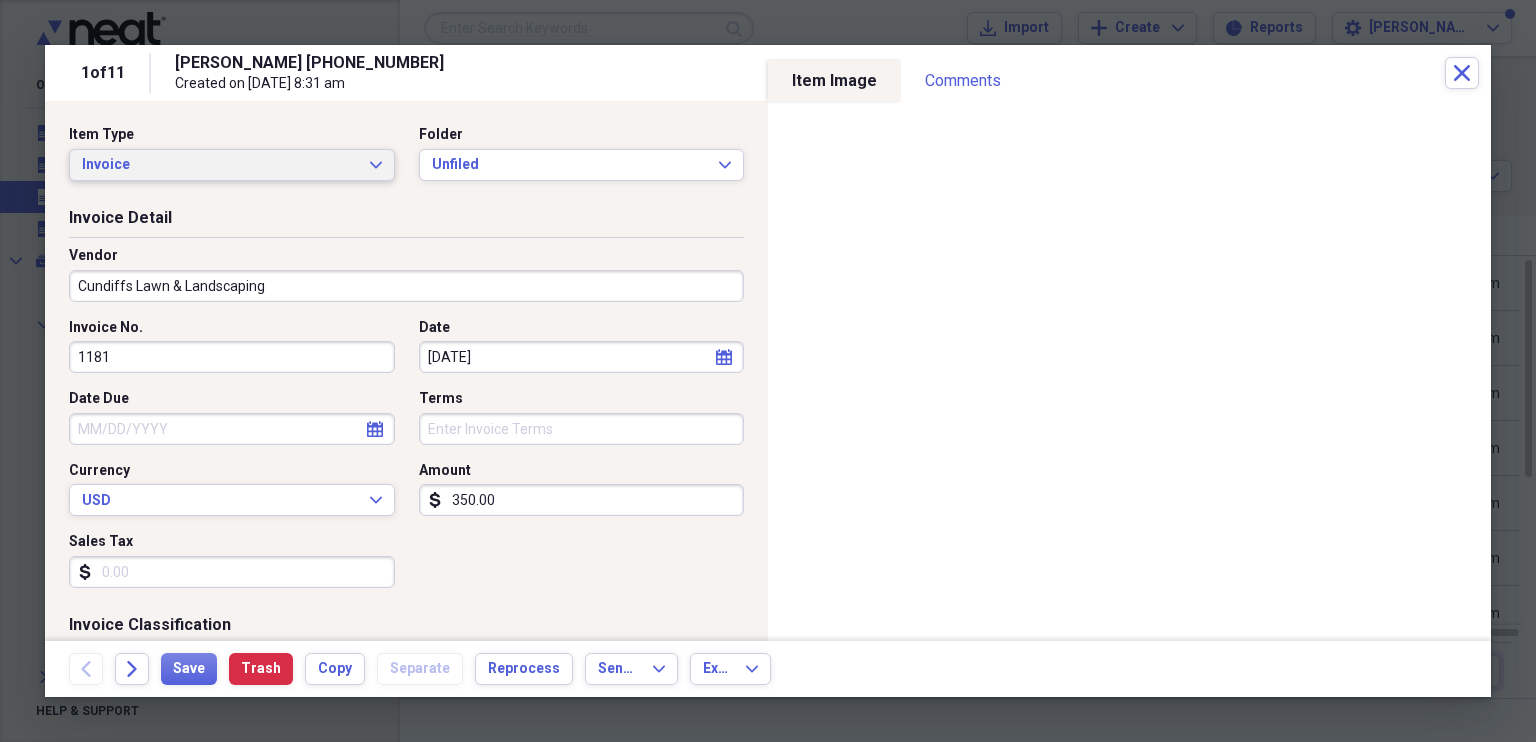 click on "Invoice Expand" at bounding box center (232, 165) 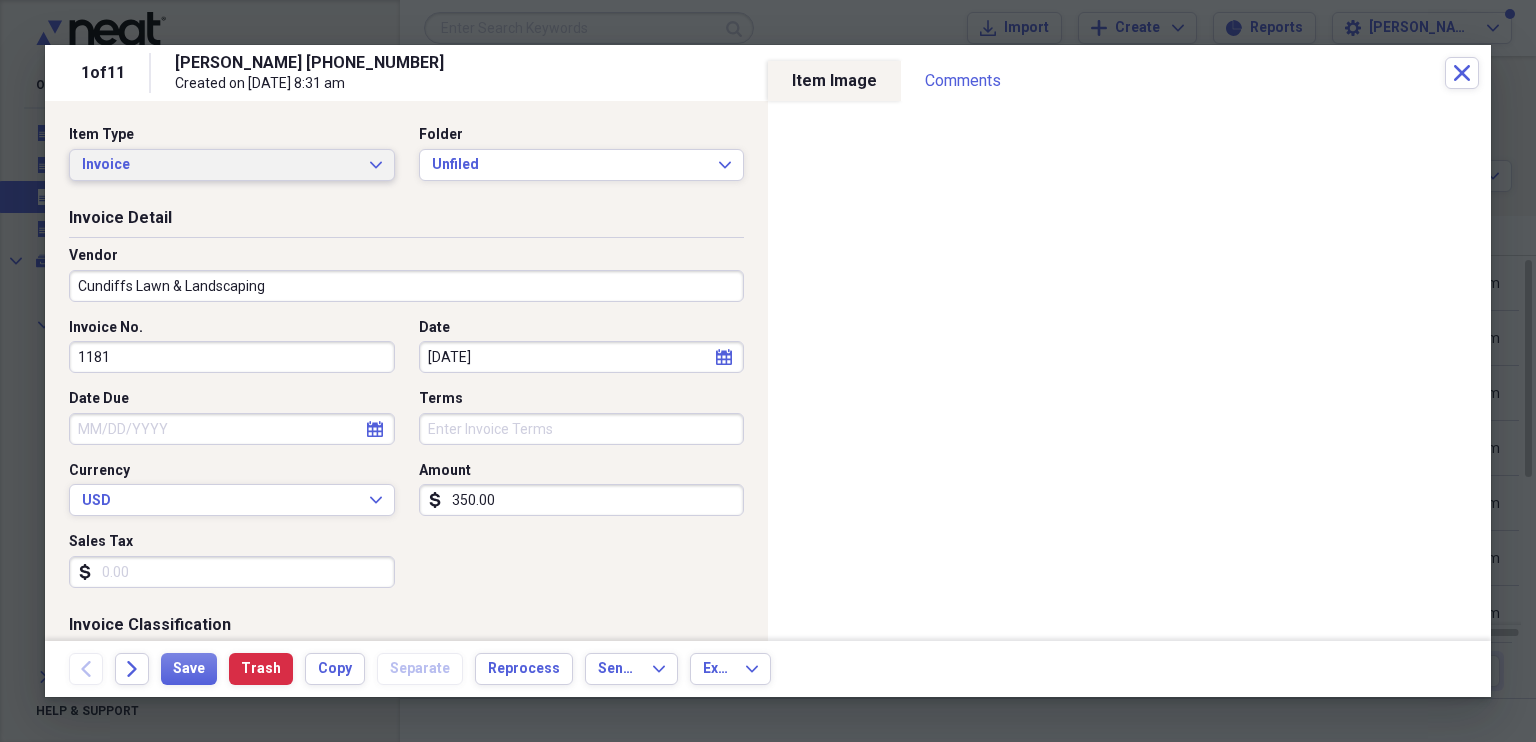 click on "Invoice Detail" at bounding box center (406, 222) 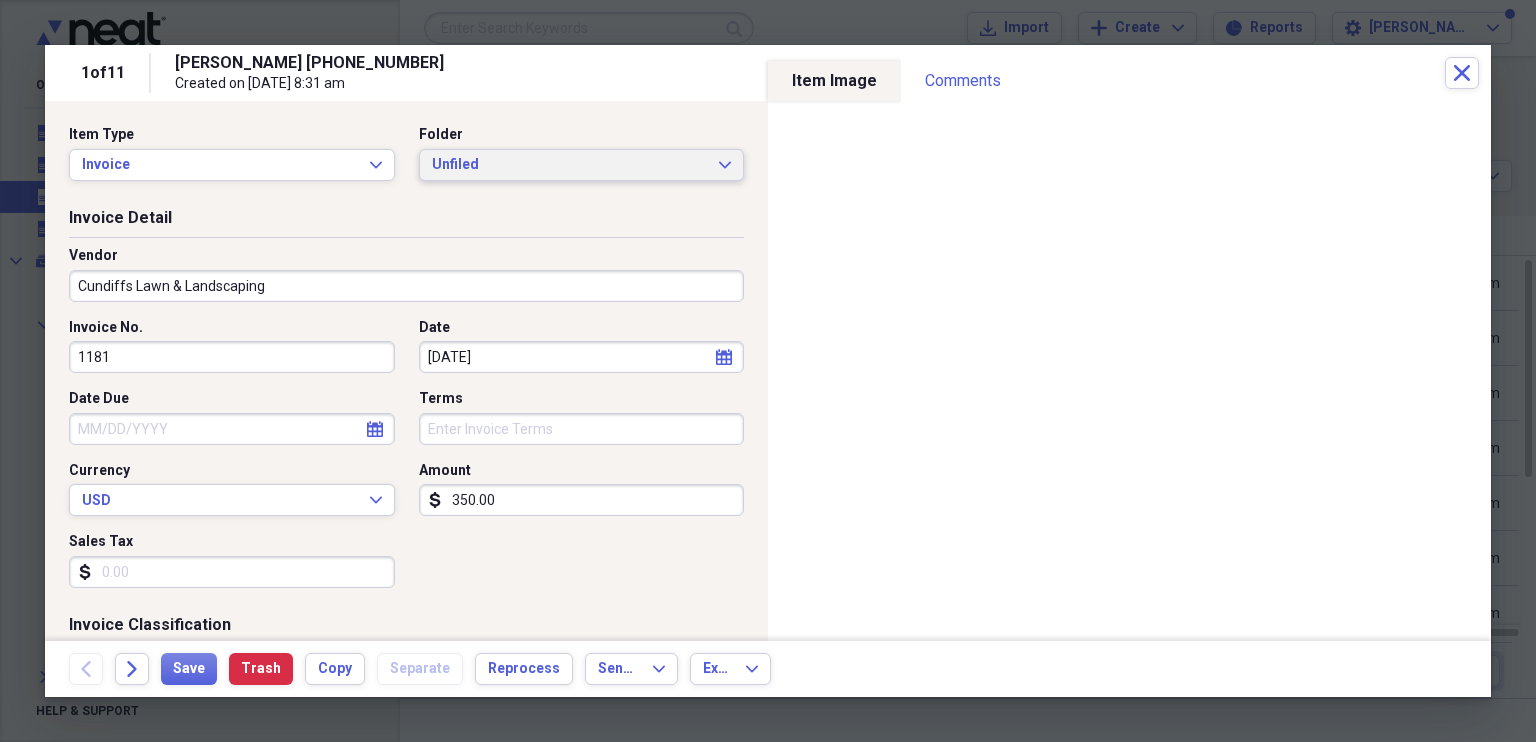 click on "Unfiled" at bounding box center [570, 165] 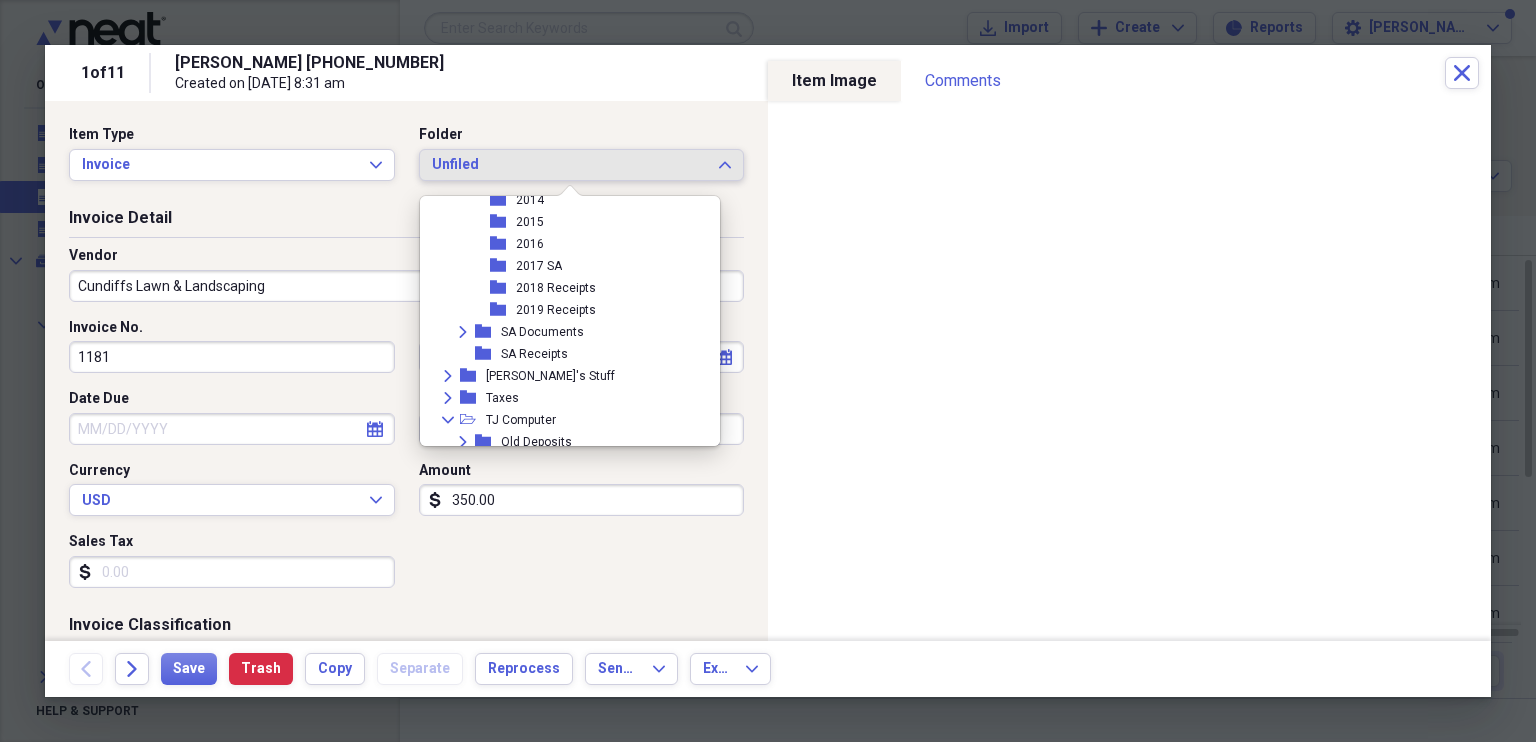 scroll, scrollTop: 2048, scrollLeft: 0, axis: vertical 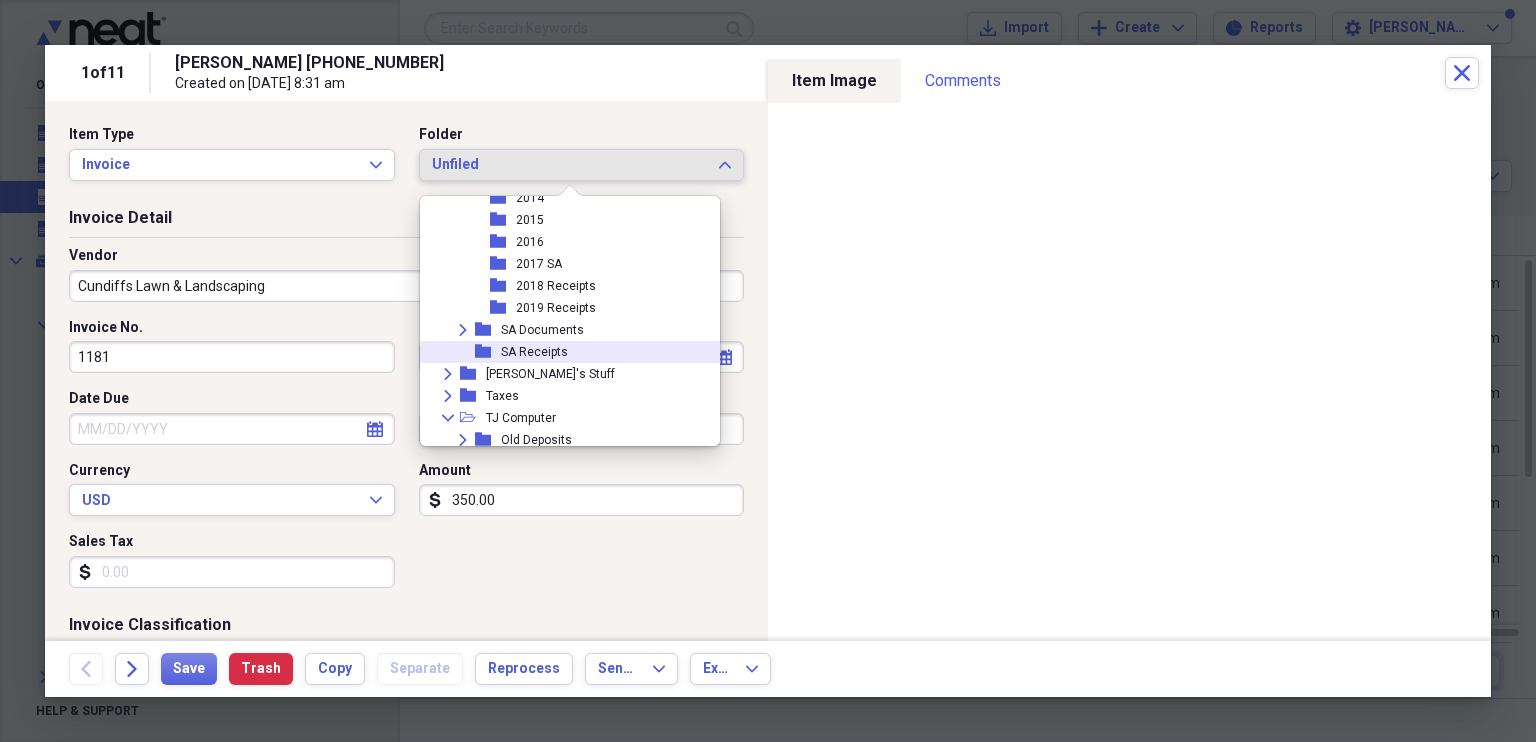 click on "SA Receipts" at bounding box center (534, 352) 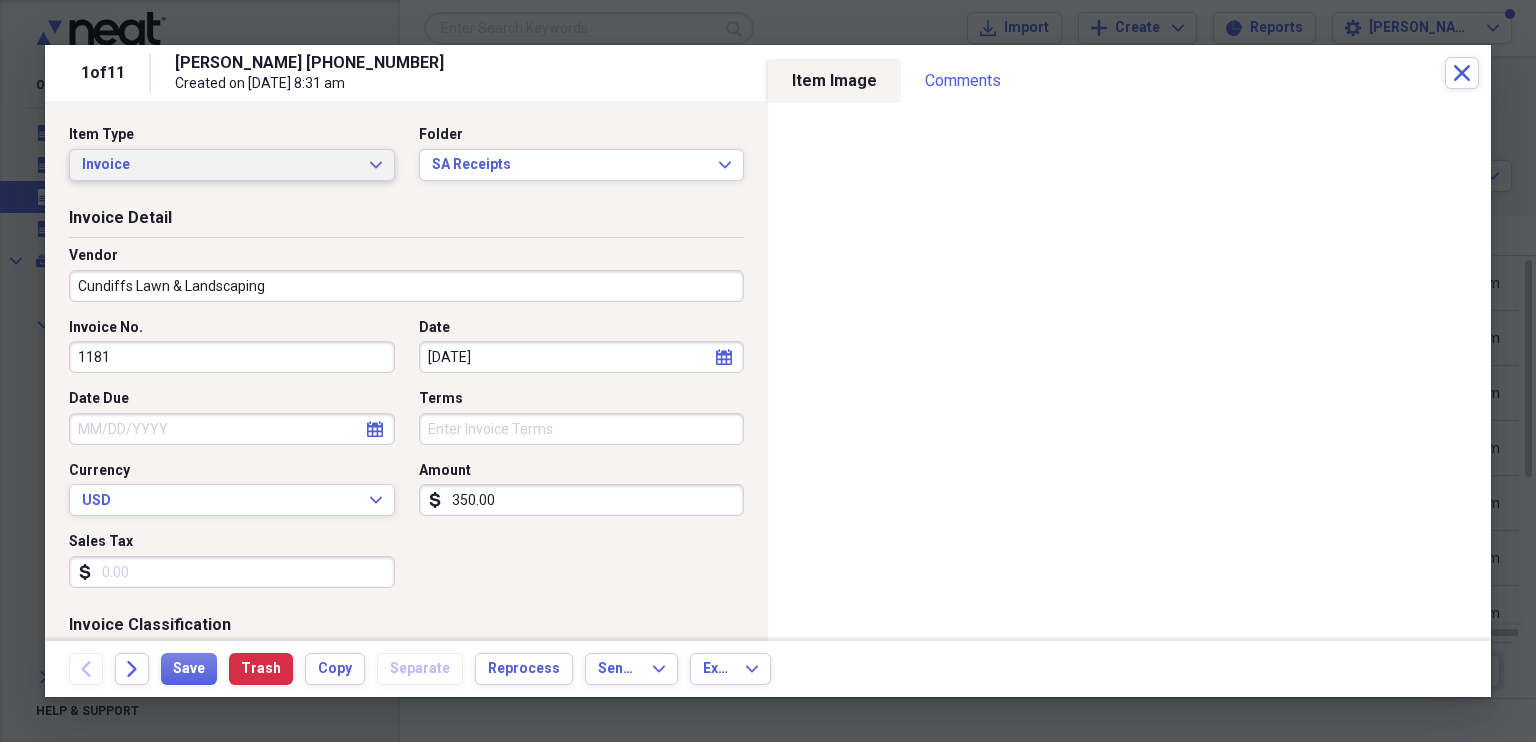 click on "Invoice" at bounding box center [220, 165] 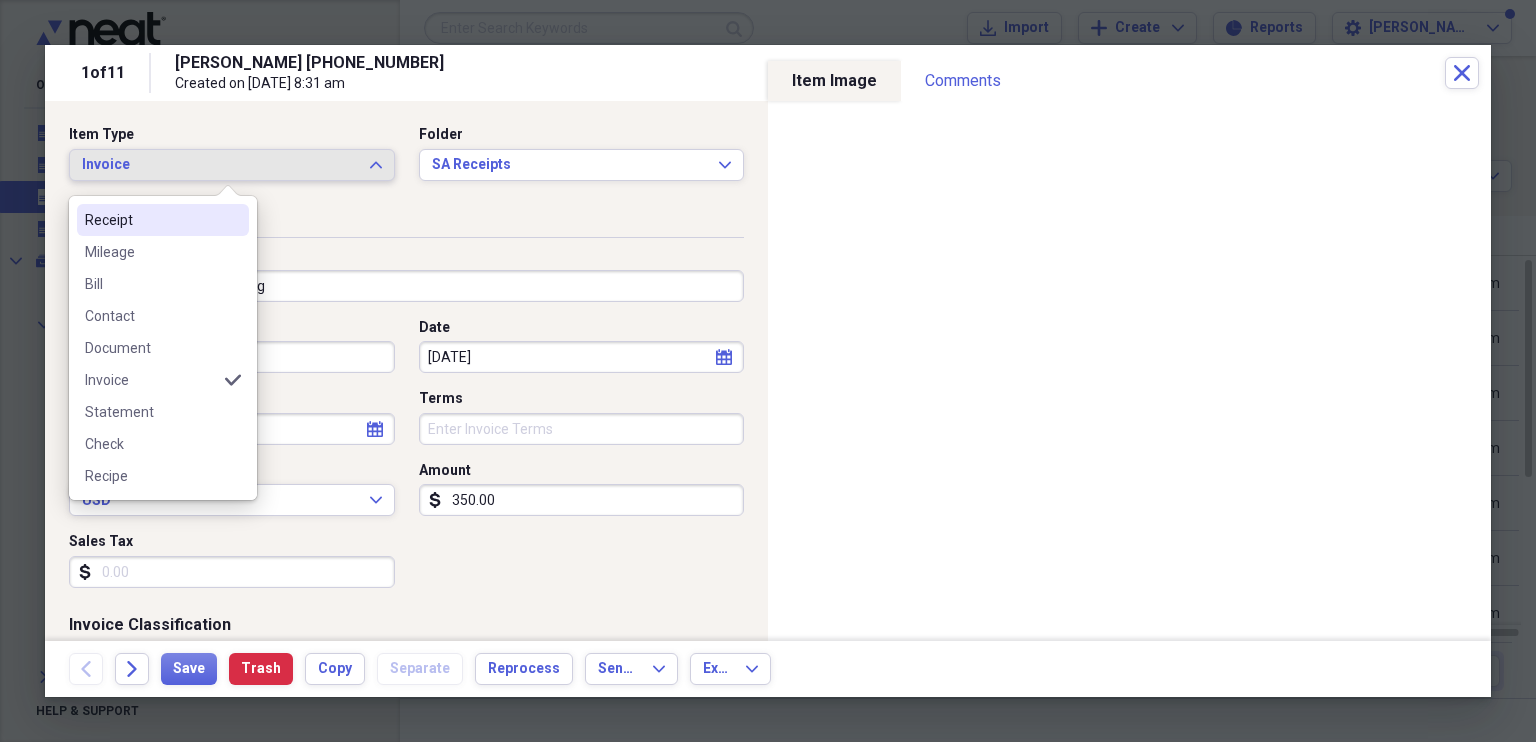 click on "Receipt" at bounding box center [151, 220] 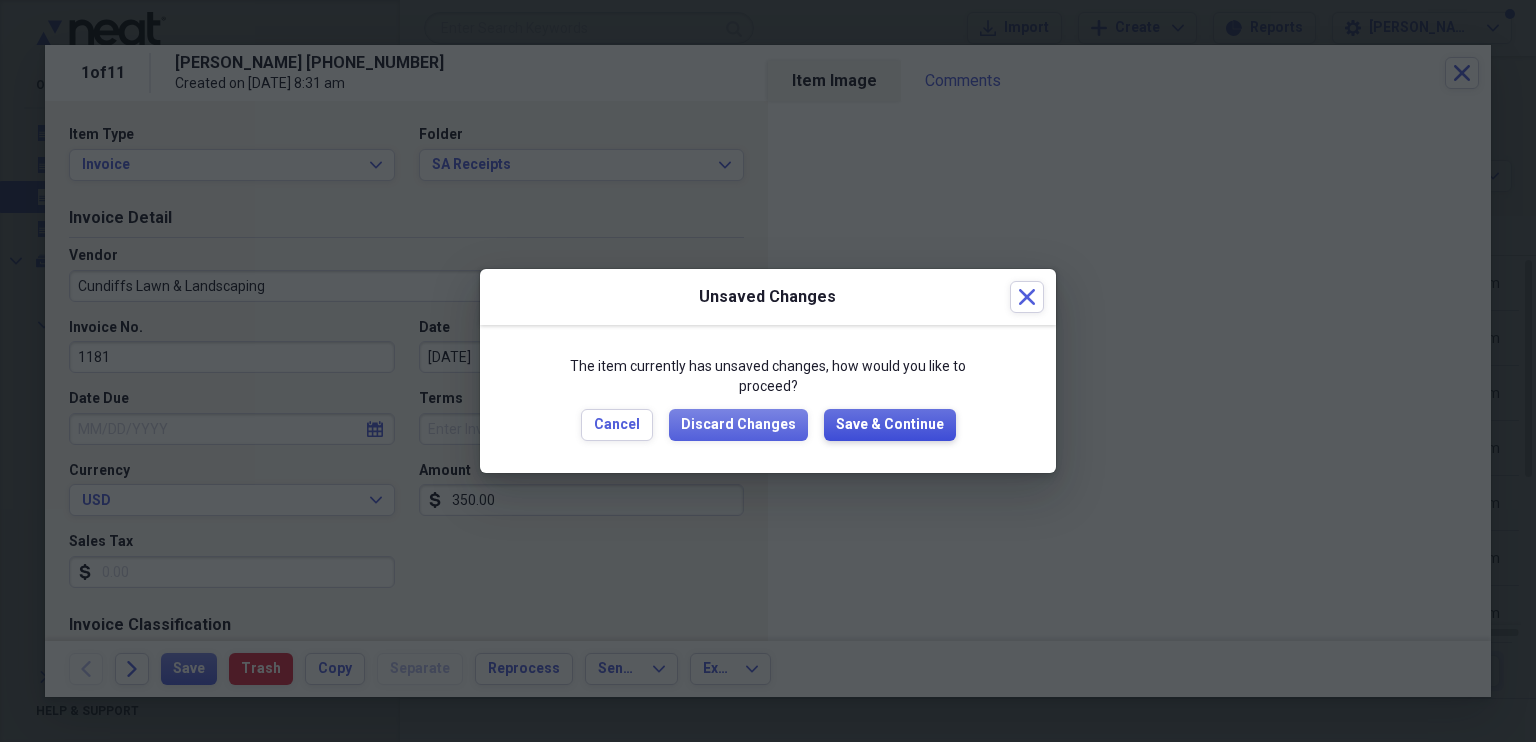 click on "Save & Continue" at bounding box center [890, 425] 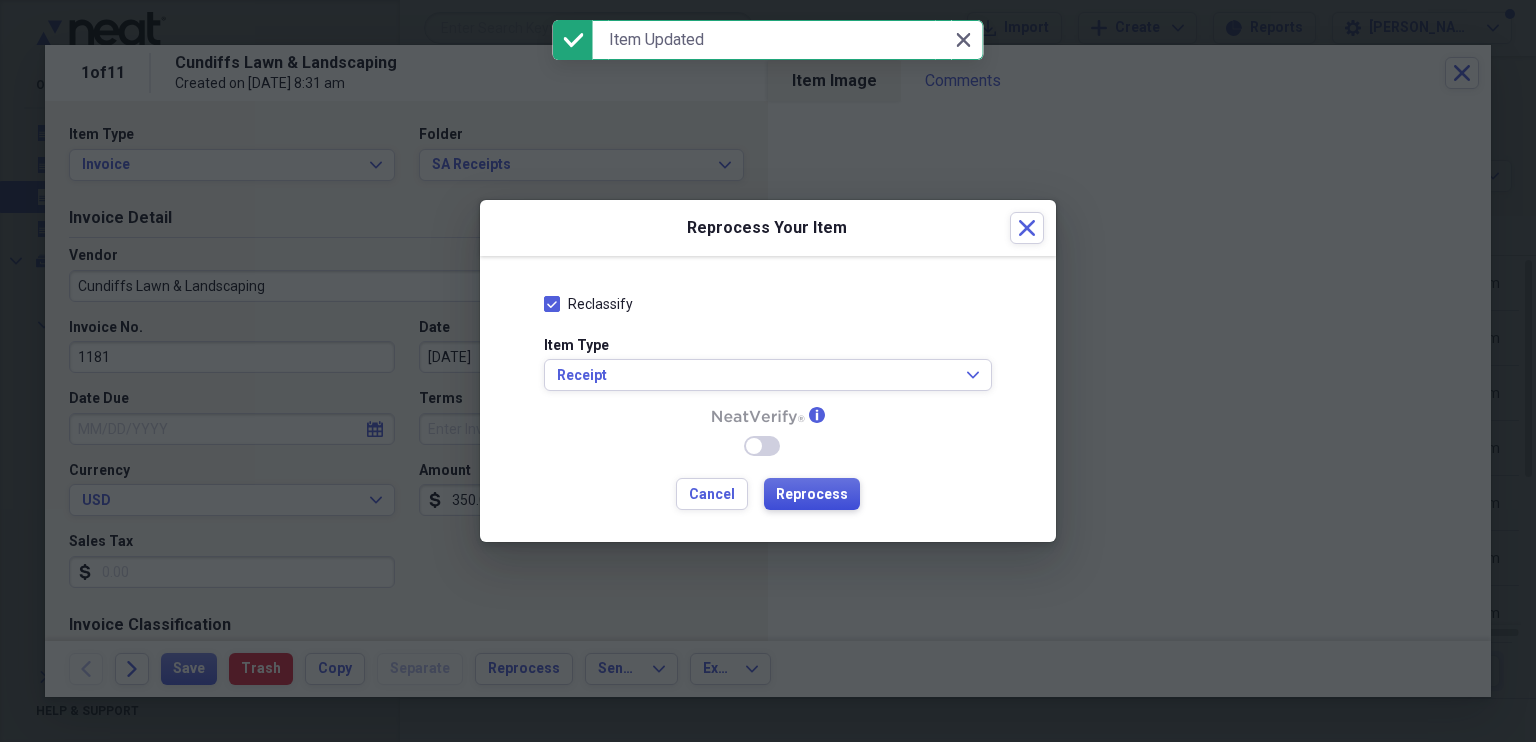 click on "Reprocess" at bounding box center [812, 495] 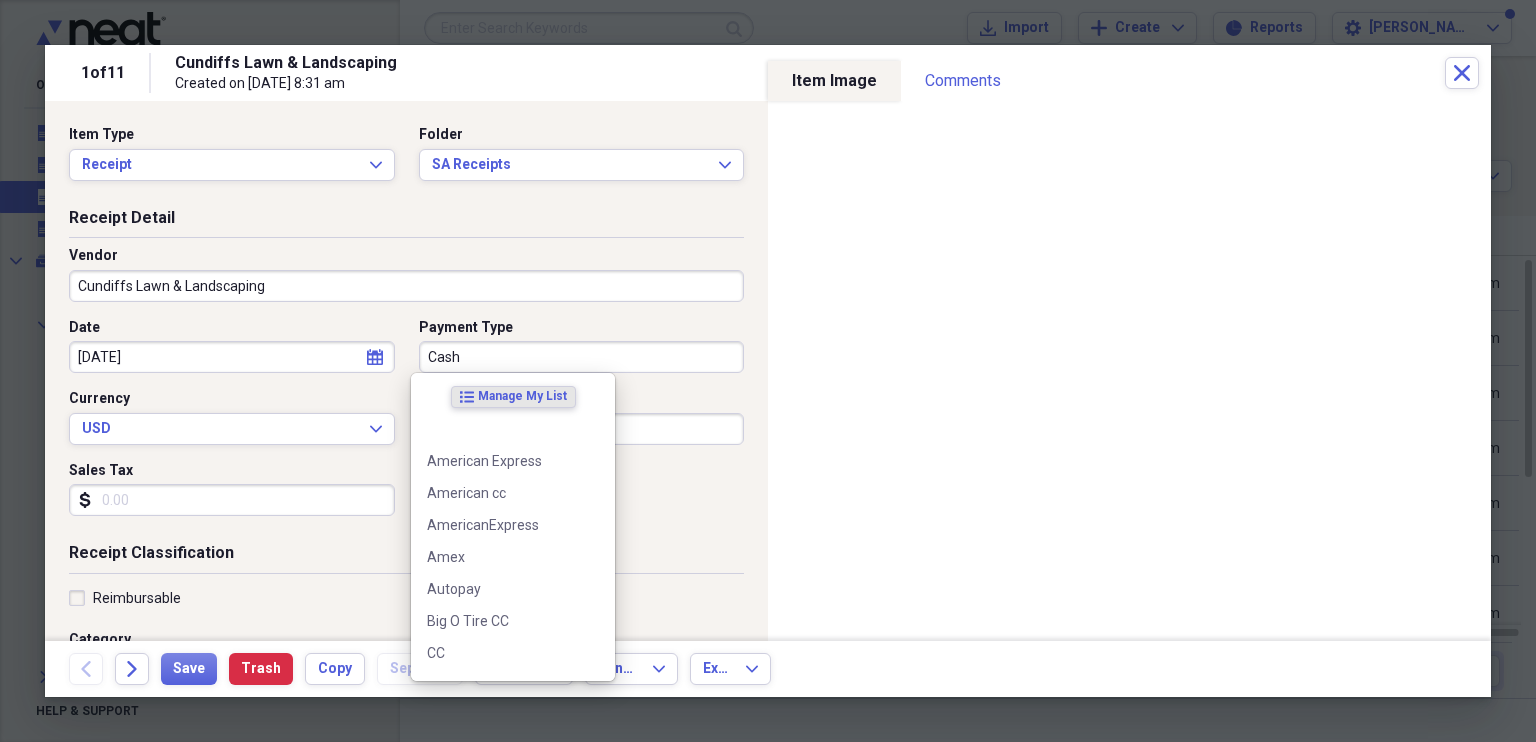 click on "Cash" at bounding box center [582, 357] 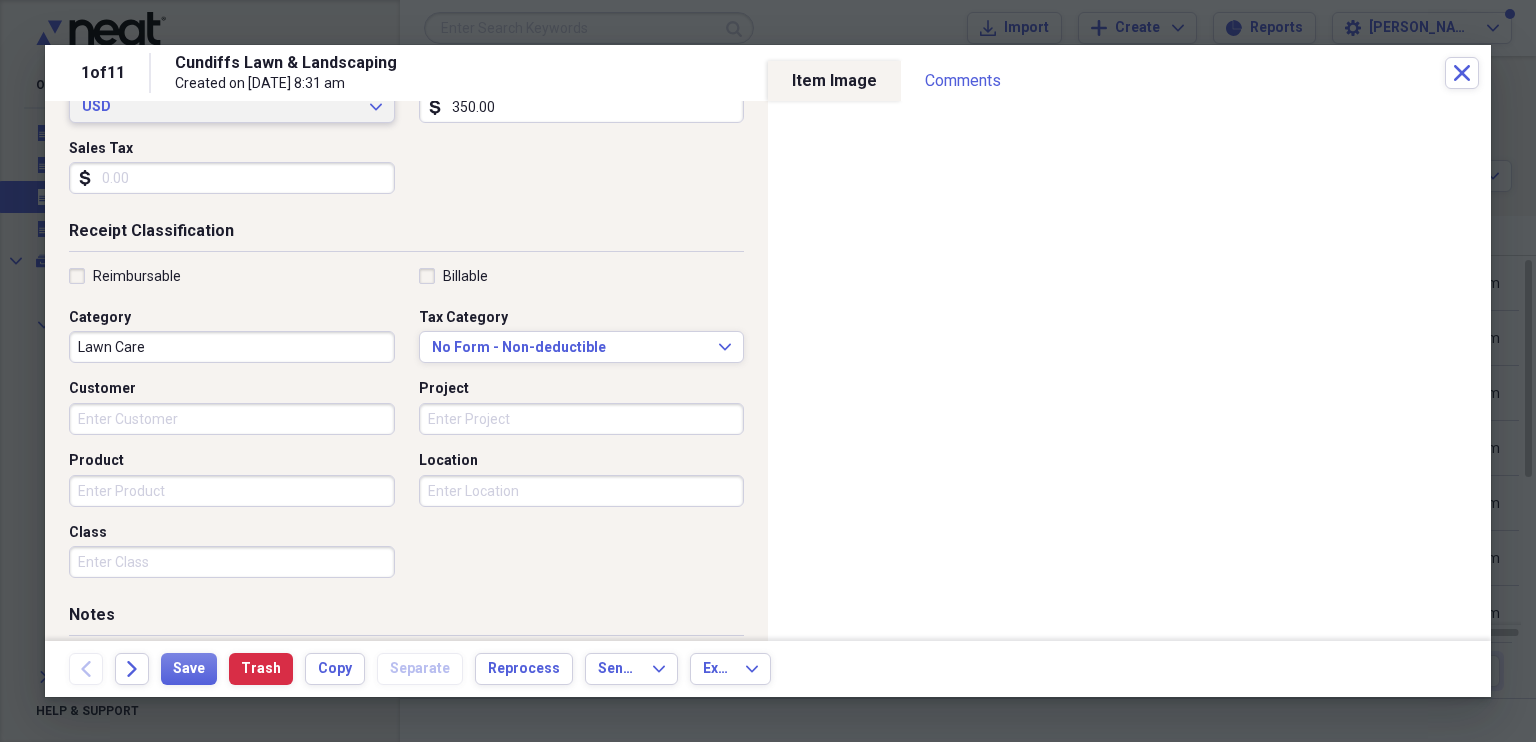 scroll, scrollTop: 480, scrollLeft: 0, axis: vertical 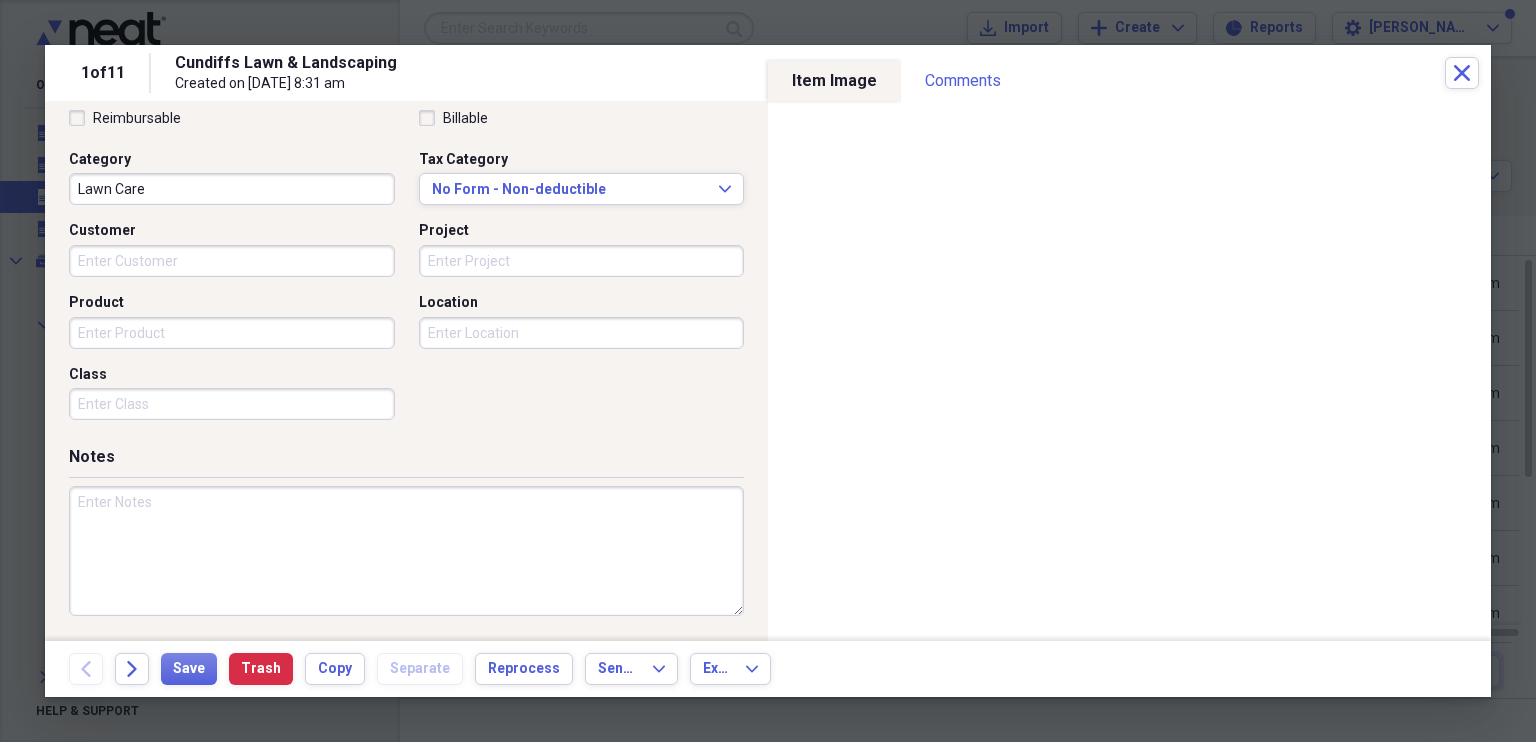 click at bounding box center [406, 551] 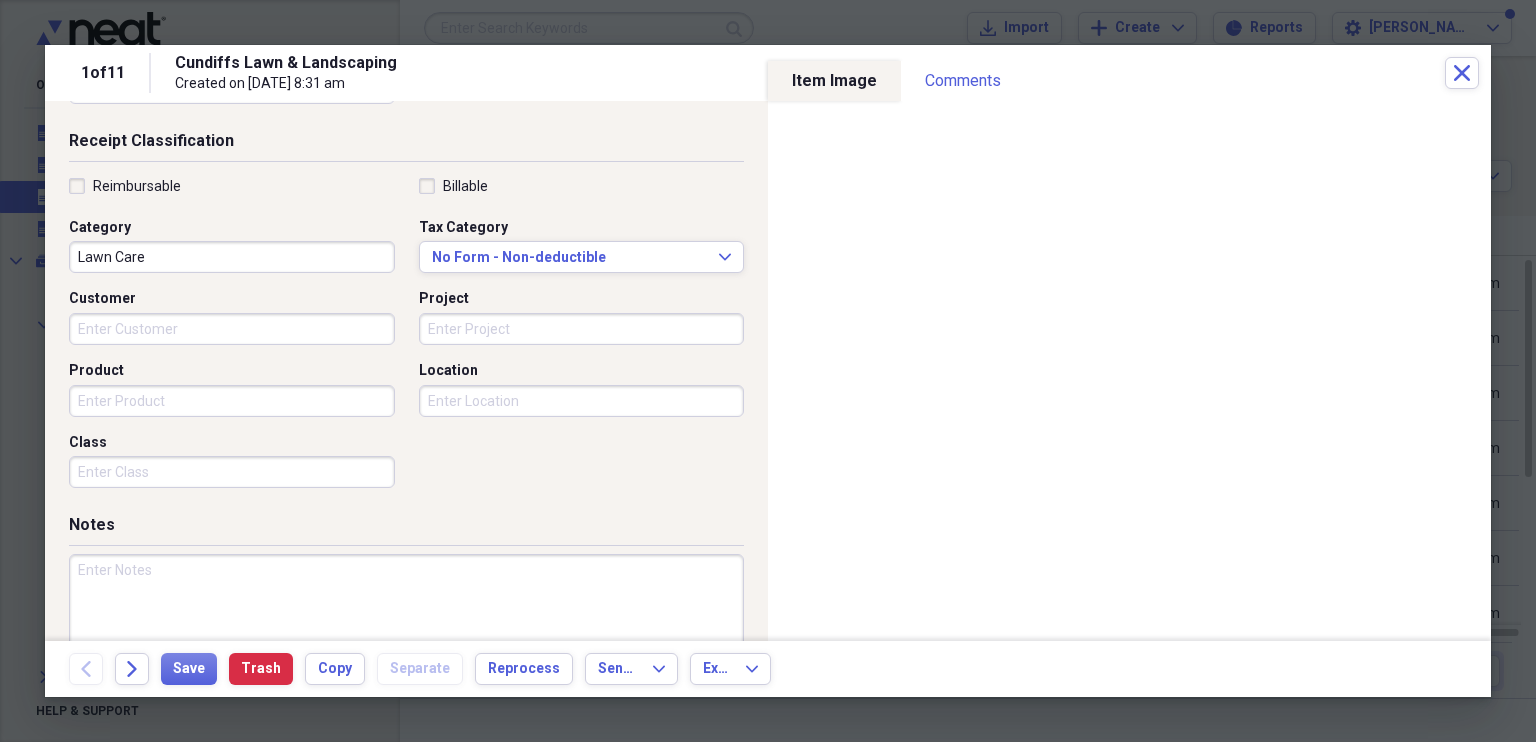 scroll, scrollTop: 480, scrollLeft: 0, axis: vertical 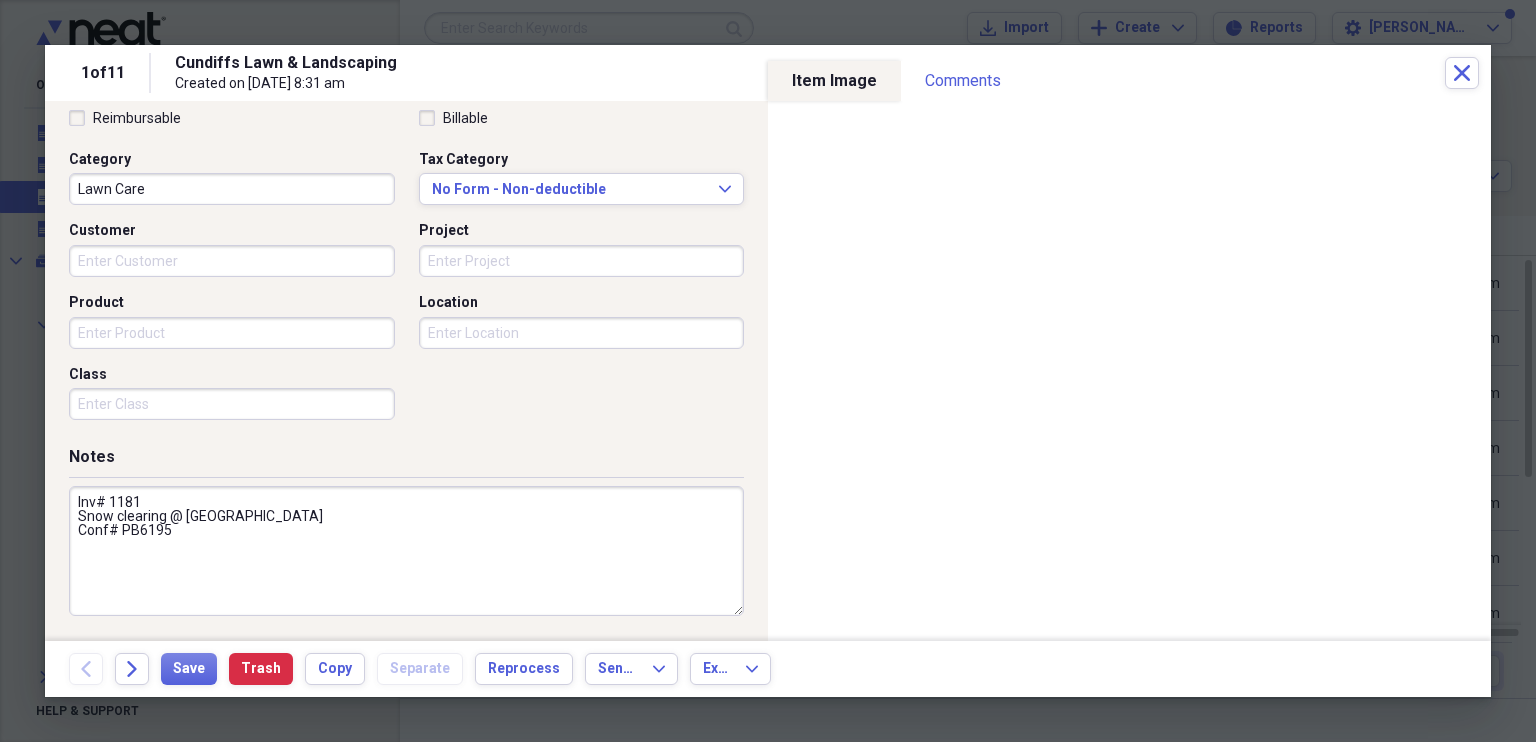 click on "Inv# 1181
Snow clearing @ [GEOGRAPHIC_DATA]
Conf# PB6195" at bounding box center [406, 551] 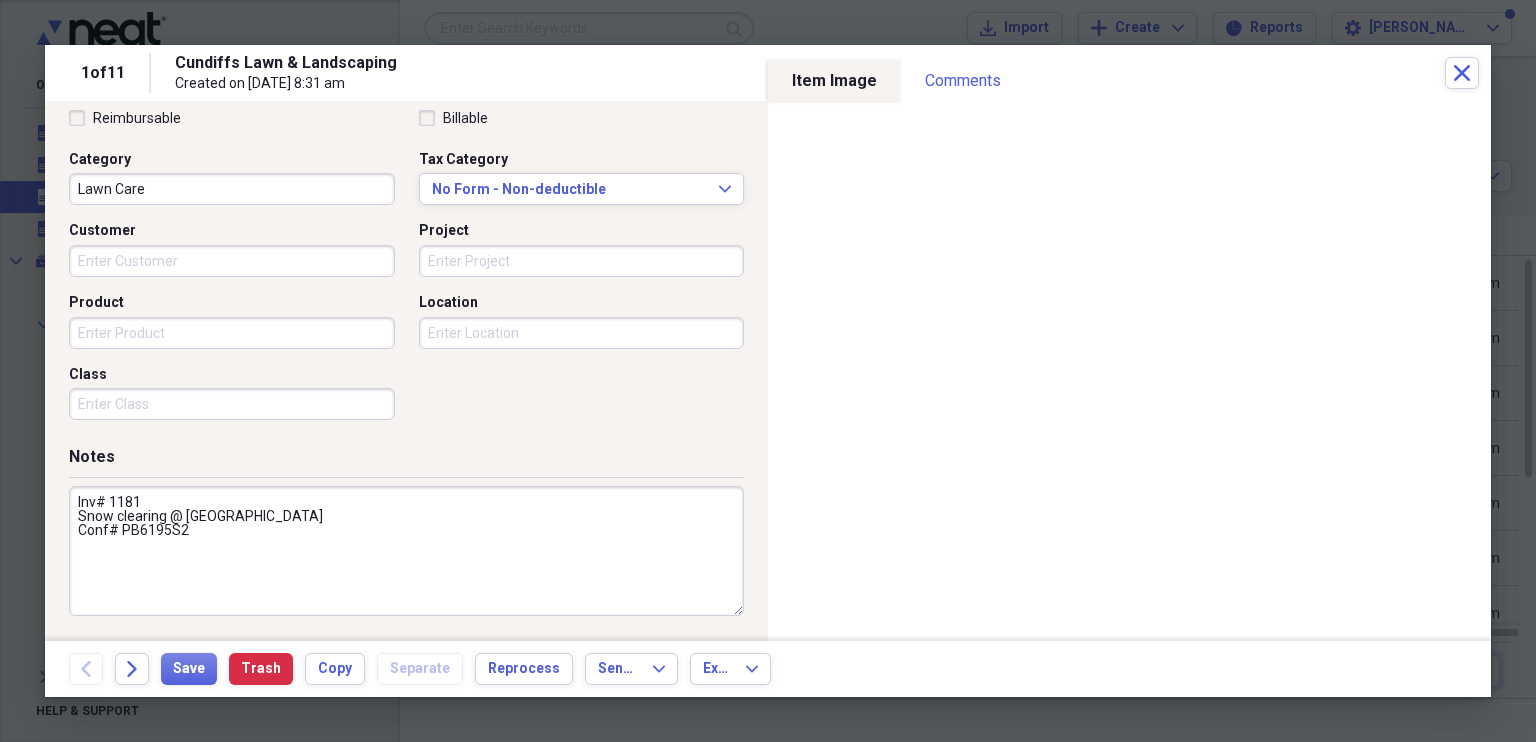 click on "Inv# 1181
Snow clearing @ [GEOGRAPHIC_DATA]
Conf# PB6195S2" at bounding box center [406, 551] 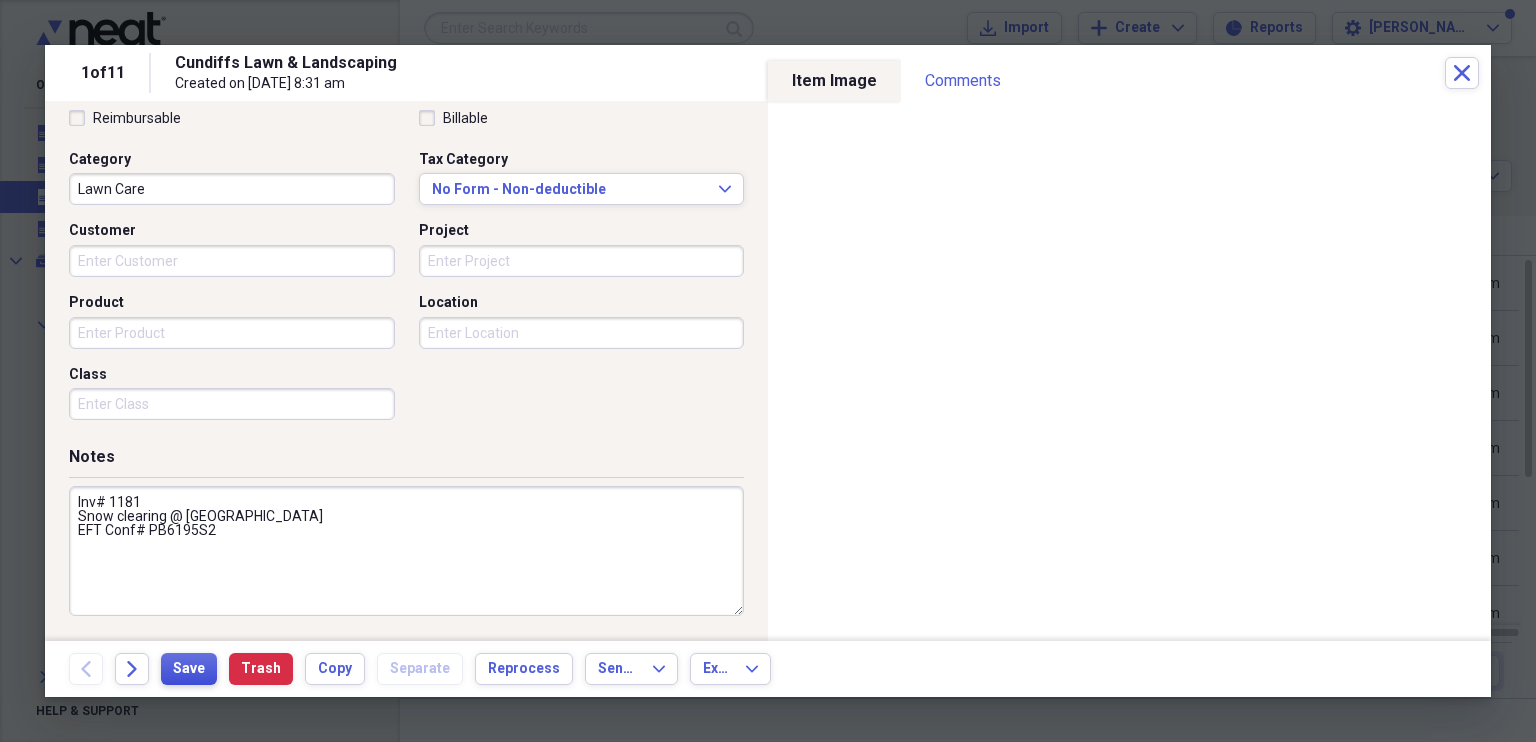 click on "Save" at bounding box center [189, 669] 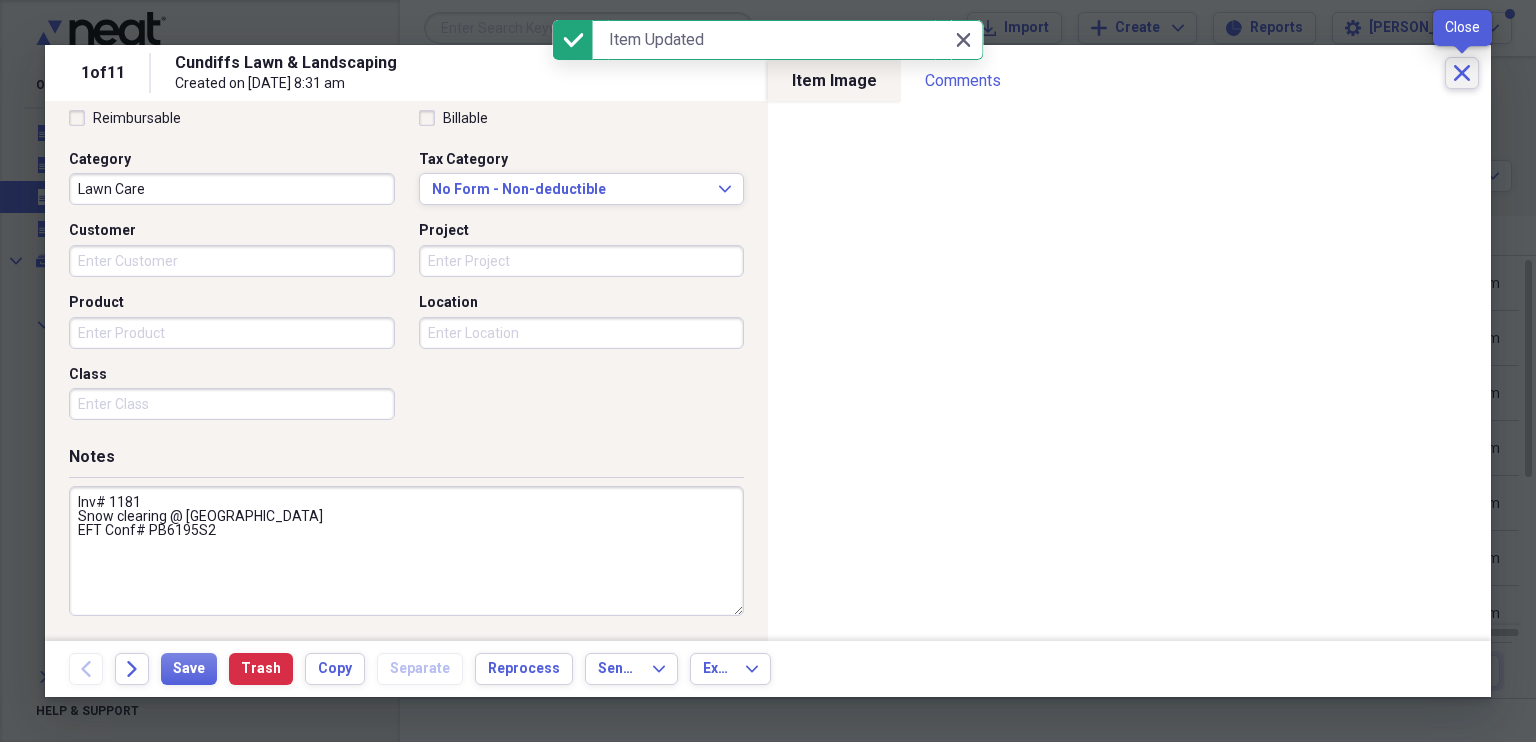 click on "Close" 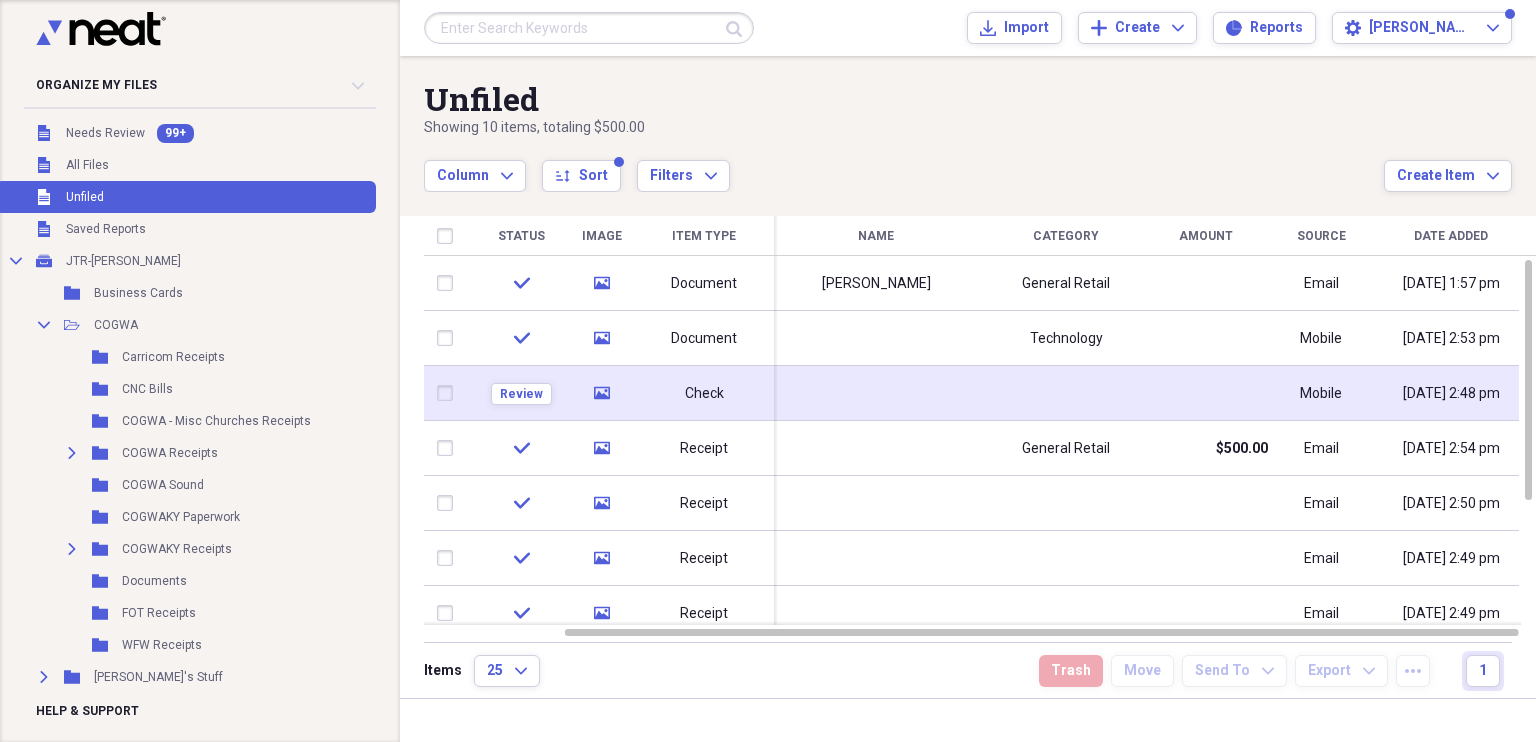 click on "Check" at bounding box center (704, 394) 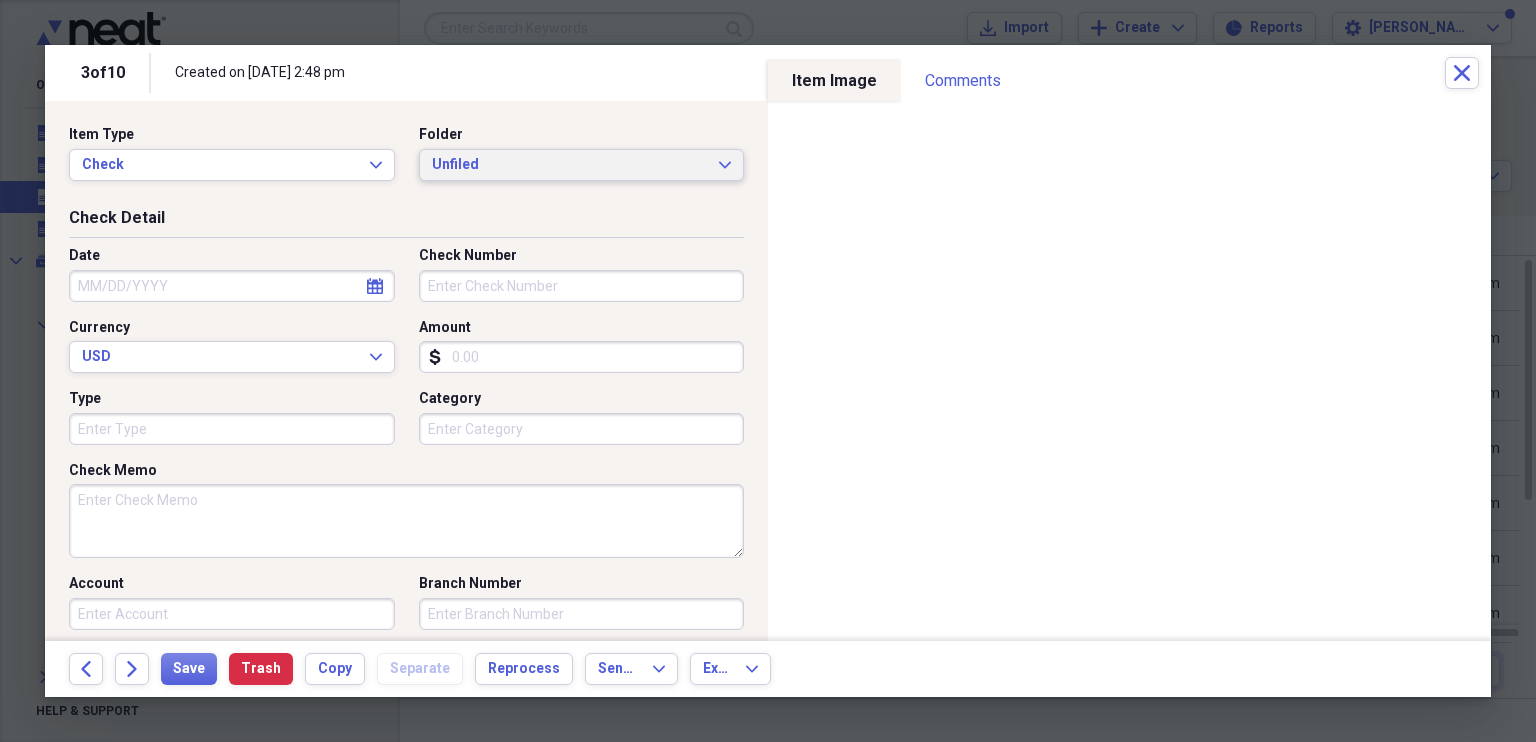 click on "Unfiled" at bounding box center (570, 165) 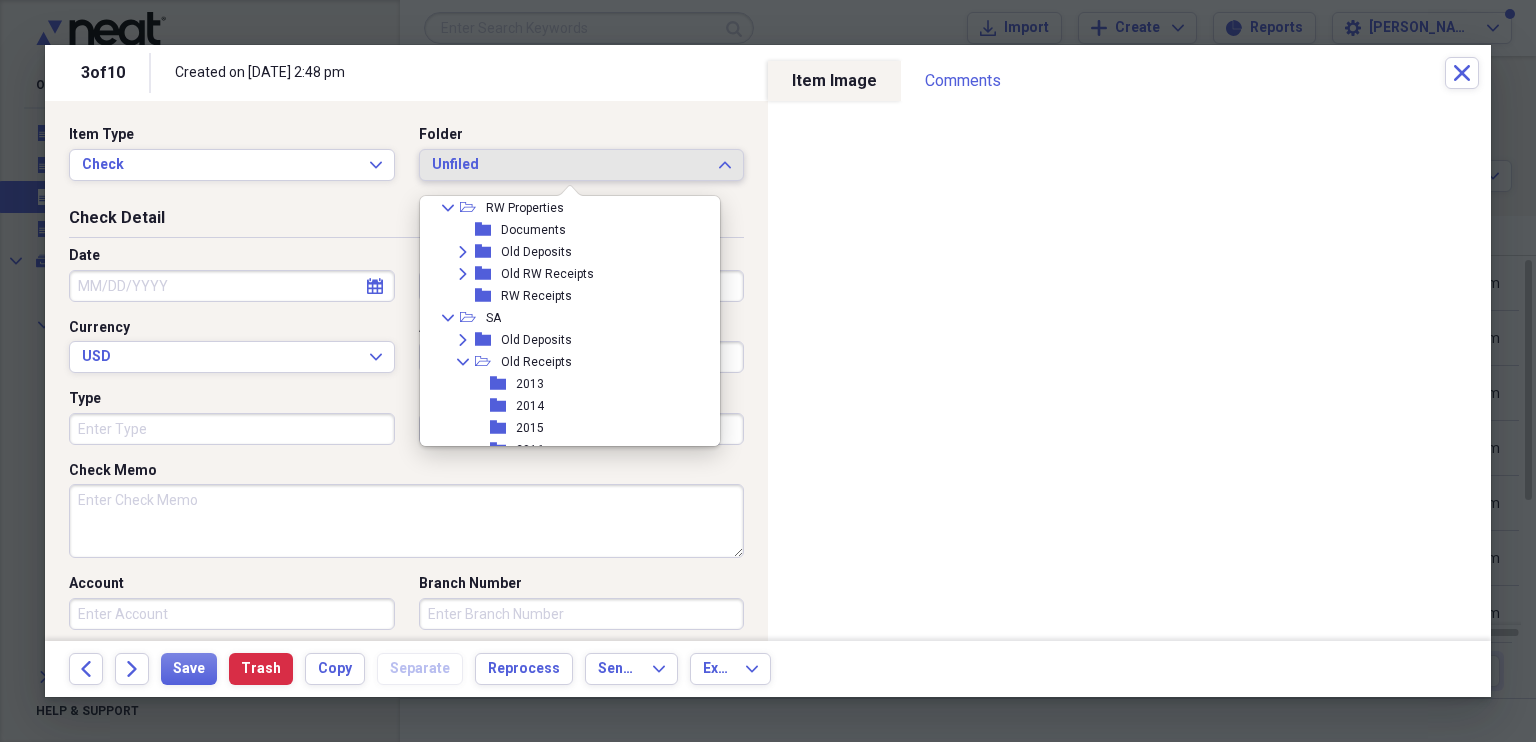 scroll, scrollTop: 1856, scrollLeft: 0, axis: vertical 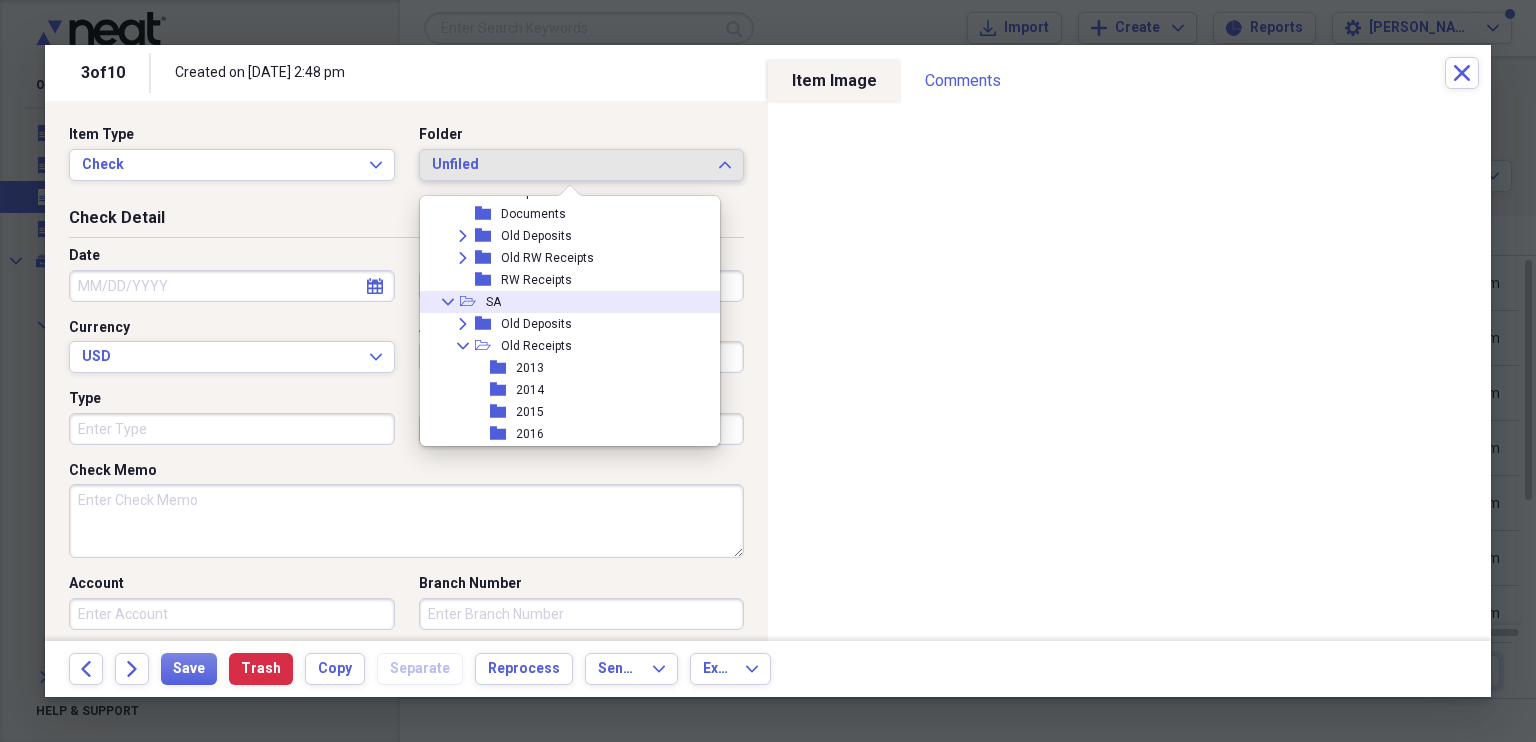 click on "SA" at bounding box center (493, 302) 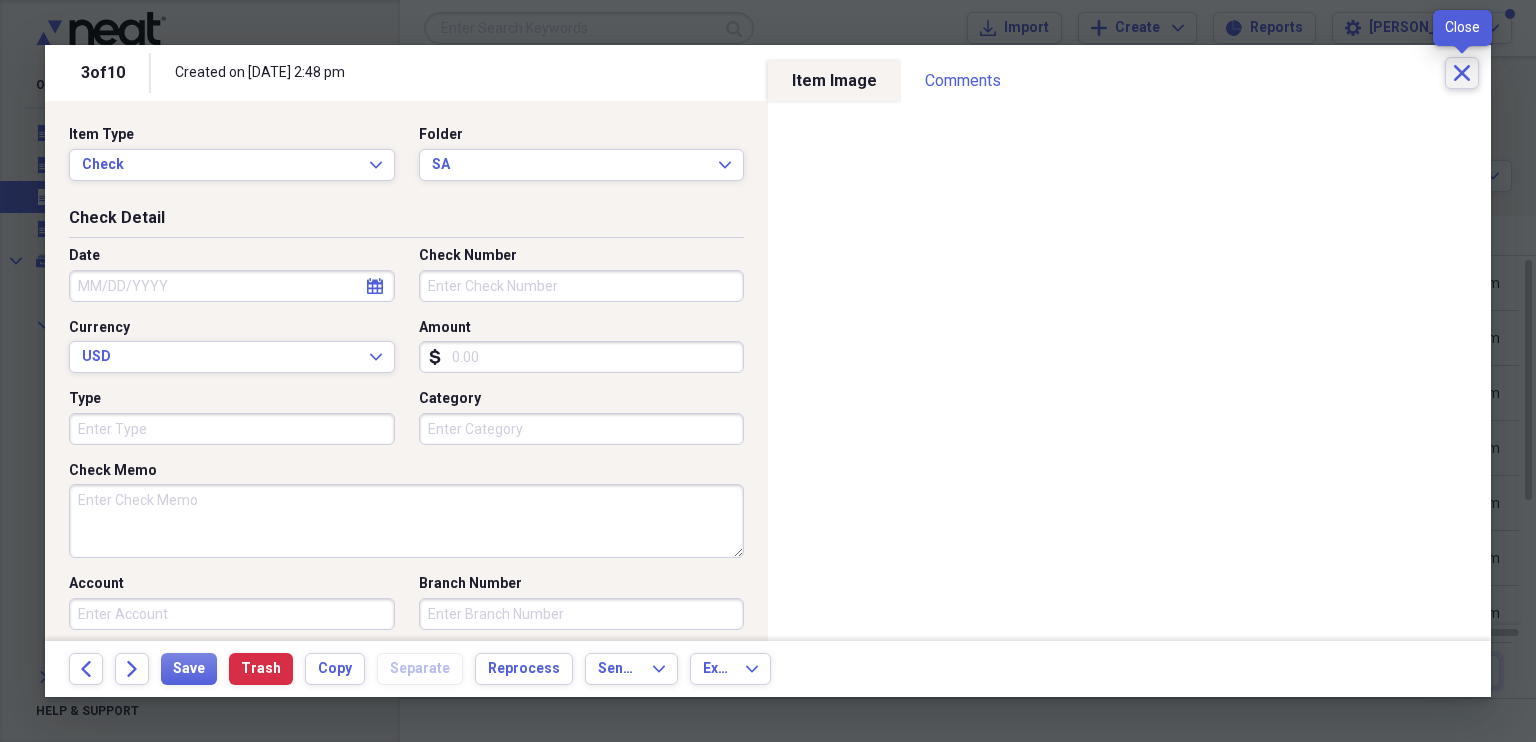 click on "Close" 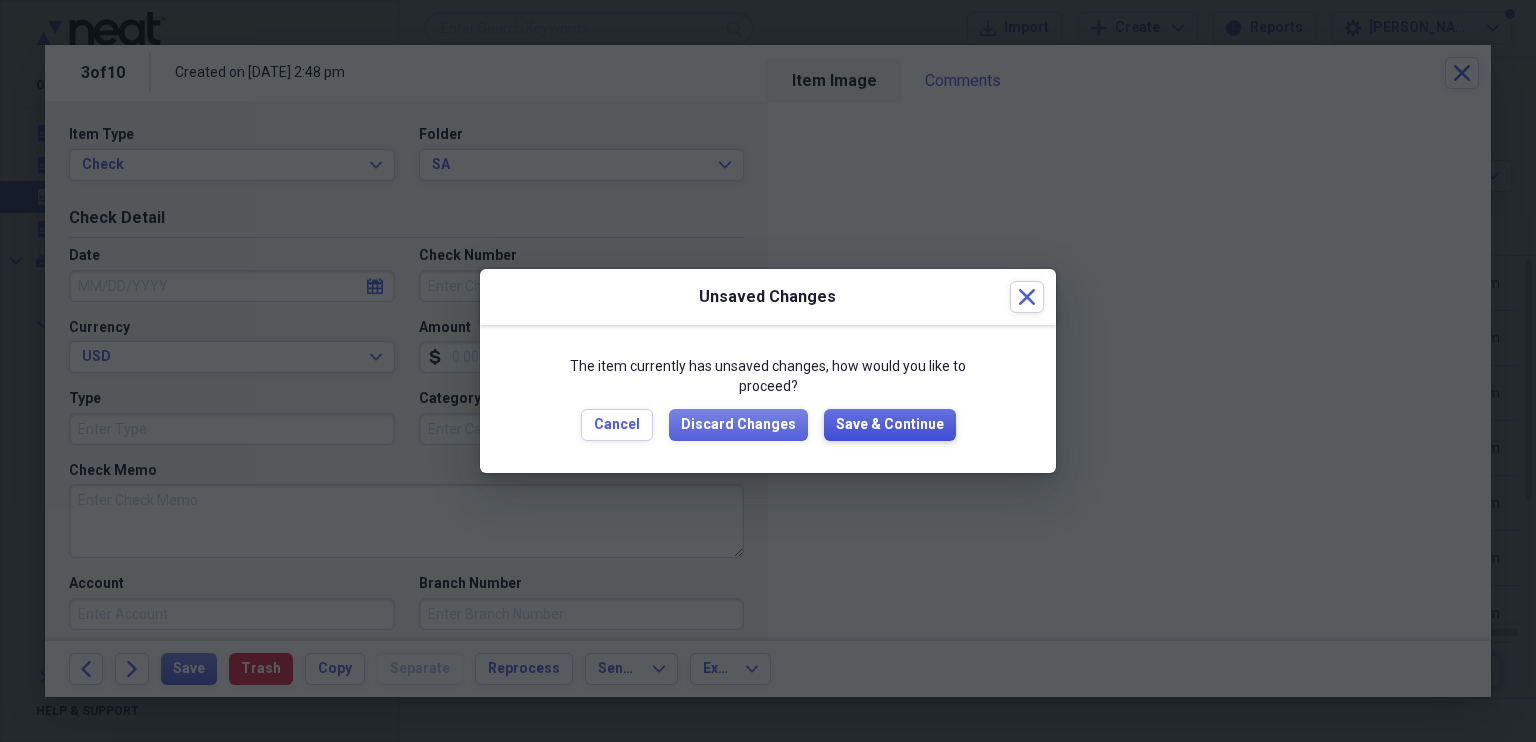 click on "Save & Continue" at bounding box center (890, 425) 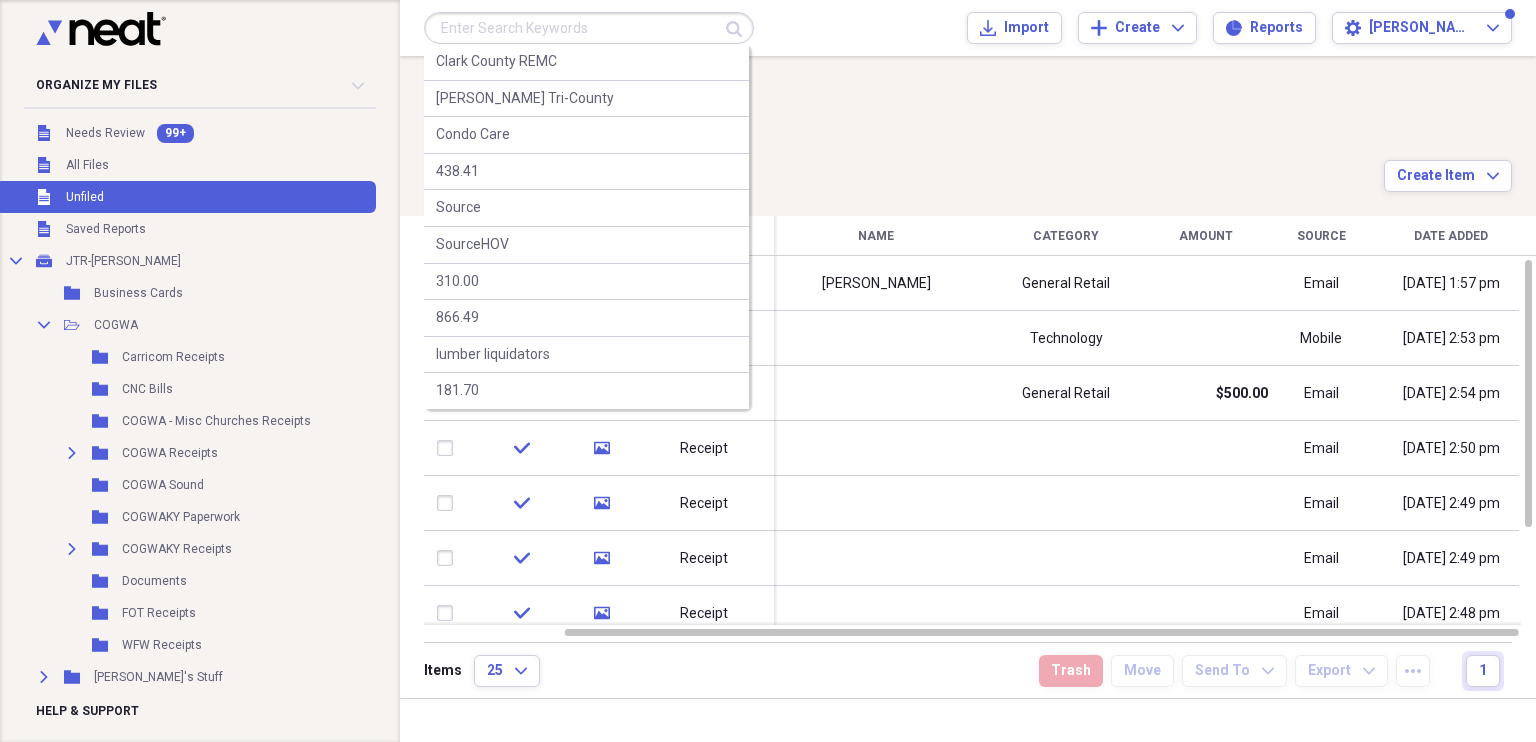click at bounding box center [589, 28] 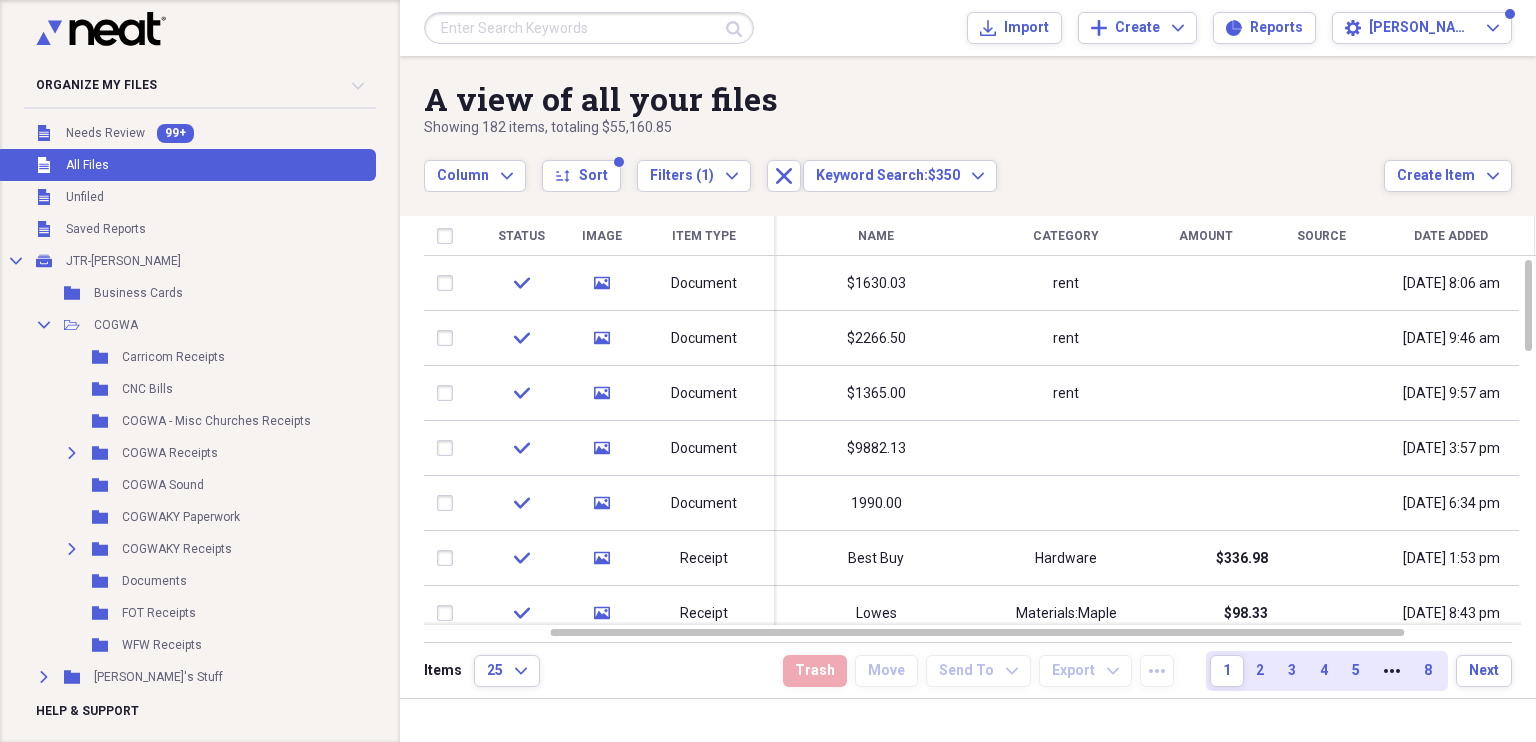 click on "Date Added" at bounding box center (1451, 236) 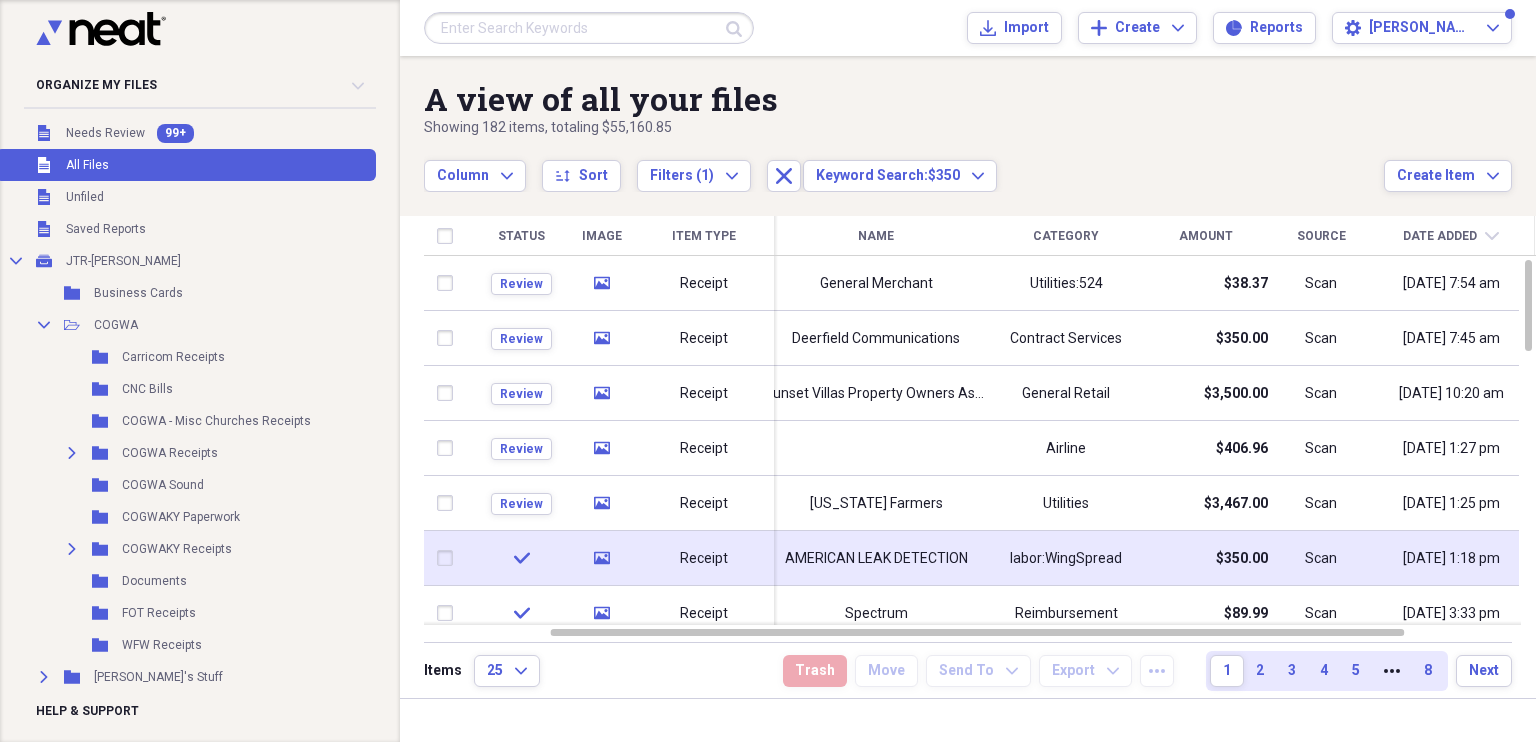click on "AMERICAN LEAK DETECTION" at bounding box center (876, 558) 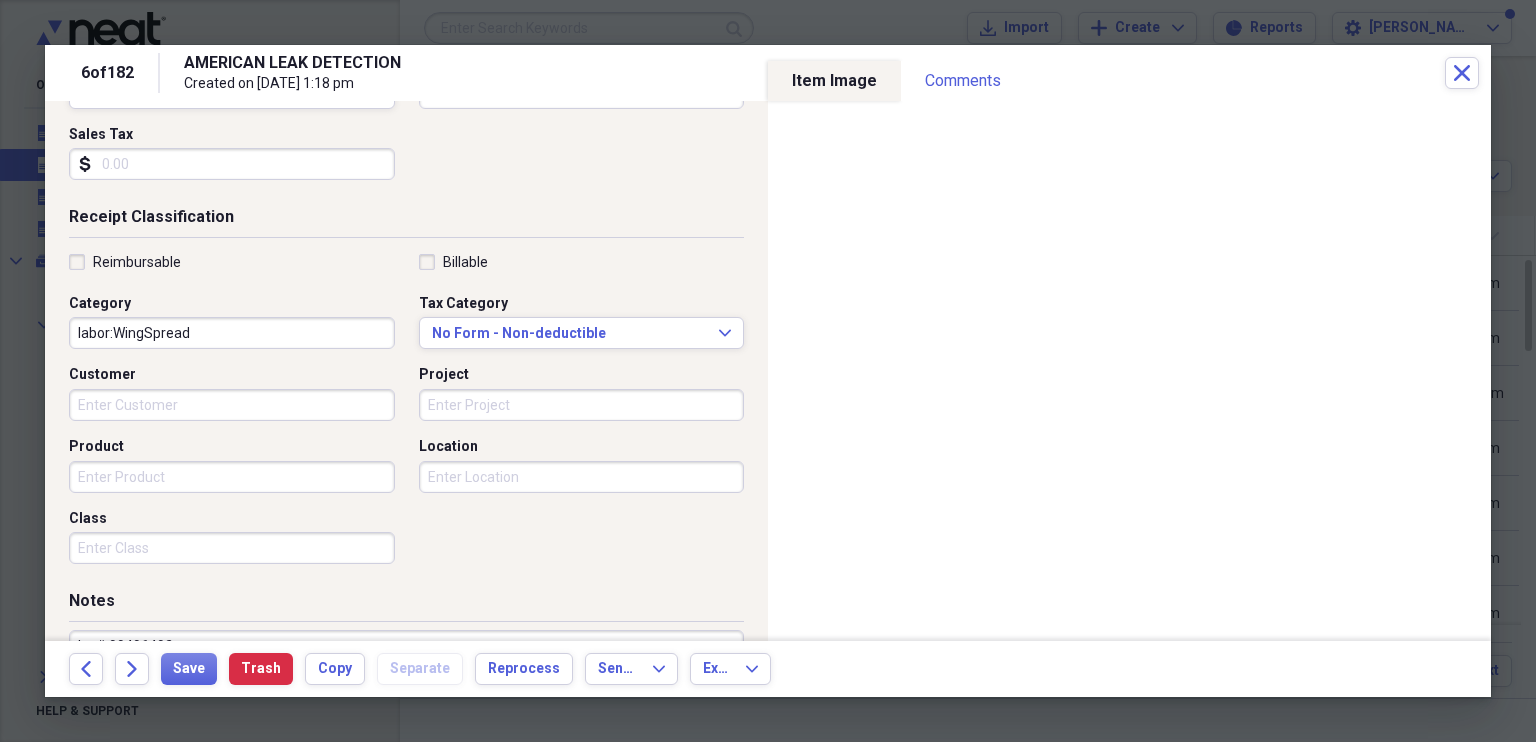scroll, scrollTop: 480, scrollLeft: 0, axis: vertical 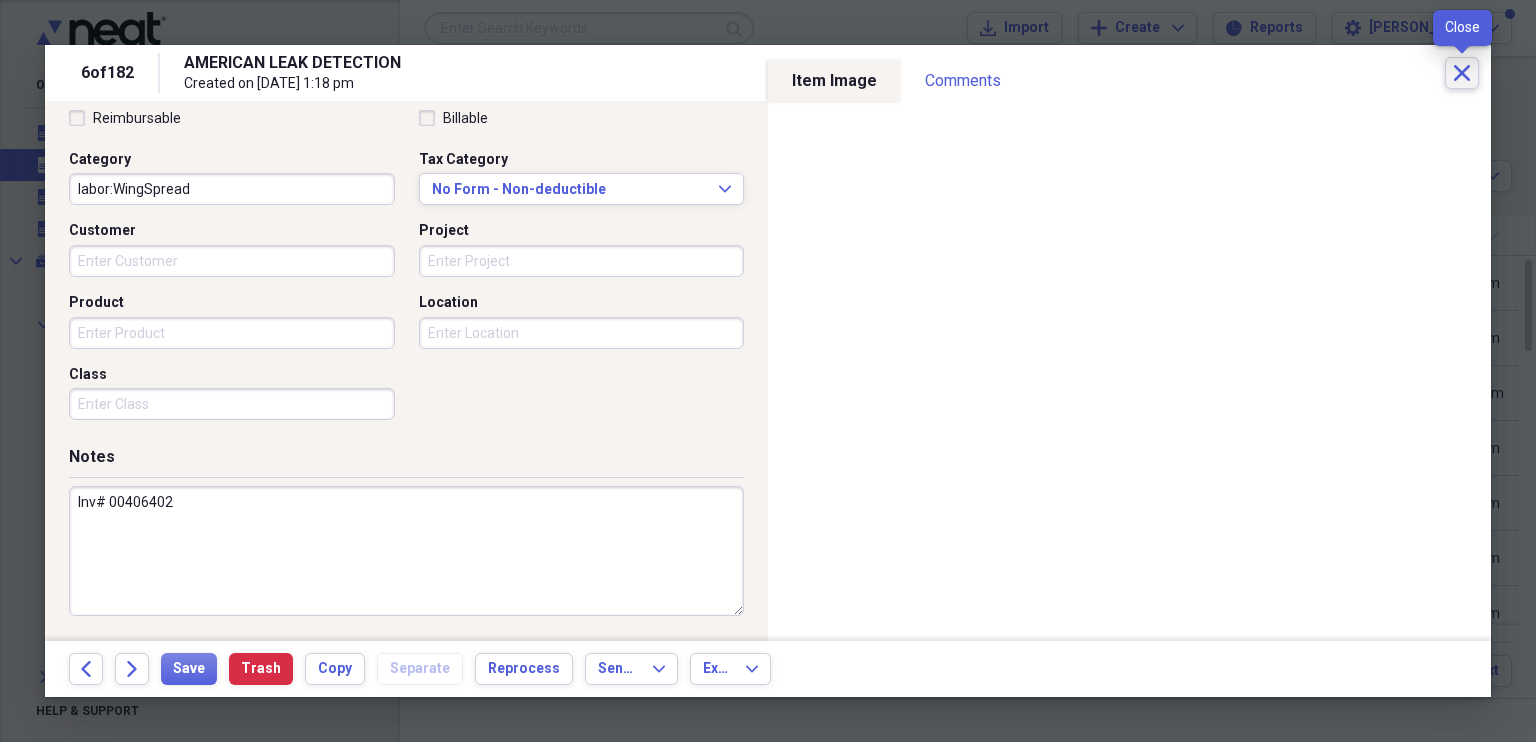 click 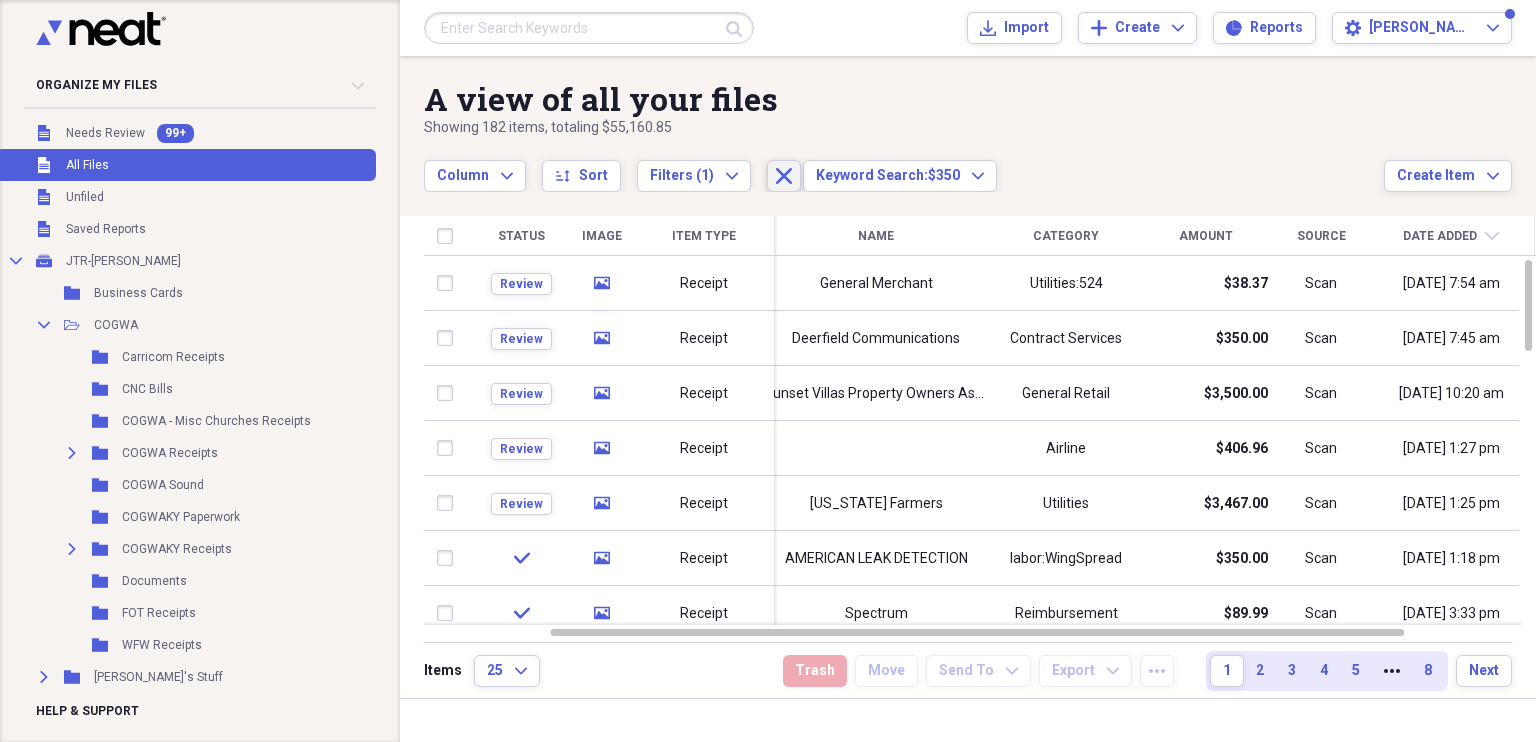 click on "Close" 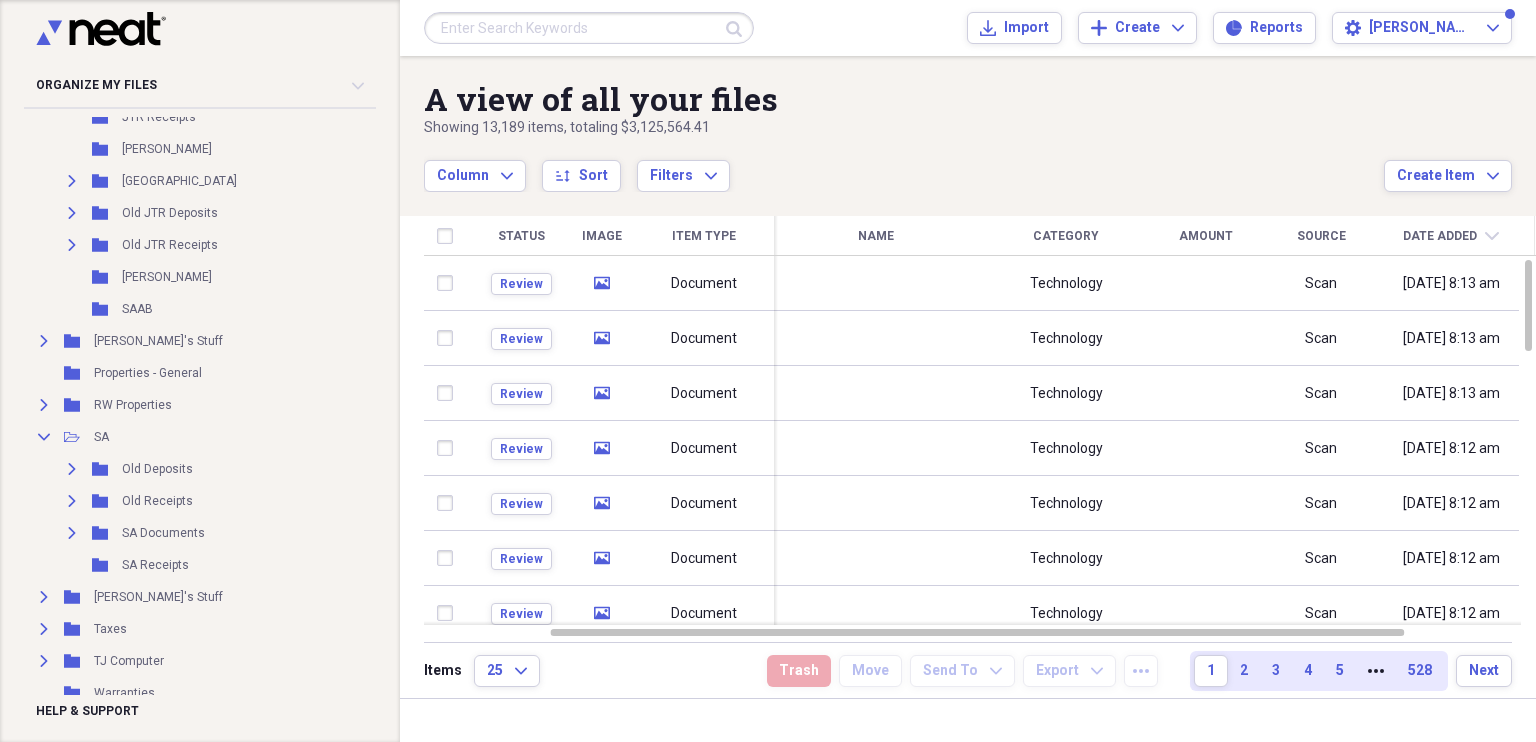 scroll, scrollTop: 784, scrollLeft: 6, axis: both 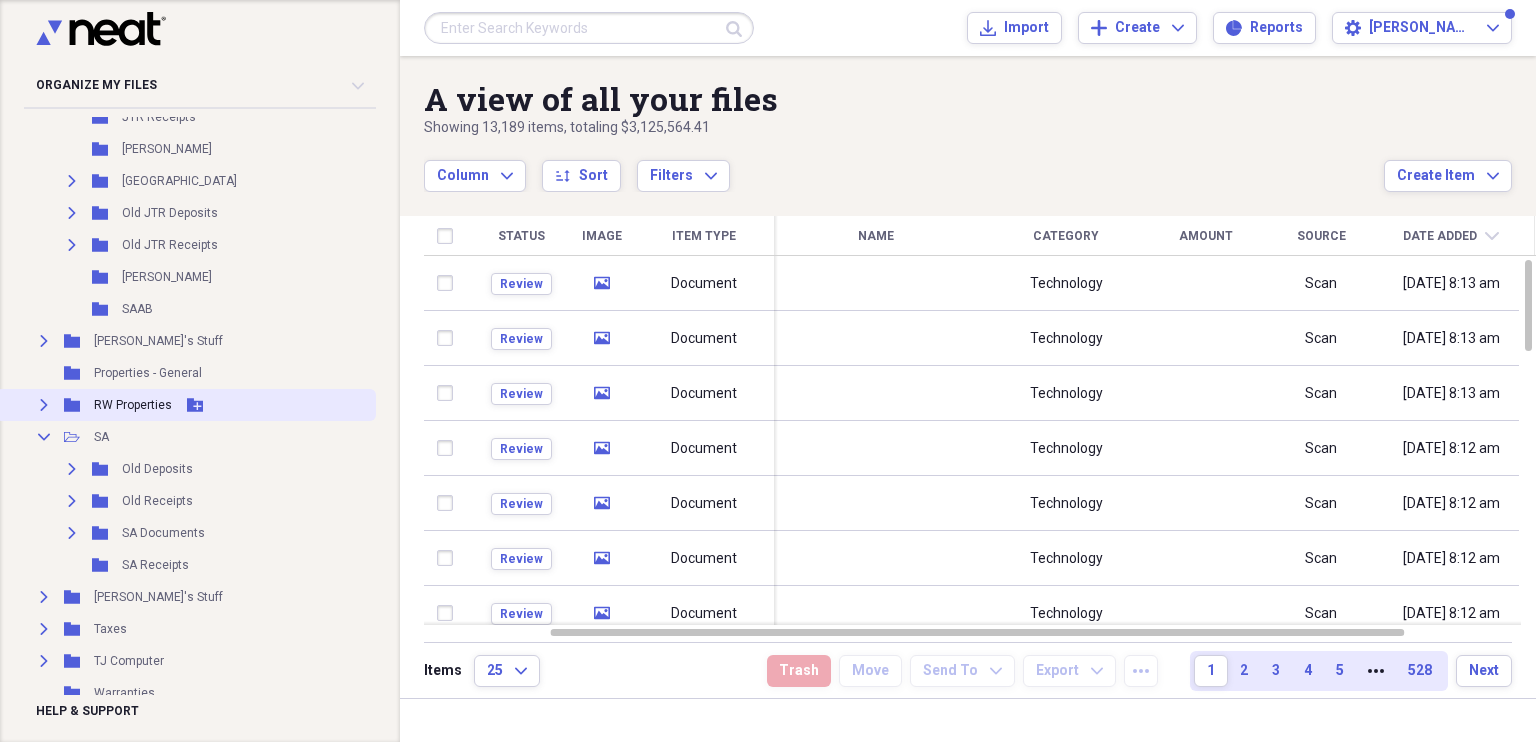 click 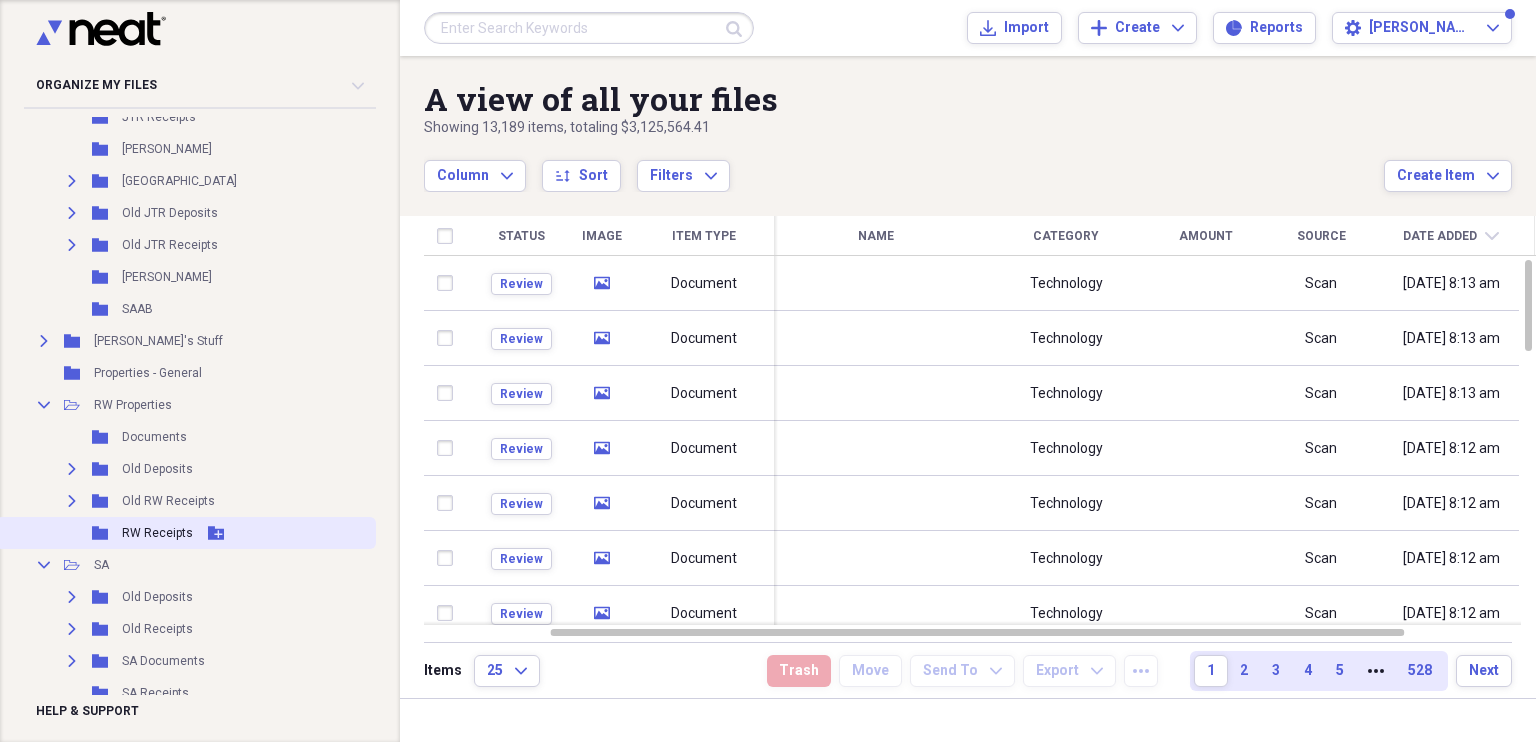 click on "RW Receipts" at bounding box center [157, 533] 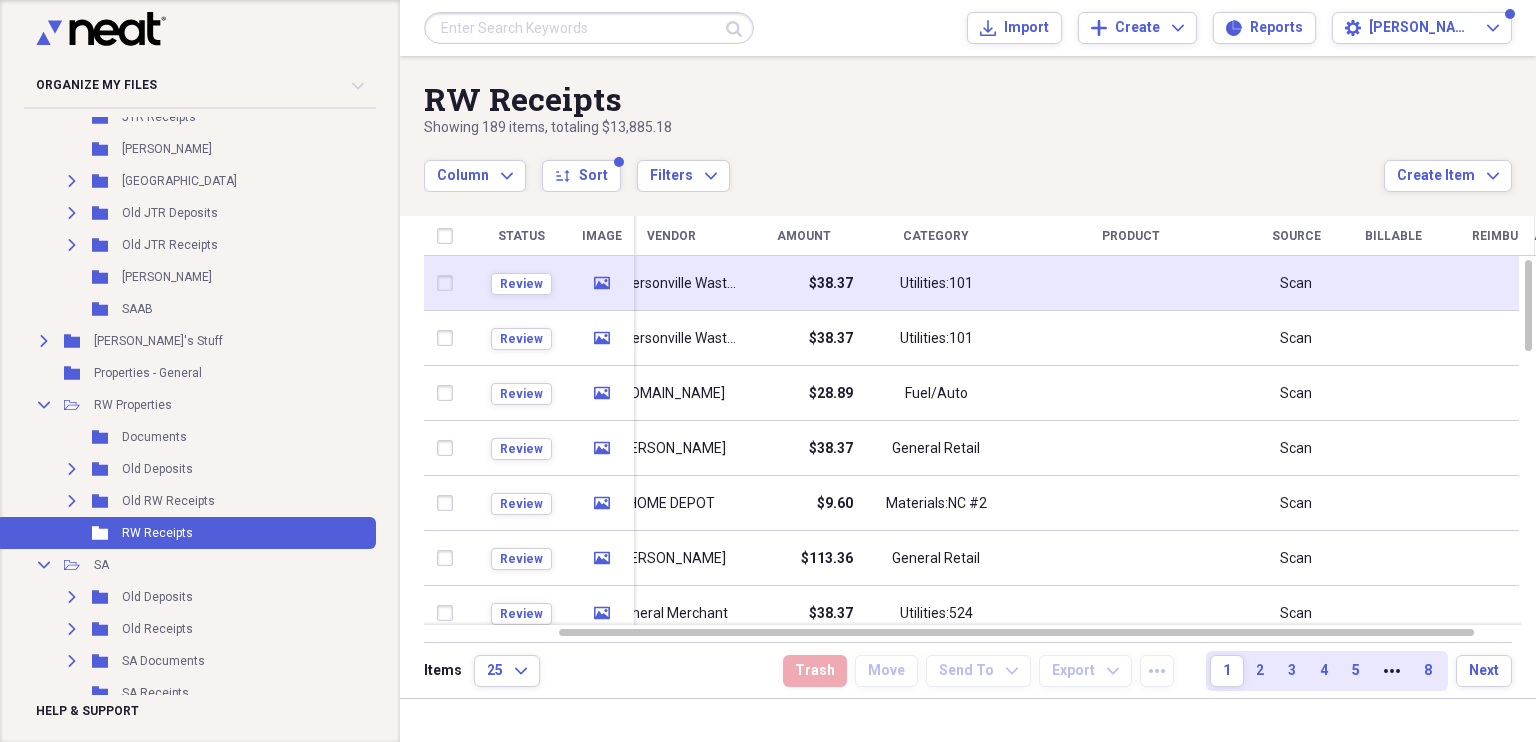 click on "Jeffersonville Wastewater Dept" at bounding box center (671, 284) 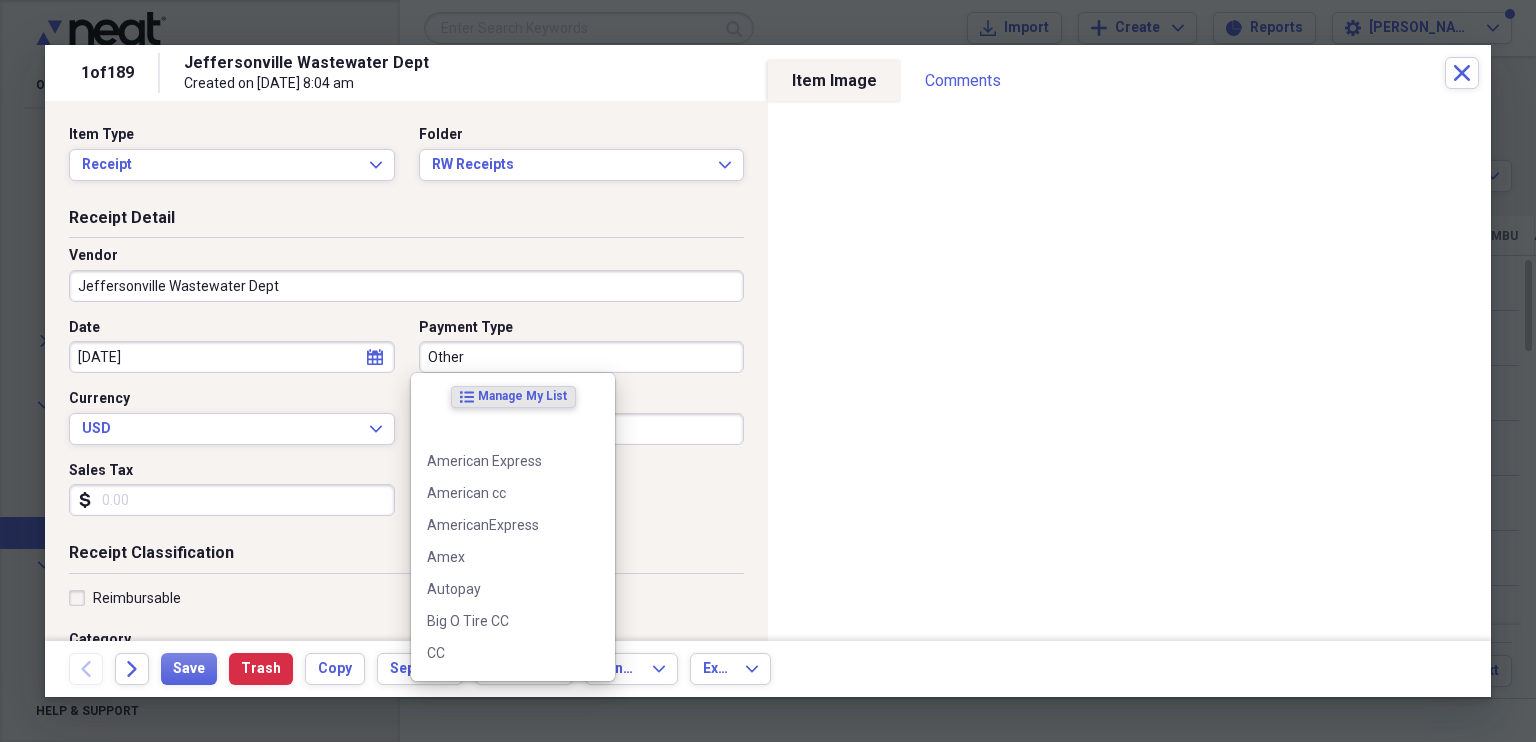 click on "Other" at bounding box center (582, 357) 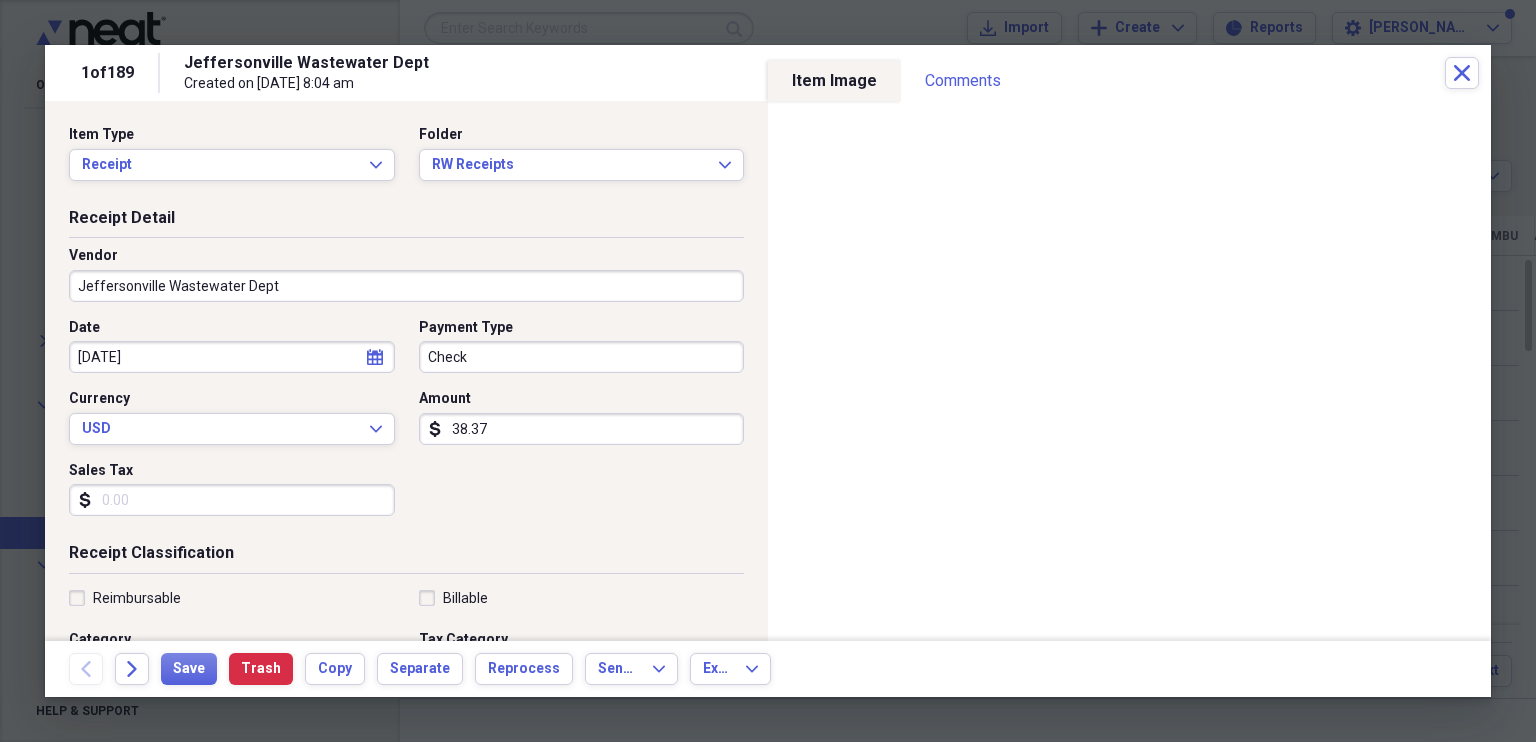 click on "Sales Tax" at bounding box center (232, 500) 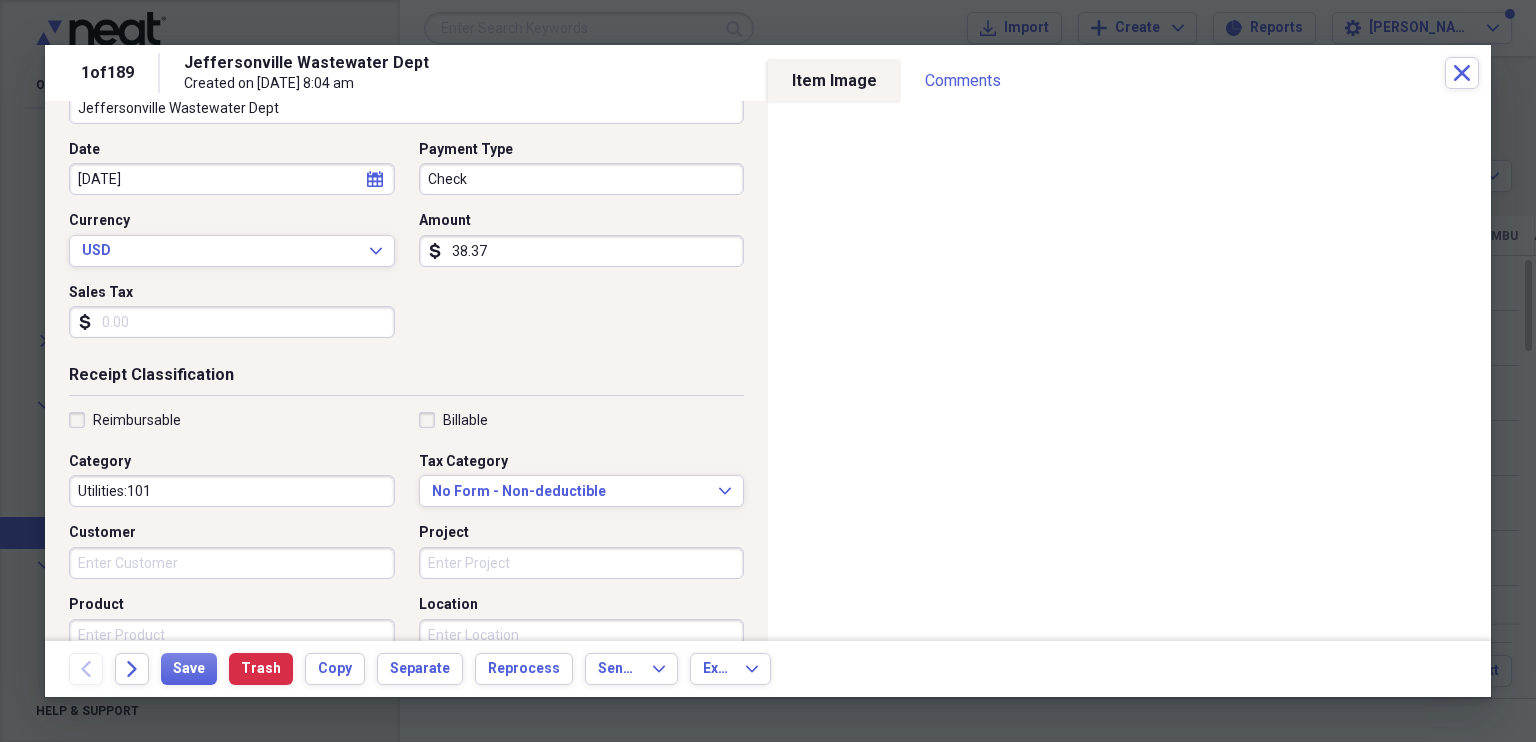 scroll, scrollTop: 178, scrollLeft: 0, axis: vertical 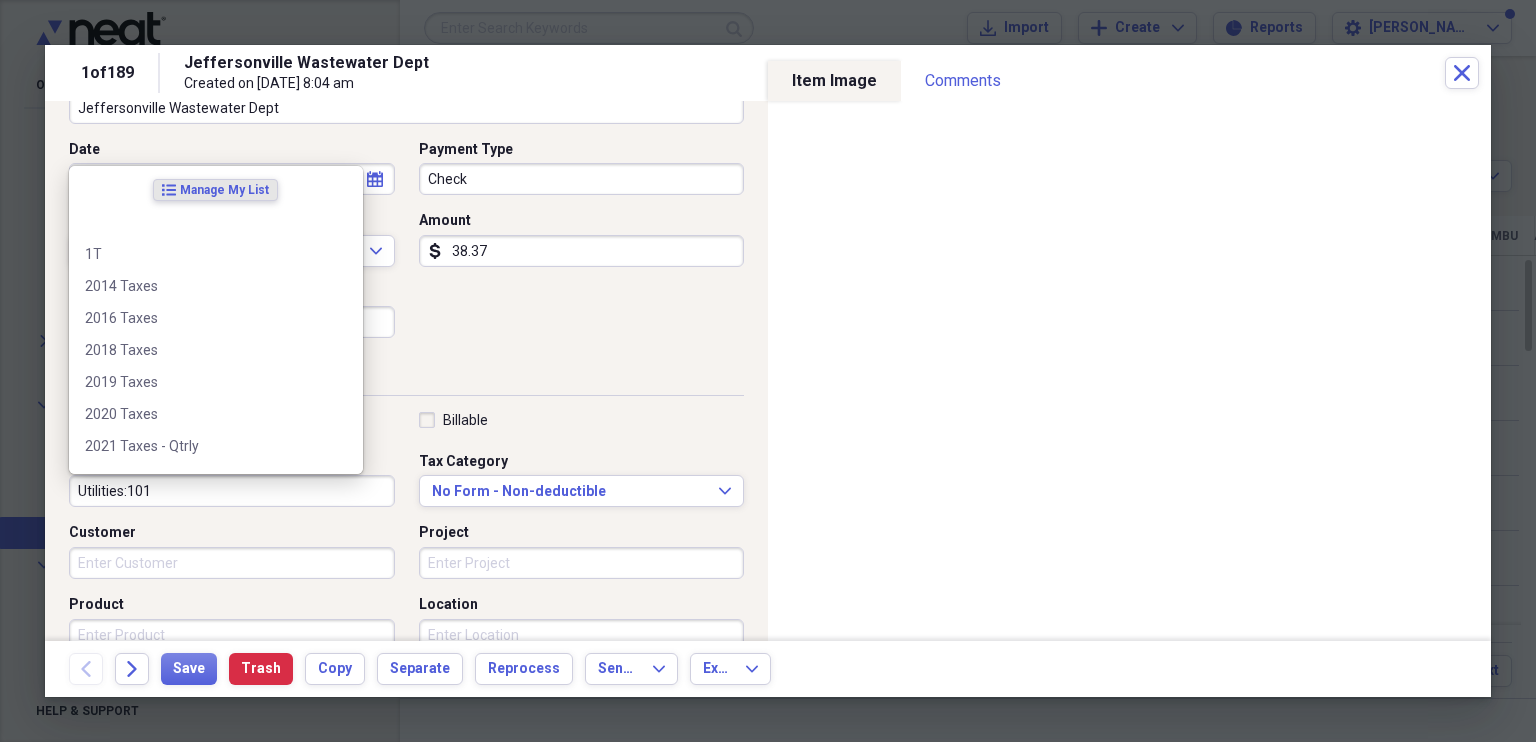 click on "Utilities:101" at bounding box center (232, 491) 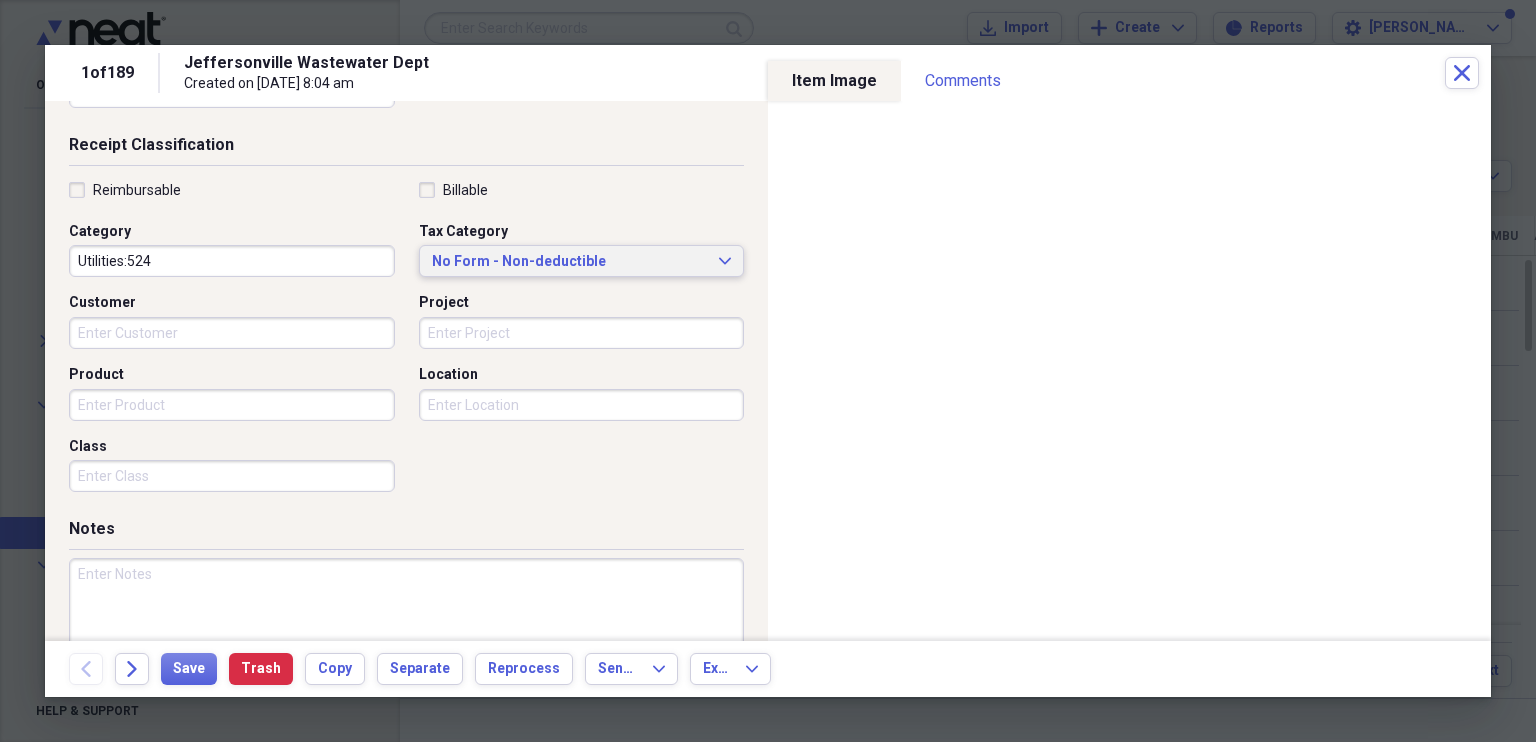 scroll, scrollTop: 410, scrollLeft: 0, axis: vertical 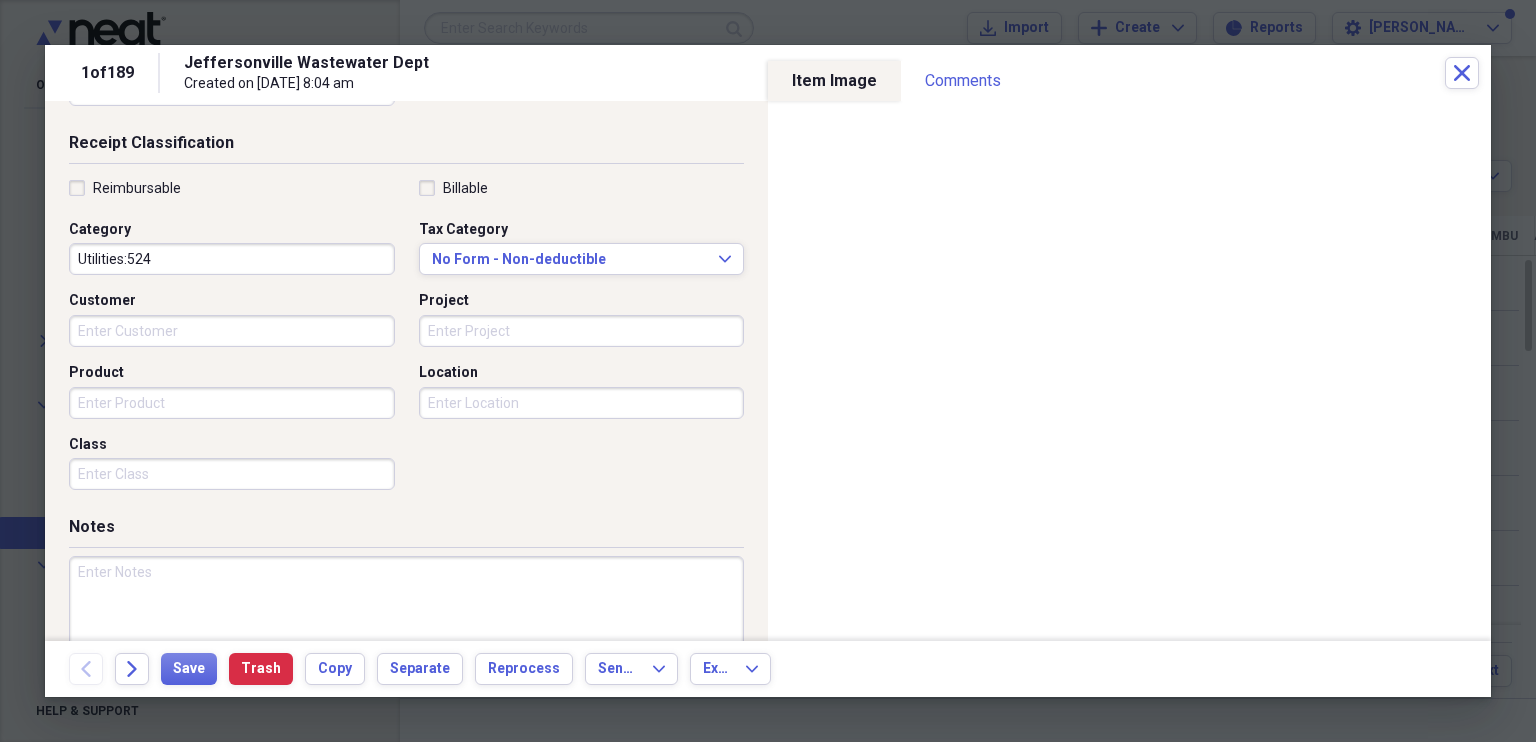 click at bounding box center (406, 621) 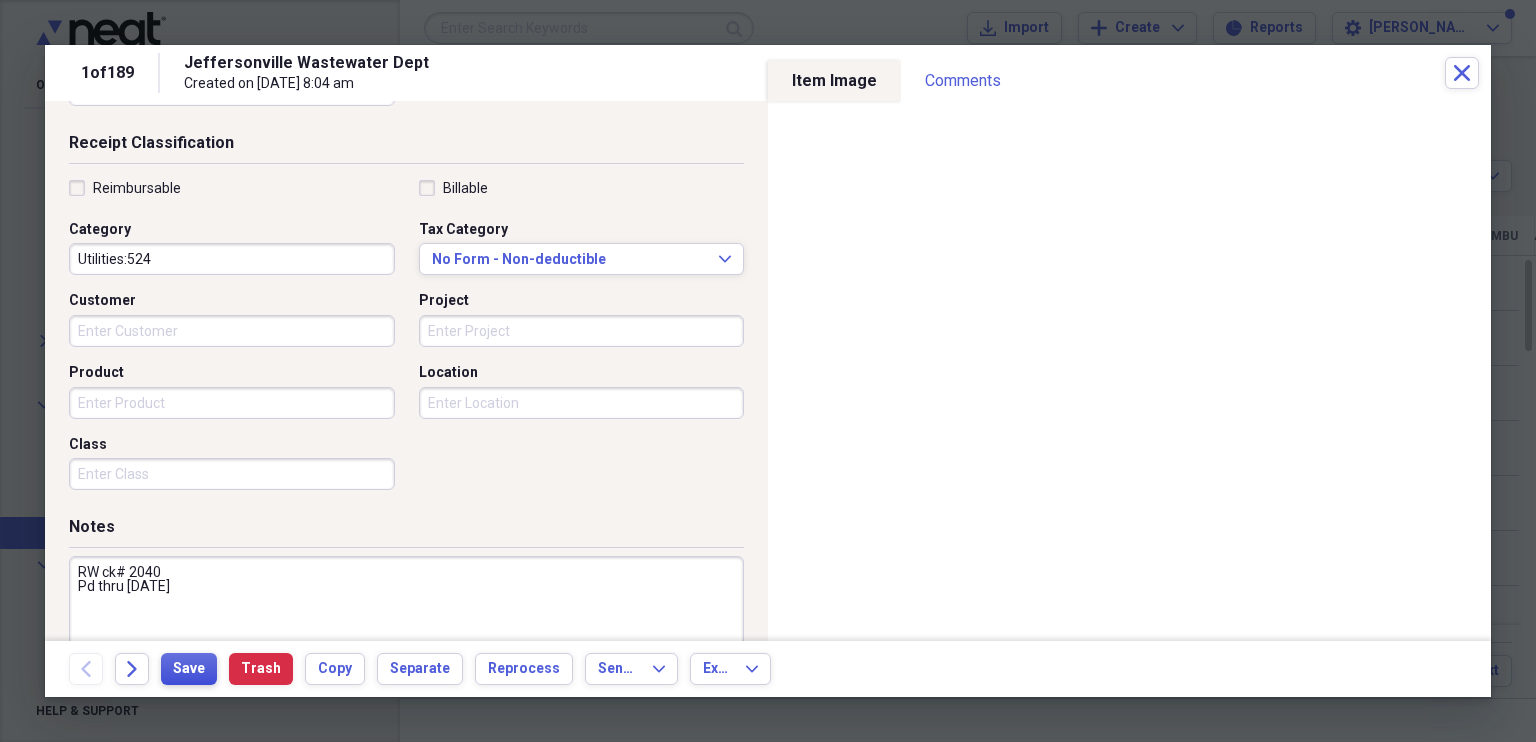 click on "Save" at bounding box center [189, 669] 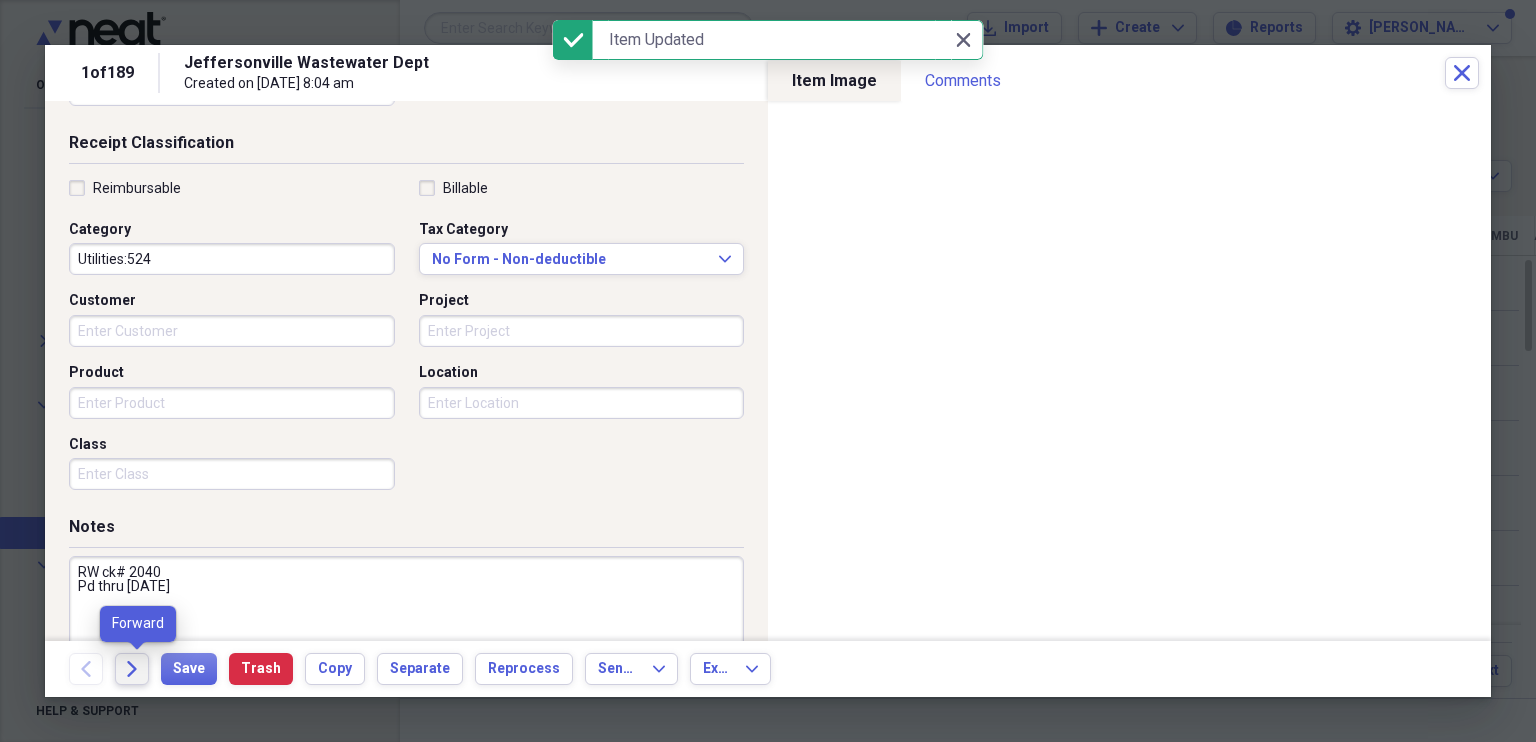 click 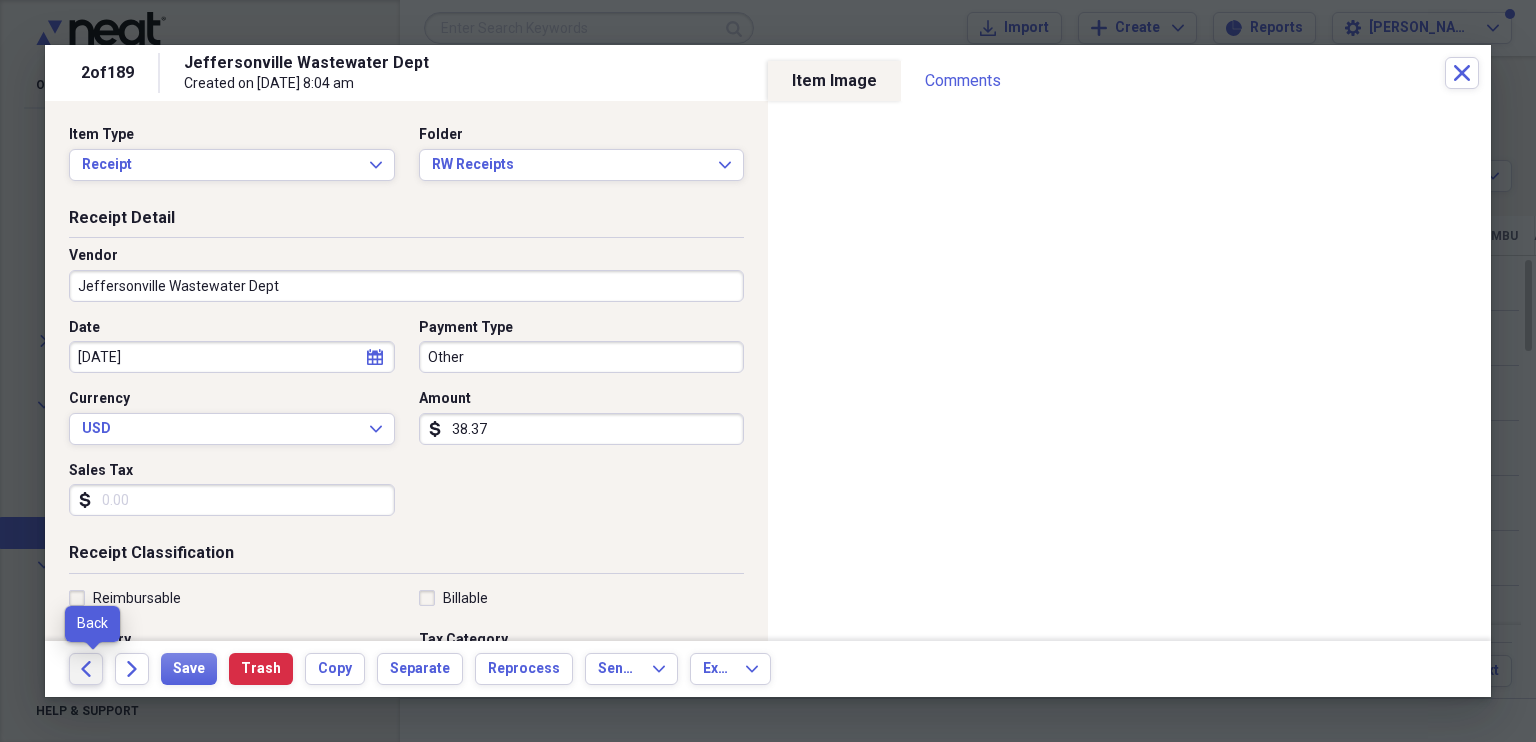 click on "Back" 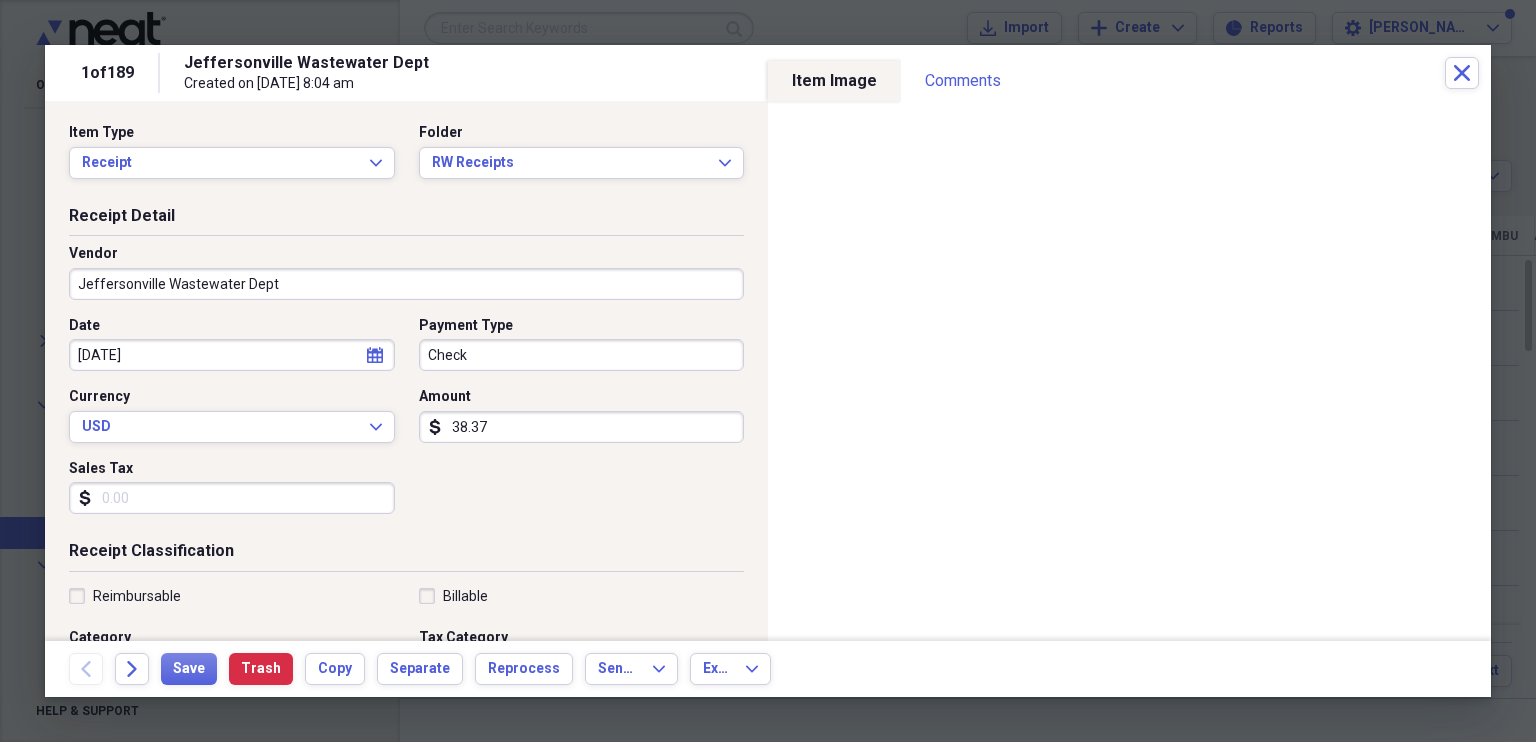 scroll, scrollTop: 0, scrollLeft: 0, axis: both 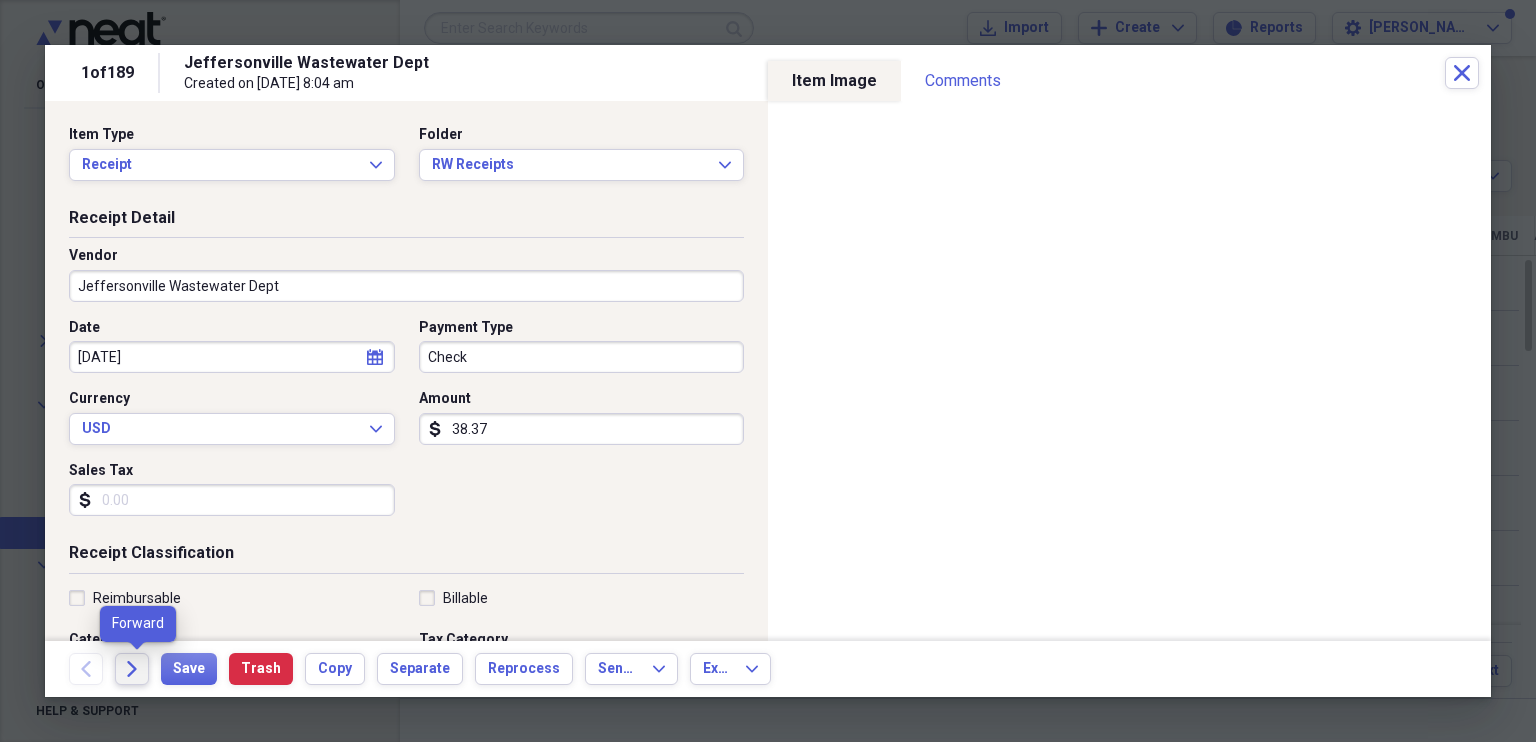 click 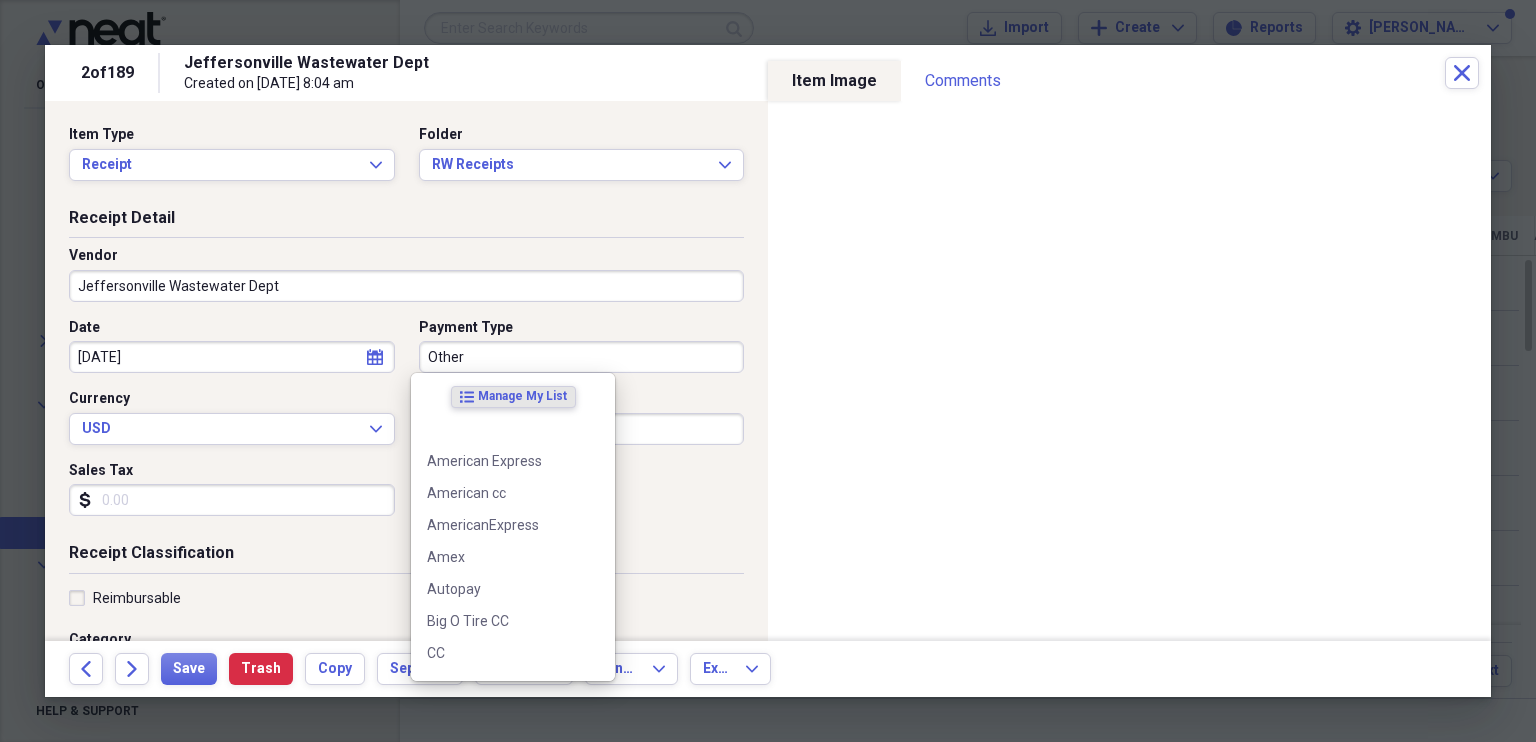 click on "Other" at bounding box center [582, 357] 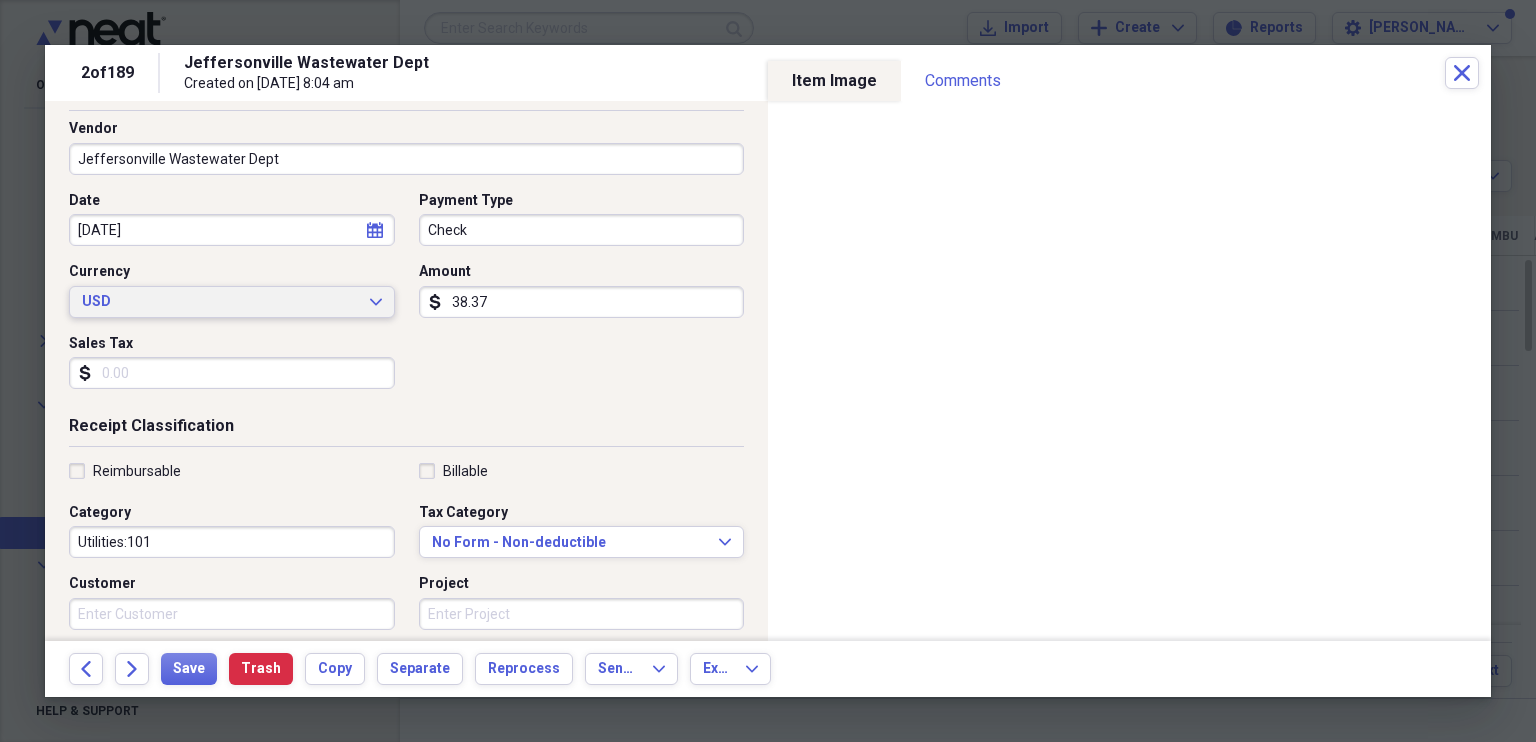 scroll, scrollTop: 150, scrollLeft: 0, axis: vertical 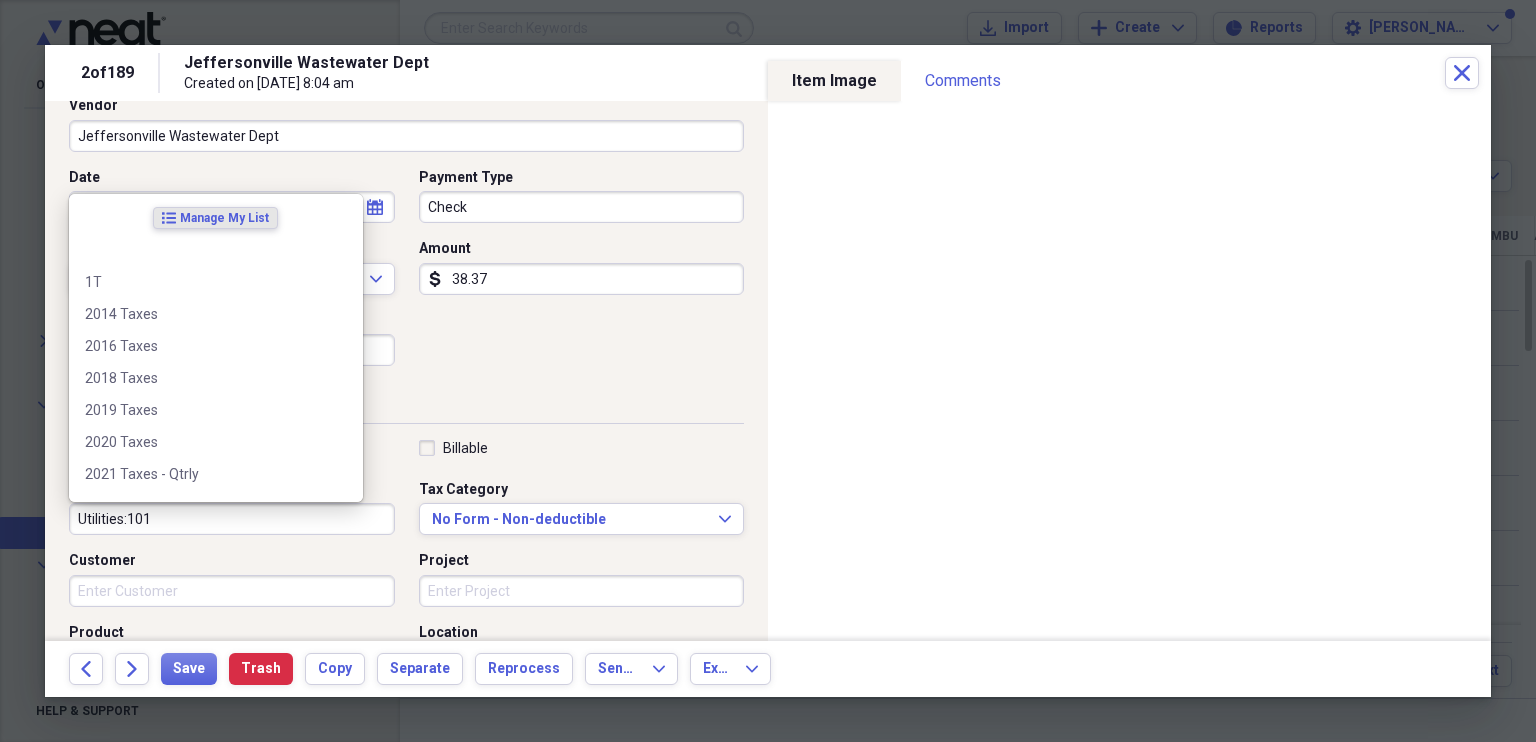 click on "Utilities:101" at bounding box center (232, 519) 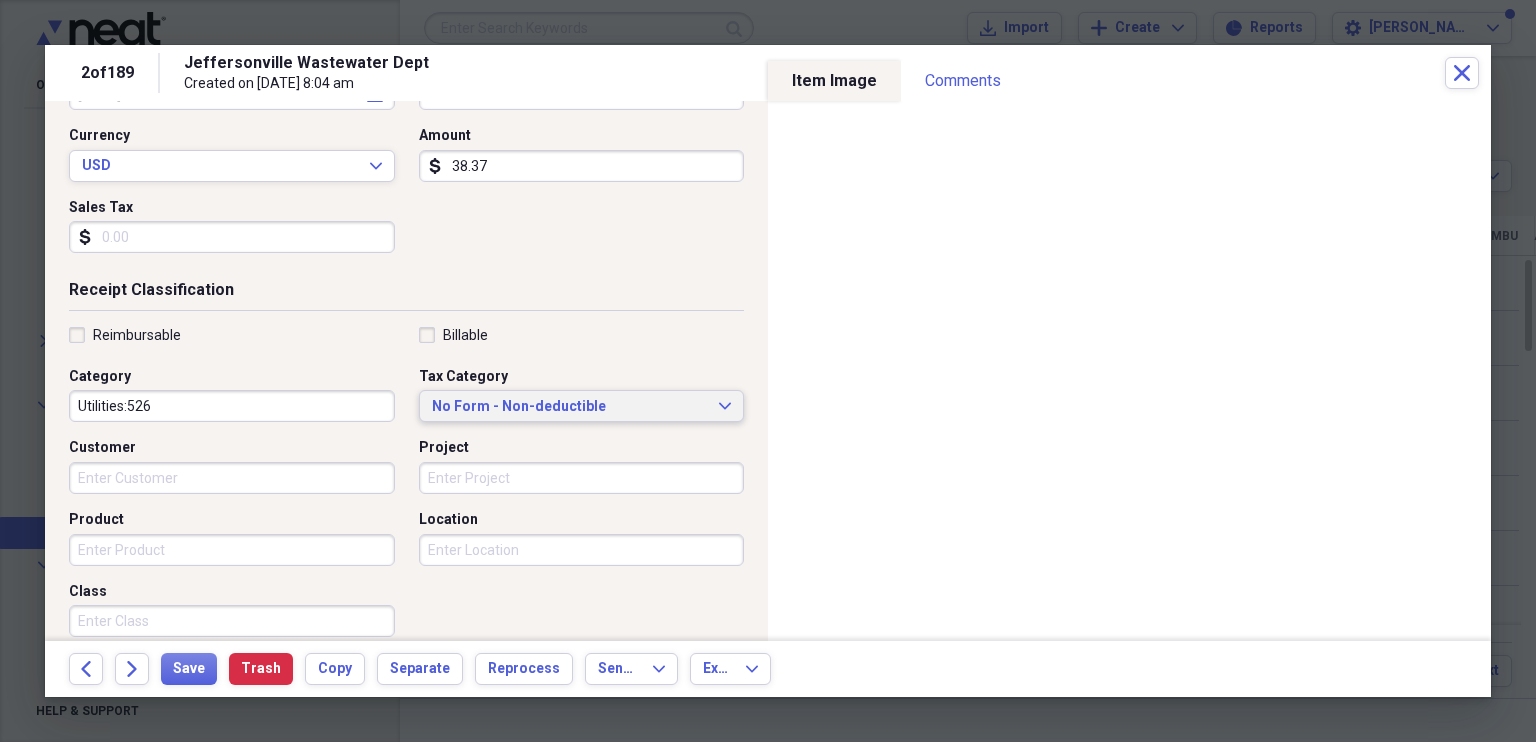 scroll, scrollTop: 480, scrollLeft: 0, axis: vertical 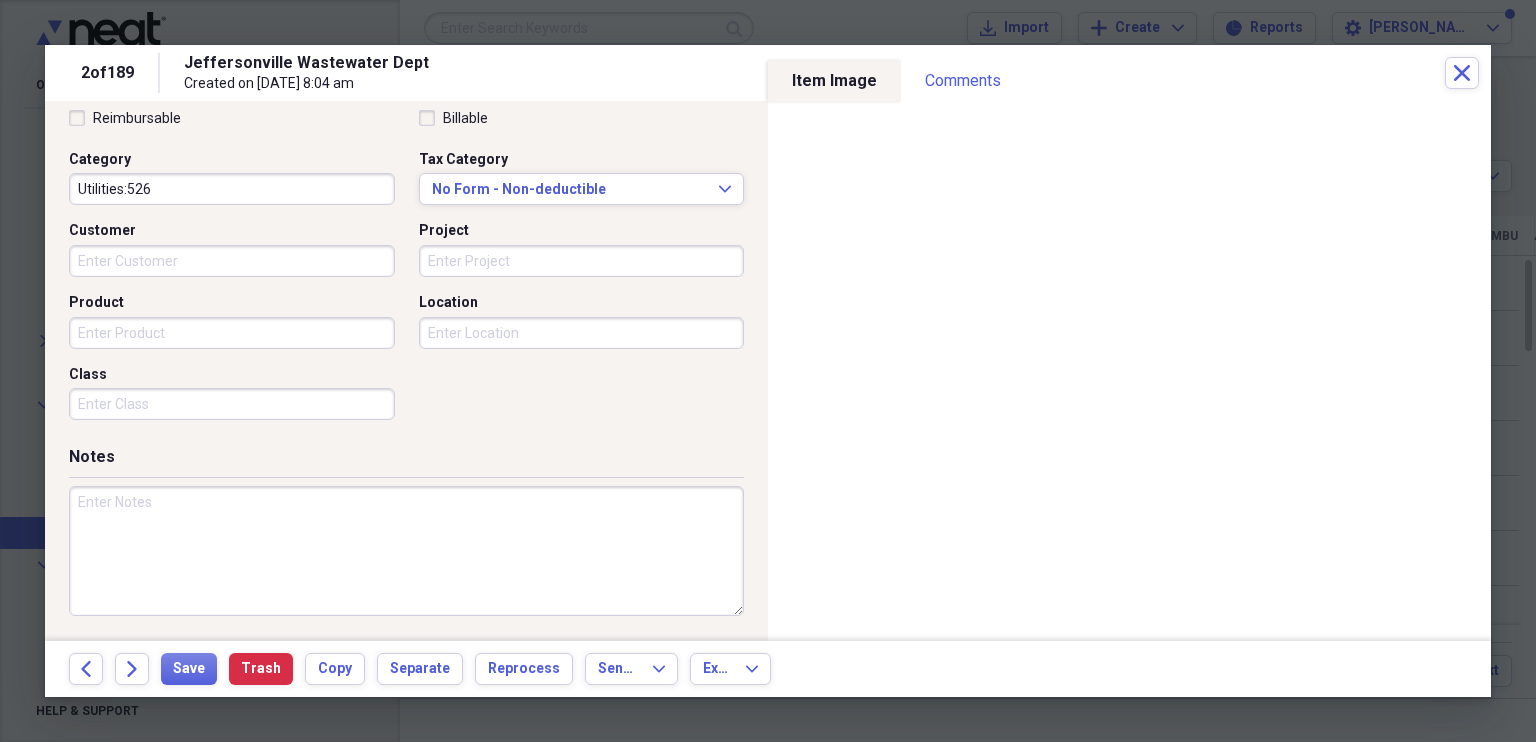 click at bounding box center (406, 551) 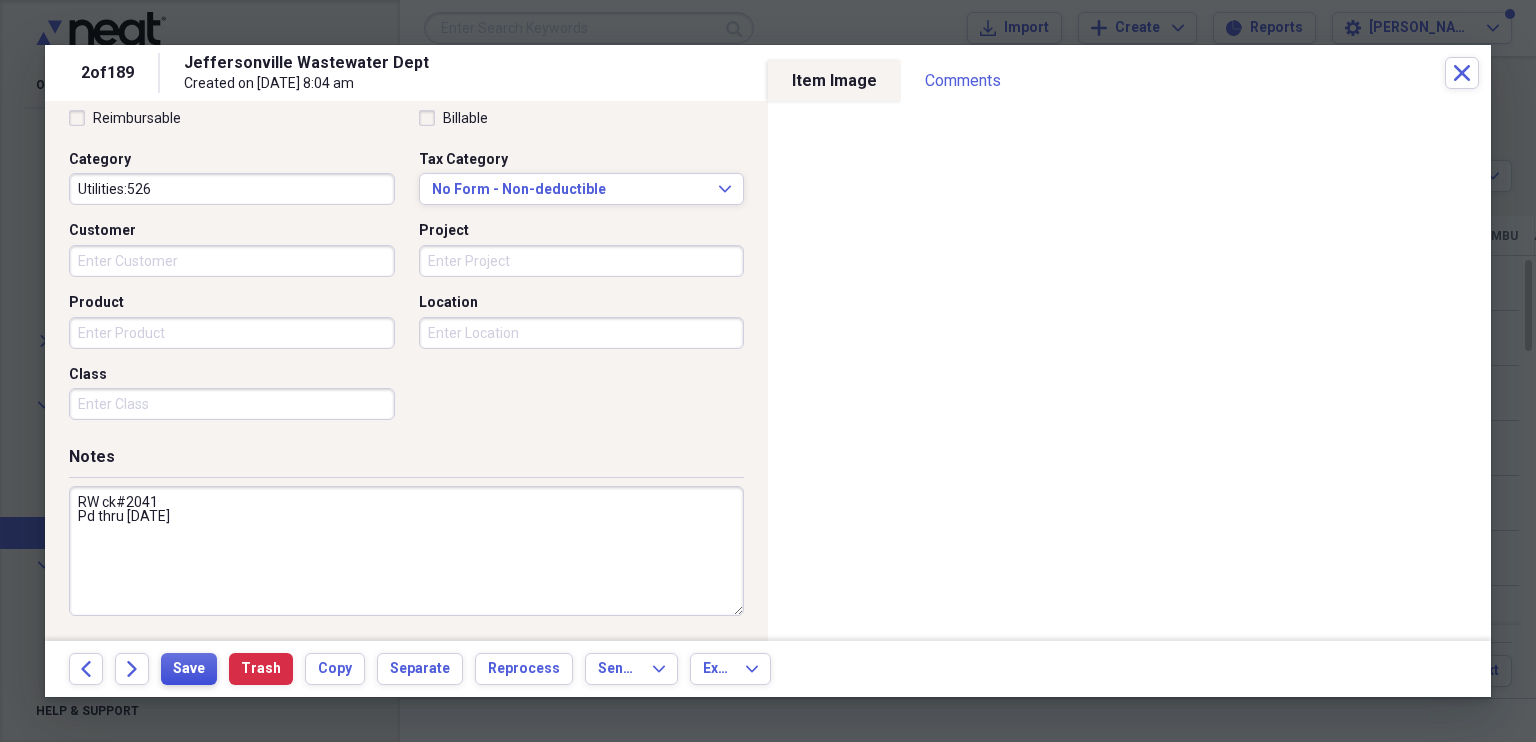 click on "Save" at bounding box center [189, 669] 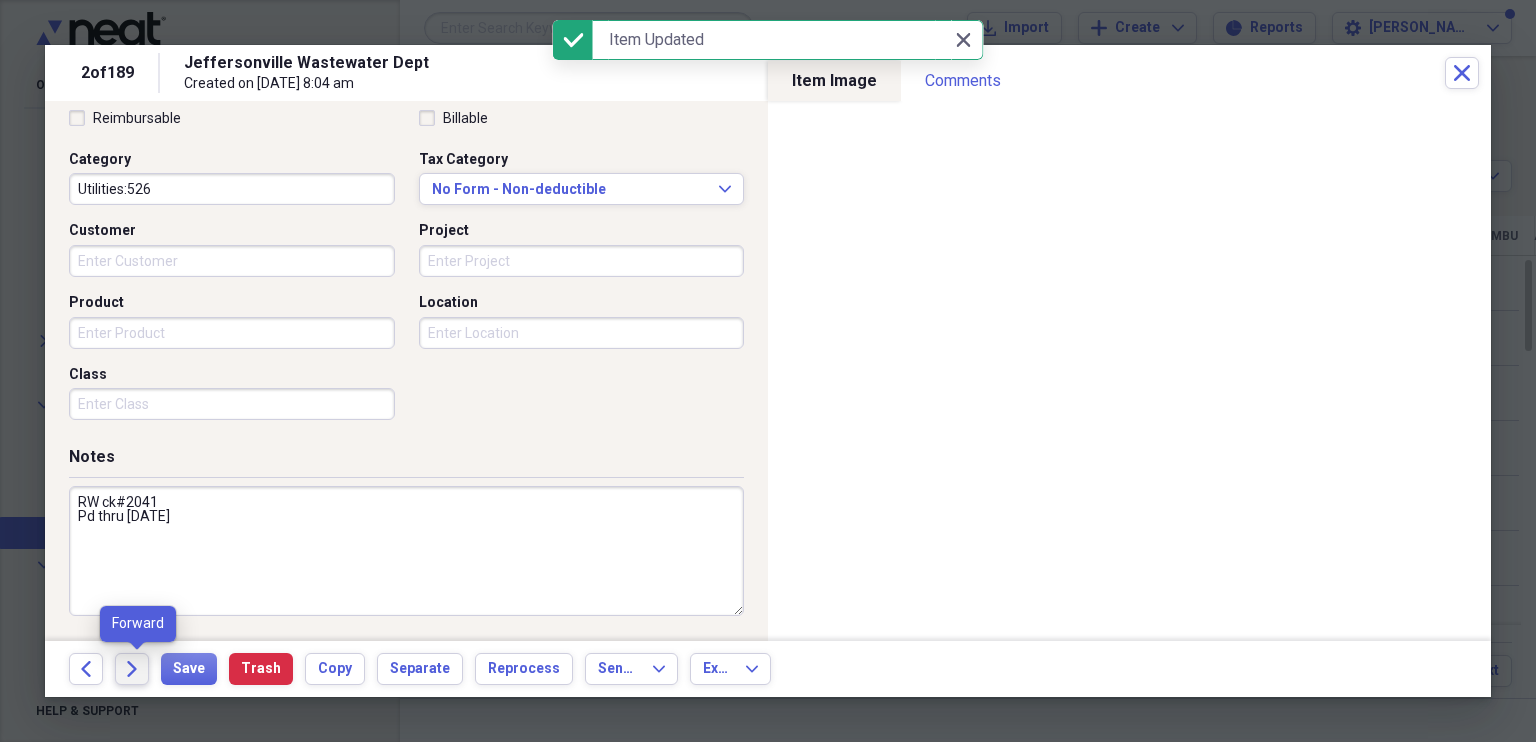 click on "Forward" 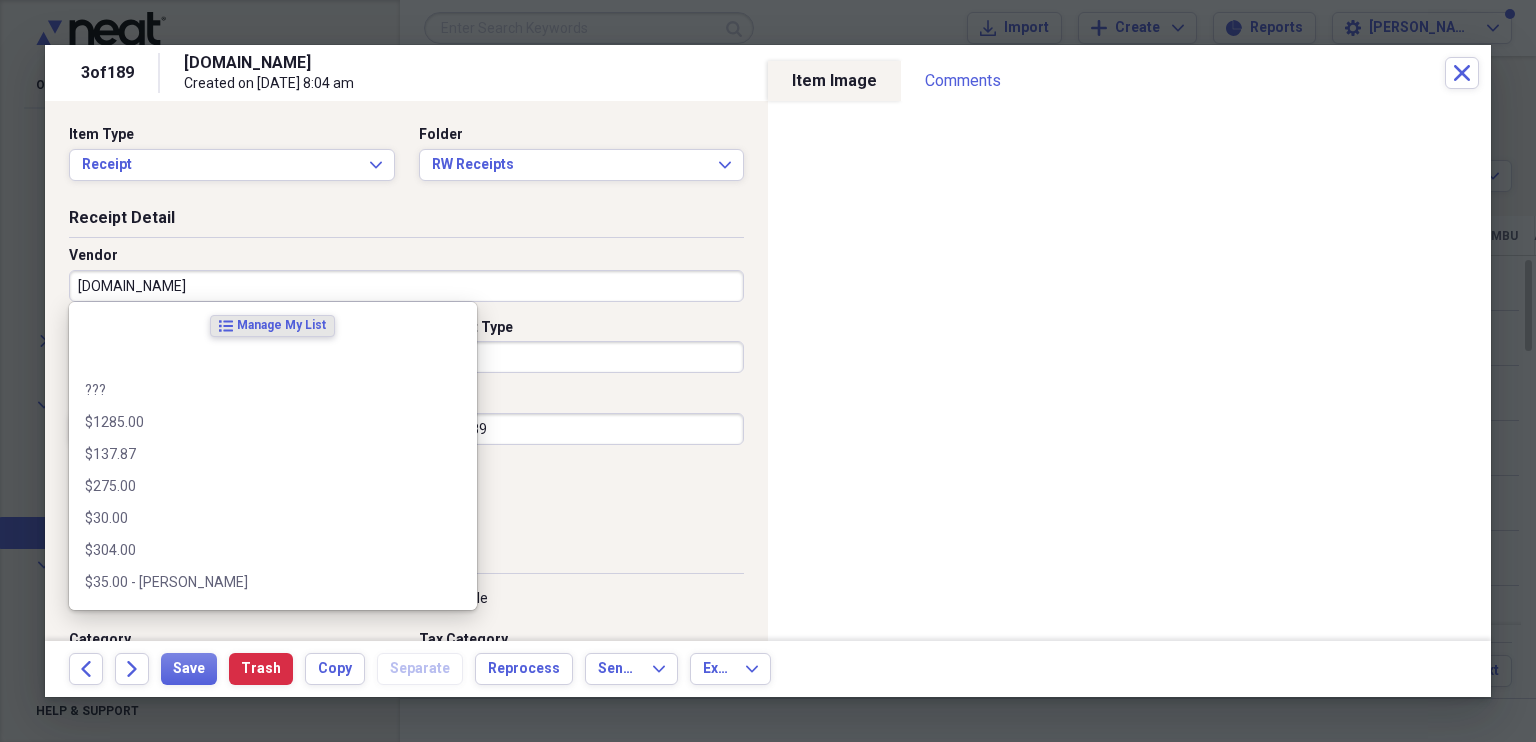 click on "[DOMAIN_NAME]" at bounding box center [406, 286] 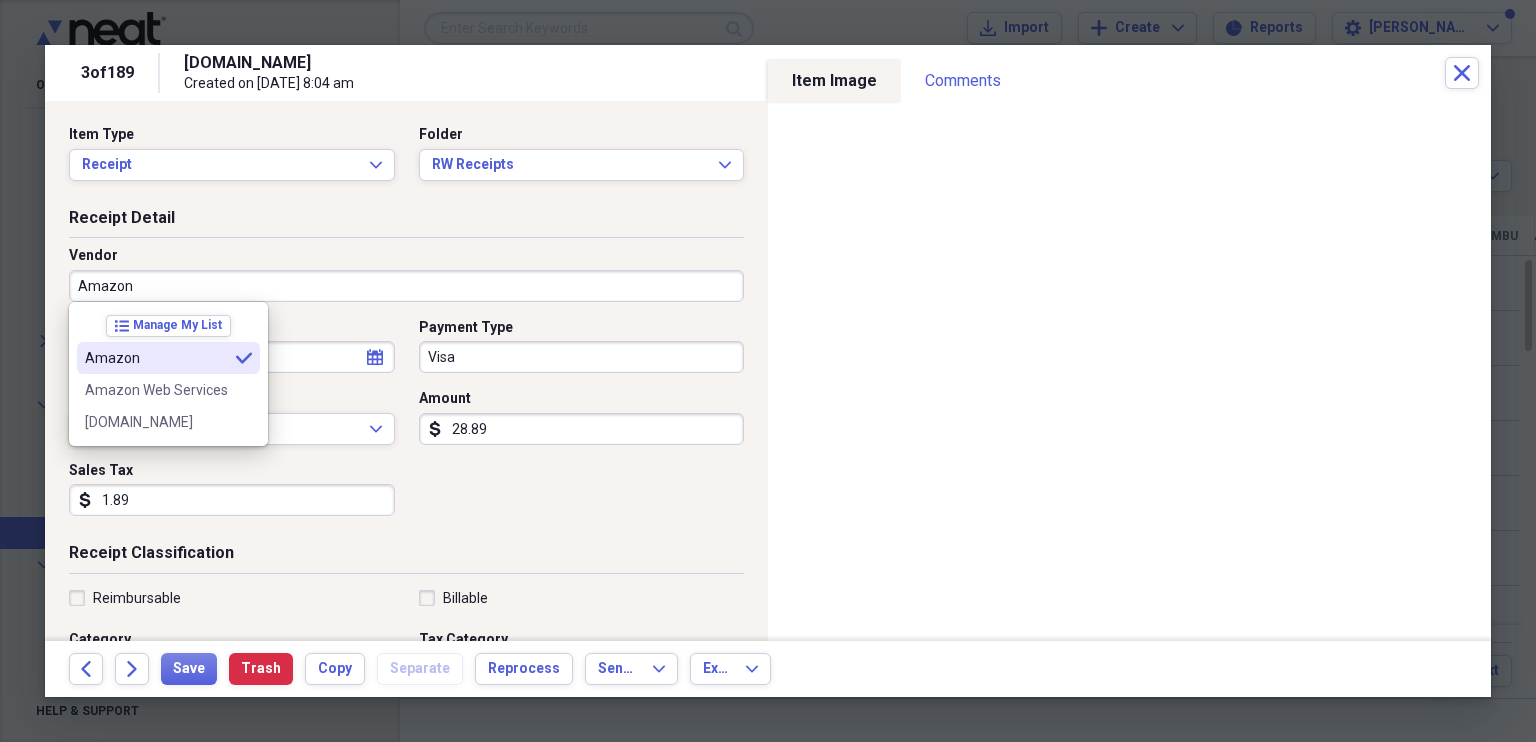 click on "Amazon" at bounding box center [156, 358] 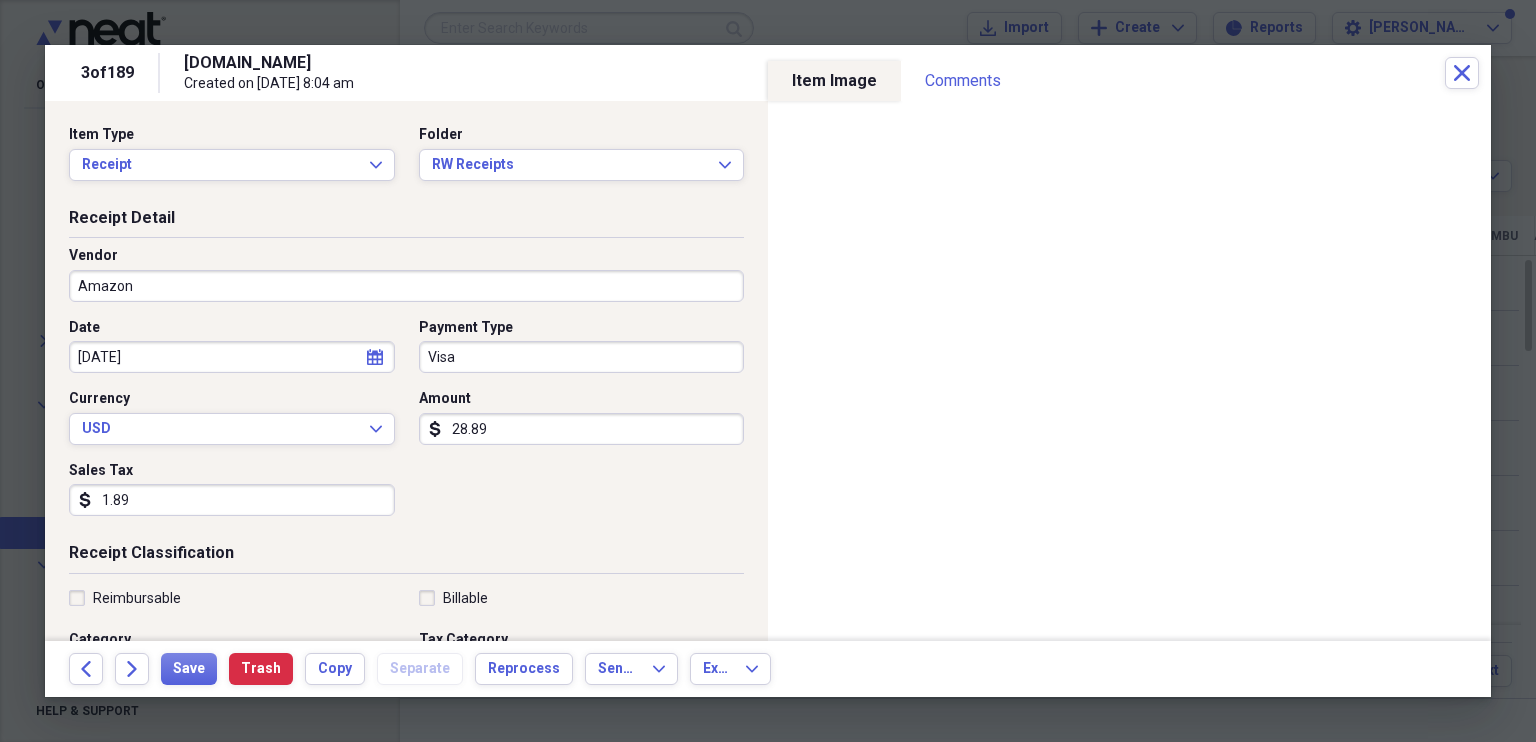 click 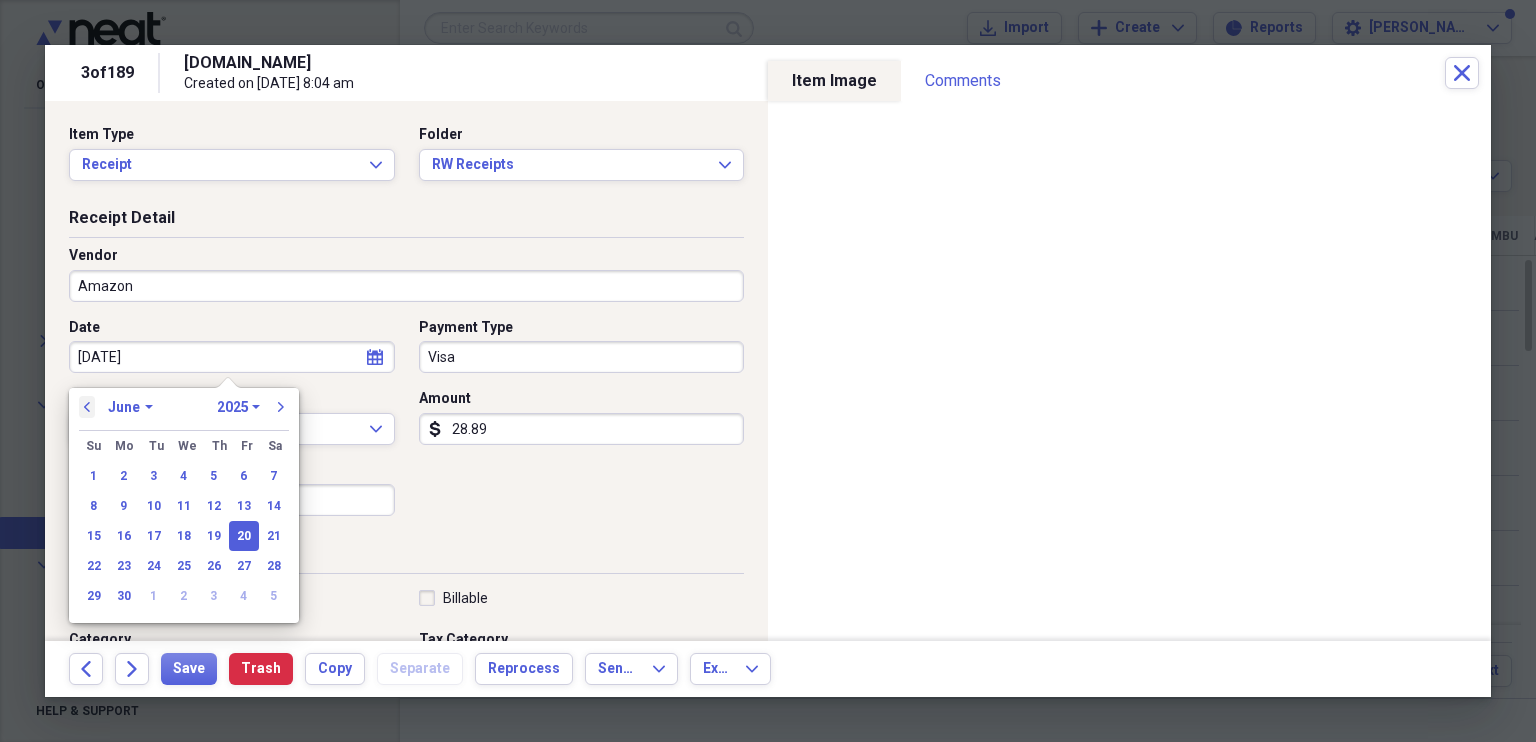 click on "previous" at bounding box center (87, 407) 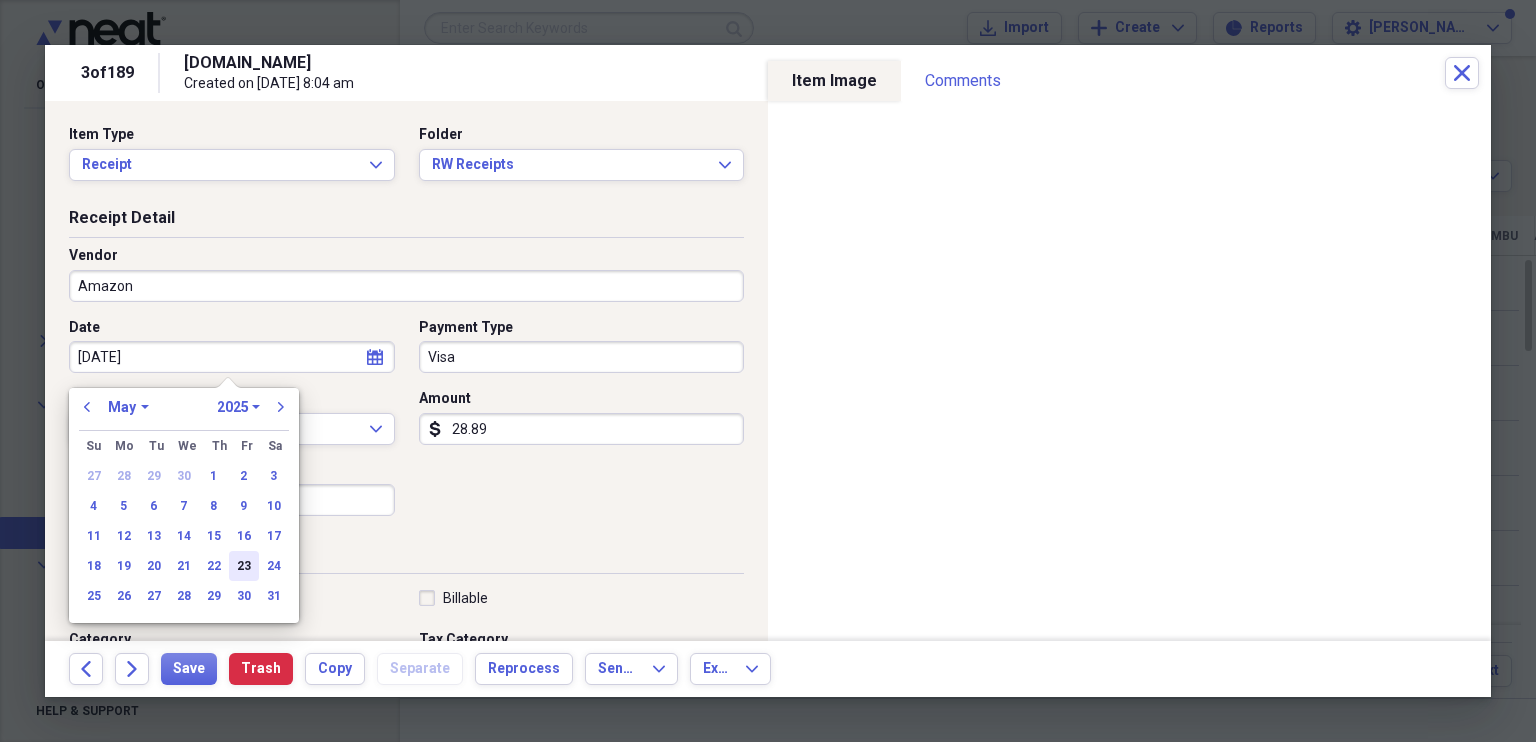 click on "23" at bounding box center (244, 566) 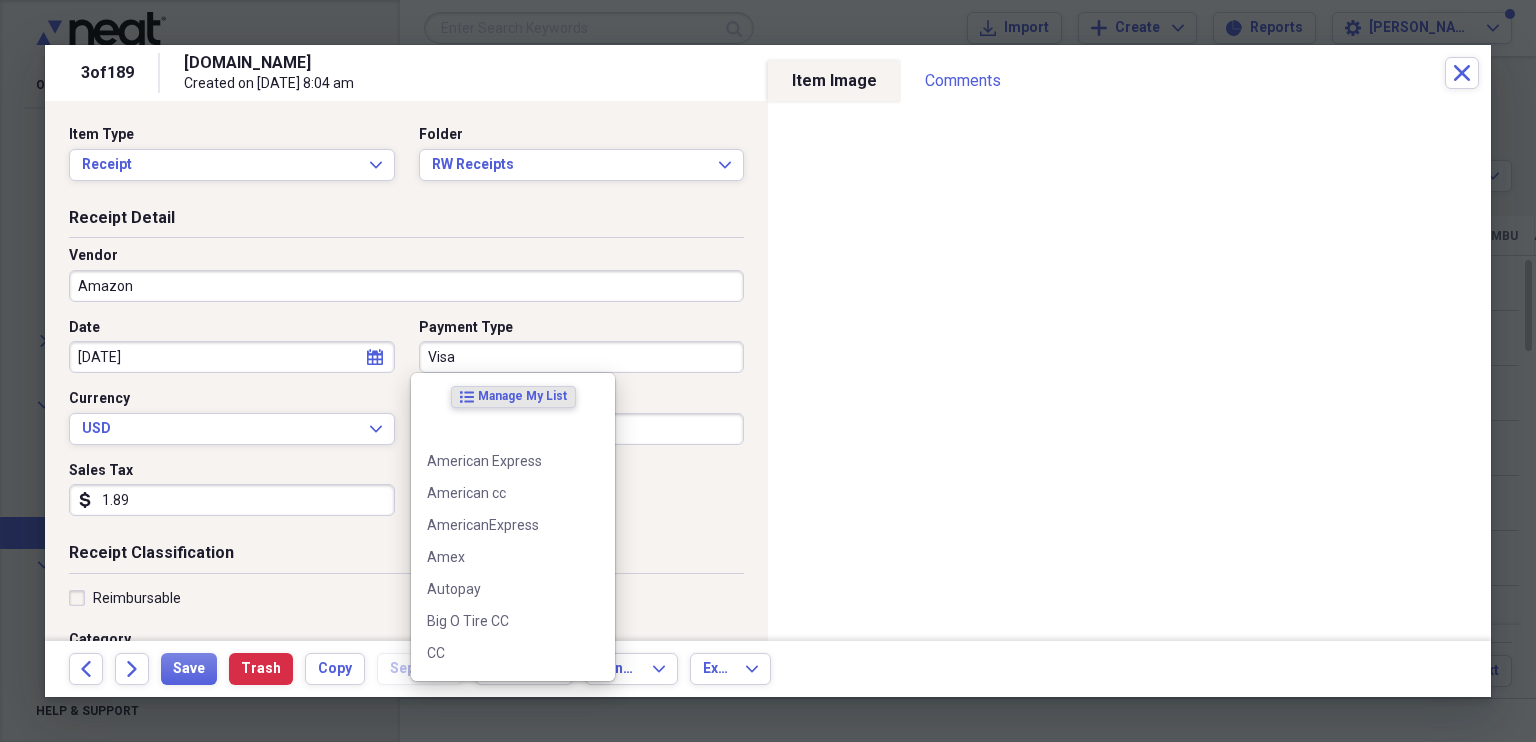 click on "Visa" at bounding box center [582, 357] 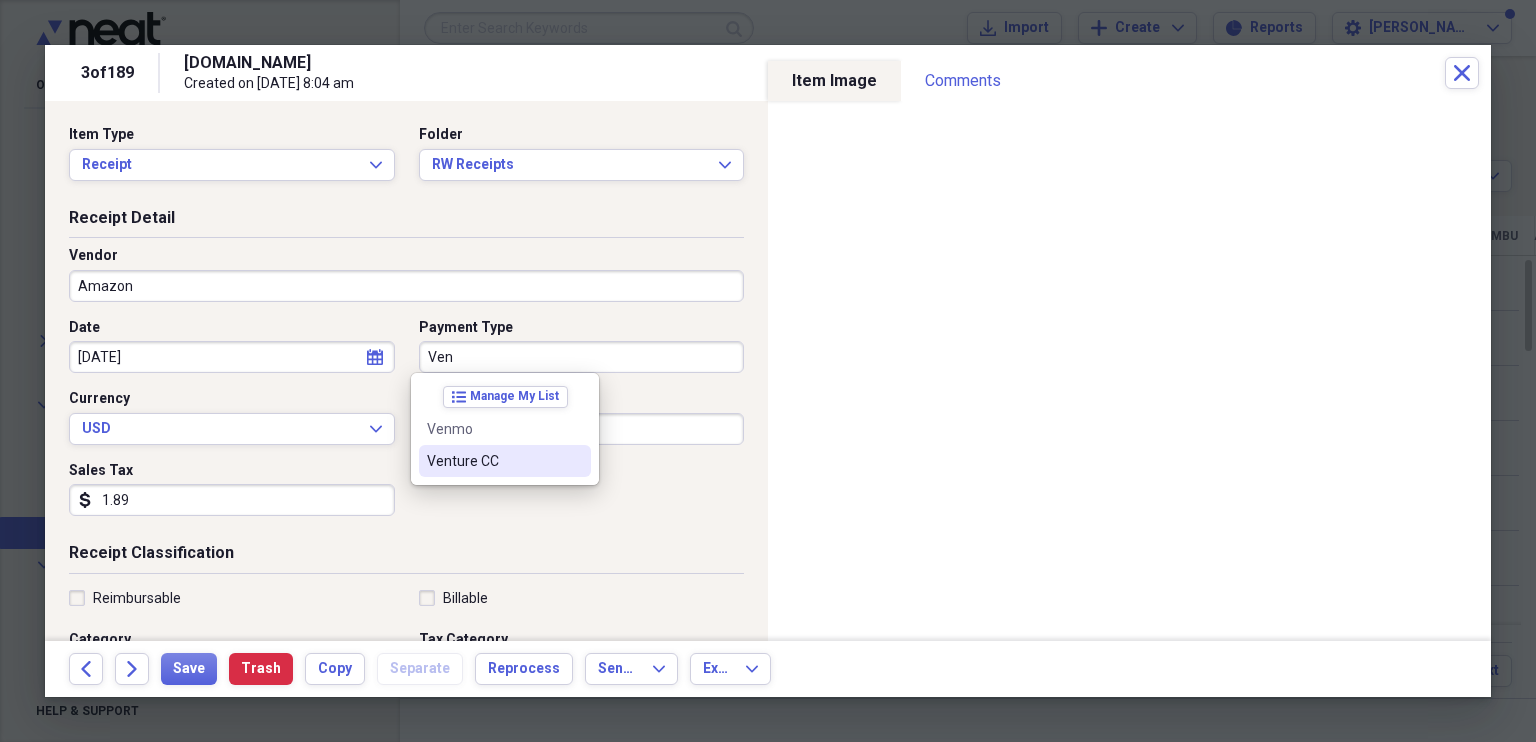 click on "Venture CC" at bounding box center (493, 461) 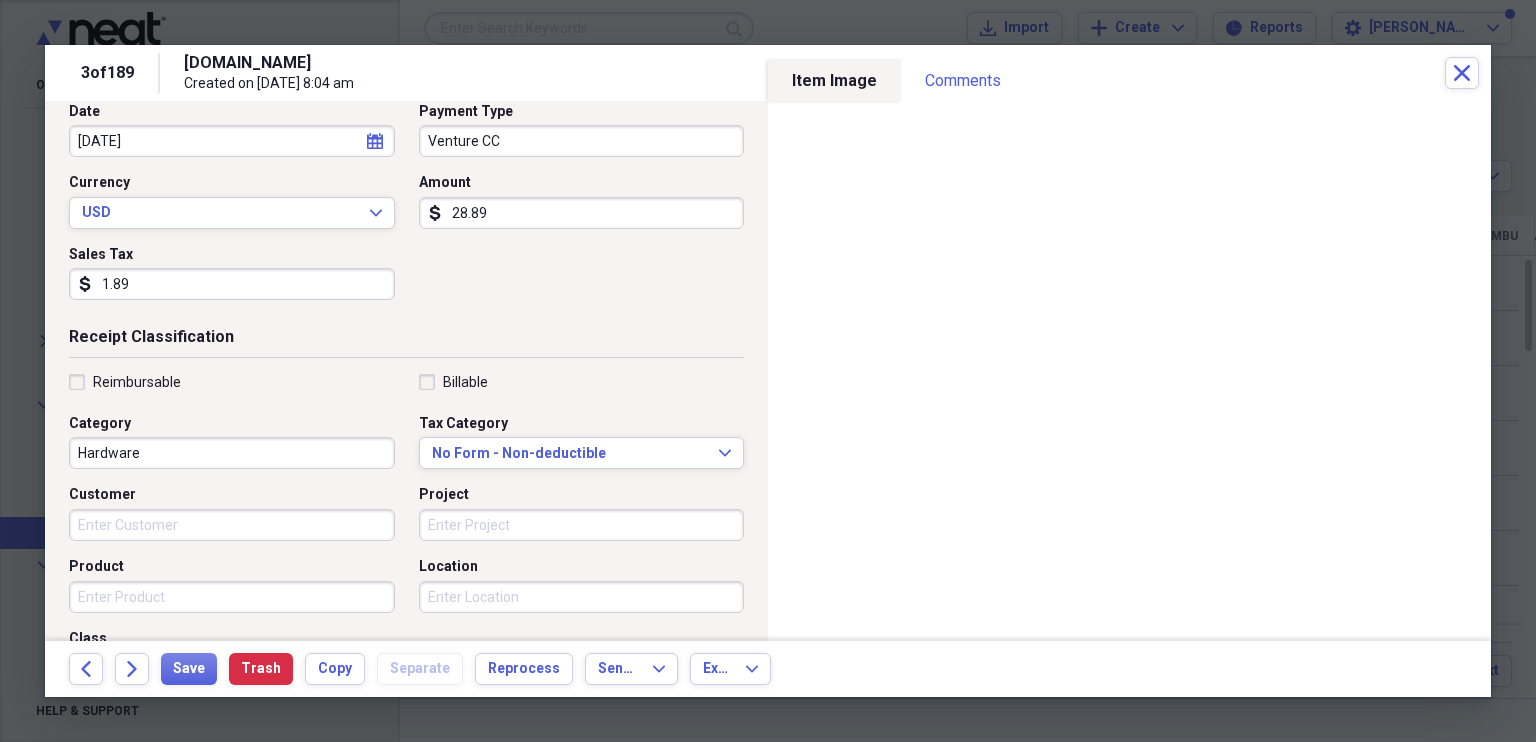 scroll, scrollTop: 216, scrollLeft: 0, axis: vertical 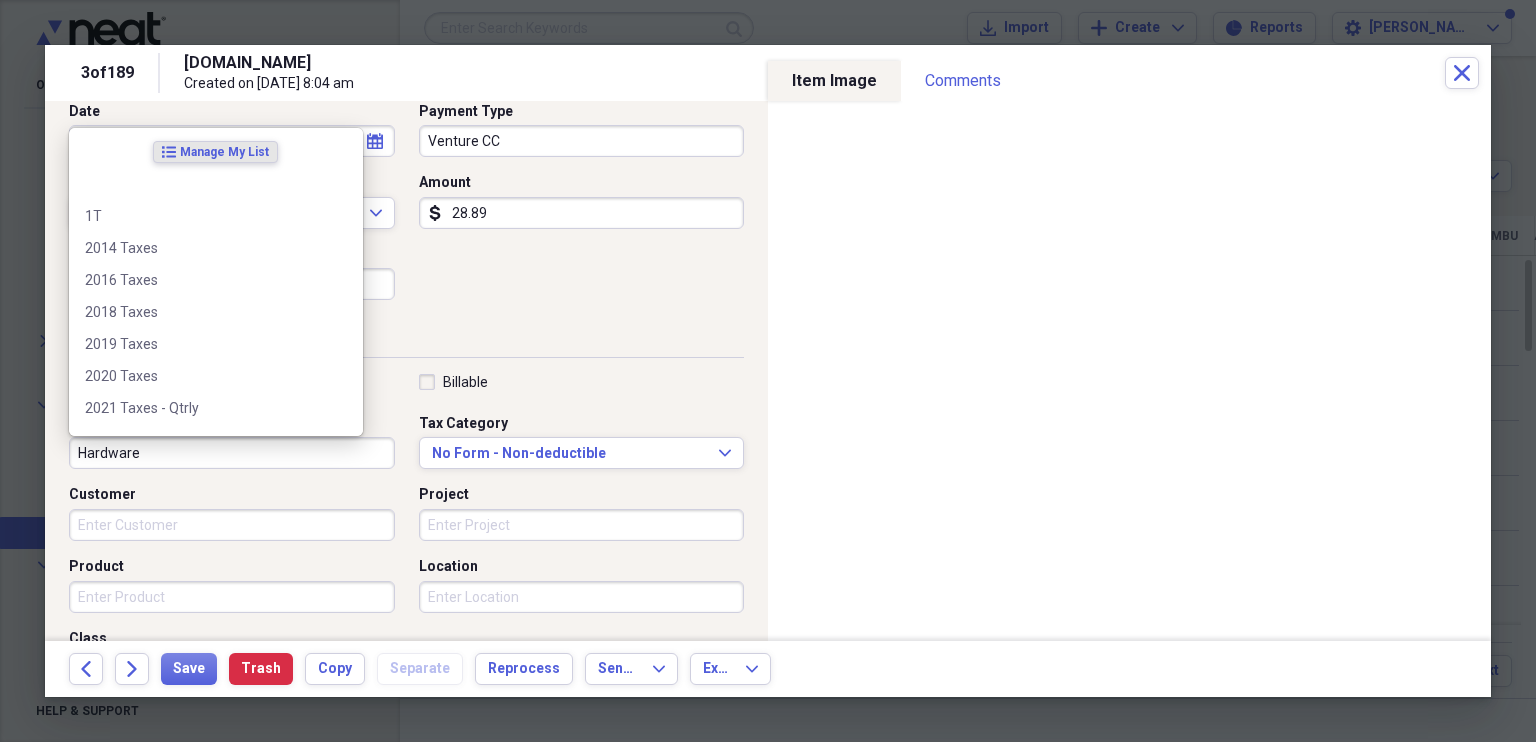 click on "Hardware" at bounding box center (232, 453) 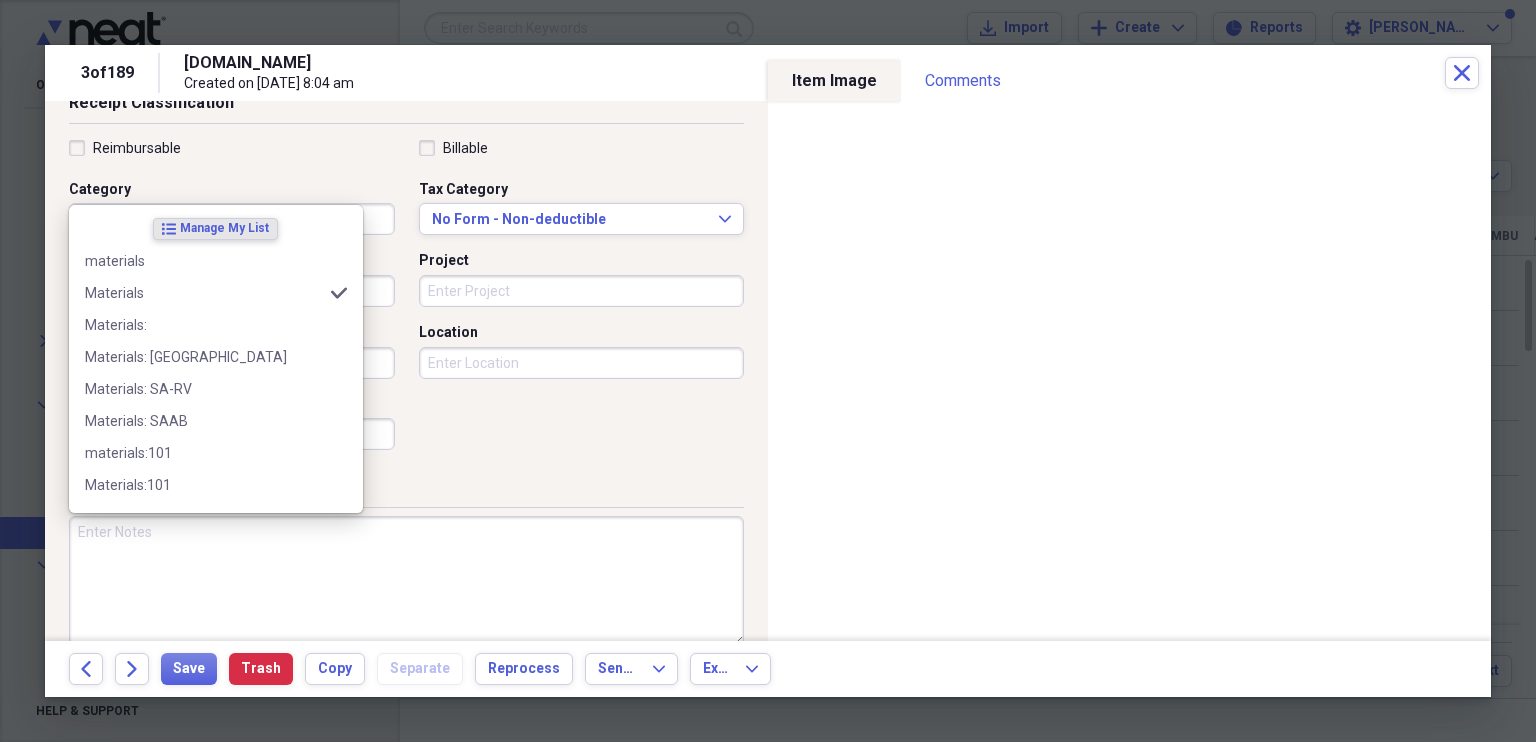 scroll, scrollTop: 480, scrollLeft: 0, axis: vertical 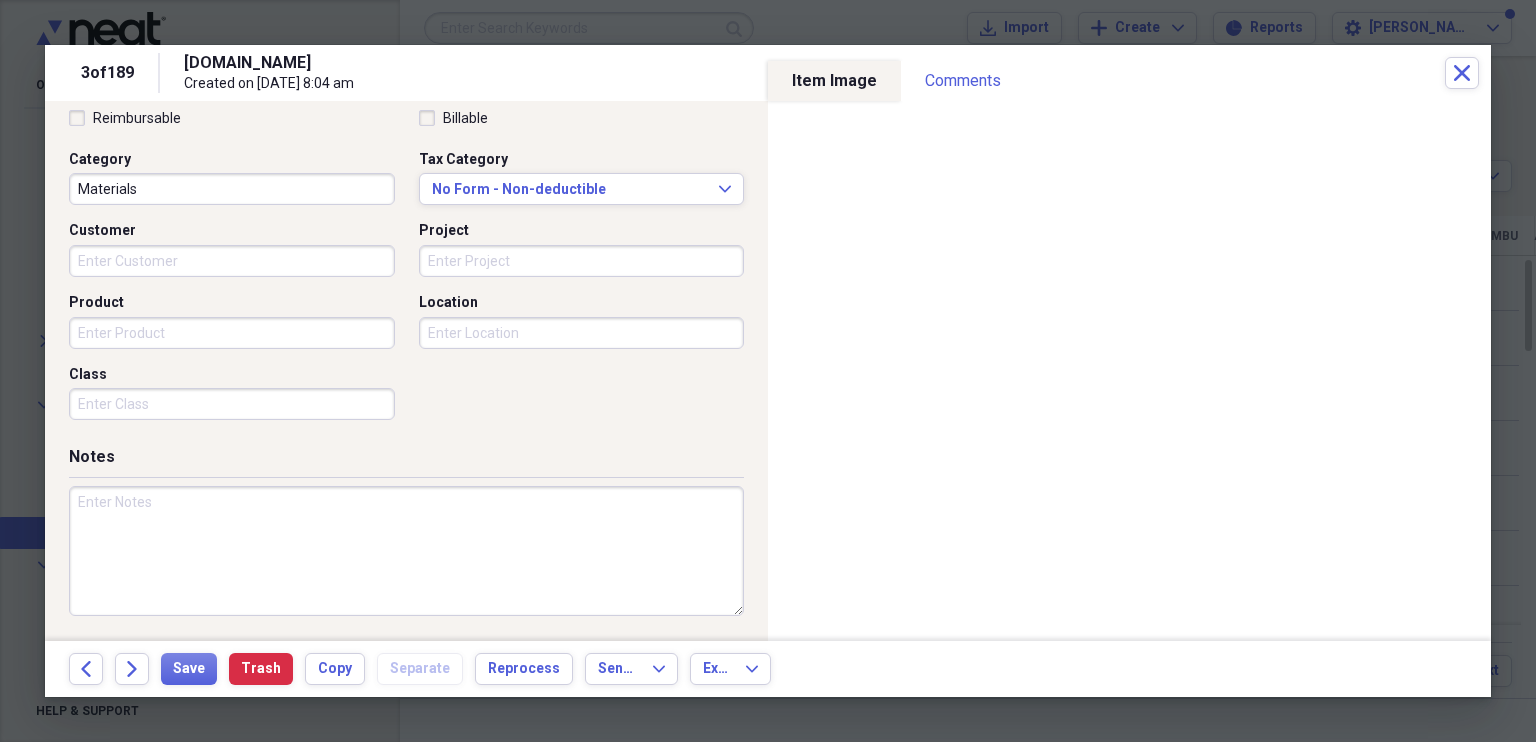 click at bounding box center [406, 551] 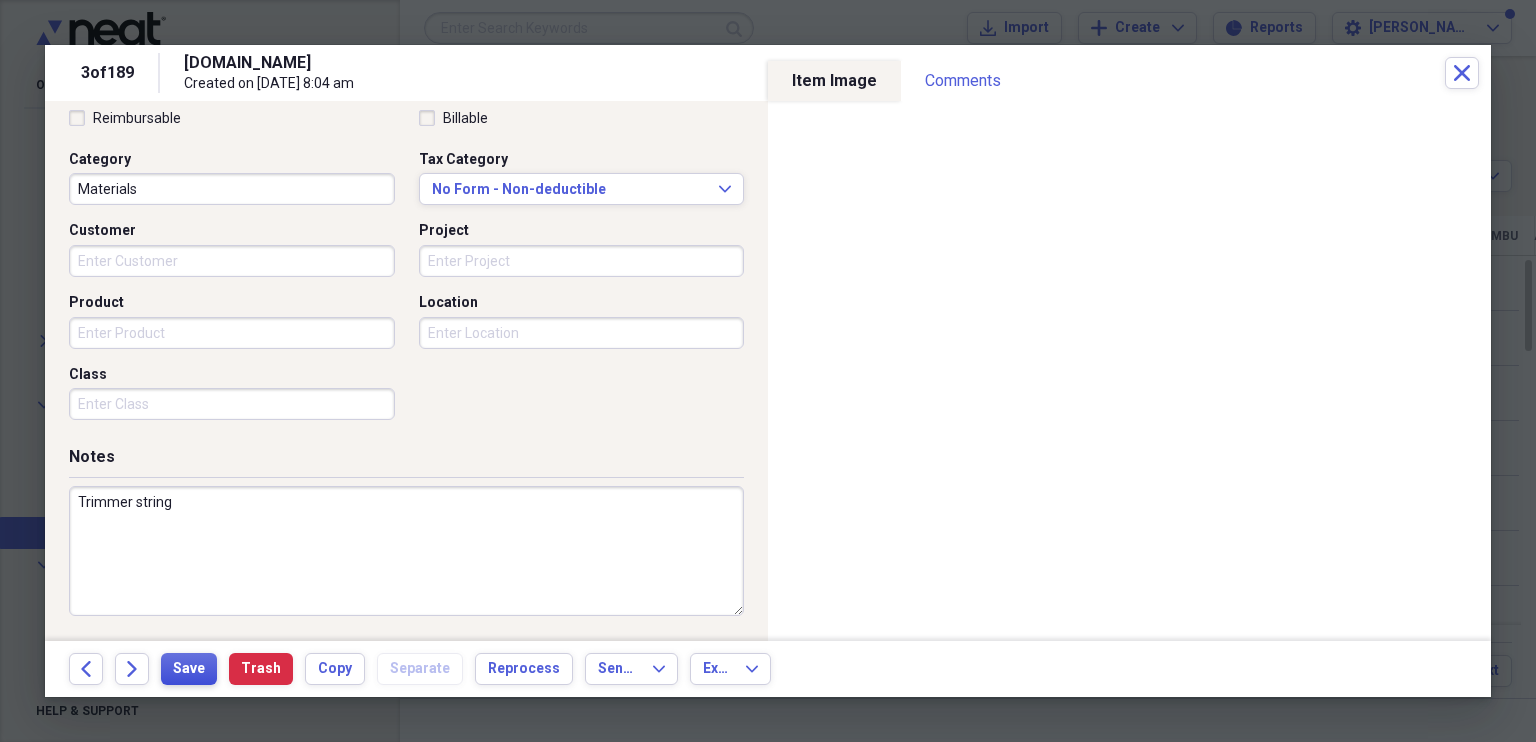 click on "Save" at bounding box center [189, 669] 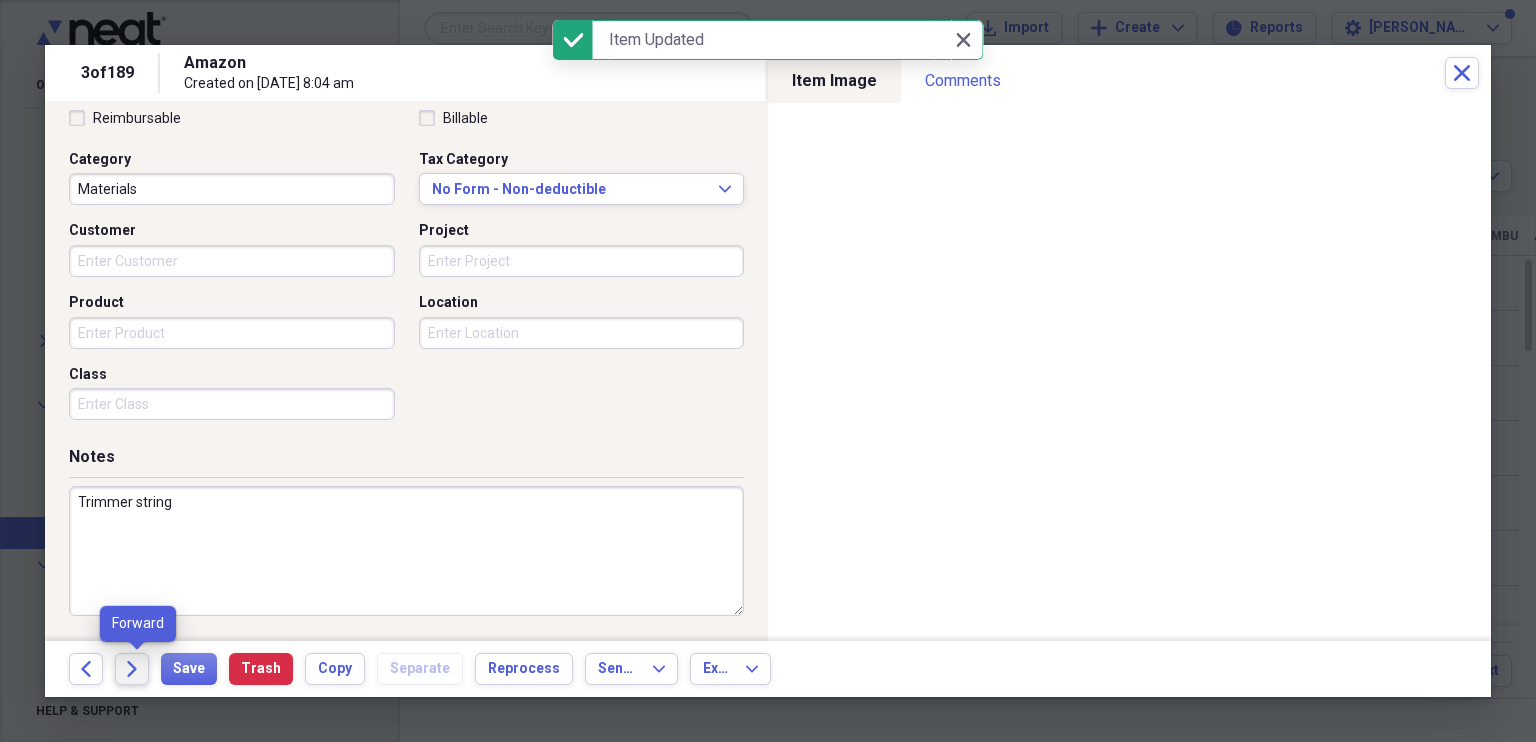 click on "Forward" 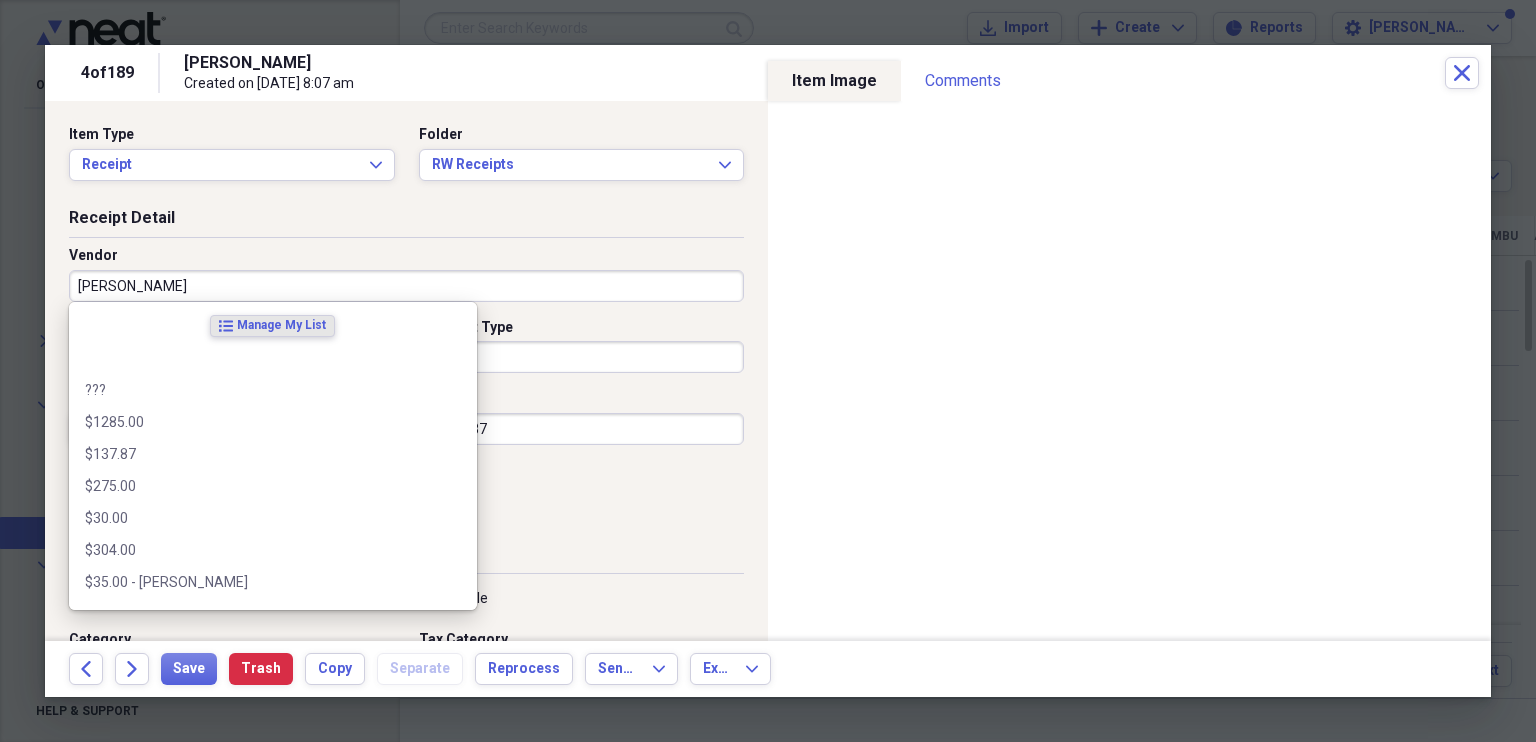 click on "[PERSON_NAME]" at bounding box center [406, 286] 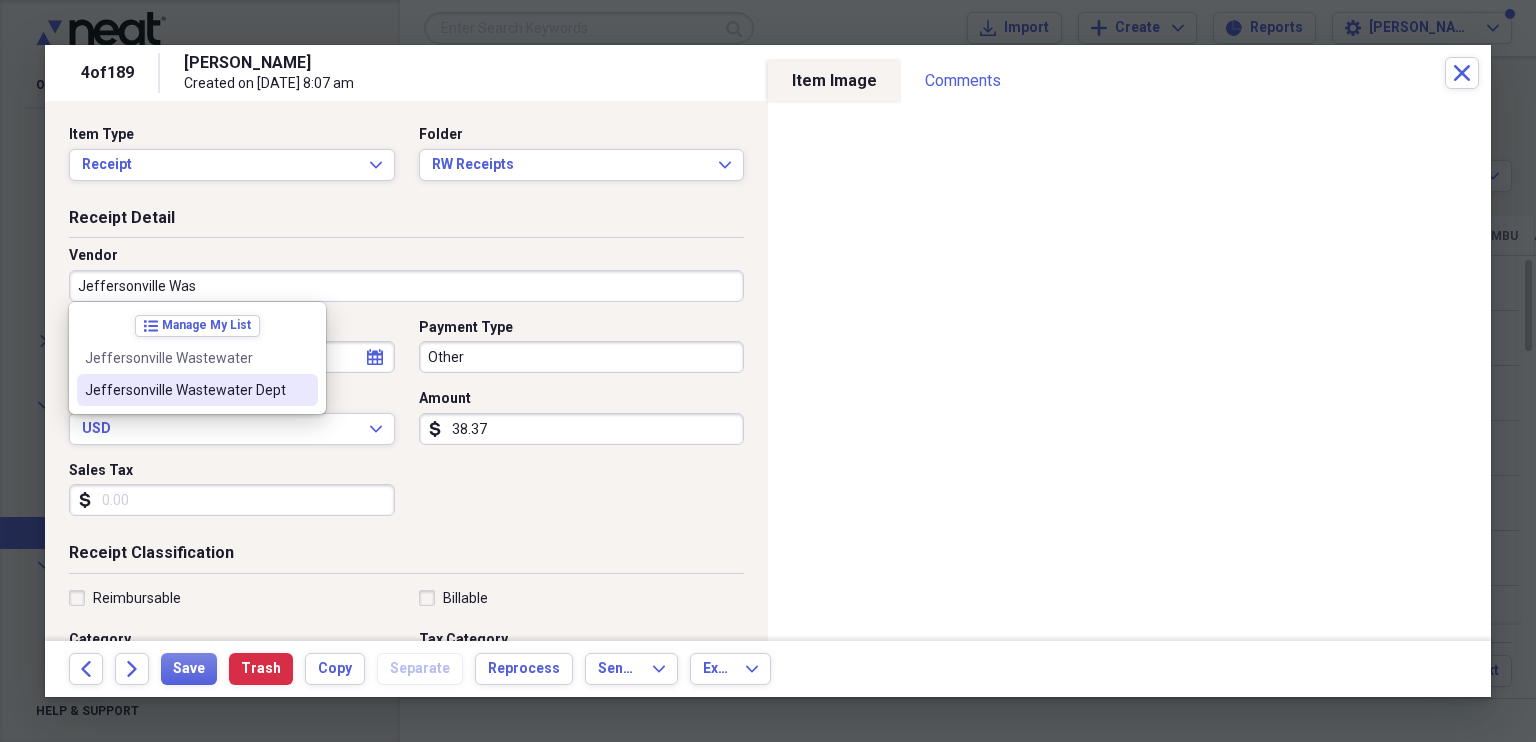 click on "Jeffersonville Wastewater Dept" at bounding box center [185, 390] 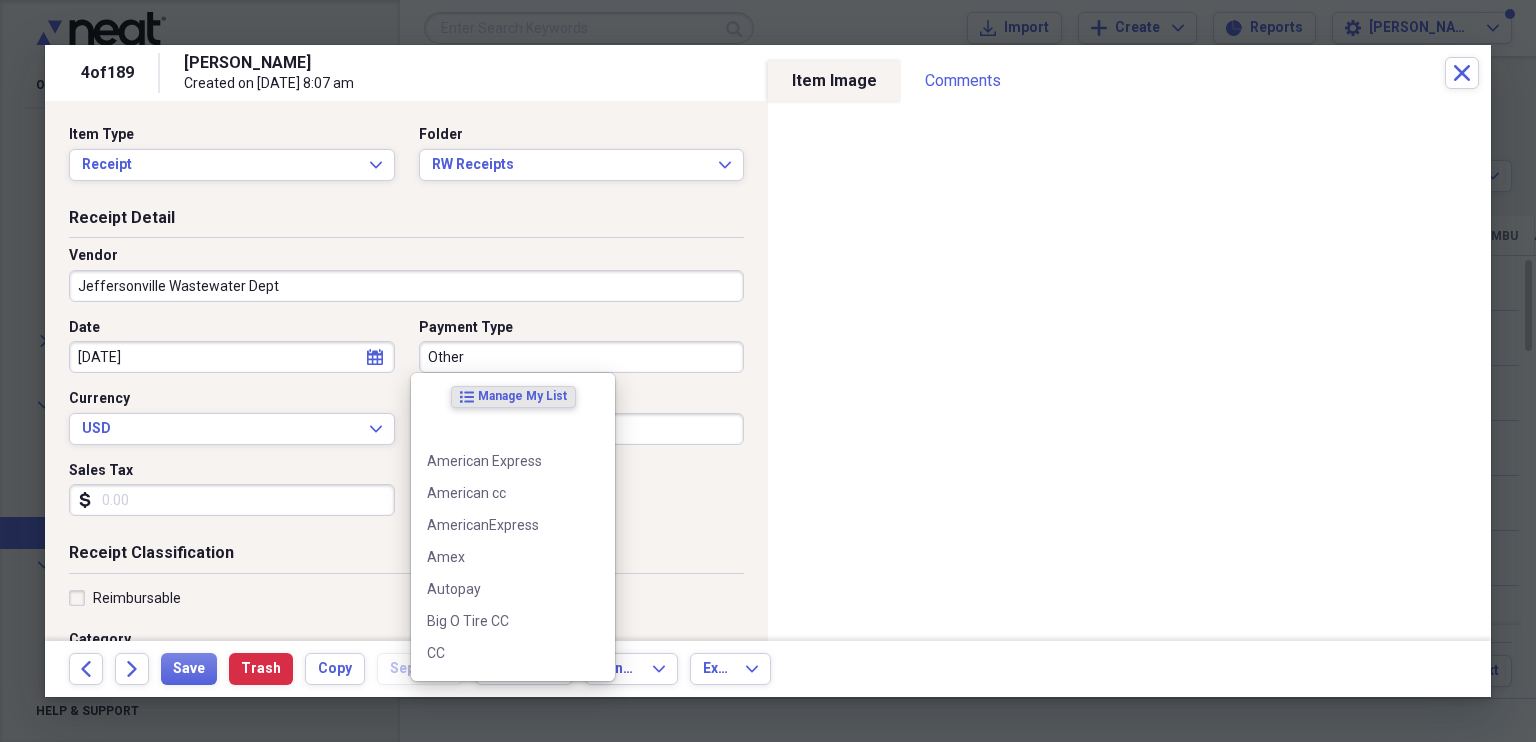 click on "Other" at bounding box center (582, 357) 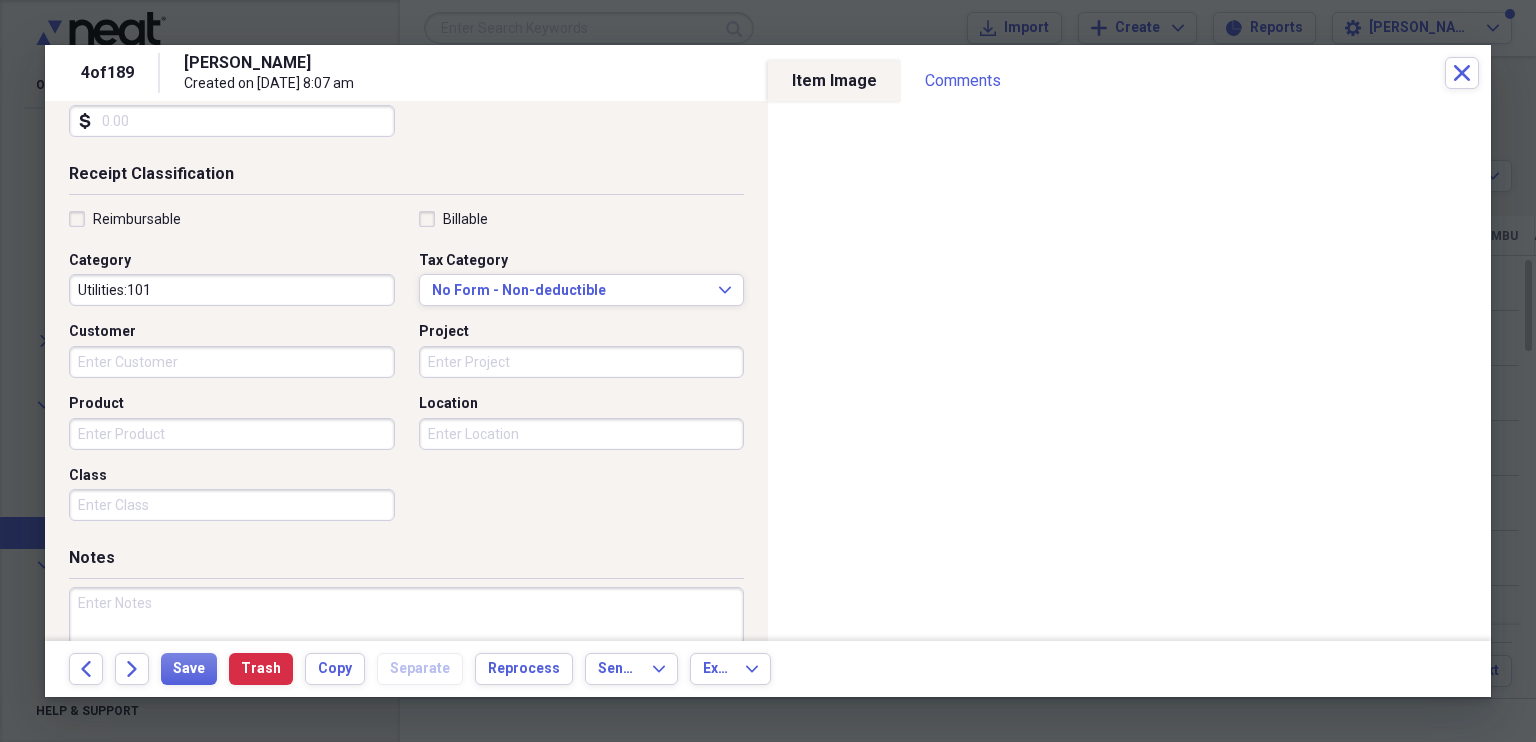 scroll, scrollTop: 380, scrollLeft: 0, axis: vertical 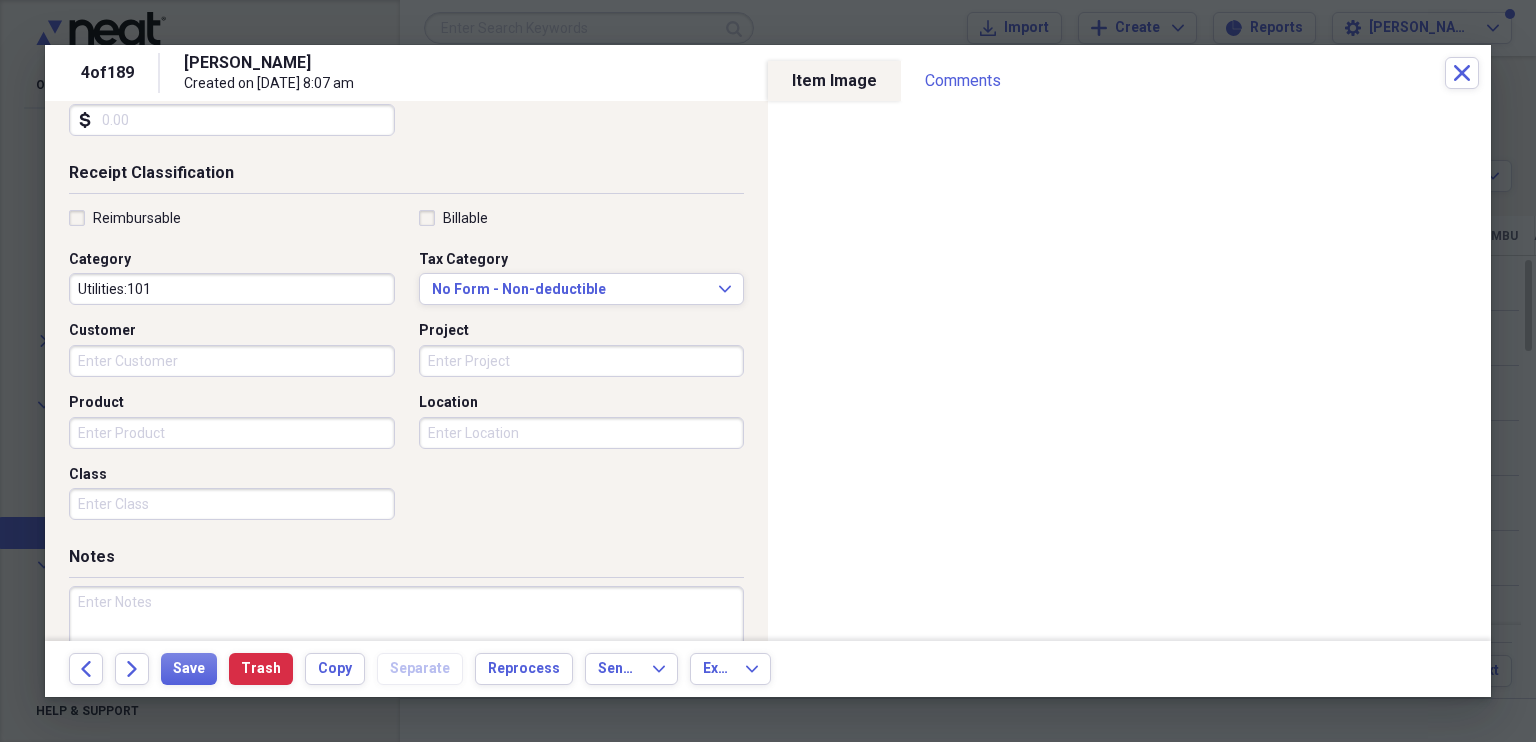 click on "Utilities:101" at bounding box center [232, 289] 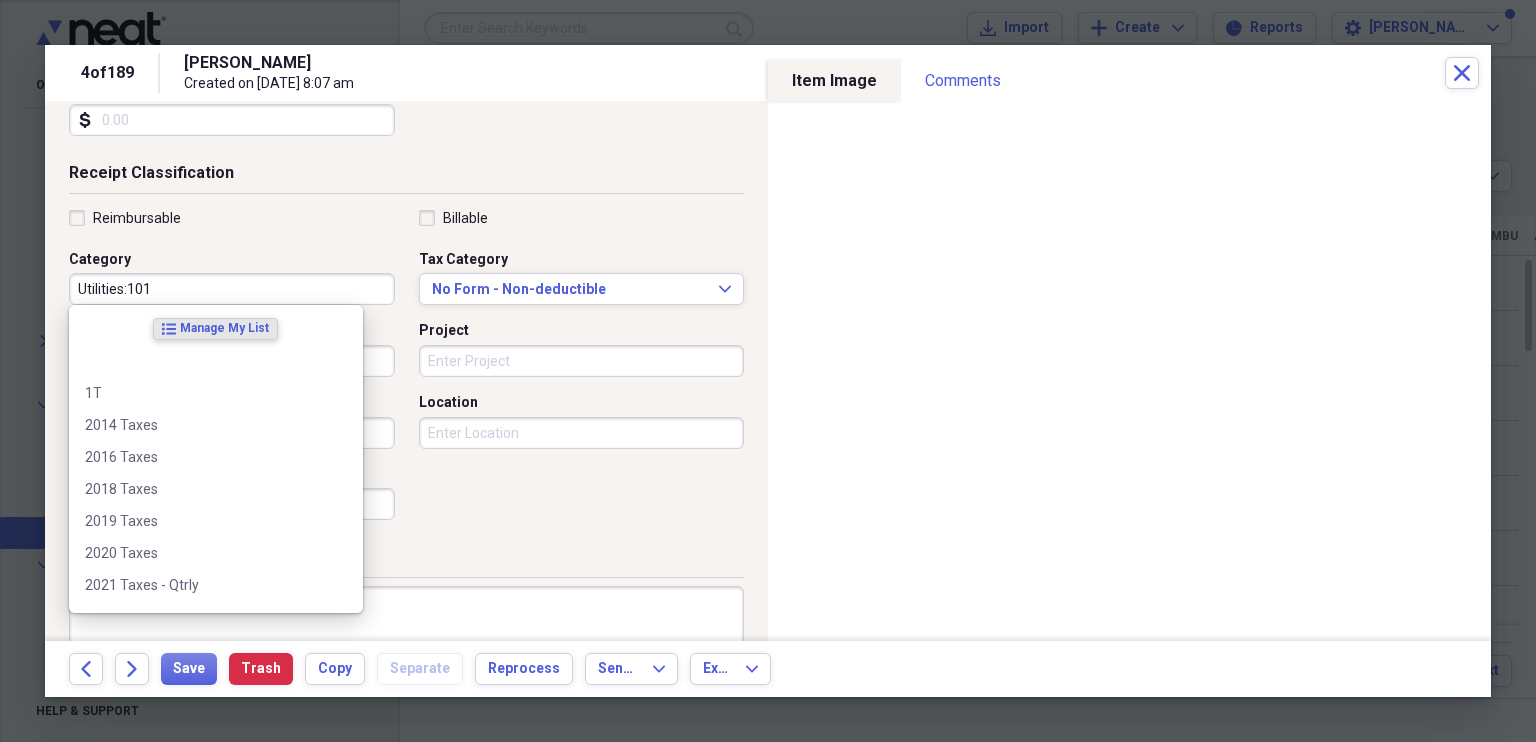 click on "Utilities:101" at bounding box center [232, 289] 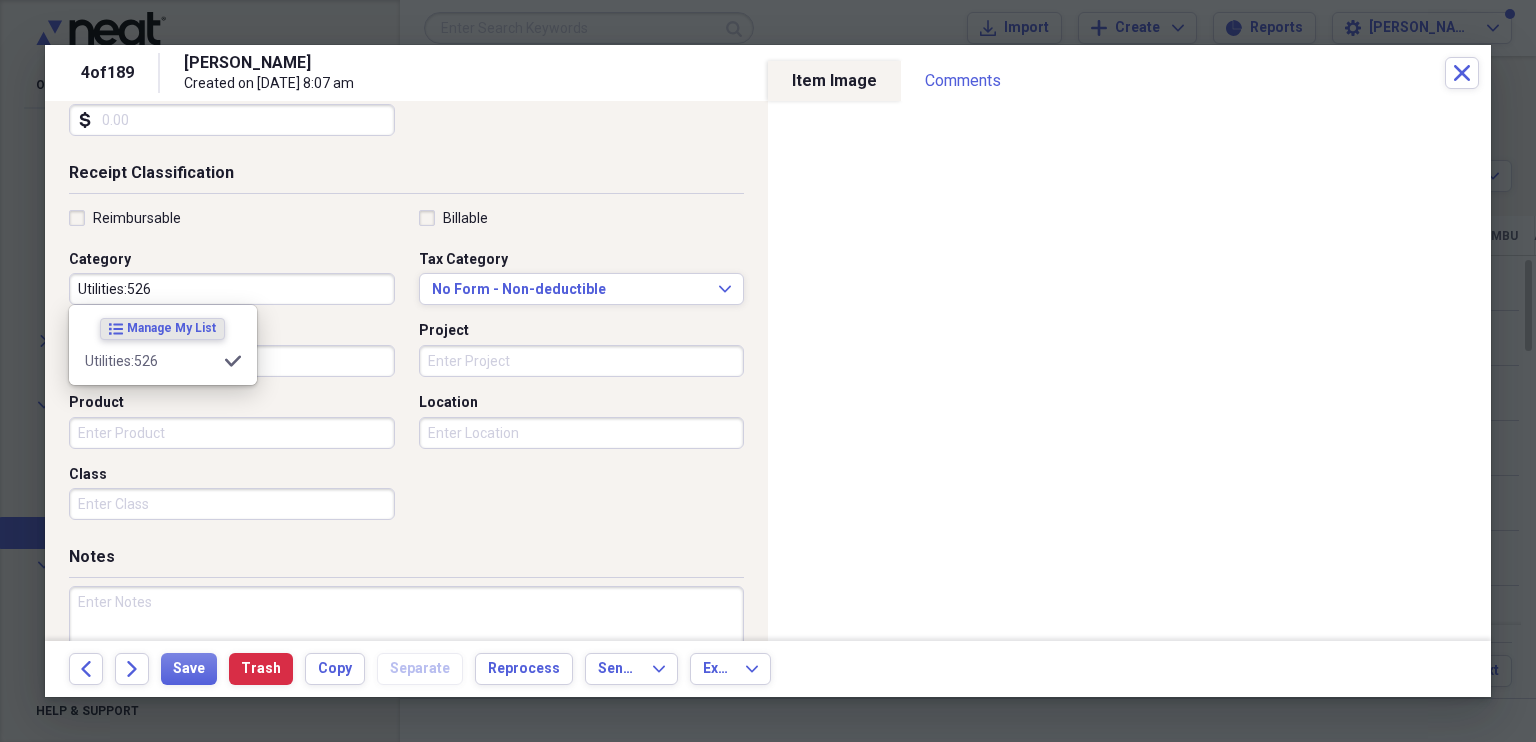 scroll, scrollTop: 480, scrollLeft: 0, axis: vertical 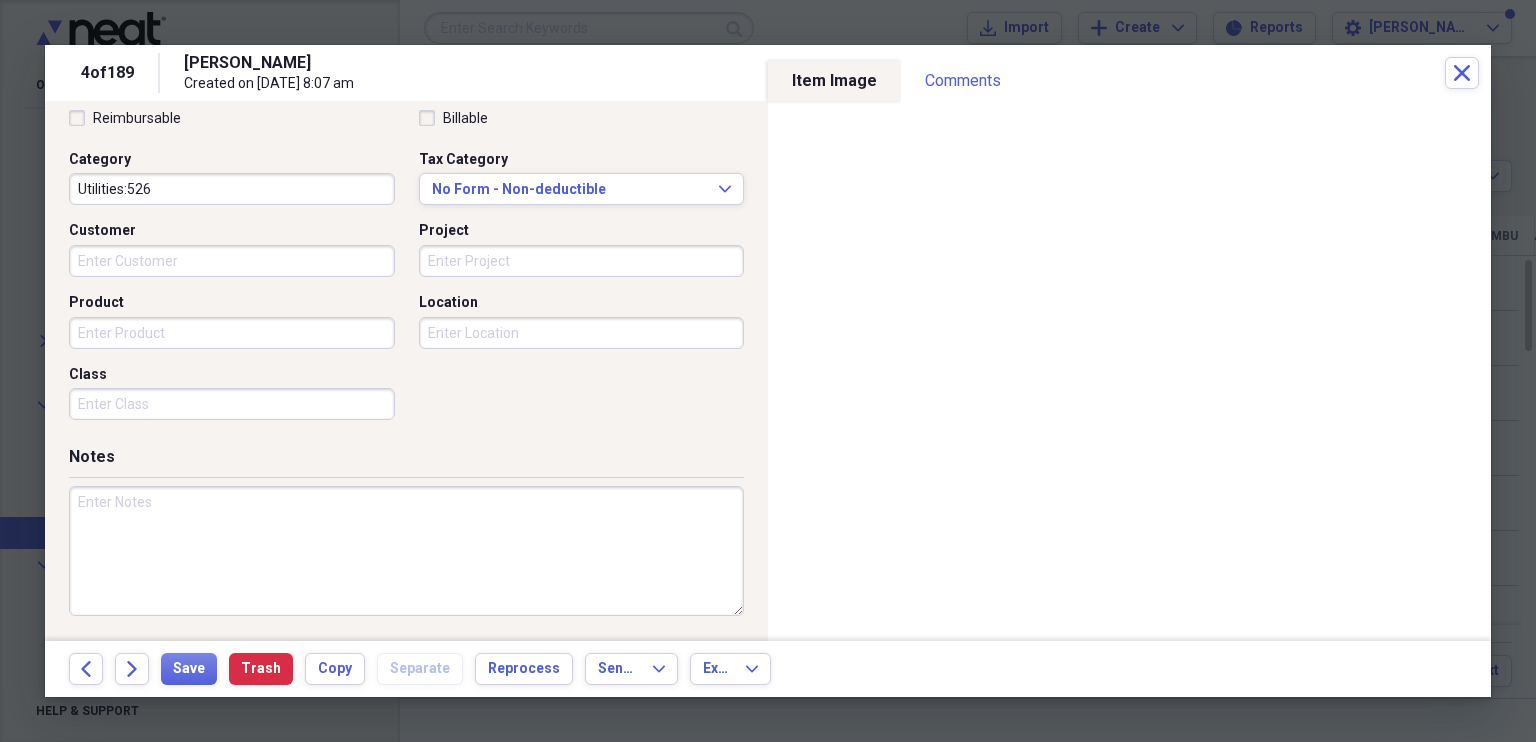 click at bounding box center [406, 551] 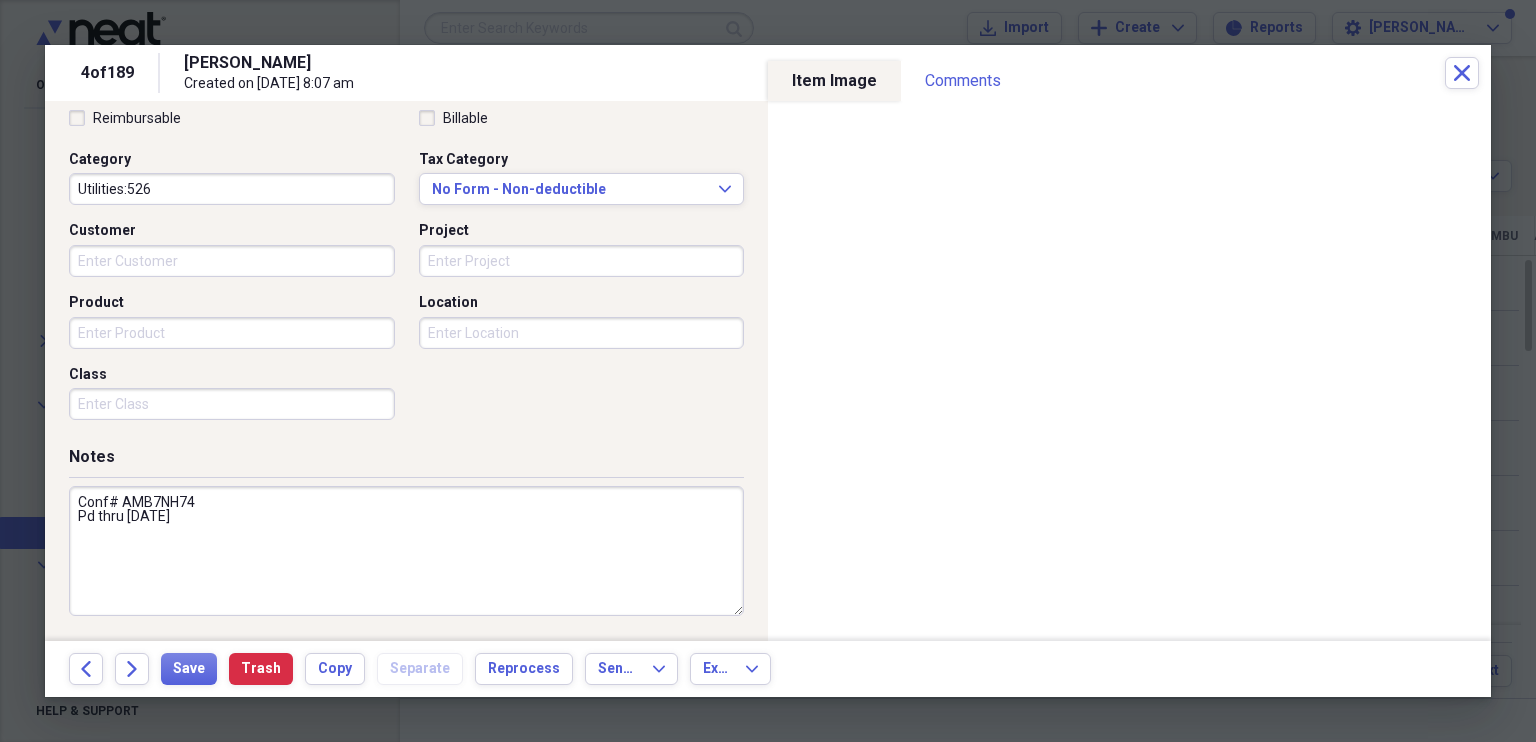 click on "Conf# AMB7NH74
Pd thru [DATE]" at bounding box center (406, 551) 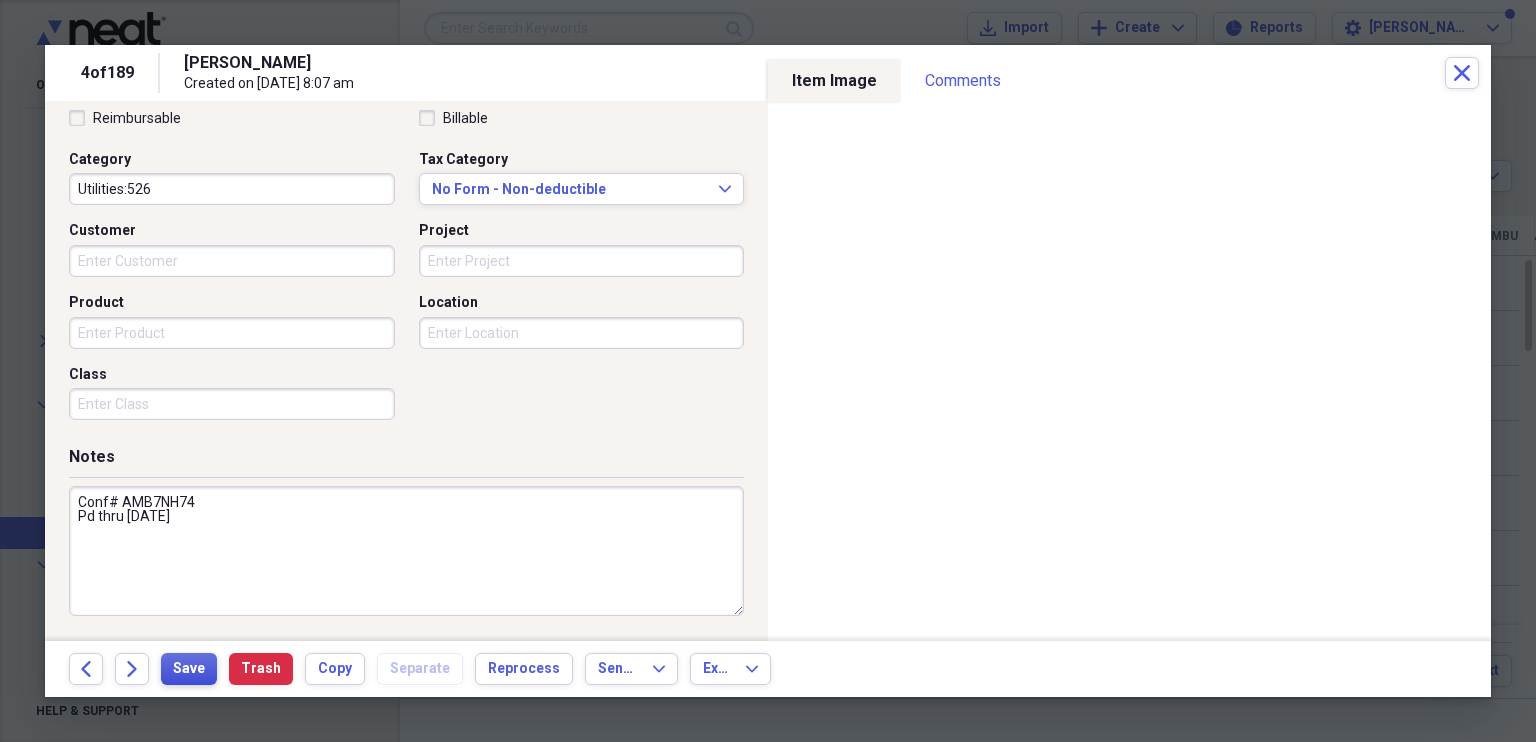 click on "Save" at bounding box center [189, 669] 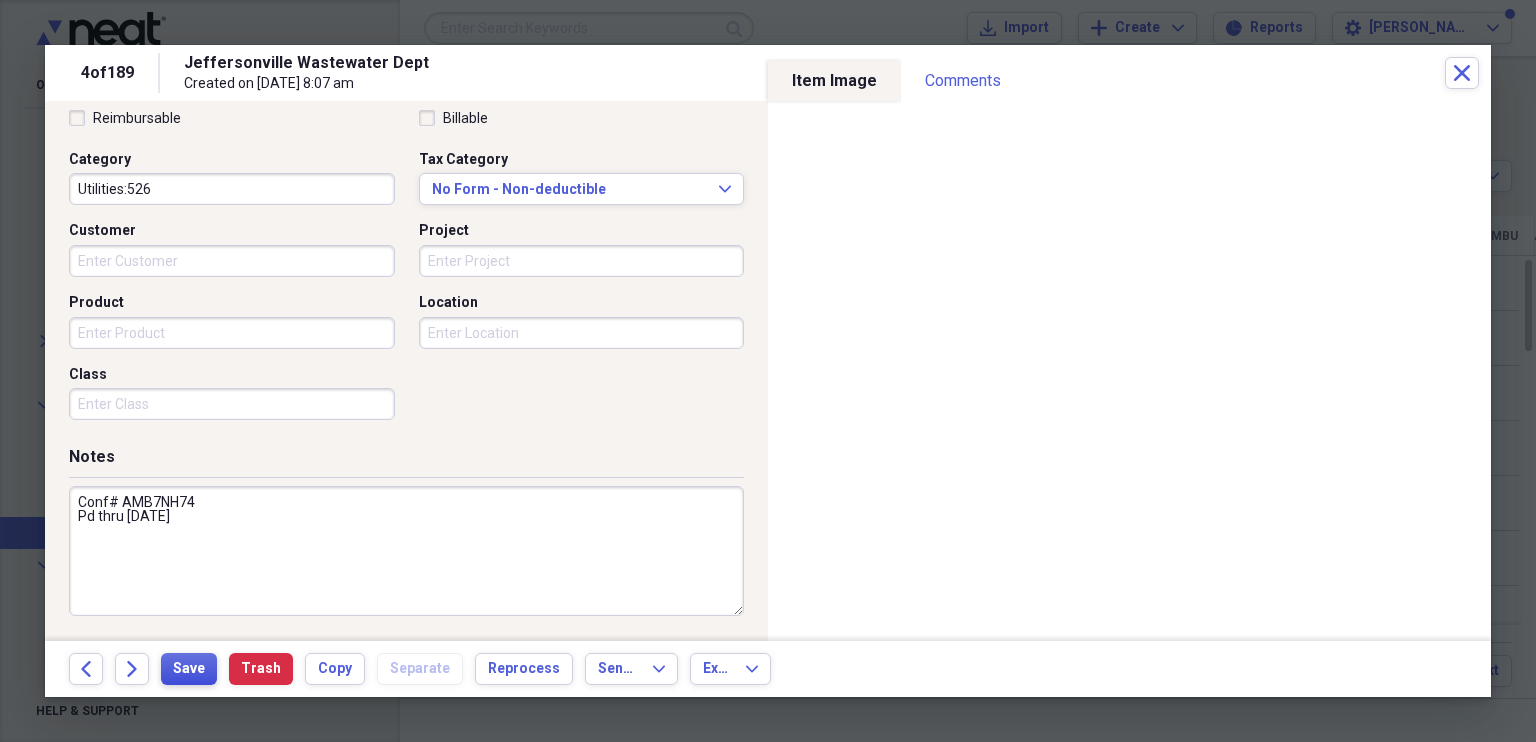 click on "Save" at bounding box center (189, 669) 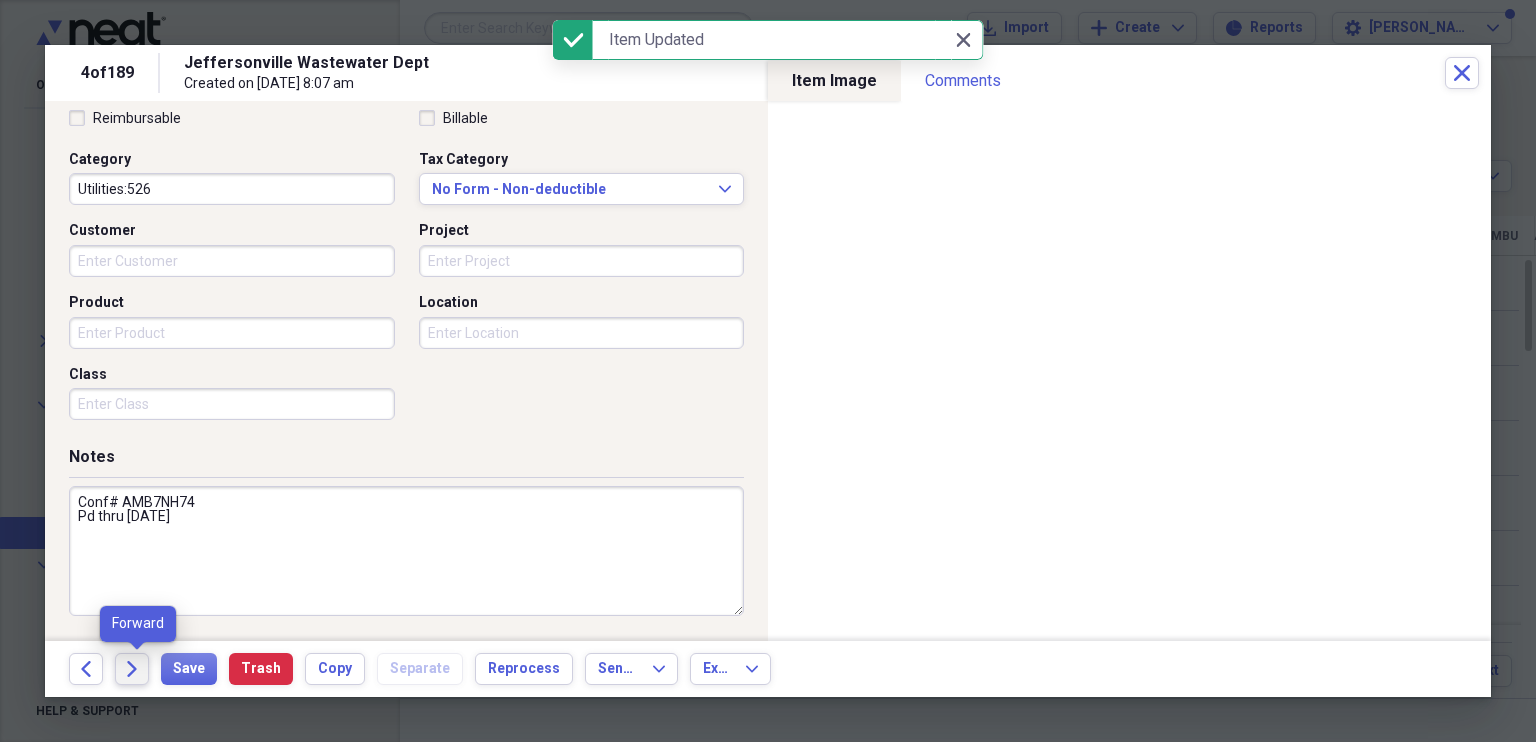 click on "Forward" 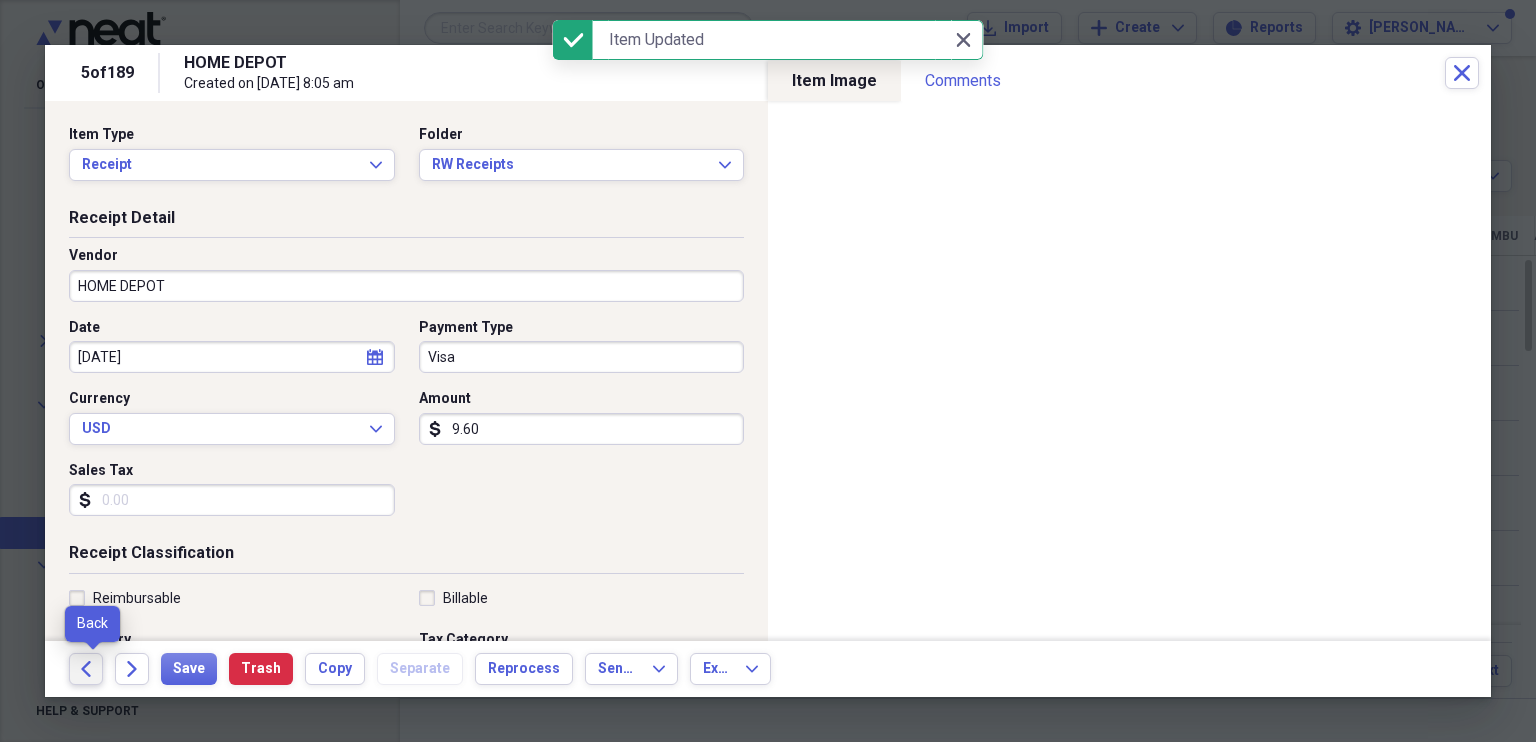 click 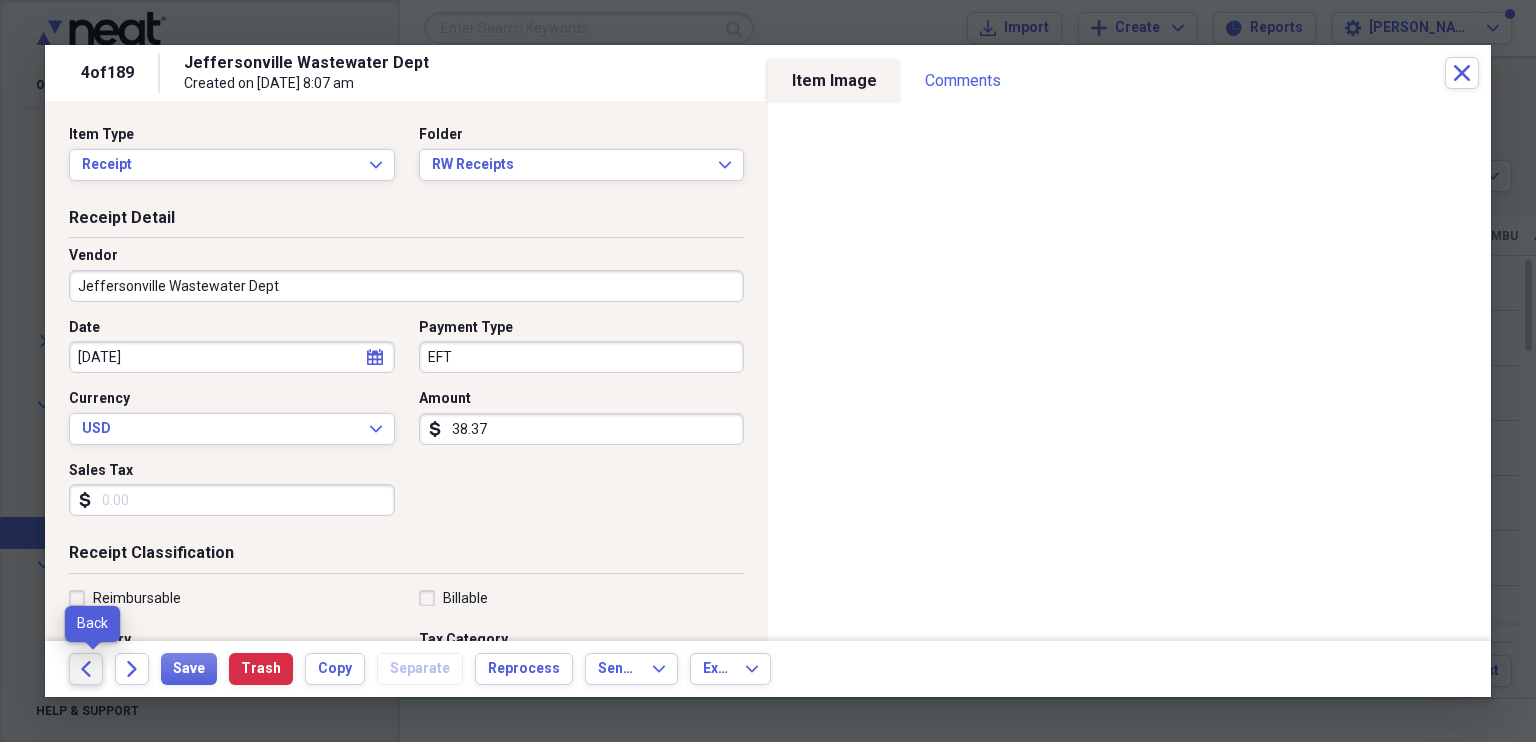 click on "Back" 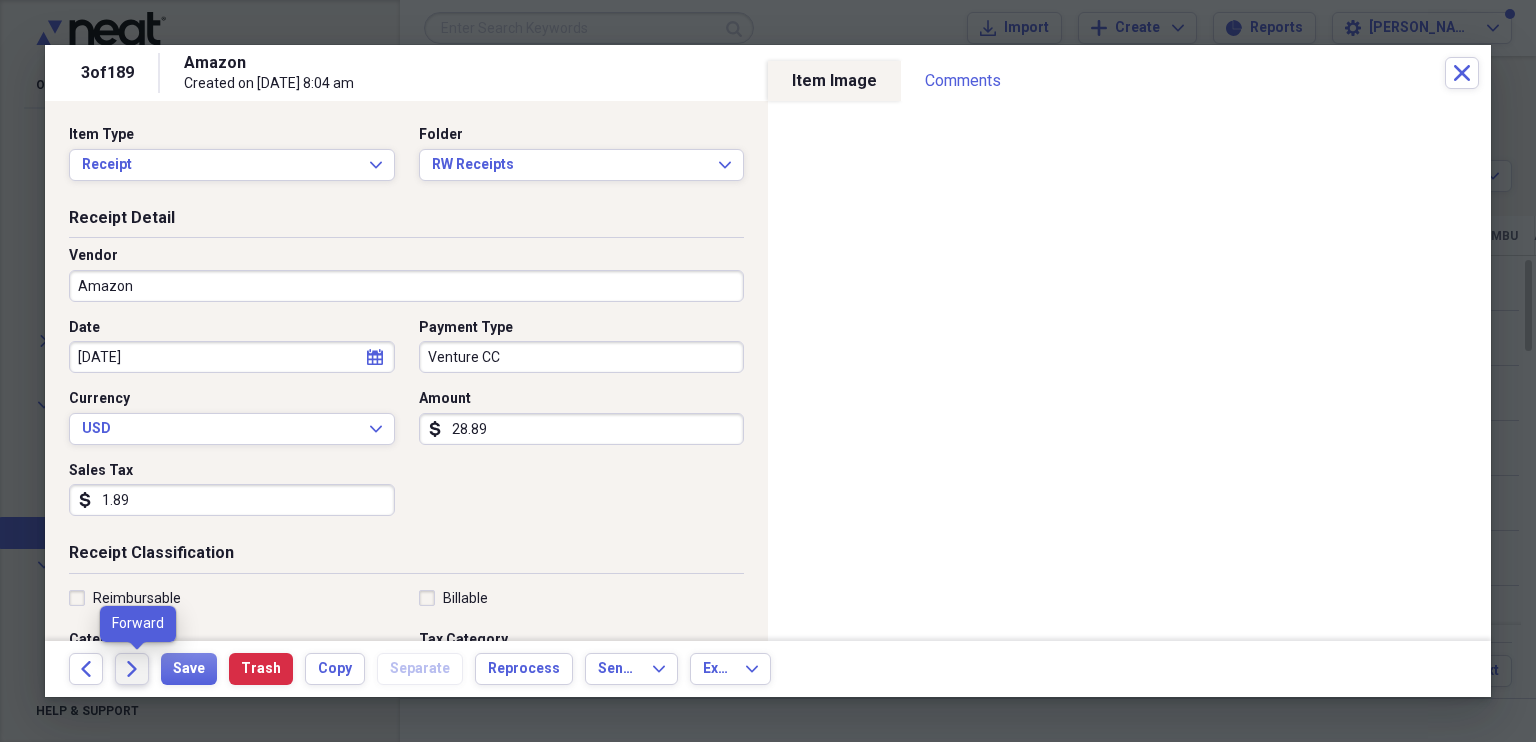 click on "Forward" 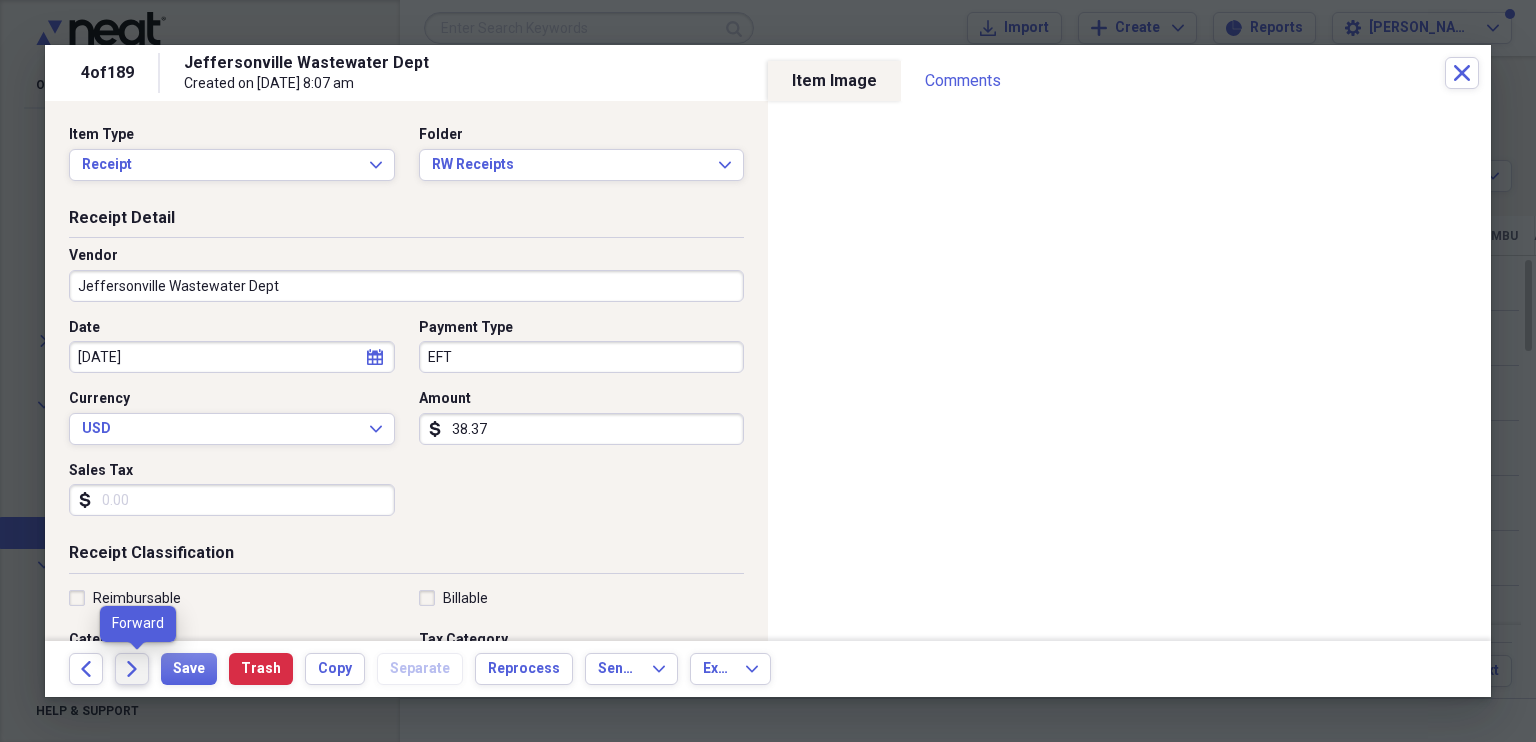 click on "Forward" 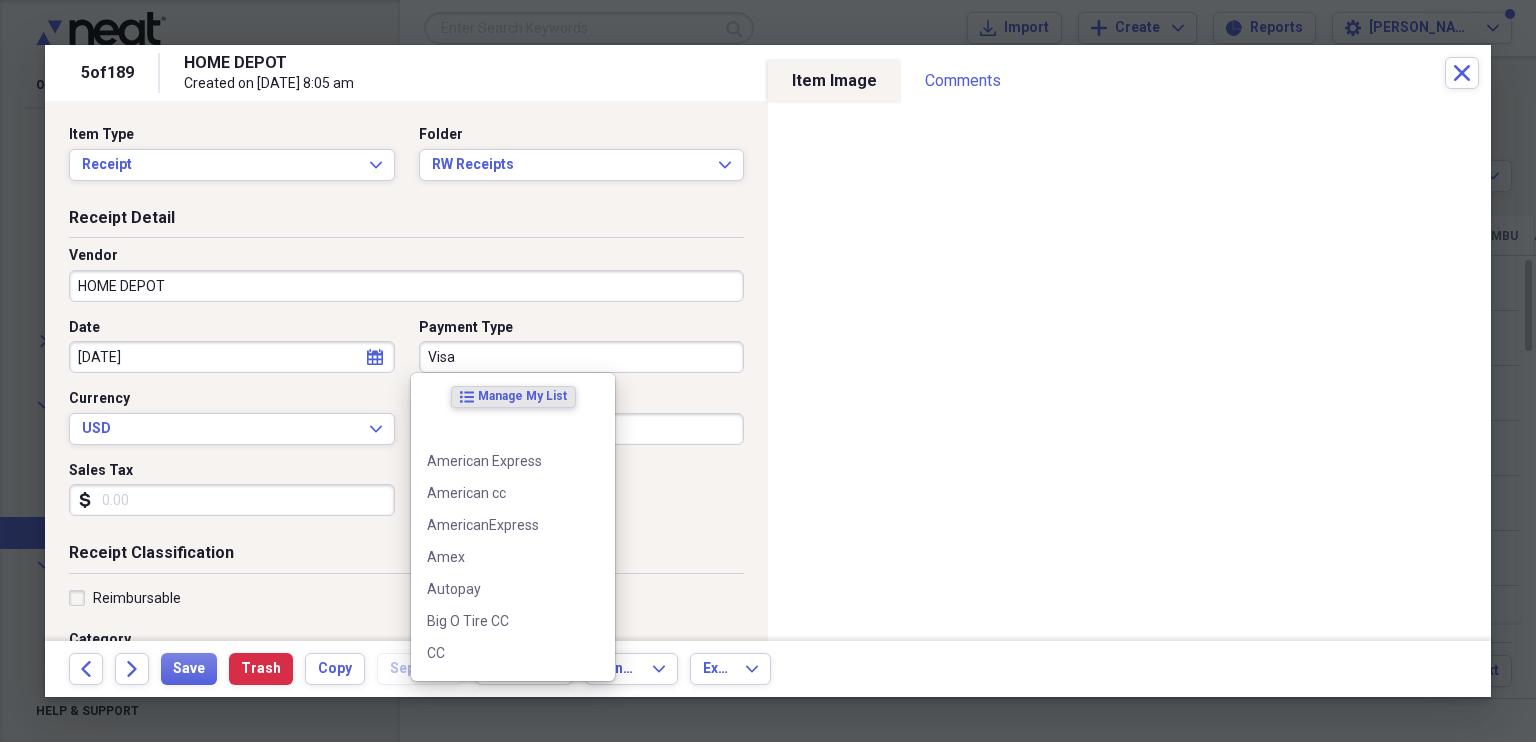 click on "Visa" at bounding box center (582, 357) 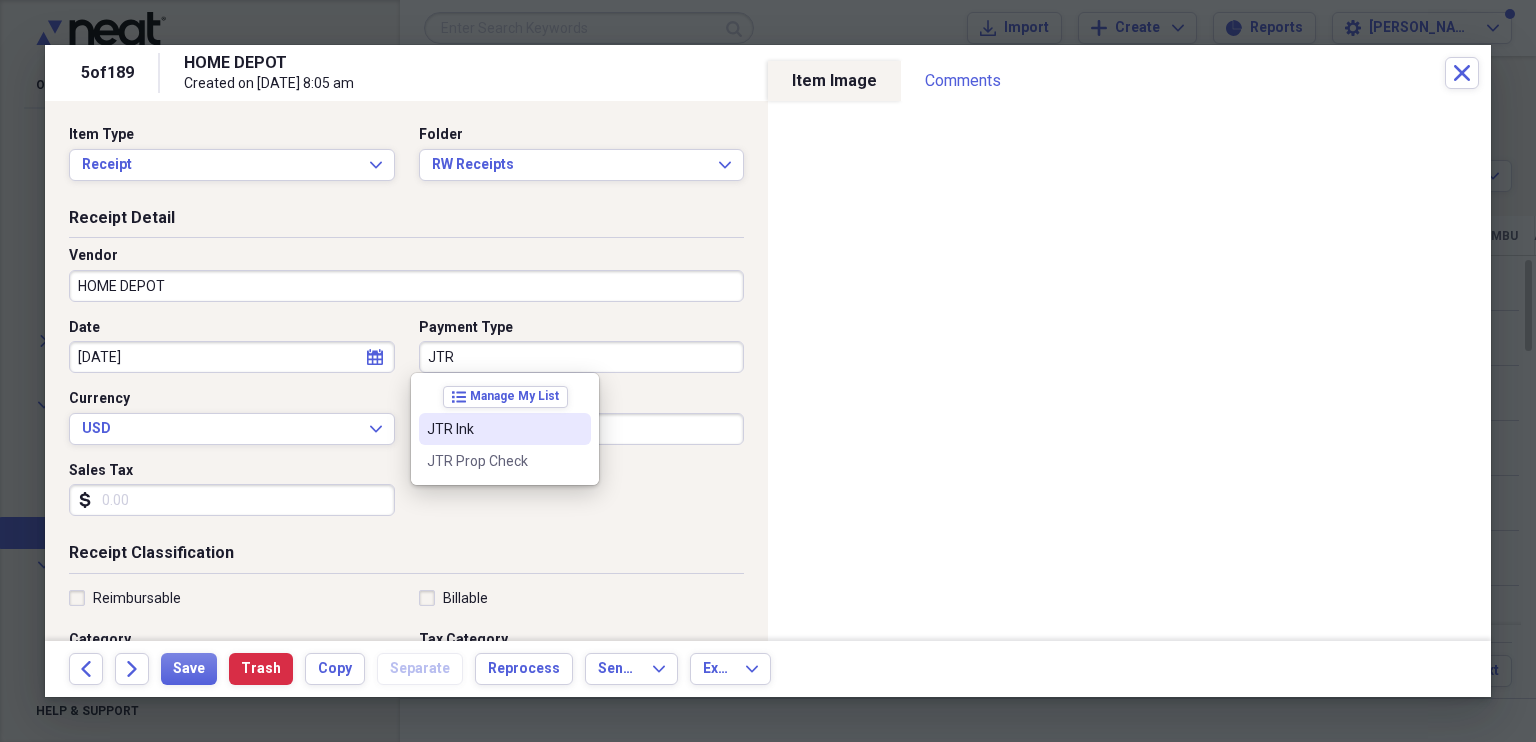 click on "JTR Ink" at bounding box center (505, 429) 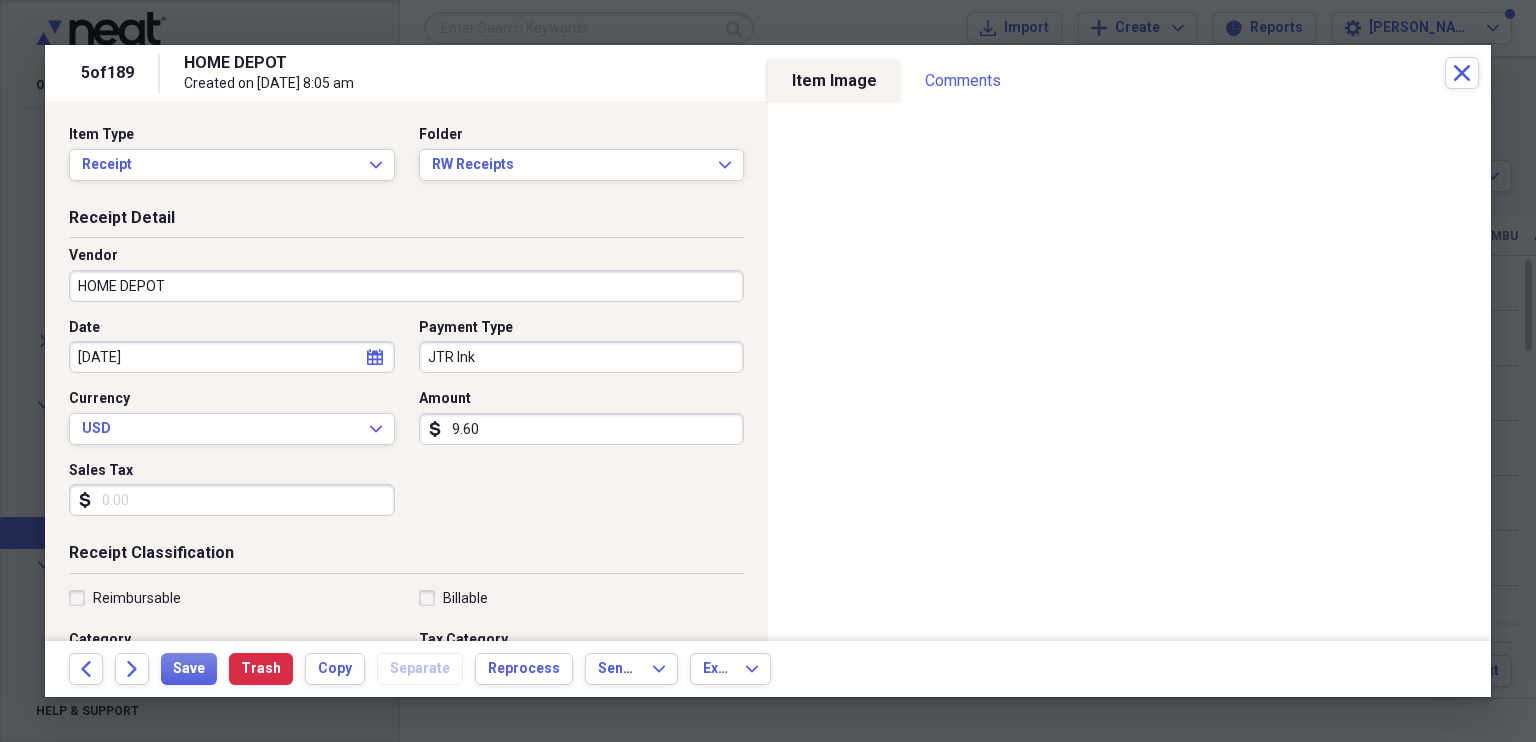 click on "Sales Tax" at bounding box center [232, 500] 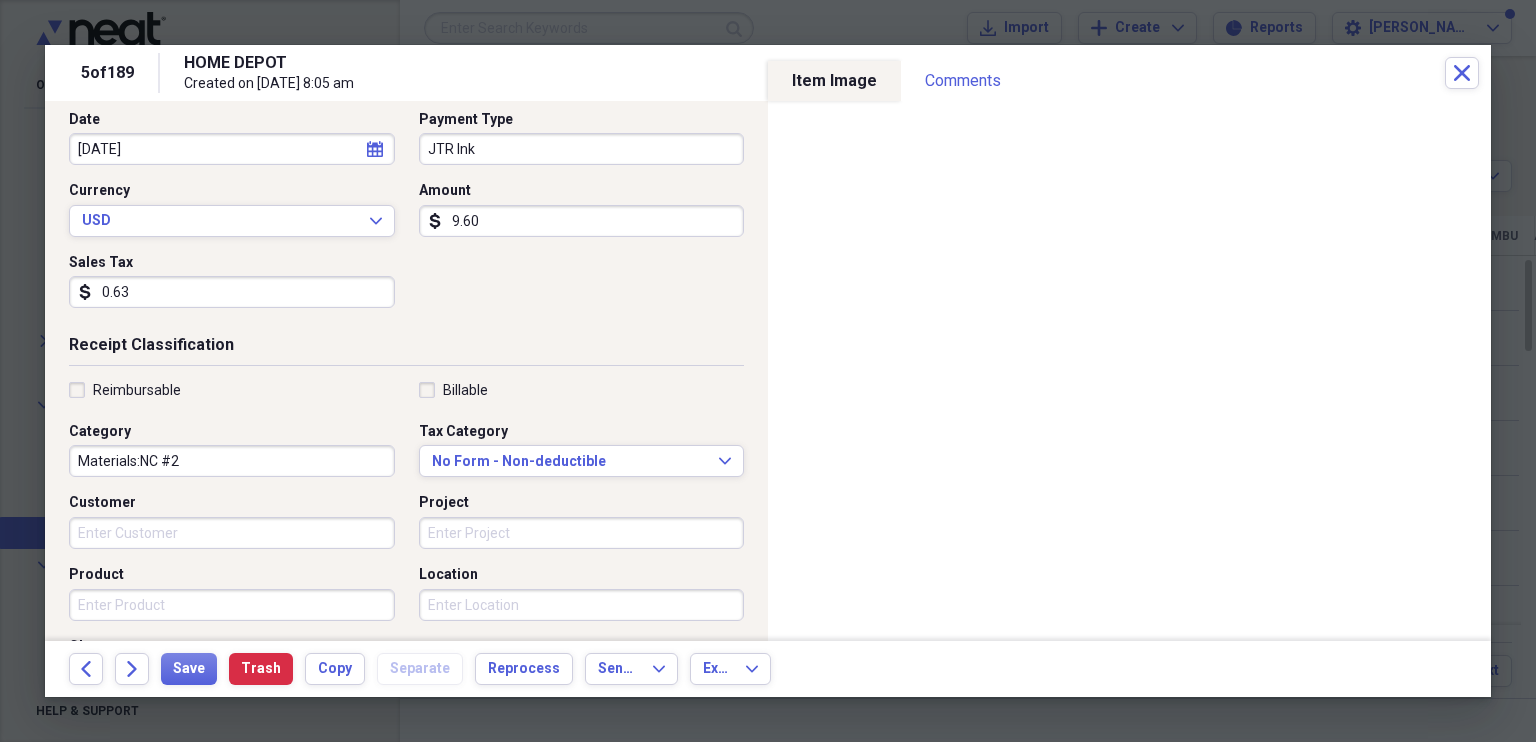 scroll, scrollTop: 210, scrollLeft: 0, axis: vertical 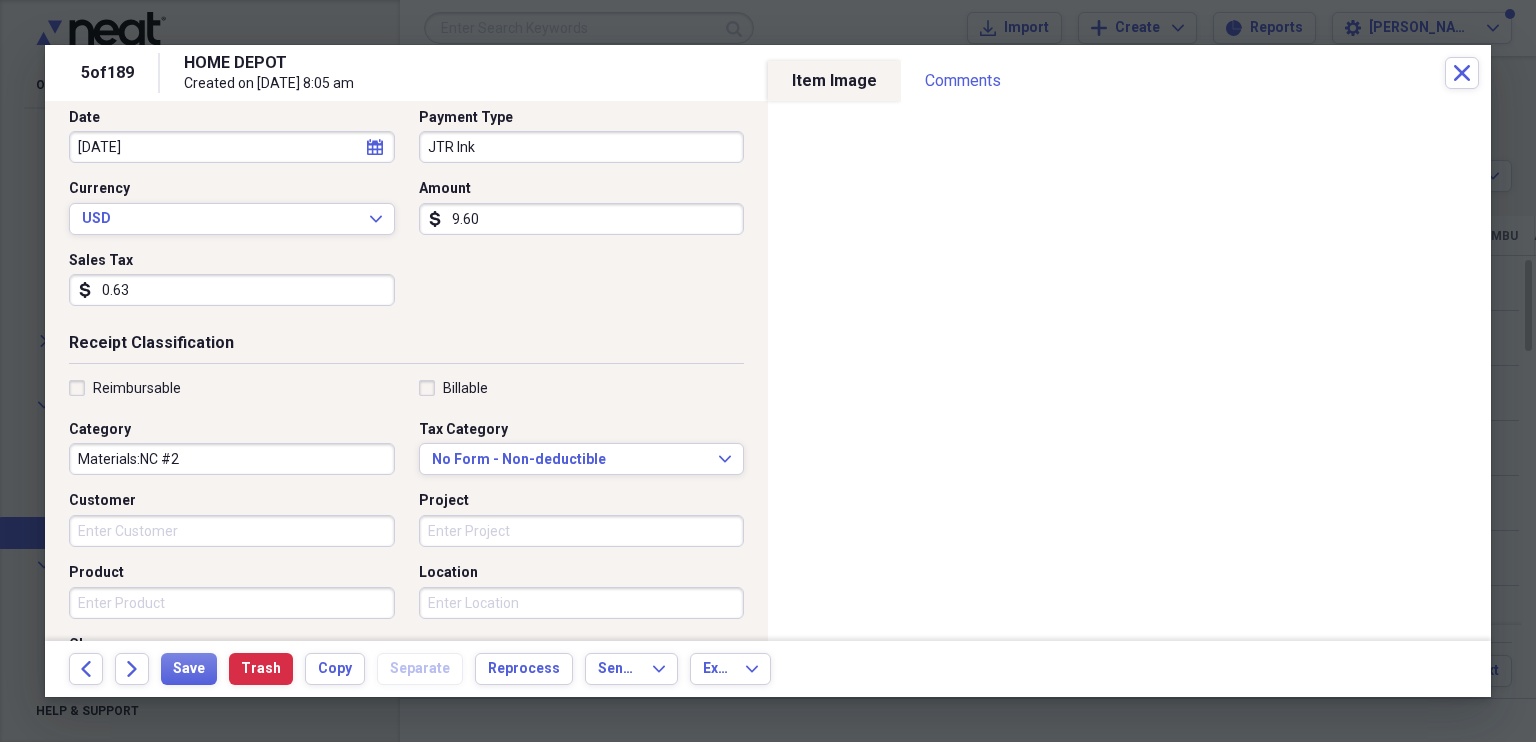 click on "Materials:NC #2" at bounding box center [232, 459] 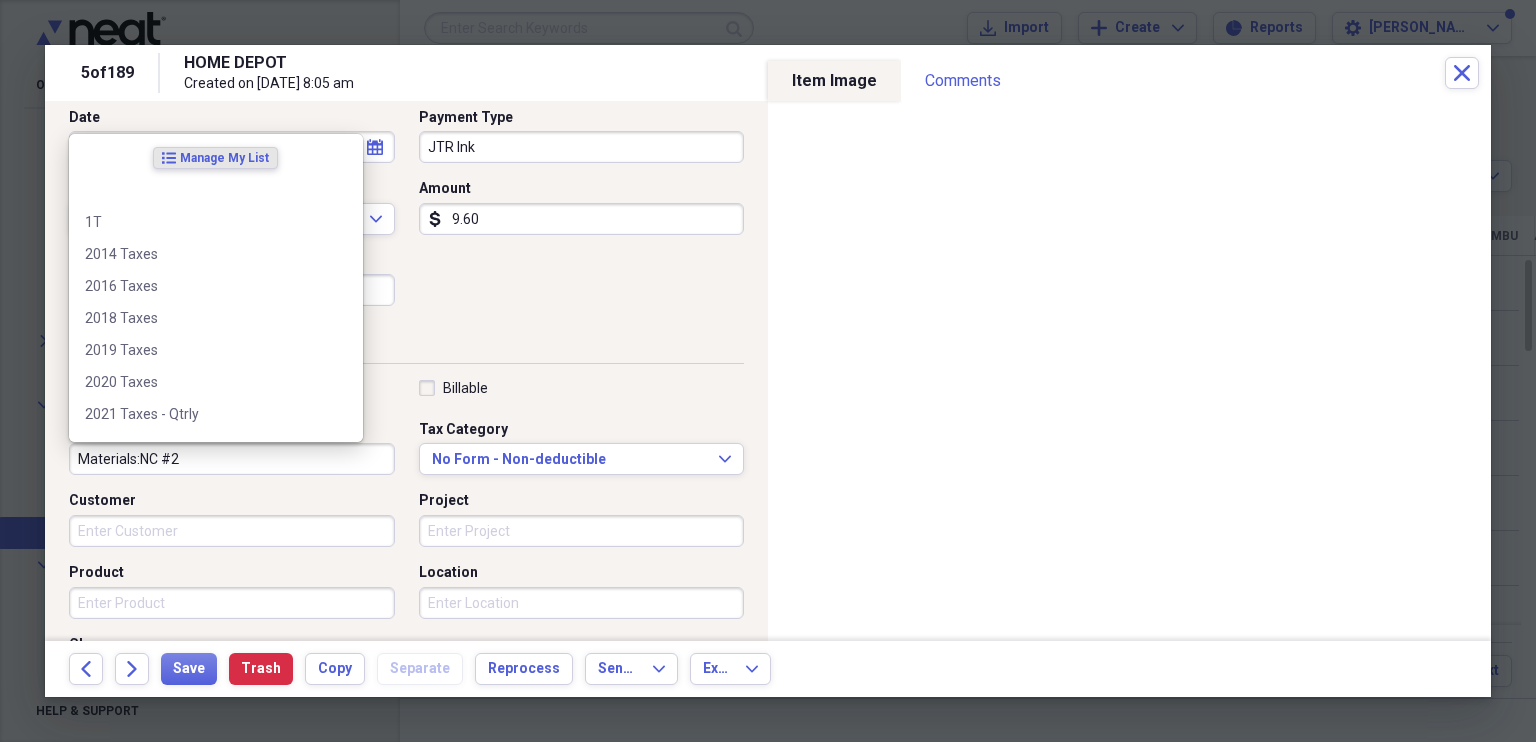 click on "Materials:NC #2" at bounding box center [232, 459] 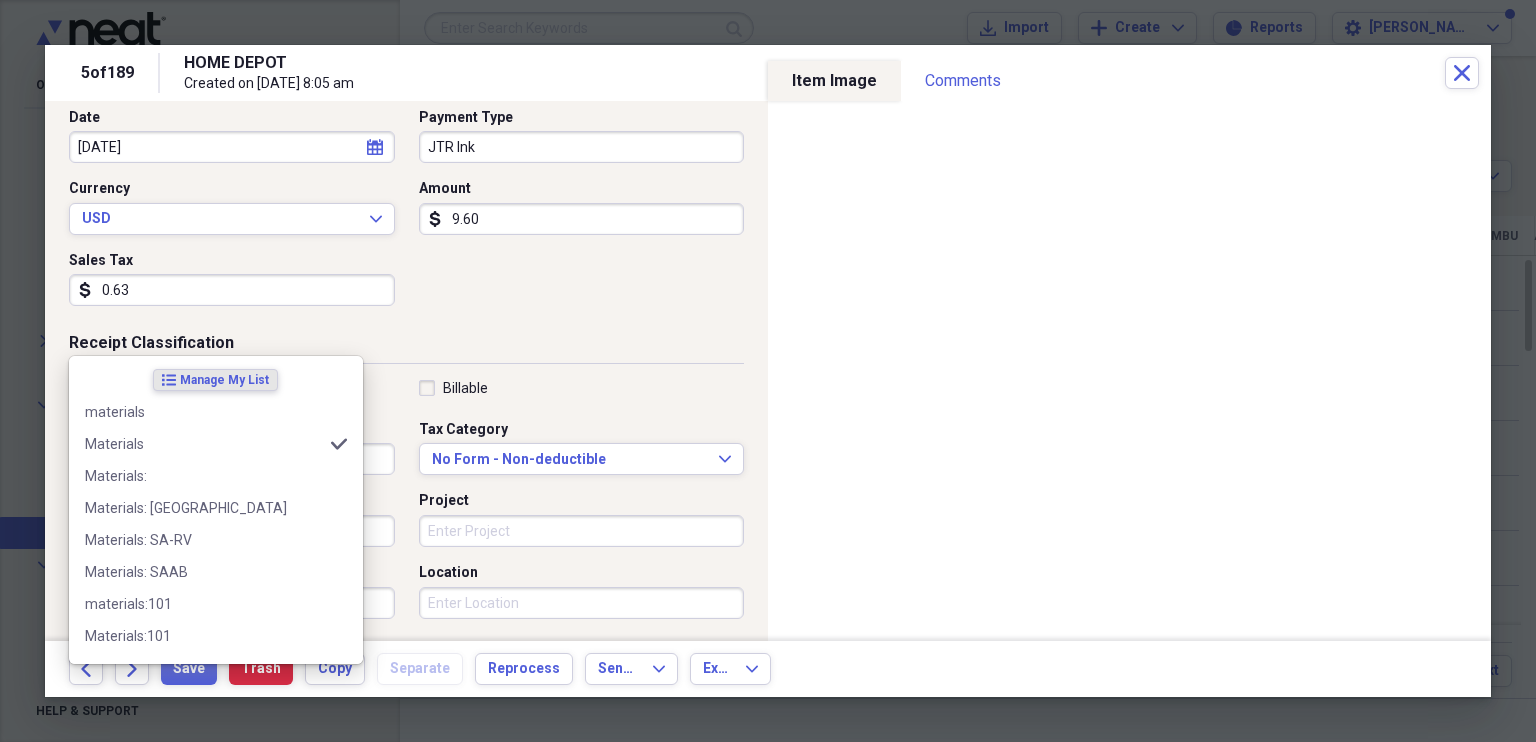 scroll, scrollTop: 480, scrollLeft: 0, axis: vertical 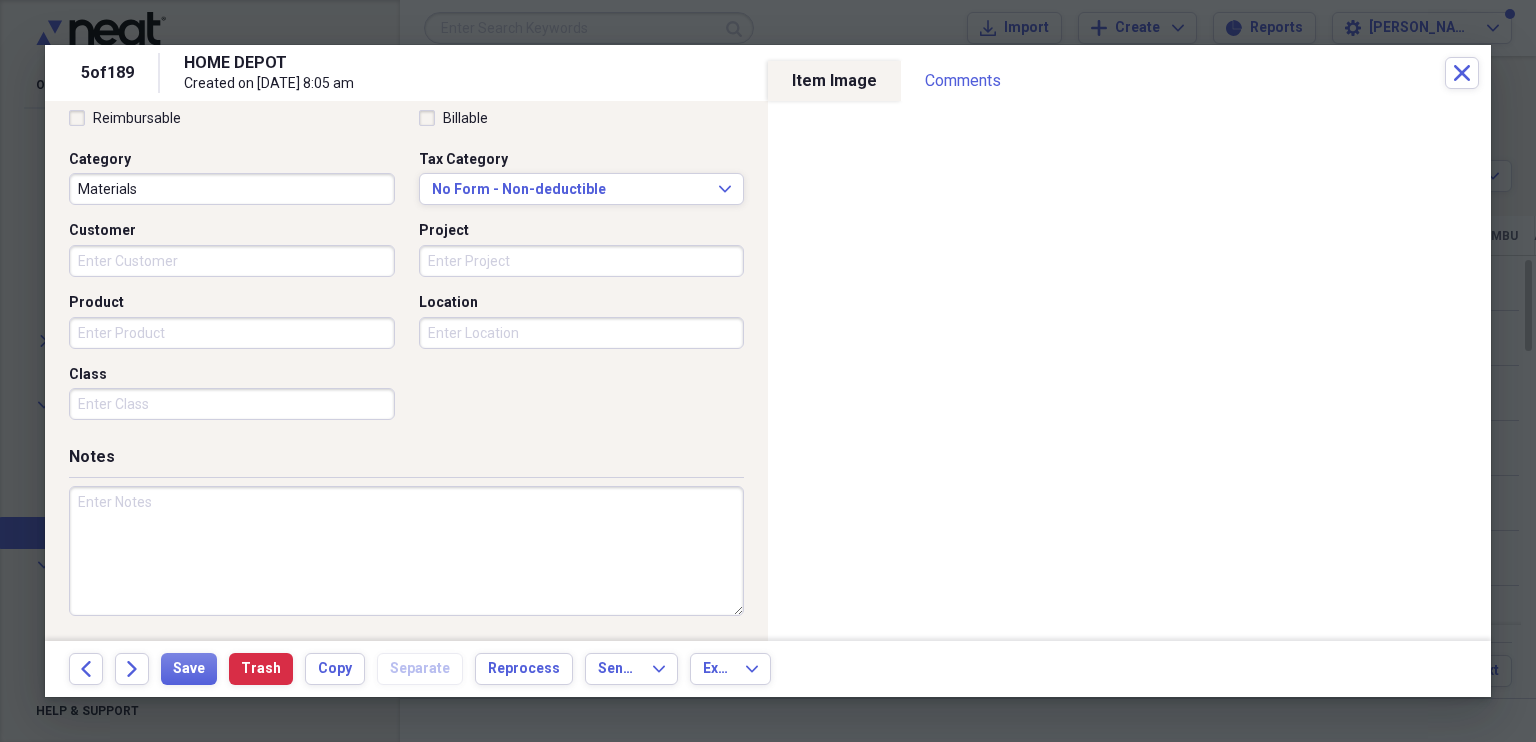 click at bounding box center [406, 551] 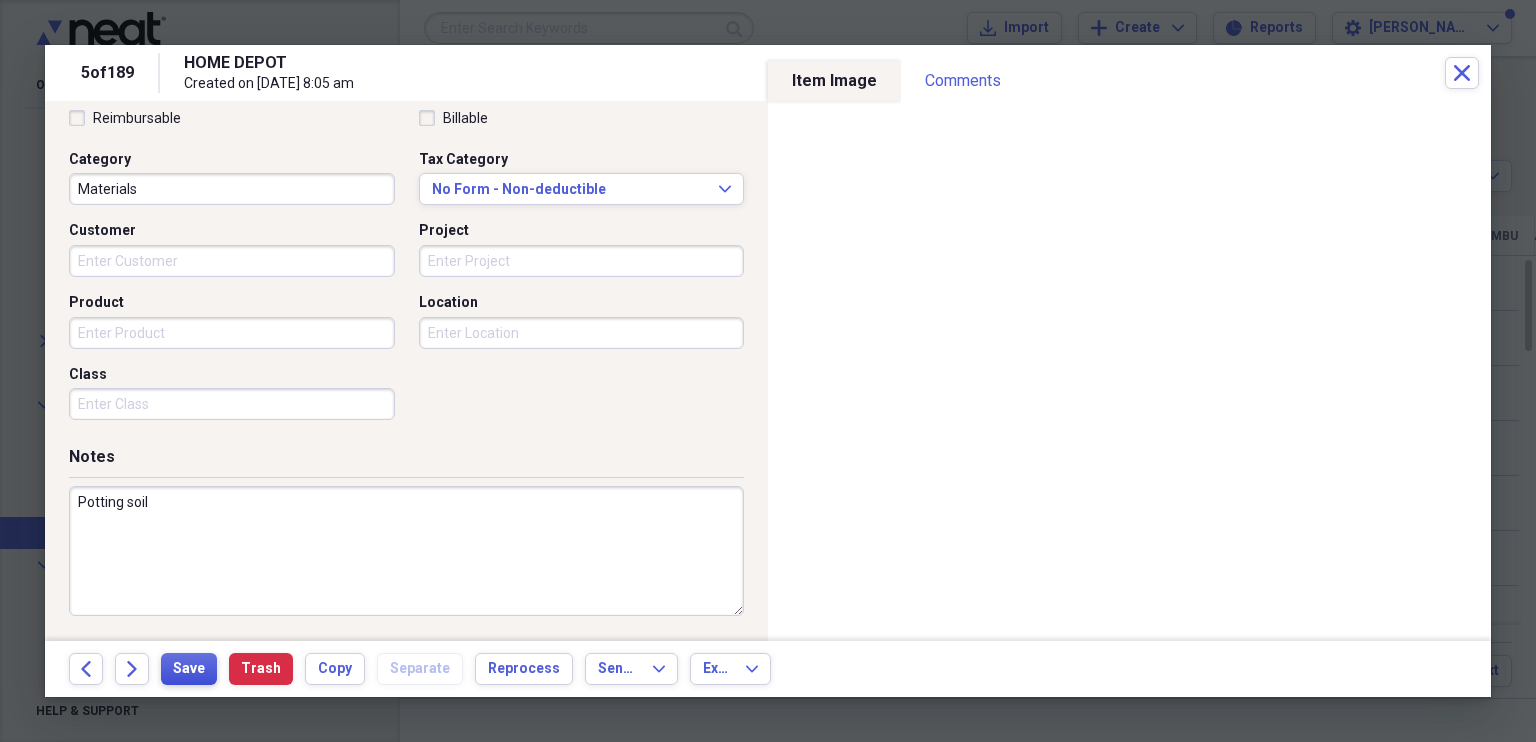 click on "Save" at bounding box center [189, 669] 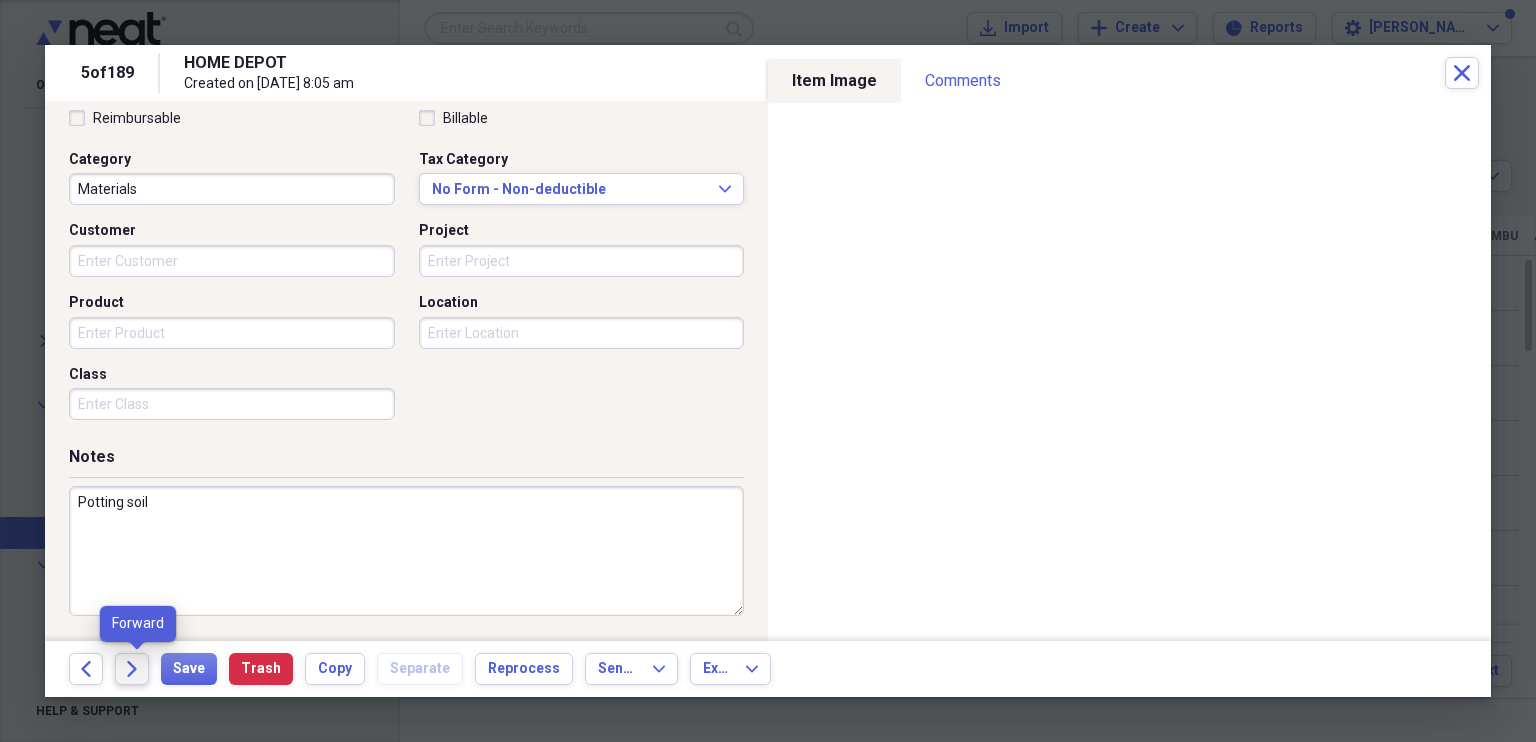 click on "Forward" 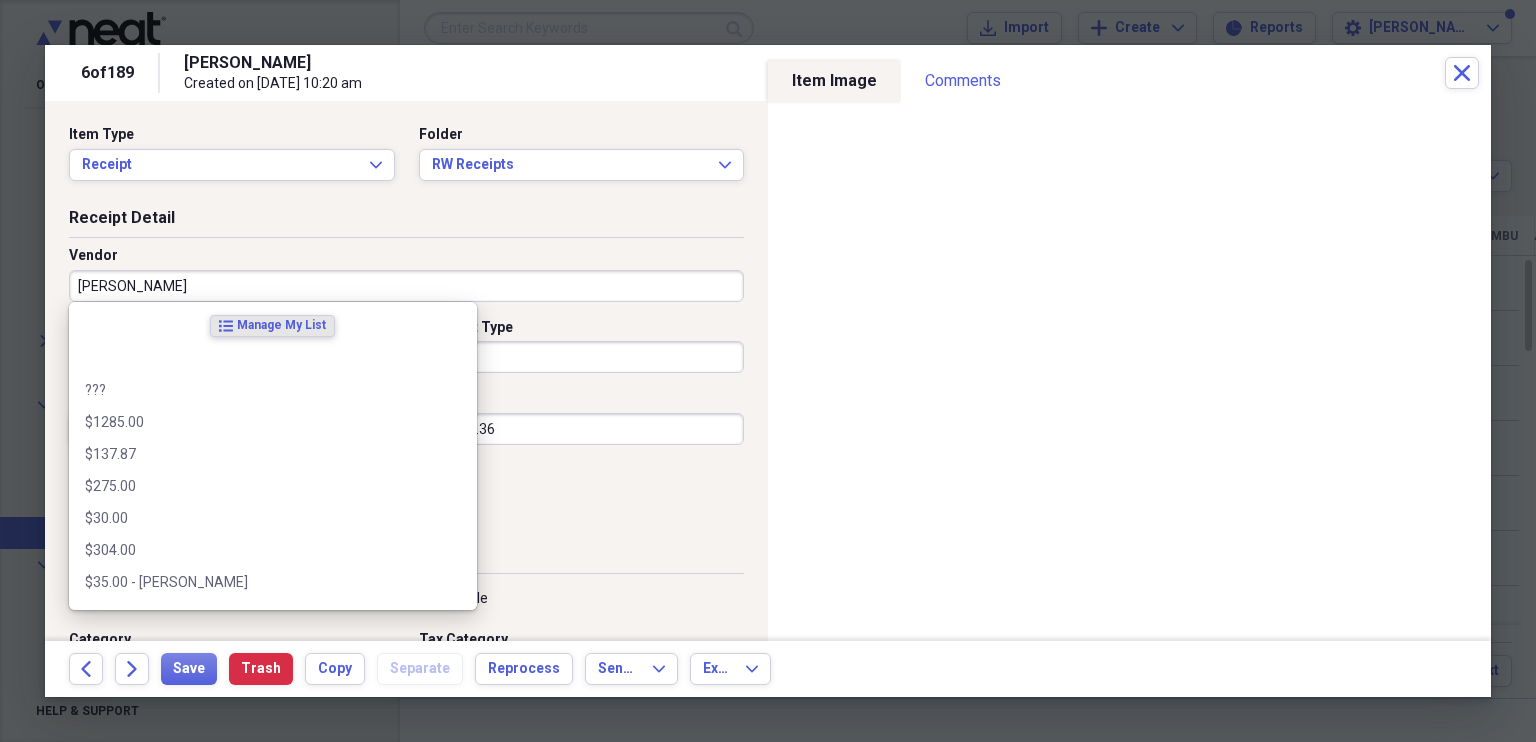 click on "[PERSON_NAME]" at bounding box center (406, 286) 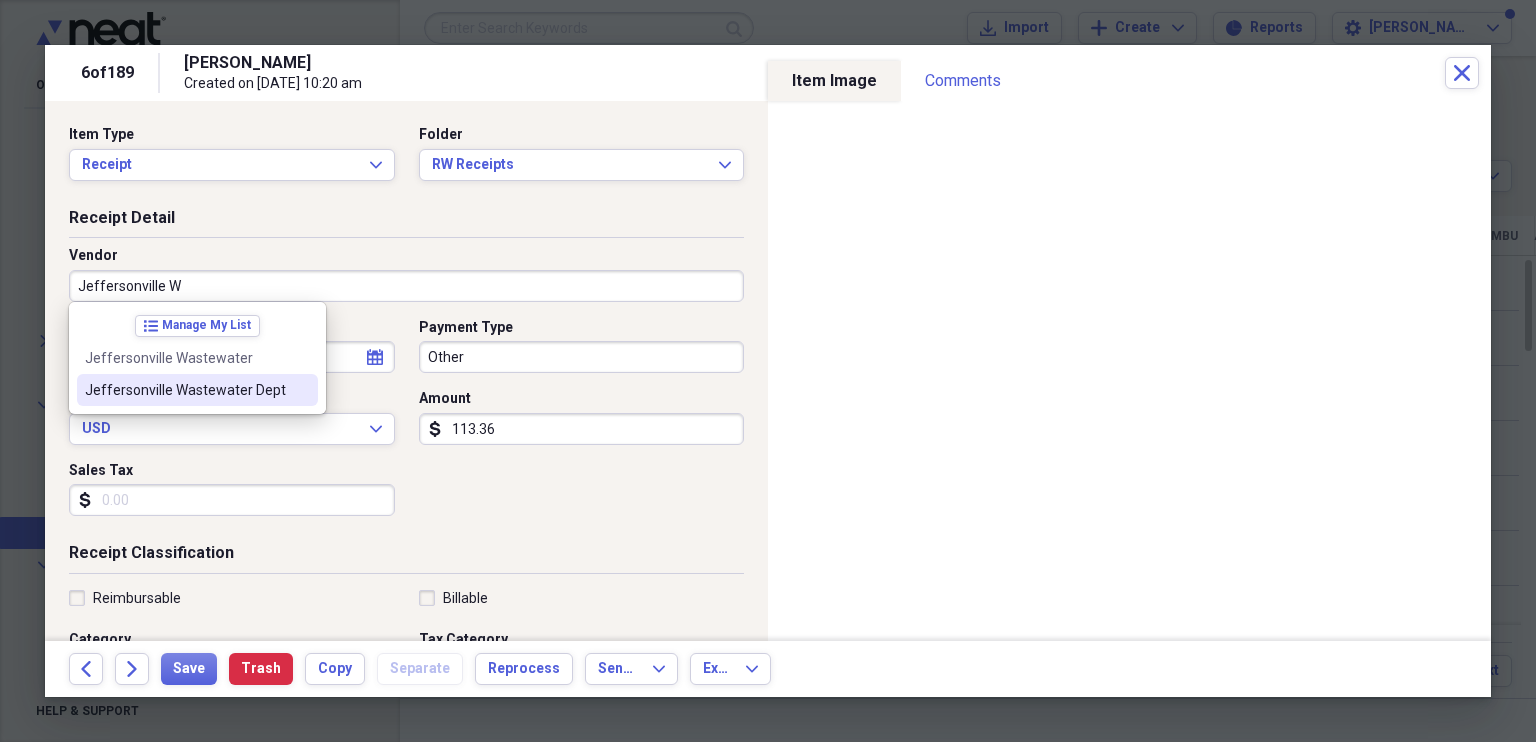 click on "Jeffersonville Wastewater Dept" at bounding box center [185, 390] 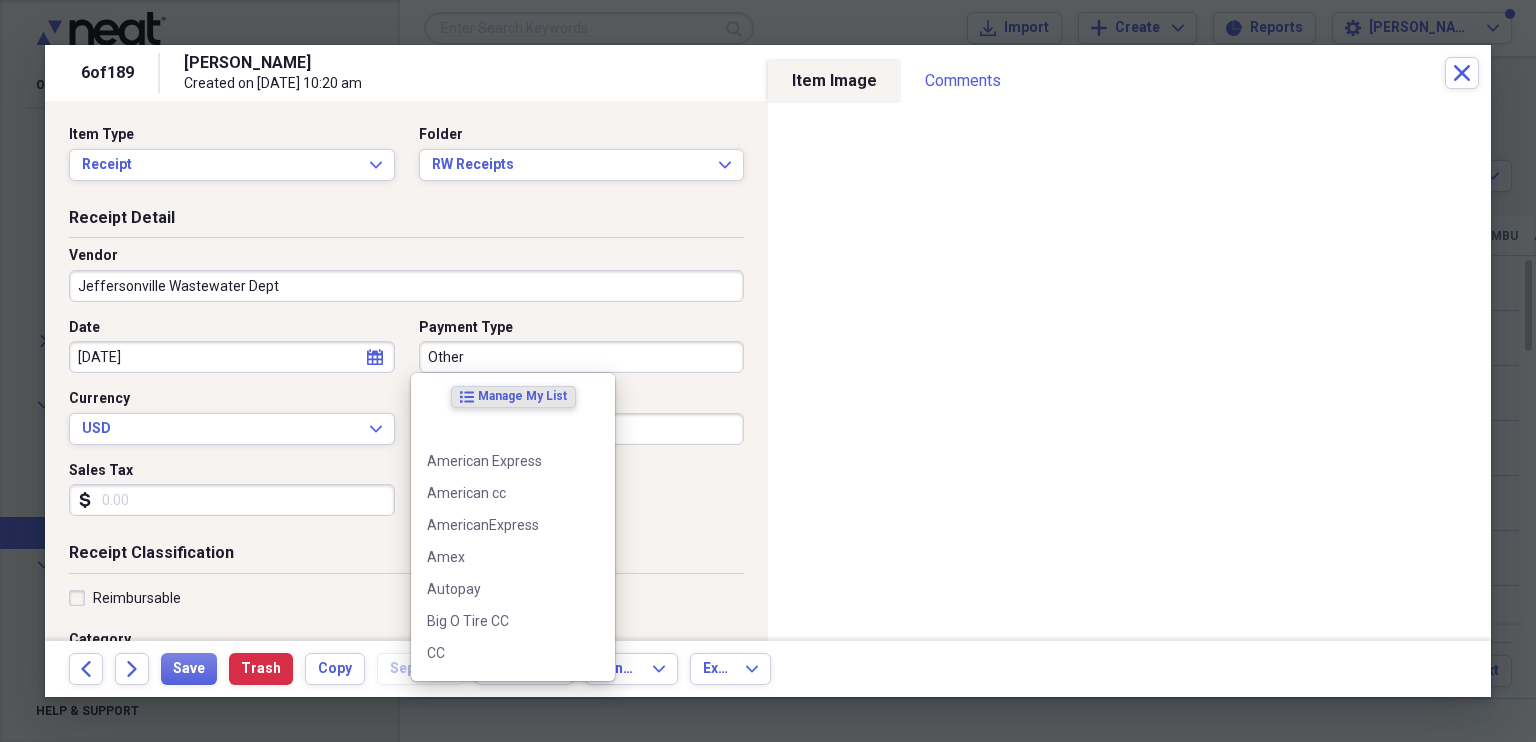 click on "Other" at bounding box center (582, 357) 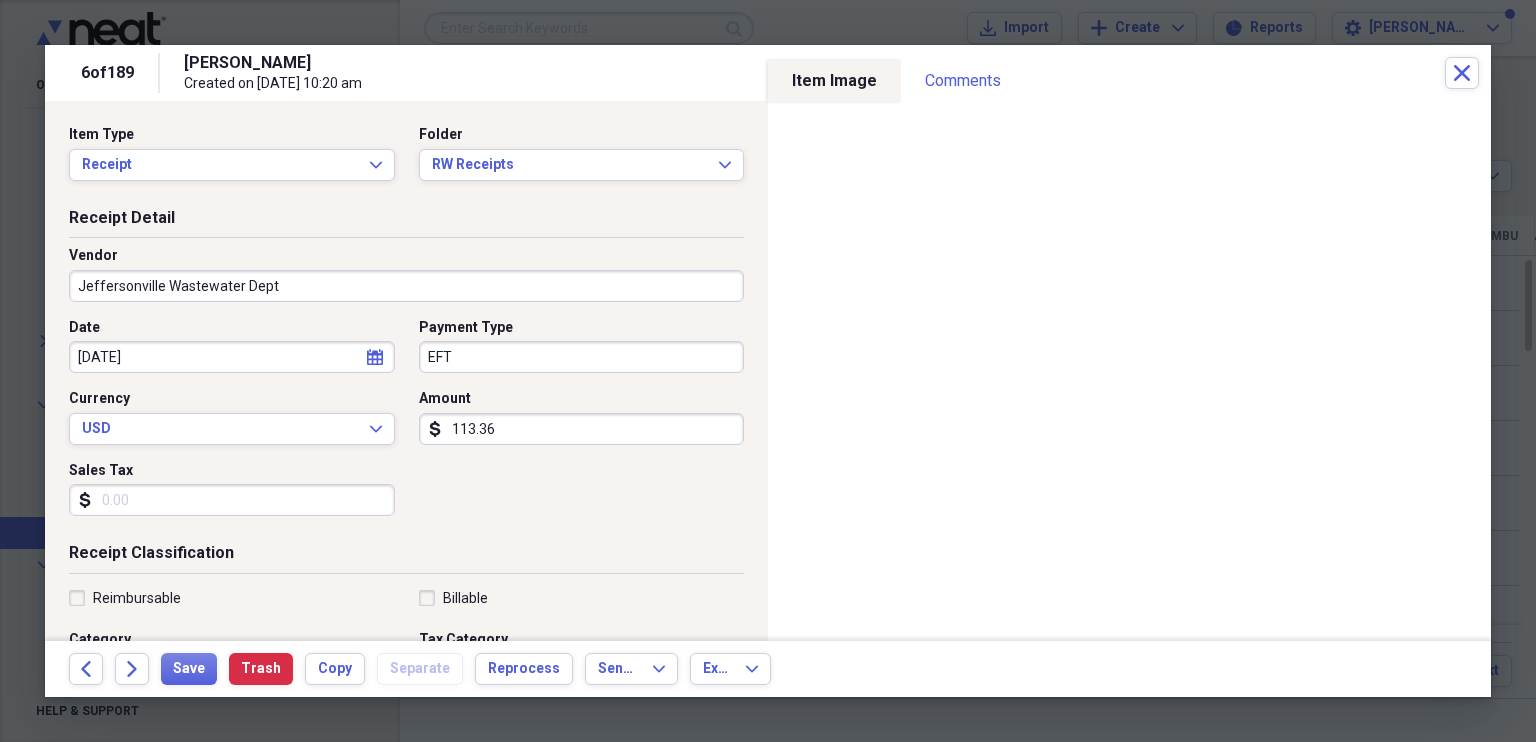 click on "113.36" at bounding box center (582, 429) 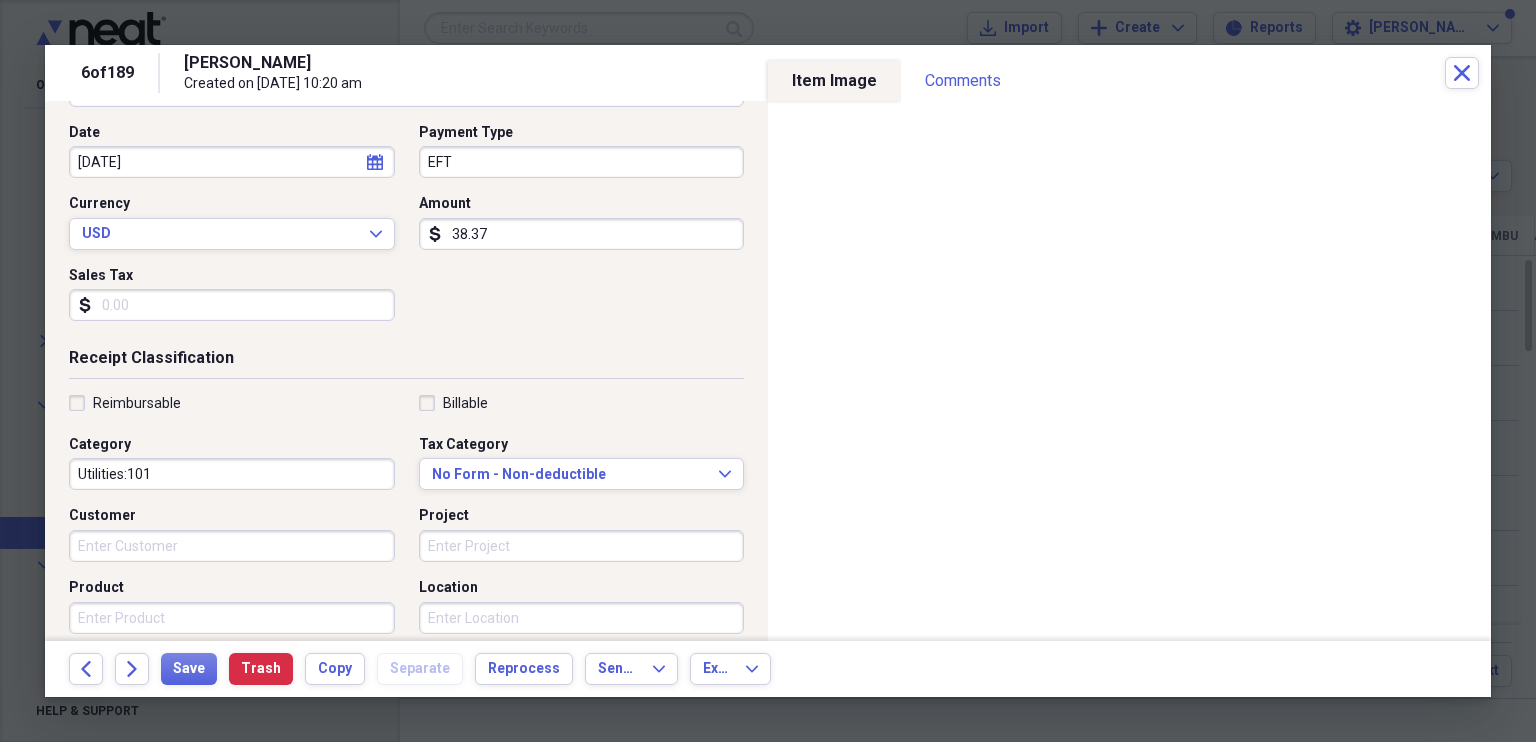 scroll, scrollTop: 195, scrollLeft: 0, axis: vertical 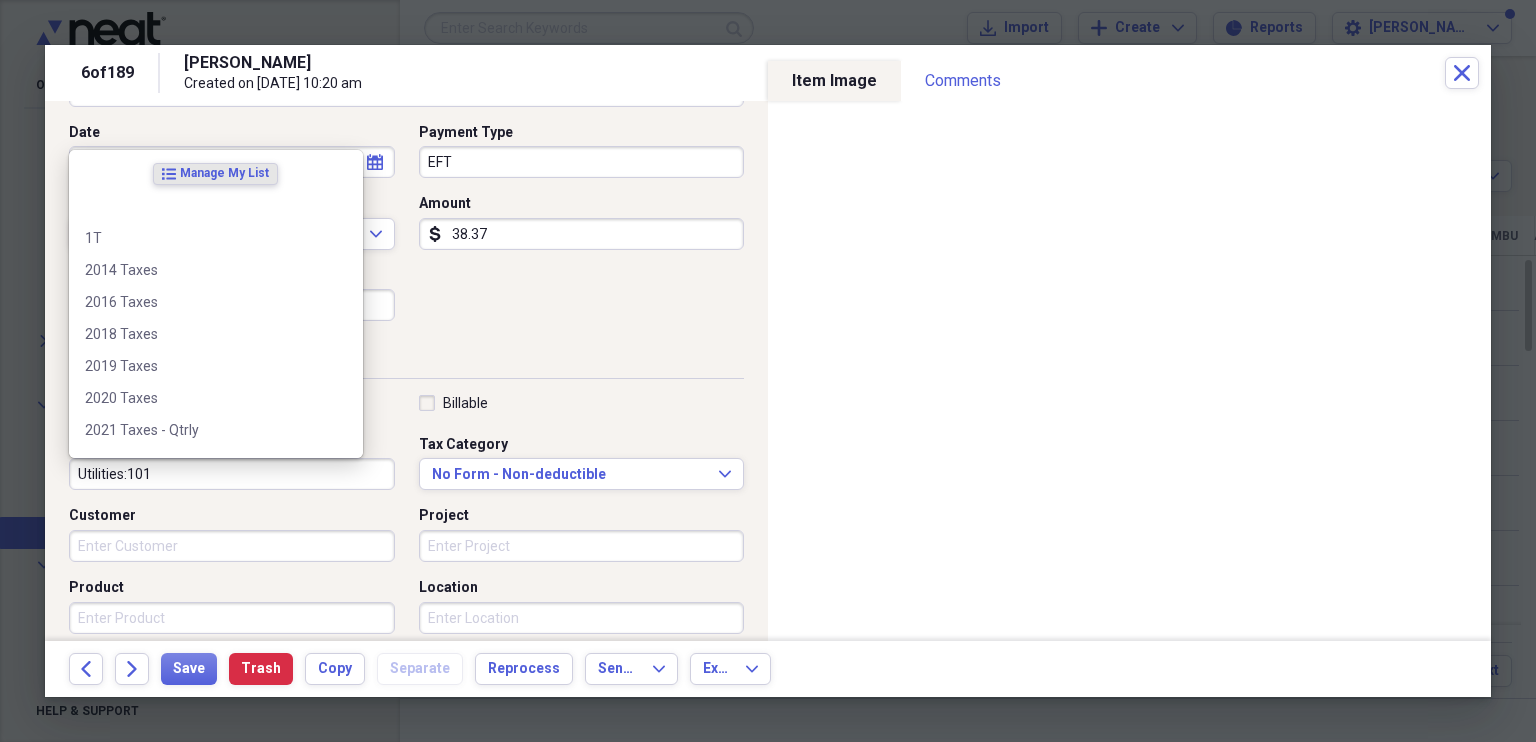 click on "Utilities:101" at bounding box center [232, 474] 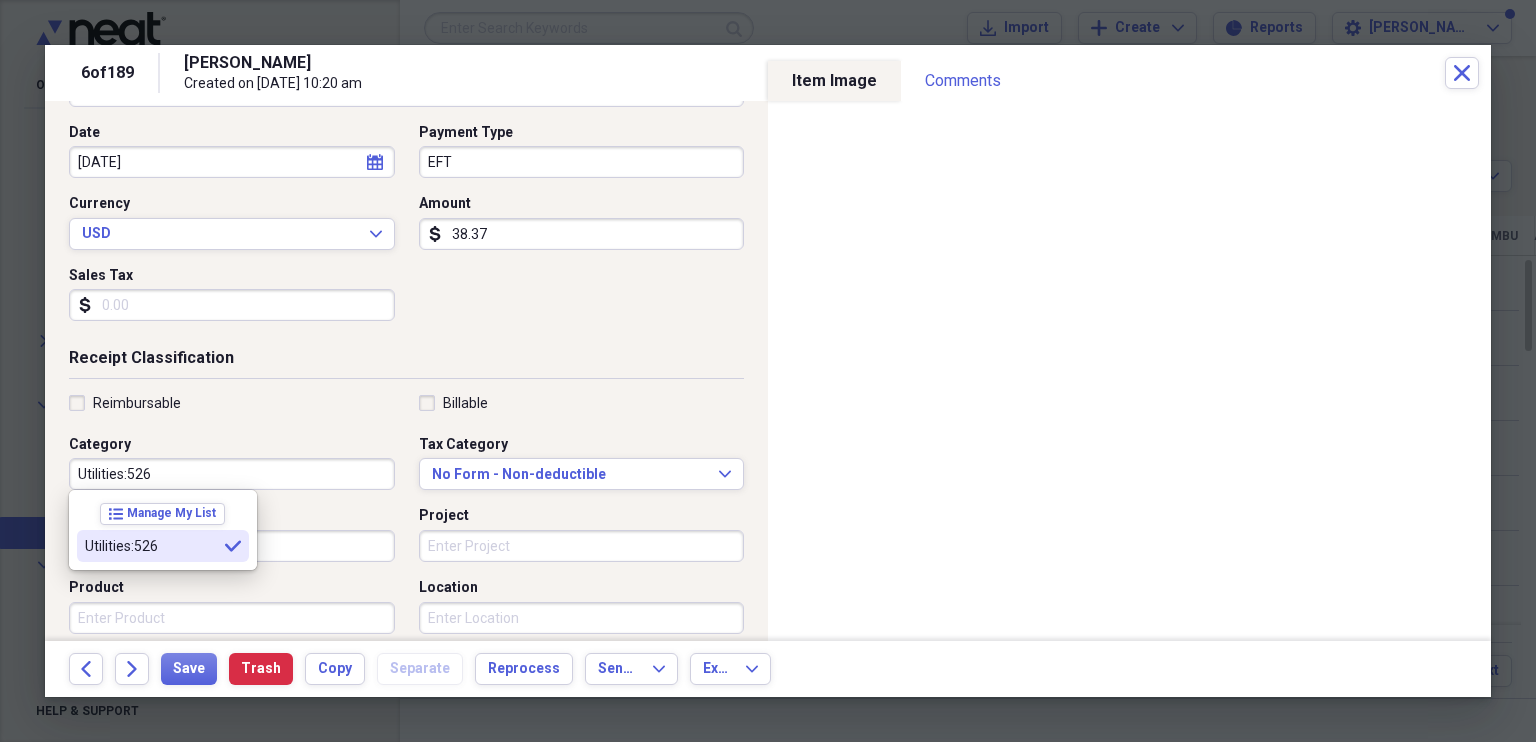 click on "Utilities:526" at bounding box center (151, 546) 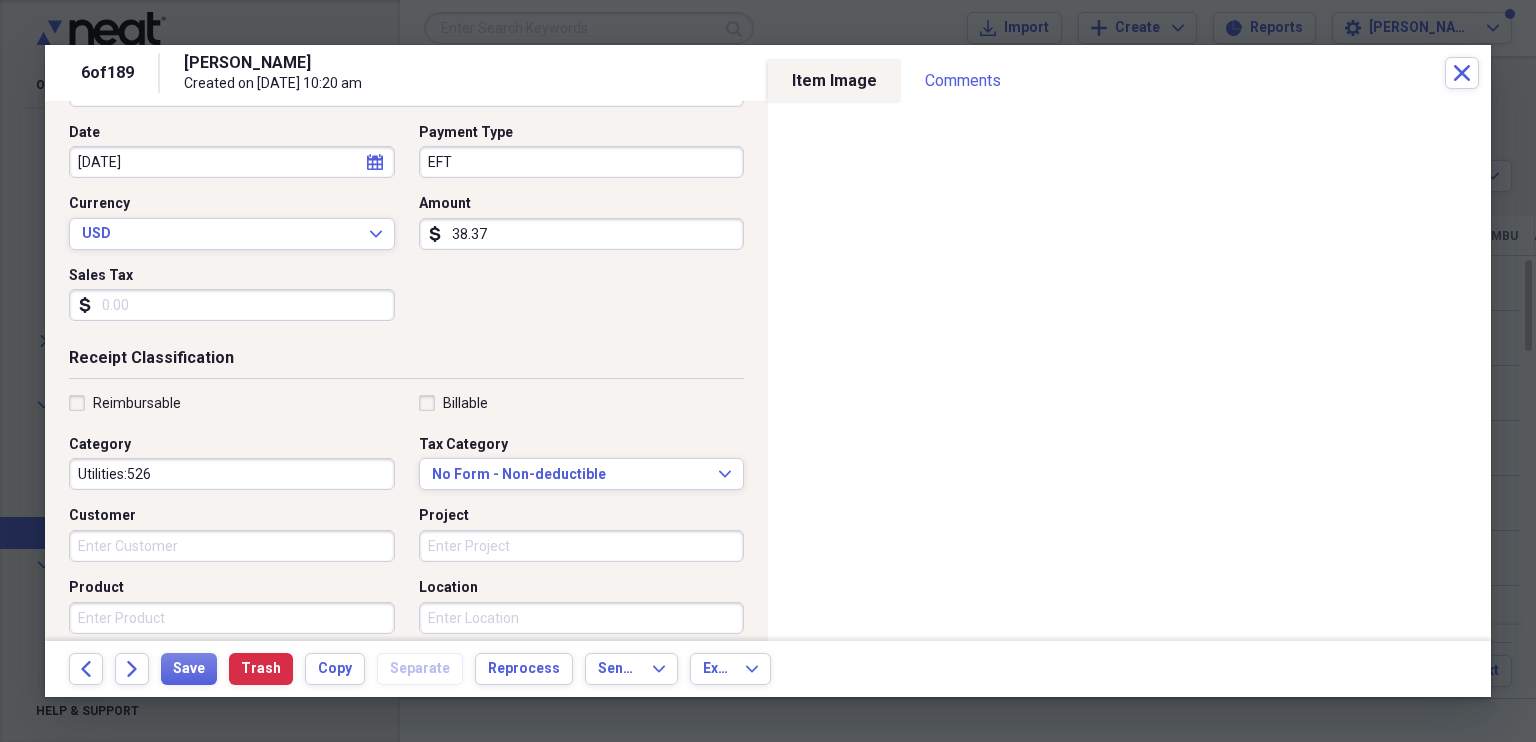 scroll, scrollTop: 480, scrollLeft: 0, axis: vertical 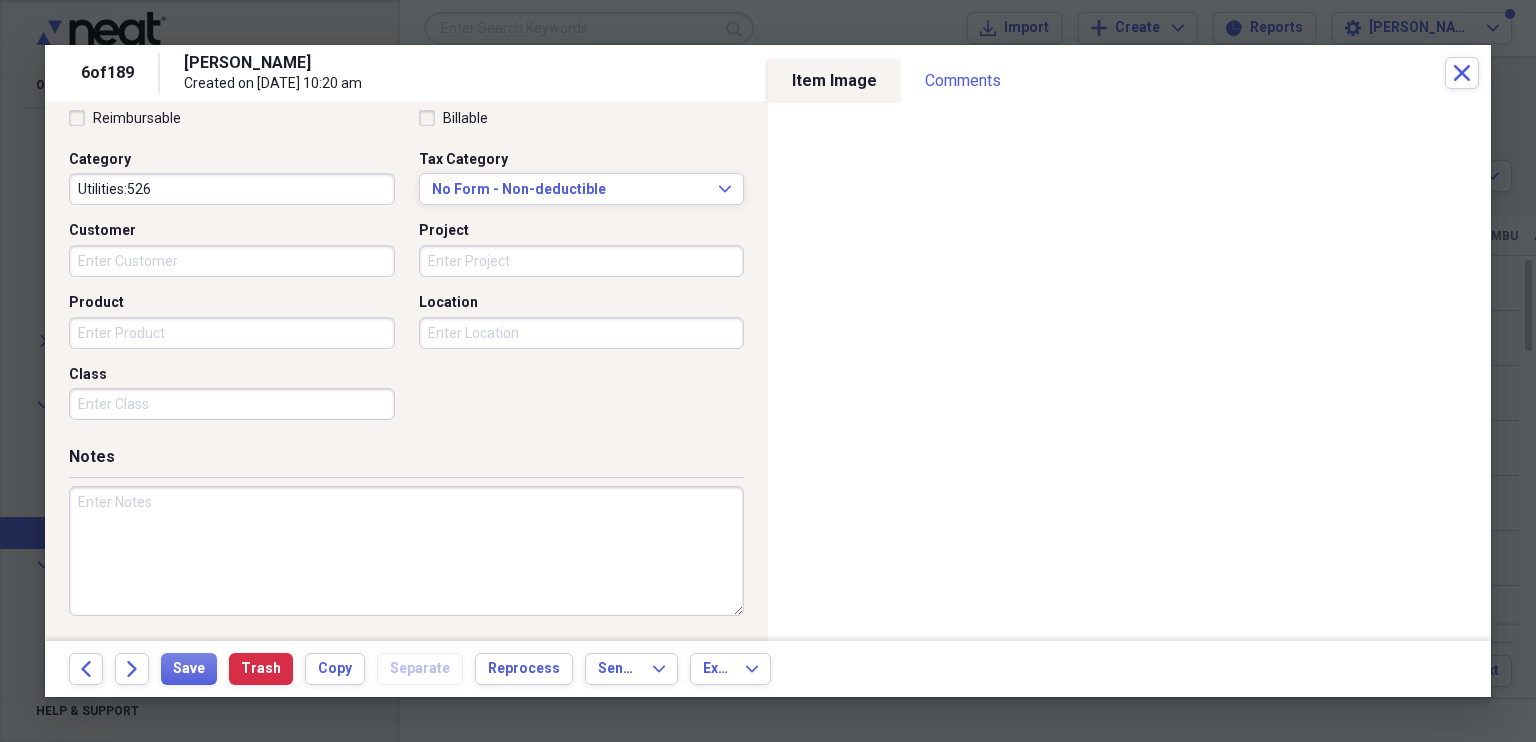click at bounding box center [406, 551] 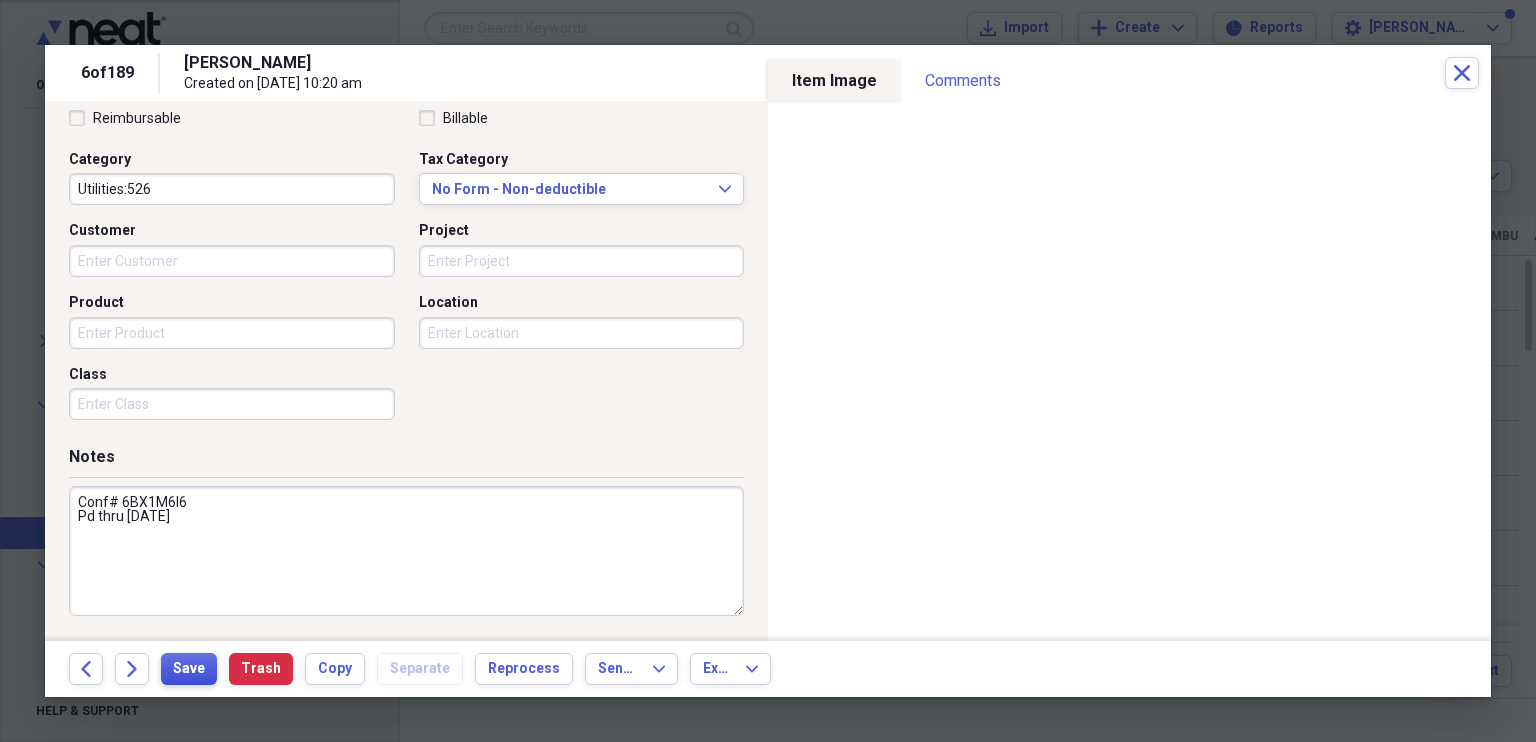 click on "Save" at bounding box center [189, 669] 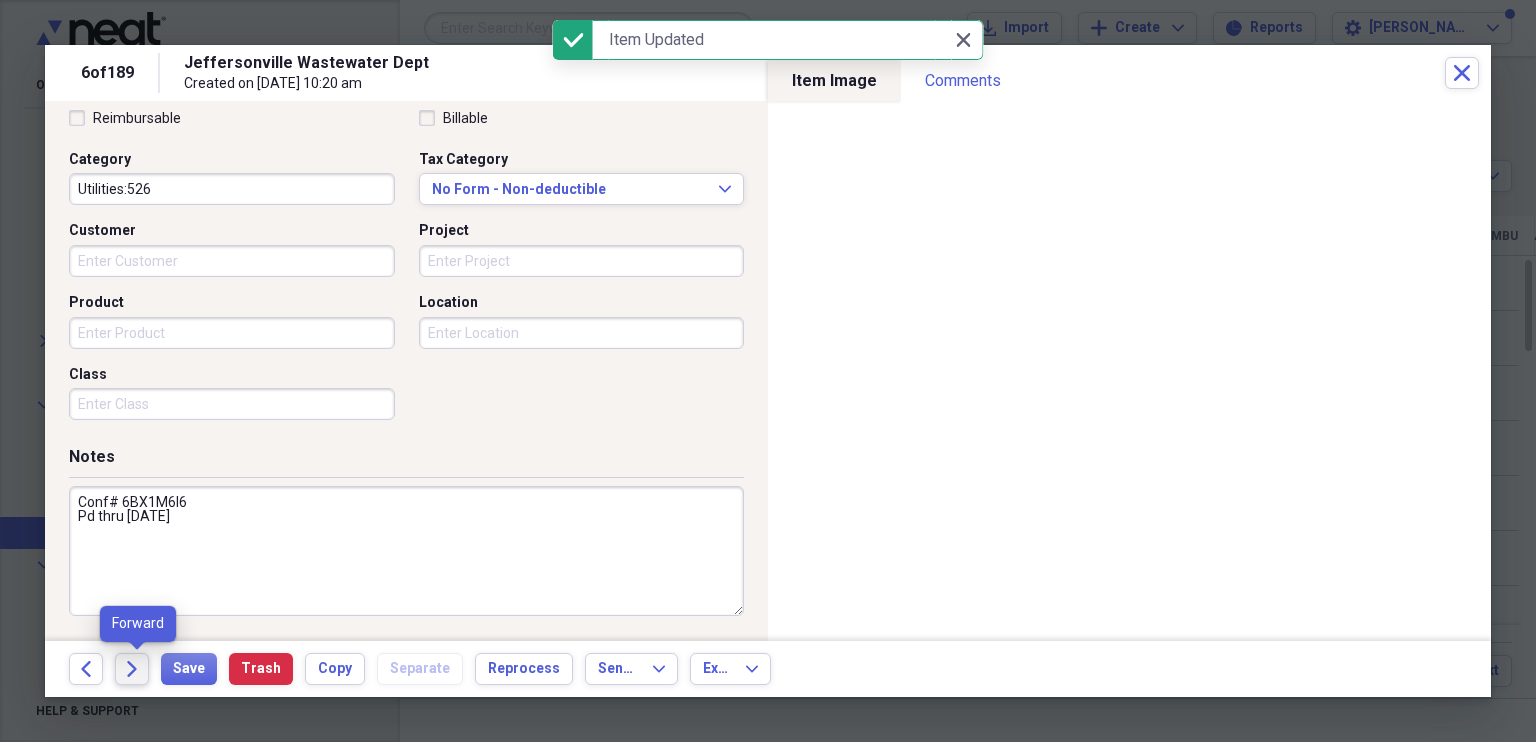 click on "Forward" 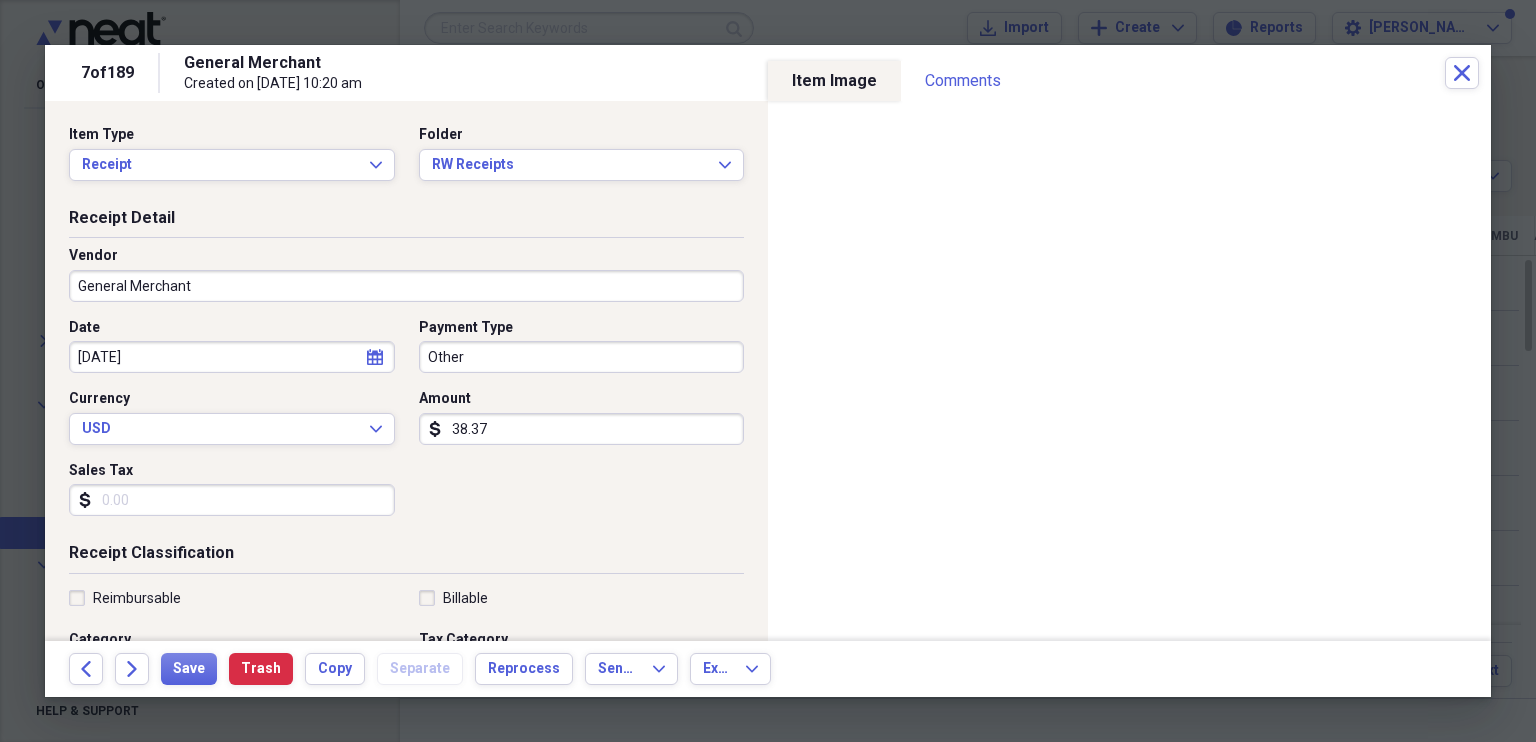 click on "General Merchant" at bounding box center (406, 286) 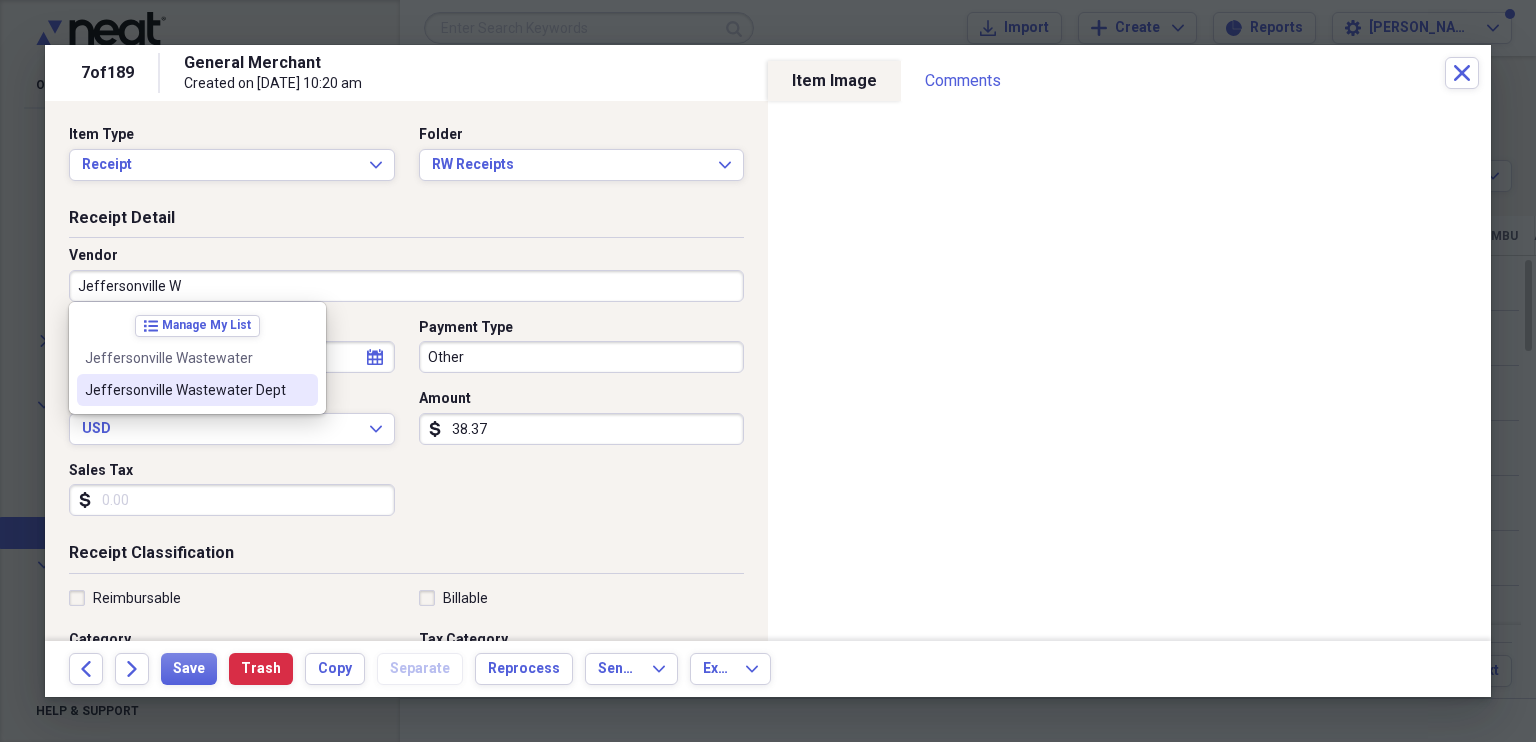 click on "Jeffersonville Wastewater Dept" at bounding box center (185, 390) 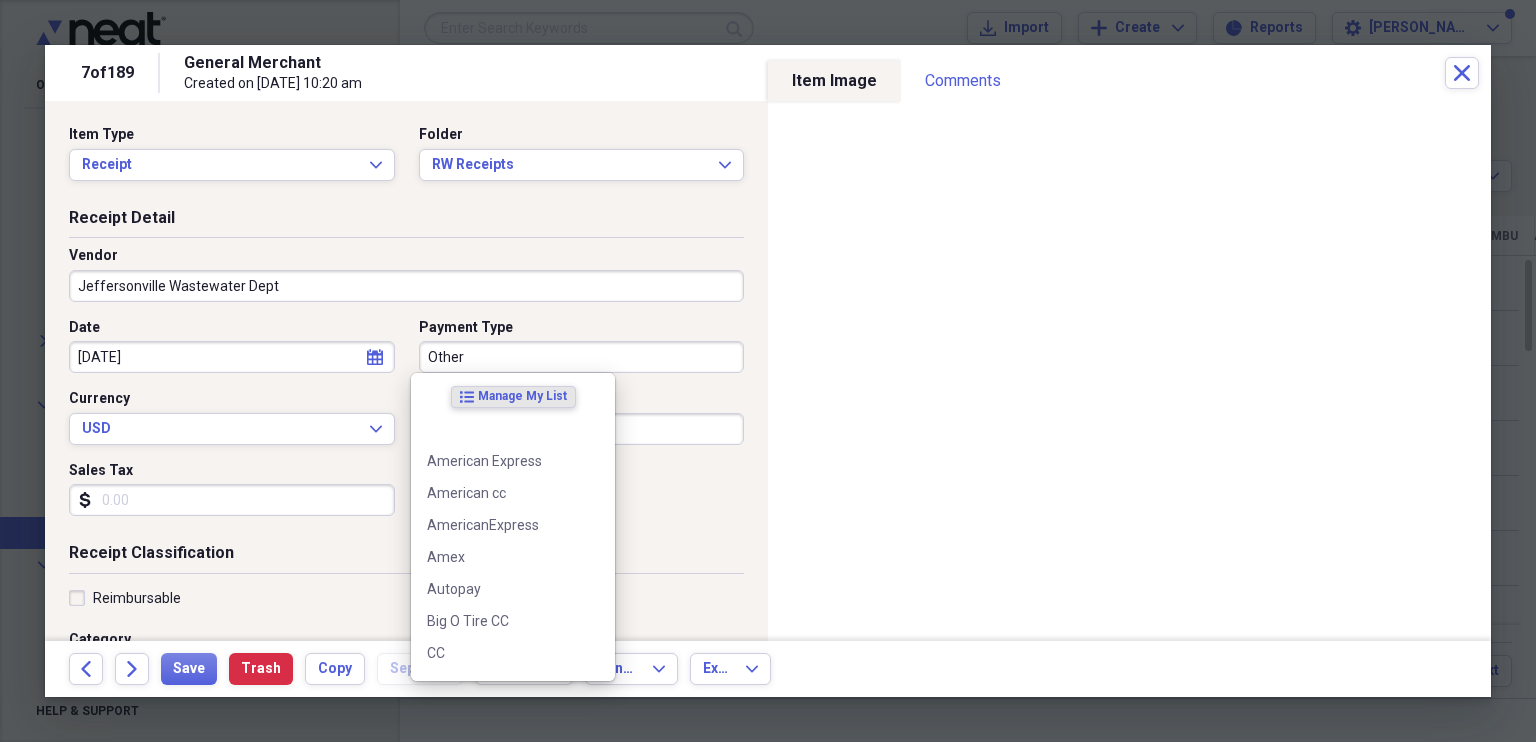click on "Other" at bounding box center [582, 357] 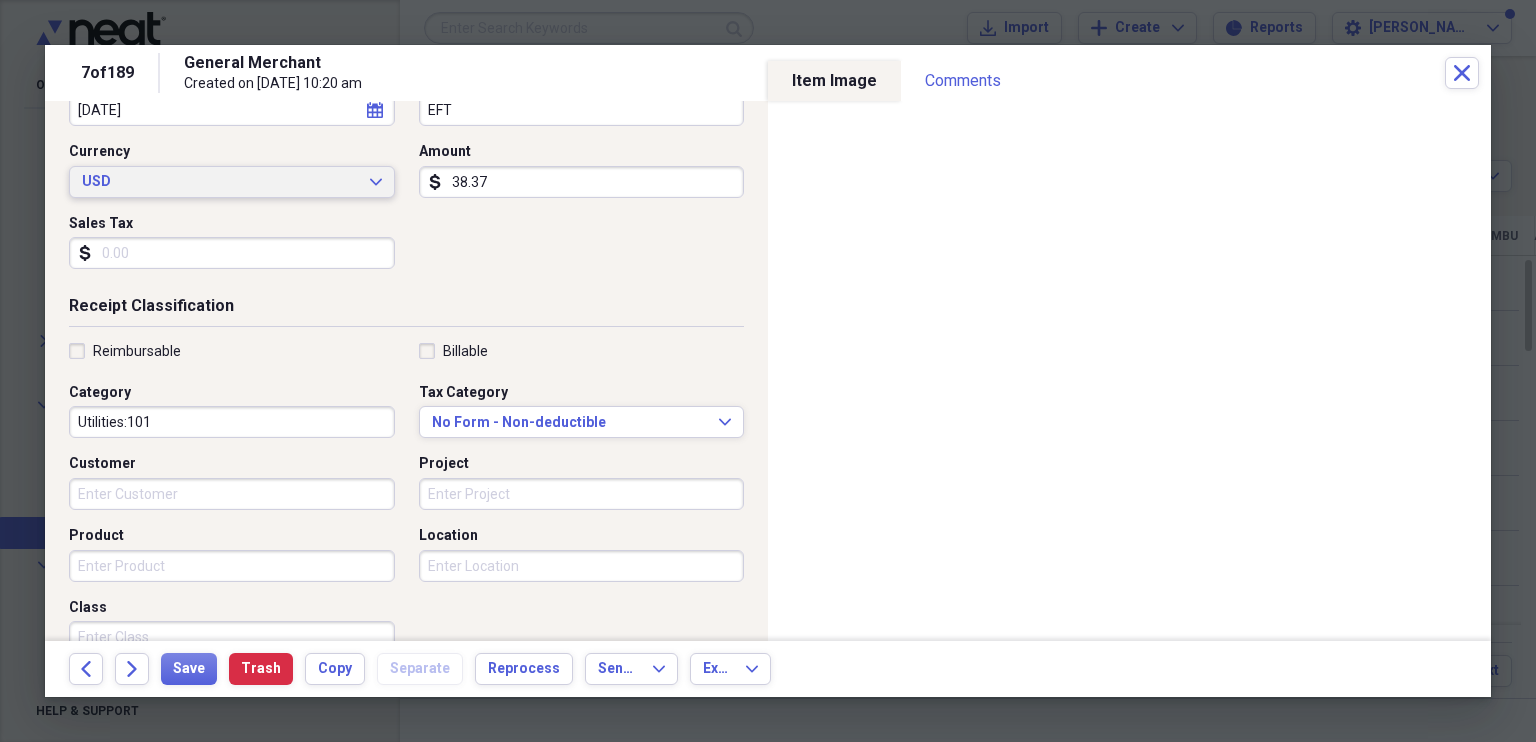 scroll, scrollTop: 248, scrollLeft: 0, axis: vertical 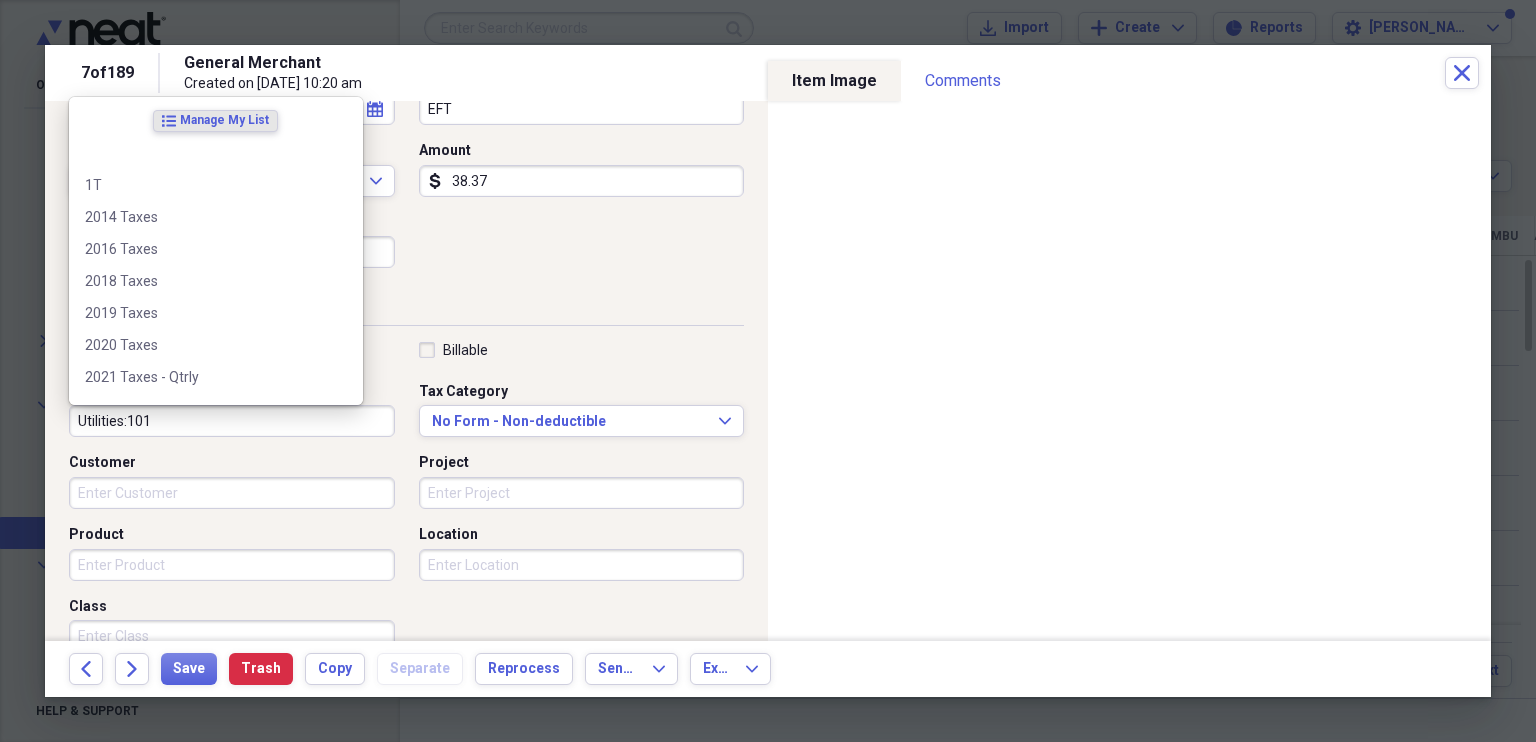 click on "Utilities:101" at bounding box center [232, 421] 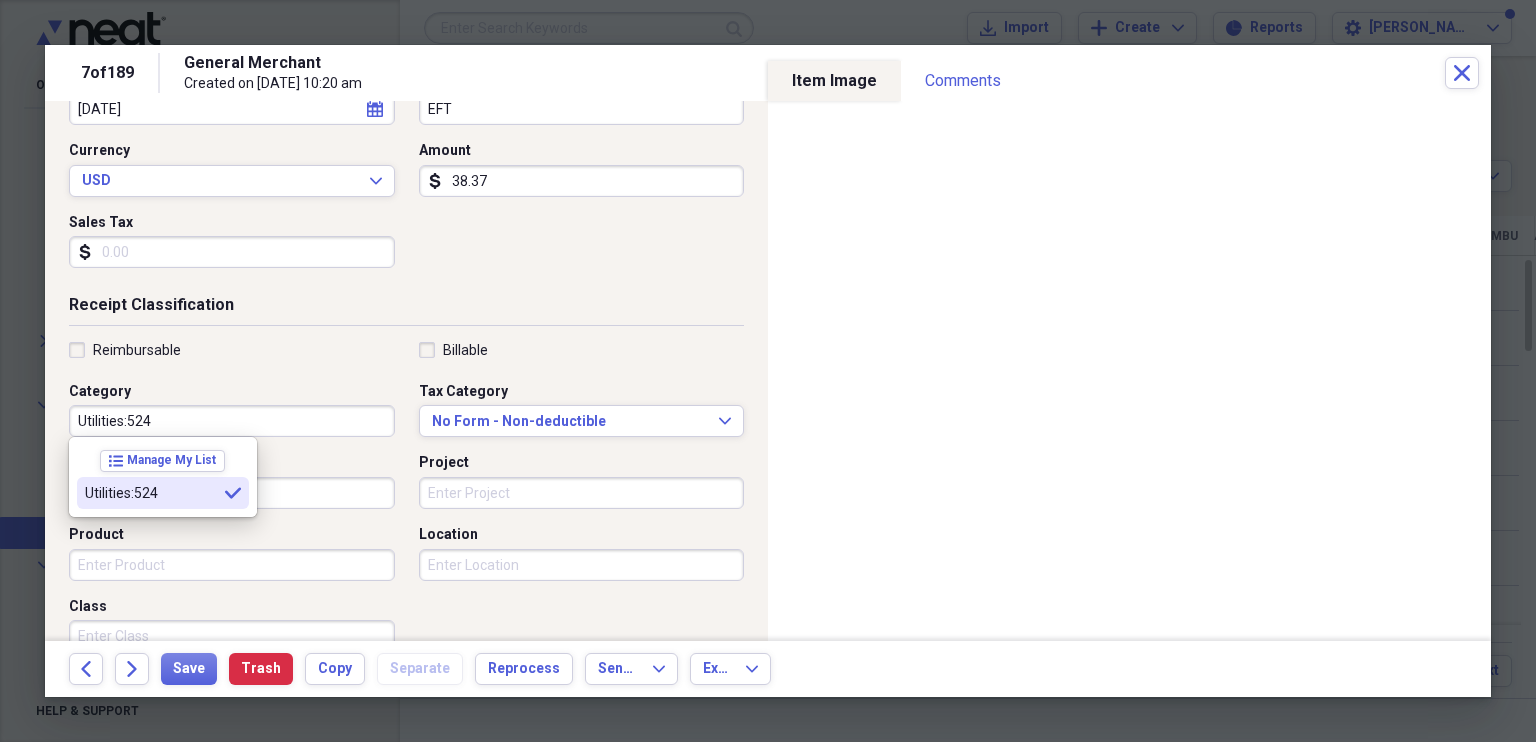 click on "Utilities:524" at bounding box center (151, 493) 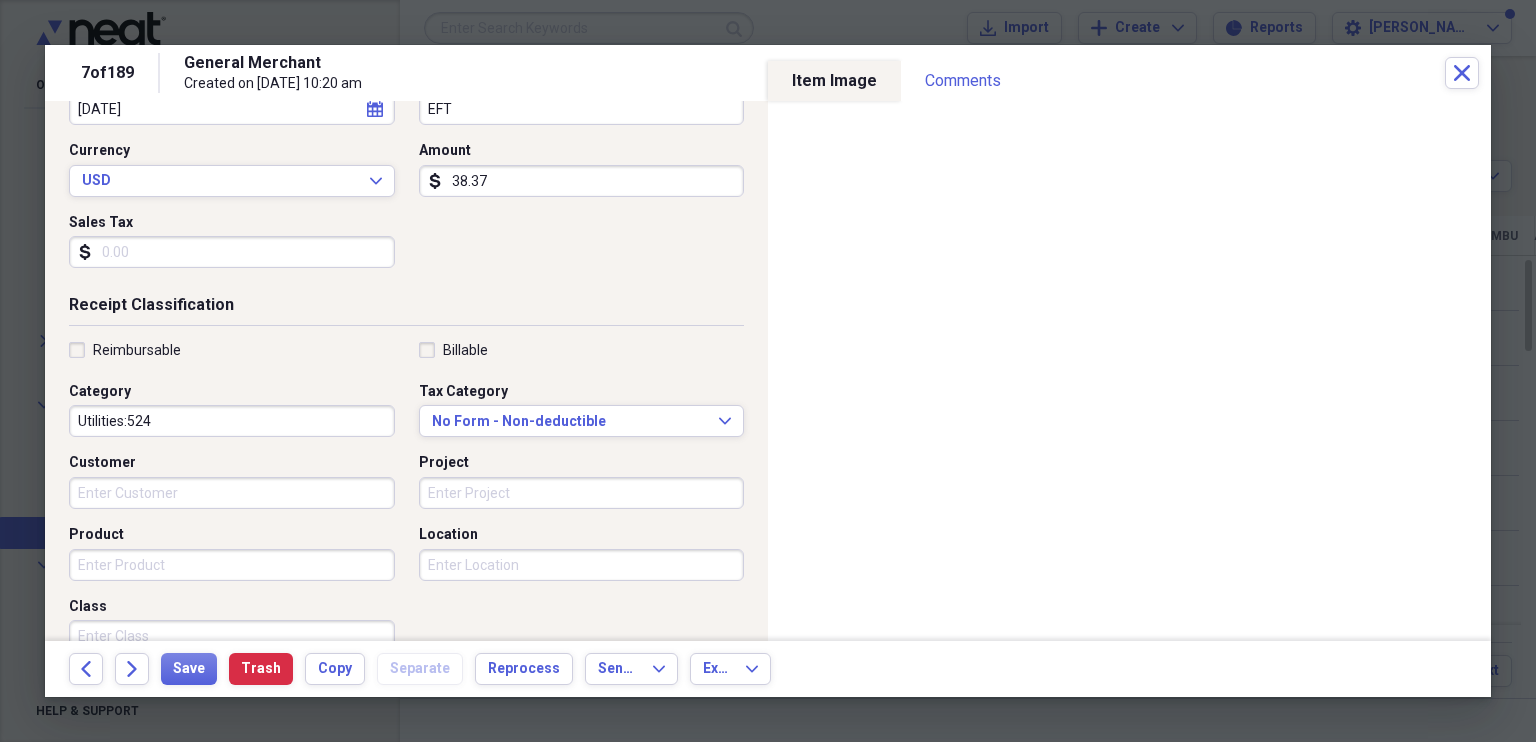 scroll, scrollTop: 480, scrollLeft: 0, axis: vertical 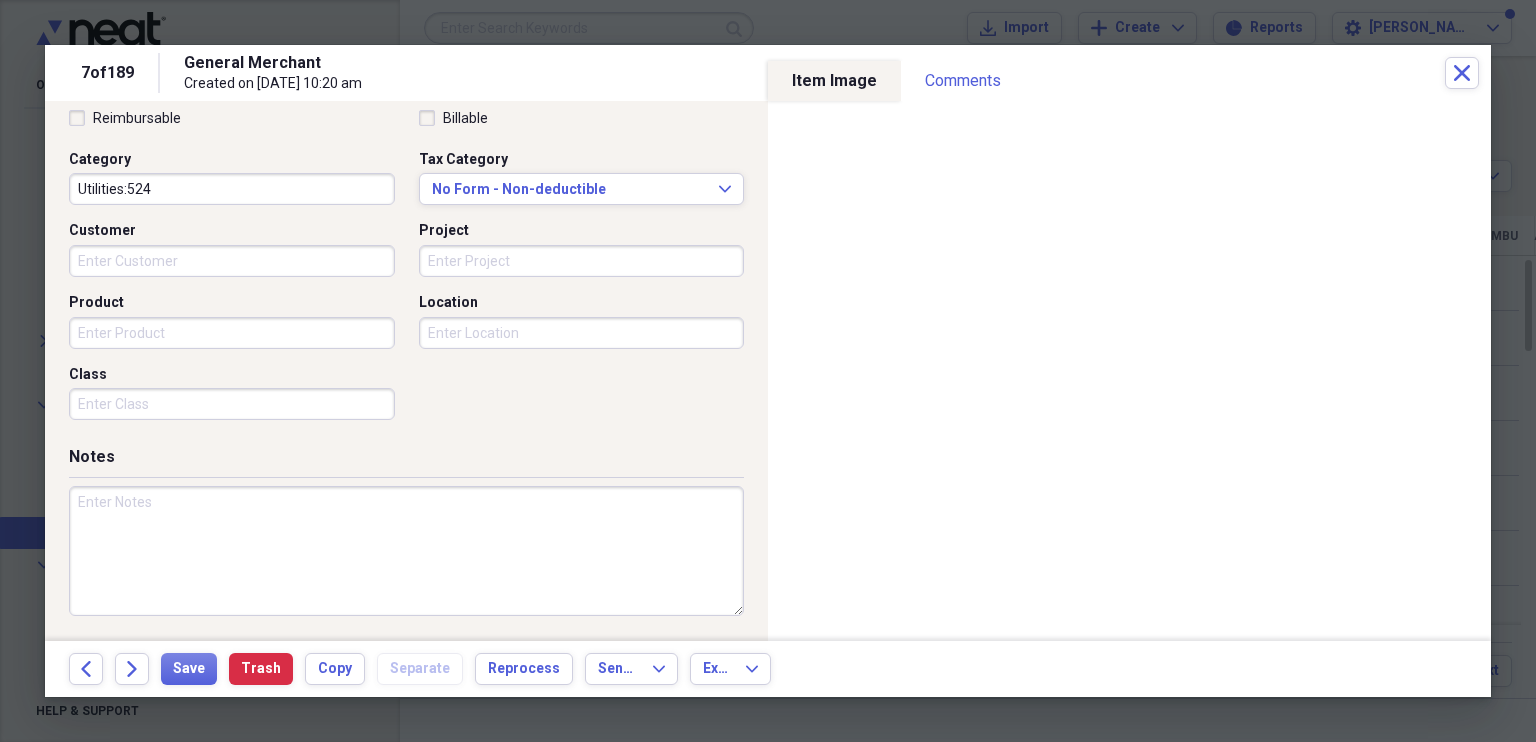 click at bounding box center (406, 551) 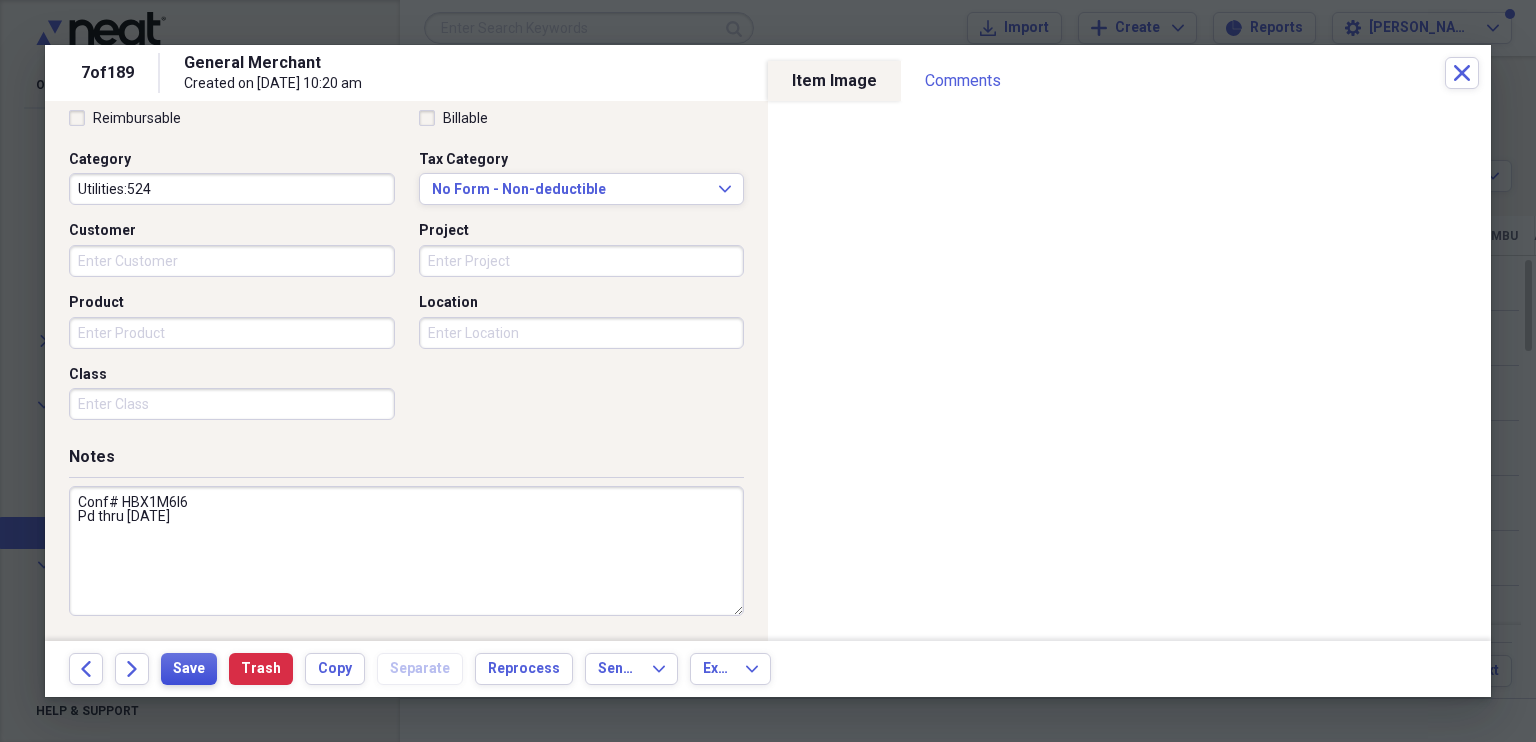 click on "Save" at bounding box center (189, 669) 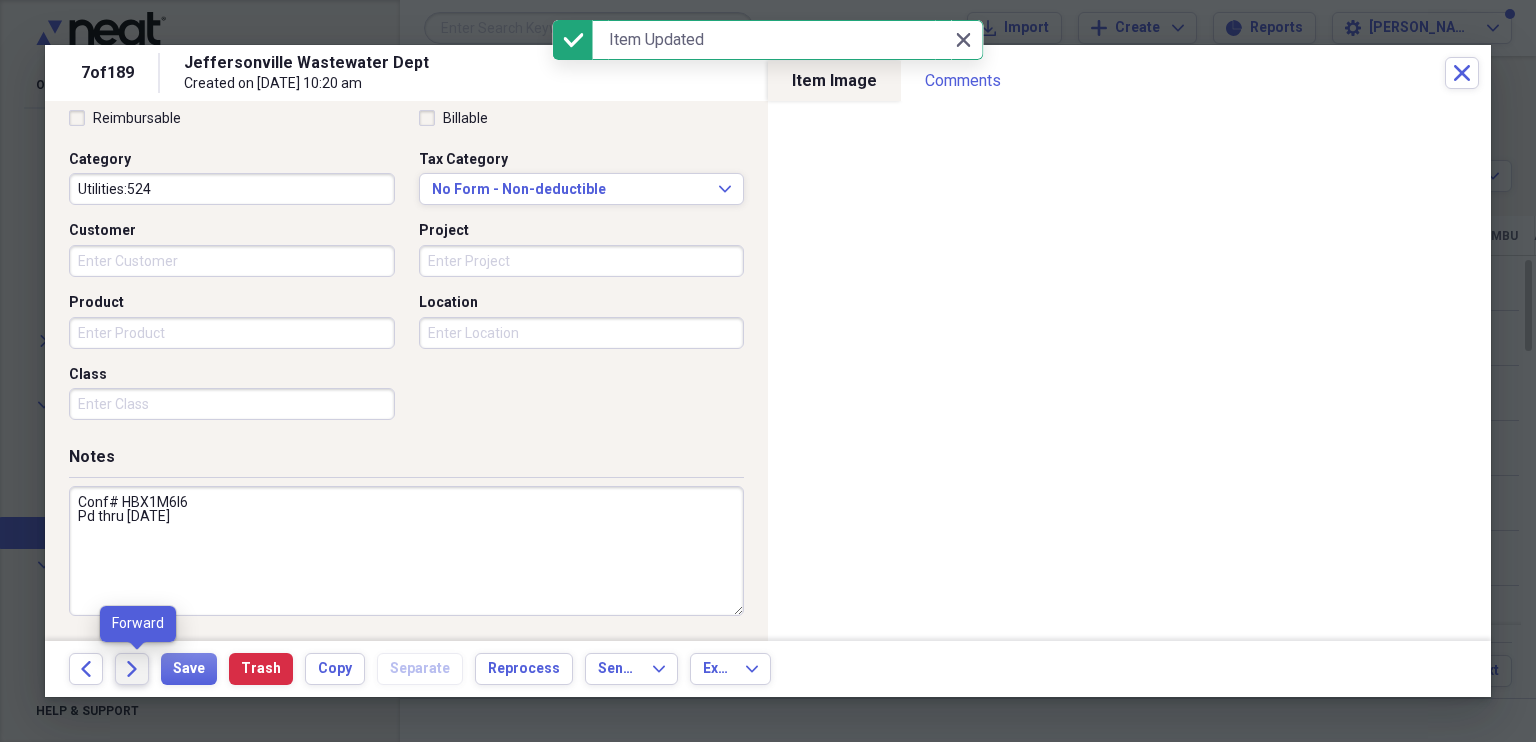 click on "Forward" 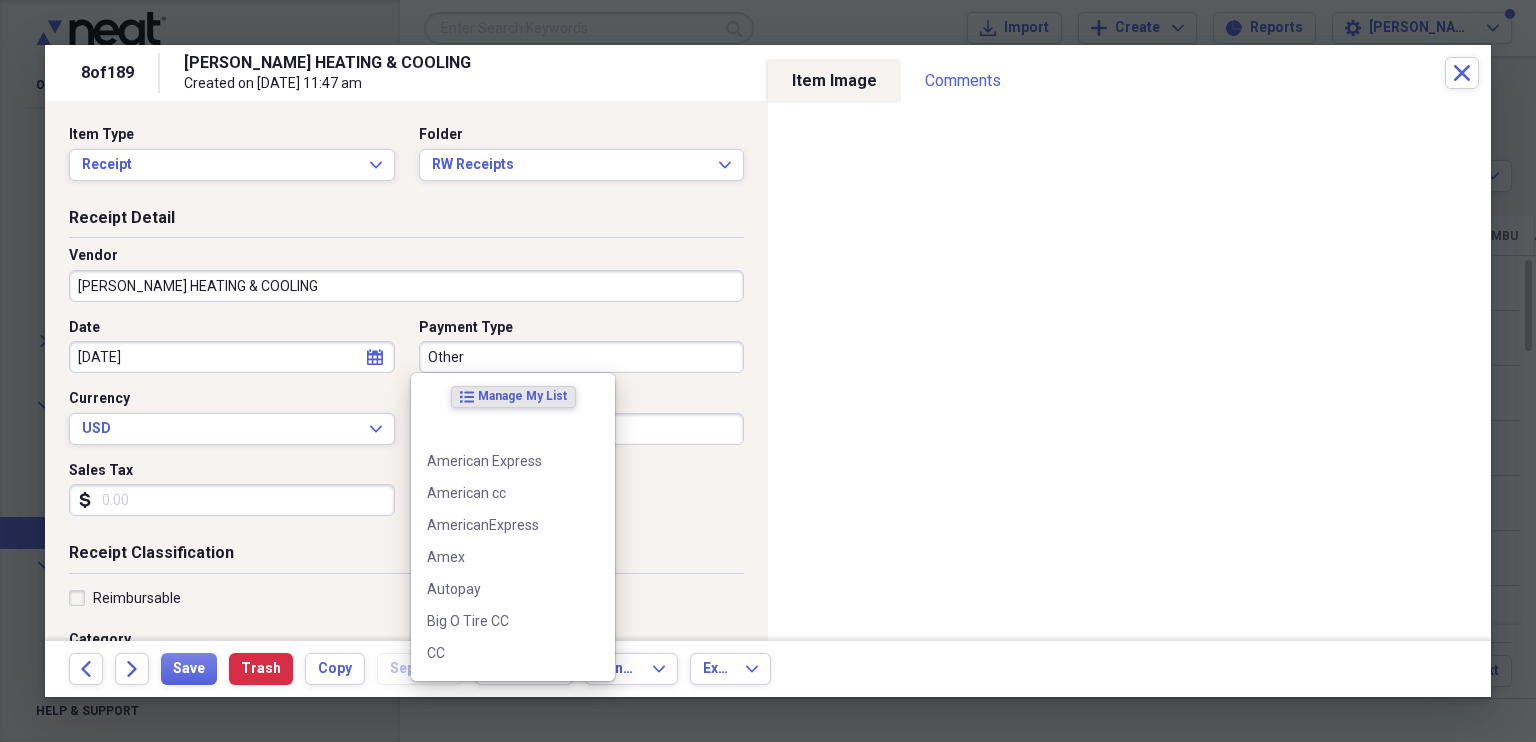 click on "Other" at bounding box center [582, 357] 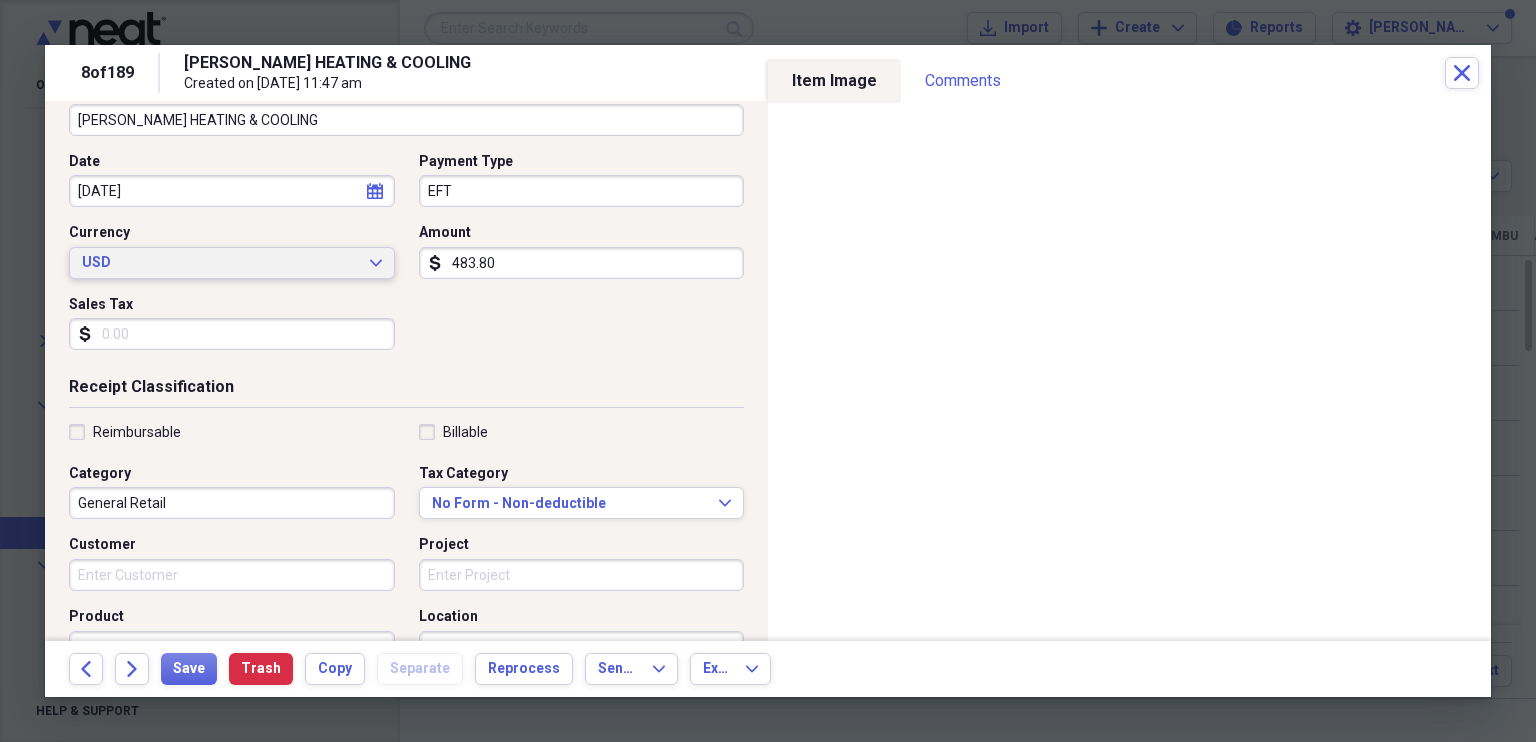 scroll, scrollTop: 188, scrollLeft: 0, axis: vertical 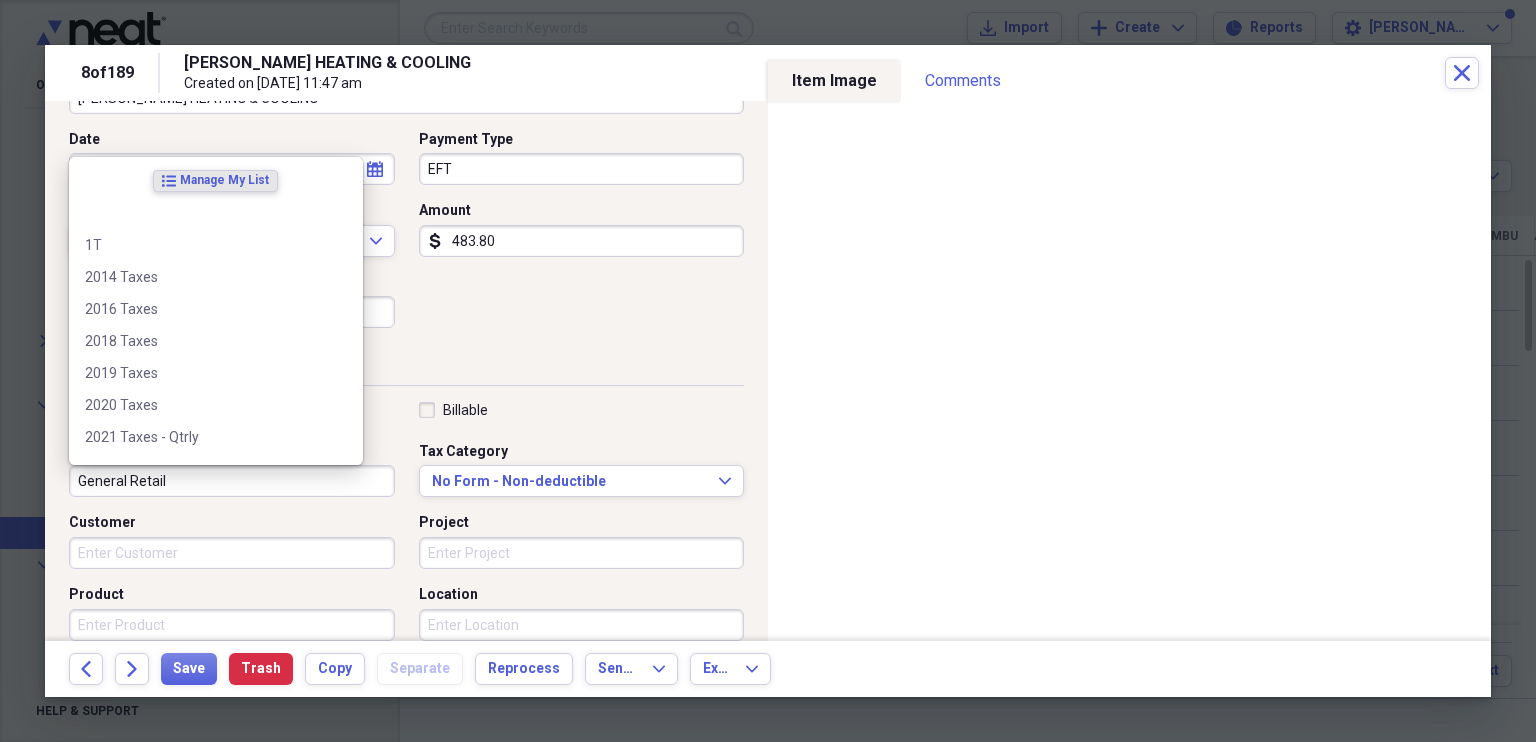 click on "General Retail" at bounding box center [232, 481] 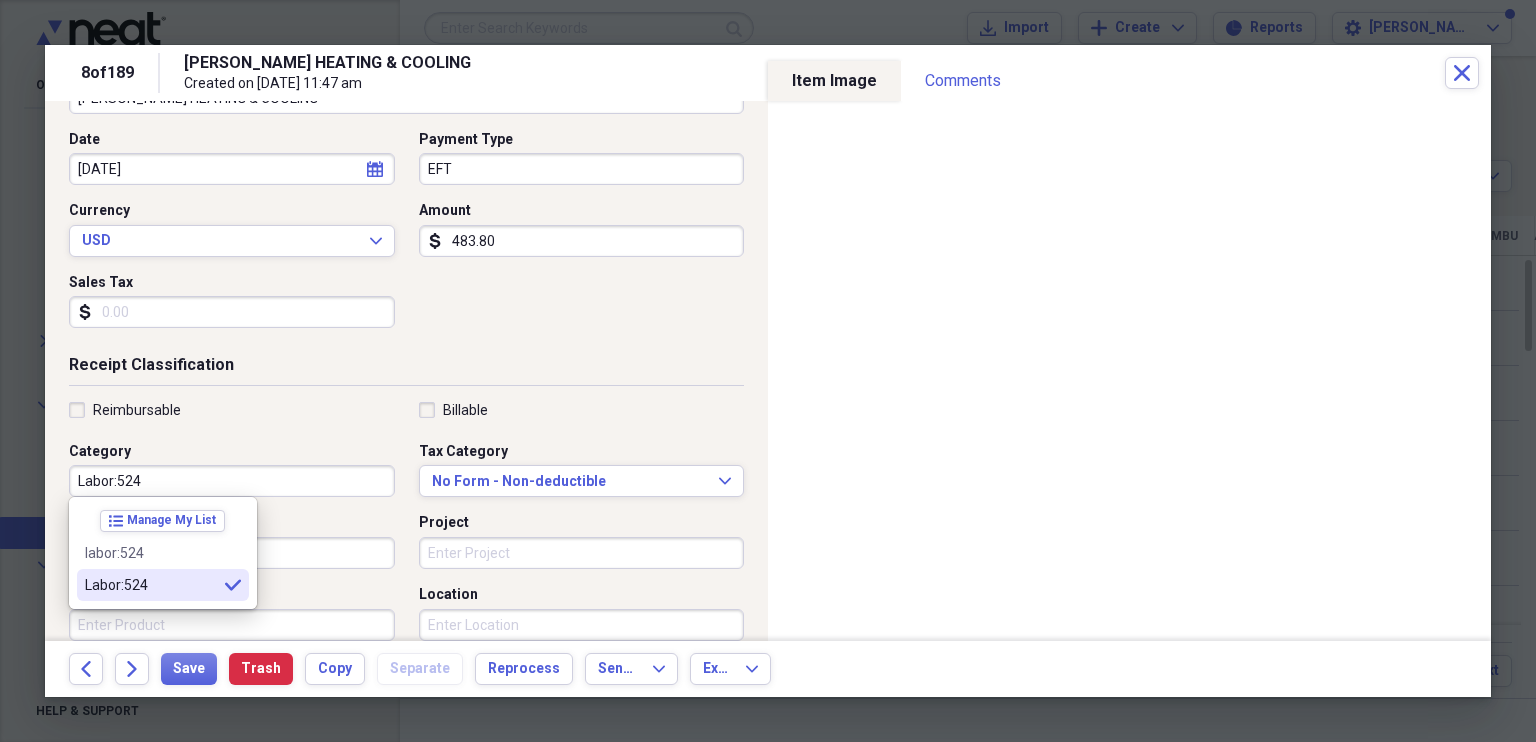 click on "Labor:524" at bounding box center [151, 585] 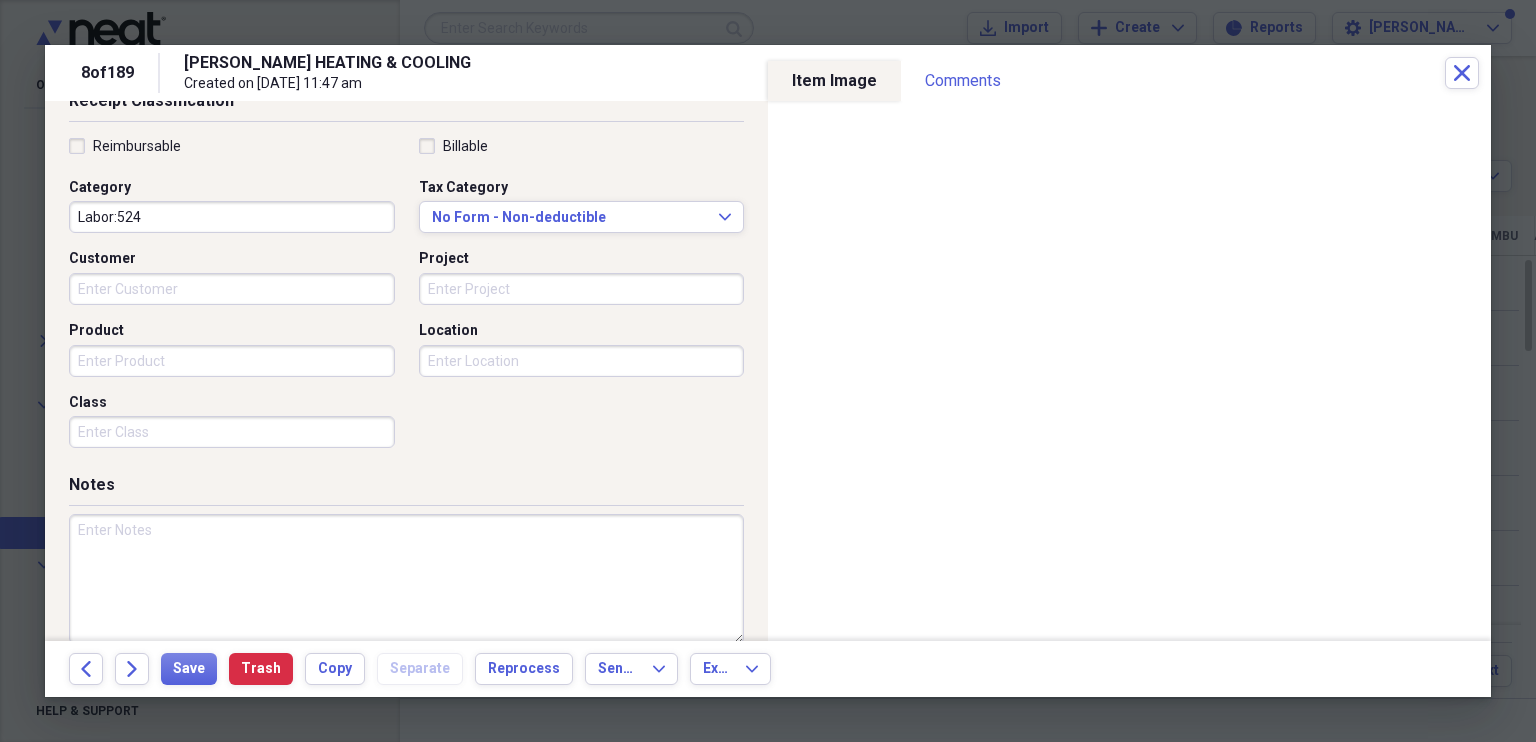 scroll, scrollTop: 460, scrollLeft: 0, axis: vertical 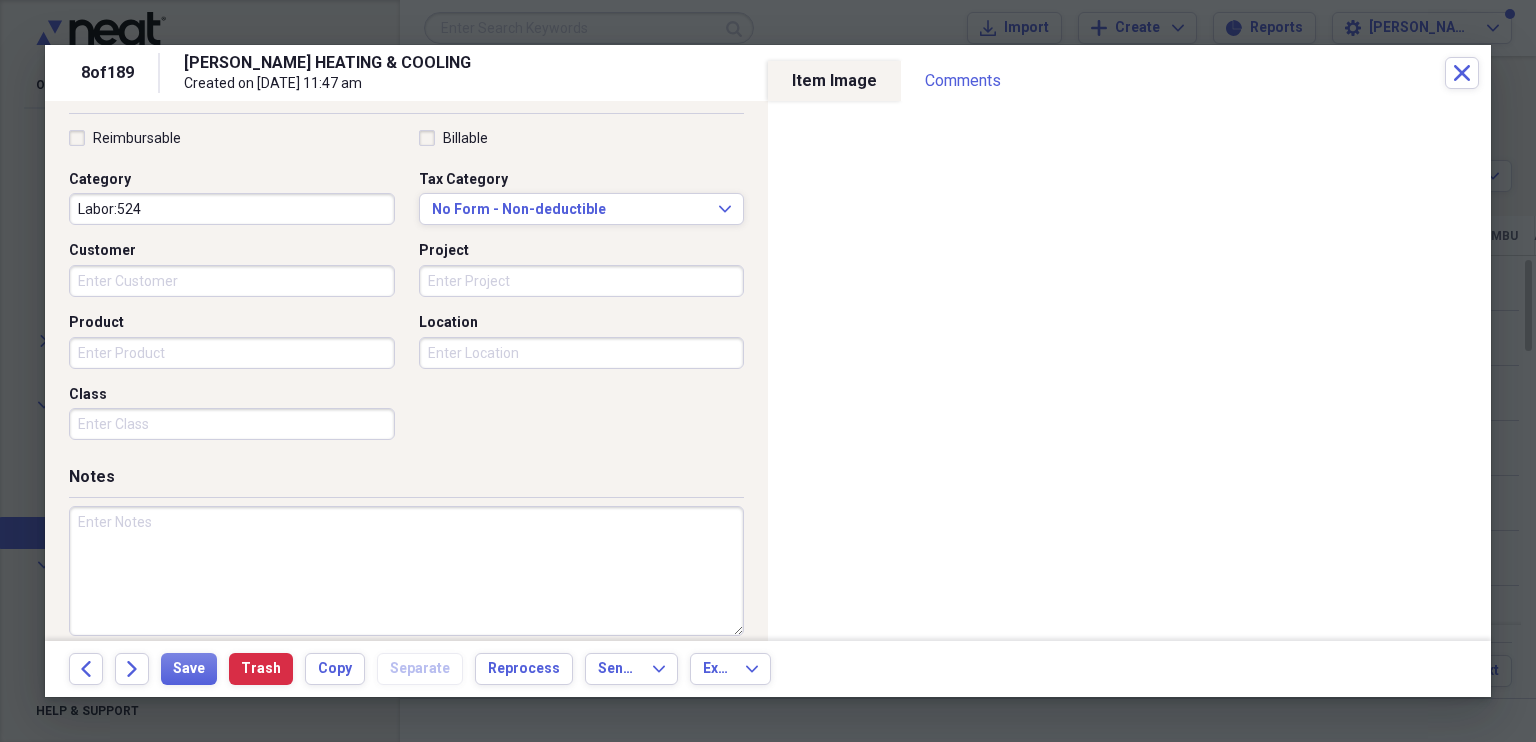 click at bounding box center (406, 571) 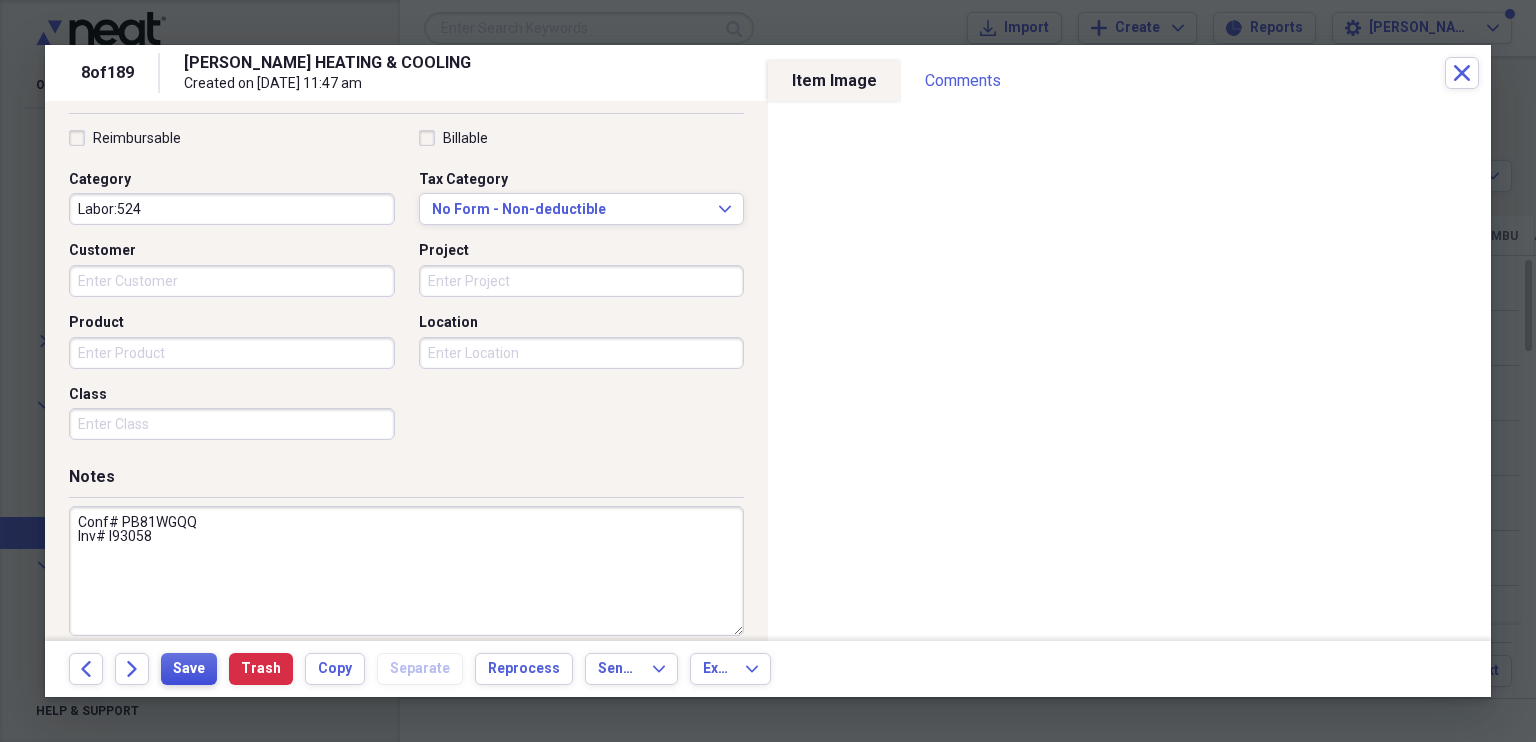 click on "Save" at bounding box center [189, 669] 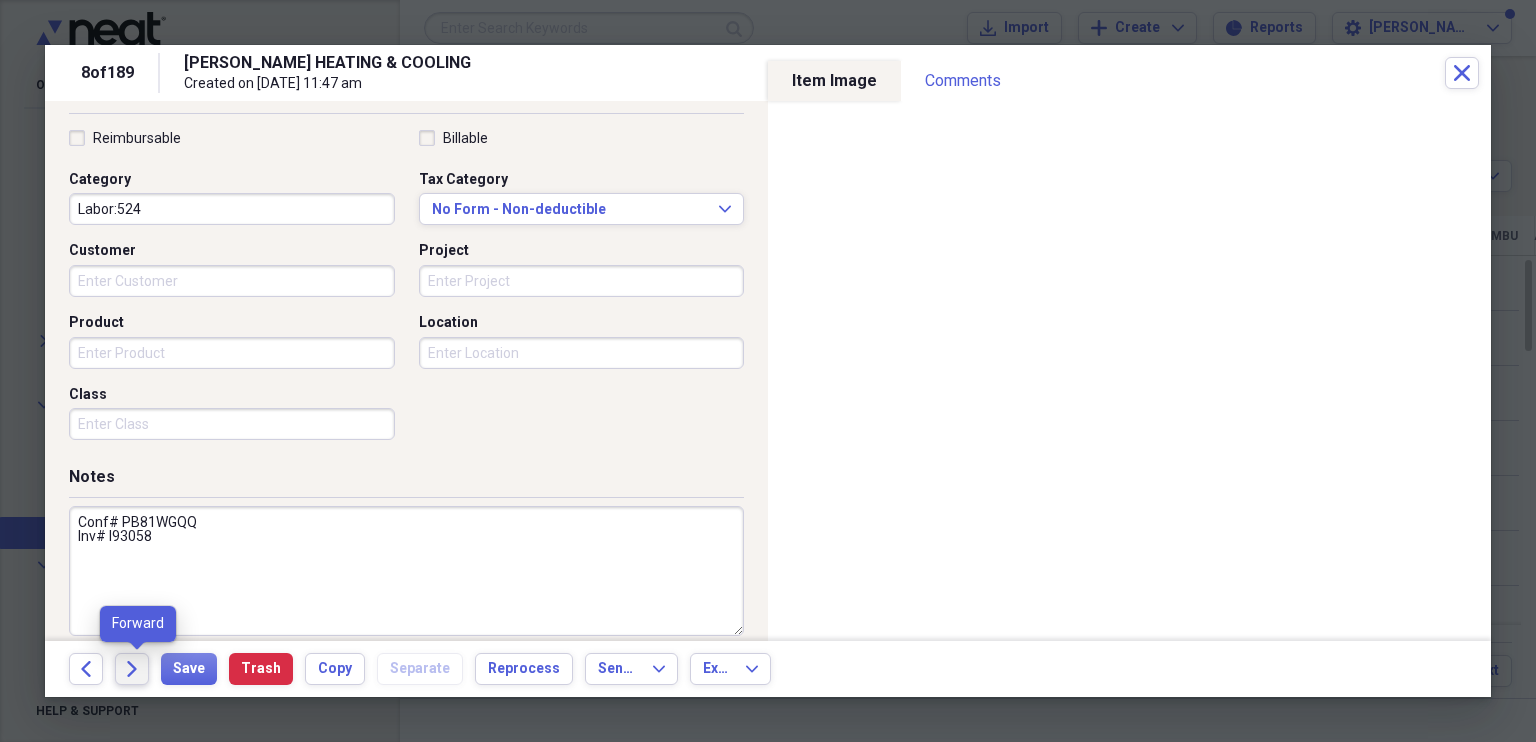 click on "Forward" 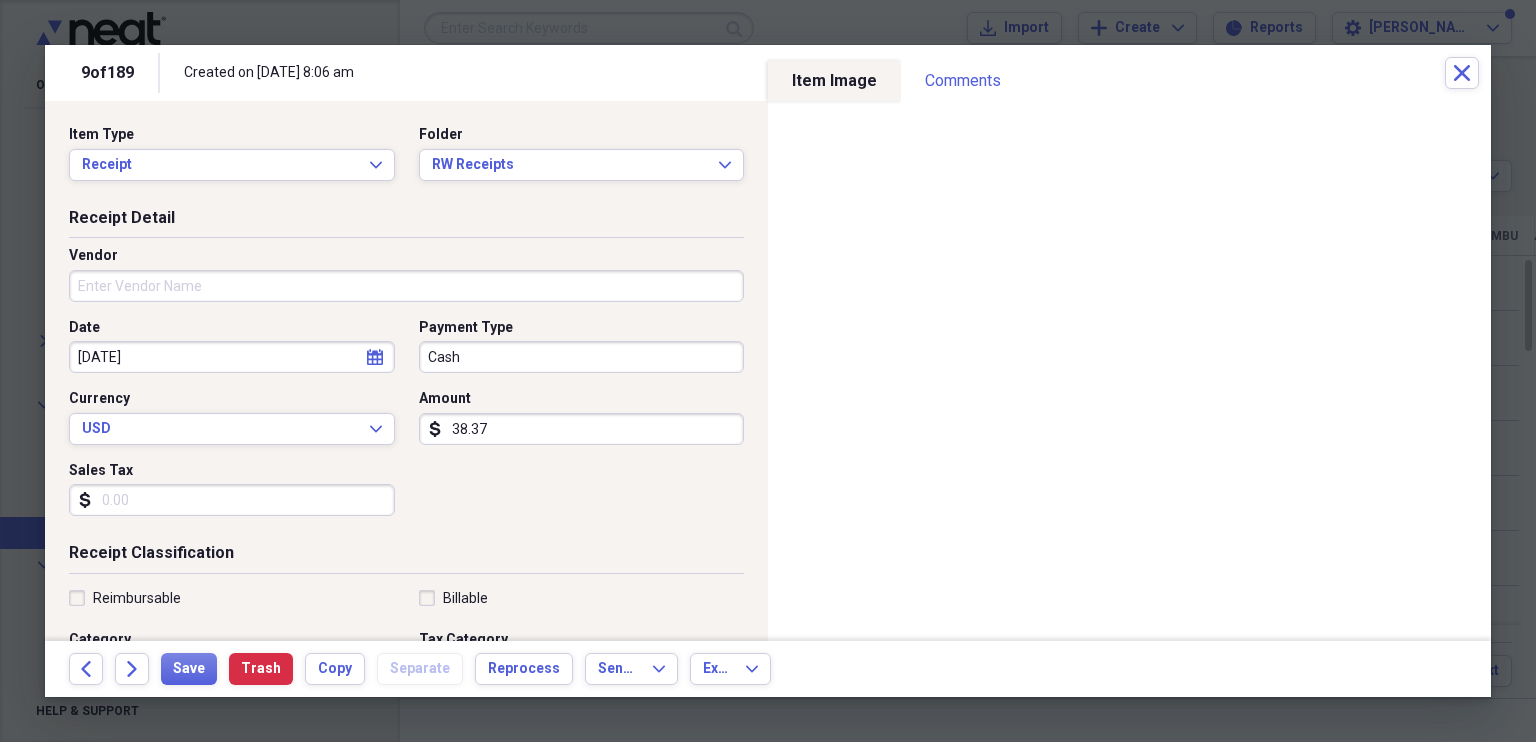 click on "Vendor" at bounding box center [406, 286] 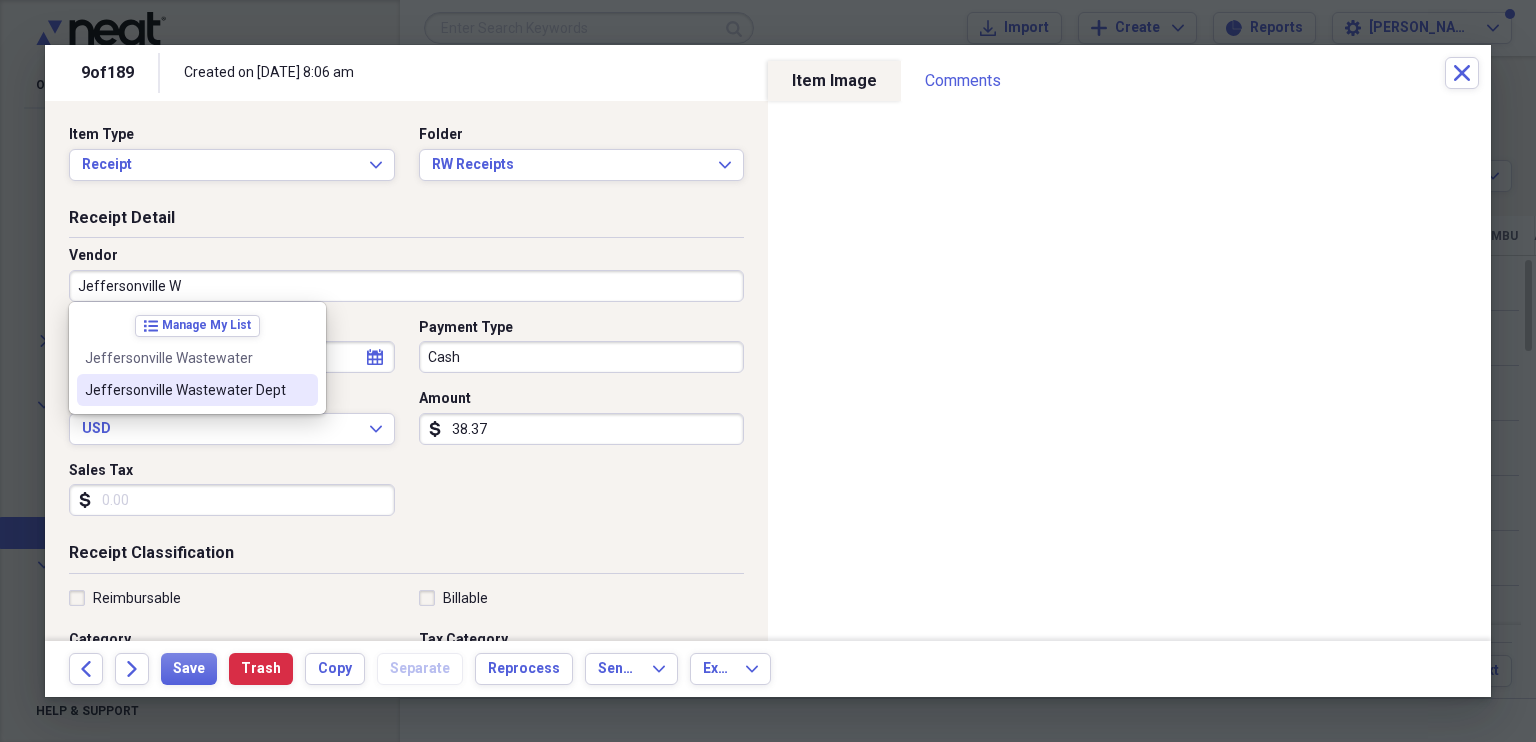 click on "Jeffersonville Wastewater Dept" at bounding box center (185, 390) 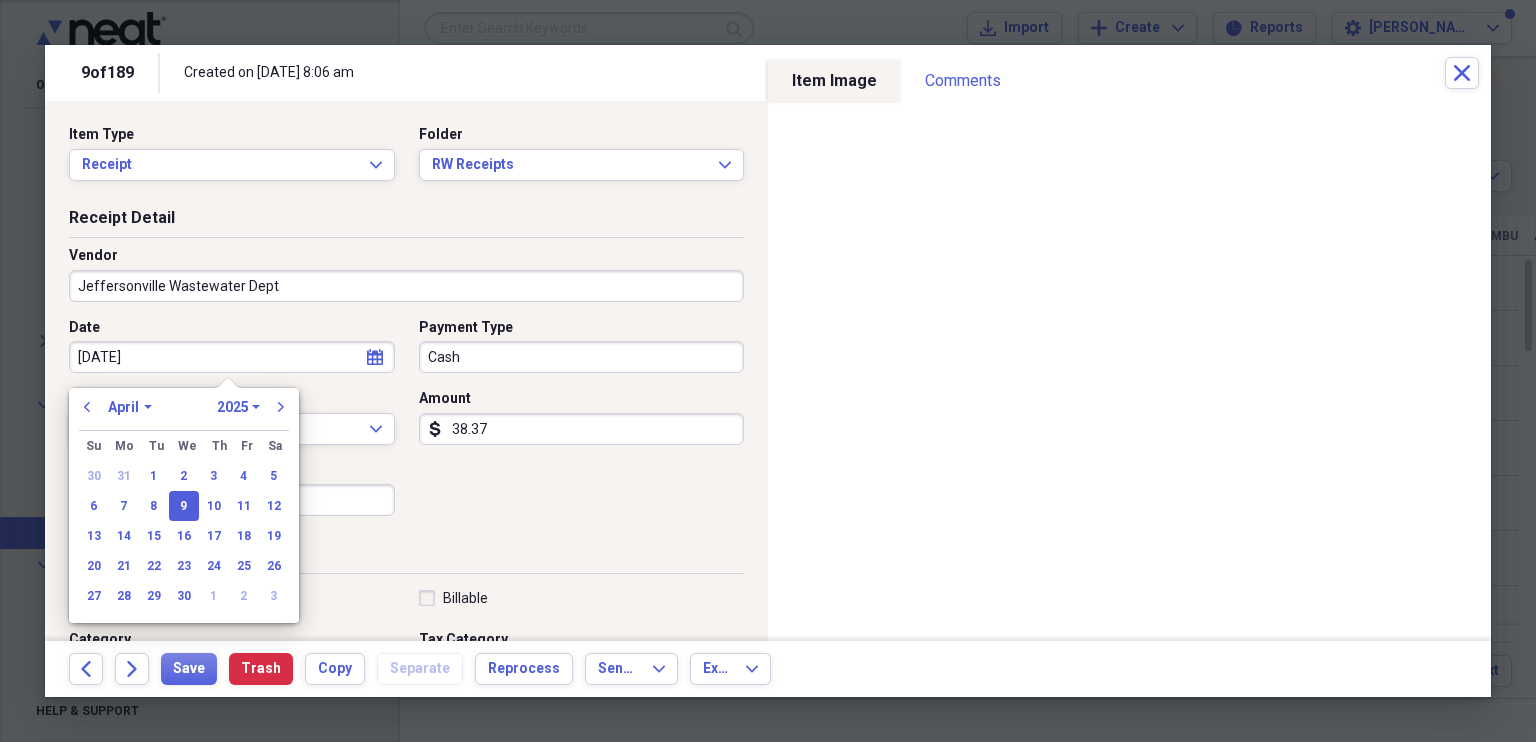 click on "[DATE]" at bounding box center (232, 357) 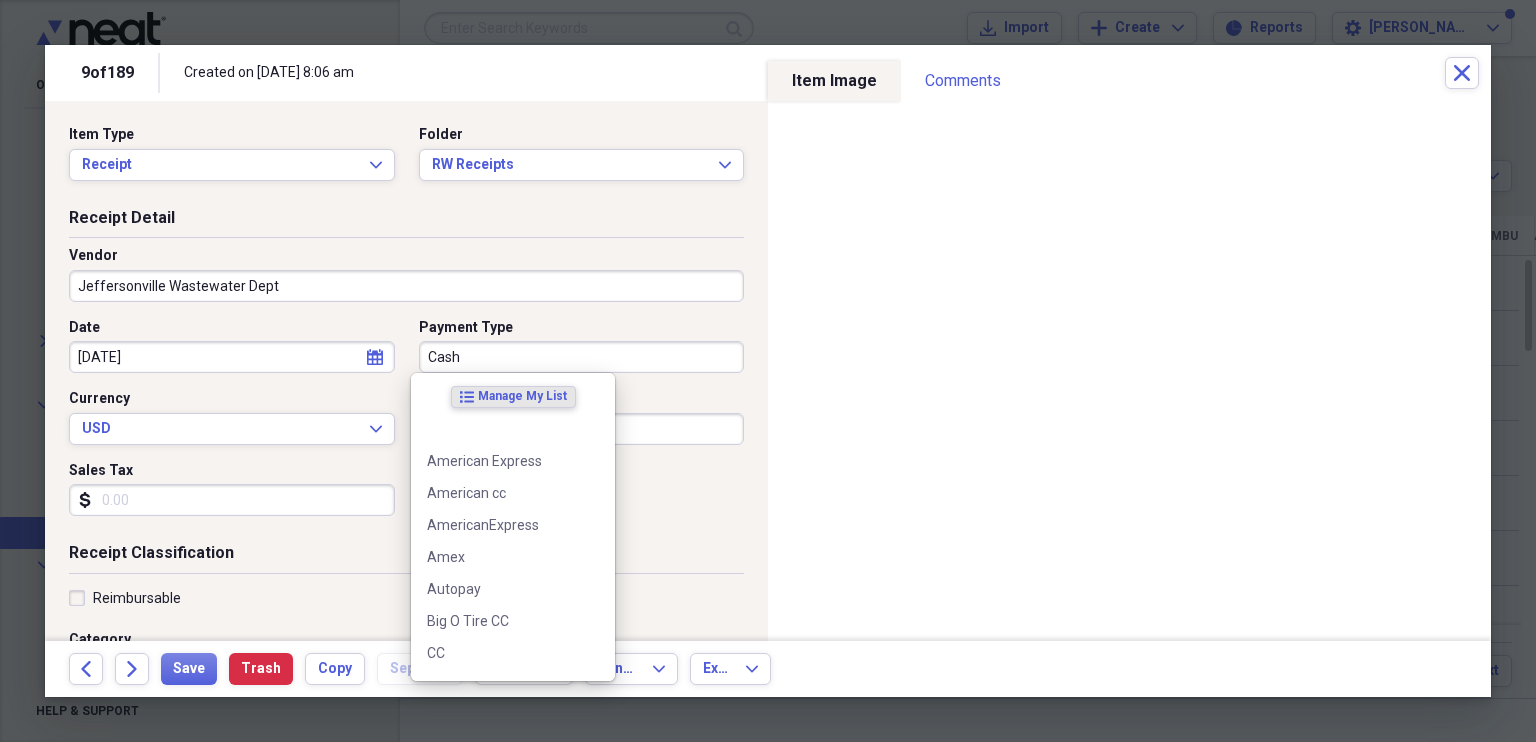 click on "Cash" at bounding box center [582, 357] 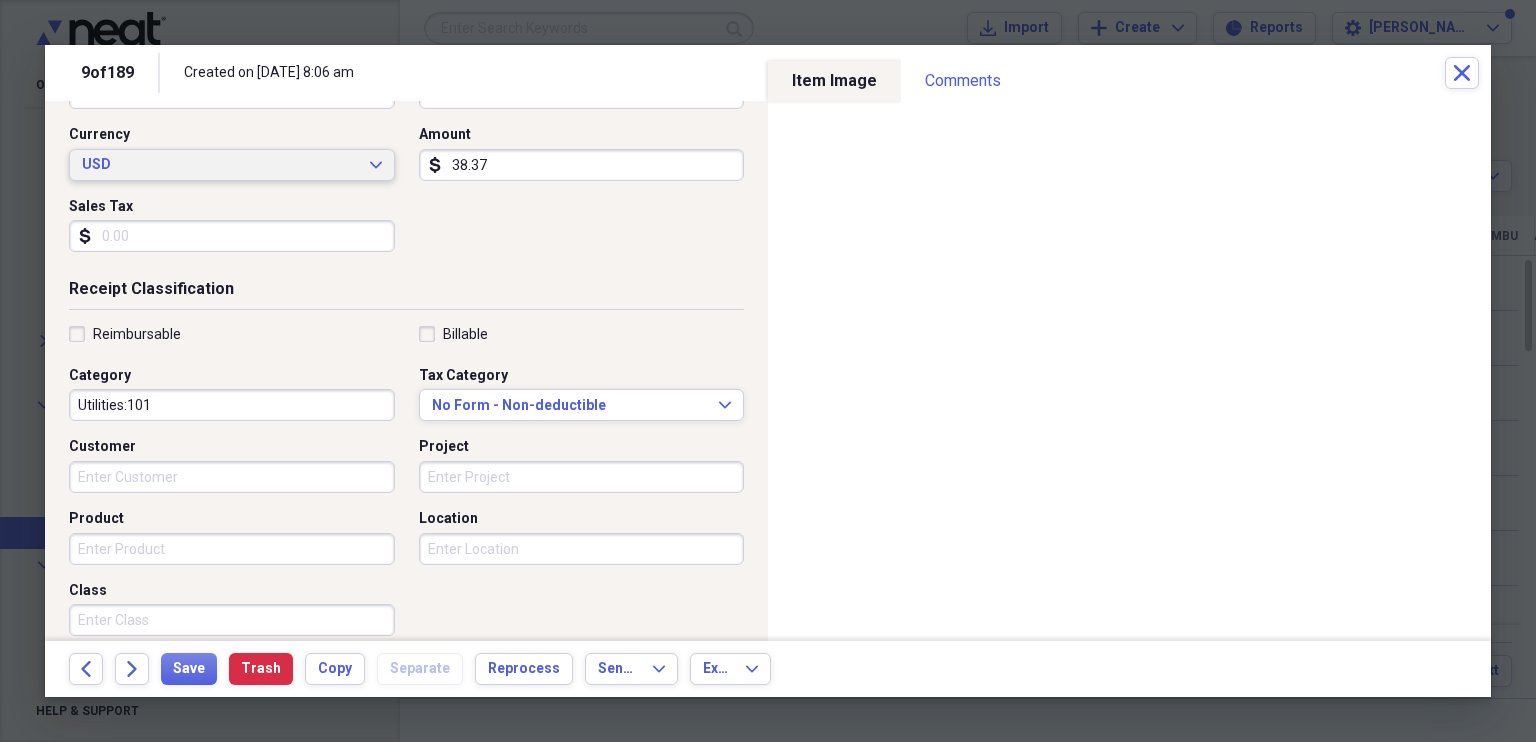 scroll, scrollTop: 270, scrollLeft: 0, axis: vertical 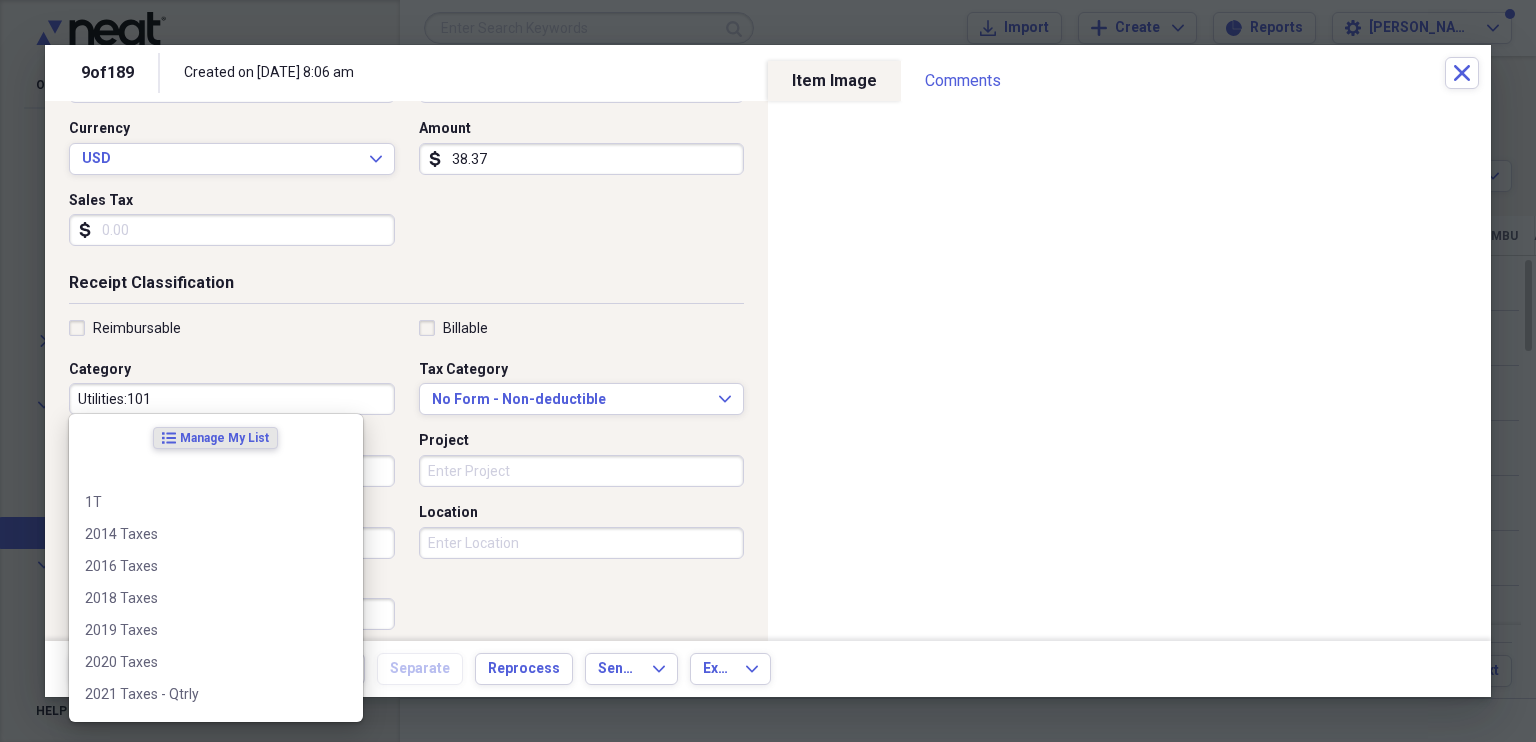 click on "Utilities:101" at bounding box center (232, 399) 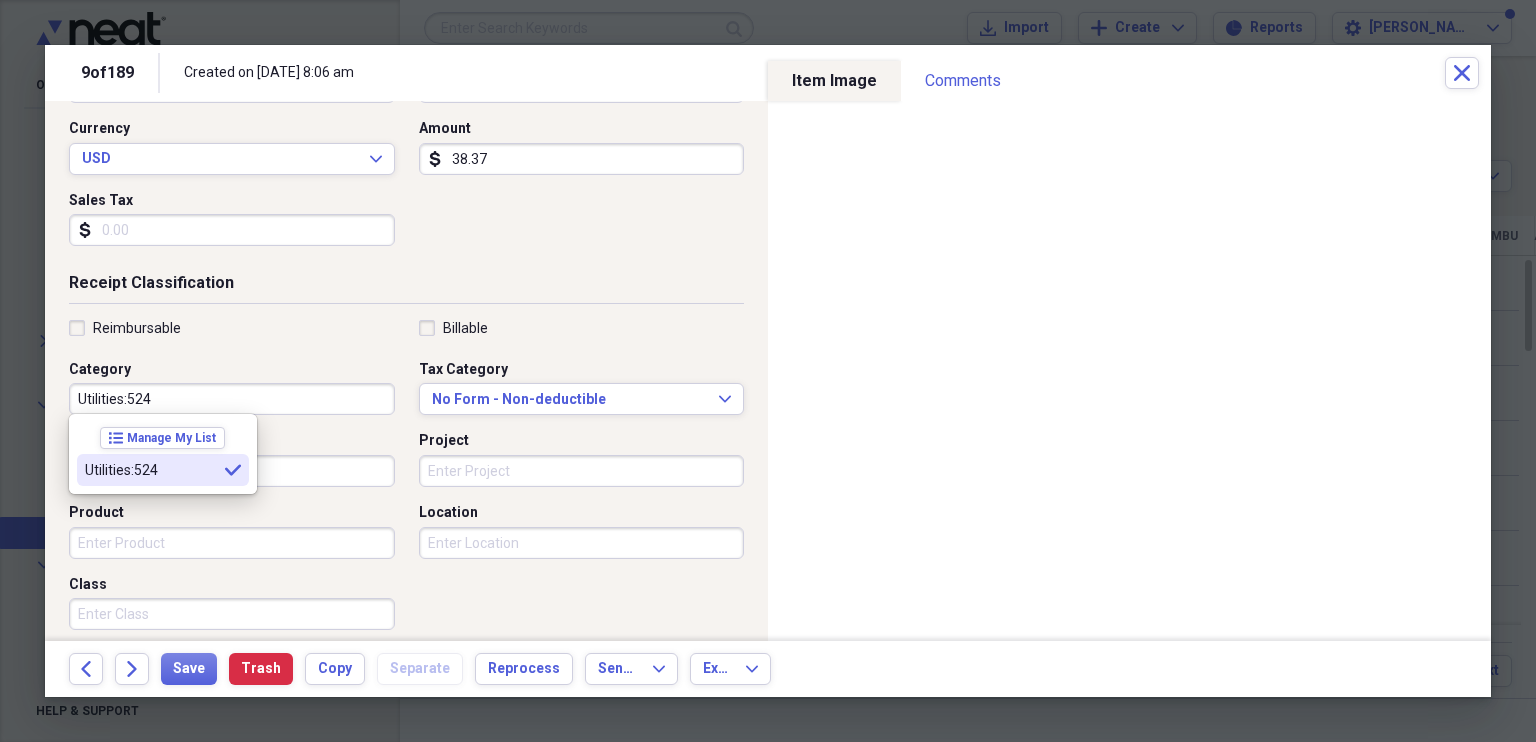 click on "Utilities:524" at bounding box center (151, 470) 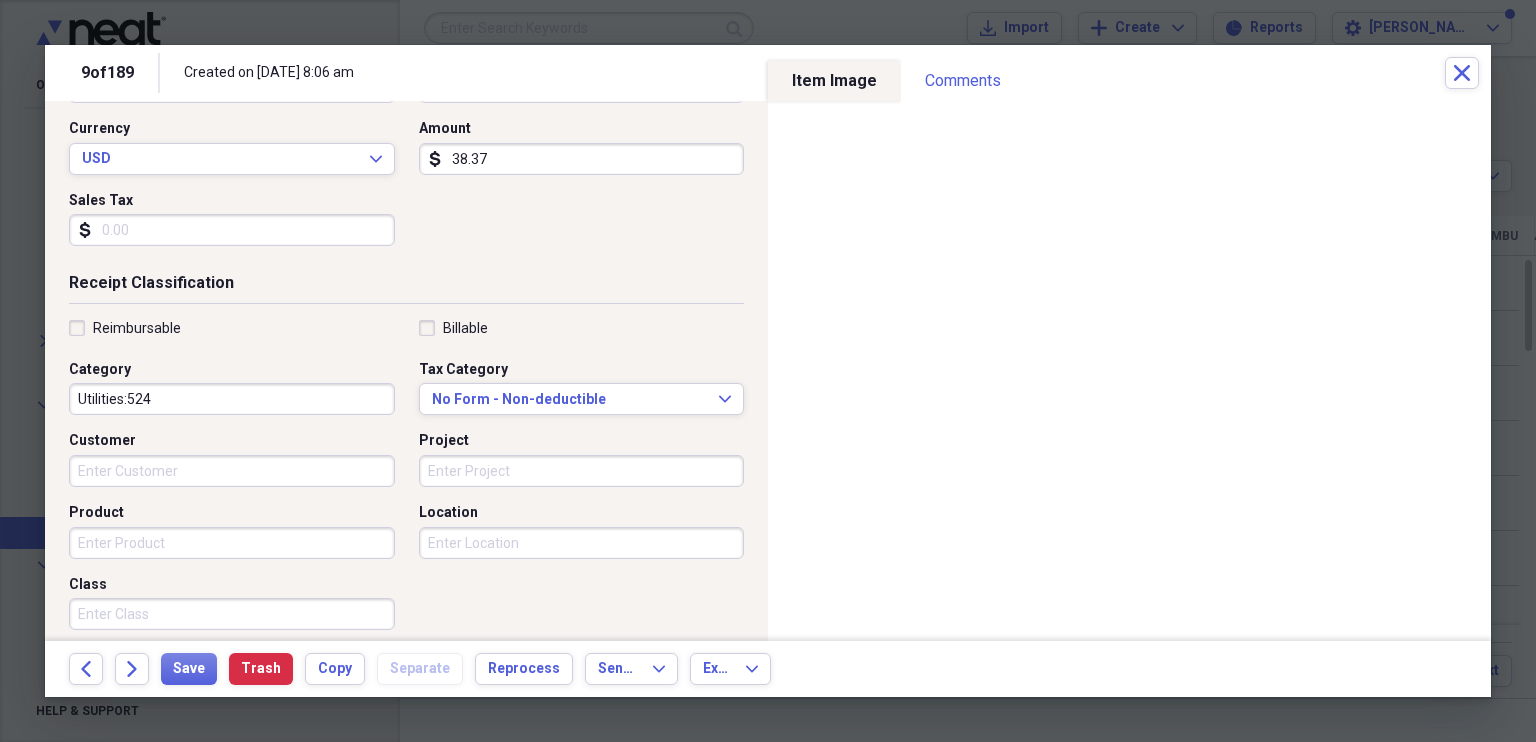 scroll, scrollTop: 480, scrollLeft: 0, axis: vertical 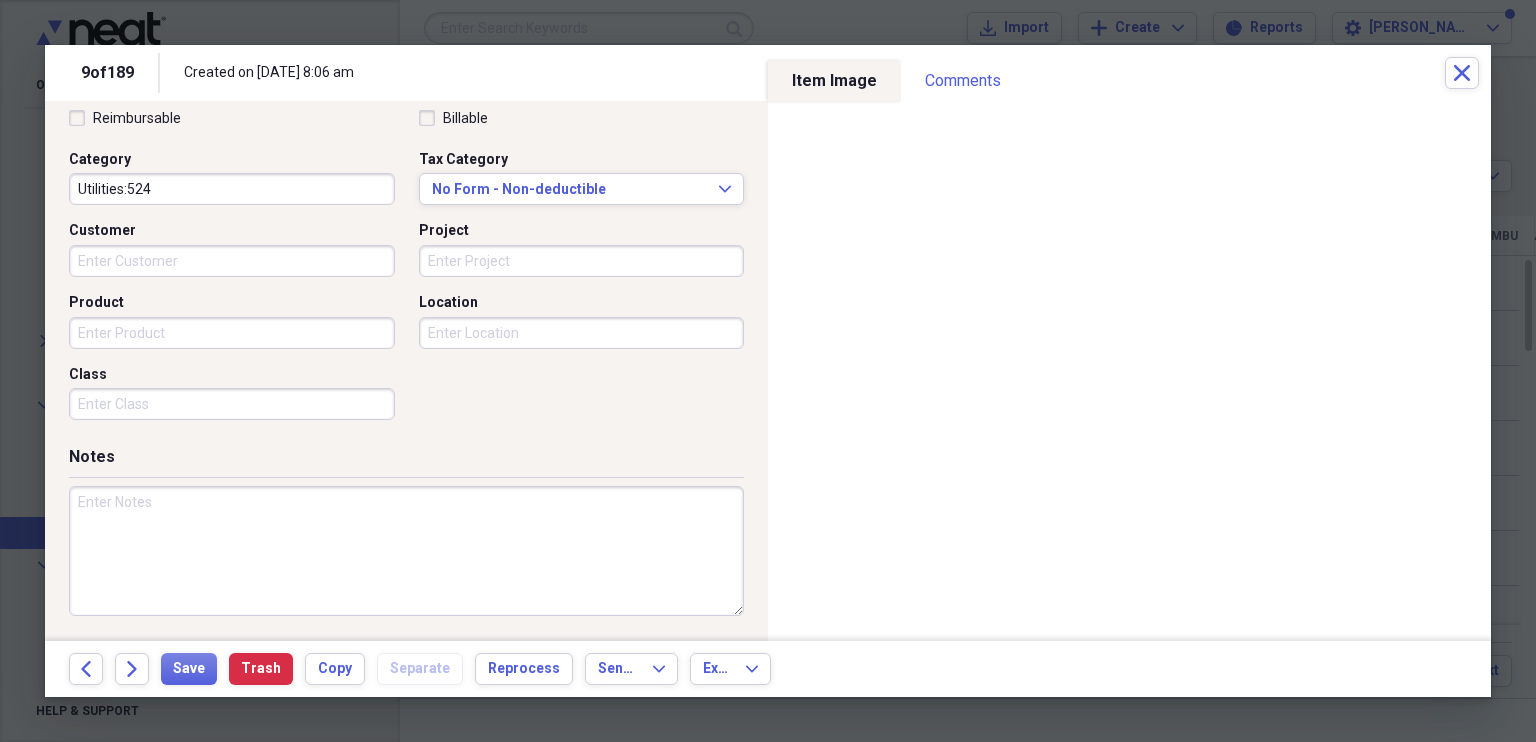 click at bounding box center [406, 551] 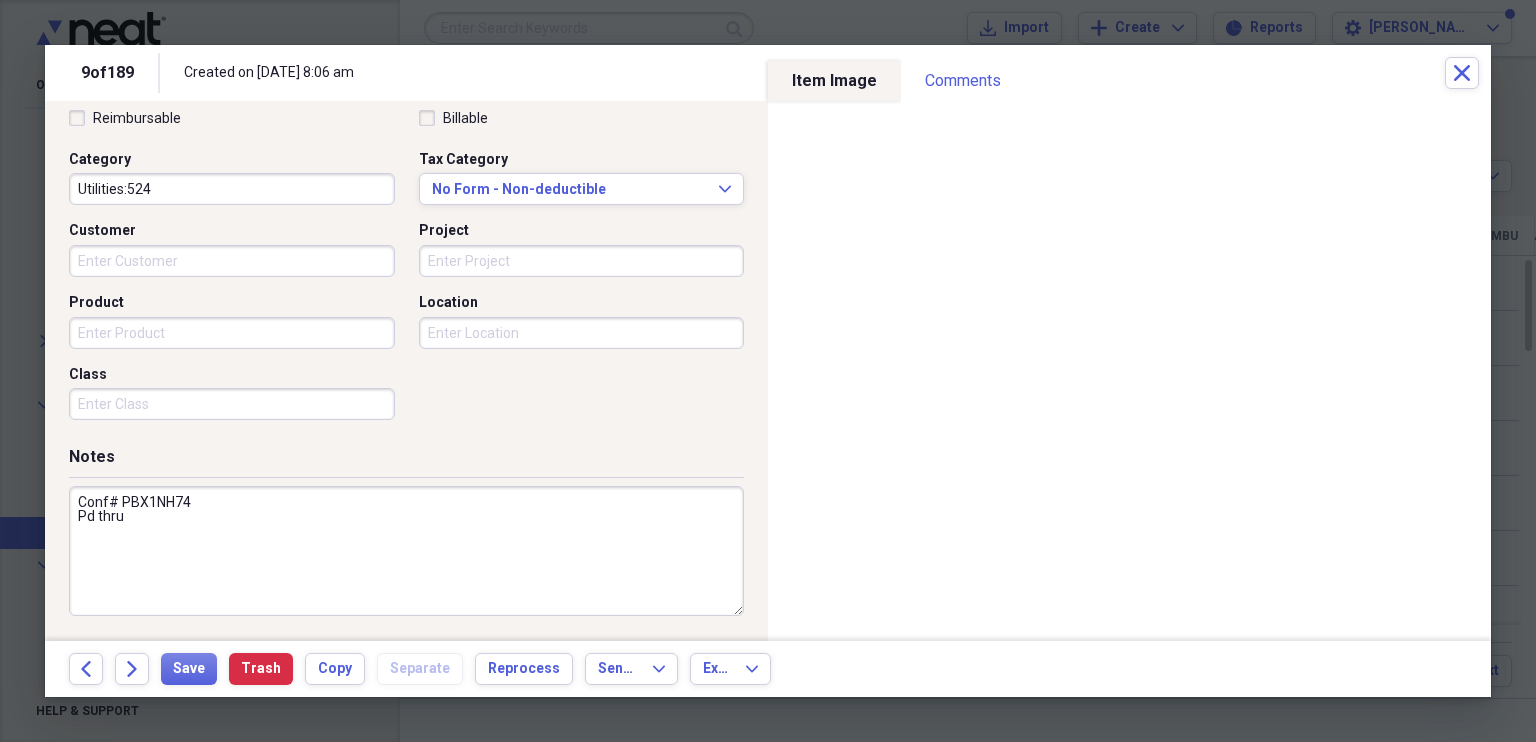click on "Conf# PBX1NH74
Pd thru" at bounding box center [406, 551] 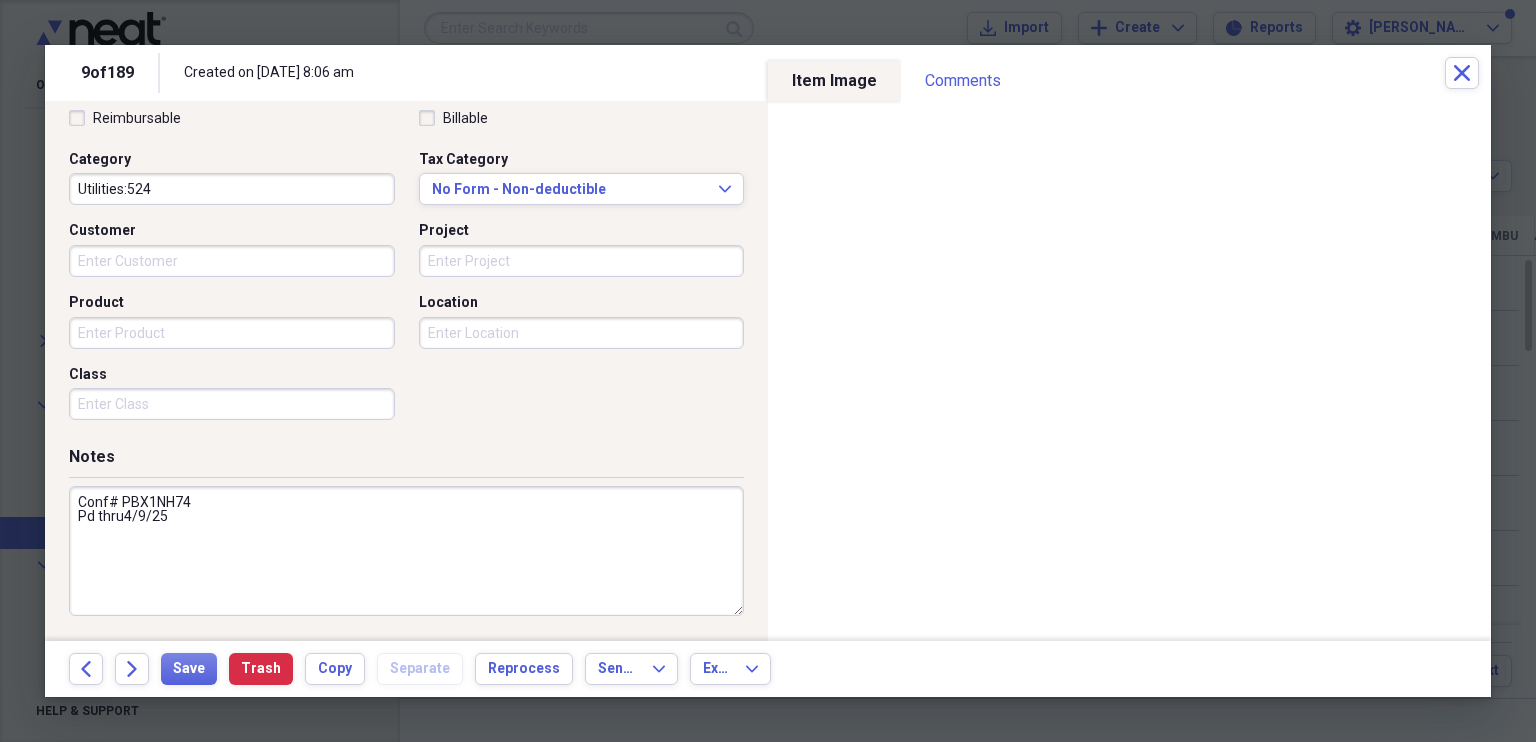 click on "Conf# PBX1NH74
Pd thru4/9/25" at bounding box center [406, 551] 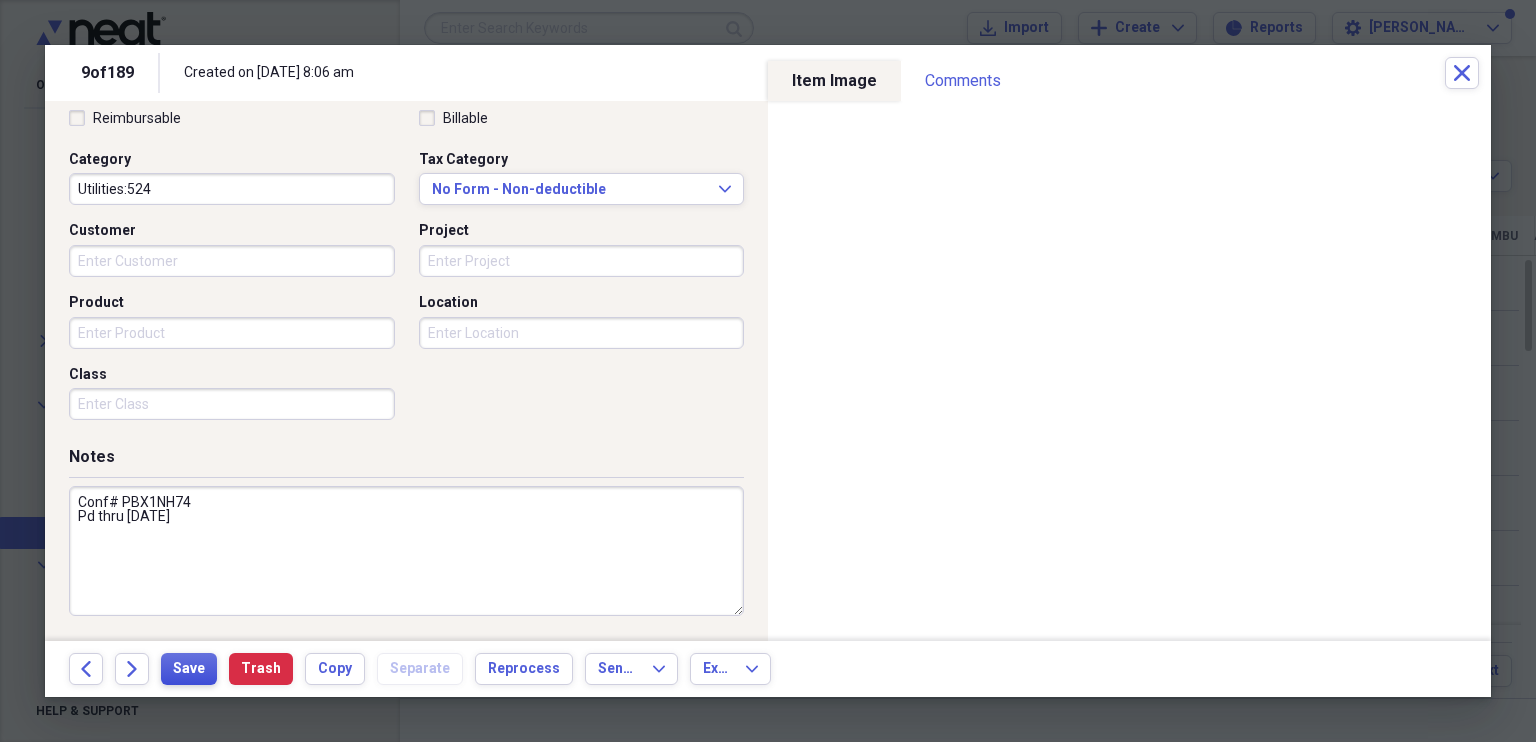 click on "Save" at bounding box center (189, 669) 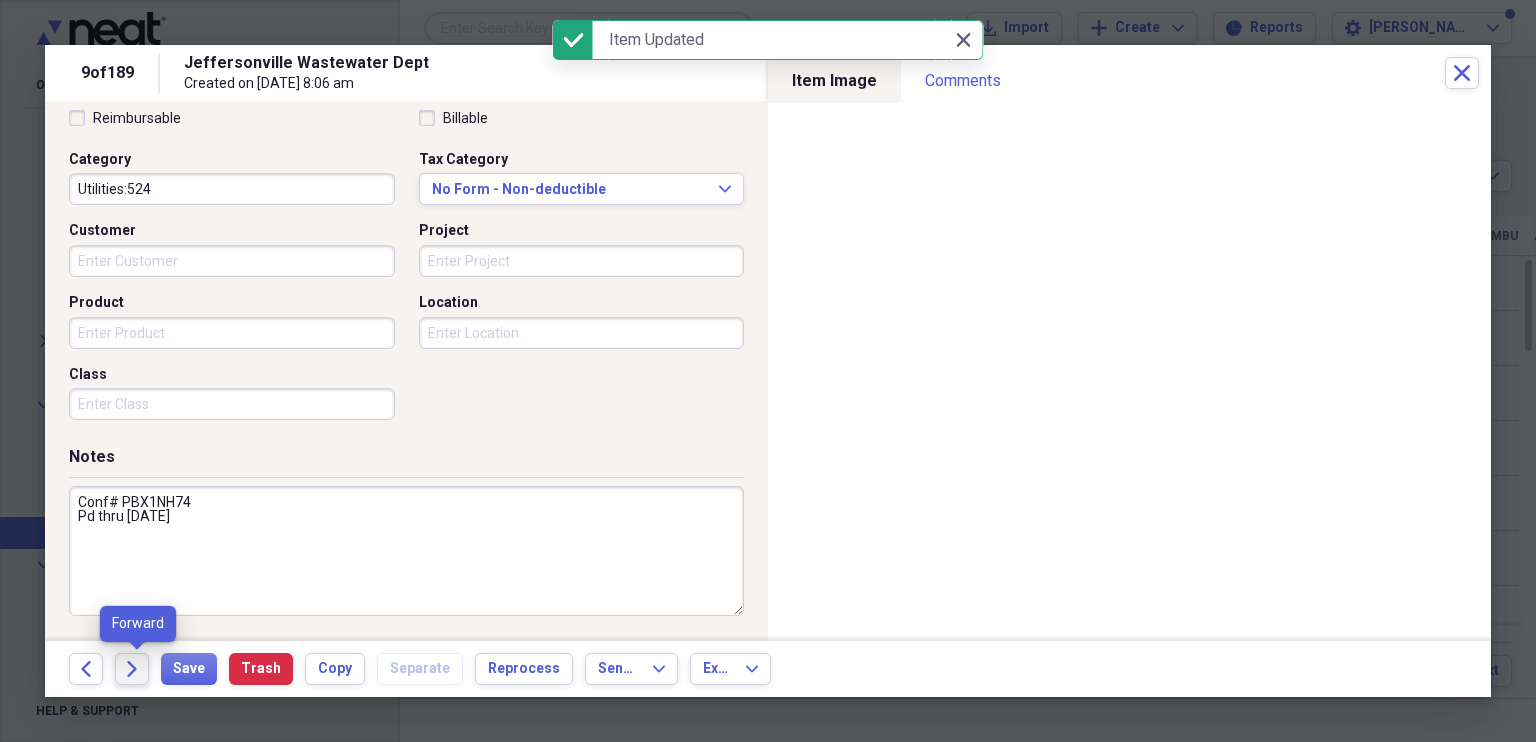 click 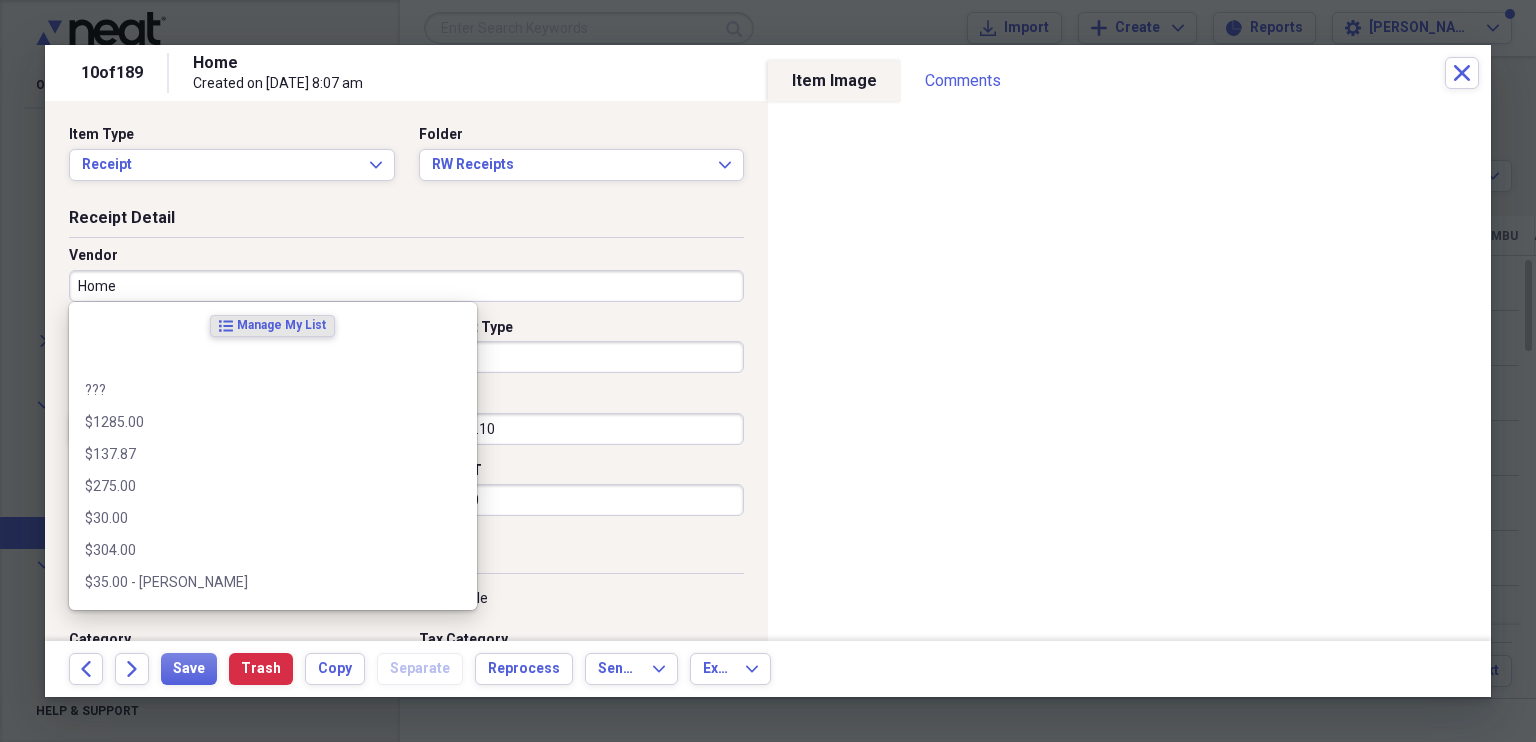 click on "Home" at bounding box center (406, 286) 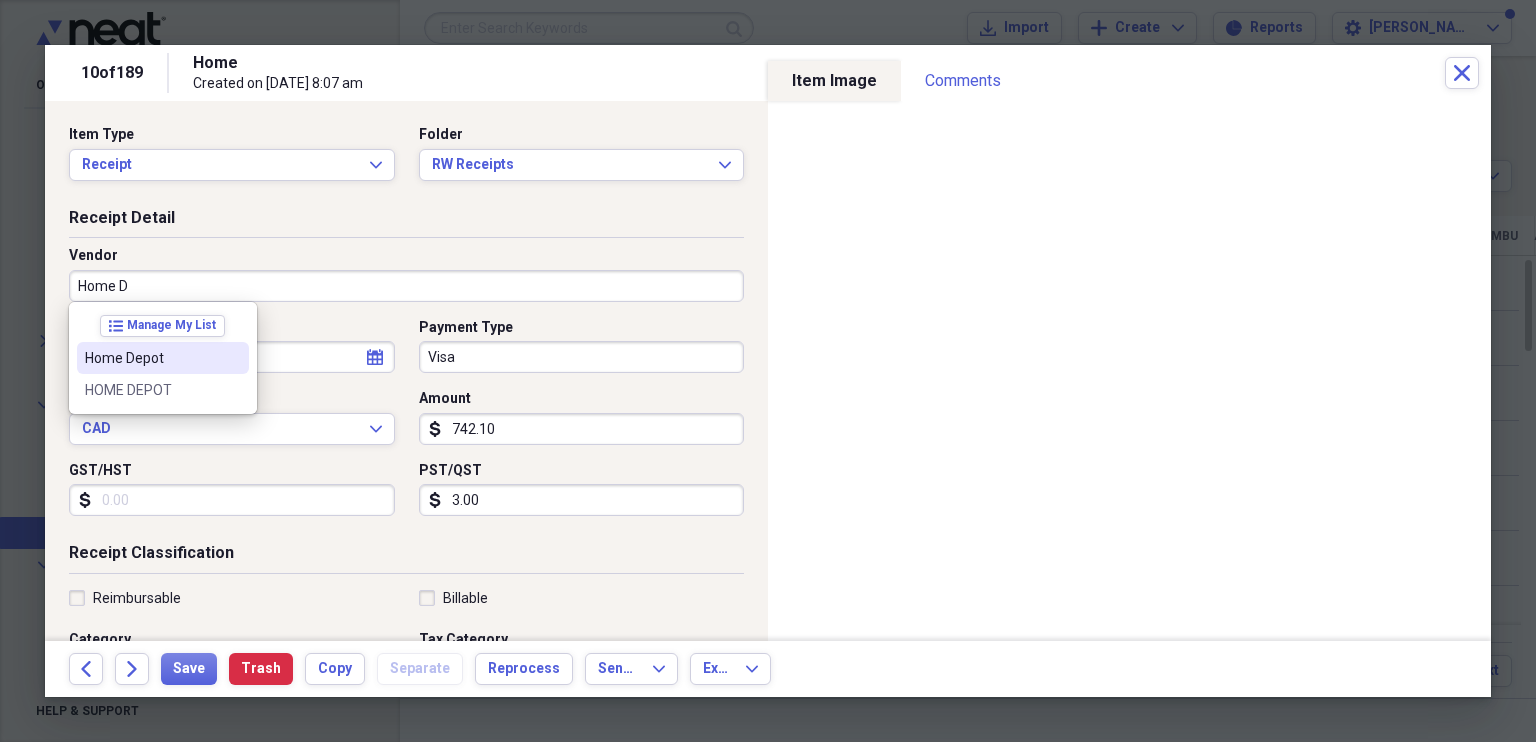 click on "Home Depot" at bounding box center (151, 358) 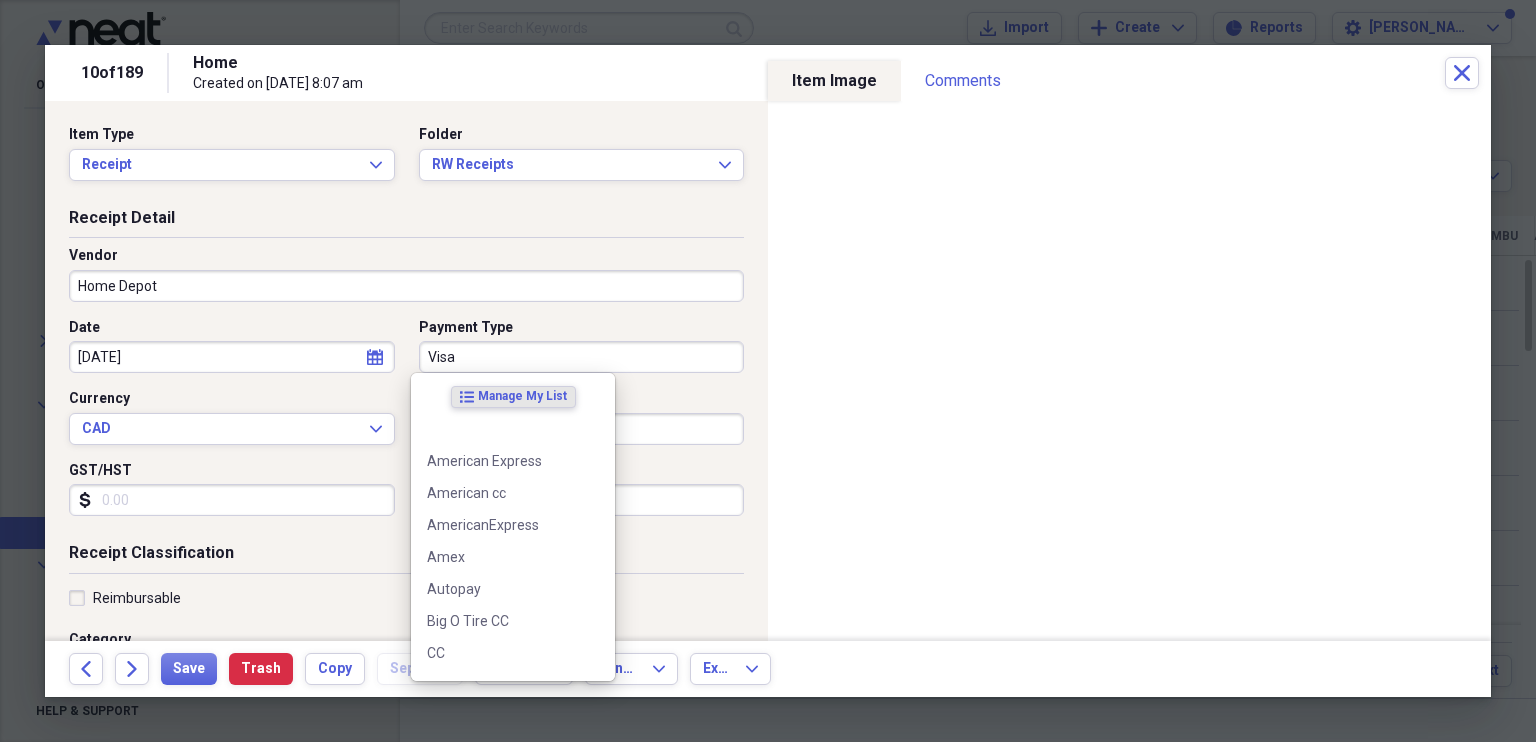 click on "Visa" at bounding box center [582, 357] 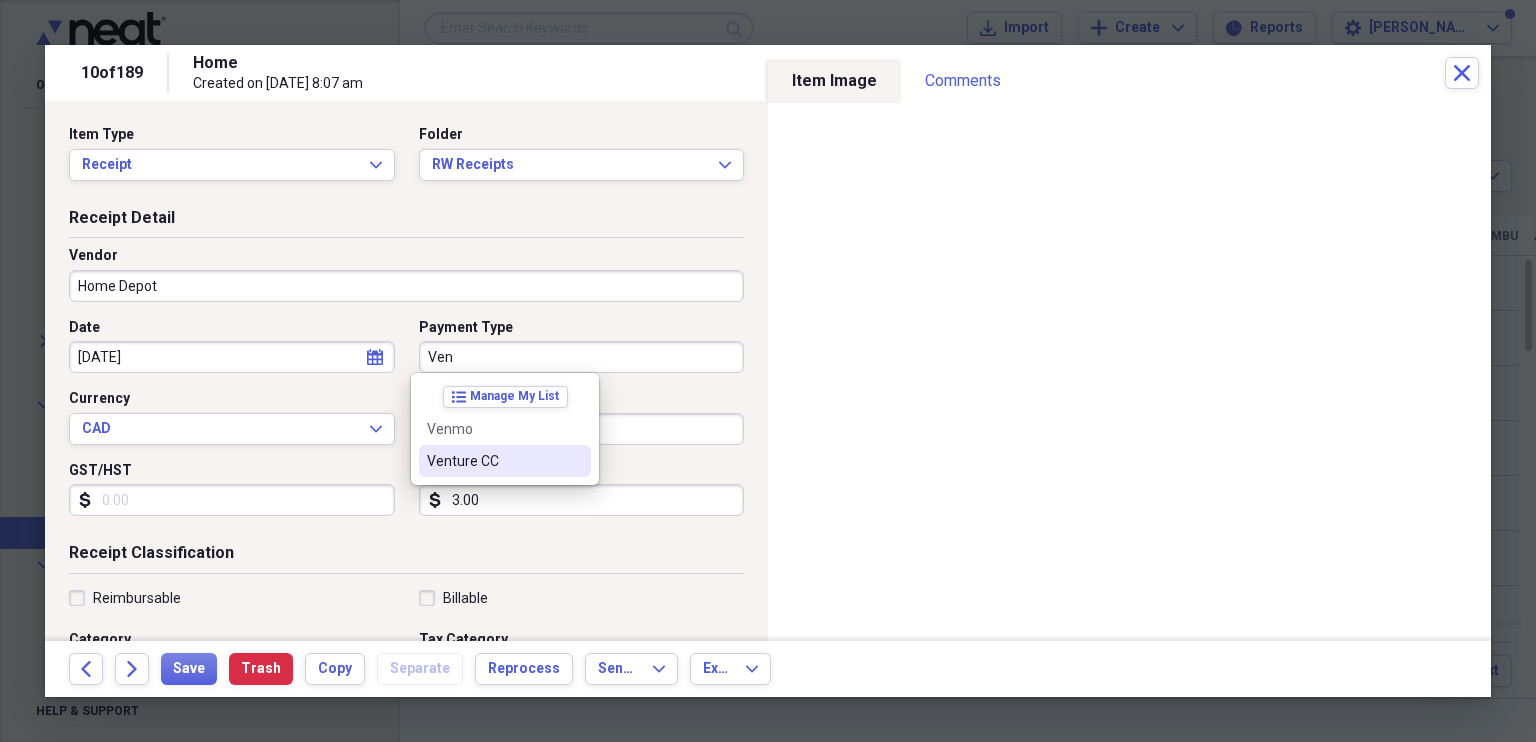 click on "Venture CC" at bounding box center [493, 461] 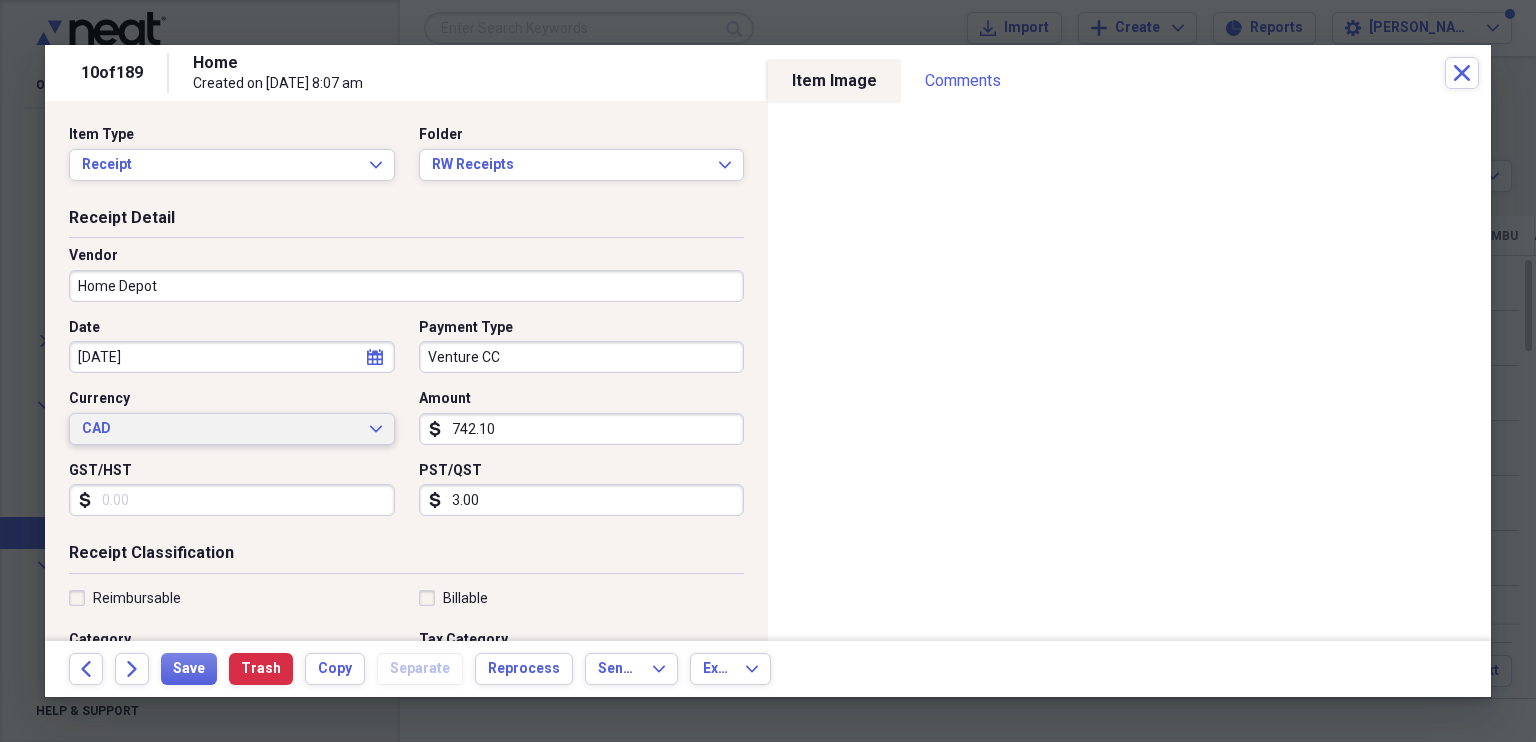click on "CAD" at bounding box center (220, 429) 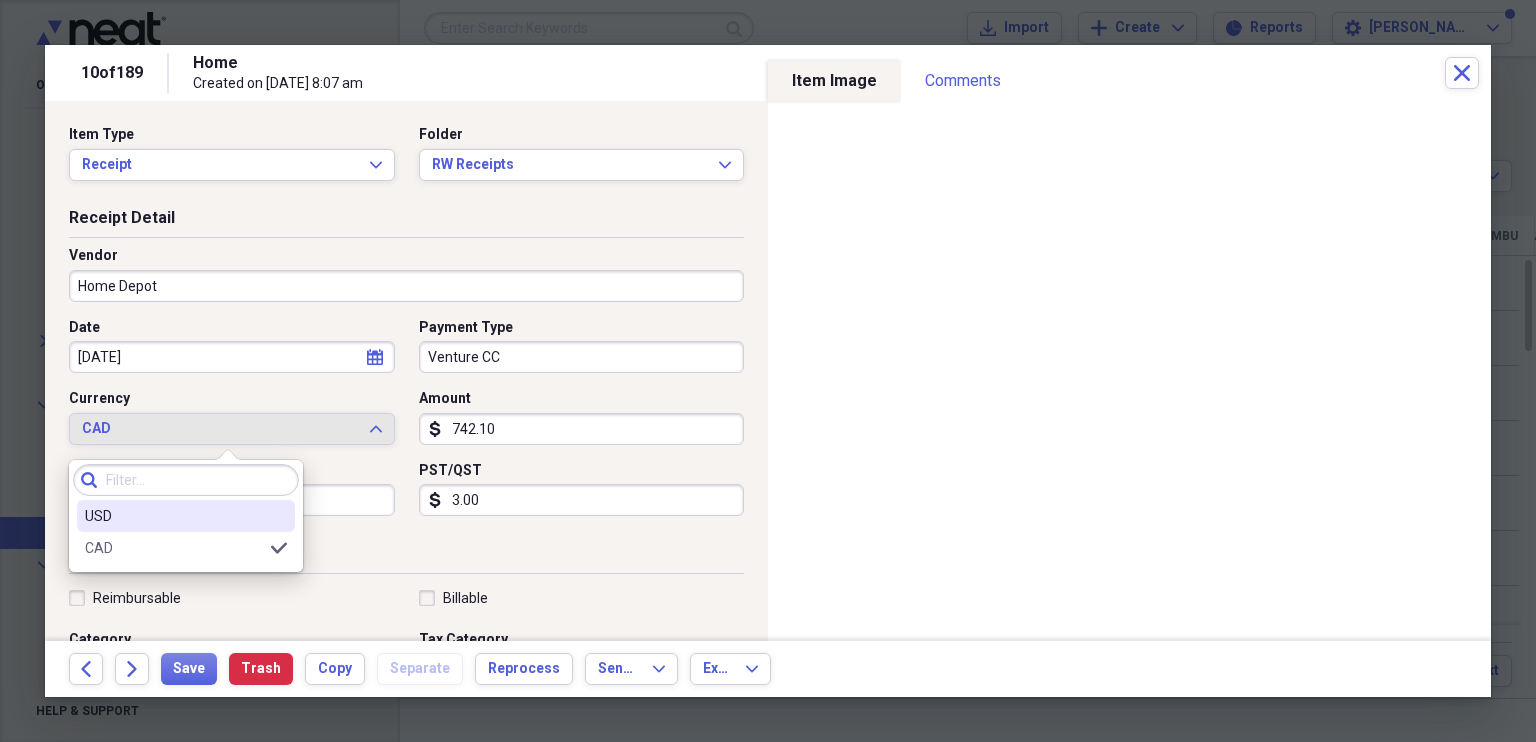 click on "USD" at bounding box center [174, 516] 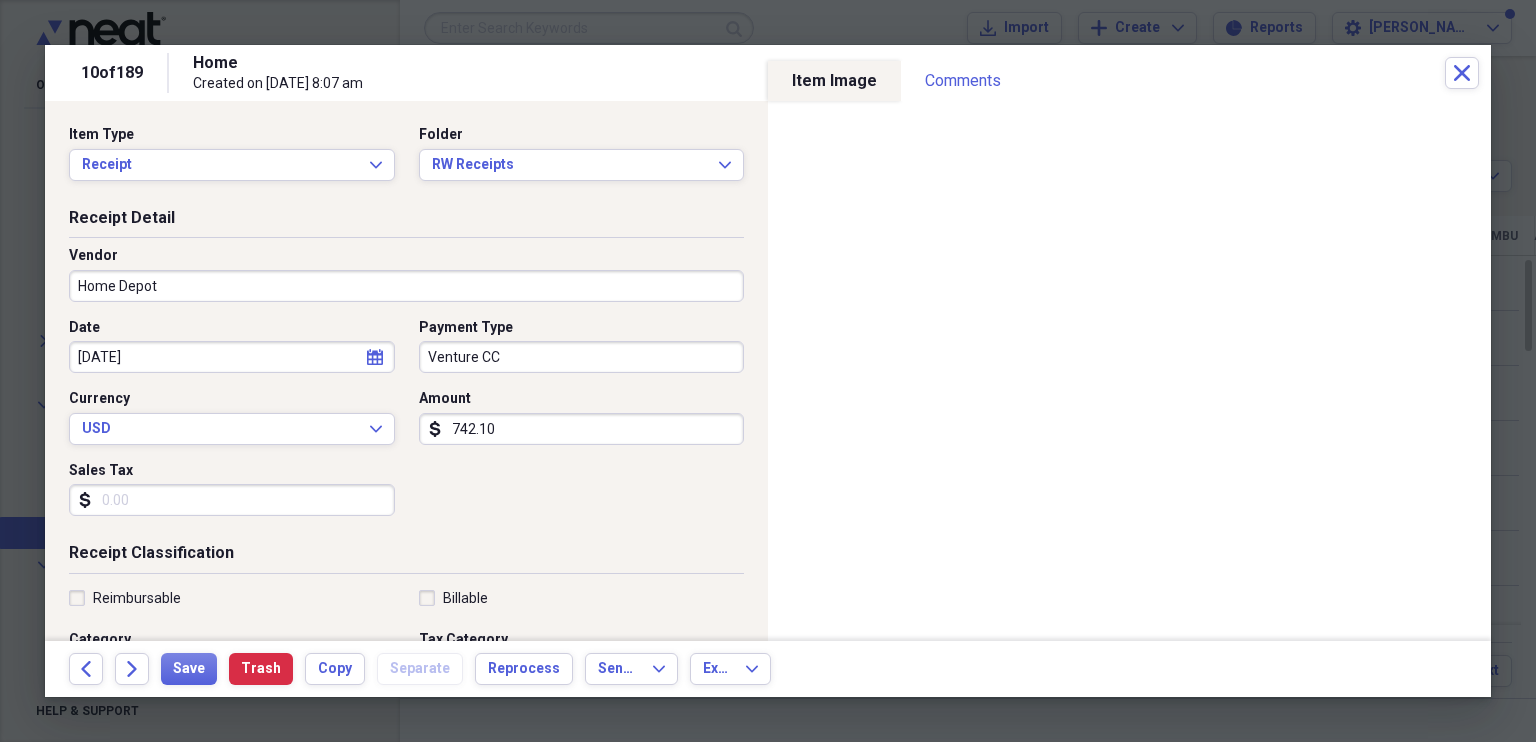 click on "Sales Tax" at bounding box center [232, 500] 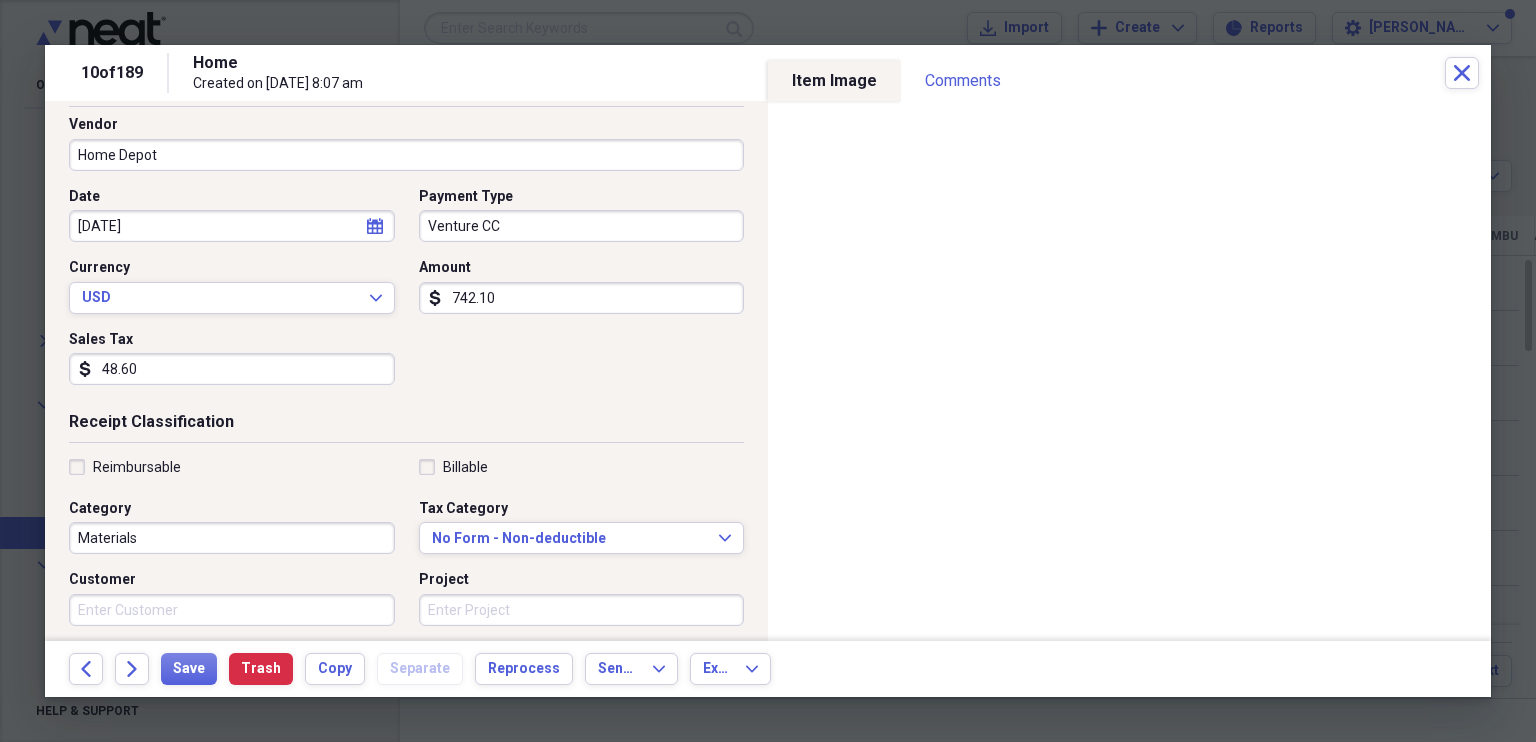 scroll, scrollTop: 143, scrollLeft: 0, axis: vertical 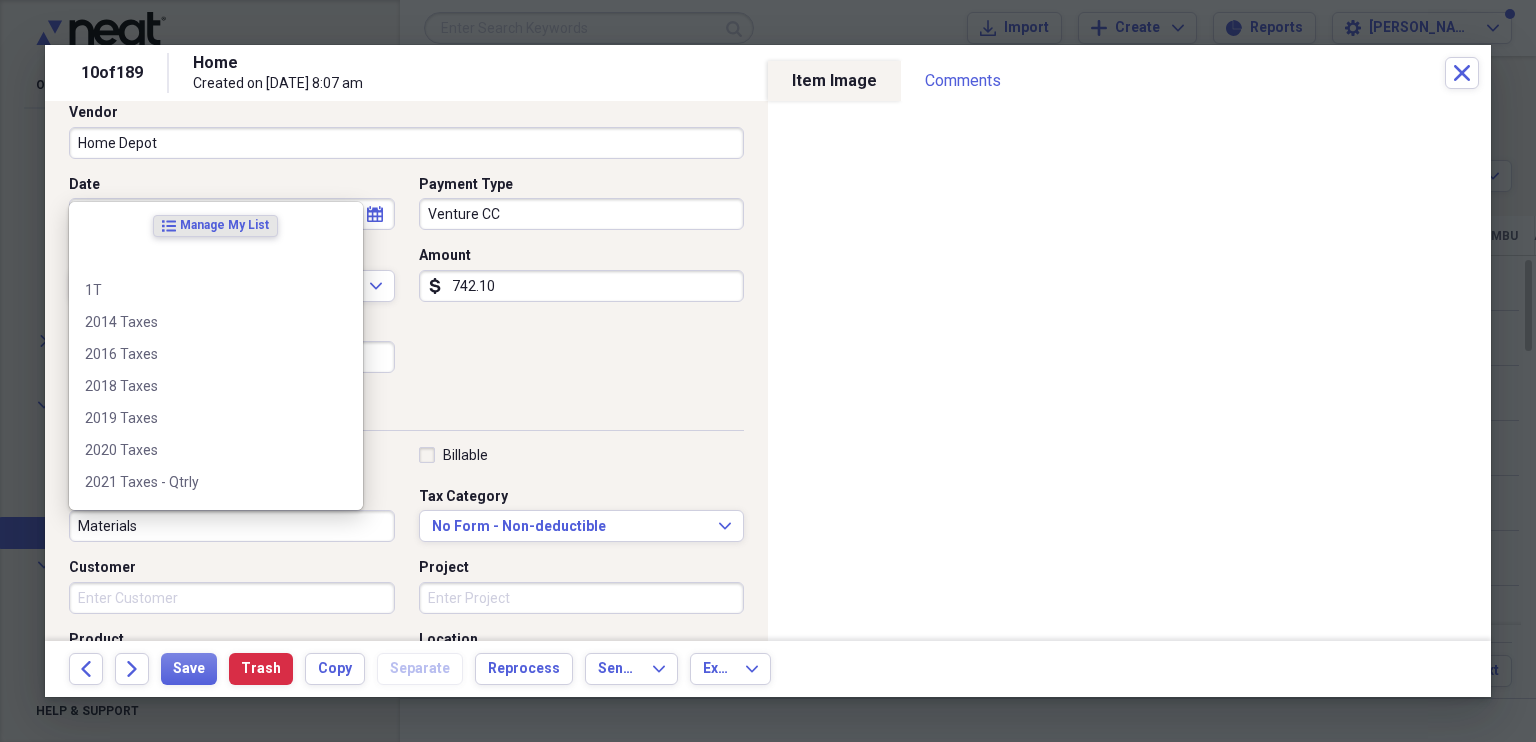 click on "Materials" at bounding box center [232, 526] 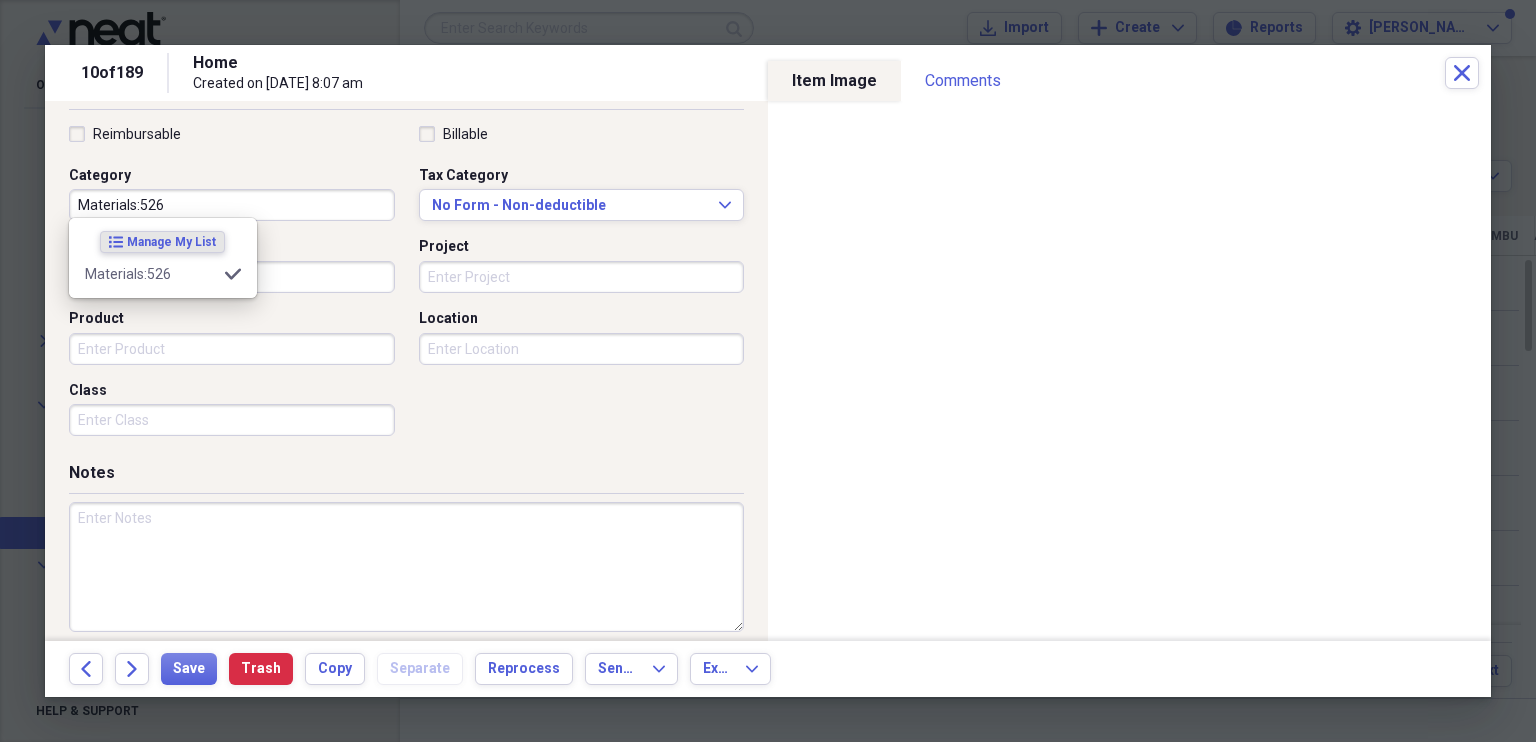 scroll, scrollTop: 467, scrollLeft: 0, axis: vertical 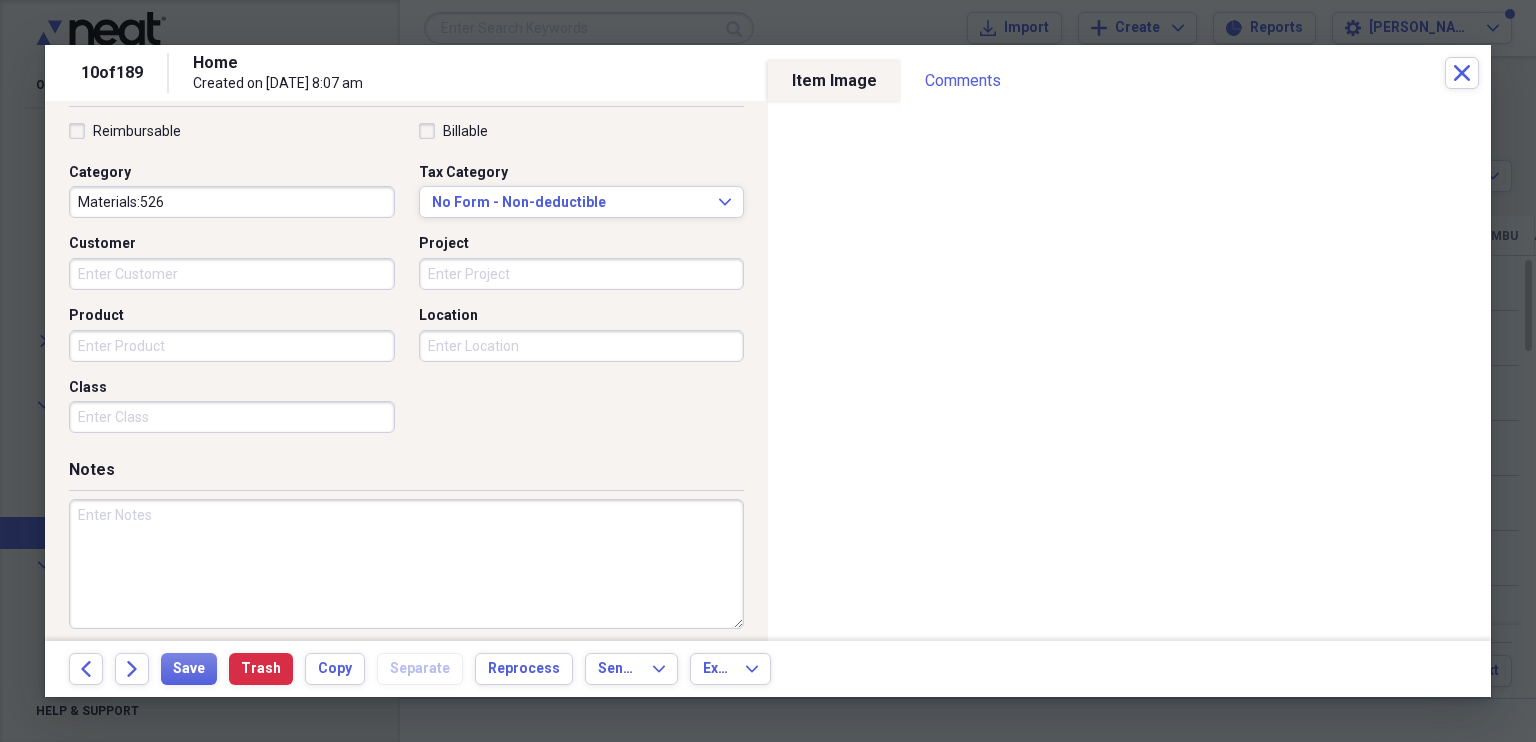 click at bounding box center [406, 564] 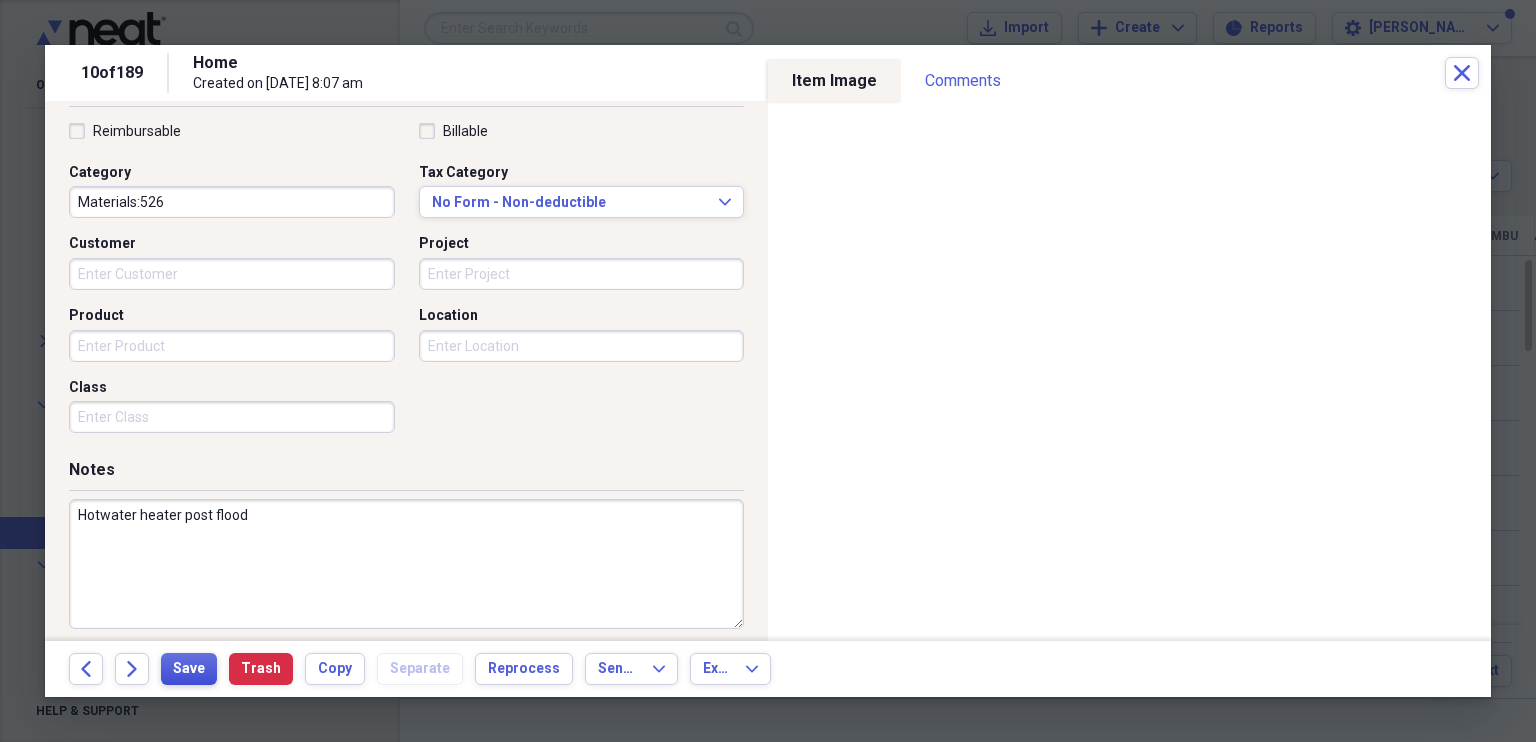 click on "Save" at bounding box center [189, 669] 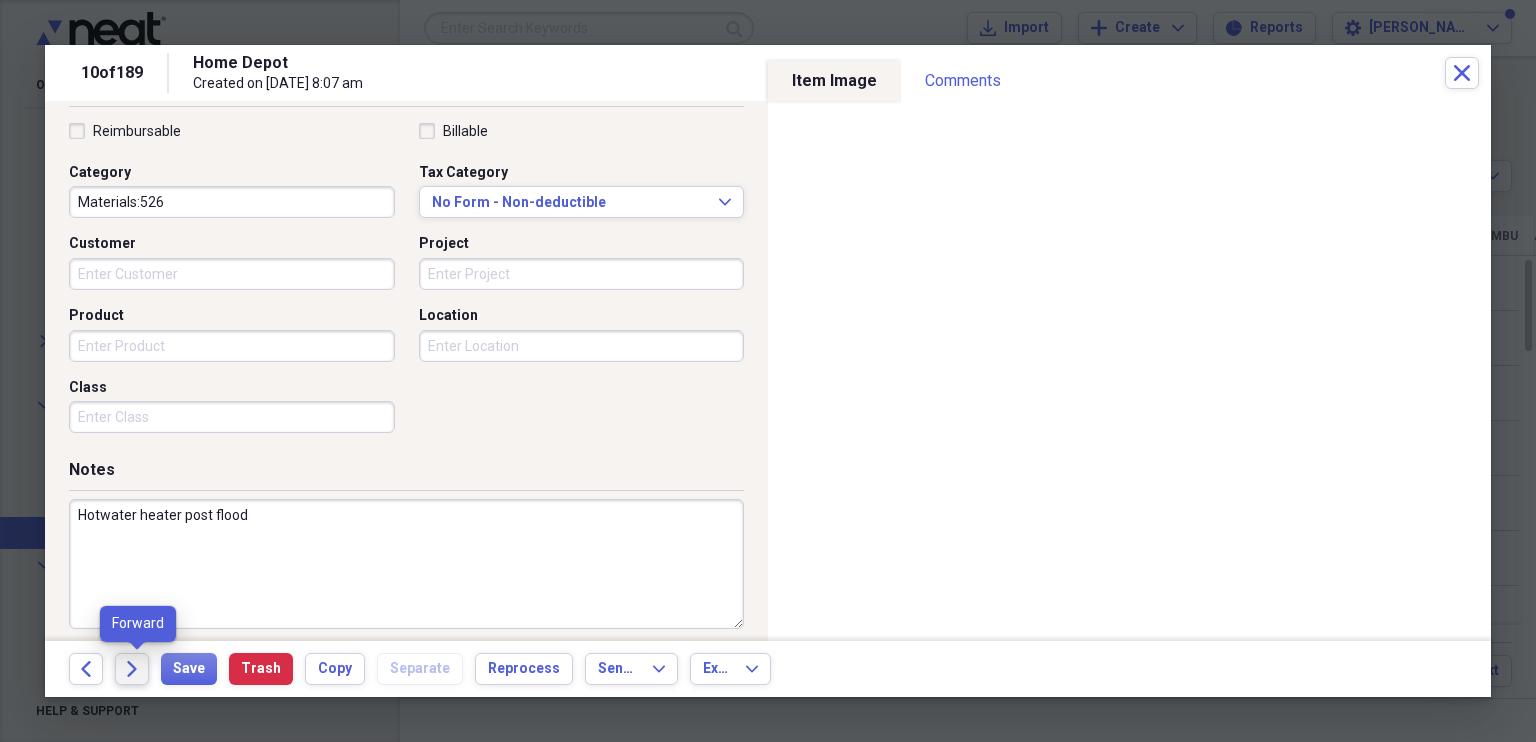 click on "Forward" 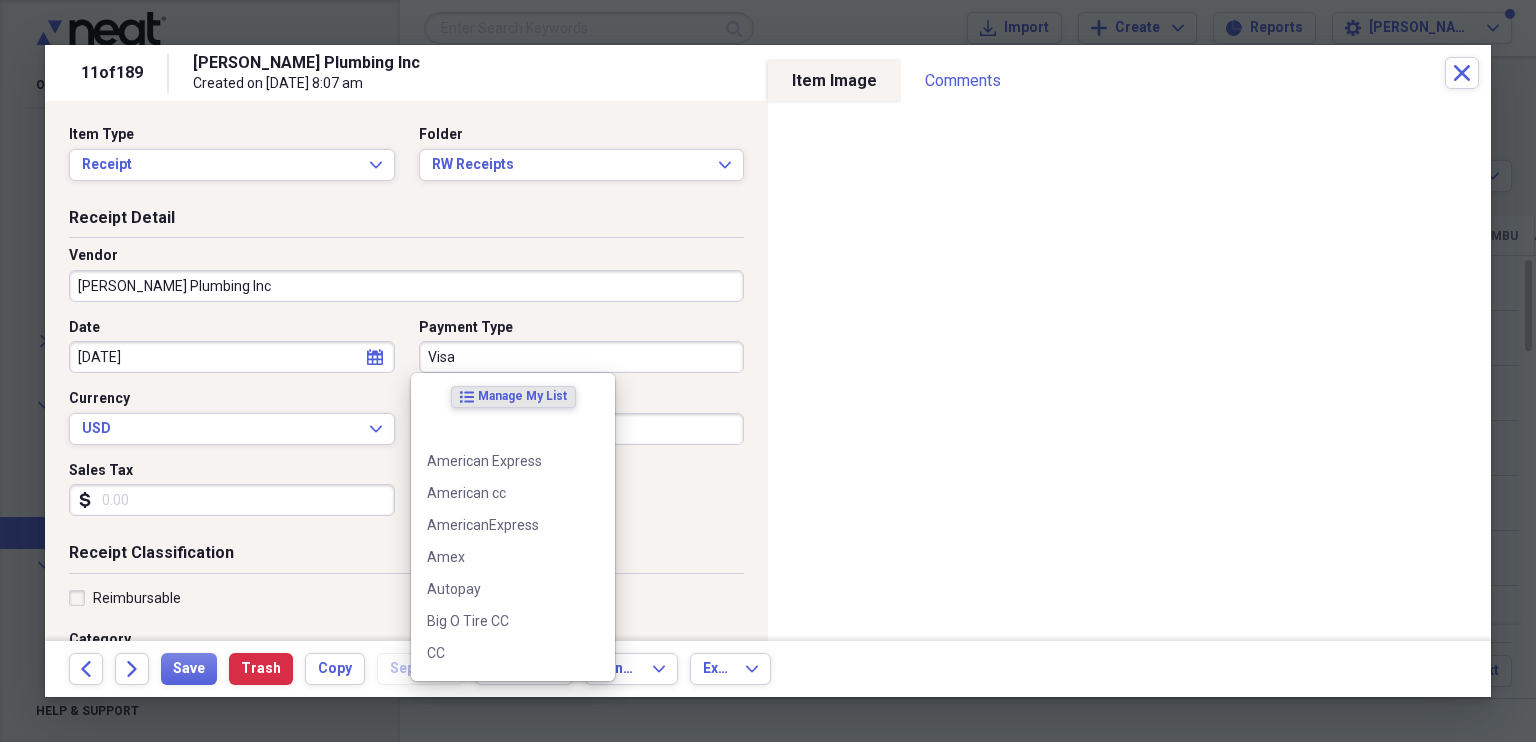 click on "Visa" at bounding box center (582, 357) 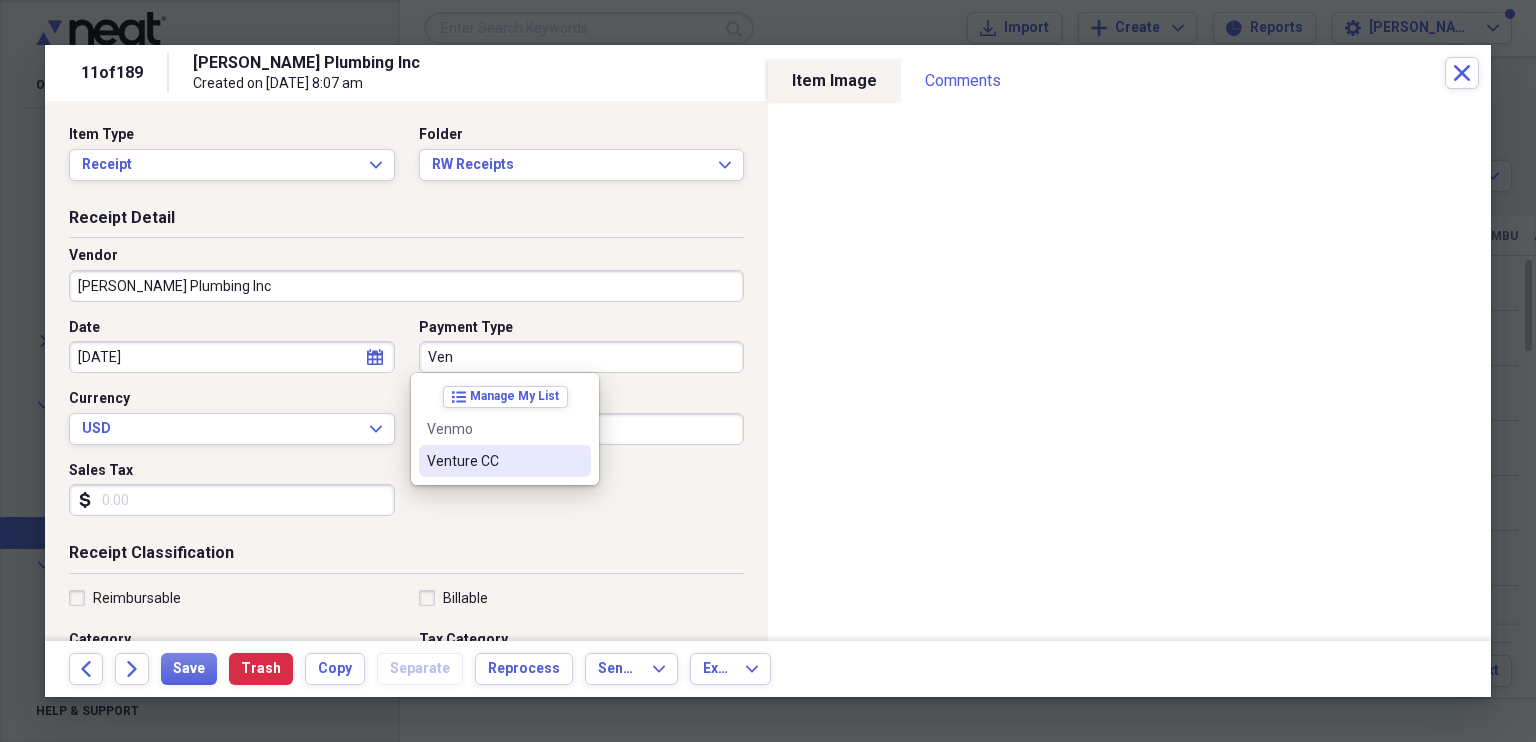 click on "Venture CC" at bounding box center [493, 461] 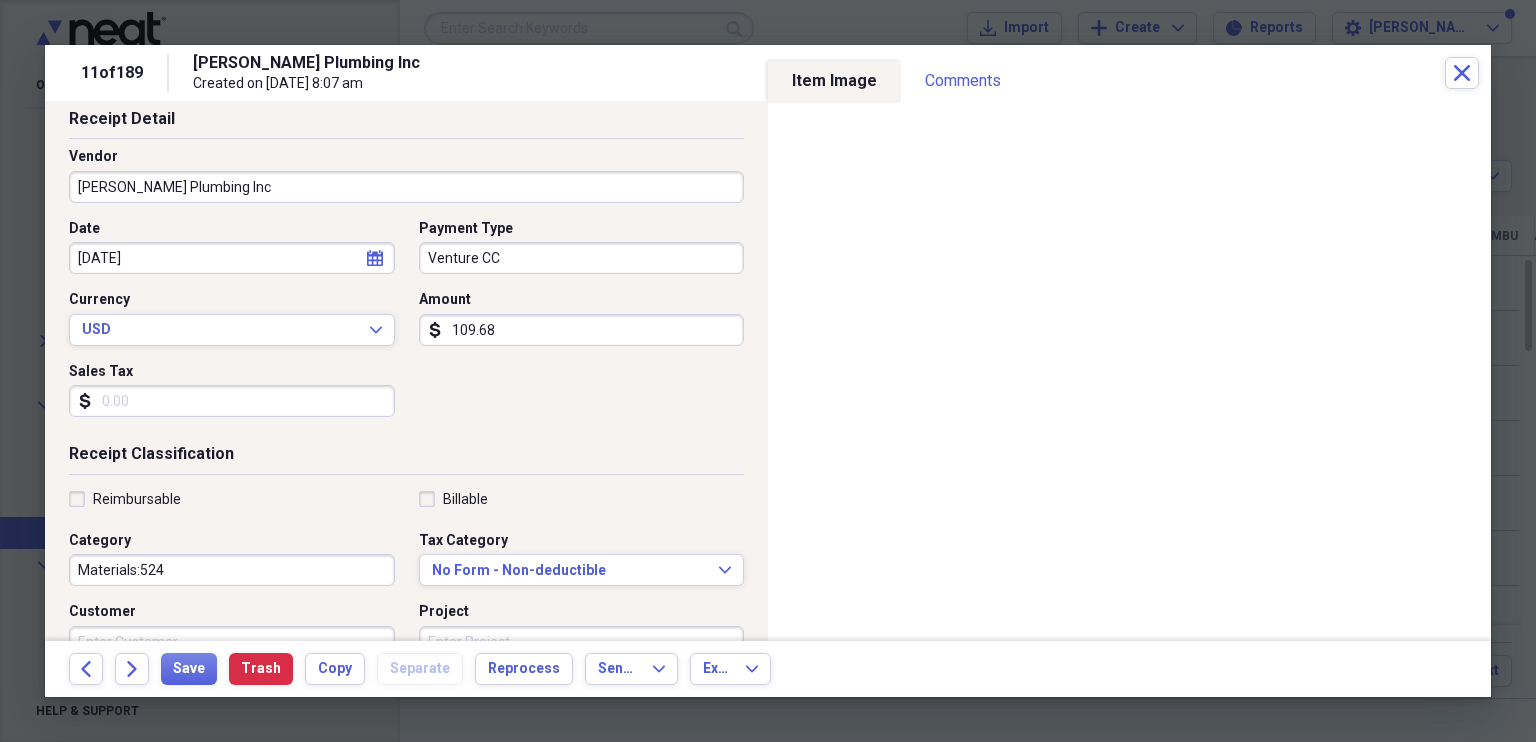 scroll, scrollTop: 122, scrollLeft: 0, axis: vertical 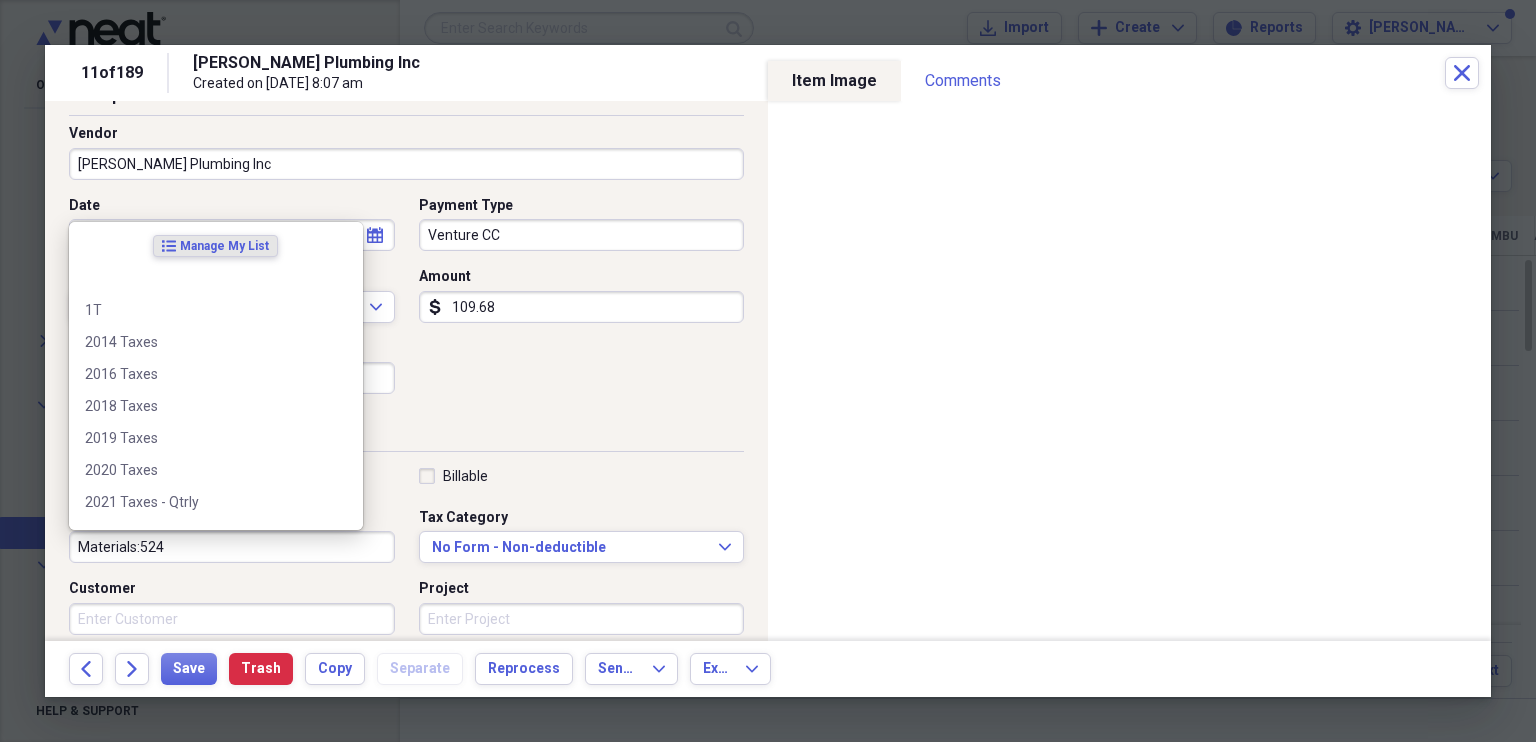 click on "Materials:524" at bounding box center (232, 547) 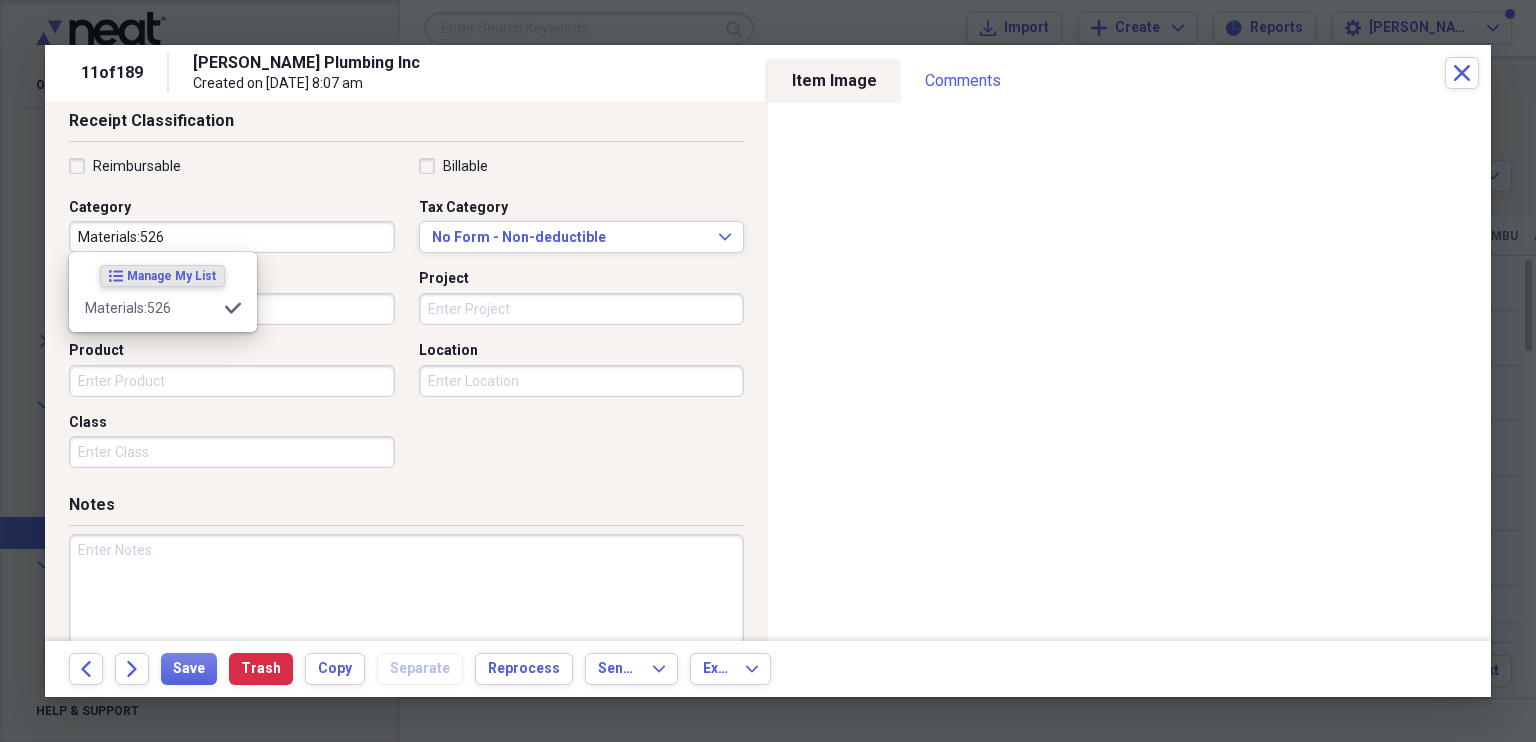 scroll, scrollTop: 434, scrollLeft: 0, axis: vertical 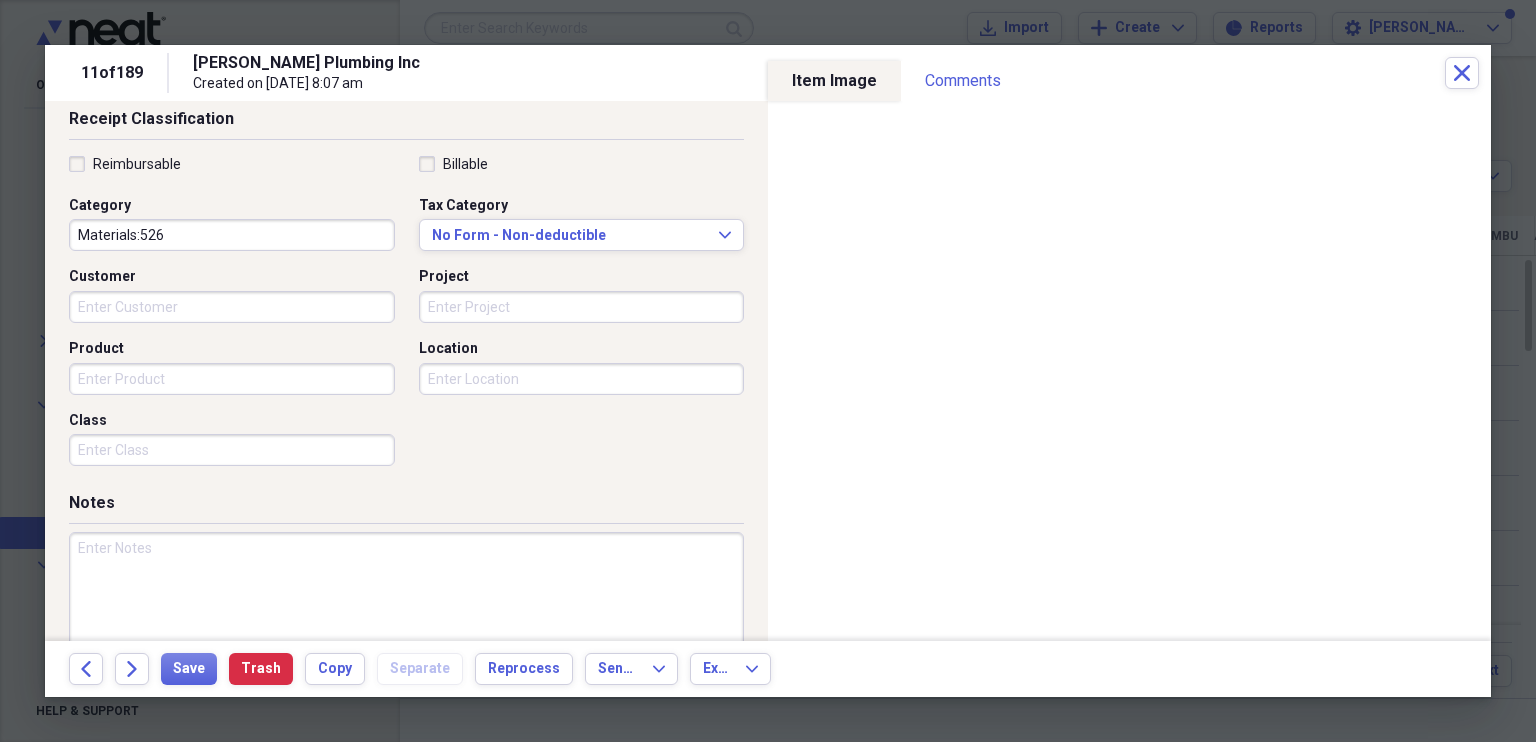 click at bounding box center [406, 597] 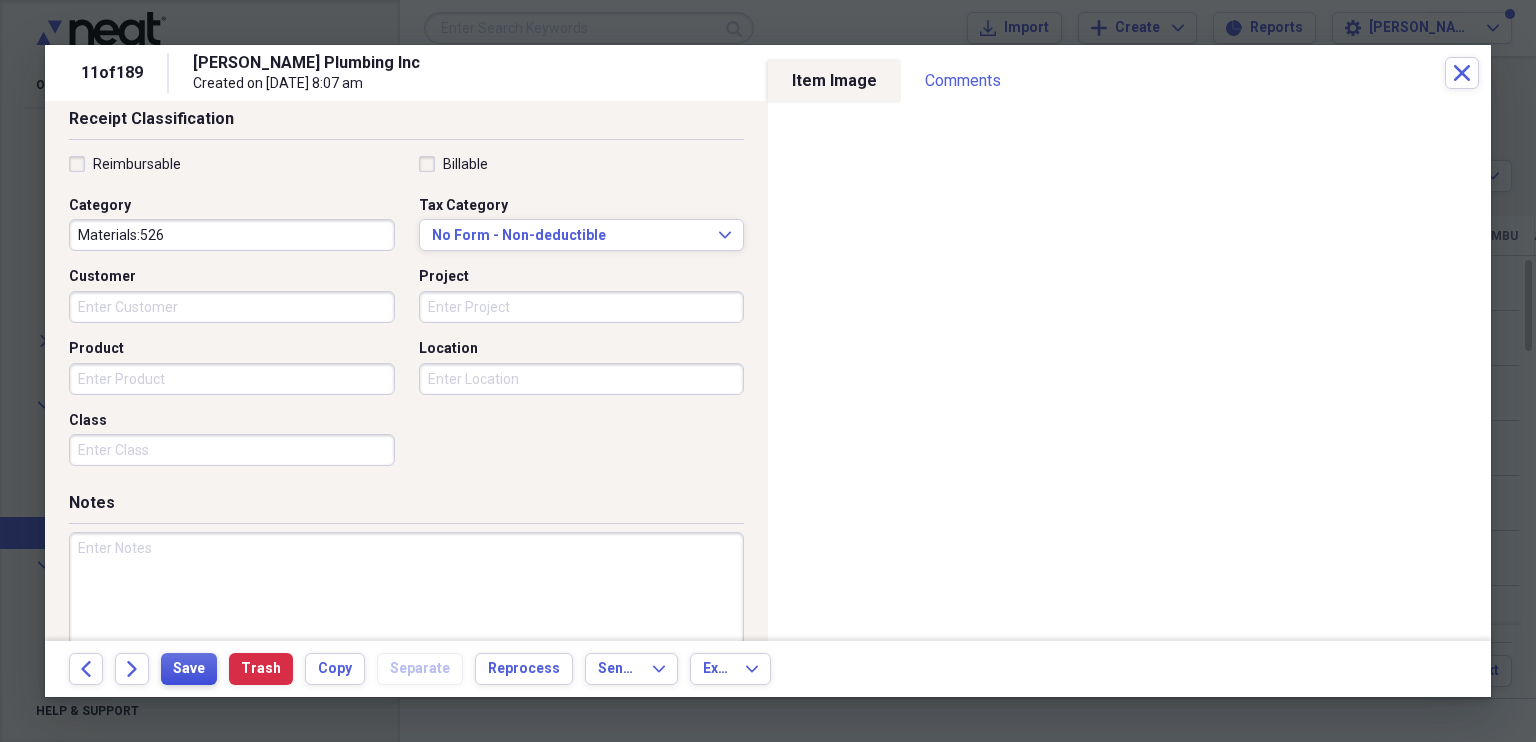 click on "Save" at bounding box center (189, 669) 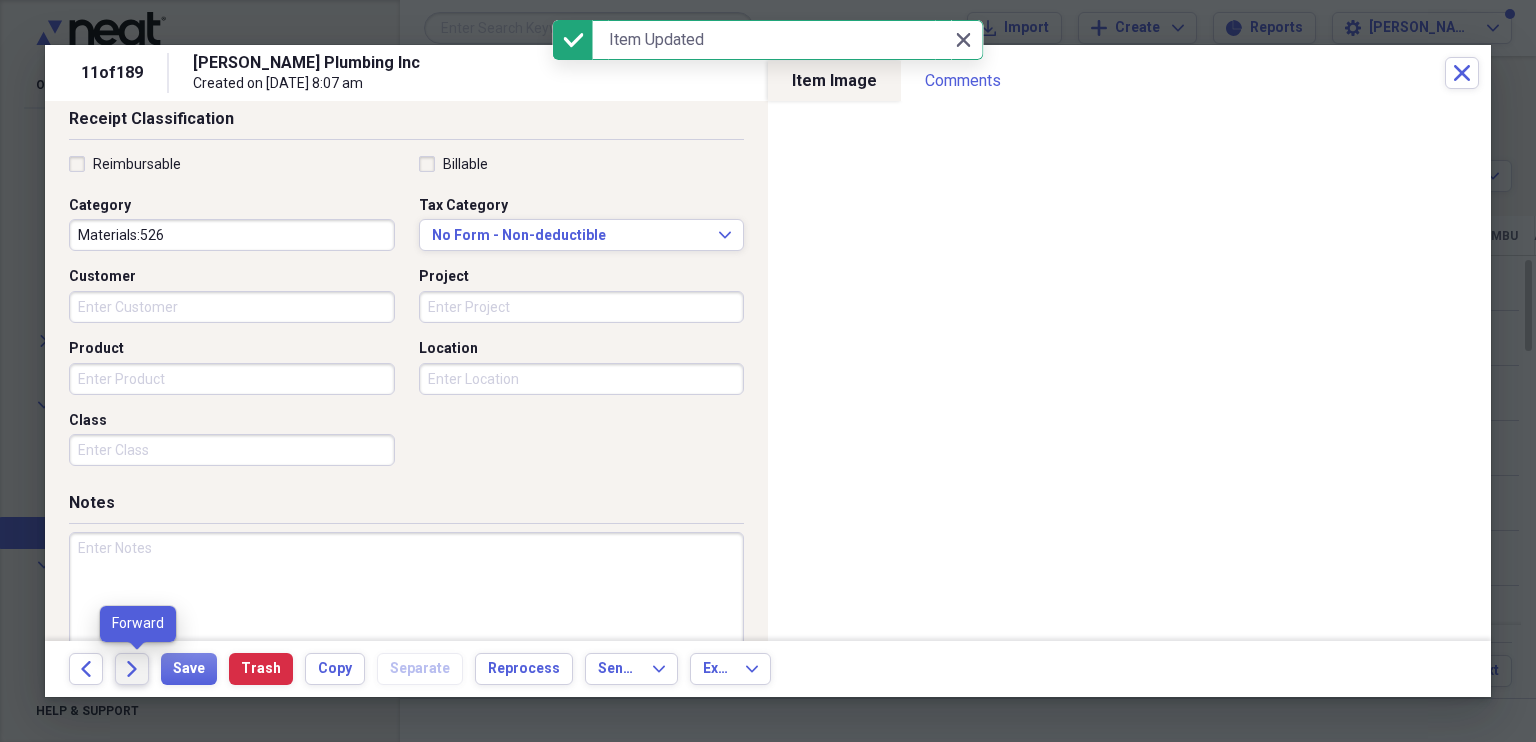 click 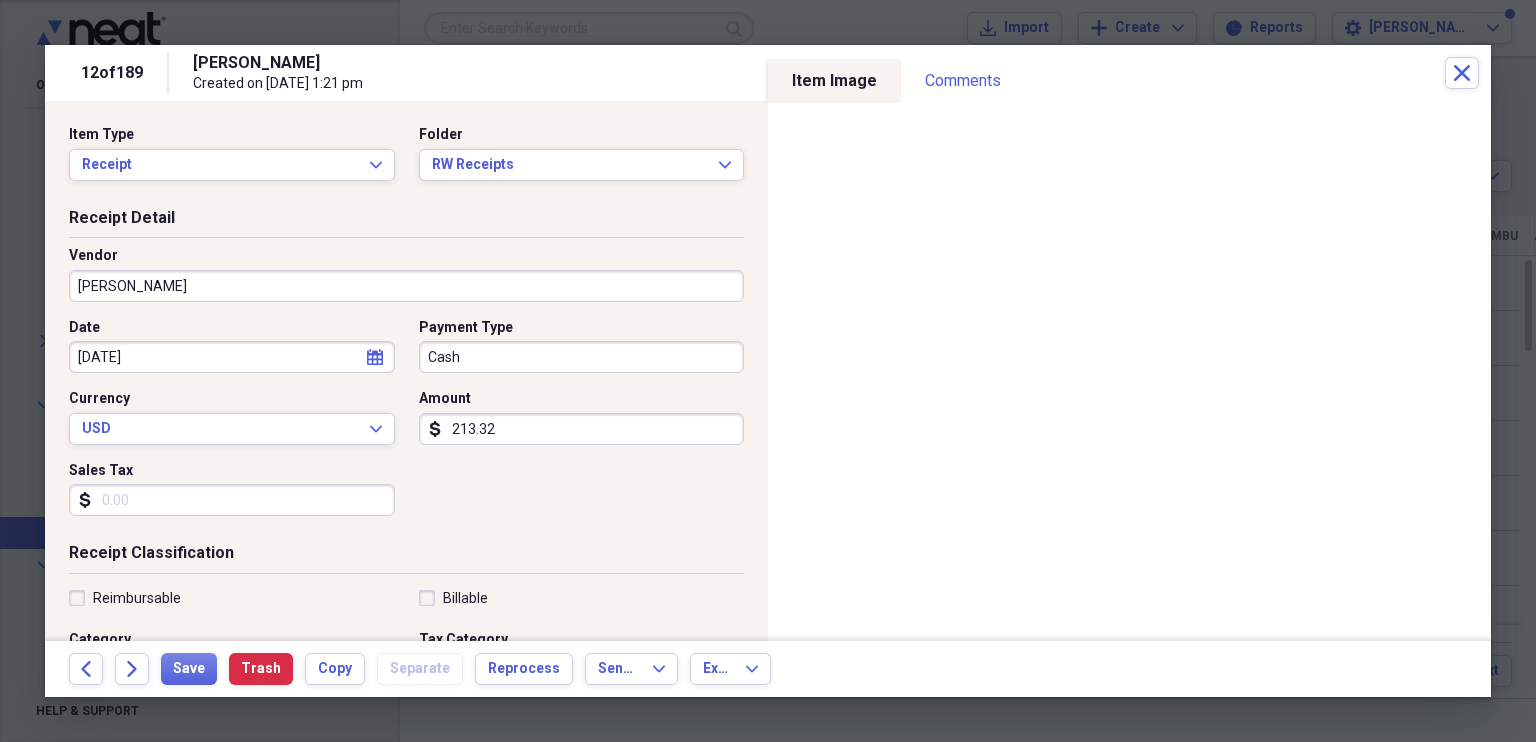 click on "[PERSON_NAME]" at bounding box center (406, 286) 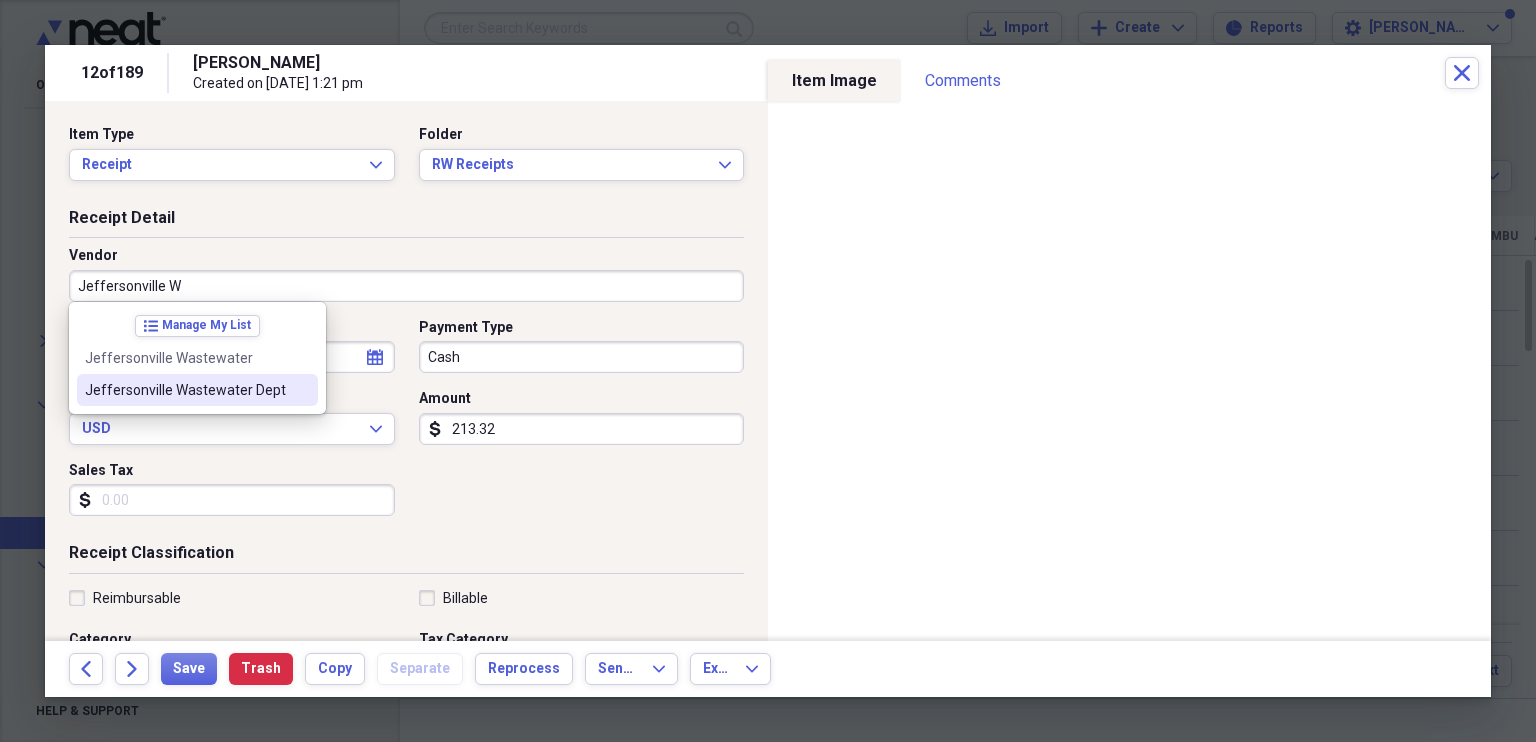 click on "Jeffersonville Wastewater Dept" at bounding box center [197, 390] 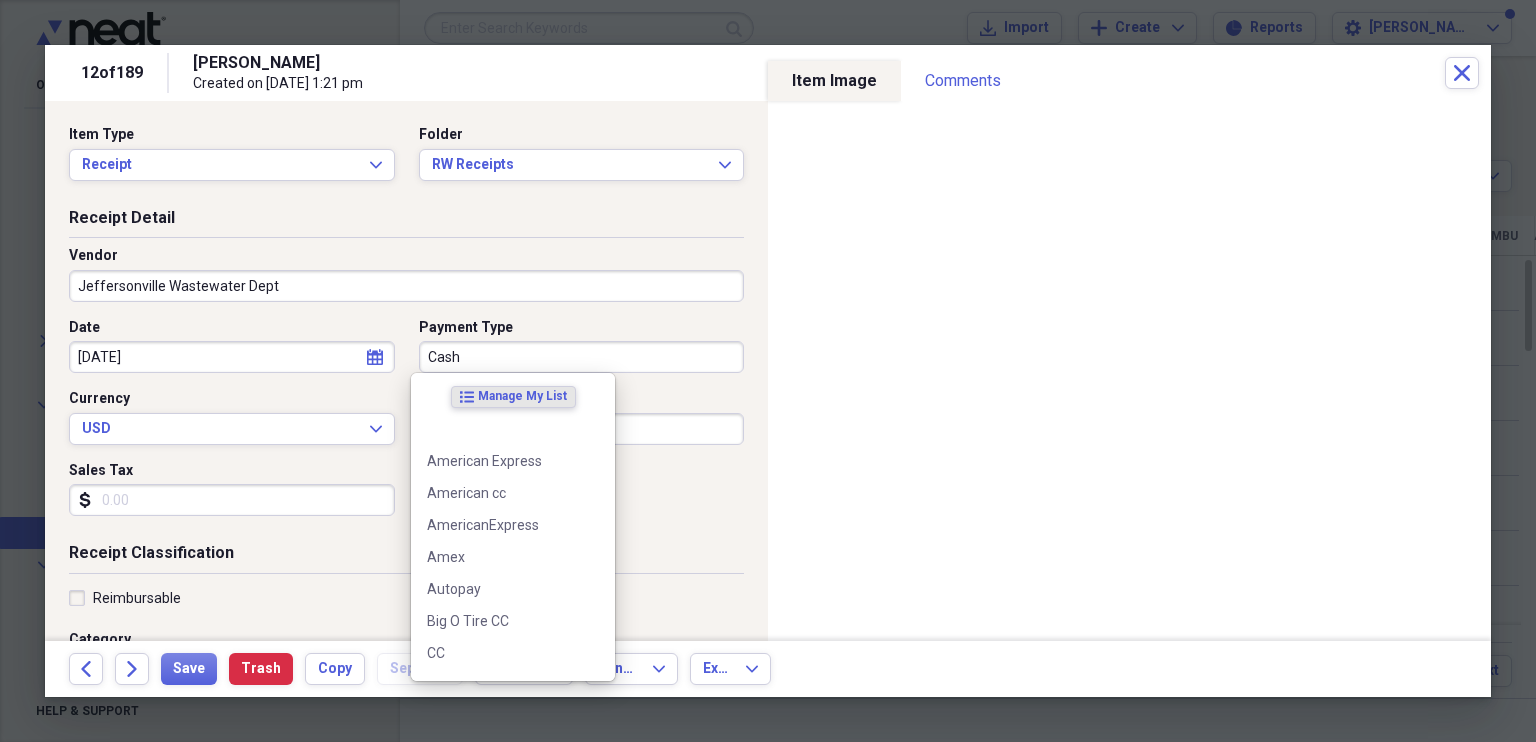 click on "Cash" at bounding box center (582, 357) 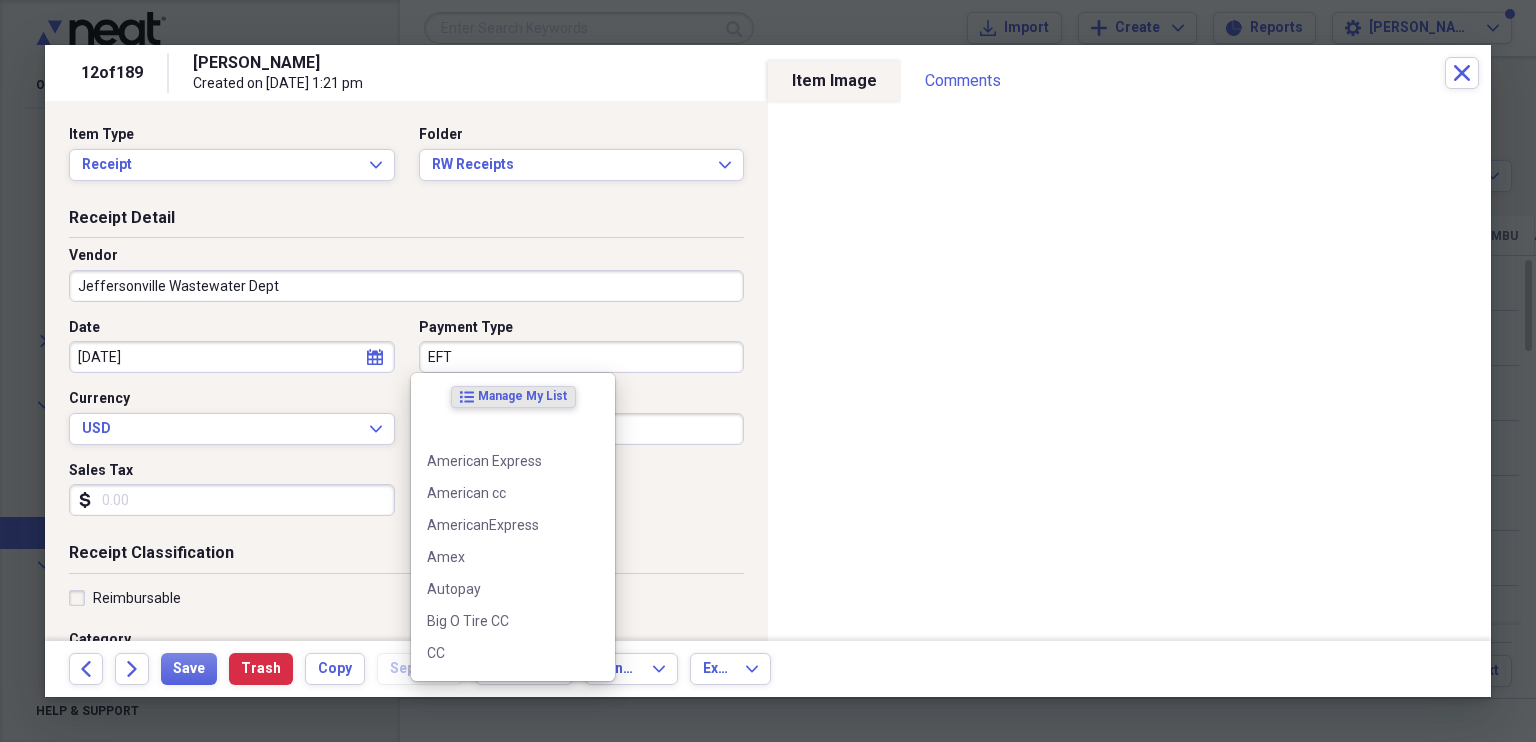 click on "EFT" at bounding box center [582, 357] 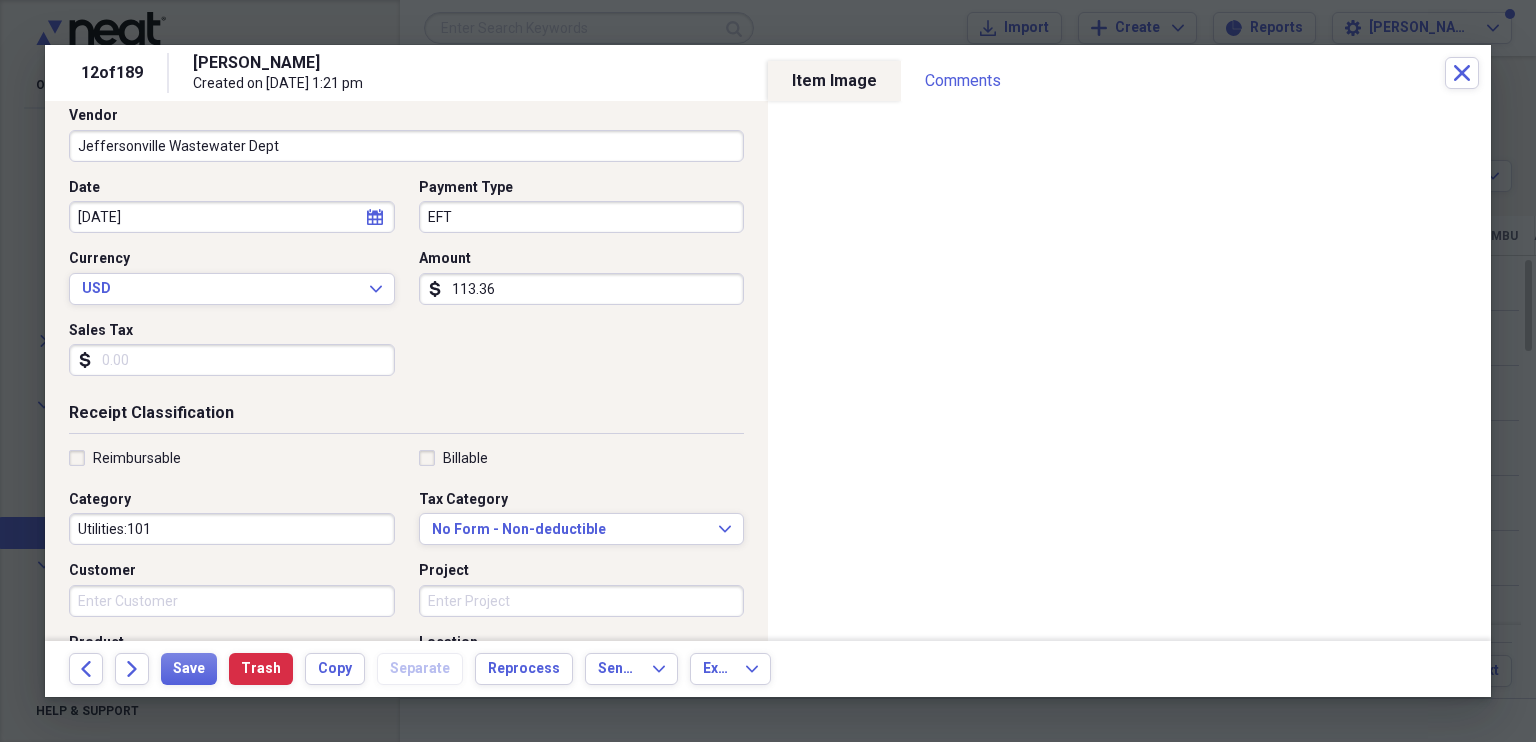 scroll, scrollTop: 142, scrollLeft: 0, axis: vertical 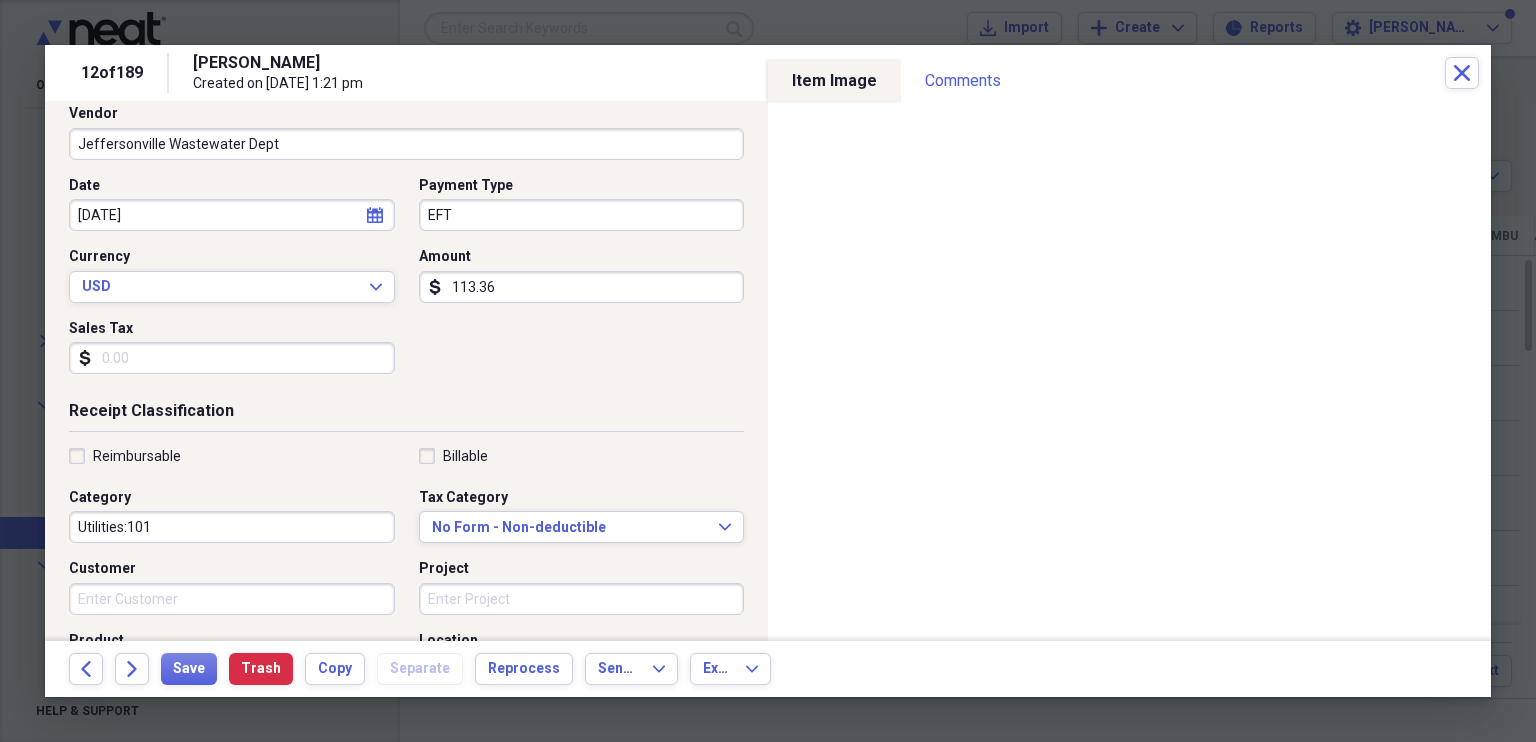 click on "Utilities:101" at bounding box center [232, 527] 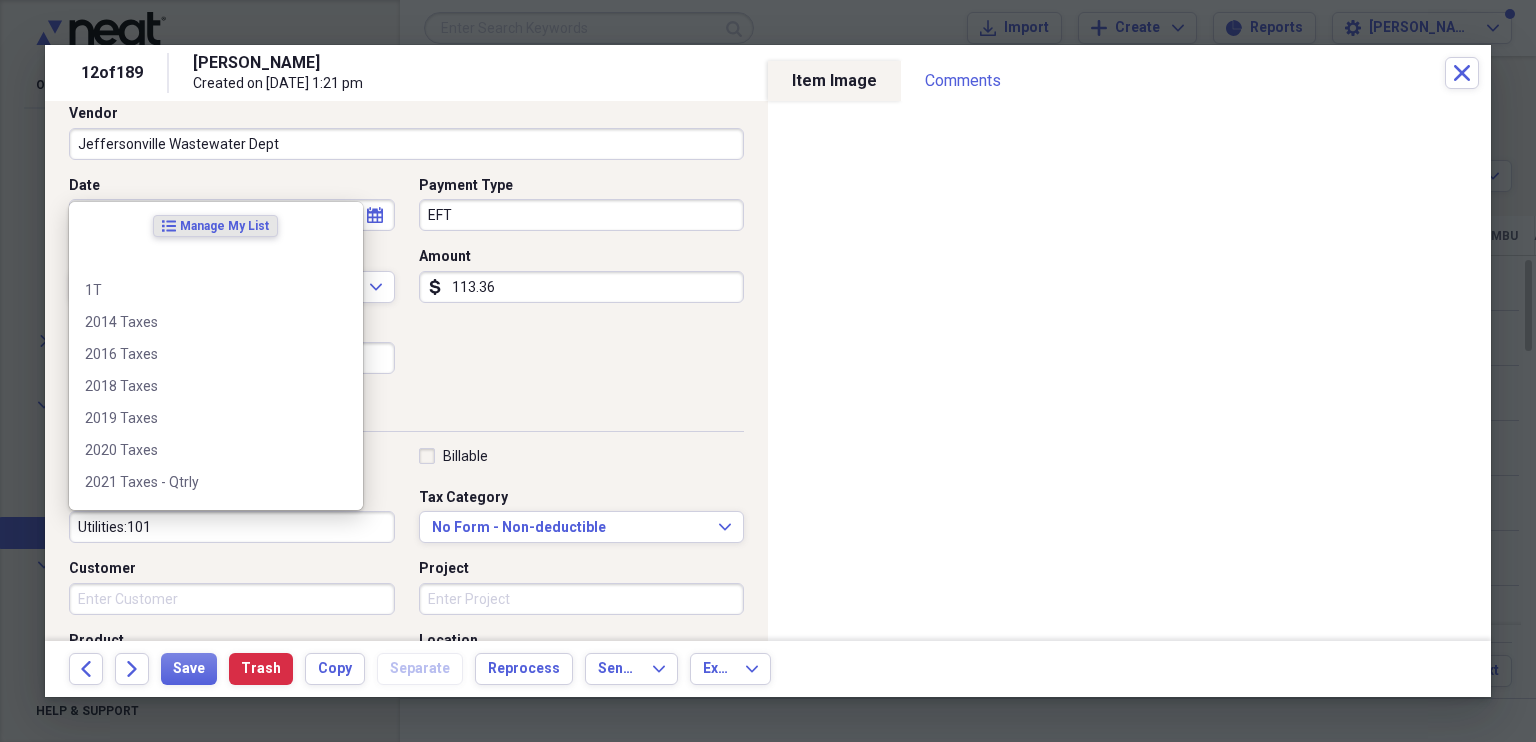 click on "Utilities:101" at bounding box center [232, 527] 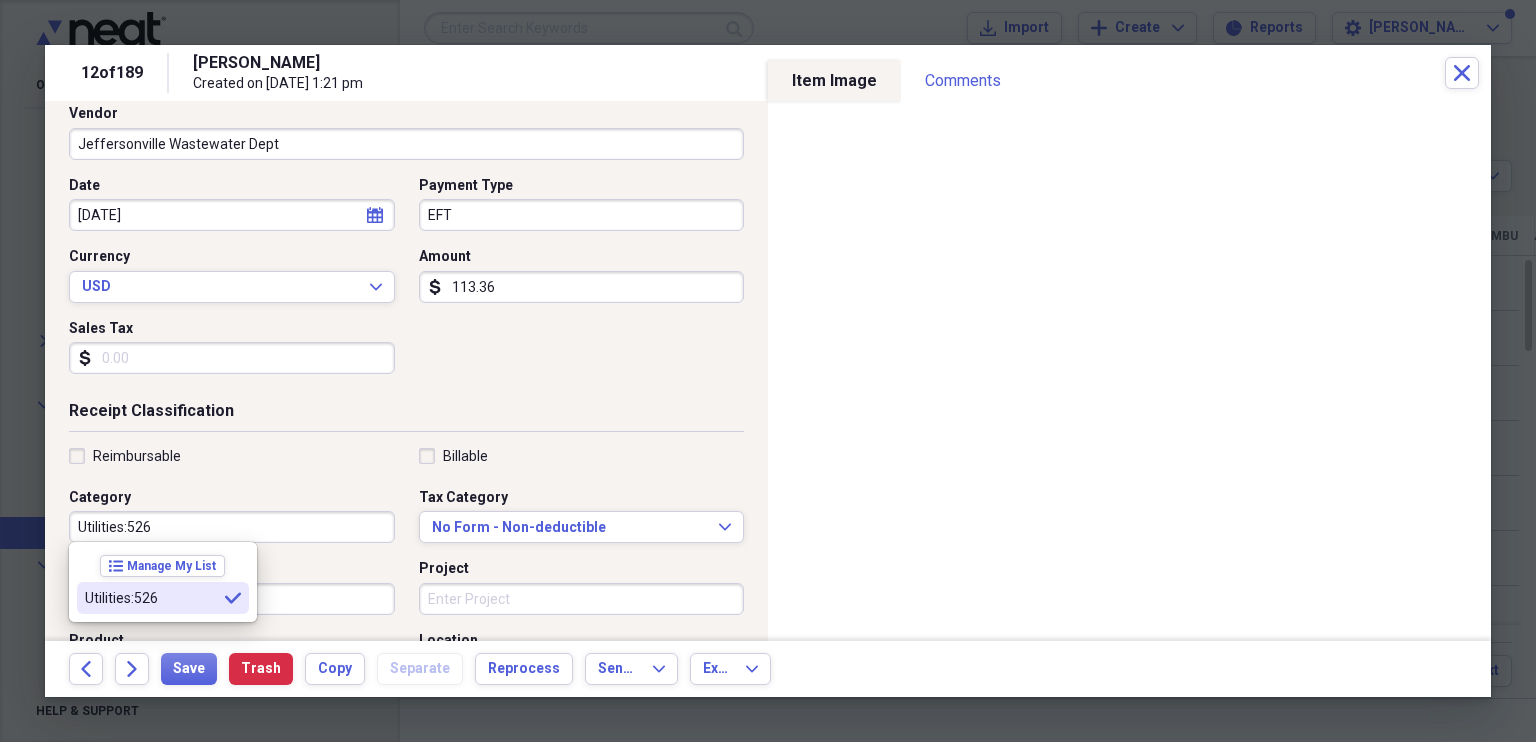 click on "Utilities:526" at bounding box center (151, 598) 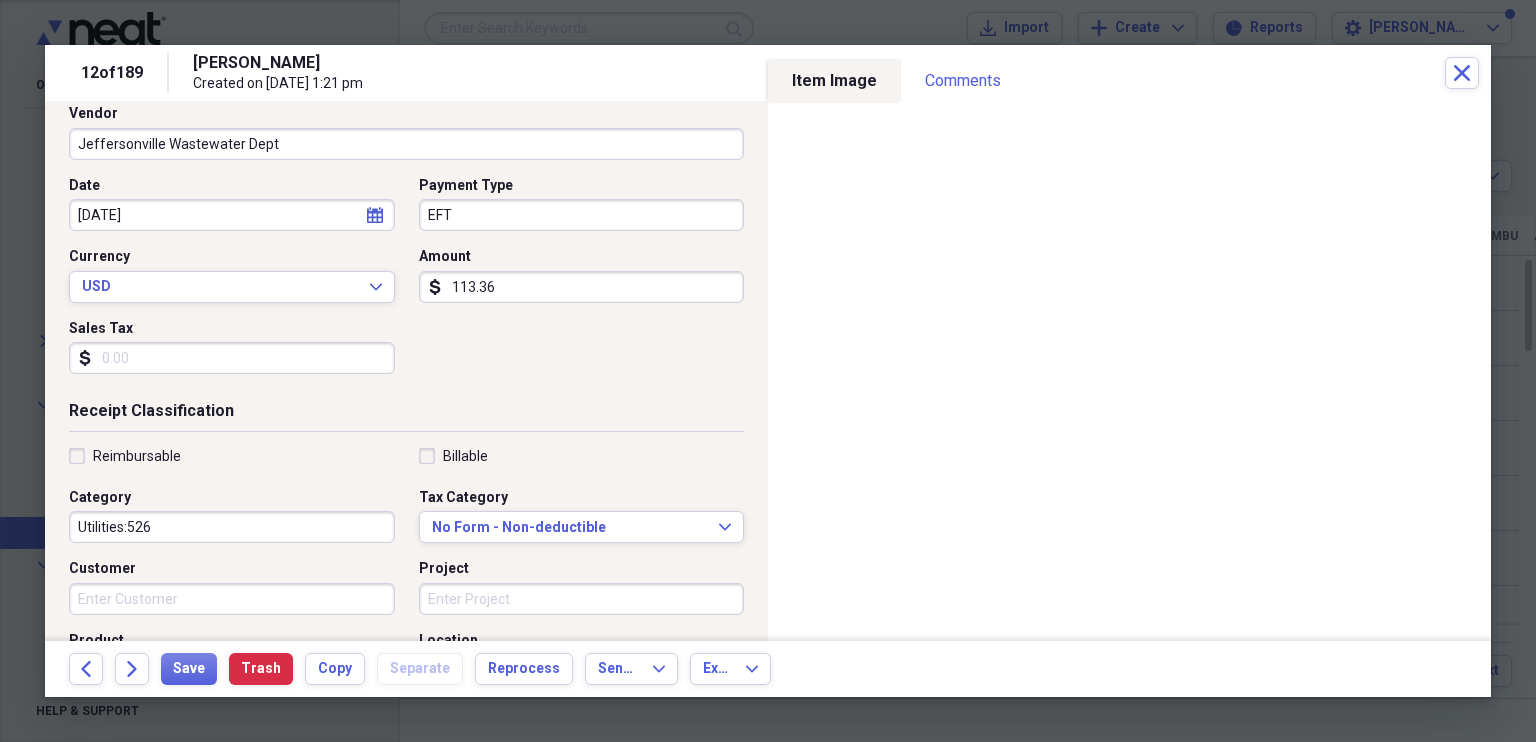 scroll, scrollTop: 480, scrollLeft: 0, axis: vertical 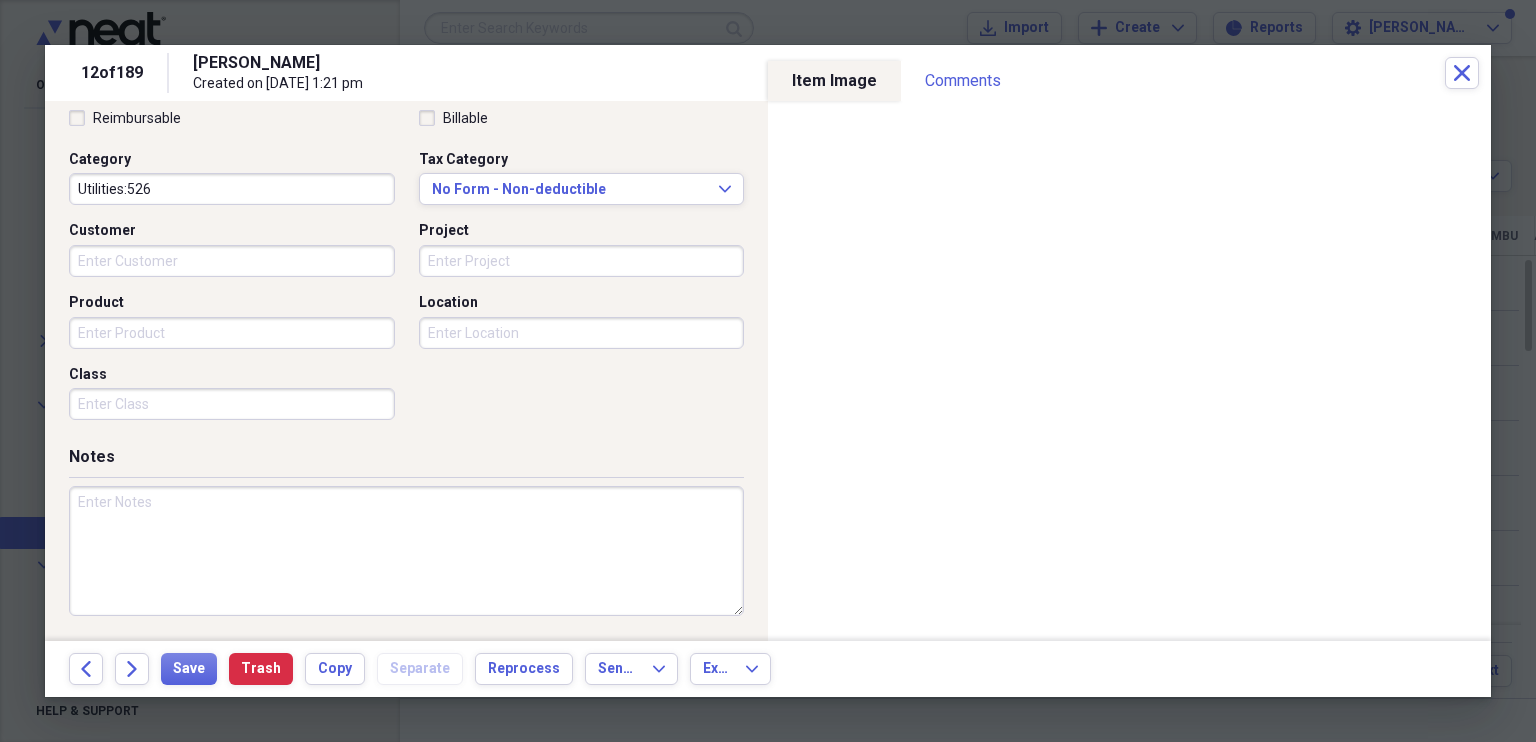 click at bounding box center [406, 551] 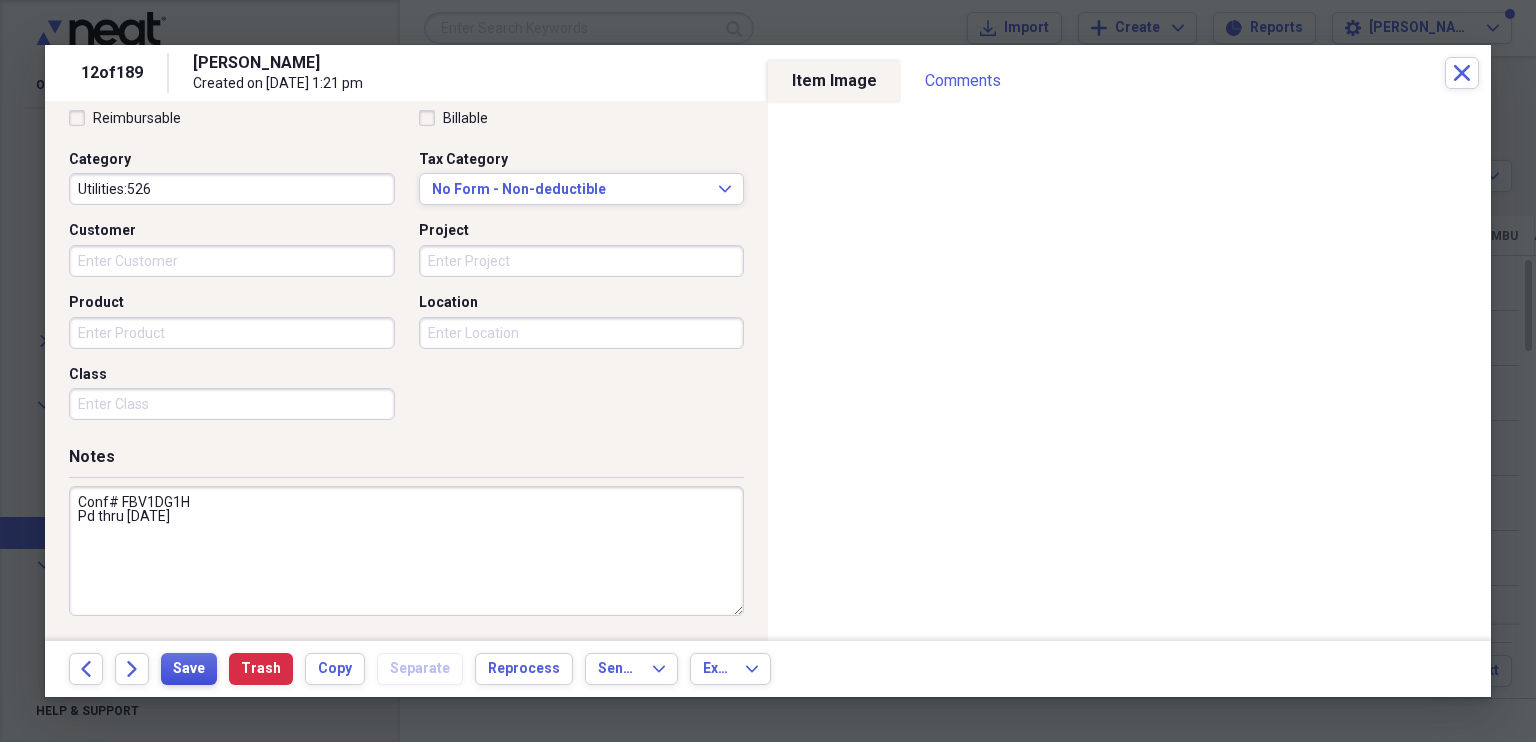 click on "Save" at bounding box center (189, 669) 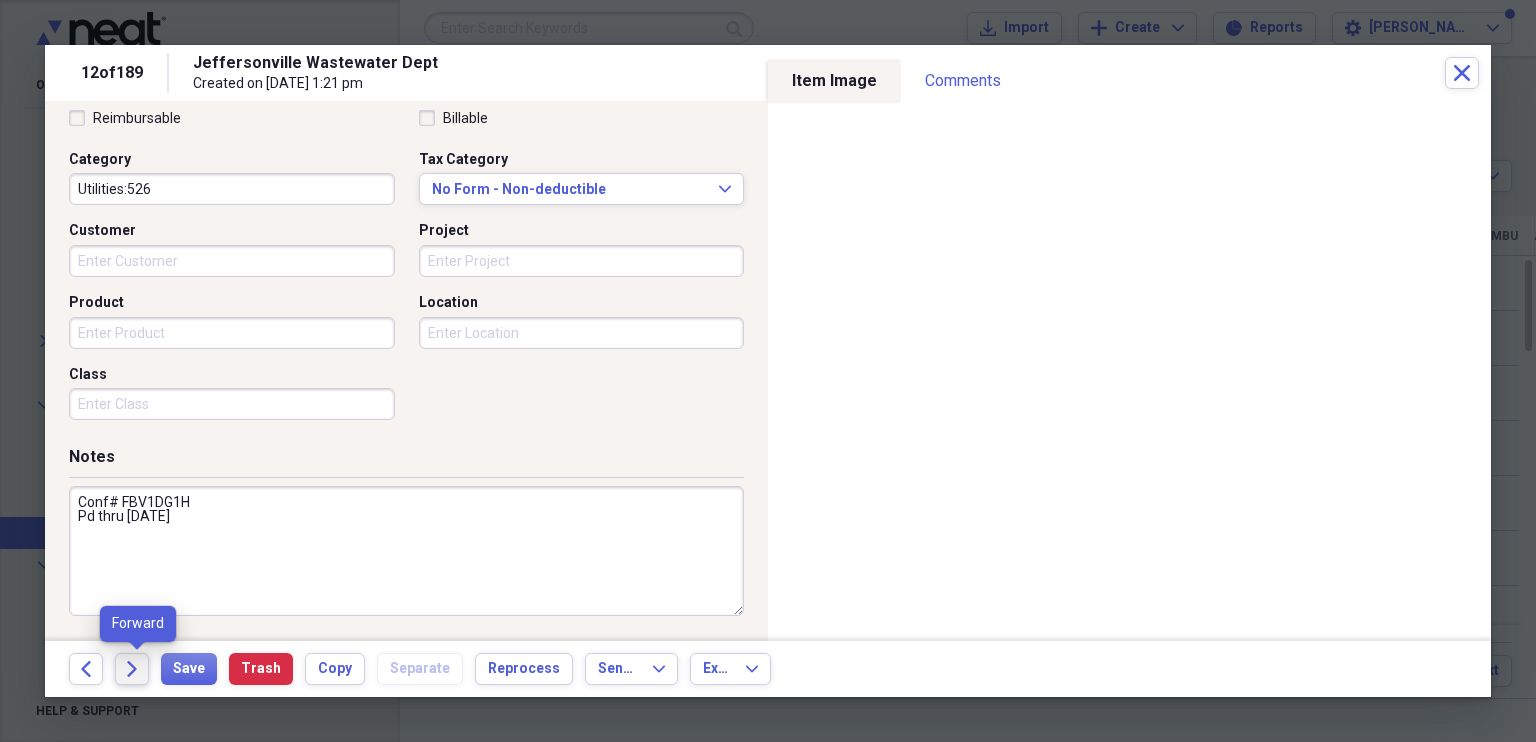 click on "Forward" at bounding box center (132, 669) 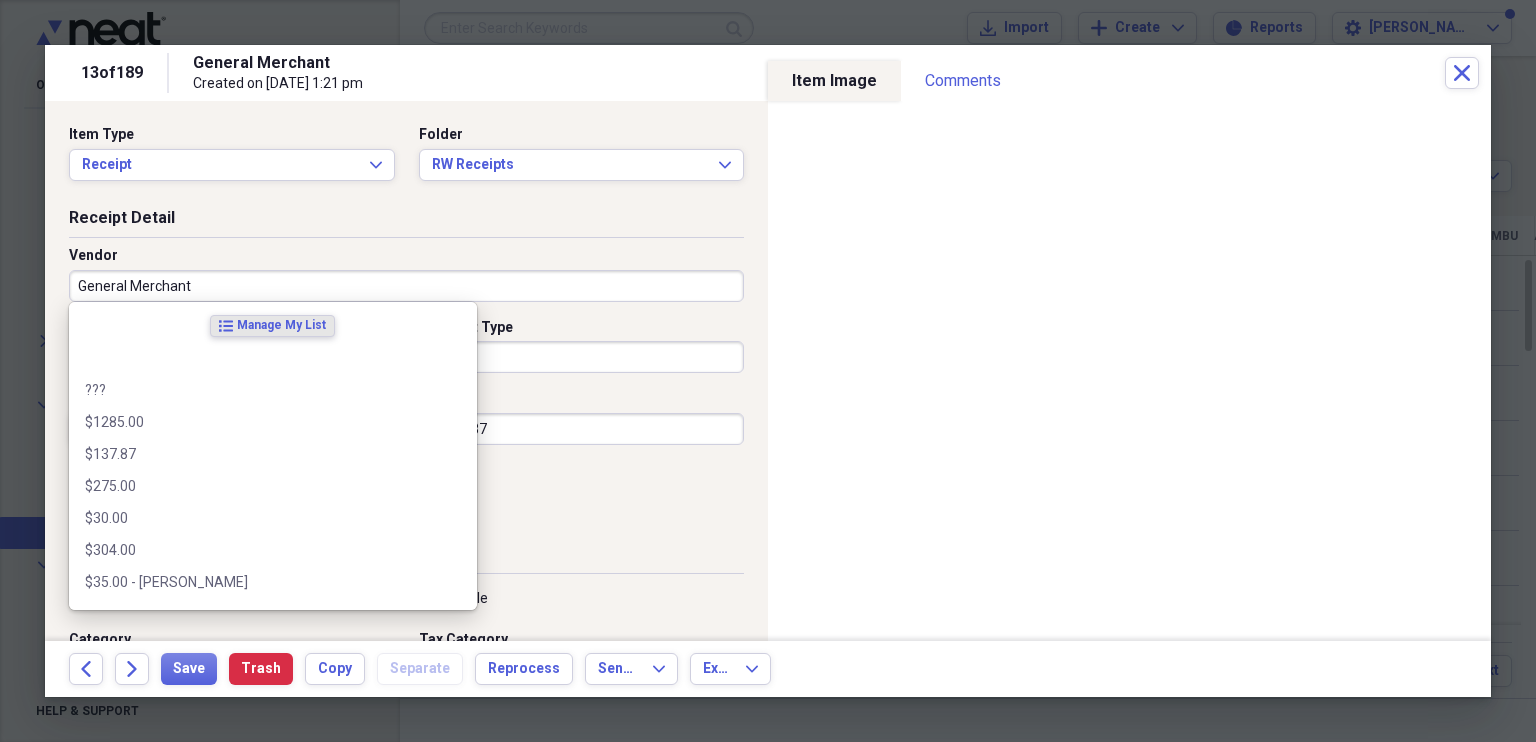 click on "General Merchant" at bounding box center [406, 286] 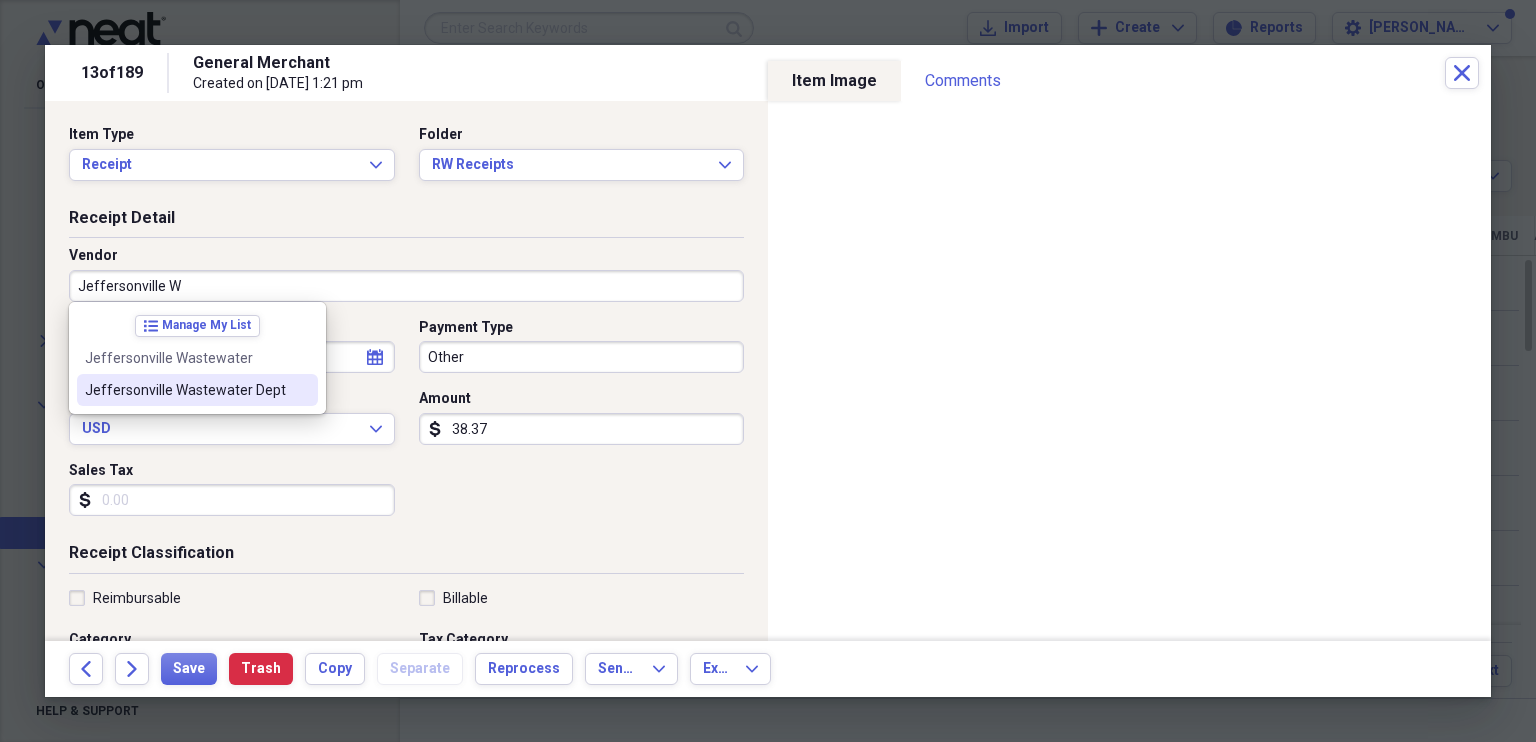 click on "Jeffersonville Wastewater Dept" at bounding box center [185, 390] 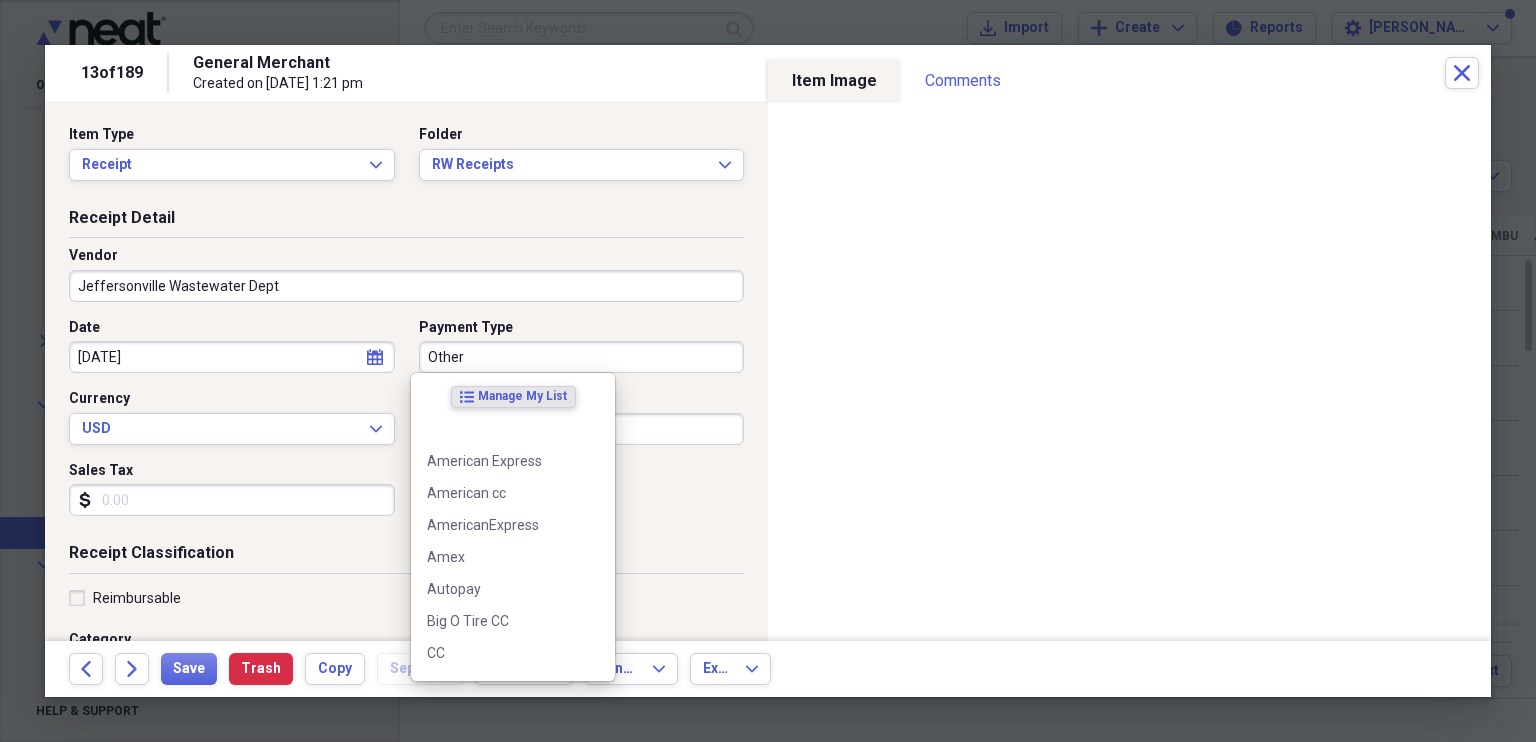 click on "Other" at bounding box center [582, 357] 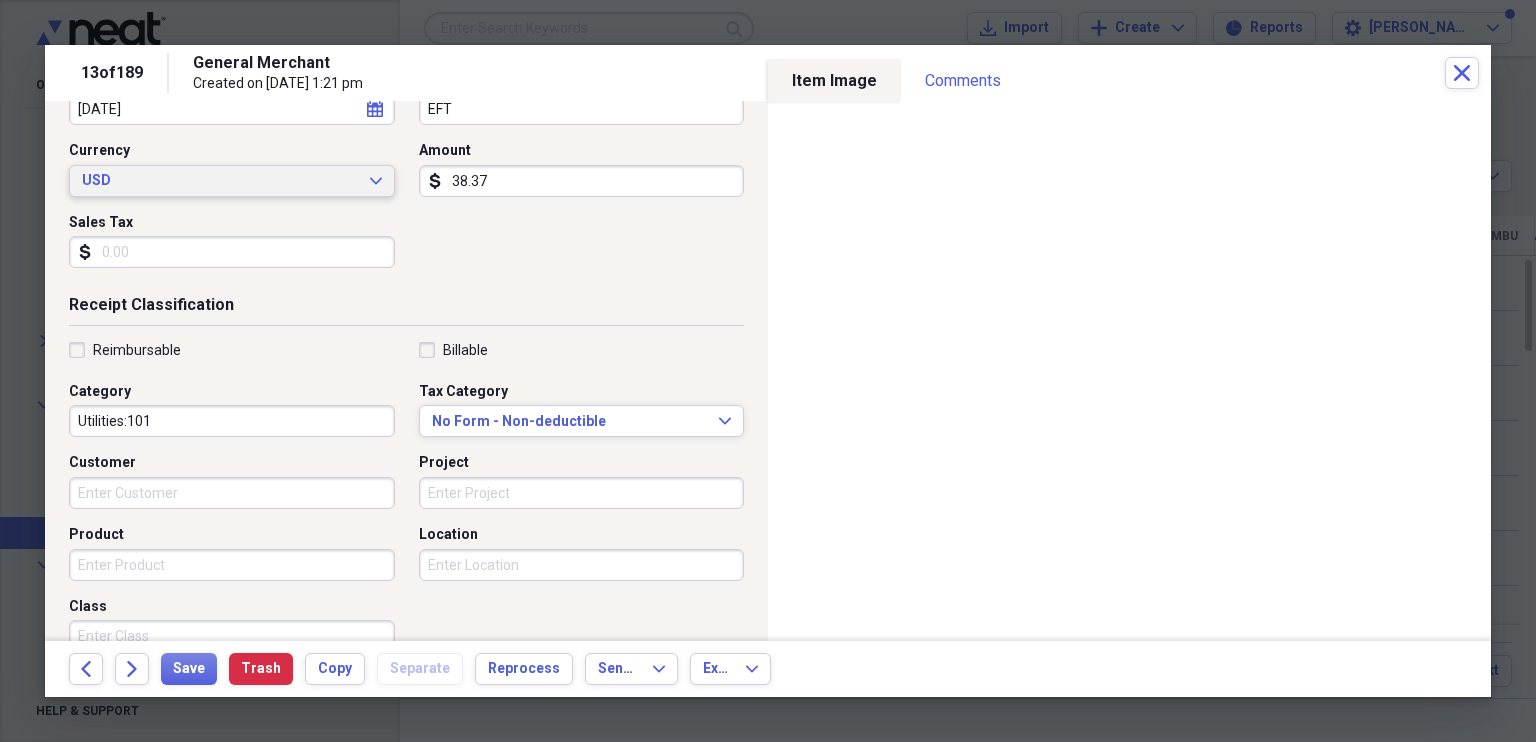 scroll, scrollTop: 250, scrollLeft: 0, axis: vertical 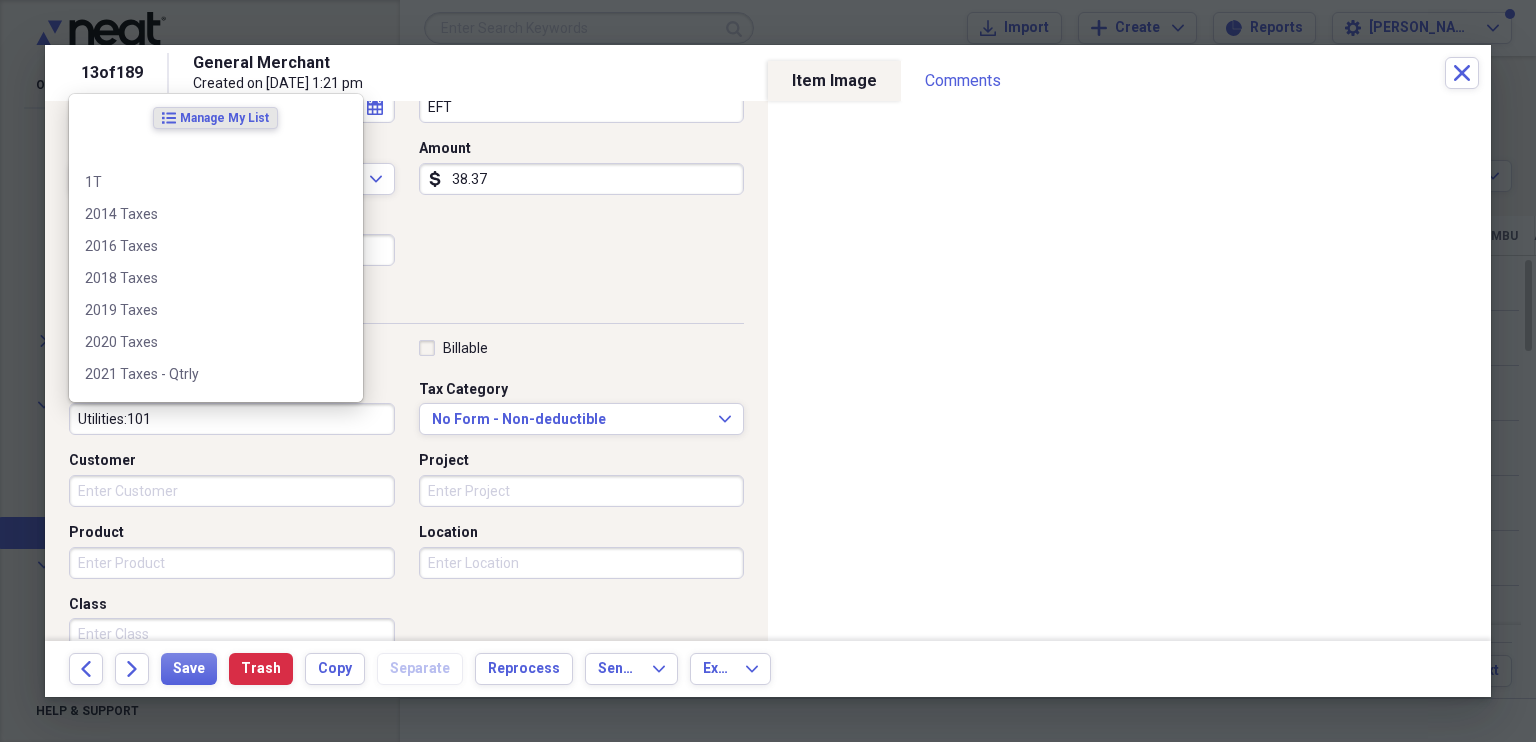 click on "Utilities:101" at bounding box center [232, 419] 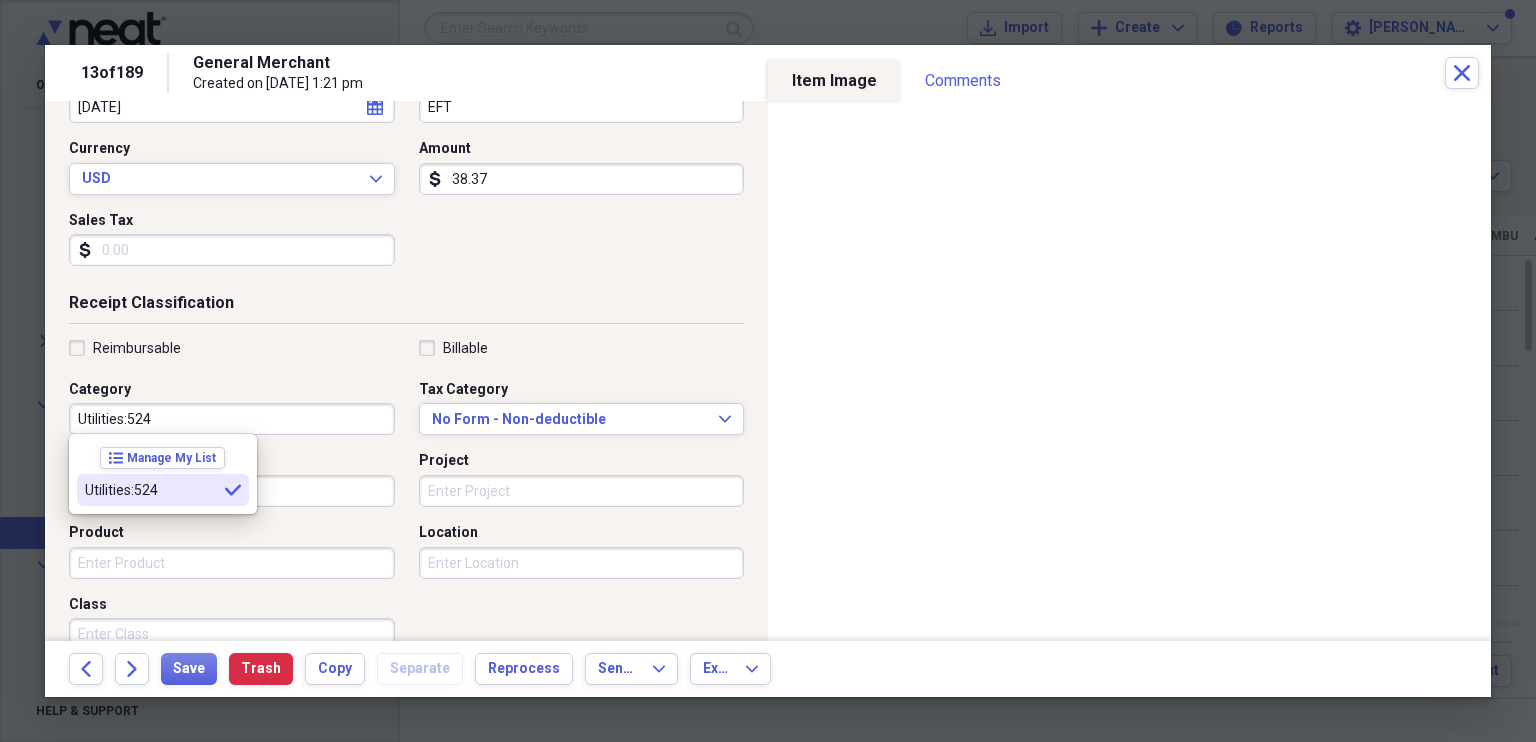 click on "Utilities:524" at bounding box center (151, 490) 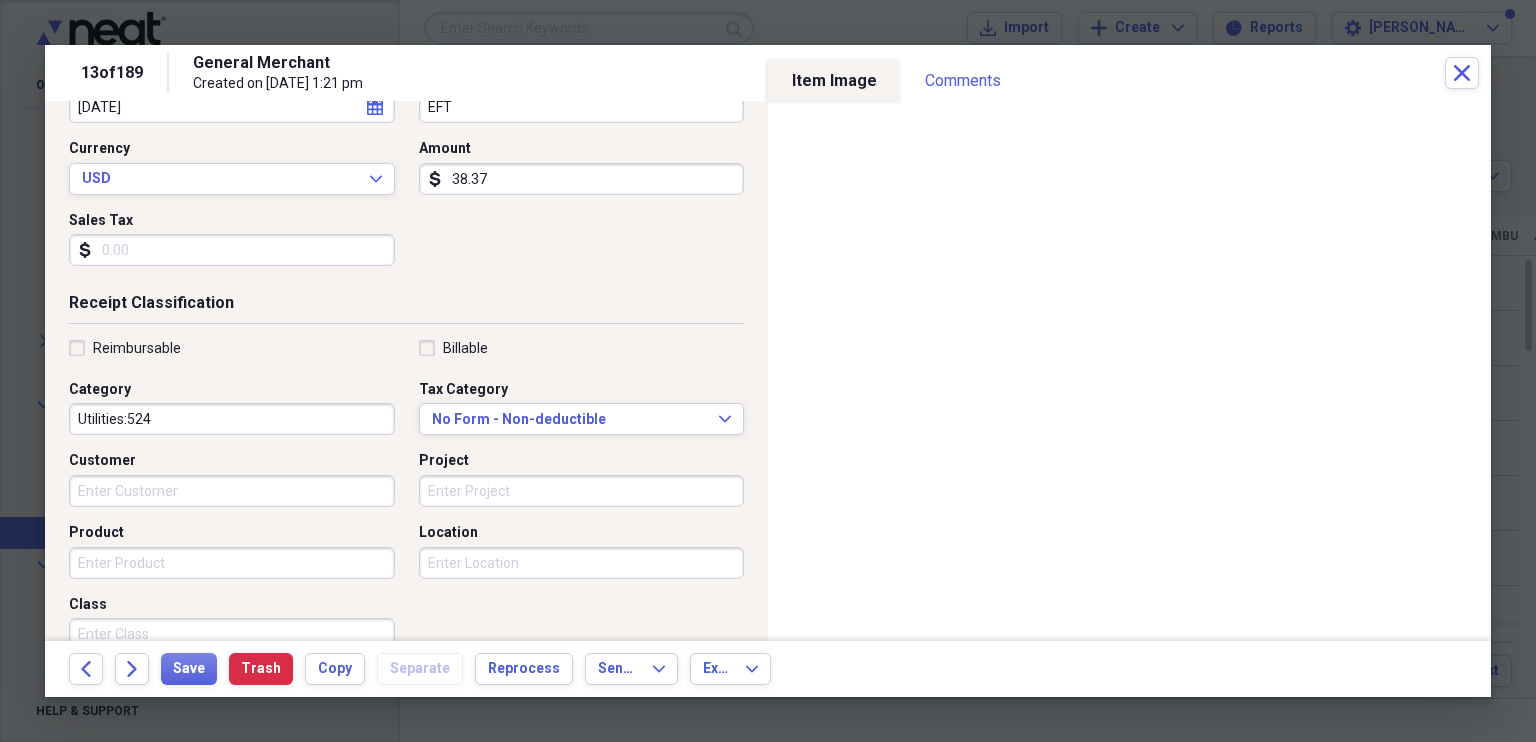 scroll, scrollTop: 480, scrollLeft: 0, axis: vertical 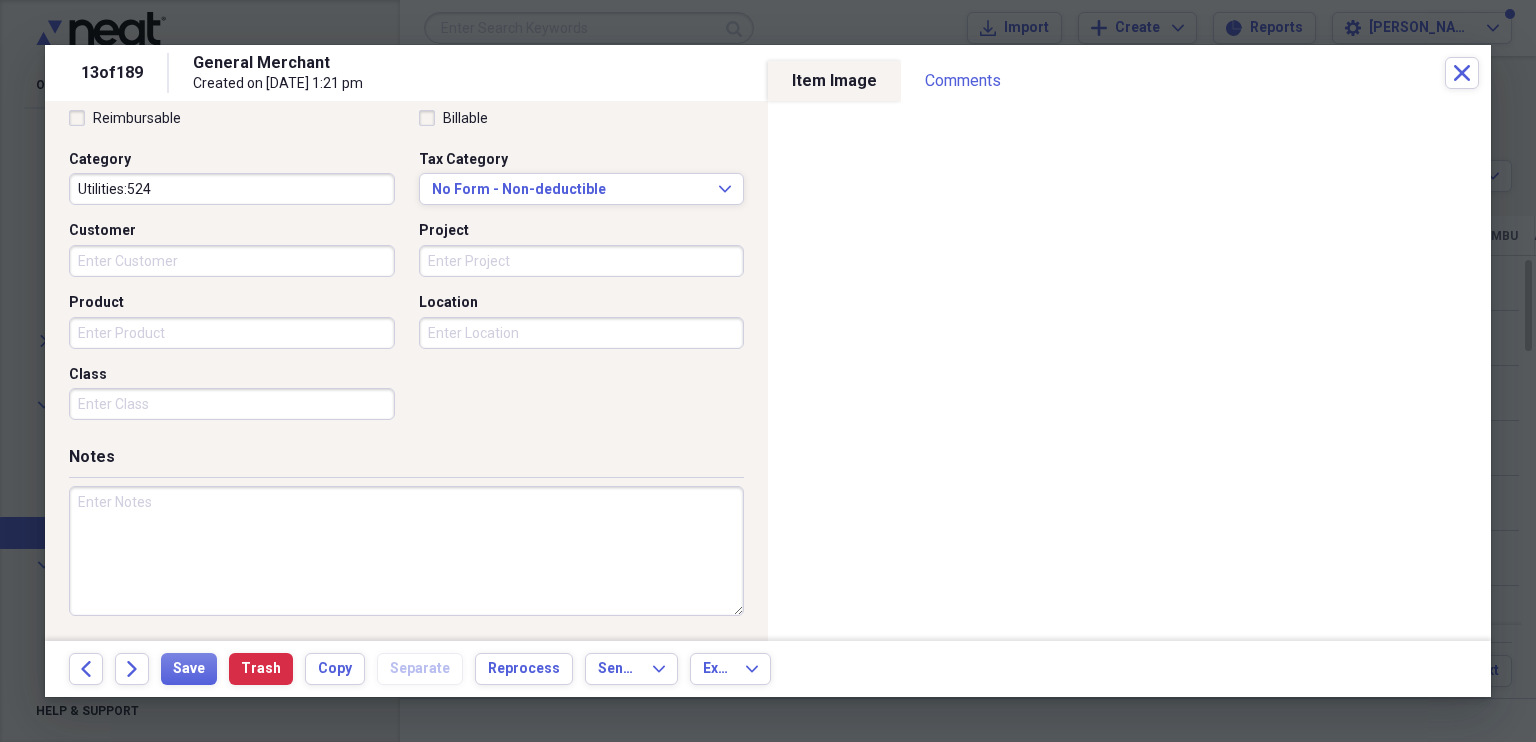 click at bounding box center (406, 551) 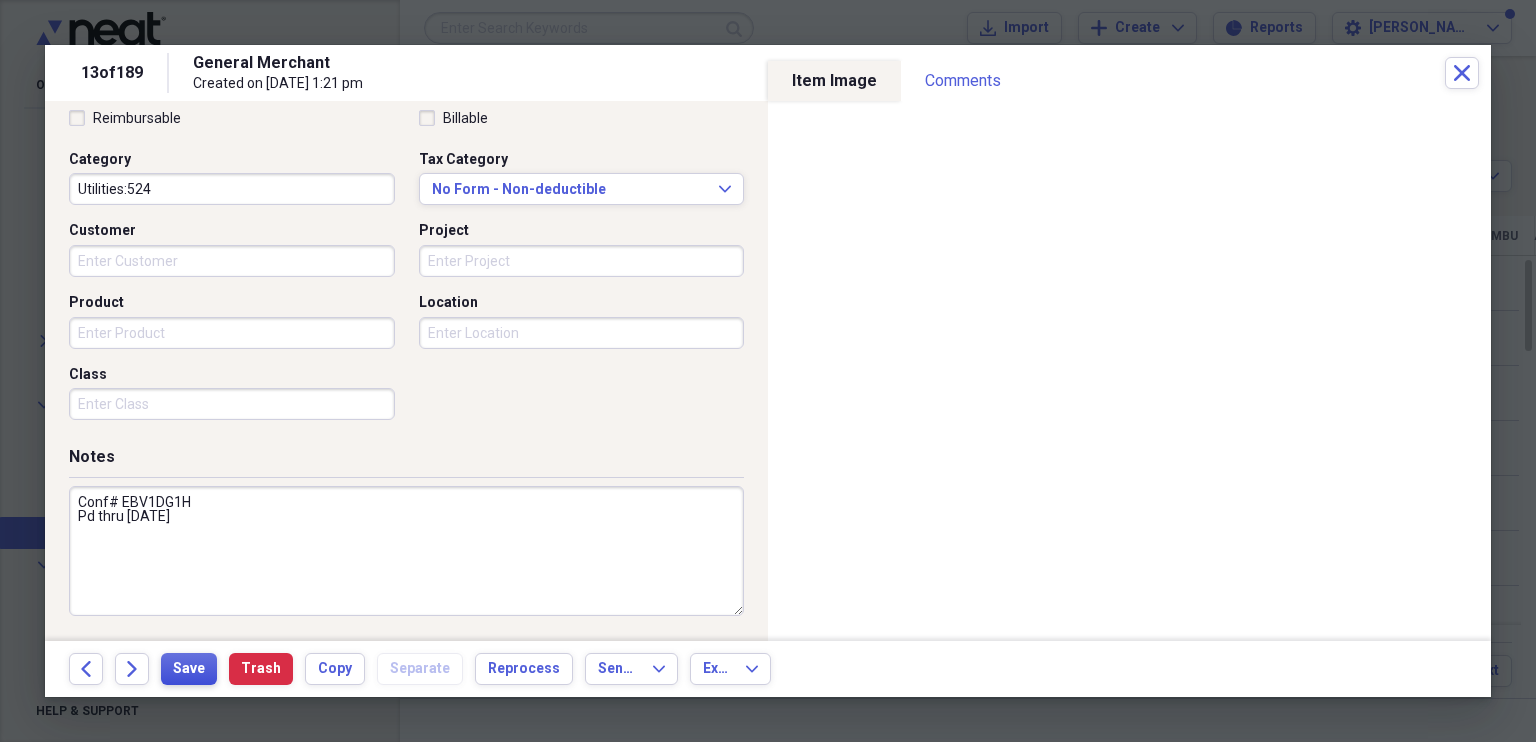 click on "Save" at bounding box center [189, 669] 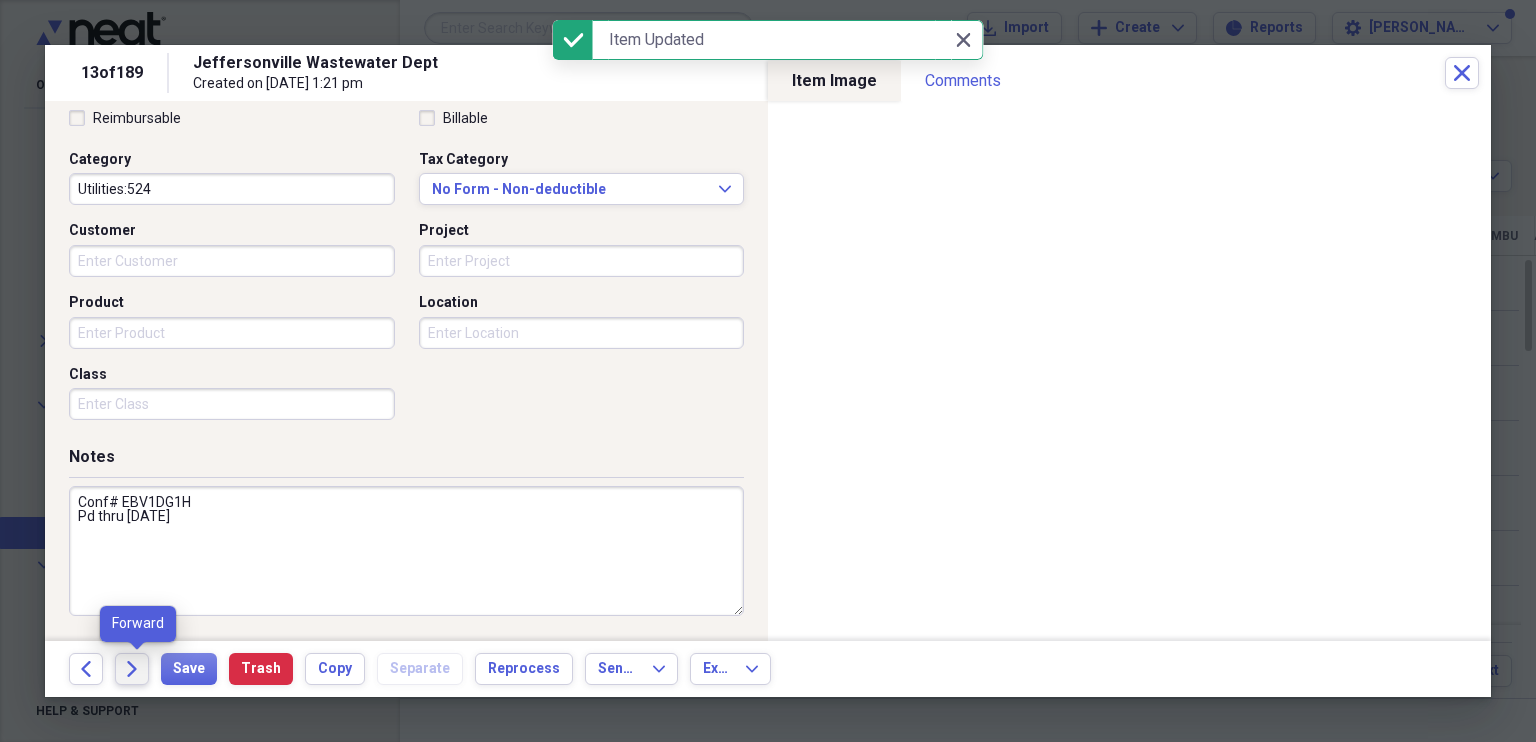 click on "Forward" at bounding box center (132, 669) 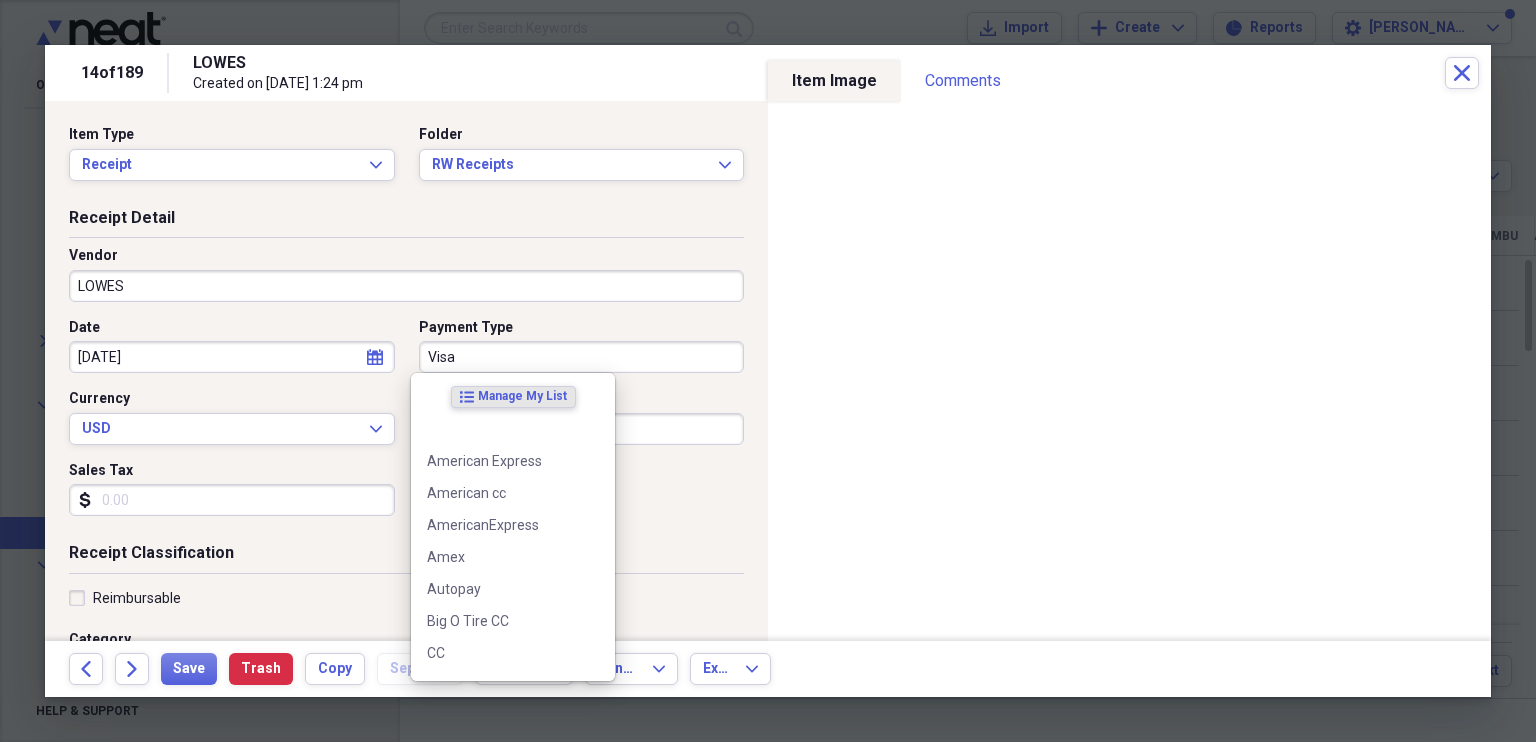 click on "Visa" at bounding box center [582, 357] 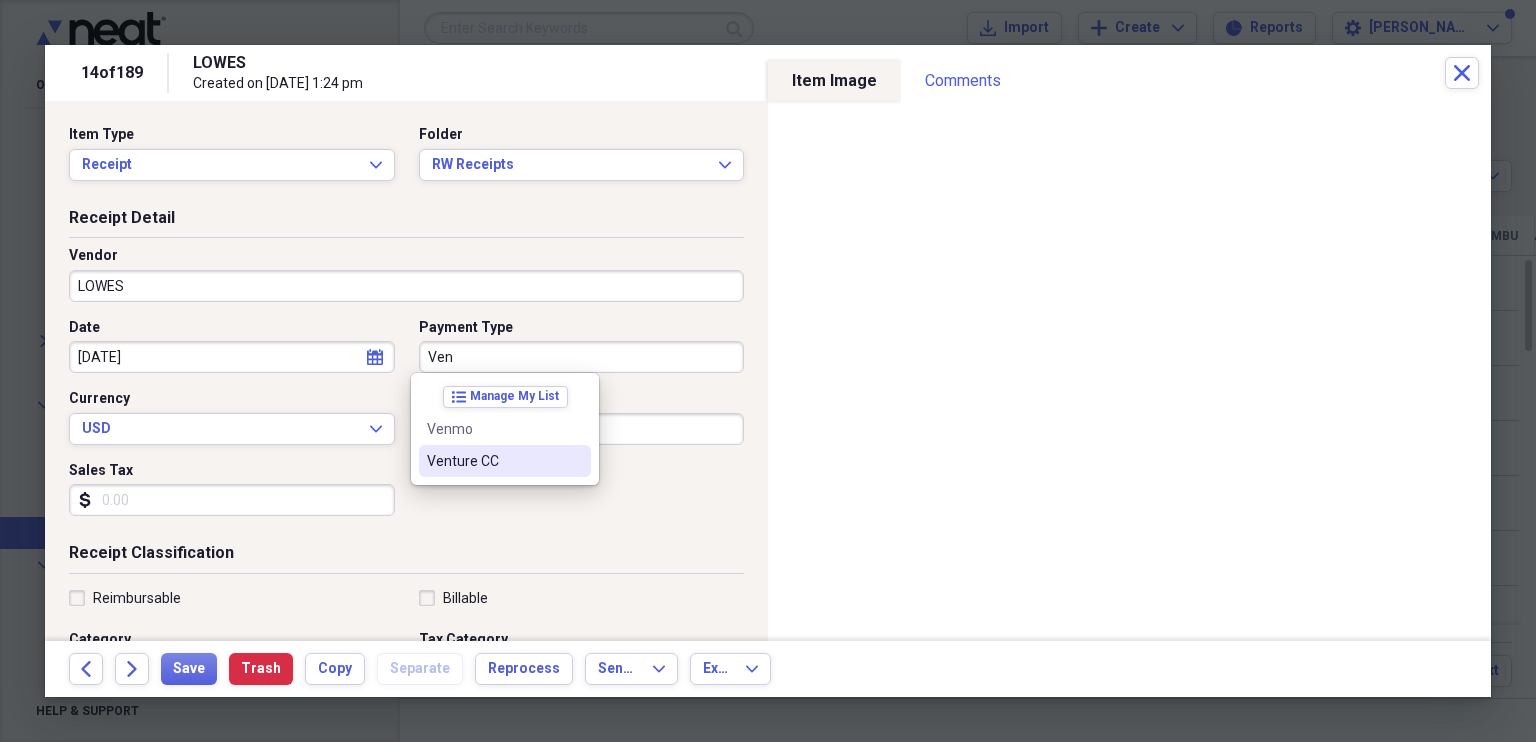 click on "Venture CC" at bounding box center (493, 461) 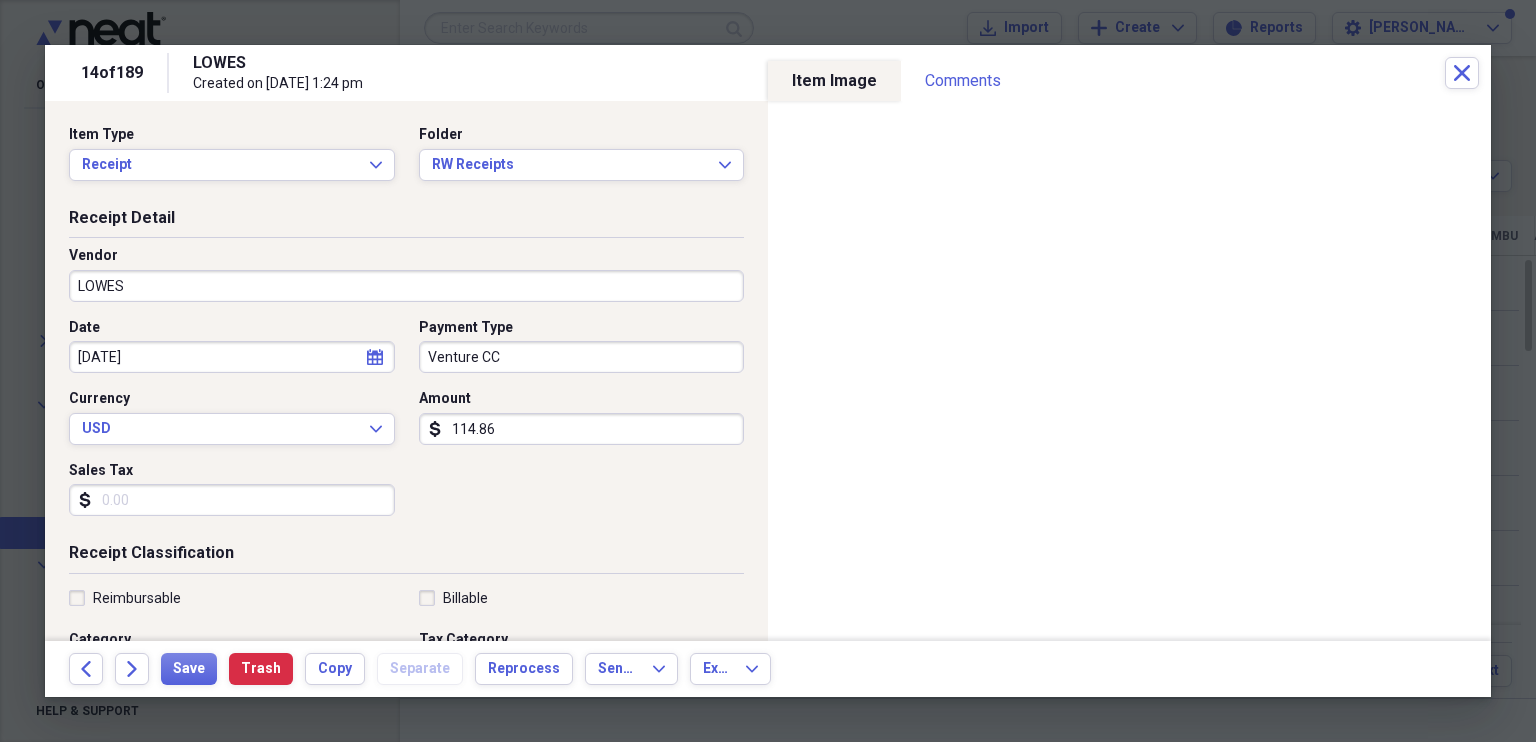 click on "Sales Tax" at bounding box center (232, 500) 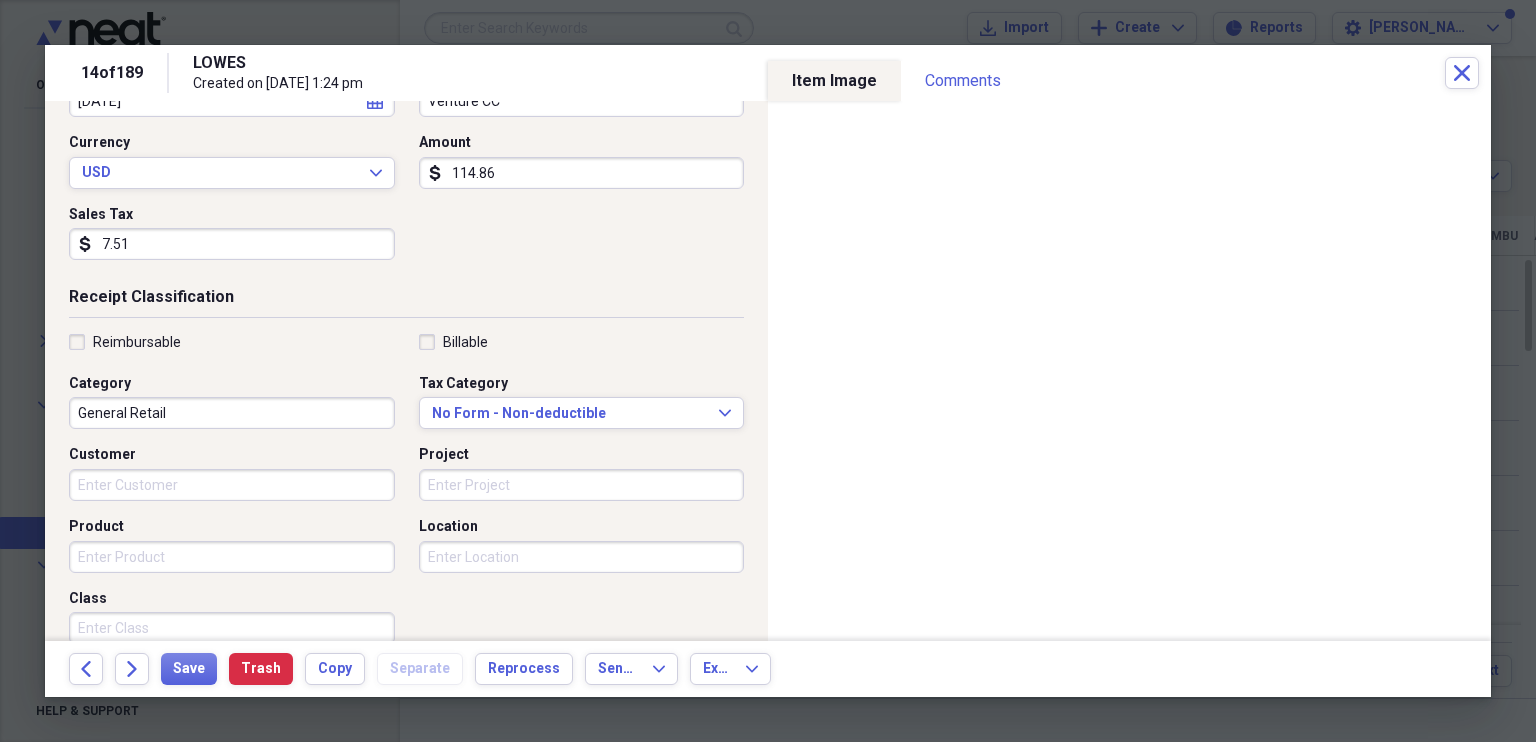 scroll, scrollTop: 259, scrollLeft: 0, axis: vertical 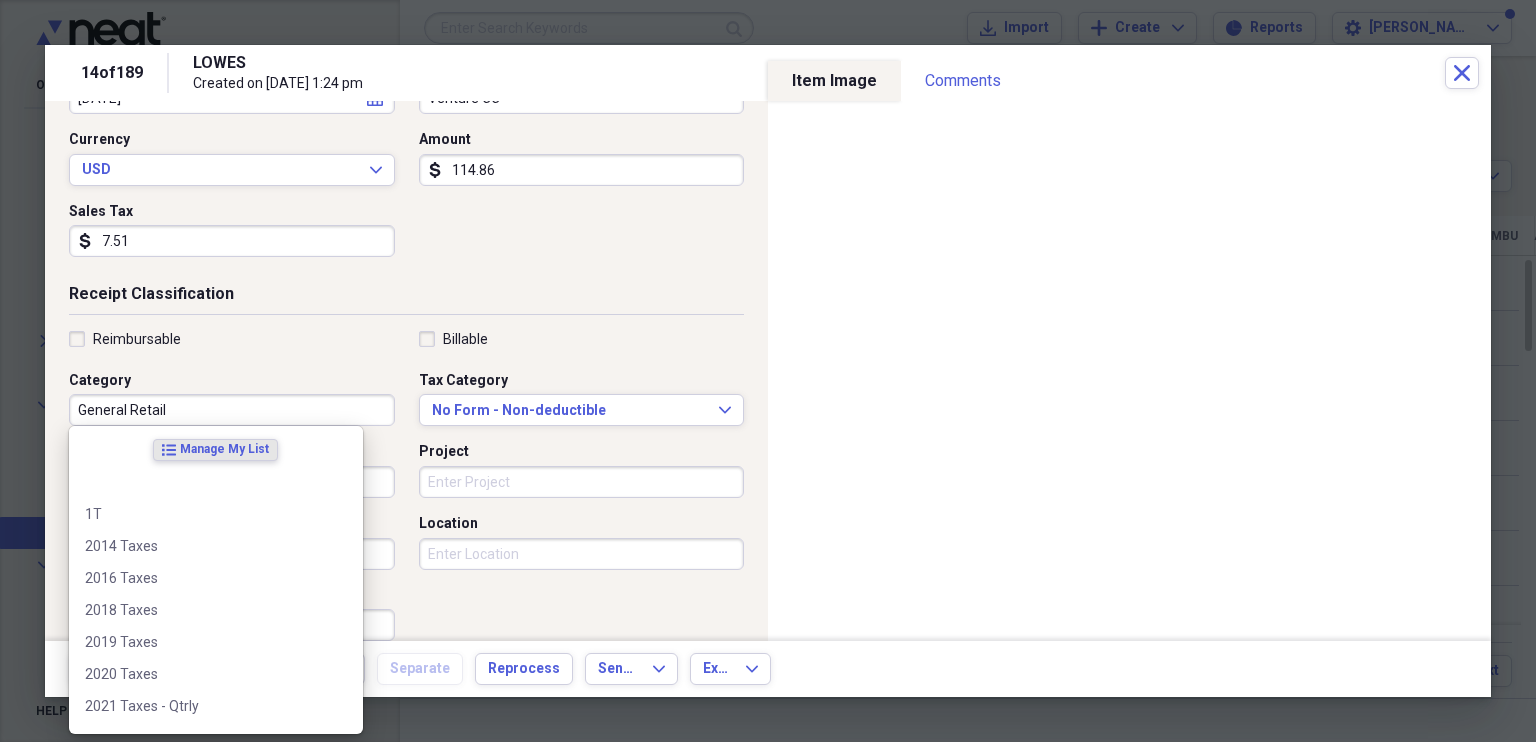 click on "General Retail" at bounding box center [232, 410] 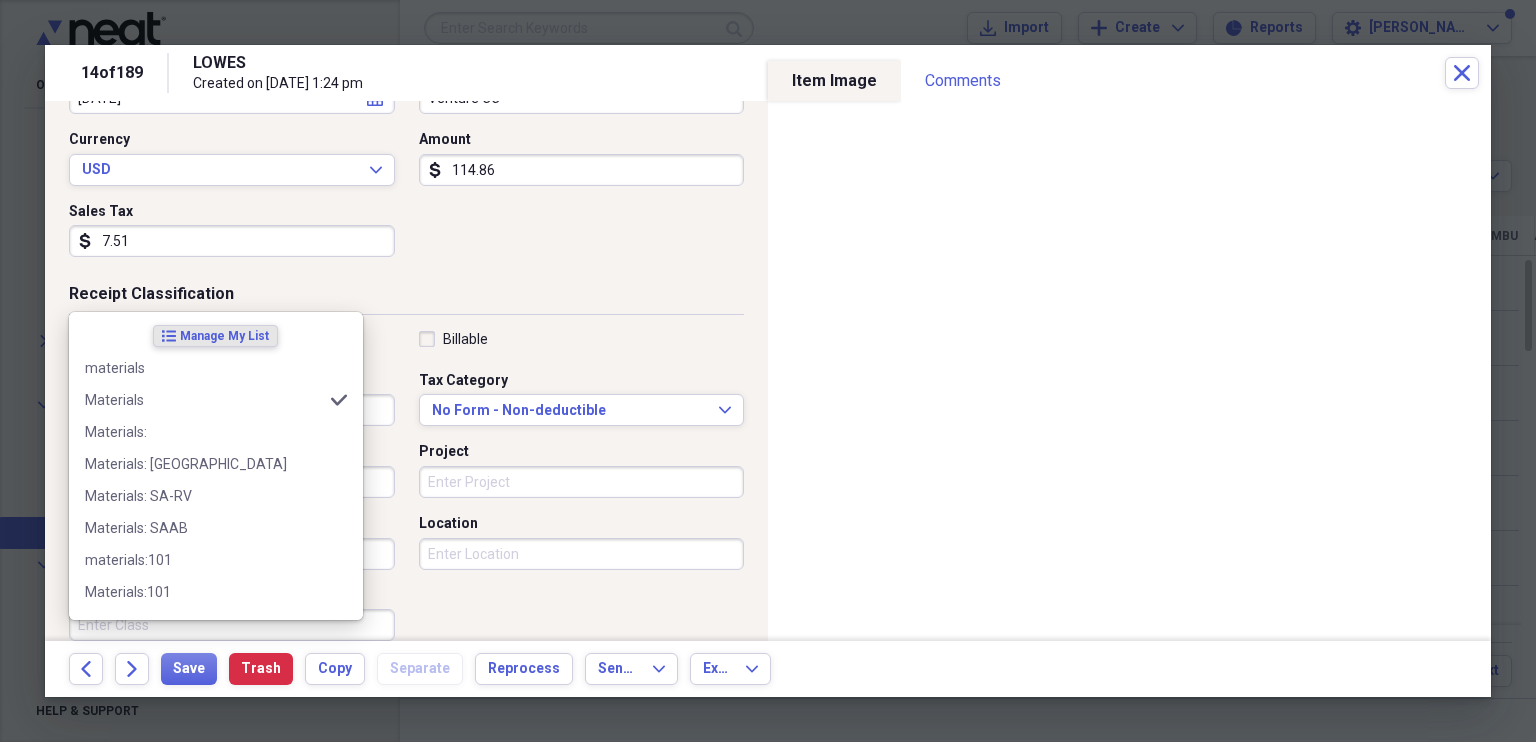 scroll, scrollTop: 480, scrollLeft: 0, axis: vertical 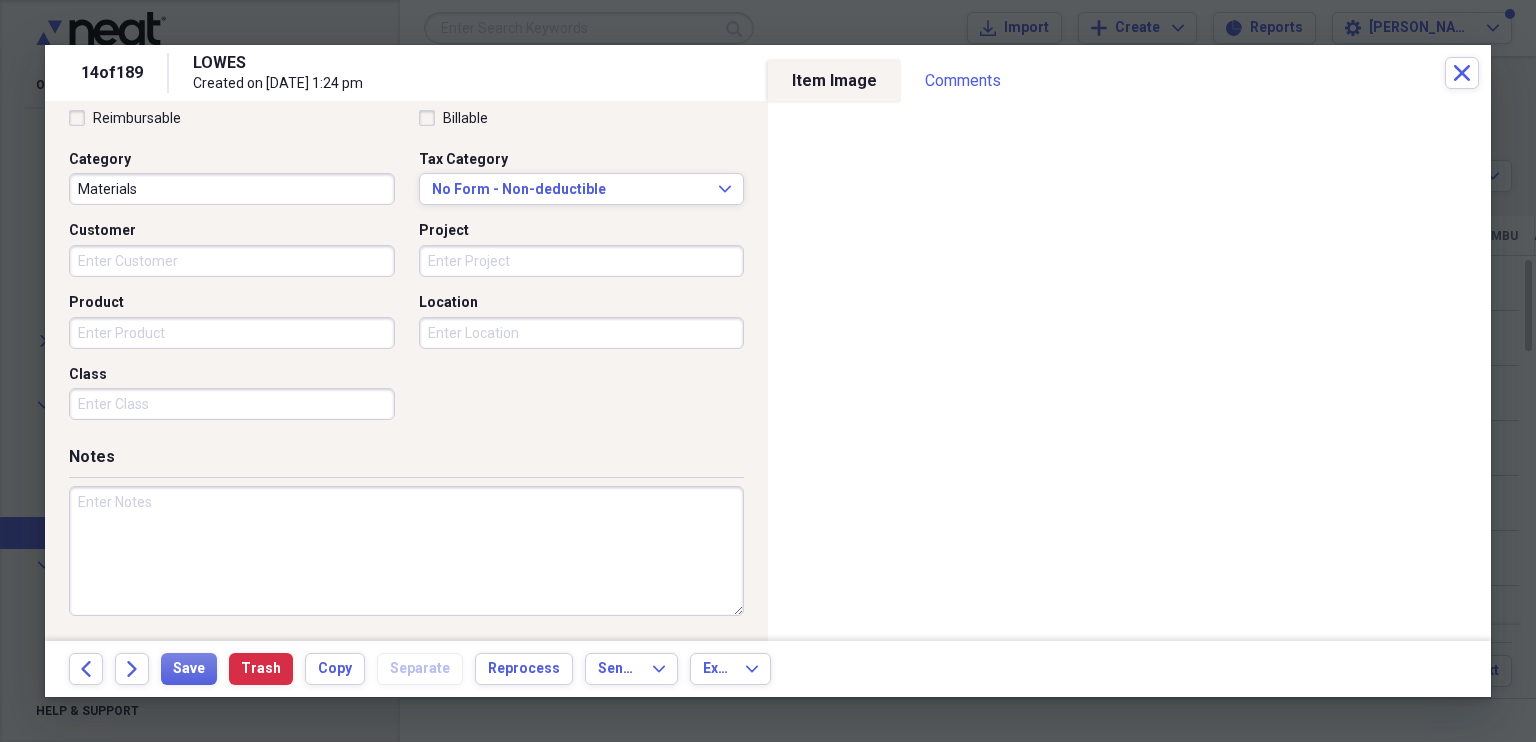 click at bounding box center (406, 551) 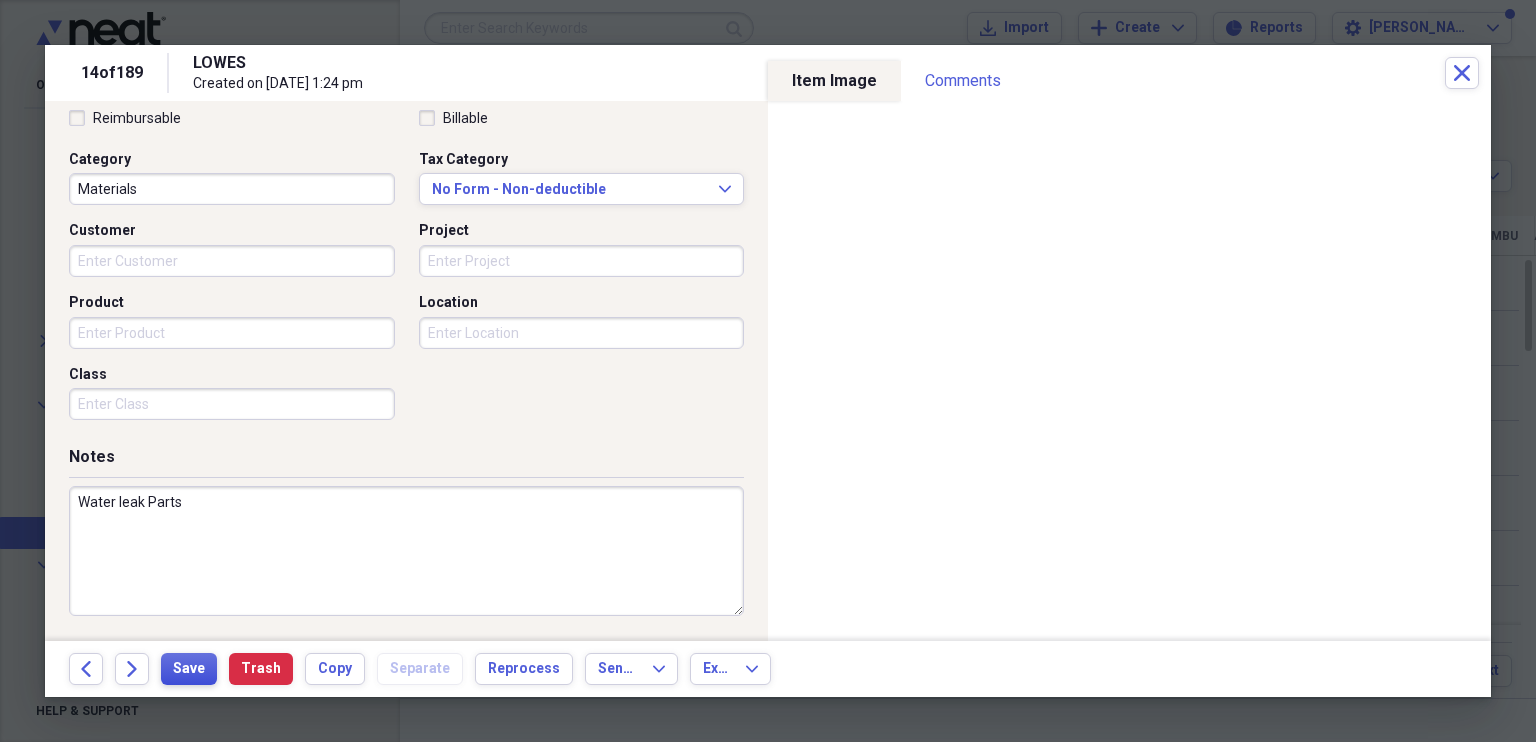 click on "Save" at bounding box center [189, 669] 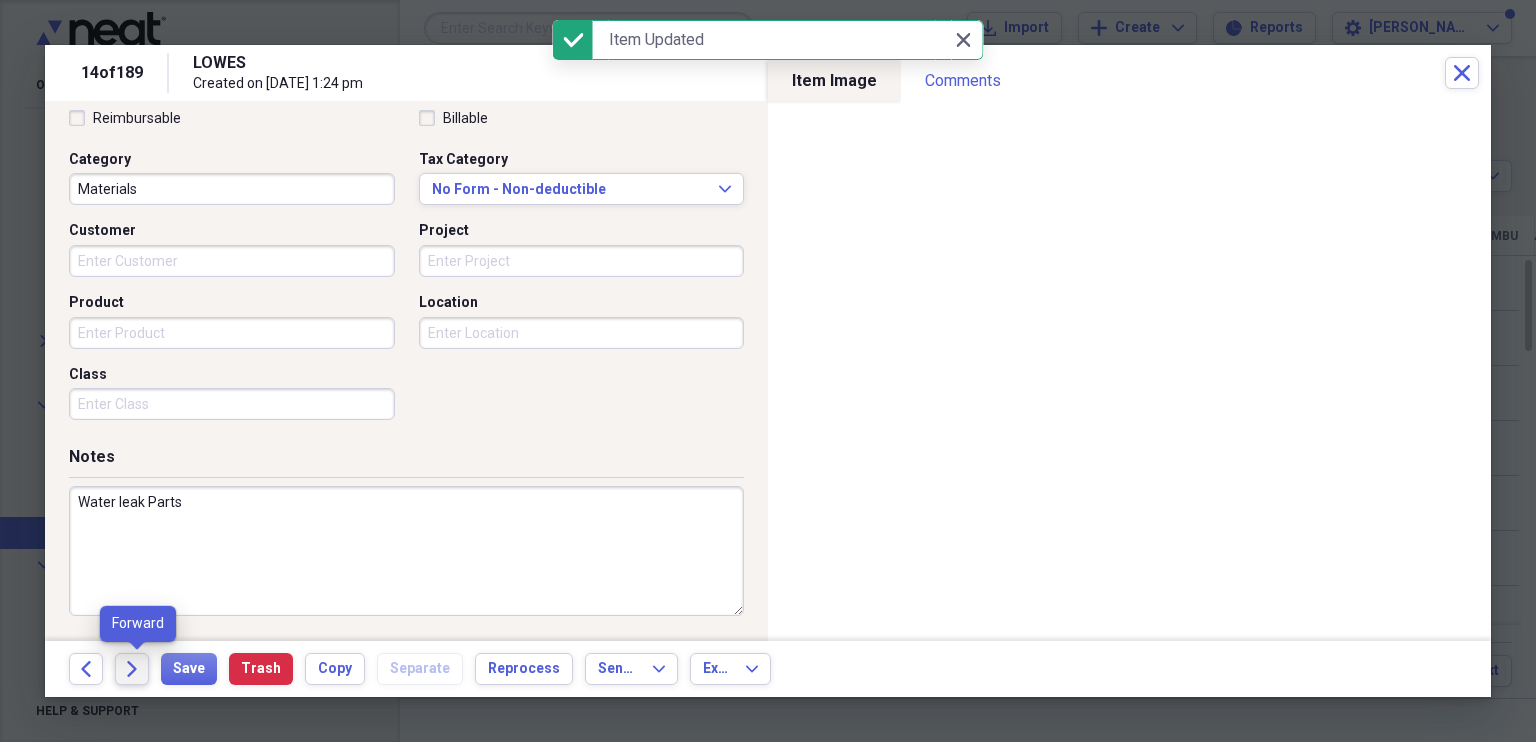 click on "Forward" 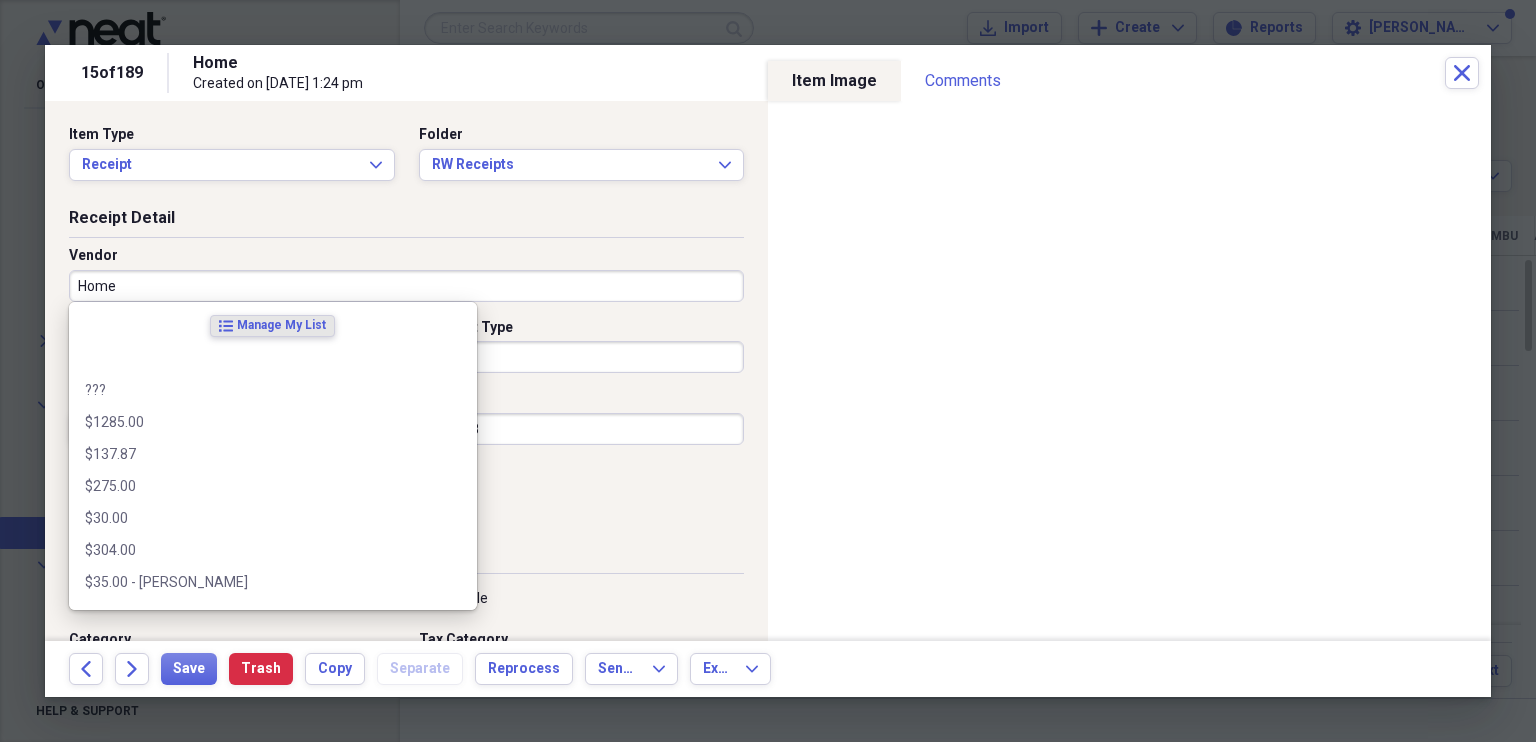 click on "Home" at bounding box center [406, 286] 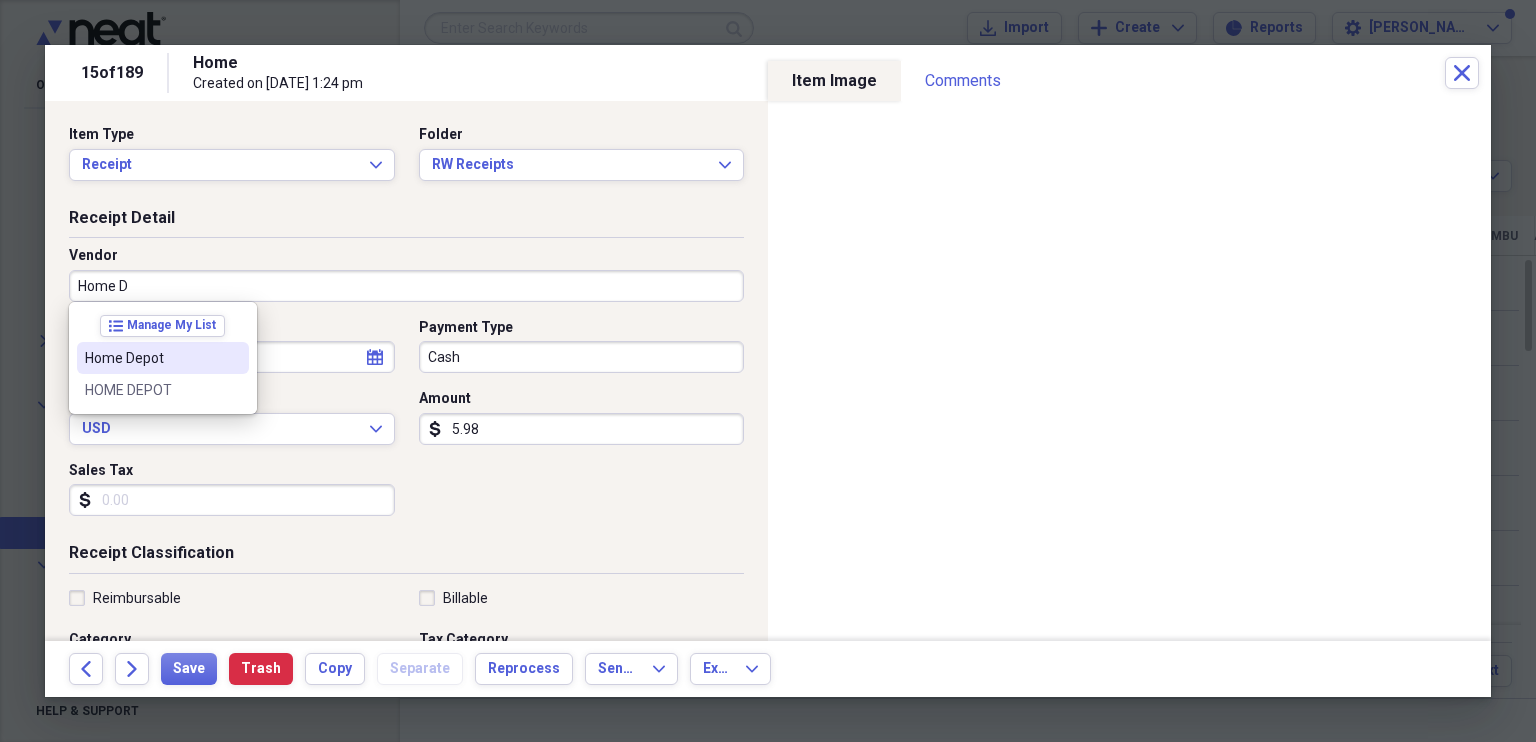 click on "Home Depot" at bounding box center (151, 358) 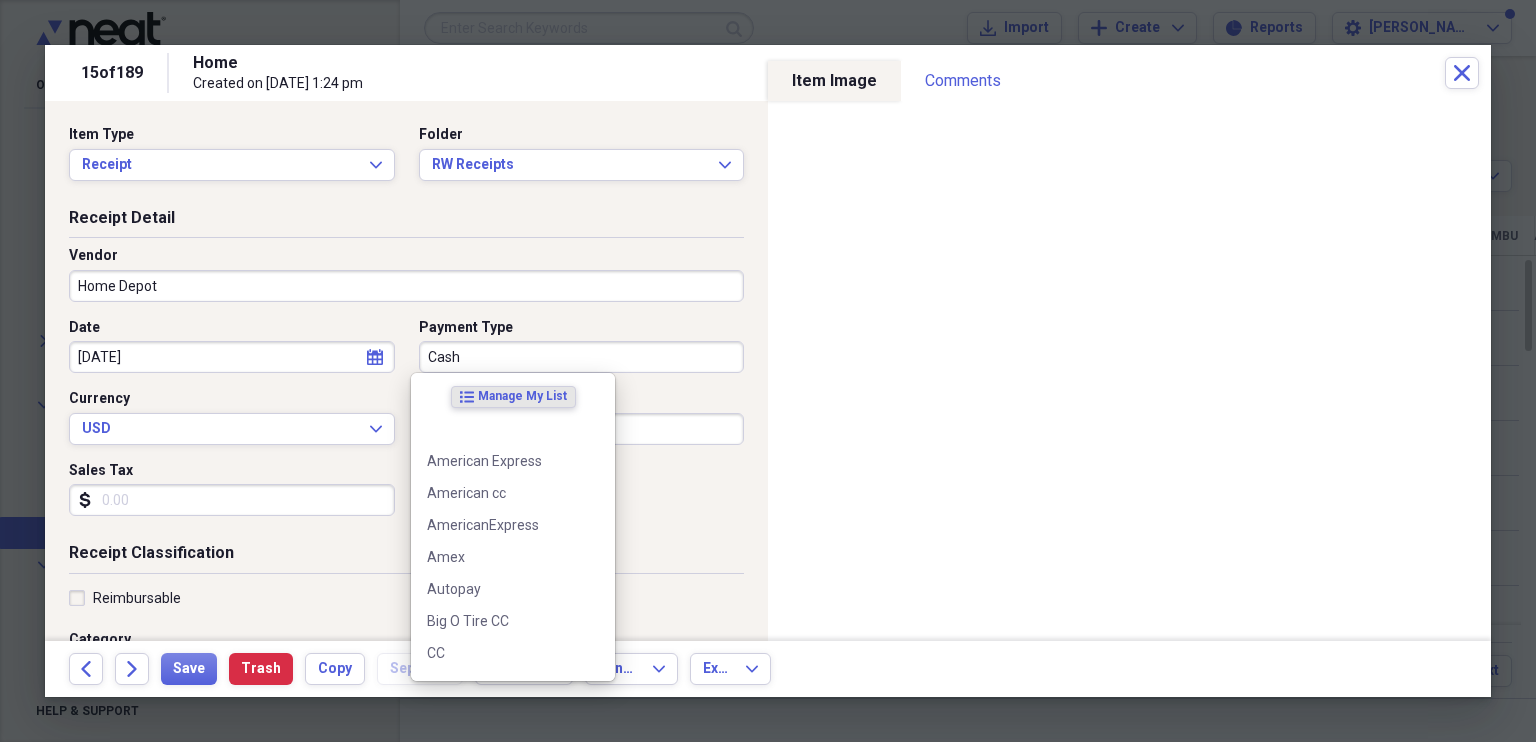 click on "Cash" at bounding box center (582, 357) 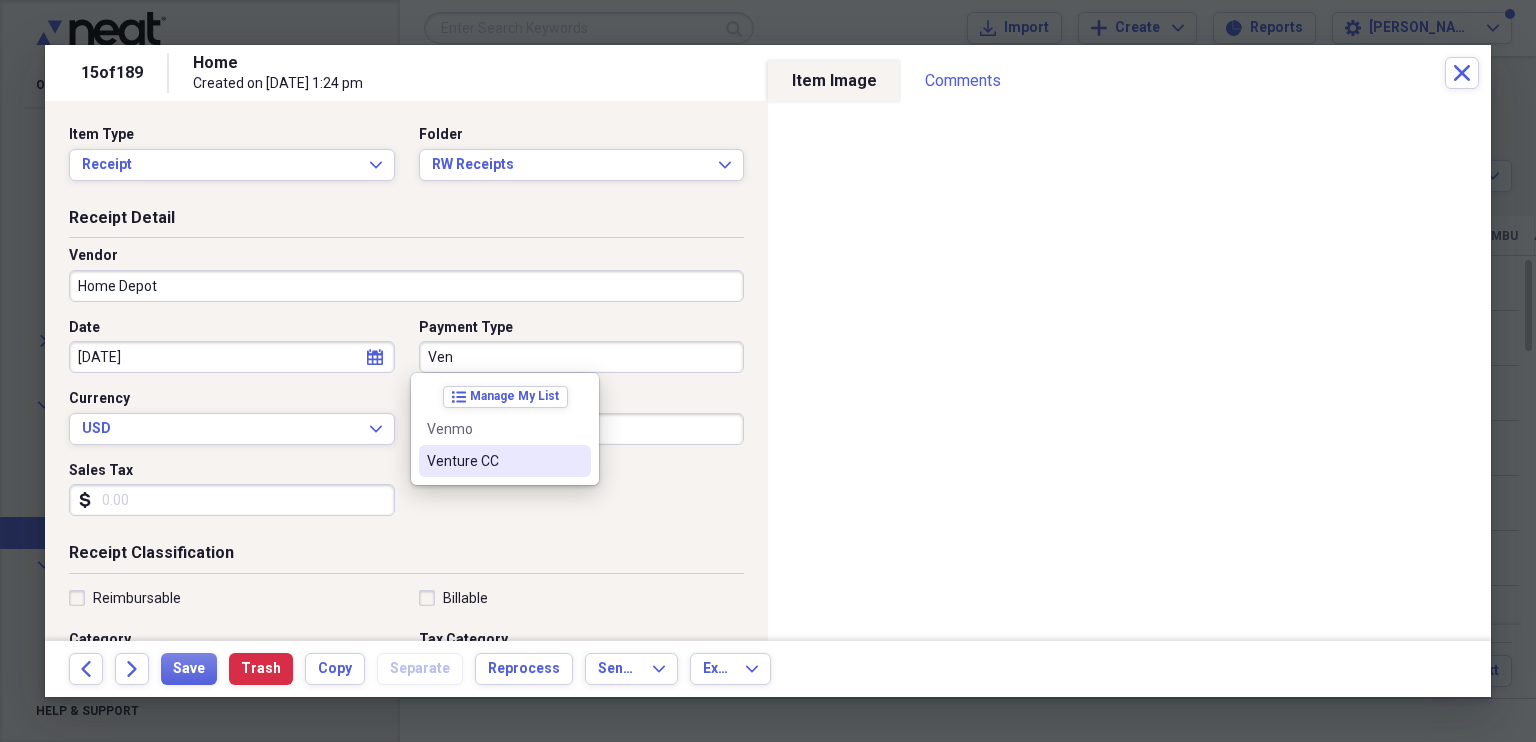 click on "Venture CC" at bounding box center [493, 461] 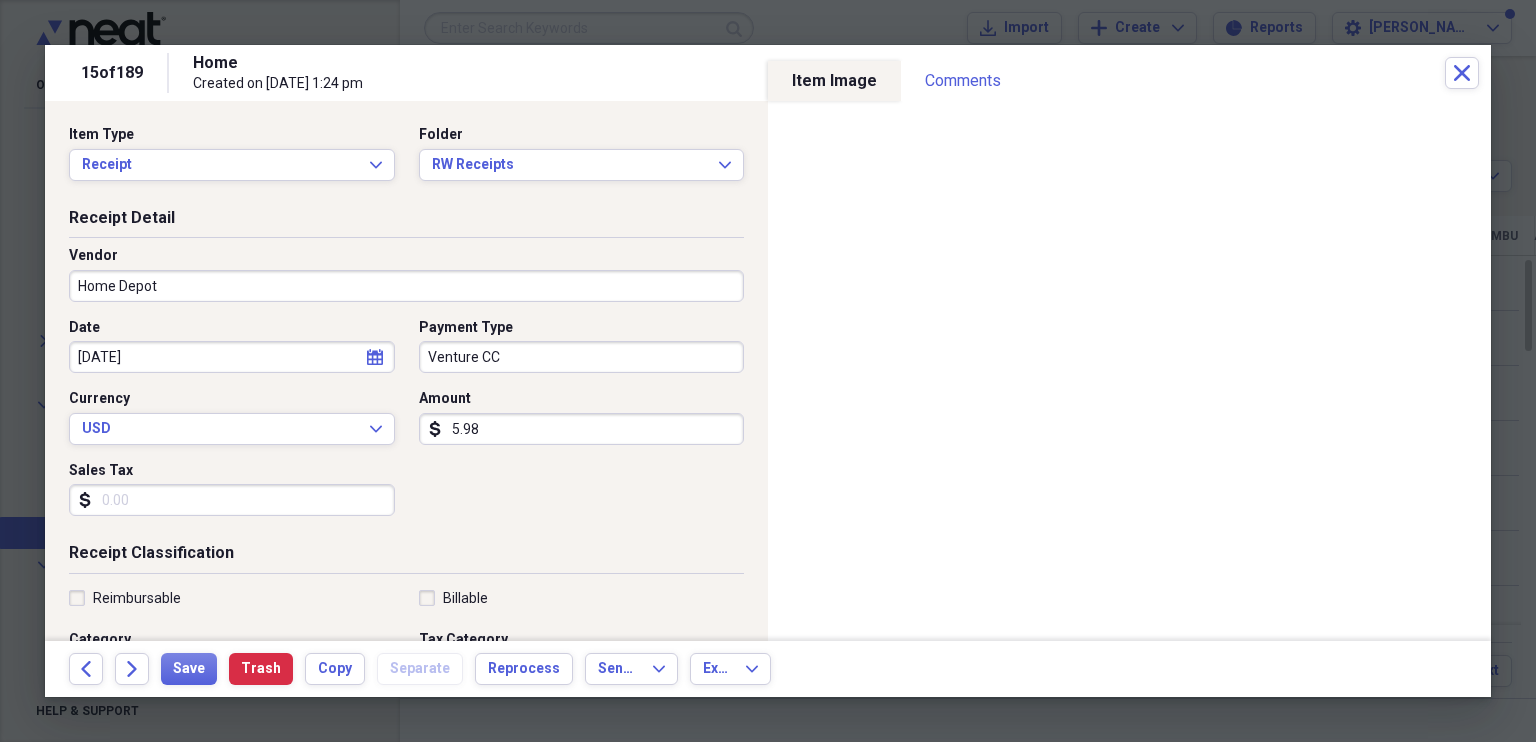 click on "5.98" at bounding box center [582, 429] 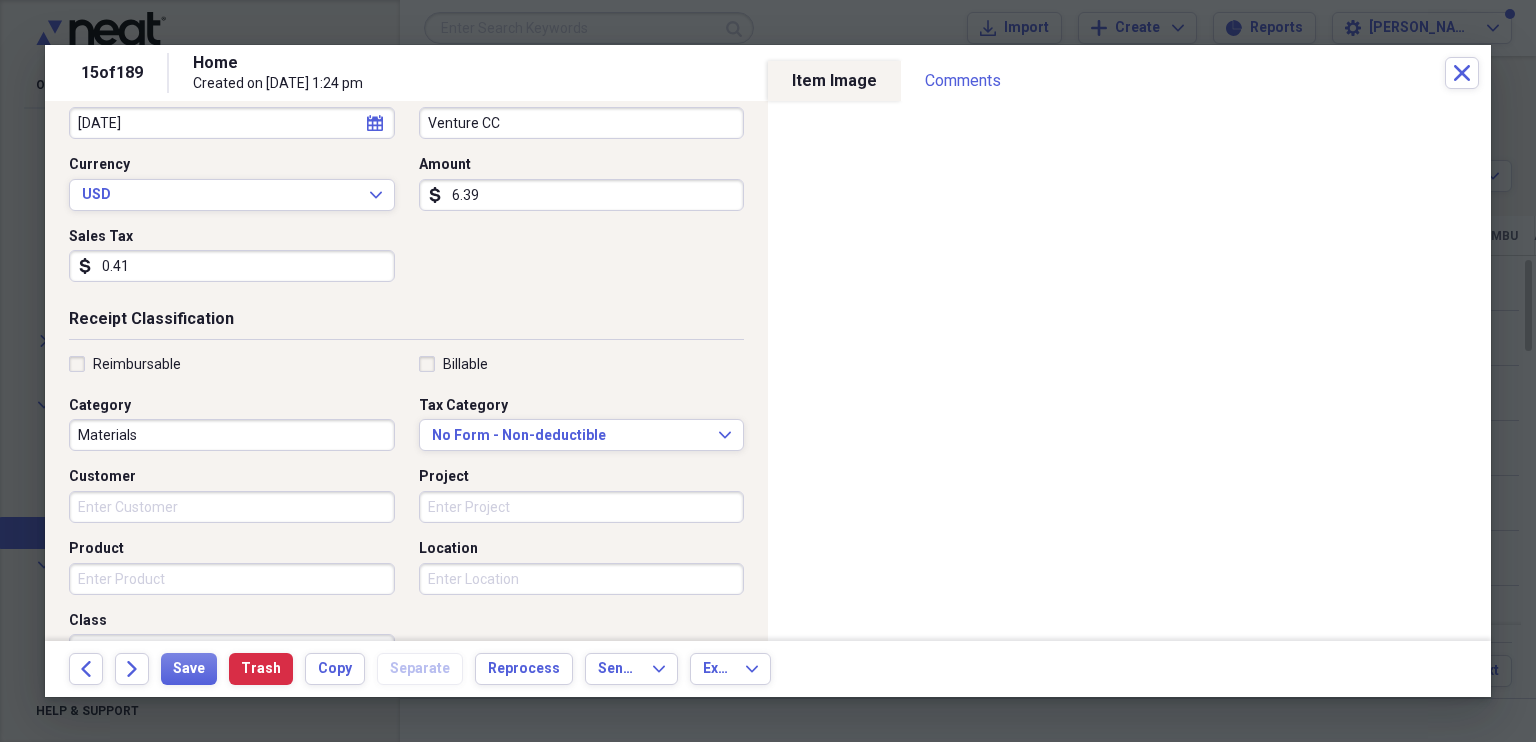 scroll, scrollTop: 235, scrollLeft: 0, axis: vertical 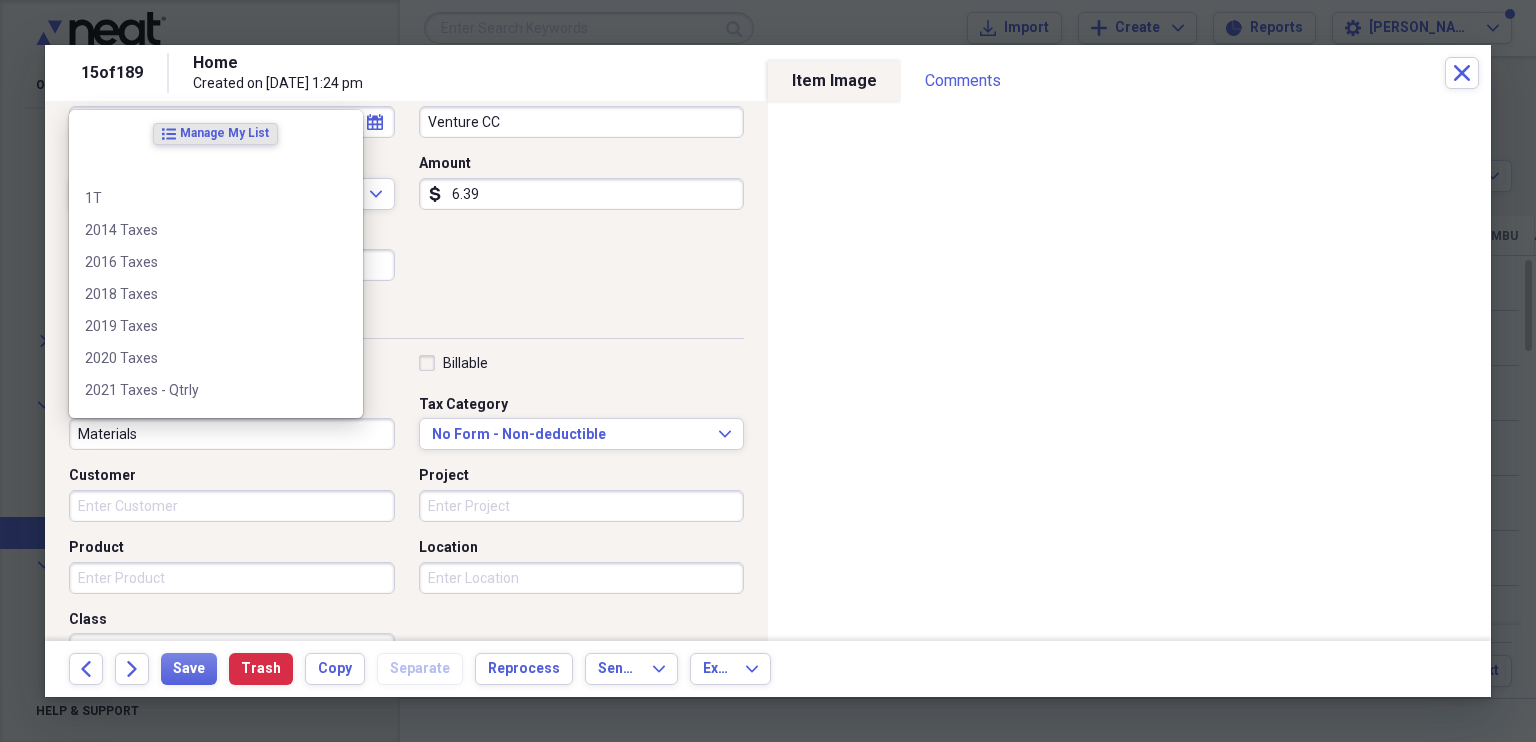 click on "Materials" at bounding box center [232, 434] 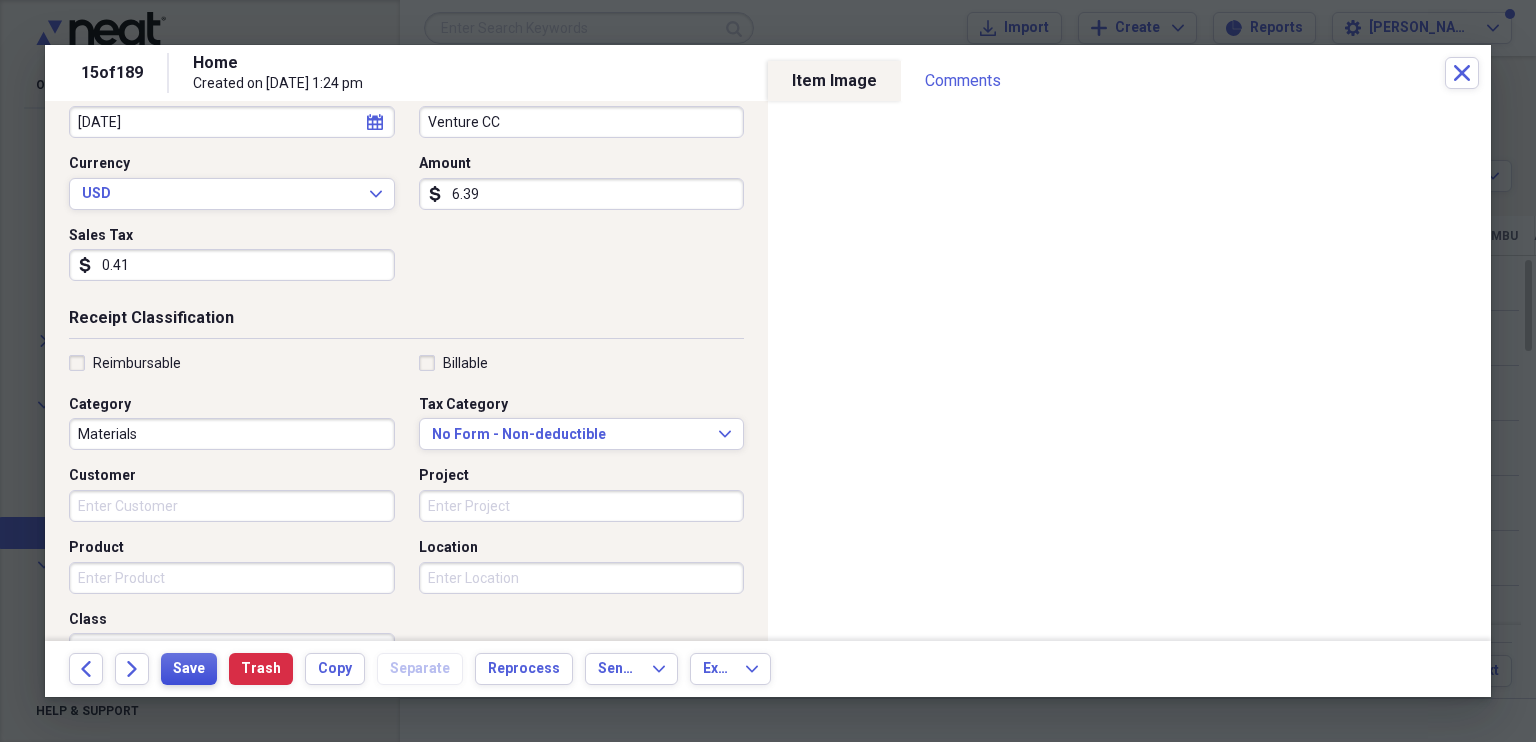 click on "Save" at bounding box center [189, 669] 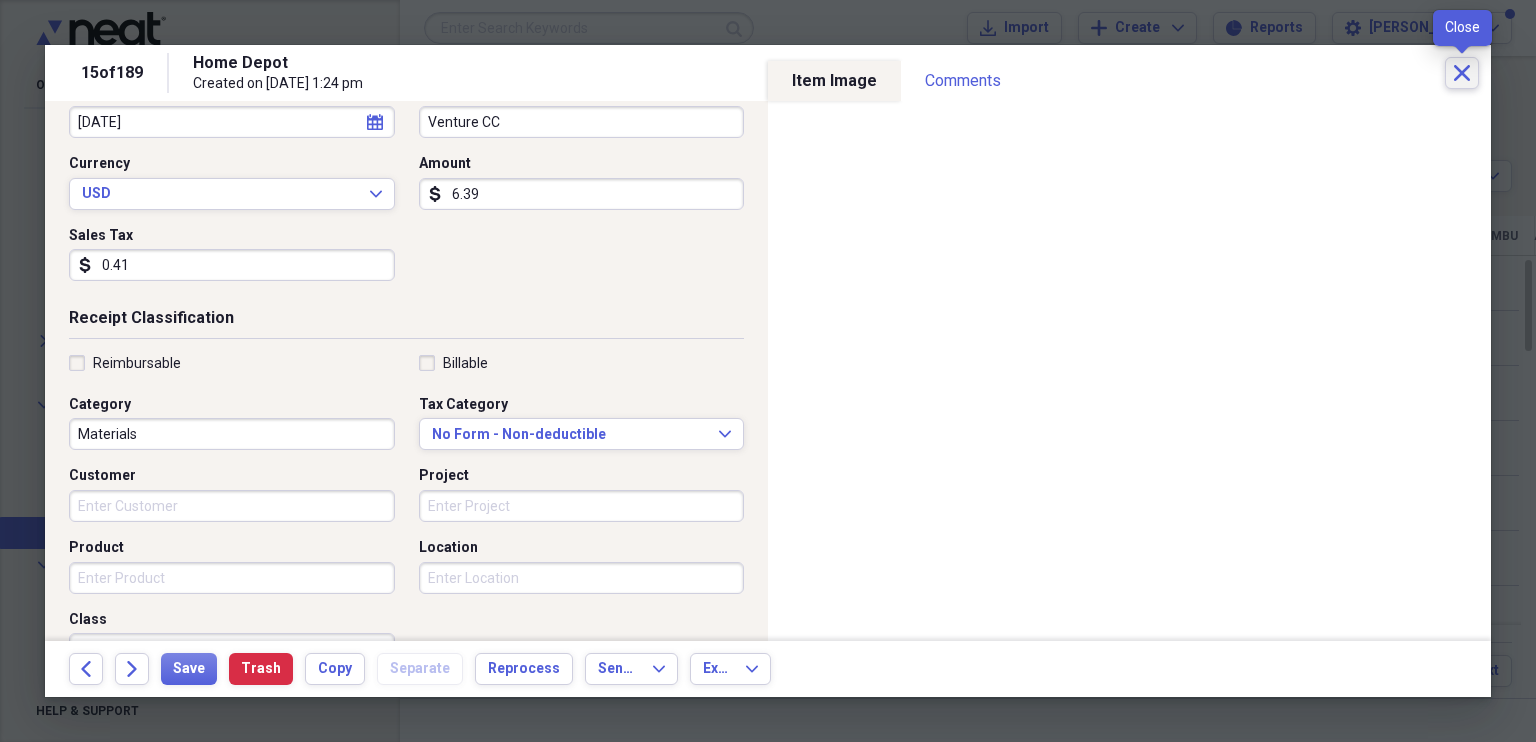 click 